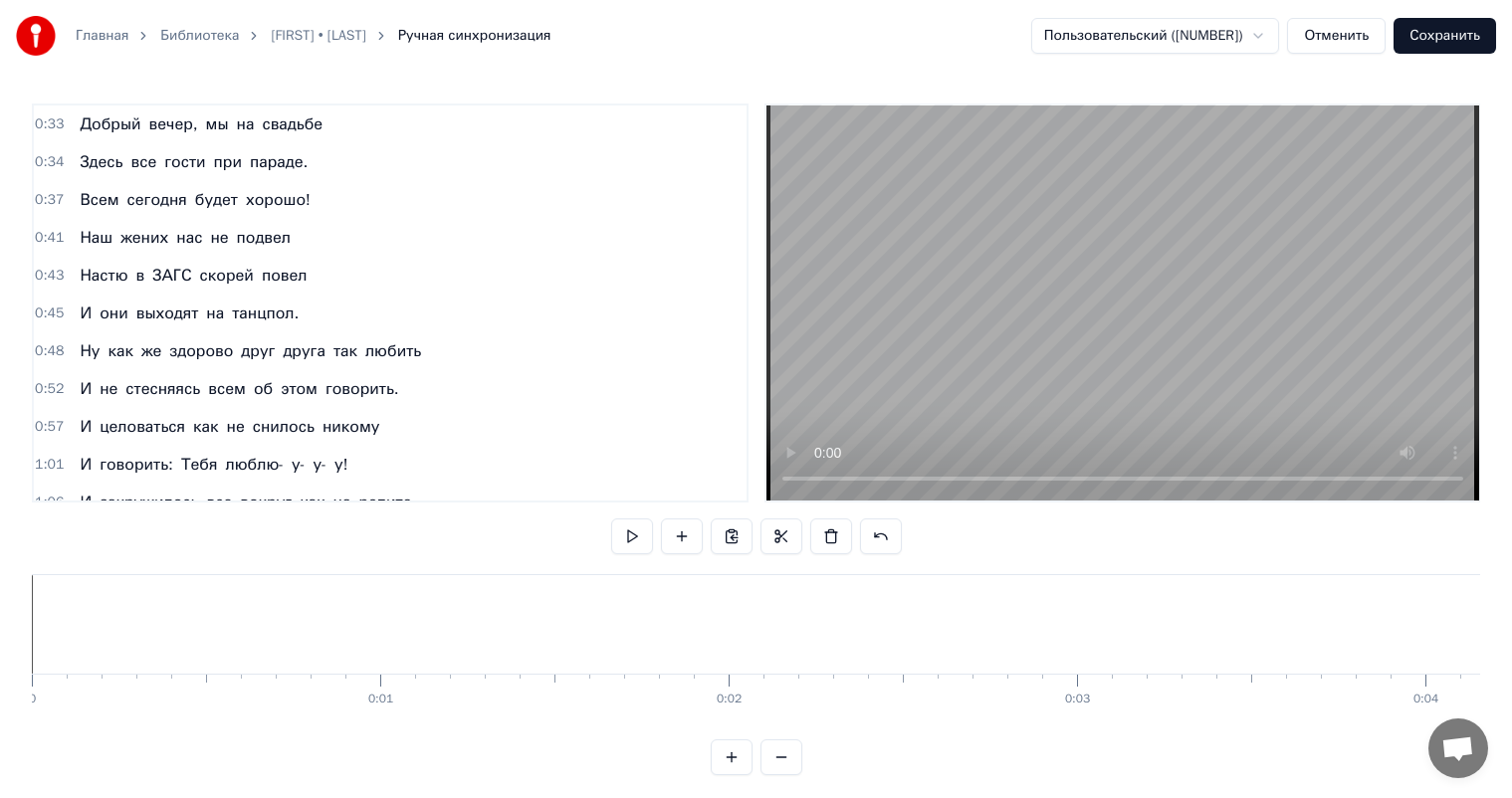 scroll, scrollTop: 0, scrollLeft: 0, axis: both 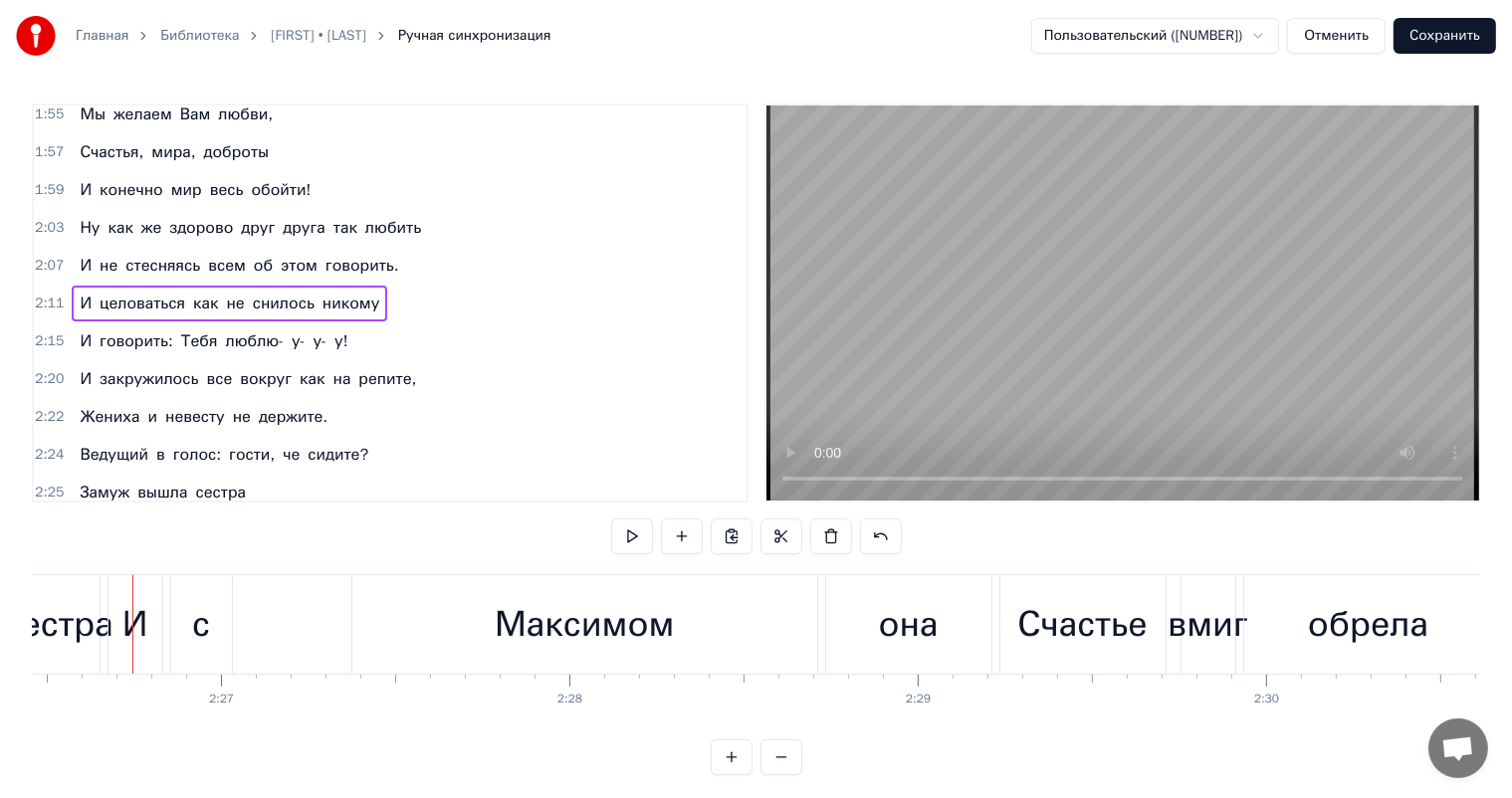 click on "И" at bounding box center [86, 190] 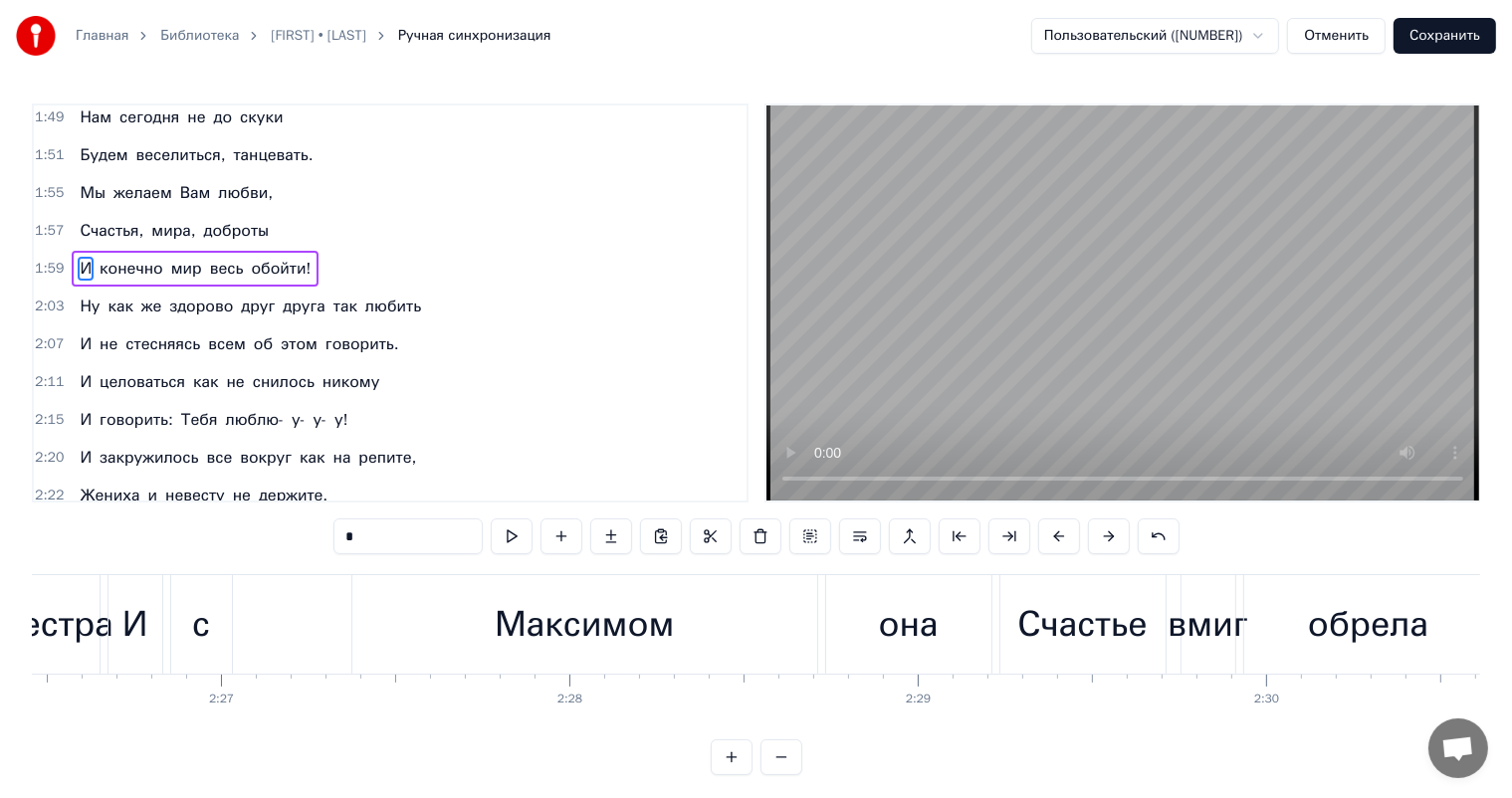 scroll, scrollTop: 808, scrollLeft: 0, axis: vertical 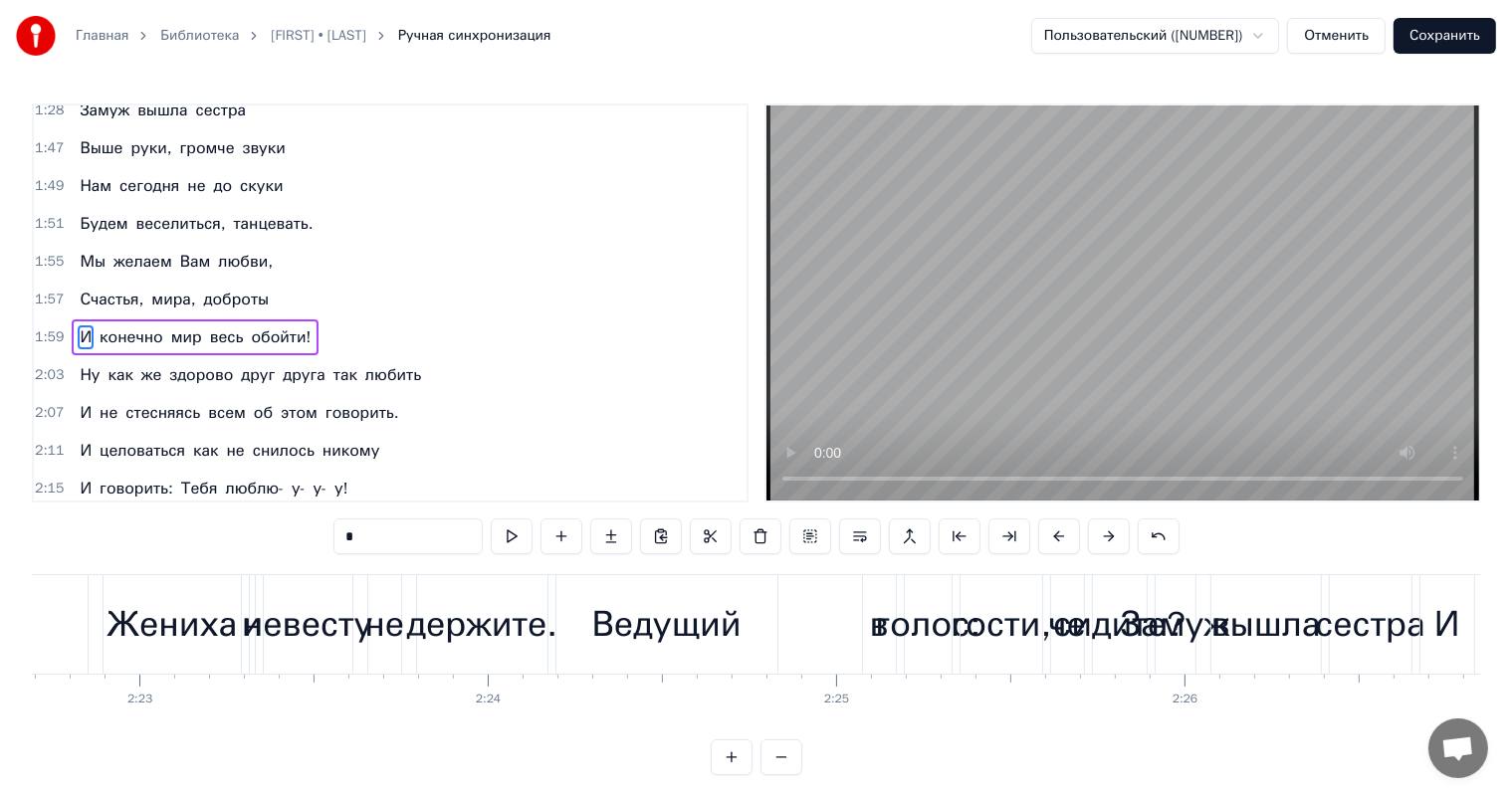click on "не" at bounding box center (384, 624) 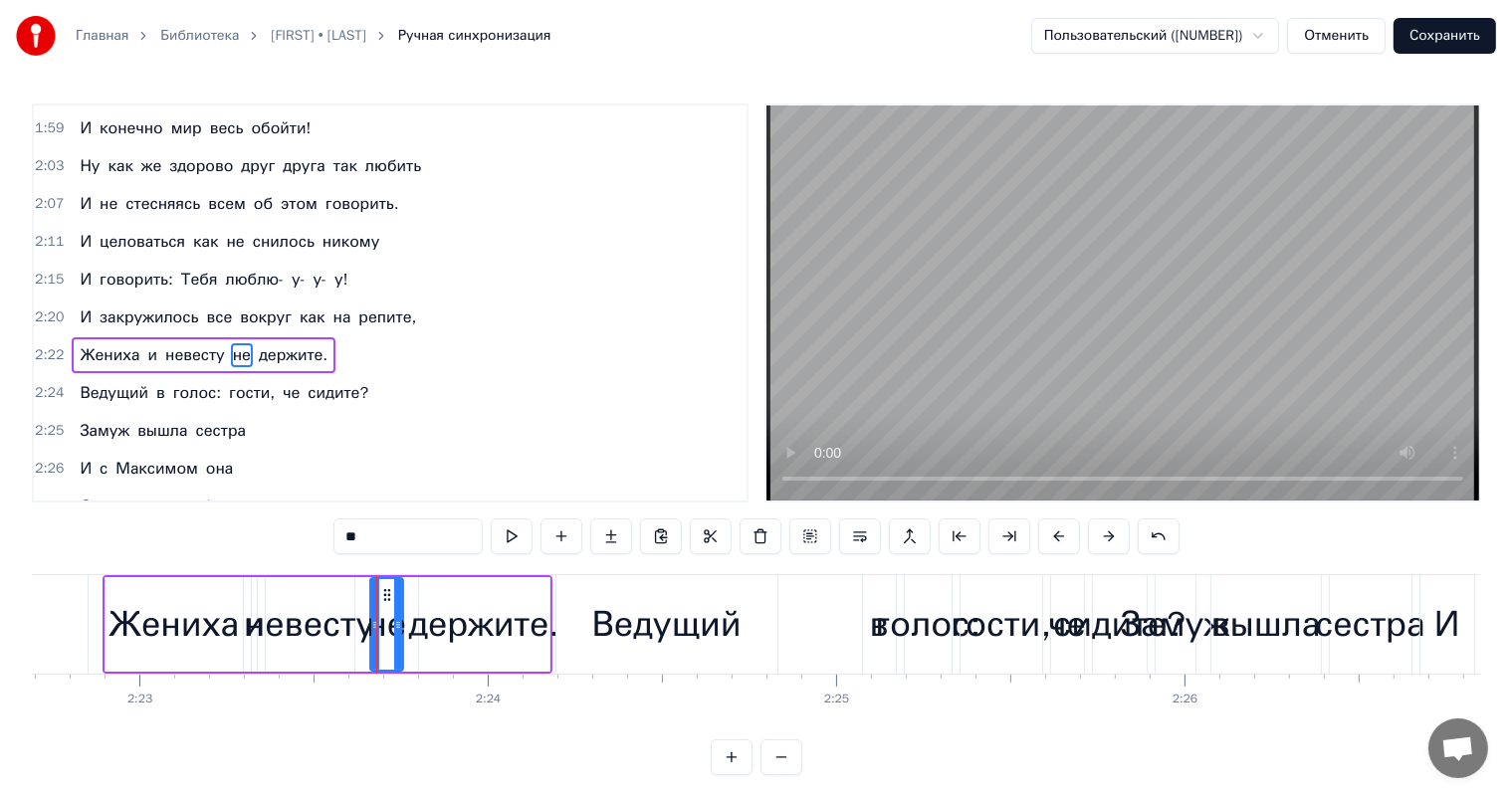scroll, scrollTop: 1028, scrollLeft: 0, axis: vertical 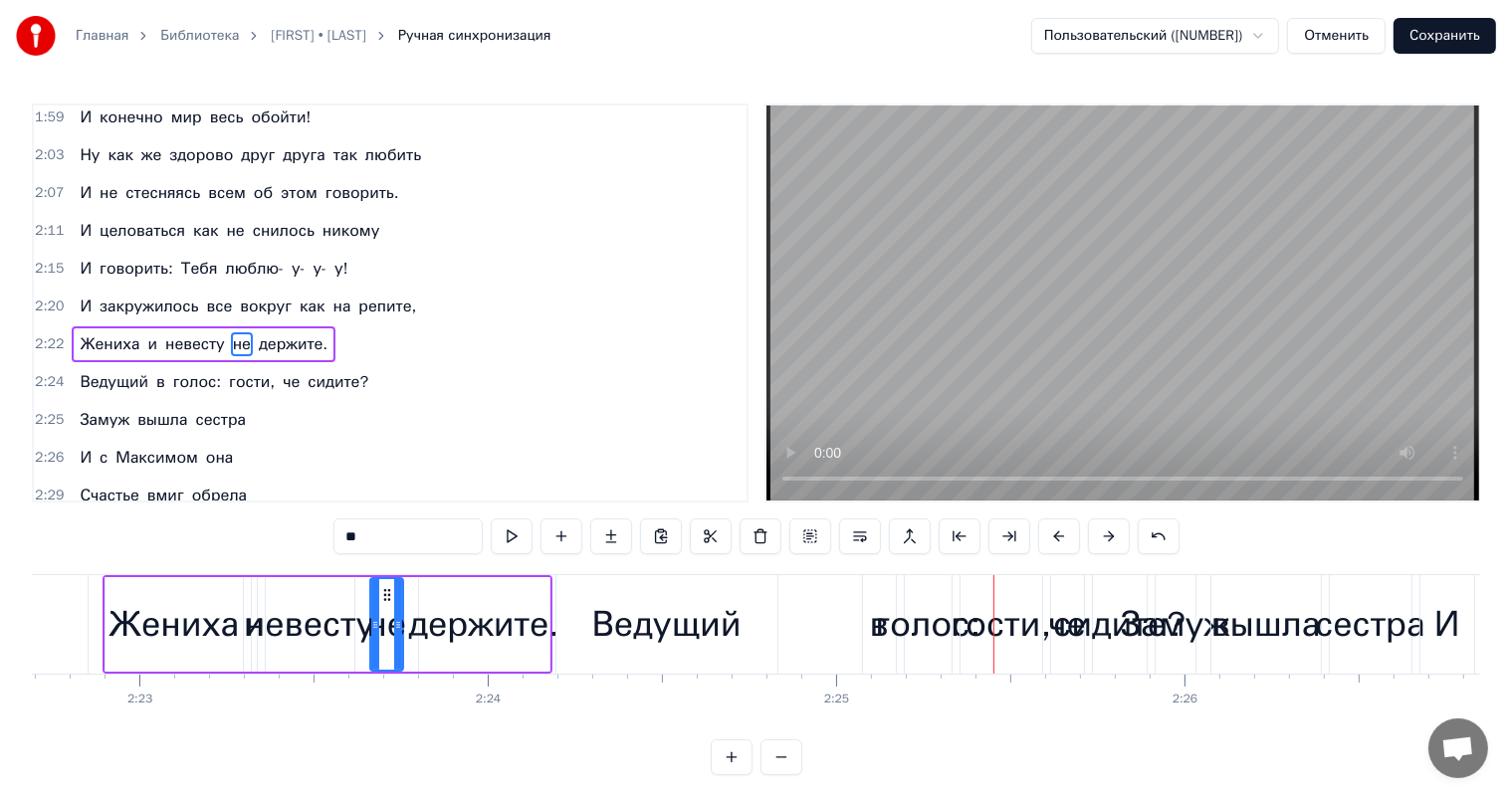 click on "Ведущий в голос: гости, че сидите?" at bounding box center [853, 624] 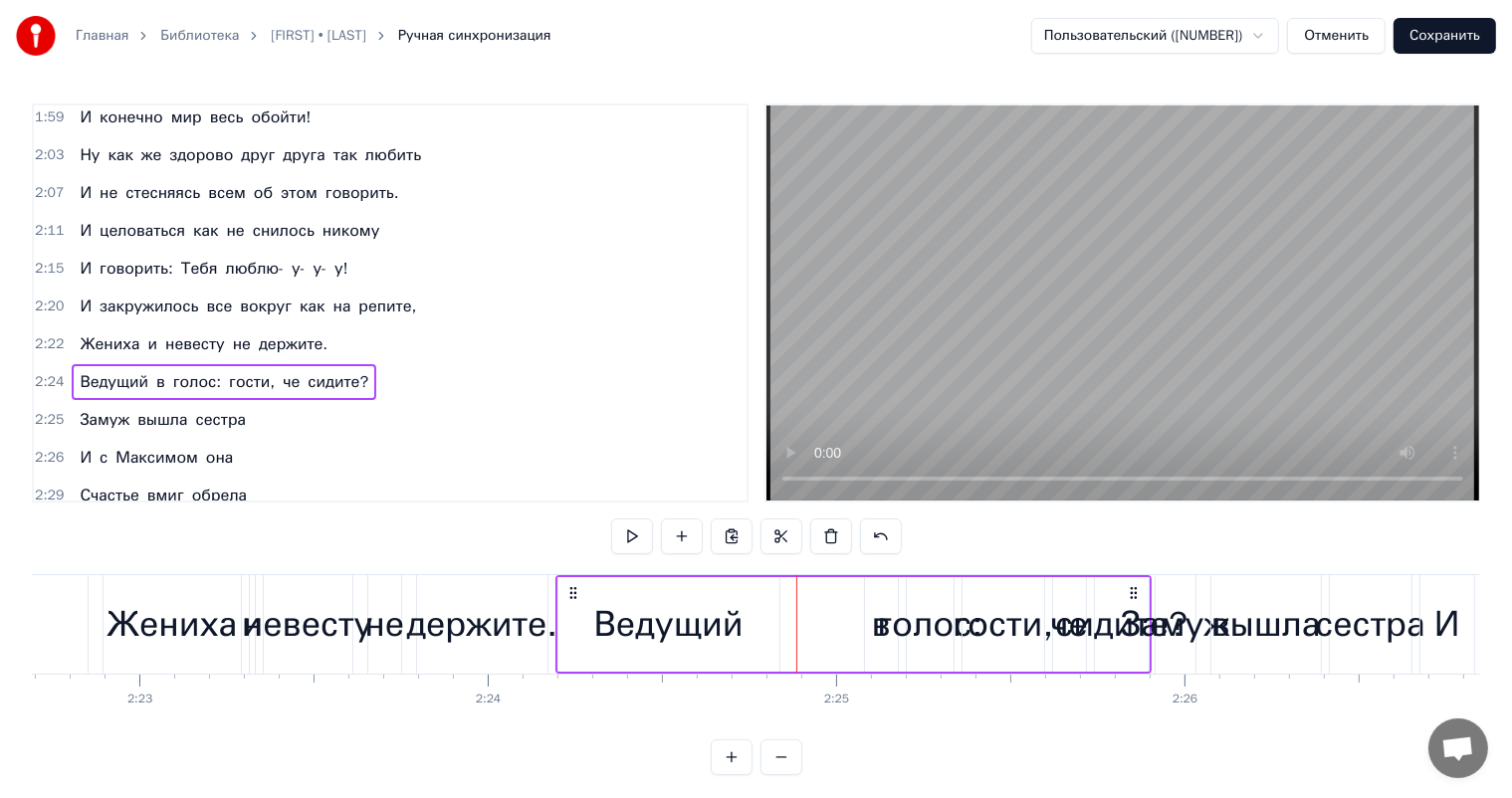 click on "Ведущий в голос: гости, че сидите?" at bounding box center [853, 624] 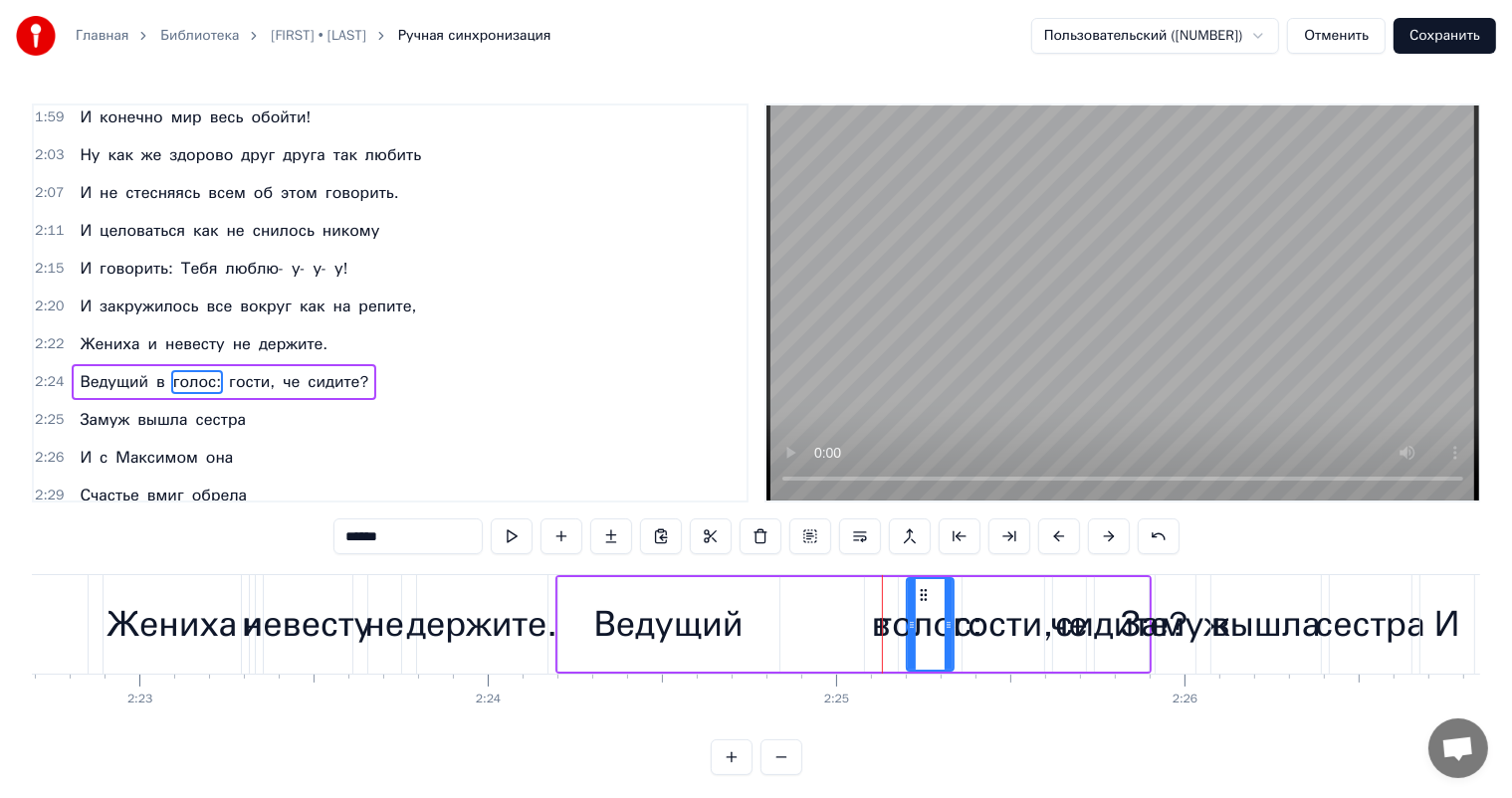 scroll, scrollTop: 1065, scrollLeft: 0, axis: vertical 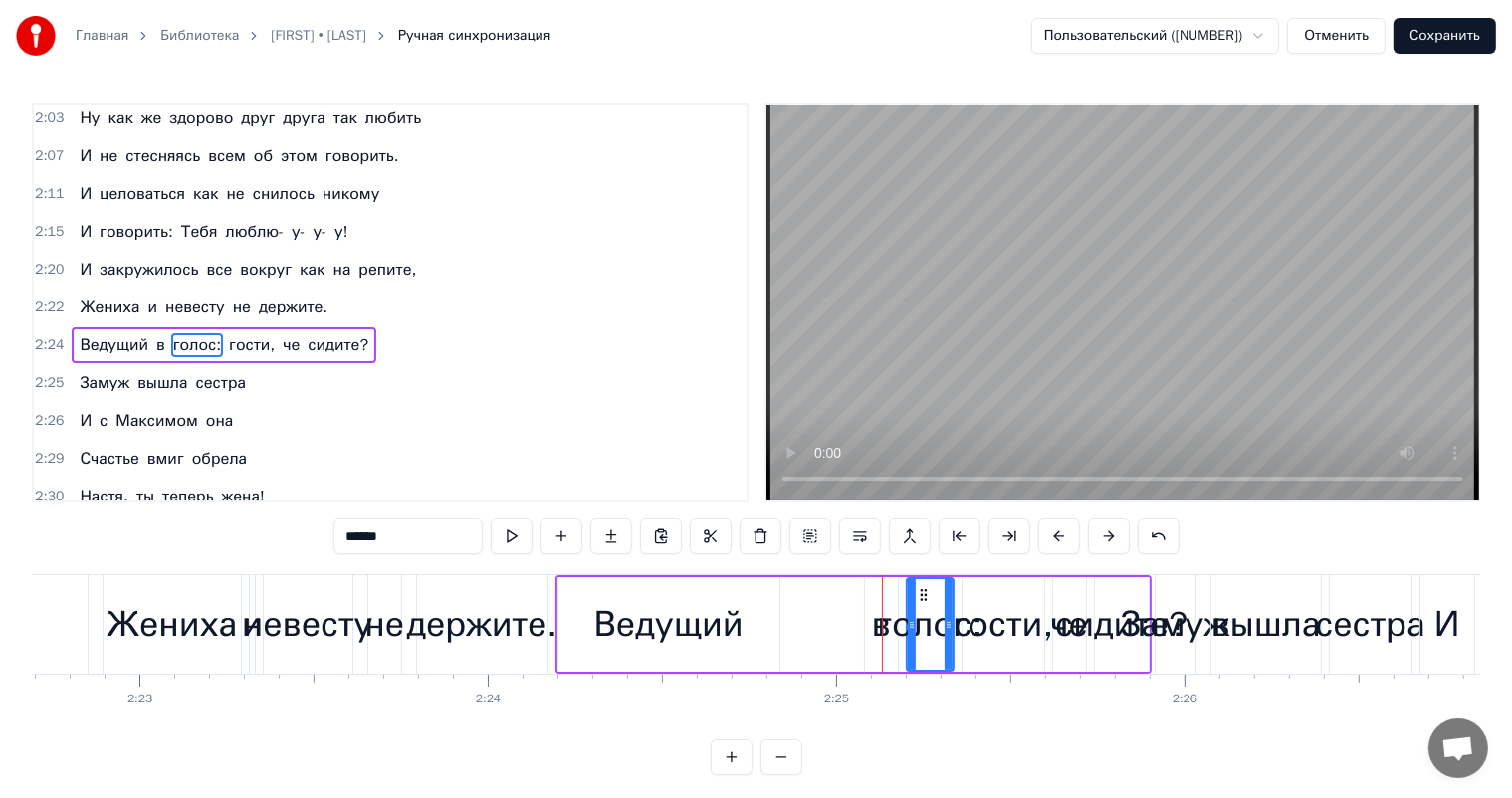 click at bounding box center (1109, 536) 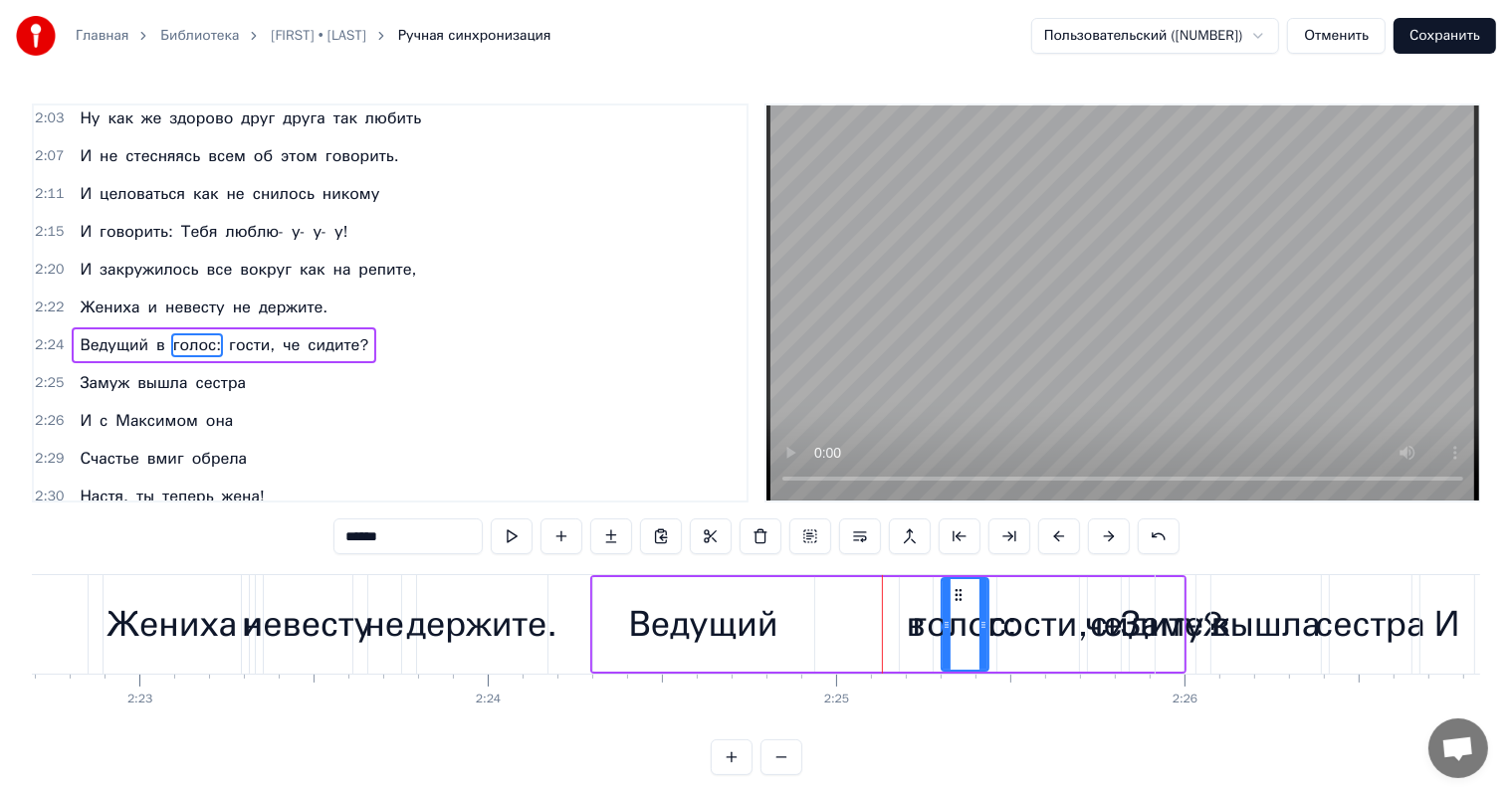 click at bounding box center (1109, 536) 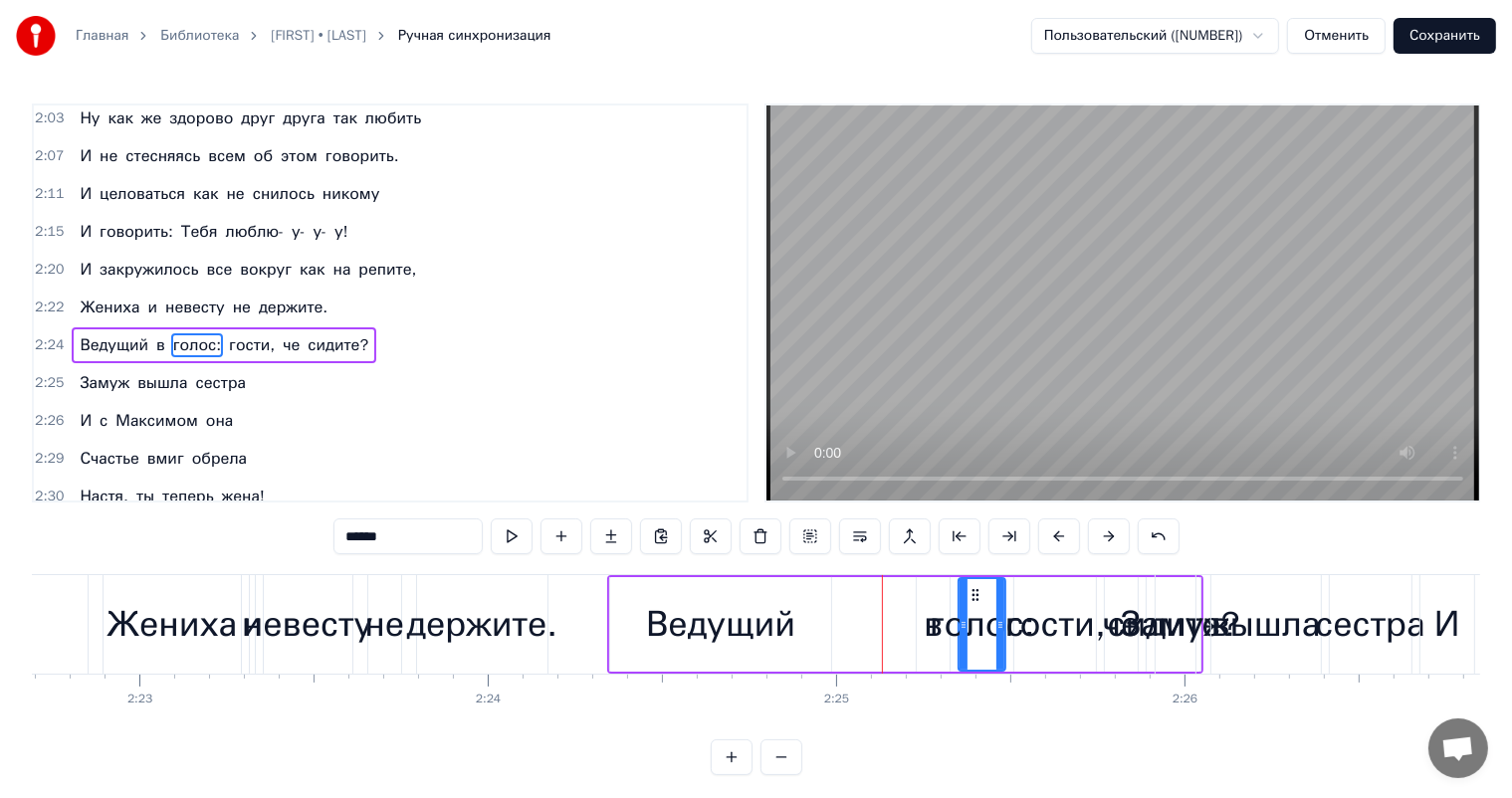 click at bounding box center (1109, 536) 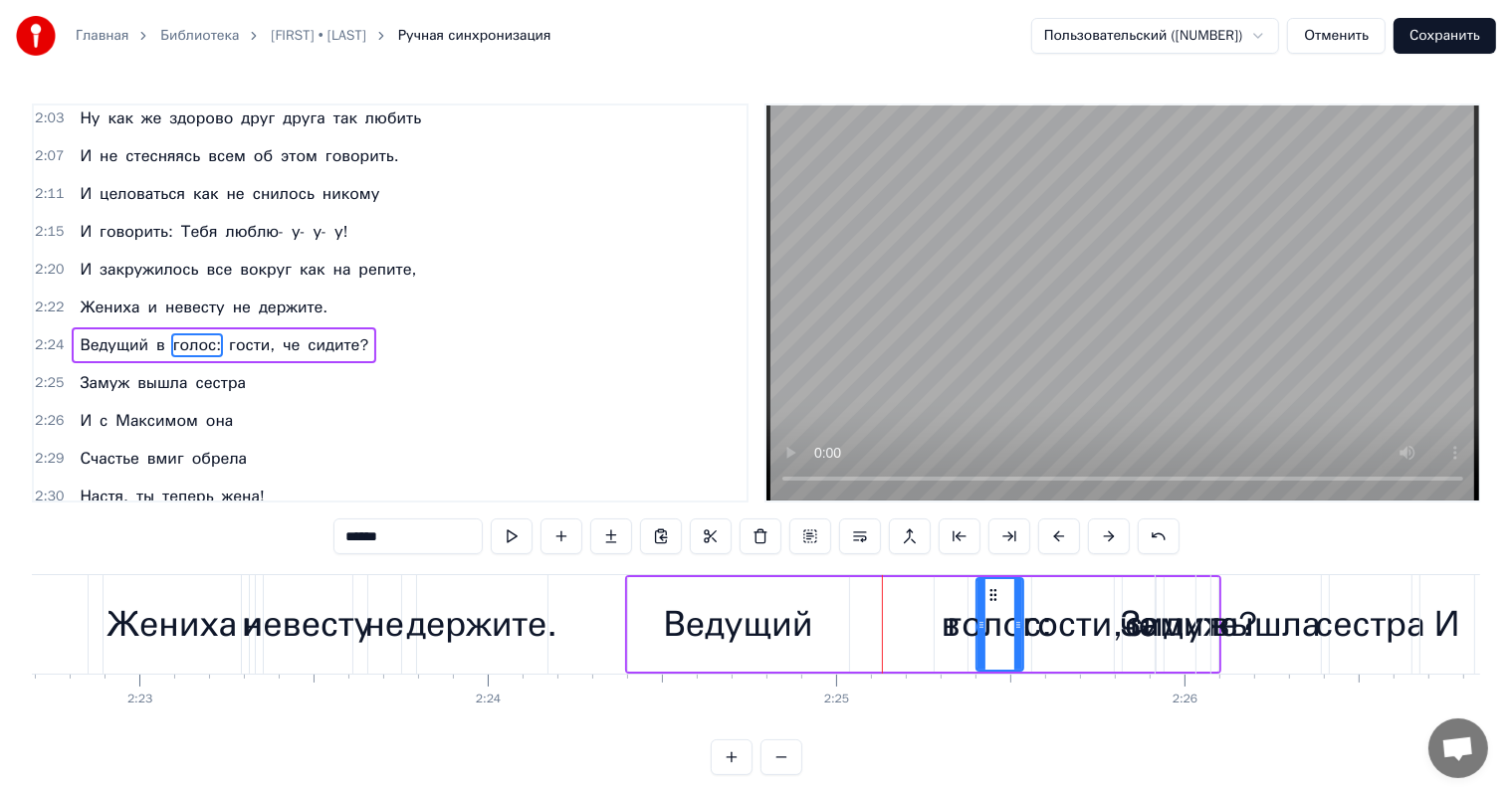 click at bounding box center [1109, 536] 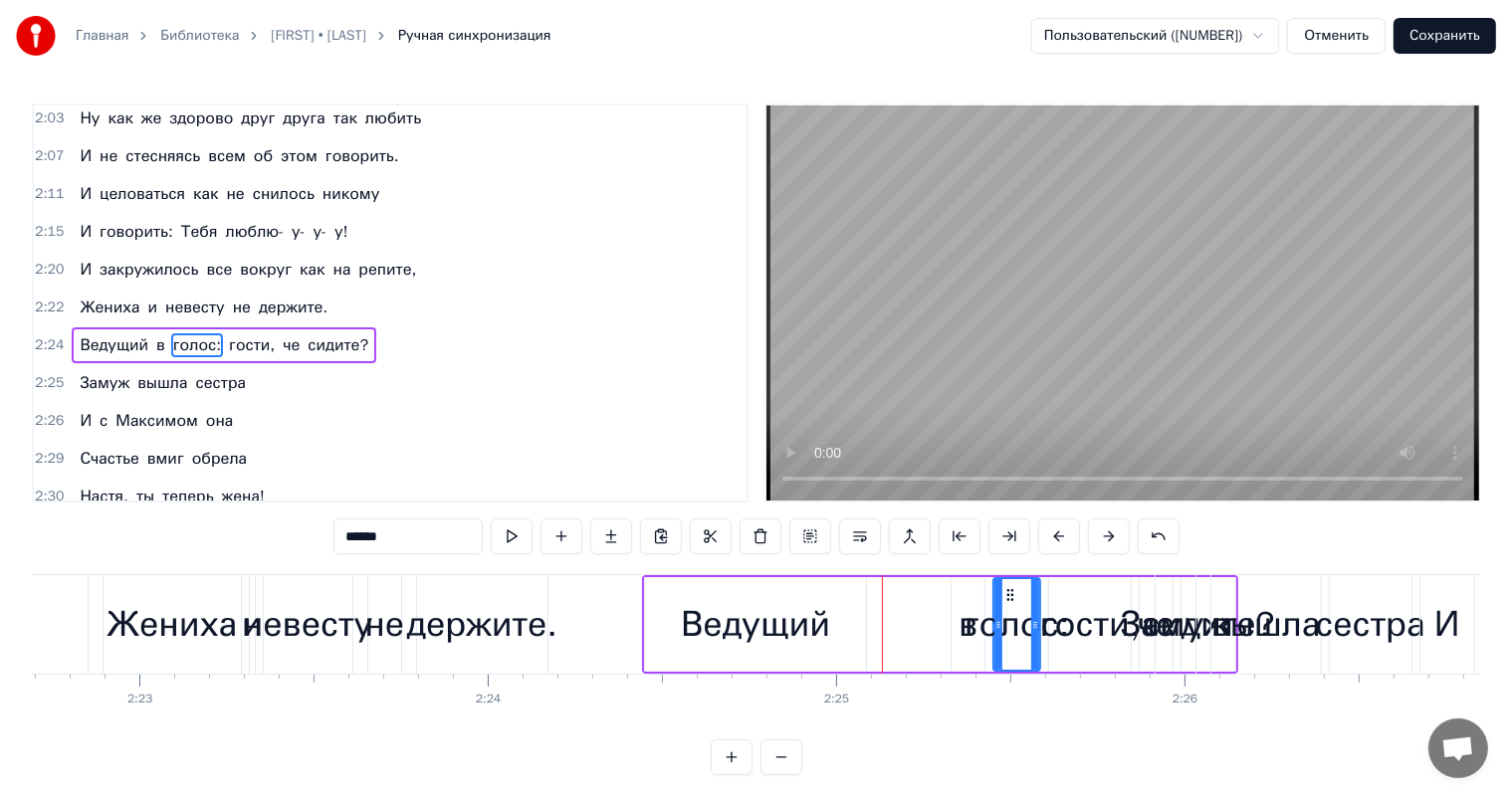 click at bounding box center [1109, 536] 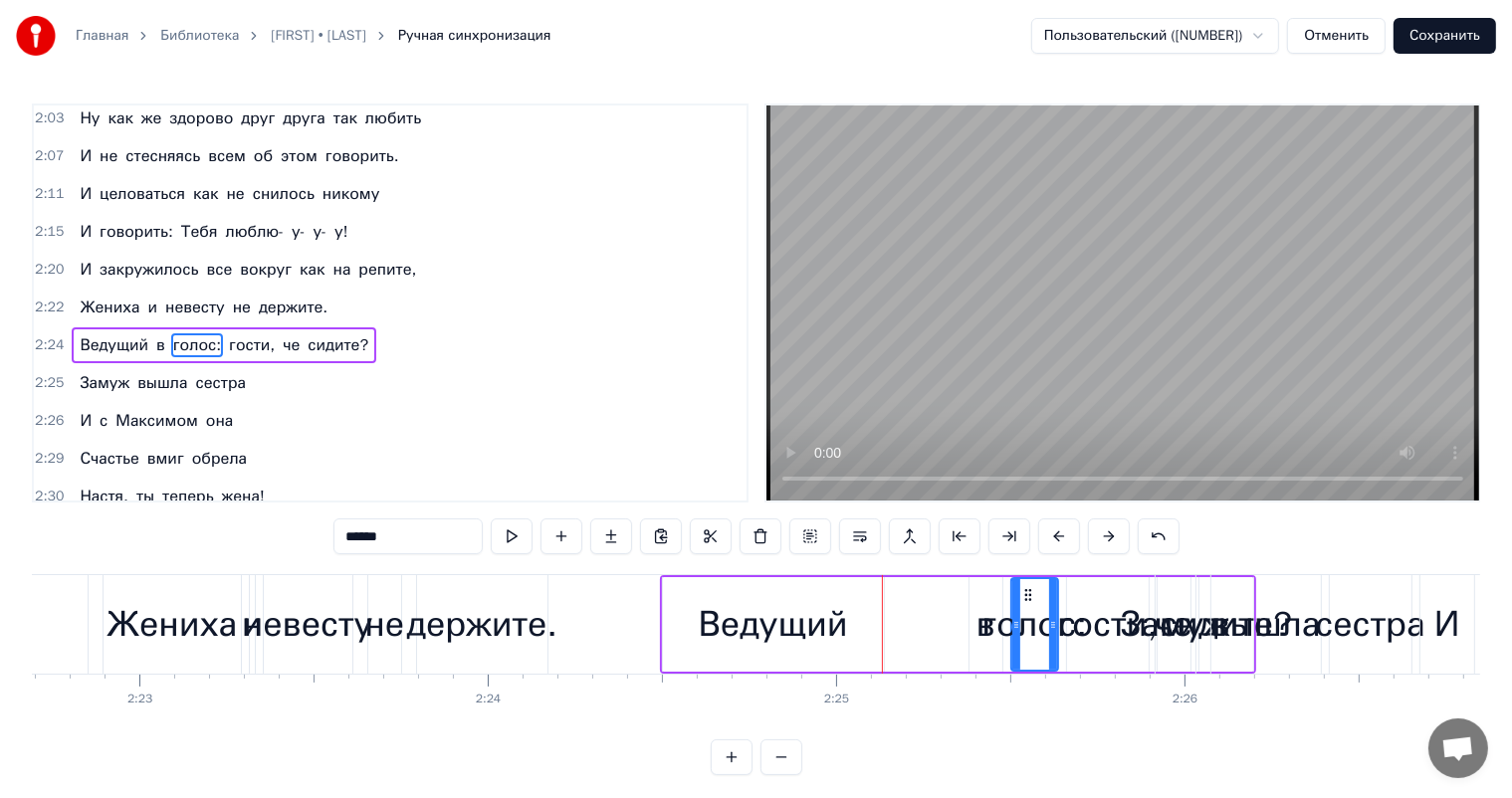 click at bounding box center [1109, 536] 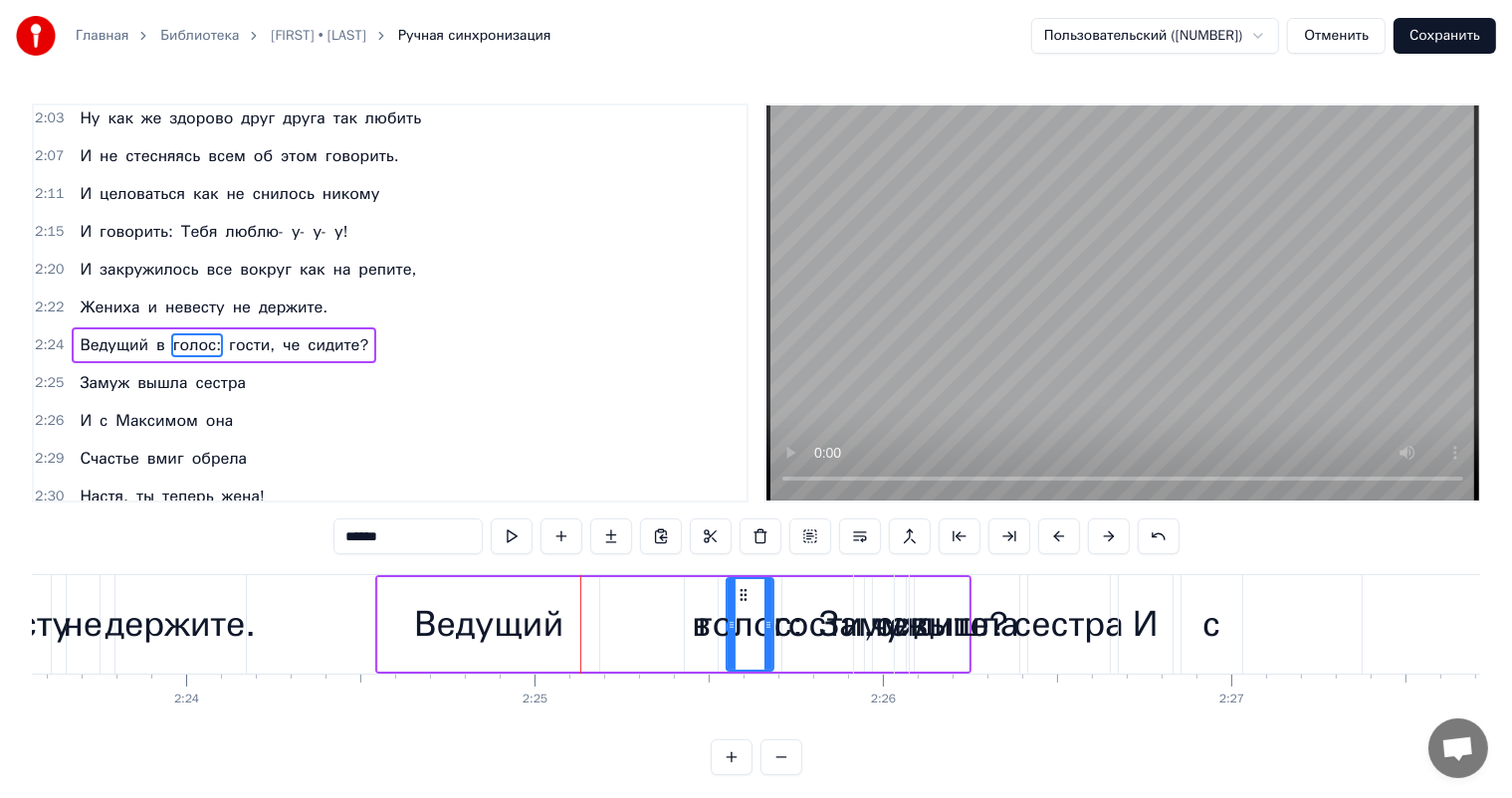 scroll, scrollTop: 0, scrollLeft: 50228, axis: horizontal 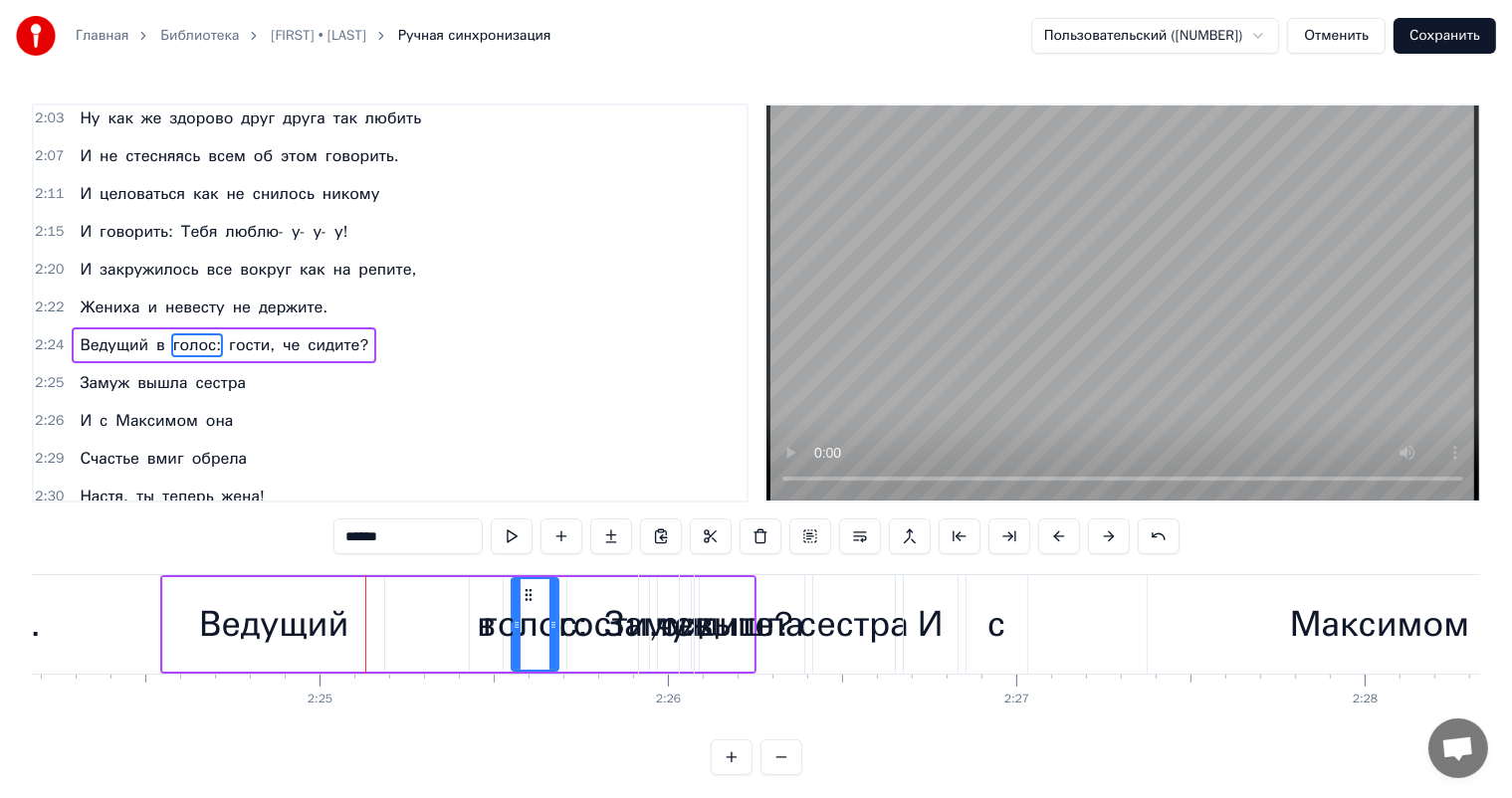 click on "сестра" at bounding box center [853, 624] 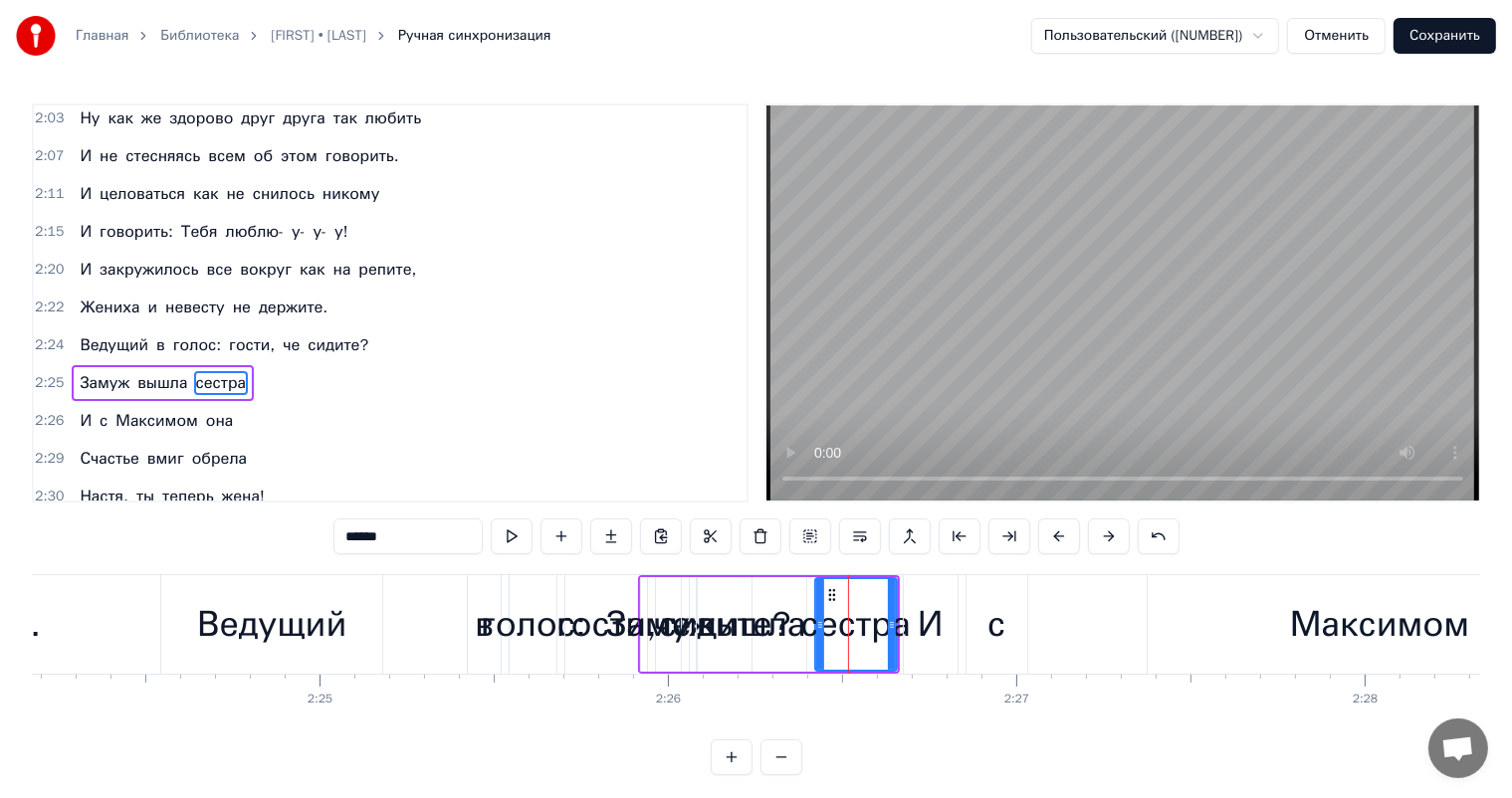 scroll, scrollTop: 1101, scrollLeft: 0, axis: vertical 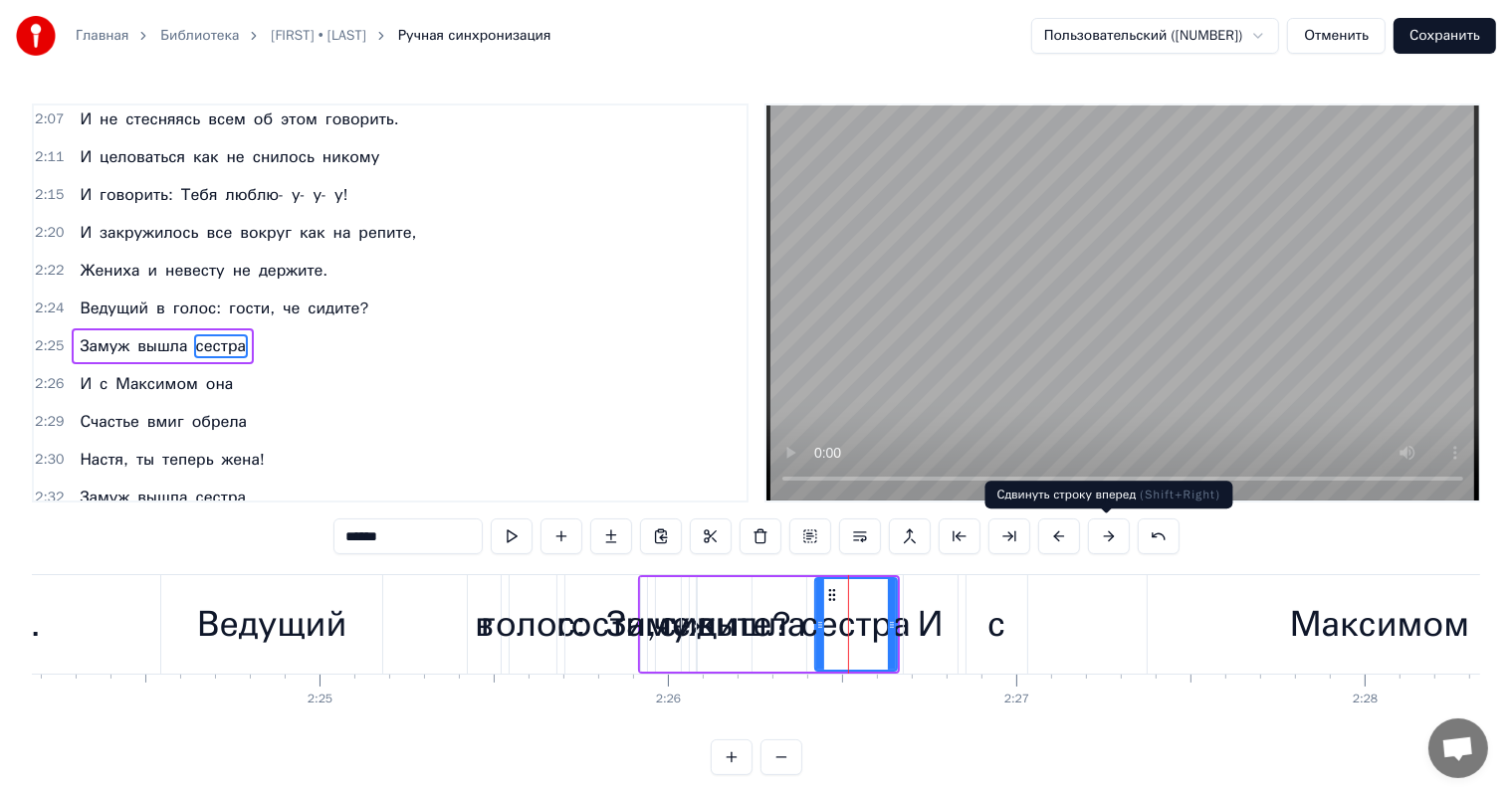 click at bounding box center (1109, 536) 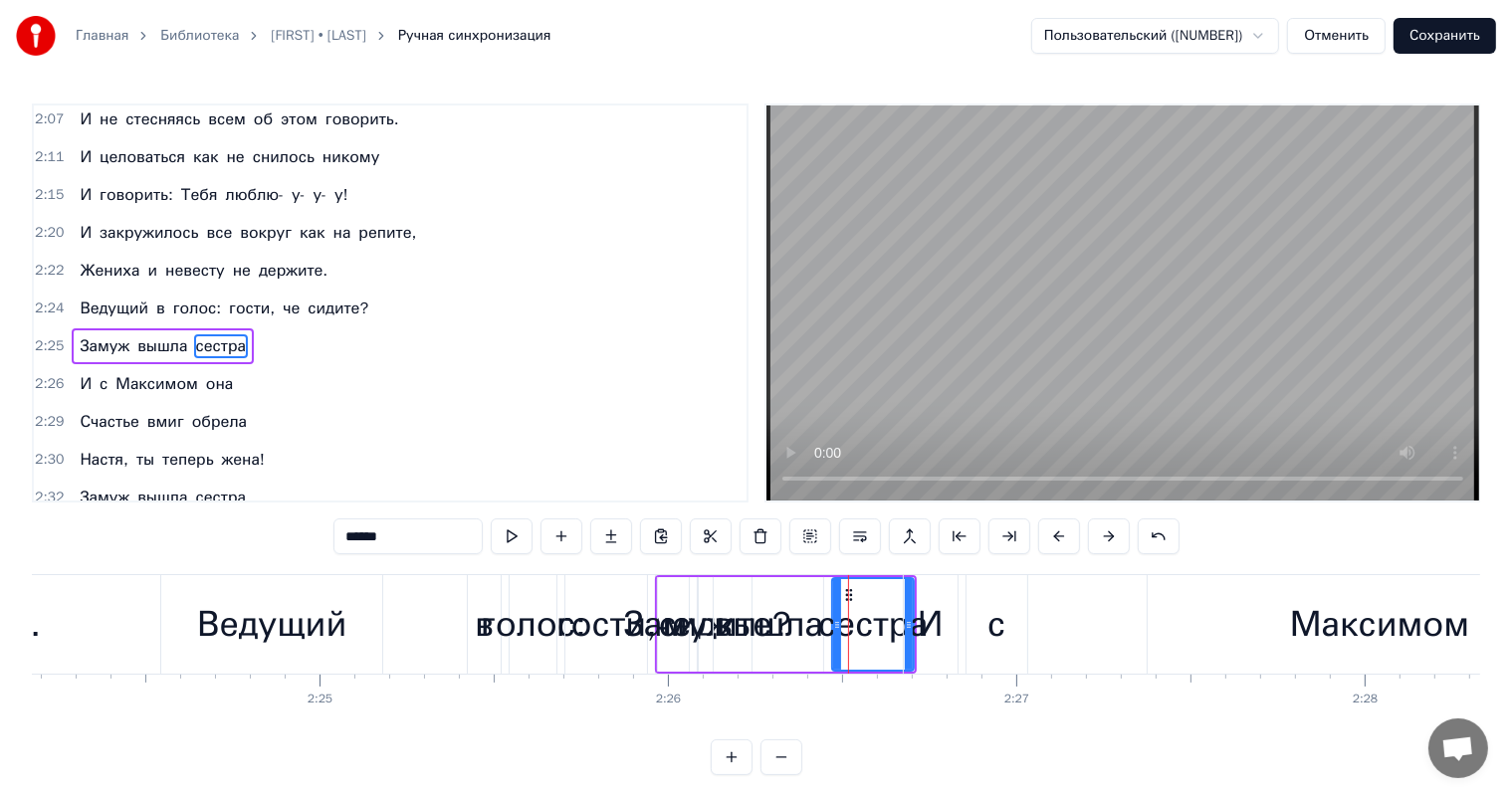 click at bounding box center (1109, 536) 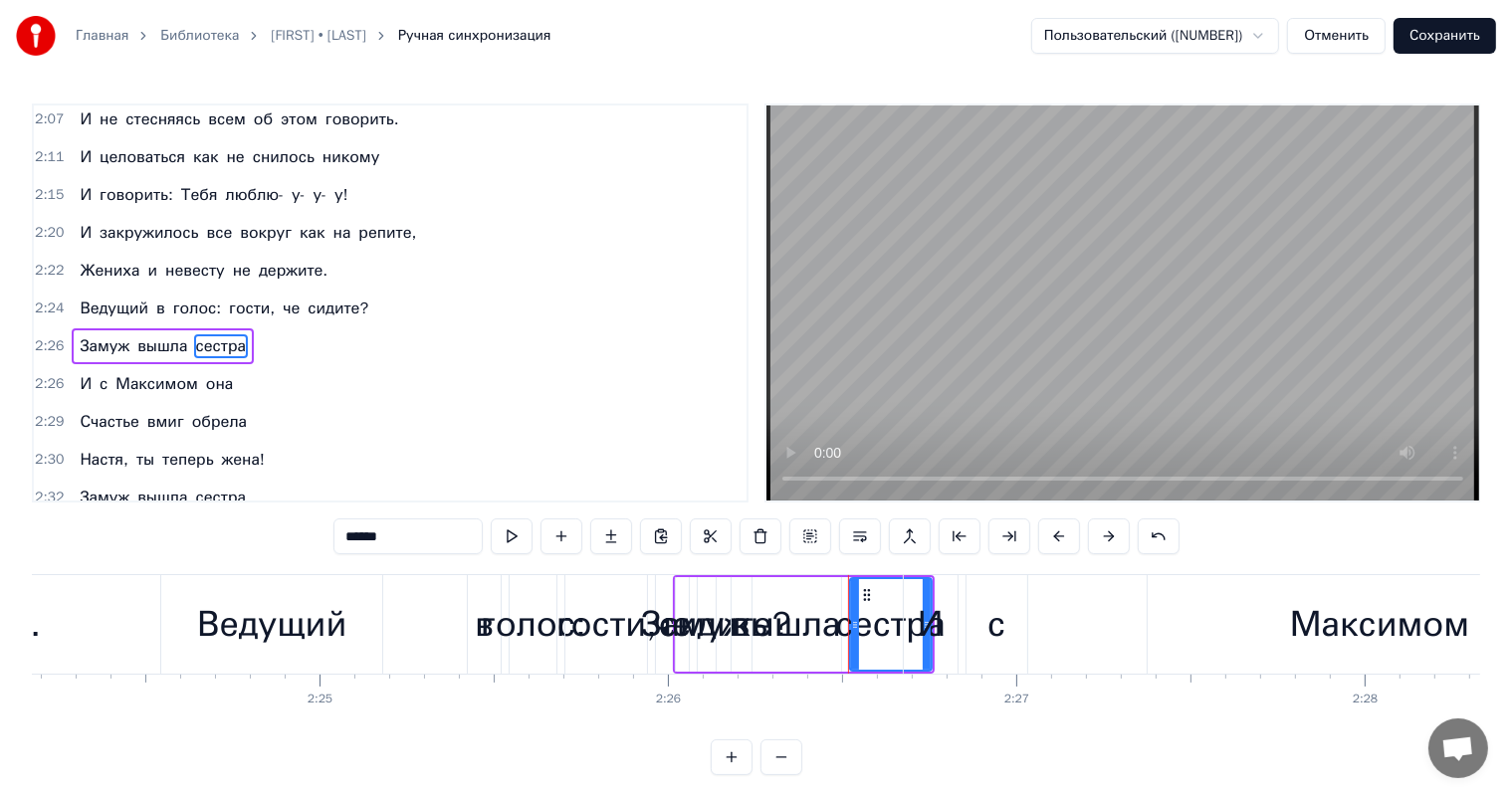 click at bounding box center [1109, 536] 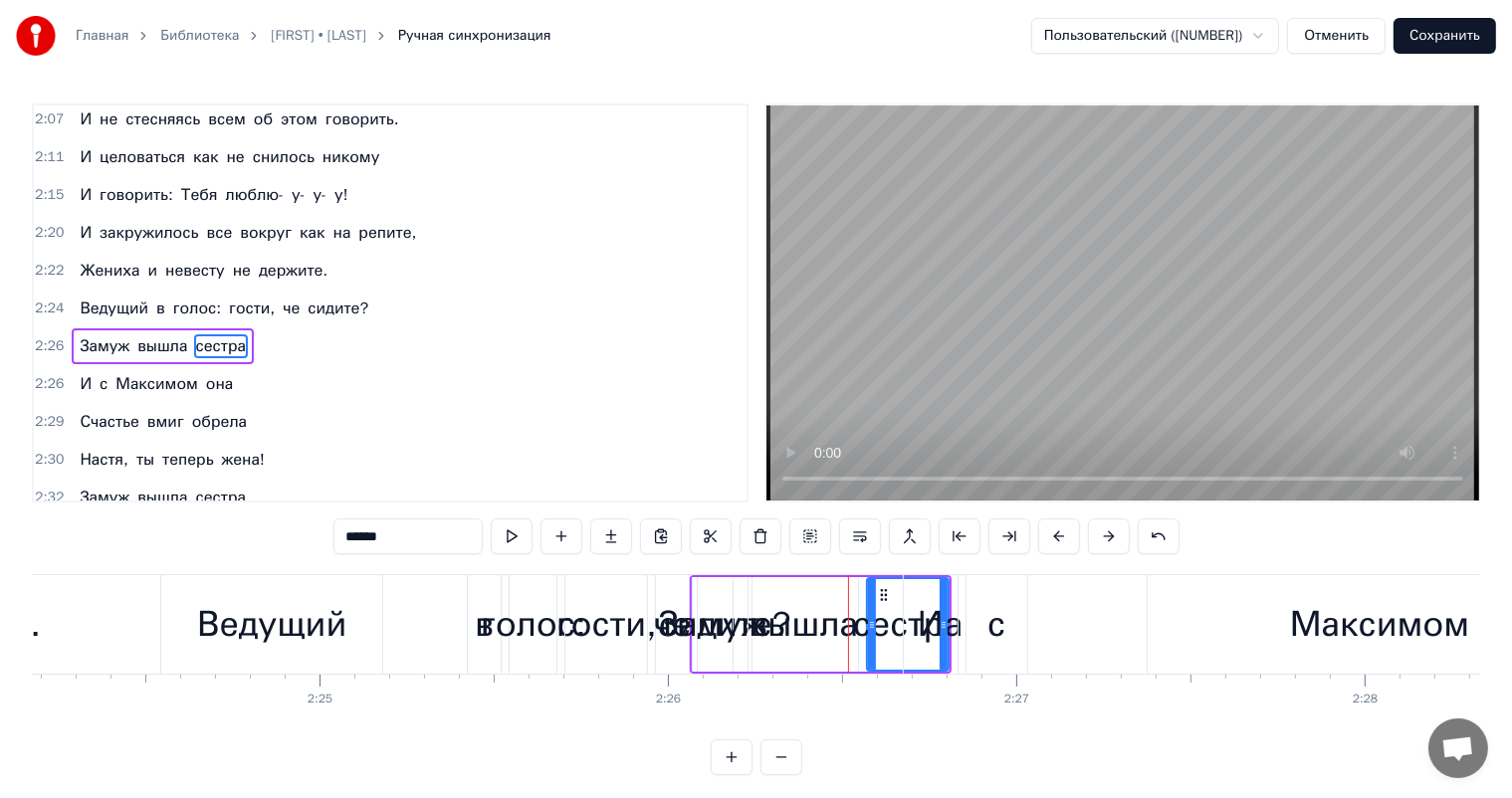 click at bounding box center [1109, 536] 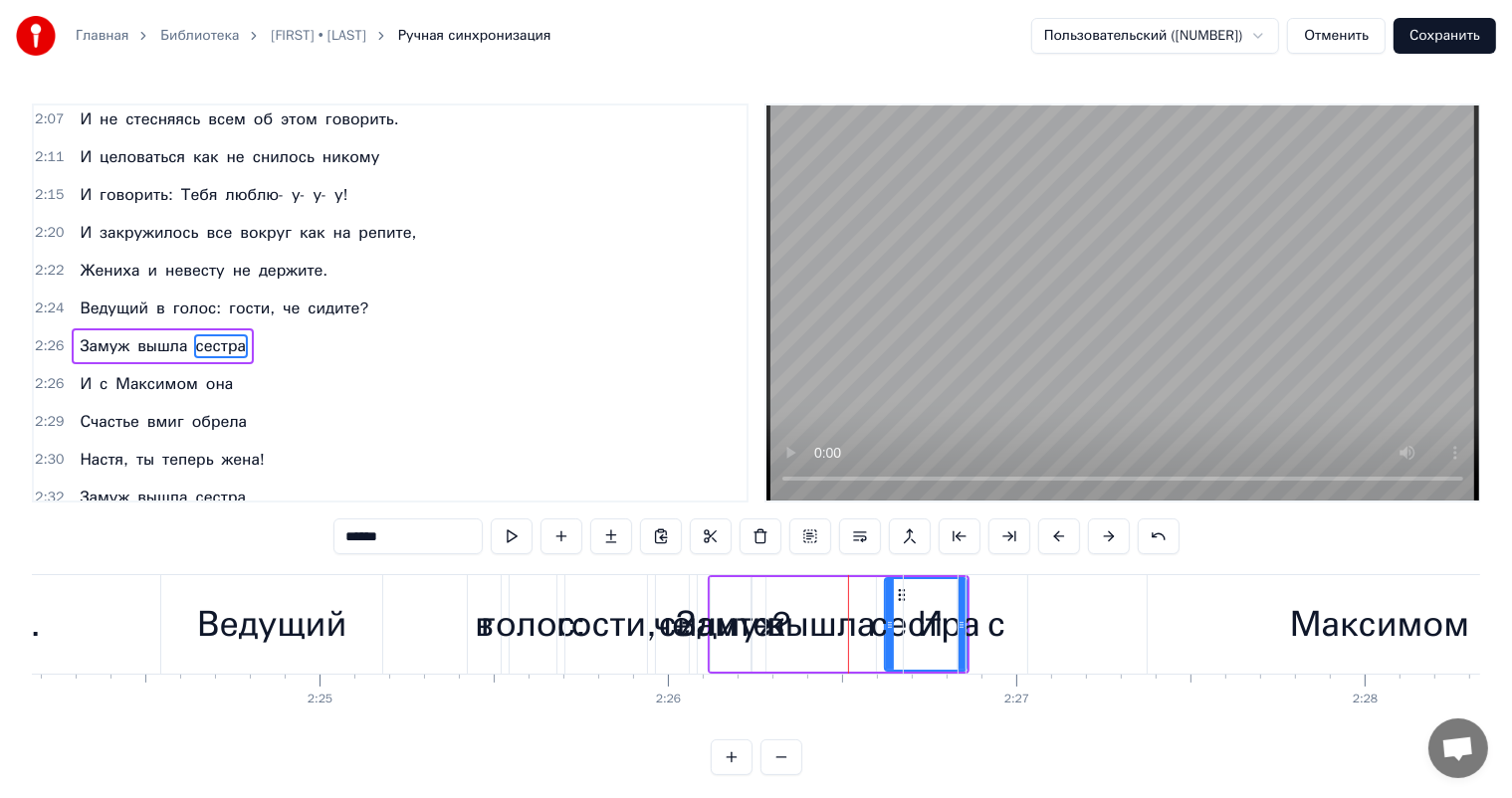 click at bounding box center [1109, 536] 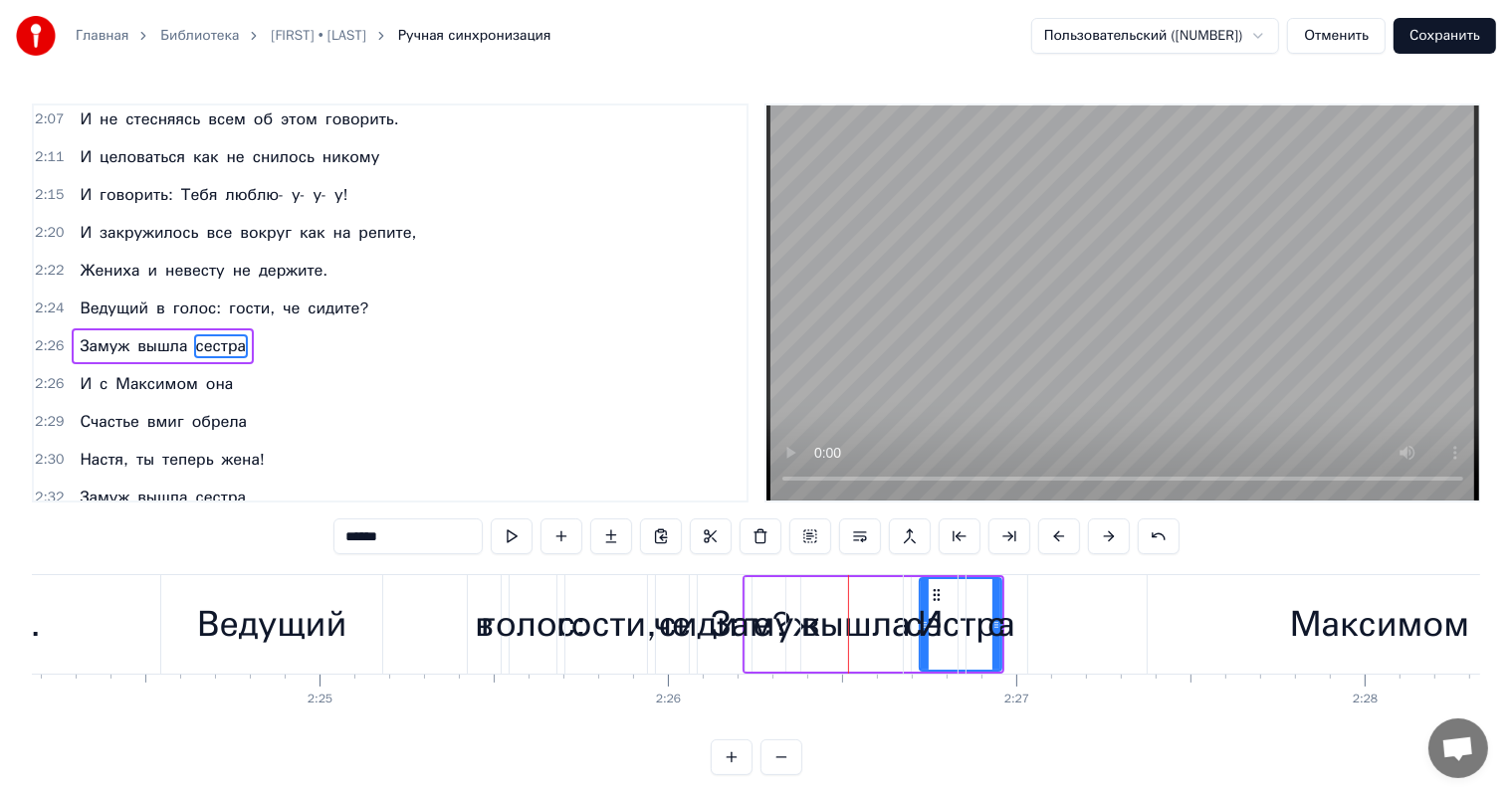 click at bounding box center (1109, 536) 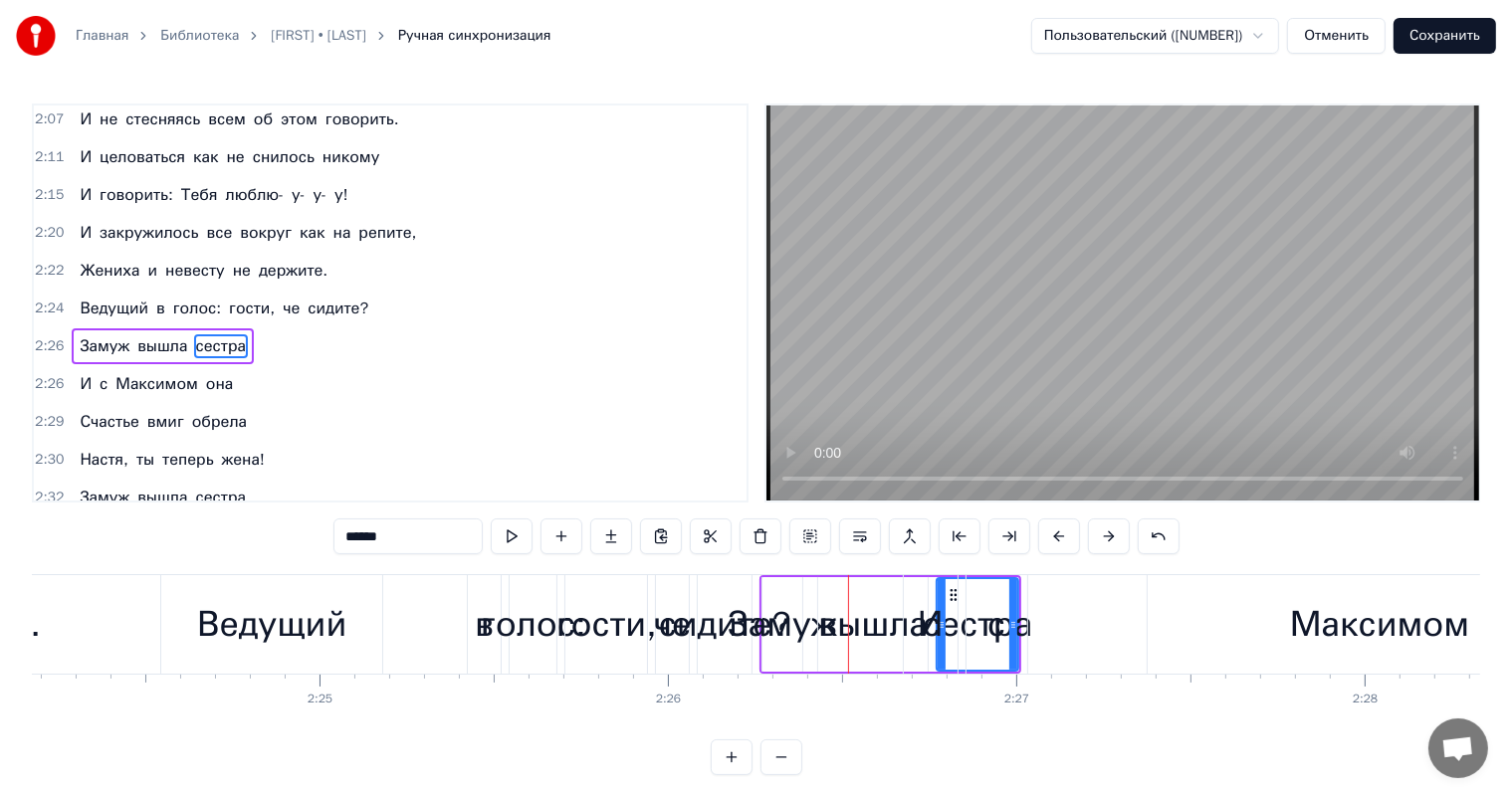 click at bounding box center [1109, 536] 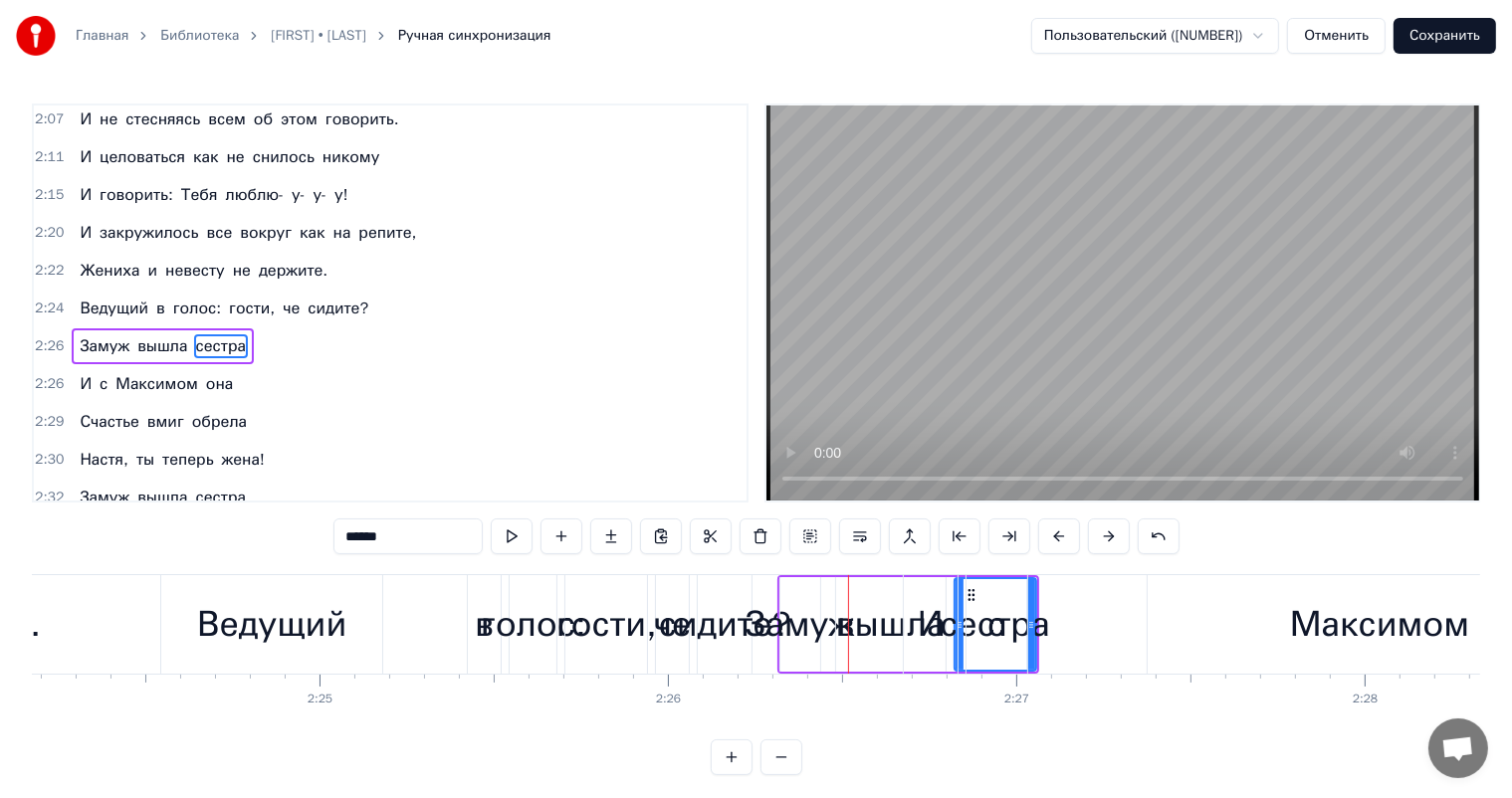 click at bounding box center [1109, 536] 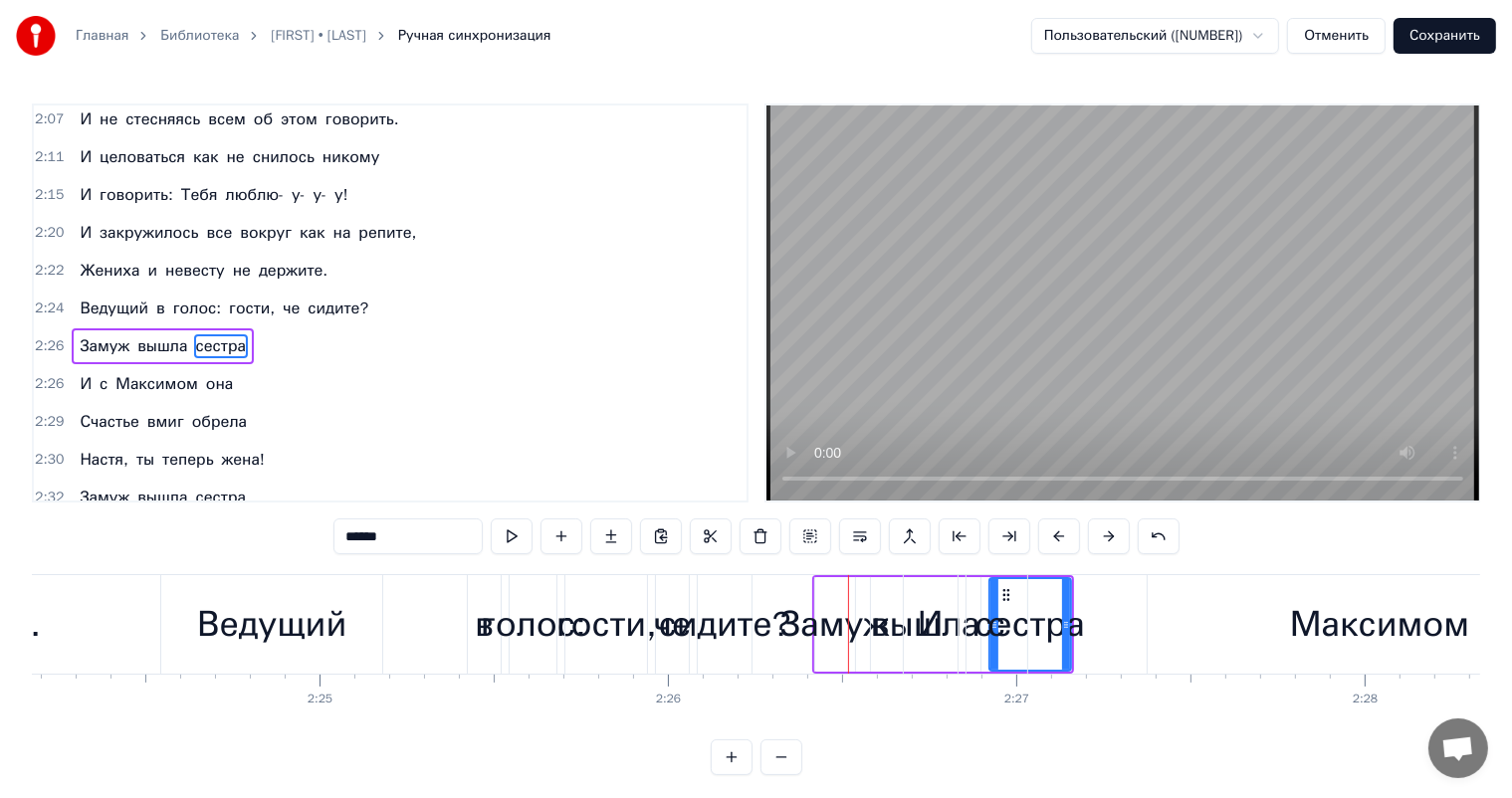 click at bounding box center (1109, 536) 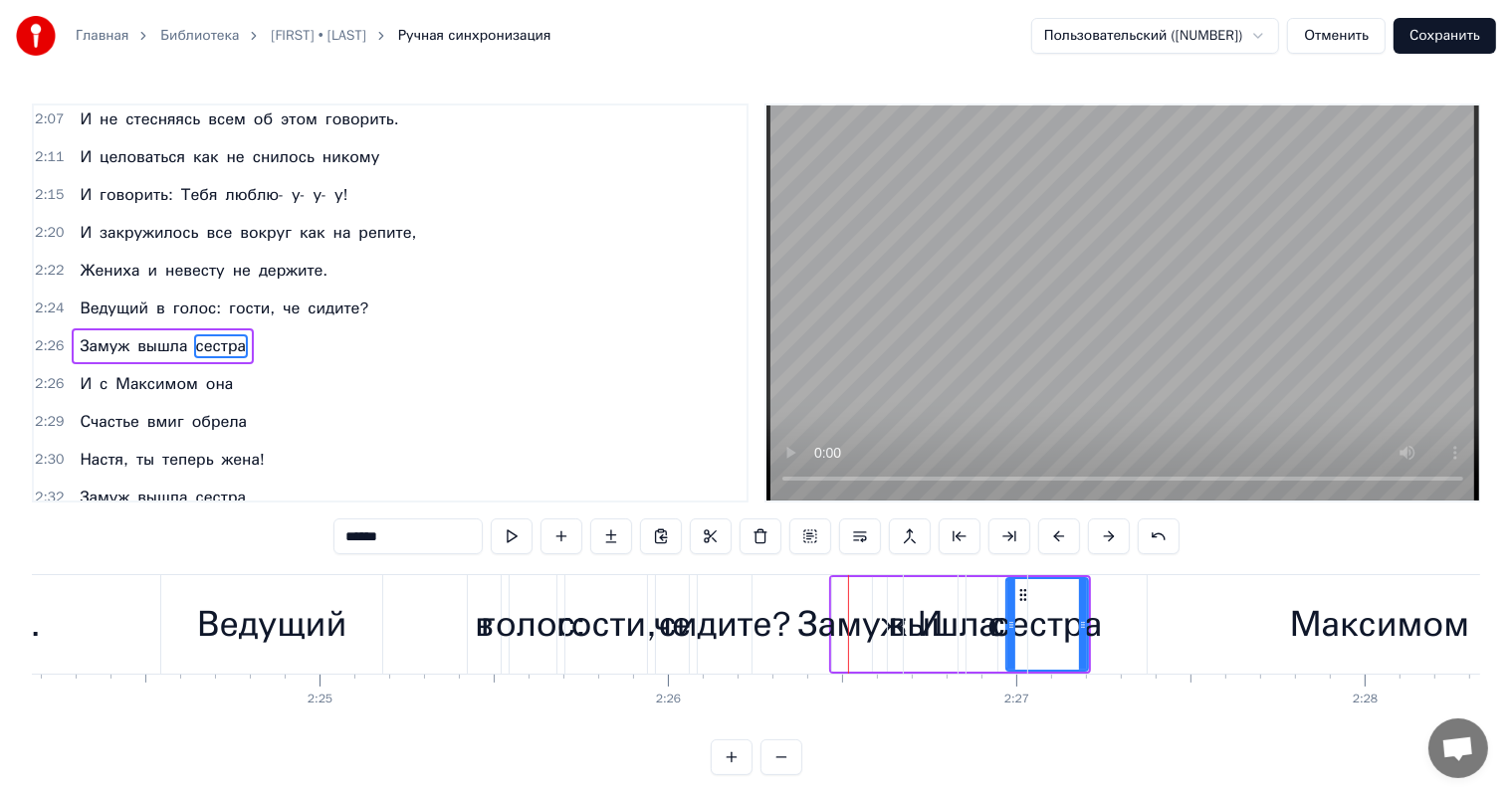 click at bounding box center (1109, 536) 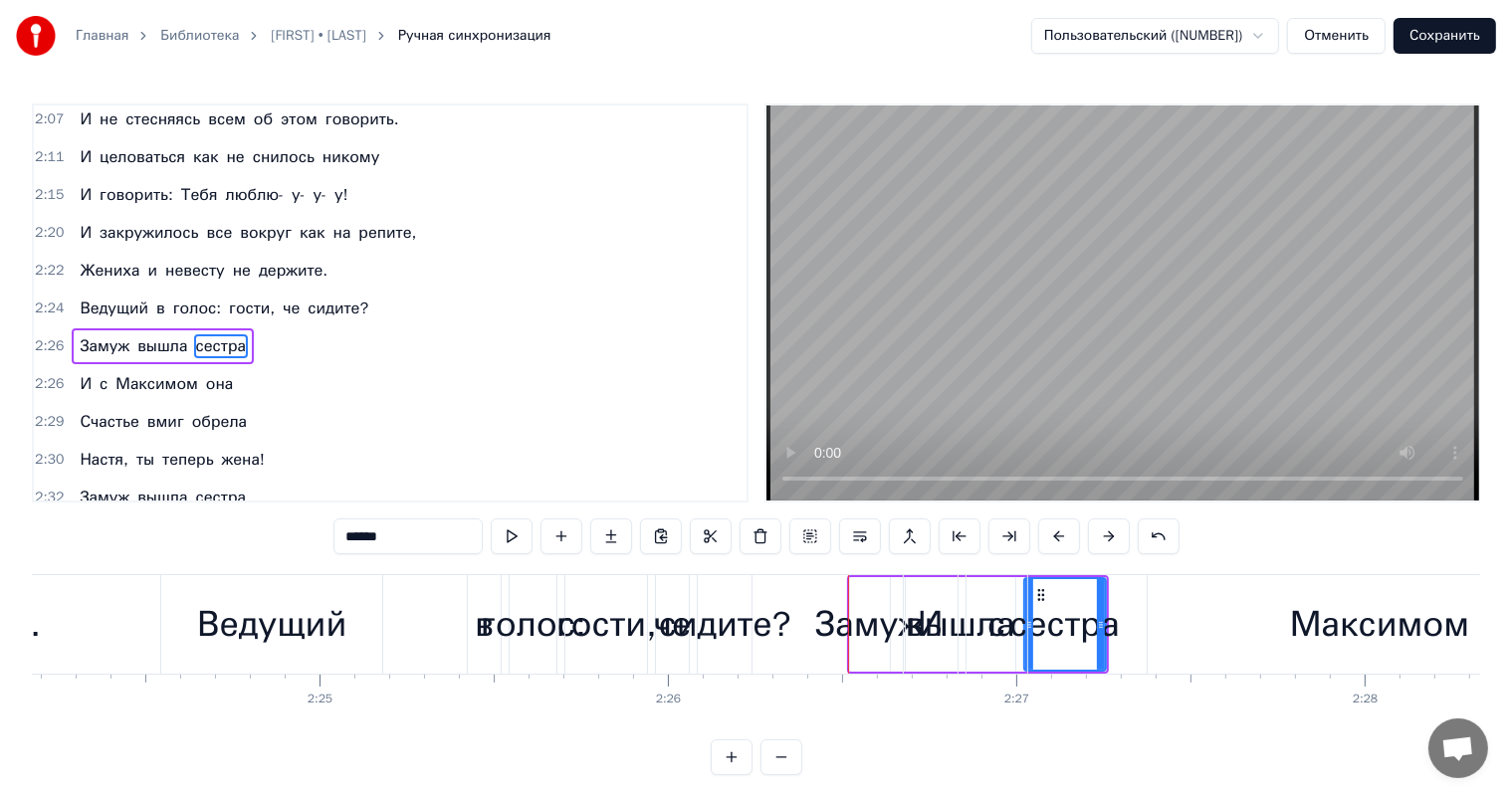 click at bounding box center [1109, 536] 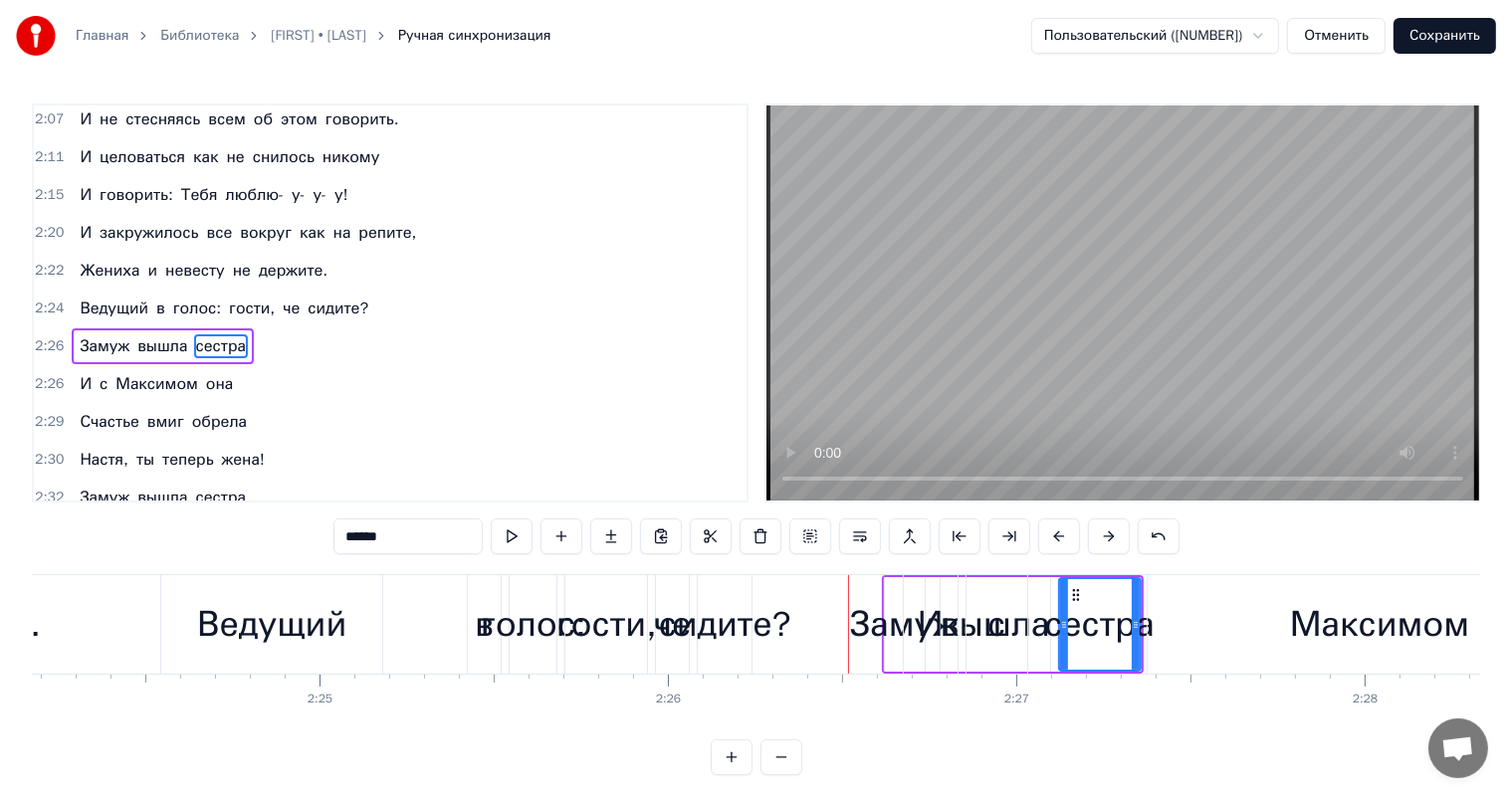 click at bounding box center (1109, 536) 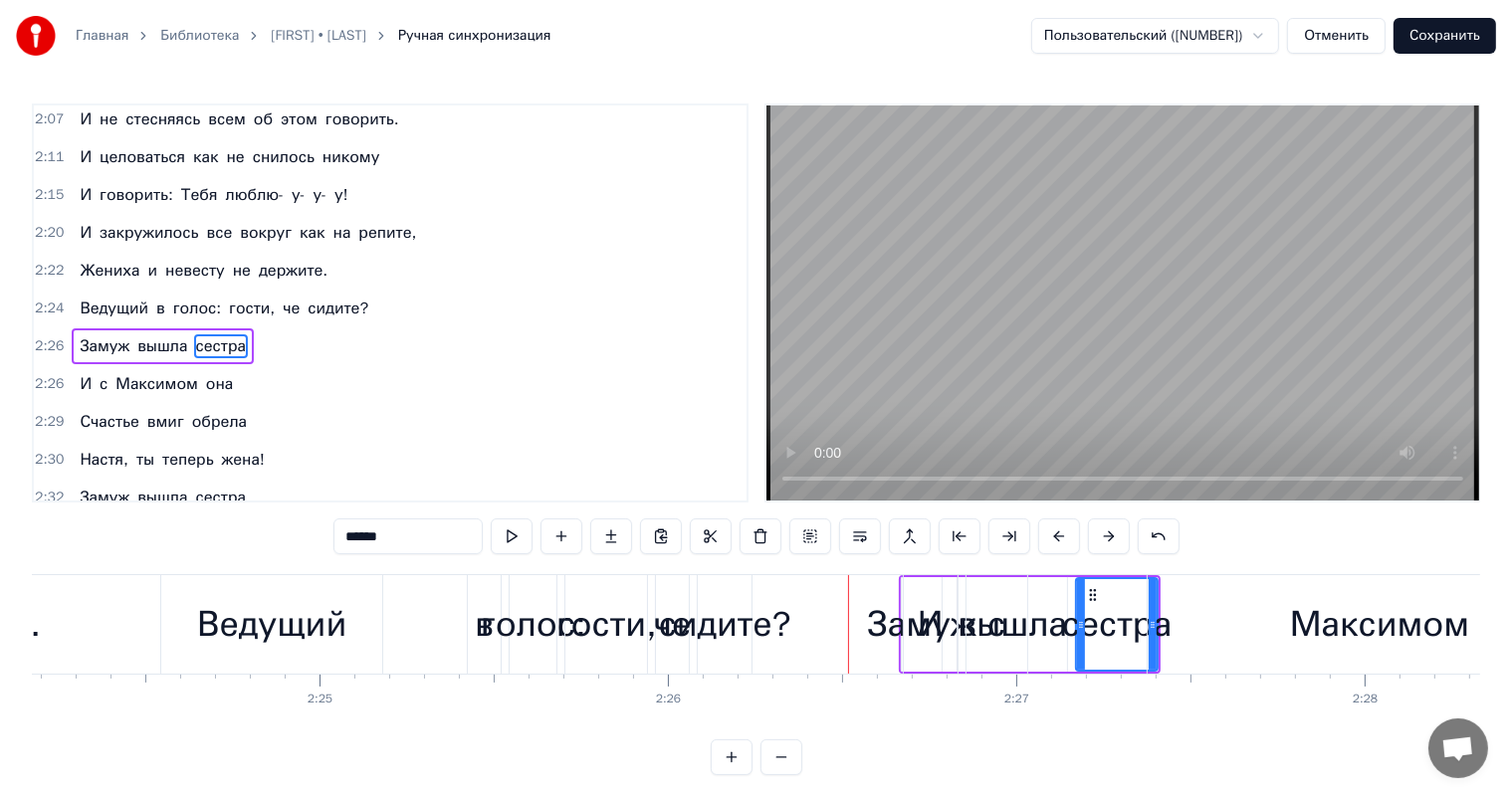 click at bounding box center (1109, 536) 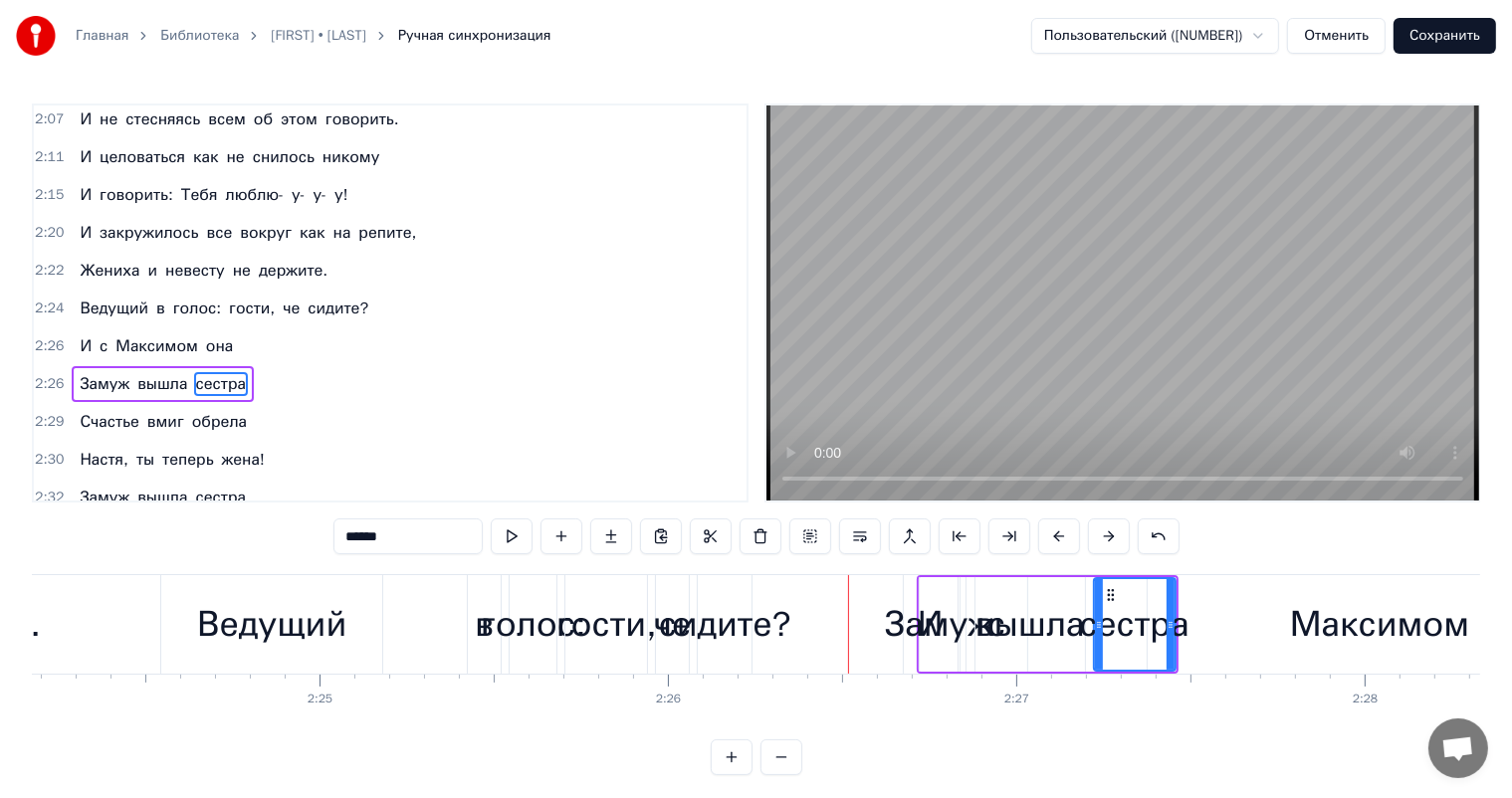 click at bounding box center (1109, 536) 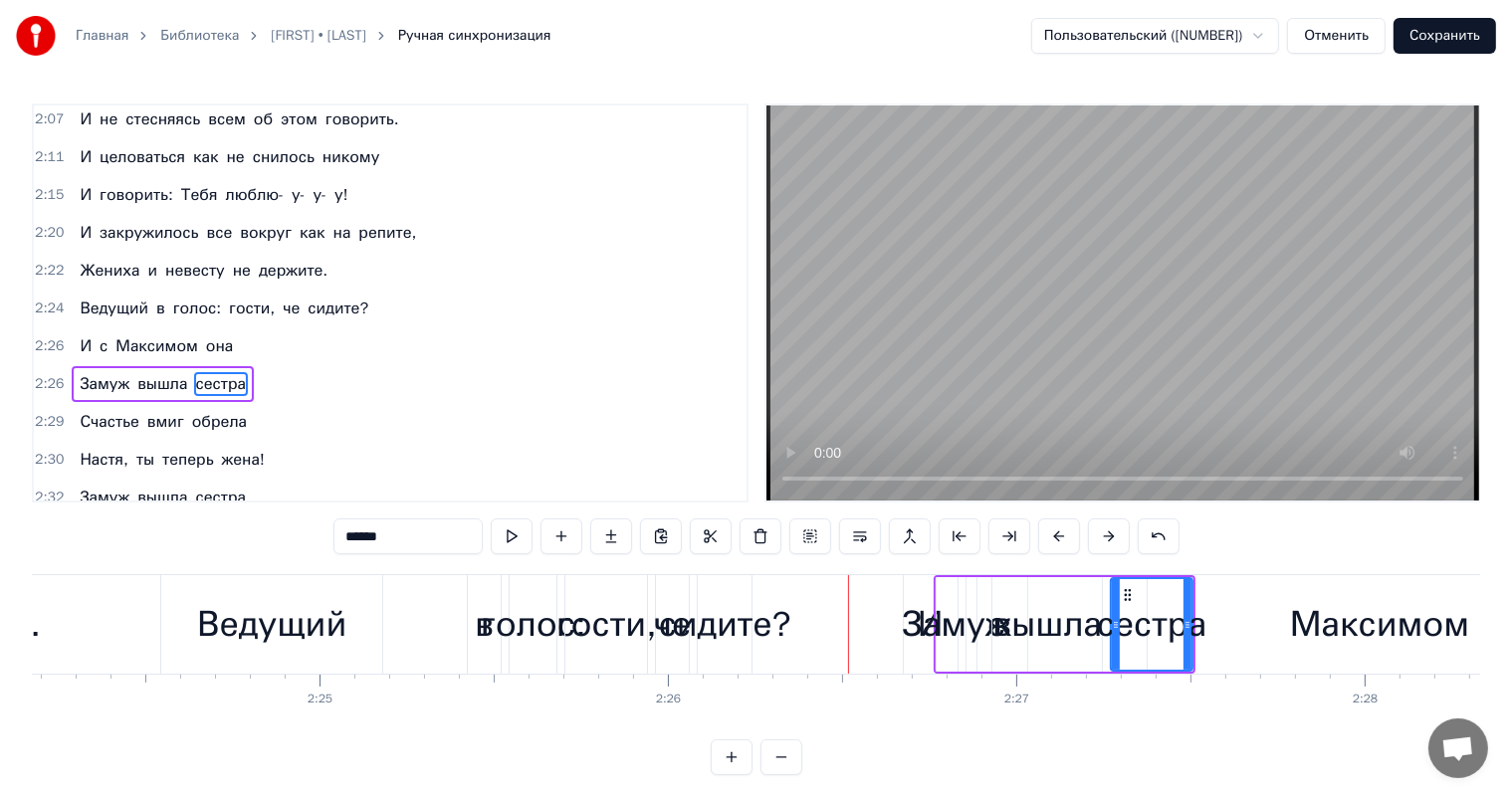 click on "сидите?" at bounding box center [725, 624] 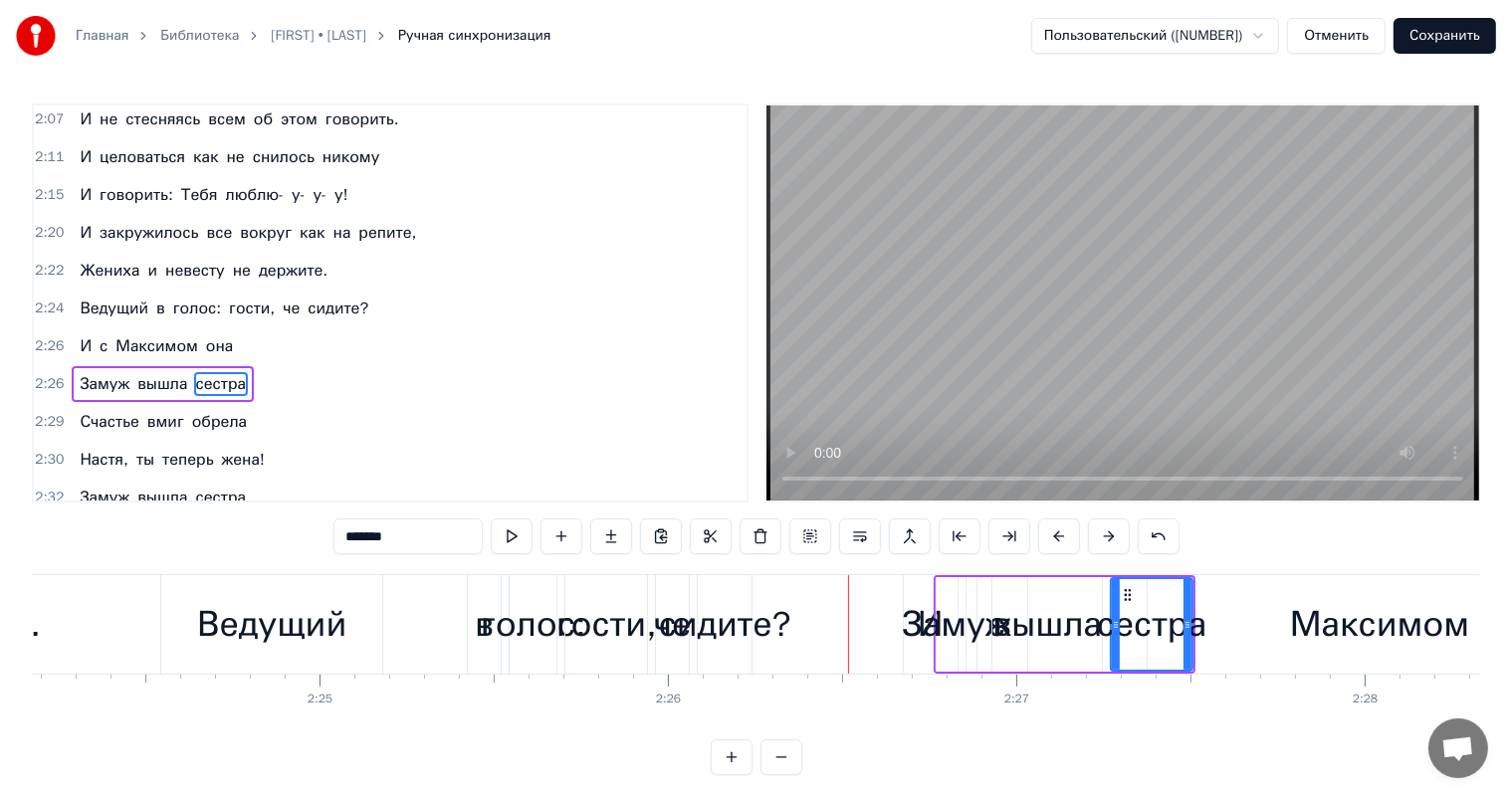 scroll, scrollTop: 1065, scrollLeft: 0, axis: vertical 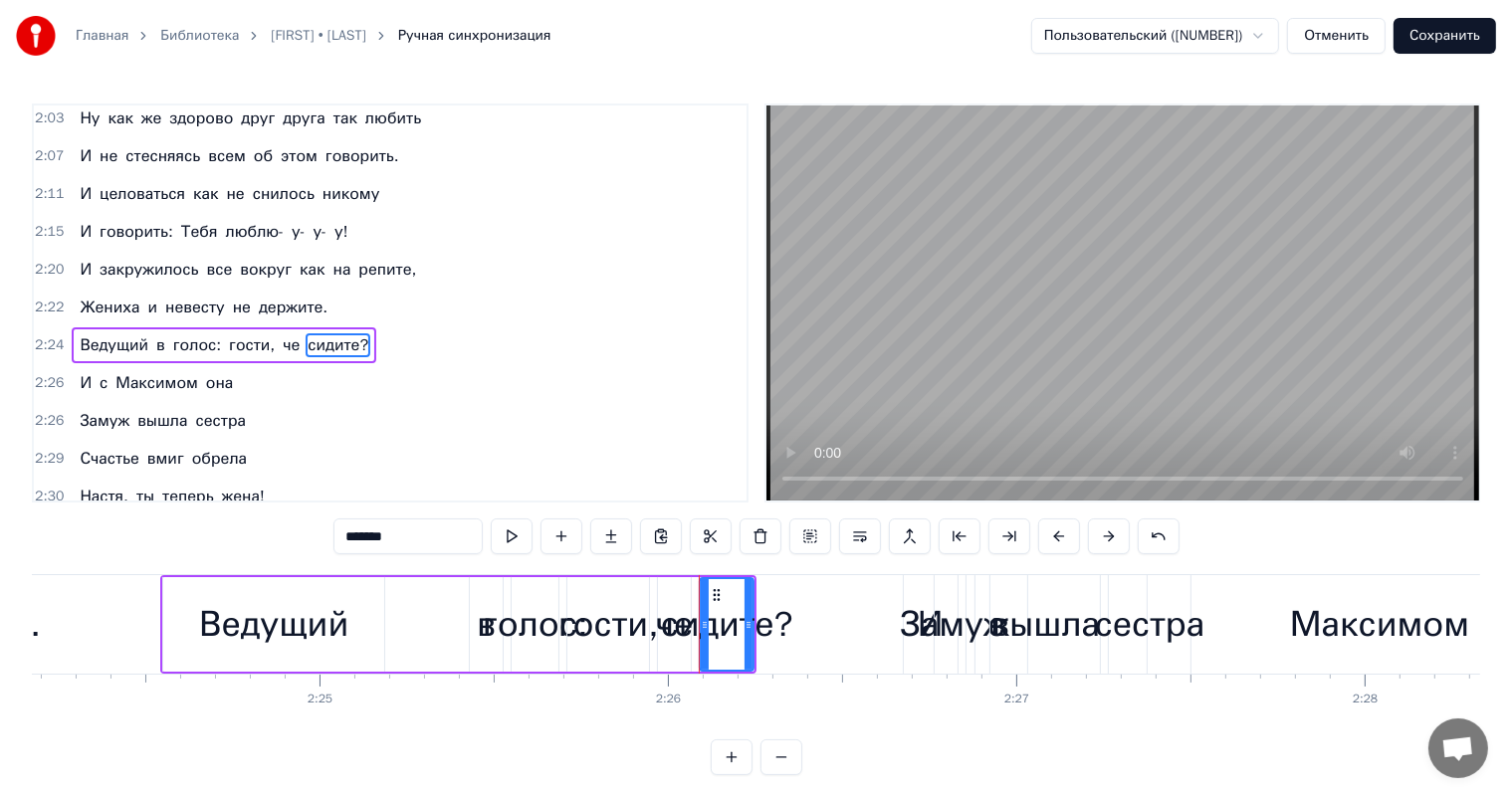 click on "сидите?" at bounding box center [727, 624] 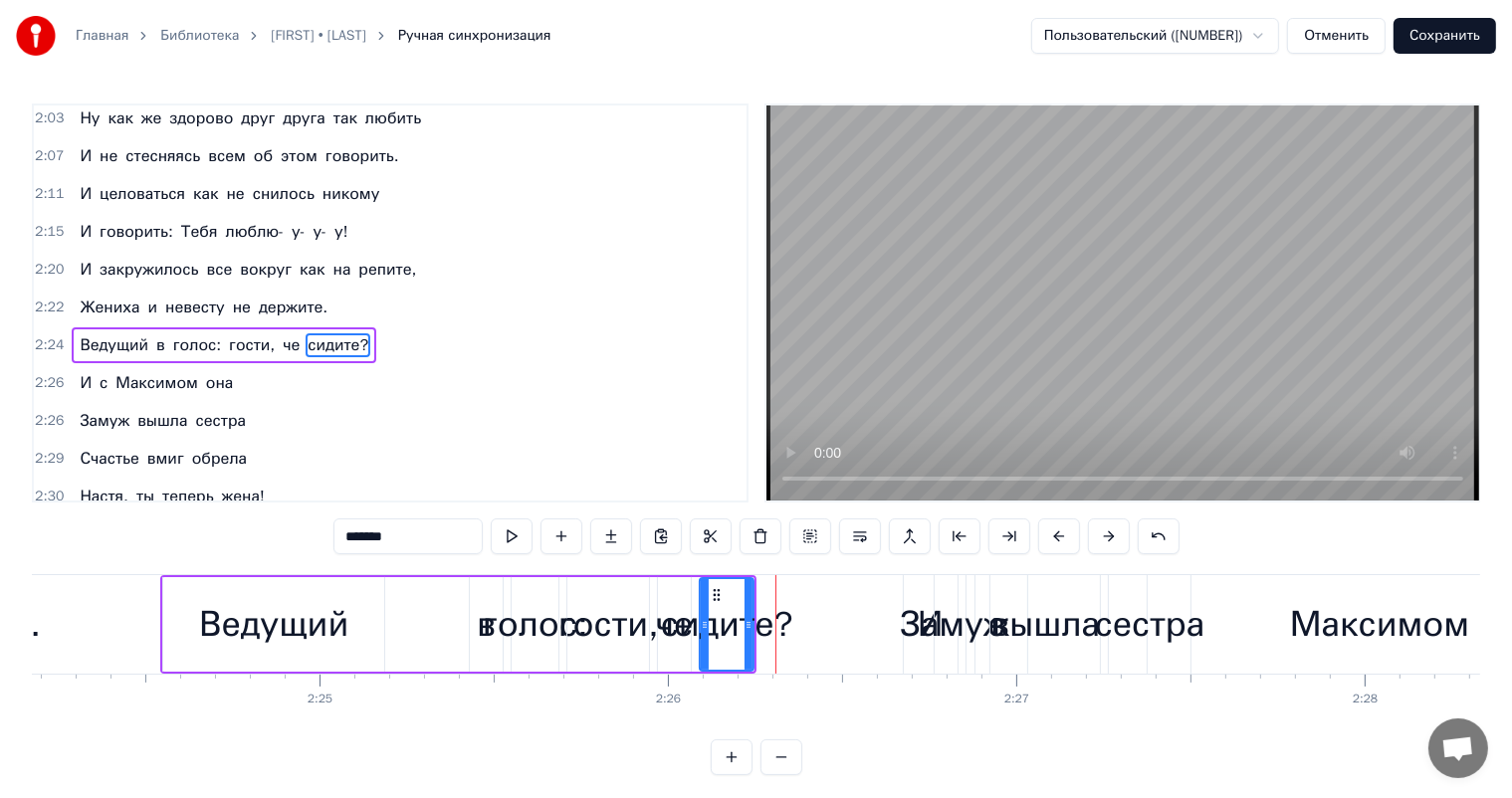 click on "сидите?" at bounding box center (727, 624) 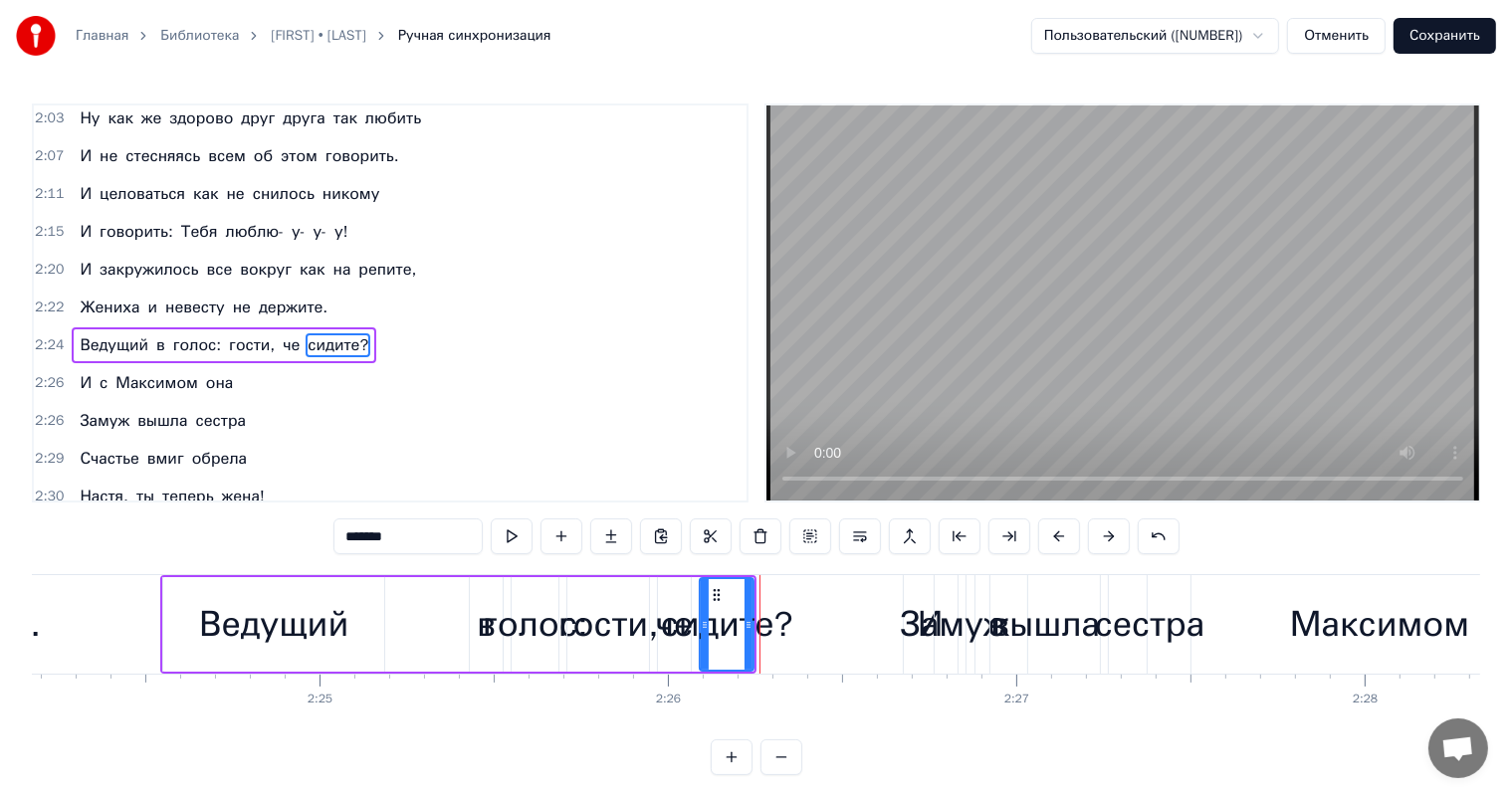 click on "гости," at bounding box center (608, 624) 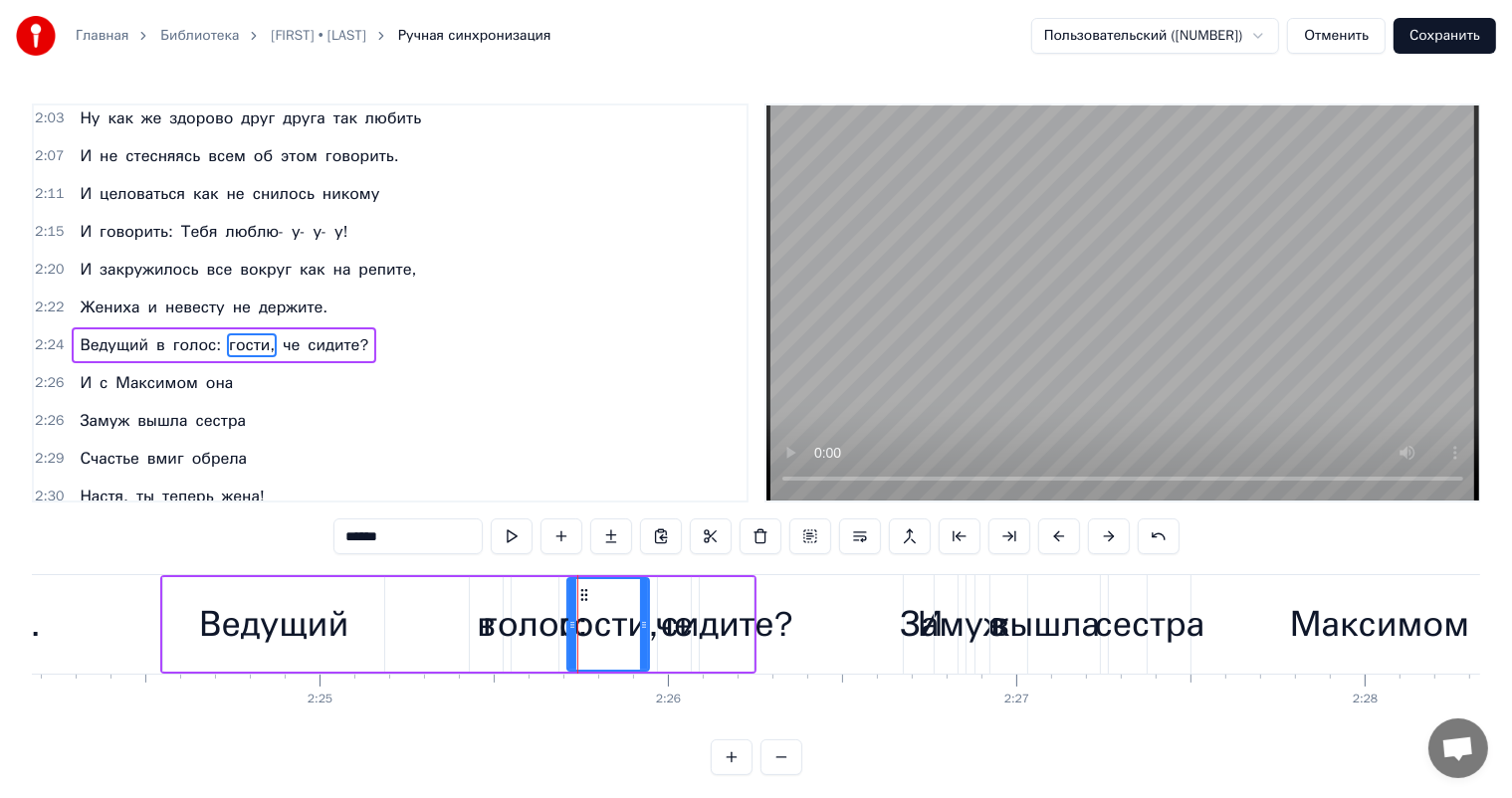 click on "сидите?" at bounding box center (727, 624) 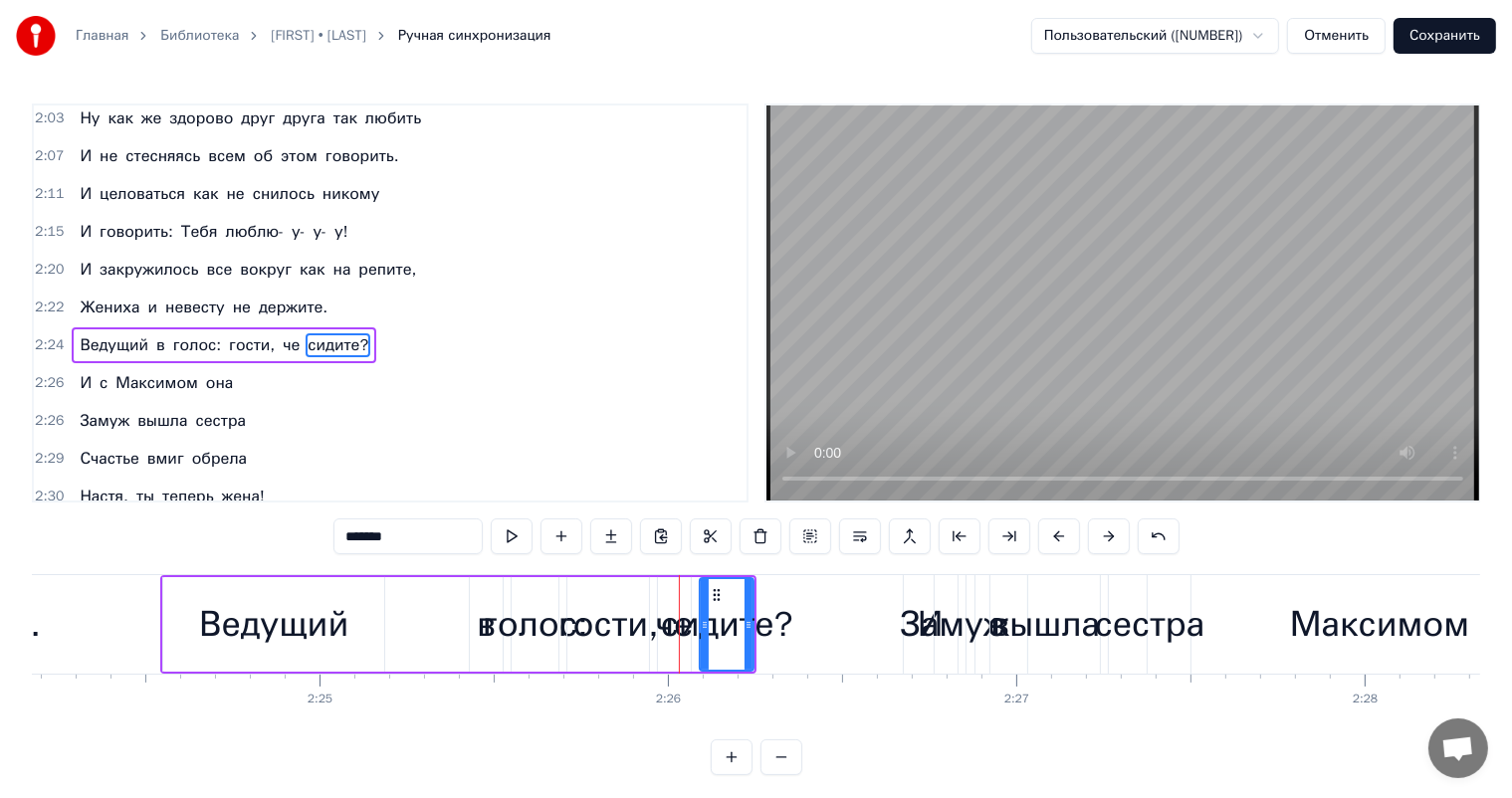 click on "гости," at bounding box center (608, 624) 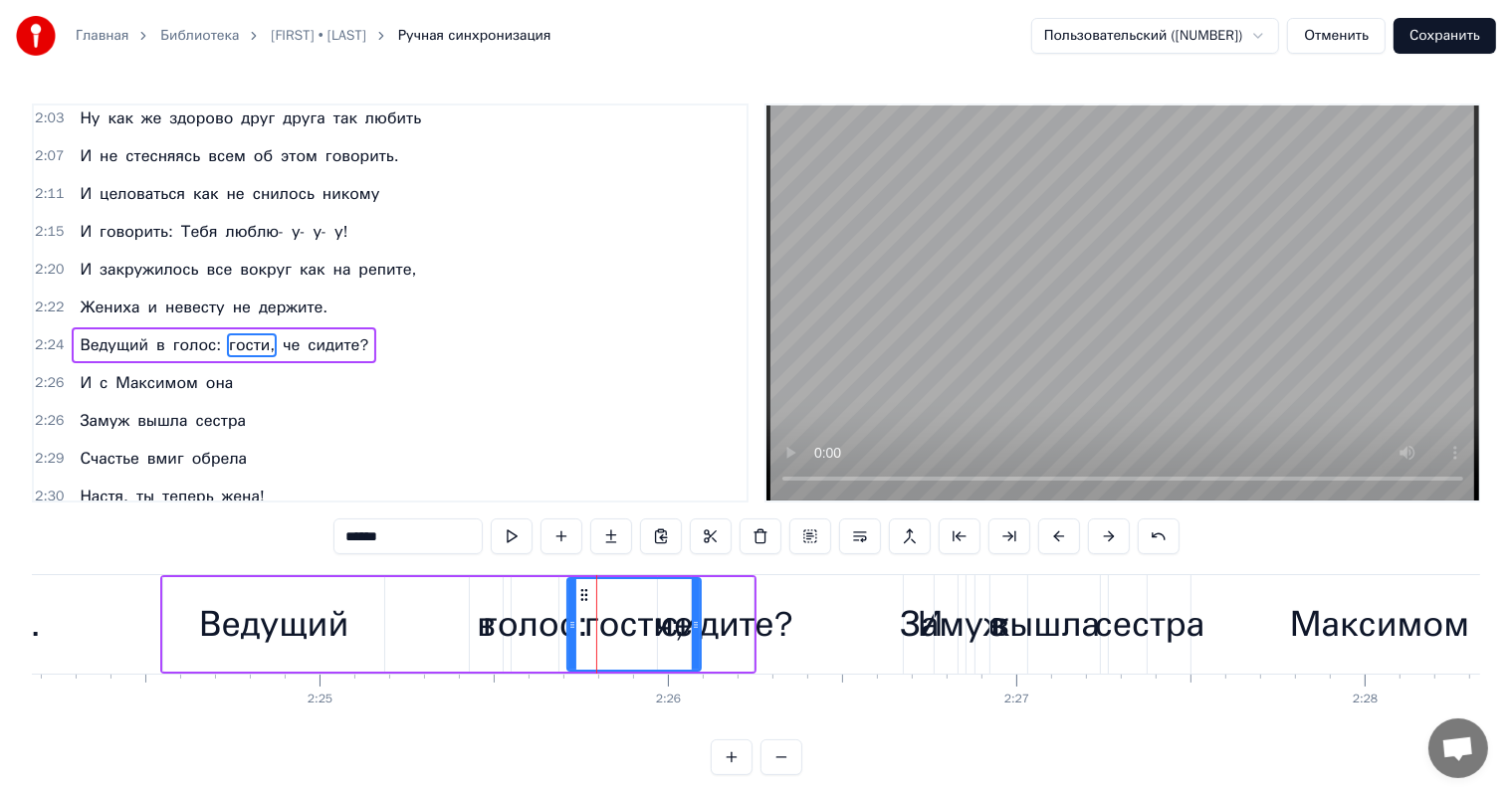 drag, startPoint x: 641, startPoint y: 625, endPoint x: 693, endPoint y: 628, distance: 52.086467 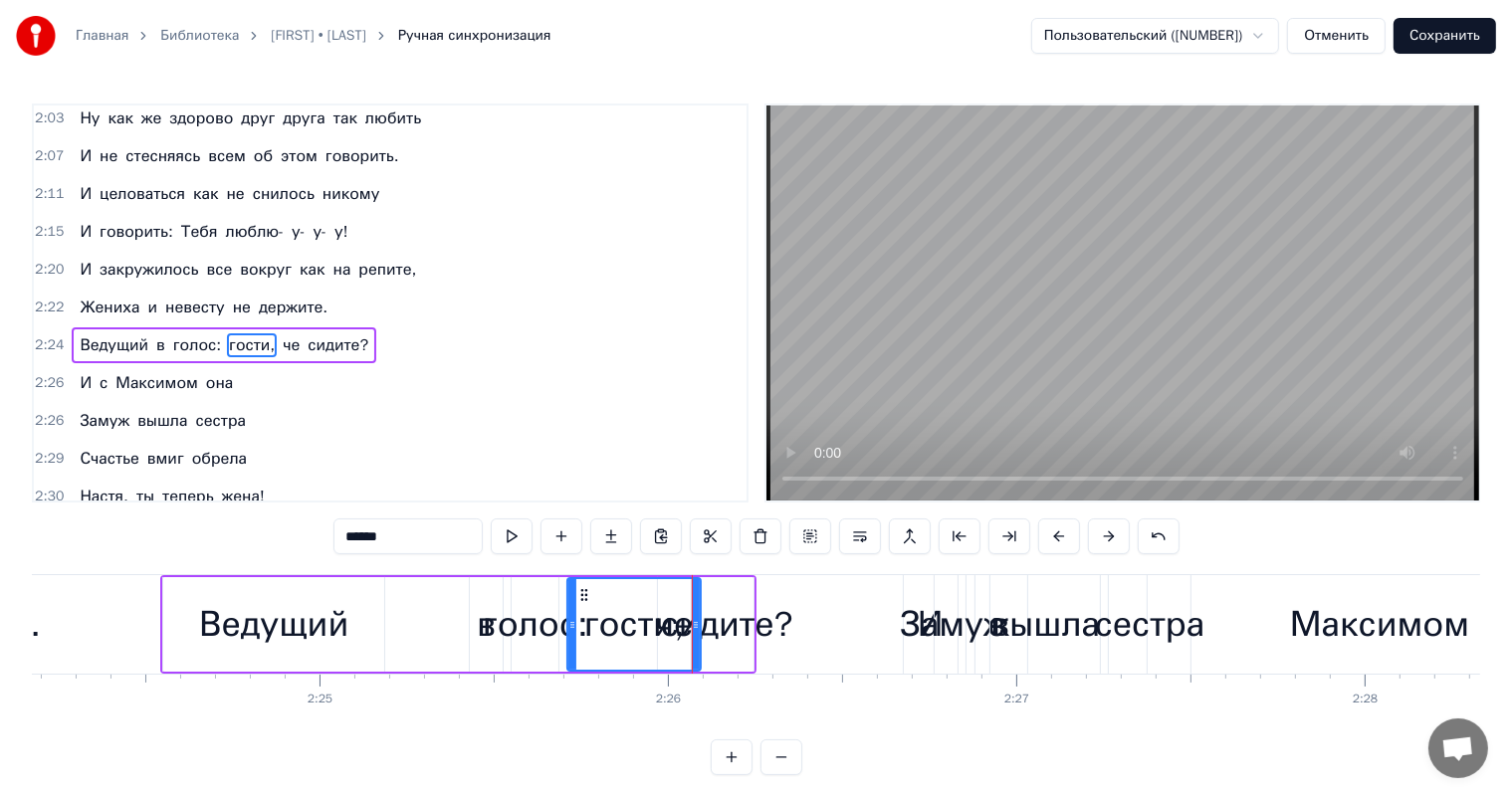 click on "гости," at bounding box center [634, 624] 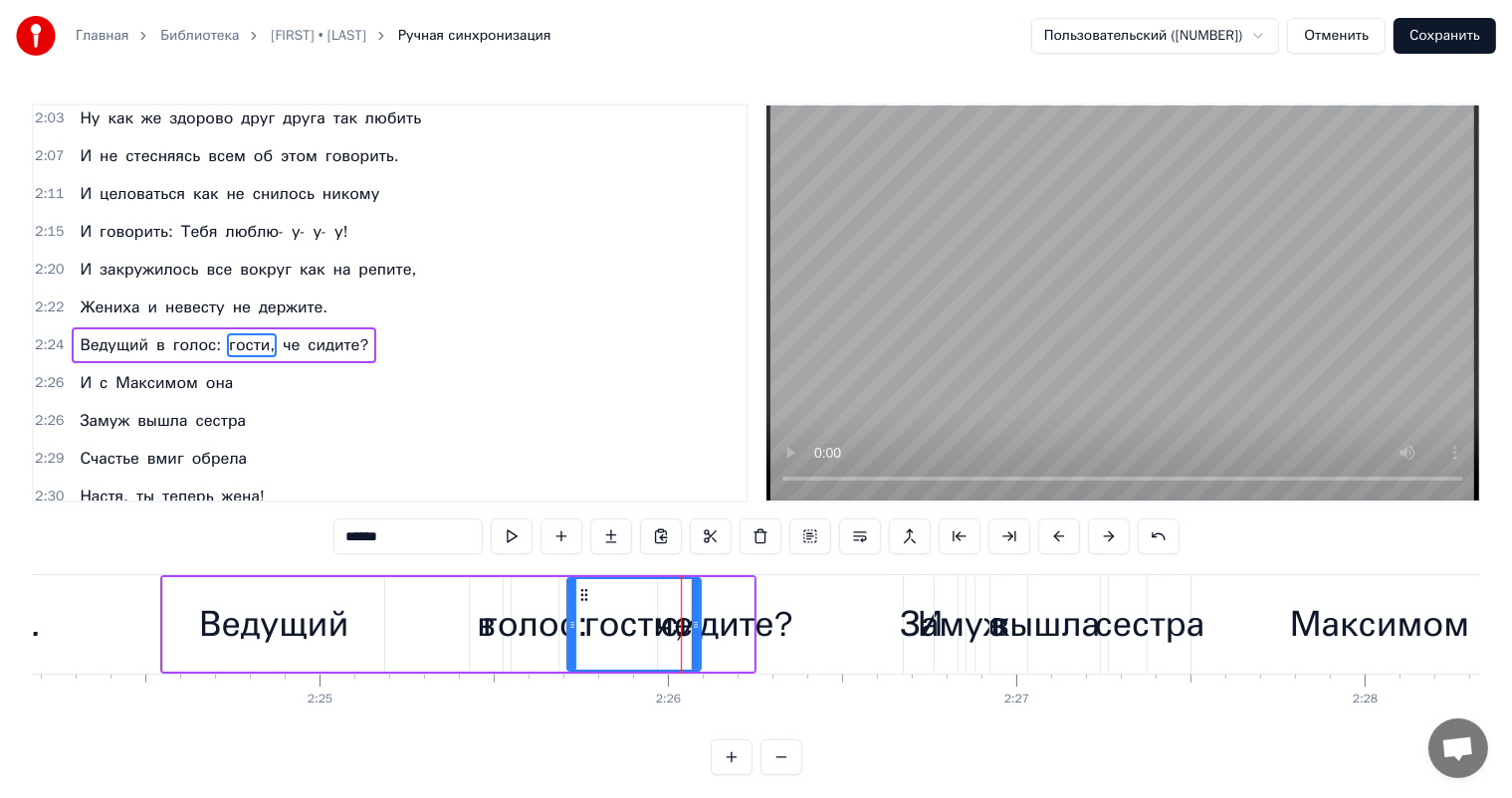 click on "сидите?" at bounding box center (727, 624) 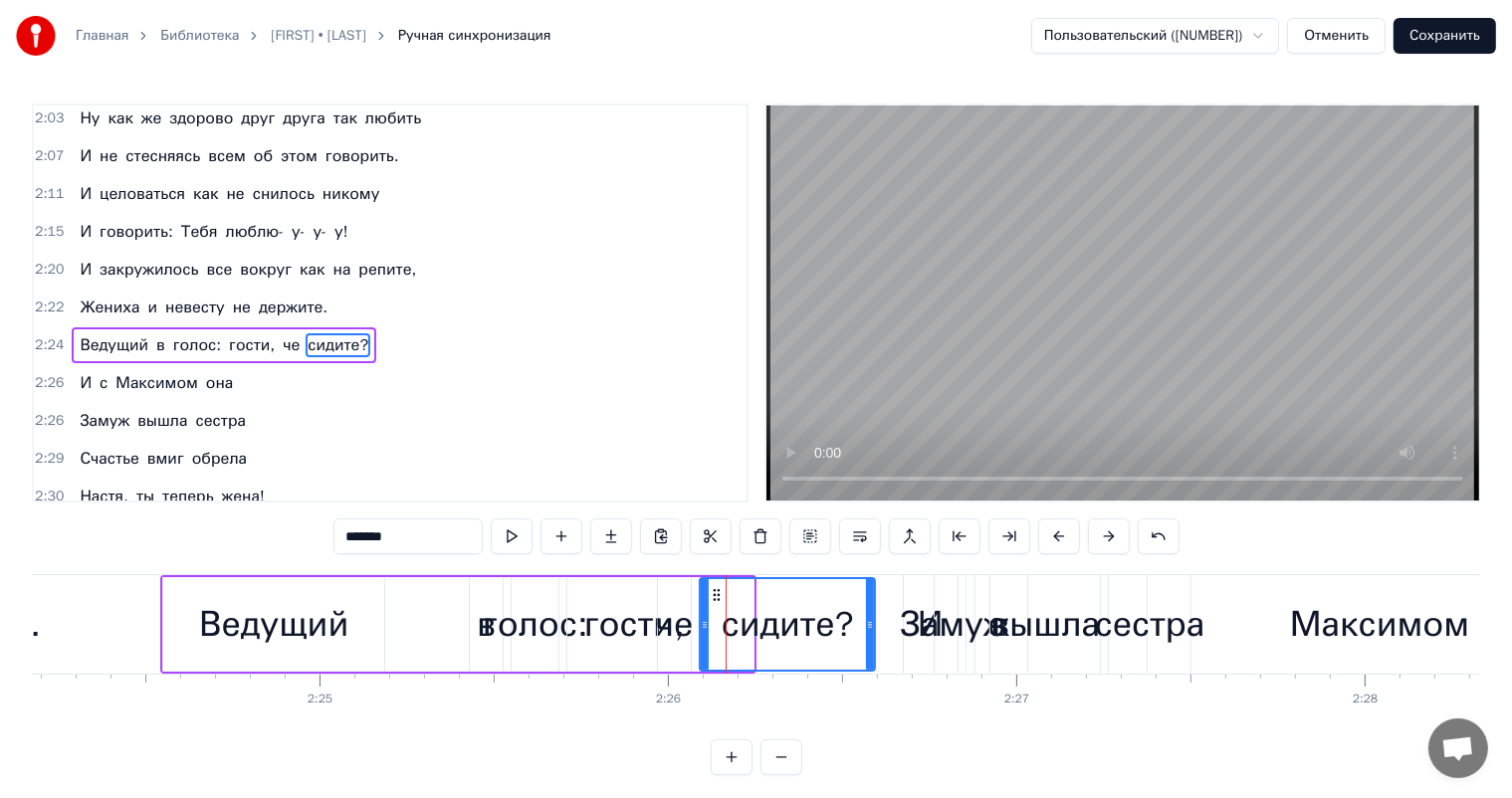 drag, startPoint x: 750, startPoint y: 626, endPoint x: 871, endPoint y: 621, distance: 121.10326 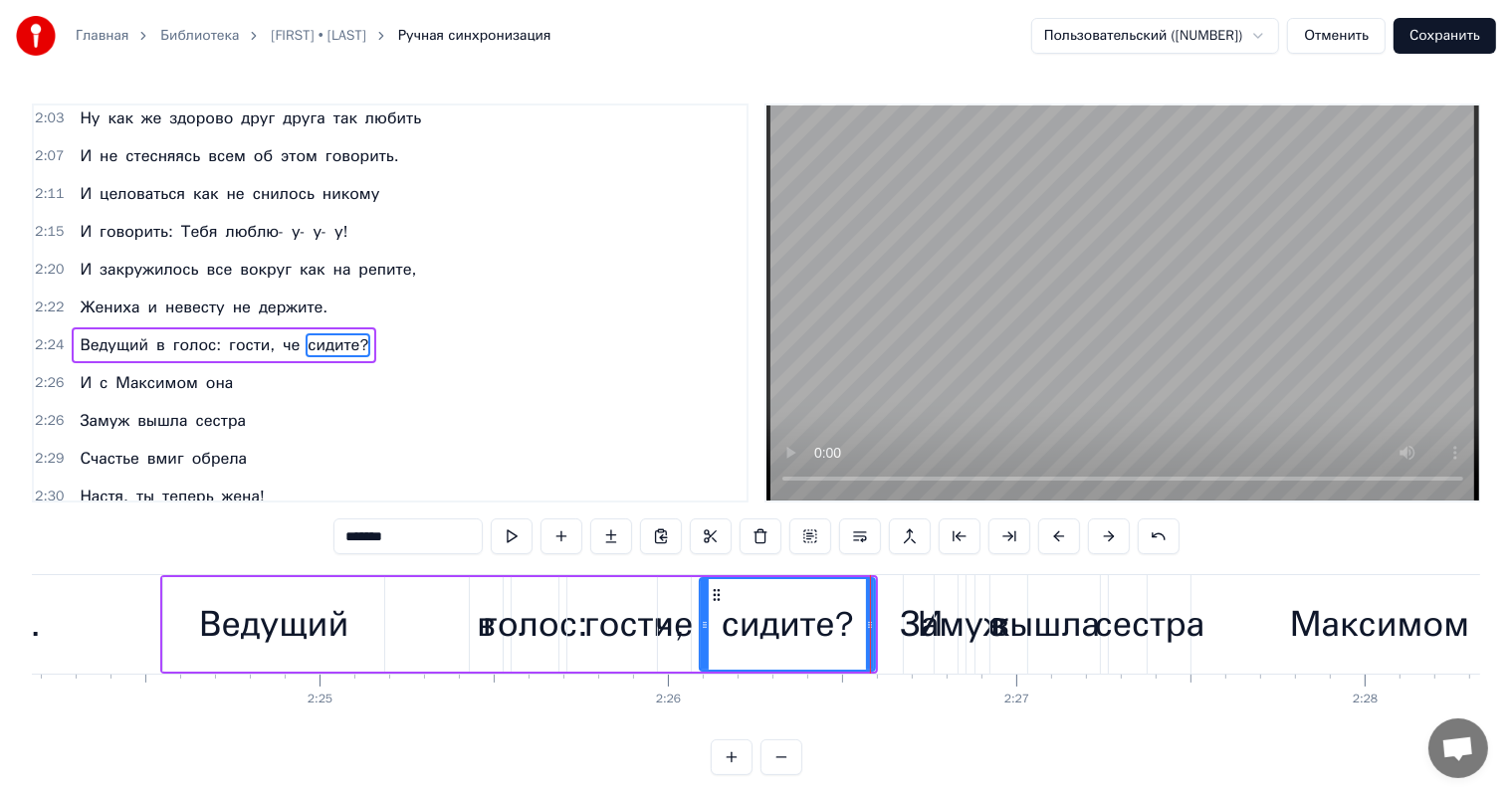 click on "Жениха" at bounding box center [109, 307] 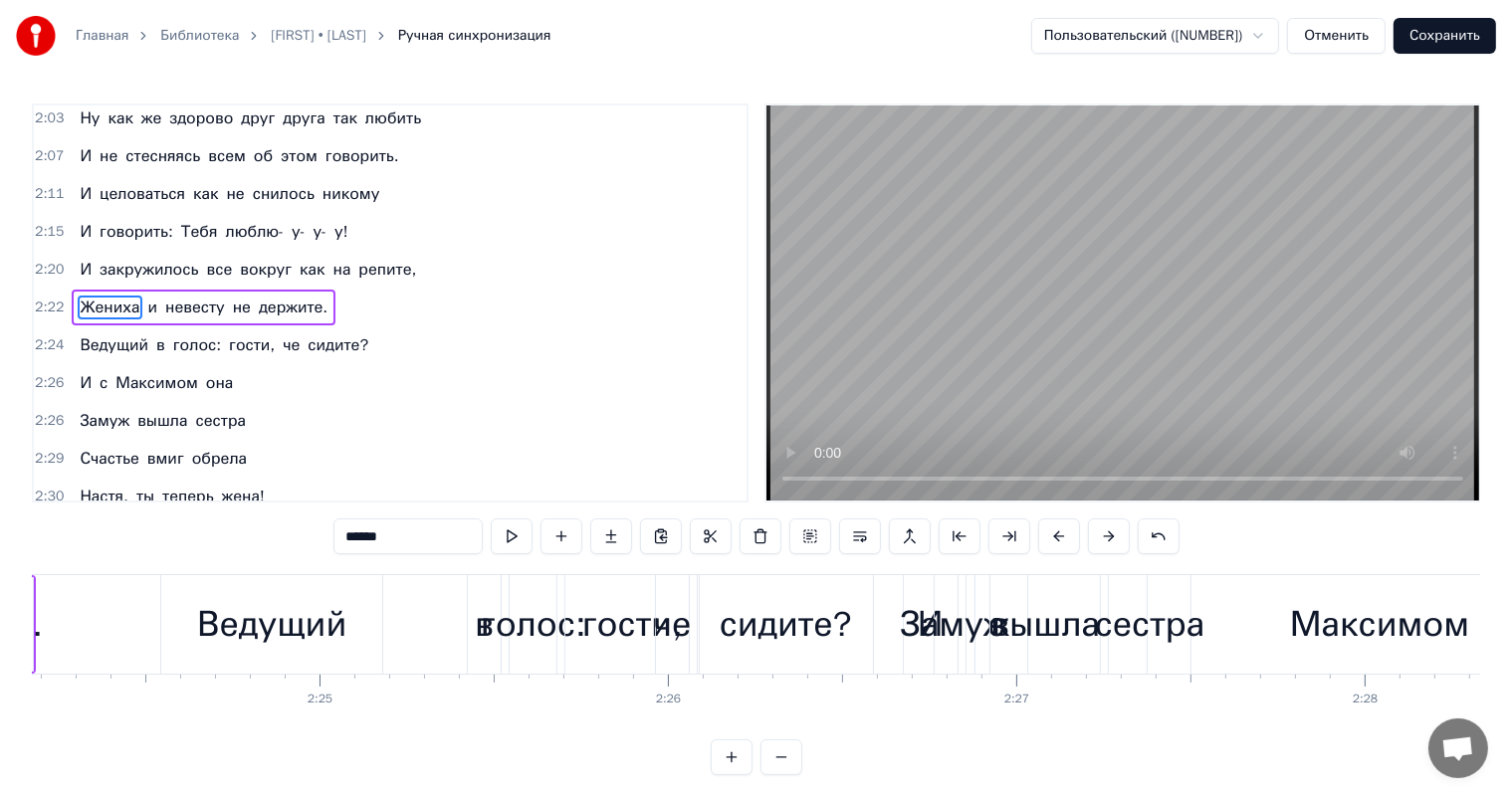 scroll, scrollTop: 1028, scrollLeft: 0, axis: vertical 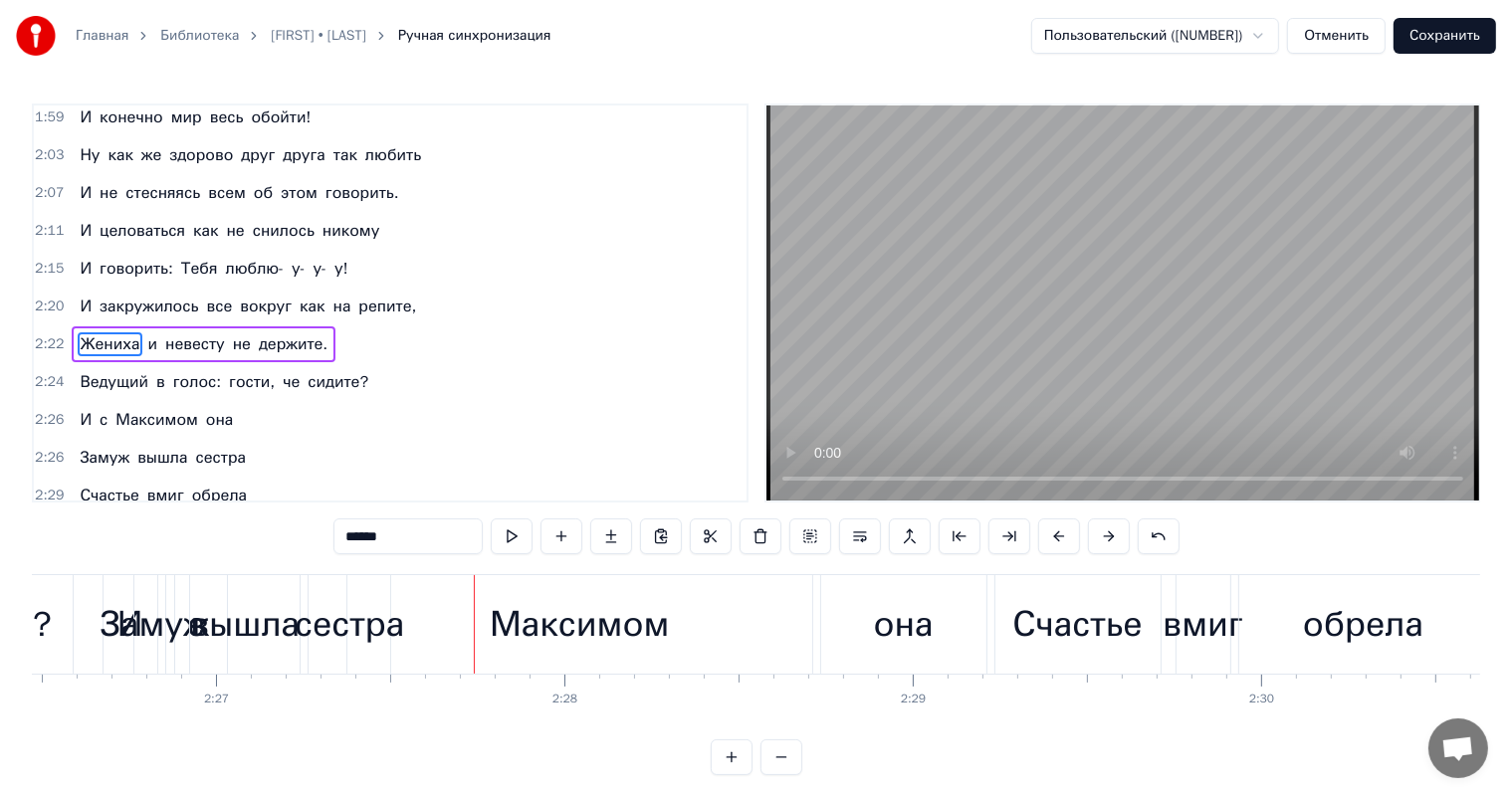 click on "сестра" at bounding box center [349, 624] 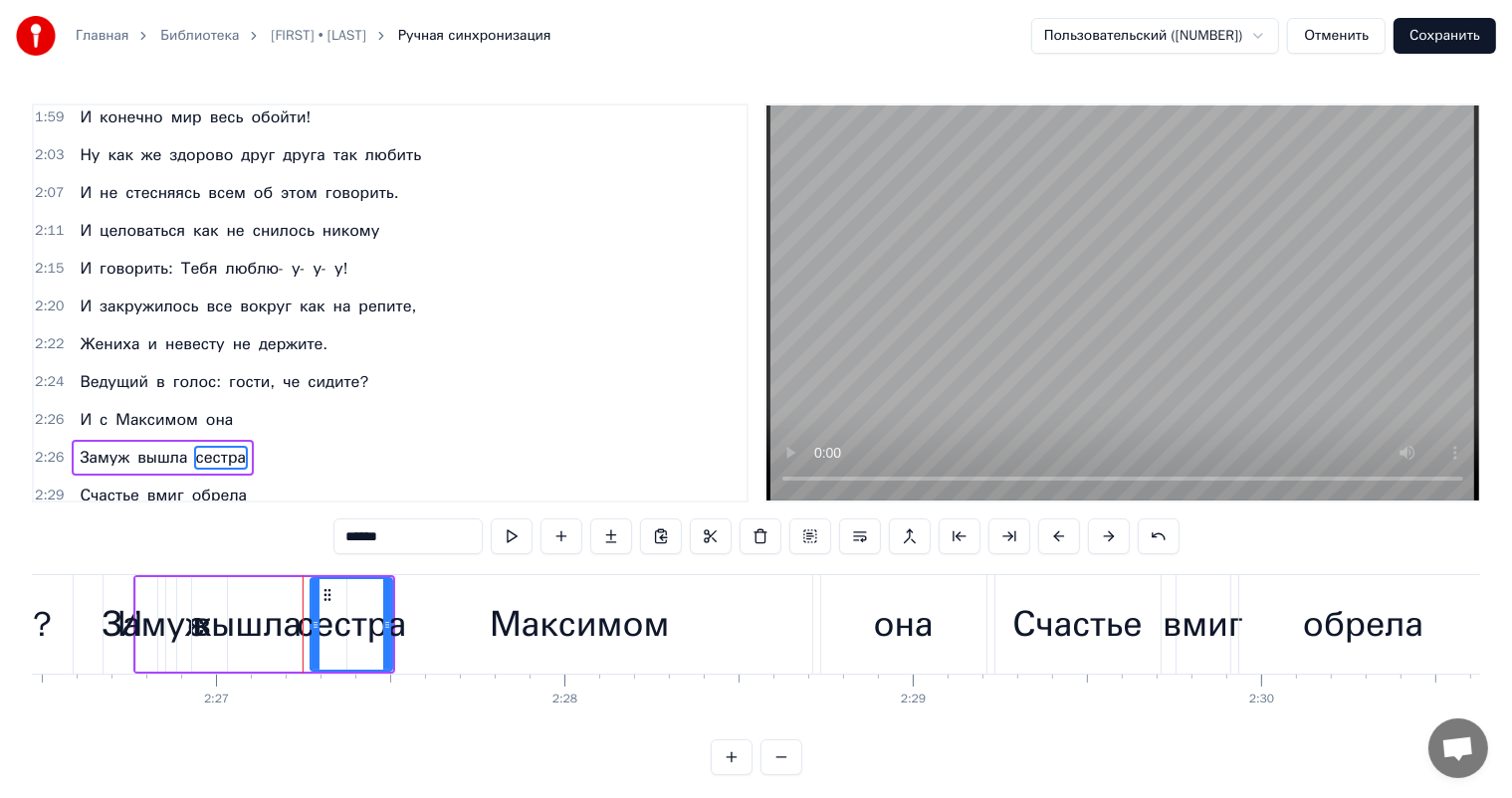 scroll, scrollTop: 1138, scrollLeft: 0, axis: vertical 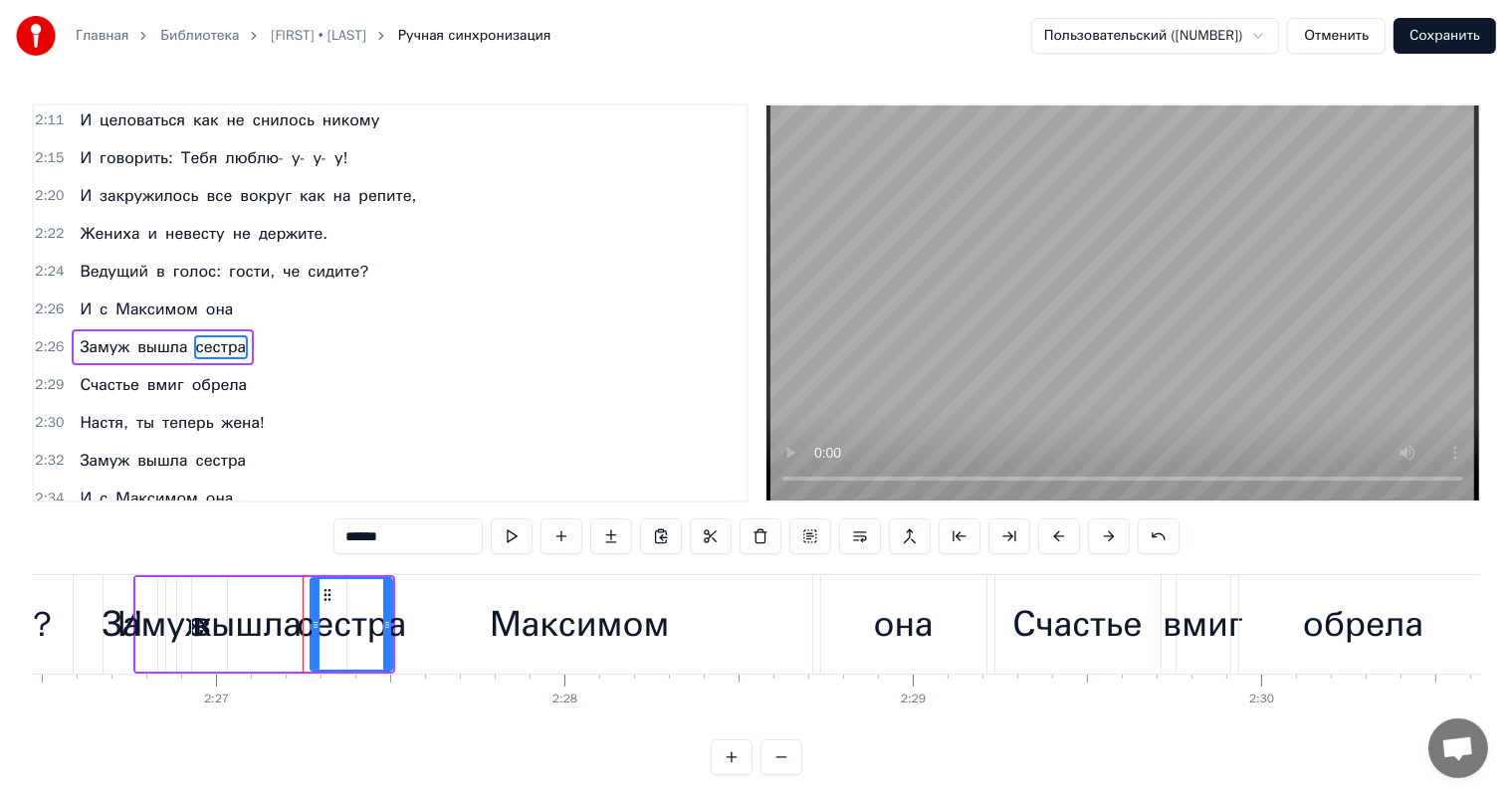 click at bounding box center [1109, 536] 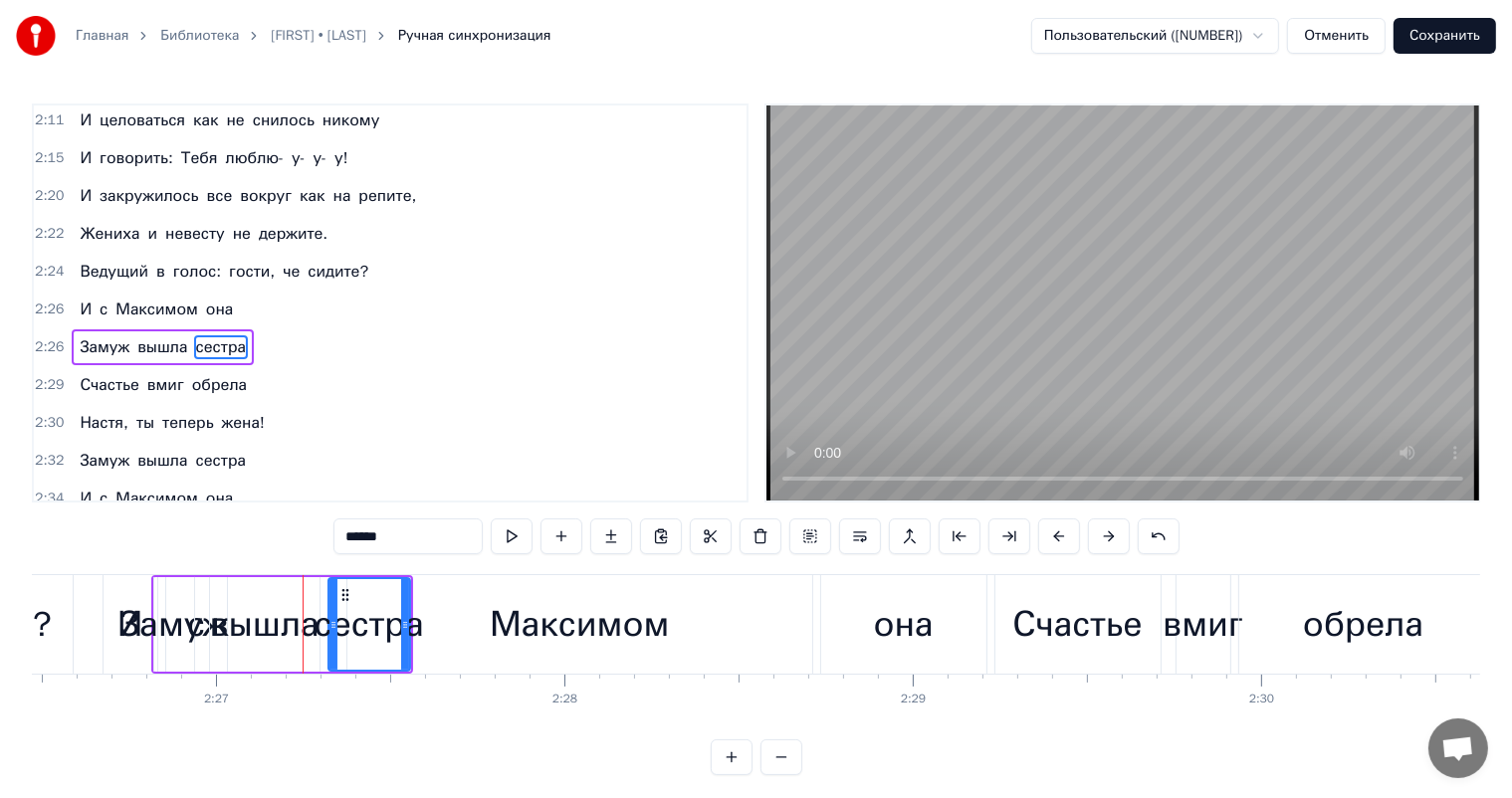 click at bounding box center (1109, 536) 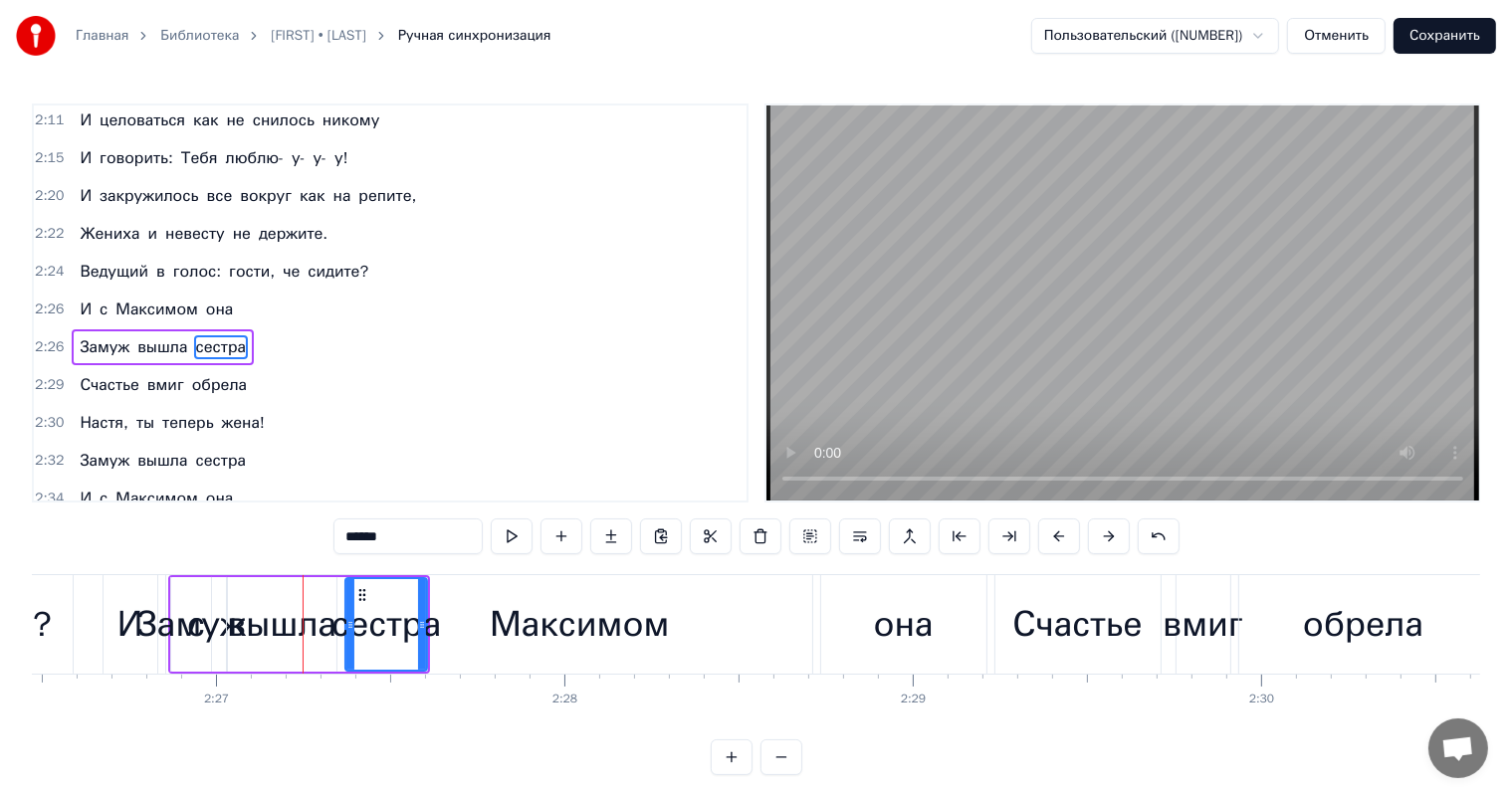 click at bounding box center (1109, 536) 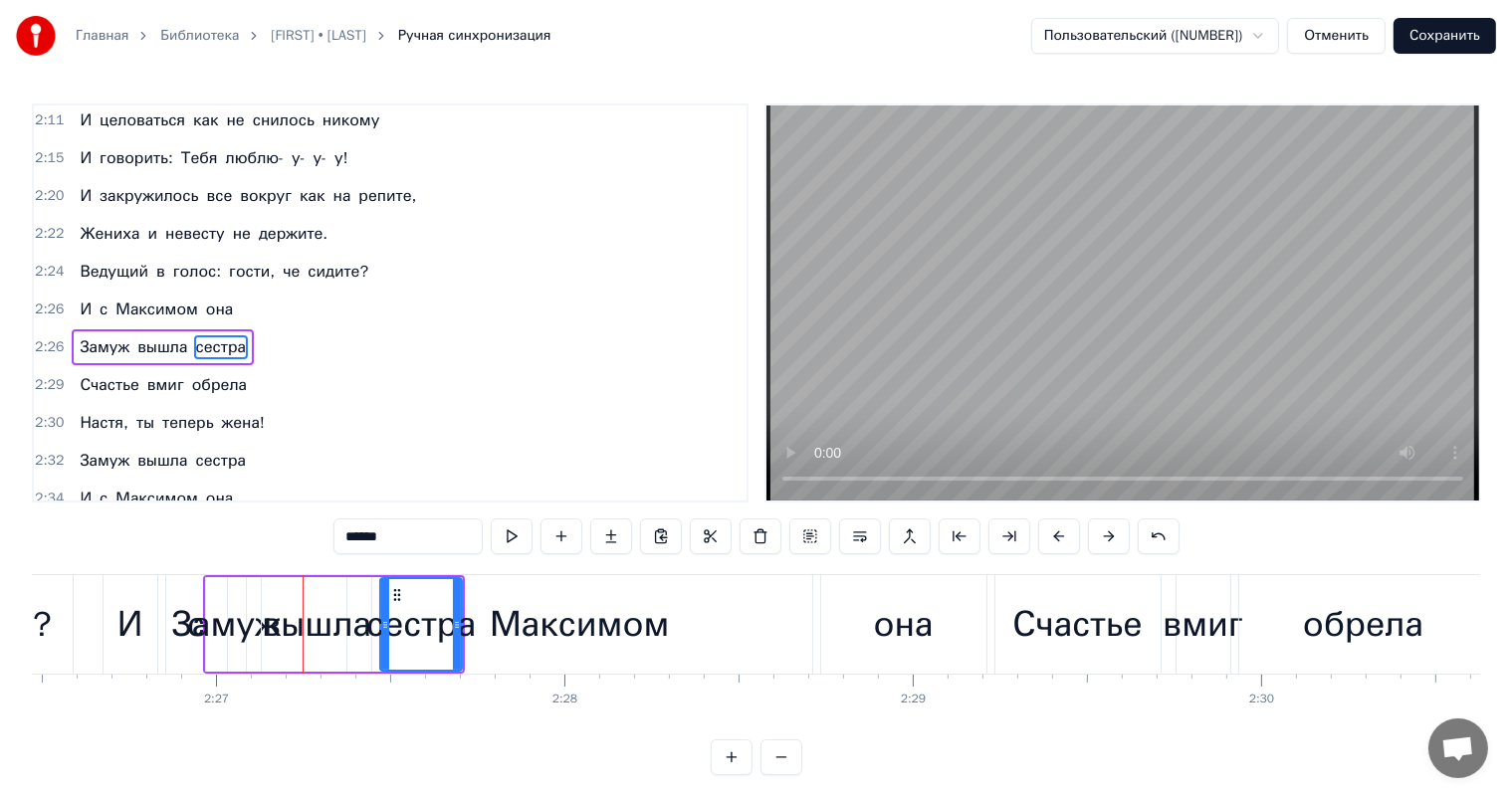 click at bounding box center [1109, 536] 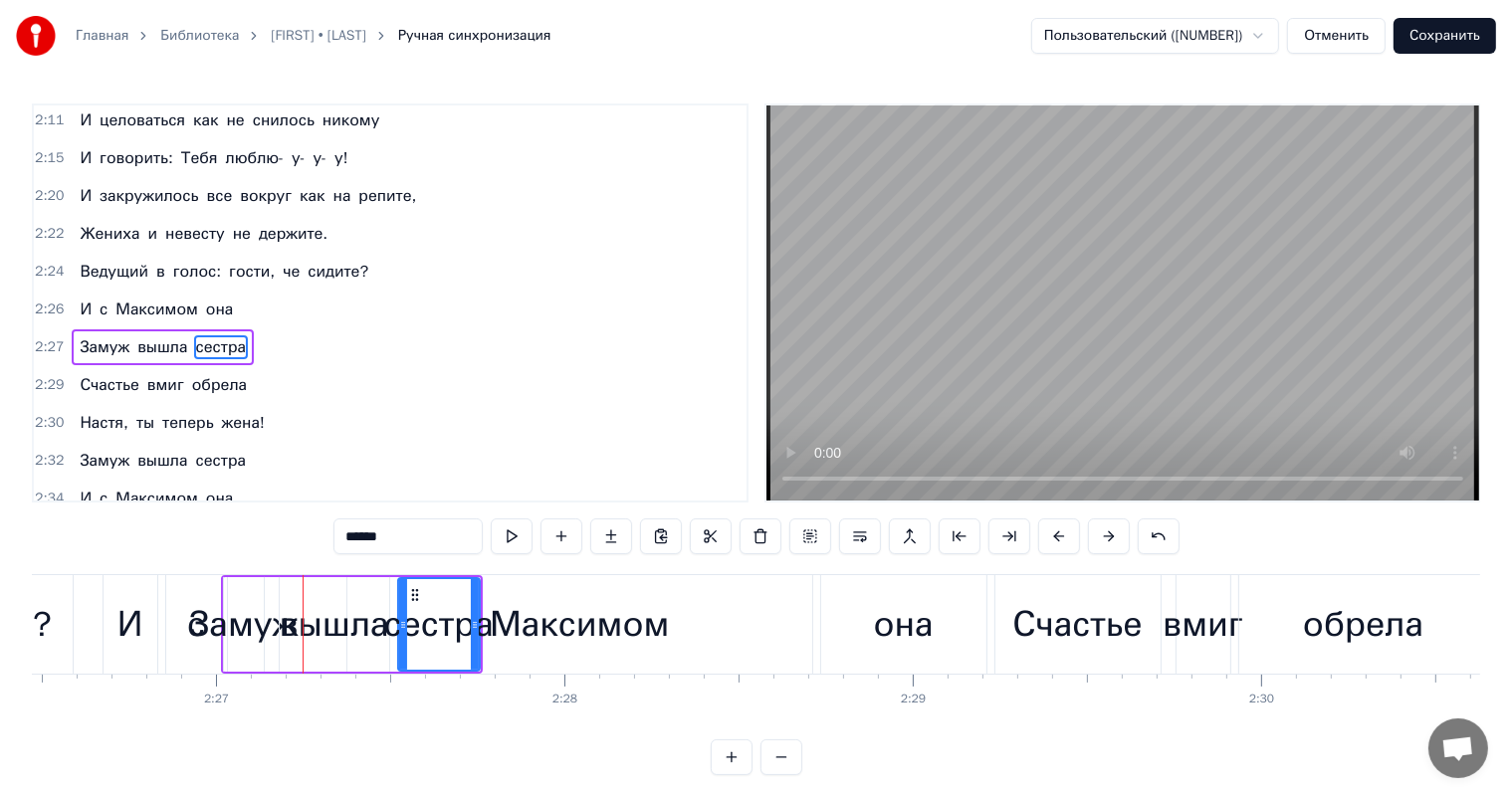 click at bounding box center [1109, 536] 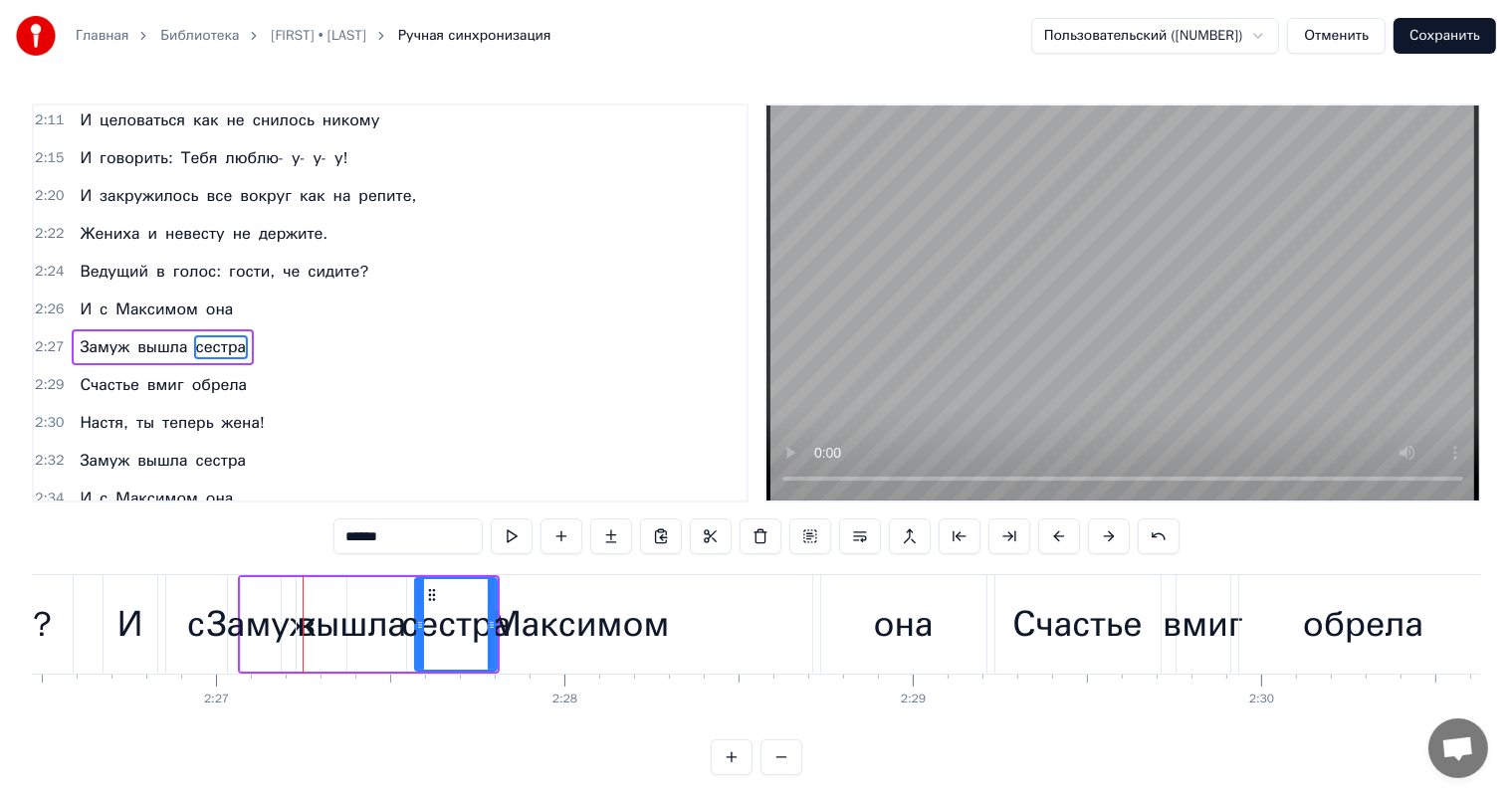 click at bounding box center [1109, 536] 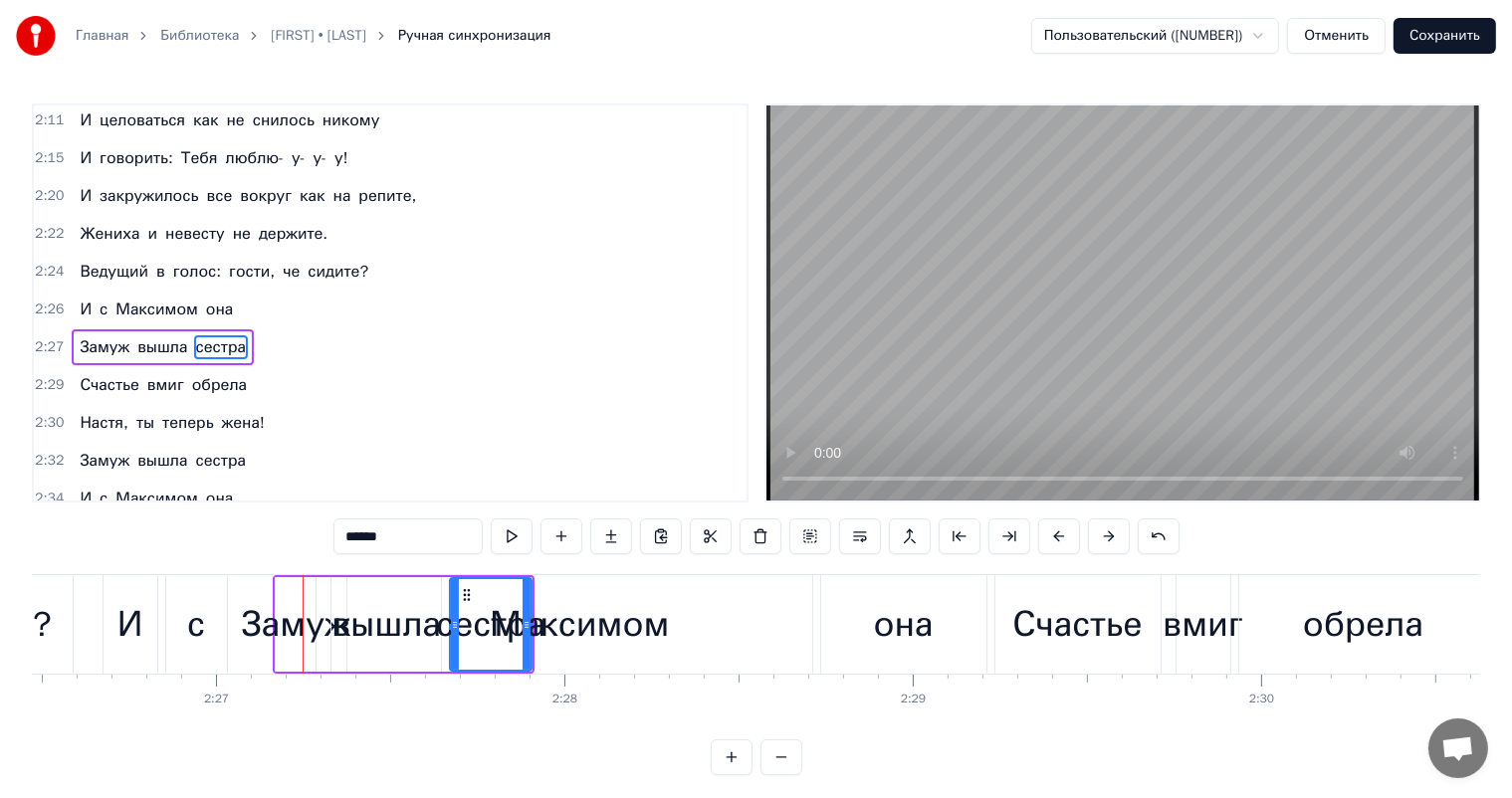 click at bounding box center (1109, 536) 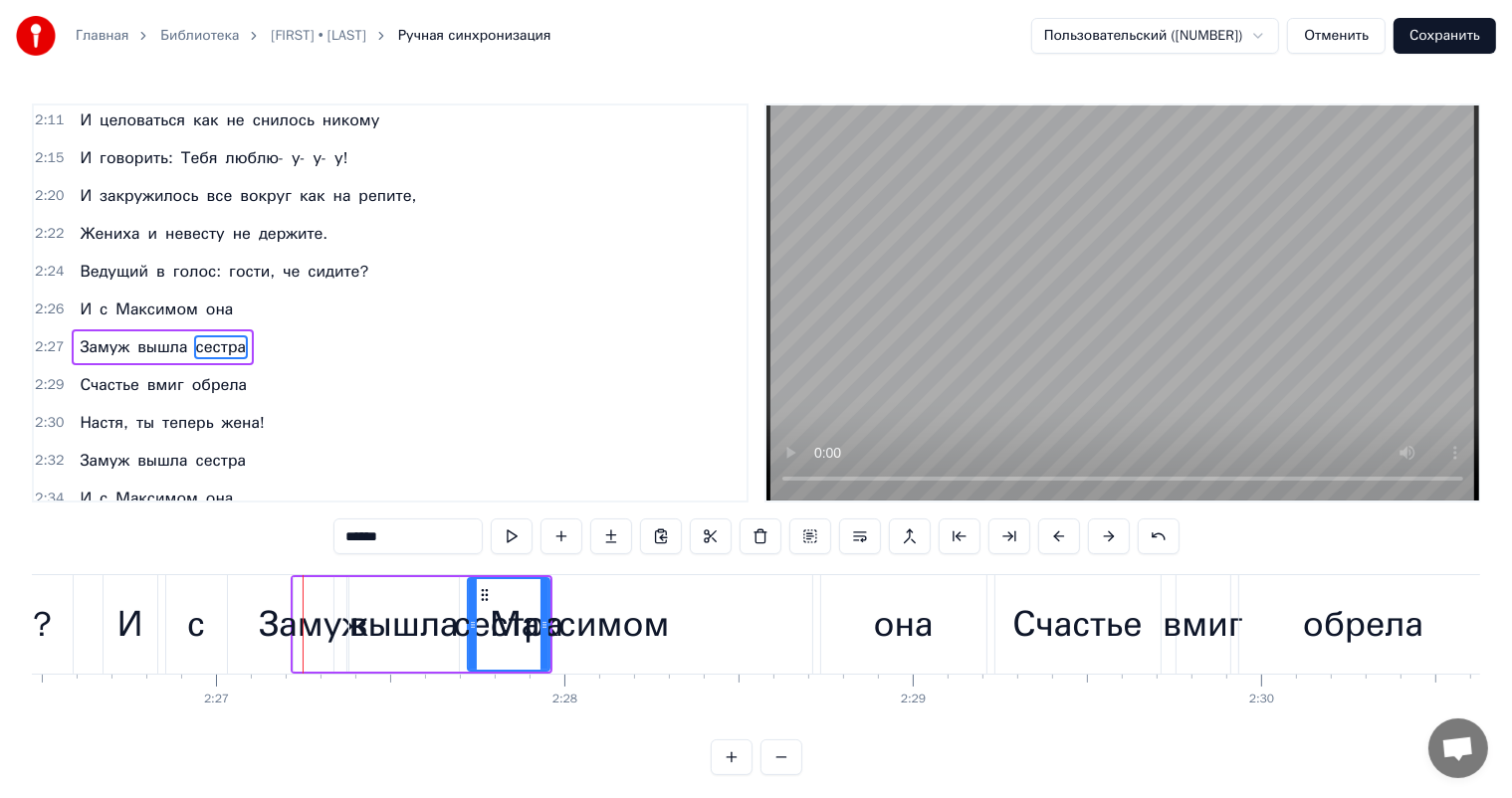 click at bounding box center (1109, 536) 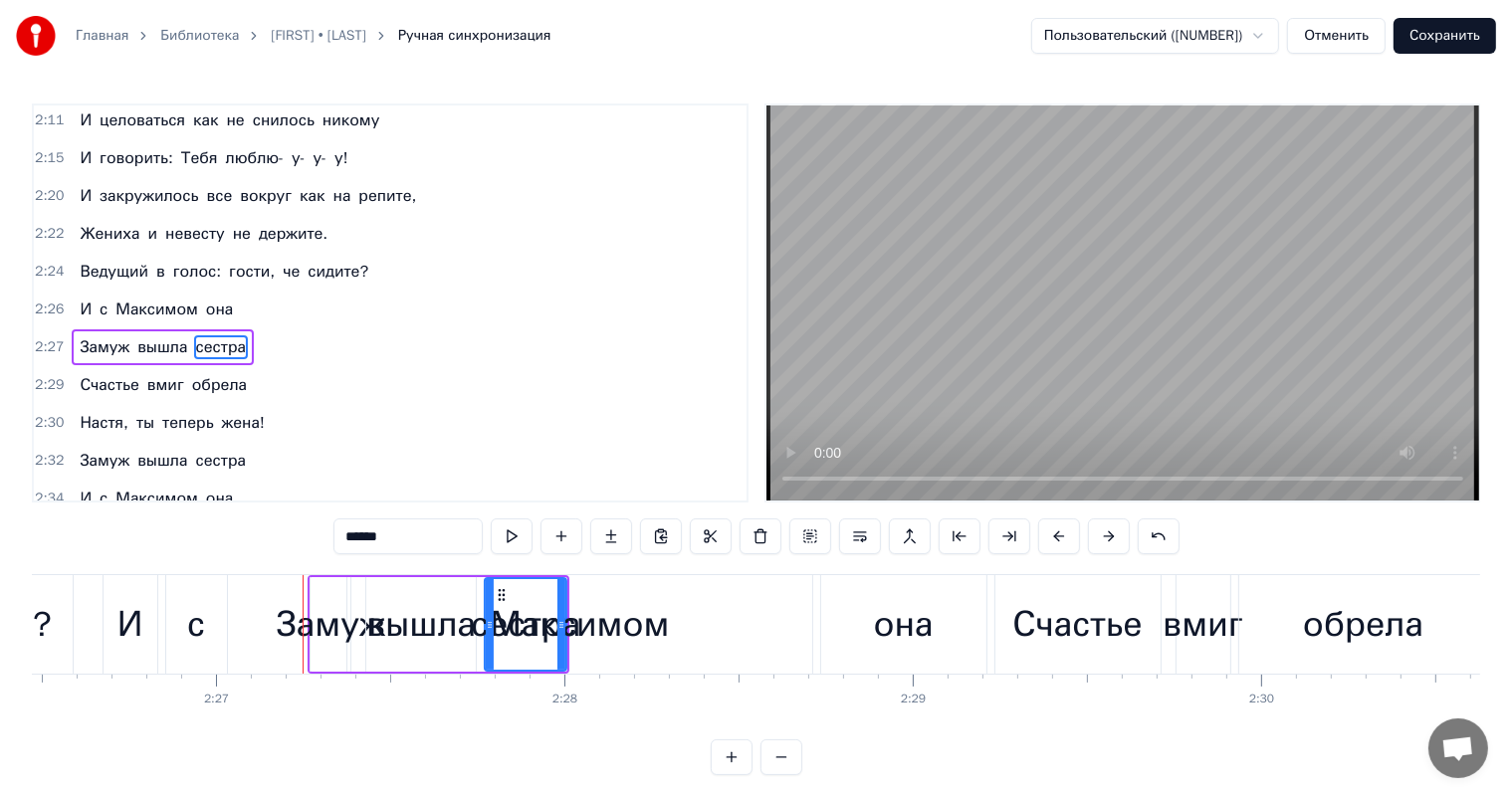 click at bounding box center [1109, 536] 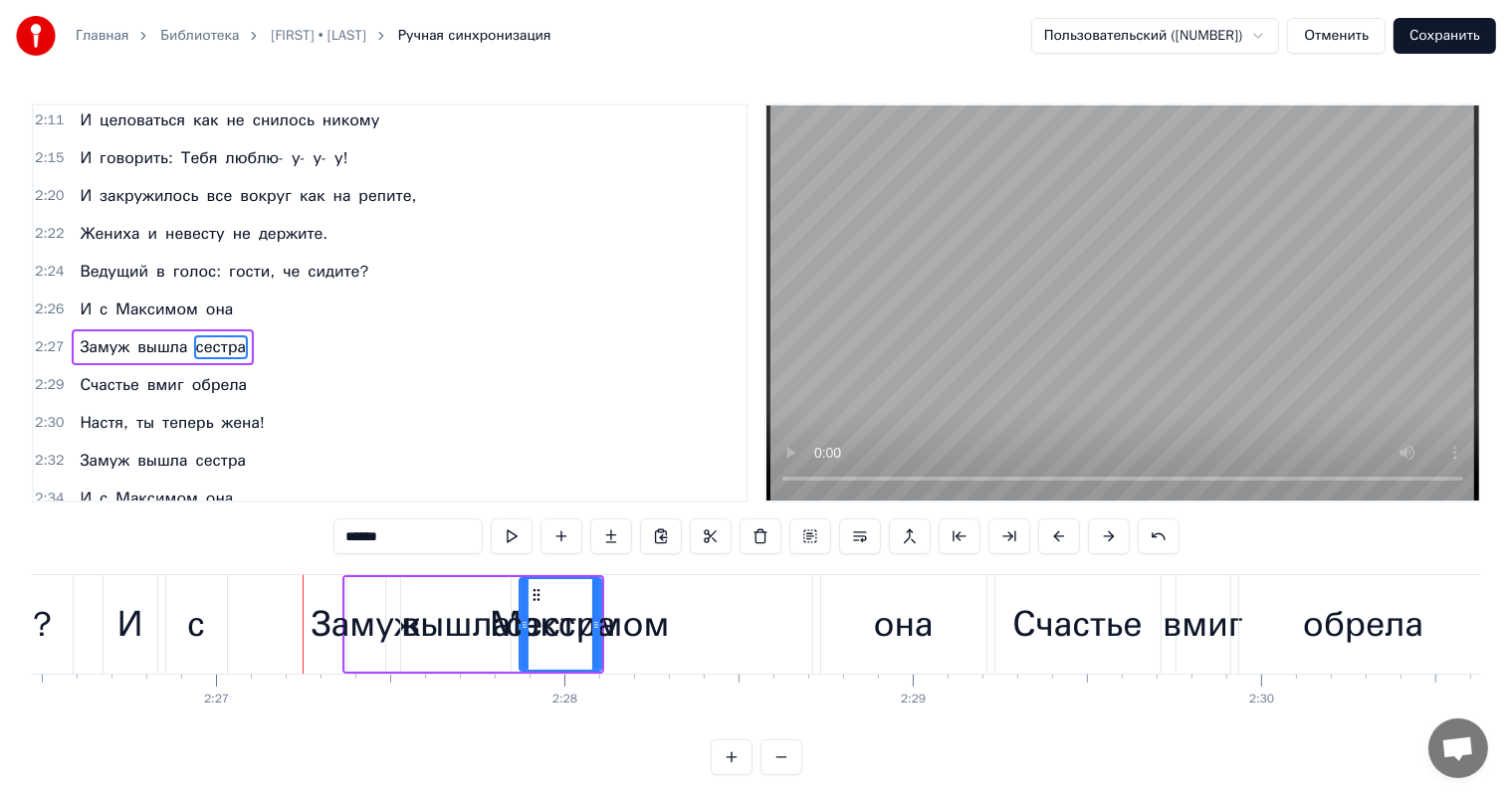 click at bounding box center [1109, 536] 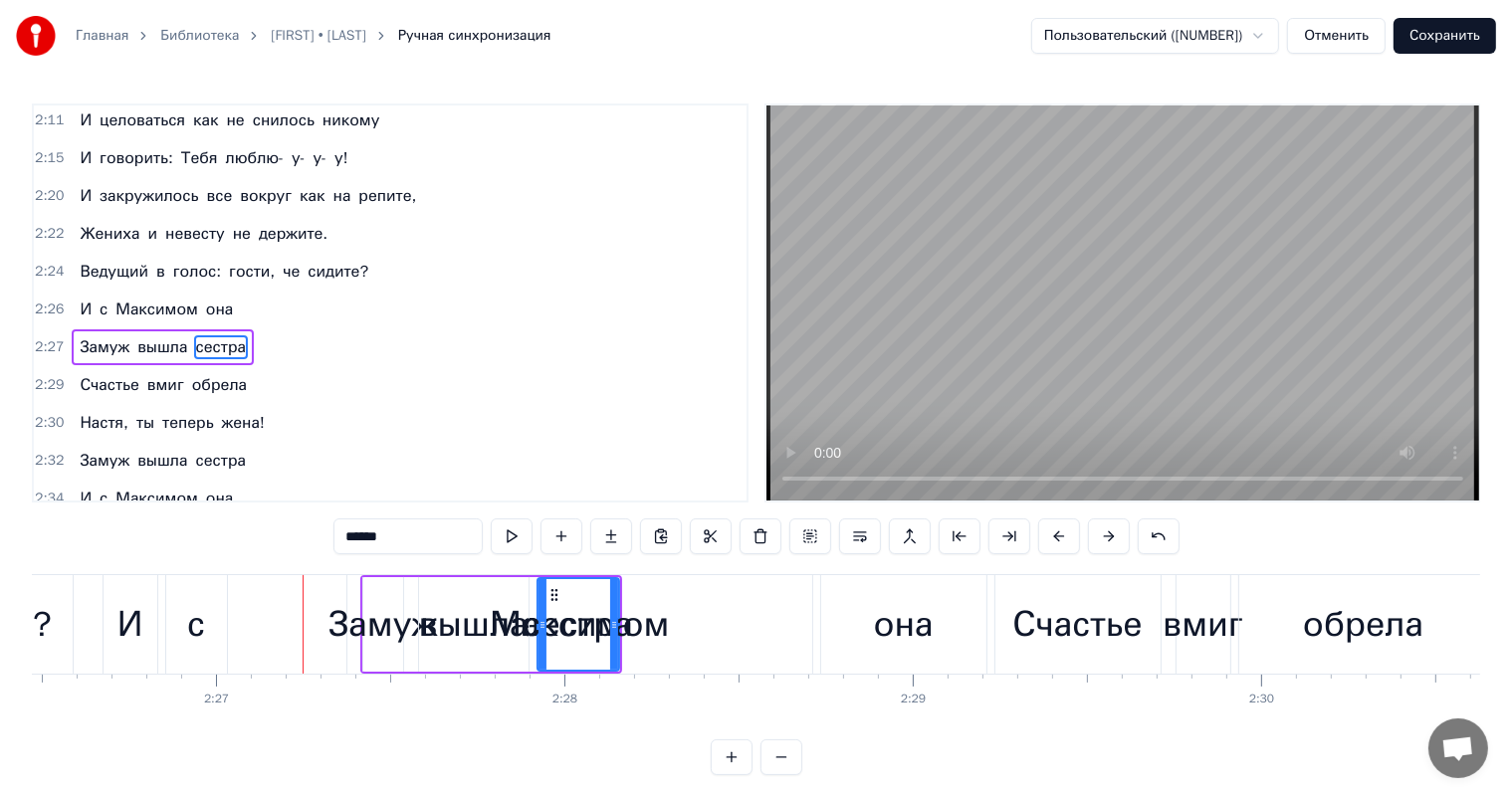click at bounding box center (1109, 536) 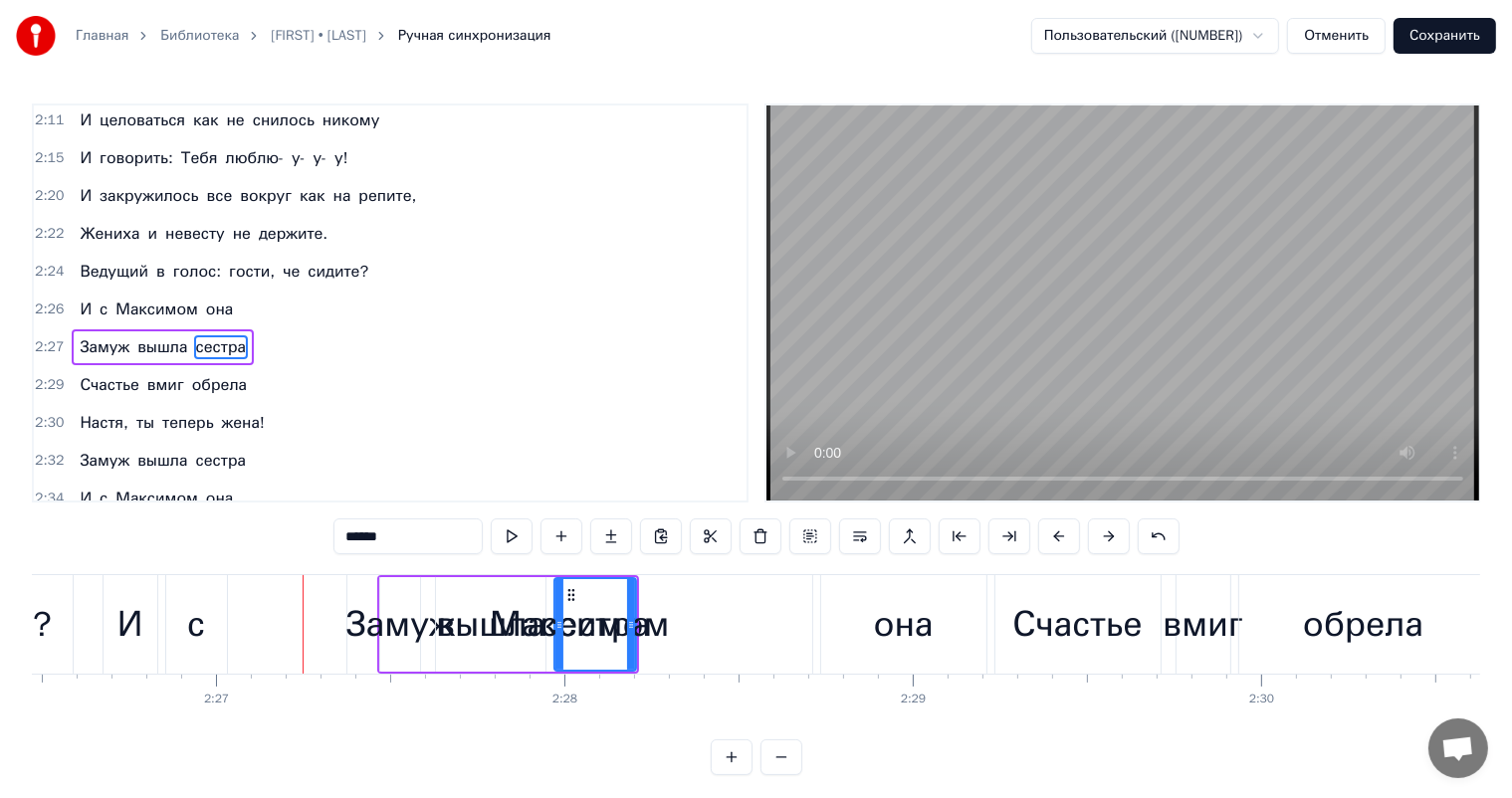 click at bounding box center [1109, 536] 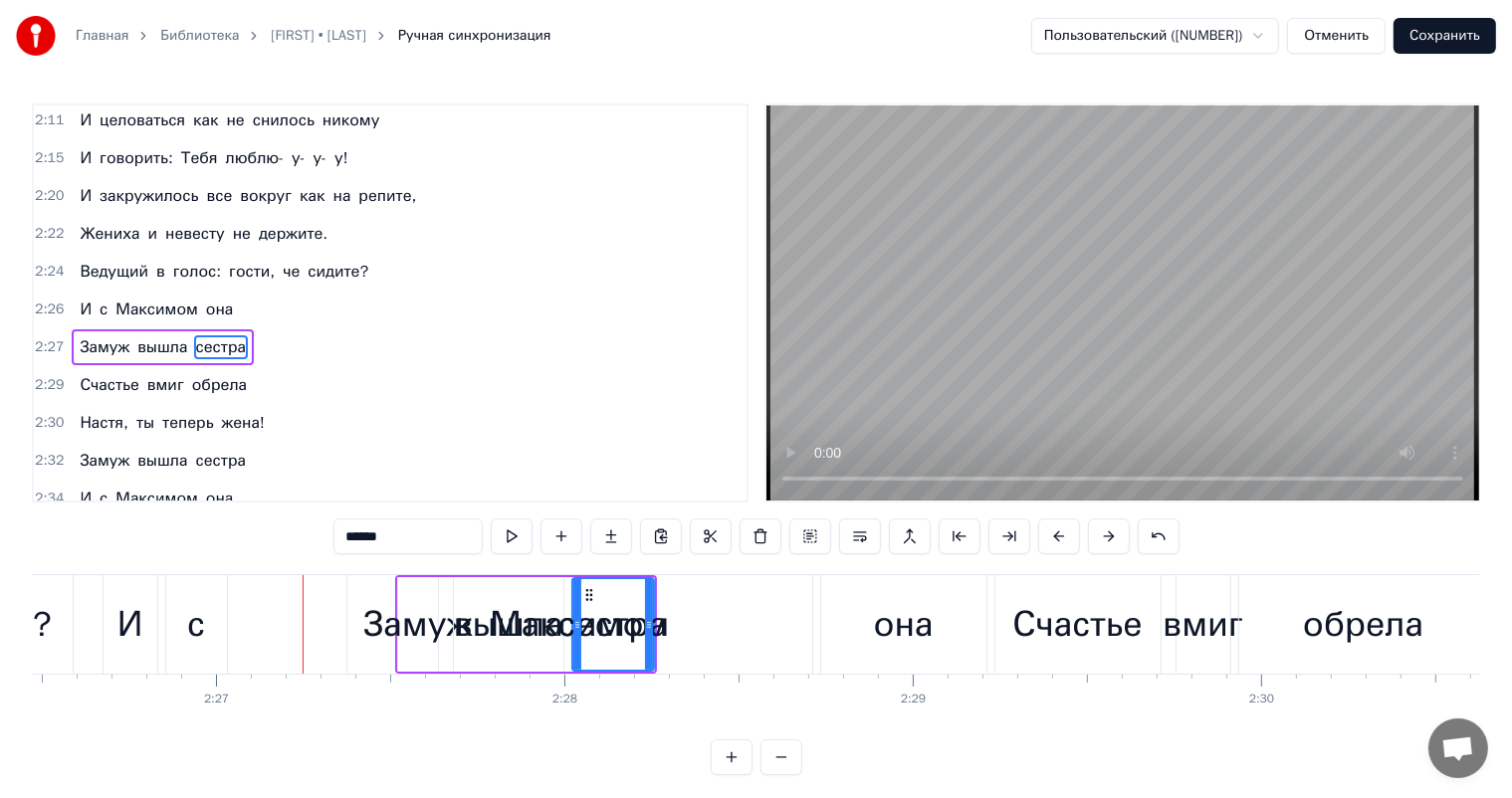click at bounding box center (1059, 536) 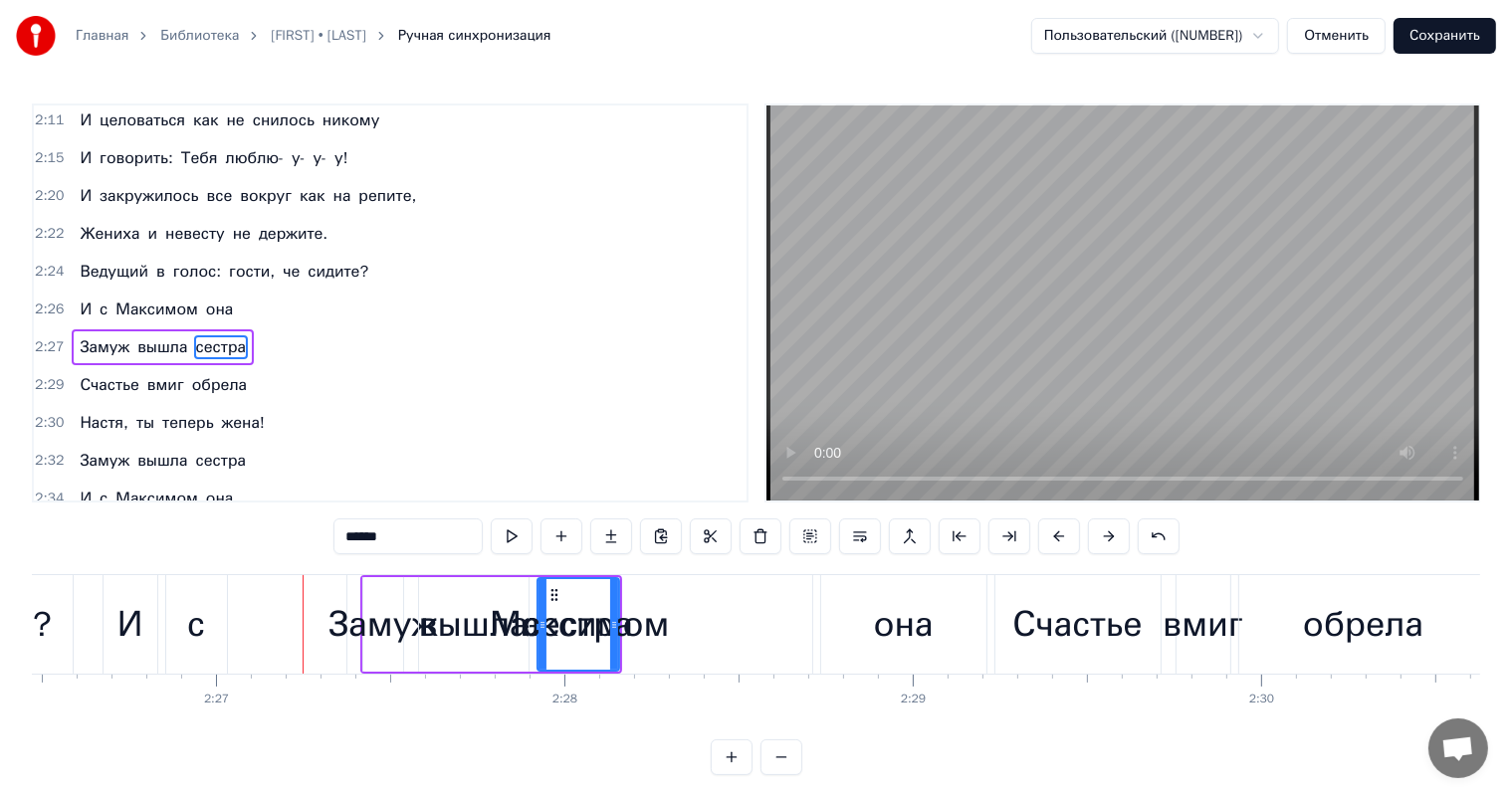 click at bounding box center (1059, 536) 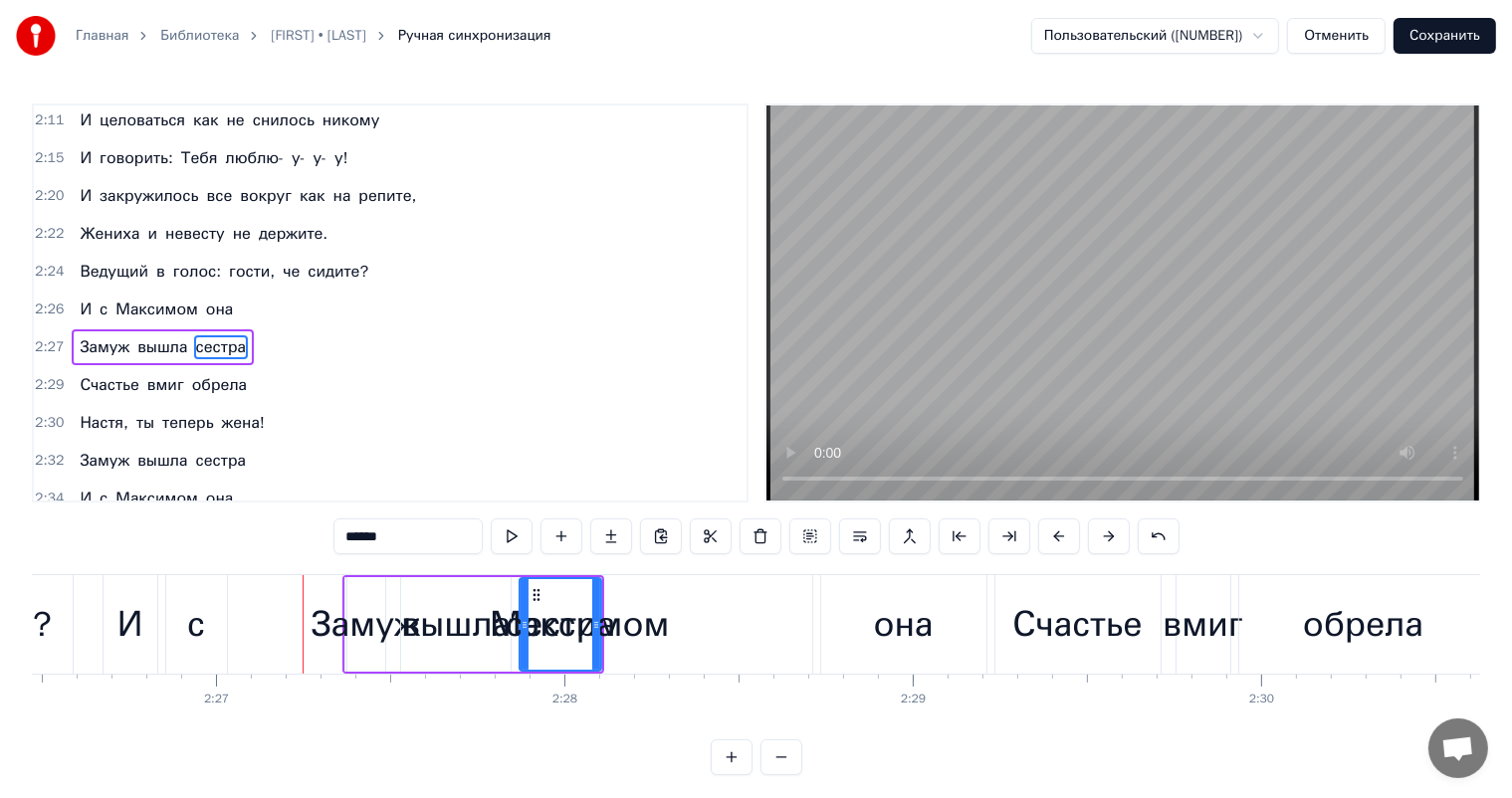 click at bounding box center [1059, 536] 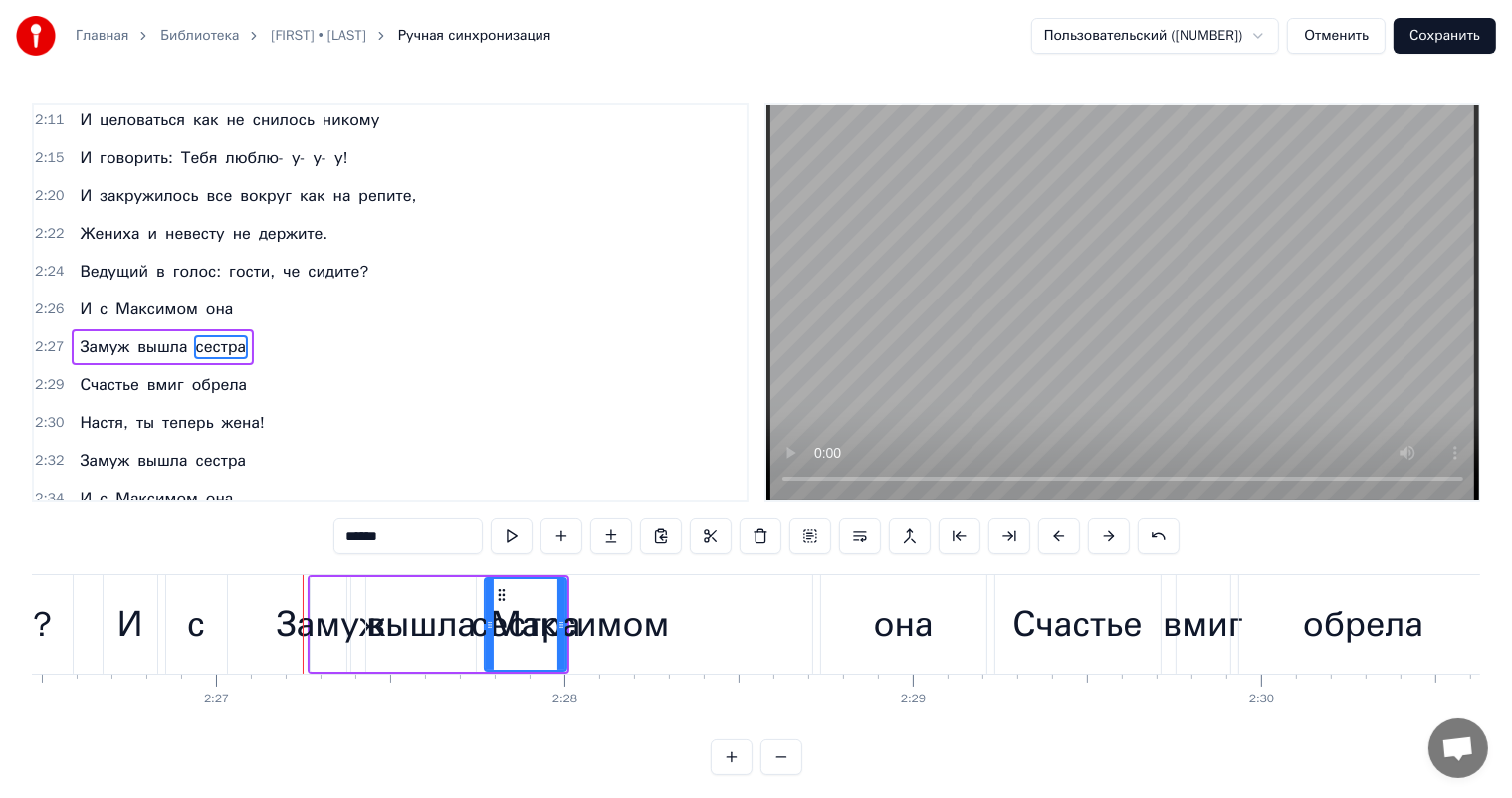 click at bounding box center [1059, 536] 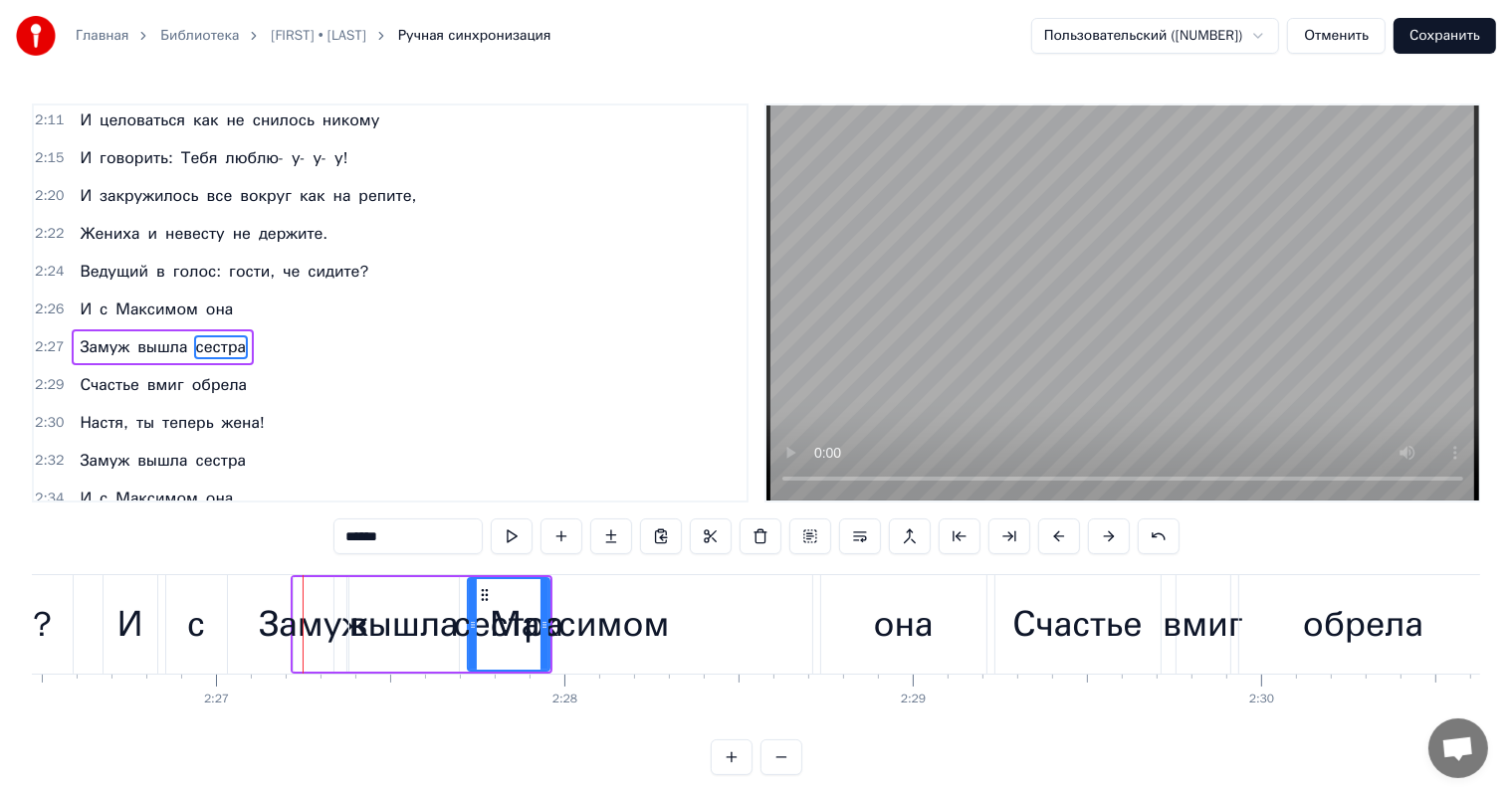 click on "Максимом" at bounding box center (579, 624) 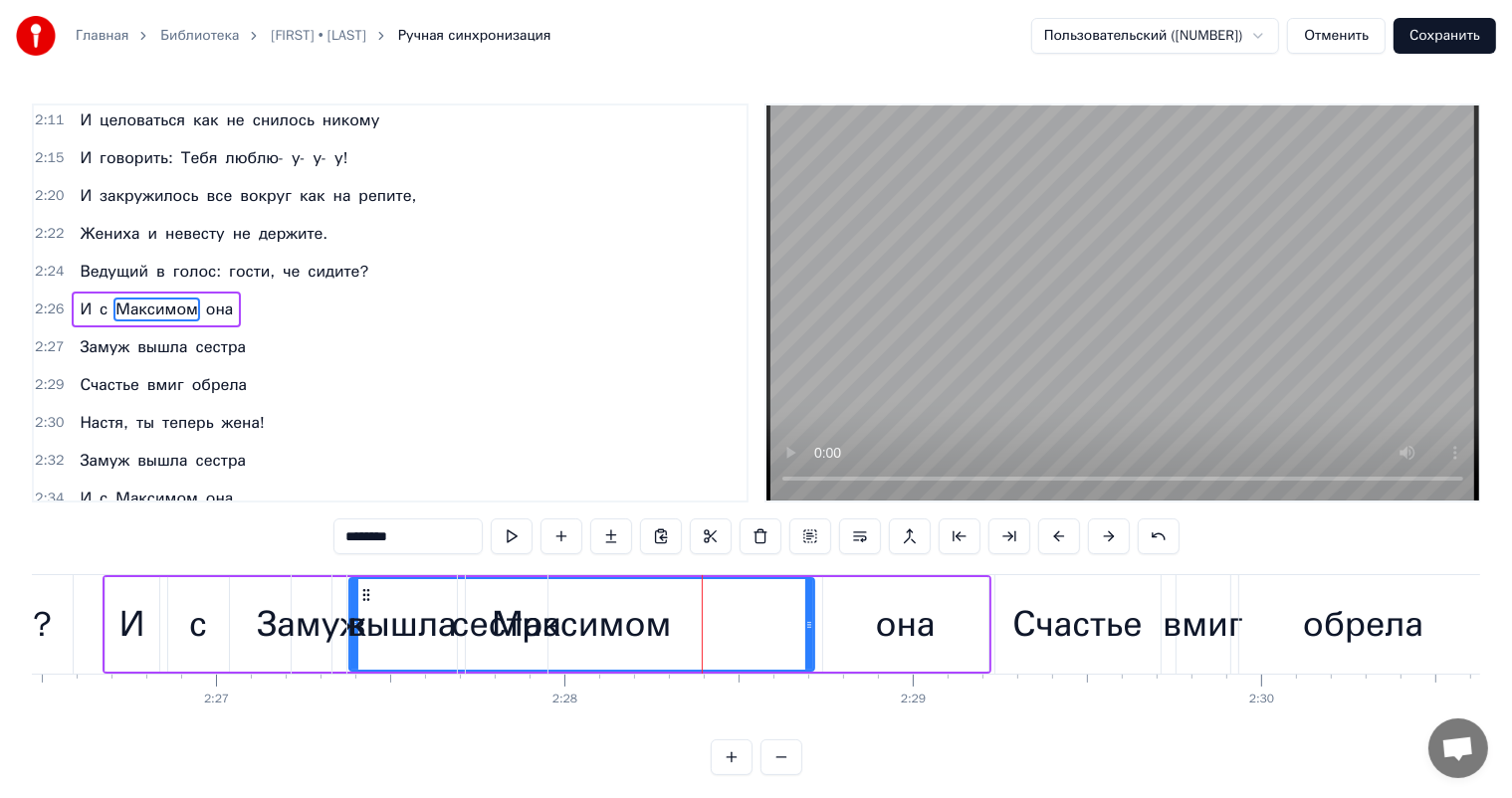 scroll, scrollTop: 1101, scrollLeft: 0, axis: vertical 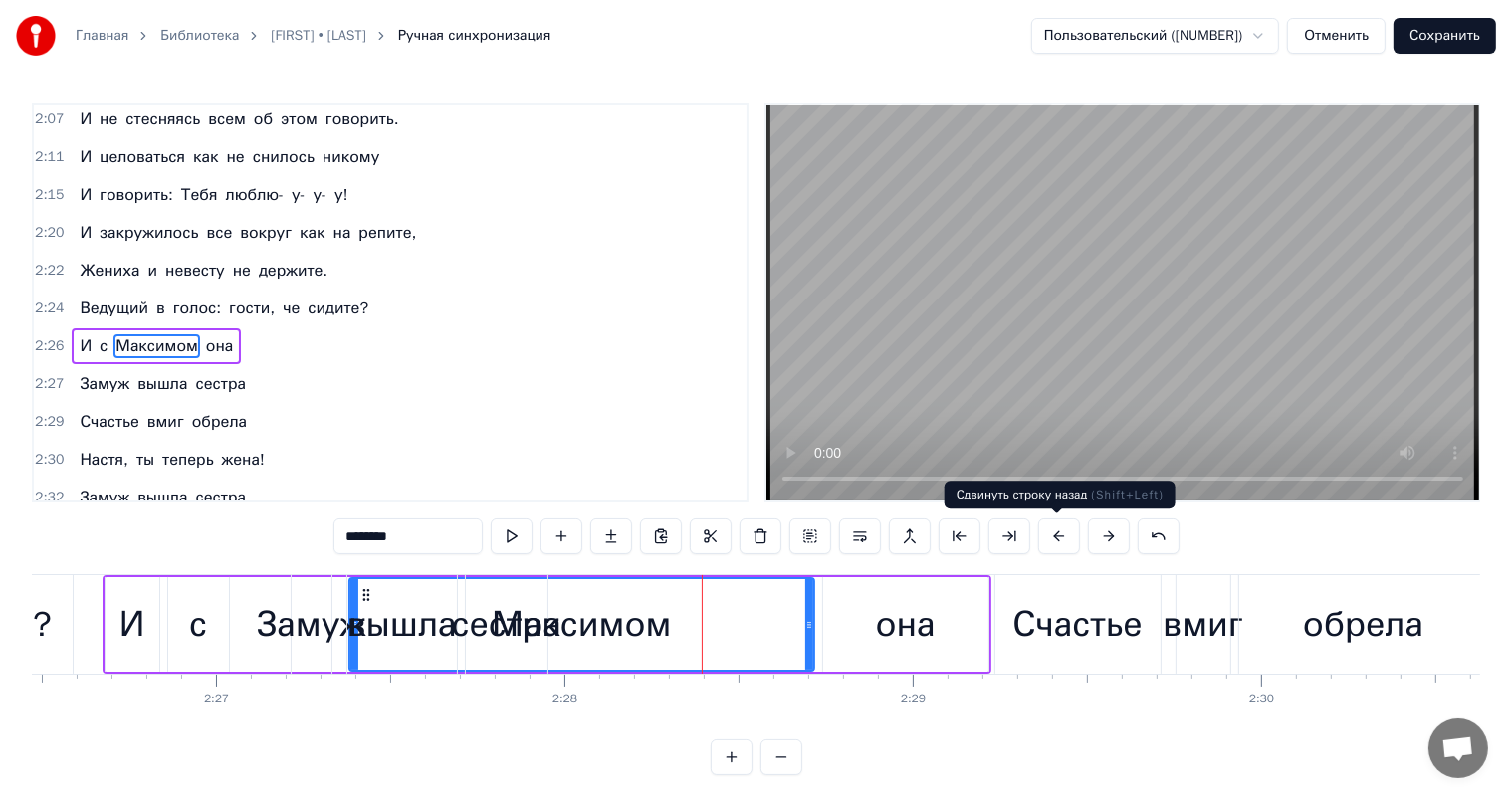 click at bounding box center (1059, 536) 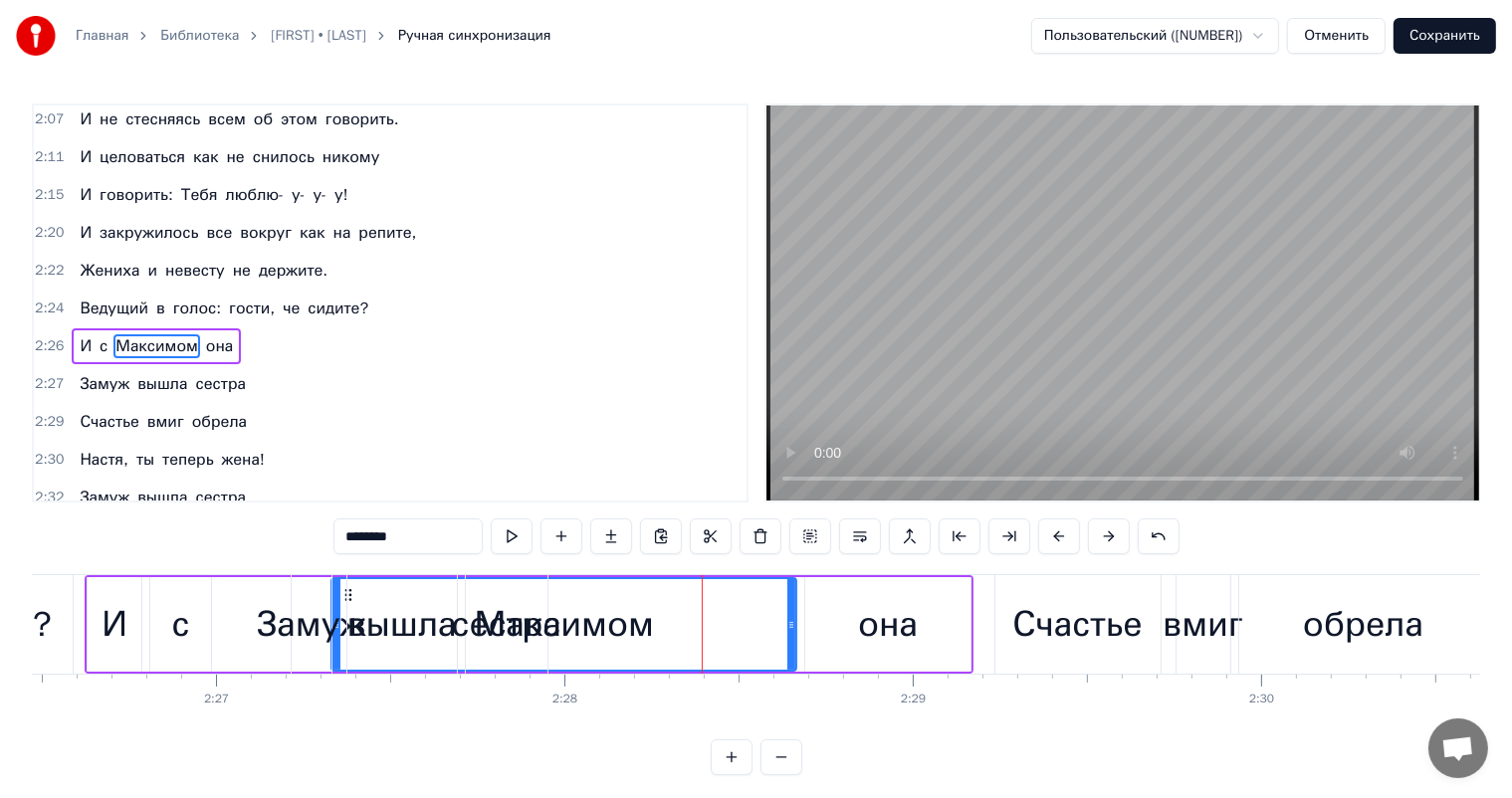 click at bounding box center [1109, 536] 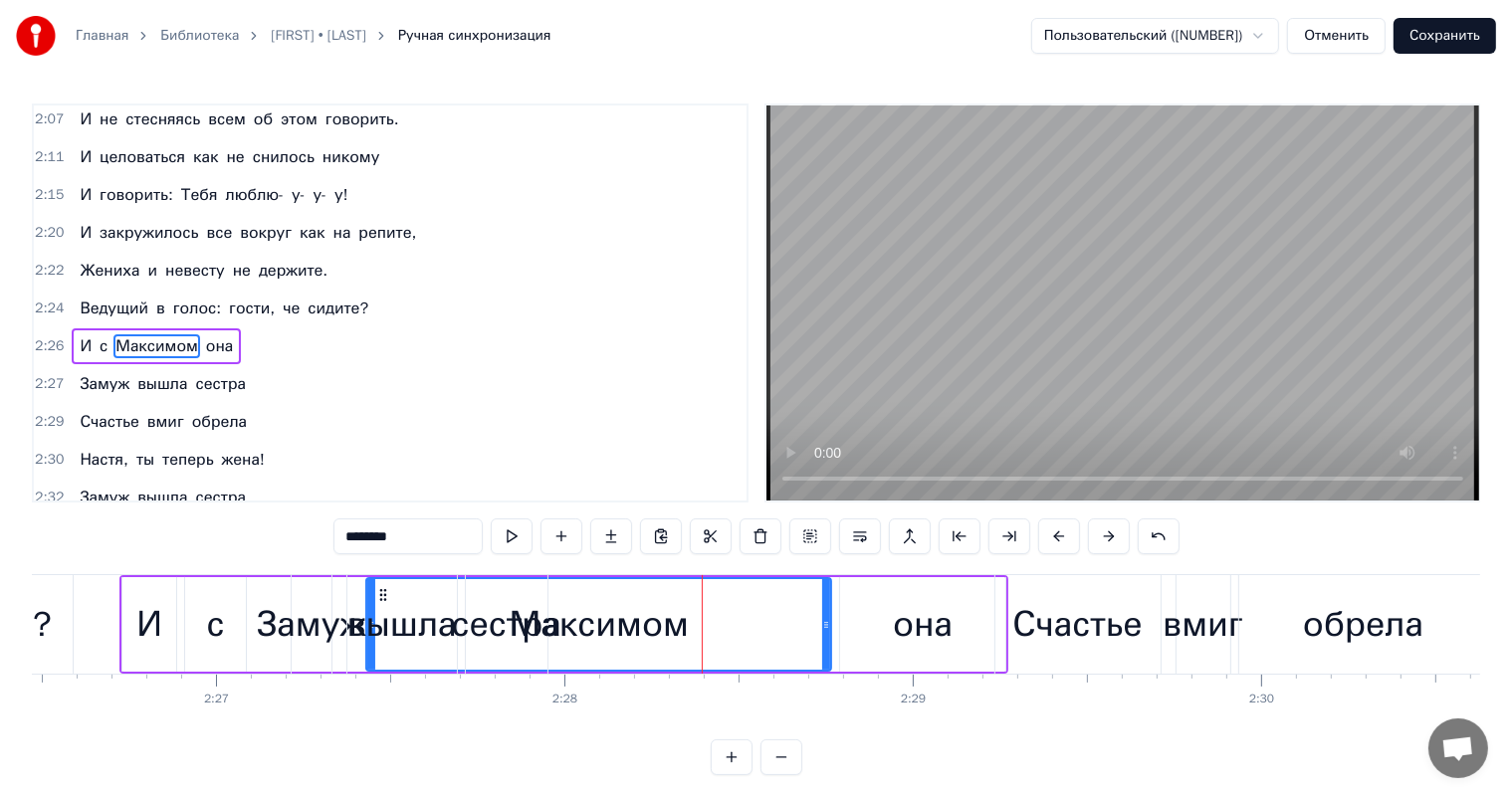 click at bounding box center [1109, 536] 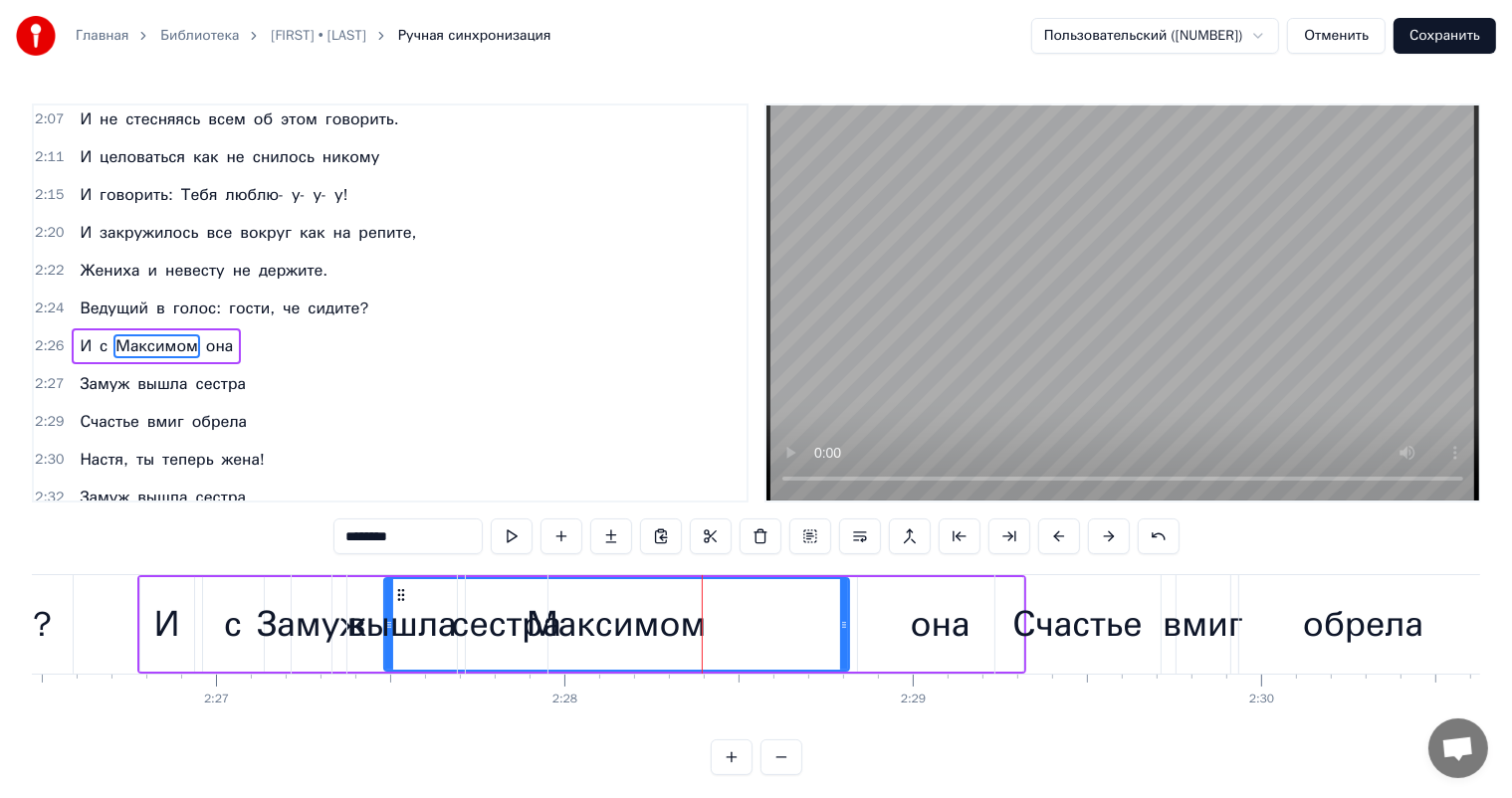 click at bounding box center (1109, 536) 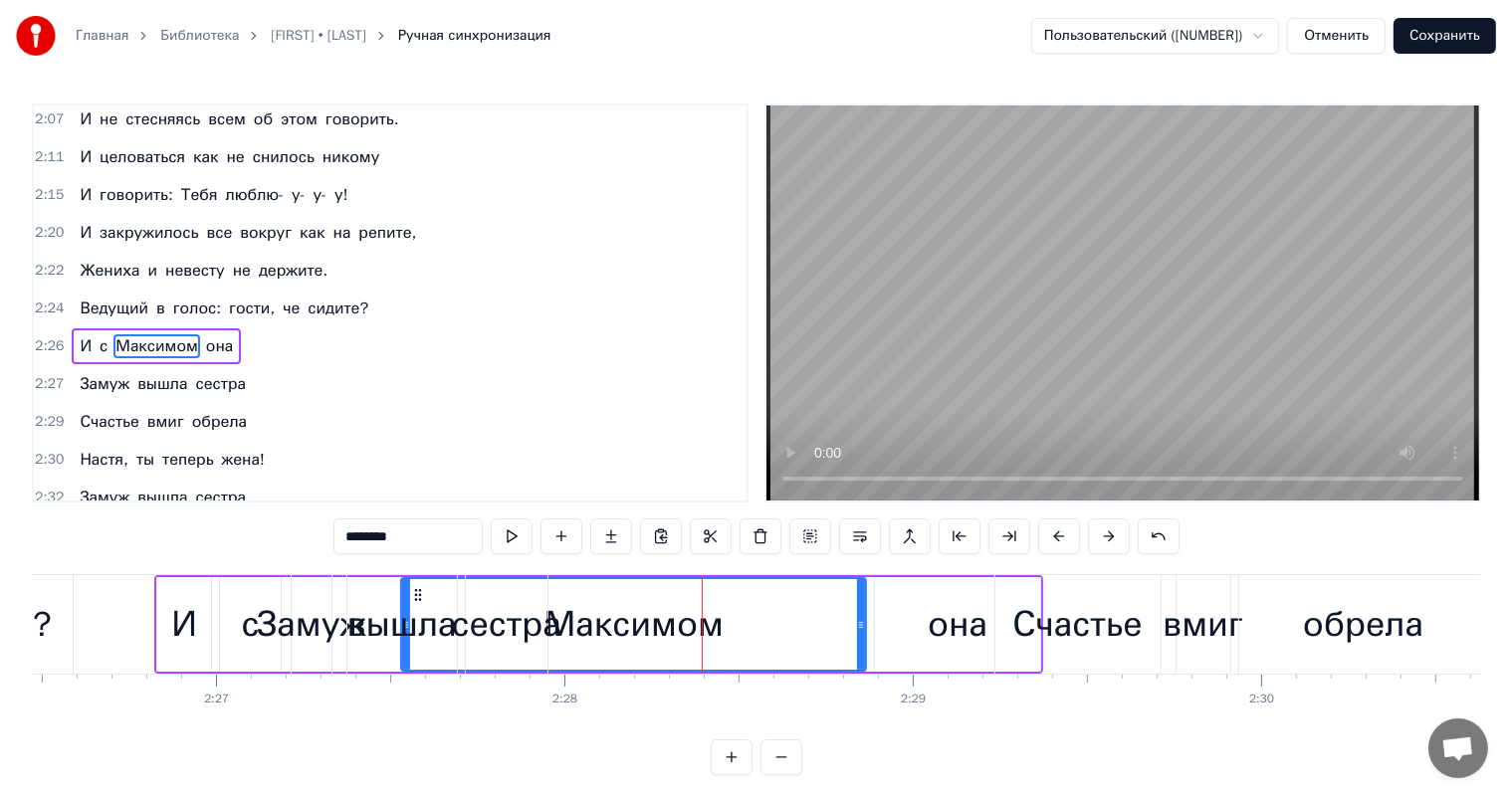 click at bounding box center (1109, 536) 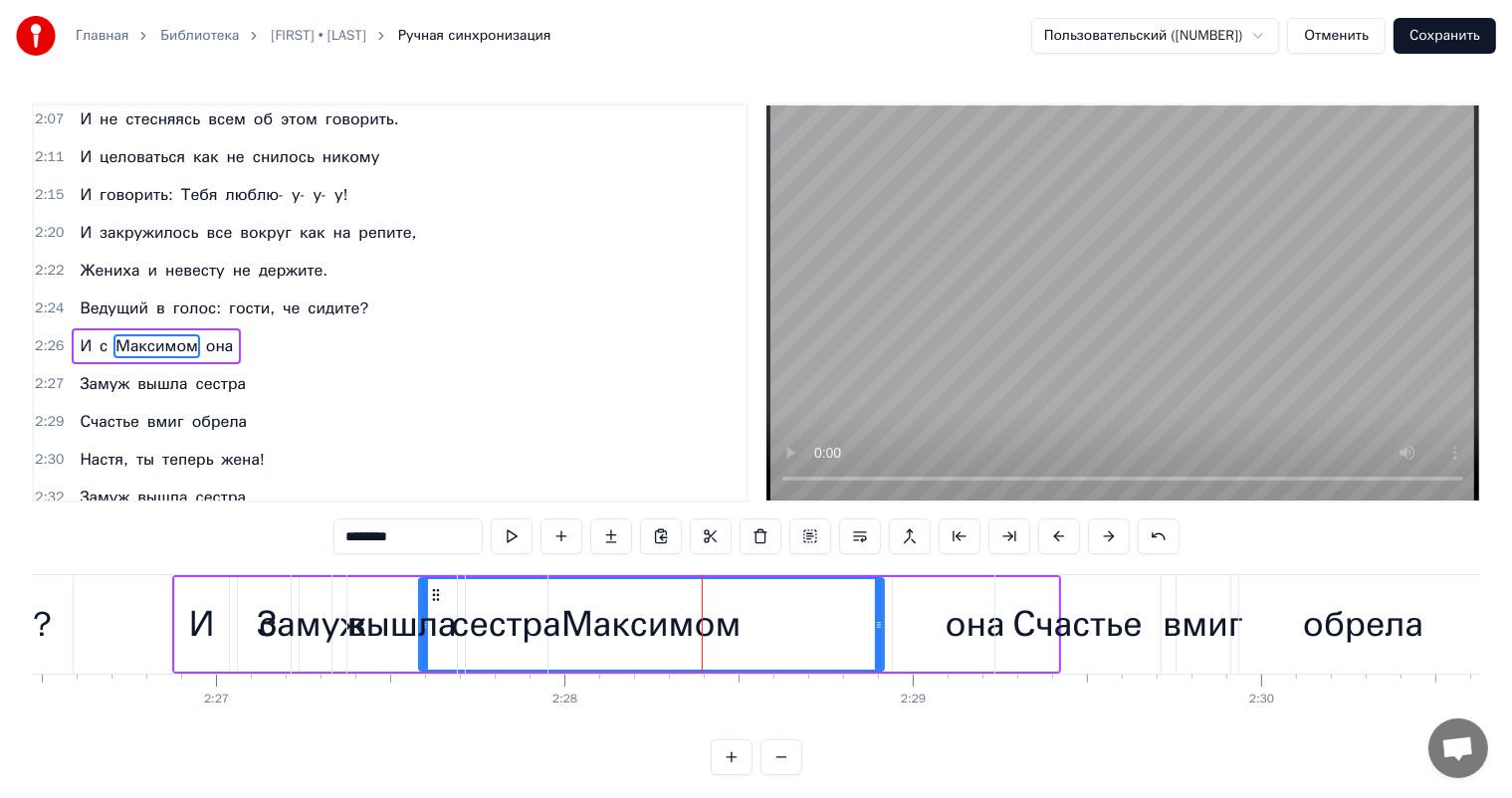 click at bounding box center [1109, 536] 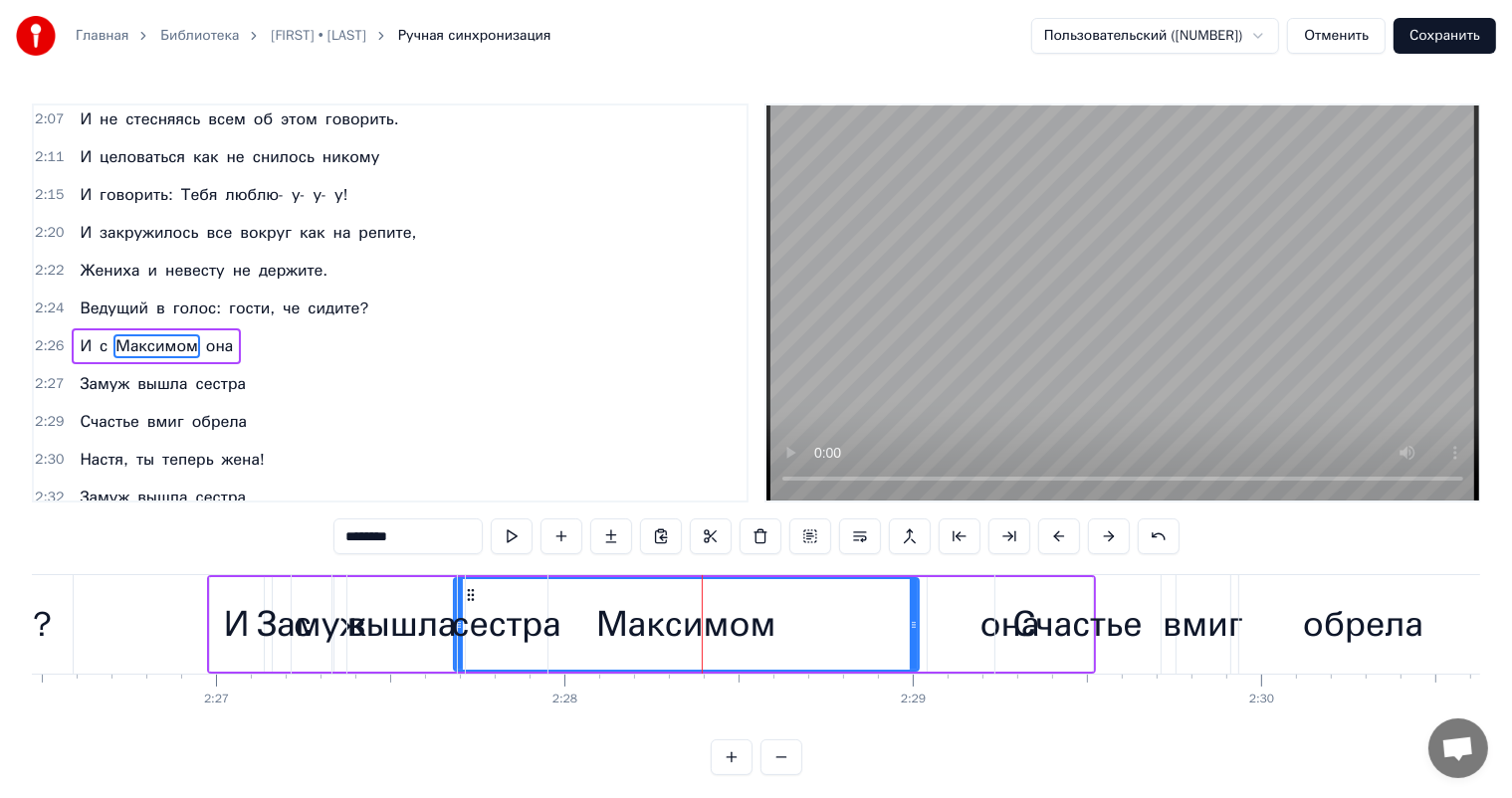 click at bounding box center [1109, 536] 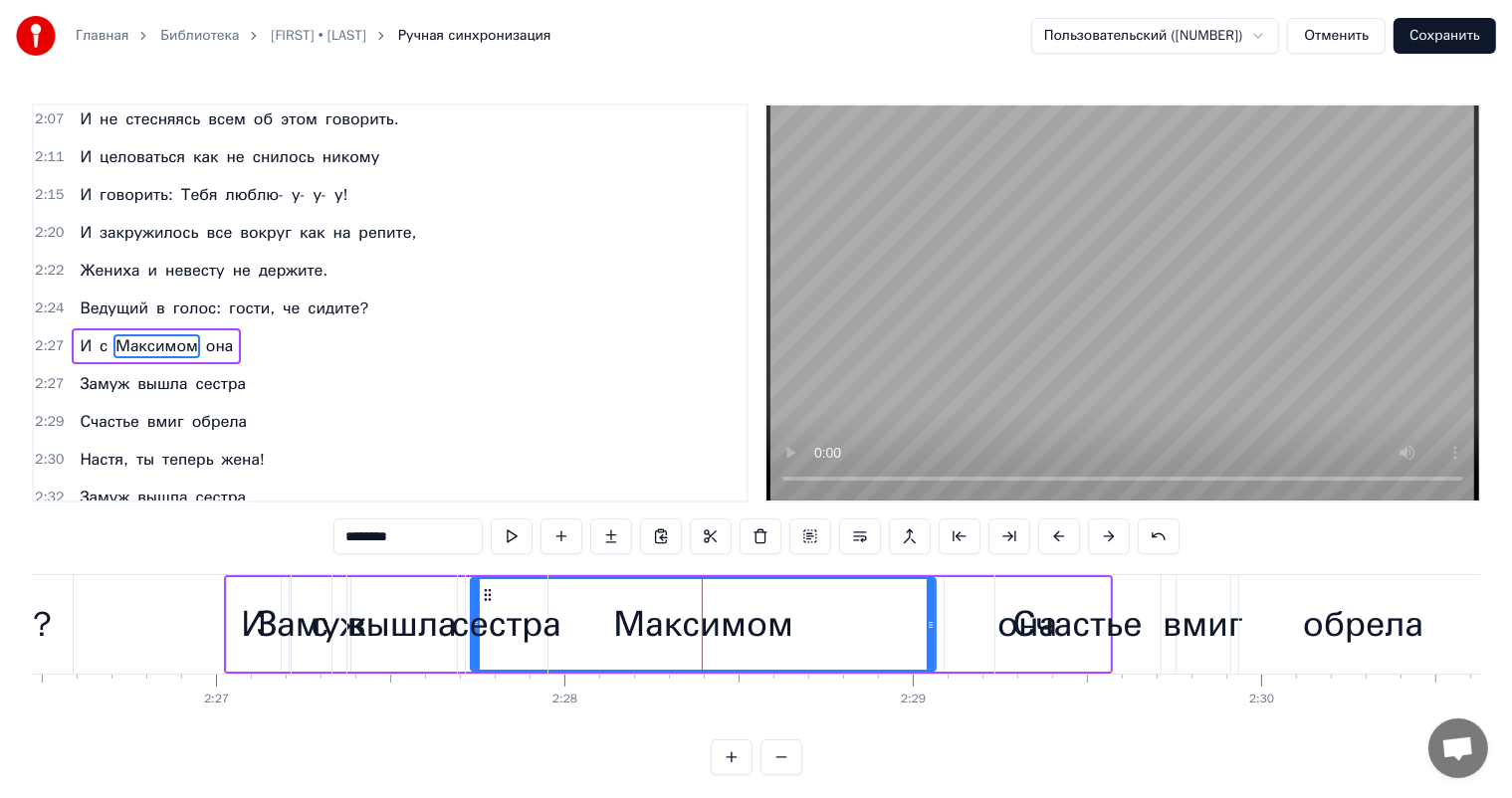 click at bounding box center [1109, 536] 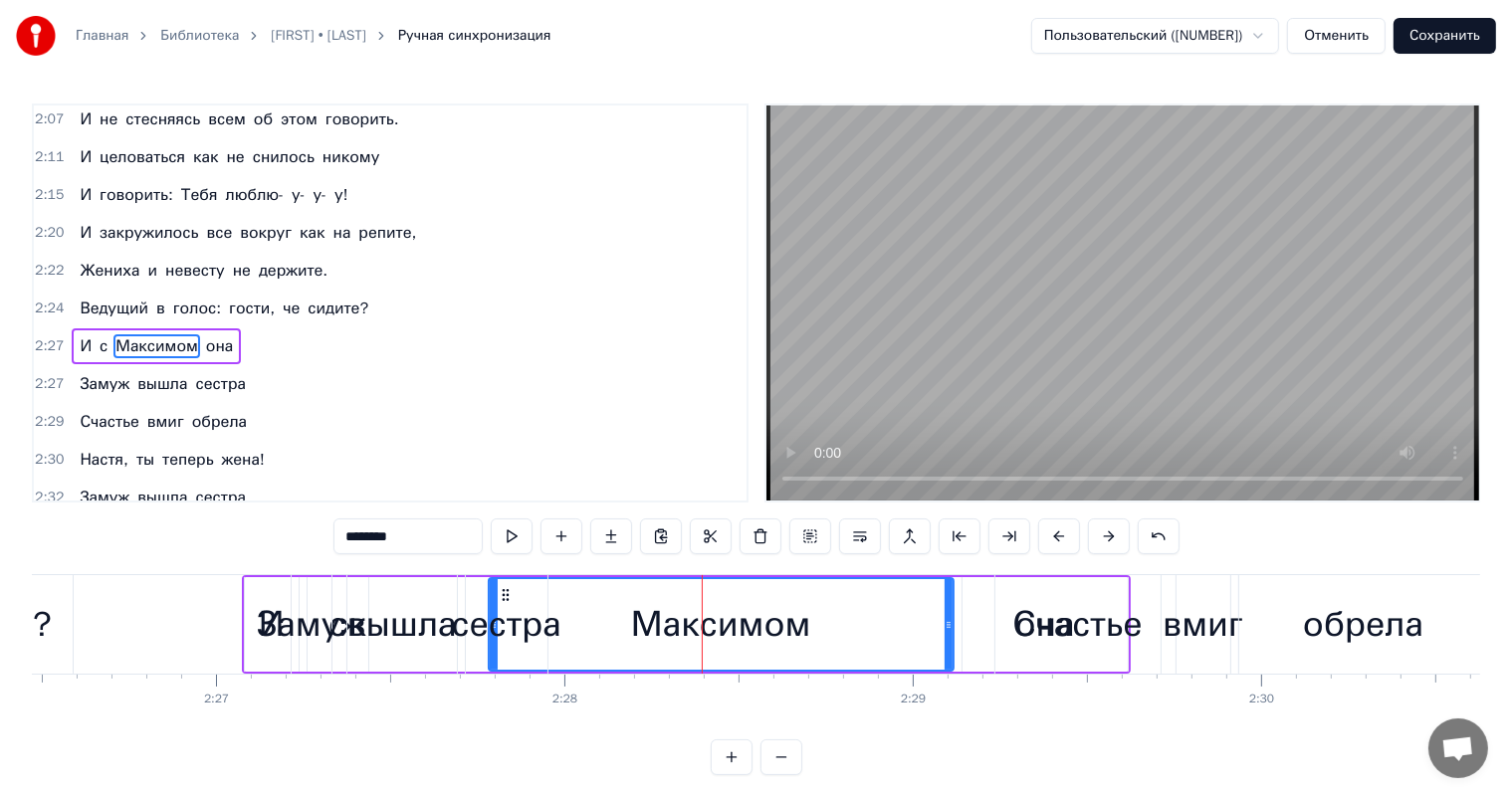 click at bounding box center (1109, 536) 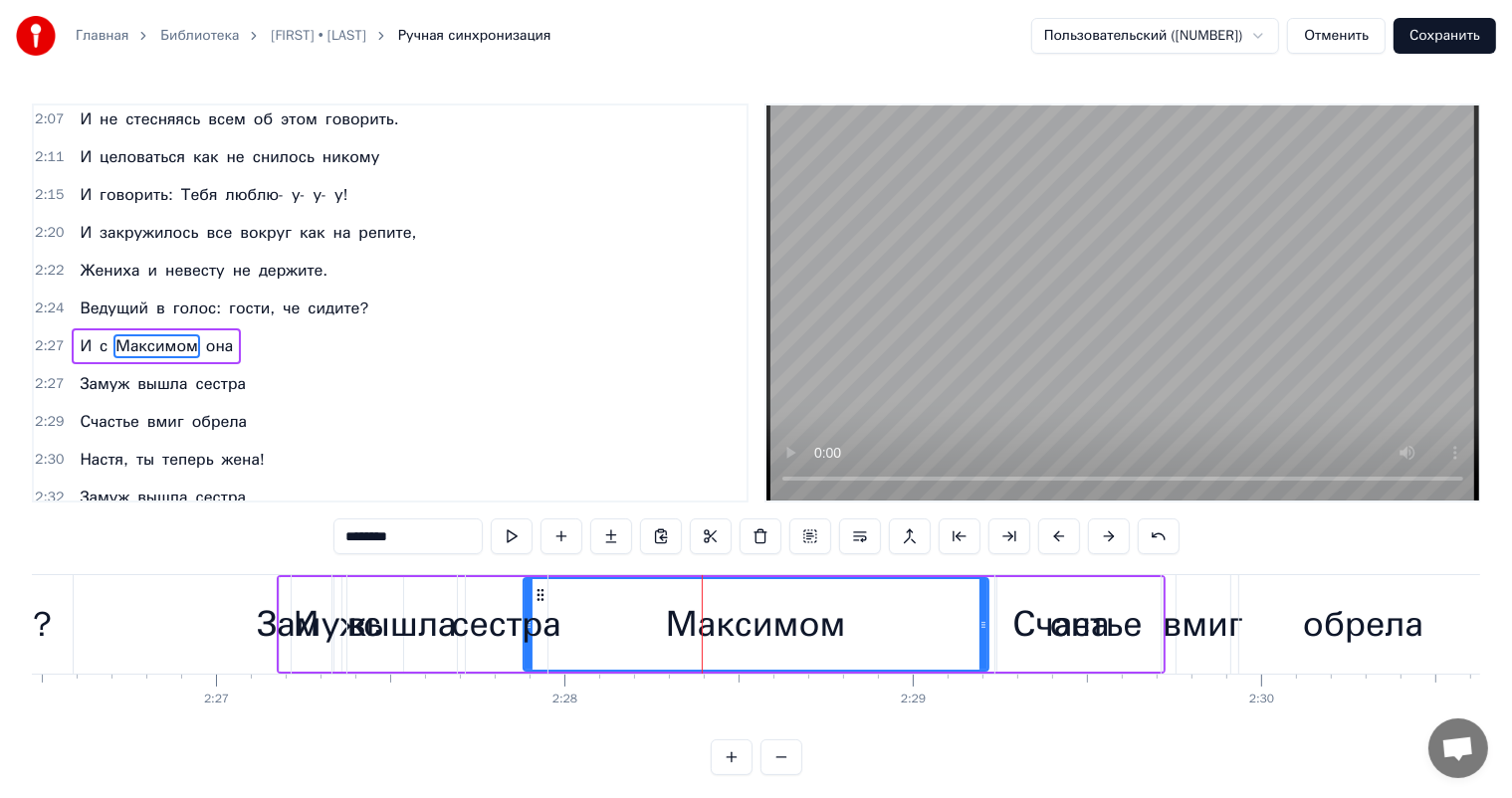 click at bounding box center [1109, 536] 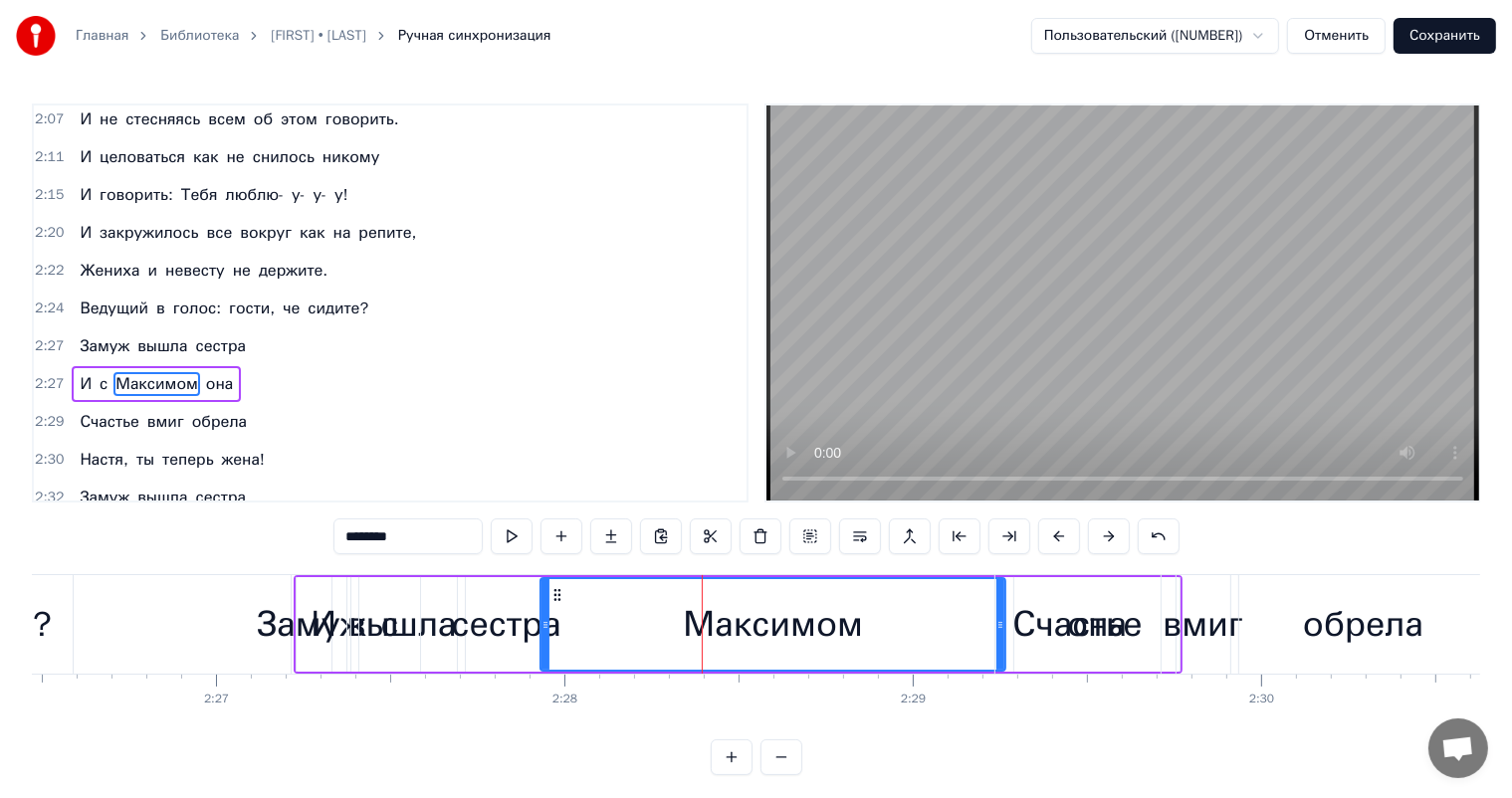 click at bounding box center [1109, 536] 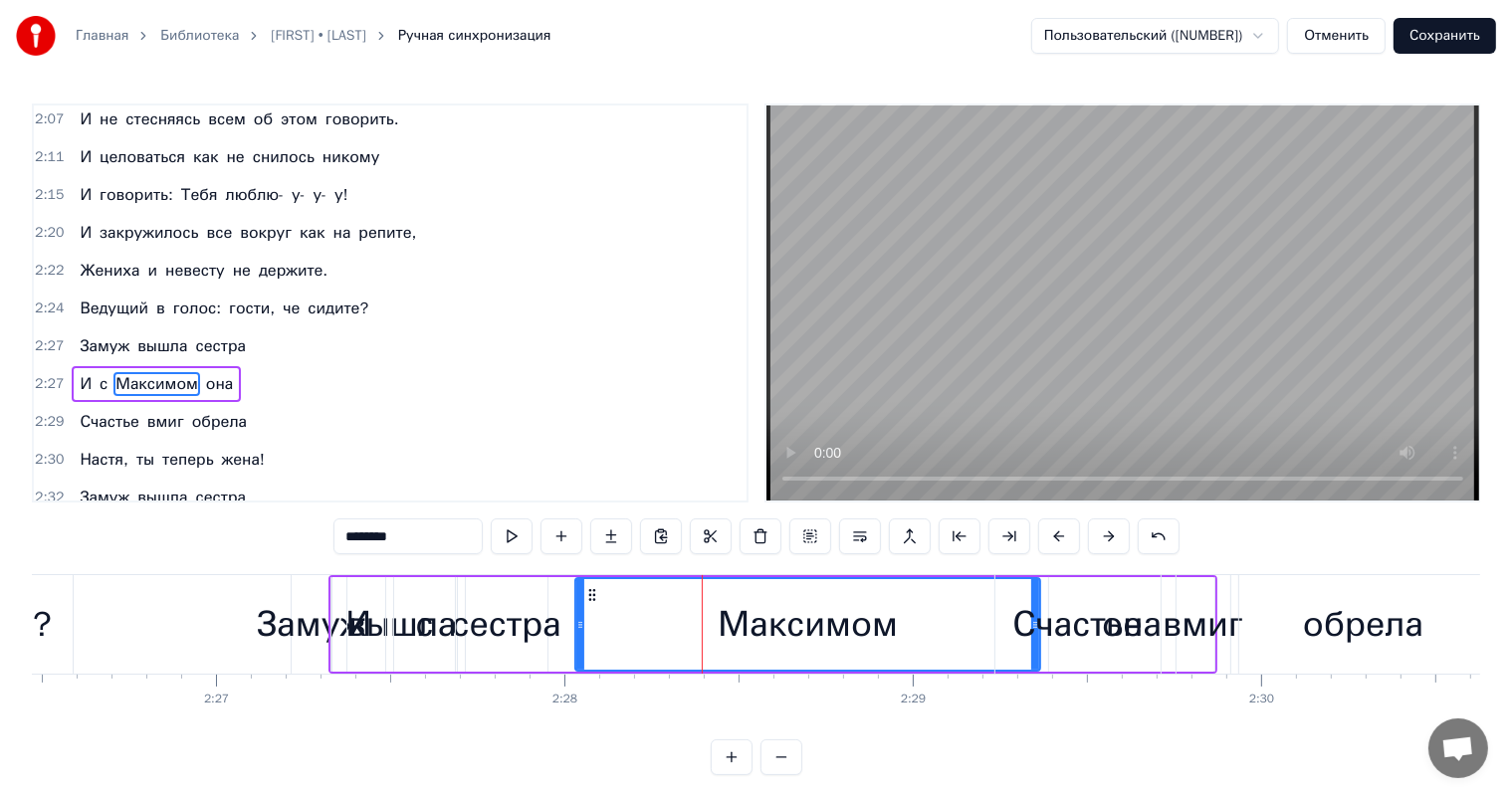 click at bounding box center [1109, 536] 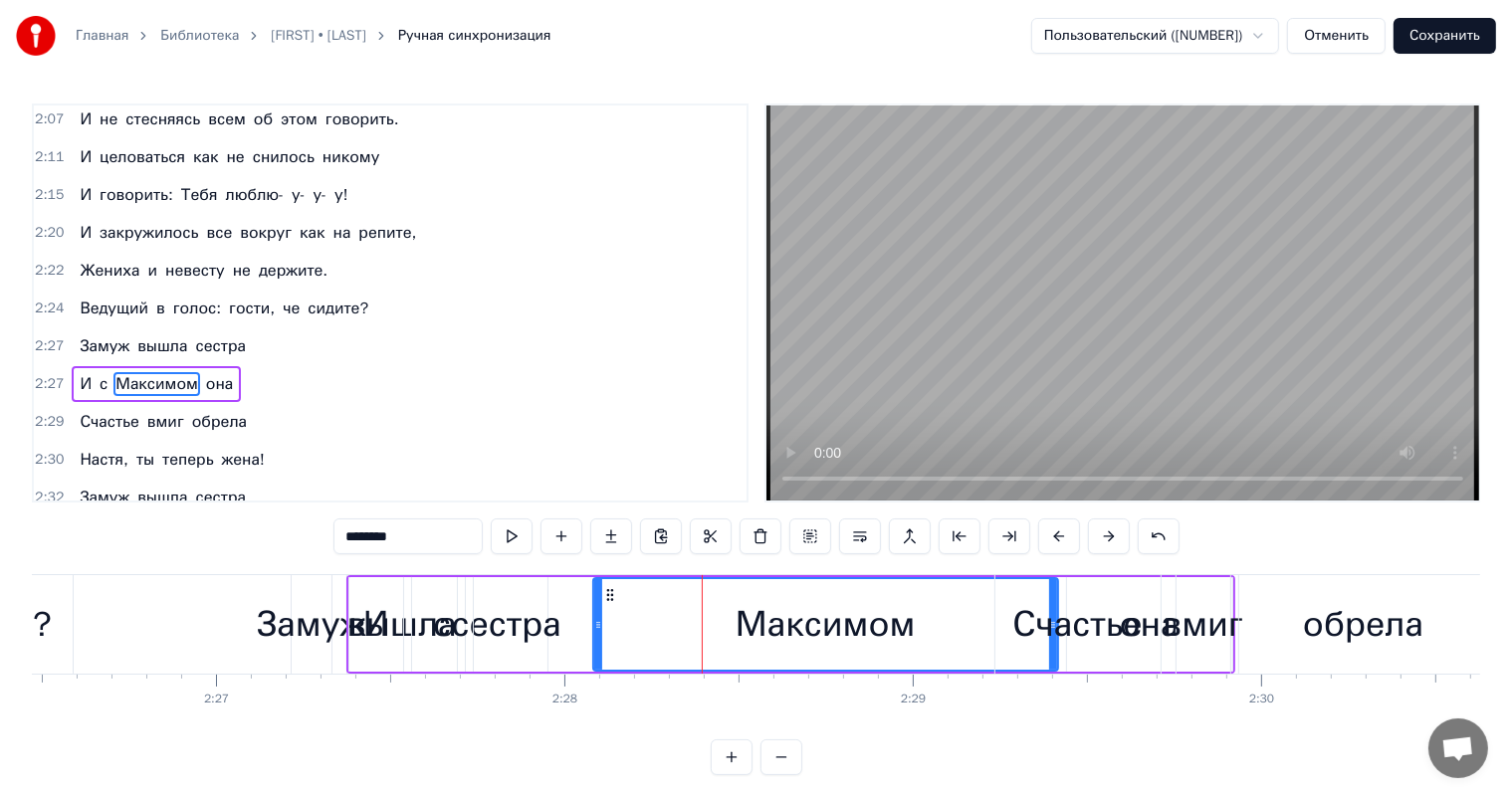 click at bounding box center [1109, 536] 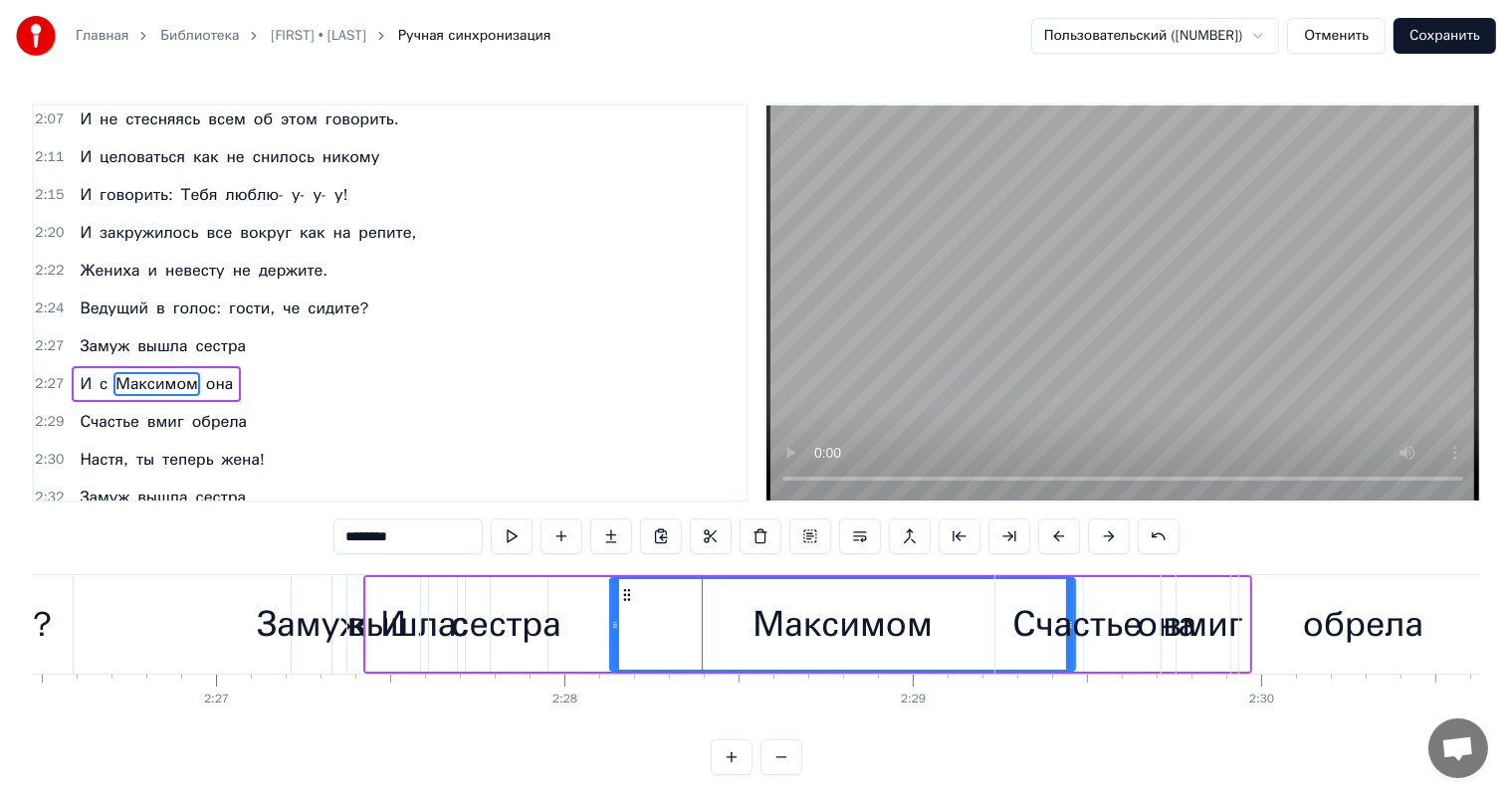 click at bounding box center [1109, 536] 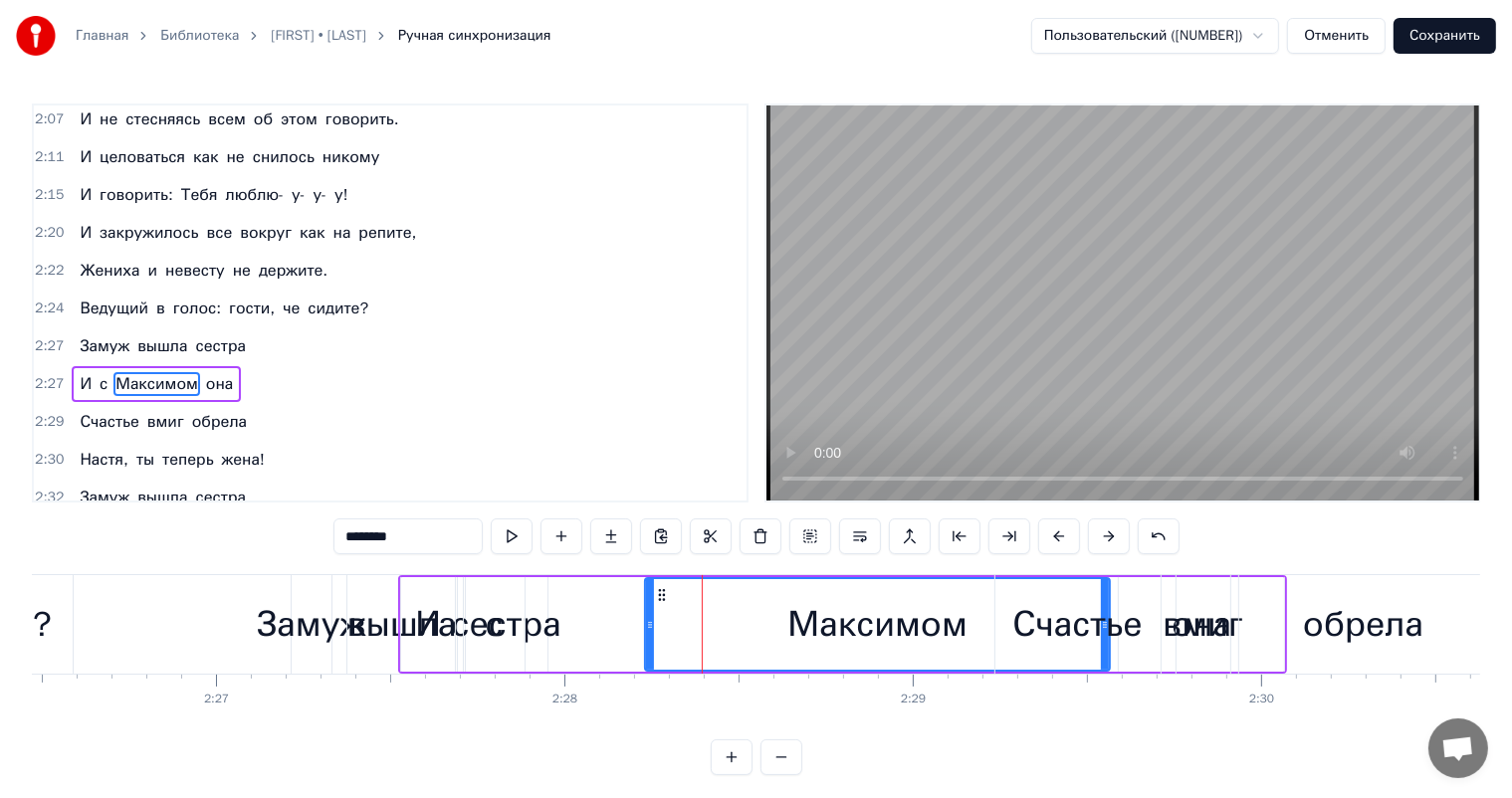 click at bounding box center (1109, 536) 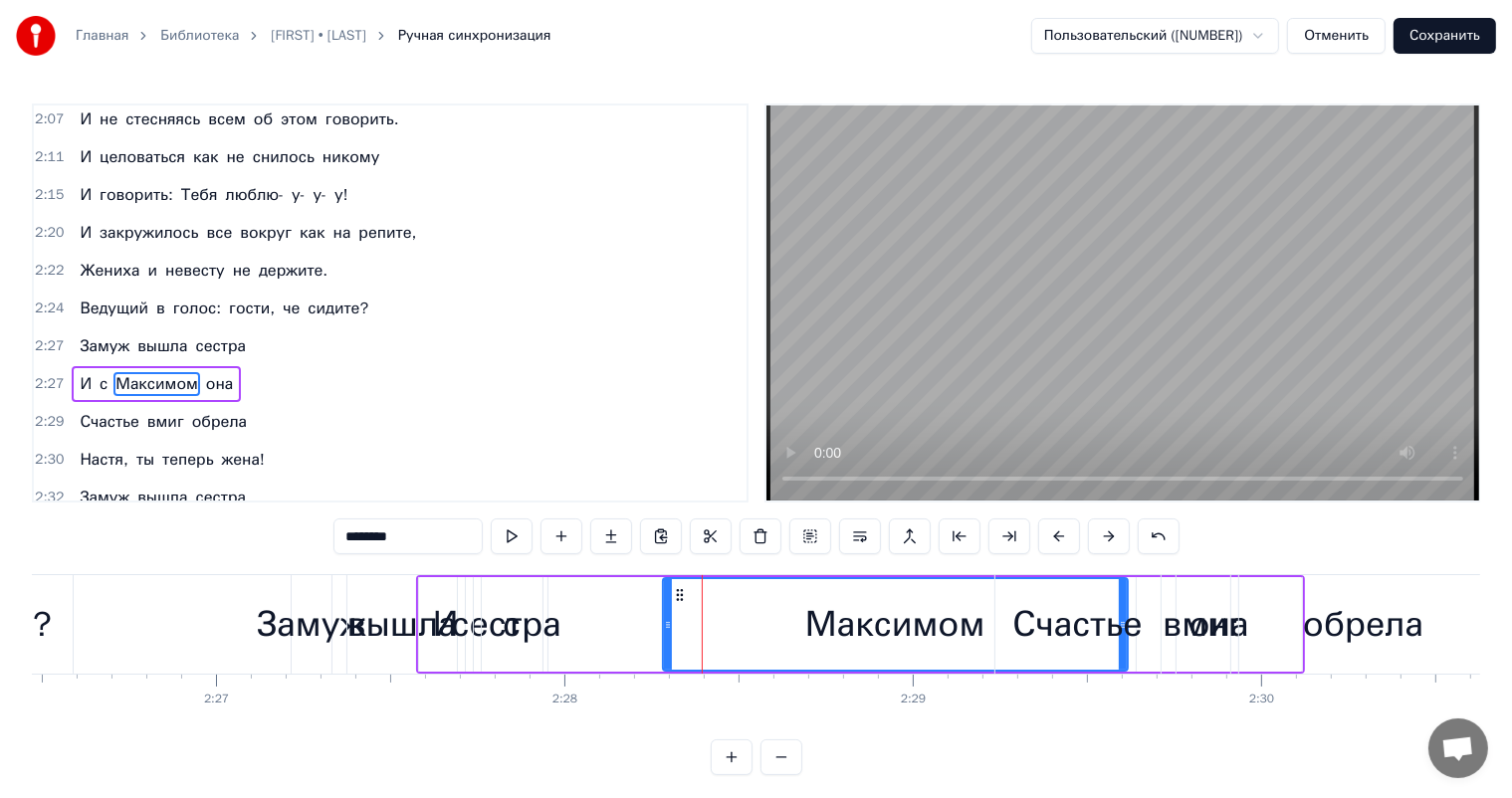 click at bounding box center [1109, 536] 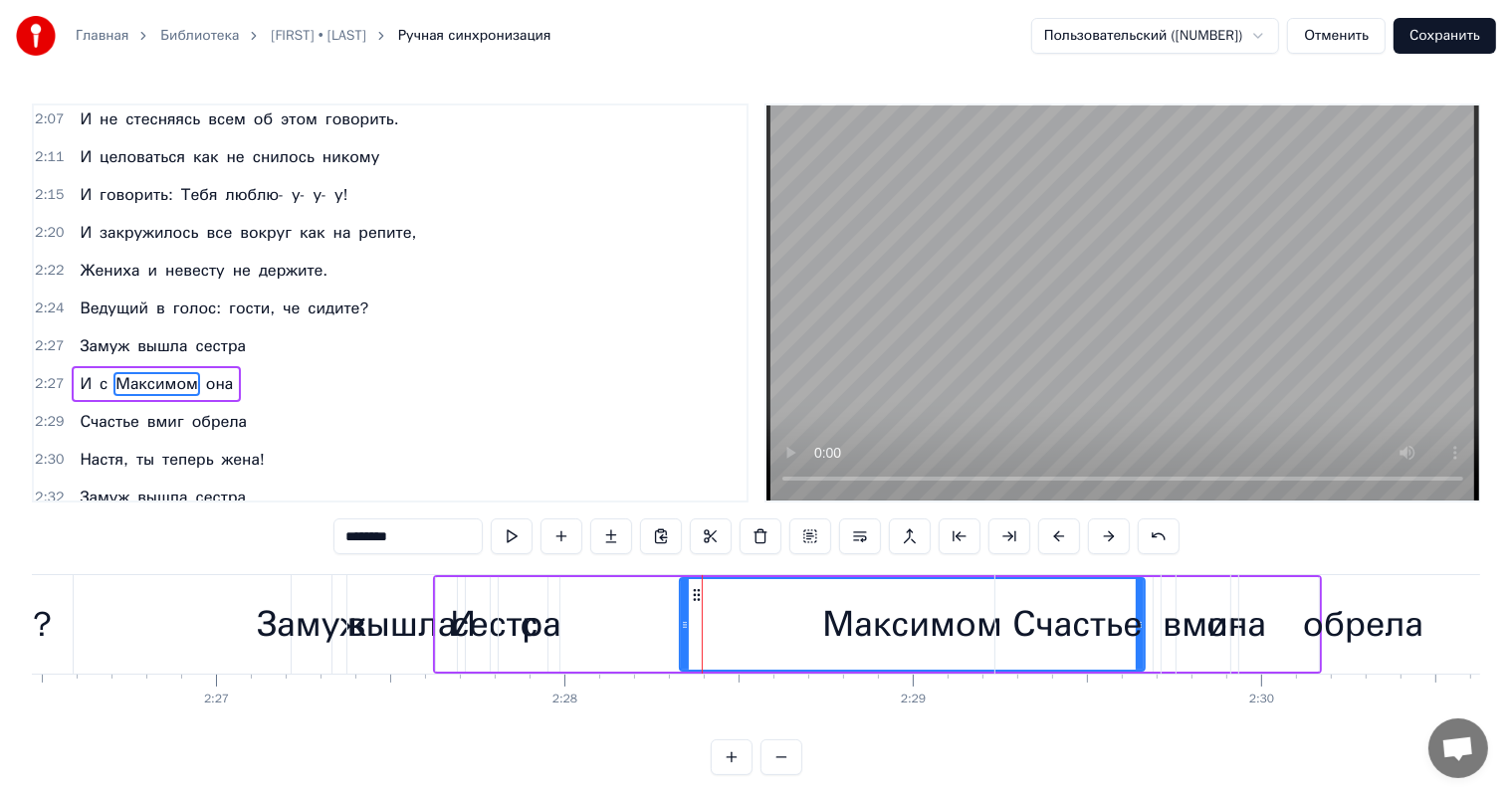 click at bounding box center (1109, 536) 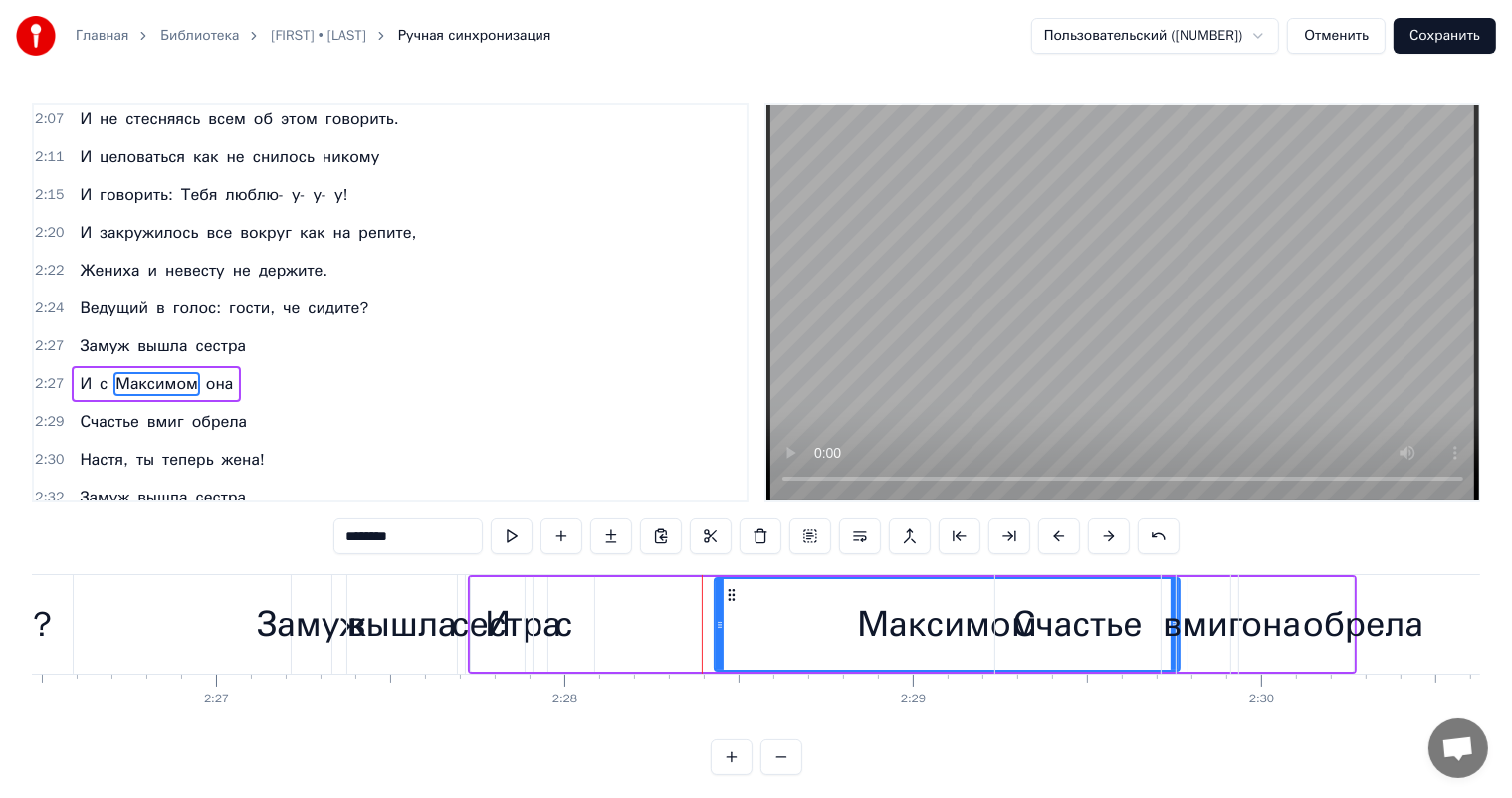 click at bounding box center (1109, 536) 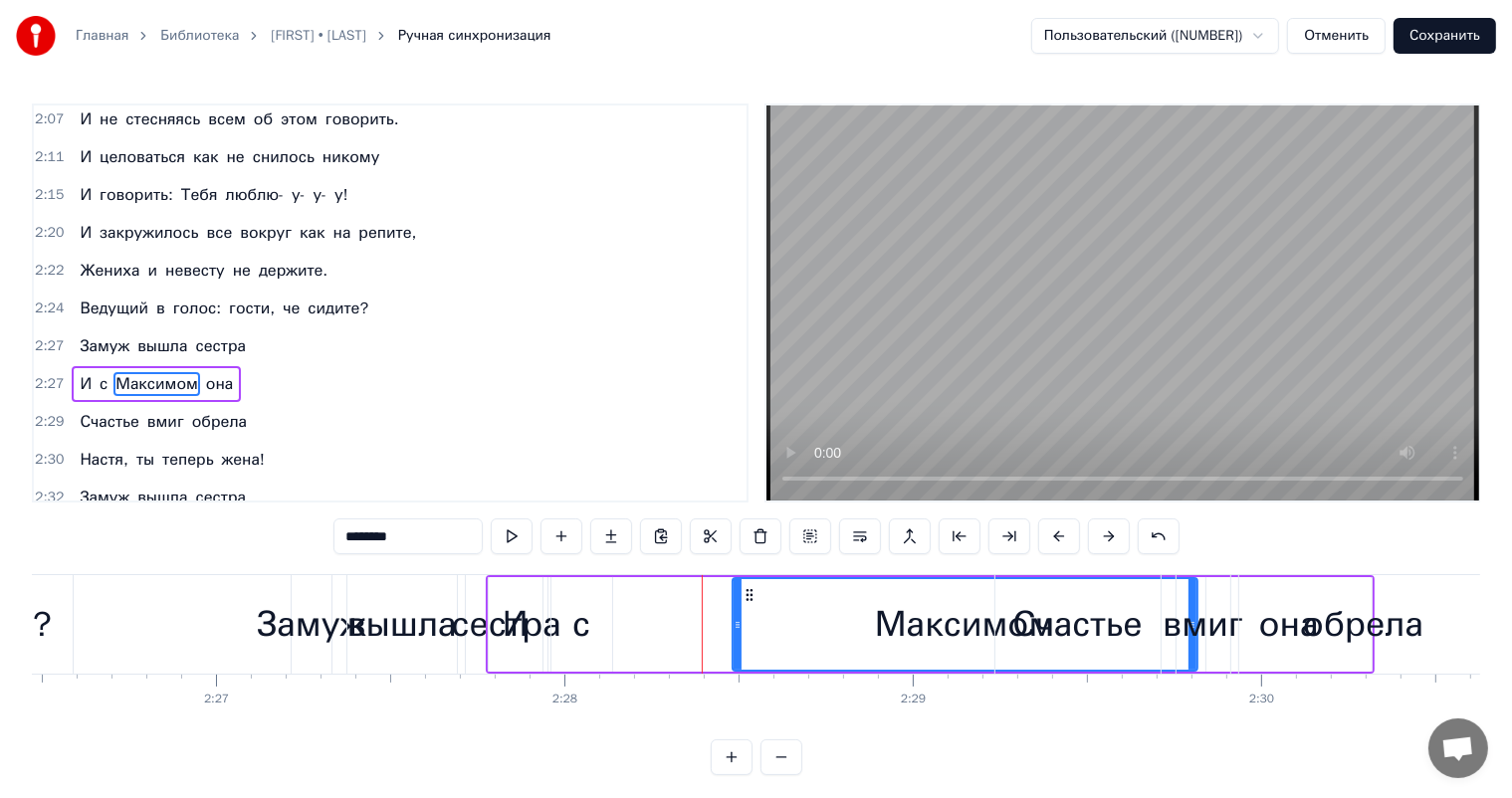 click at bounding box center (1109, 536) 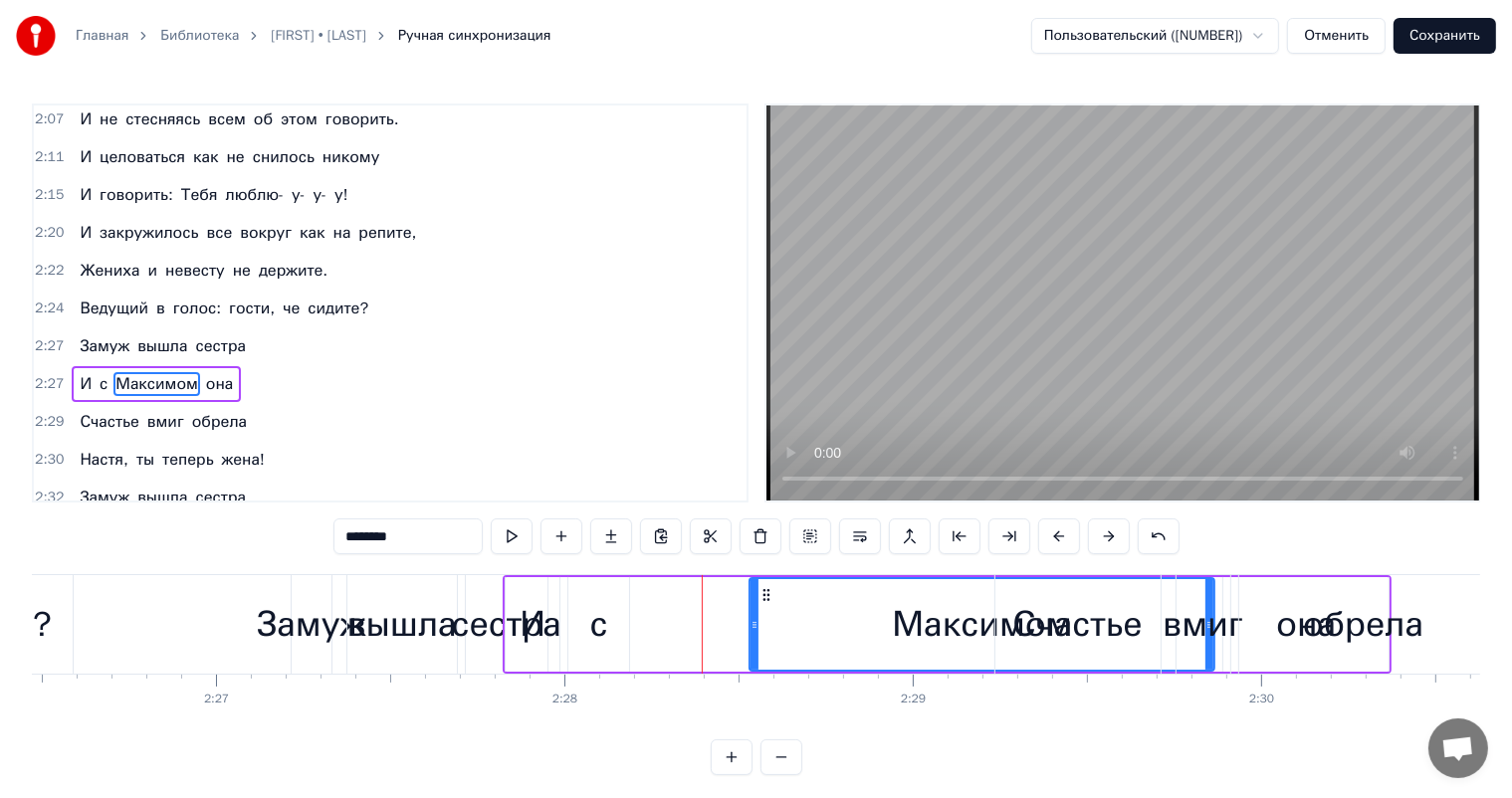 click at bounding box center (1109, 536) 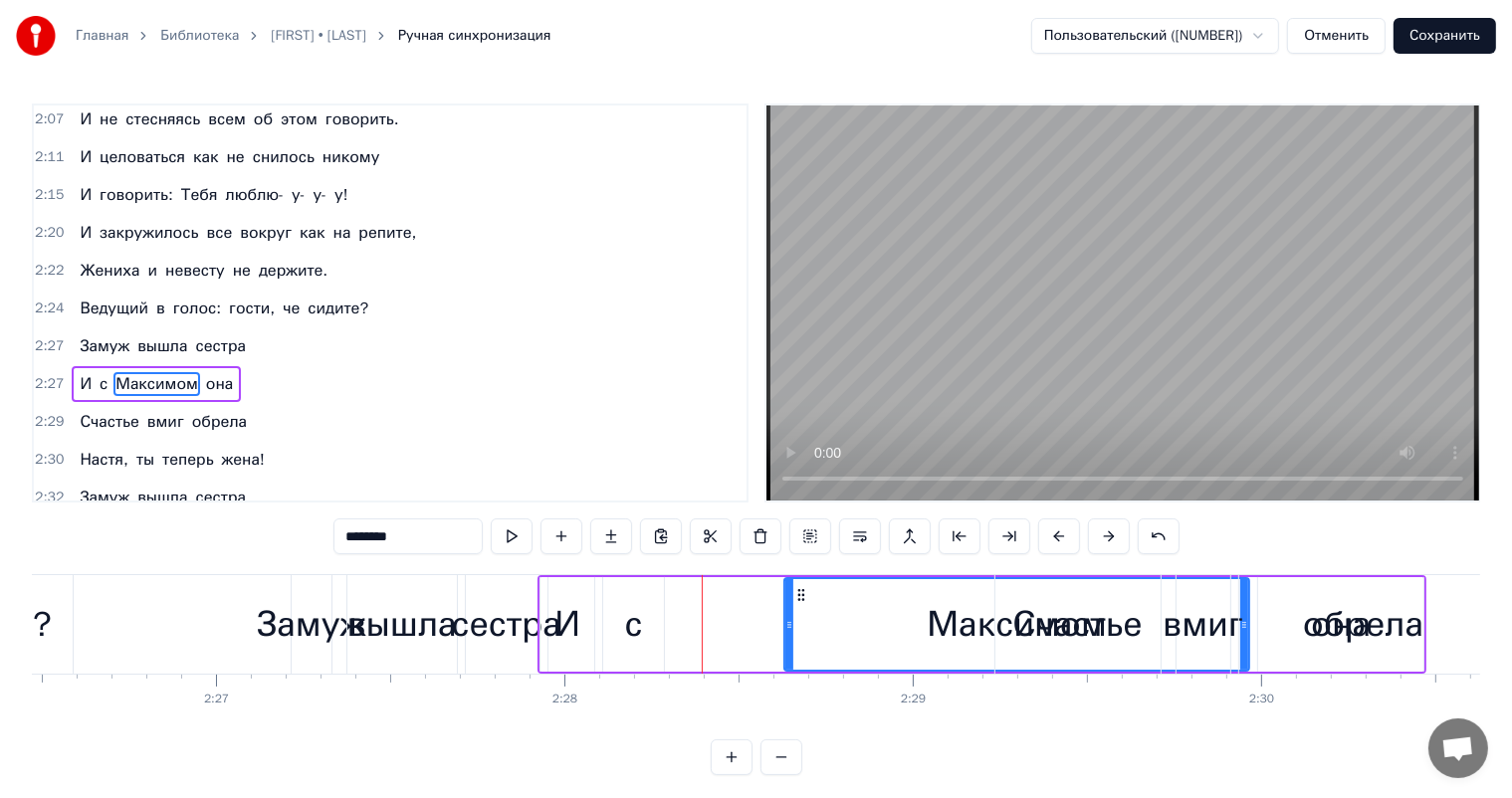 click at bounding box center (1109, 536) 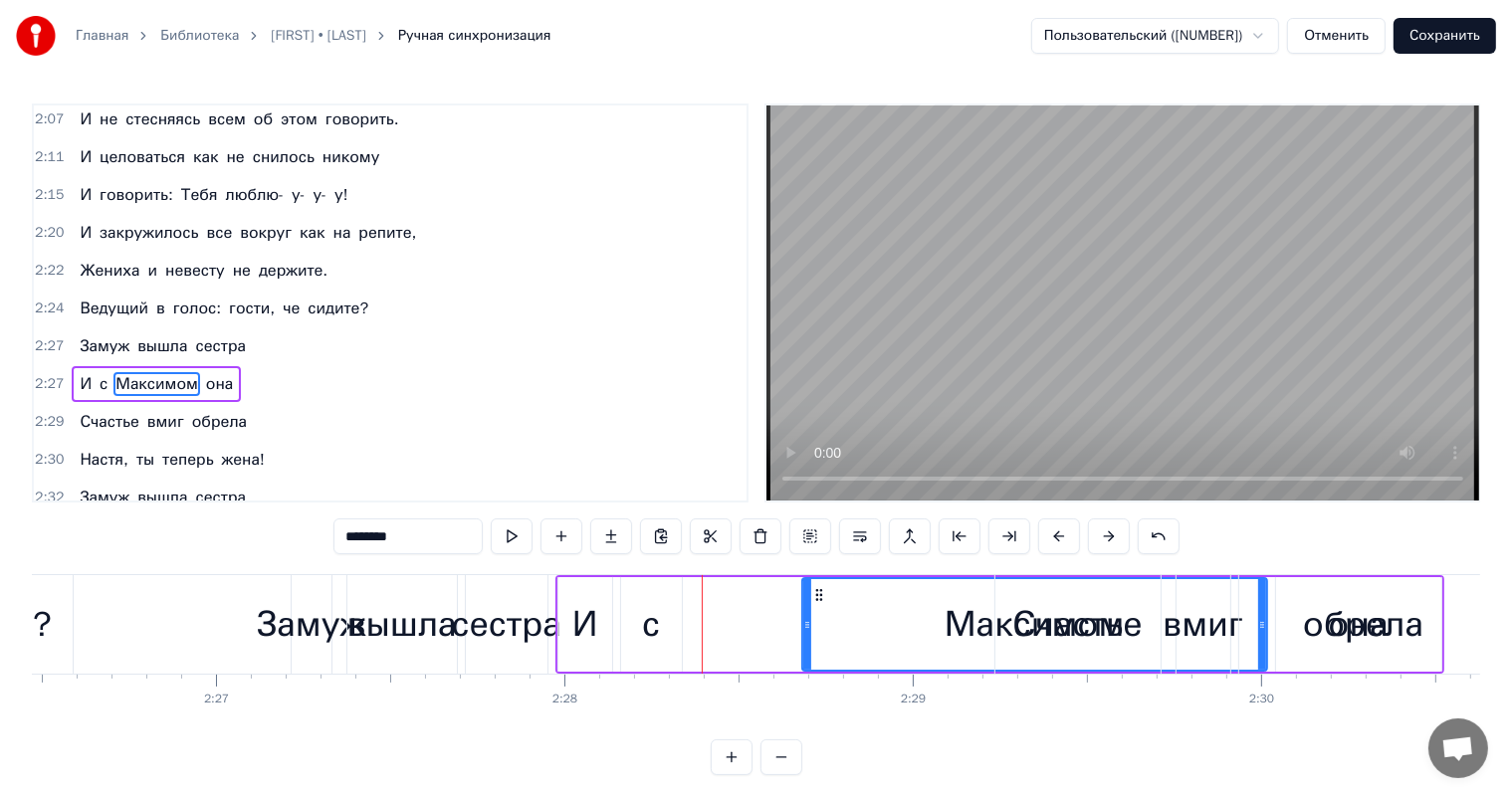 click at bounding box center [1109, 536] 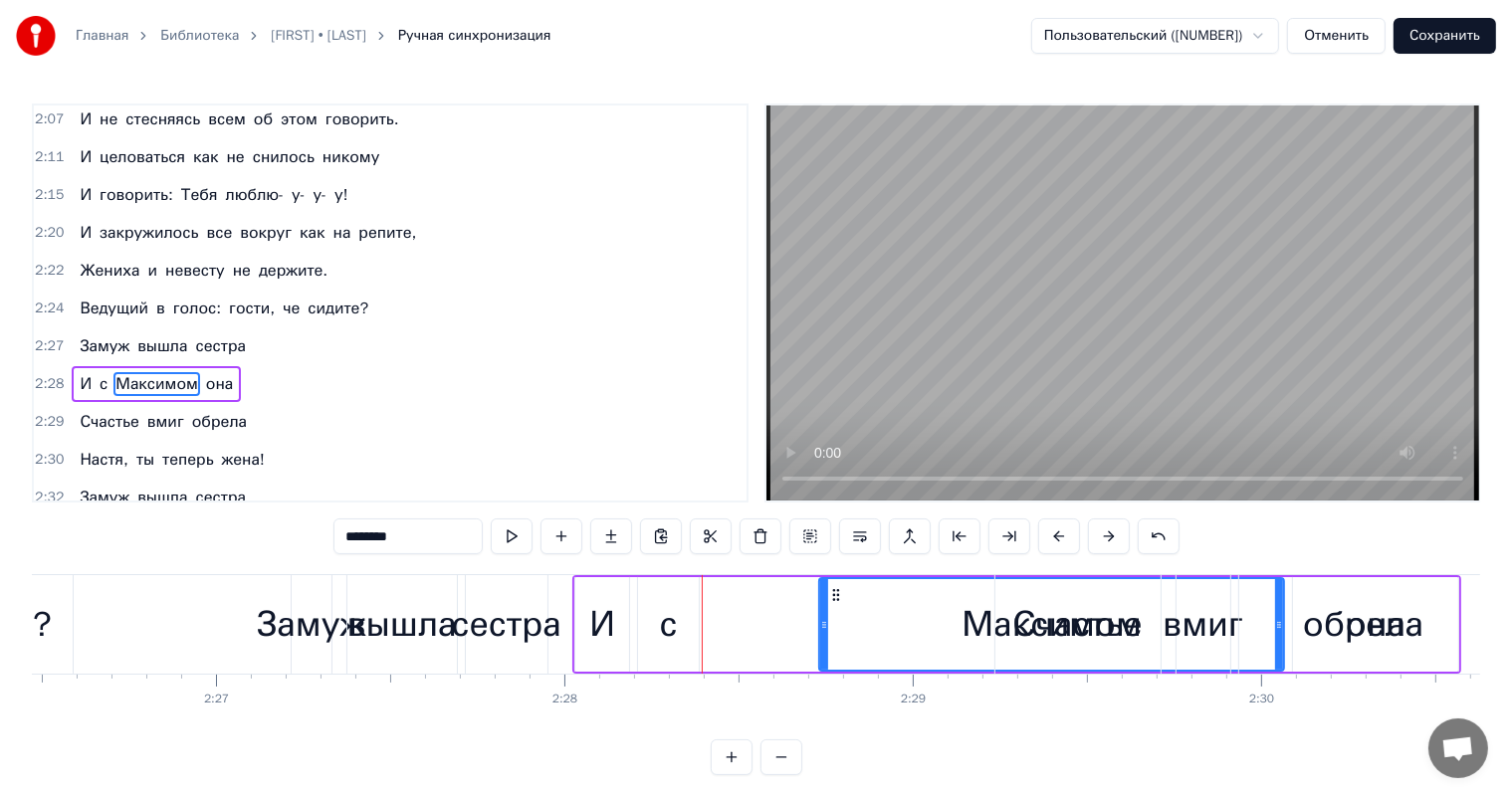 click at bounding box center (1109, 536) 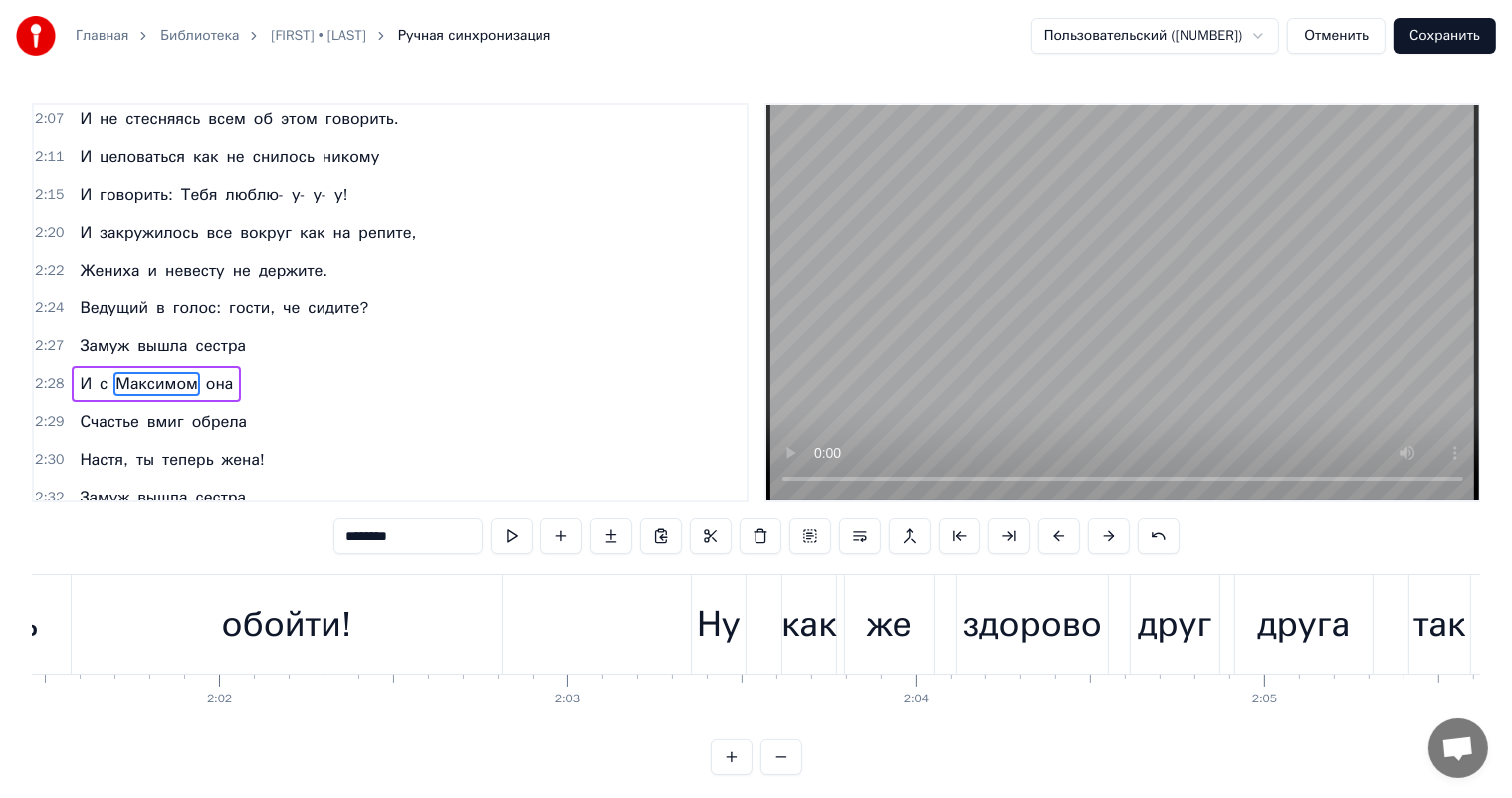 scroll, scrollTop: 0, scrollLeft: 34790, axis: horizontal 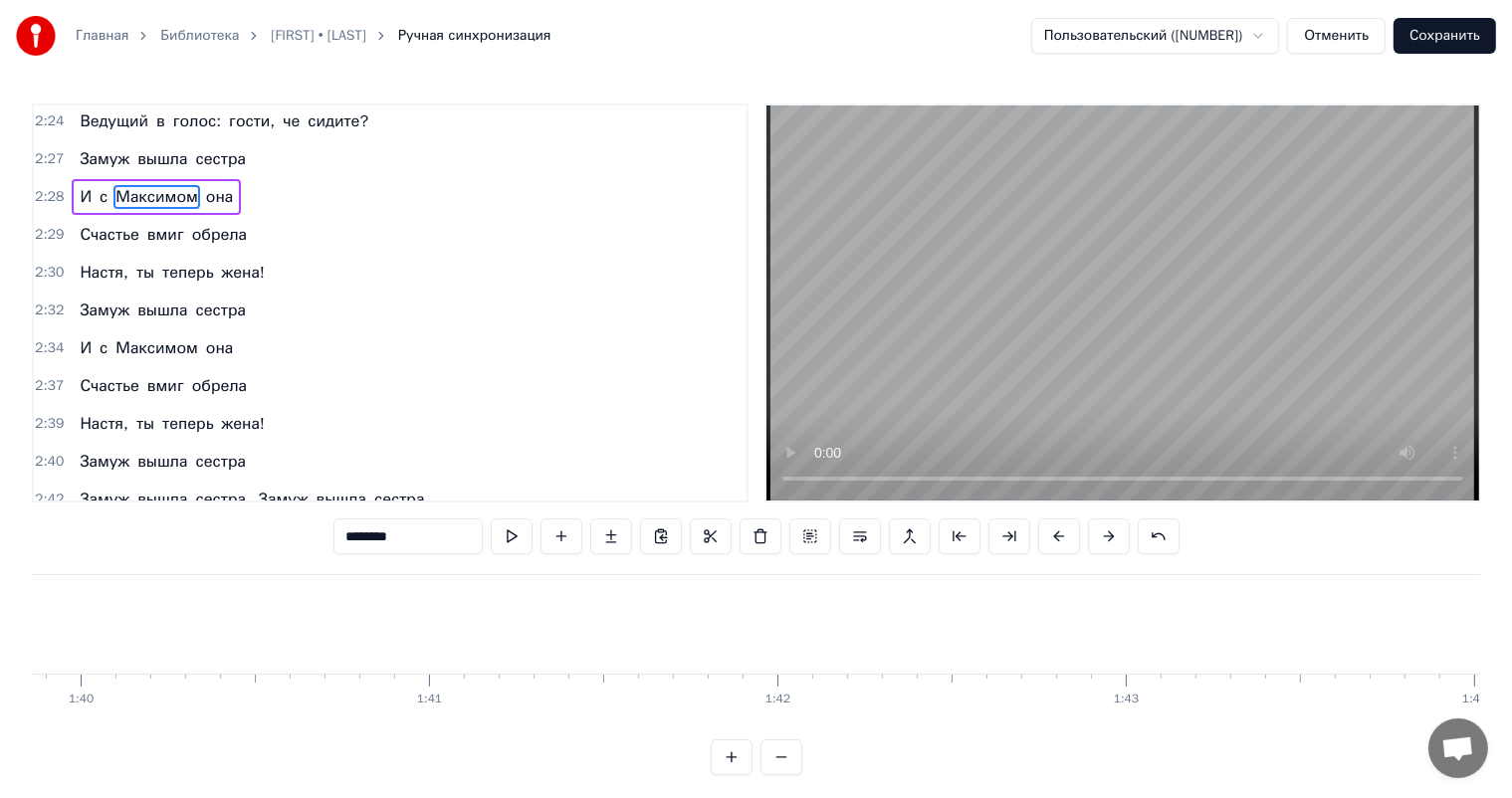 click on "Замуж" at bounding box center [105, 537] 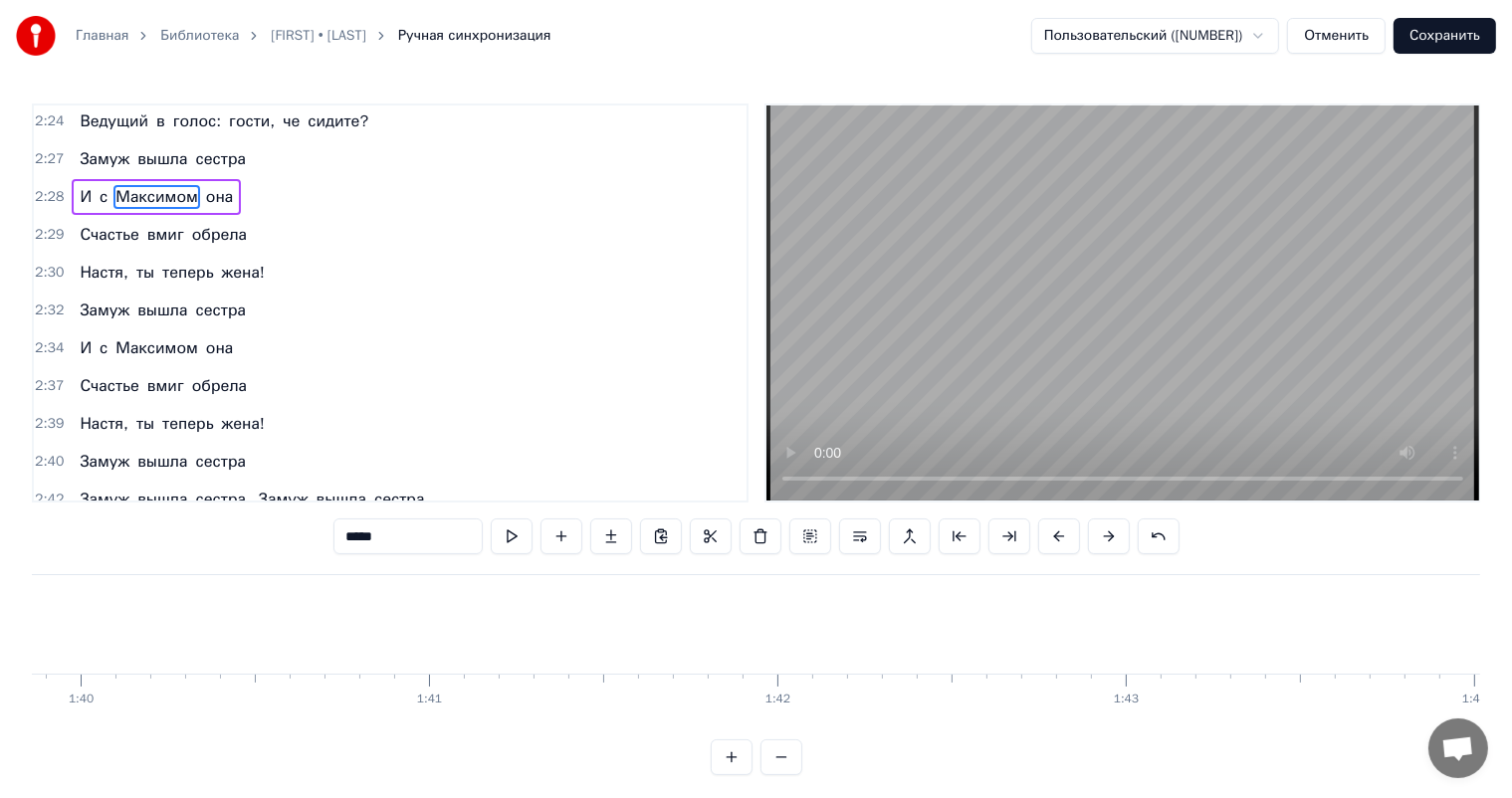 scroll, scrollTop: 26, scrollLeft: 0, axis: vertical 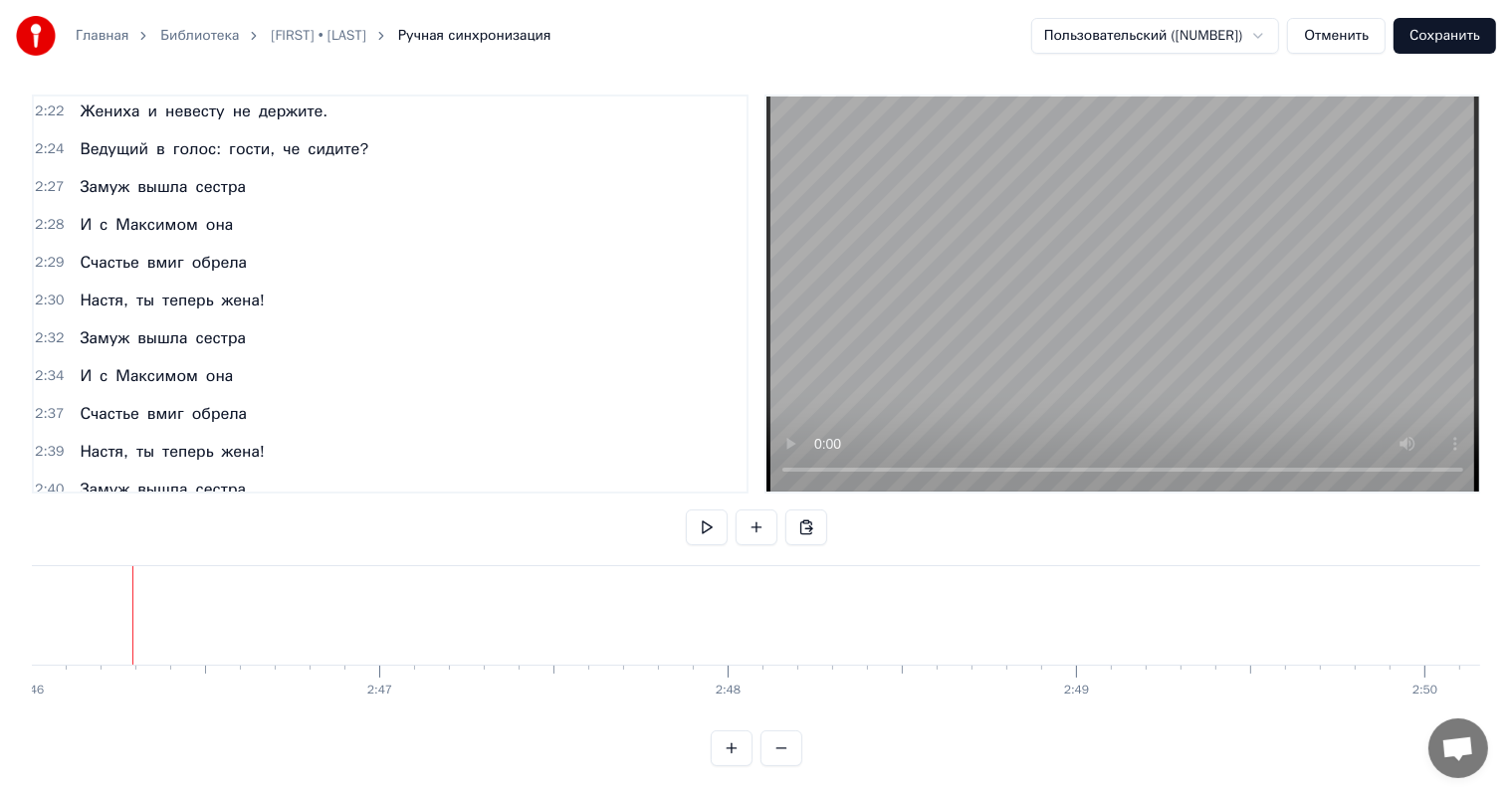 click on "Замуж" at bounding box center (105, 527) 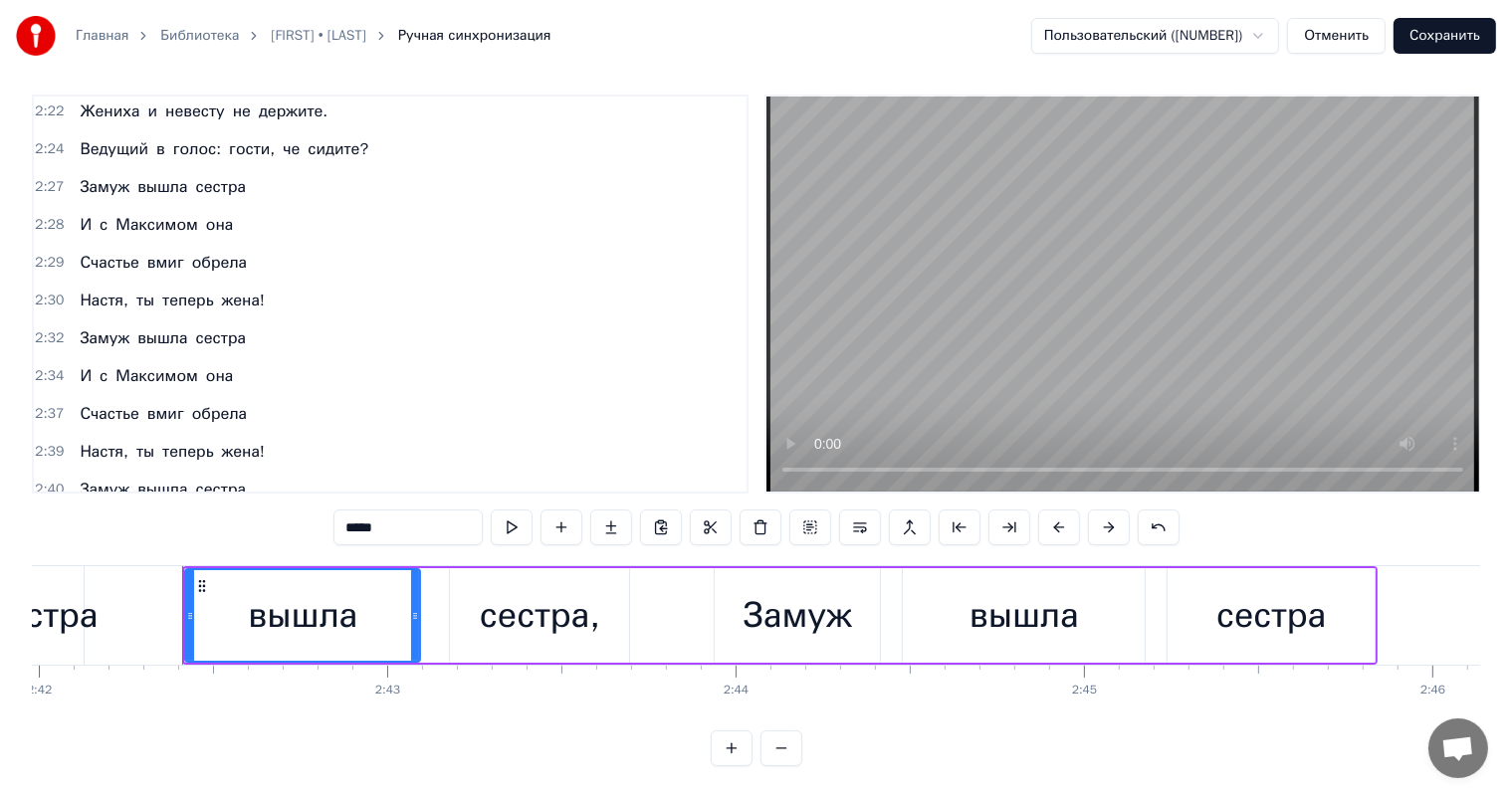 scroll, scrollTop: 0, scrollLeft: 56391, axis: horizontal 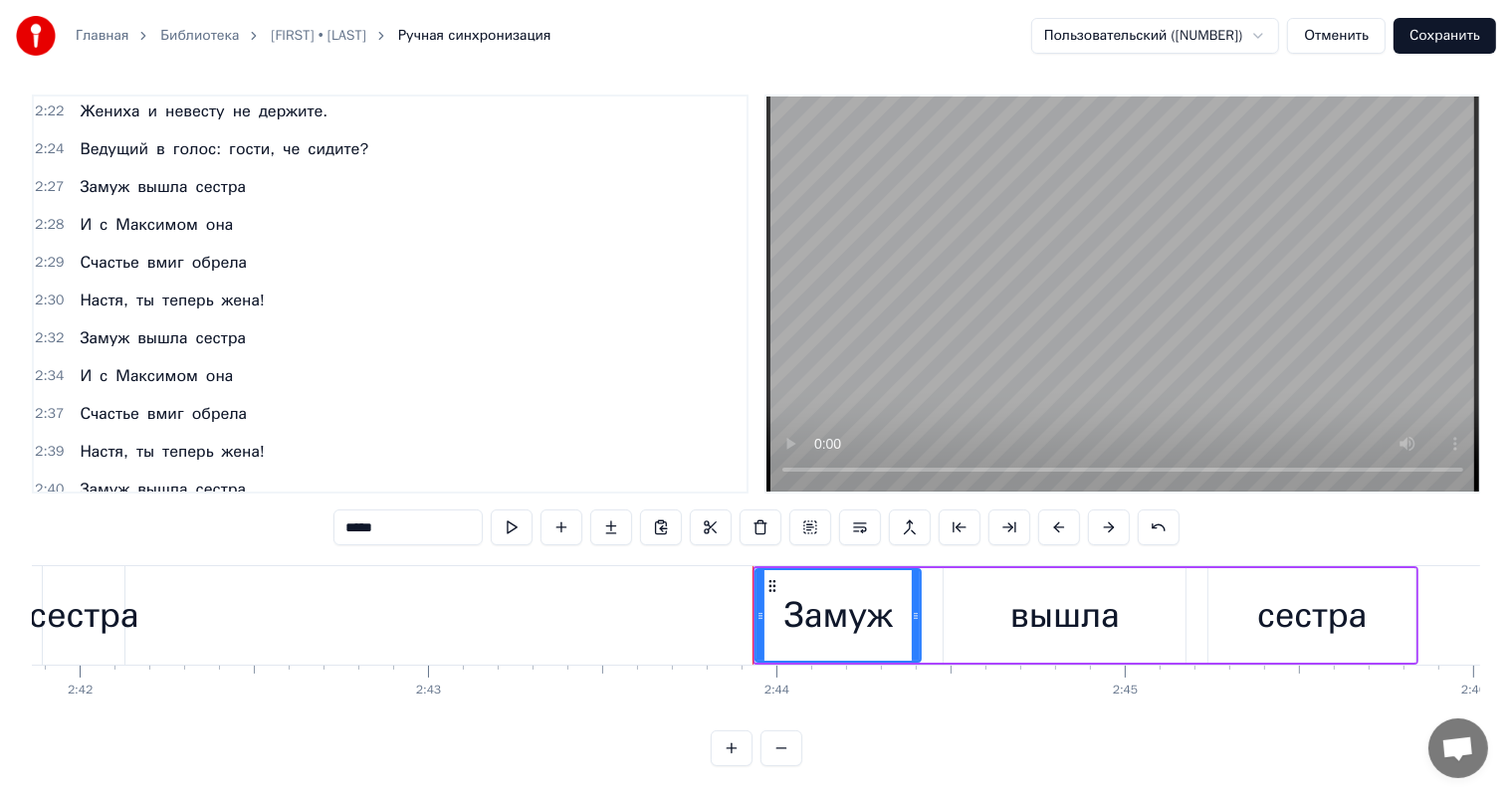 type on "******" 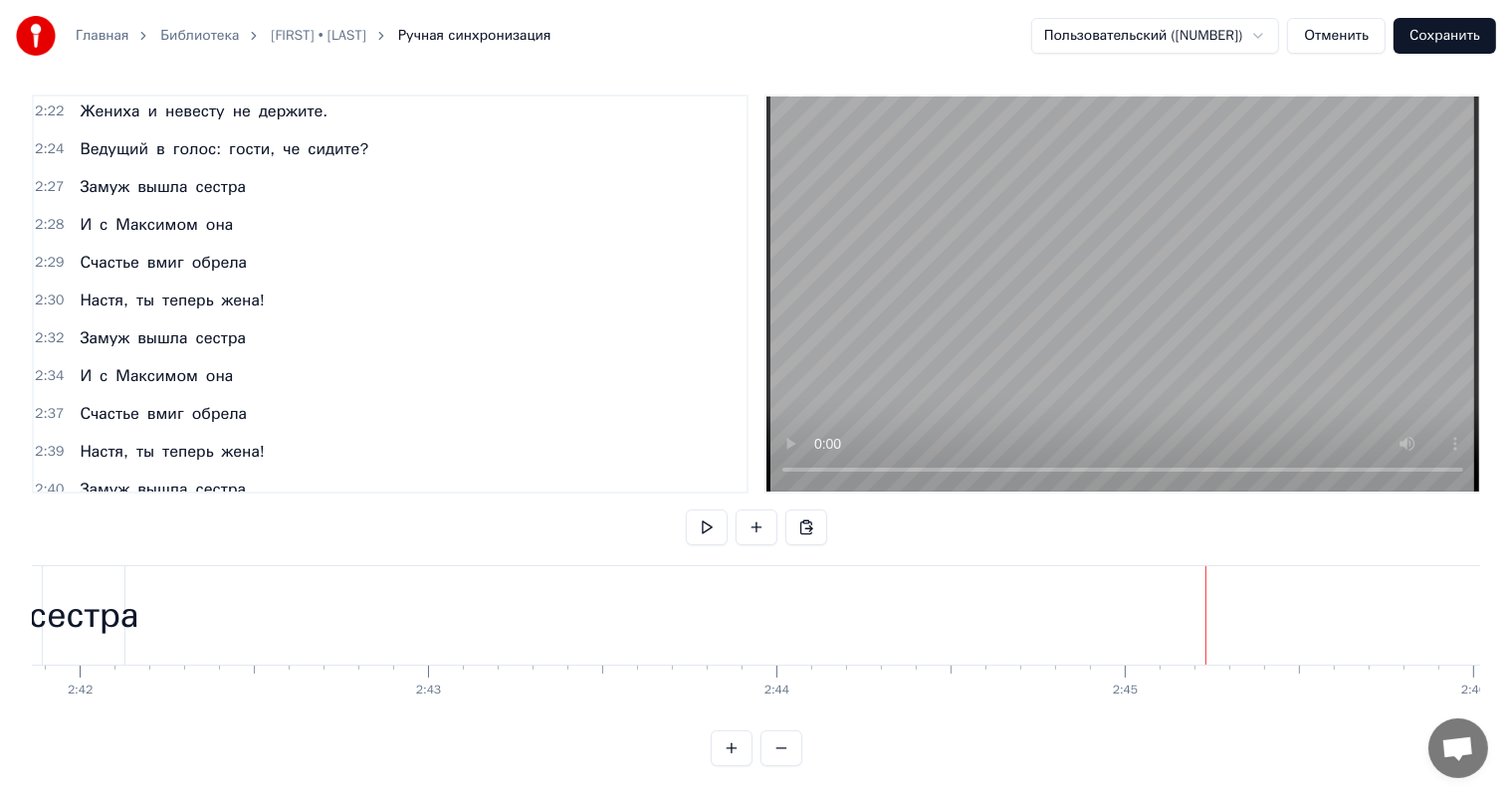 scroll, scrollTop: 1215, scrollLeft: 0, axis: vertical 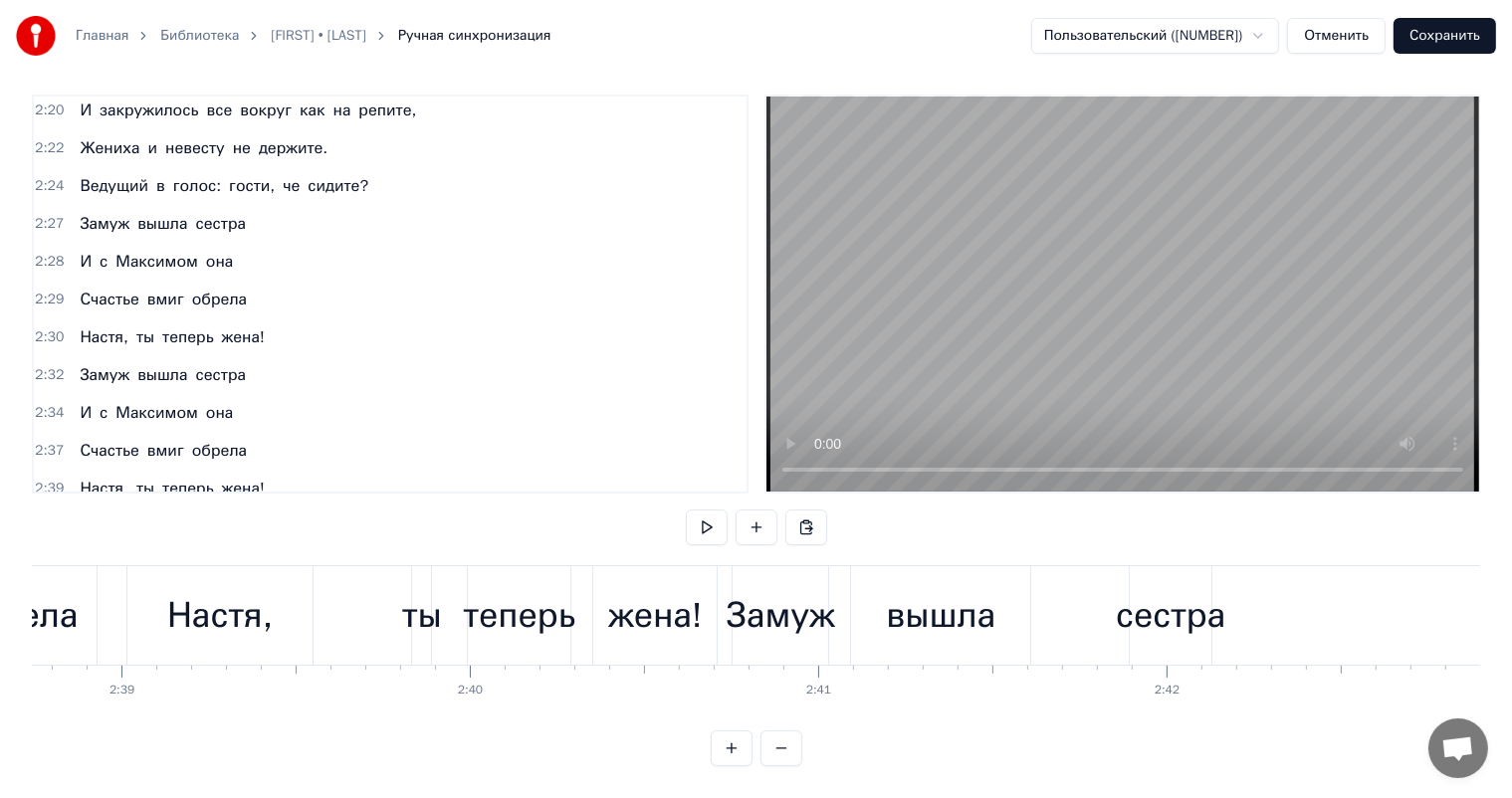 click on "вышла" at bounding box center (941, 615) 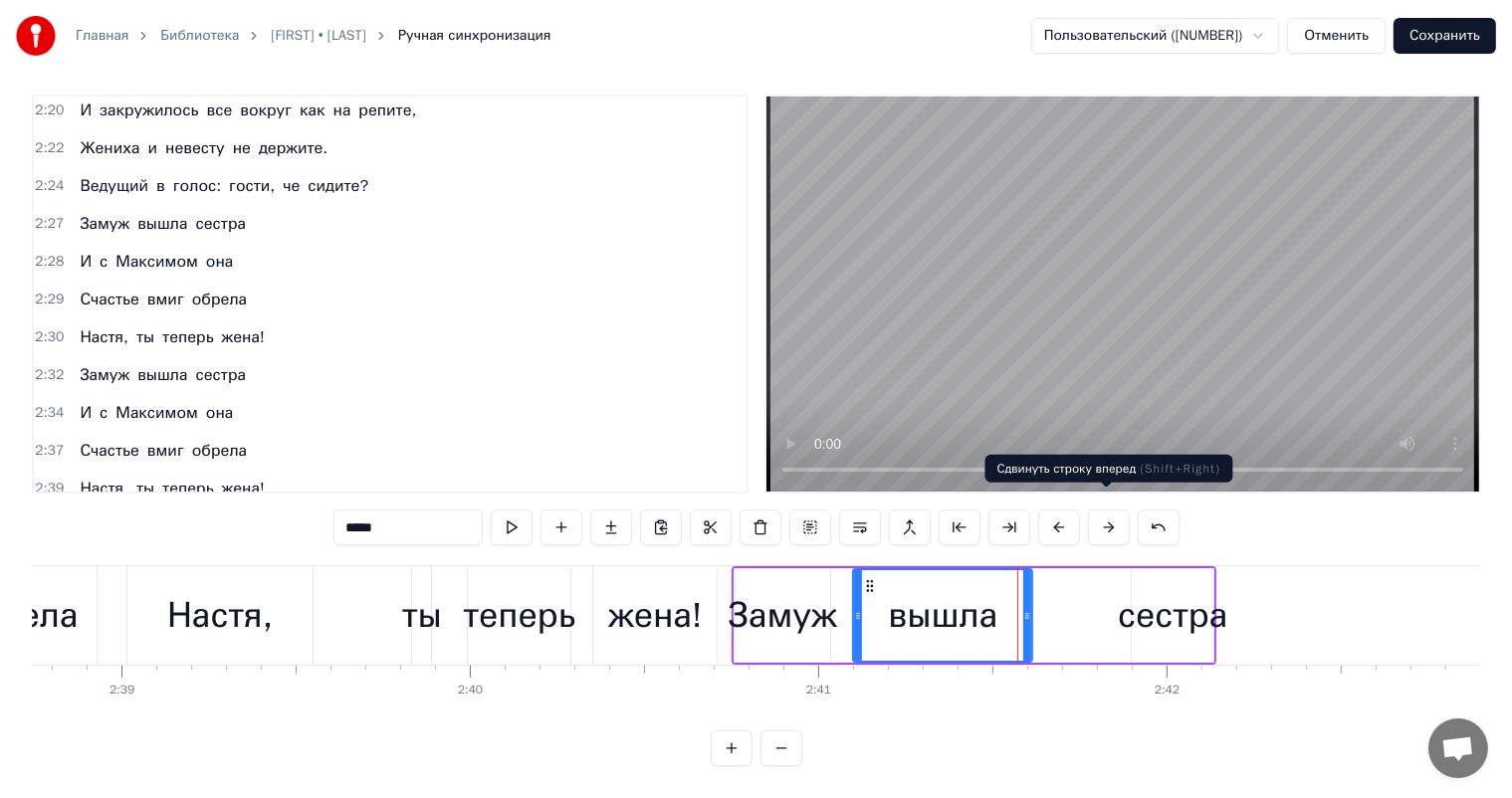 click at bounding box center [1109, 527] 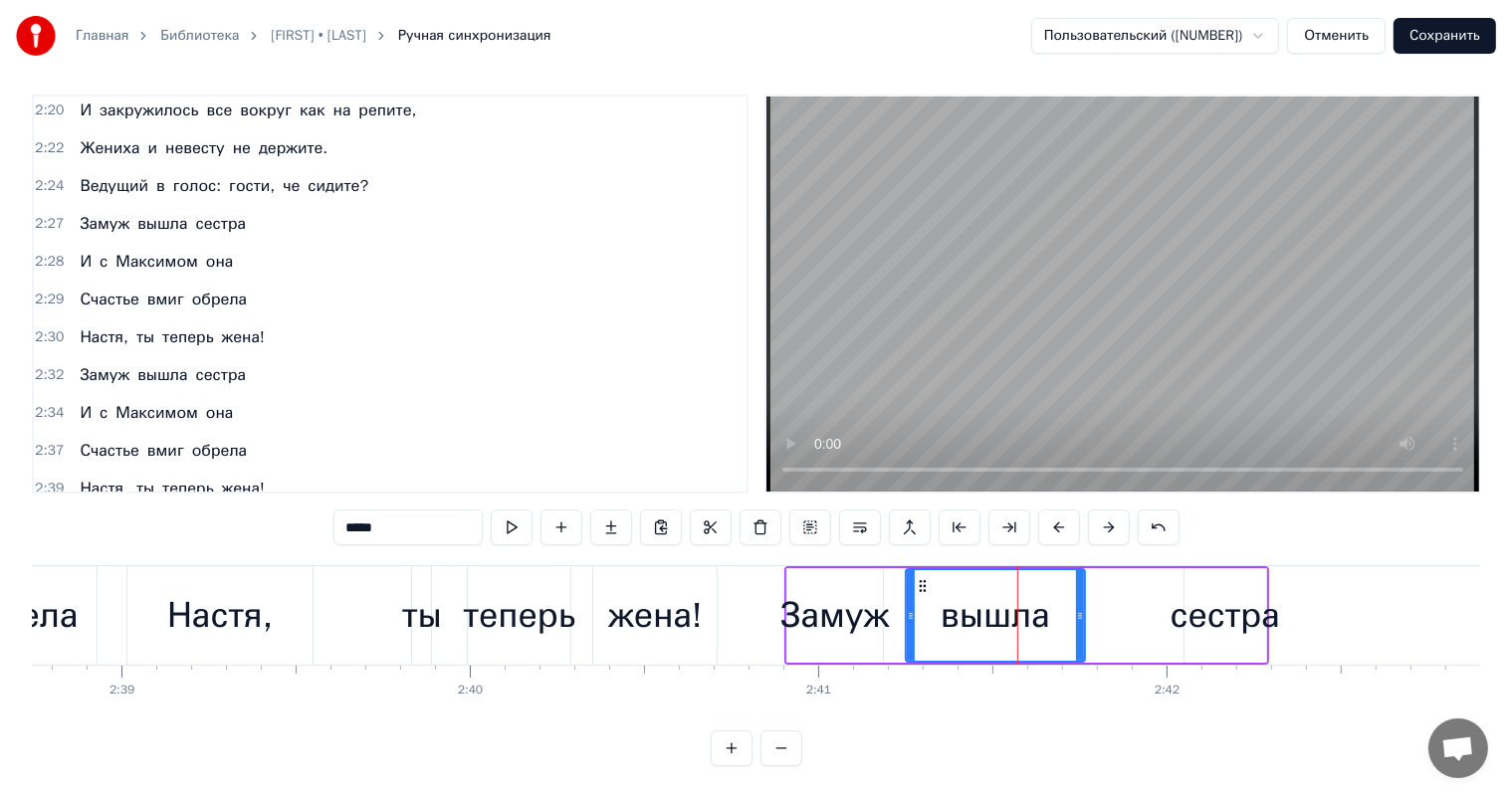 click at bounding box center (1109, 527) 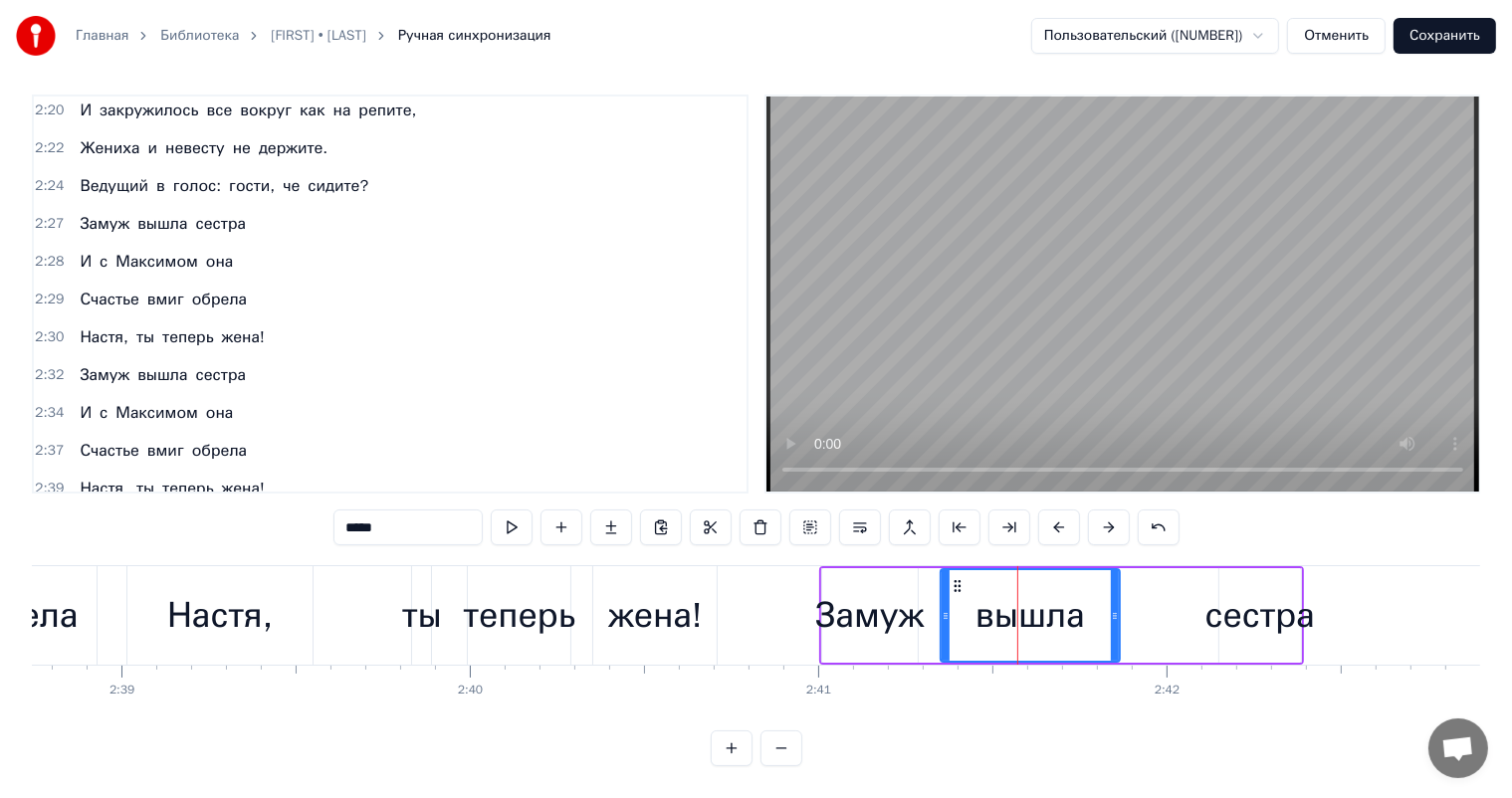 click at bounding box center (1109, 527) 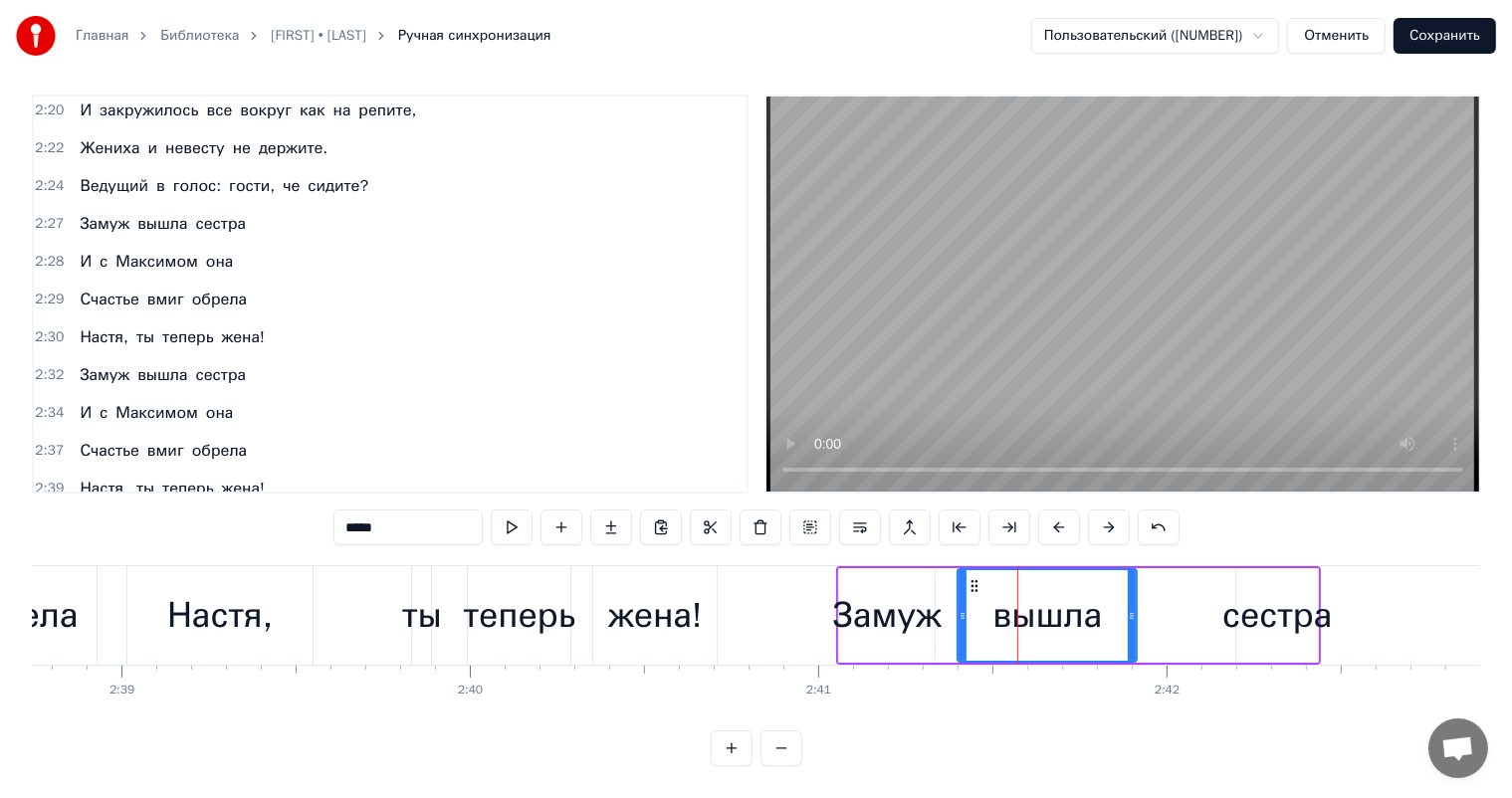 click at bounding box center [1109, 527] 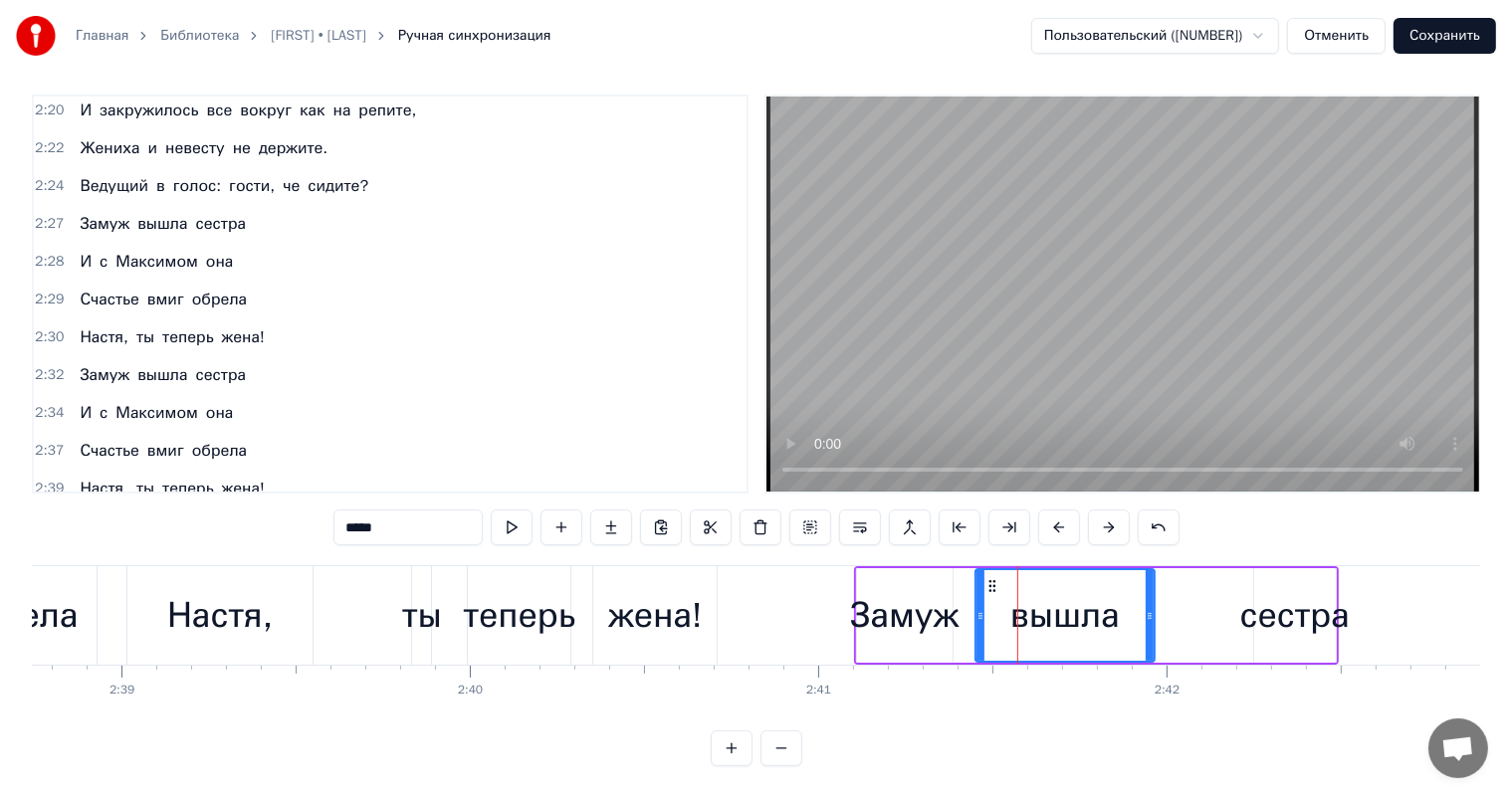 click at bounding box center (1109, 527) 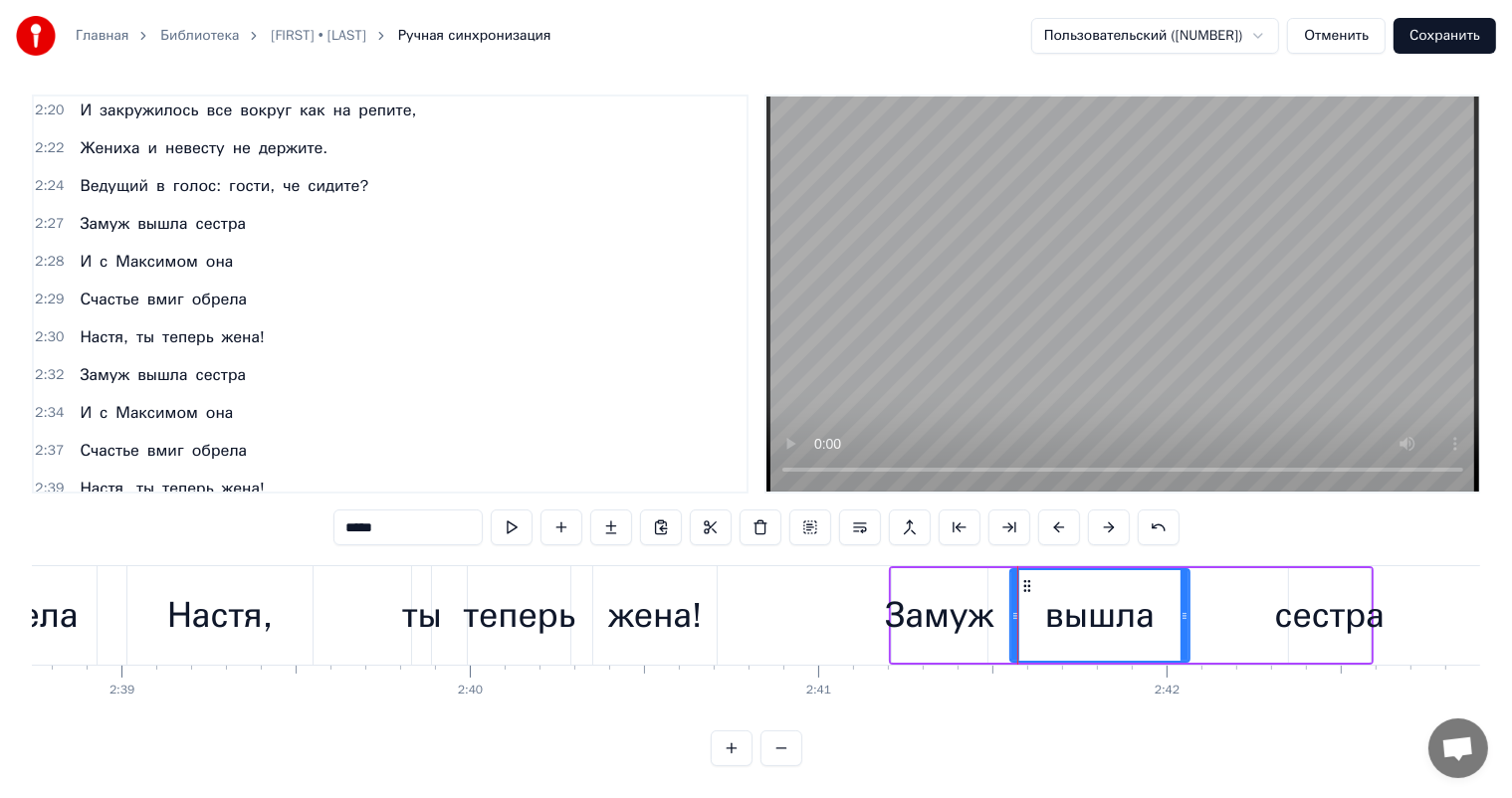 click at bounding box center [1109, 527] 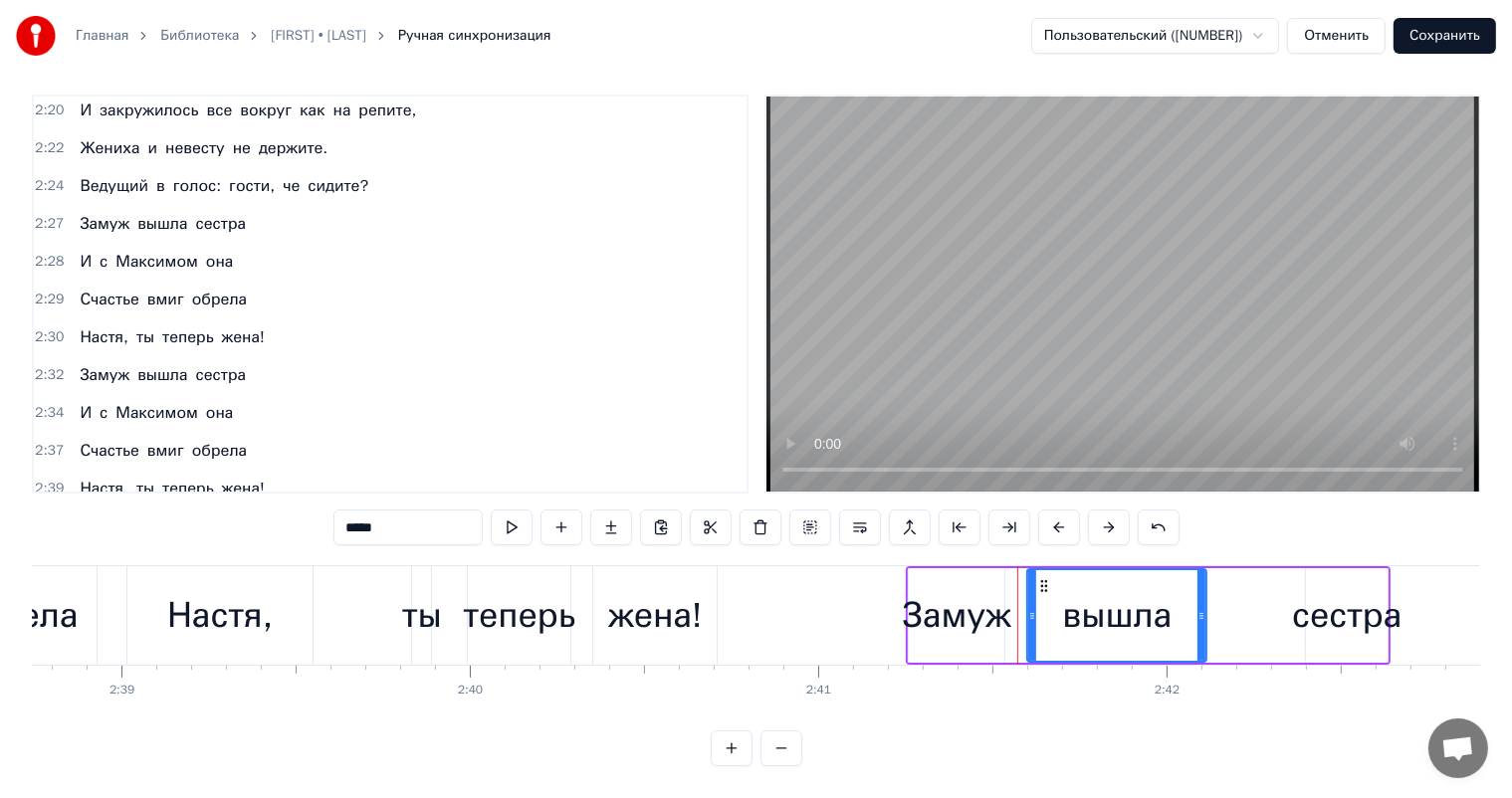 click at bounding box center (1109, 527) 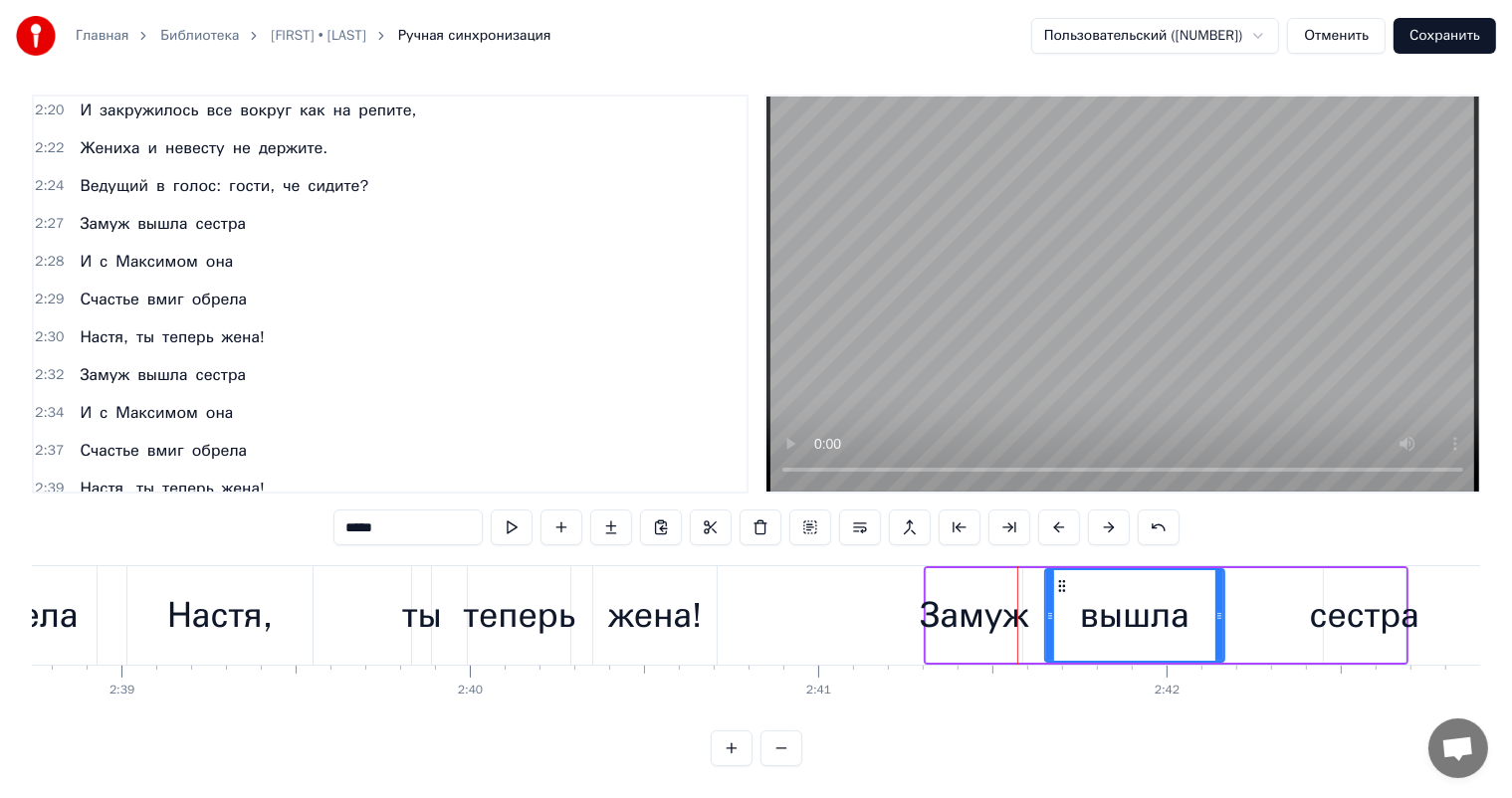 click at bounding box center [1109, 527] 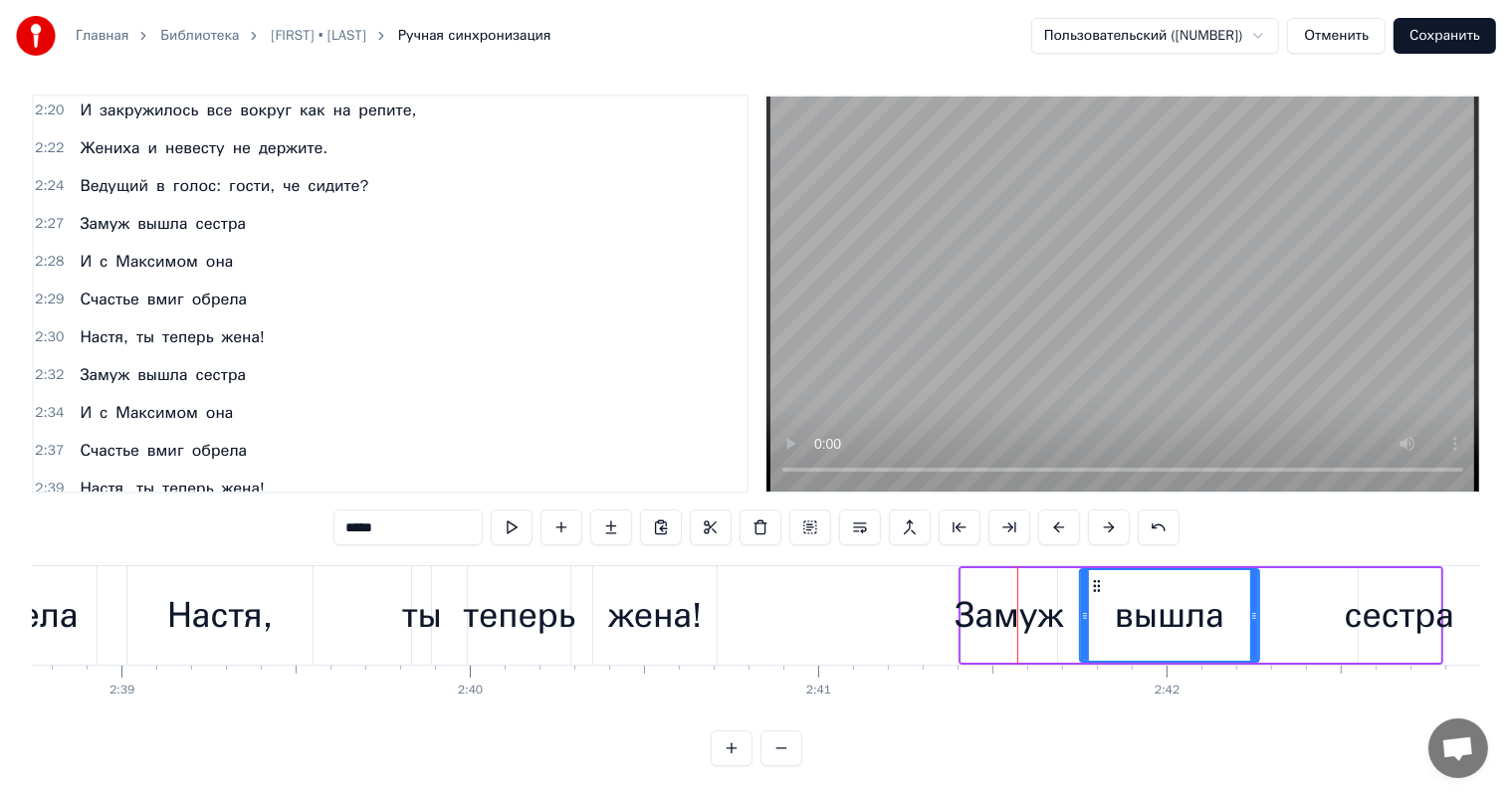 click at bounding box center [1109, 527] 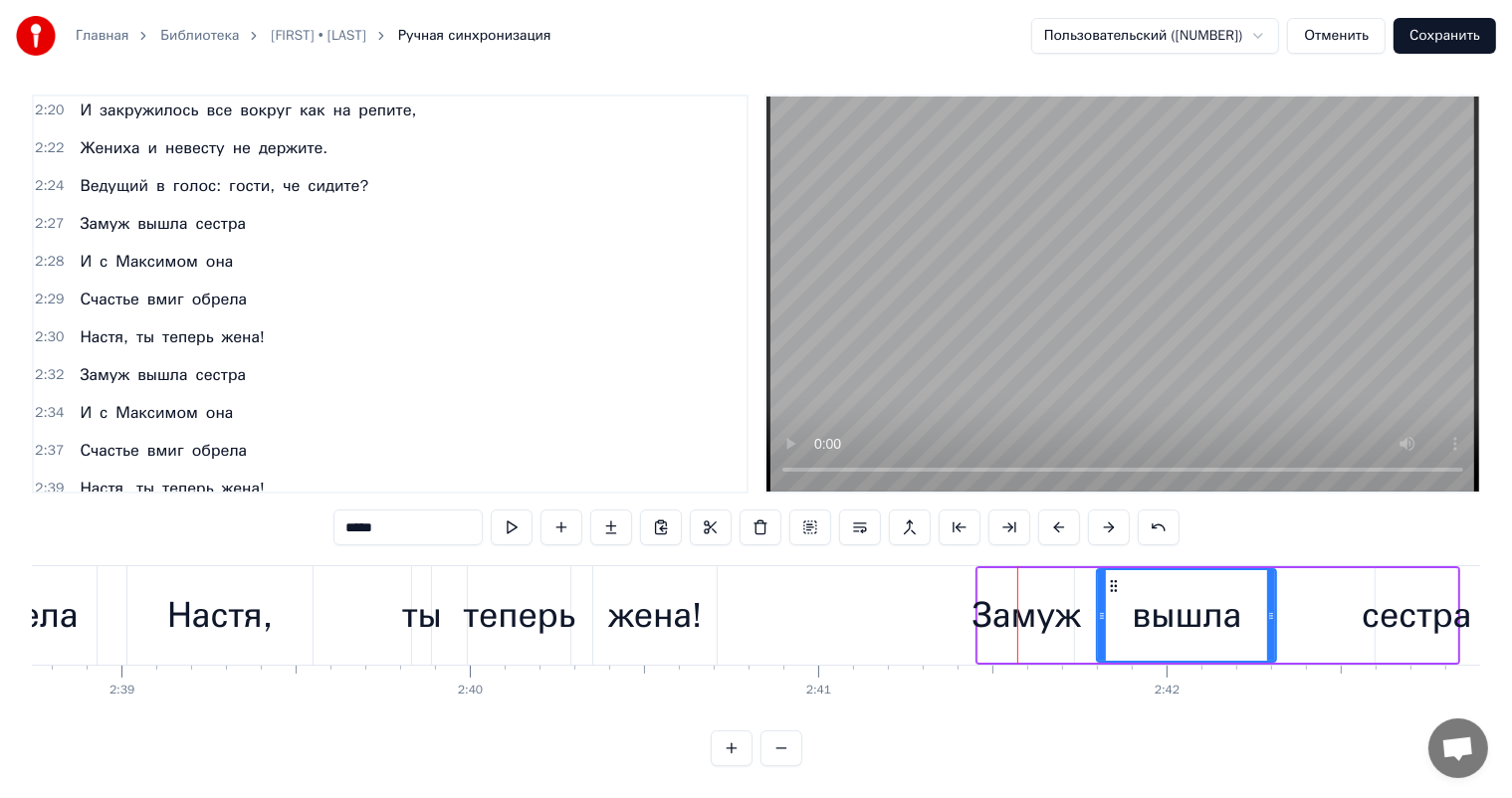 click at bounding box center (1109, 527) 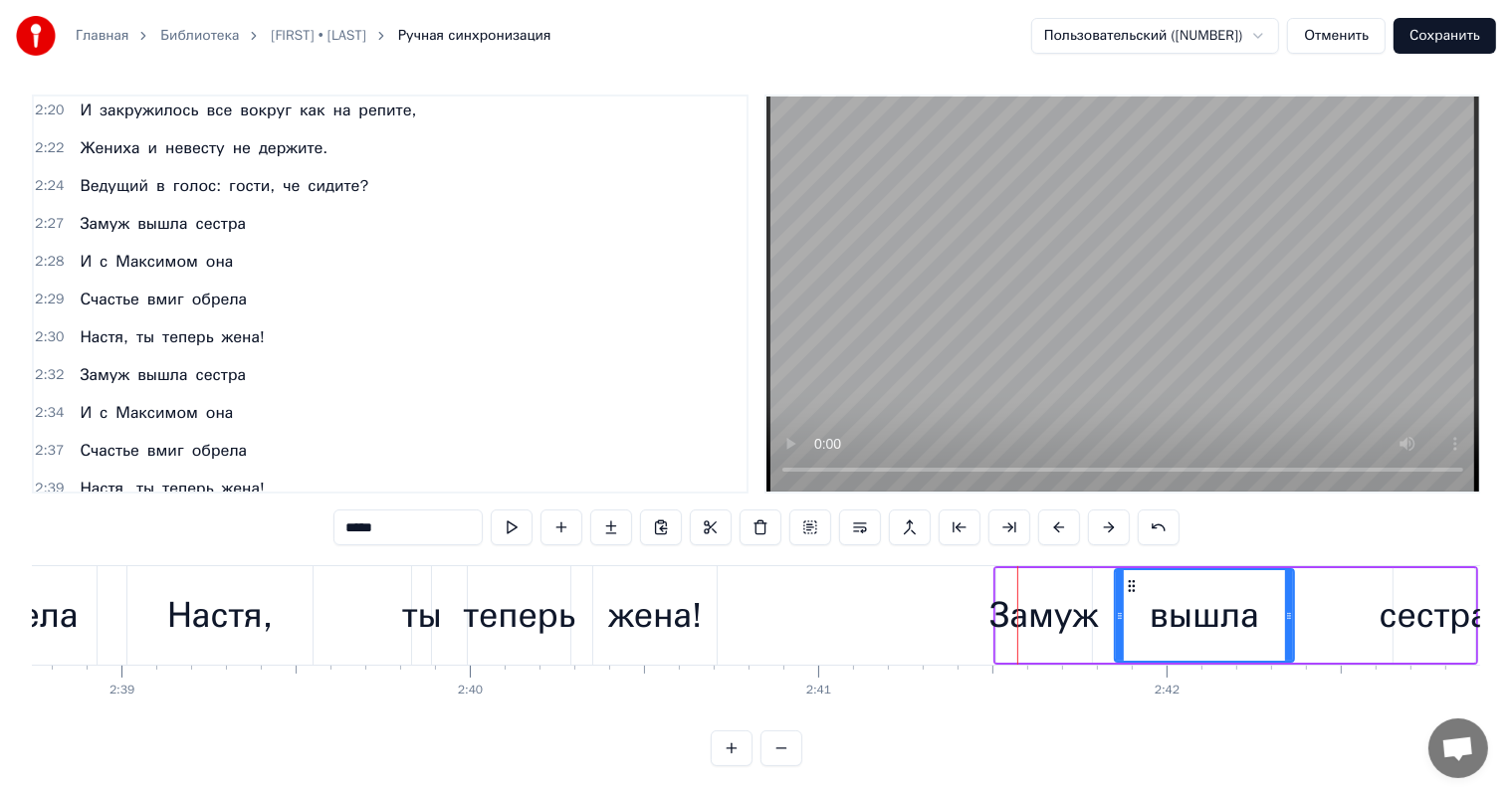 click on "[NICKNAME], ты теперь жена!" at bounding box center [424, 615] 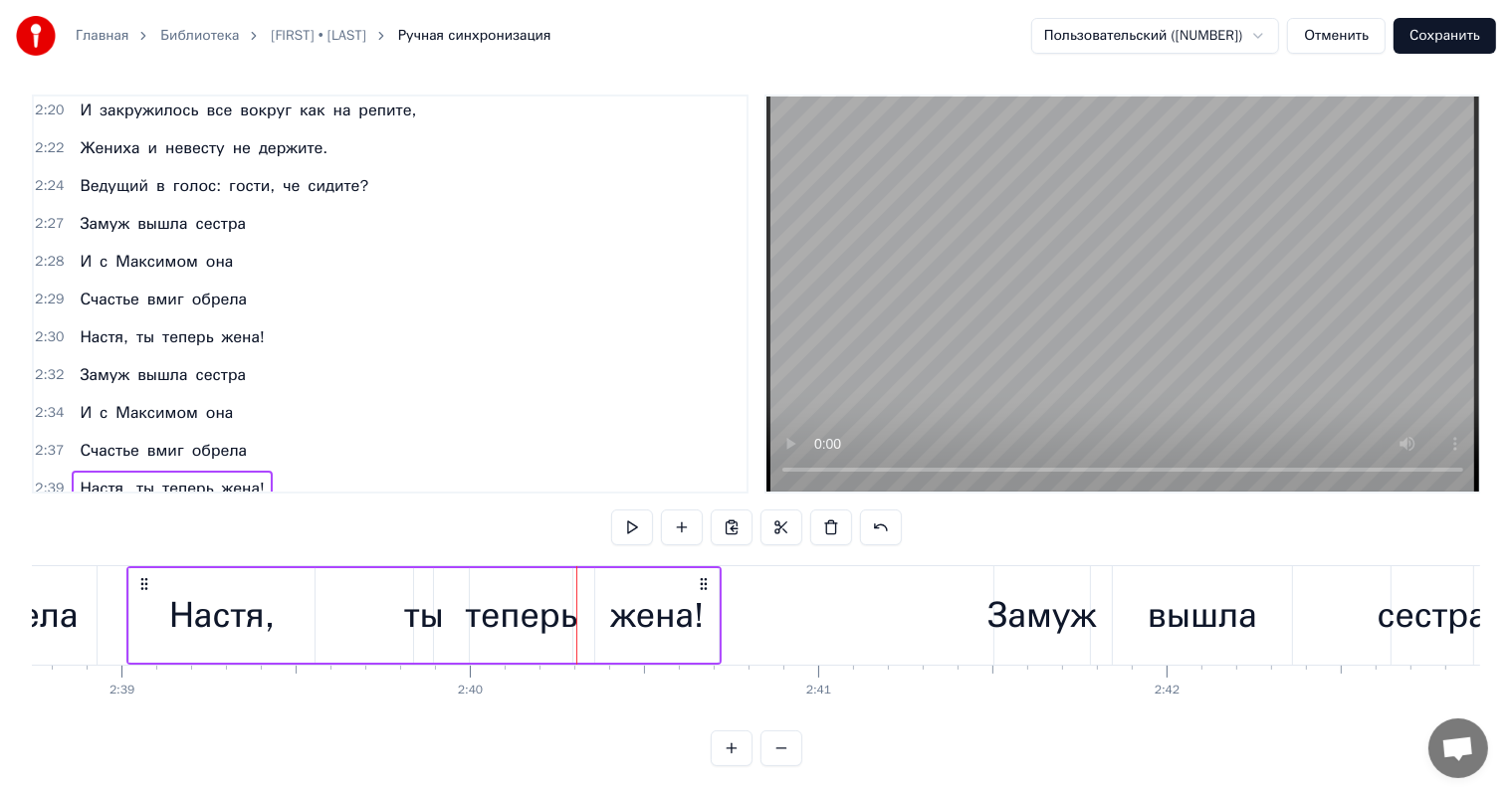 click on "жена!" at bounding box center [657, 615] 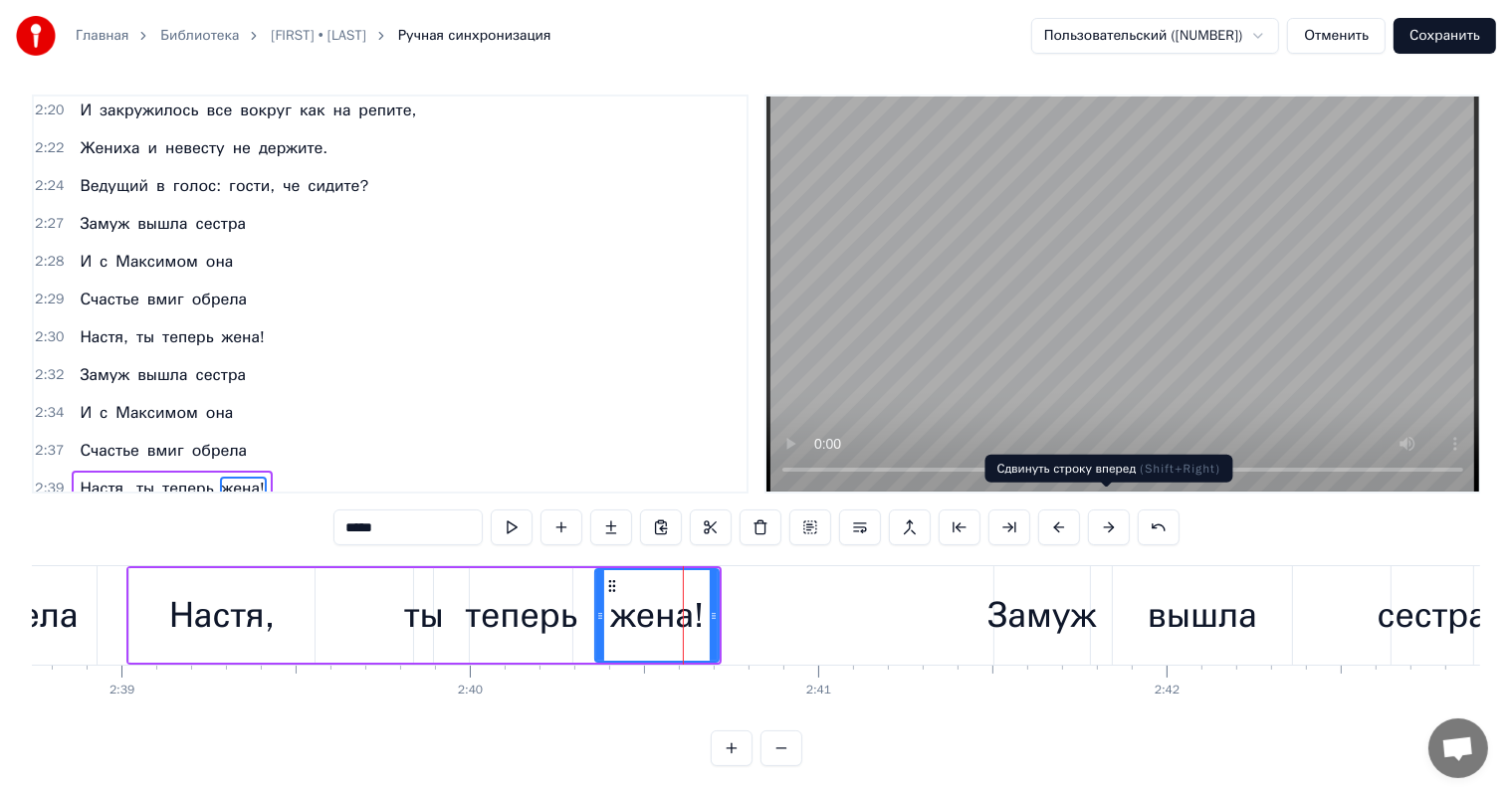 click at bounding box center [1109, 527] 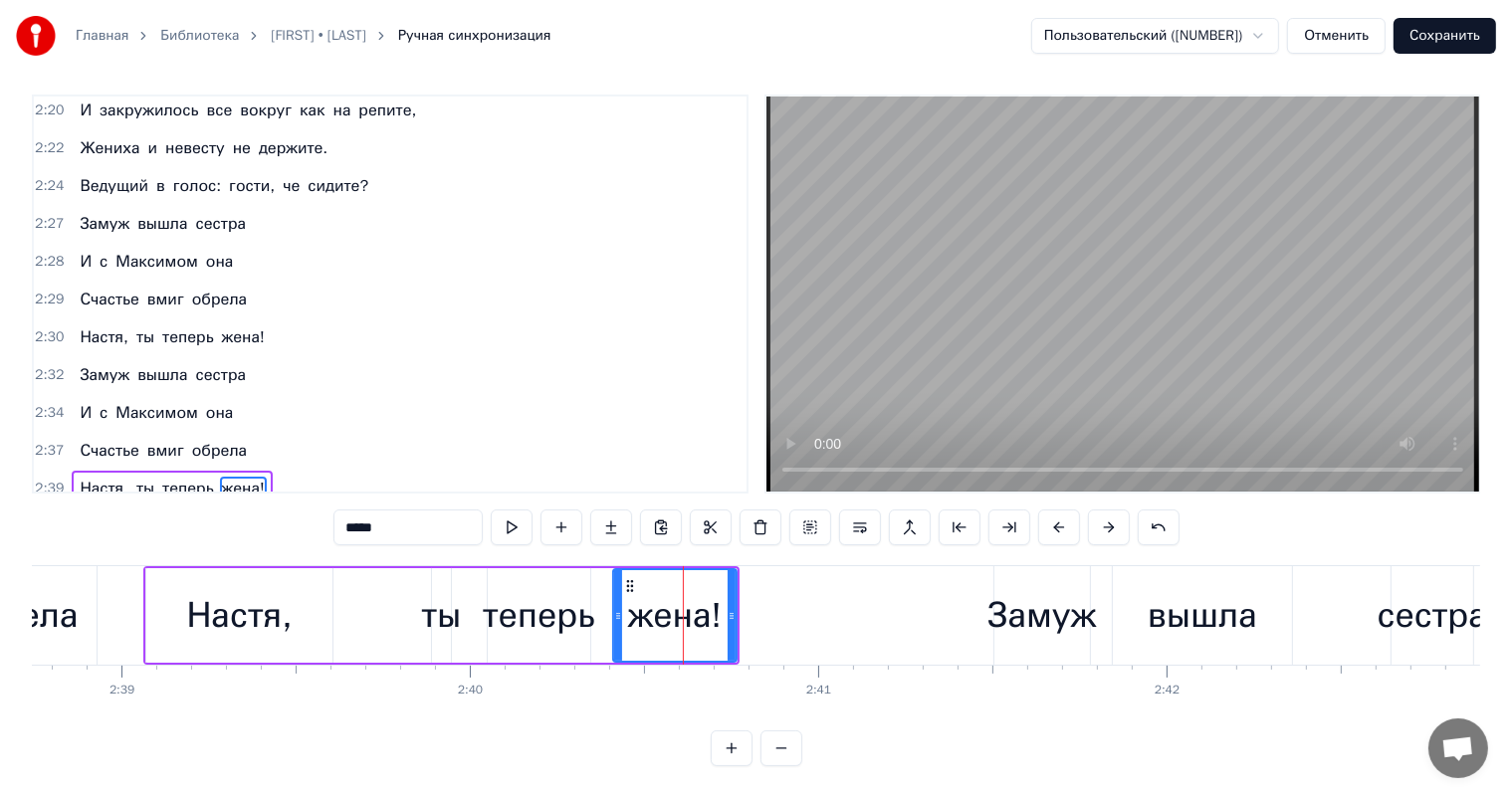 click at bounding box center (1109, 527) 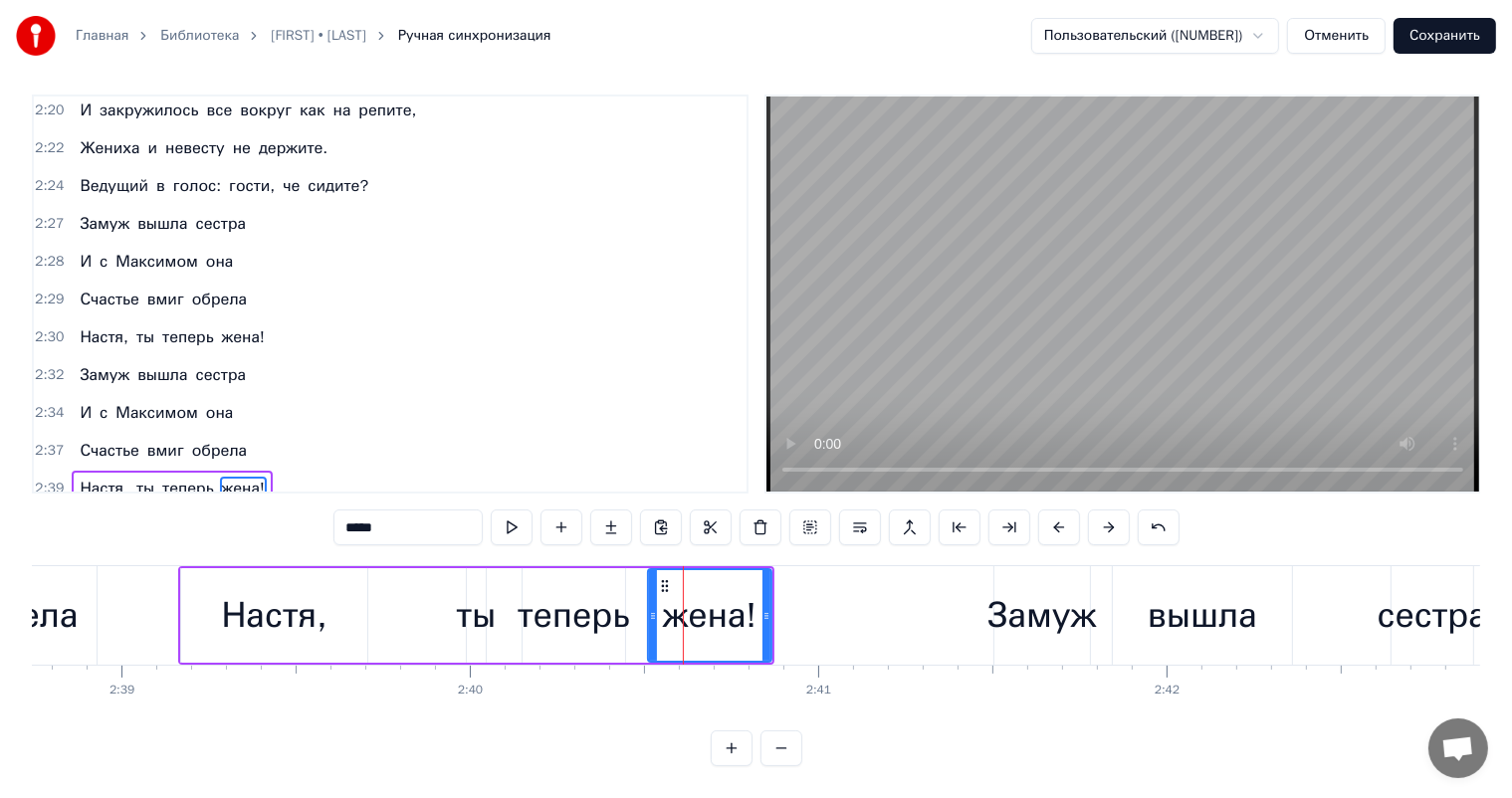 click at bounding box center [1109, 527] 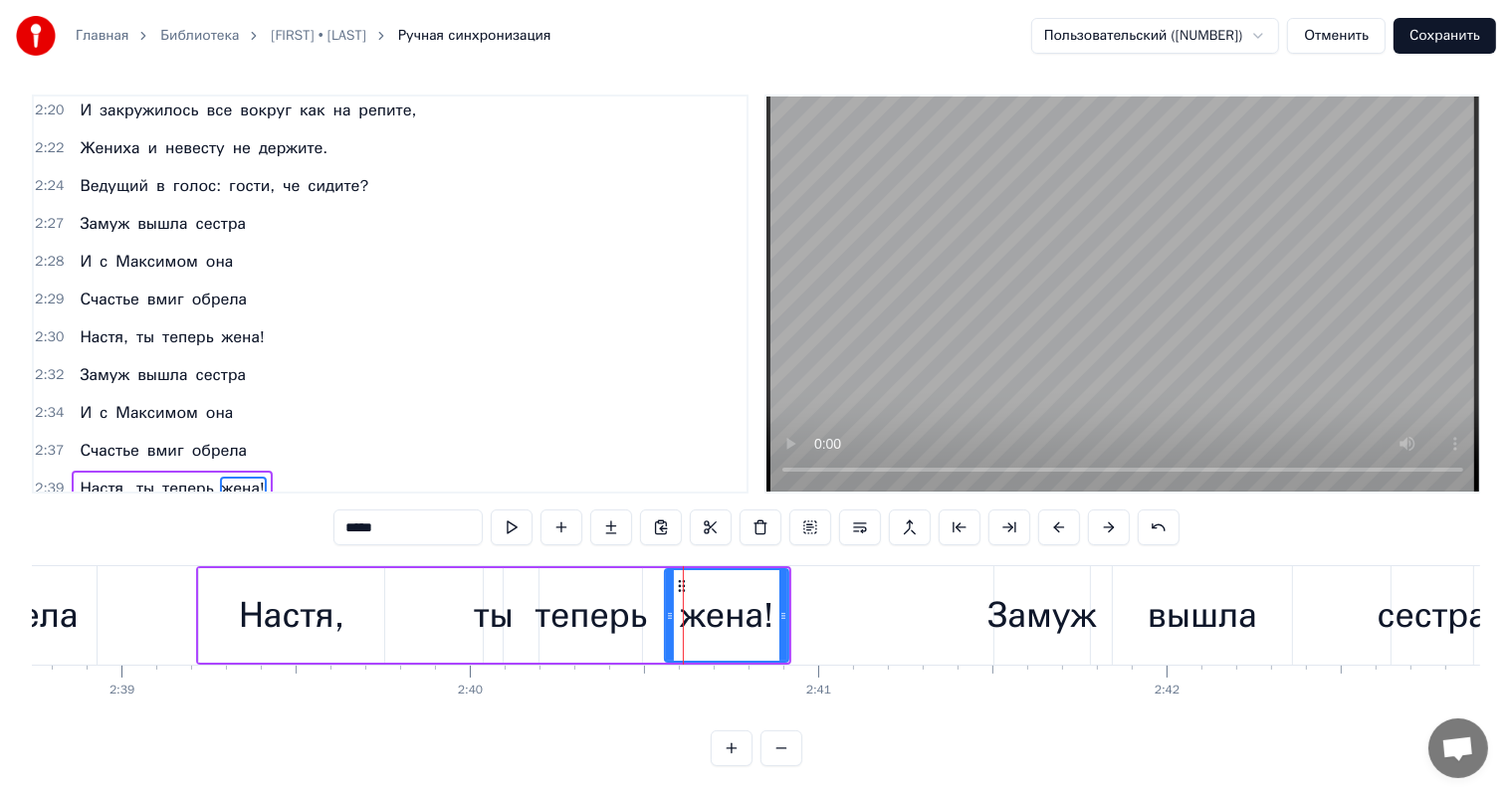 click at bounding box center [1109, 527] 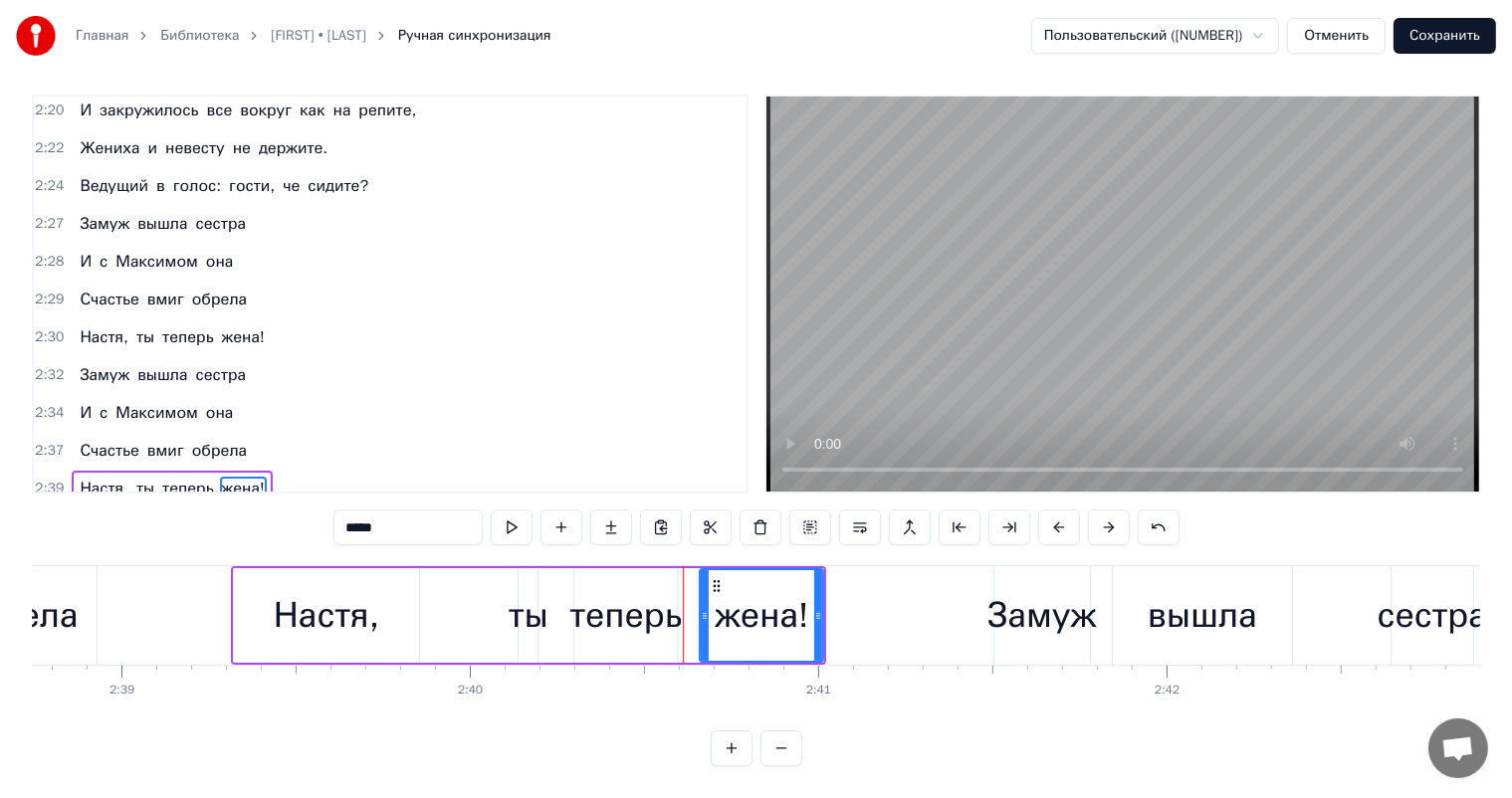click at bounding box center (1109, 527) 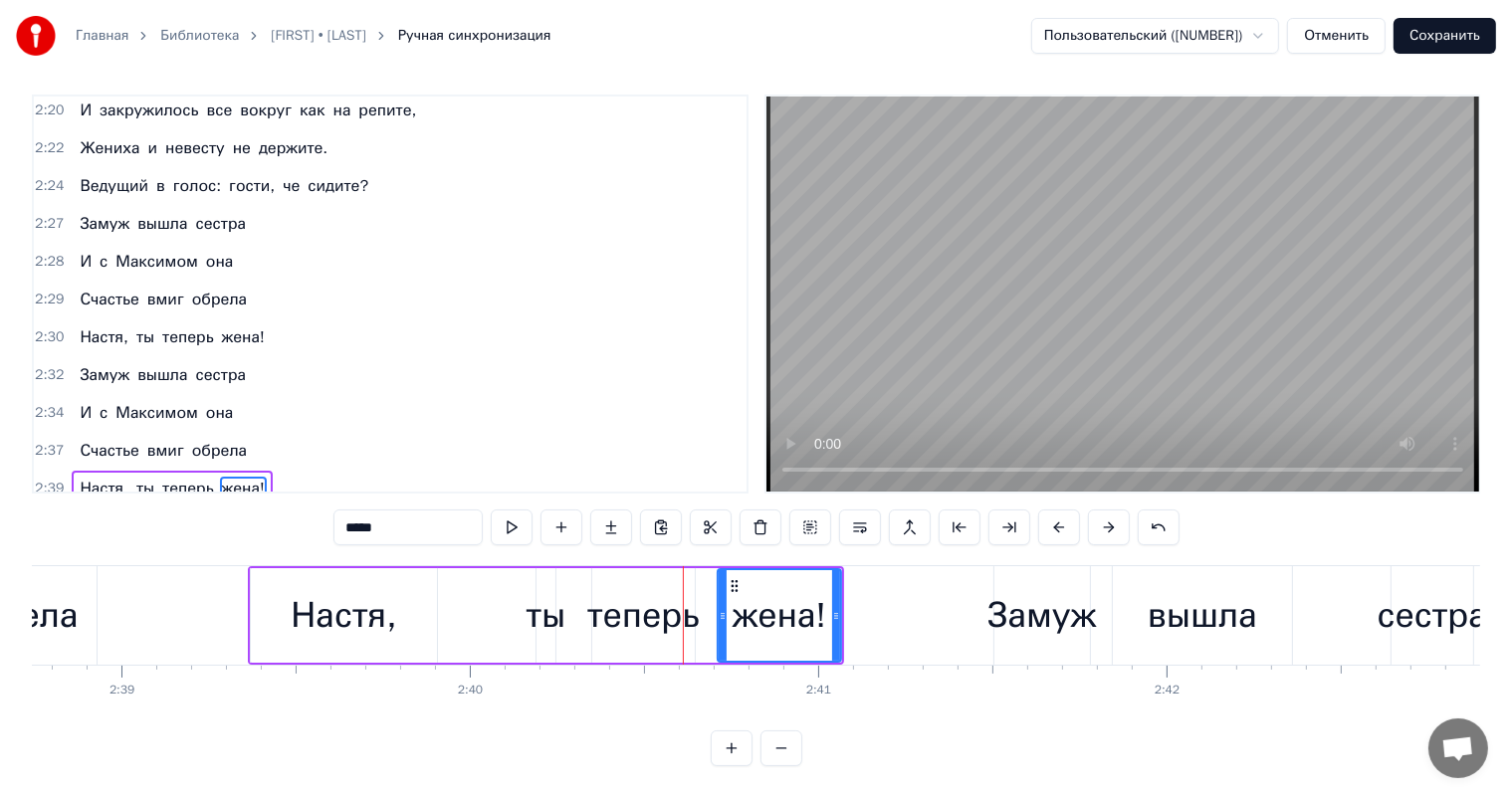 click at bounding box center (1109, 527) 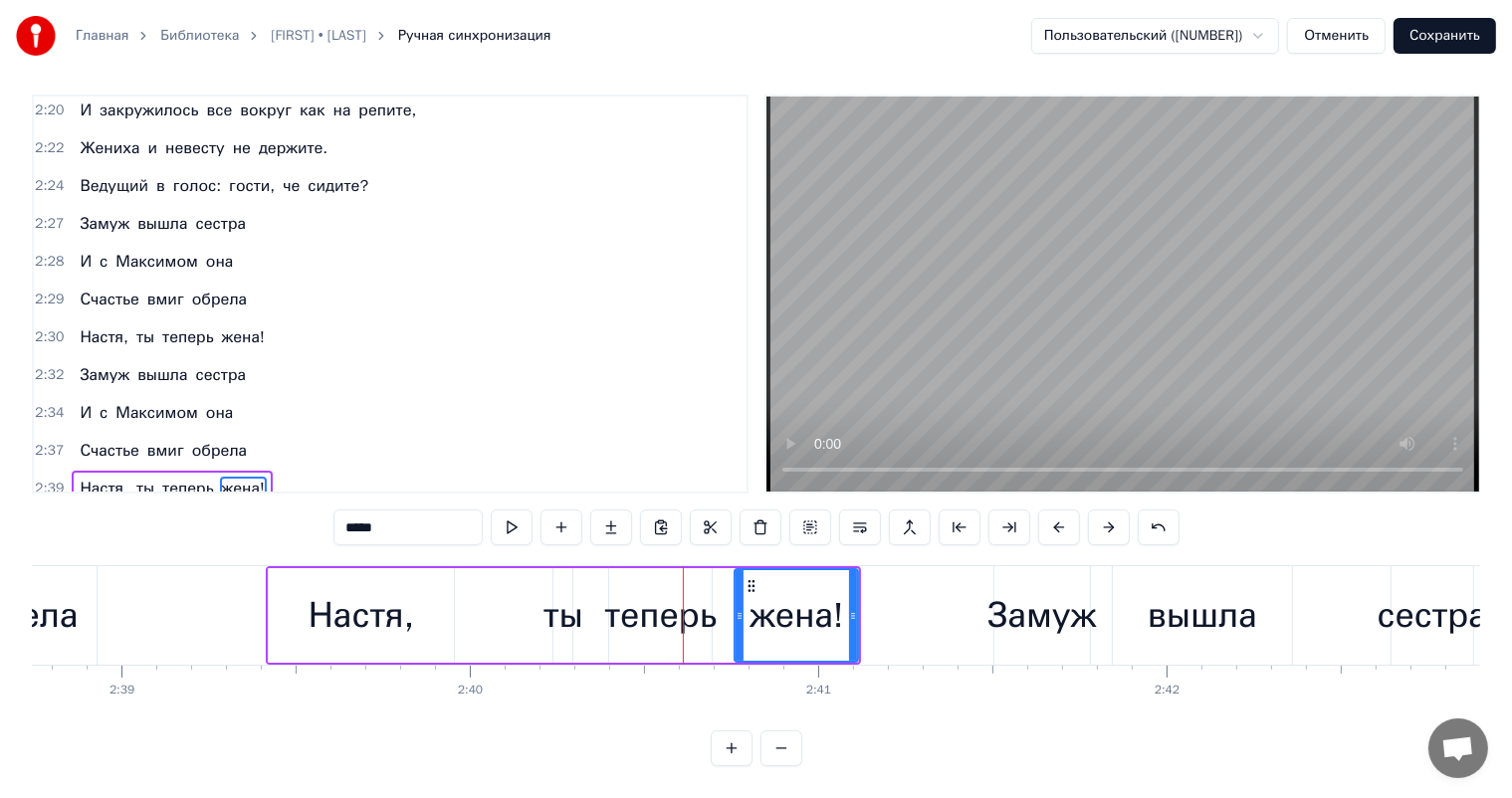 click at bounding box center [1109, 527] 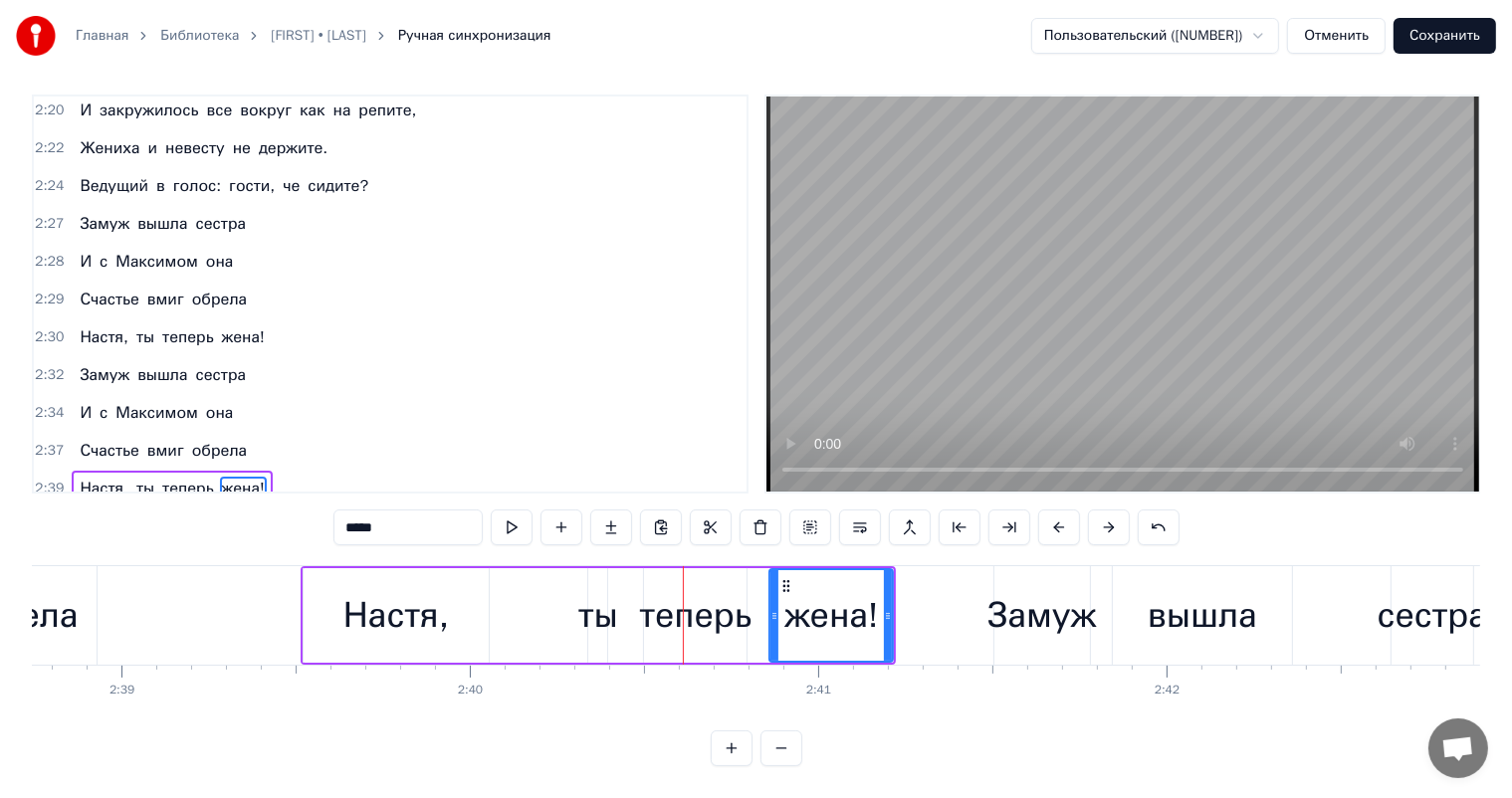 click at bounding box center [1109, 527] 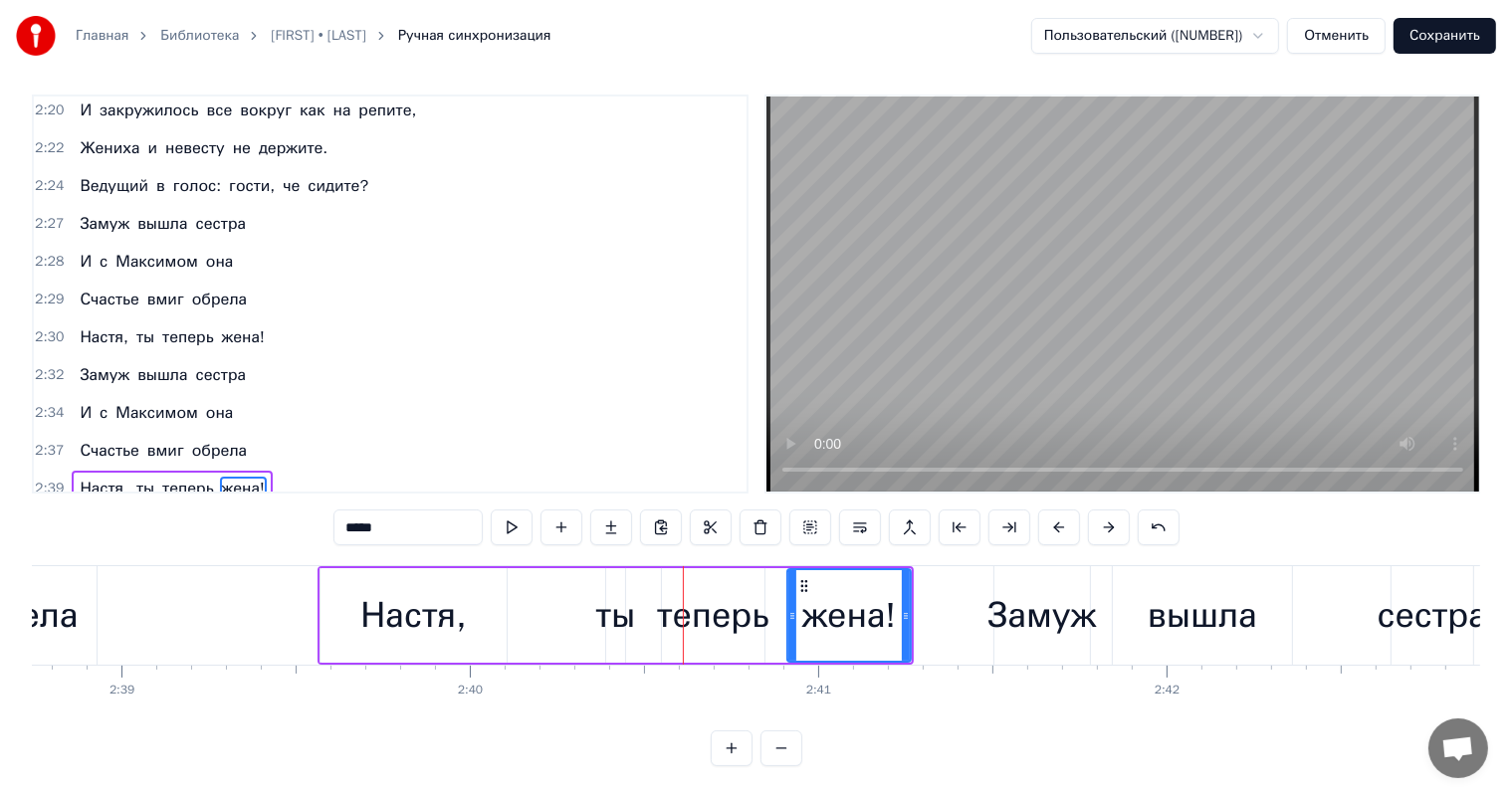 click at bounding box center (1109, 527) 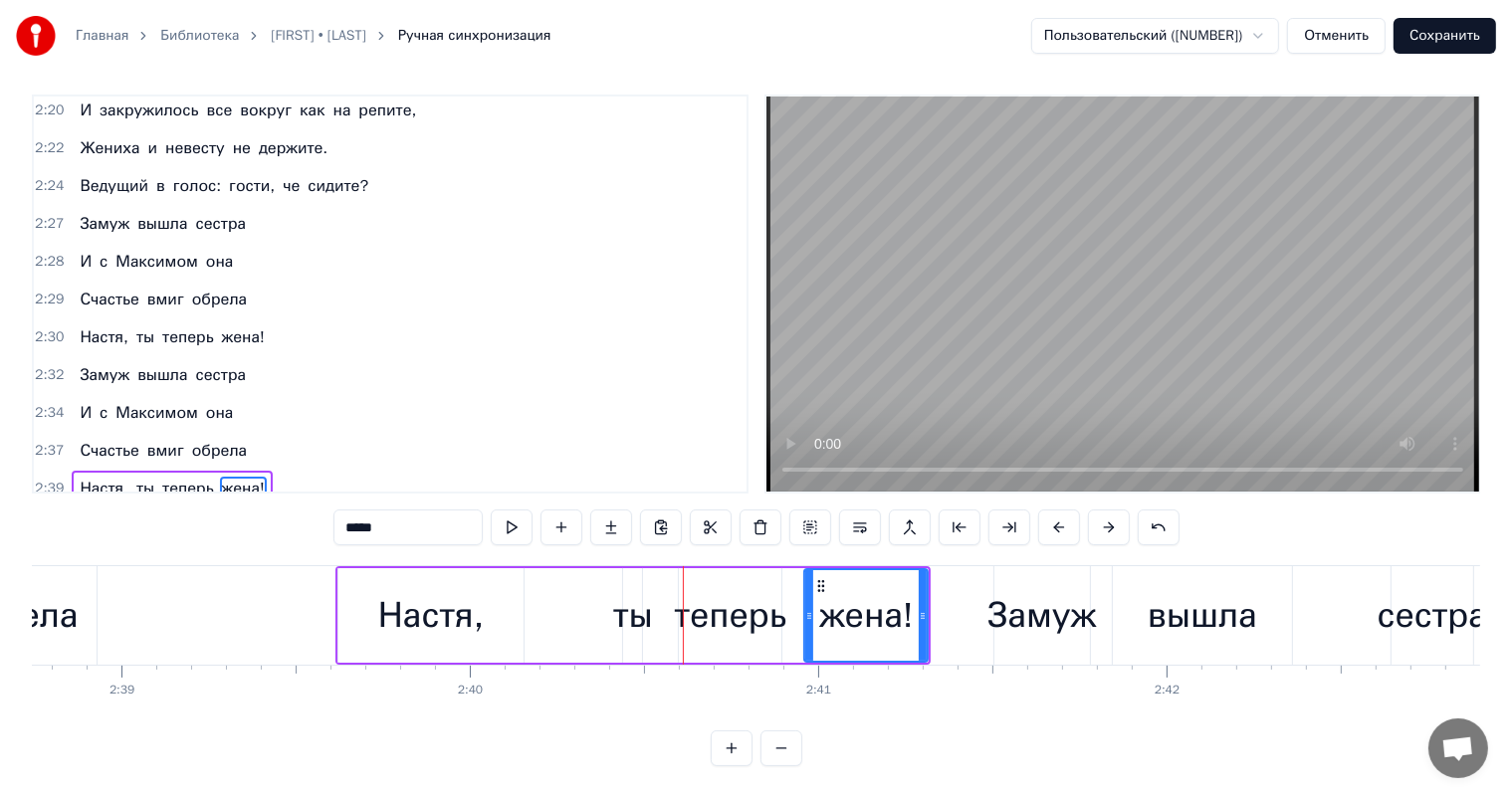 click at bounding box center [1109, 527] 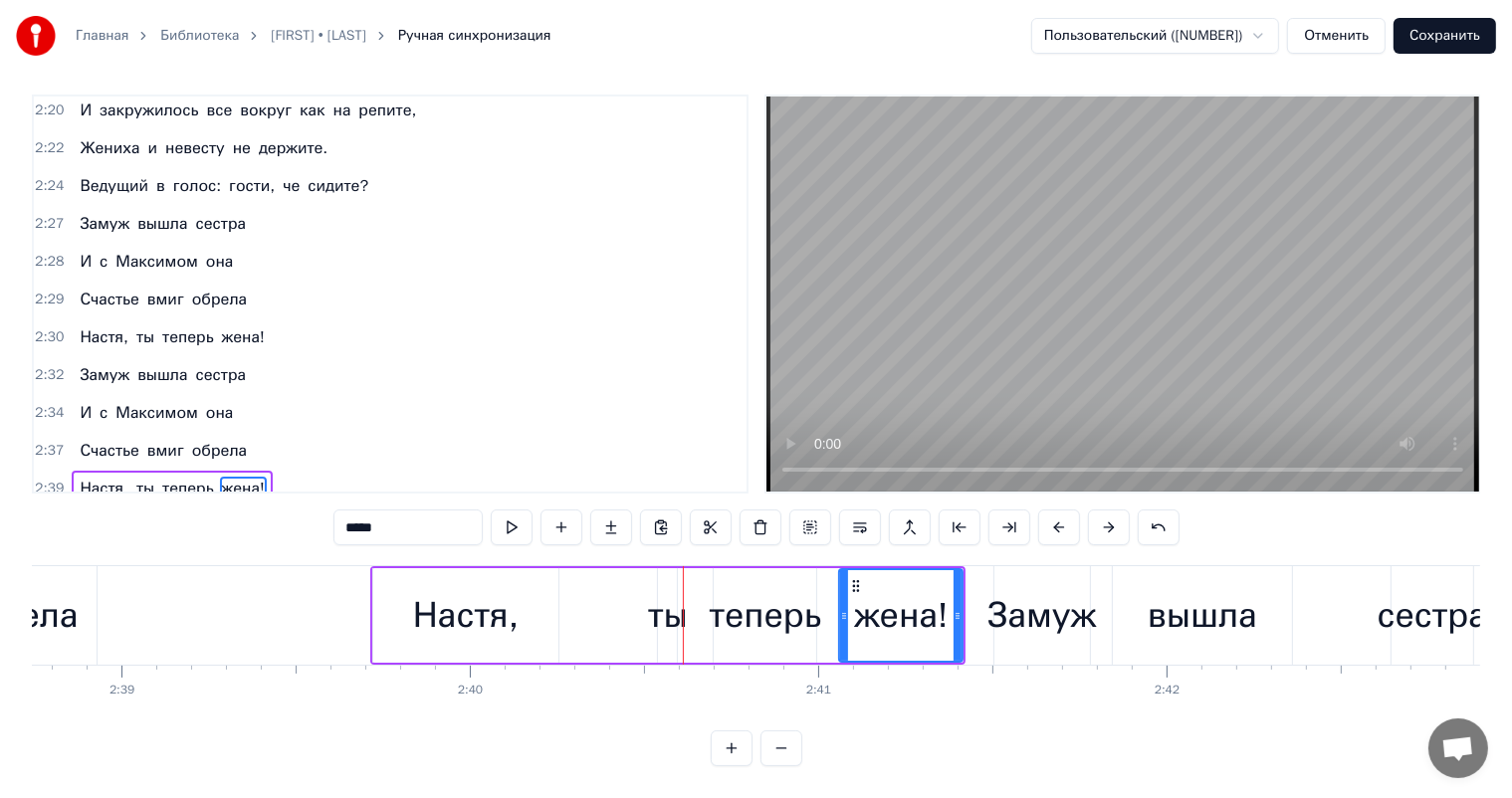 click at bounding box center (1109, 527) 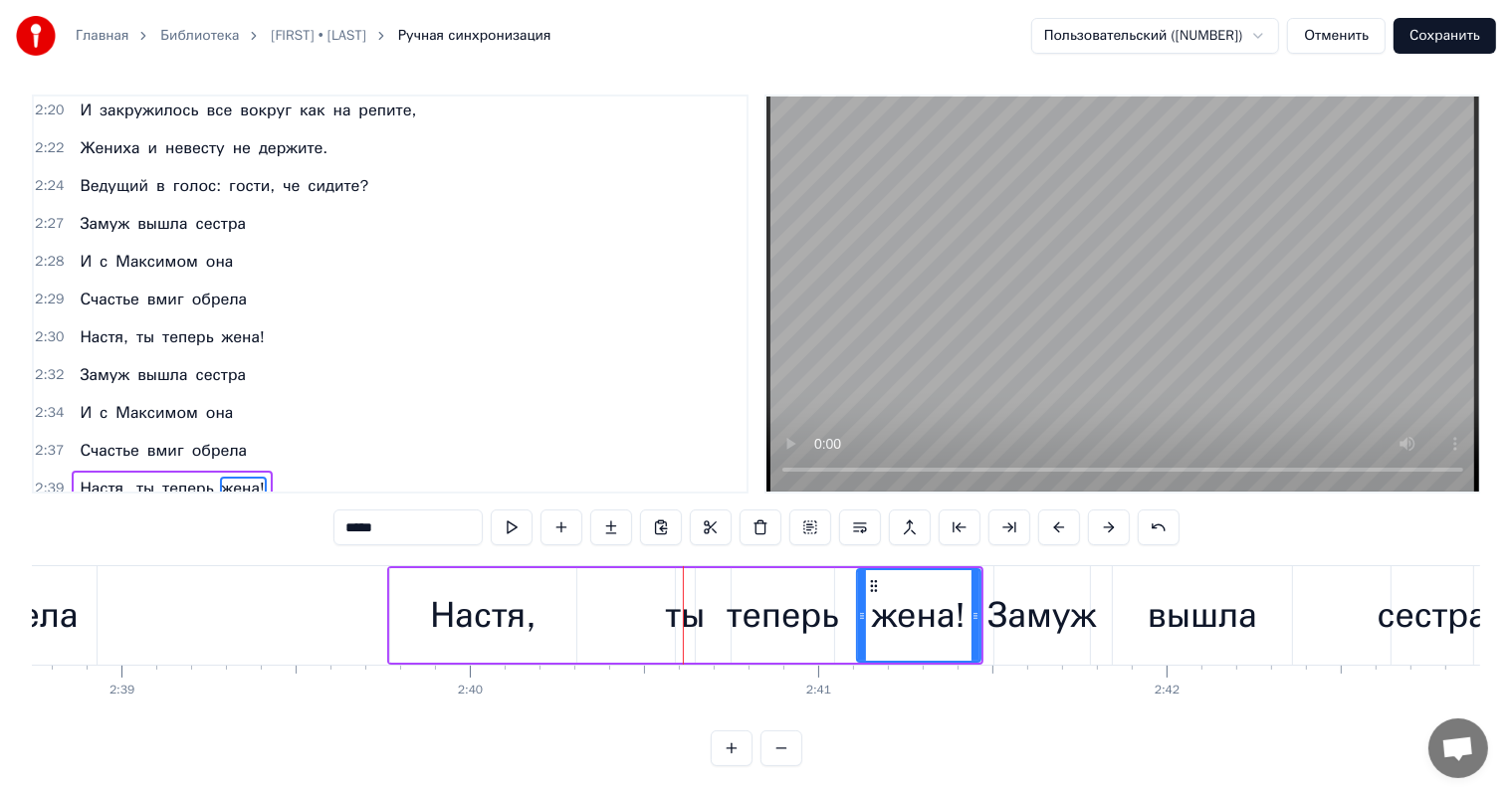click at bounding box center (1109, 527) 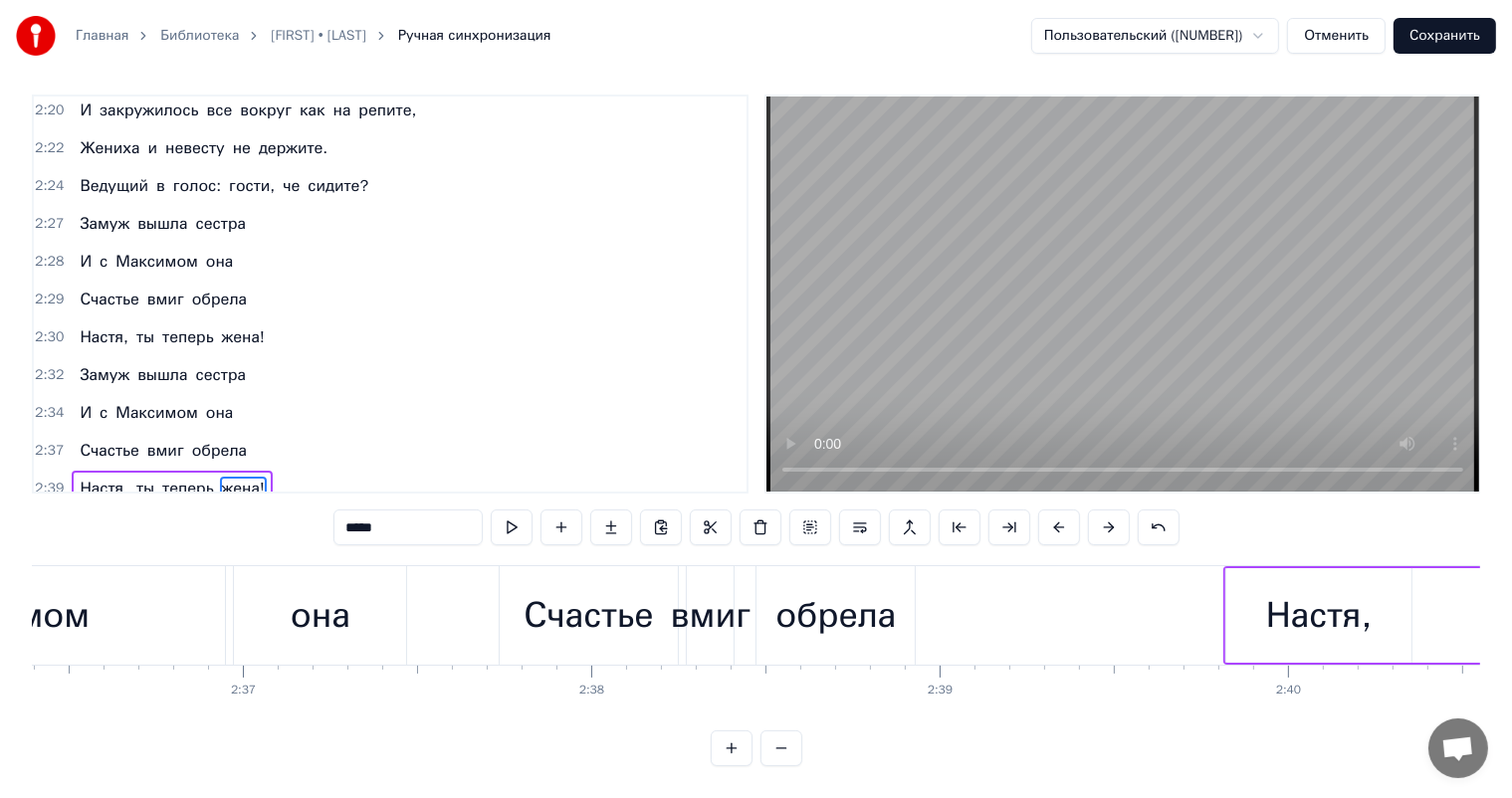 scroll, scrollTop: 0, scrollLeft: 54314, axis: horizontal 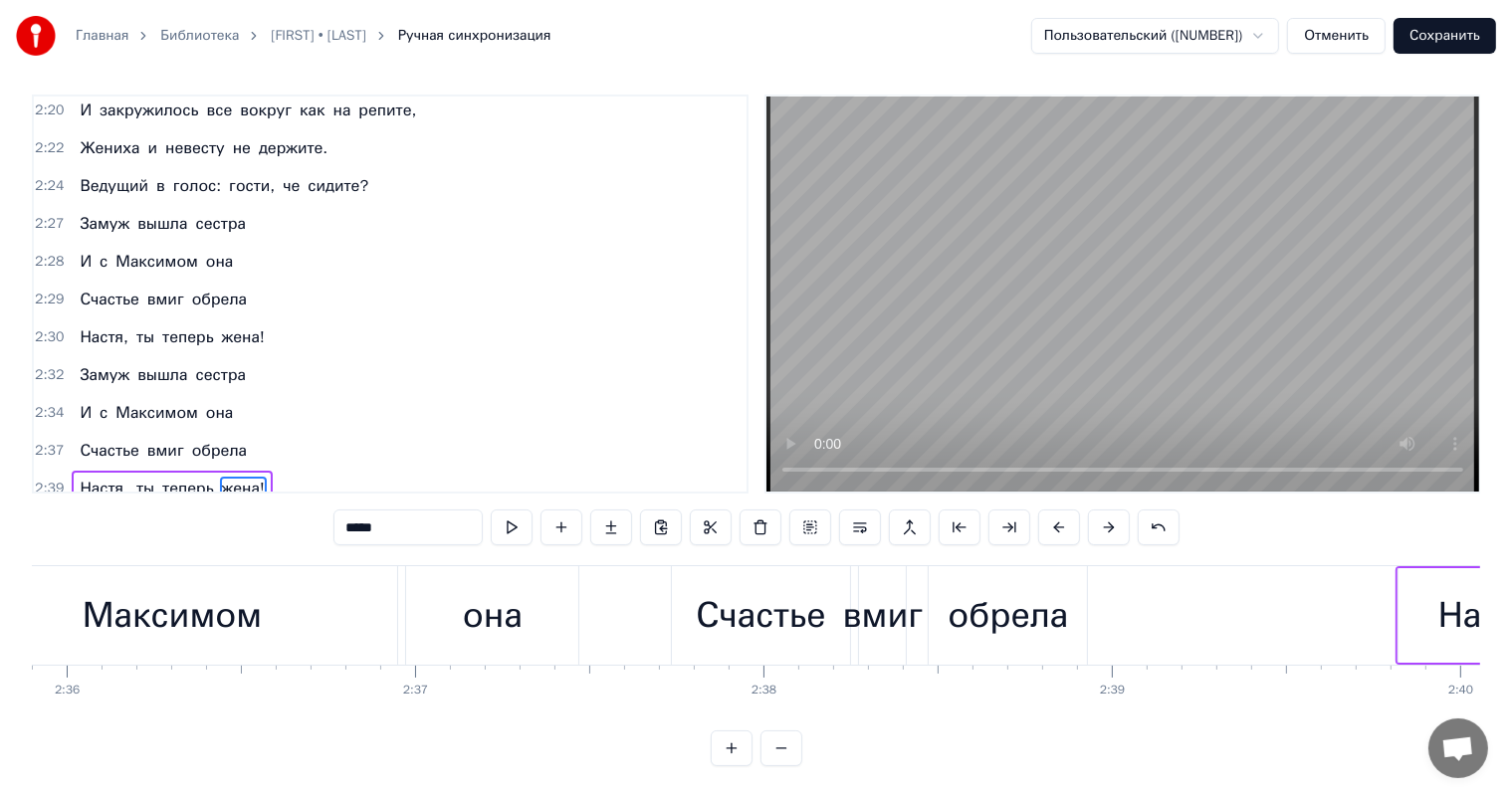 click on "обрела" at bounding box center [1007, 615] 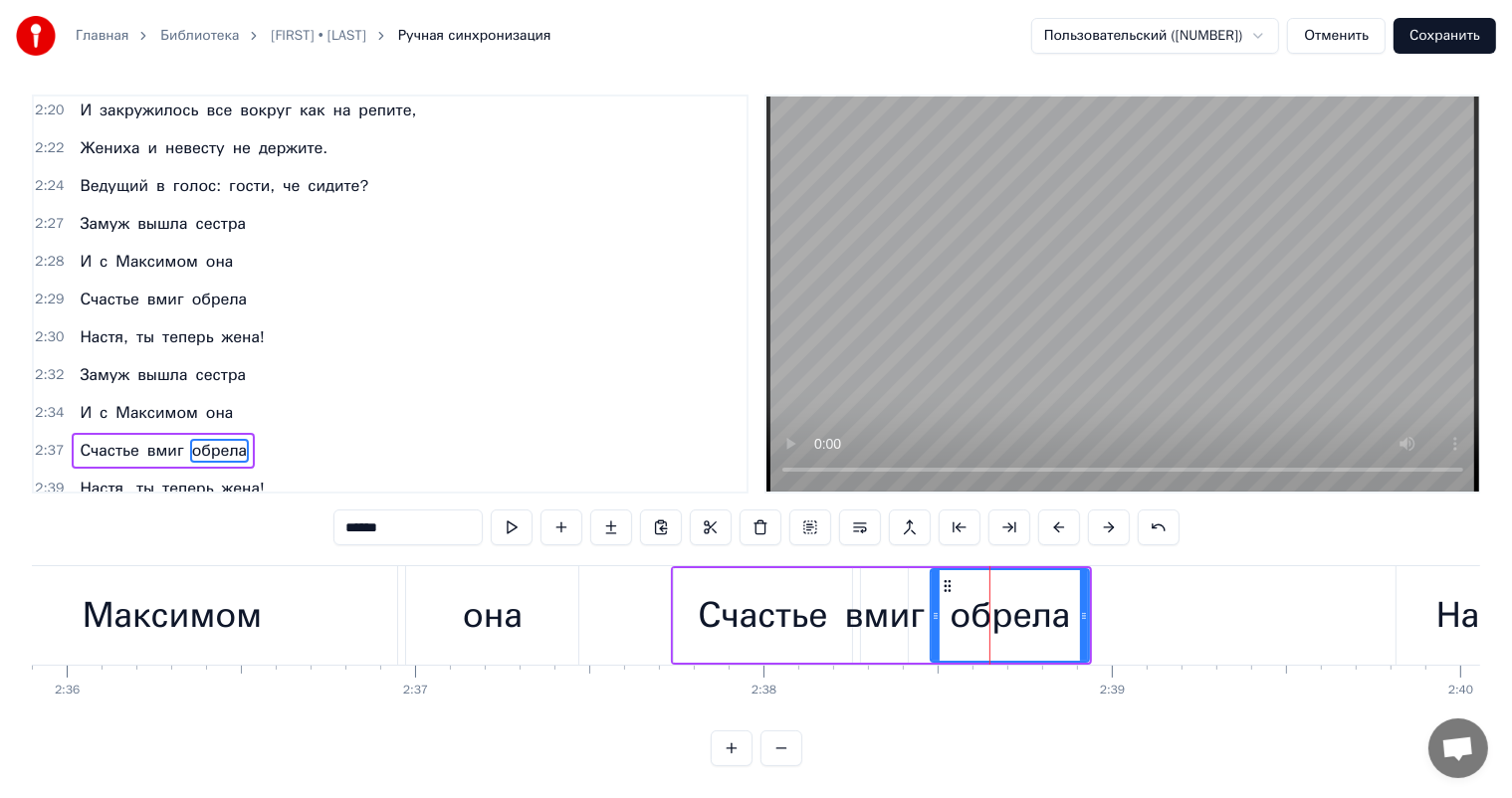 scroll, scrollTop: 9, scrollLeft: 0, axis: vertical 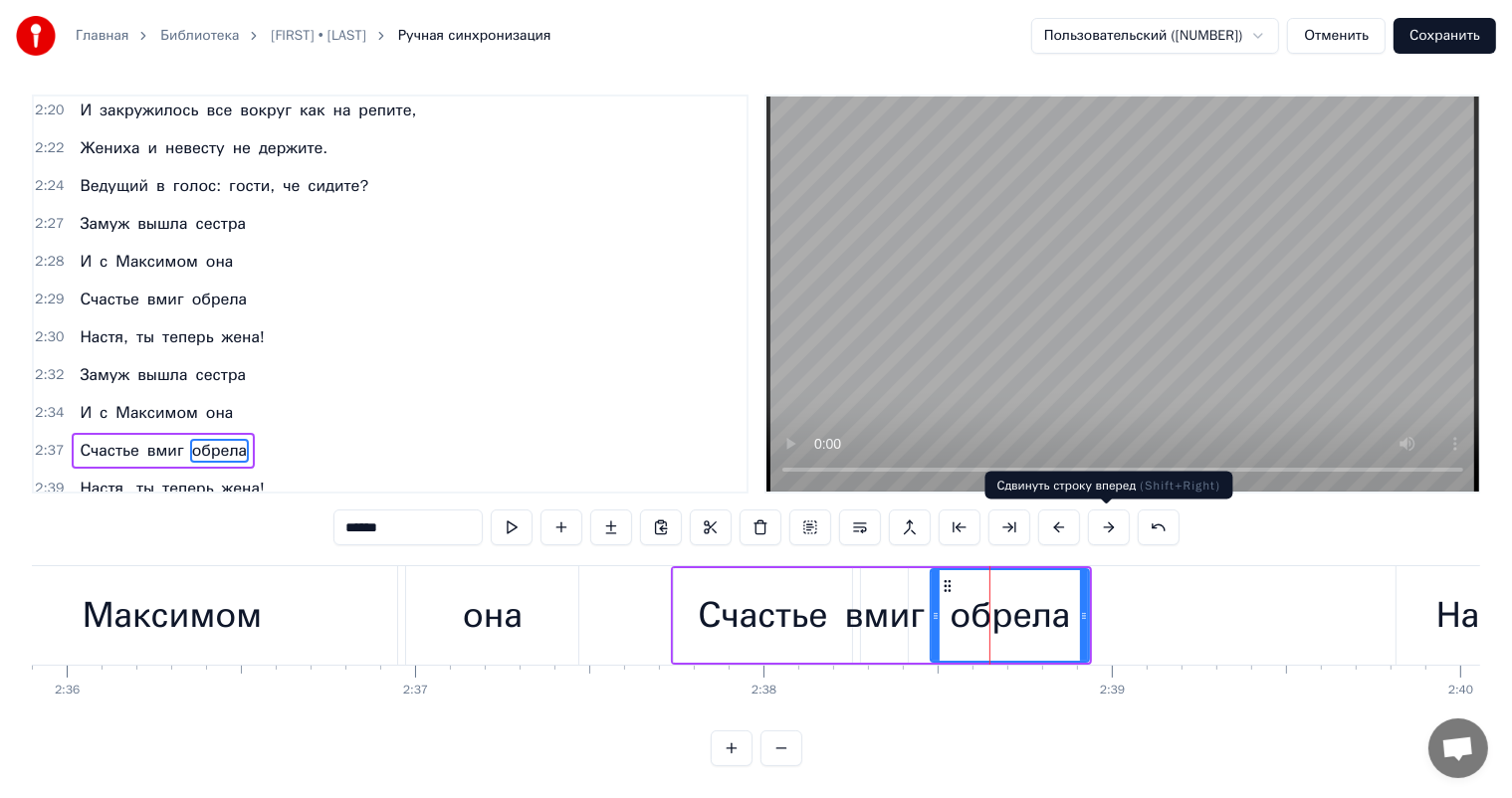 click at bounding box center (1109, 527) 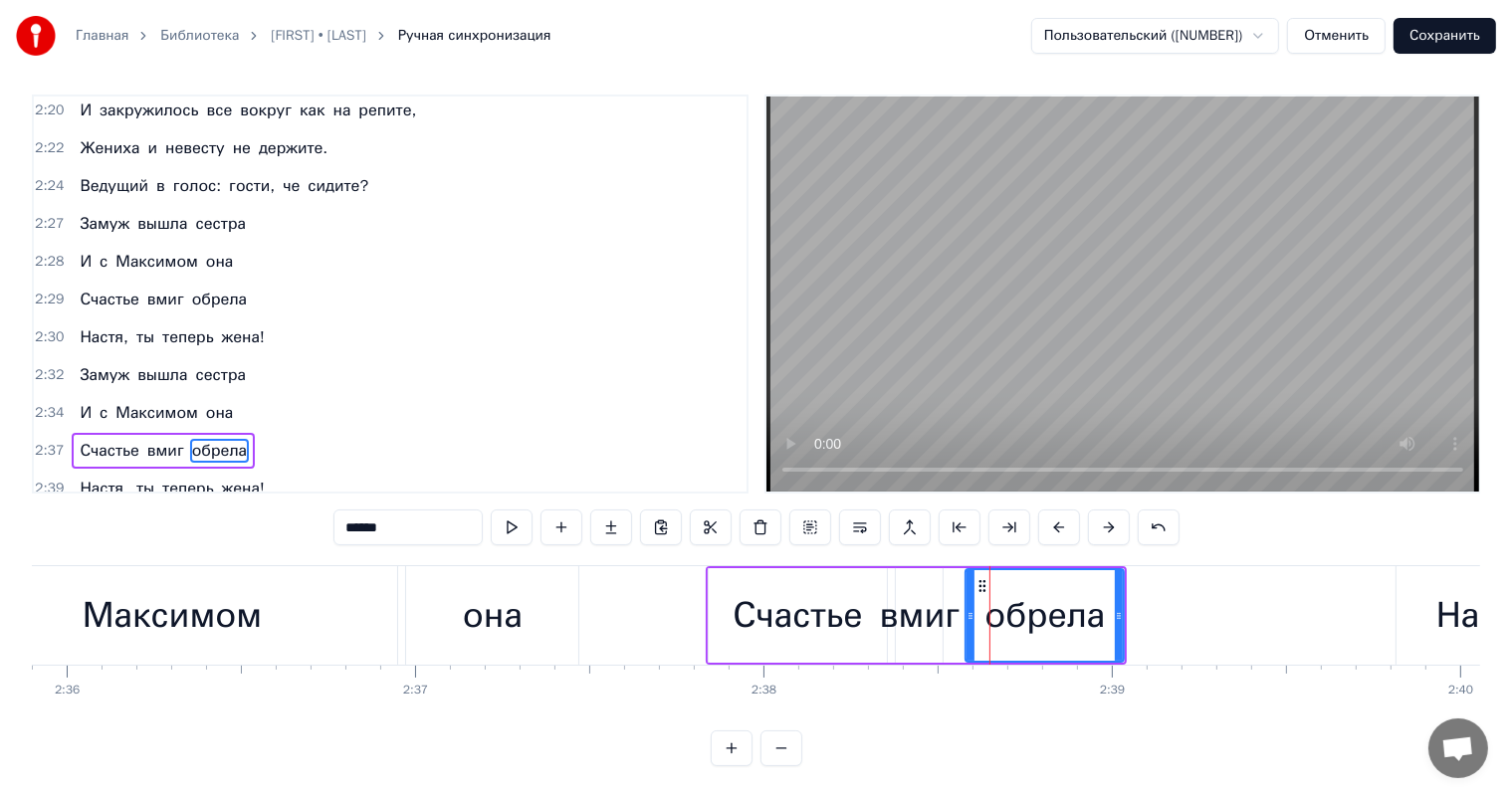 click at bounding box center (1109, 527) 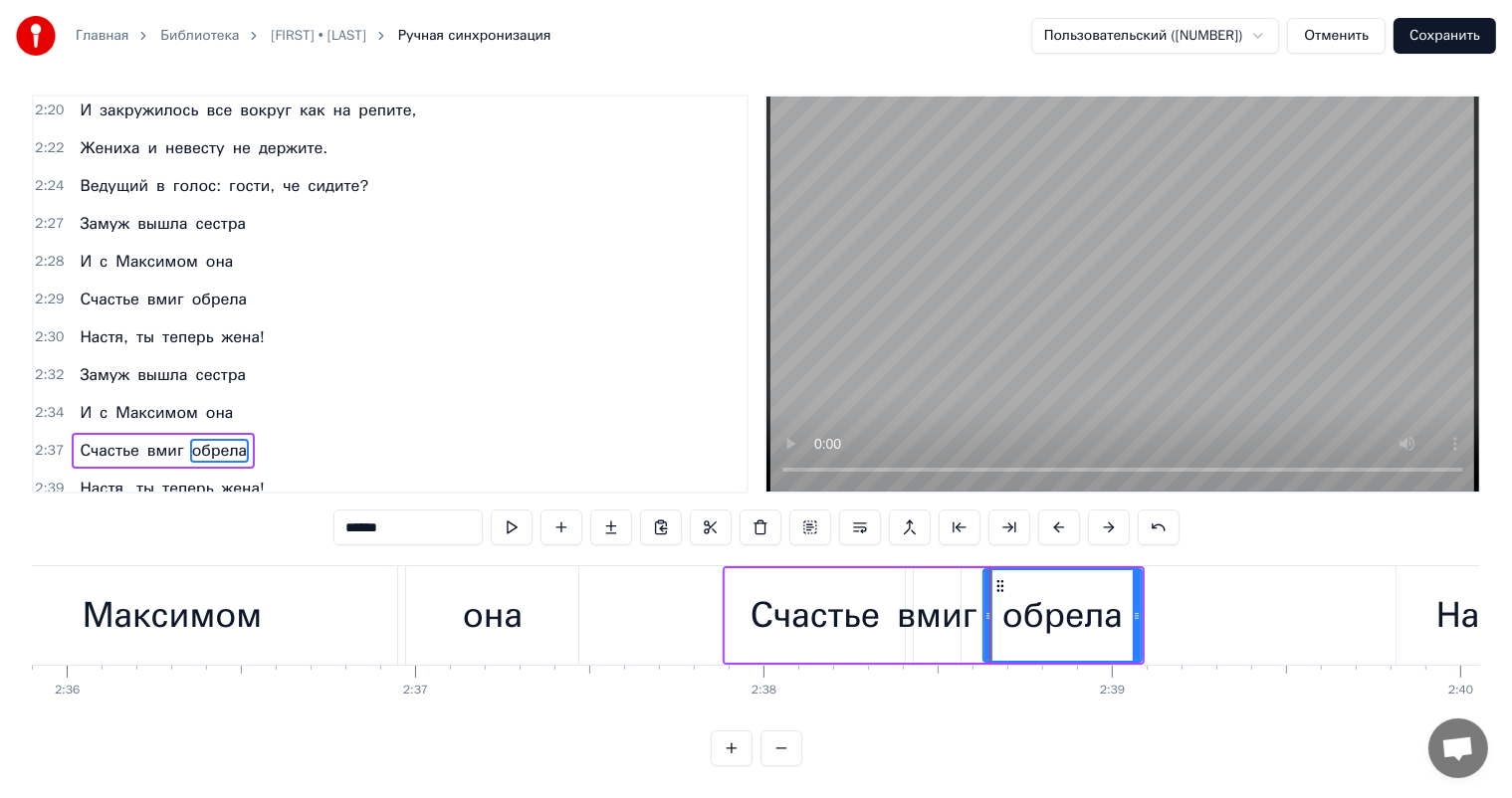 click at bounding box center (1109, 527) 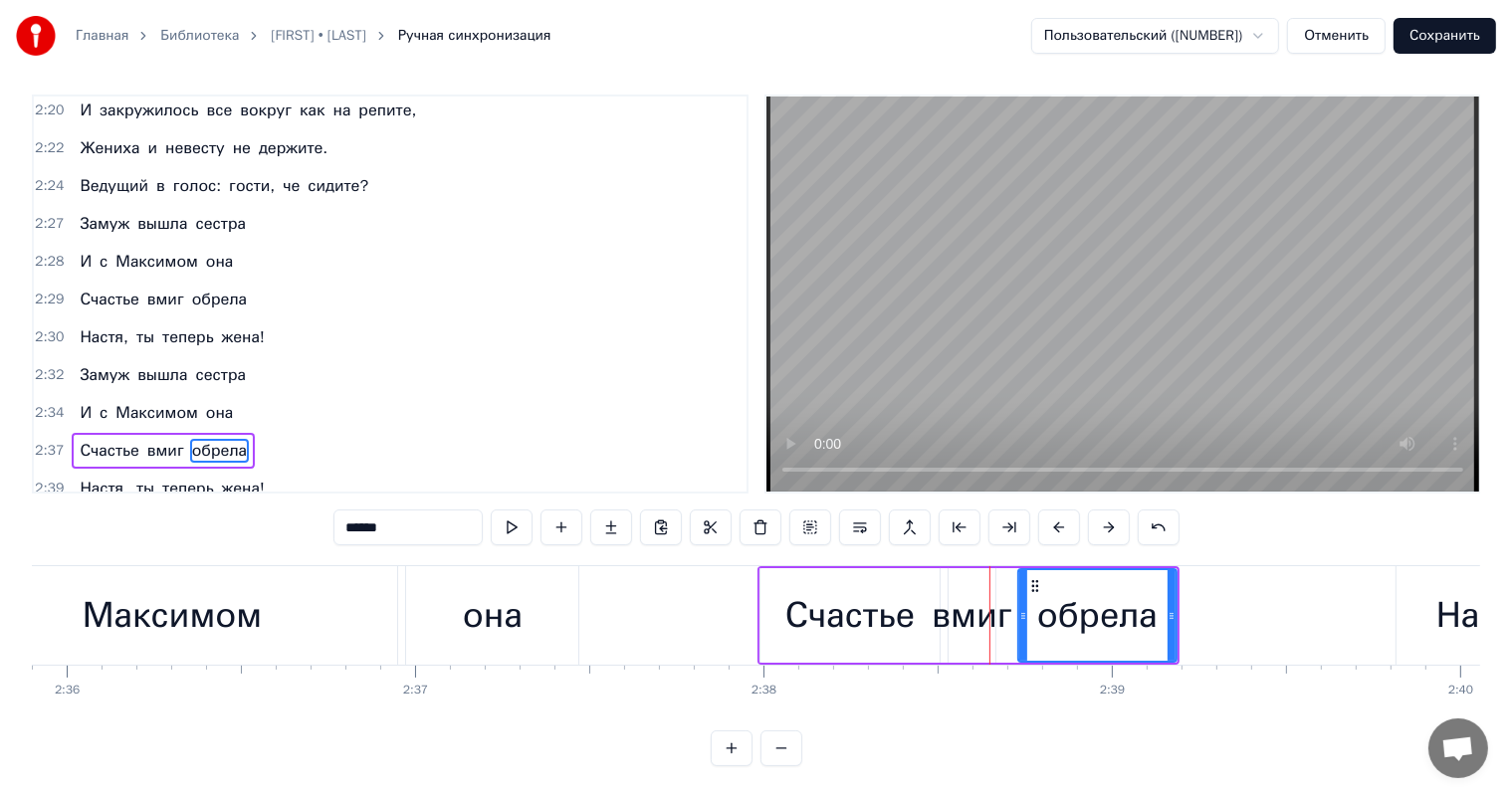 click at bounding box center (1109, 527) 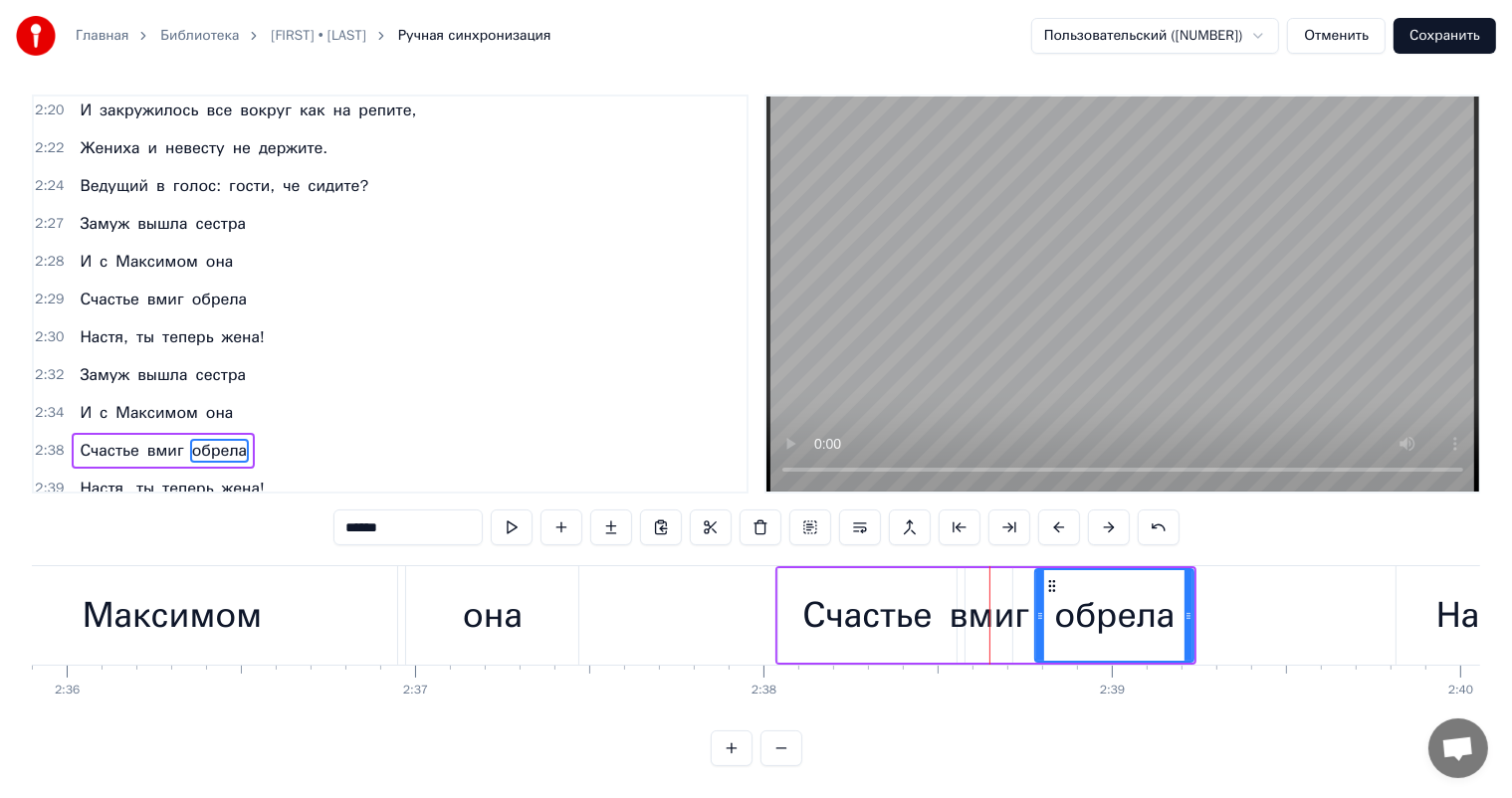 click at bounding box center [1109, 527] 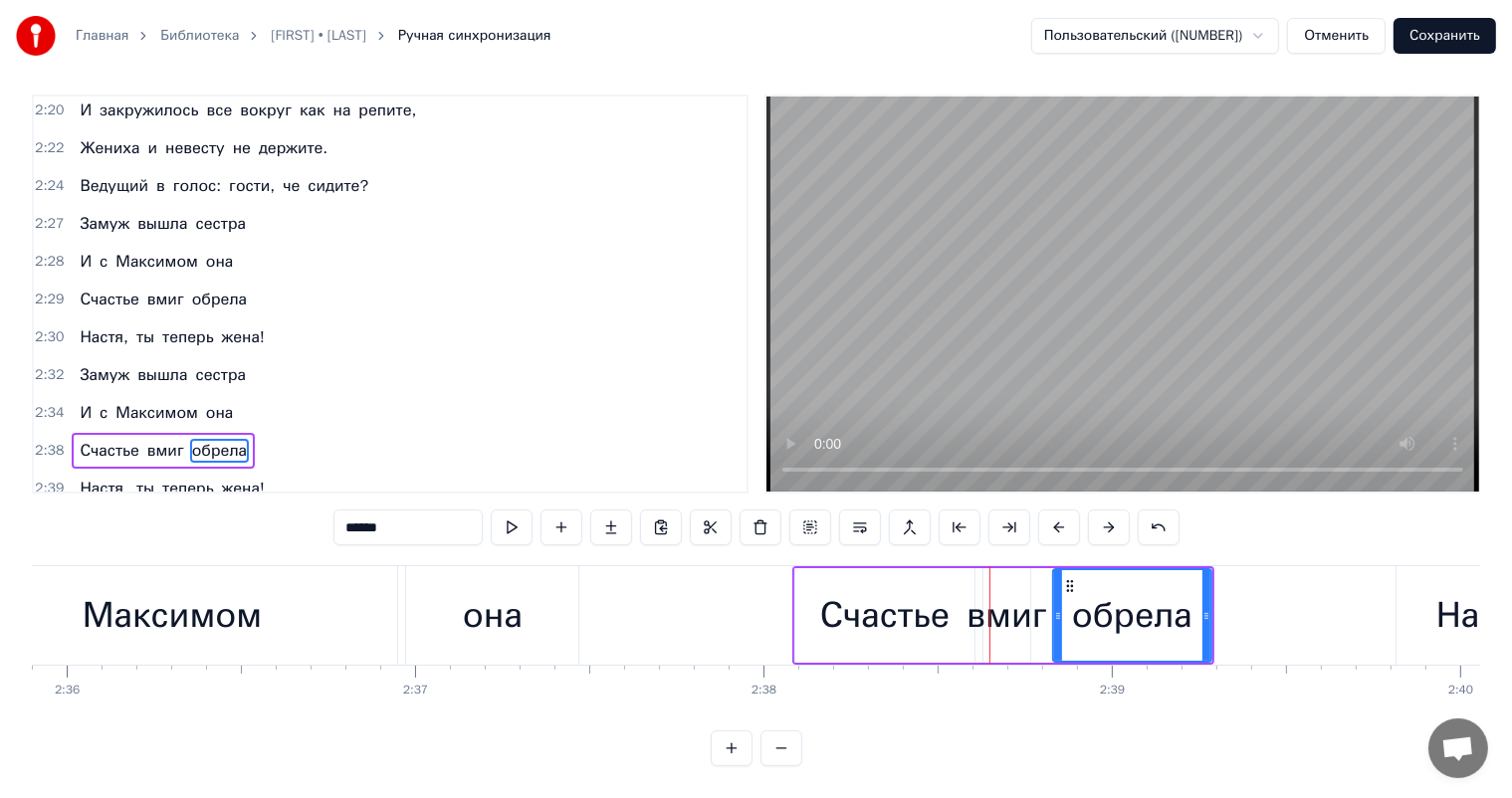 click at bounding box center (1109, 527) 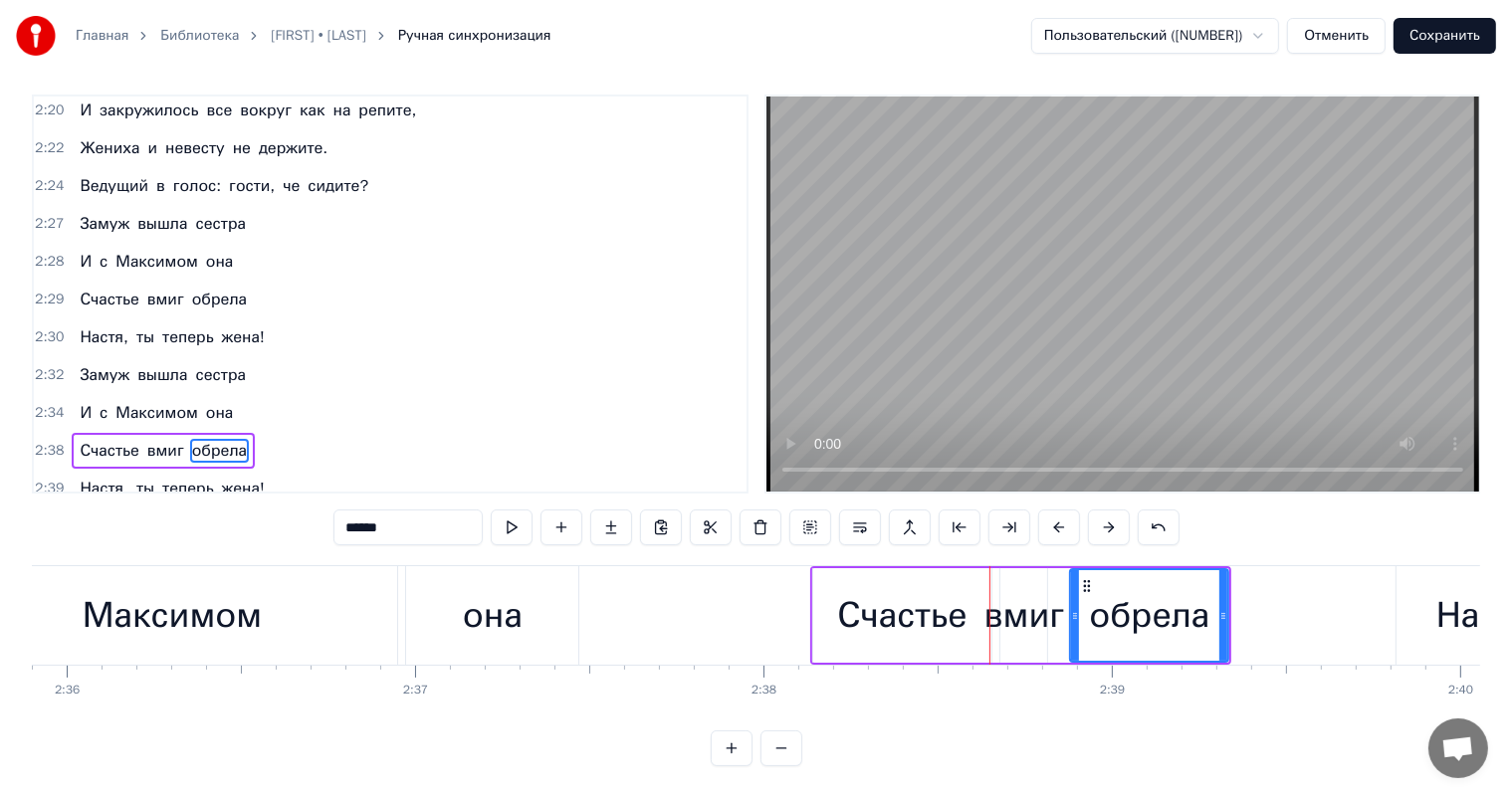 click at bounding box center (1109, 527) 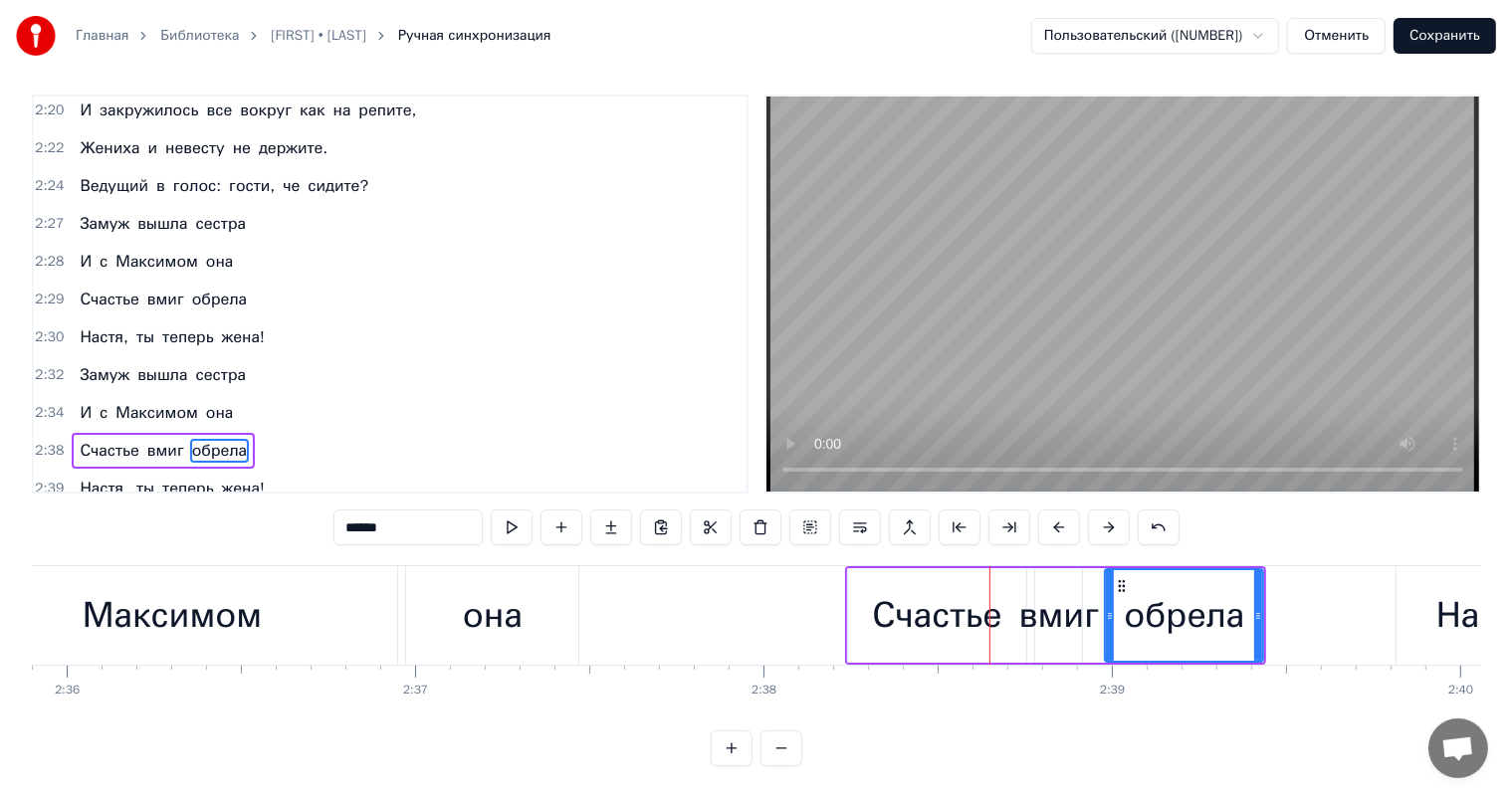 click at bounding box center (1109, 527) 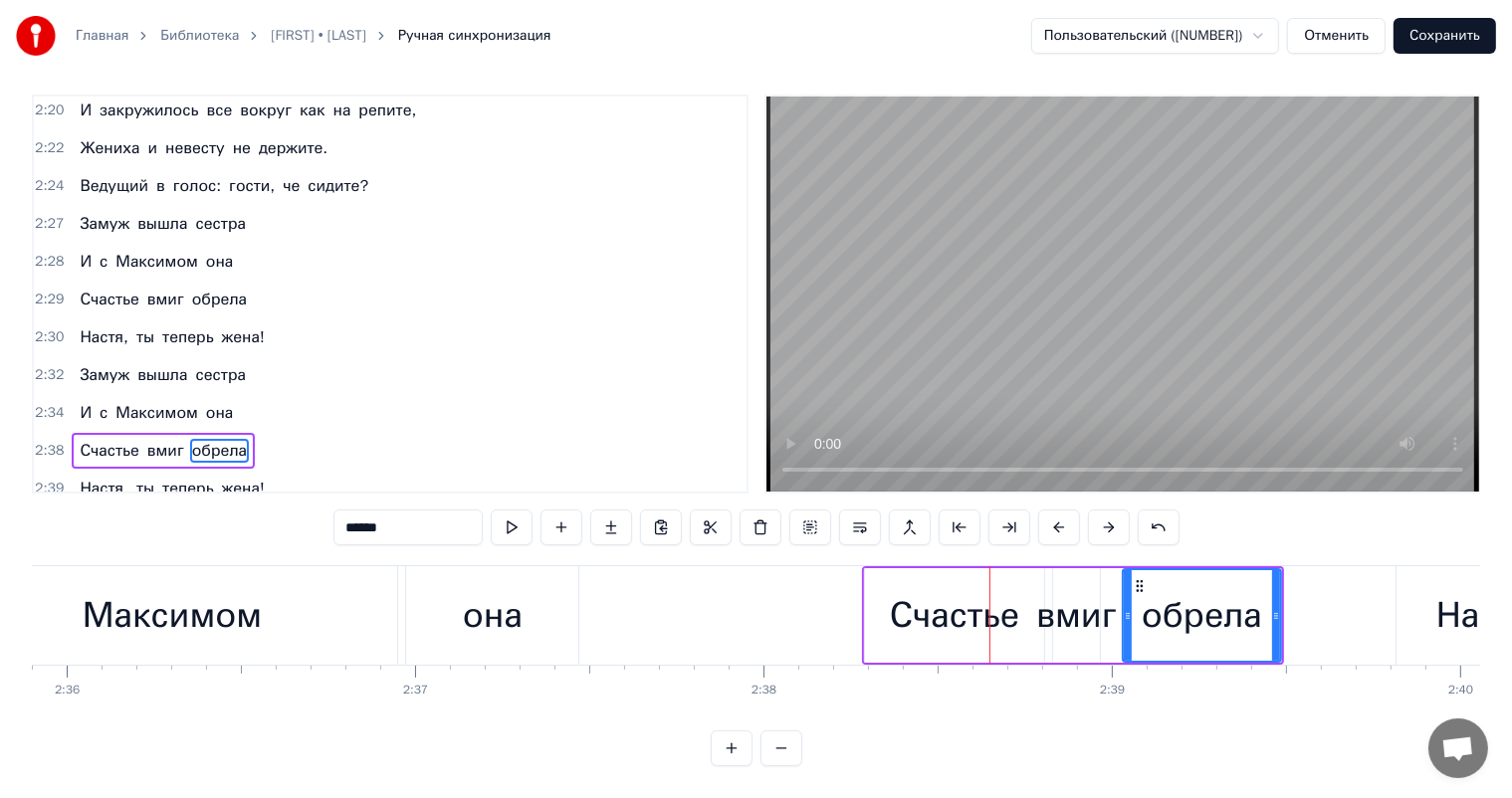 click at bounding box center (1109, 527) 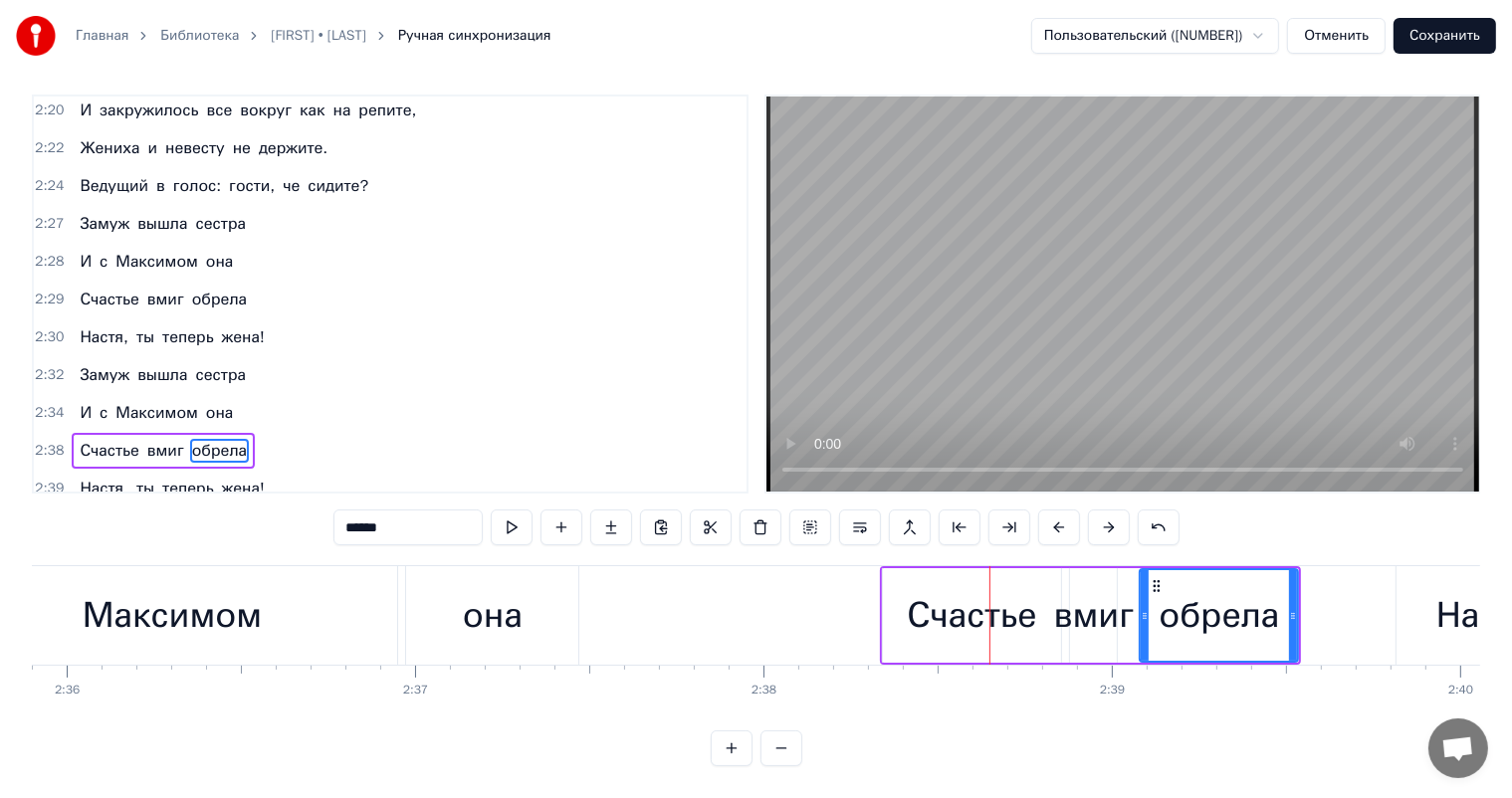 click at bounding box center [1109, 527] 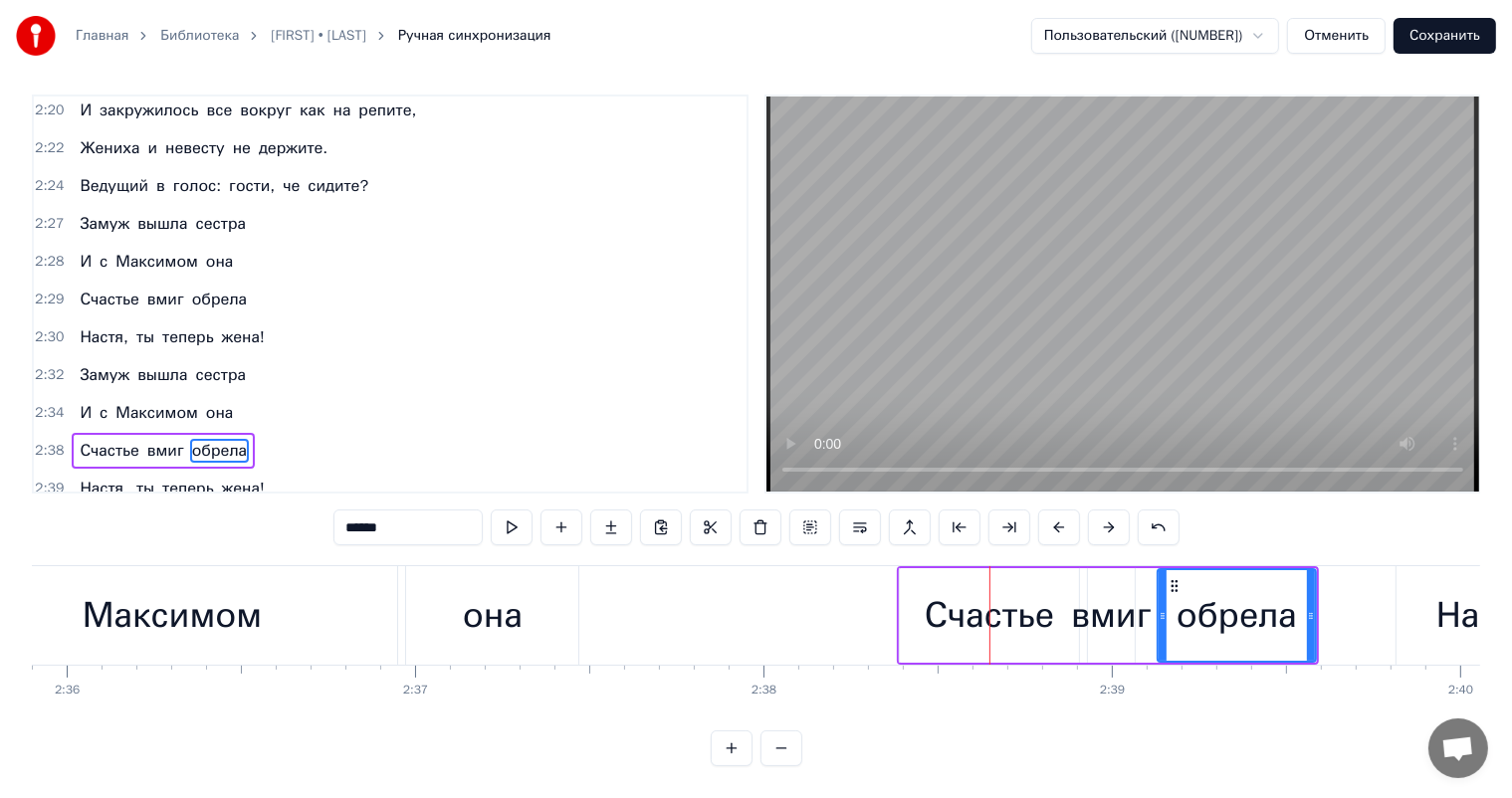 click at bounding box center (1109, 527) 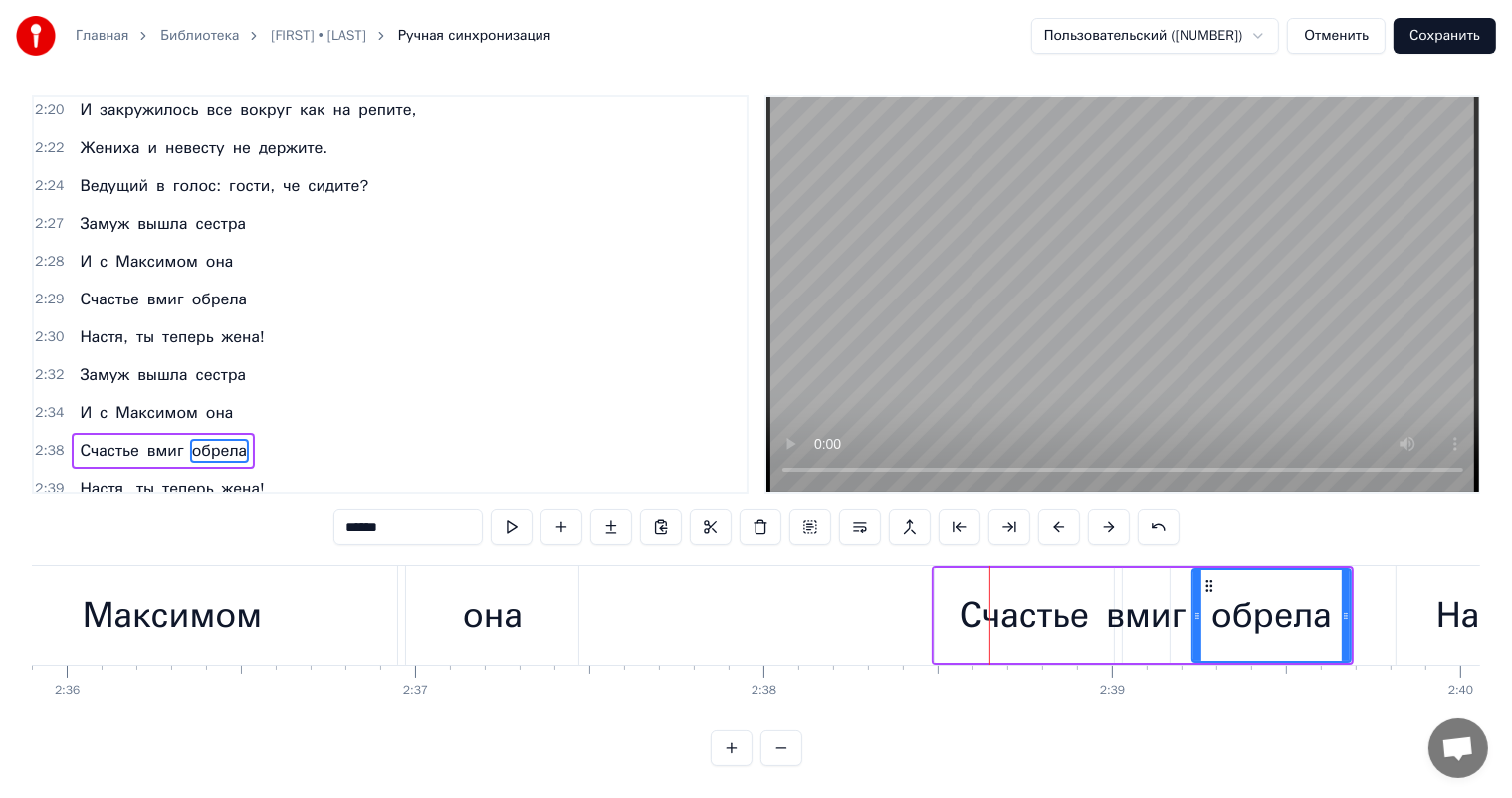 click at bounding box center (1109, 527) 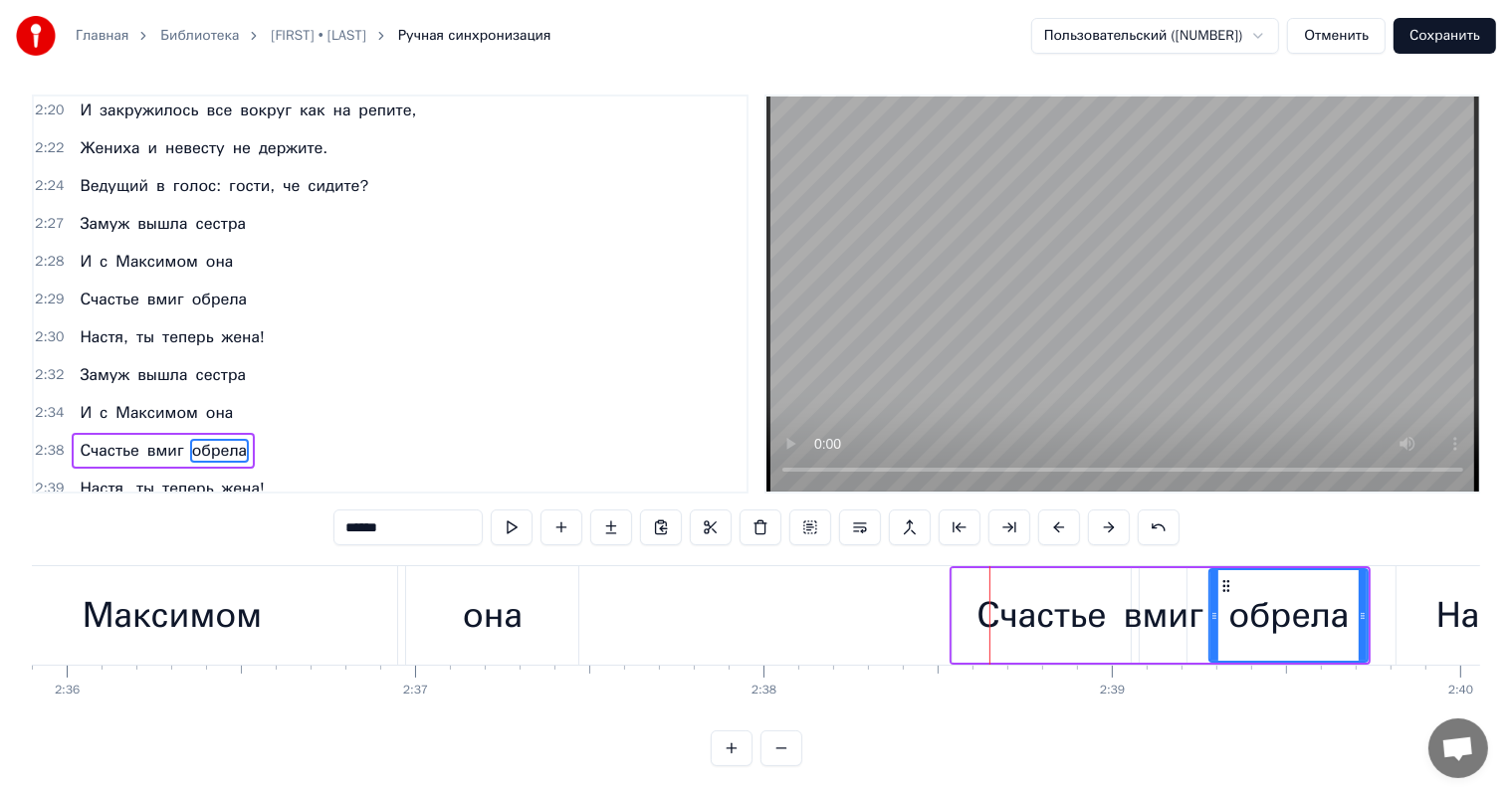 click at bounding box center (1109, 527) 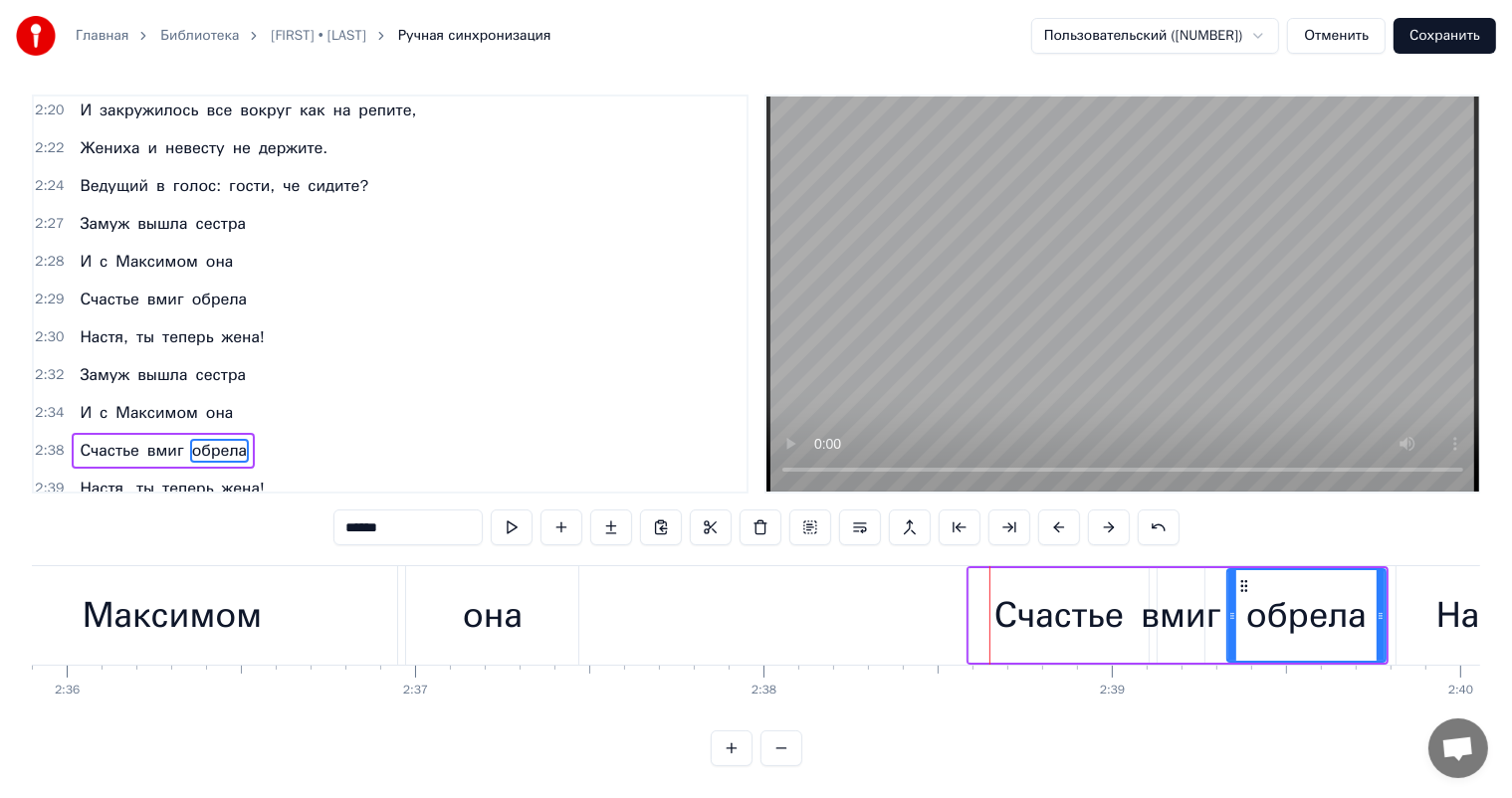 click at bounding box center (1109, 527) 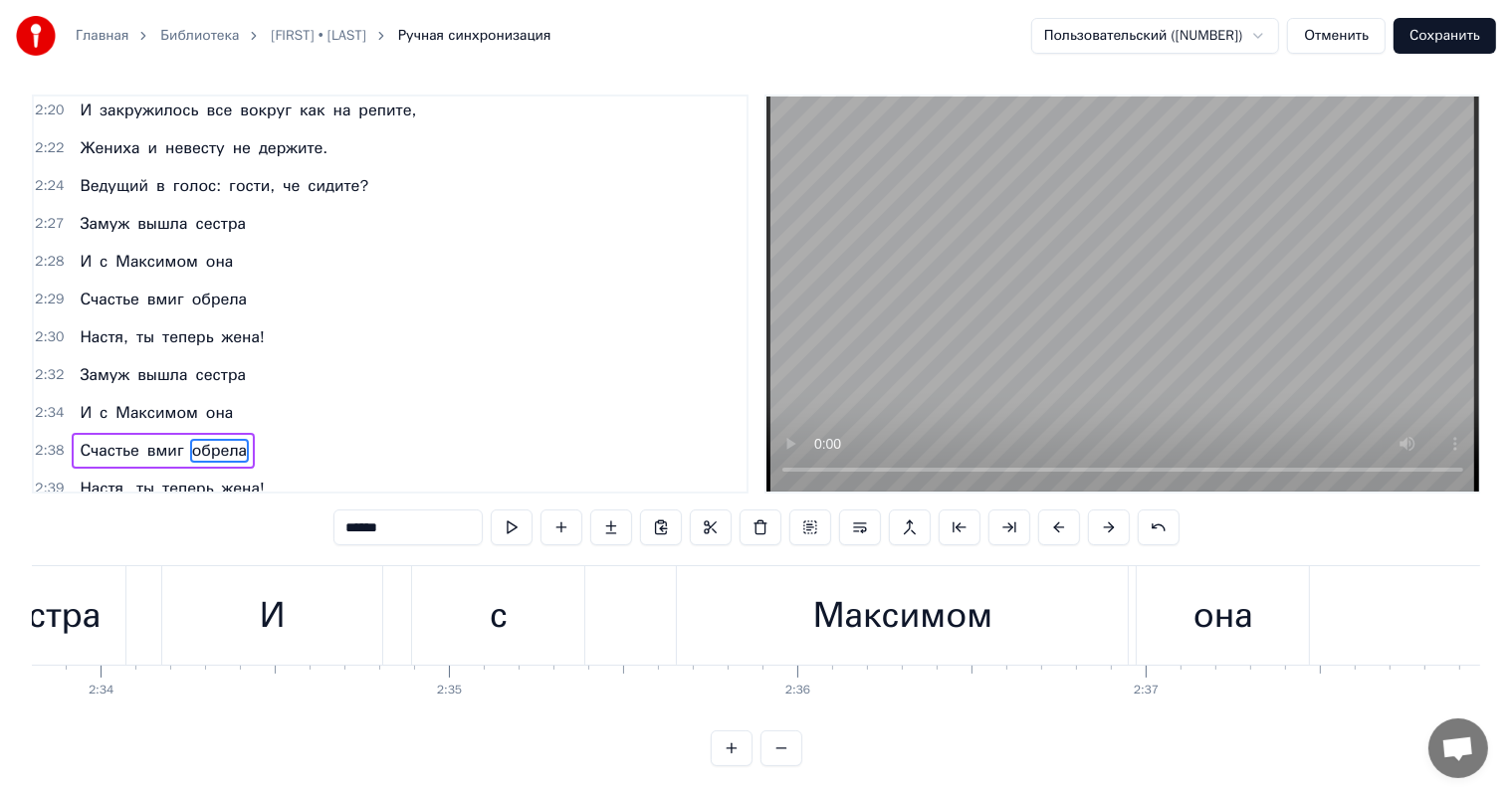 scroll, scrollTop: 0, scrollLeft: 53626, axis: horizontal 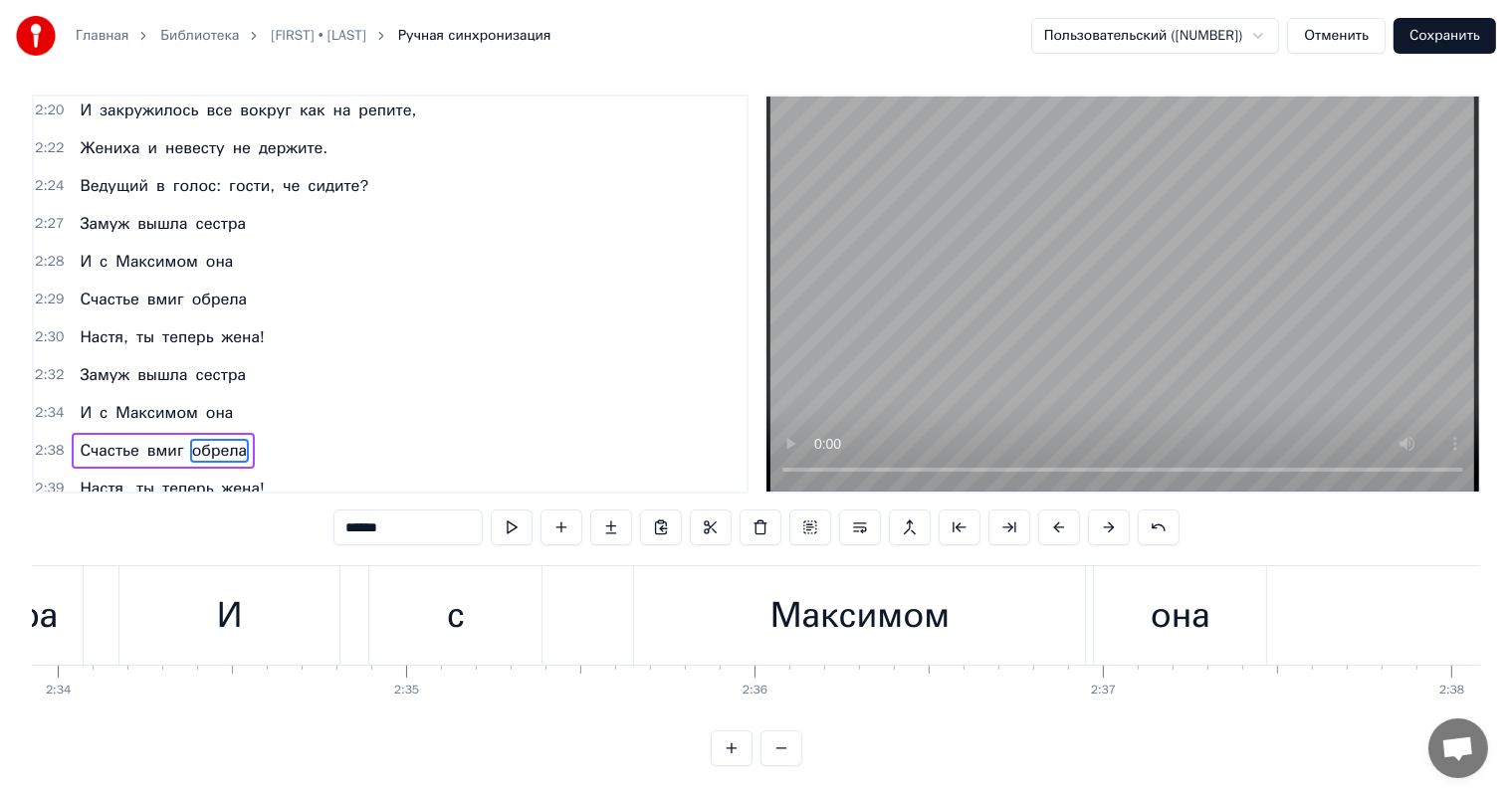 click on "Максимом" at bounding box center [859, 615] 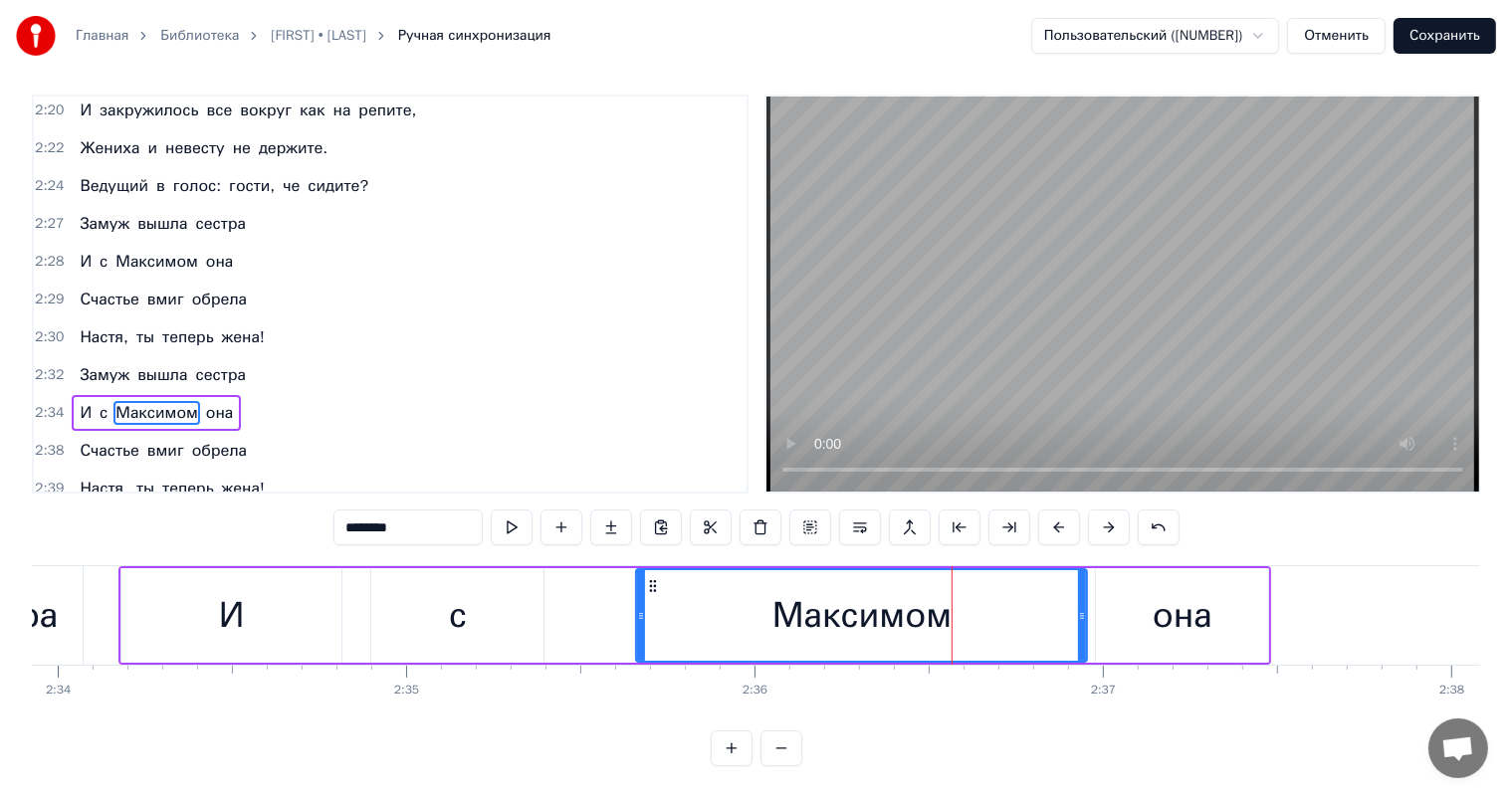 scroll, scrollTop: 0, scrollLeft: 0, axis: both 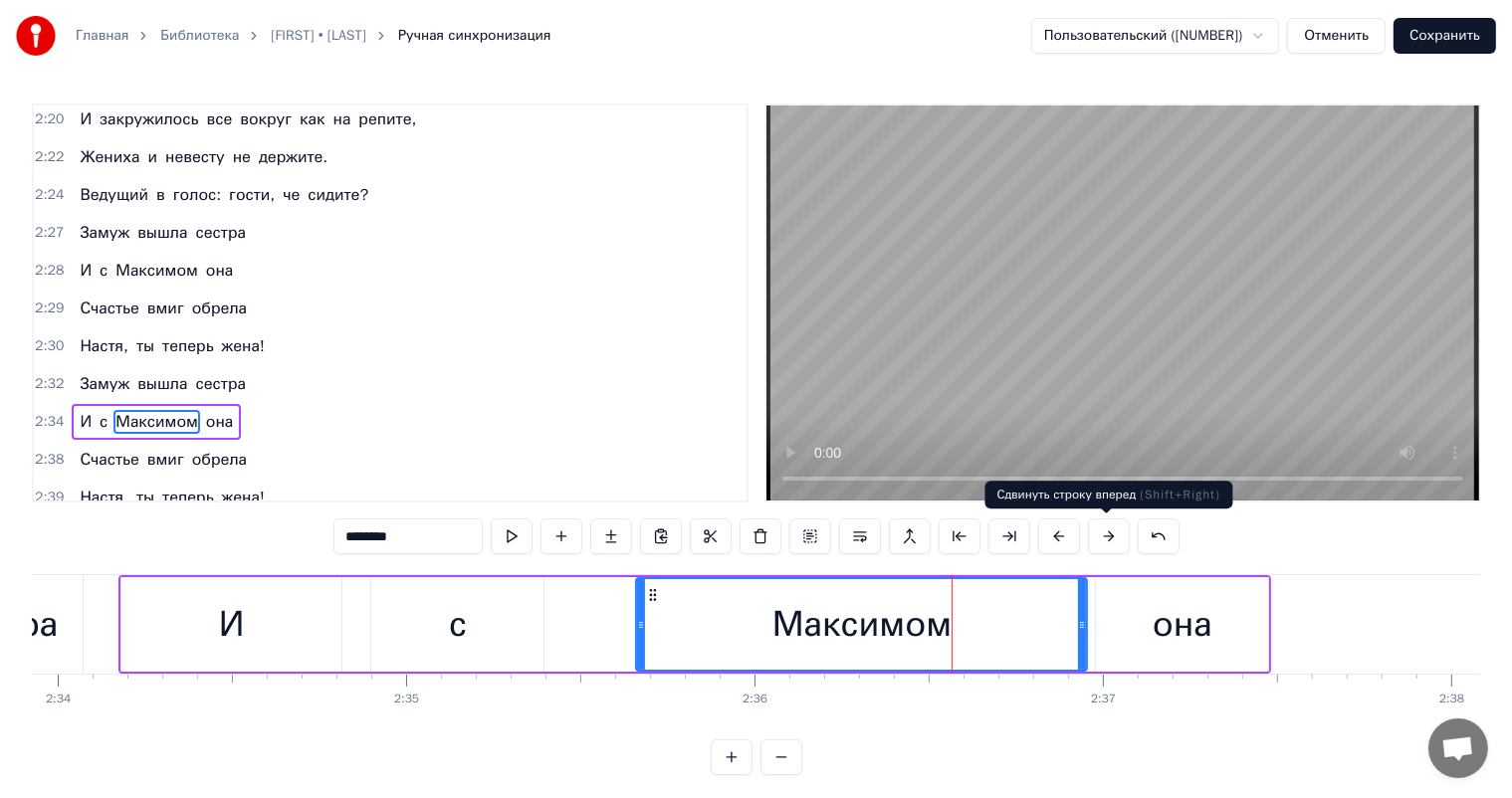 click at bounding box center (1109, 536) 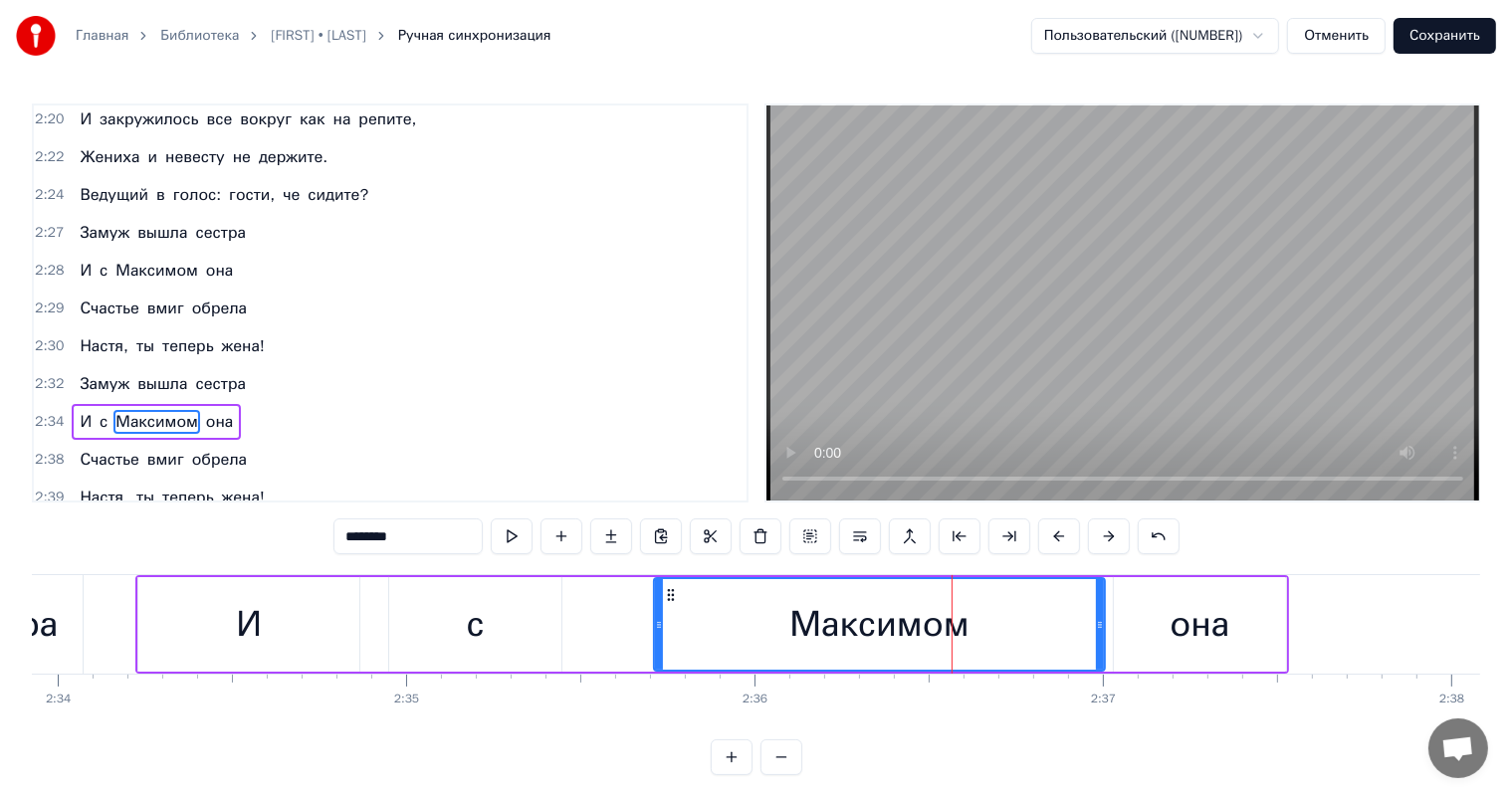 click at bounding box center (1109, 536) 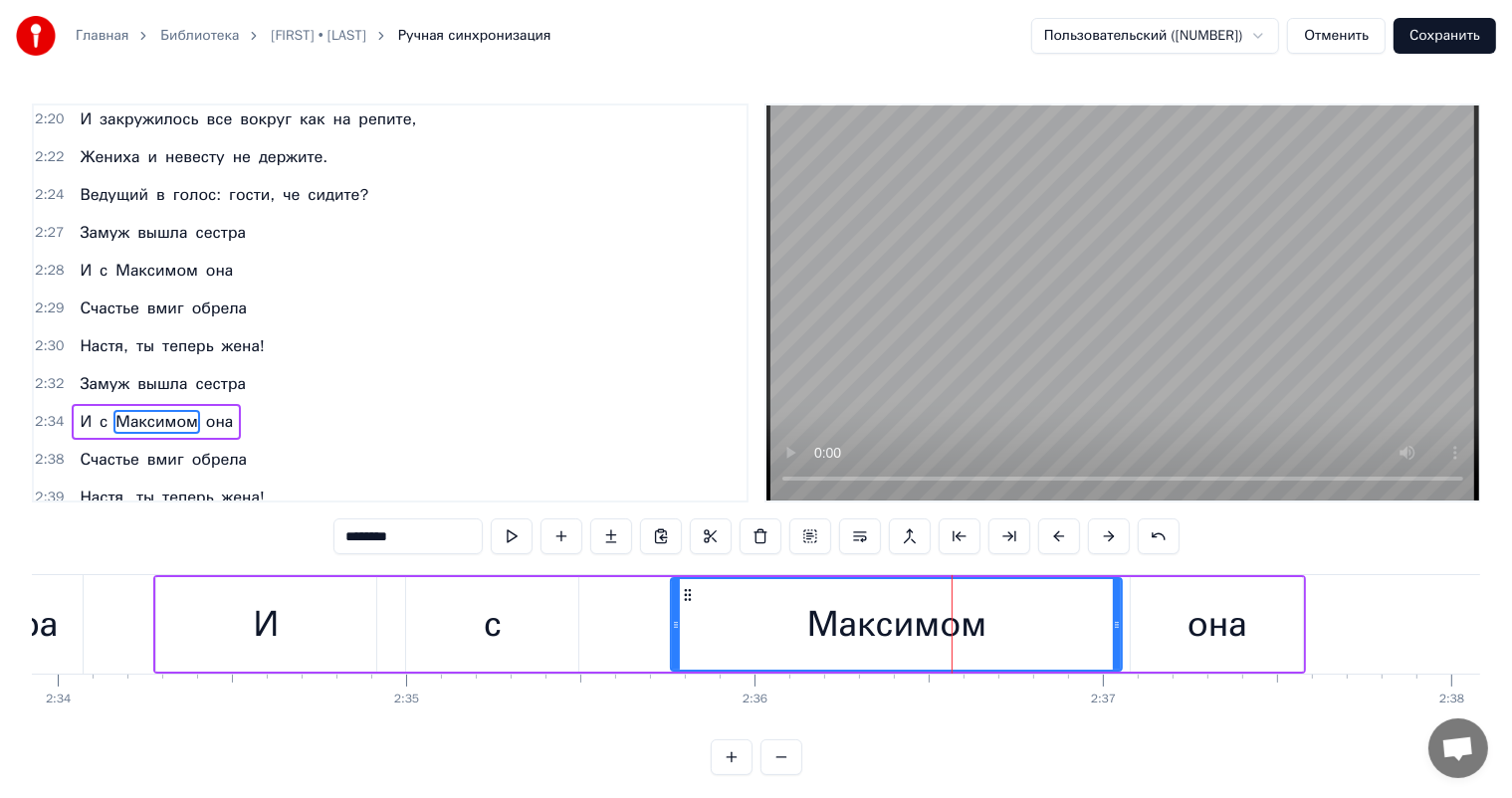 click at bounding box center (1109, 536) 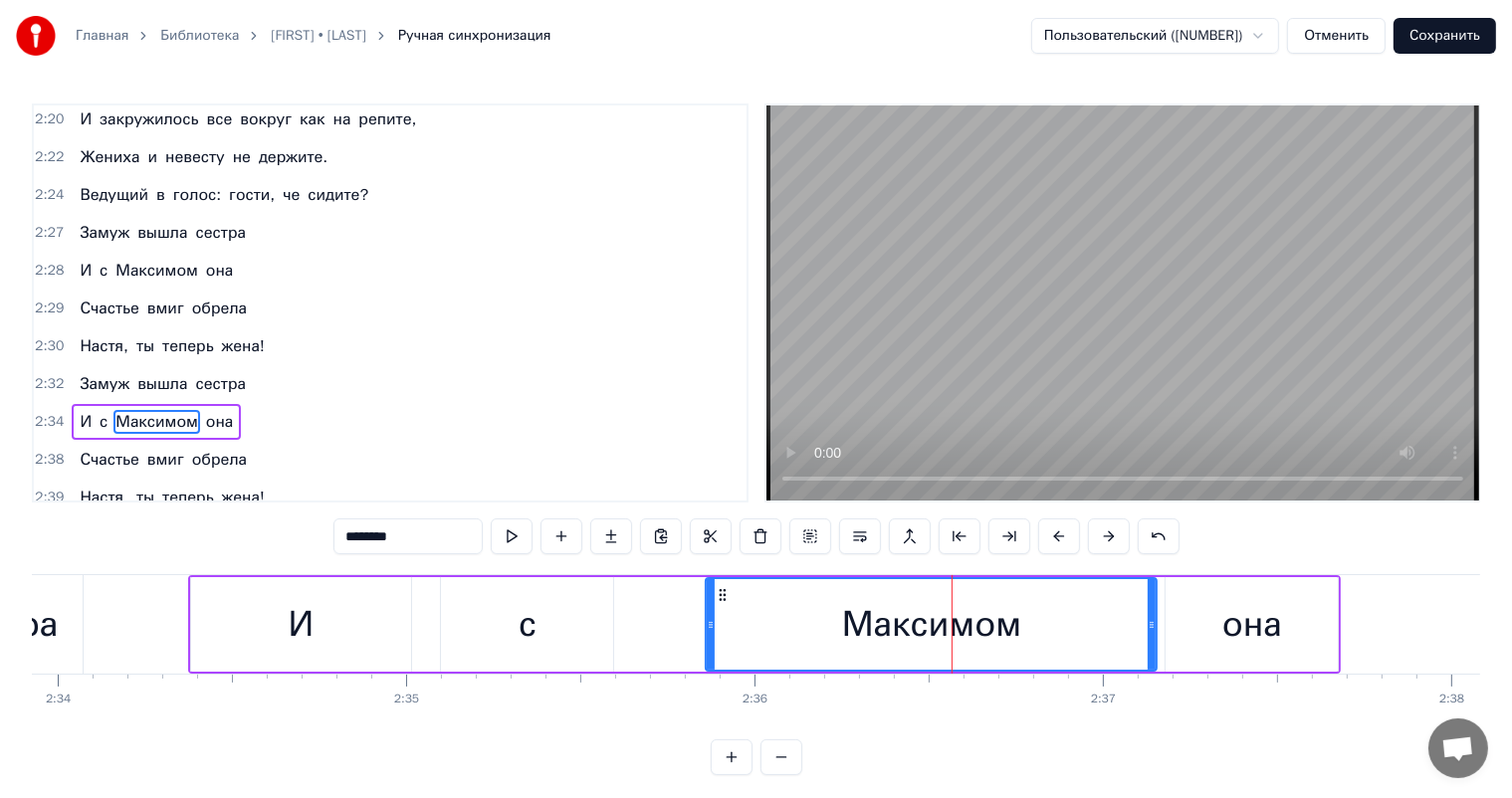 click at bounding box center [1109, 536] 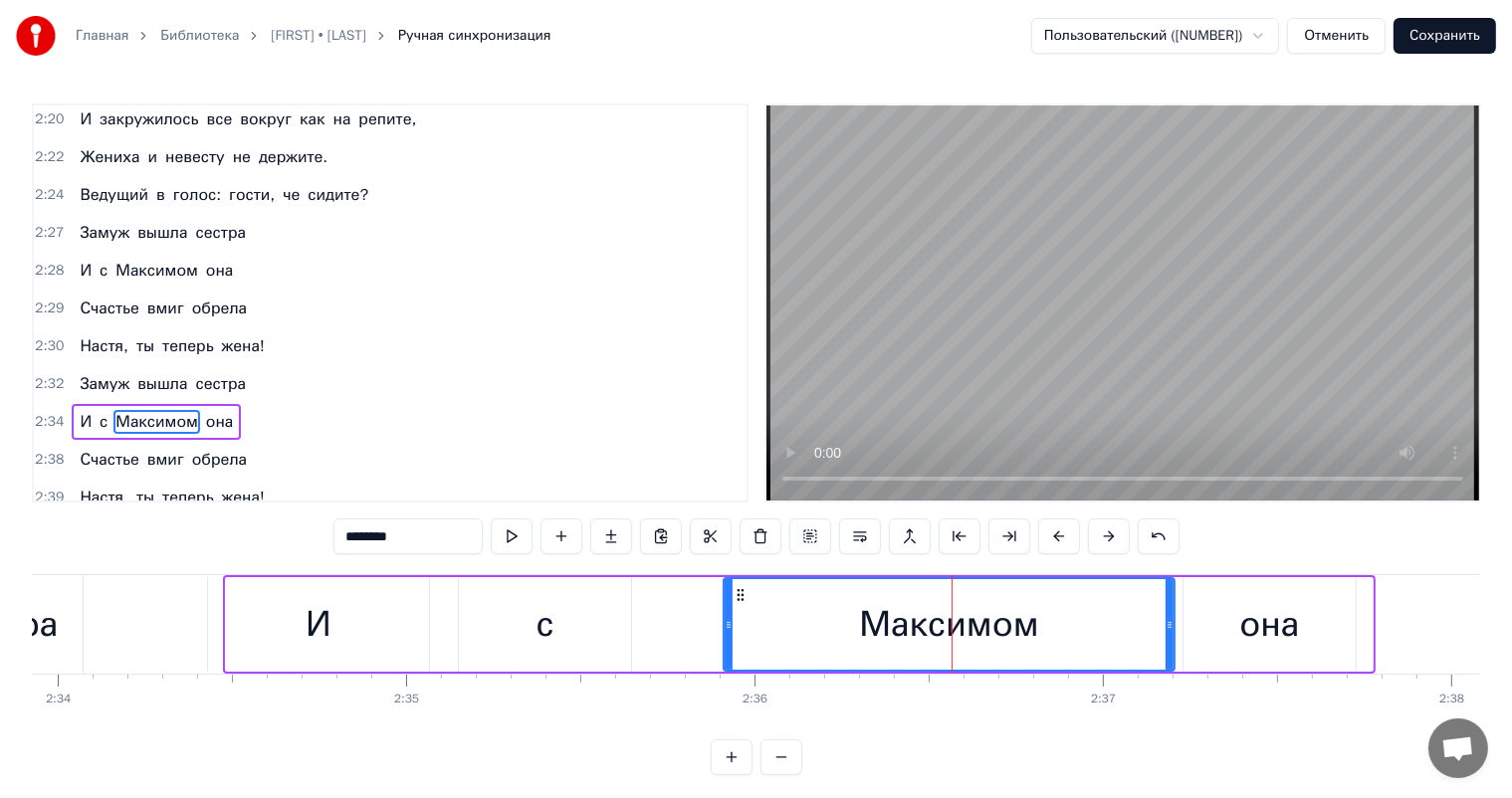 click at bounding box center [1109, 536] 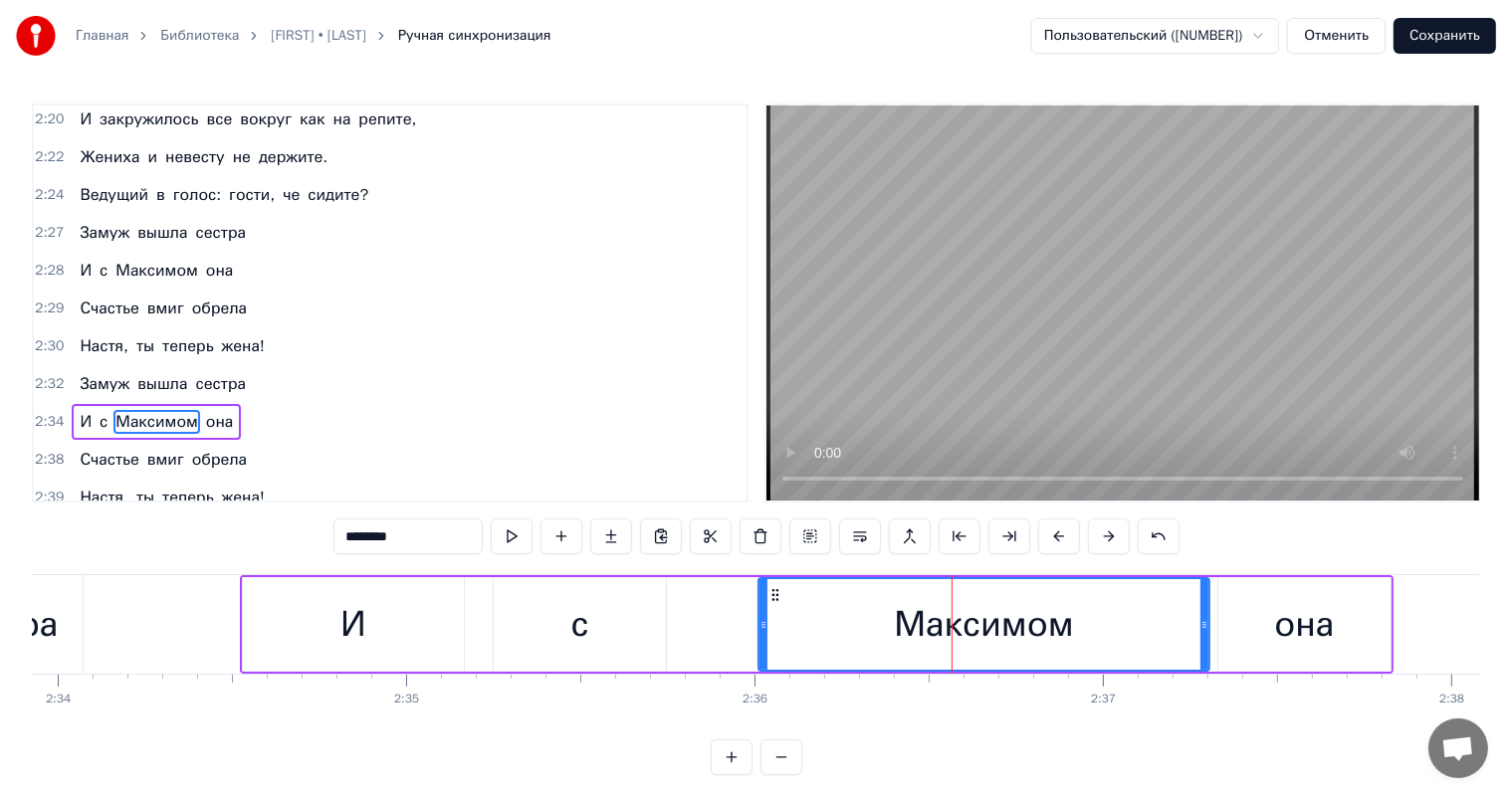 click at bounding box center (1109, 536) 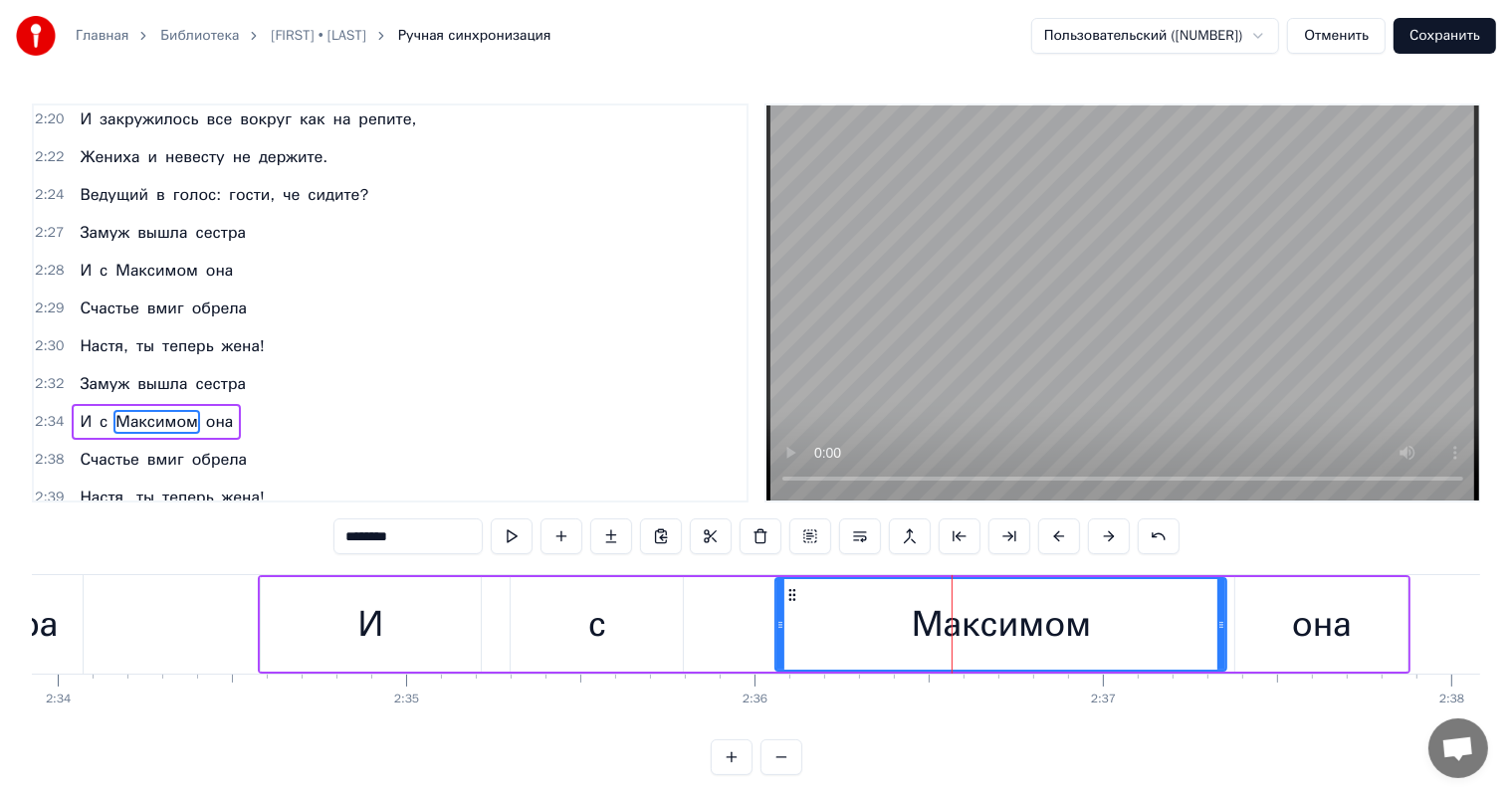 click at bounding box center (1109, 536) 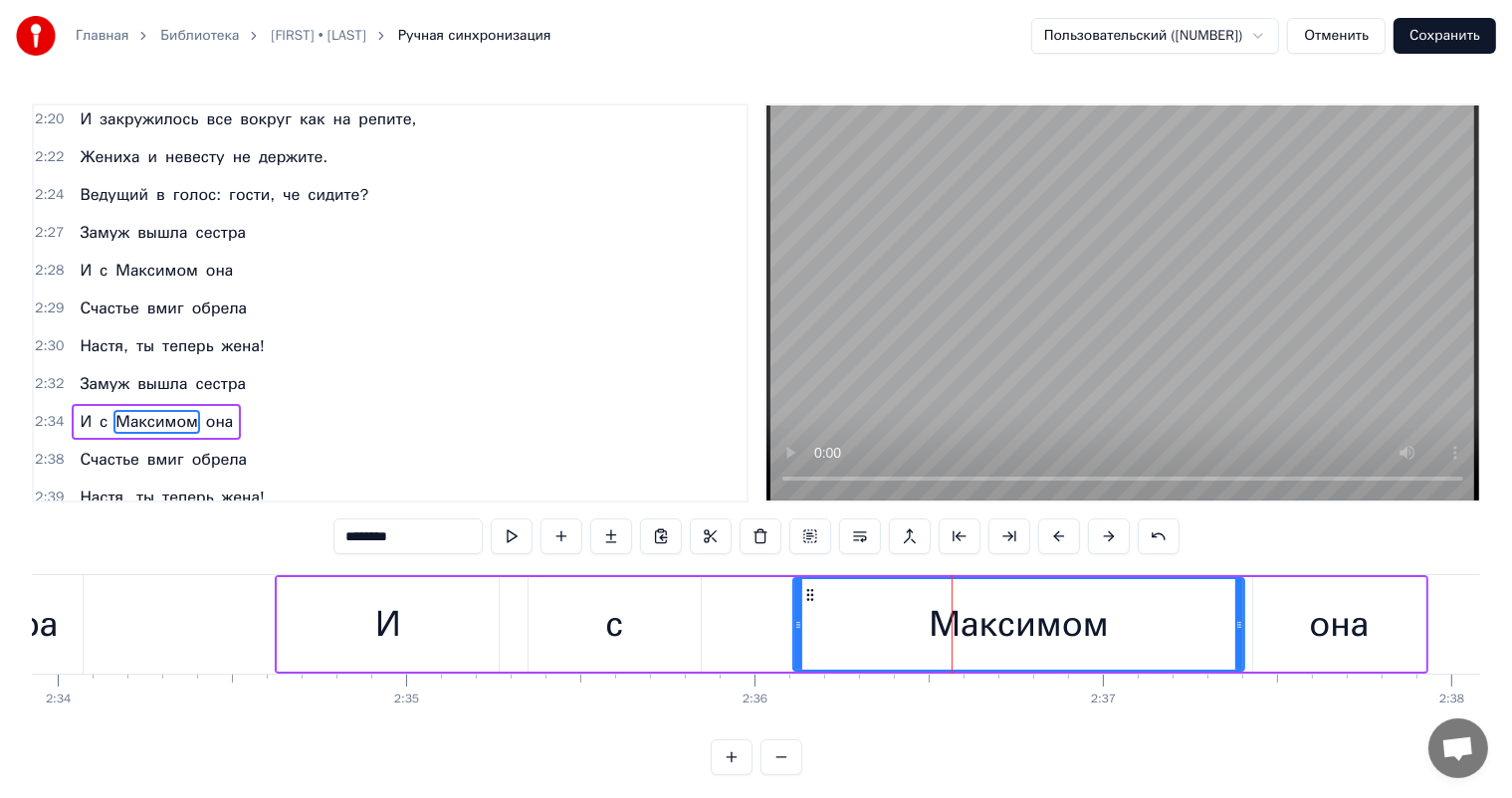 click at bounding box center (1109, 536) 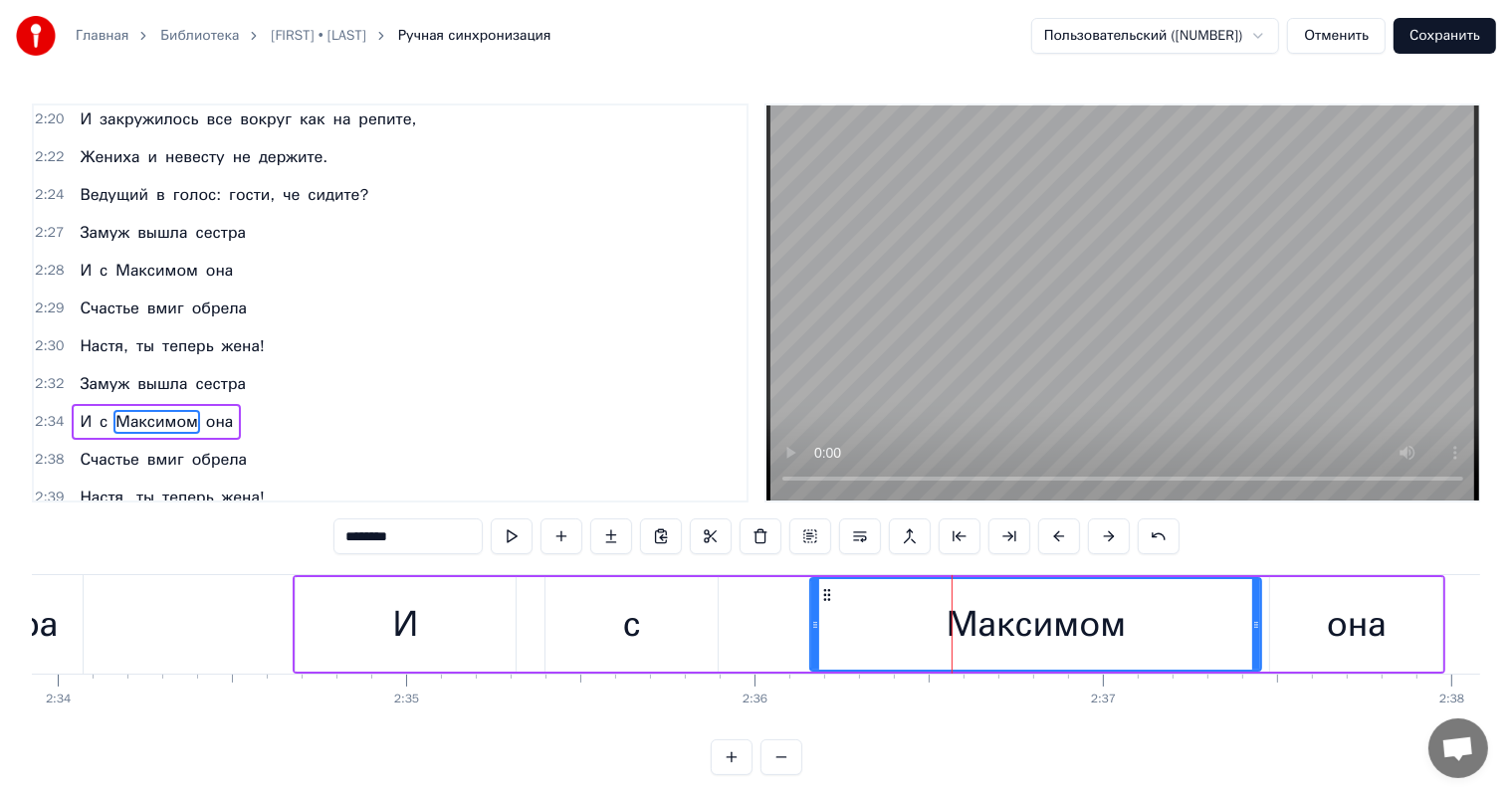 click at bounding box center [1109, 536] 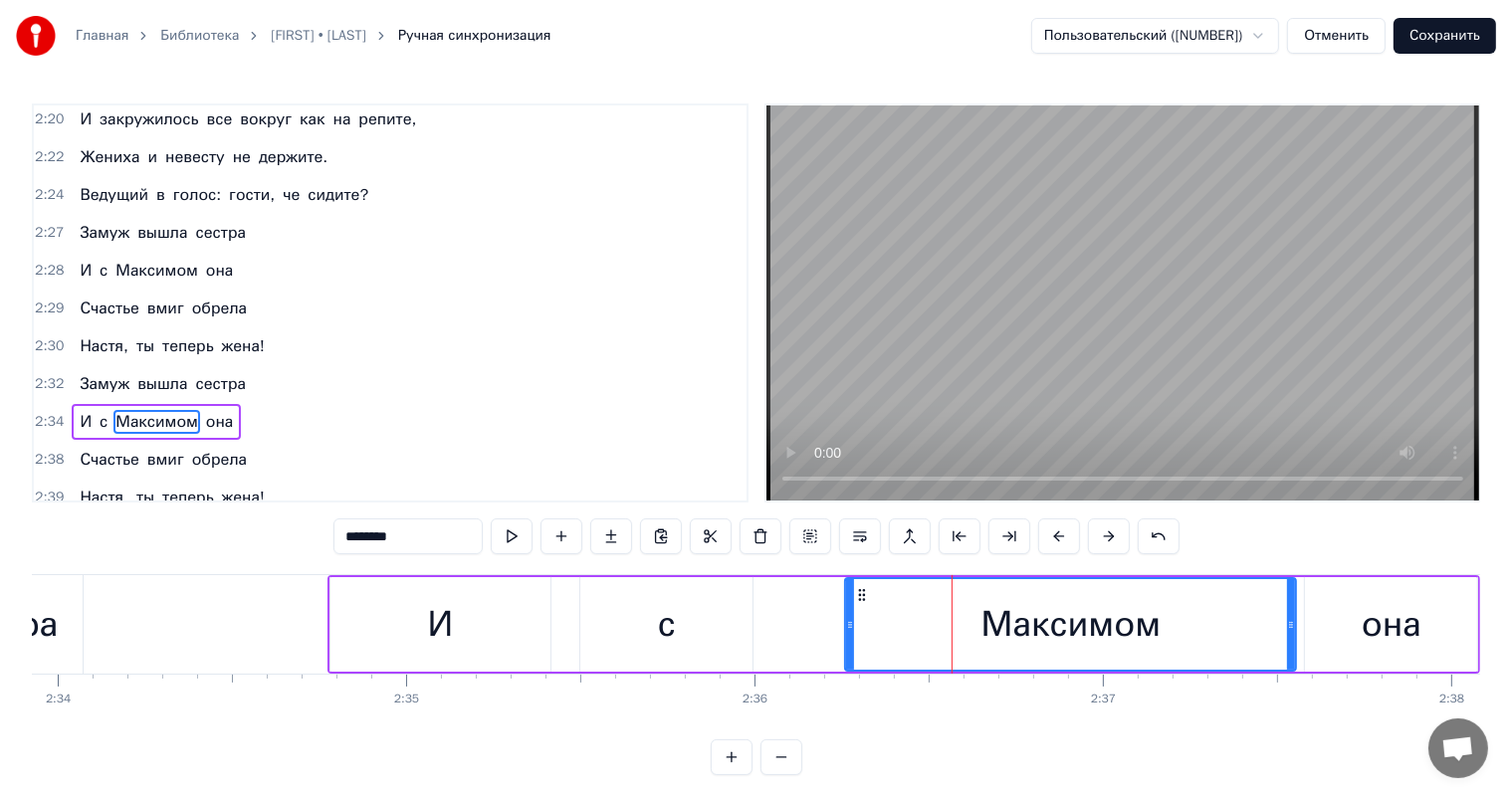 click at bounding box center (1109, 536) 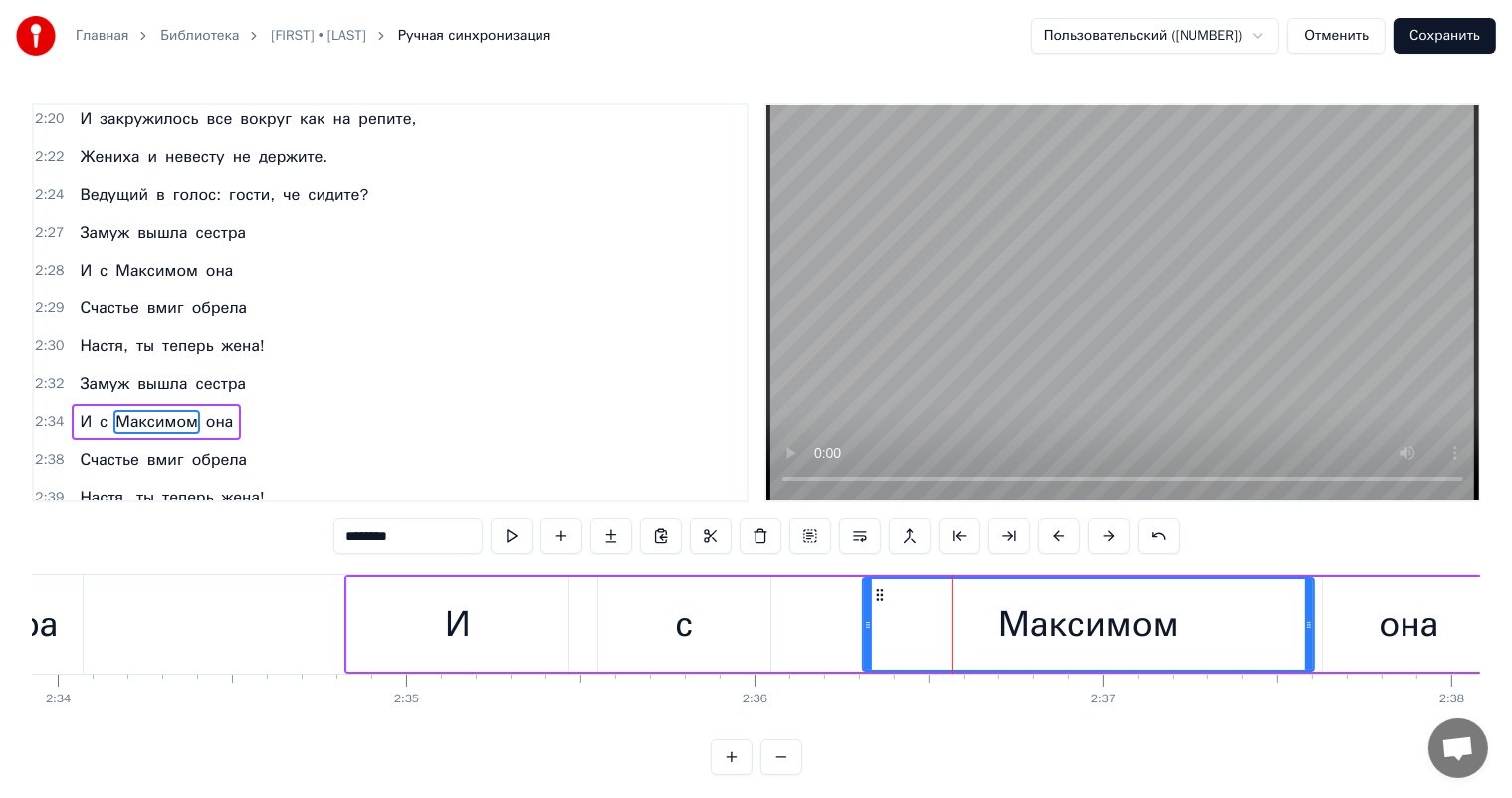 click at bounding box center (1109, 536) 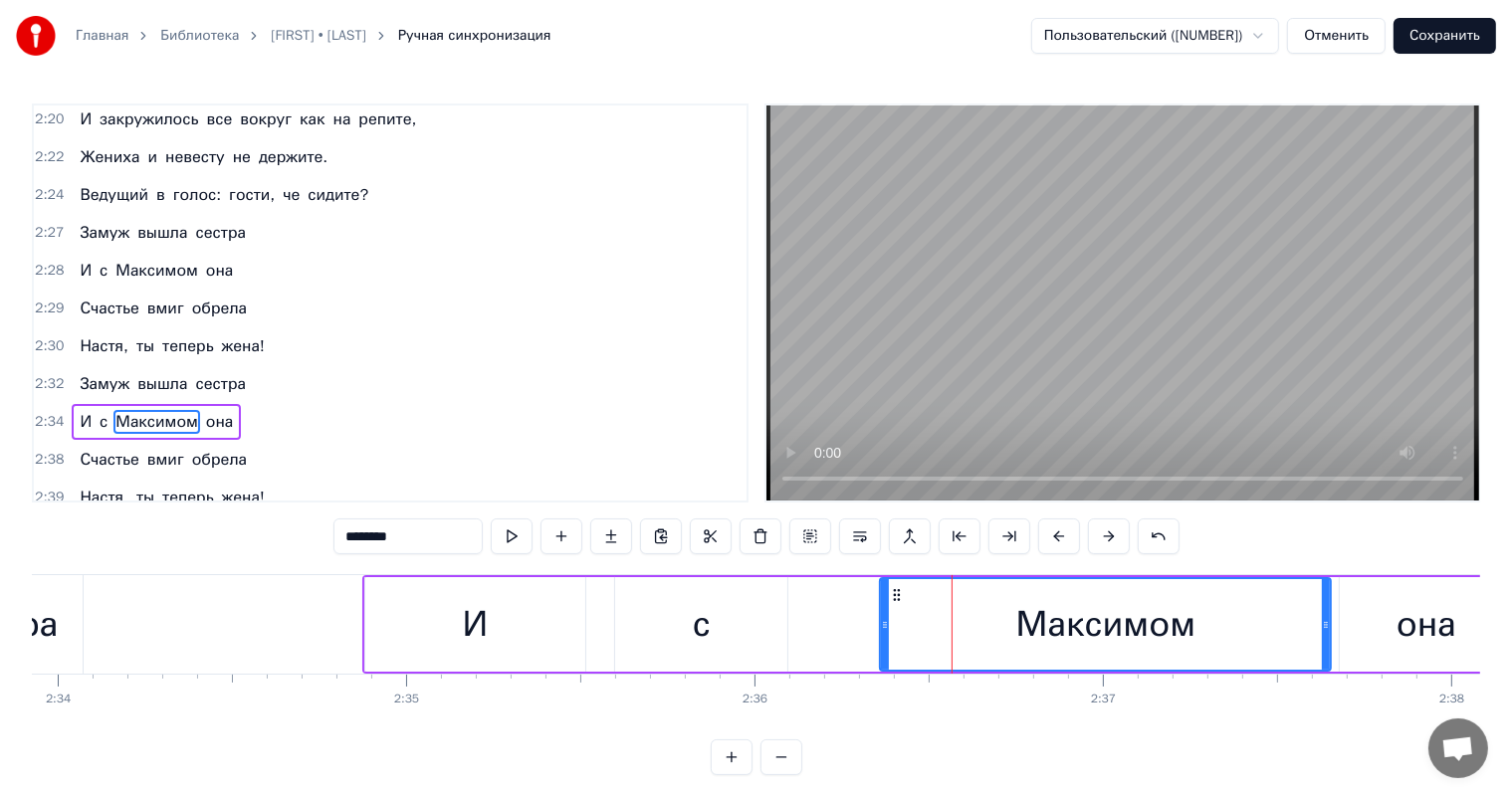 click at bounding box center (1109, 536) 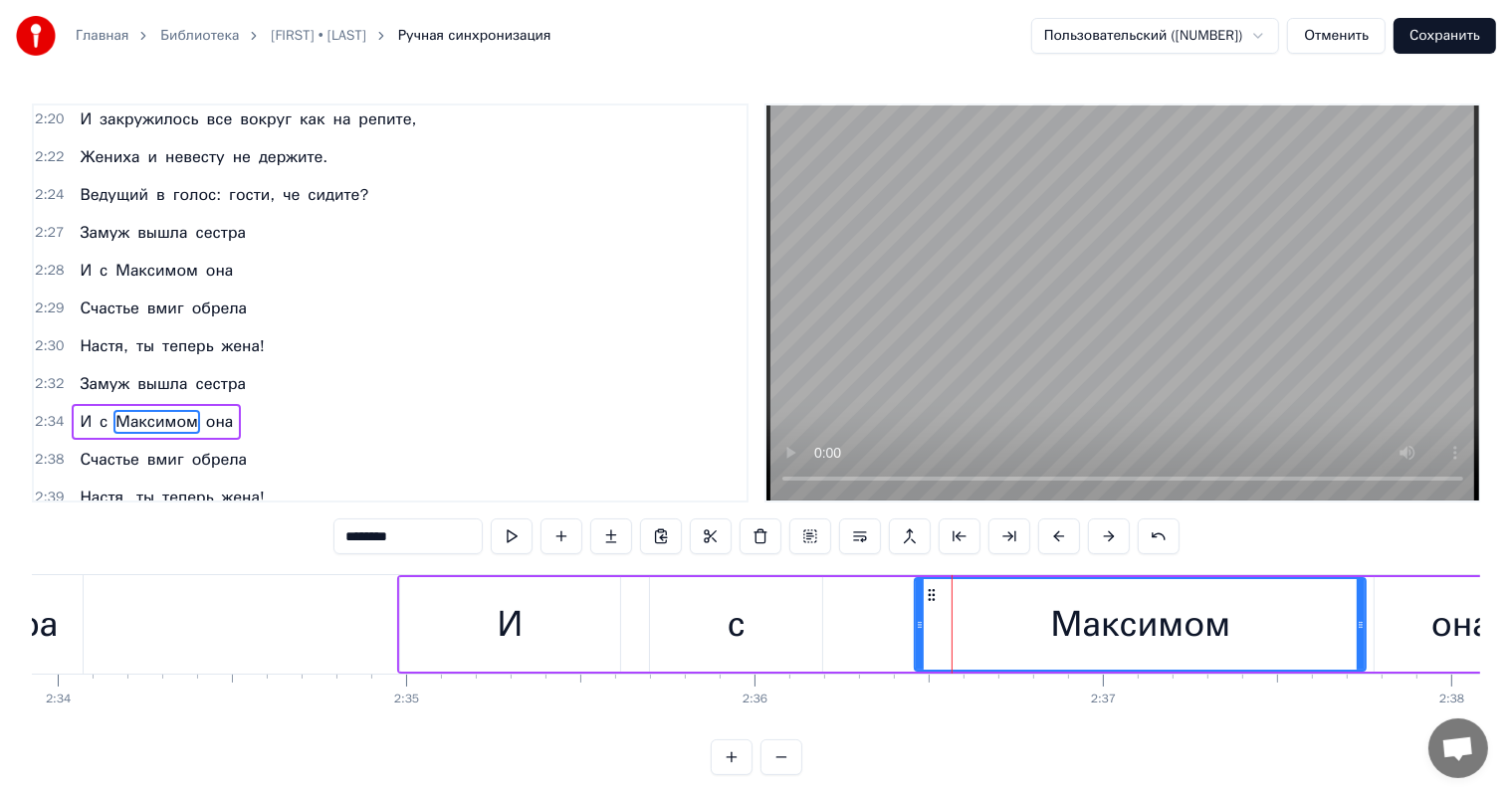 click at bounding box center (1109, 536) 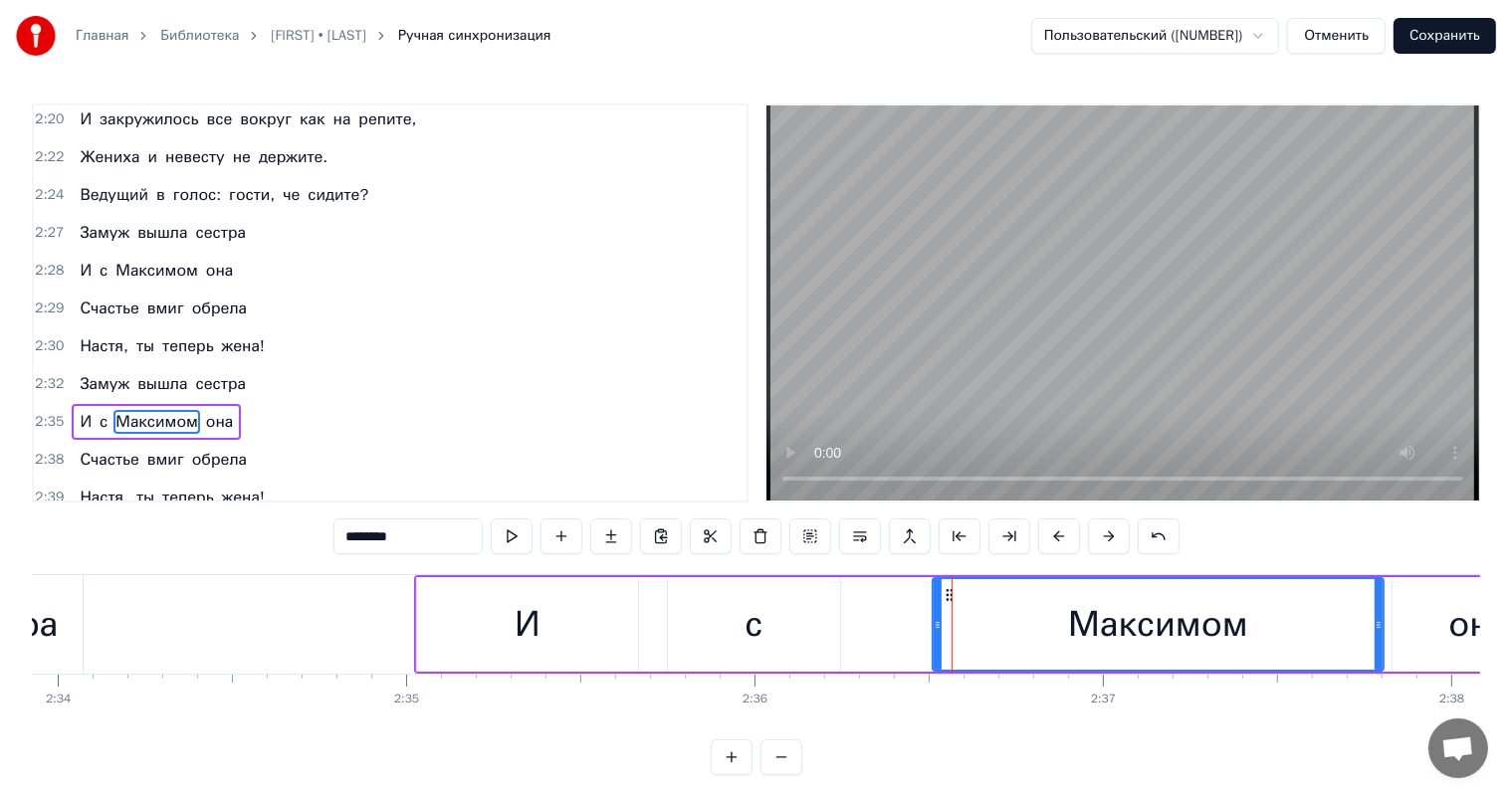 click at bounding box center [1109, 536] 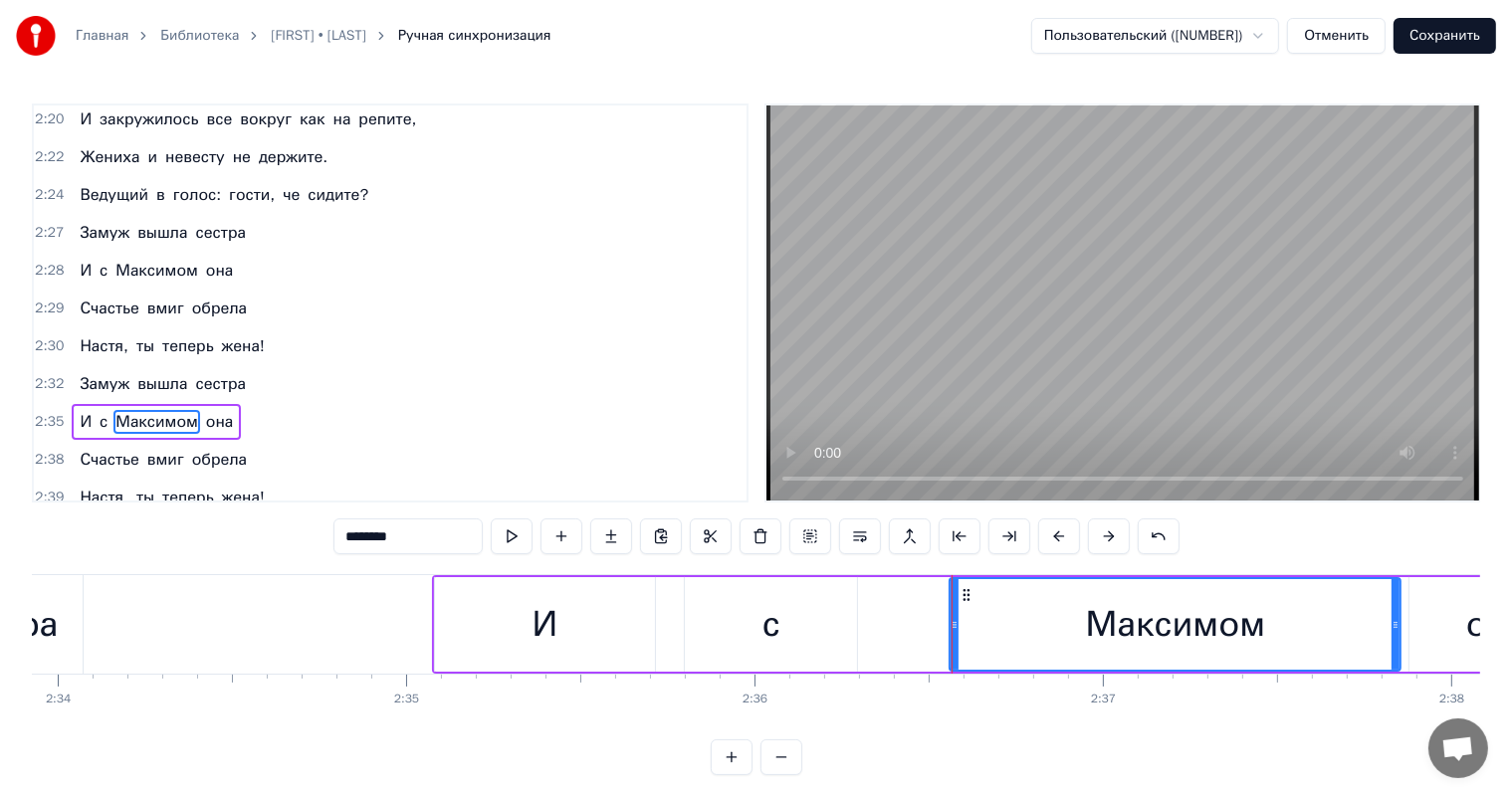 click at bounding box center [1109, 536] 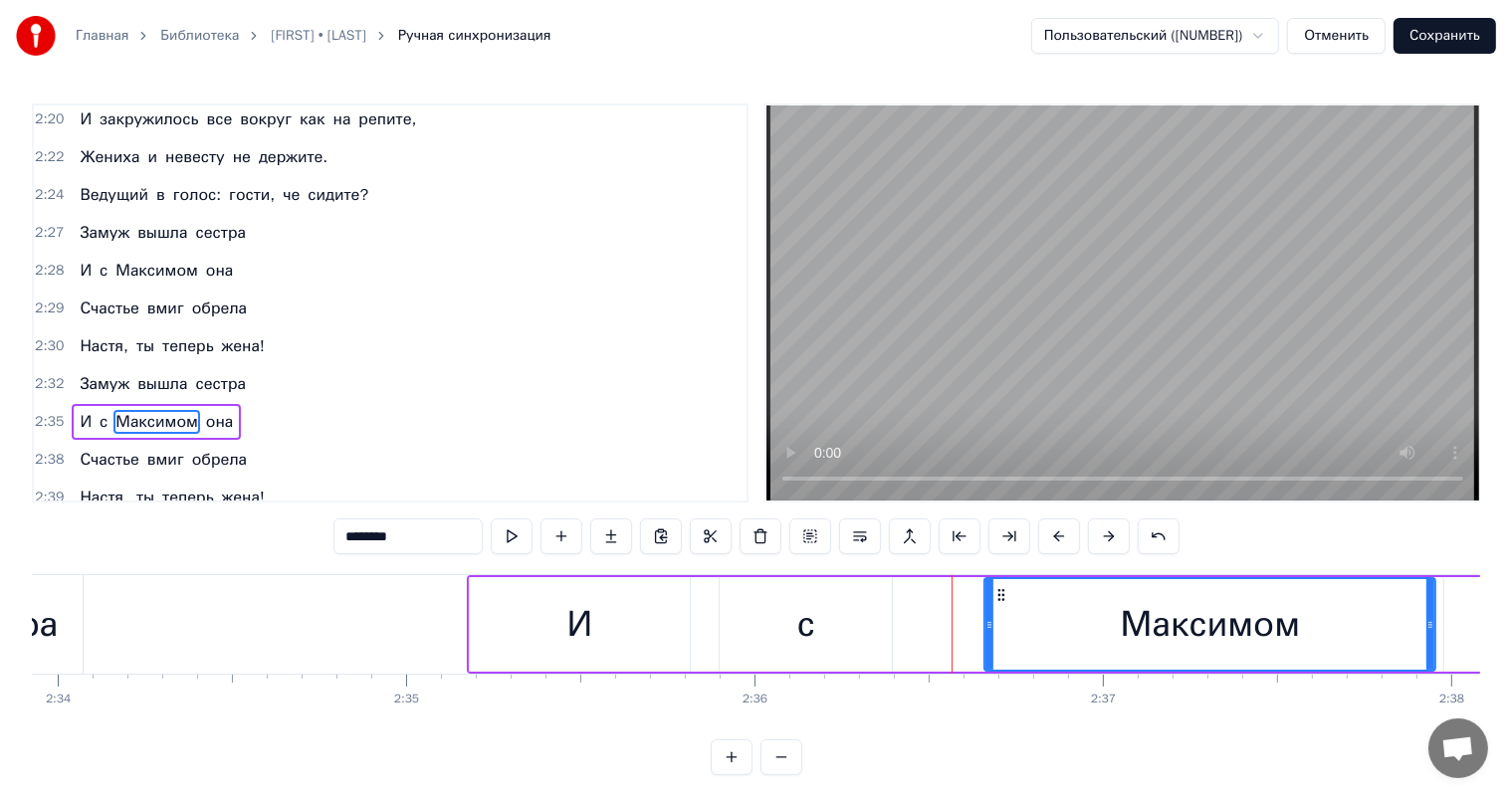 click at bounding box center [1109, 536] 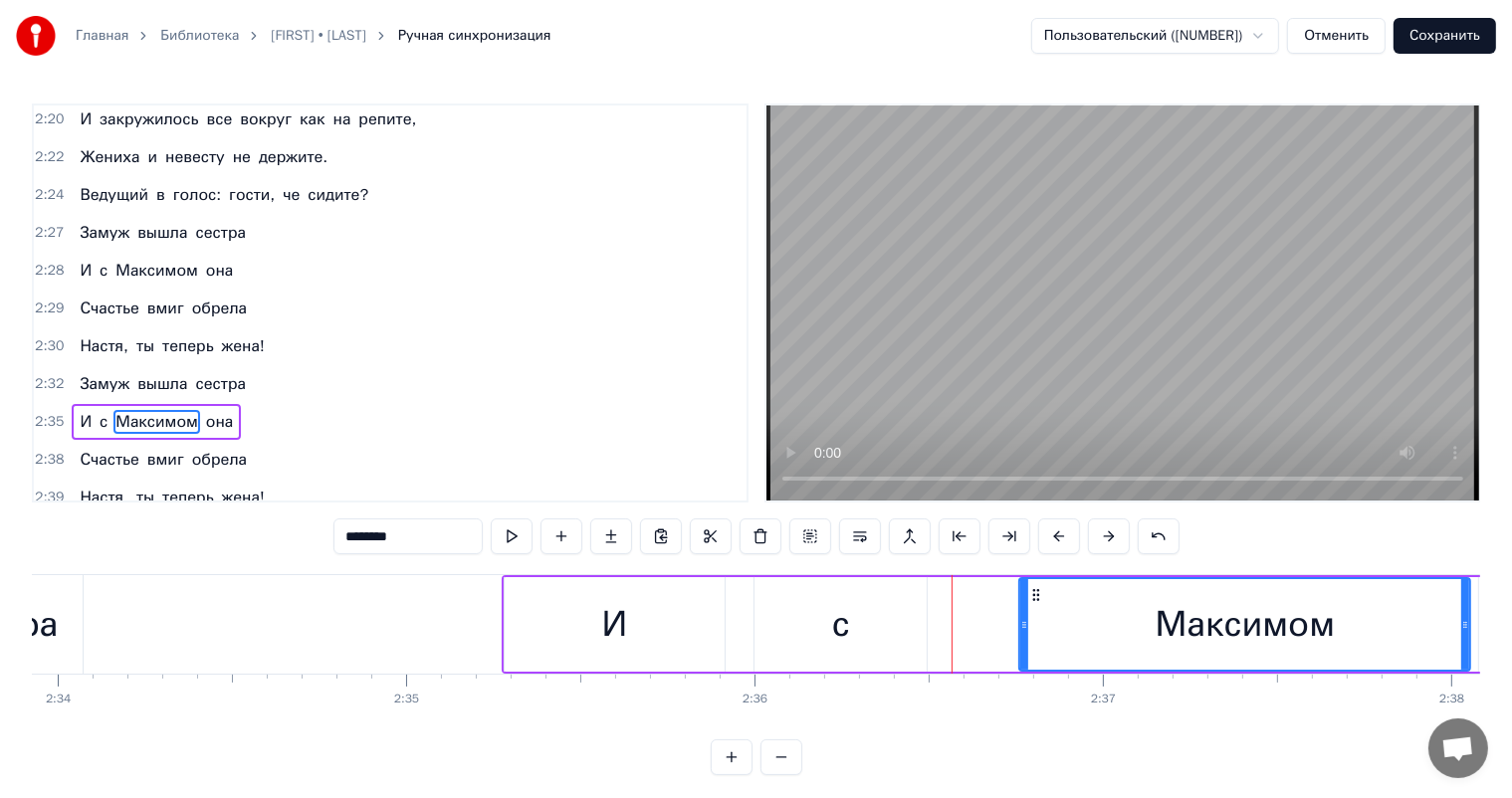click at bounding box center (1109, 536) 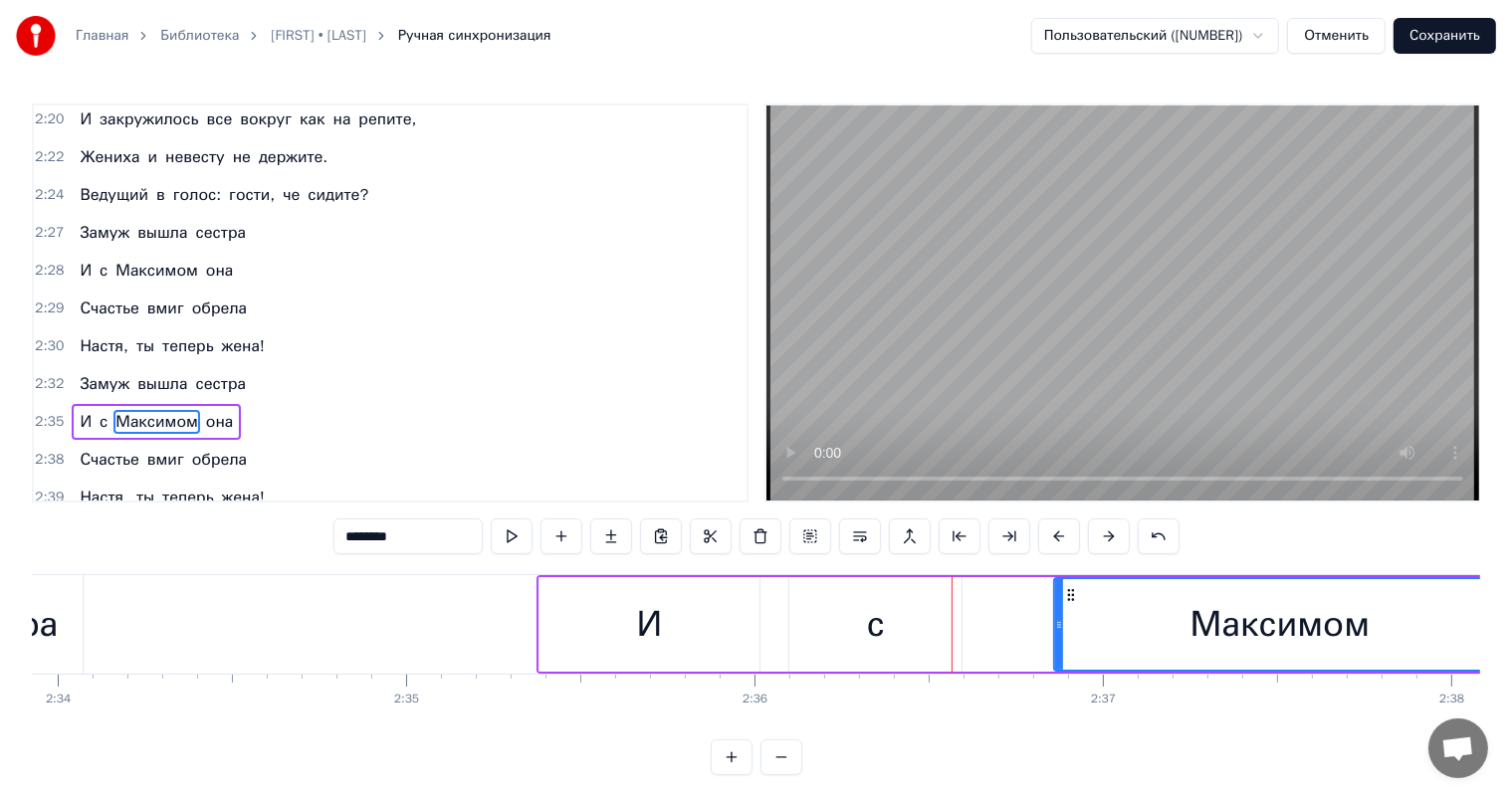 click at bounding box center (1109, 536) 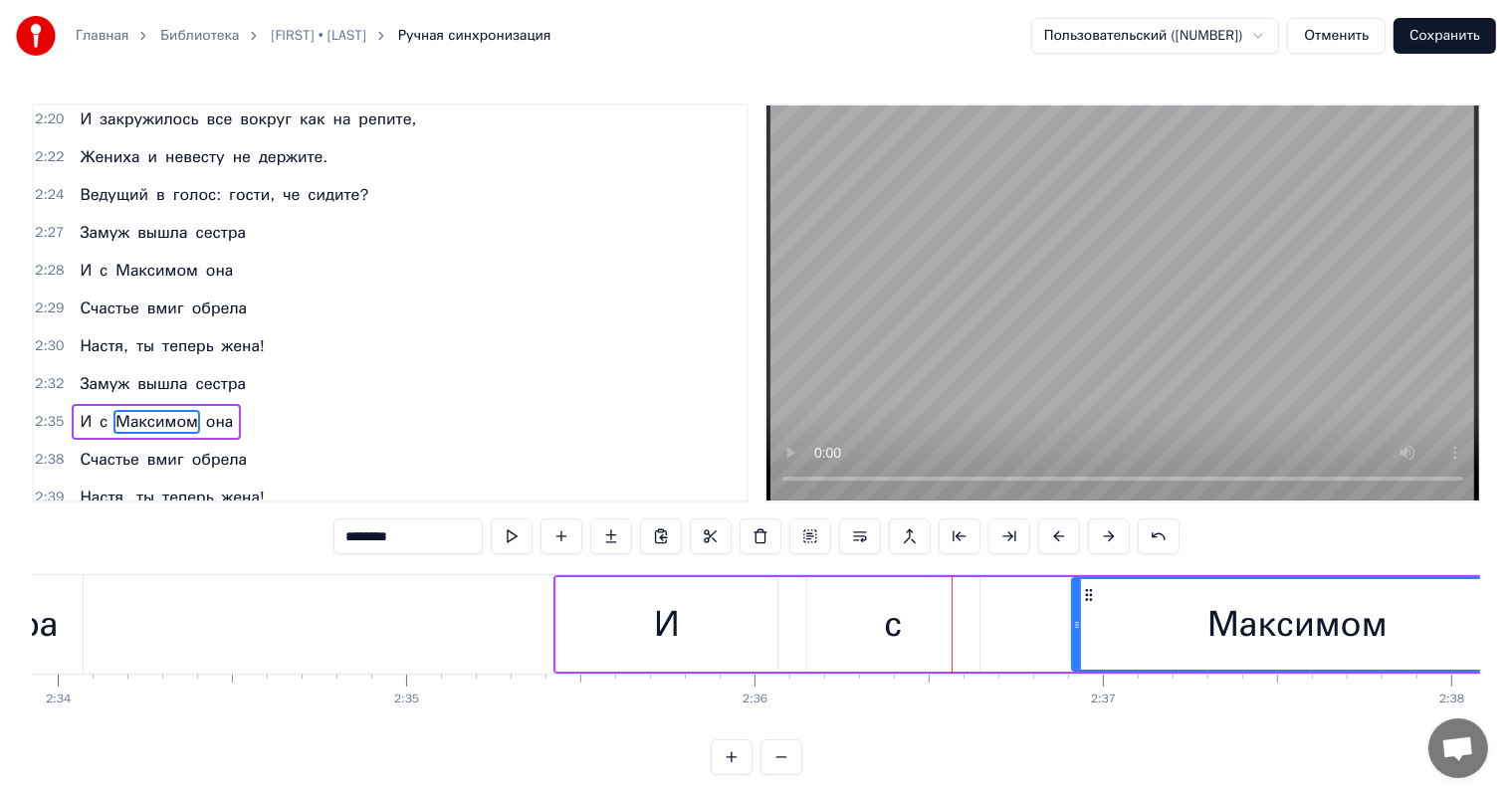 click at bounding box center (1109, 536) 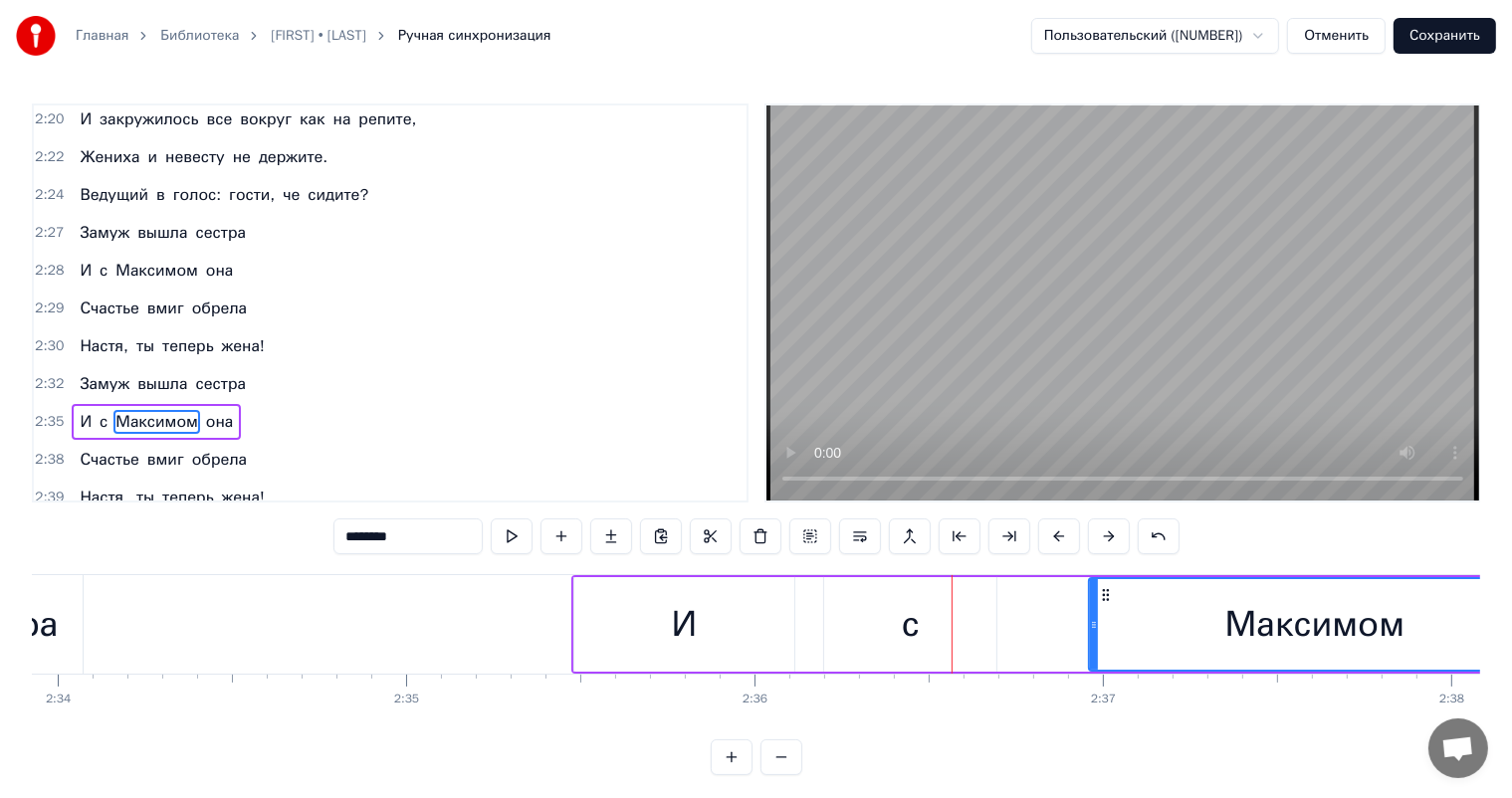 click at bounding box center (1109, 536) 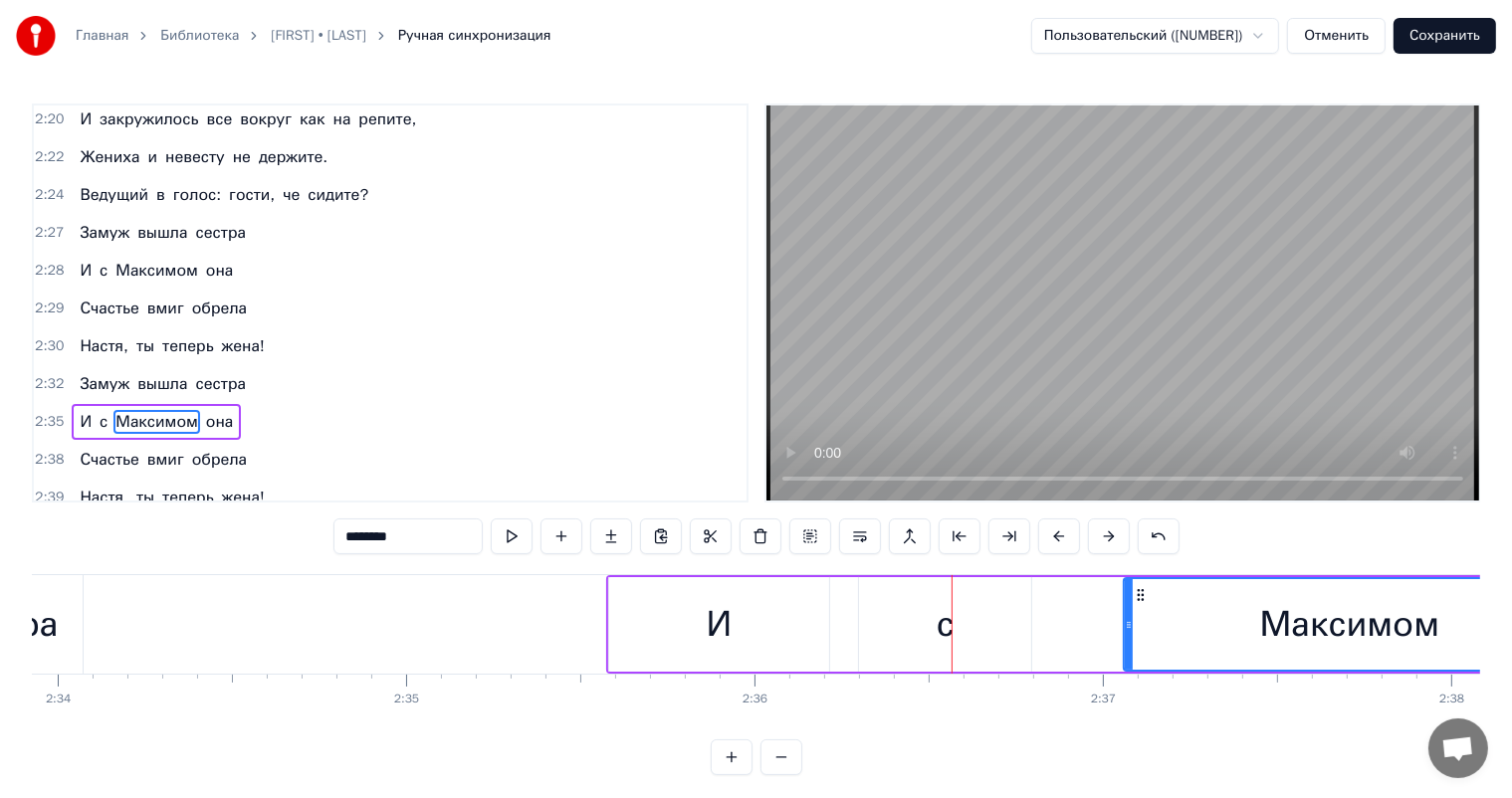 click at bounding box center (1109, 536) 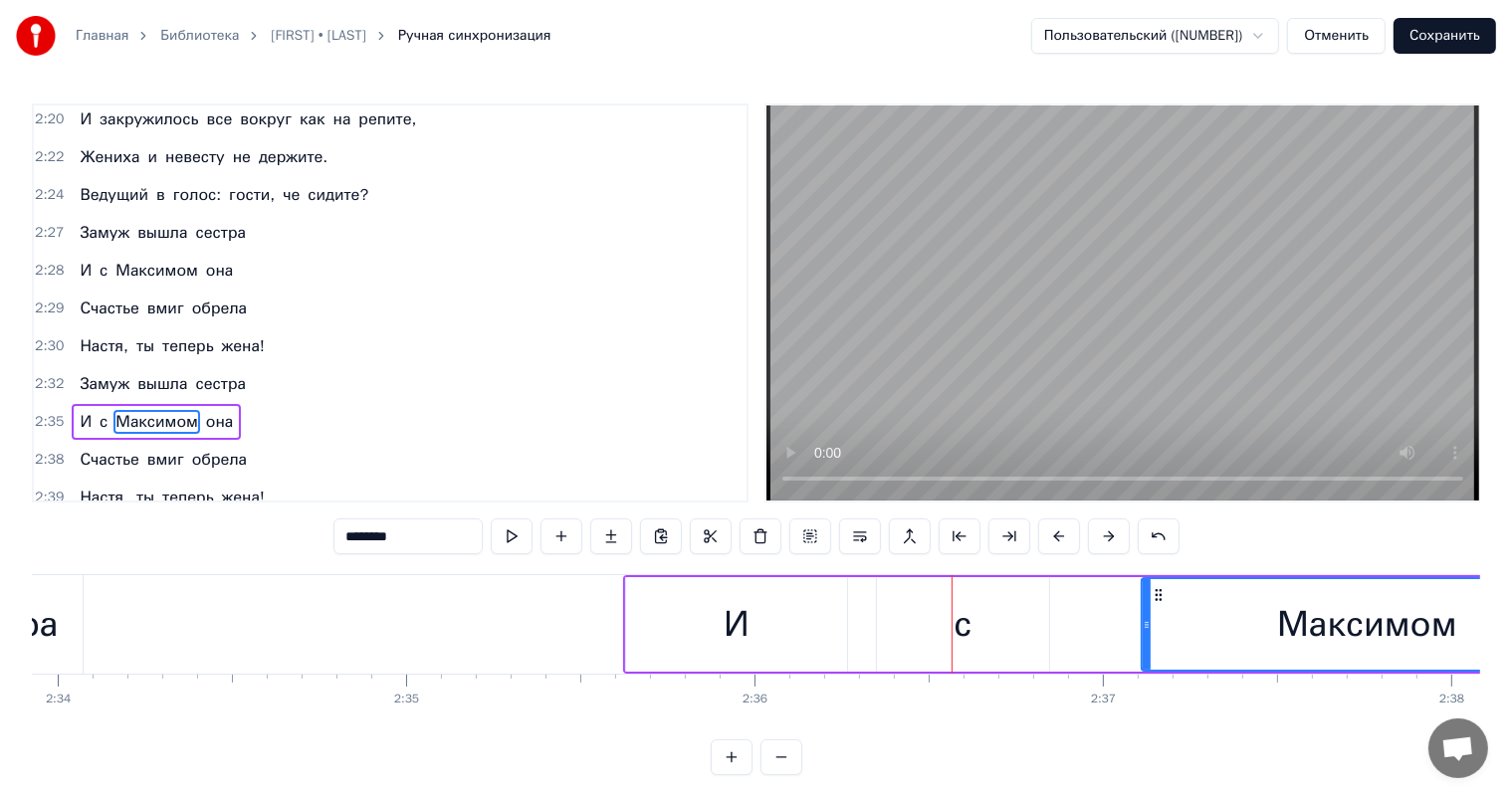 click at bounding box center (1109, 536) 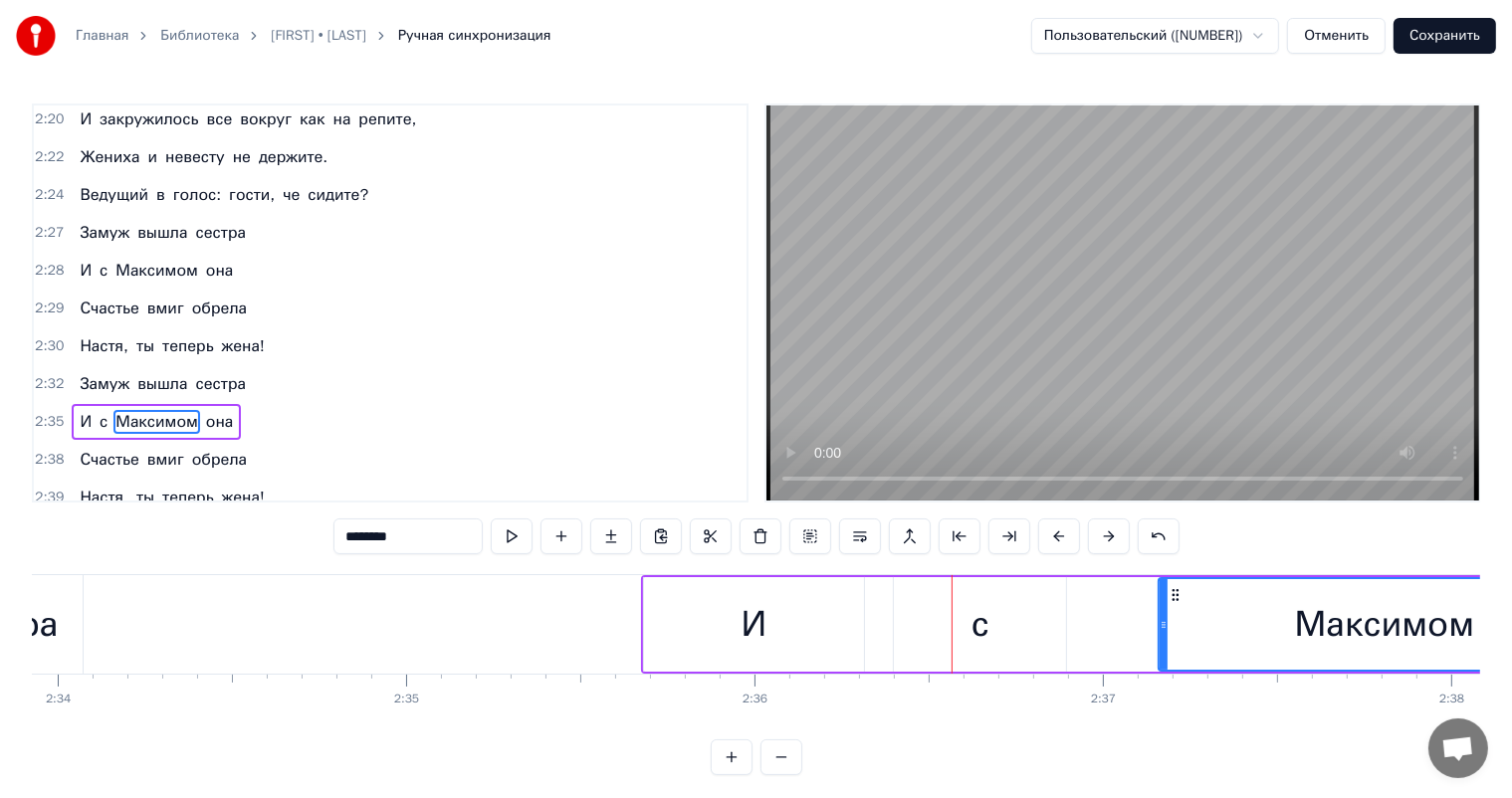 click at bounding box center (1109, 536) 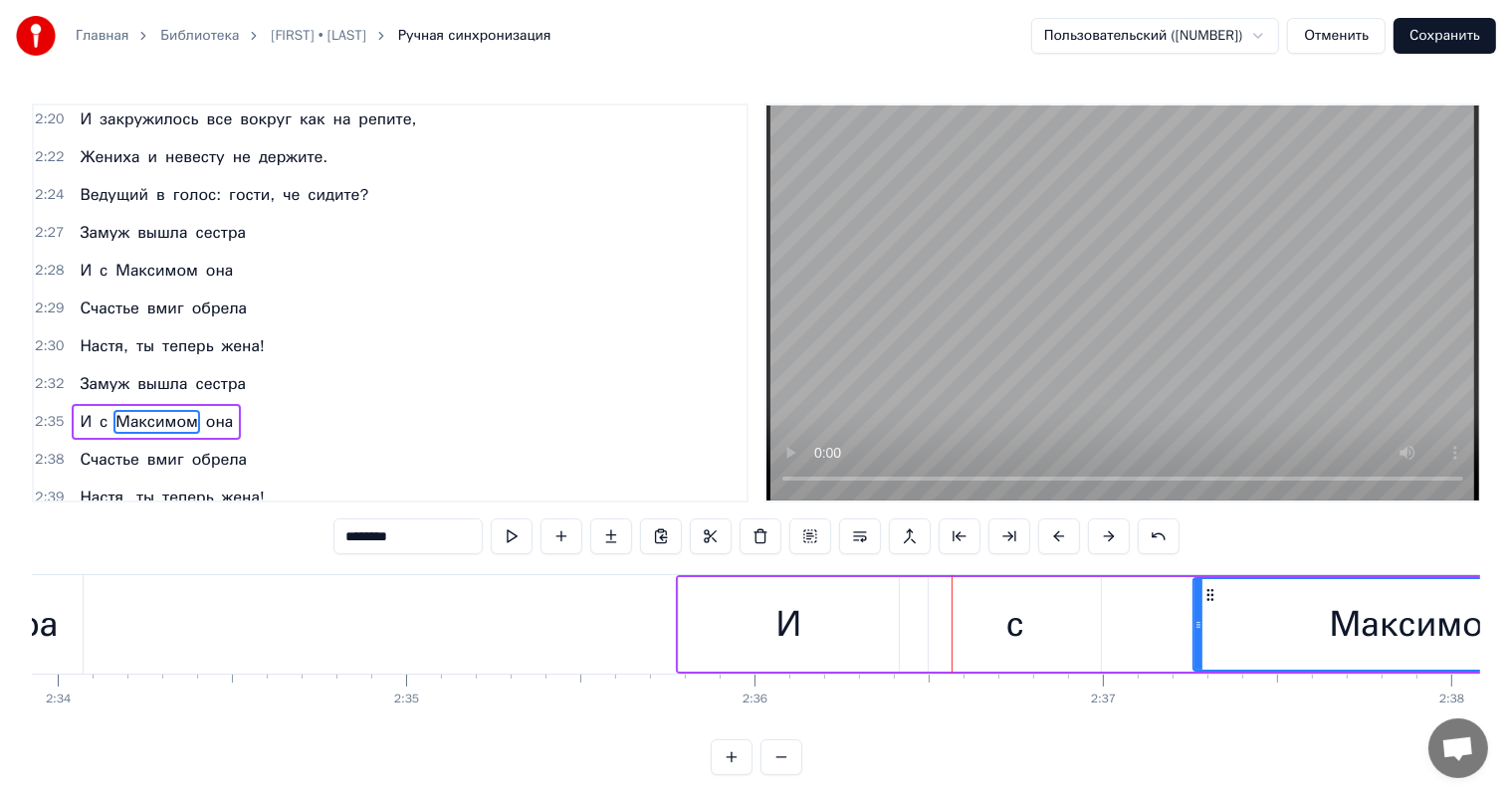 click at bounding box center (1109, 536) 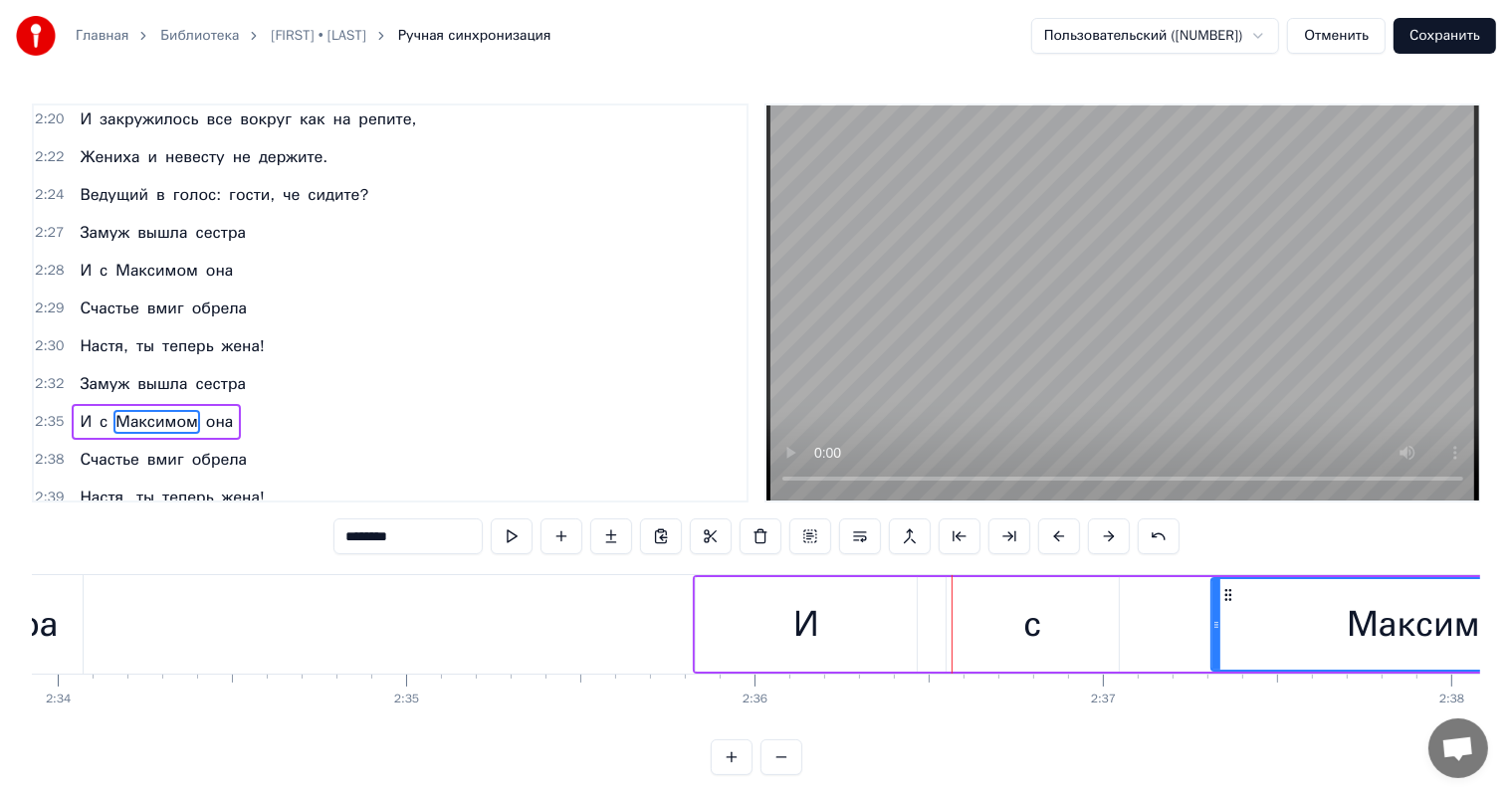 click at bounding box center (1109, 536) 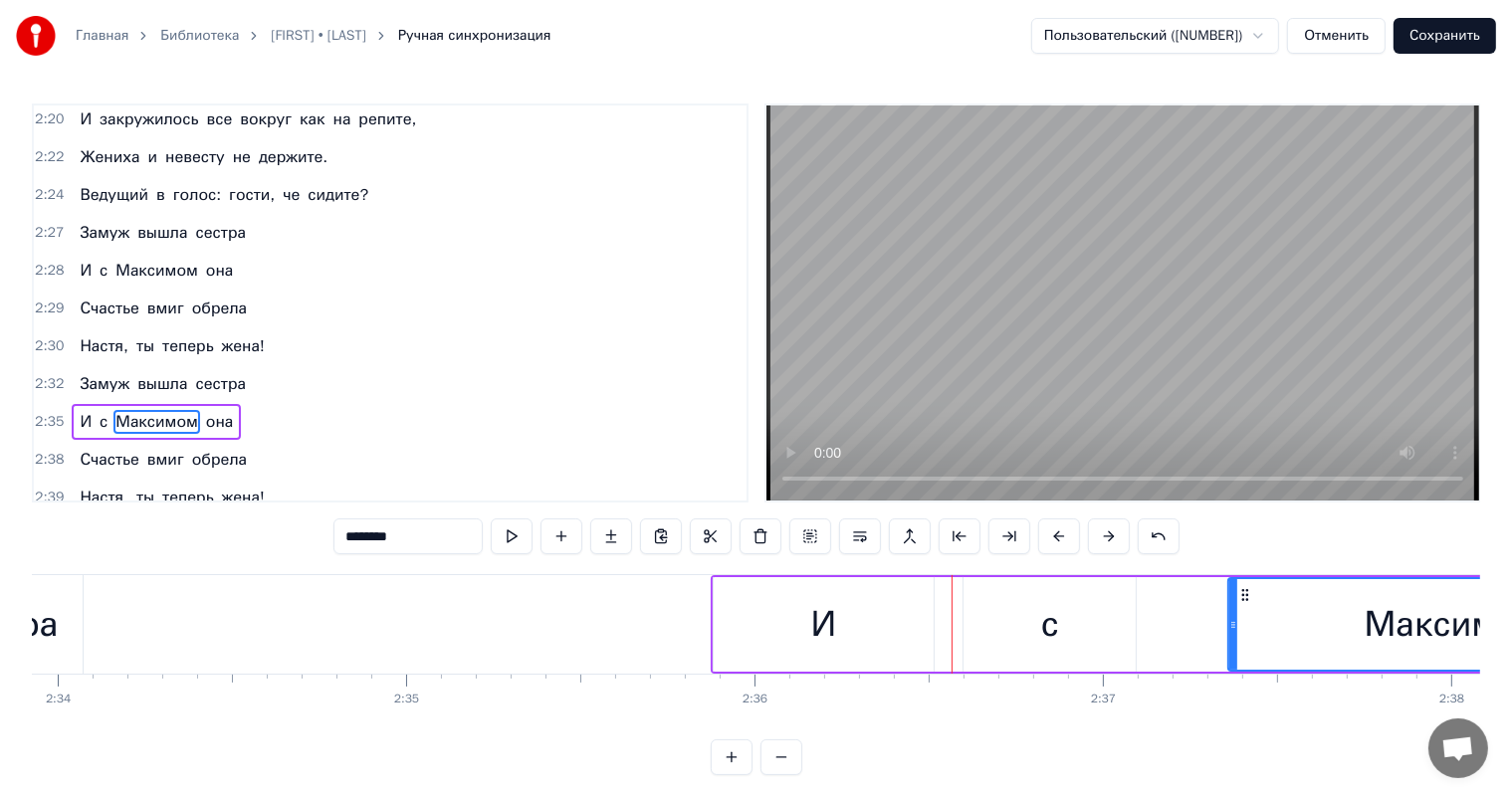 click at bounding box center (1109, 536) 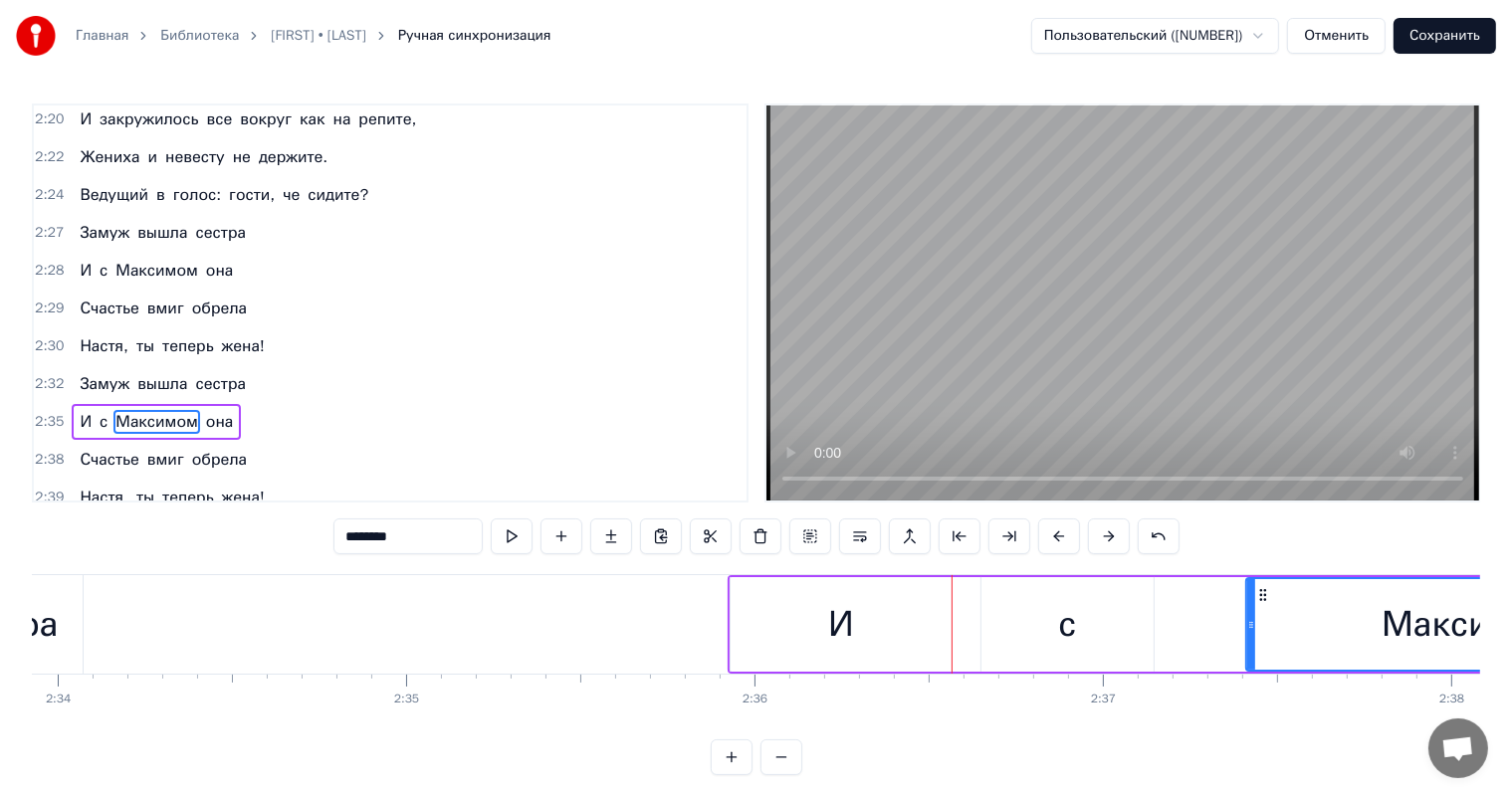 click at bounding box center (1109, 536) 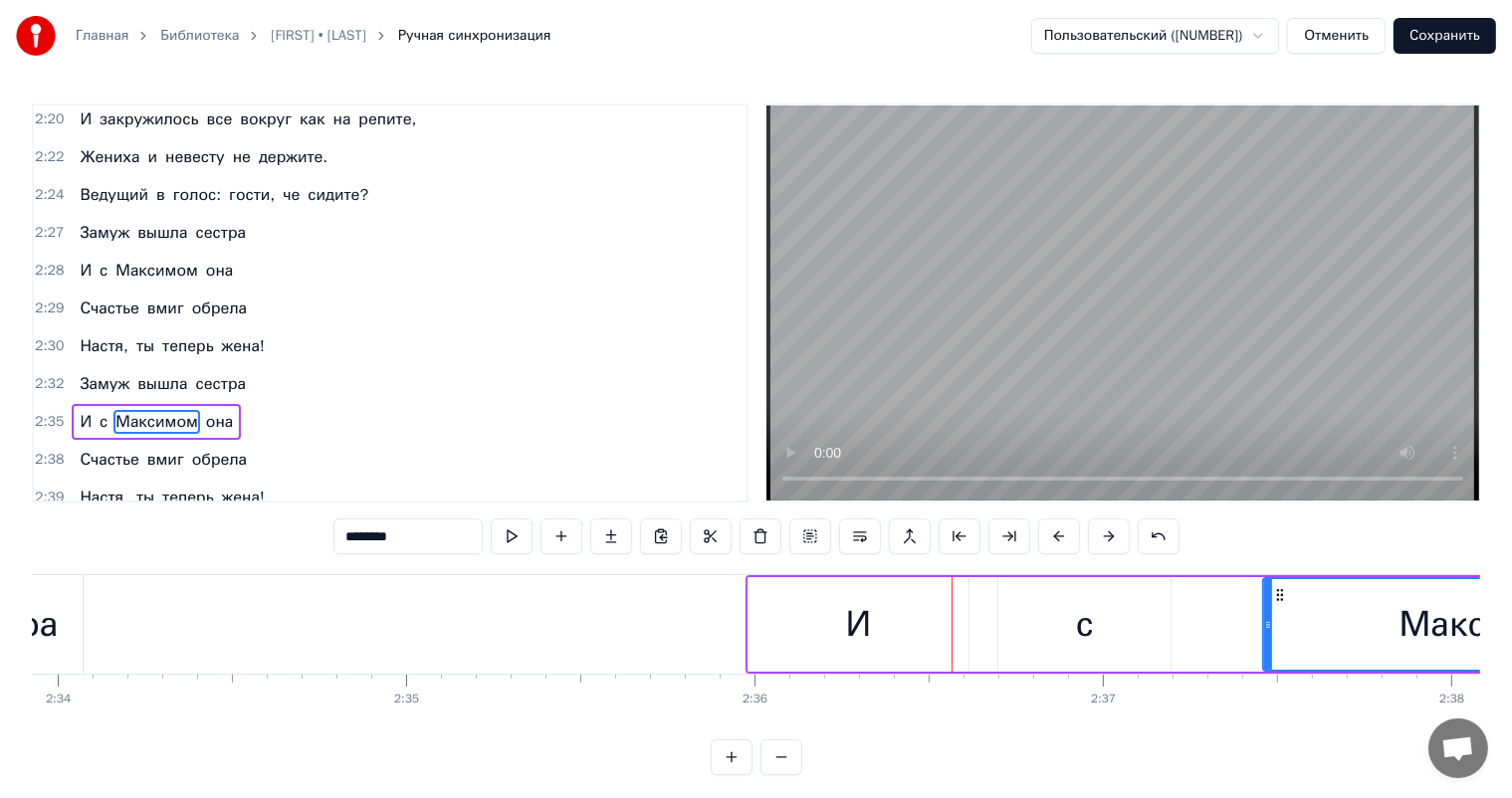 click at bounding box center (1109, 536) 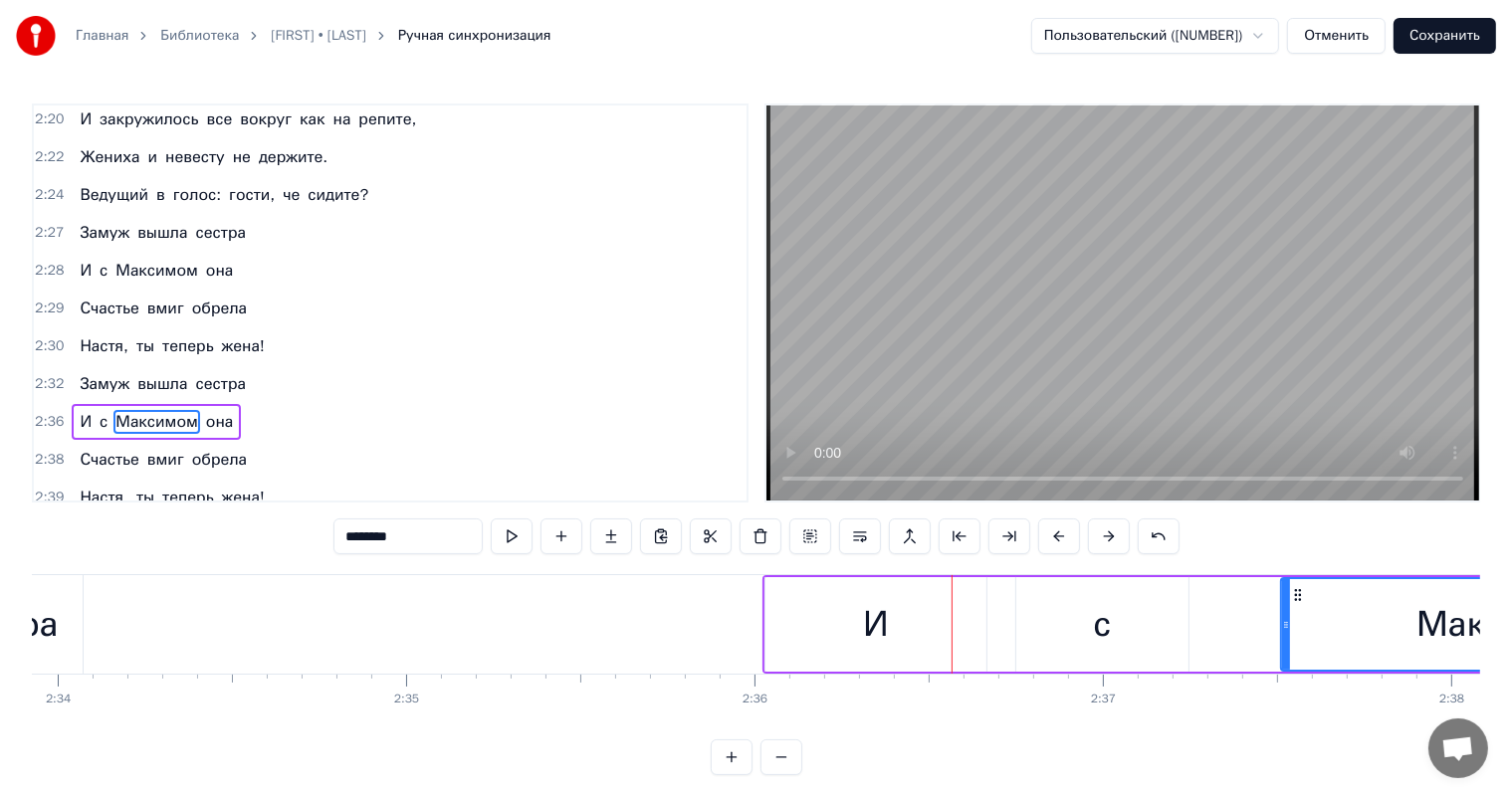 click at bounding box center (1109, 536) 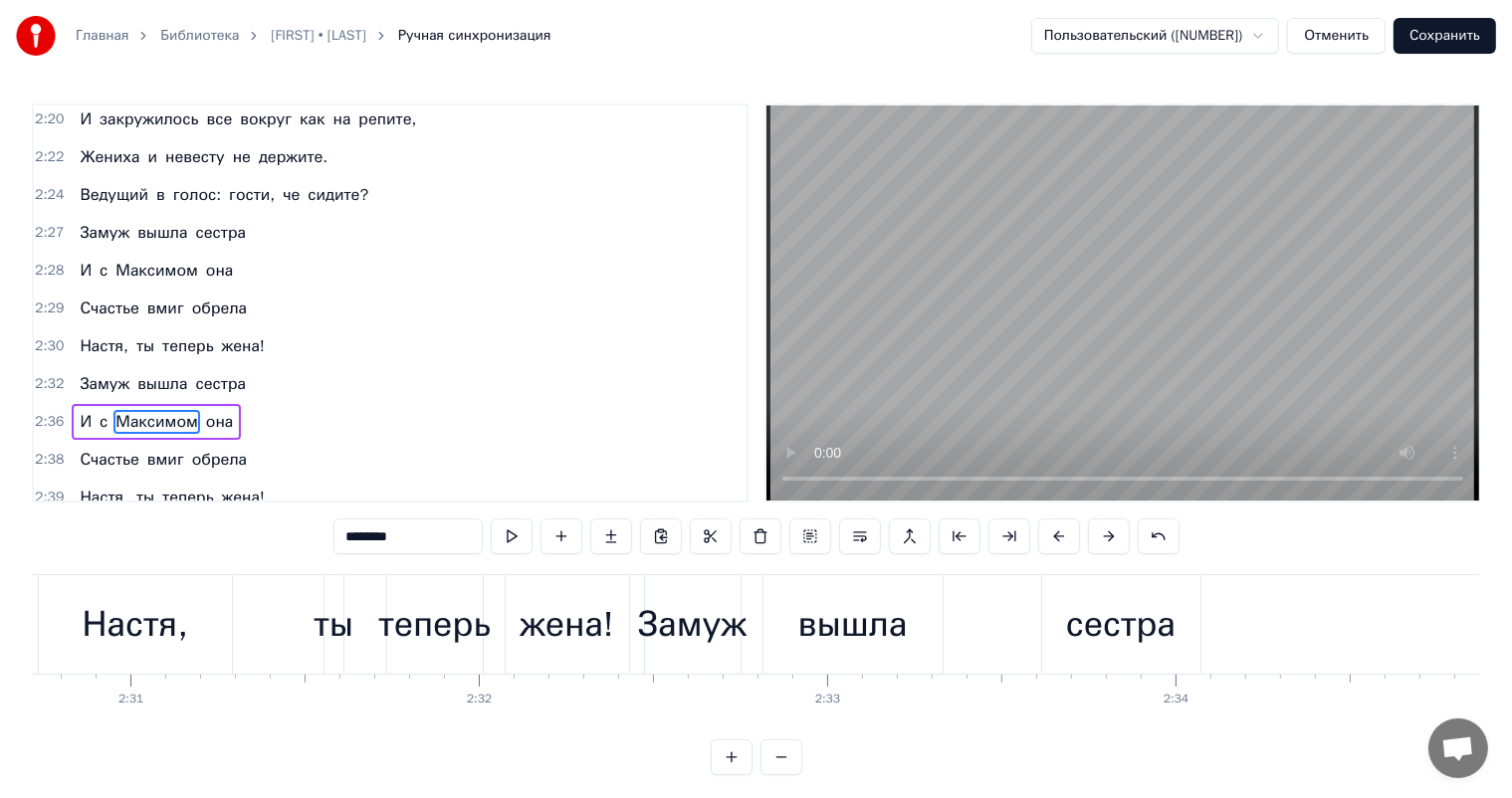 scroll, scrollTop: 0, scrollLeft: 52421, axis: horizontal 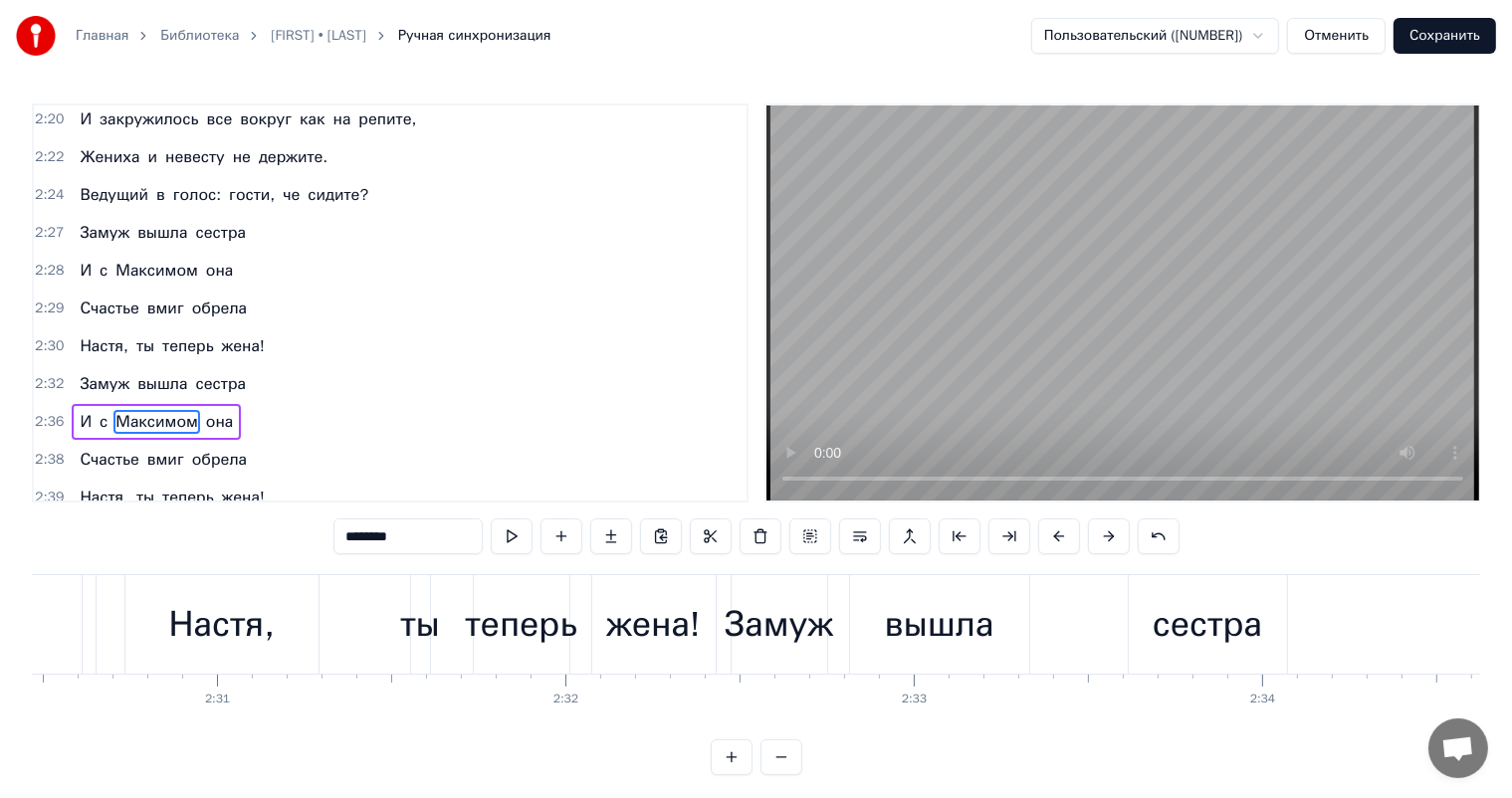 click on "сестра" at bounding box center (1207, 624) 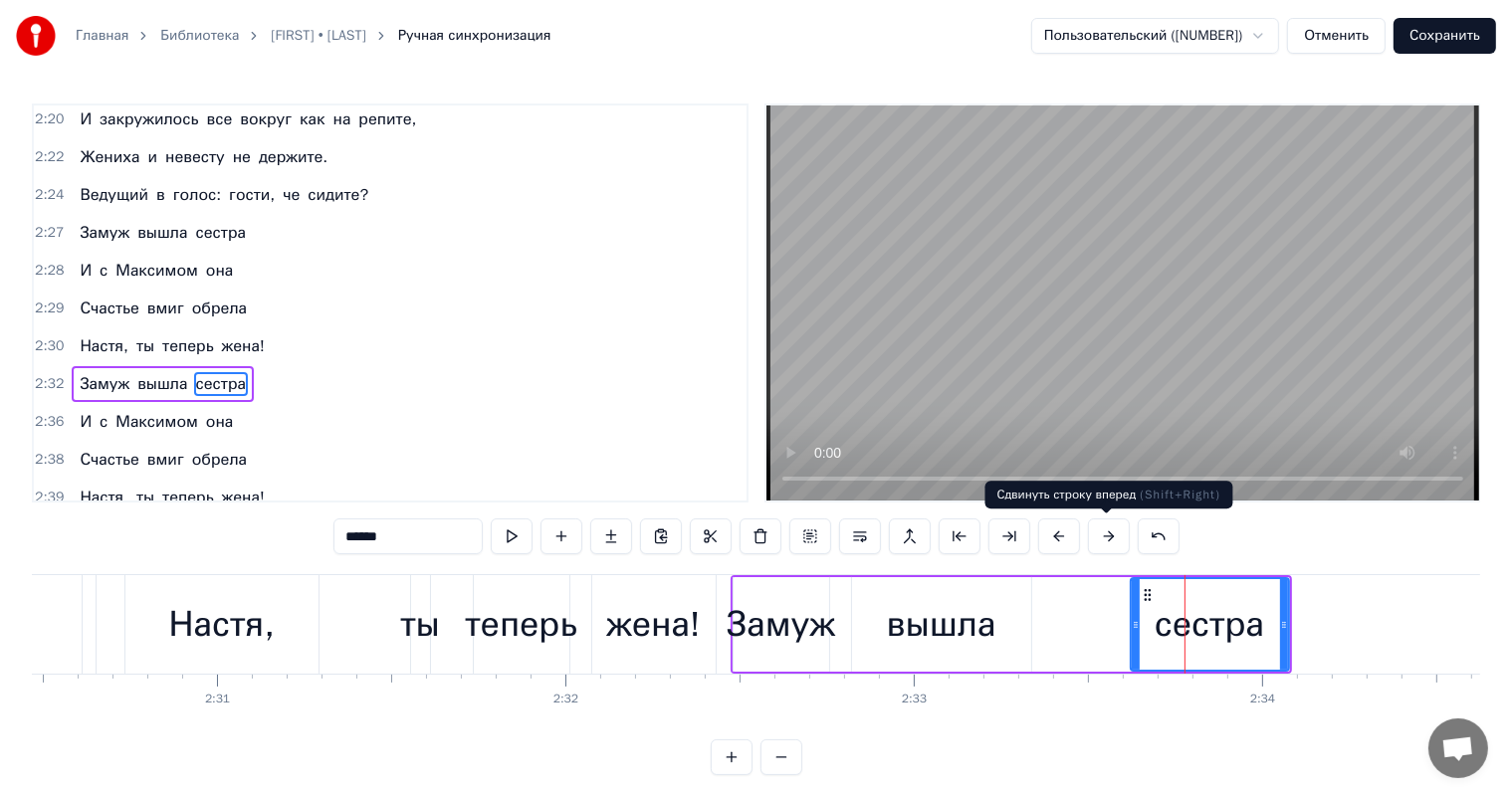 click at bounding box center (1109, 536) 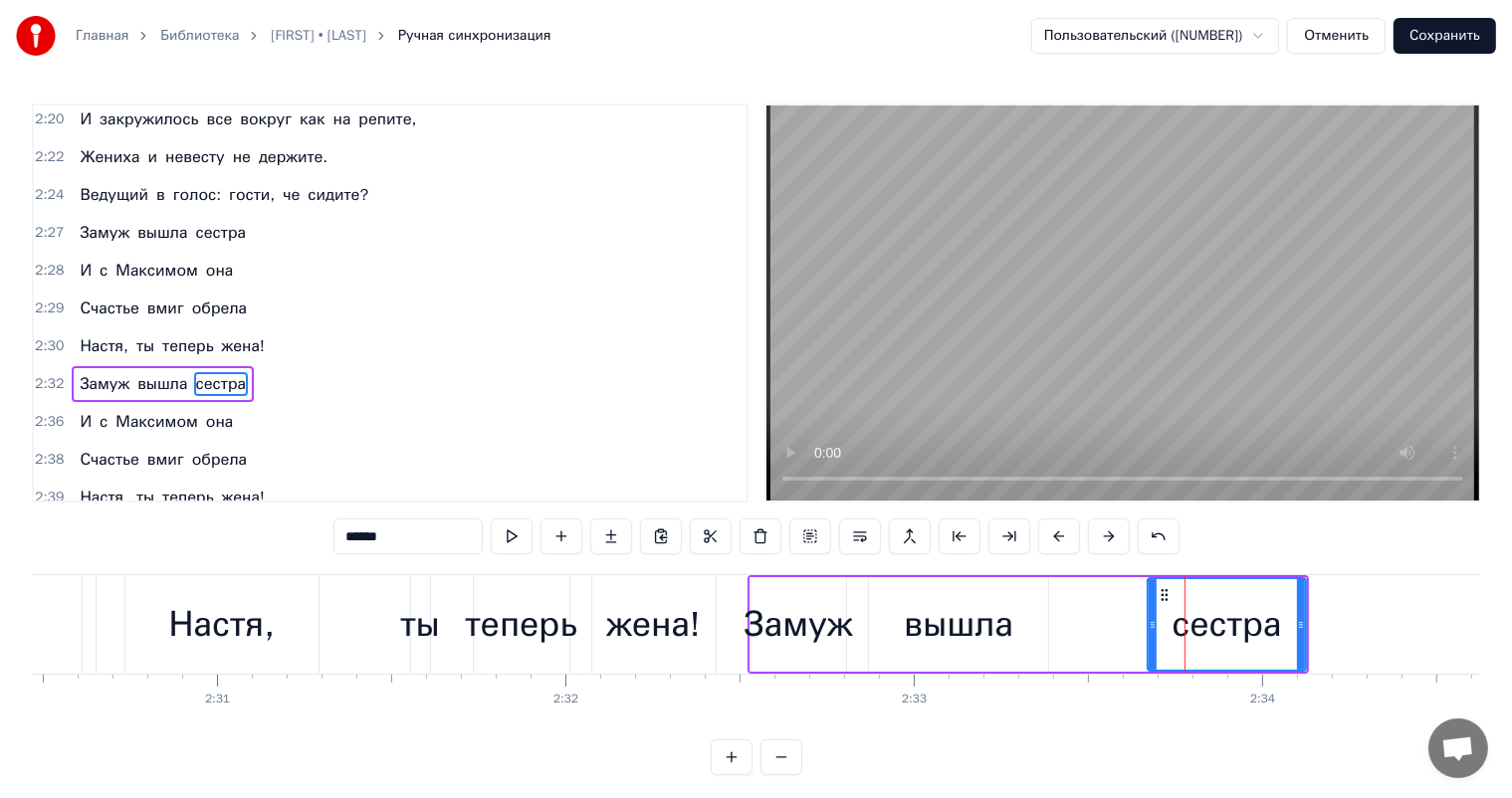 click at bounding box center (1109, 536) 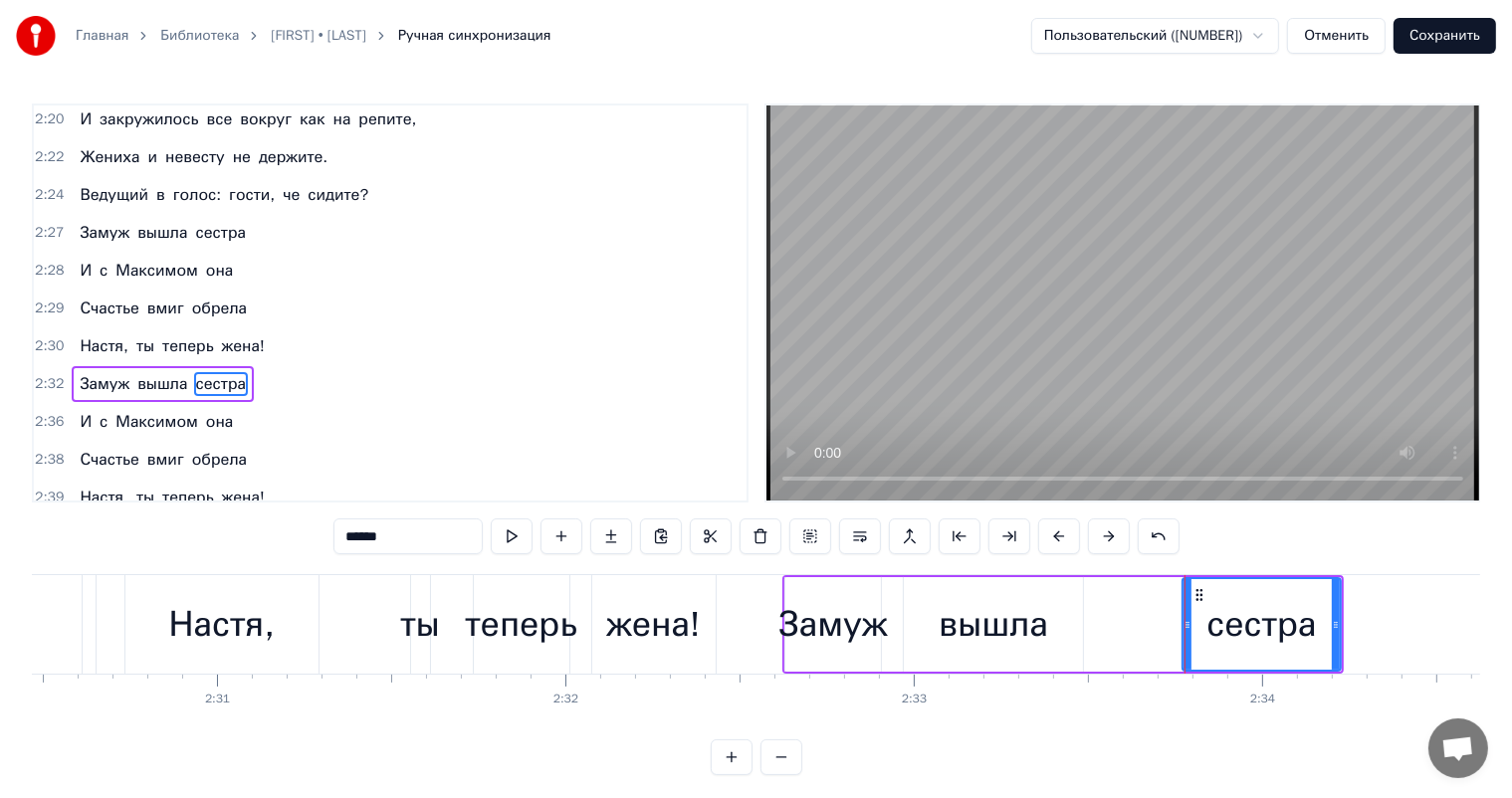 click at bounding box center (1109, 536) 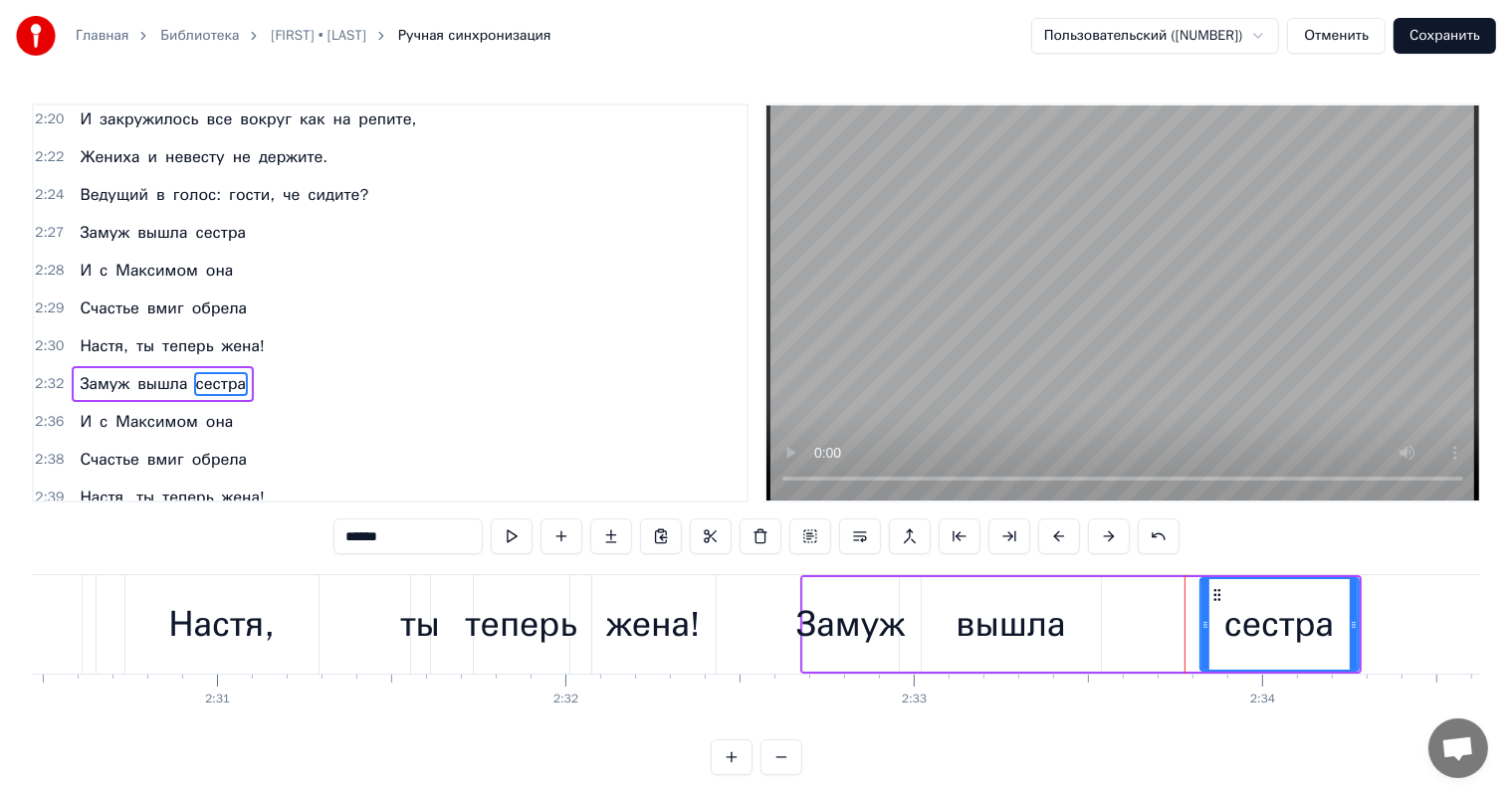 click at bounding box center (1109, 536) 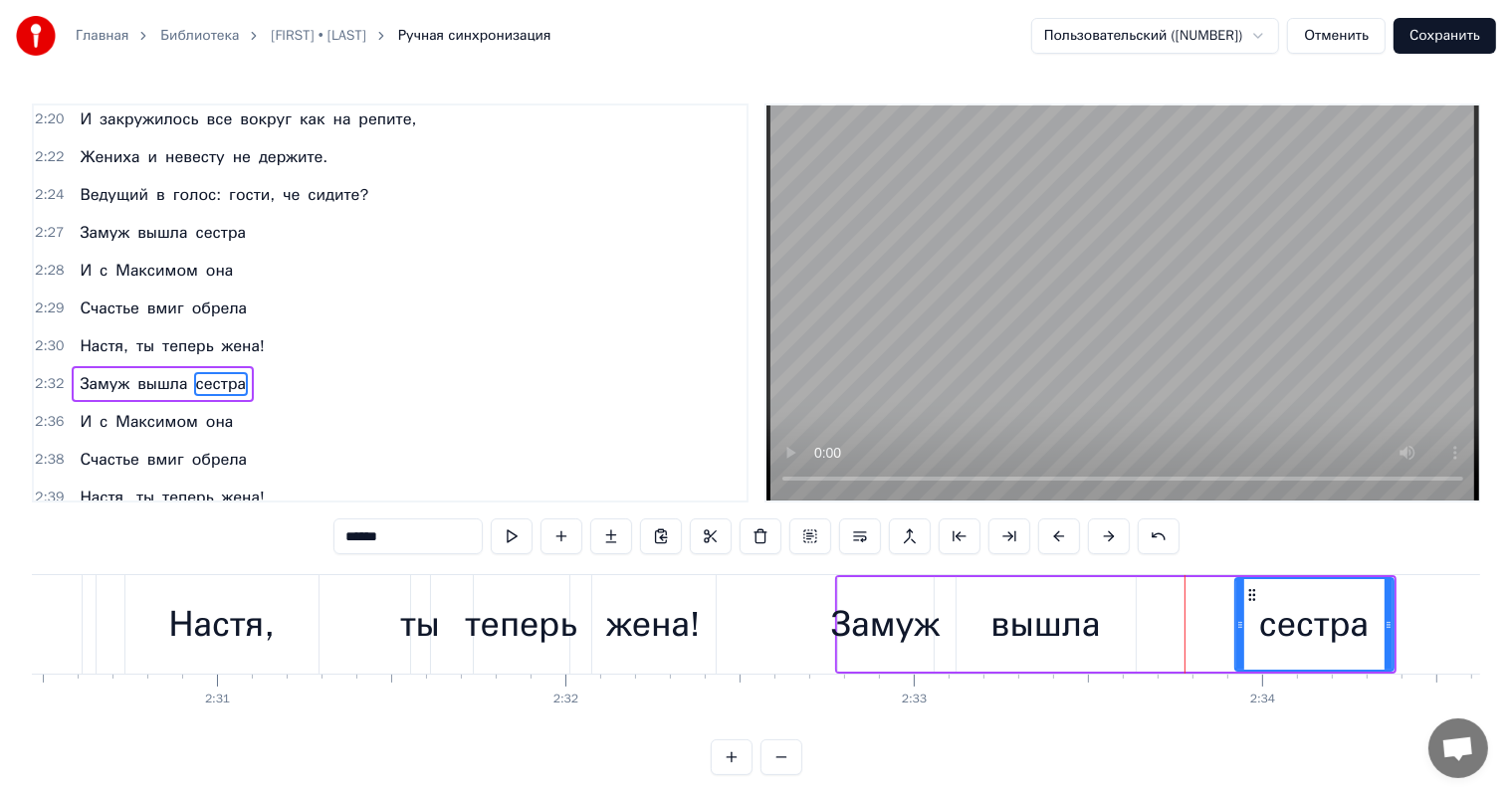 click at bounding box center (1109, 536) 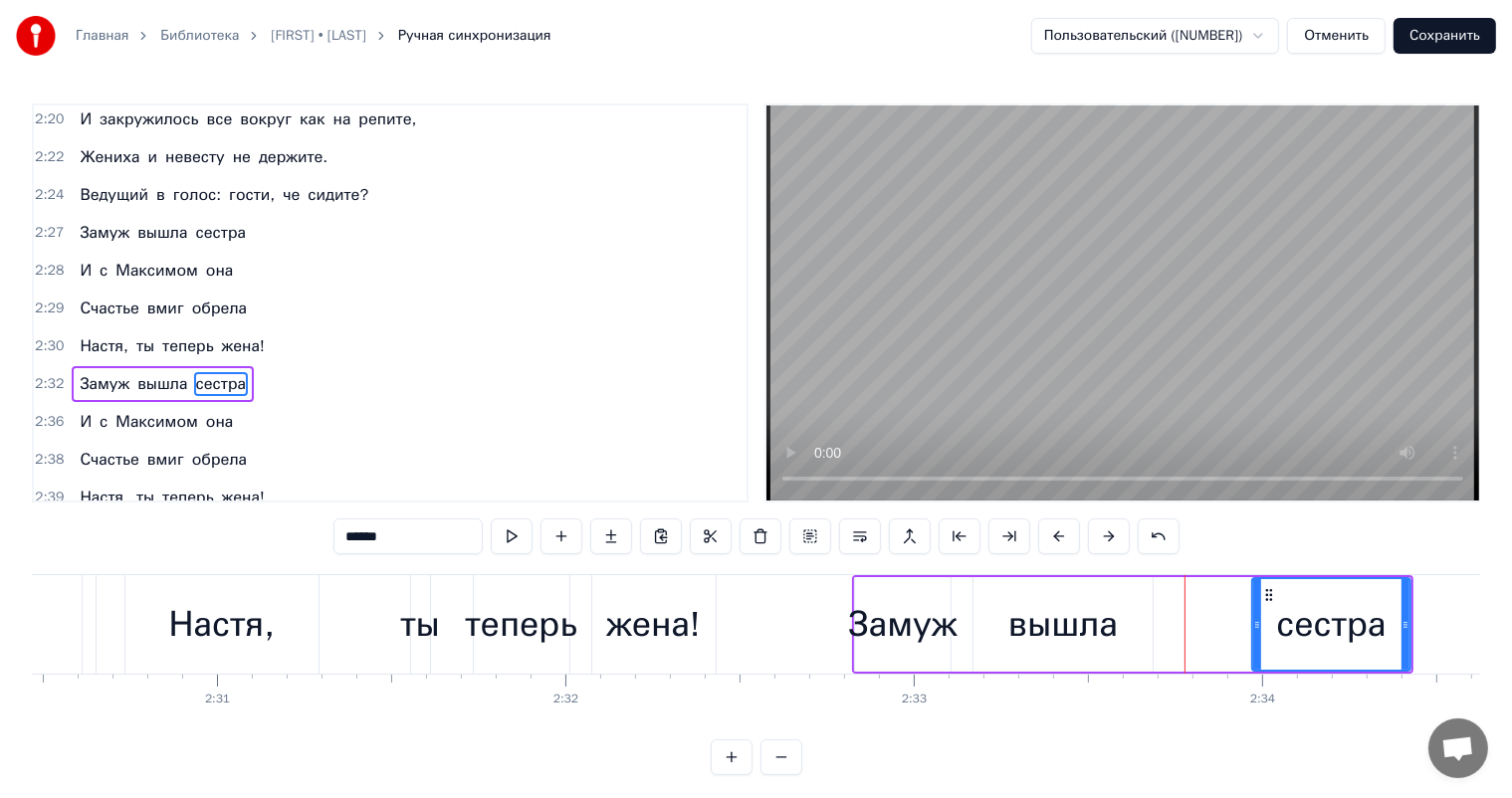click at bounding box center [1109, 536] 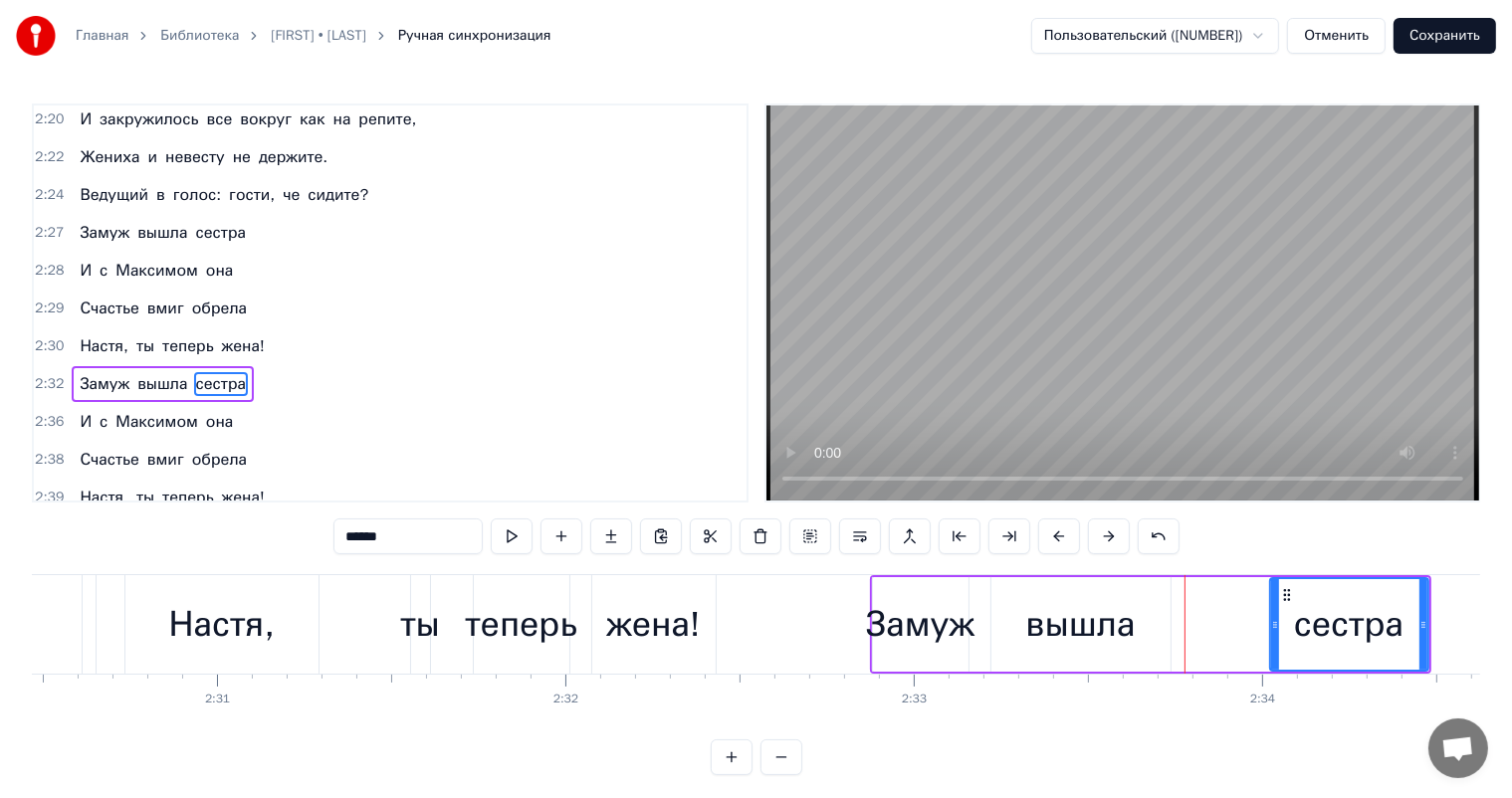 click at bounding box center [1109, 536] 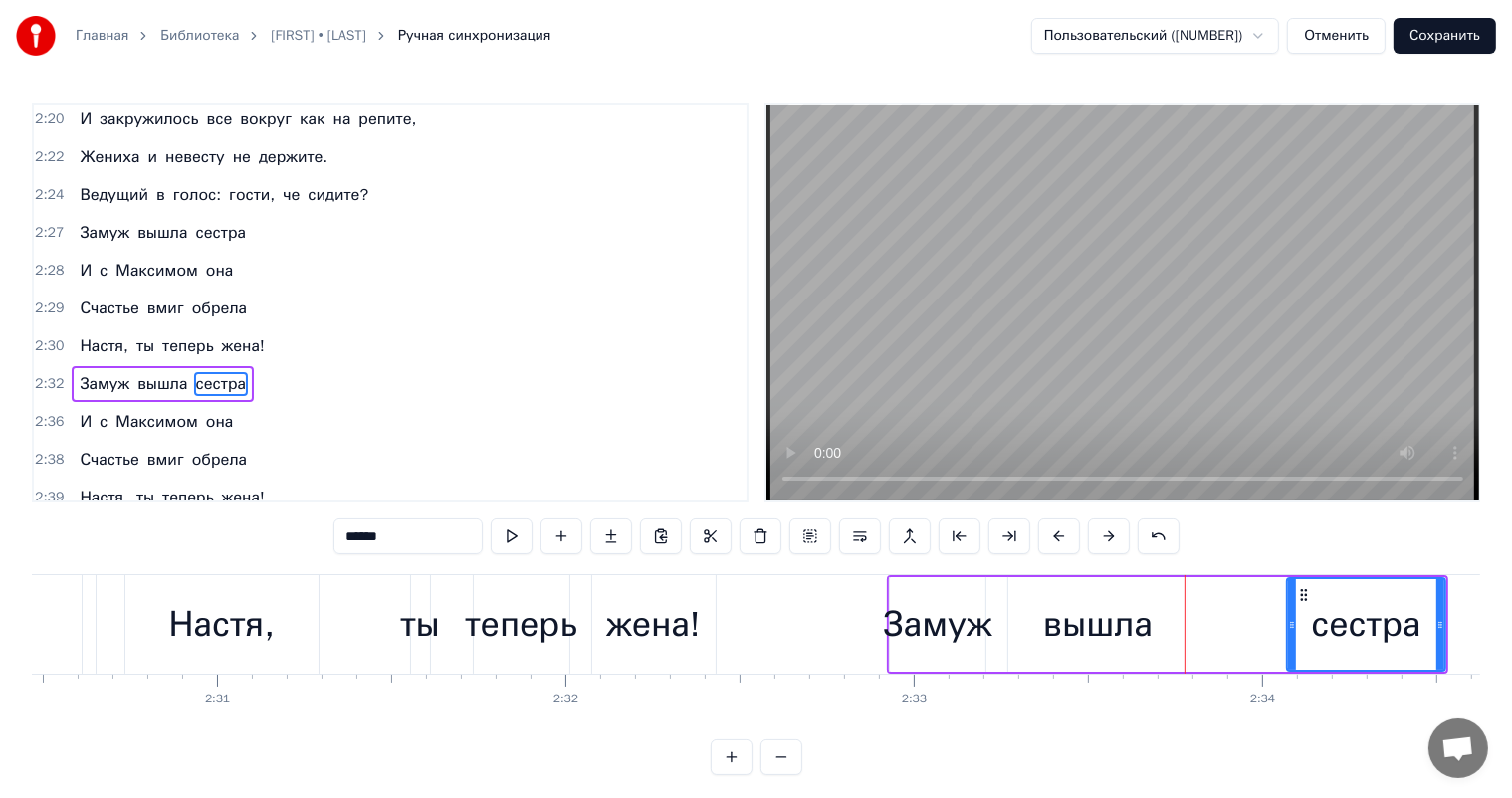 click at bounding box center (1109, 536) 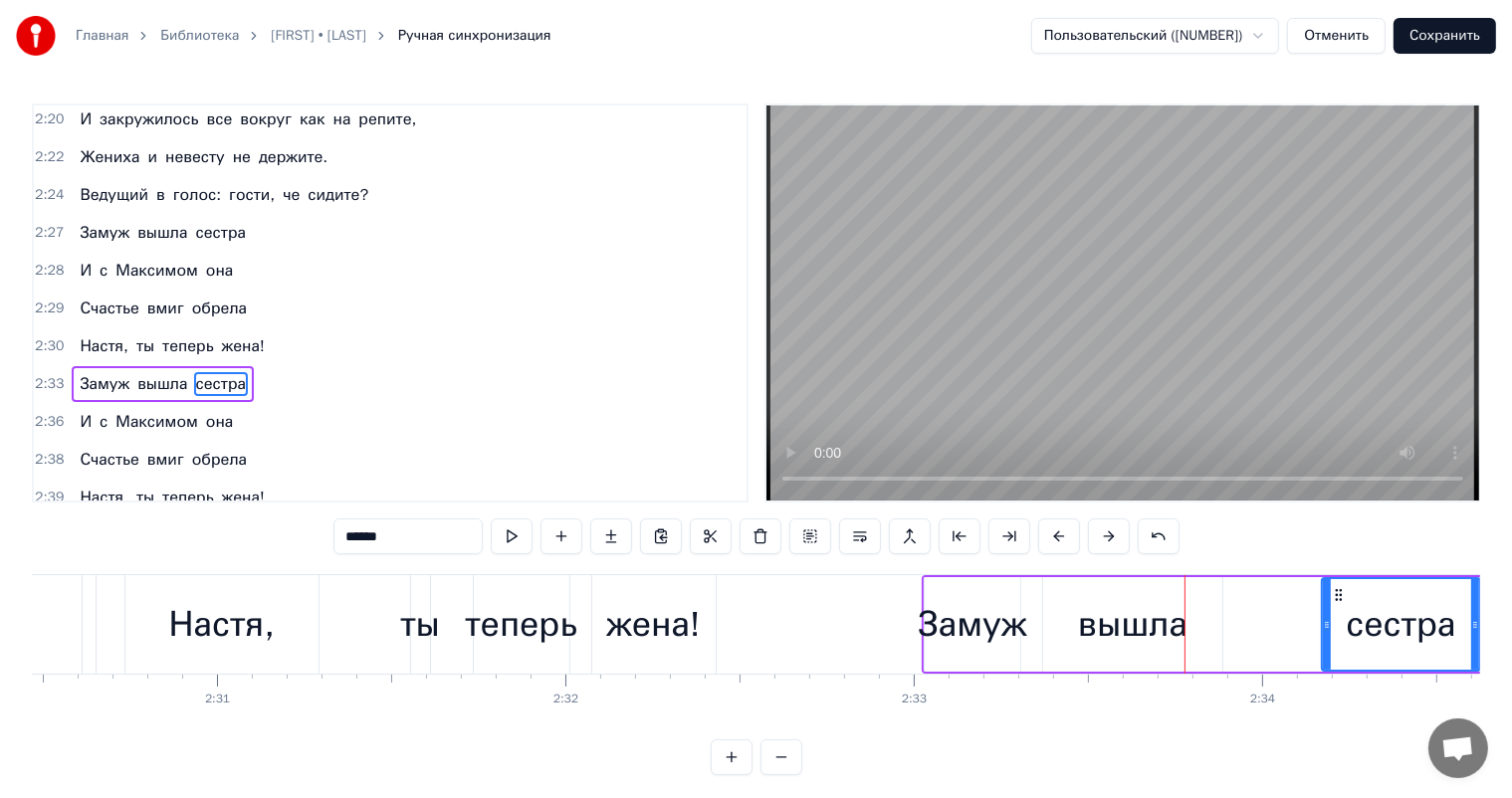 click at bounding box center (1109, 536) 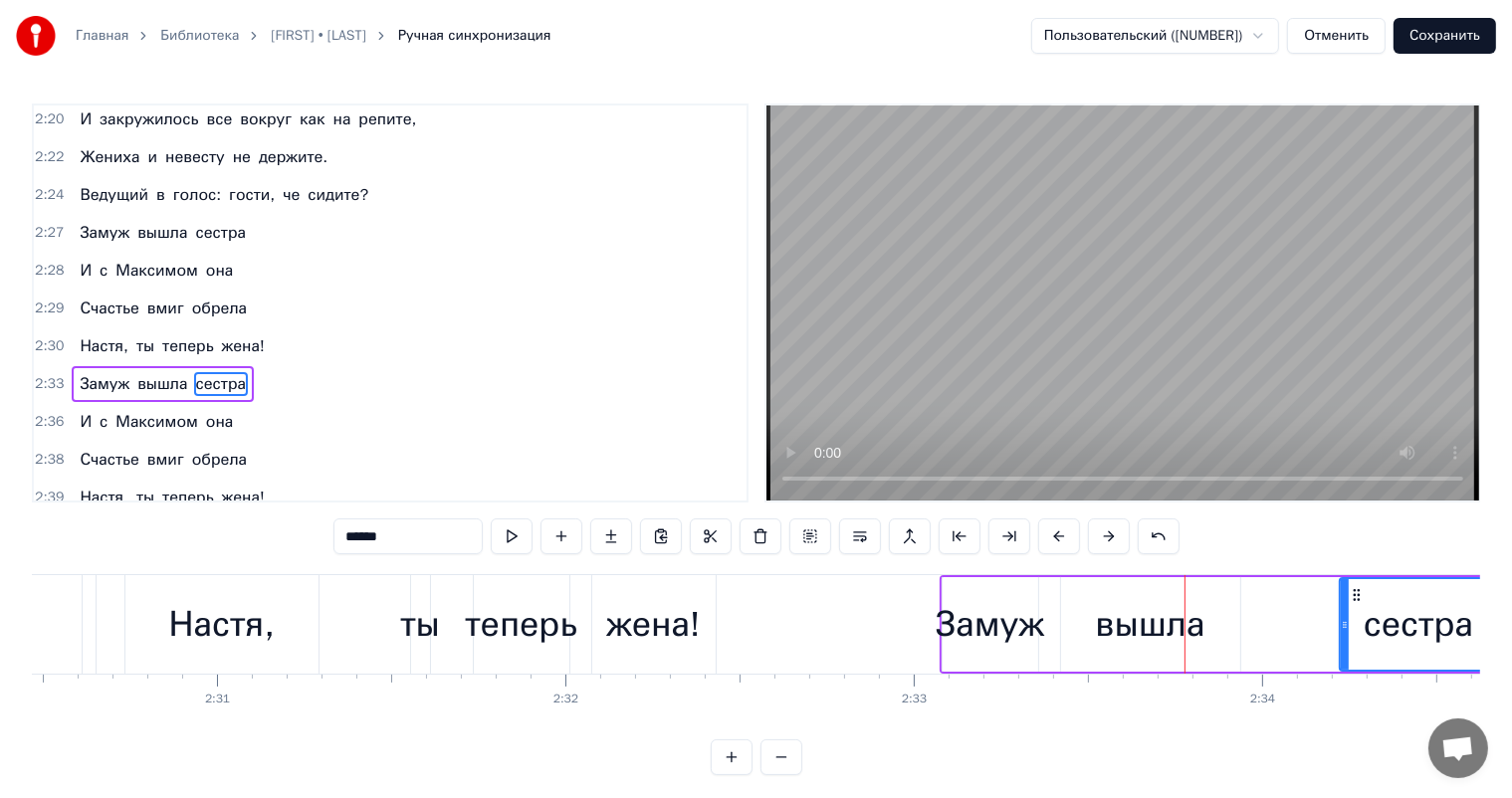 click at bounding box center (1109, 536) 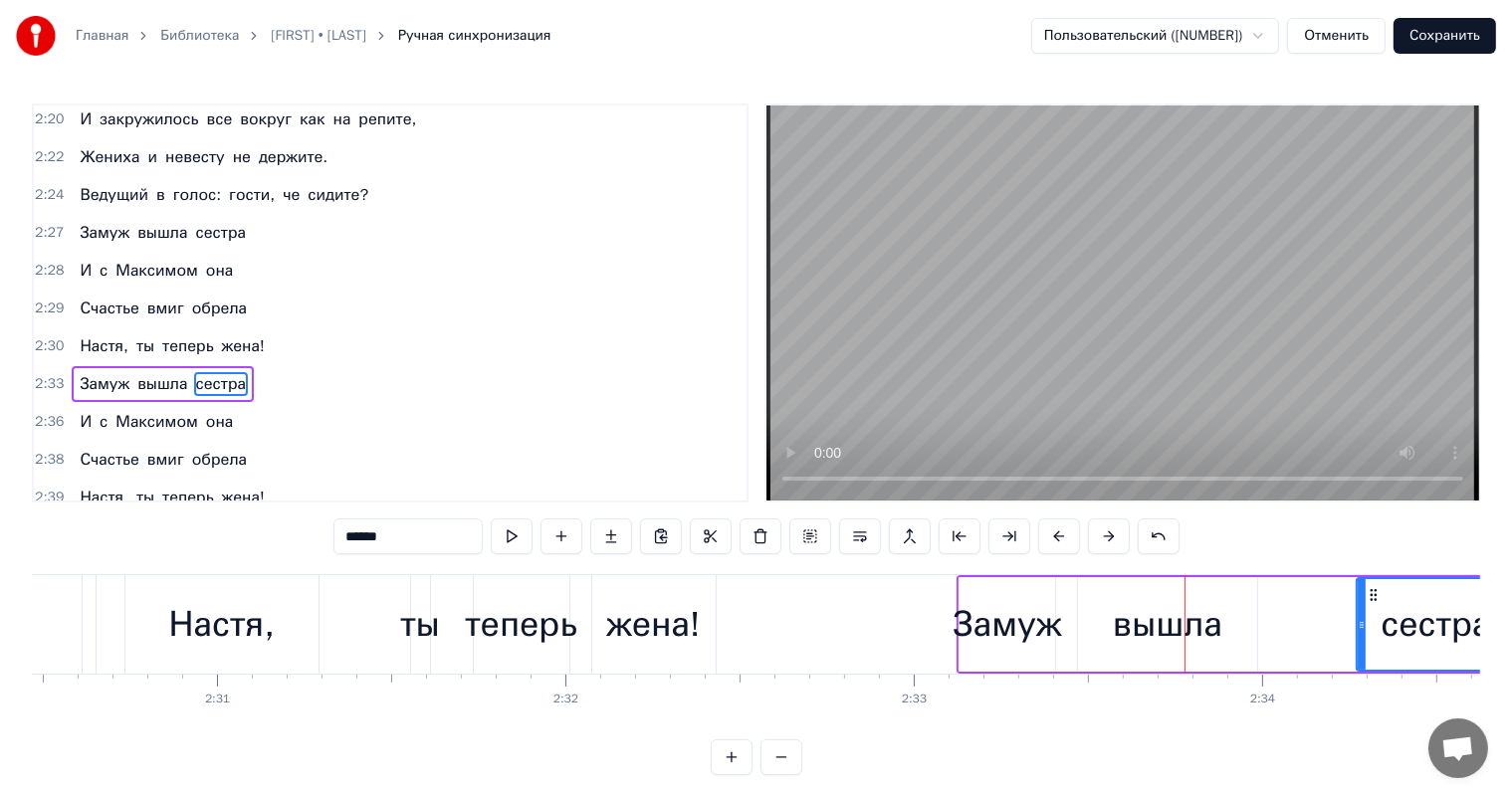 click at bounding box center [1109, 536] 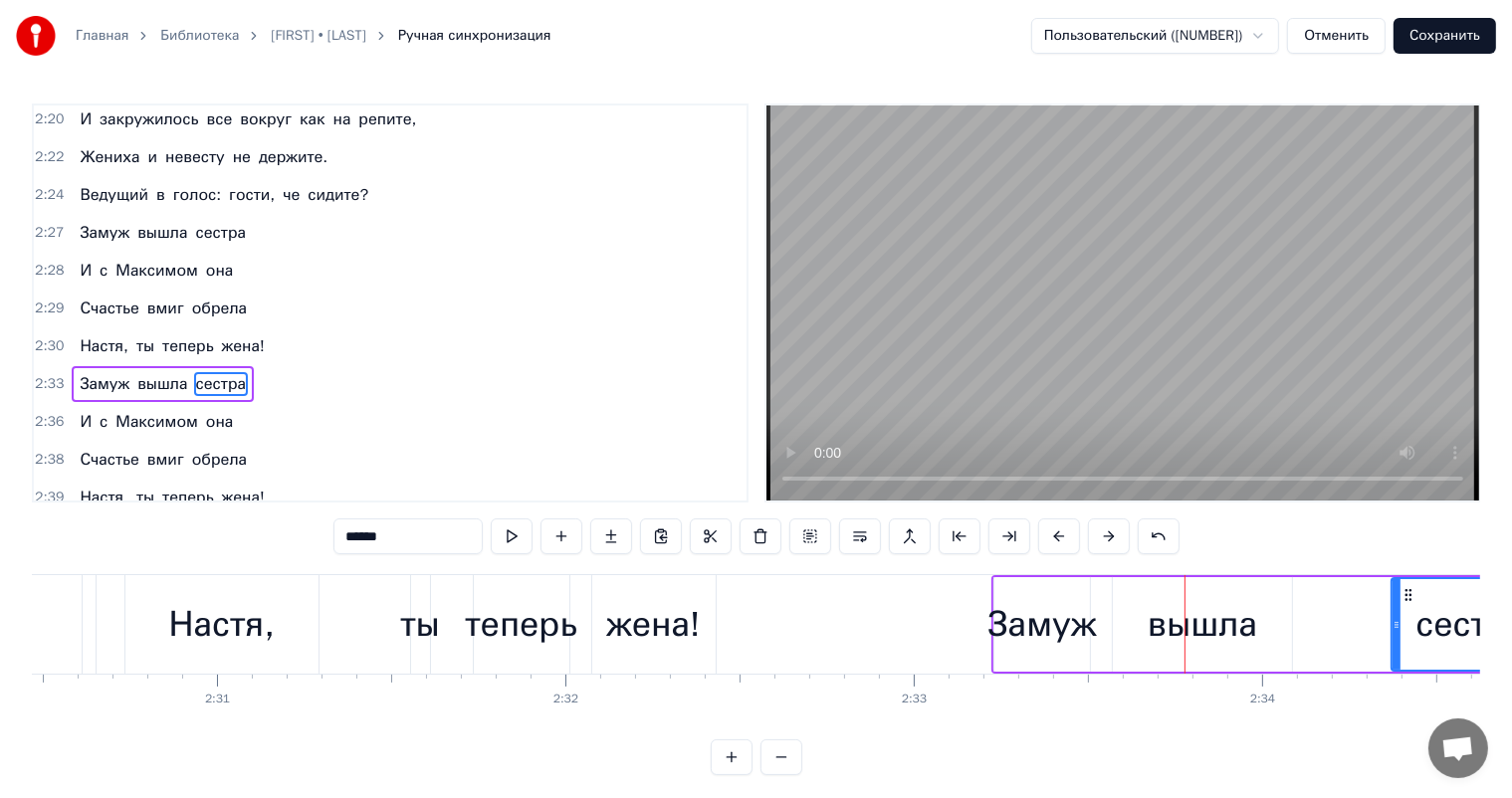 click at bounding box center (1109, 536) 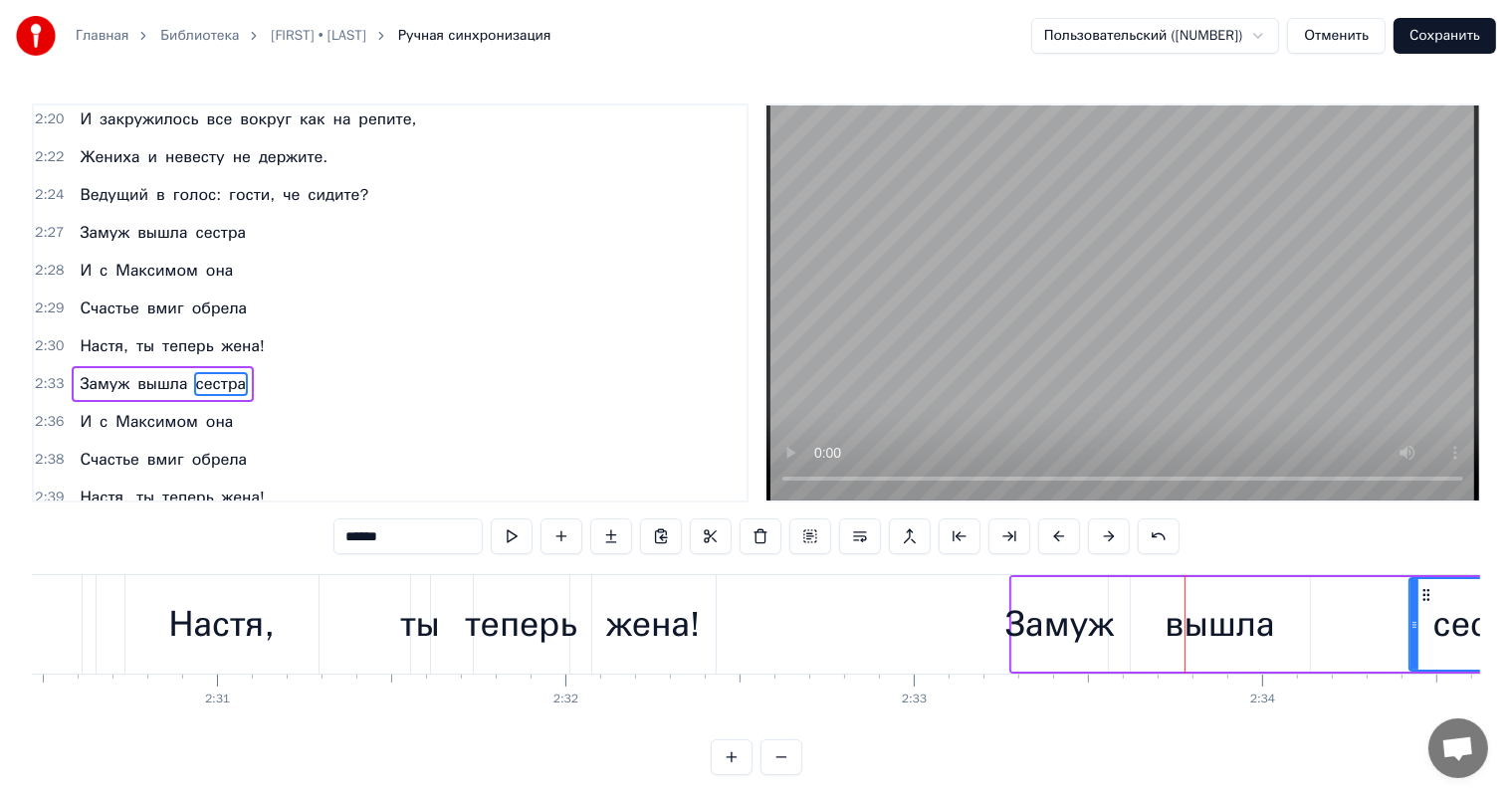 click at bounding box center [1109, 536] 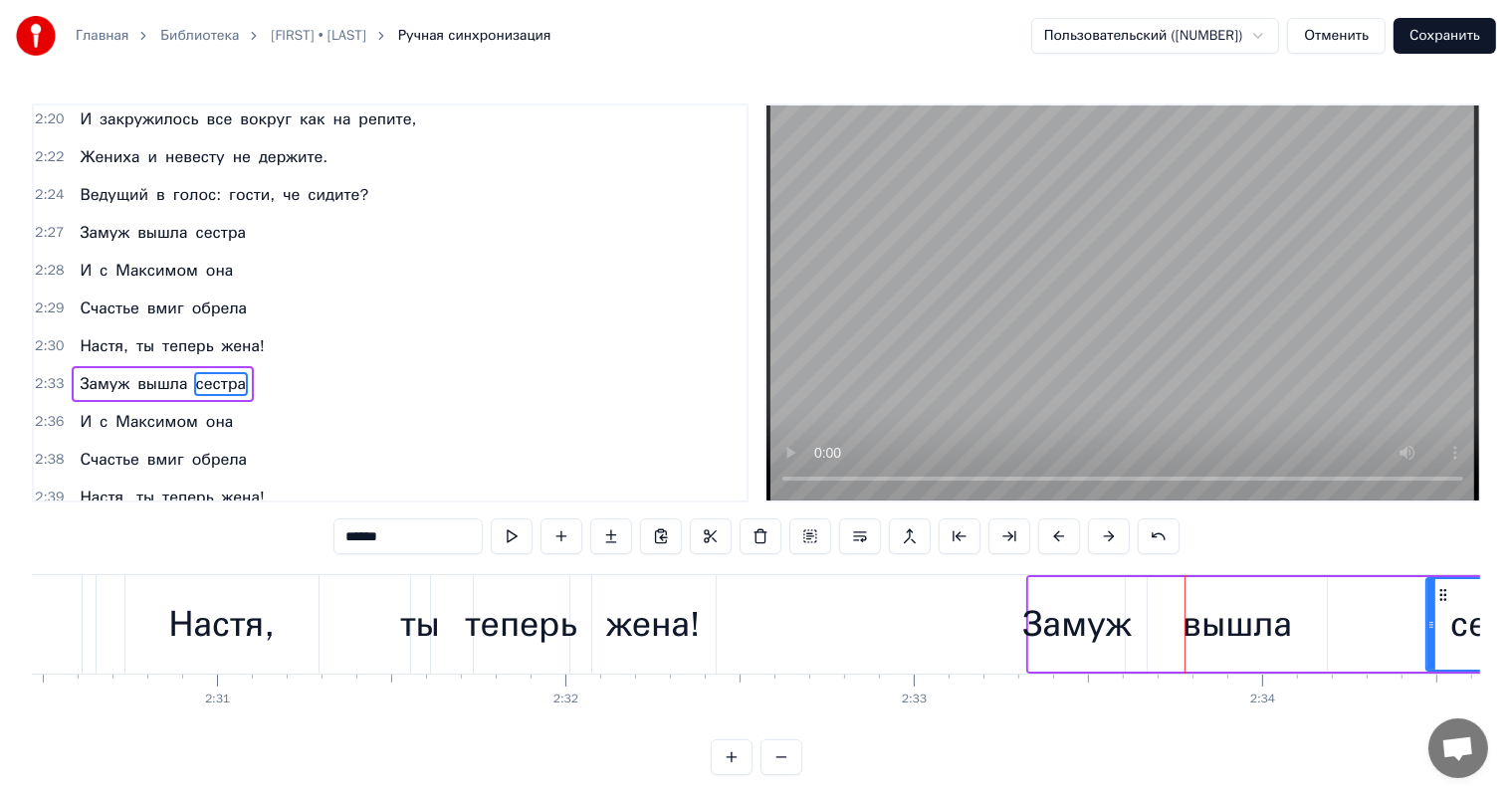 click at bounding box center (1109, 536) 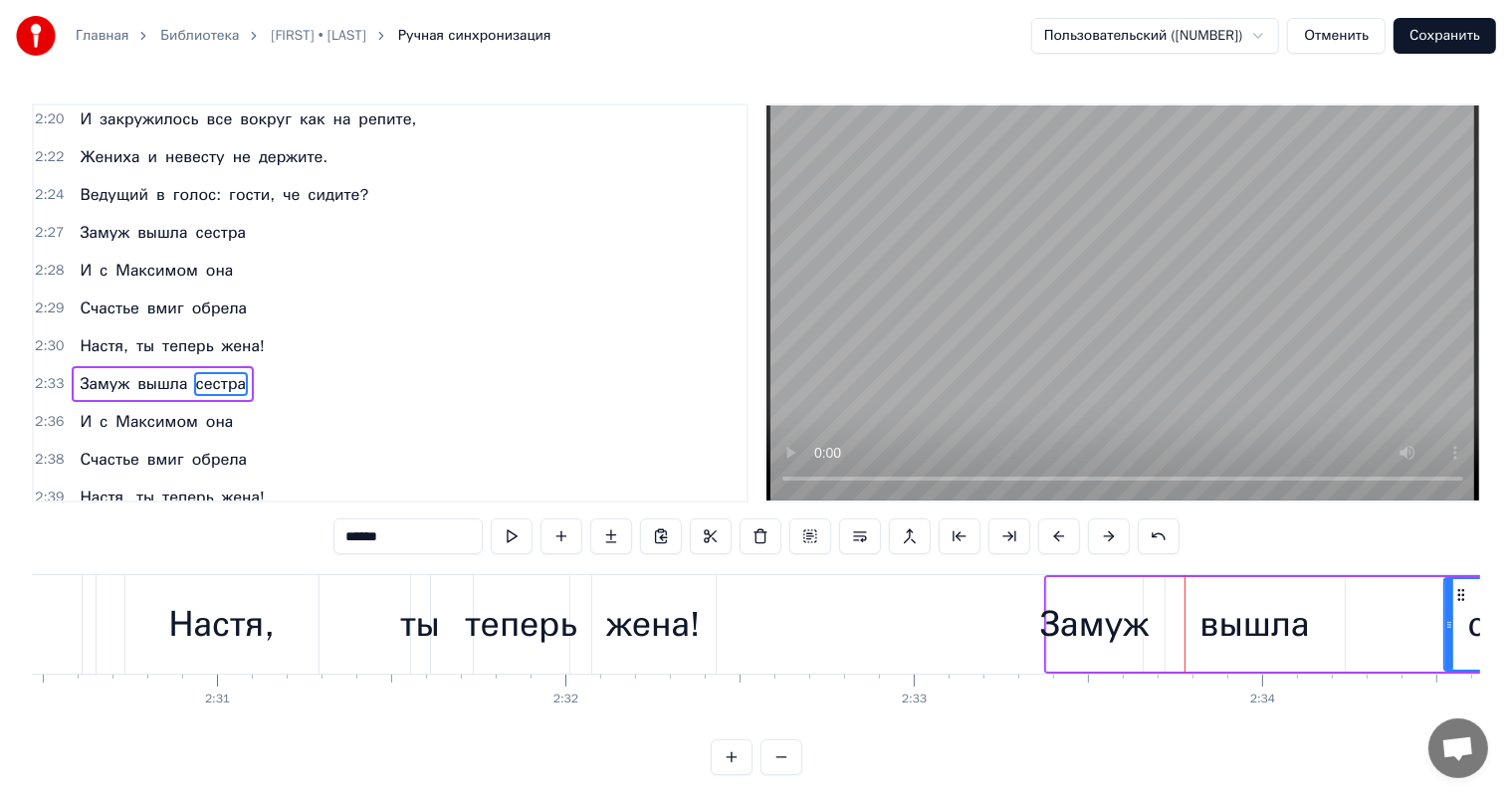 click at bounding box center [1109, 536] 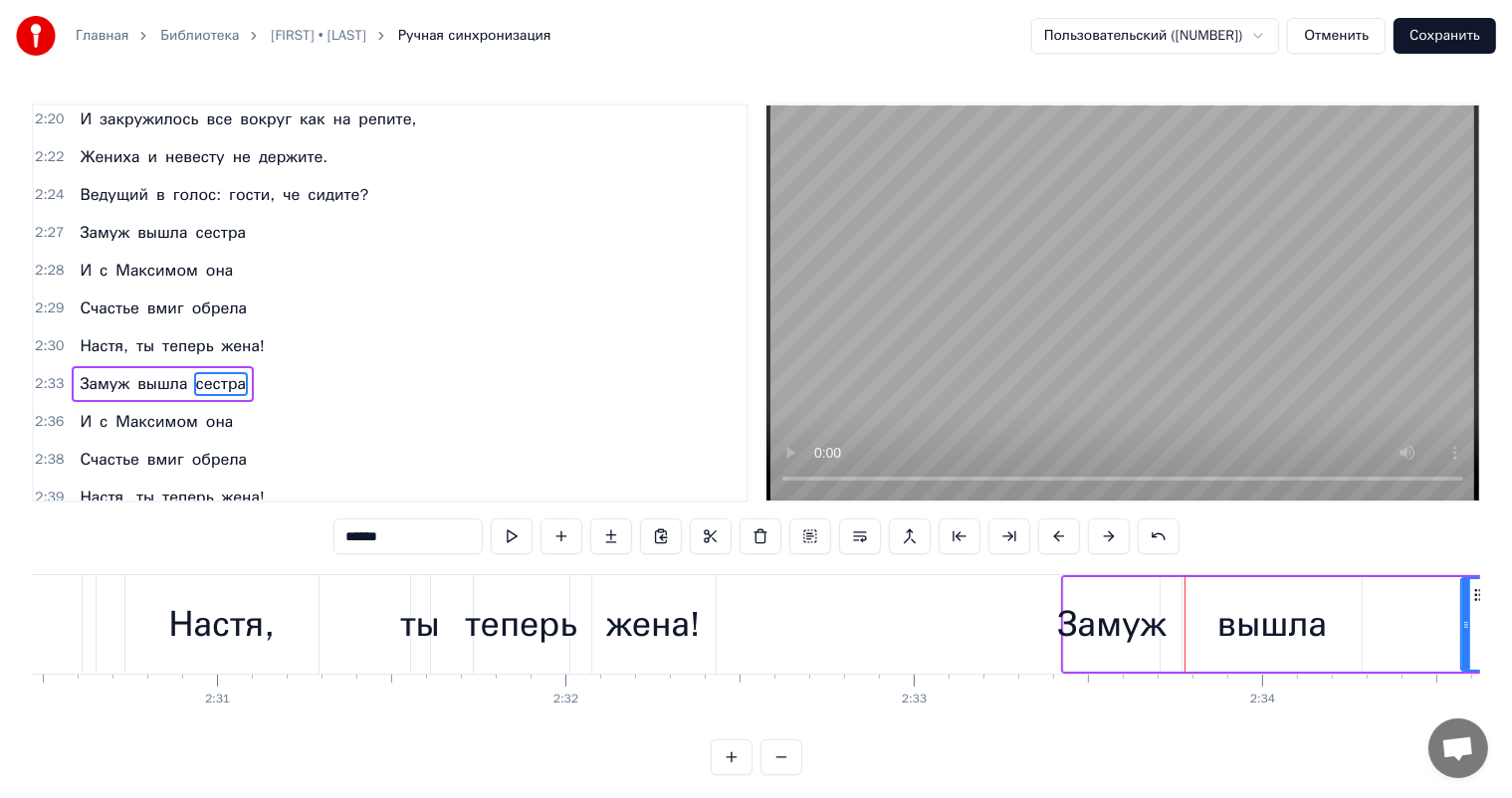 click at bounding box center (1109, 536) 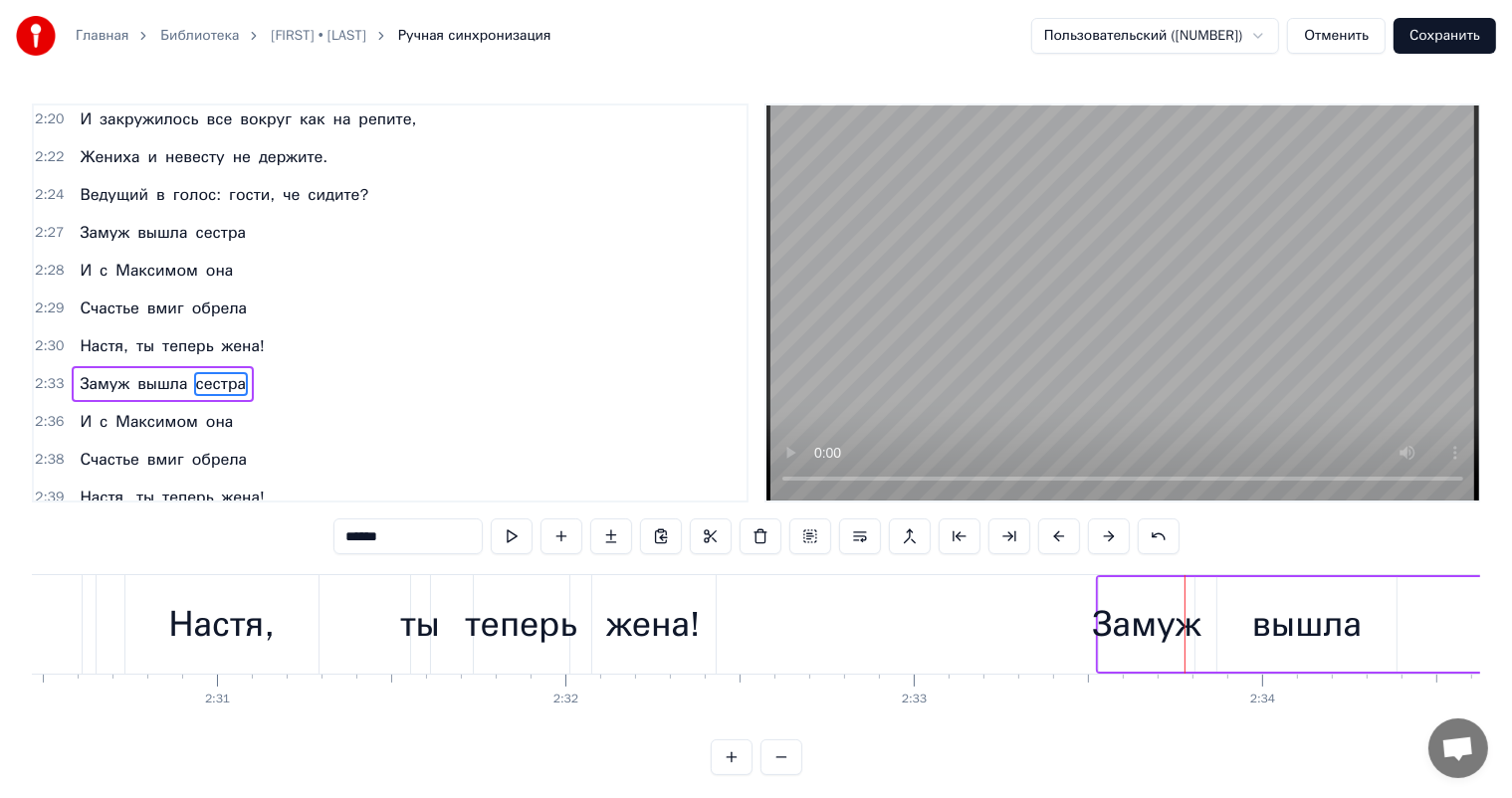 click at bounding box center [1109, 536] 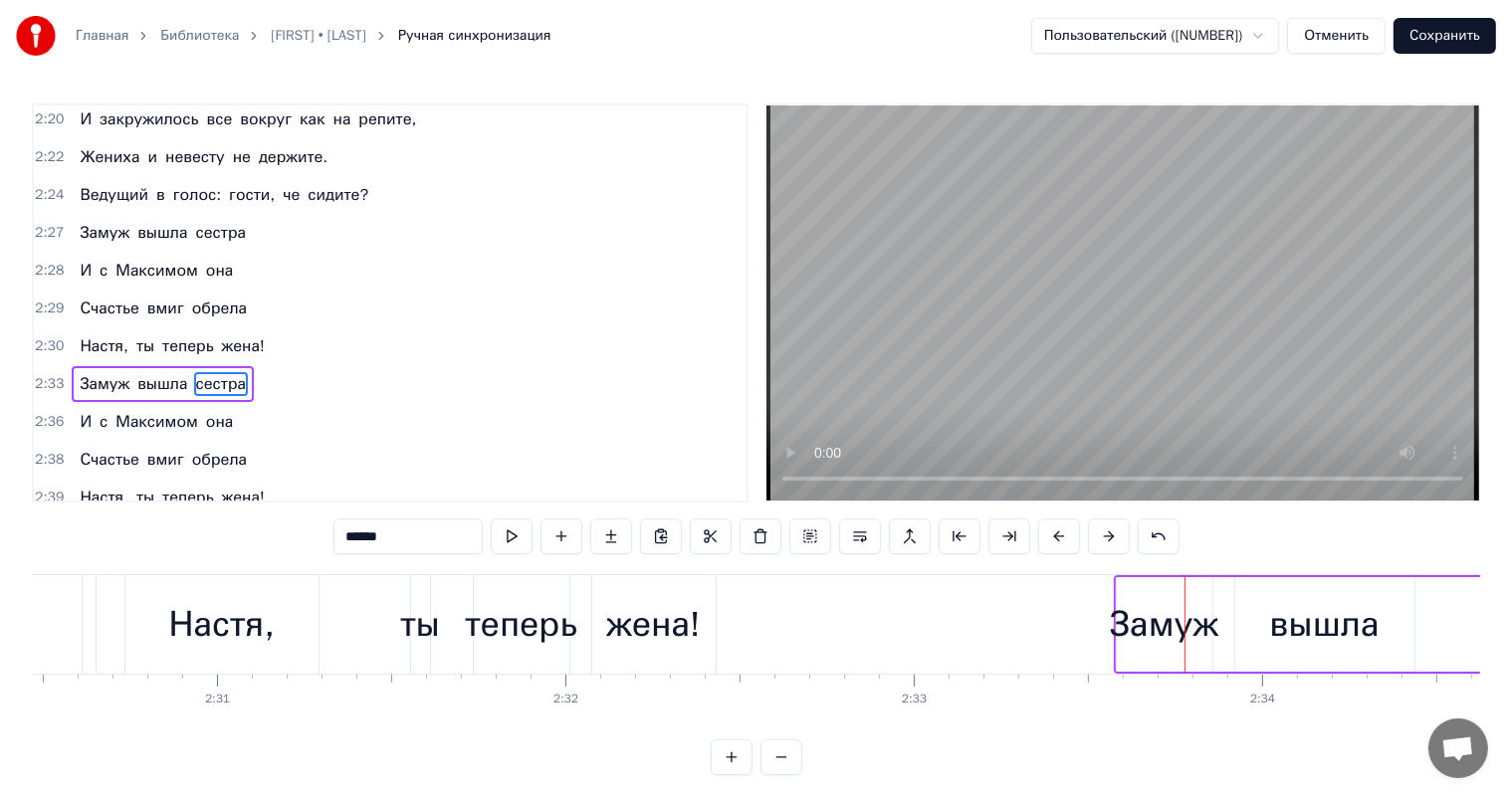 click at bounding box center (1109, 536) 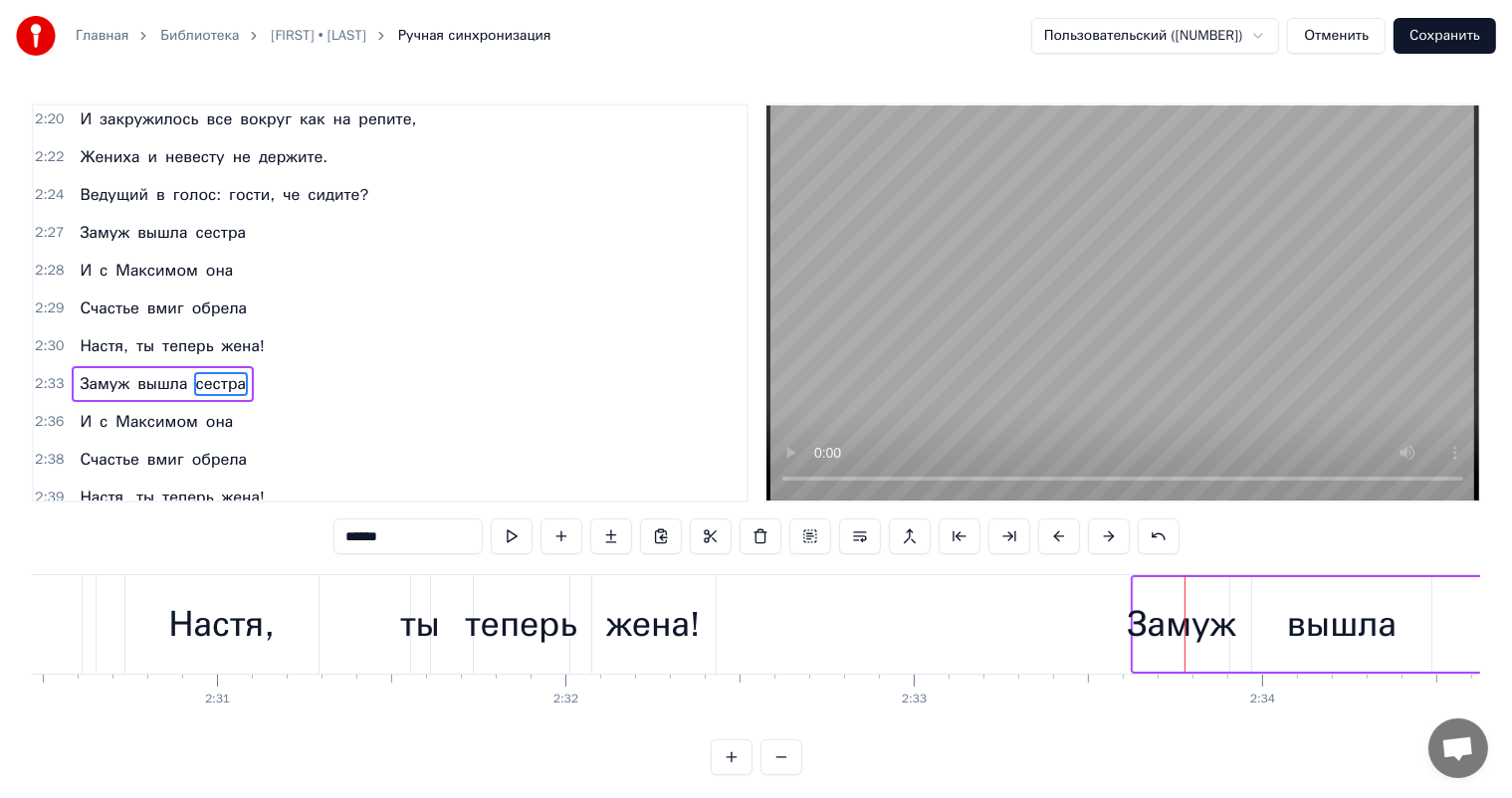 click at bounding box center [1109, 536] 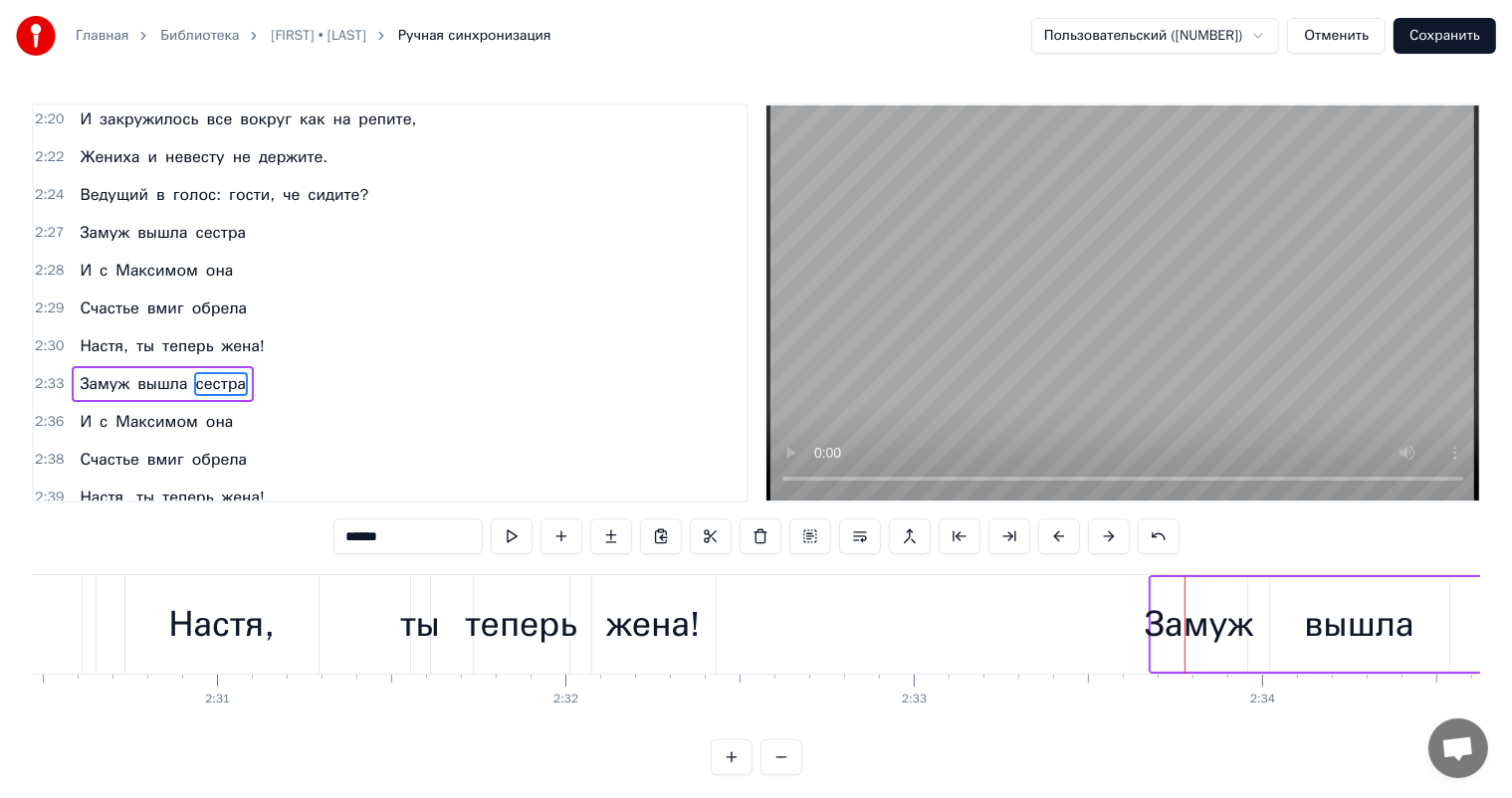 click at bounding box center [1109, 536] 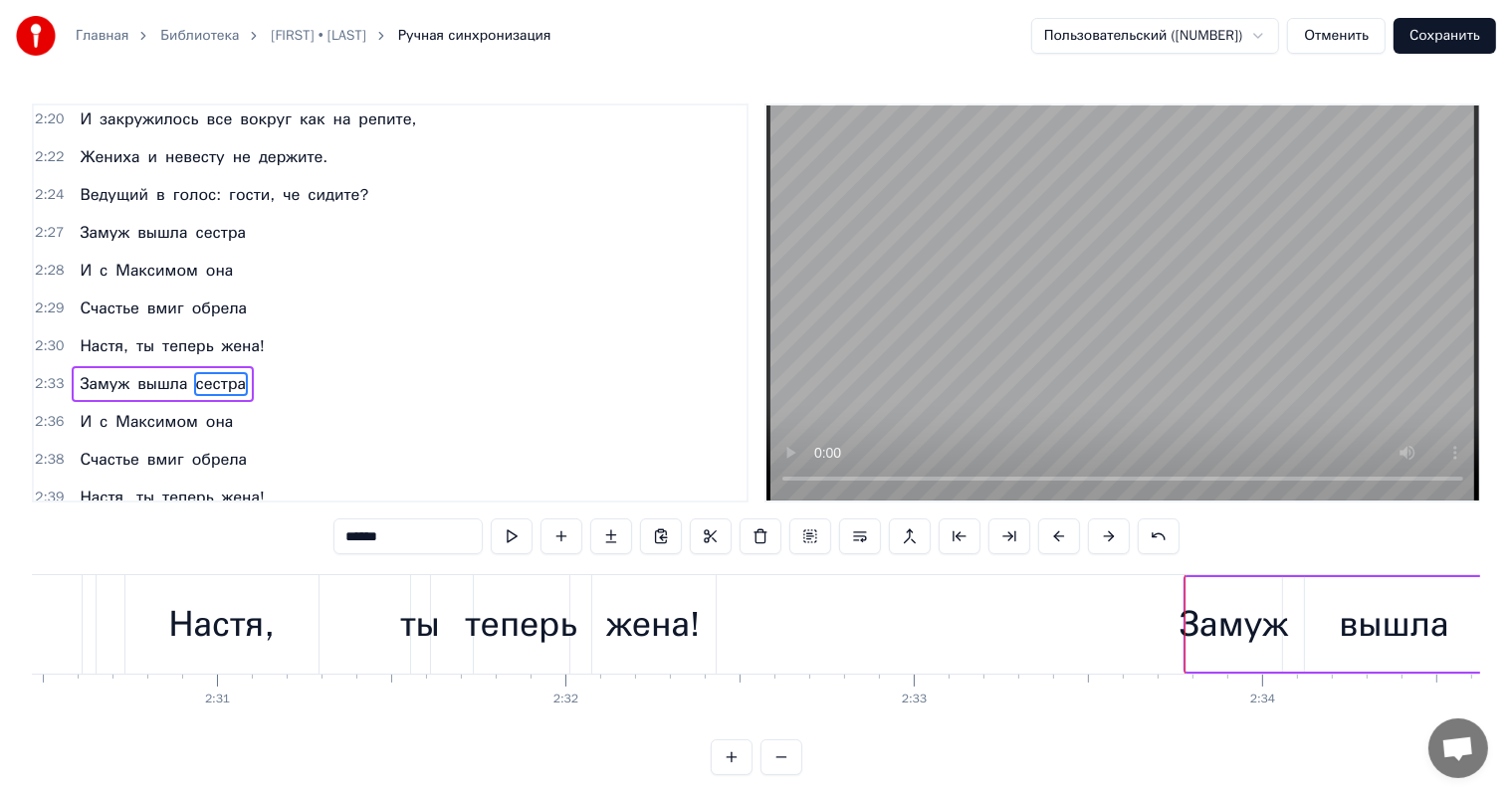 click at bounding box center [1109, 536] 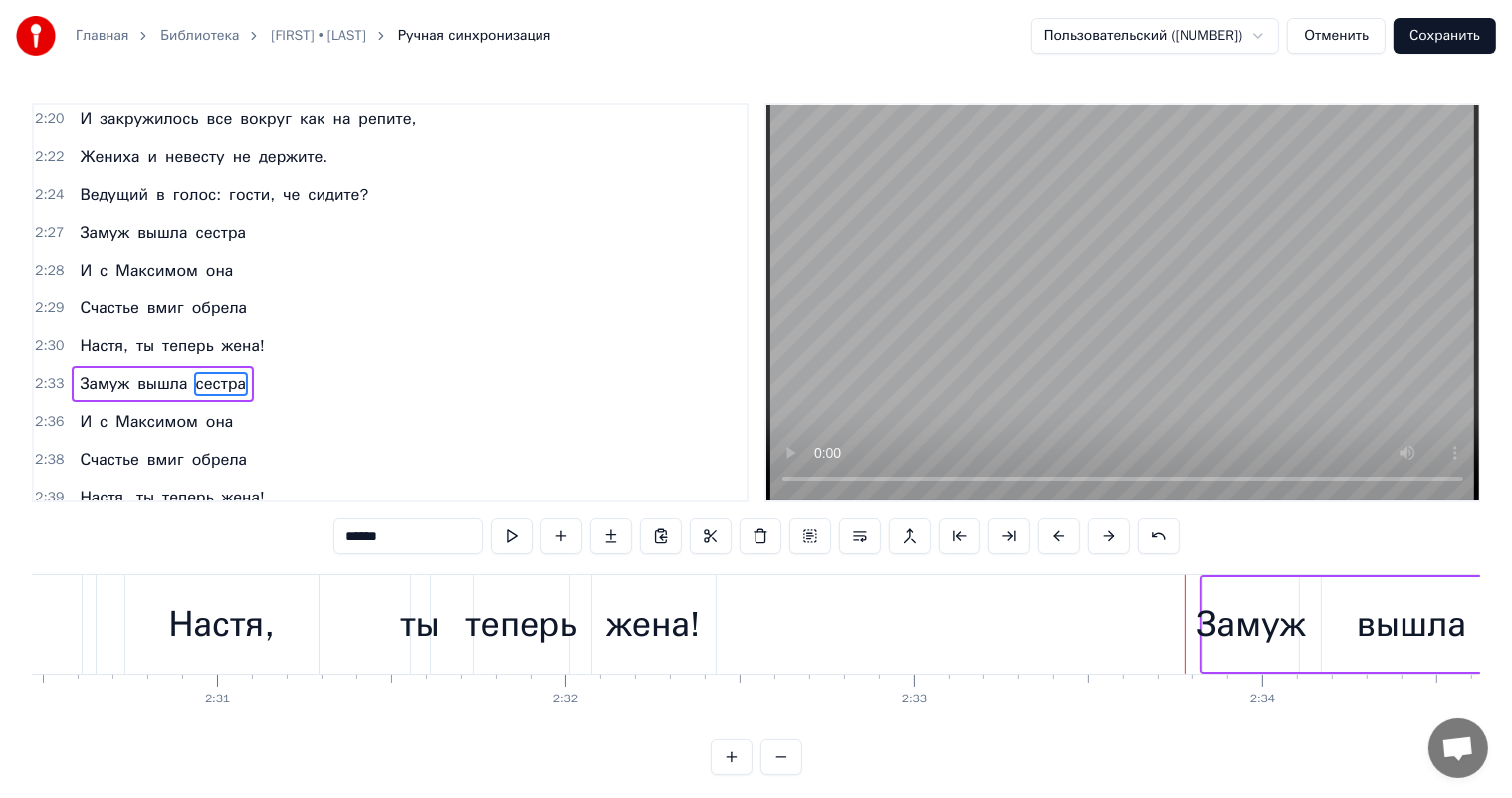 click at bounding box center [1109, 536] 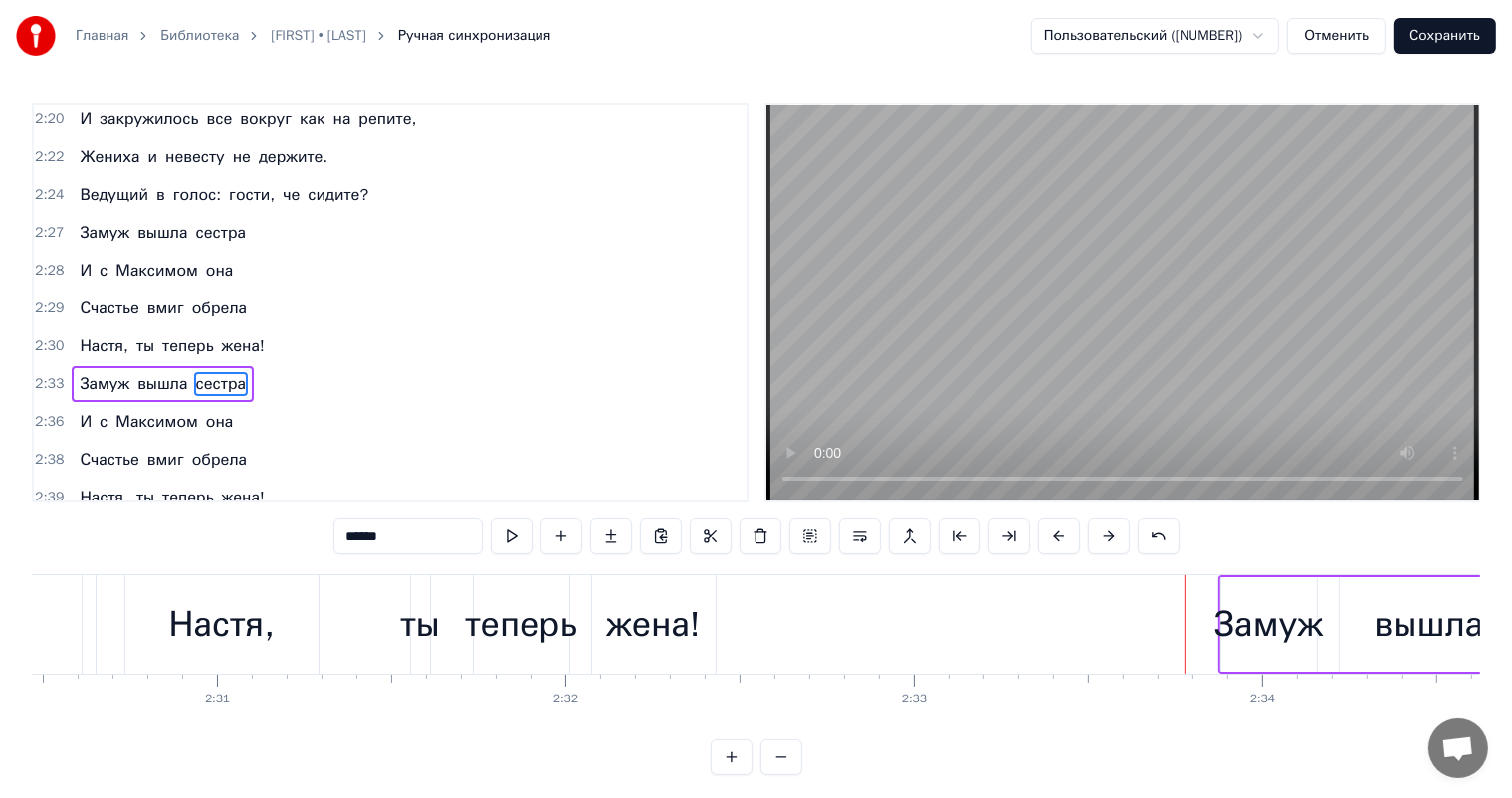 click at bounding box center [1109, 536] 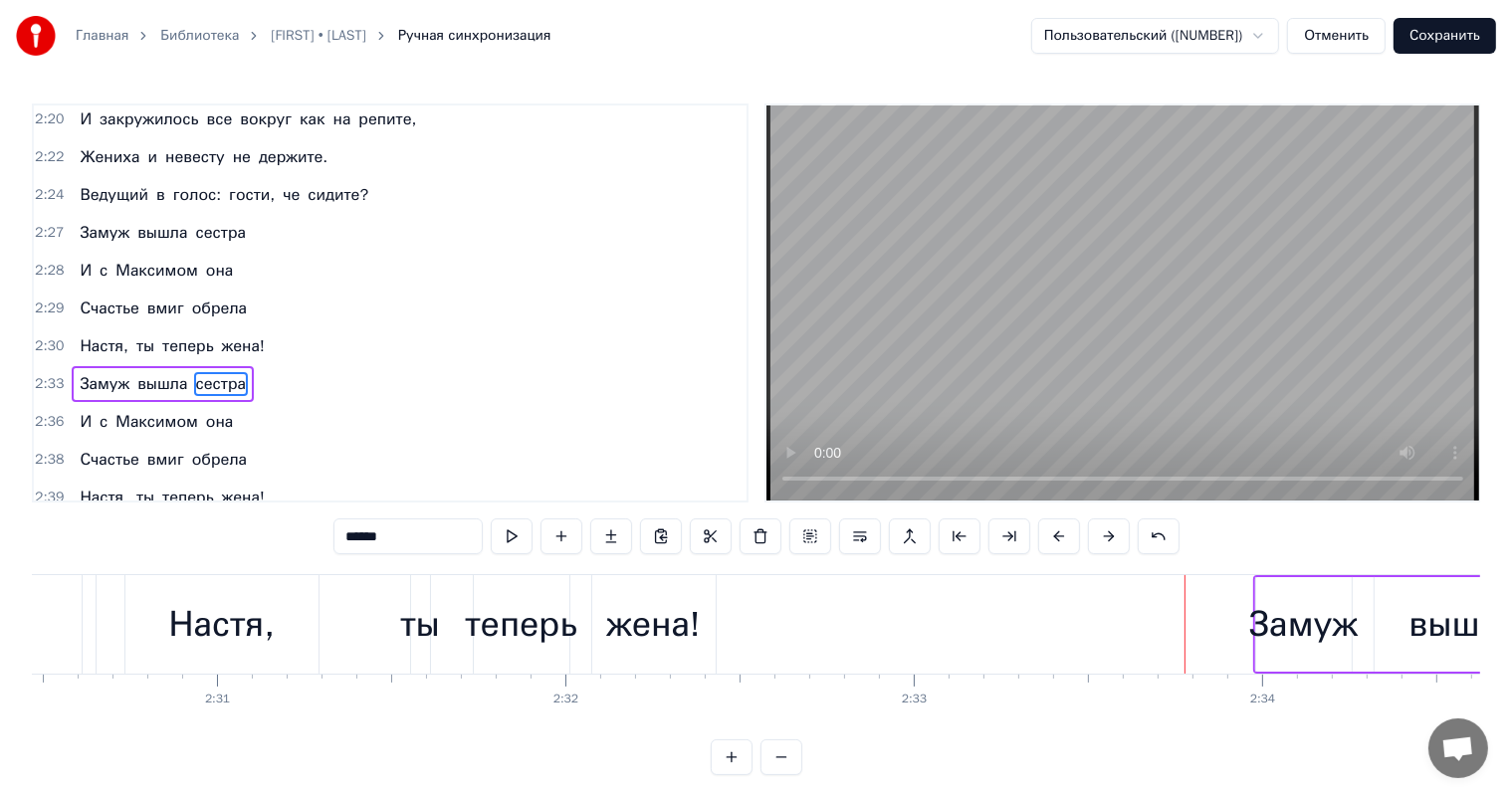 click at bounding box center [1109, 536] 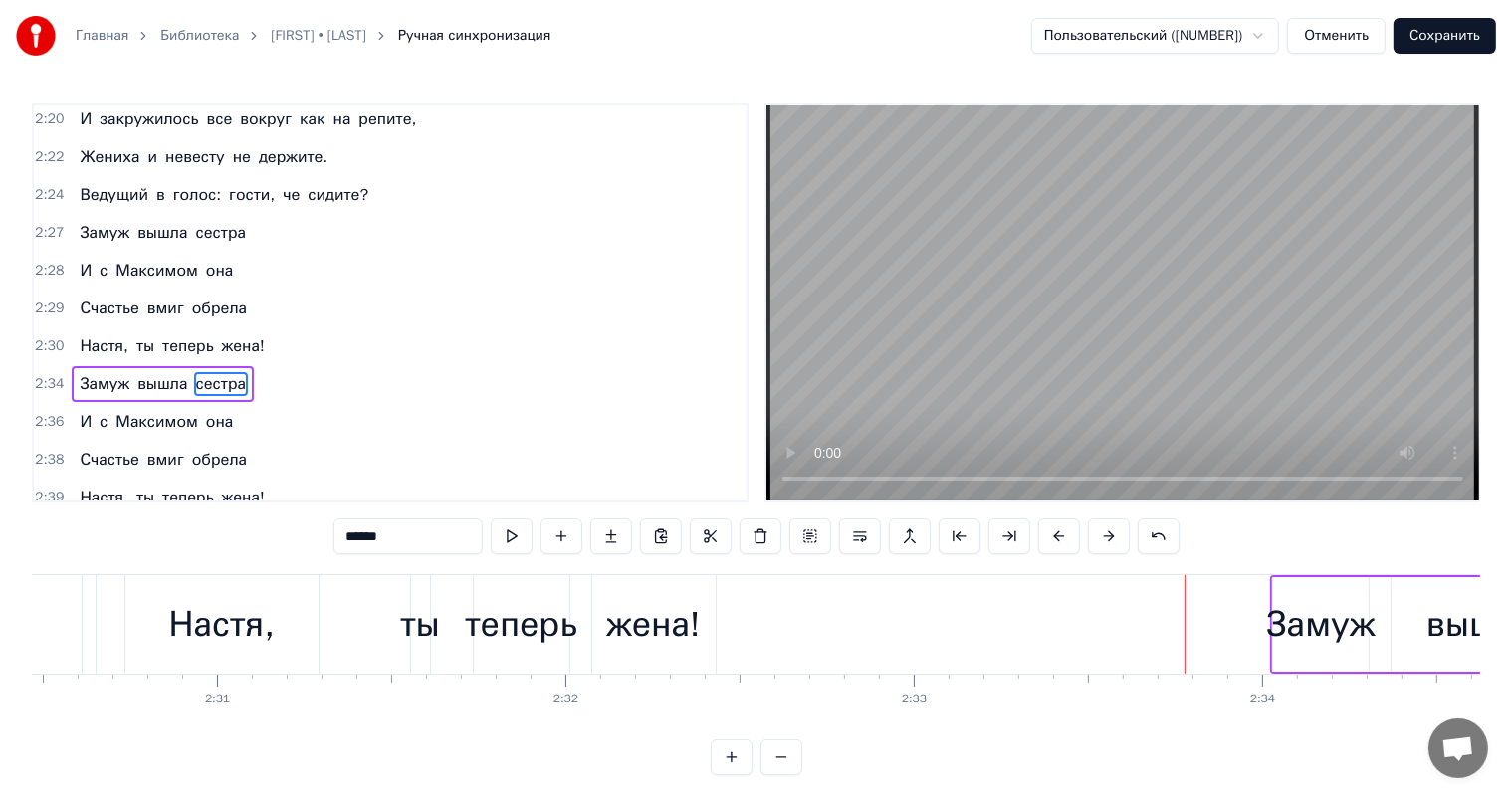click at bounding box center (1109, 536) 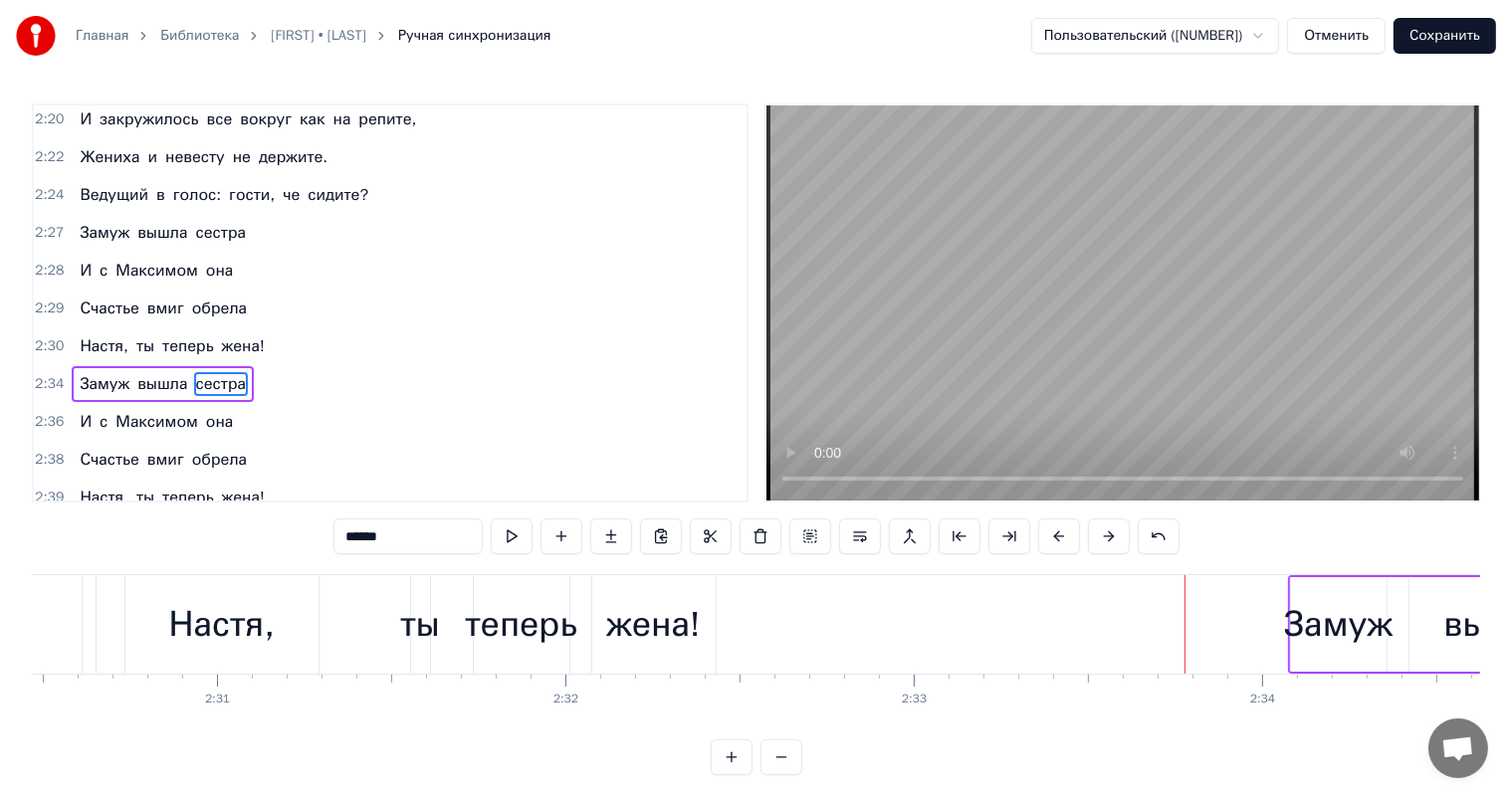 click at bounding box center (1109, 536) 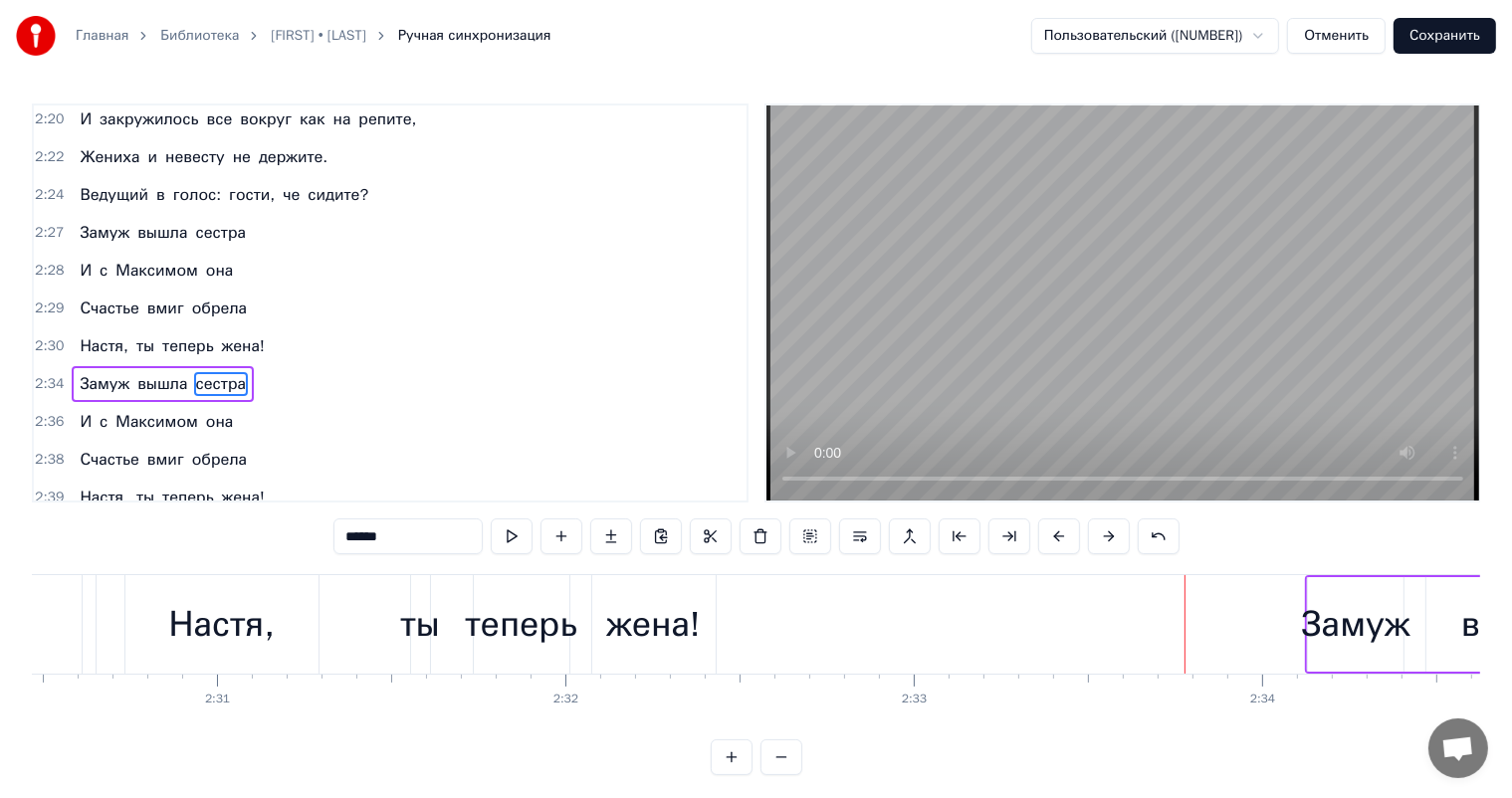 click on "жена!" at bounding box center [653, 624] 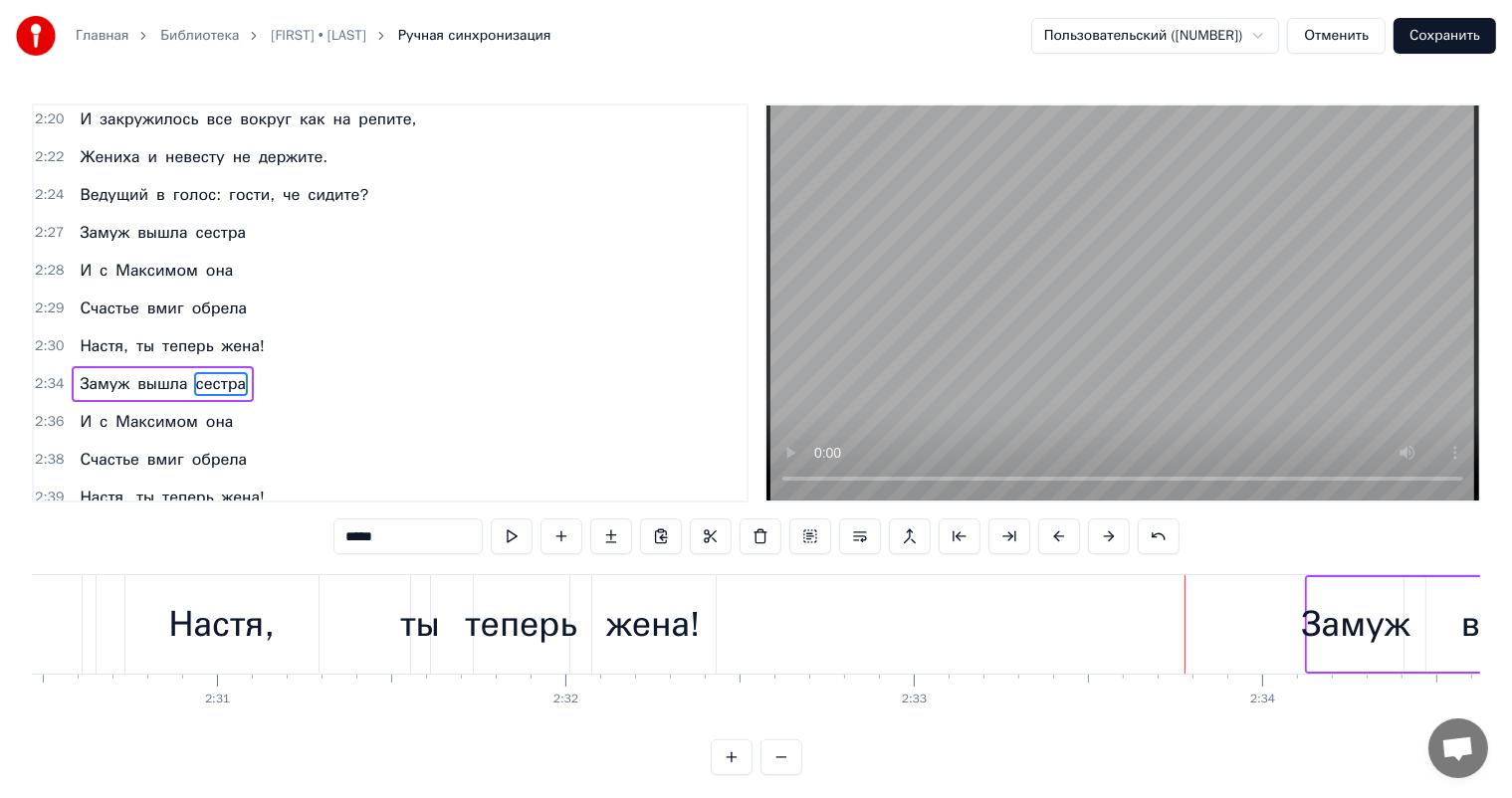 scroll, scrollTop: 1211, scrollLeft: 0, axis: vertical 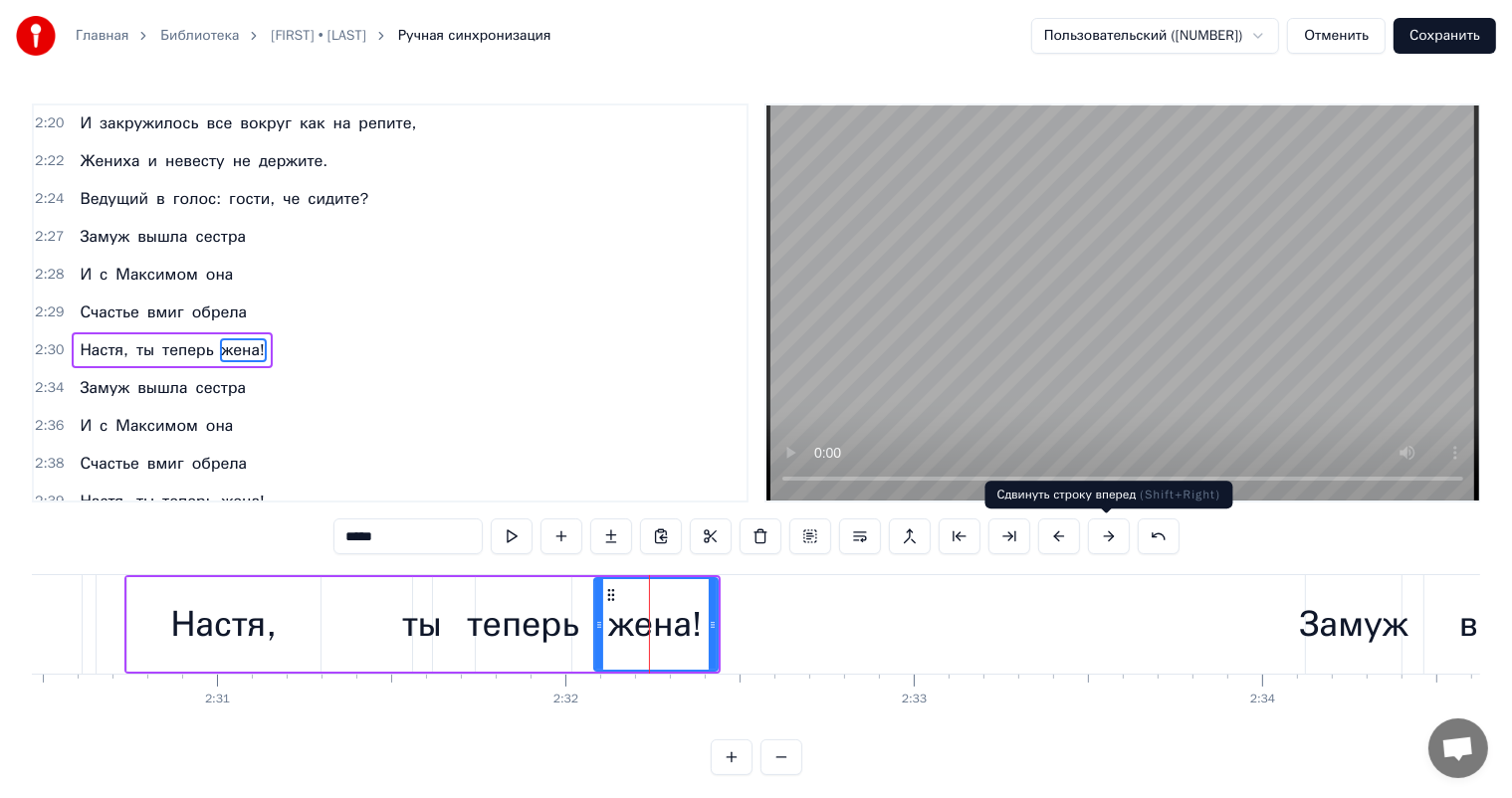 click at bounding box center [1109, 536] 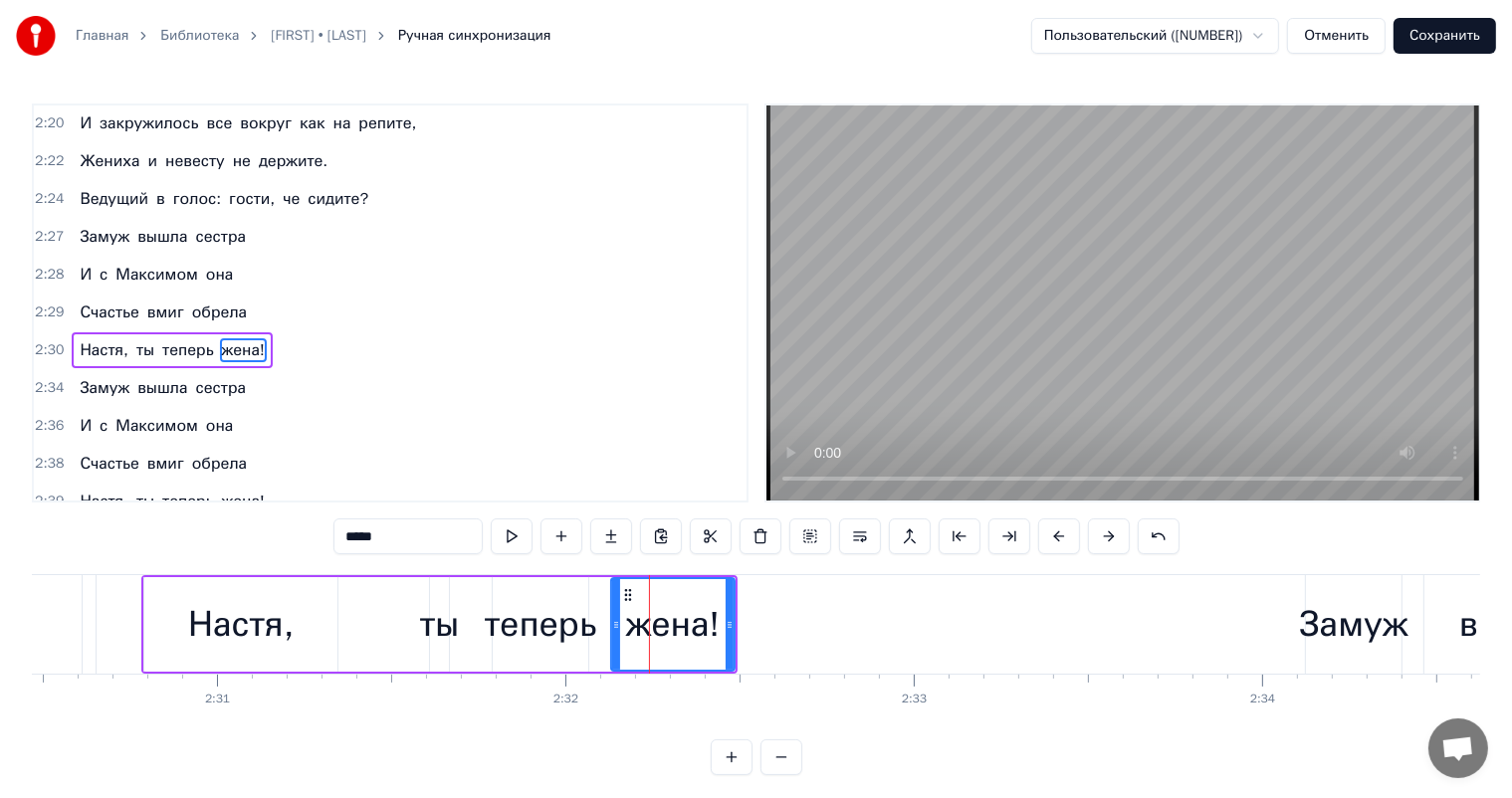 click at bounding box center (1109, 536) 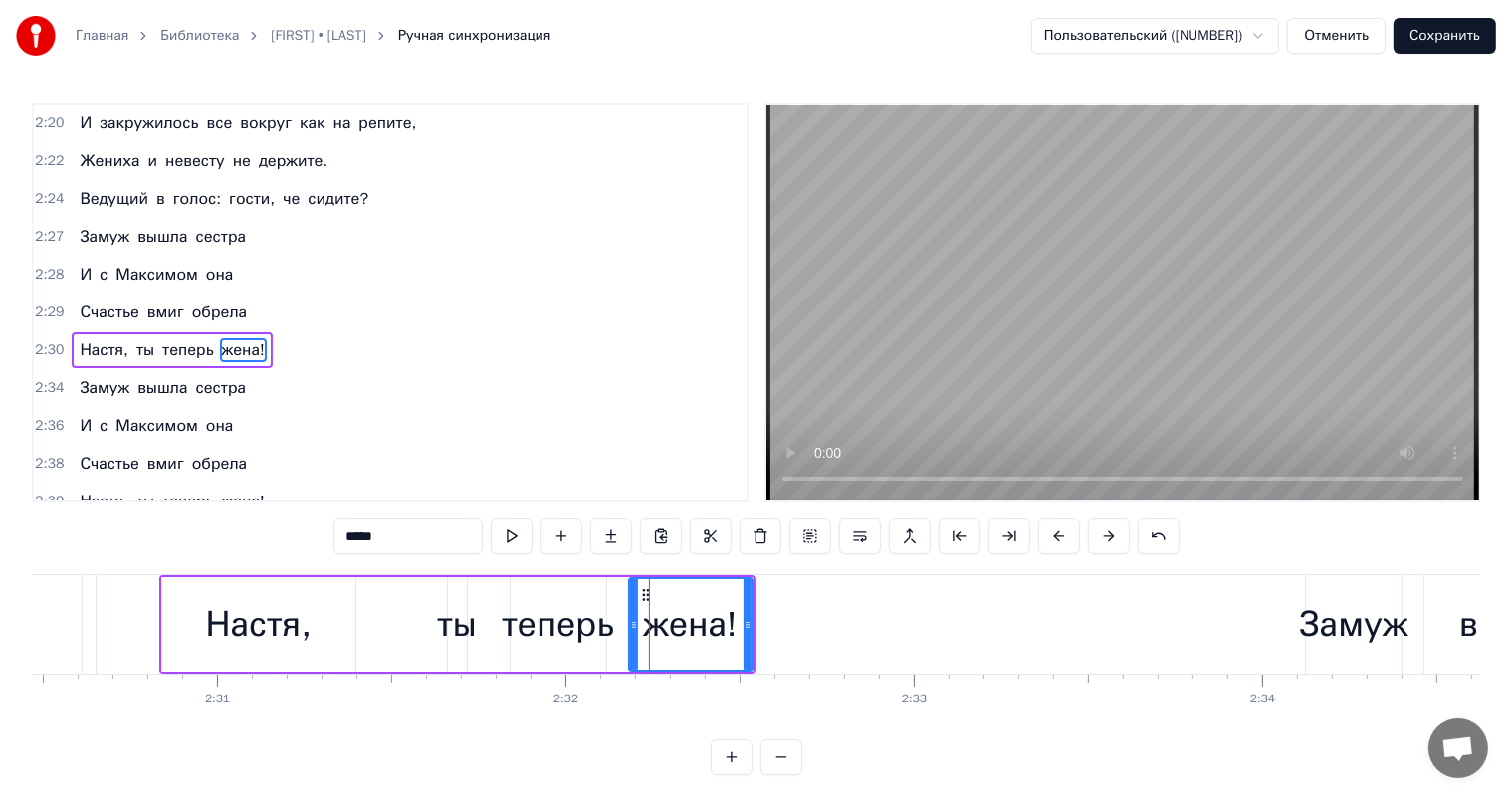 click at bounding box center [1109, 536] 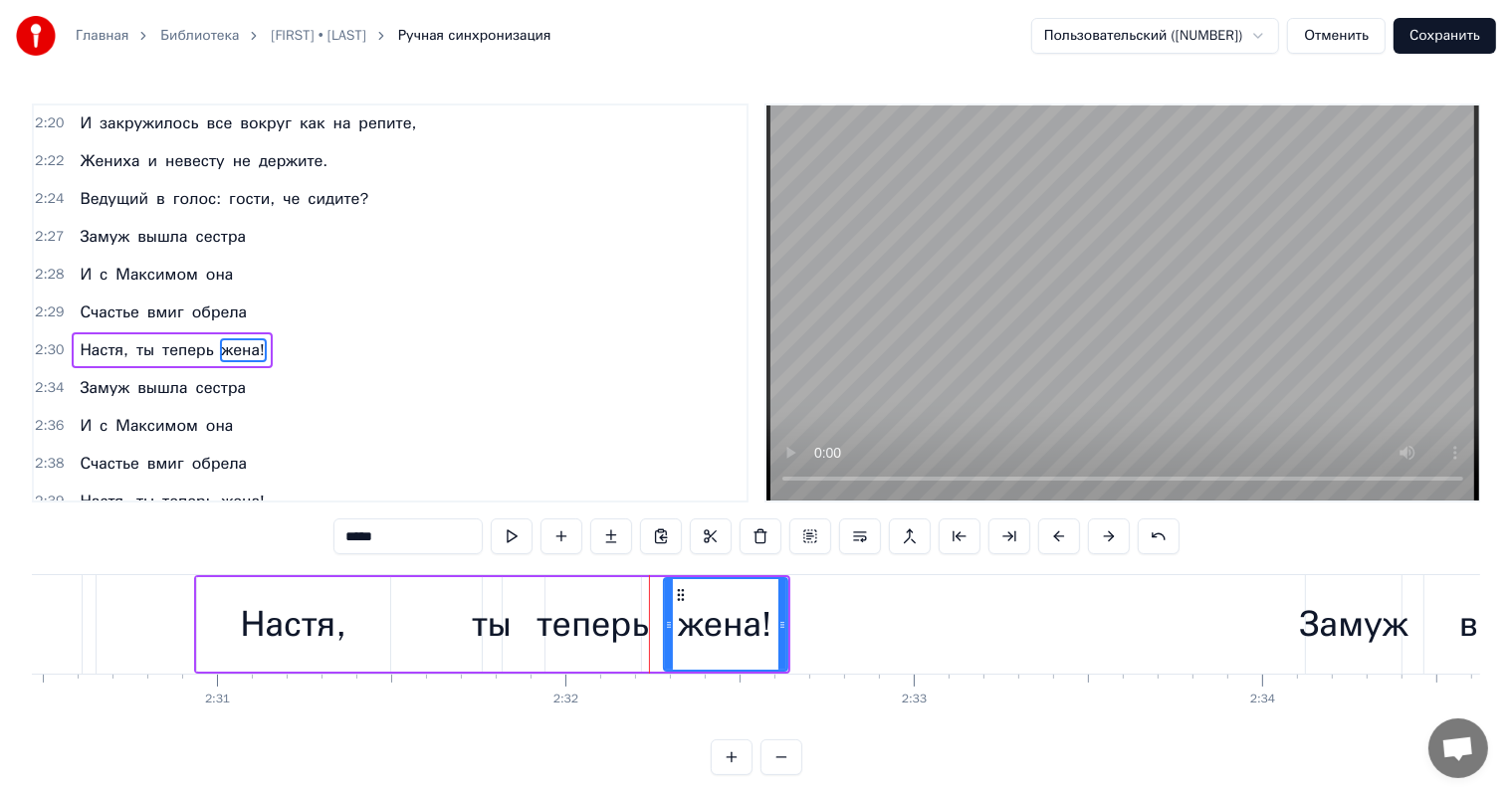 click at bounding box center [1109, 536] 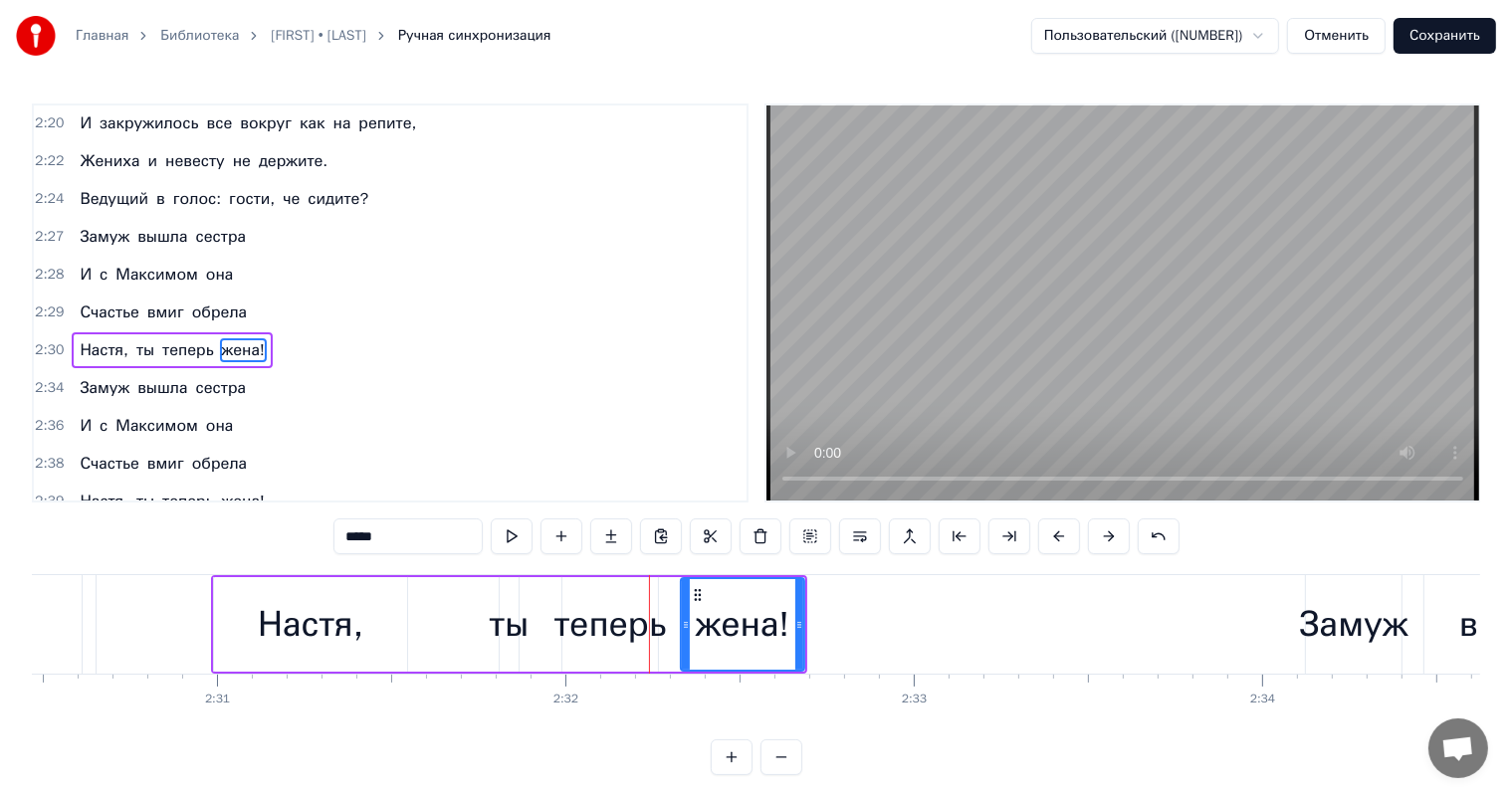 click at bounding box center (1109, 536) 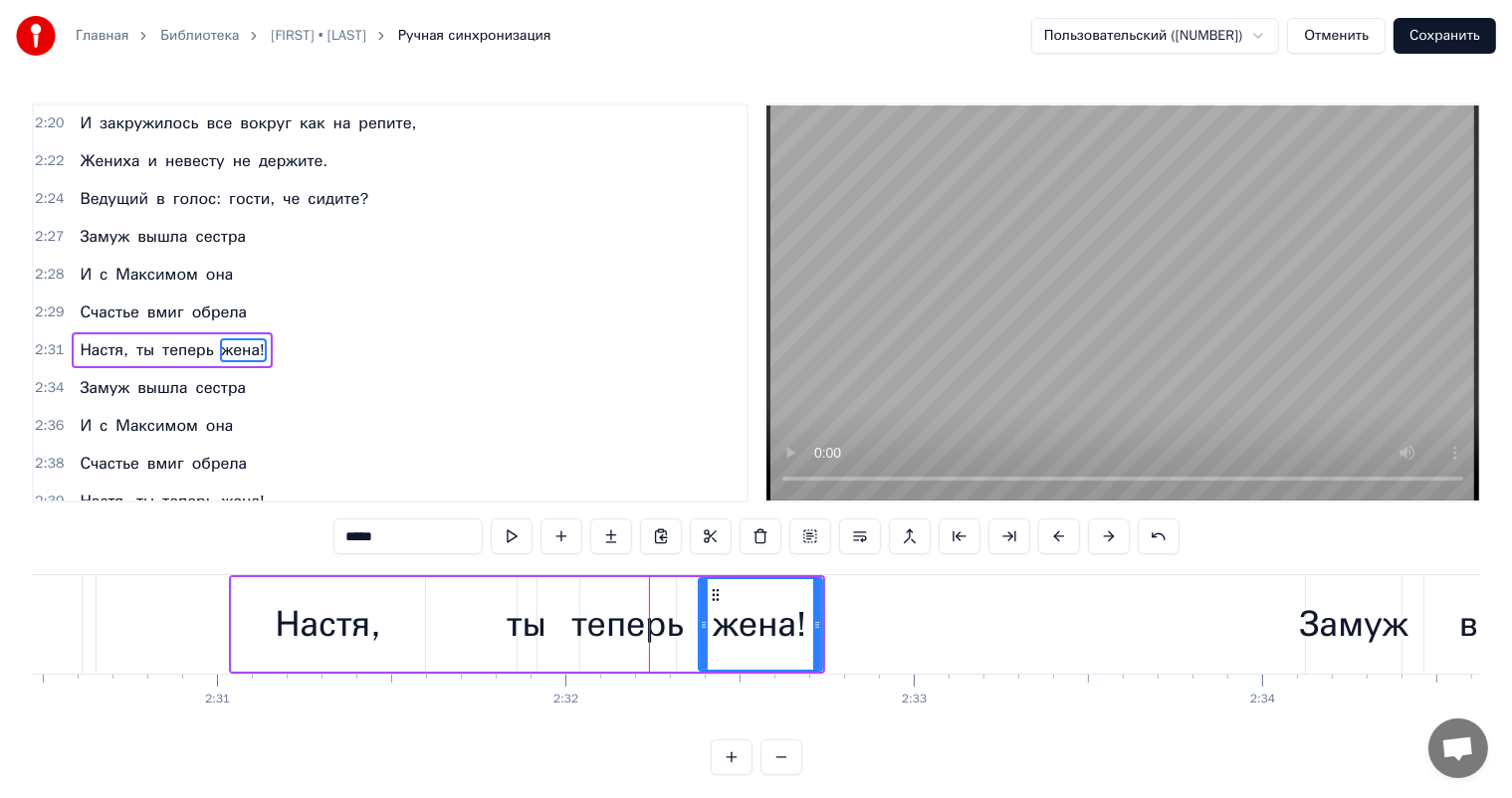 click at bounding box center [1109, 536] 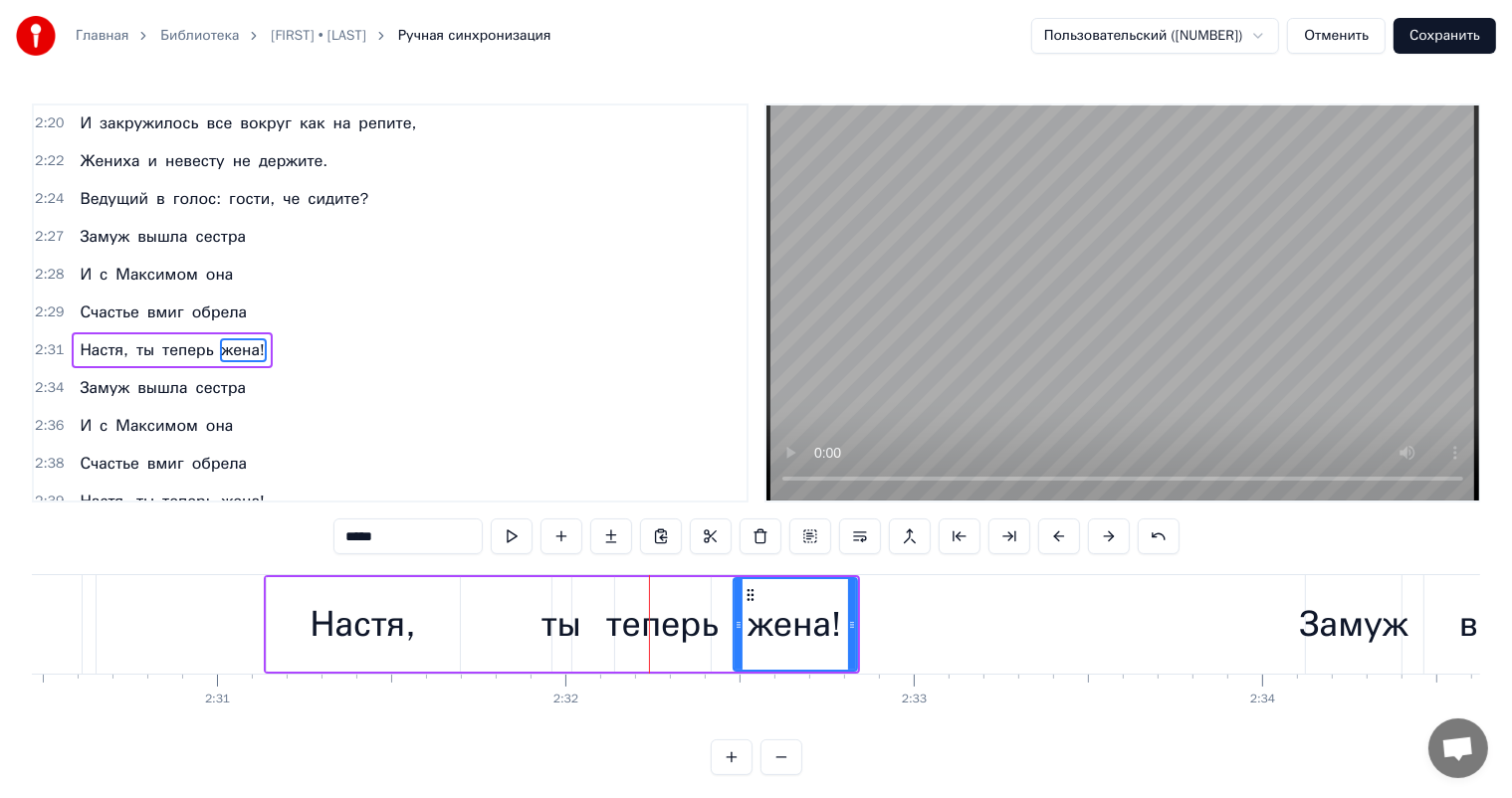 click at bounding box center [1109, 536] 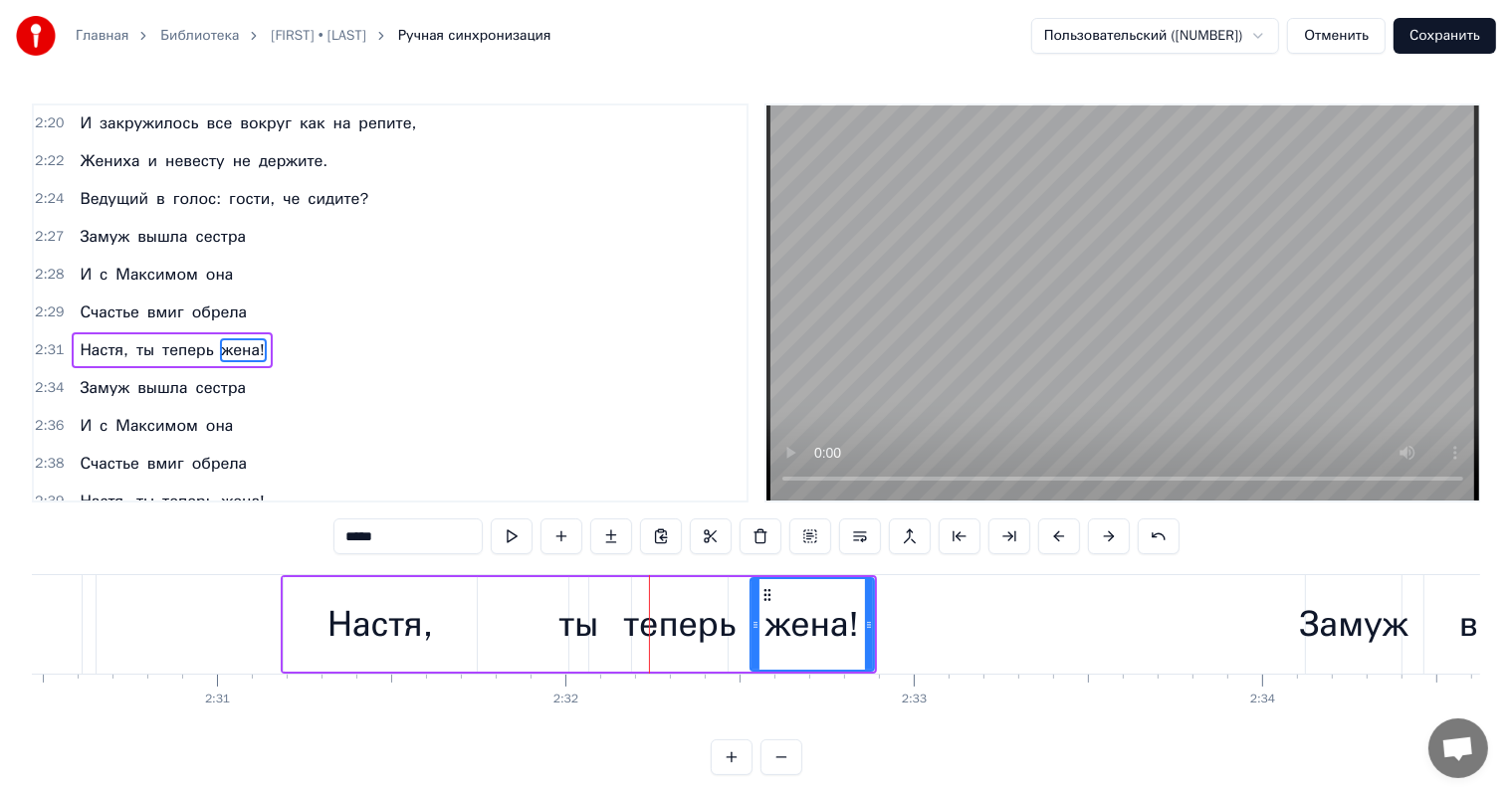 click at bounding box center (1109, 536) 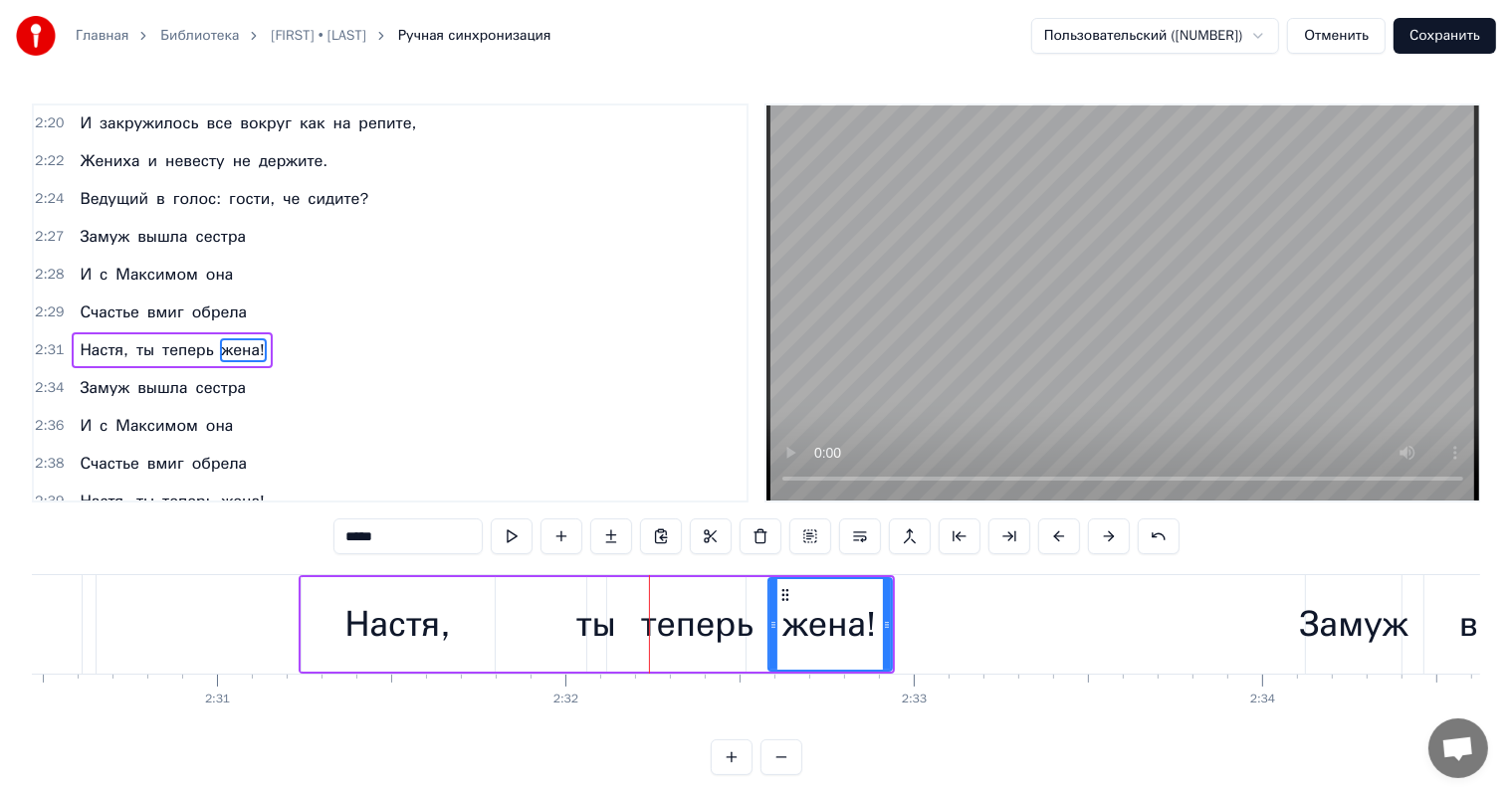 click at bounding box center (1109, 536) 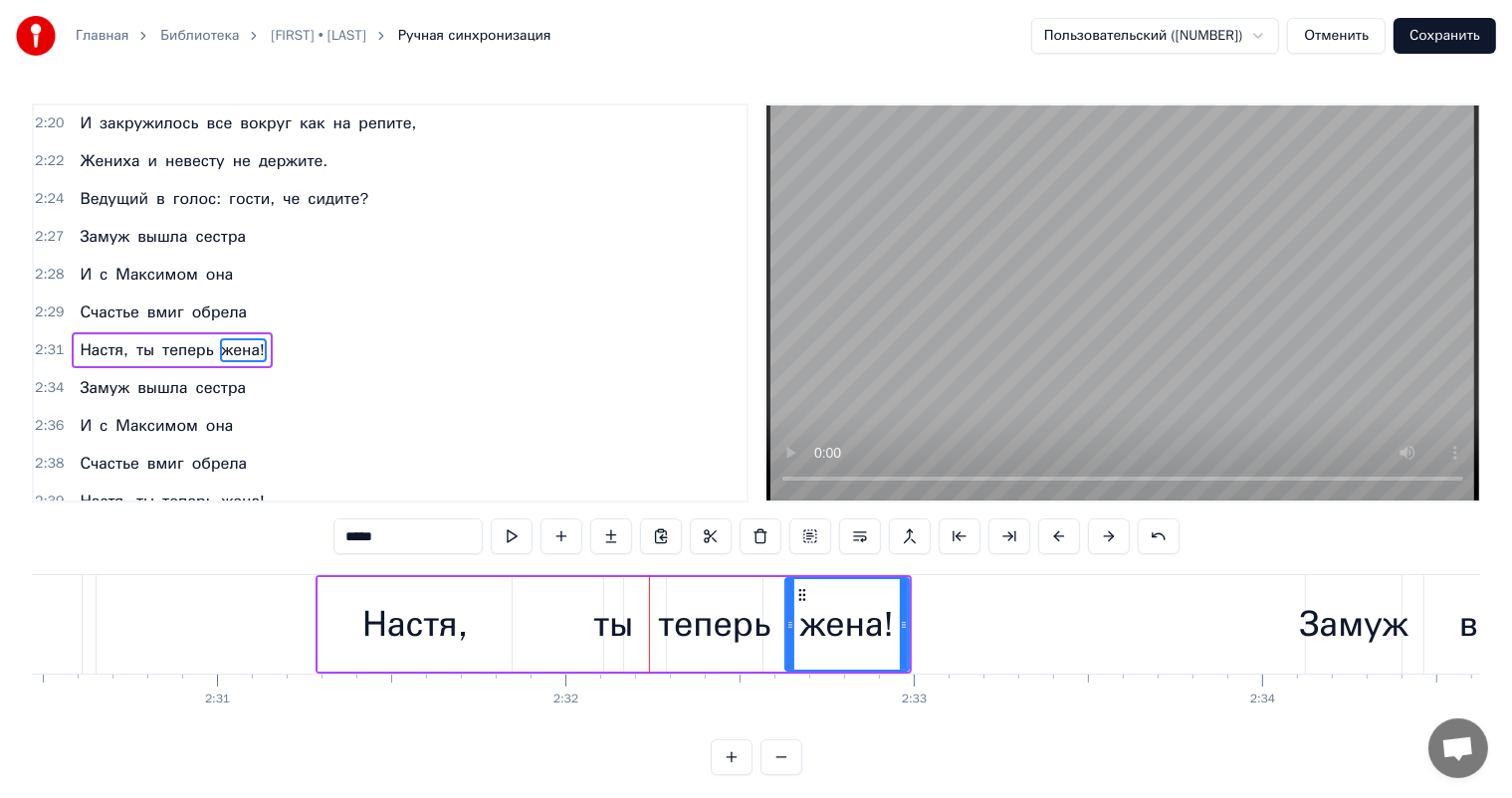 click at bounding box center [1109, 536] 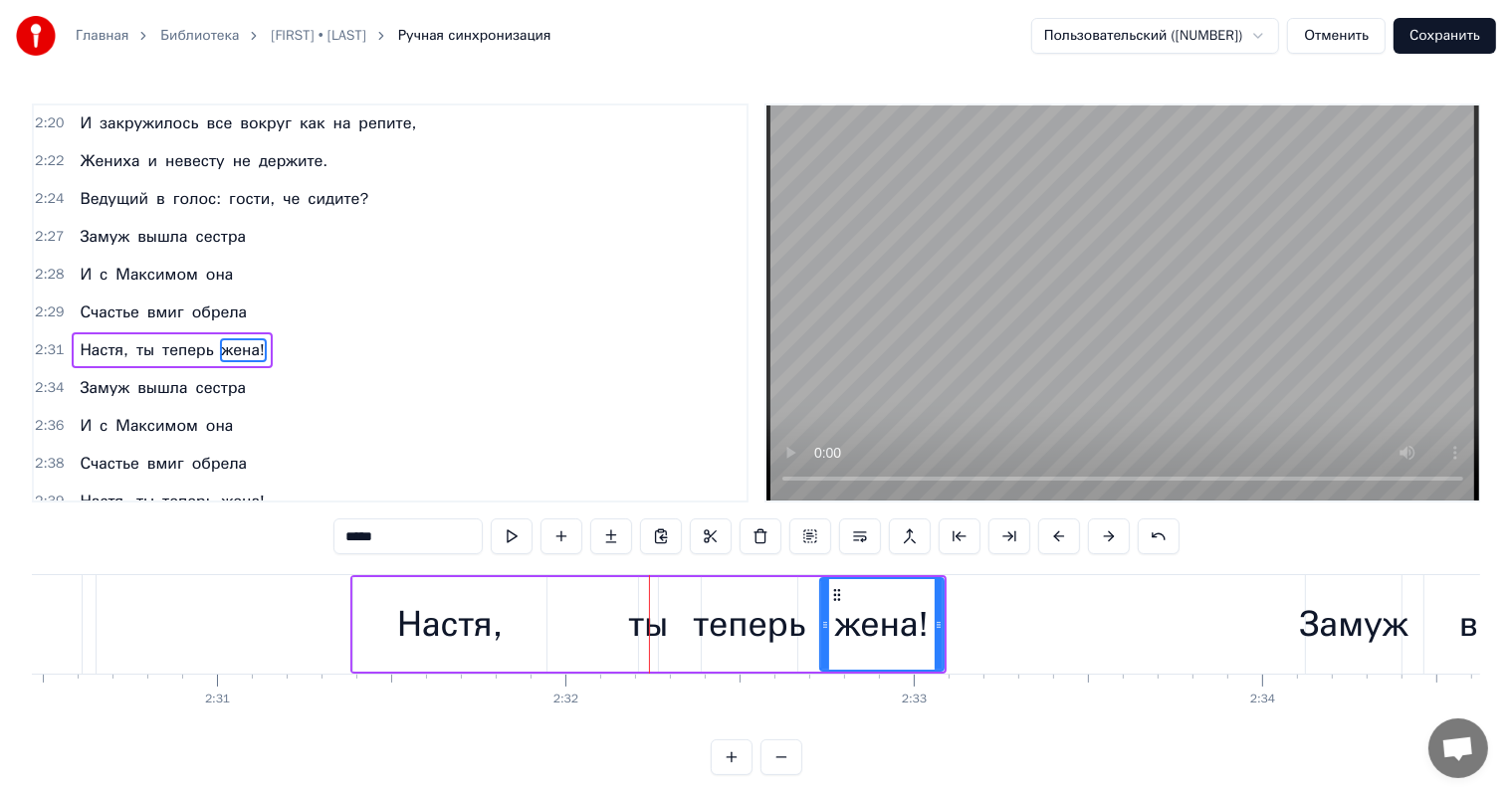 click at bounding box center [1109, 536] 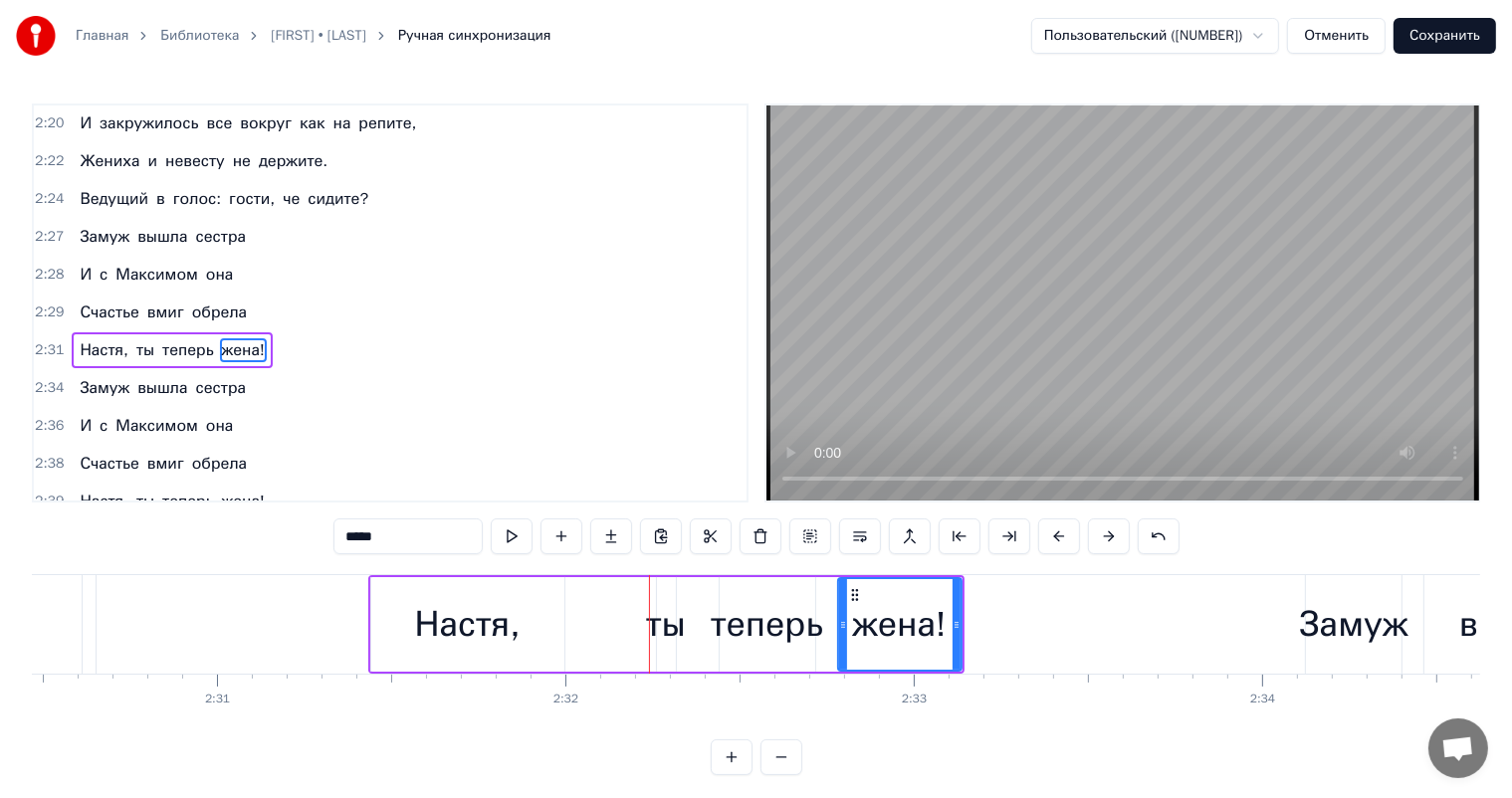 click at bounding box center [1109, 536] 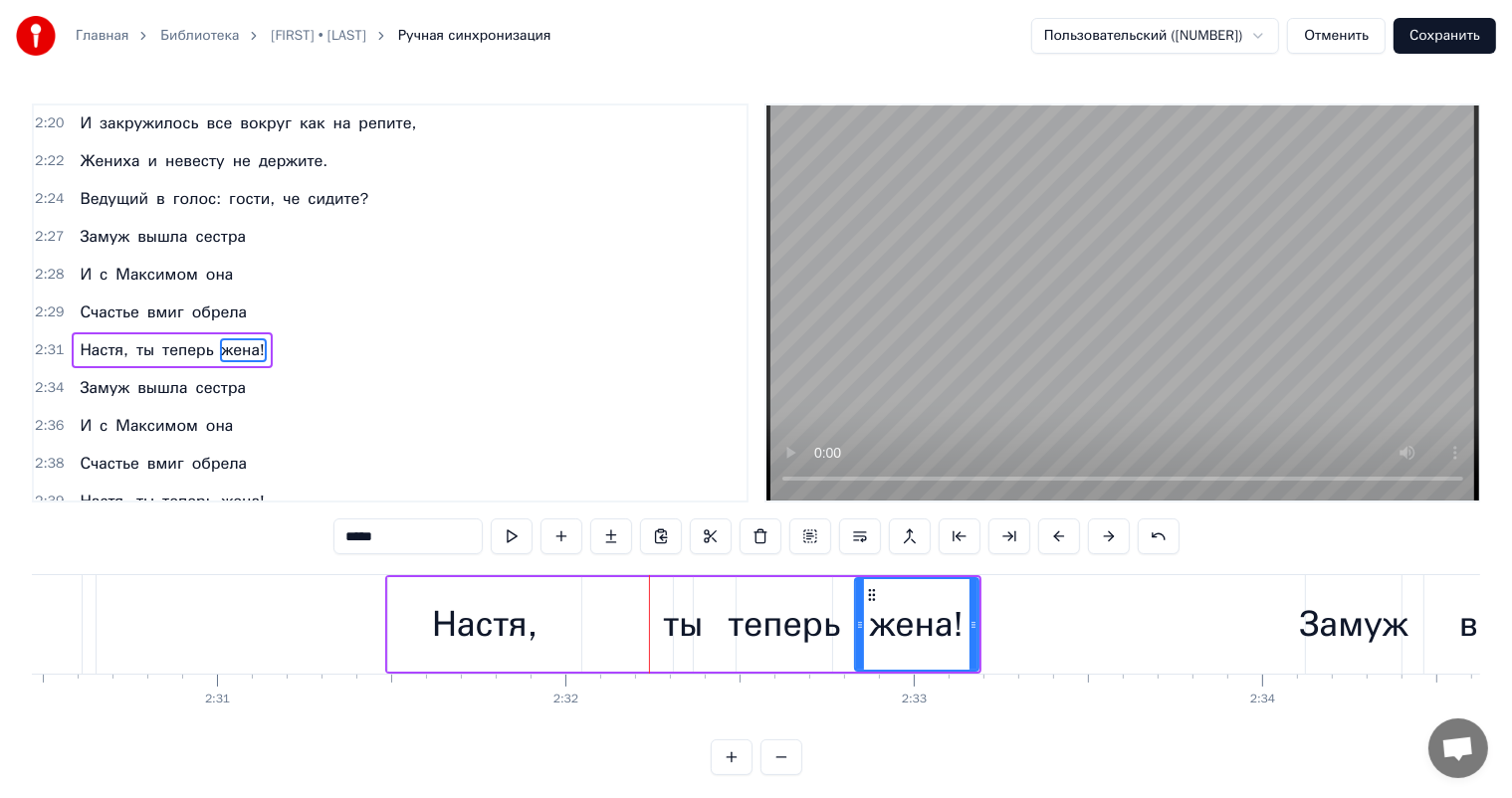 click at bounding box center [1109, 536] 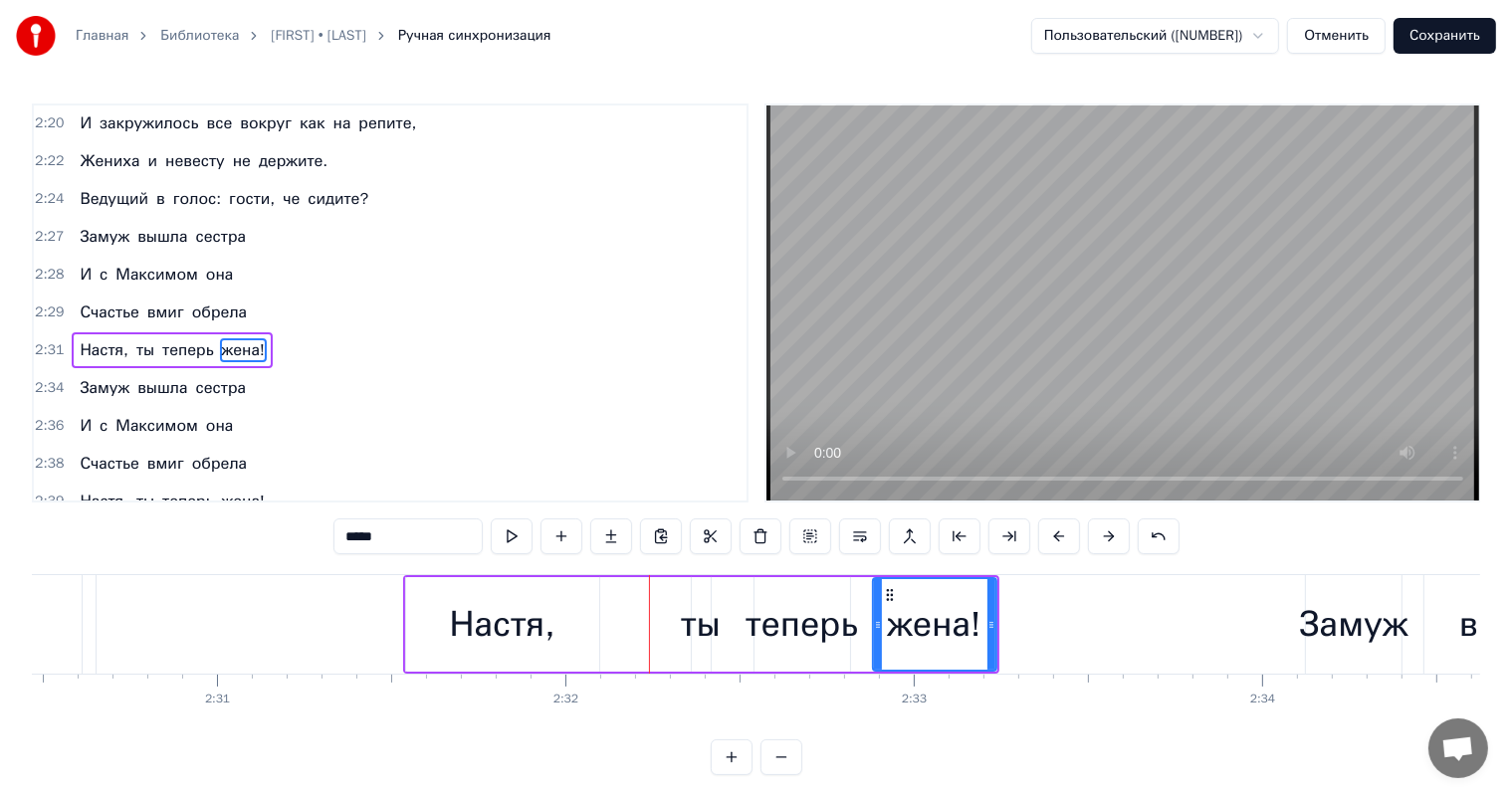 click at bounding box center (1109, 536) 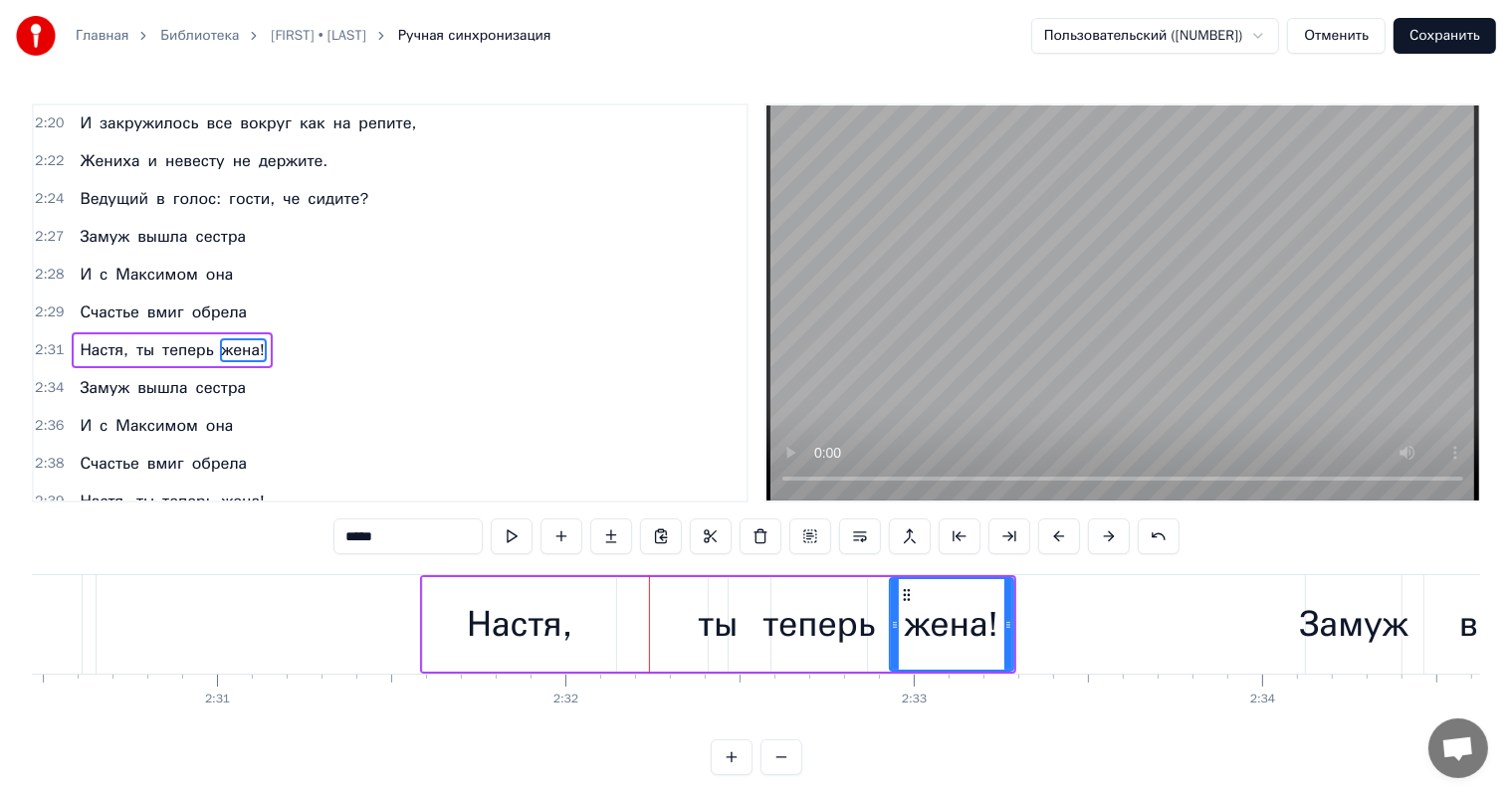 click at bounding box center [1109, 536] 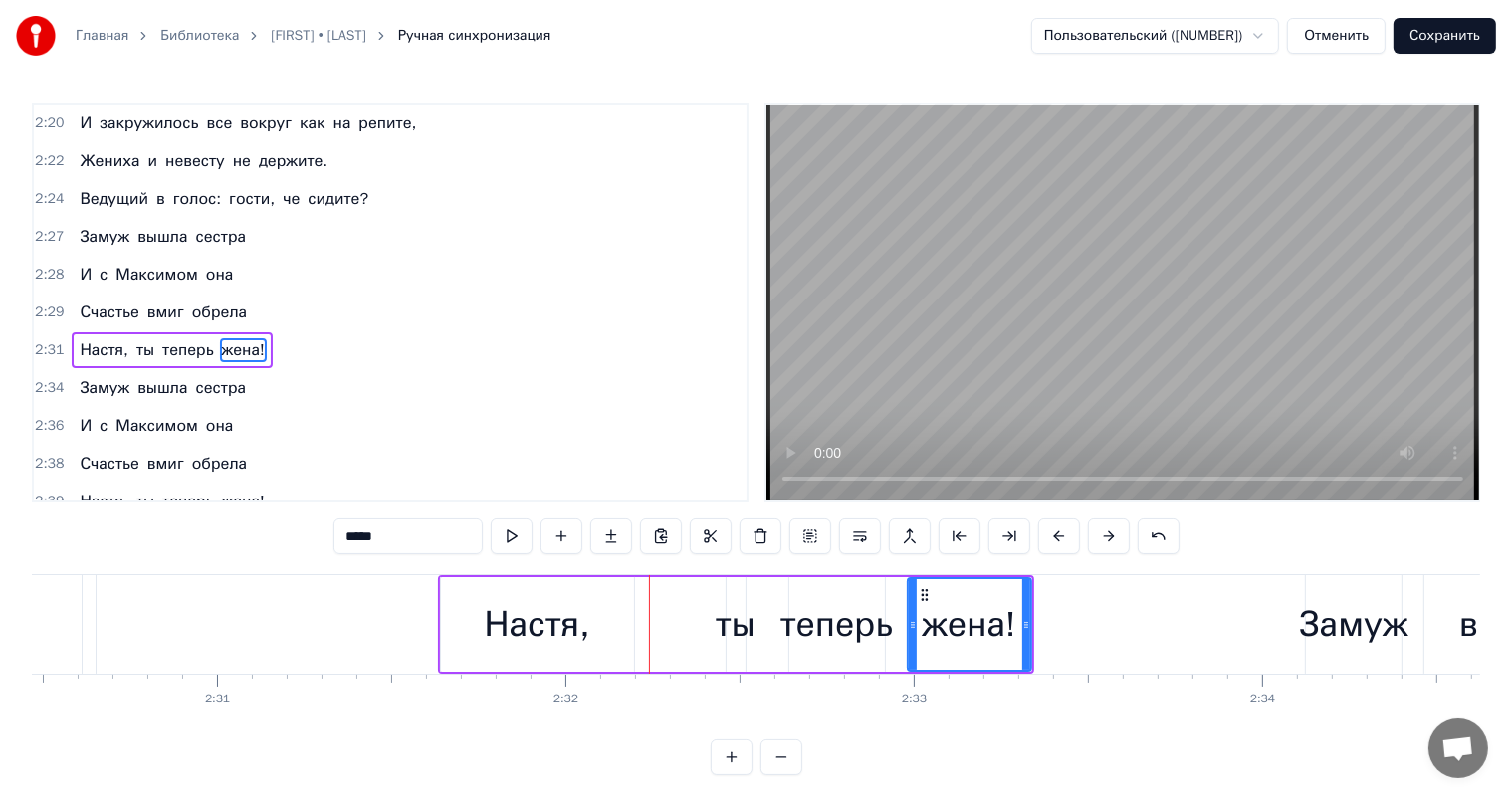 click at bounding box center [1109, 536] 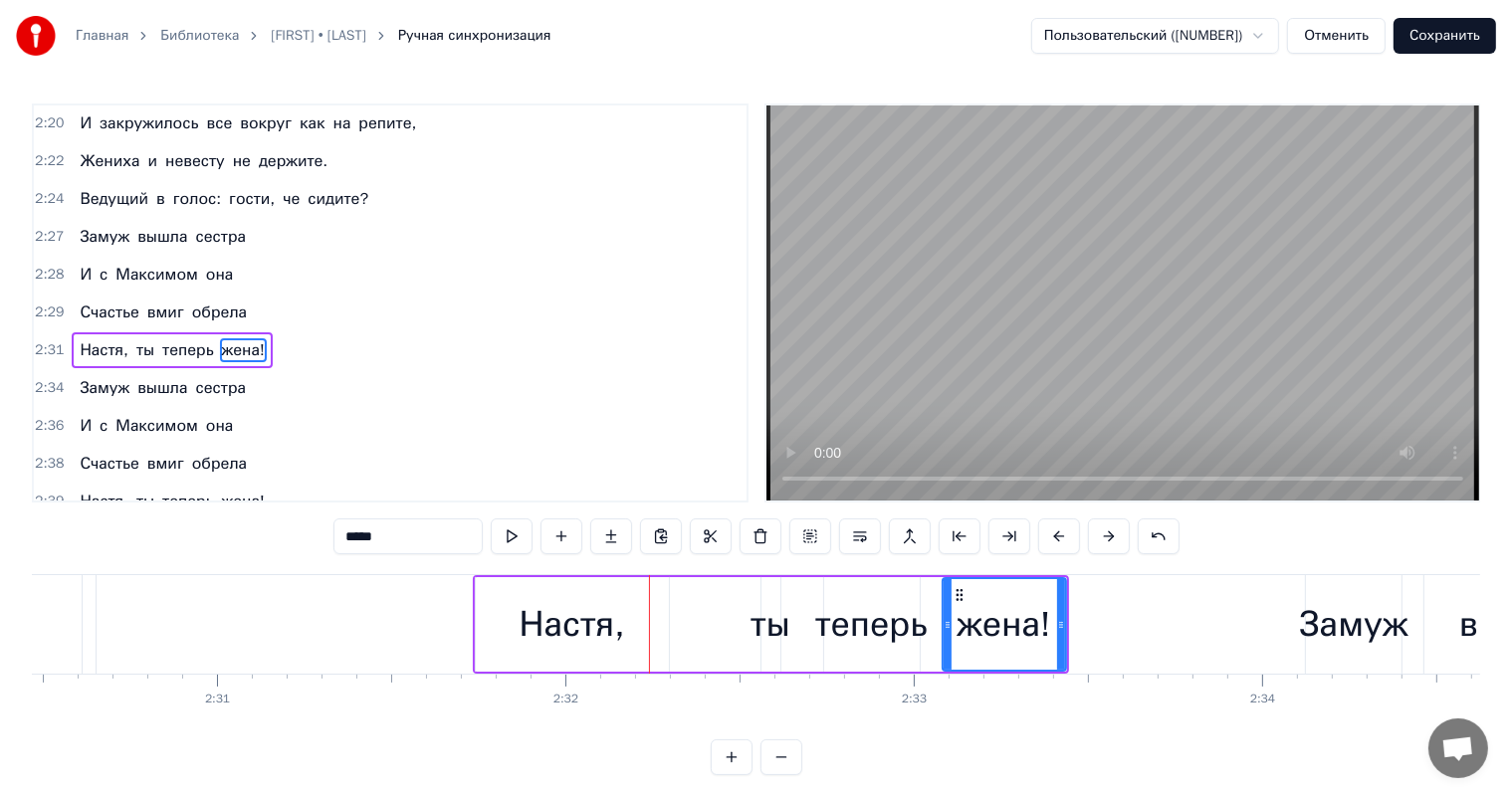 click at bounding box center [1109, 536] 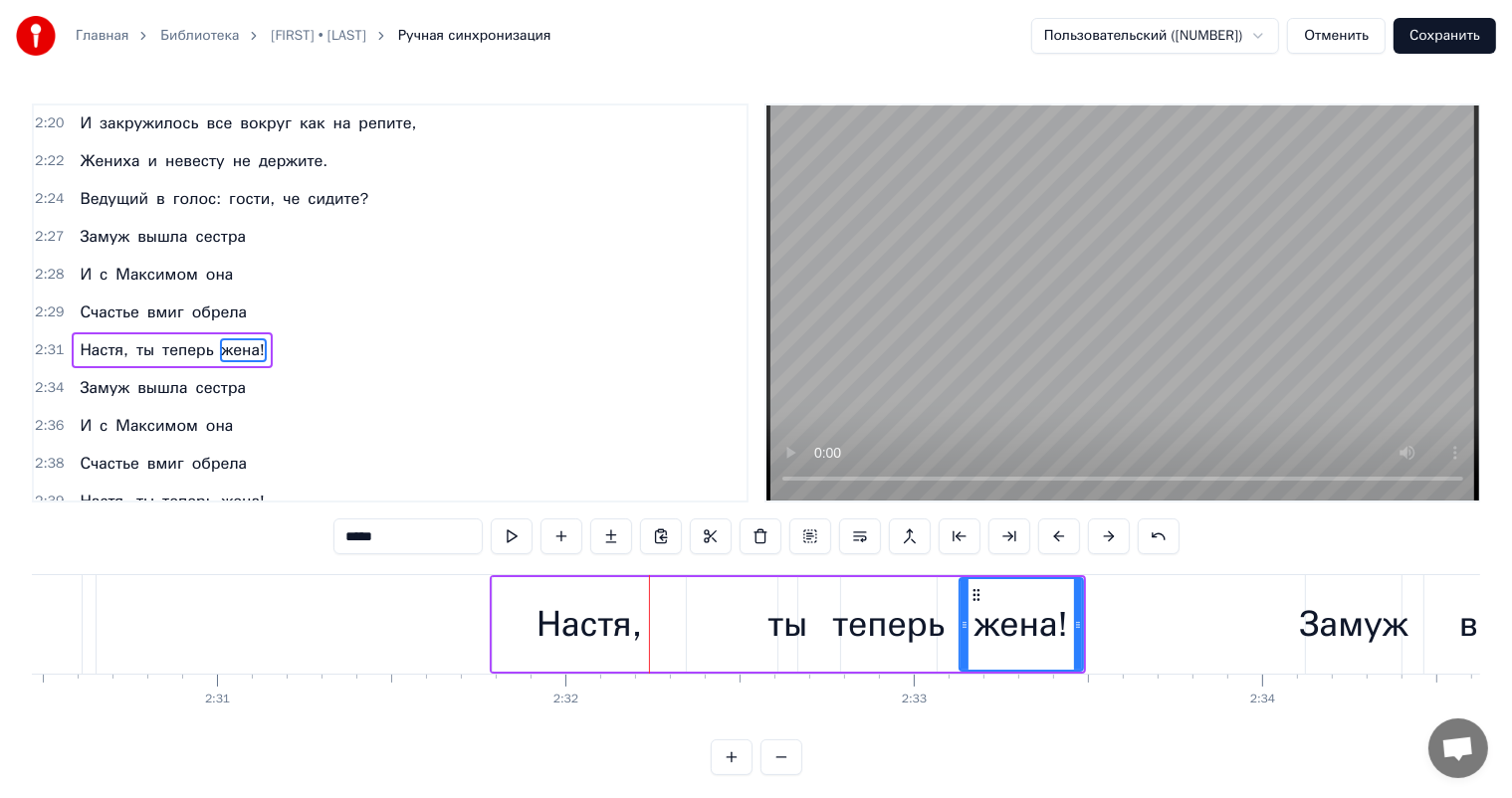 click at bounding box center (1109, 536) 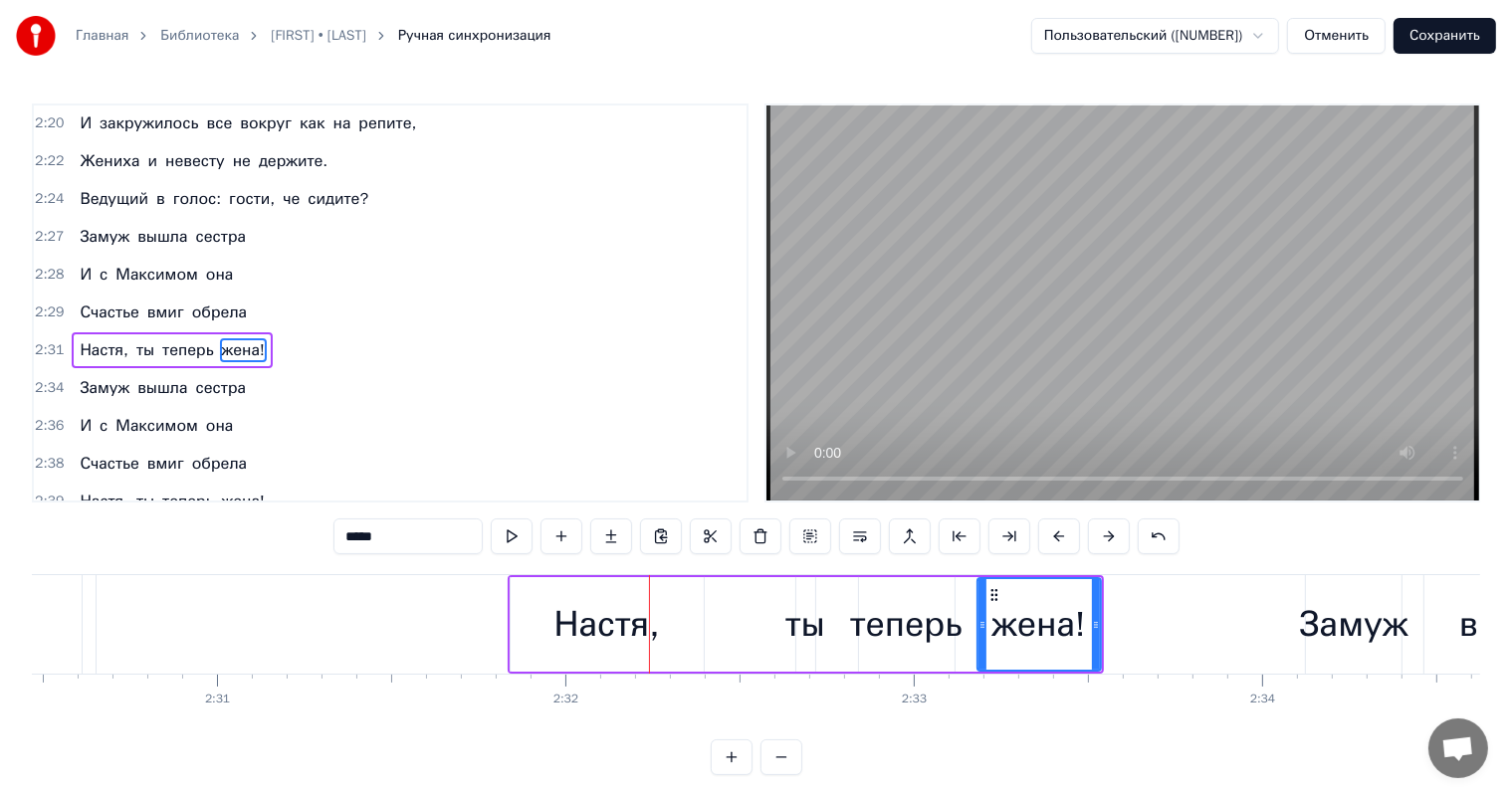 click at bounding box center [1109, 536] 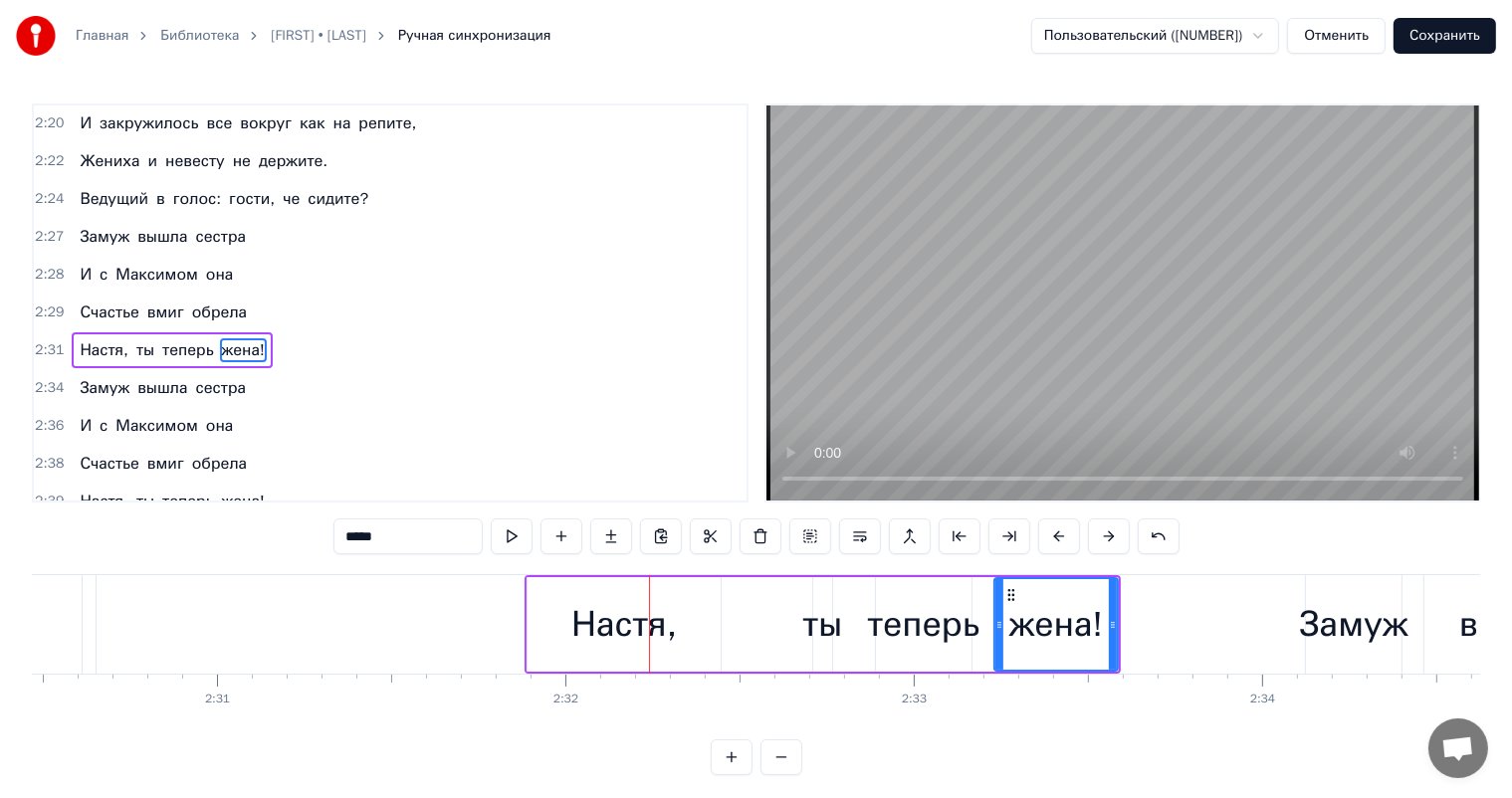 click at bounding box center (1109, 536) 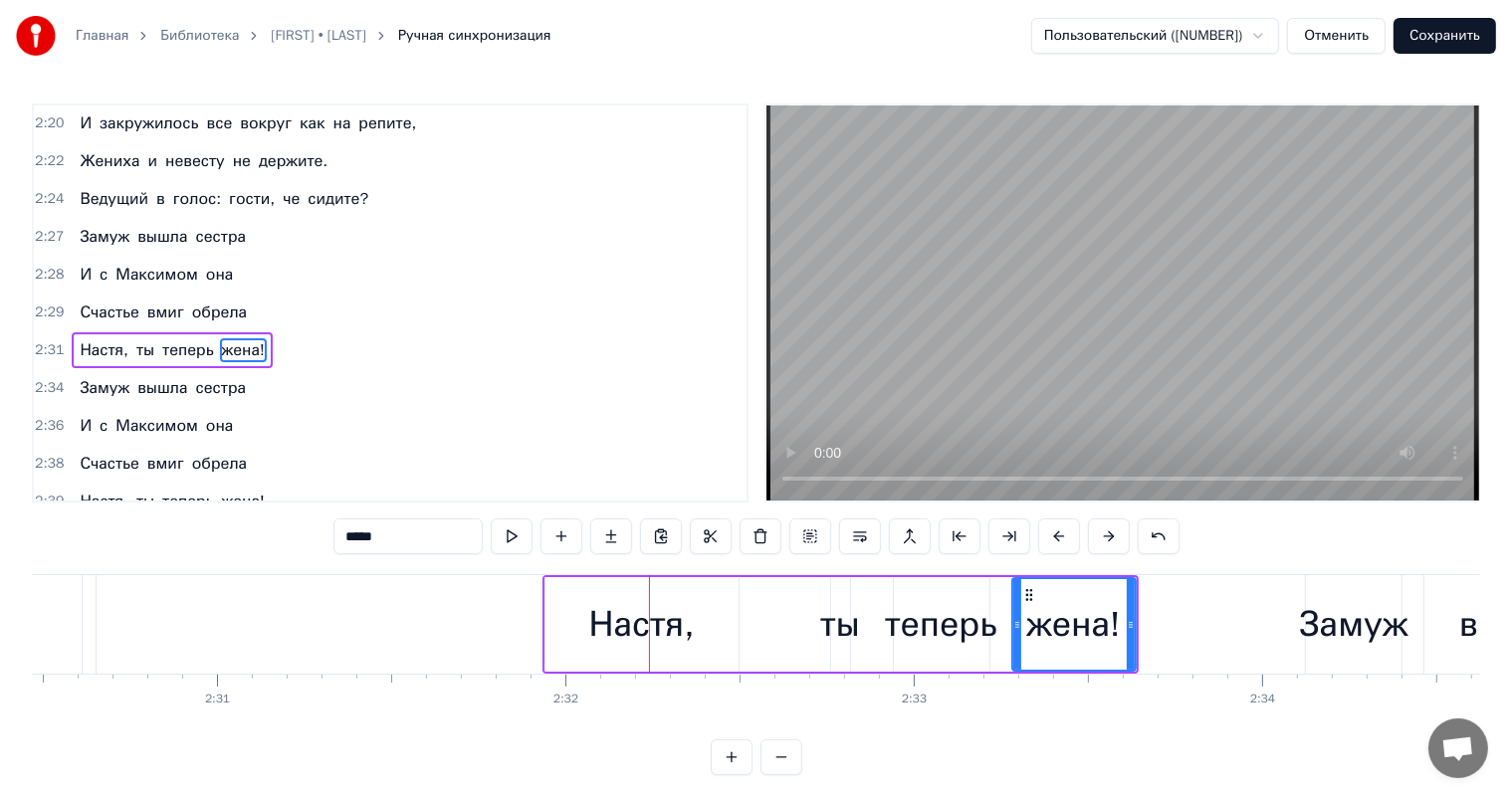 click at bounding box center [1109, 536] 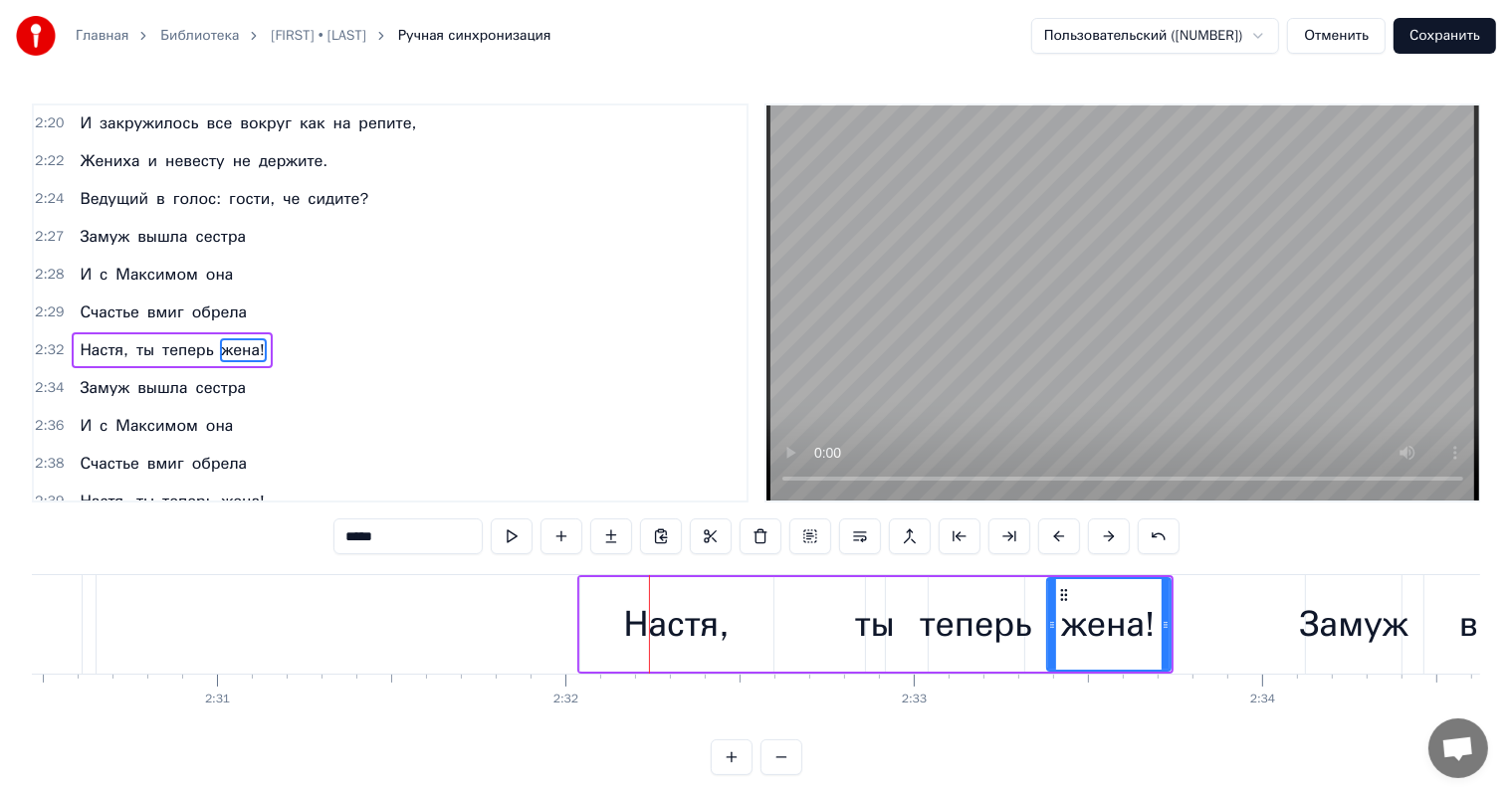 click at bounding box center [1109, 536] 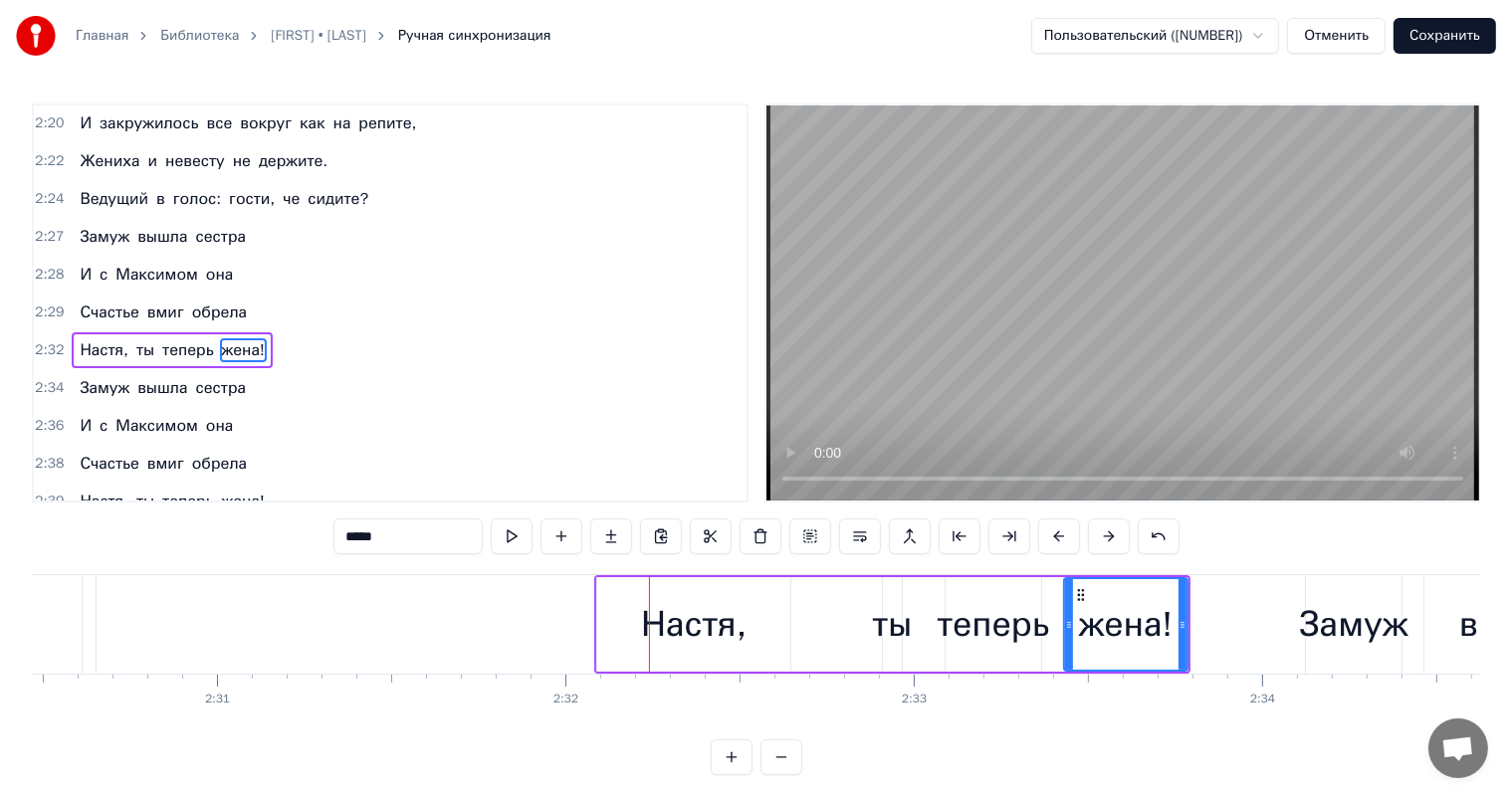 click at bounding box center [1109, 536] 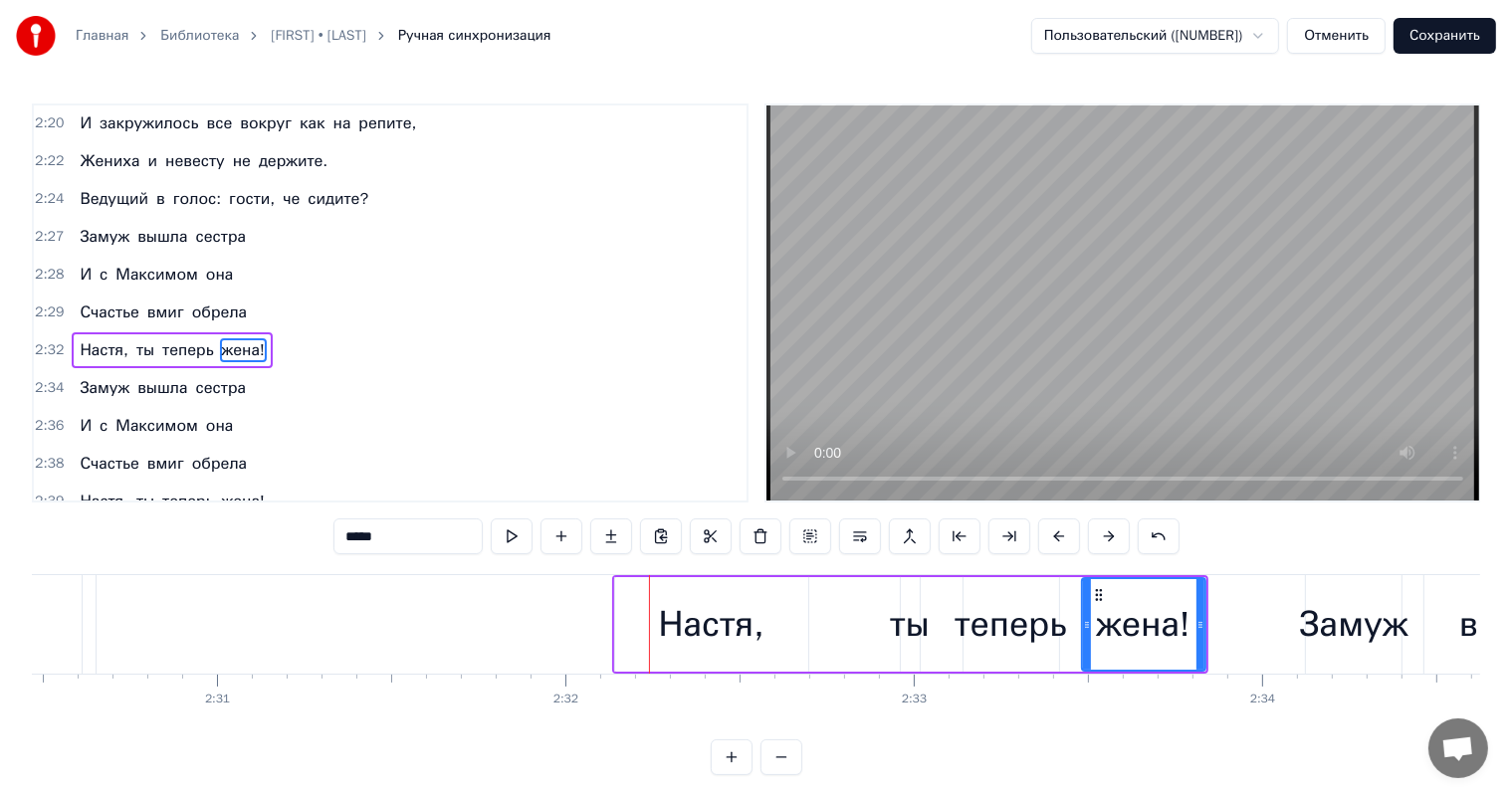 click at bounding box center (1109, 536) 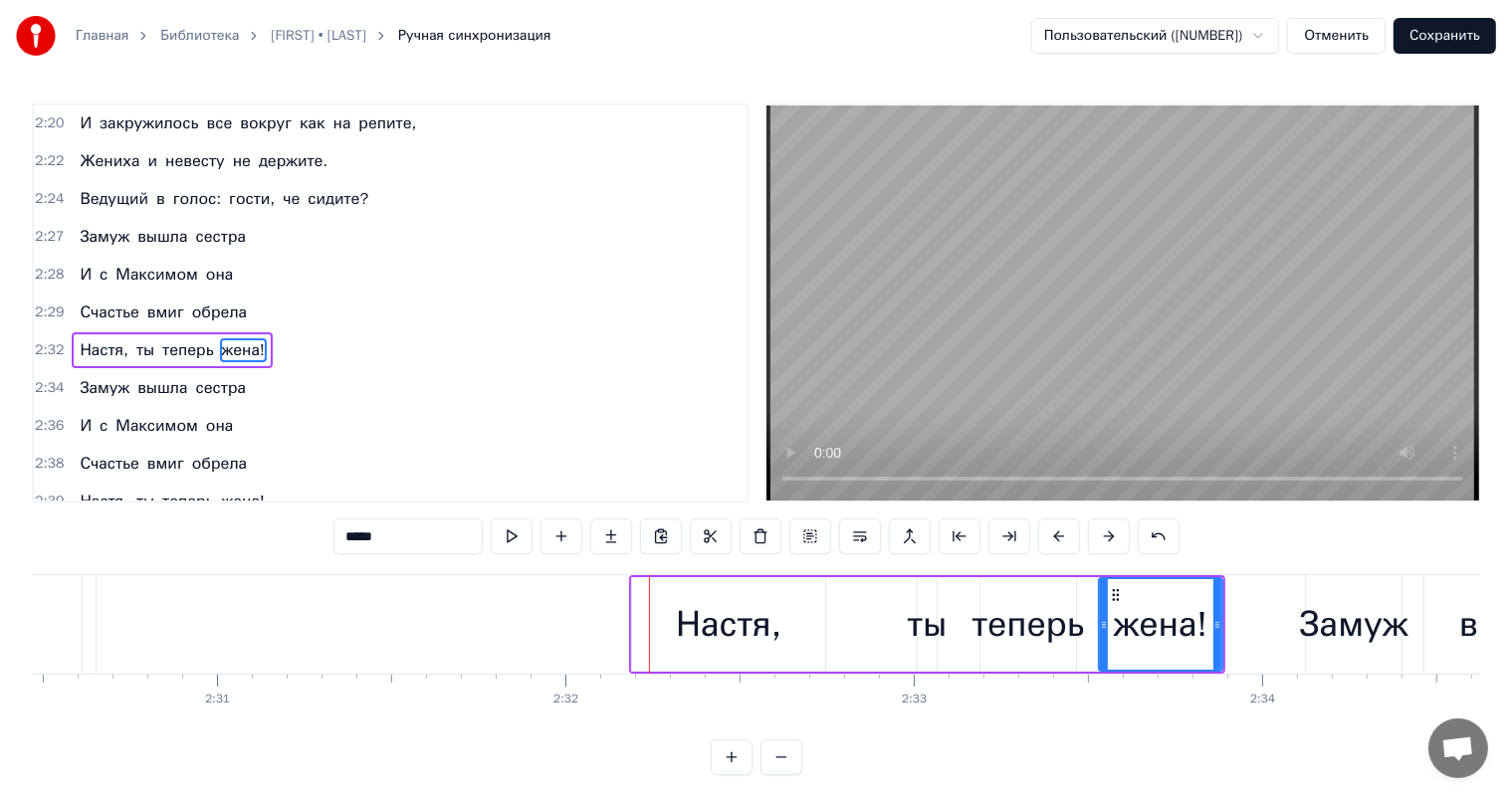 click at bounding box center [1109, 536] 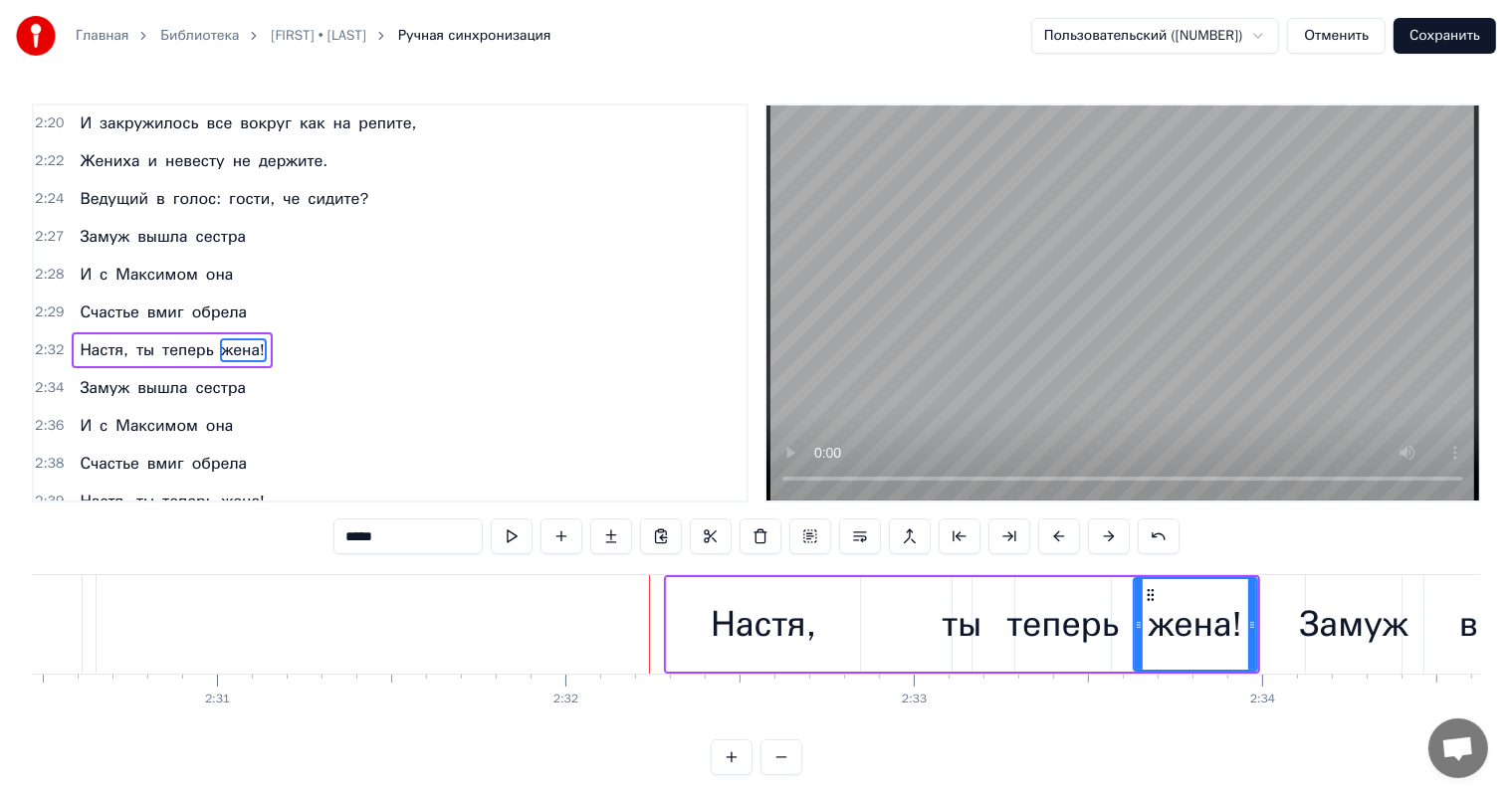 click at bounding box center [1109, 536] 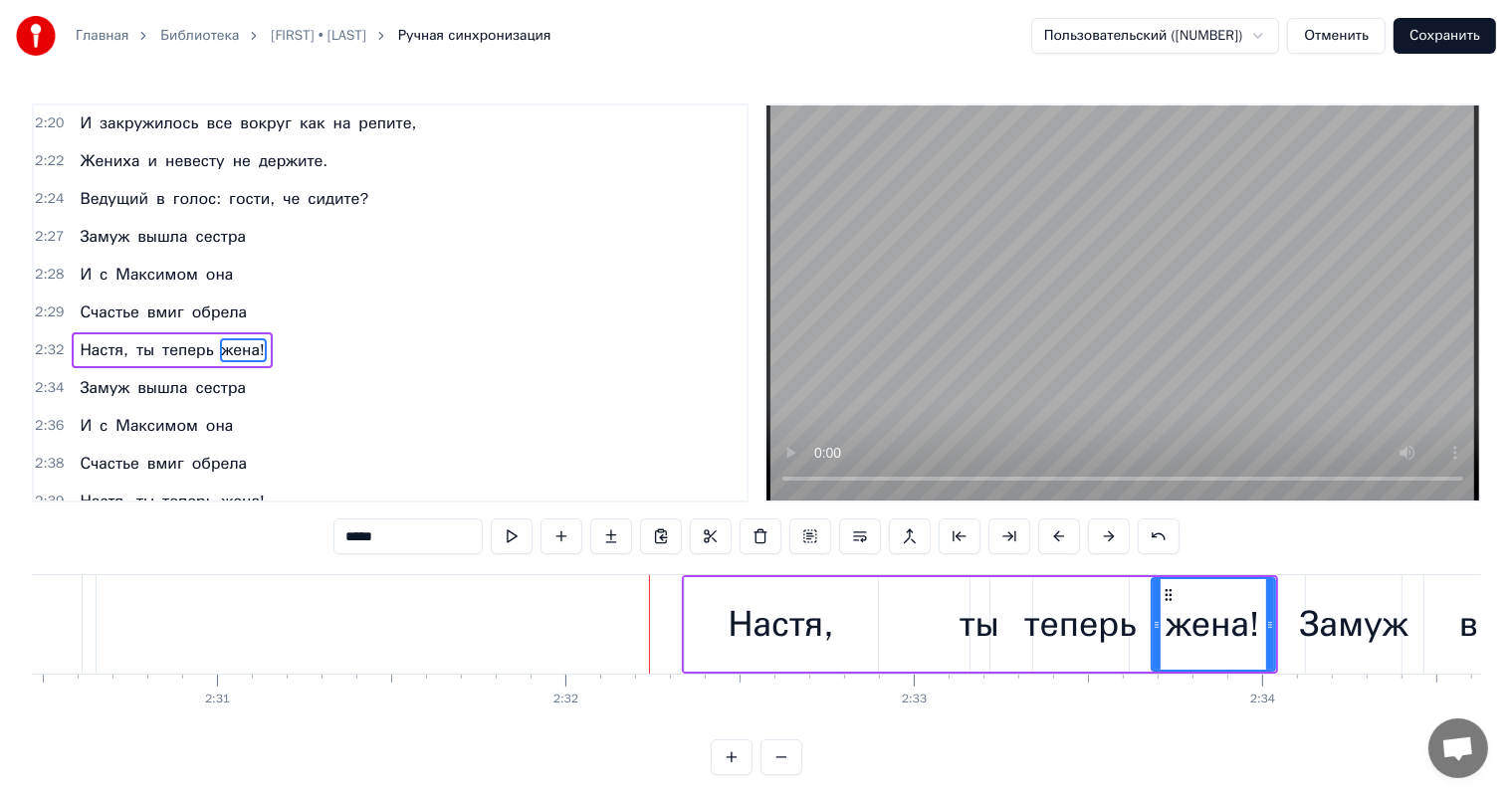 click at bounding box center (1109, 536) 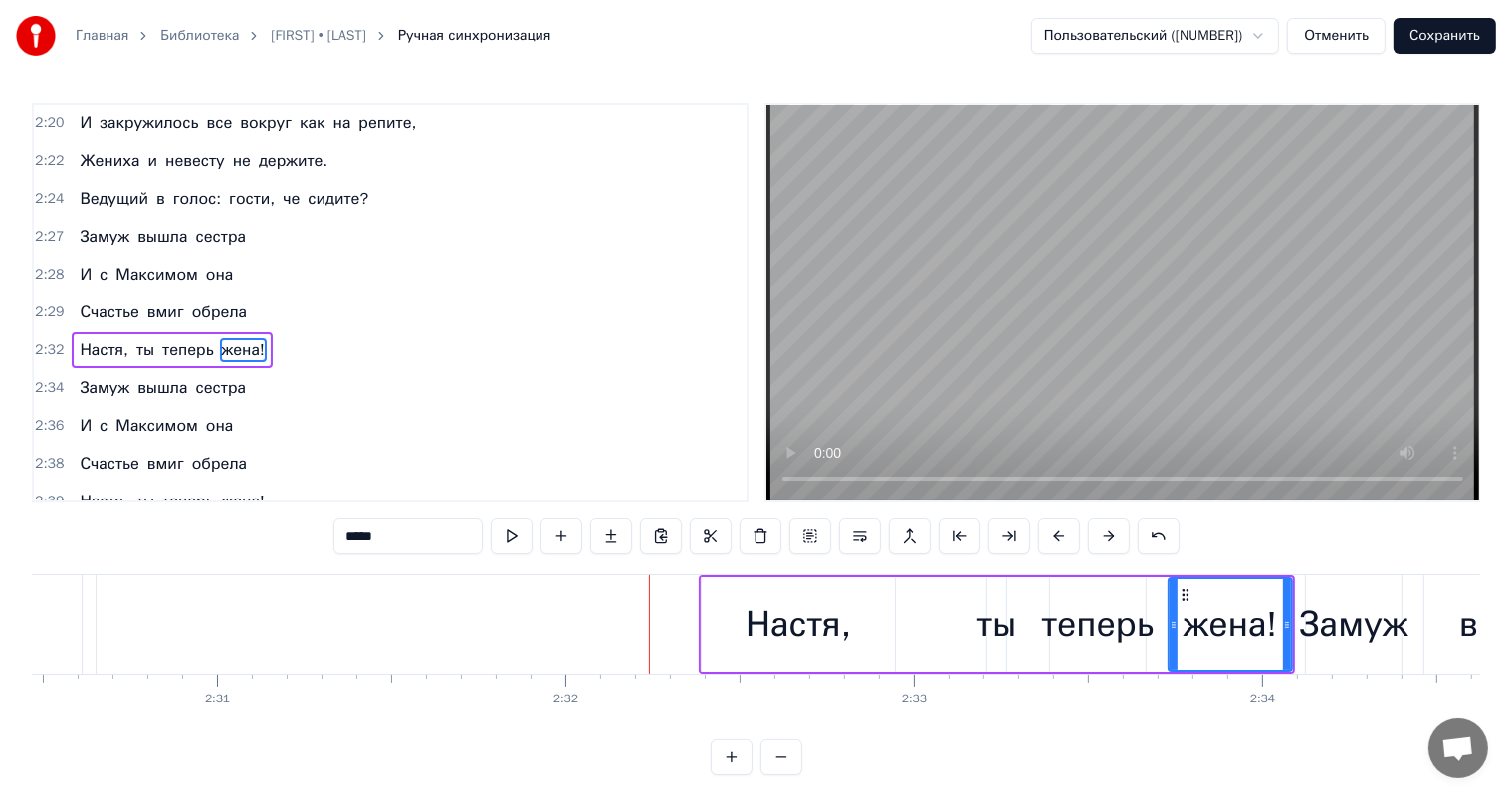click at bounding box center [1109, 536] 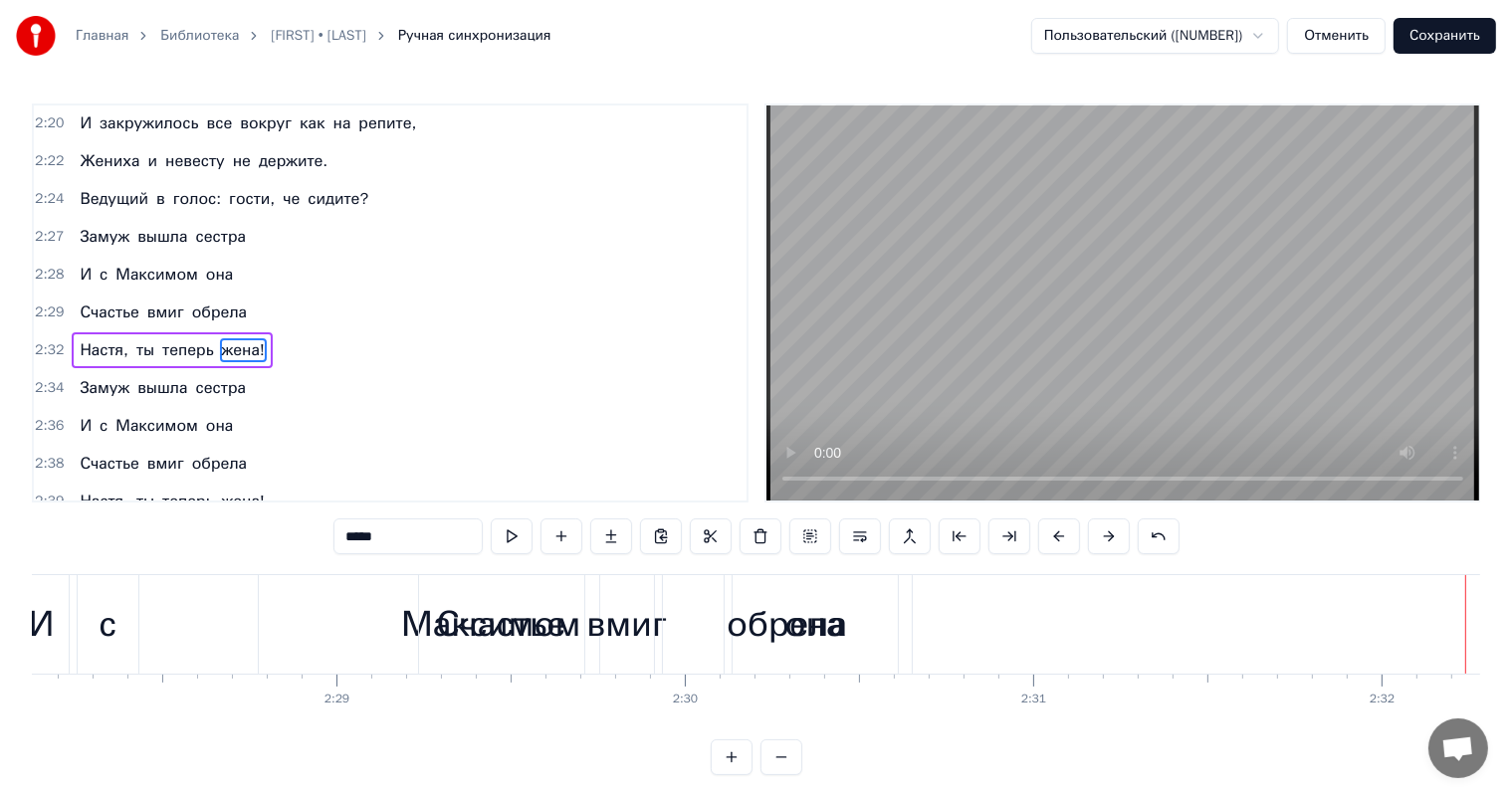 scroll, scrollTop: 0, scrollLeft: 51906, axis: horizontal 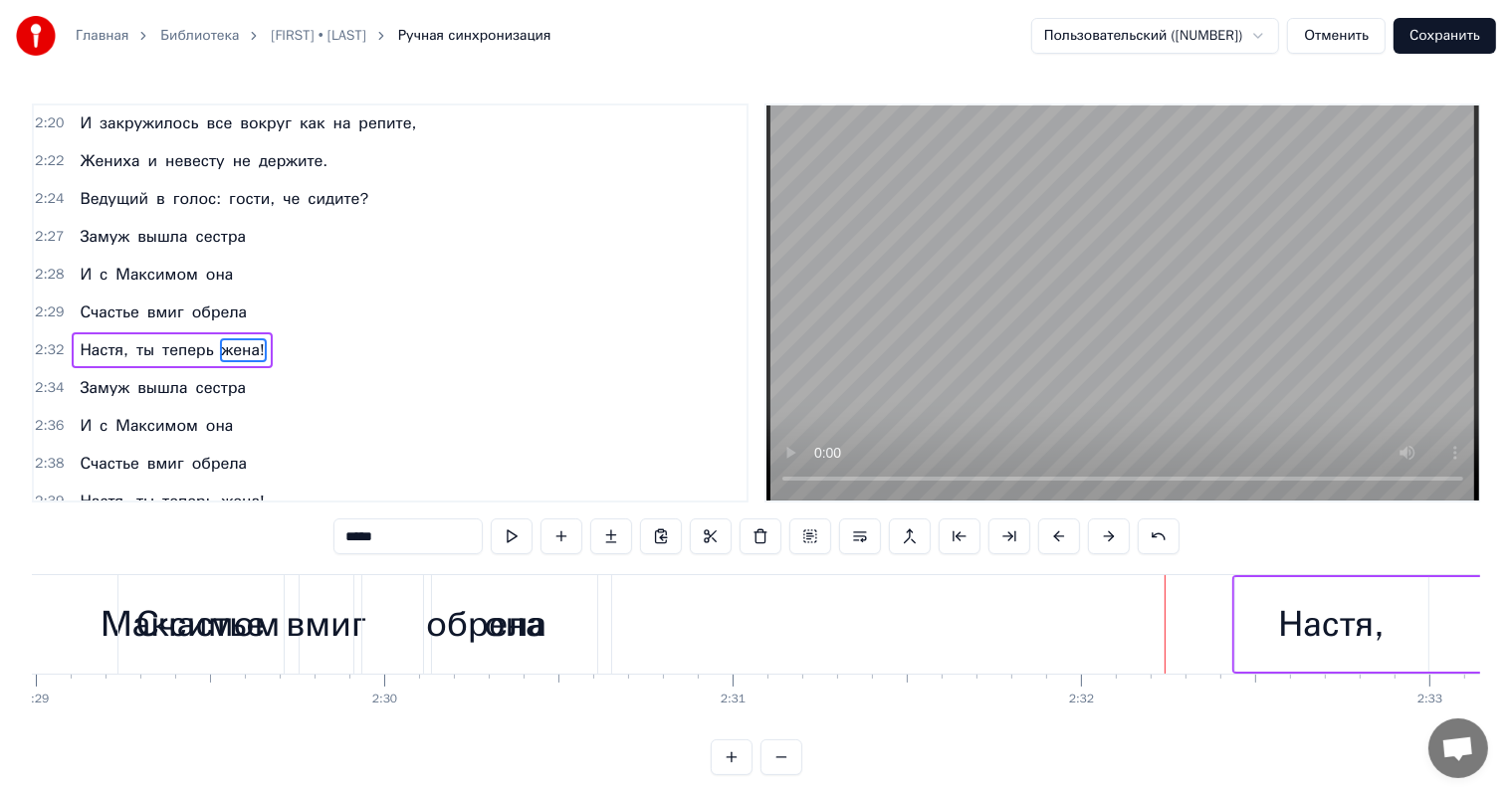 click on "обрела" at bounding box center [487, 624] 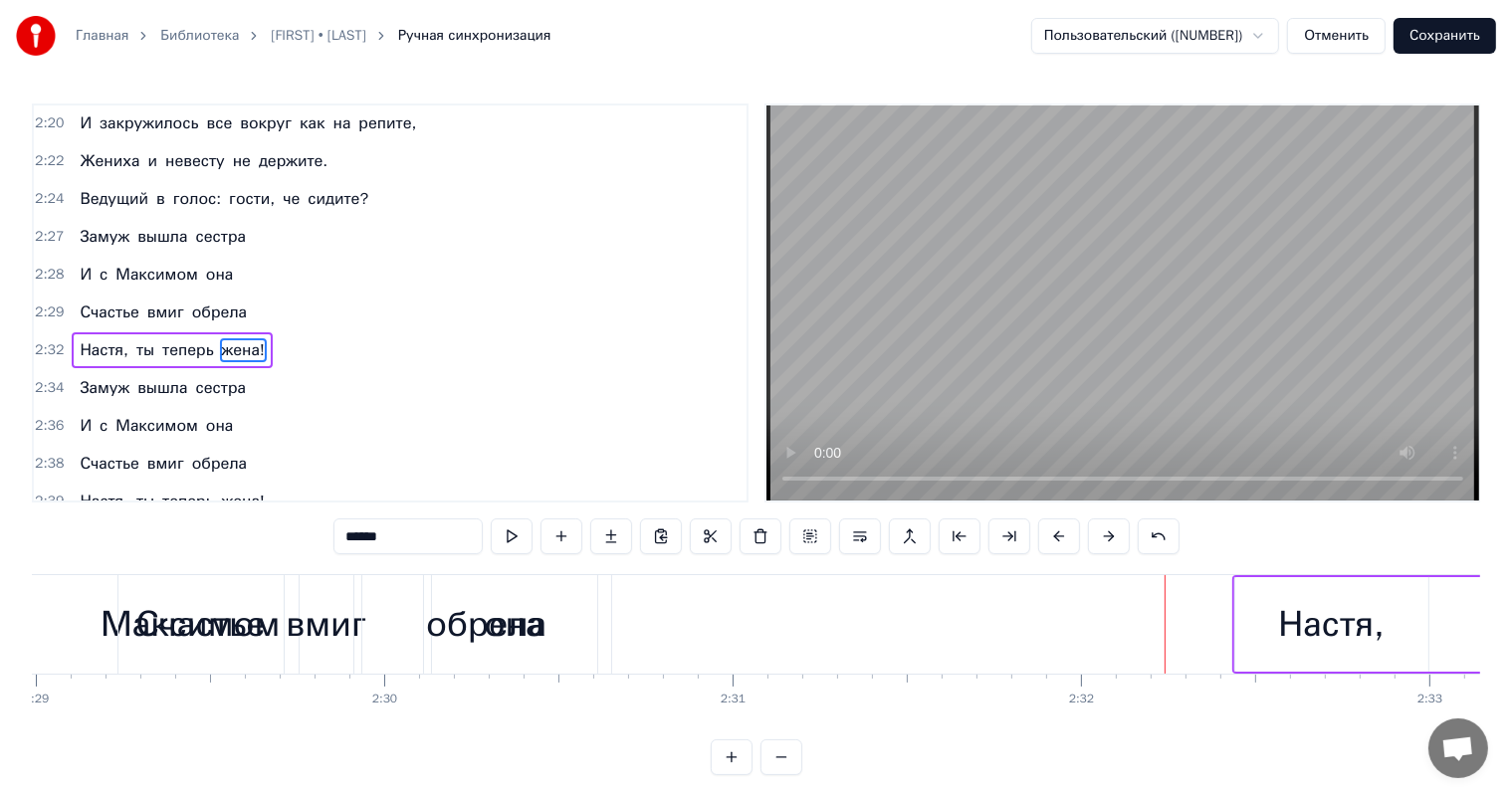 scroll, scrollTop: 1174, scrollLeft: 0, axis: vertical 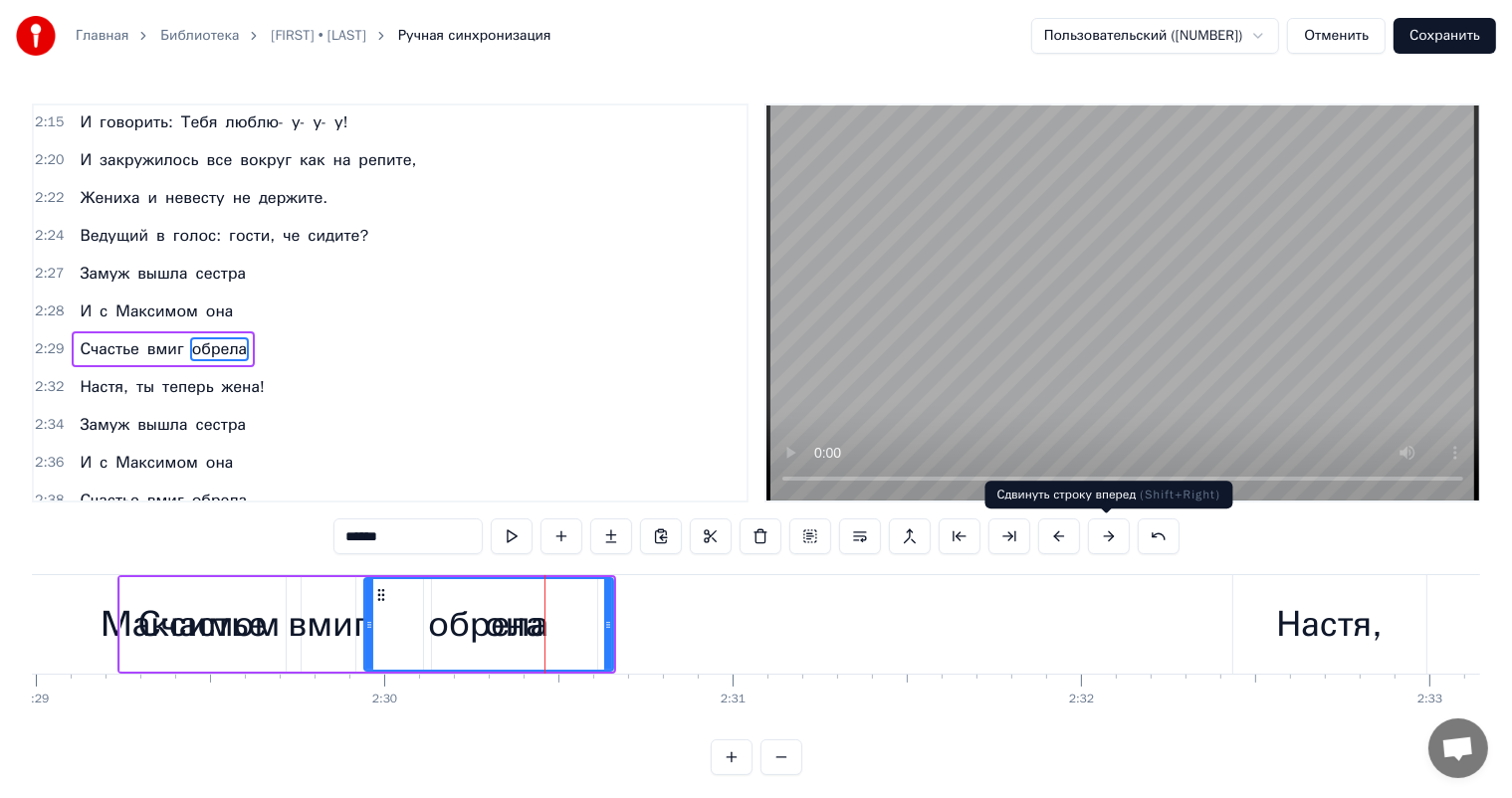 click at bounding box center [1109, 536] 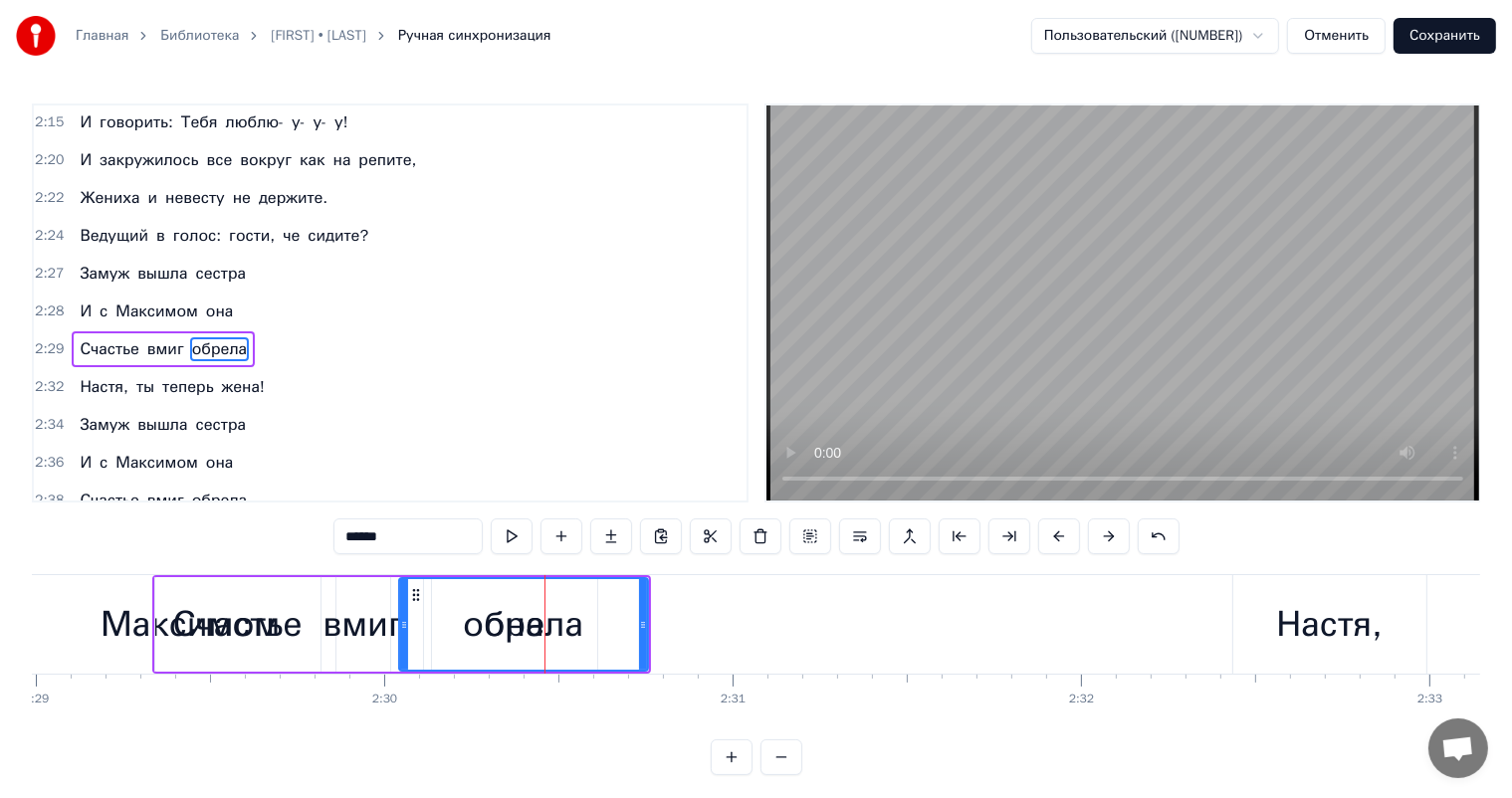 click at bounding box center [1109, 536] 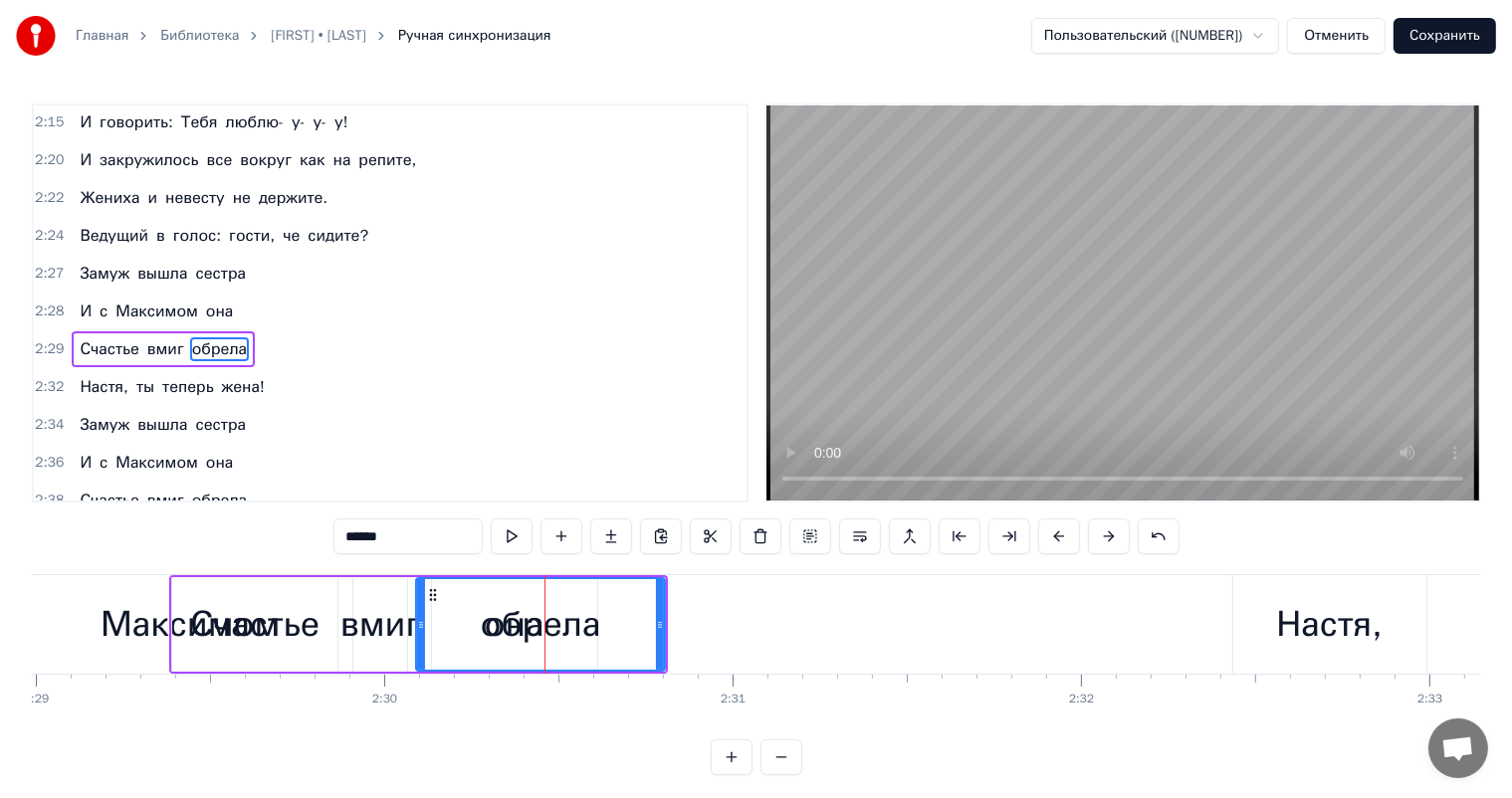 click at bounding box center (1109, 536) 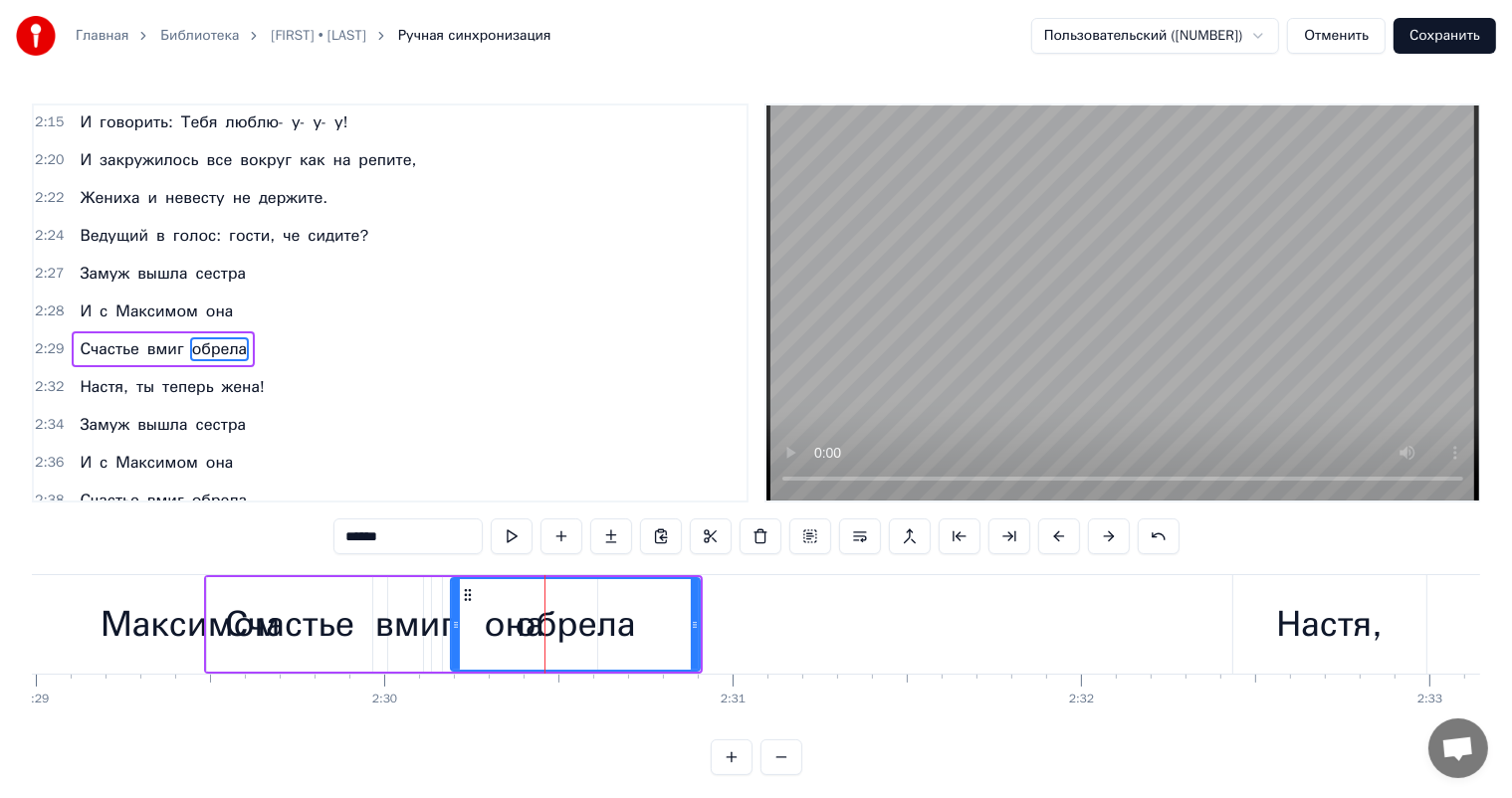 click at bounding box center [1109, 536] 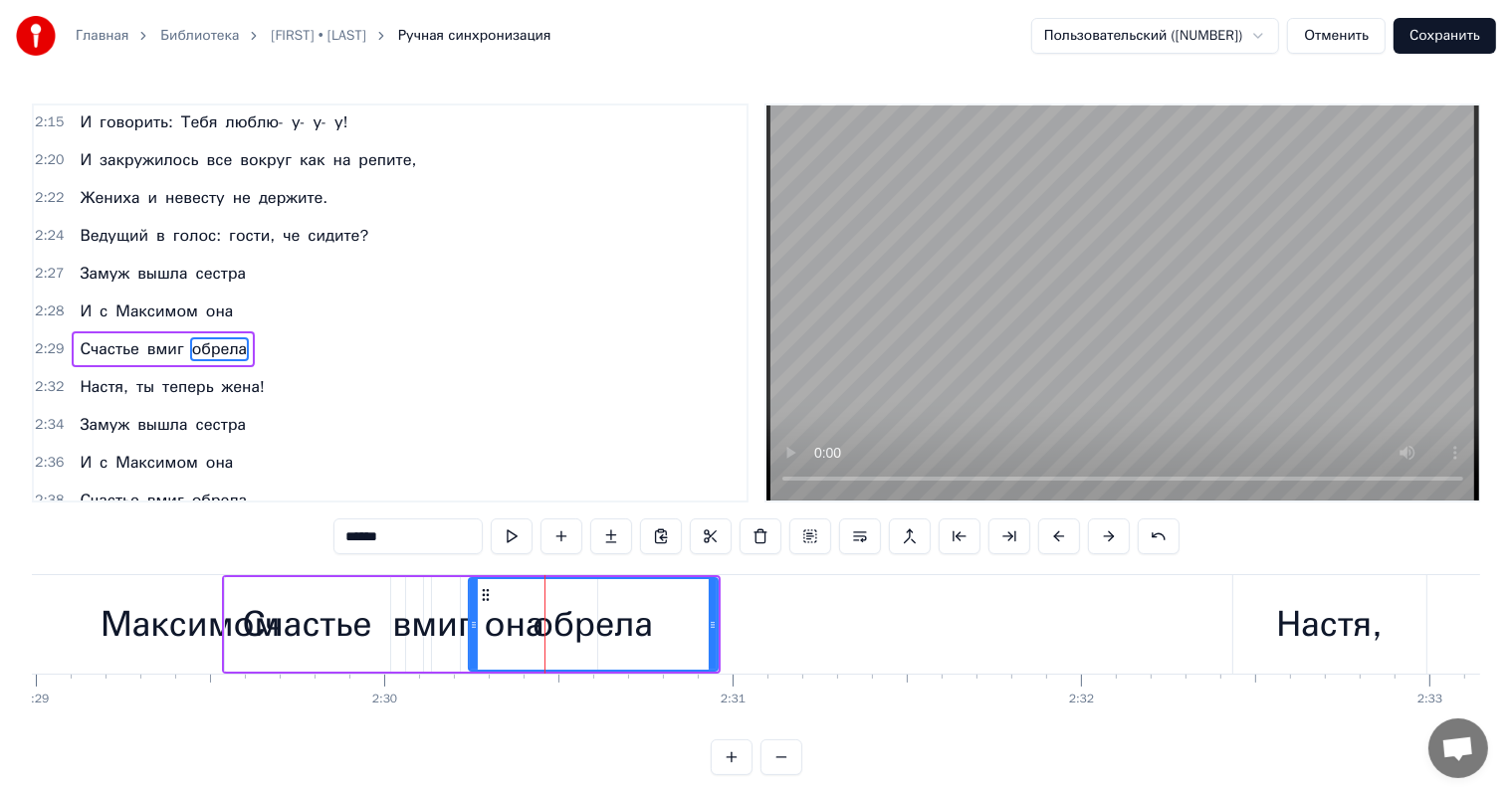 click at bounding box center (1109, 536) 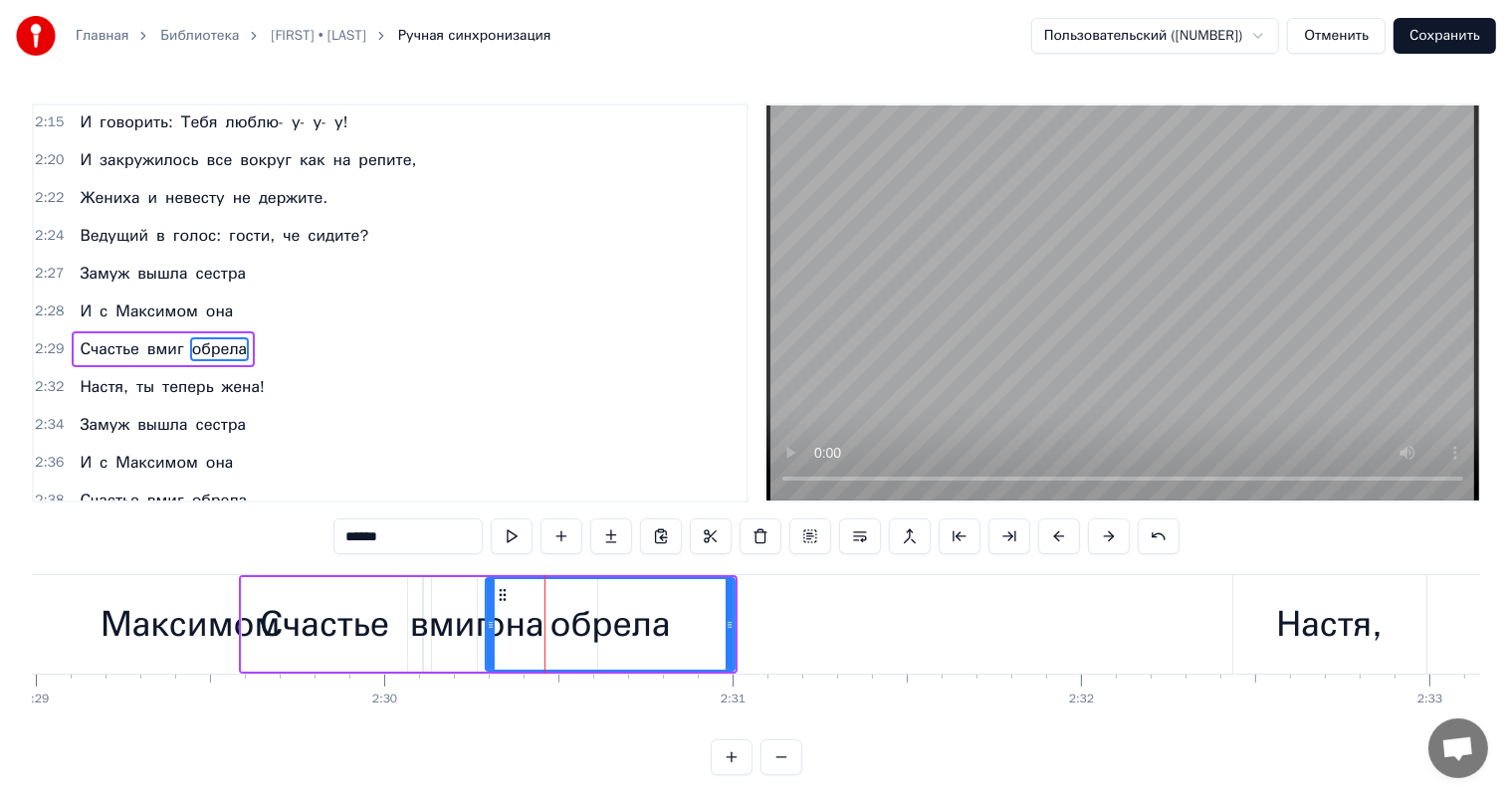 click at bounding box center [1109, 536] 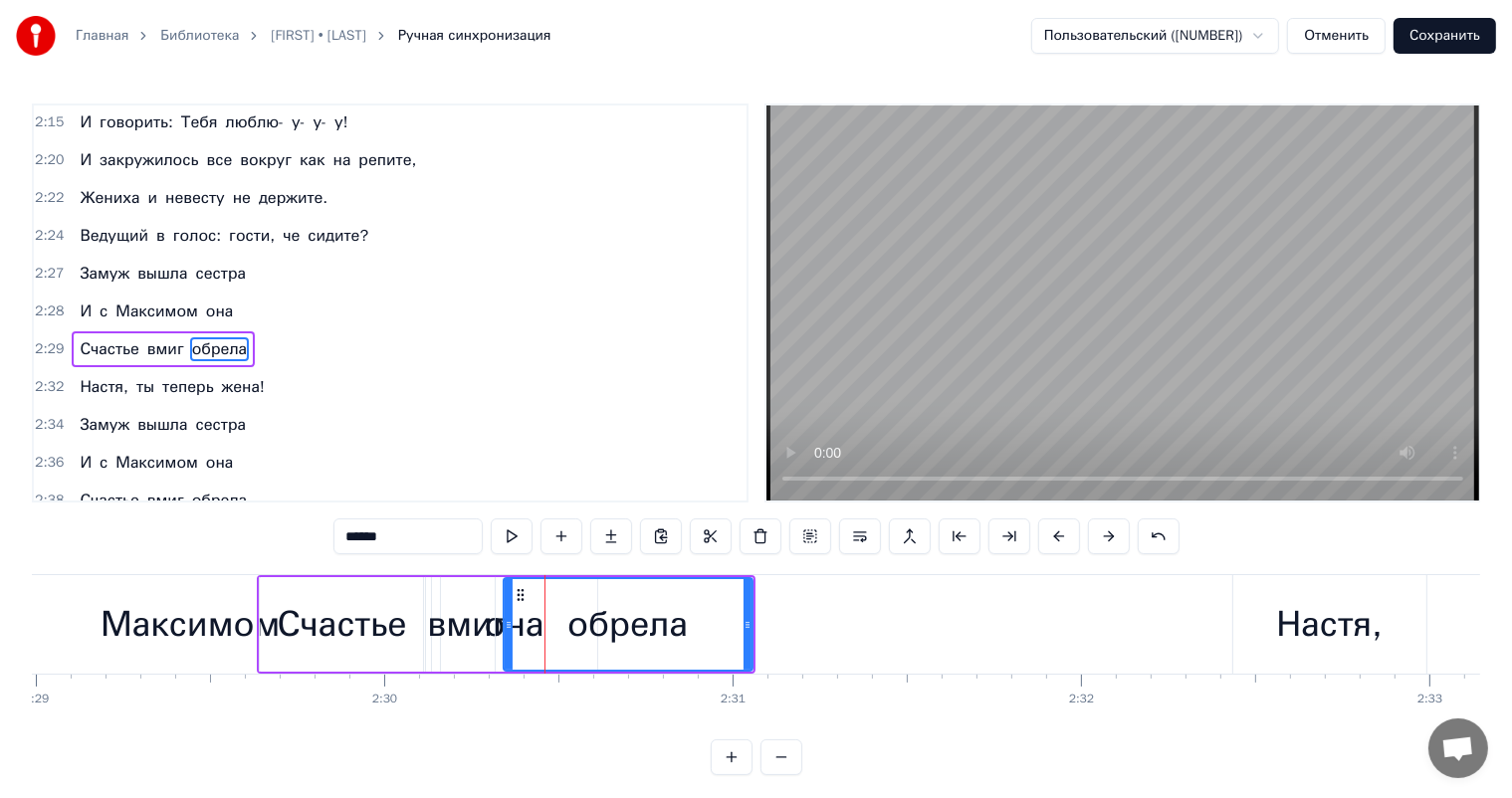 click at bounding box center [1109, 536] 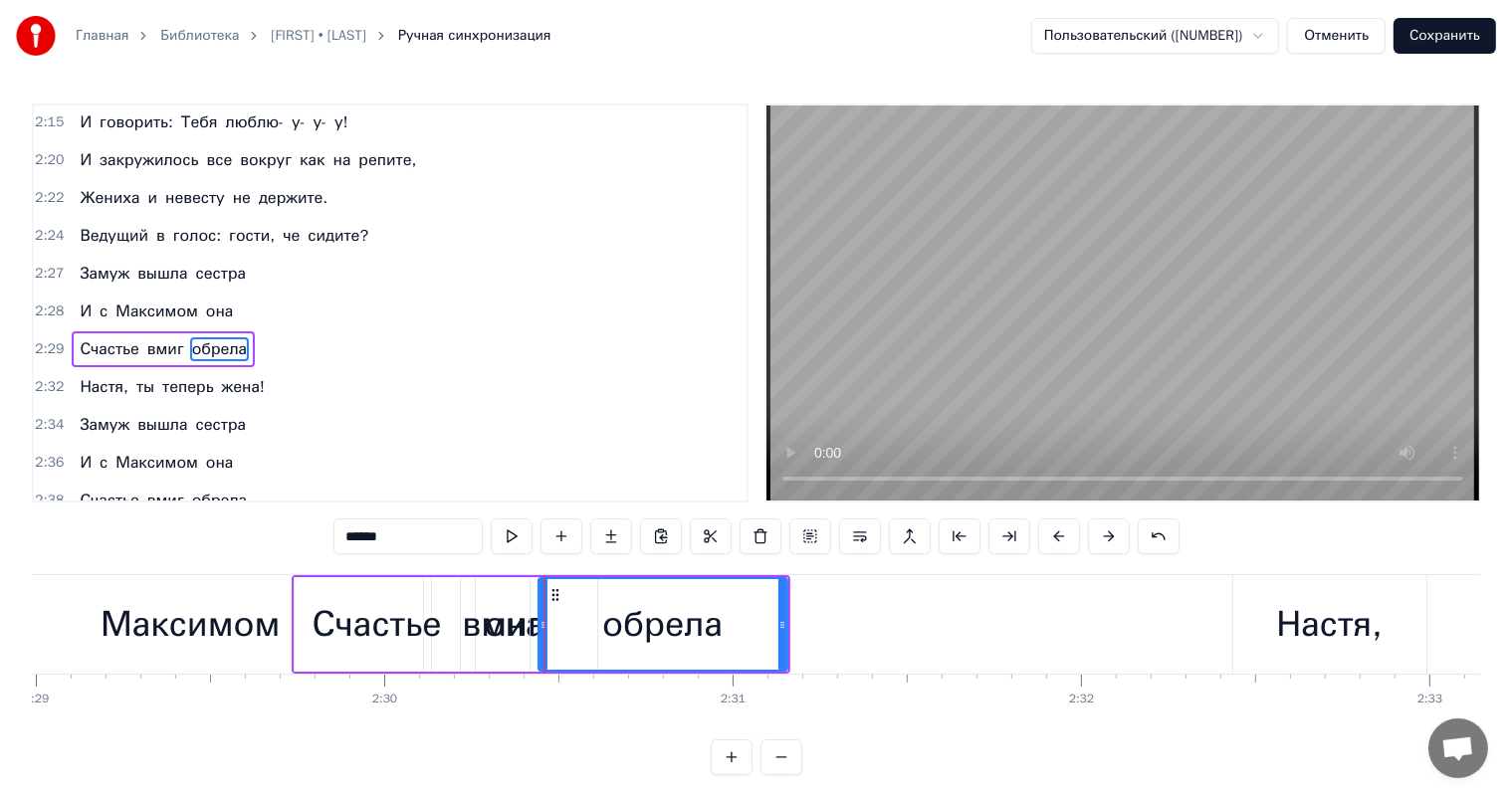 click at bounding box center [1109, 536] 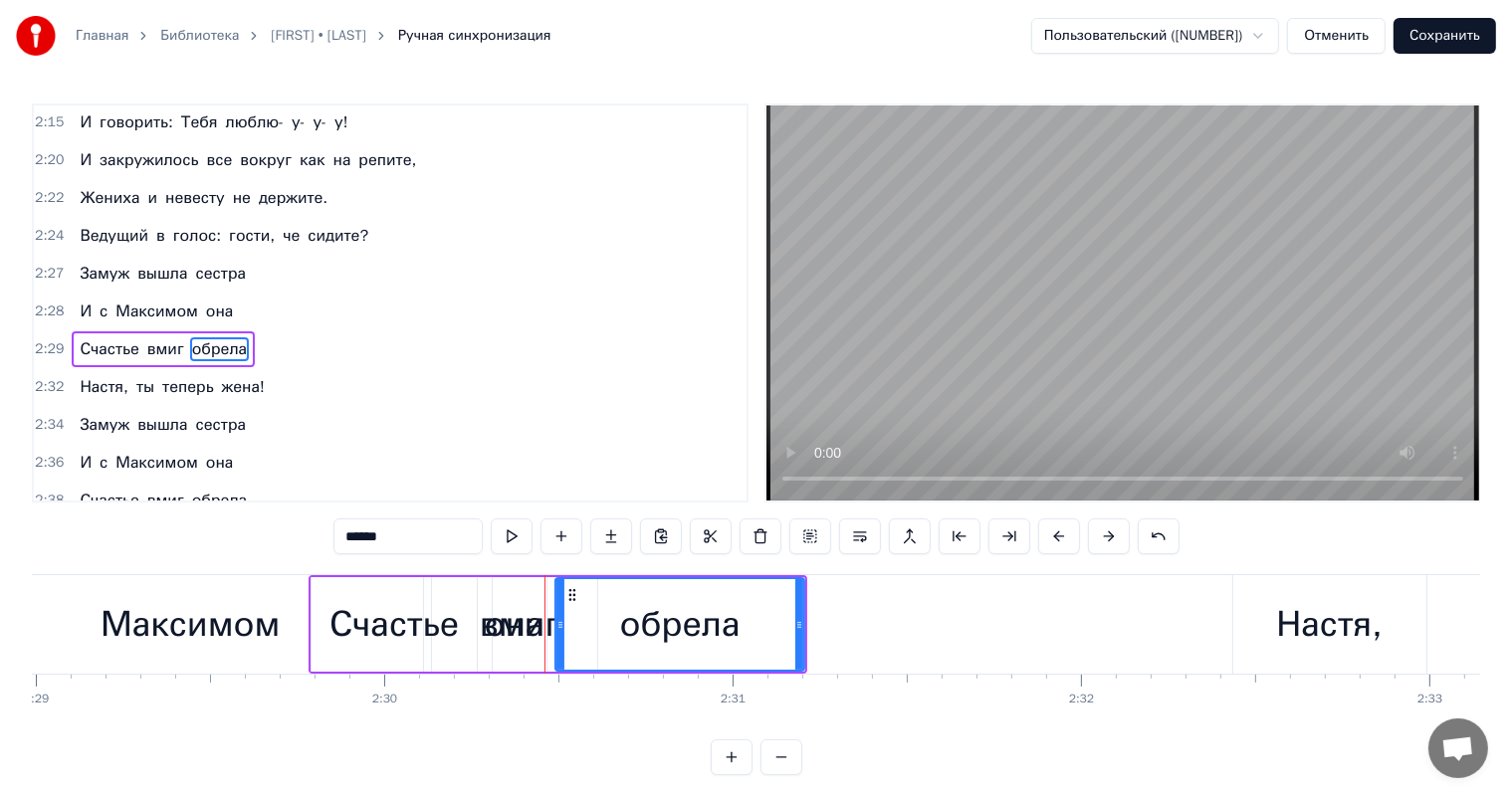 click at bounding box center (1109, 536) 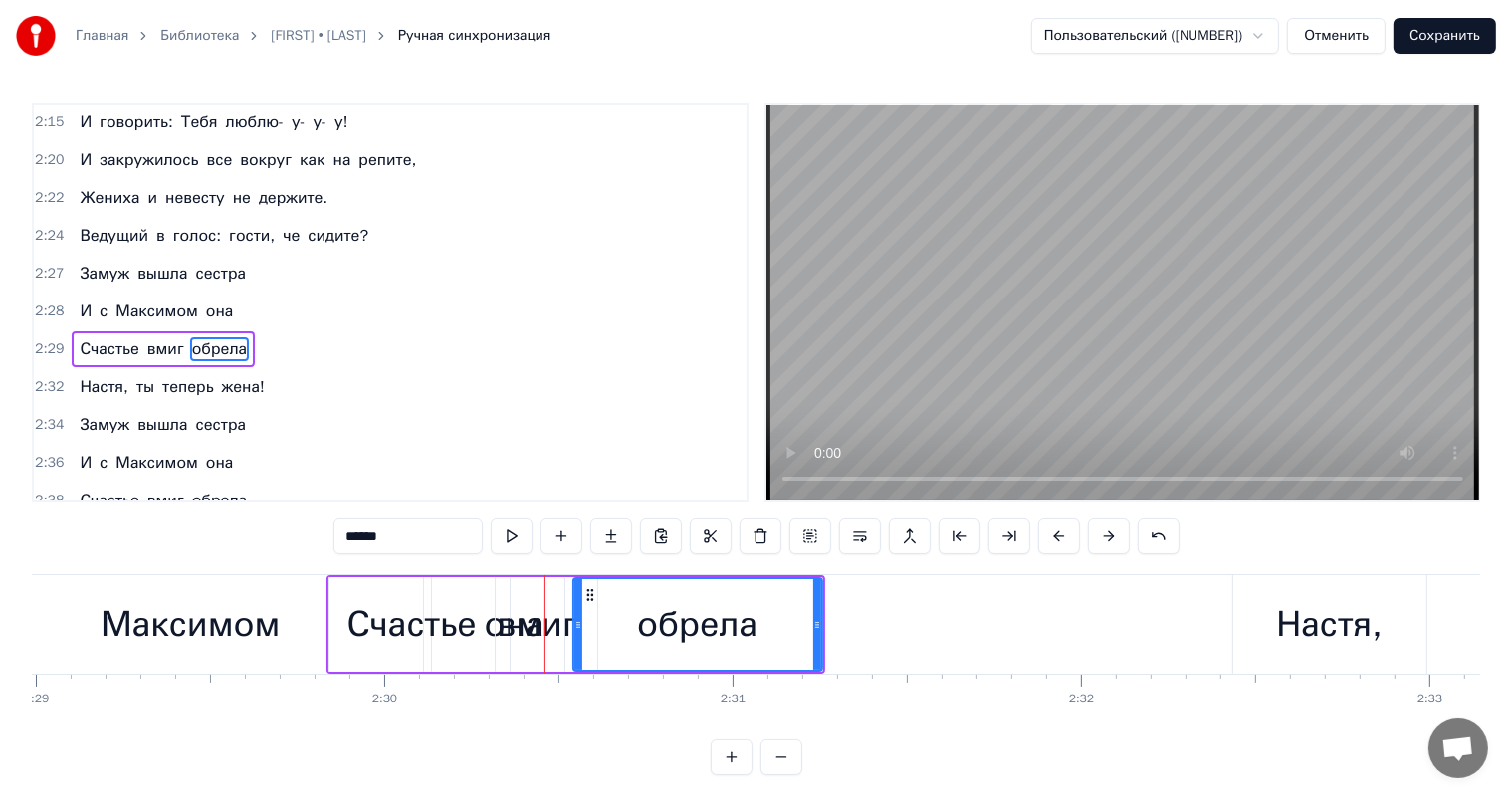 click at bounding box center (1109, 536) 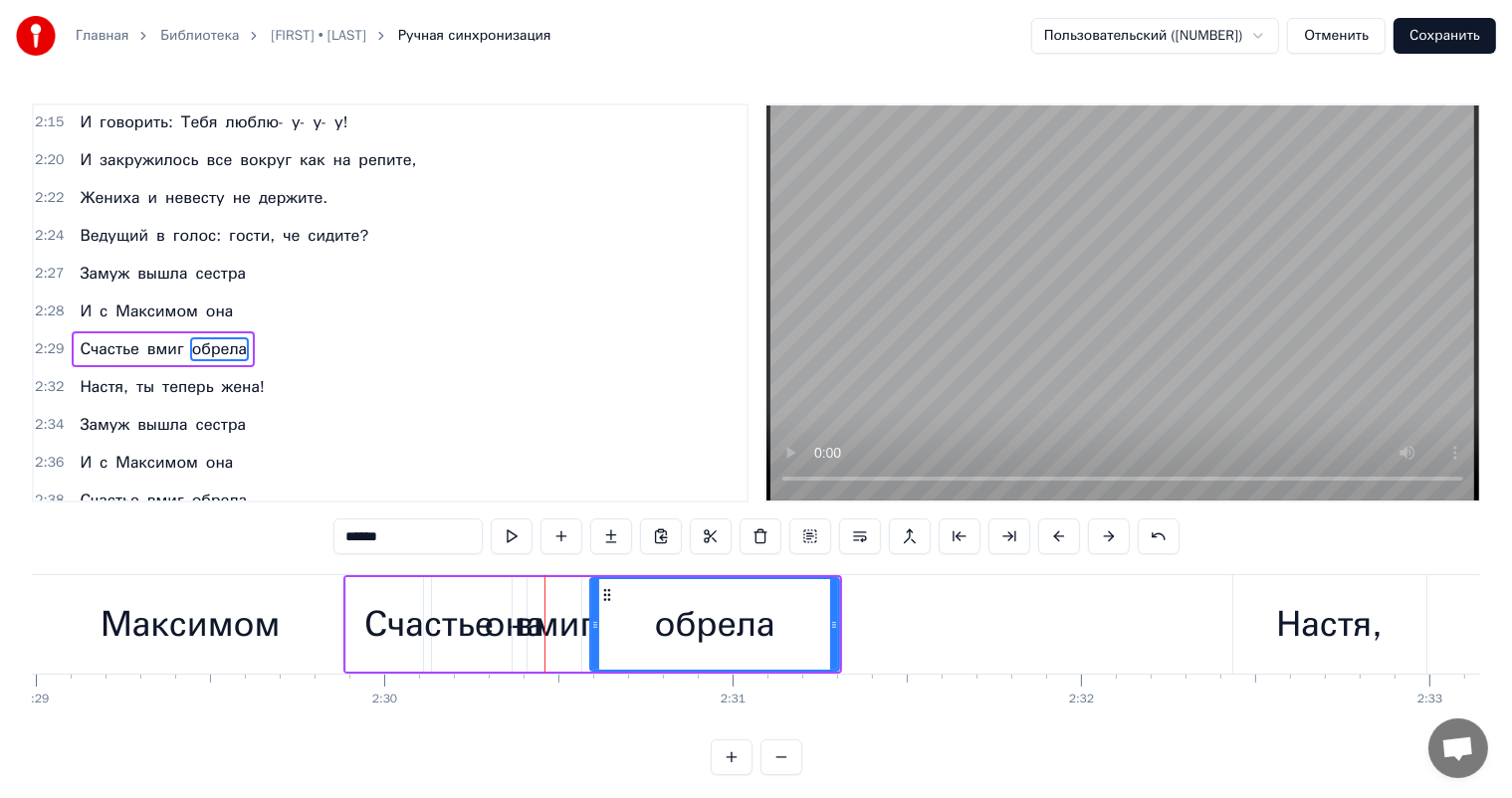 click at bounding box center (1109, 536) 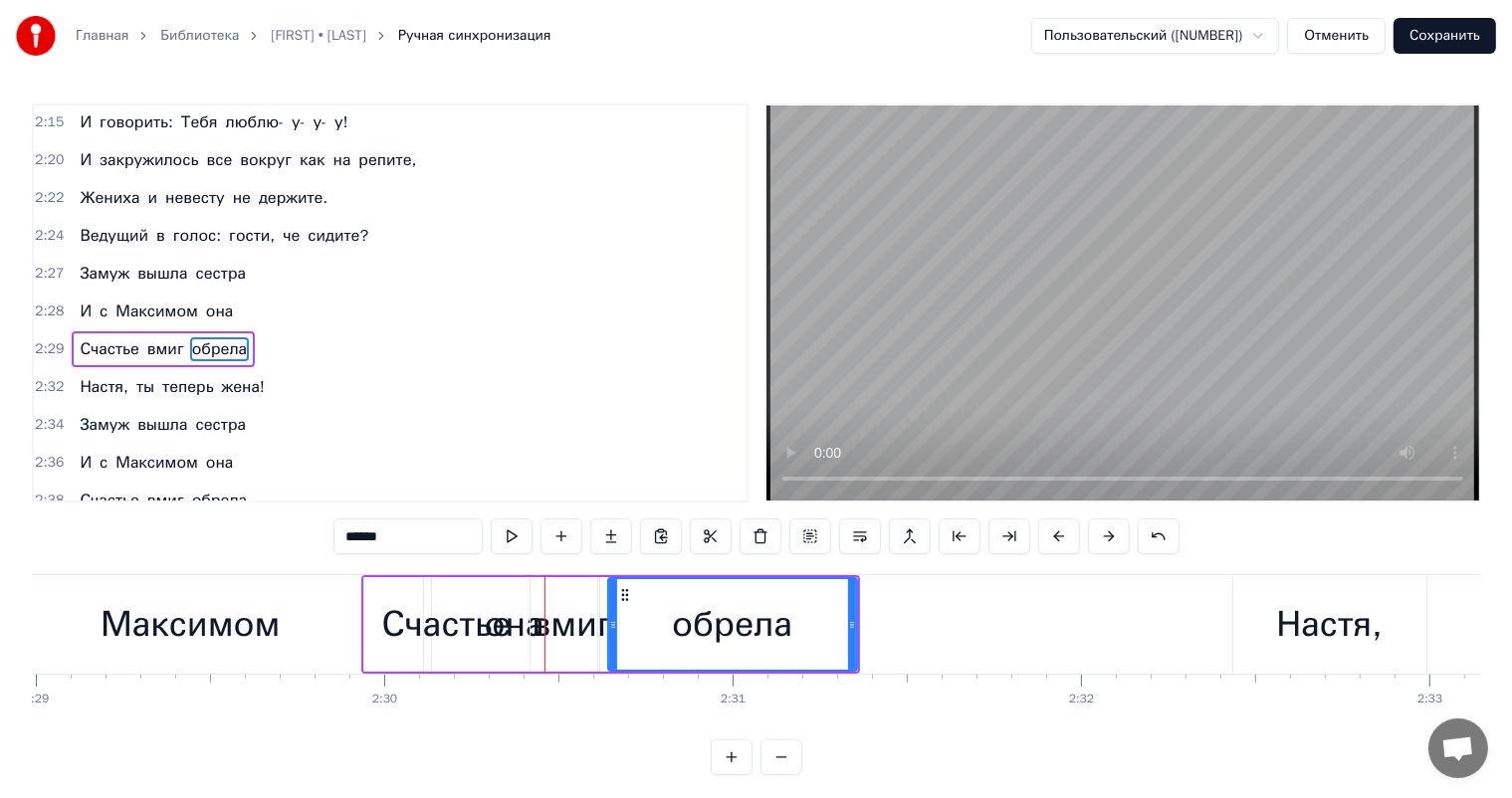 click at bounding box center [1109, 536] 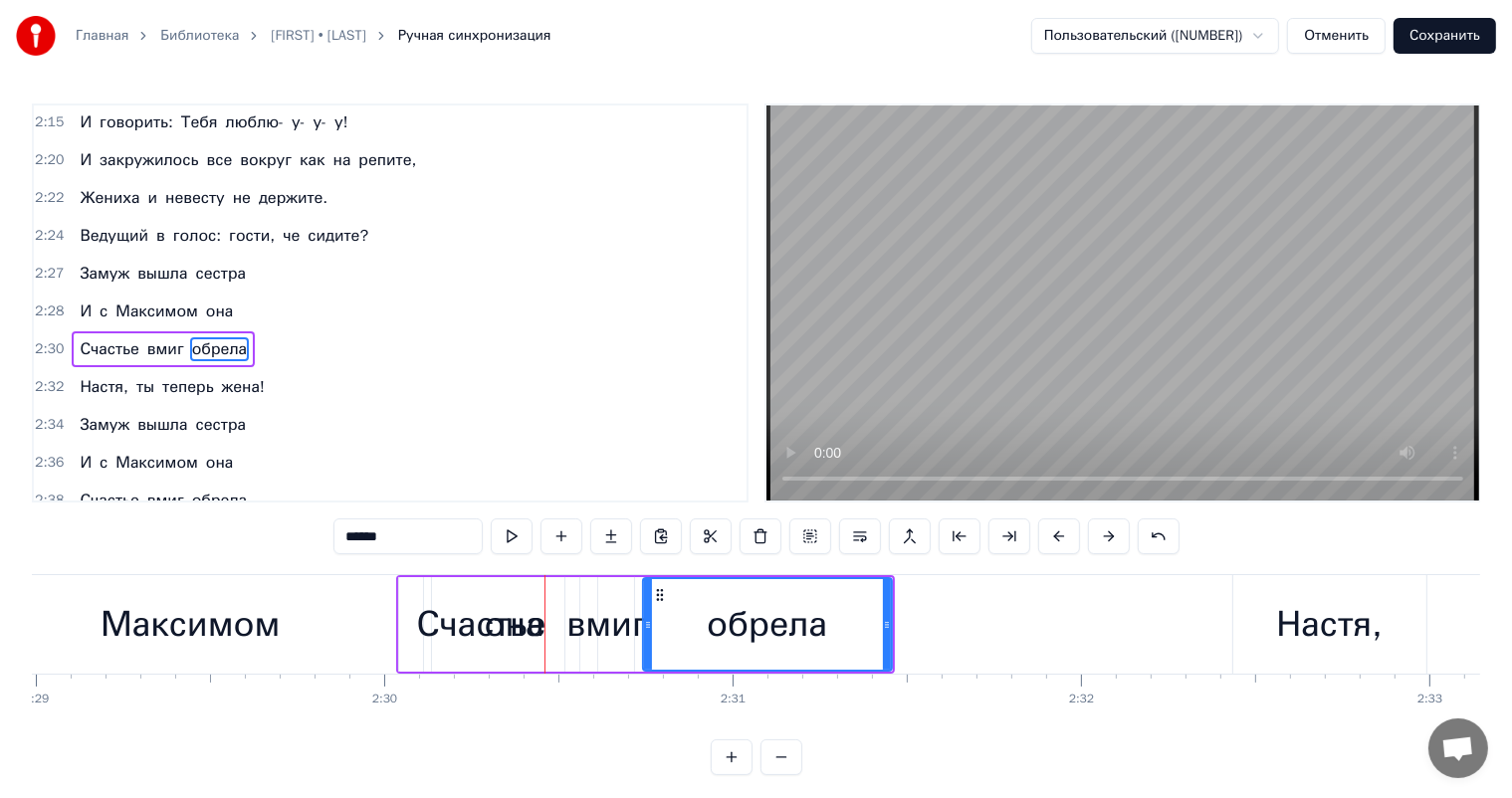 click at bounding box center [1109, 536] 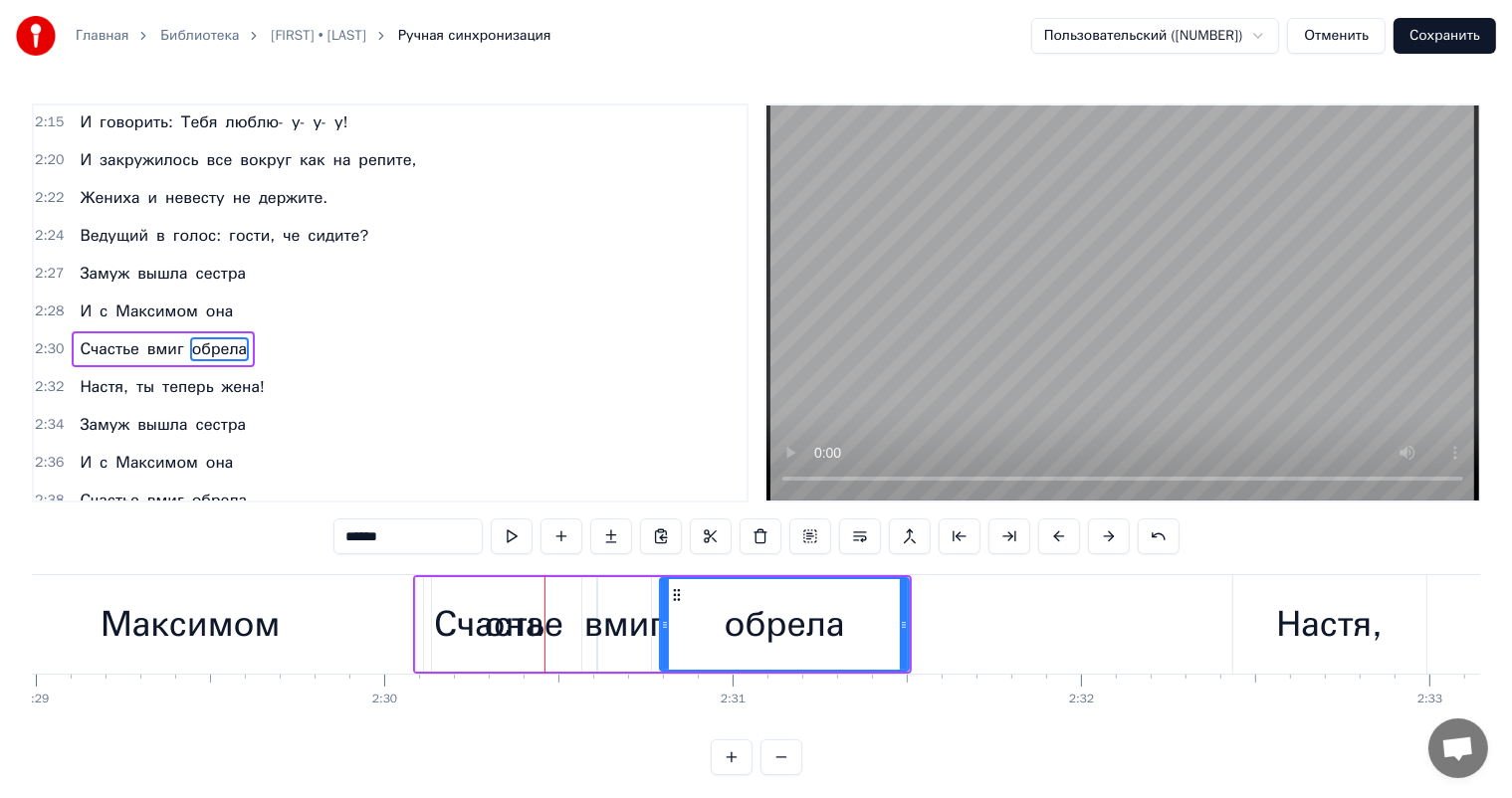 click at bounding box center (1109, 536) 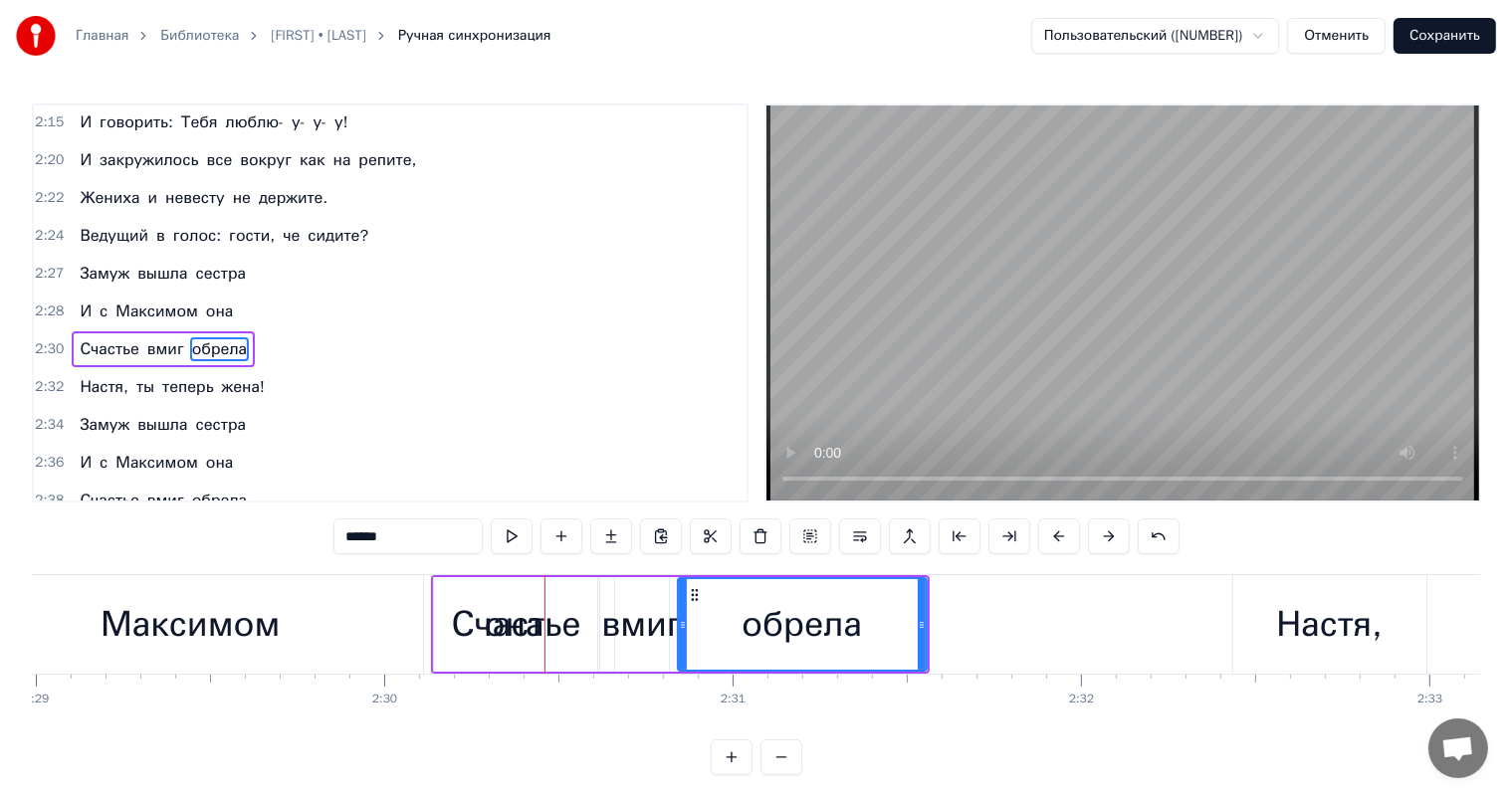 click at bounding box center (1109, 536) 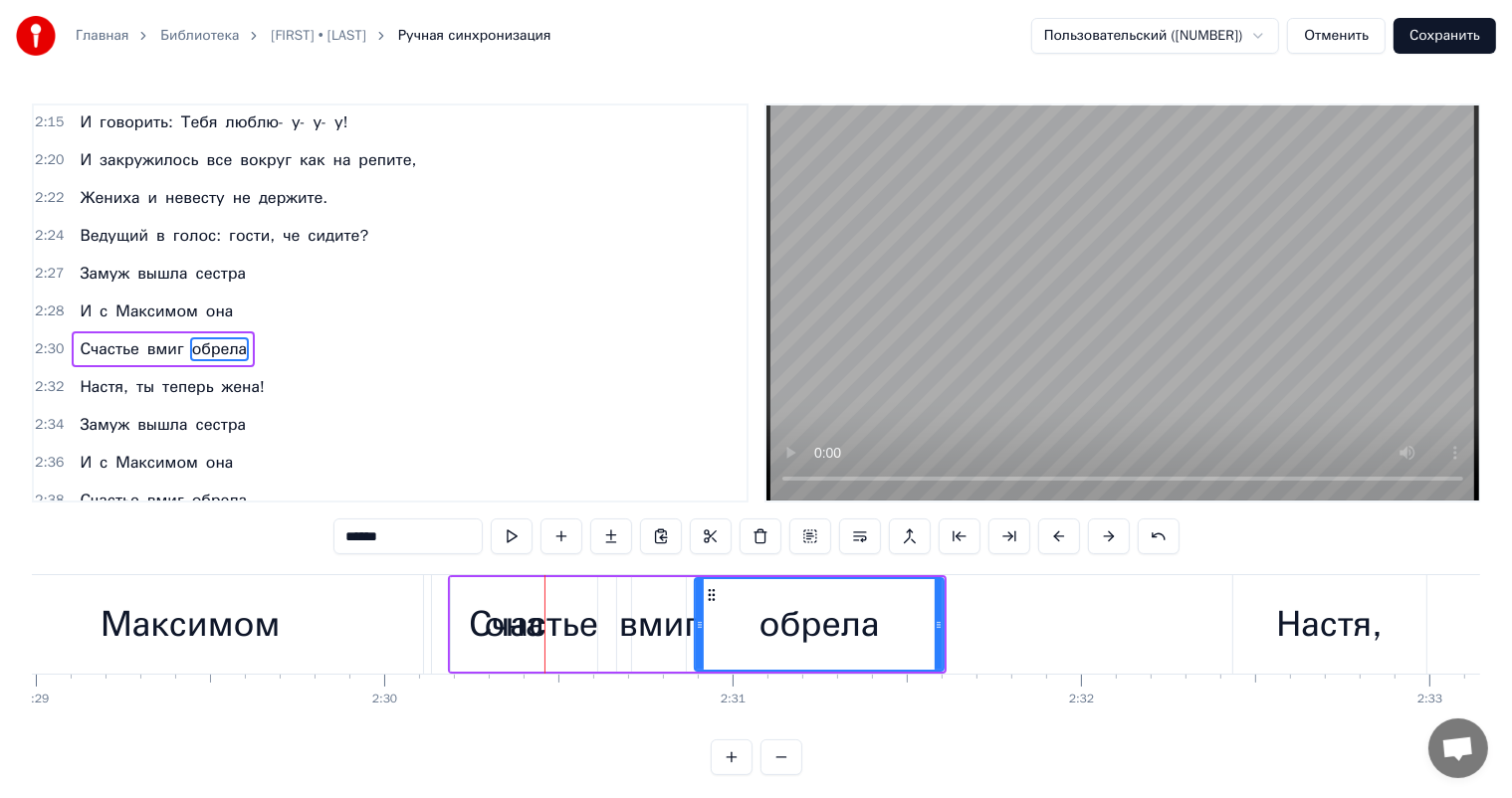 click at bounding box center [1109, 536] 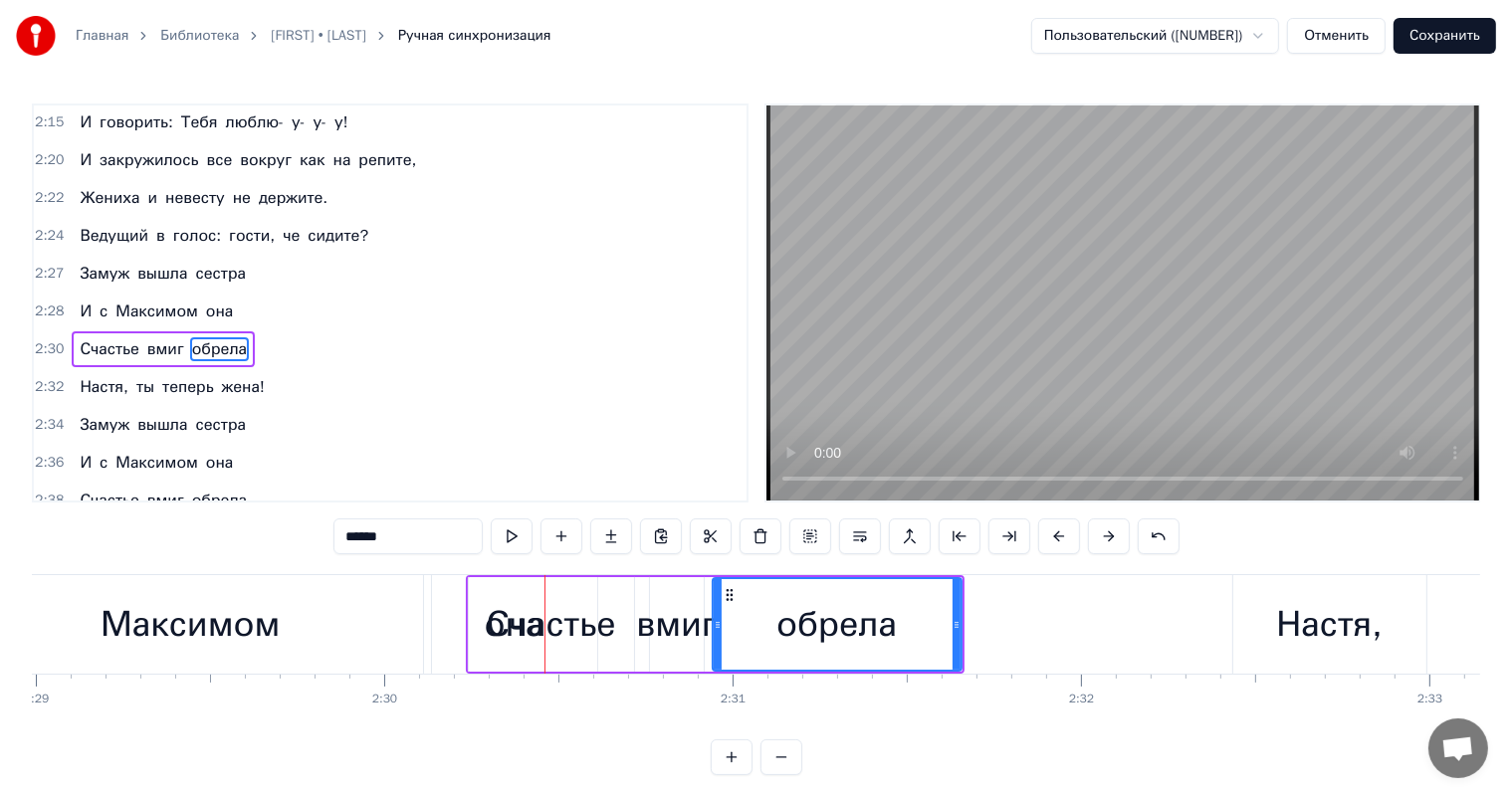 click at bounding box center [1109, 536] 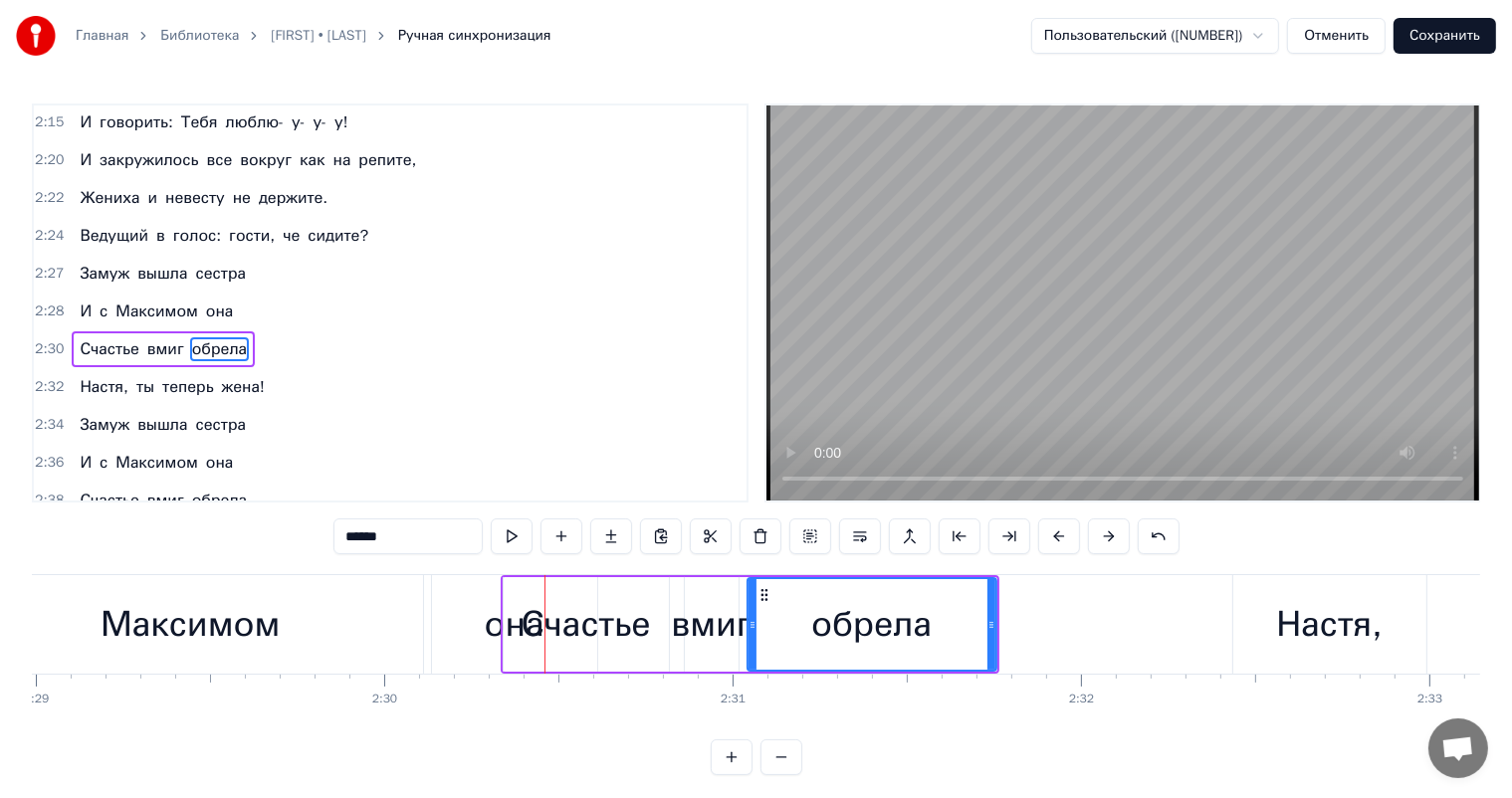 click at bounding box center (1109, 536) 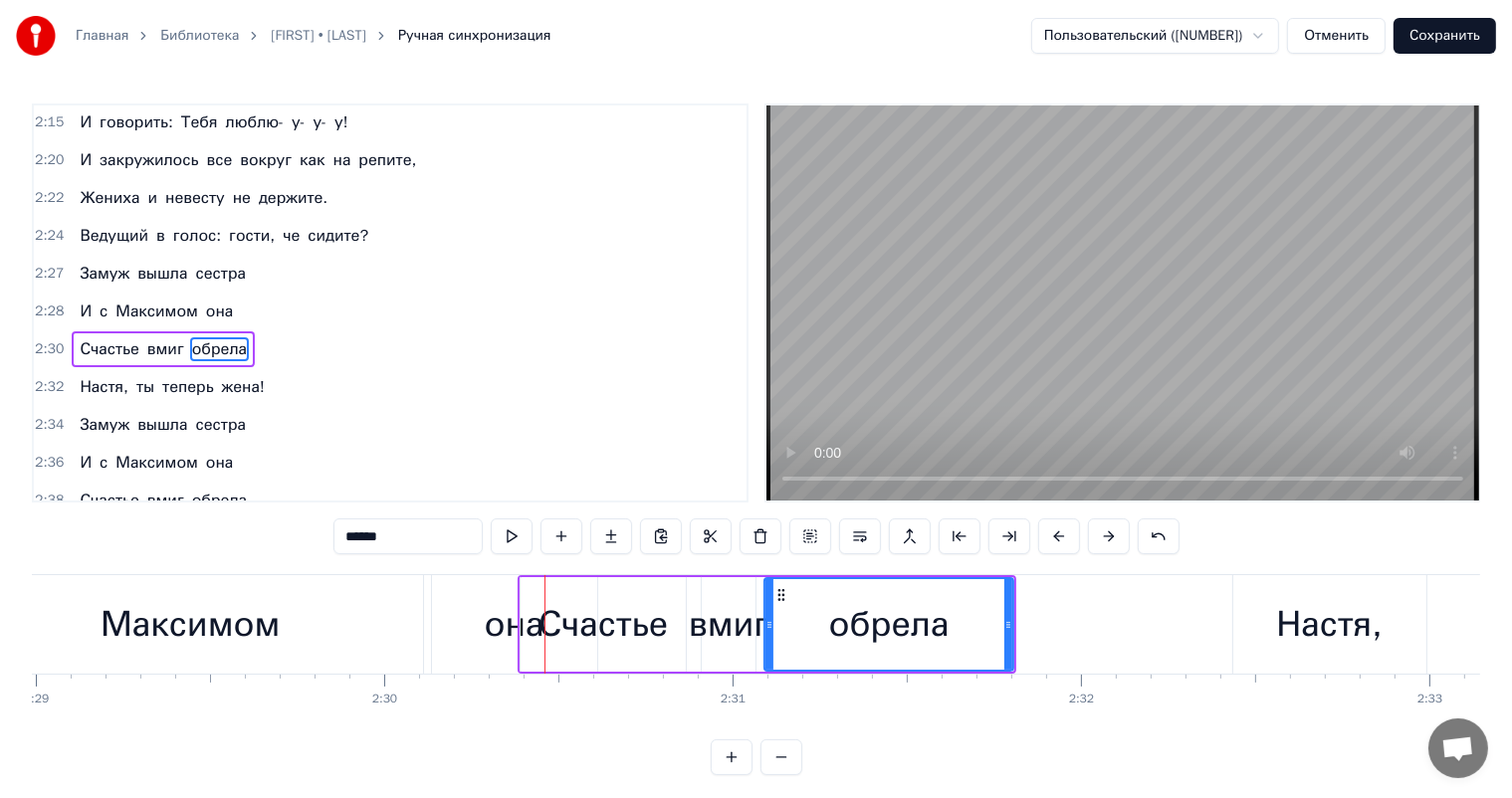 click at bounding box center (1109, 536) 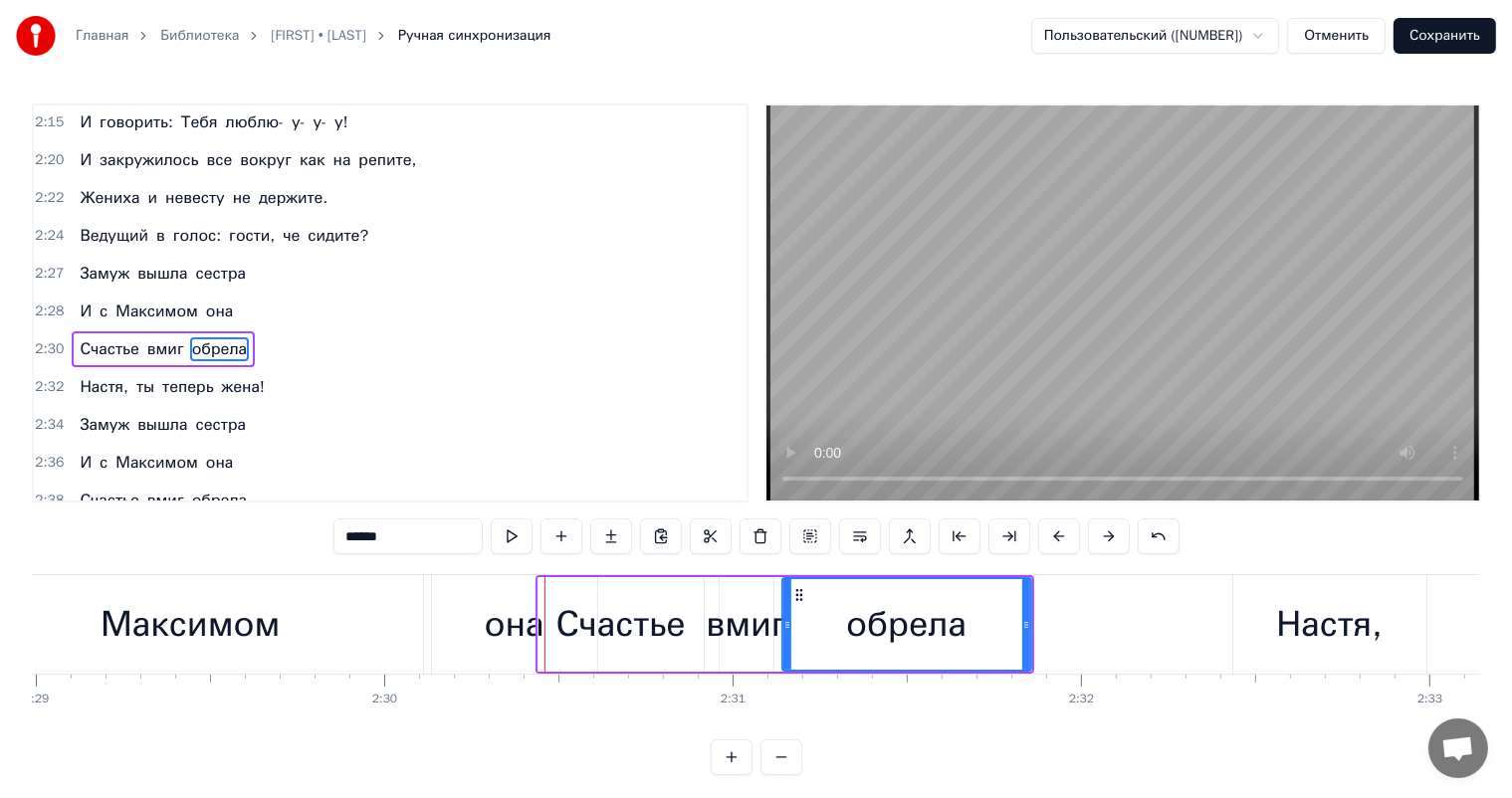 click at bounding box center [1109, 536] 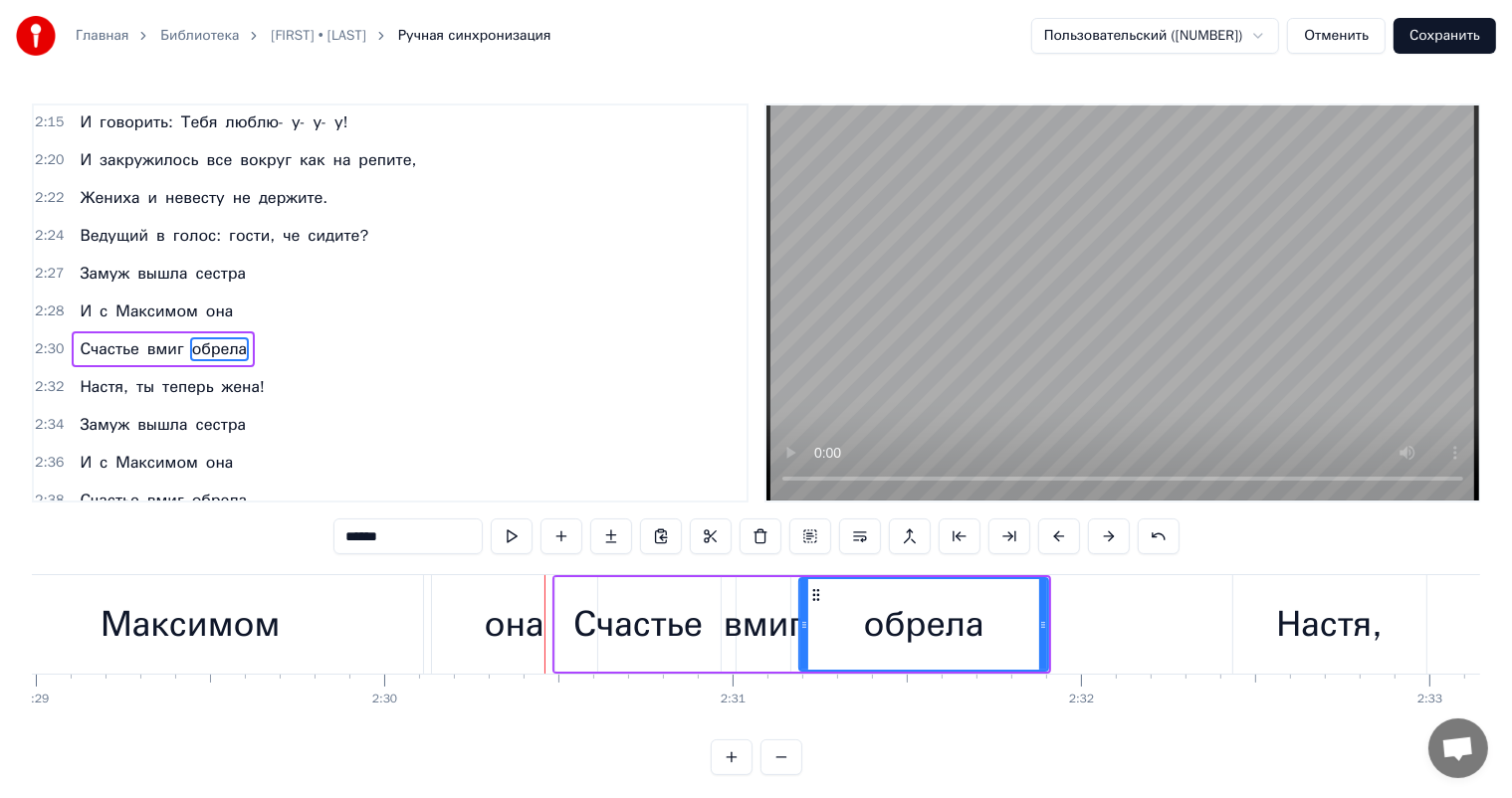 click at bounding box center [1109, 536] 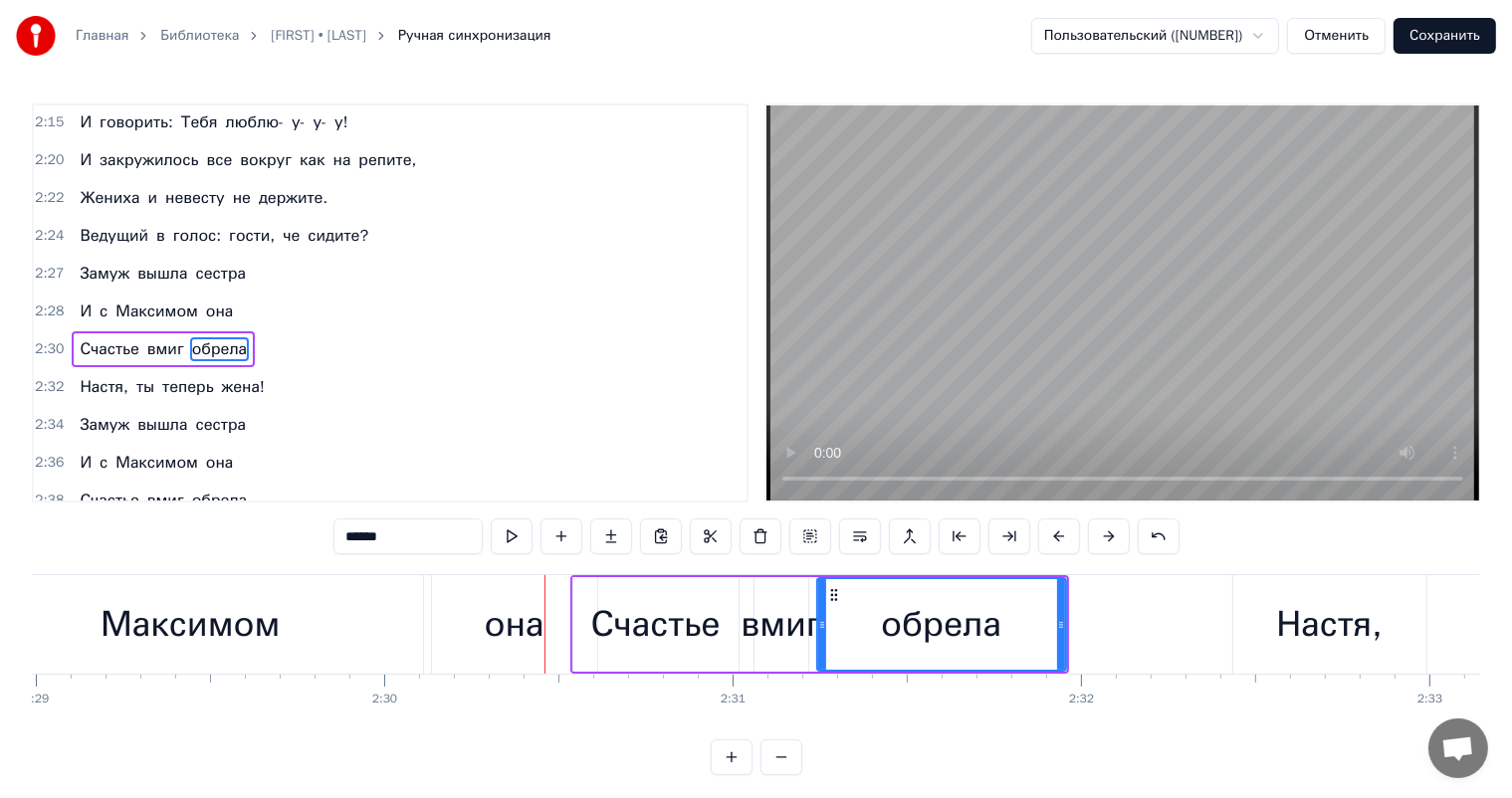 click at bounding box center (1109, 536) 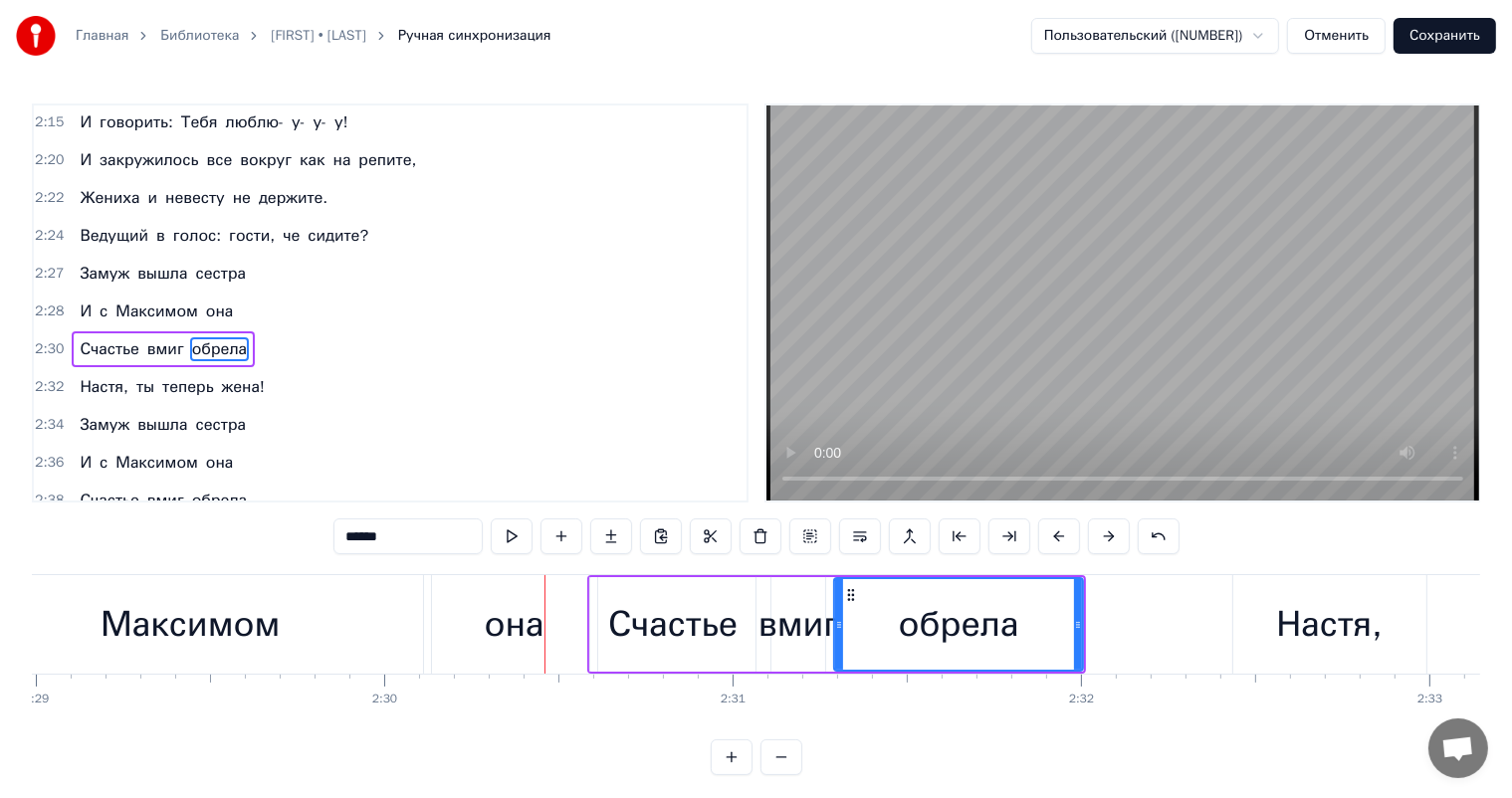 click on "Ведущий" at bounding box center [113, 236] 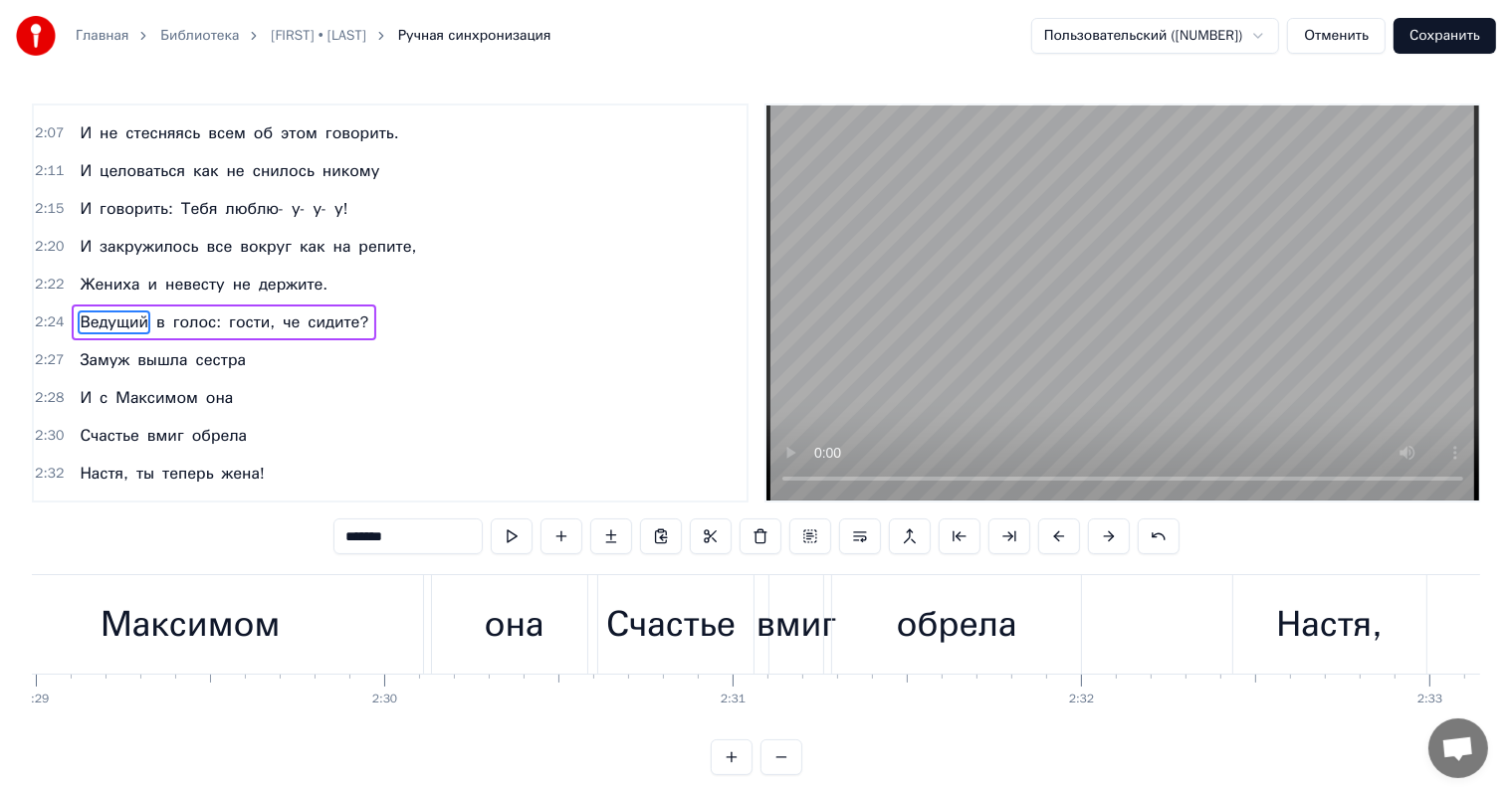 scroll, scrollTop: 1065, scrollLeft: 0, axis: vertical 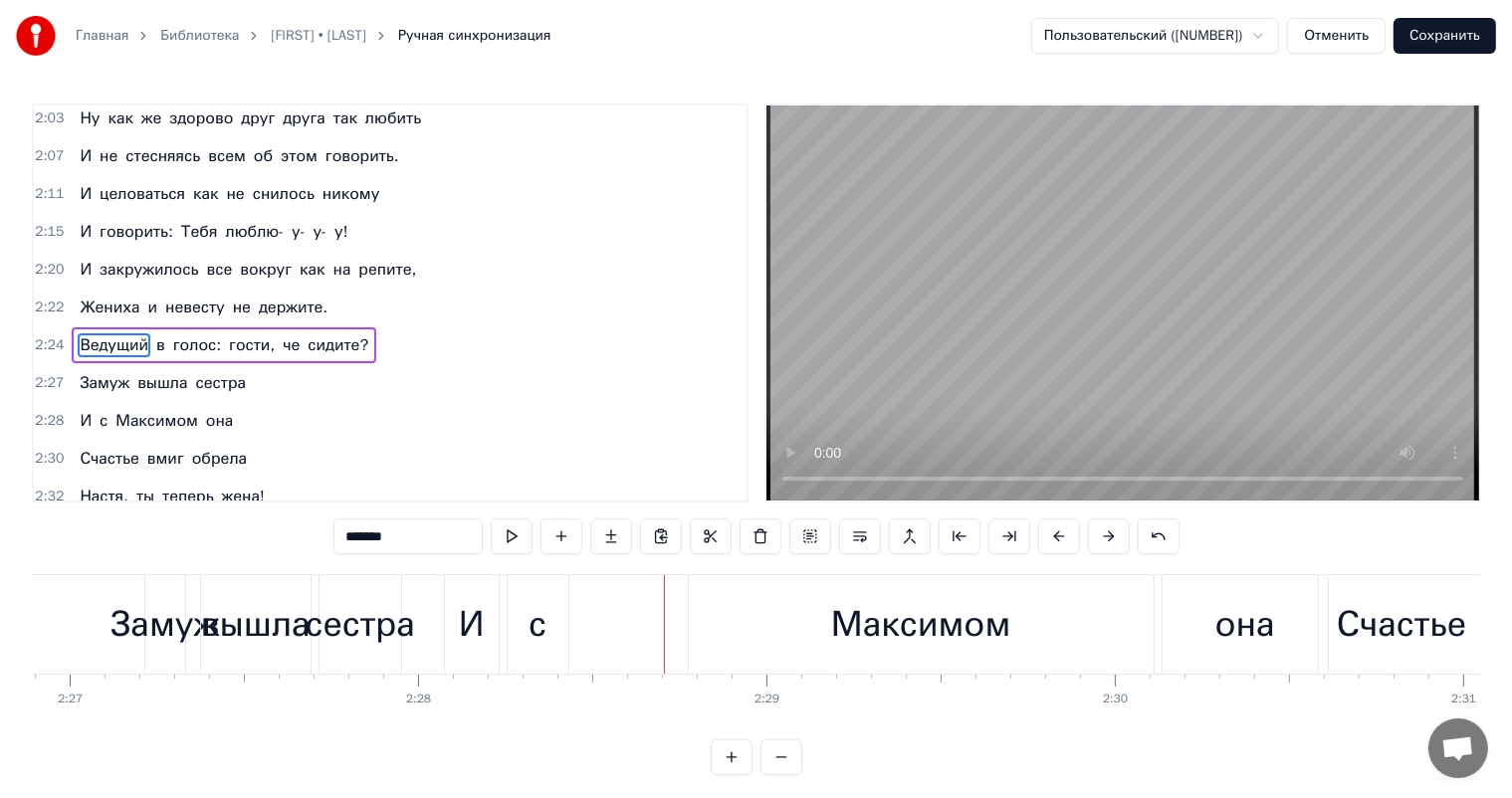 click on "Максимом" at bounding box center [921, 624] 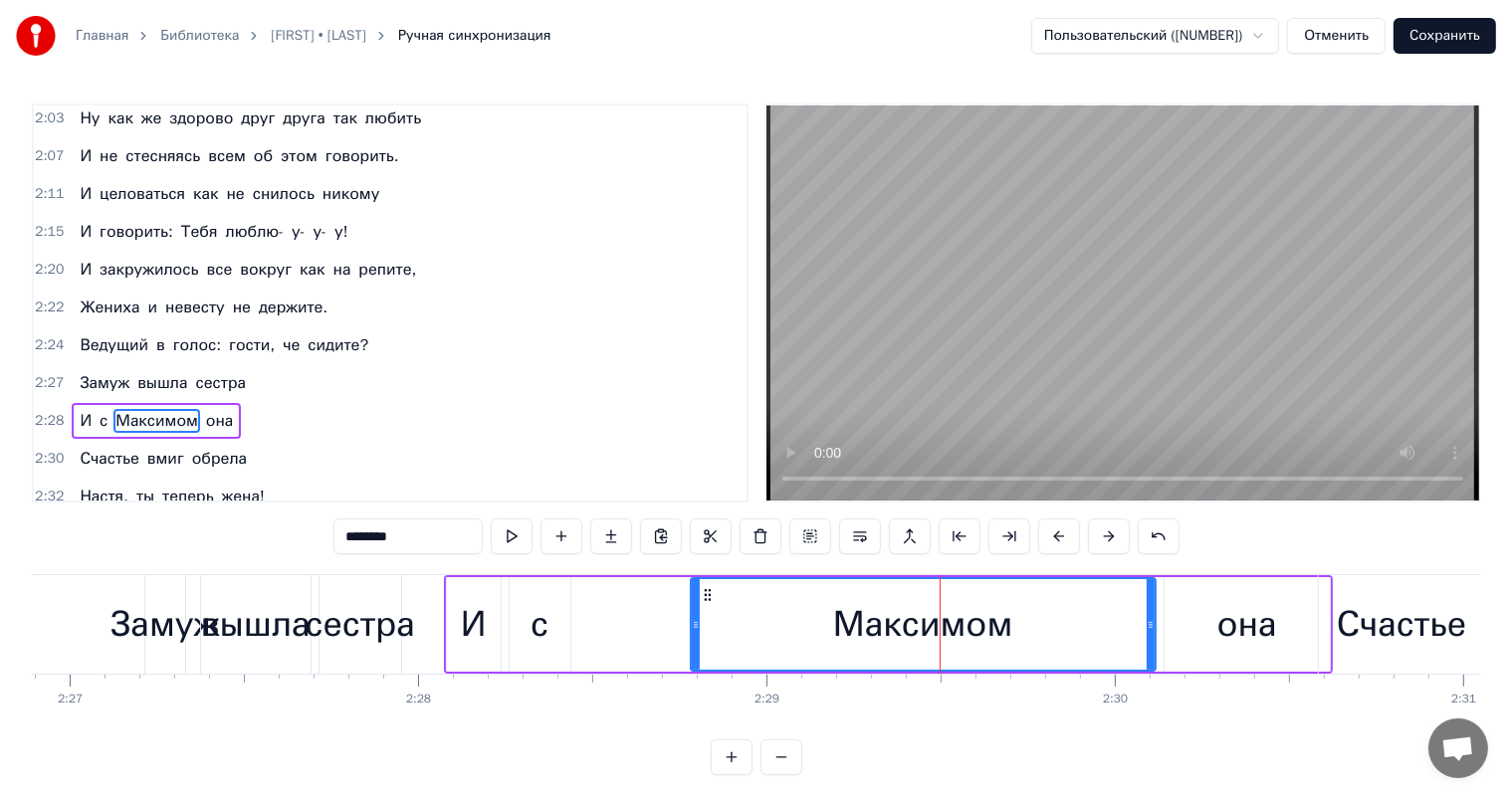 scroll, scrollTop: 1138, scrollLeft: 0, axis: vertical 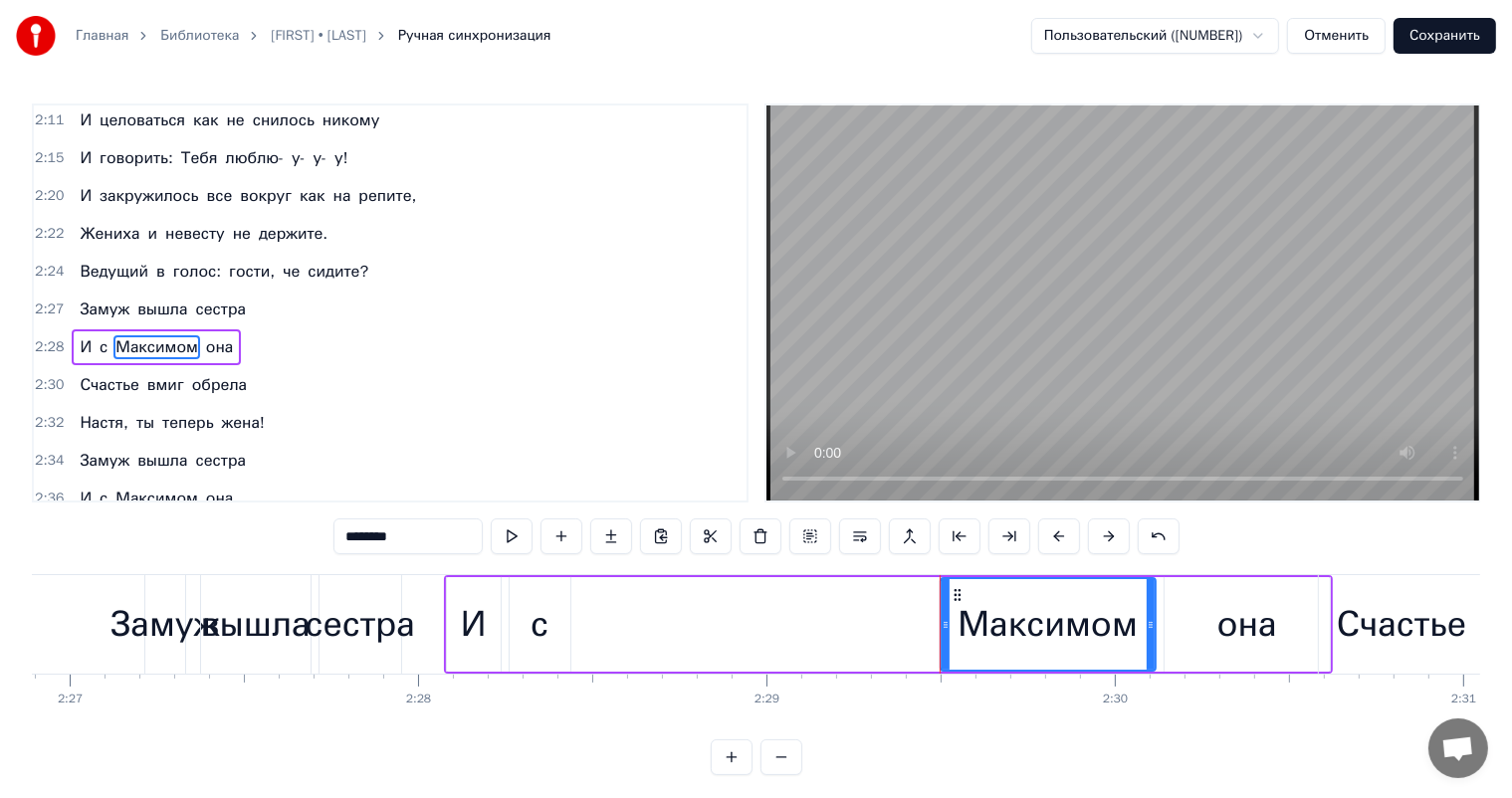 drag, startPoint x: 695, startPoint y: 621, endPoint x: 945, endPoint y: 629, distance: 250.12797 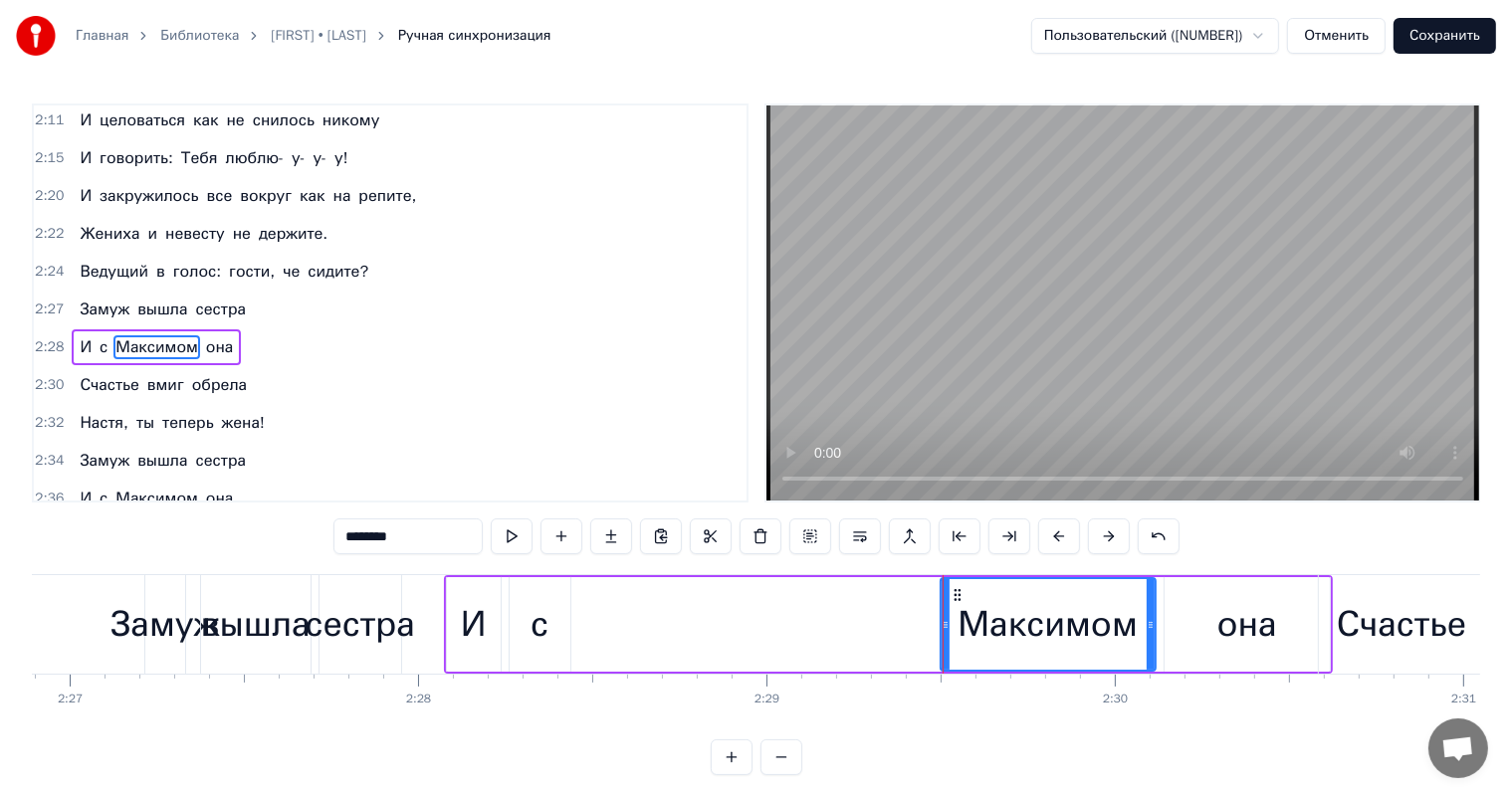click on "с" at bounding box center [540, 624] 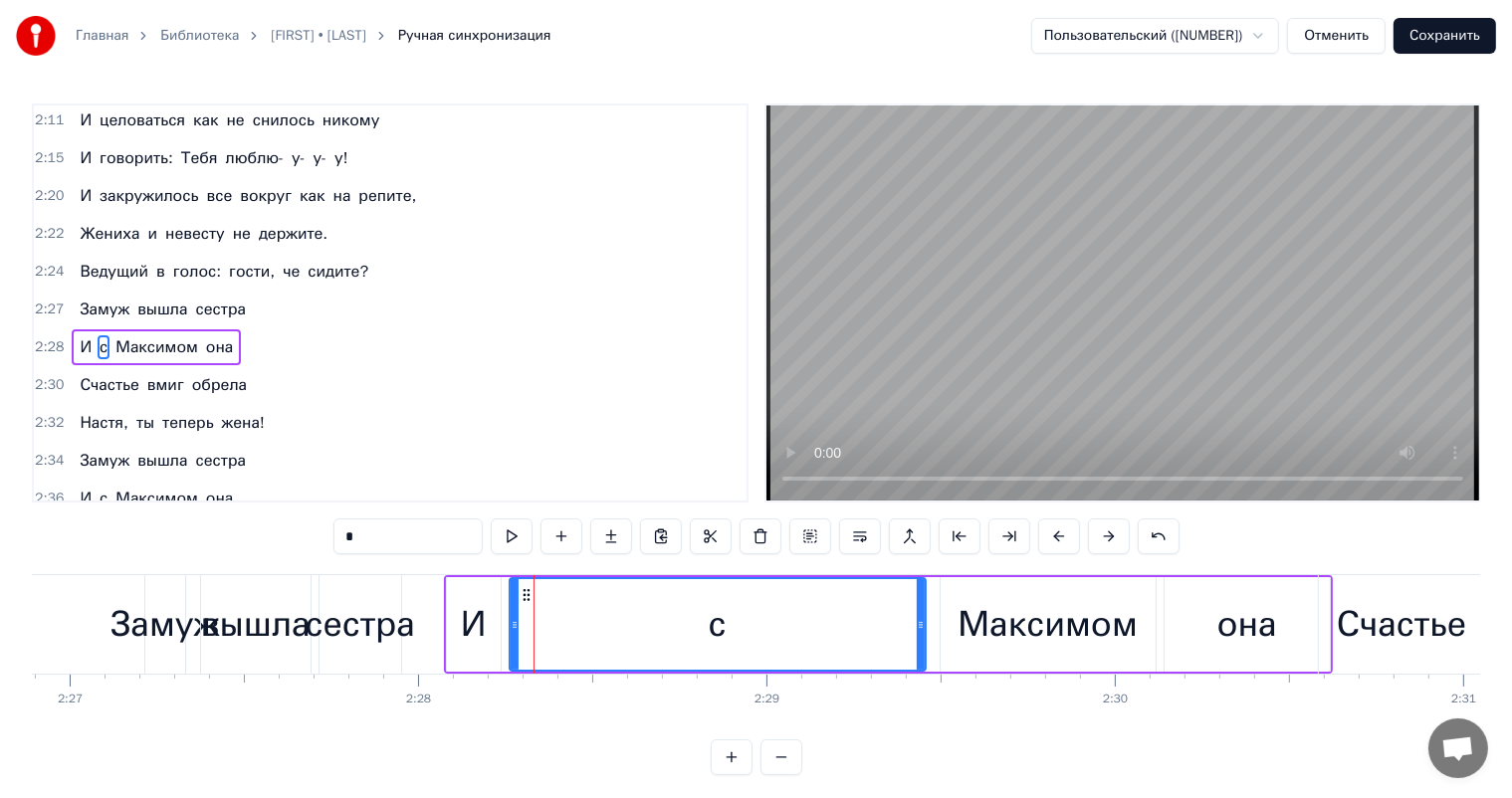 drag, startPoint x: 565, startPoint y: 621, endPoint x: 924, endPoint y: 645, distance: 359.8013 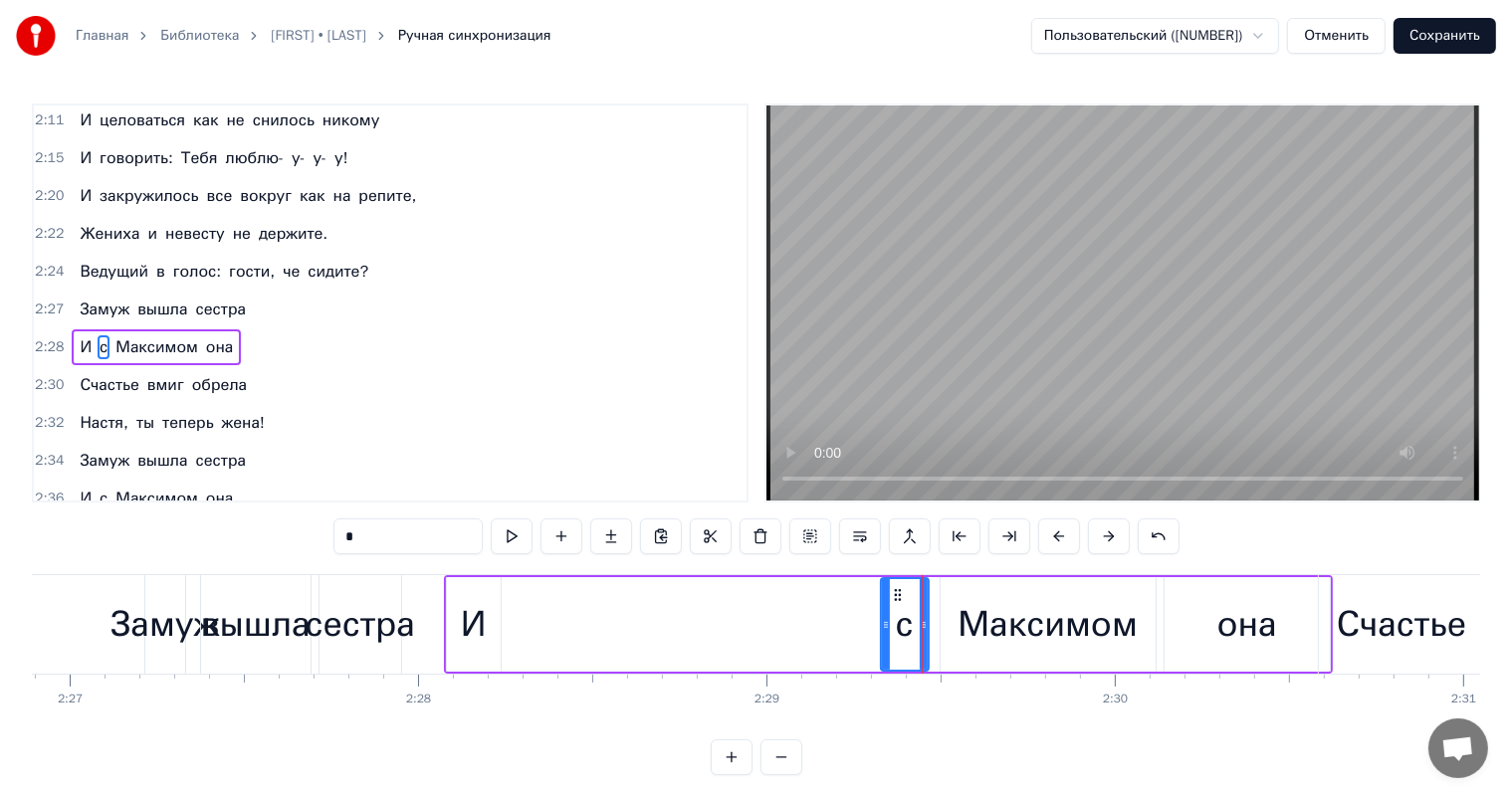 drag, startPoint x: 514, startPoint y: 624, endPoint x: 885, endPoint y: 623, distance: 371.00135 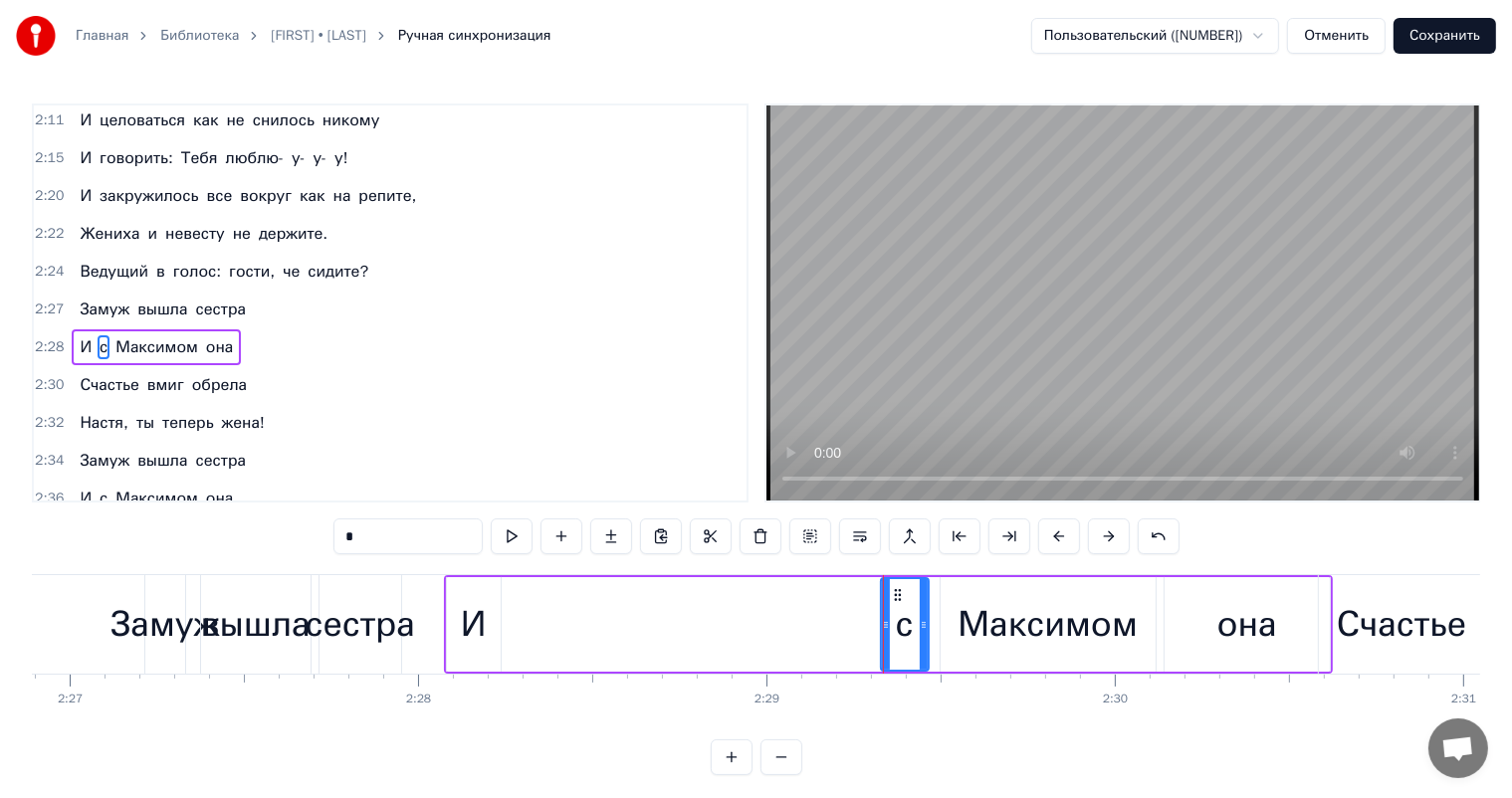 click on "И" at bounding box center (474, 624) 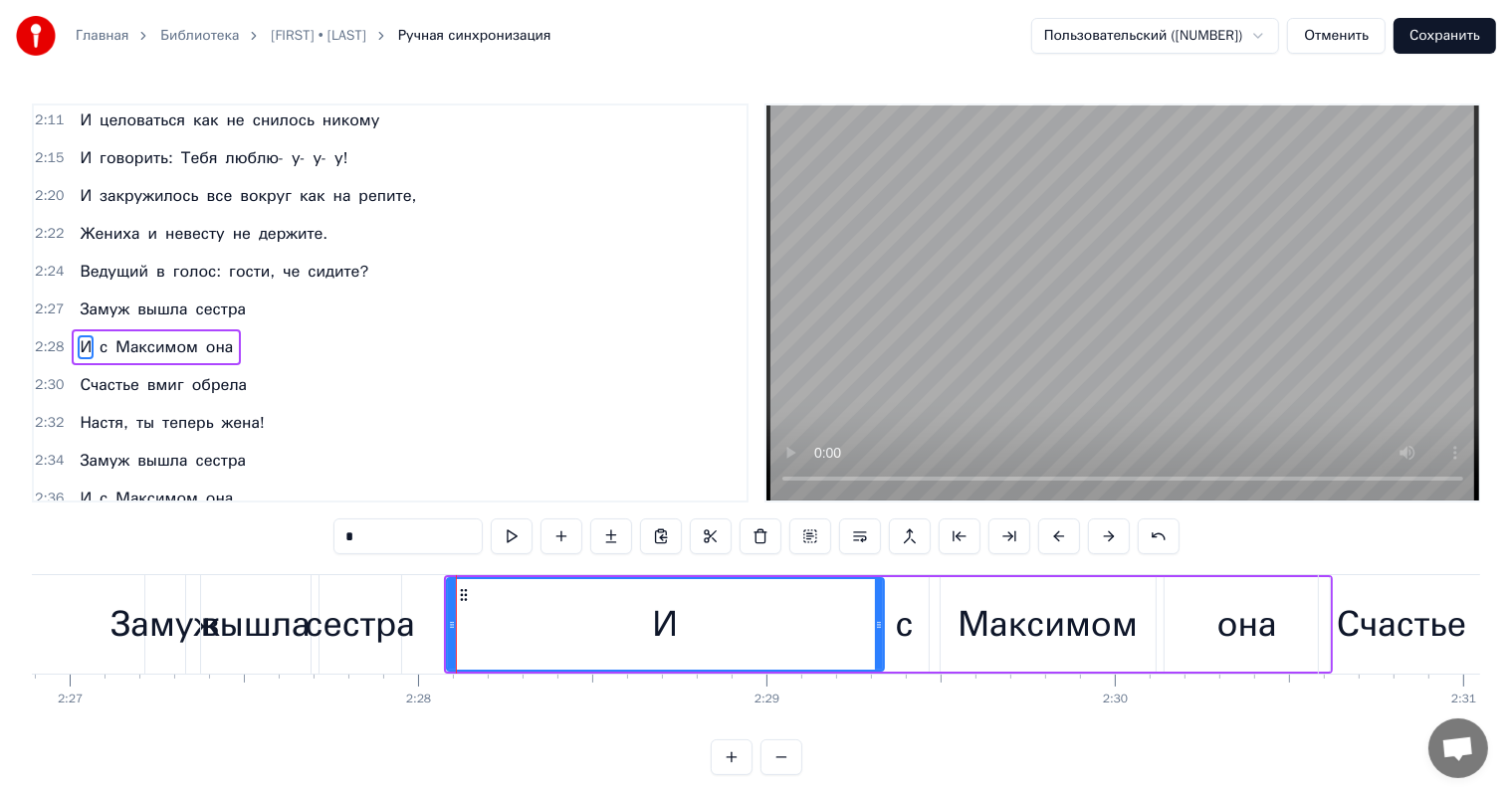 drag, startPoint x: 494, startPoint y: 621, endPoint x: 877, endPoint y: 626, distance: 383.03264 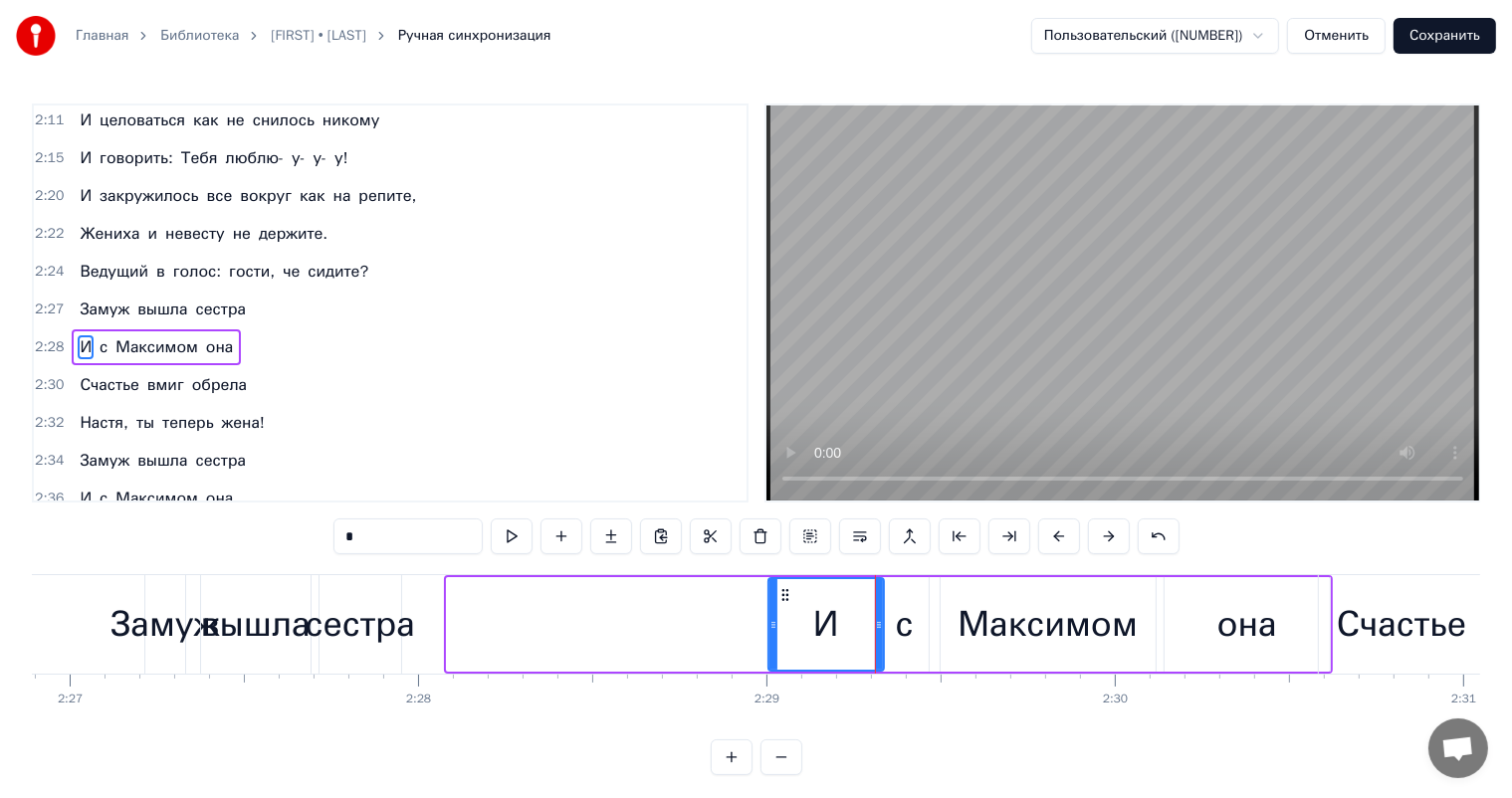 drag, startPoint x: 453, startPoint y: 618, endPoint x: 774, endPoint y: 605, distance: 321.2631 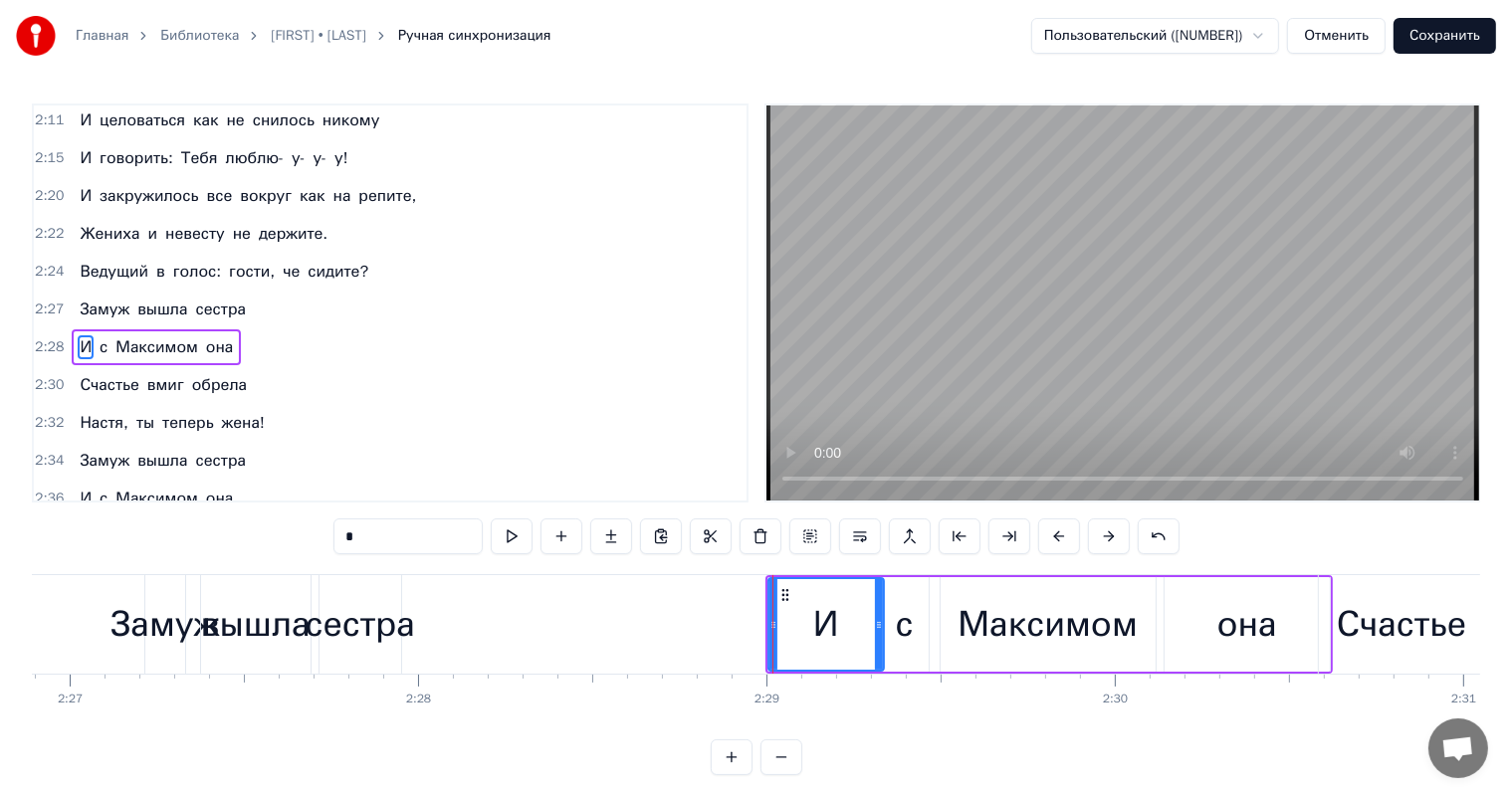 click on "сестра" at bounding box center [359, 624] 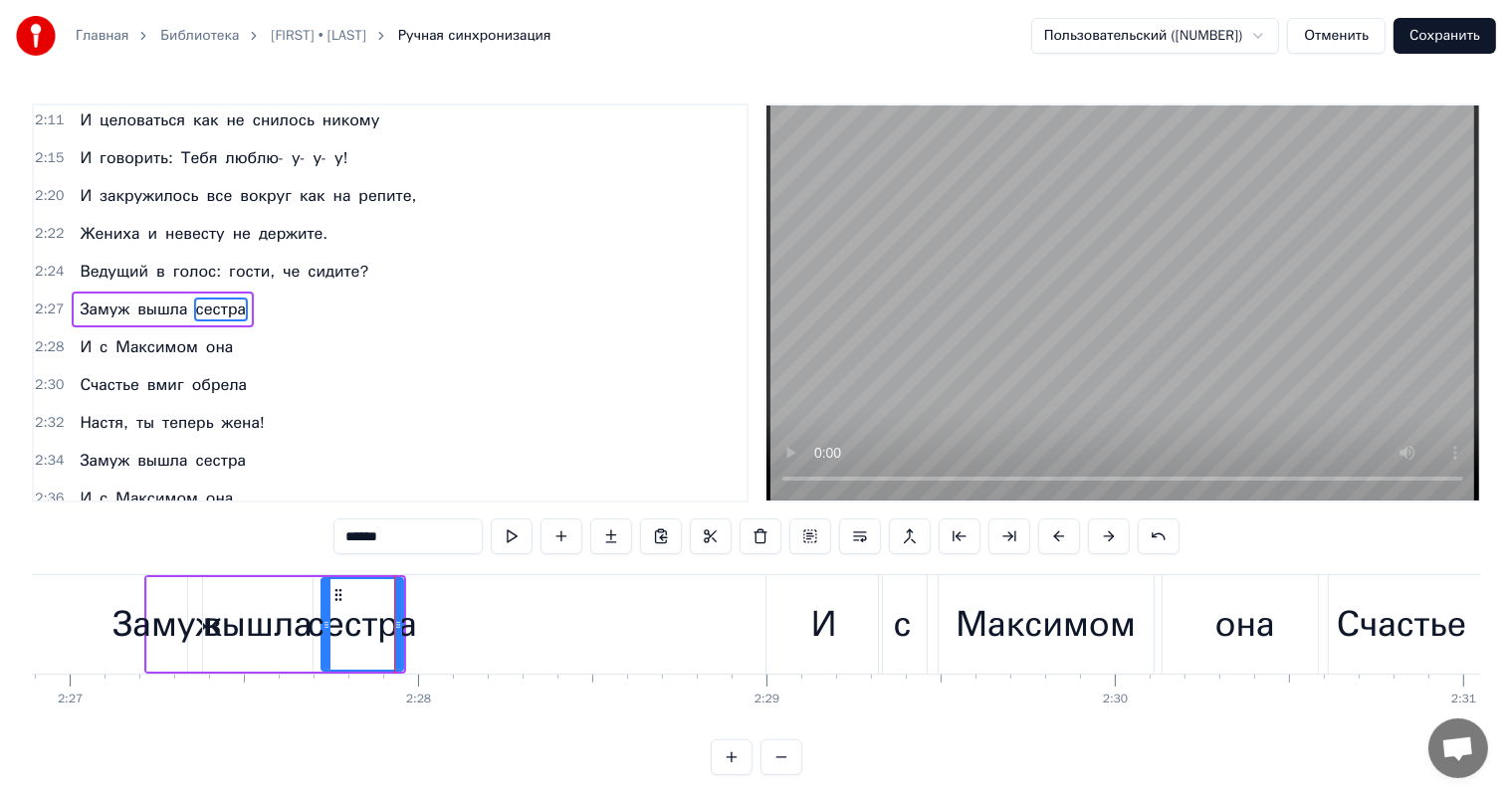 scroll, scrollTop: 1101, scrollLeft: 0, axis: vertical 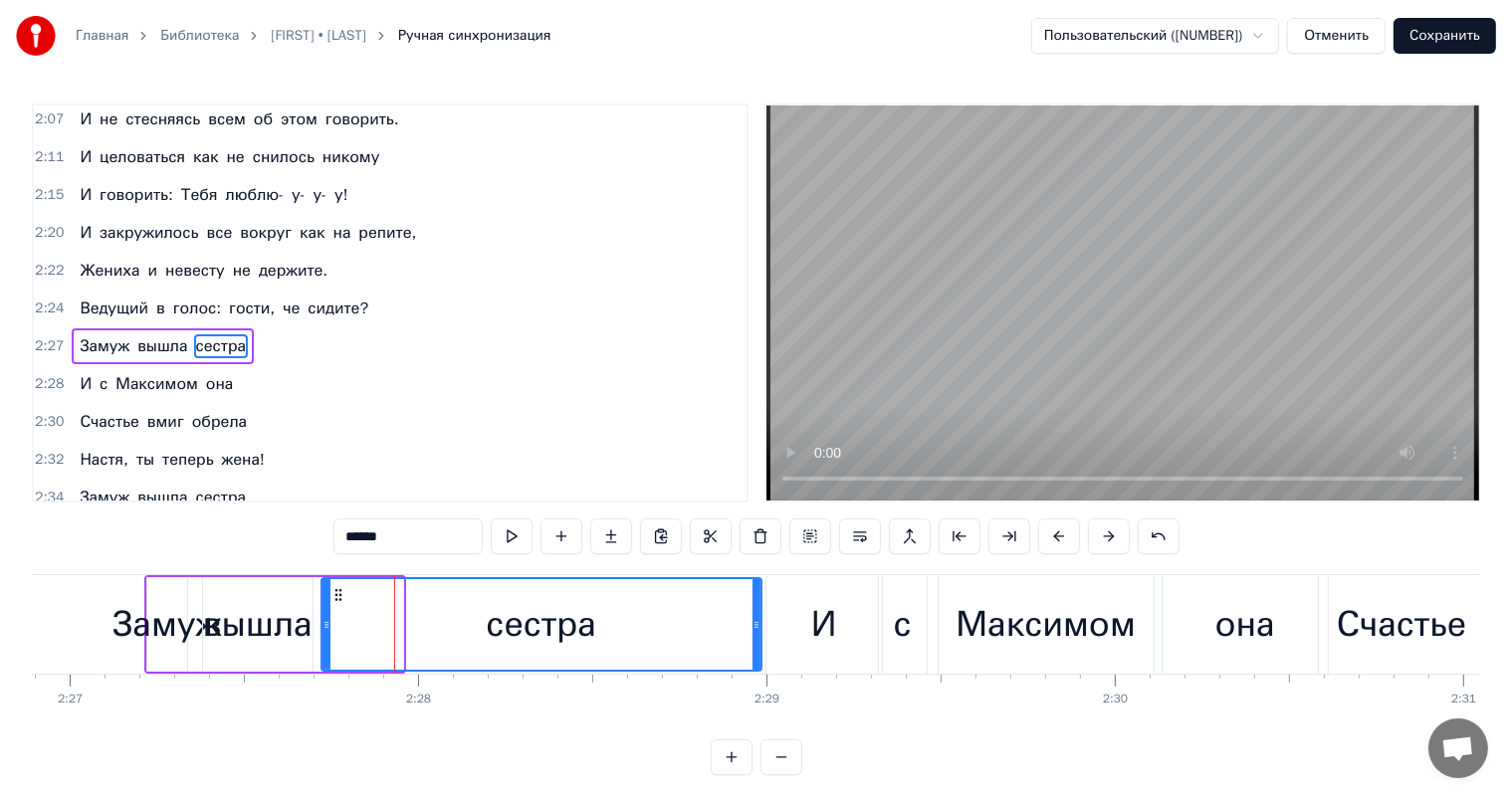 drag, startPoint x: 396, startPoint y: 623, endPoint x: 755, endPoint y: 632, distance: 359.1128 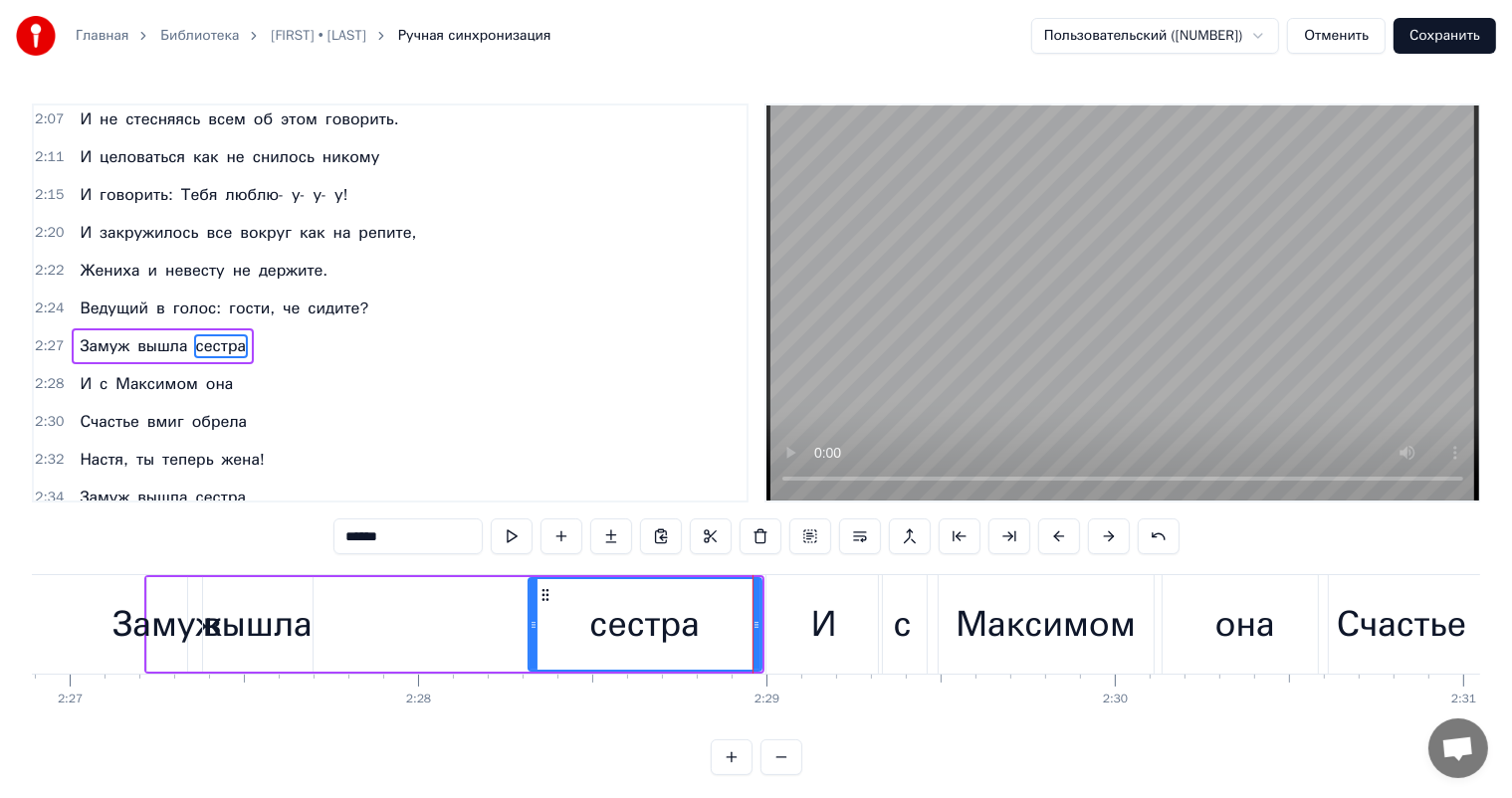 drag, startPoint x: 326, startPoint y: 624, endPoint x: 534, endPoint y: 613, distance: 208.29066 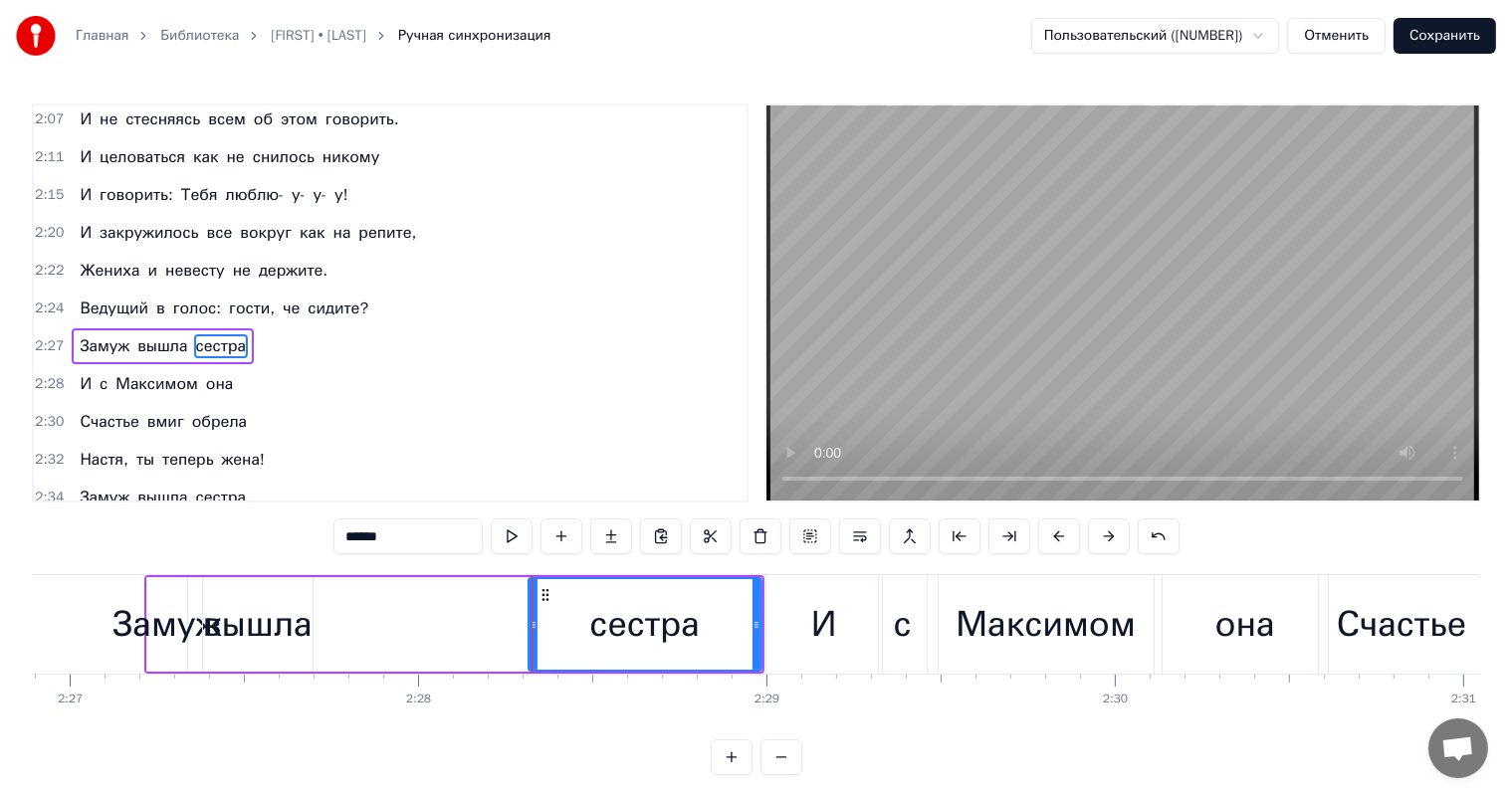 click on "вышла" at bounding box center (258, 624) 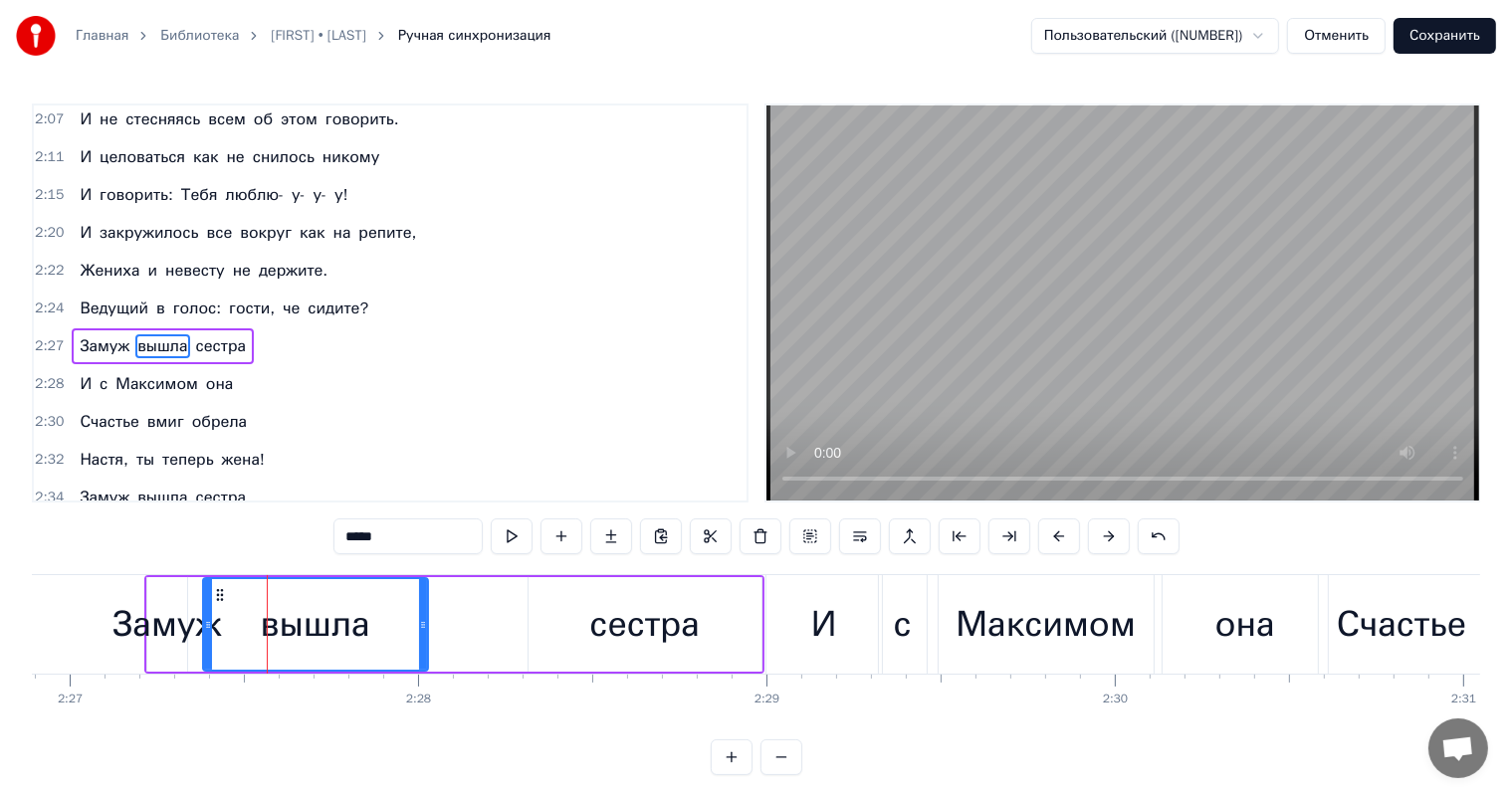 drag, startPoint x: 307, startPoint y: 620, endPoint x: 422, endPoint y: 621, distance: 115.00435 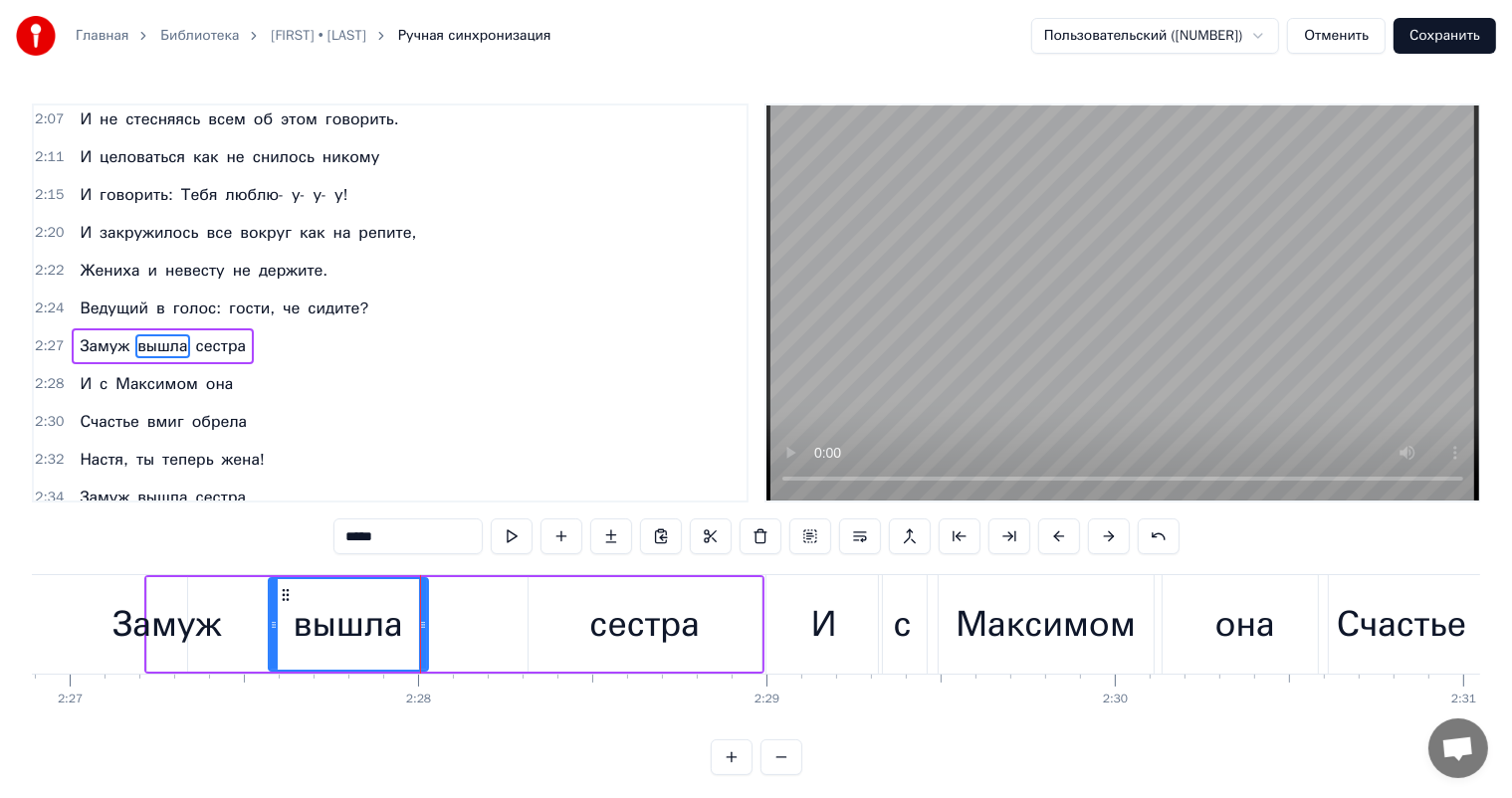drag, startPoint x: 207, startPoint y: 621, endPoint x: 273, endPoint y: 623, distance: 66.0303 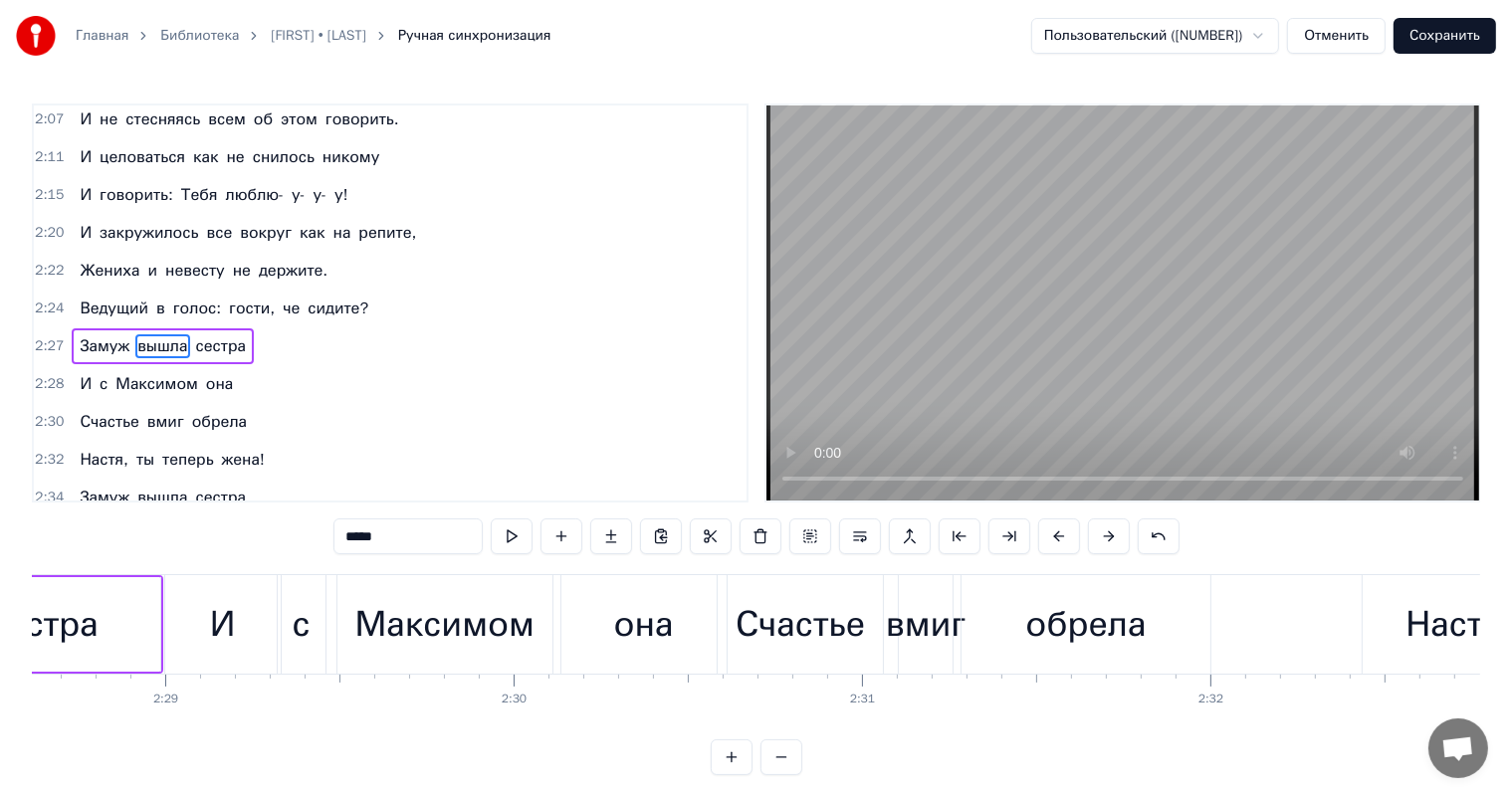 scroll, scrollTop: 0, scrollLeft: 51905, axis: horizontal 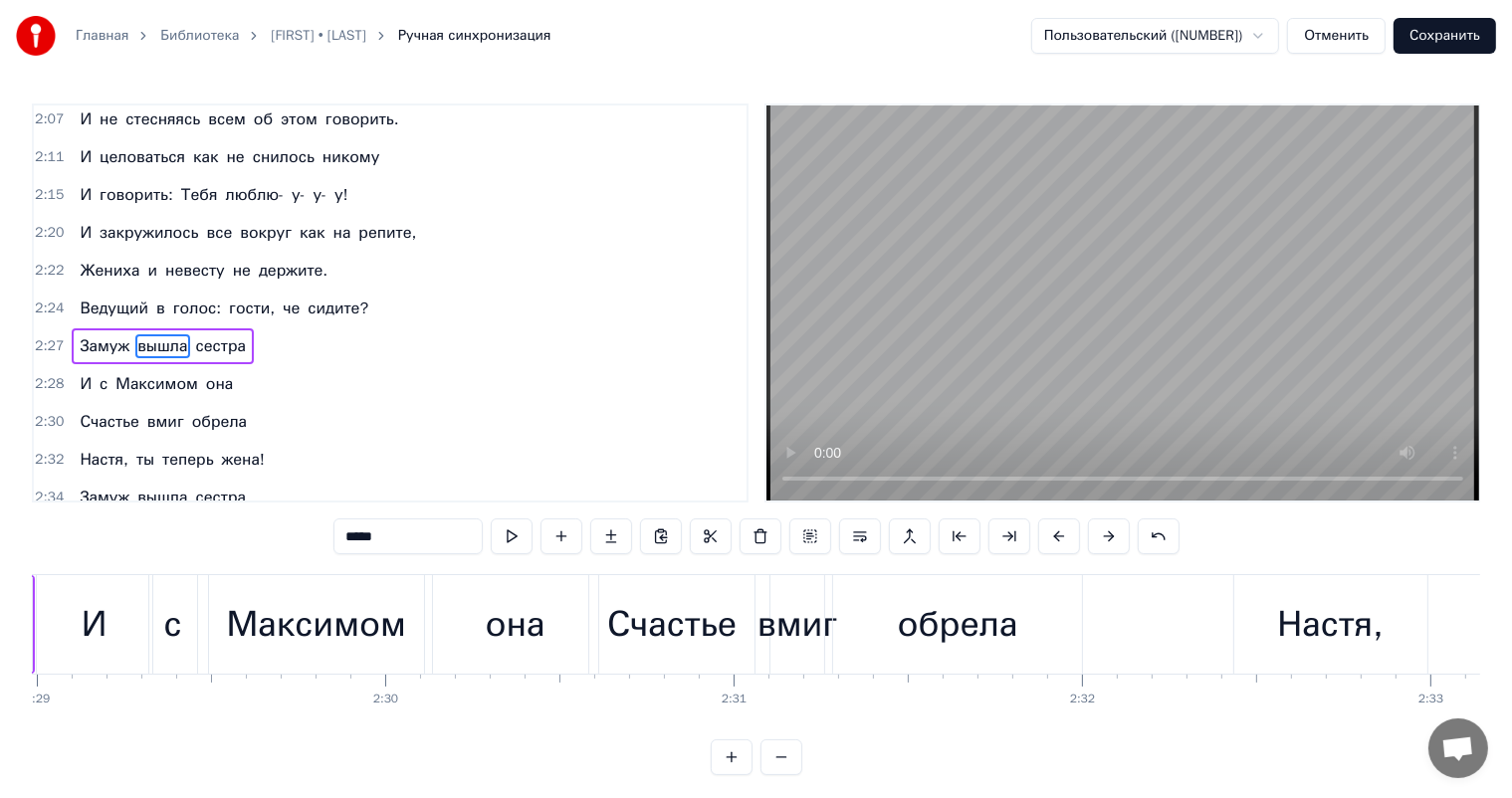 click on "Счастье" at bounding box center [672, 624] 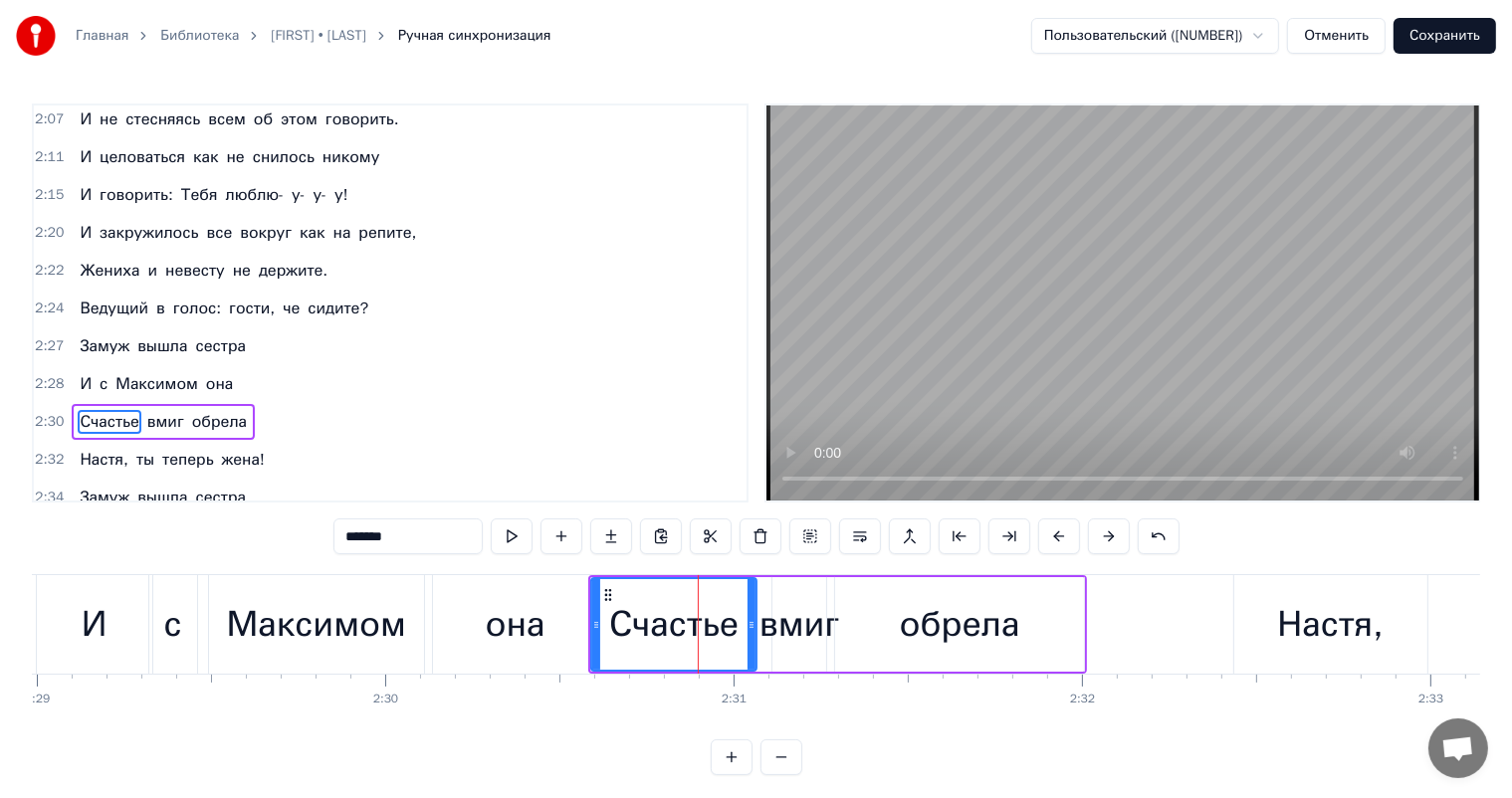 scroll, scrollTop: 1174, scrollLeft: 0, axis: vertical 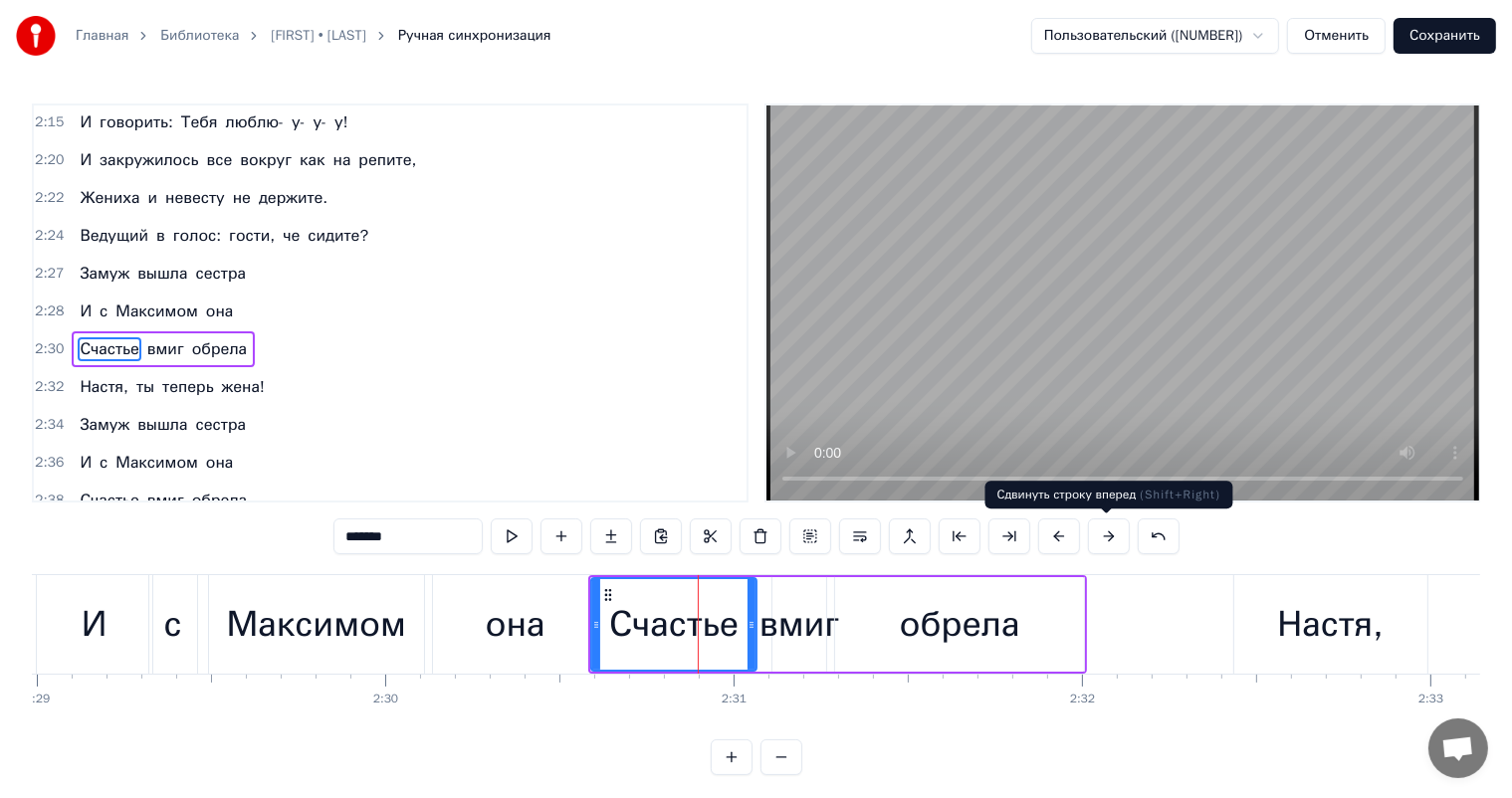 click at bounding box center (1109, 536) 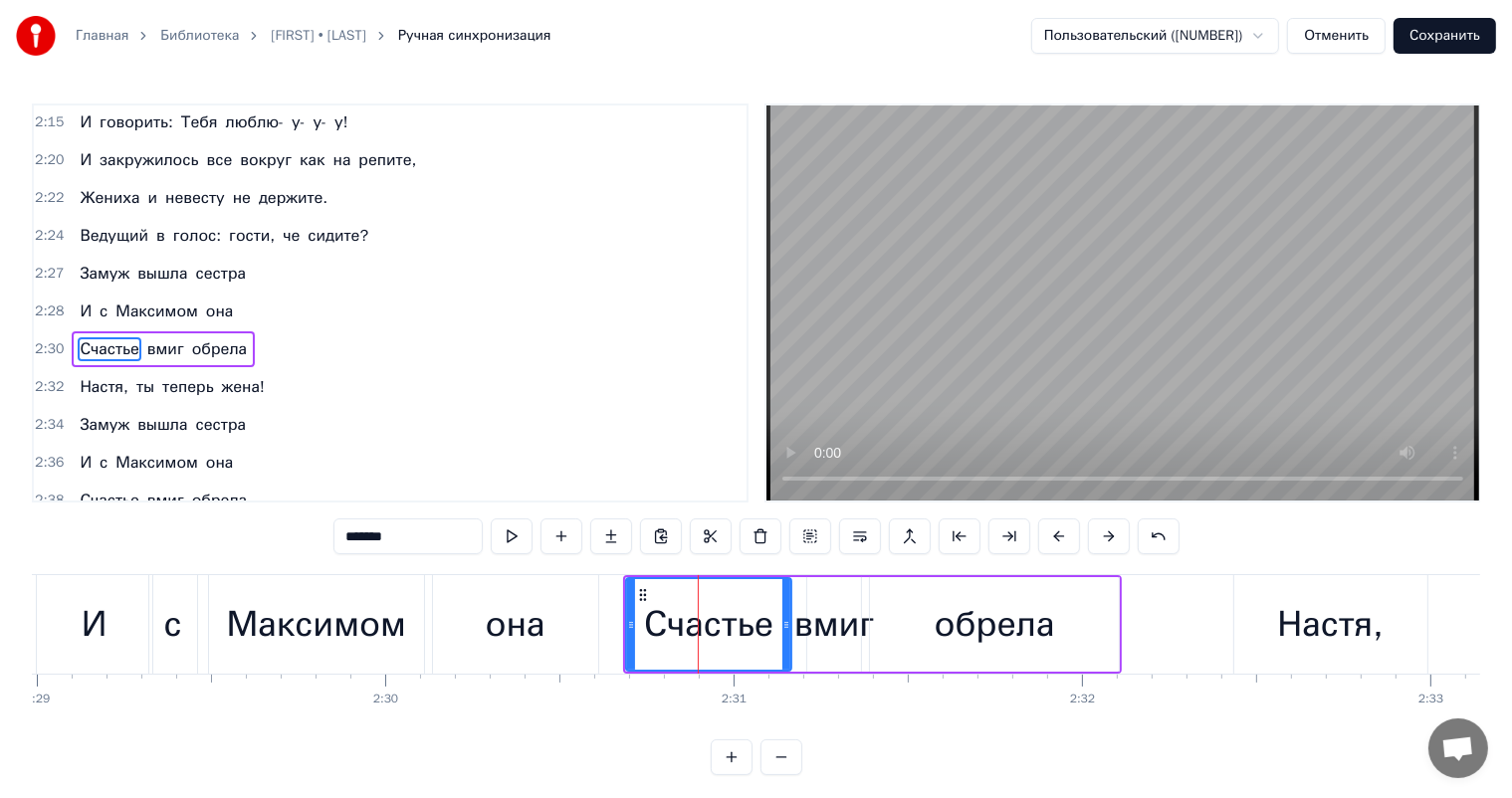 click at bounding box center [1109, 536] 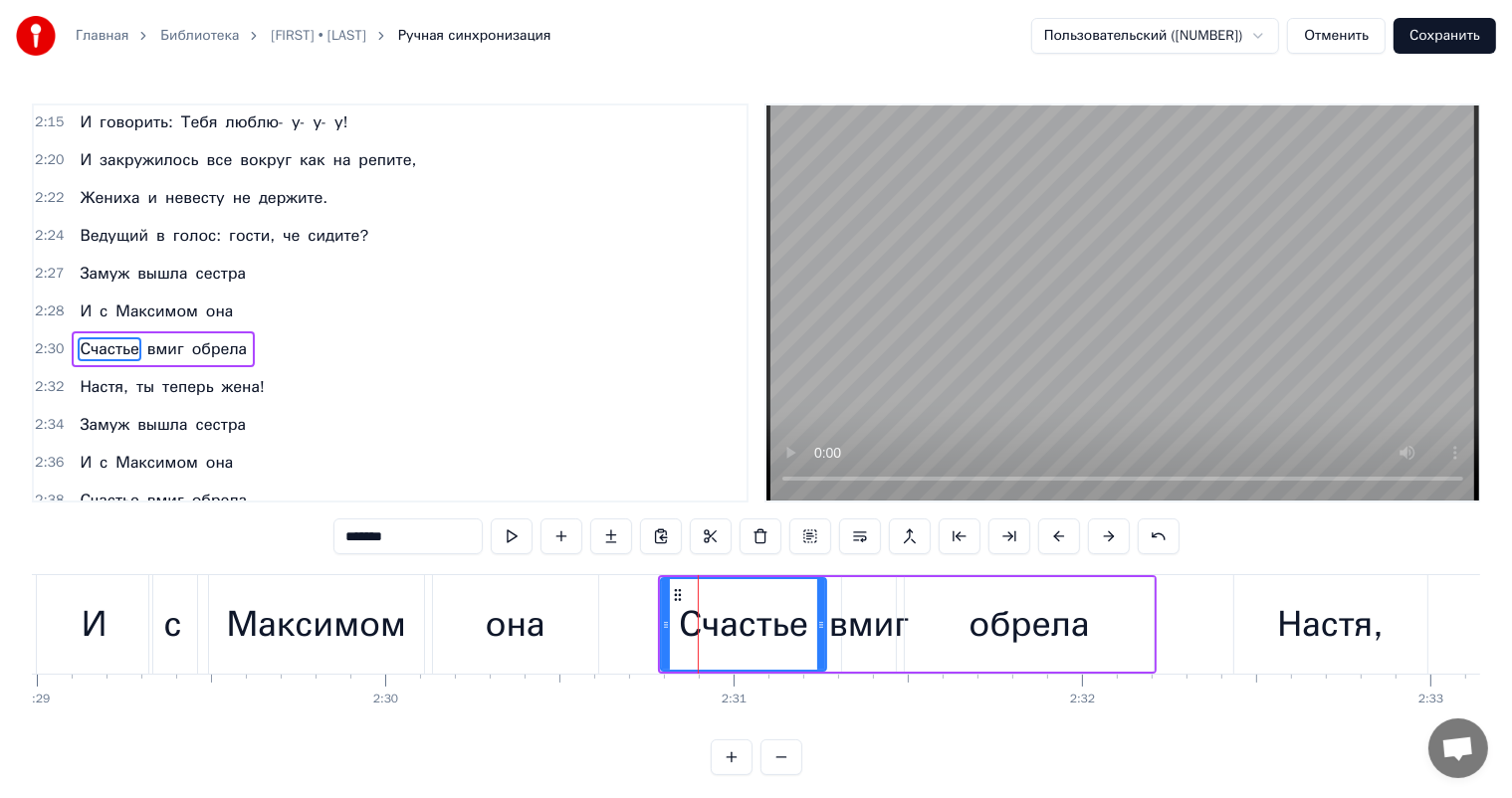 click at bounding box center [1109, 536] 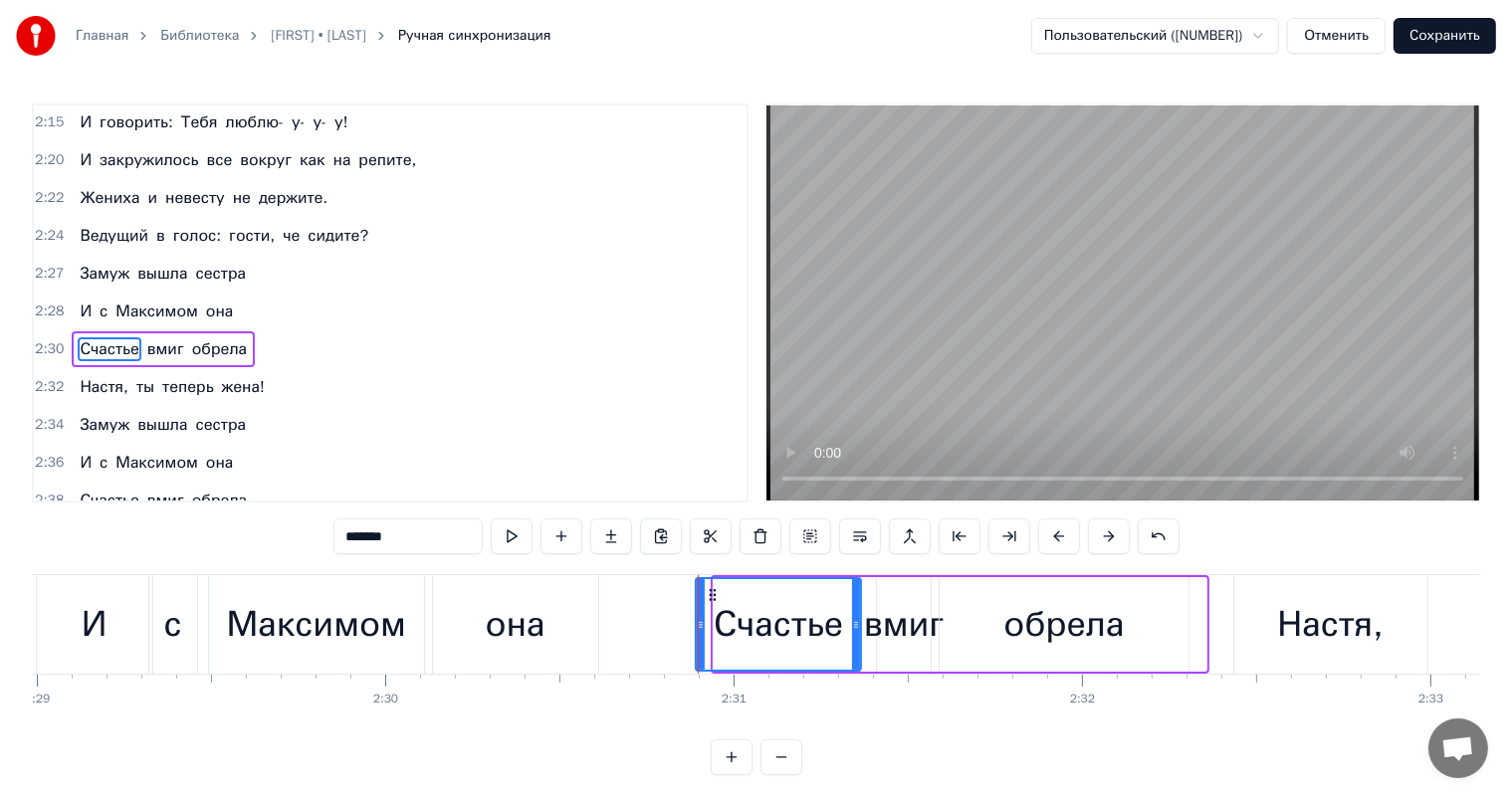 click at bounding box center [1109, 536] 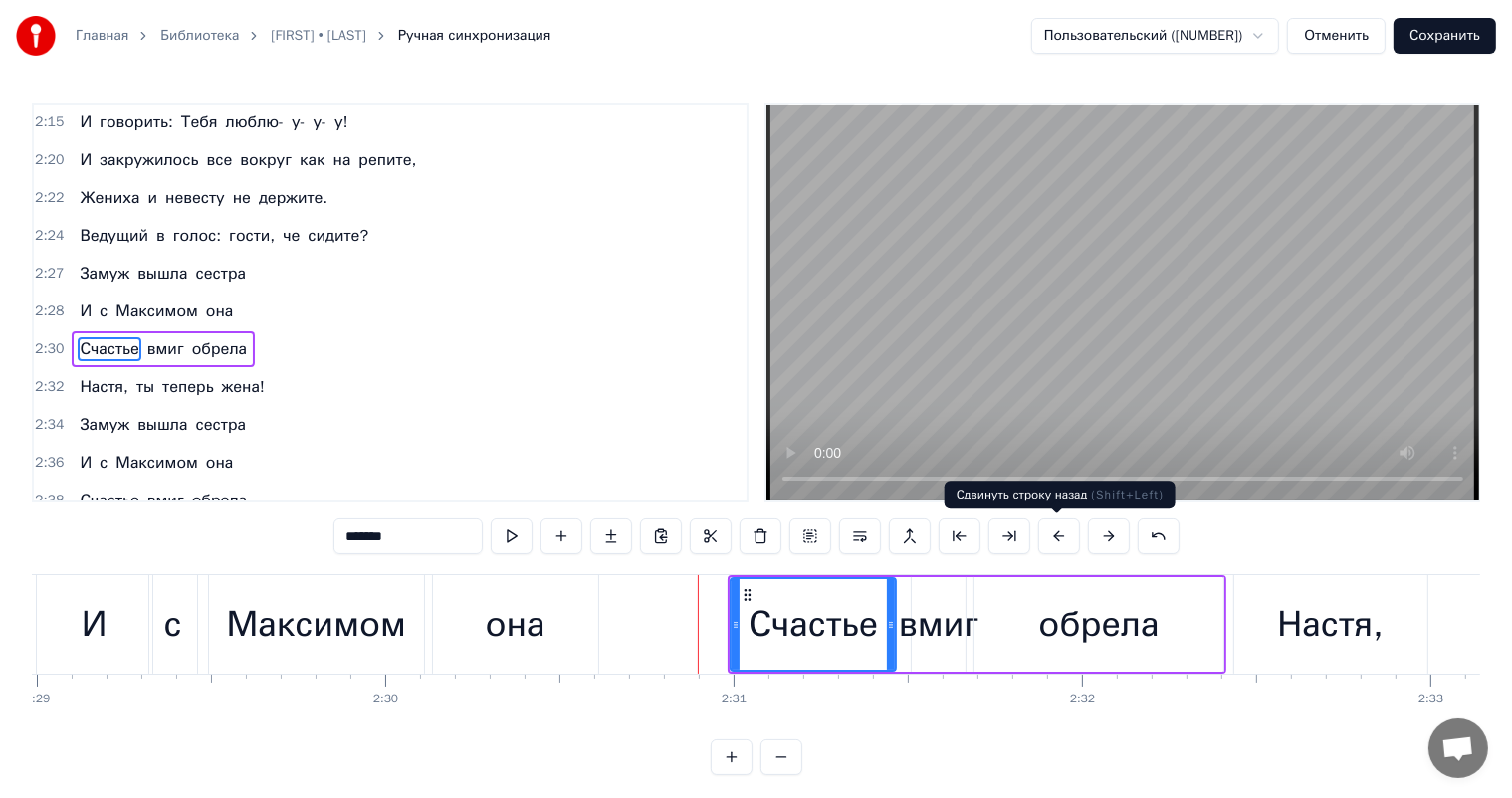 click at bounding box center [1059, 536] 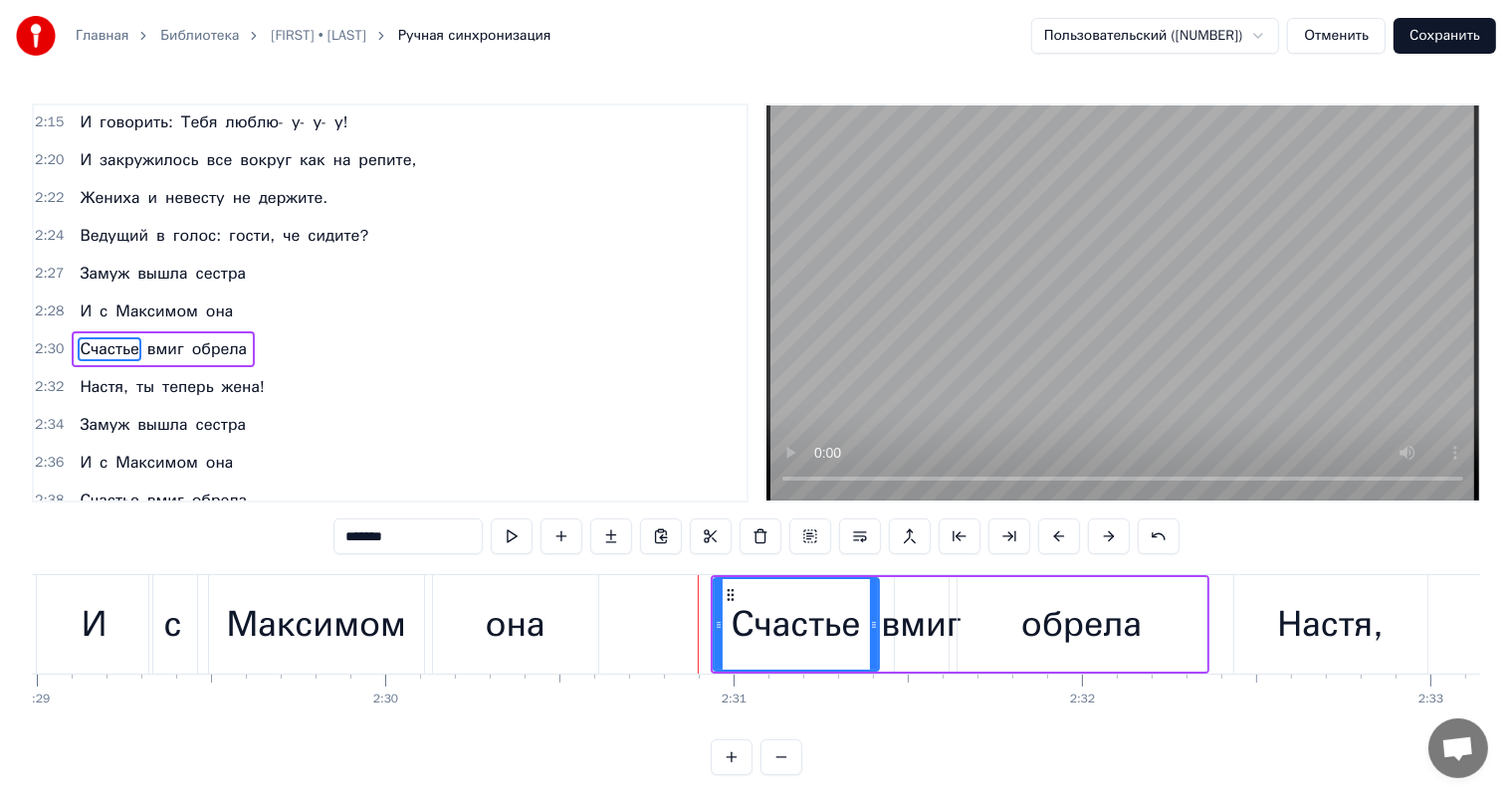 click at bounding box center [1059, 536] 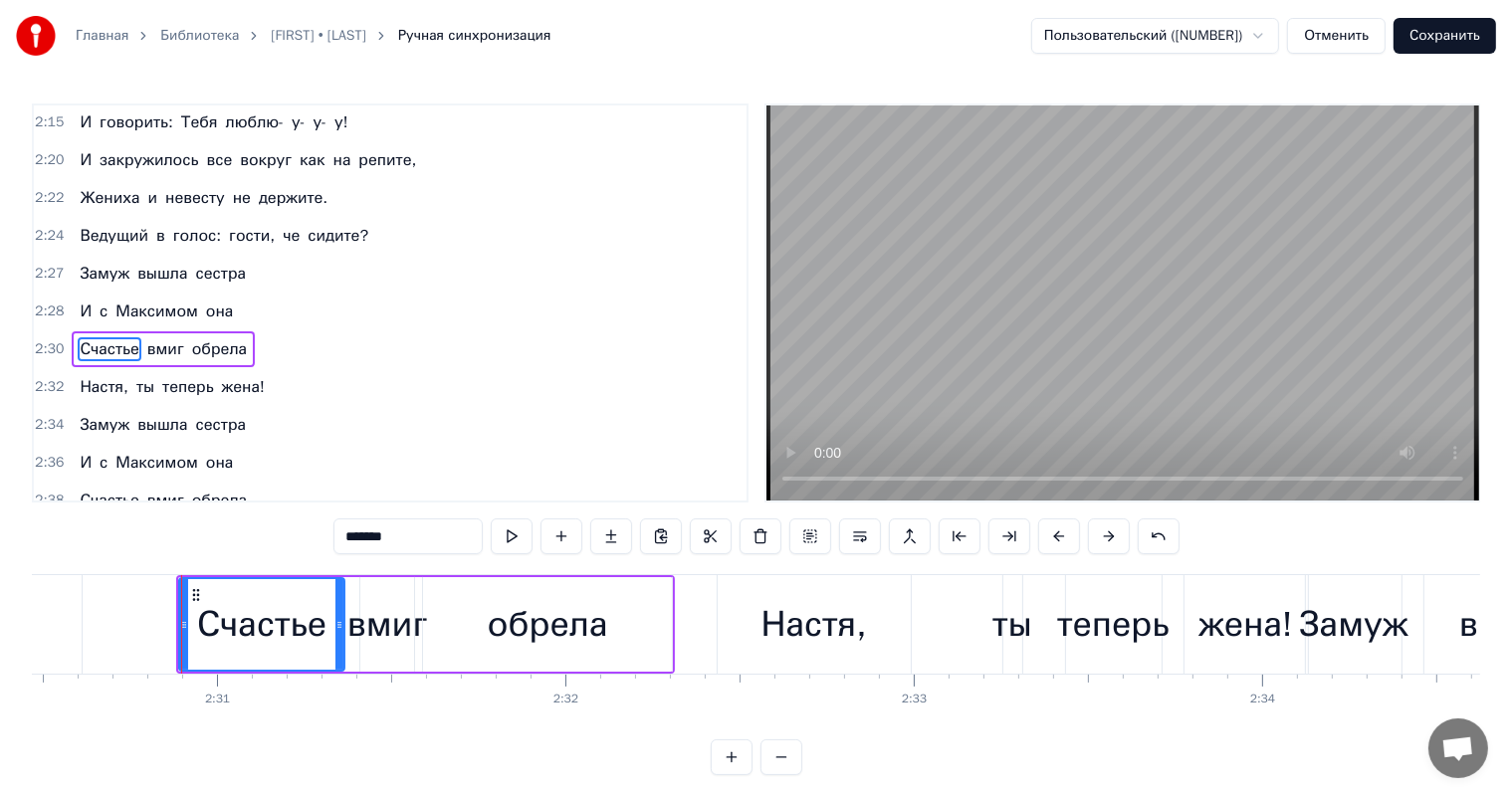 scroll, scrollTop: 0, scrollLeft: 52594, axis: horizontal 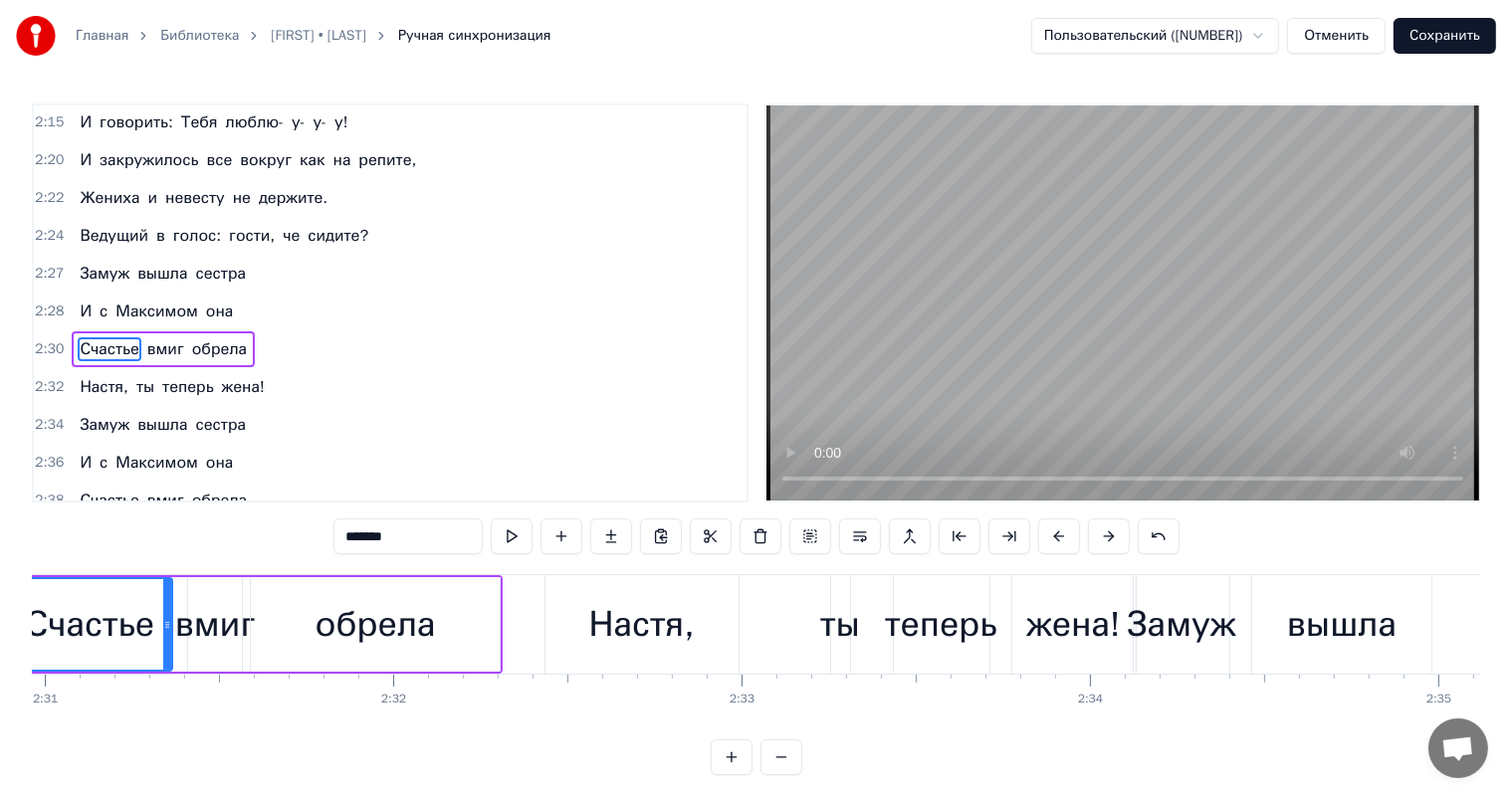 click on "Настя," at bounding box center (642, 624) 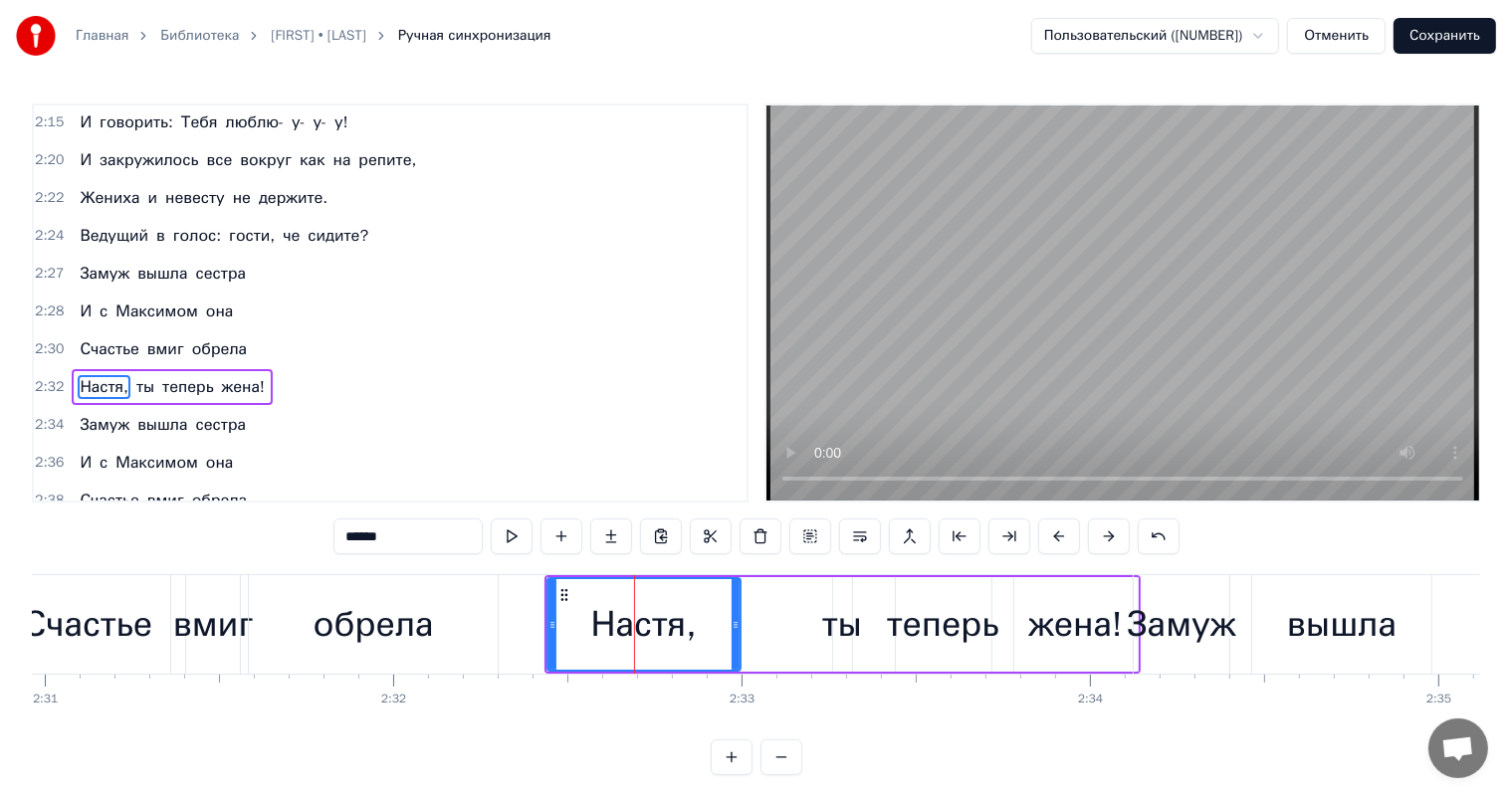 scroll, scrollTop: 1211, scrollLeft: 0, axis: vertical 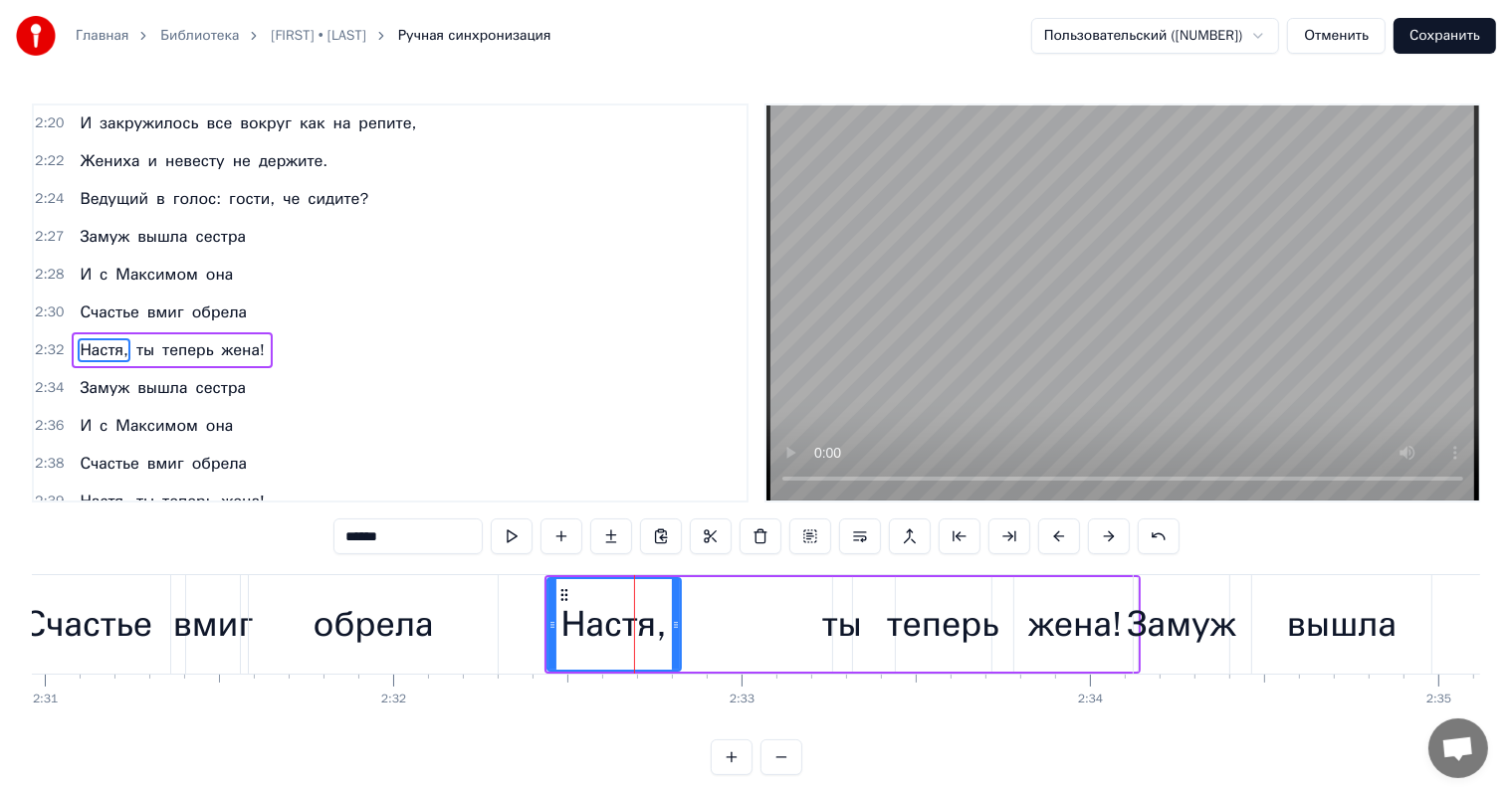 drag, startPoint x: 735, startPoint y: 622, endPoint x: 675, endPoint y: 625, distance: 60.074953 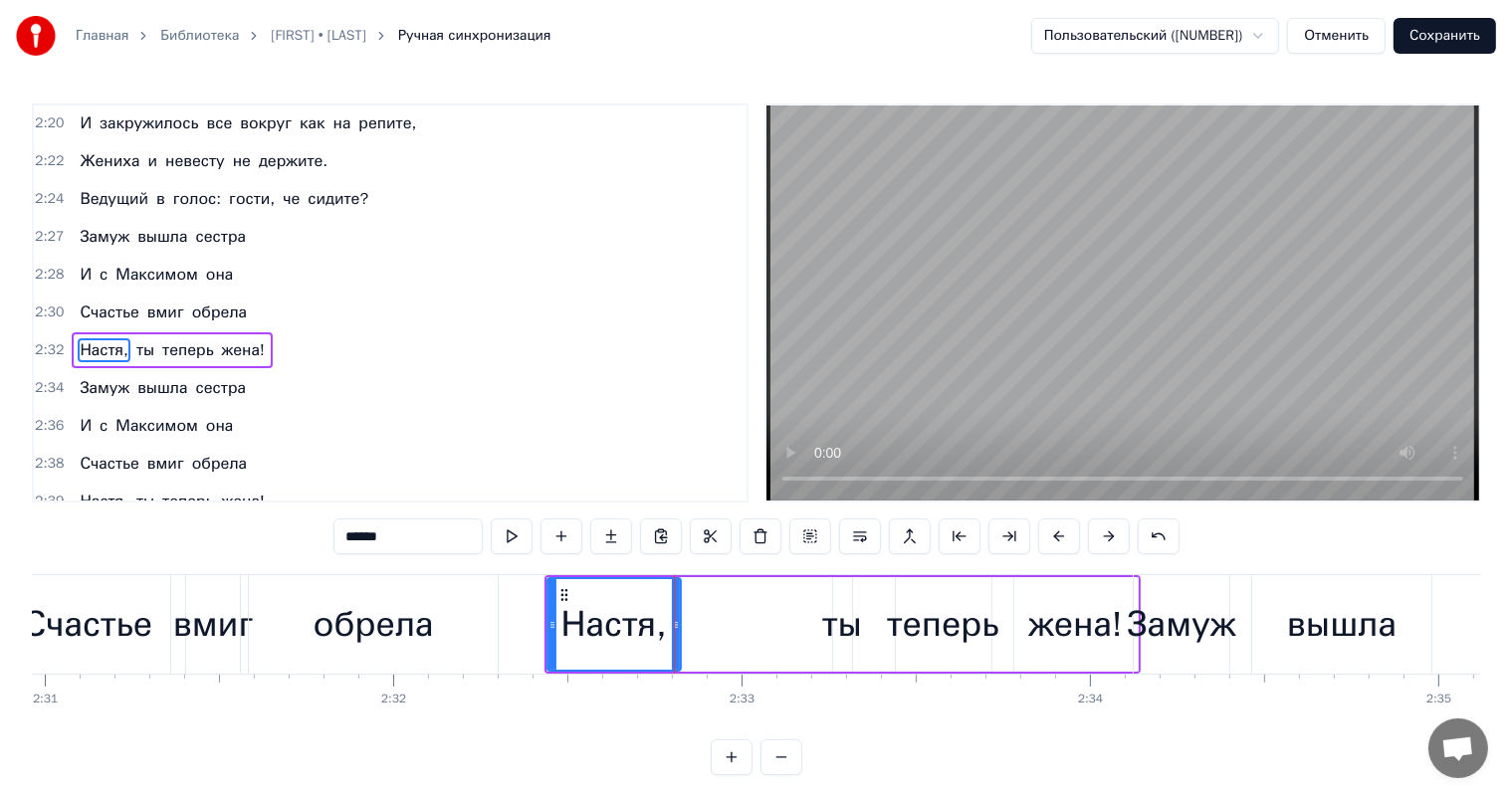 click on "ты" at bounding box center (842, 624) 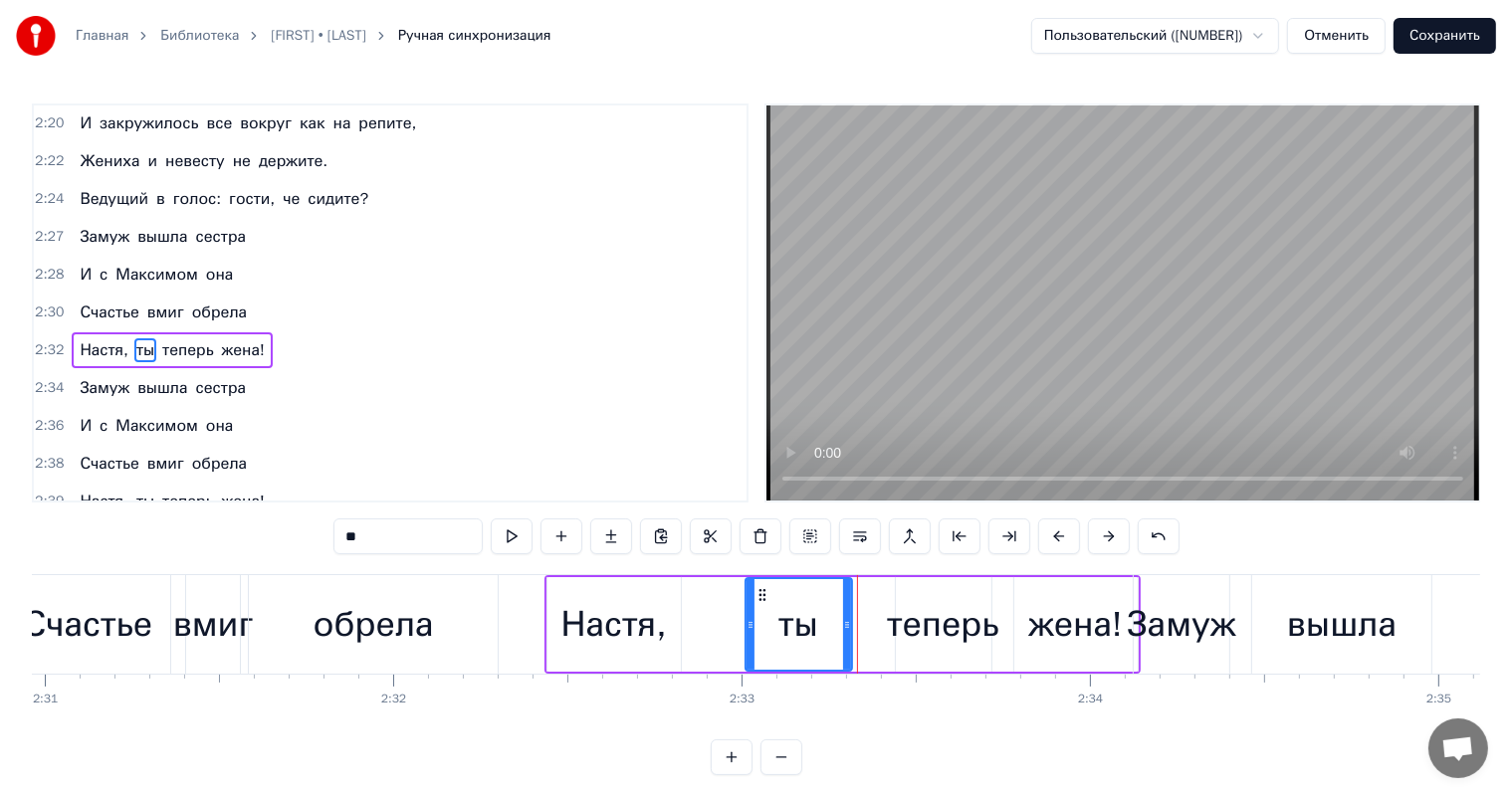 drag, startPoint x: 833, startPoint y: 624, endPoint x: 742, endPoint y: 619, distance: 91.13726 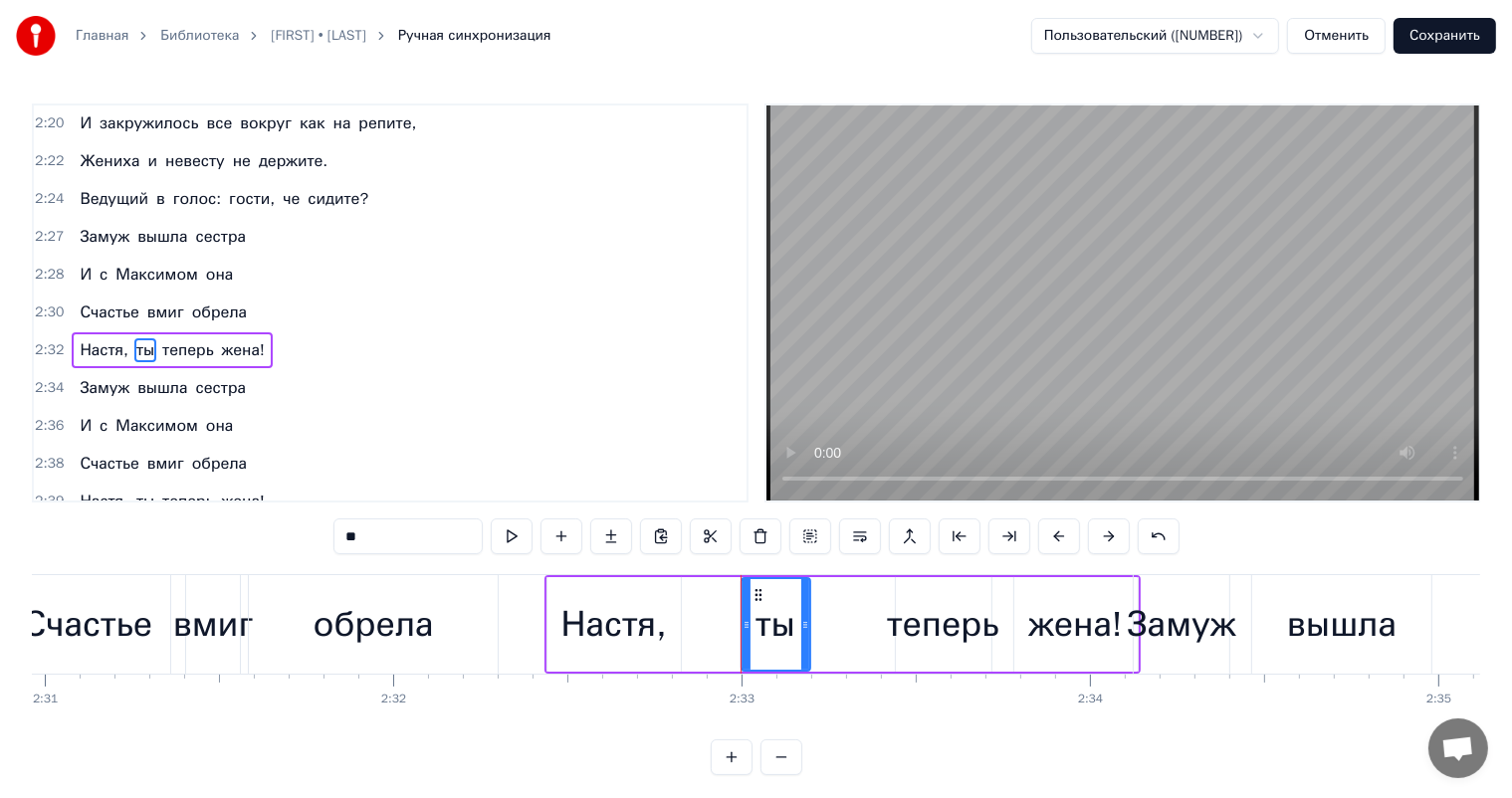 drag, startPoint x: 848, startPoint y: 620, endPoint x: 804, endPoint y: 616, distance: 44.181444 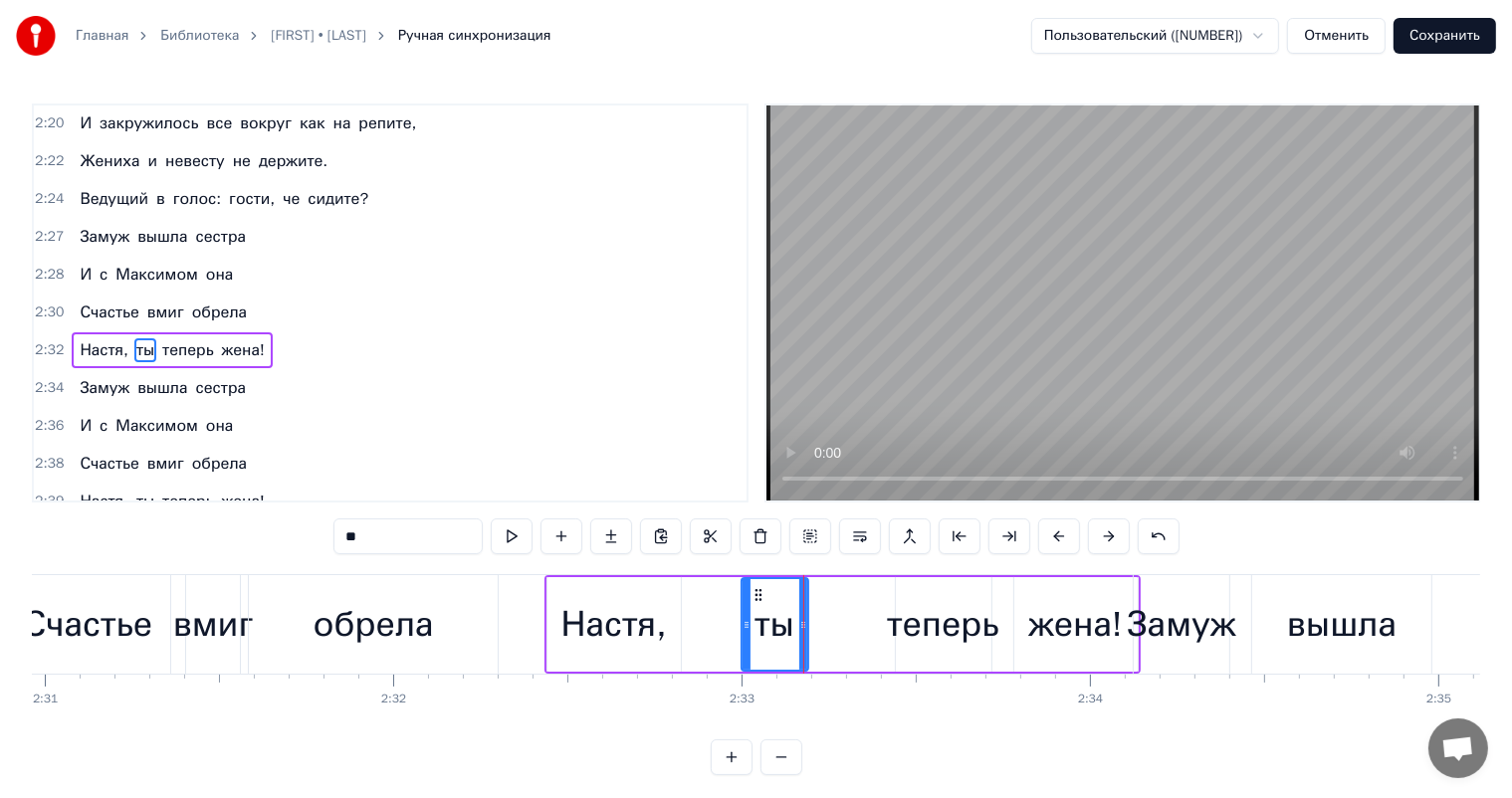 click on "теперь" at bounding box center [943, 624] 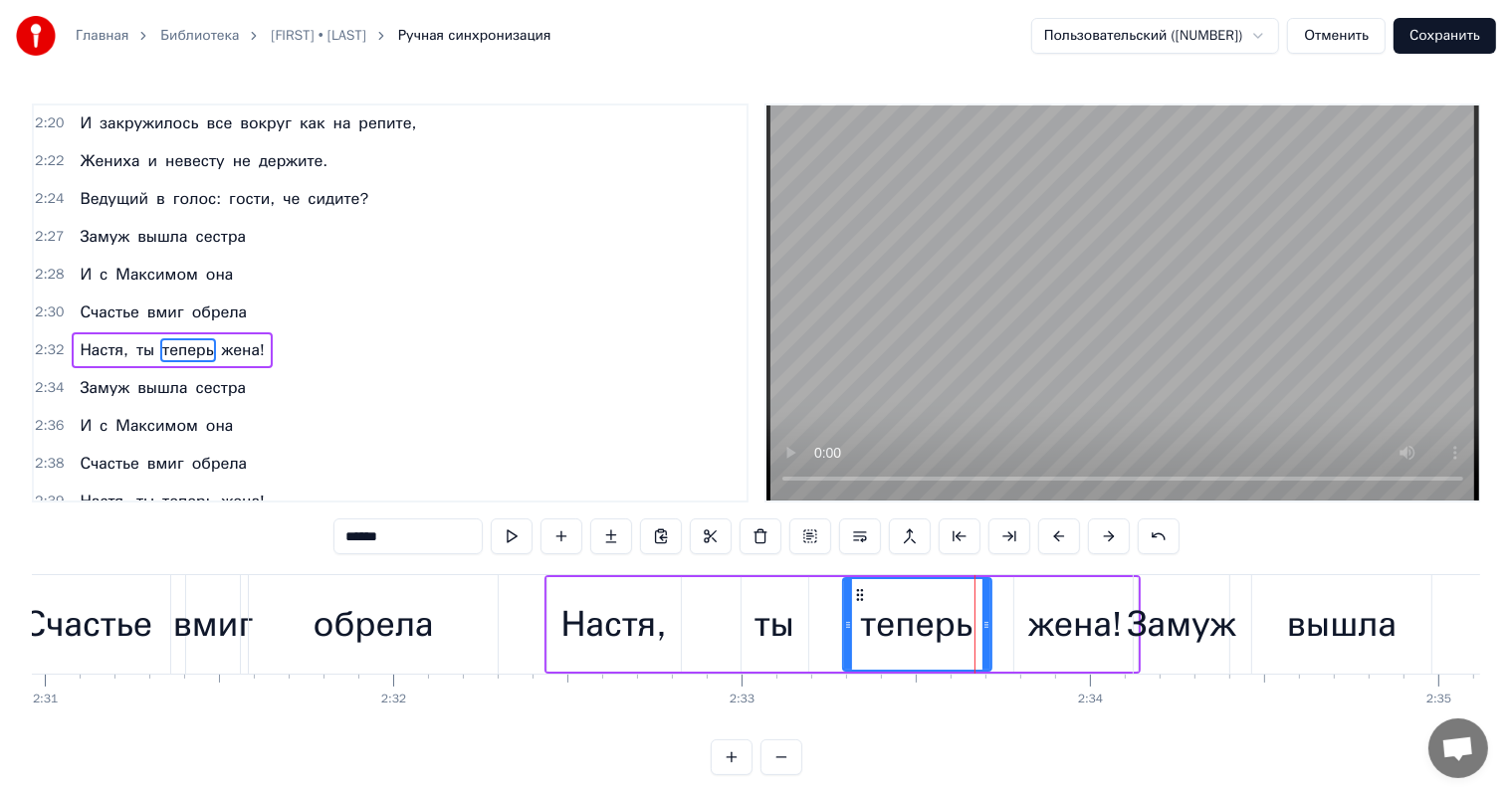 drag, startPoint x: 899, startPoint y: 621, endPoint x: 846, endPoint y: 617, distance: 53.15073 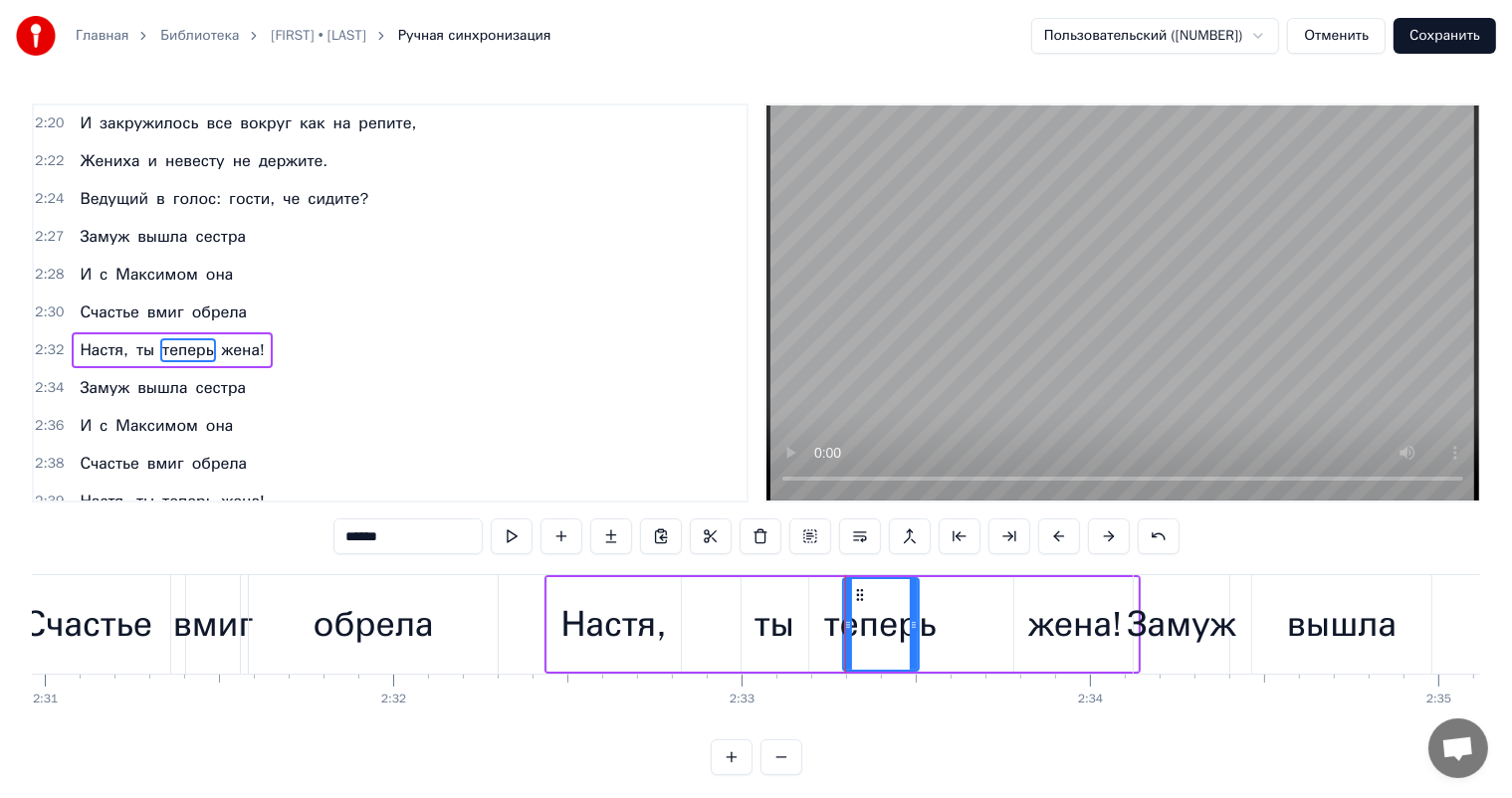 drag, startPoint x: 986, startPoint y: 620, endPoint x: 914, endPoint y: 609, distance: 72.83543 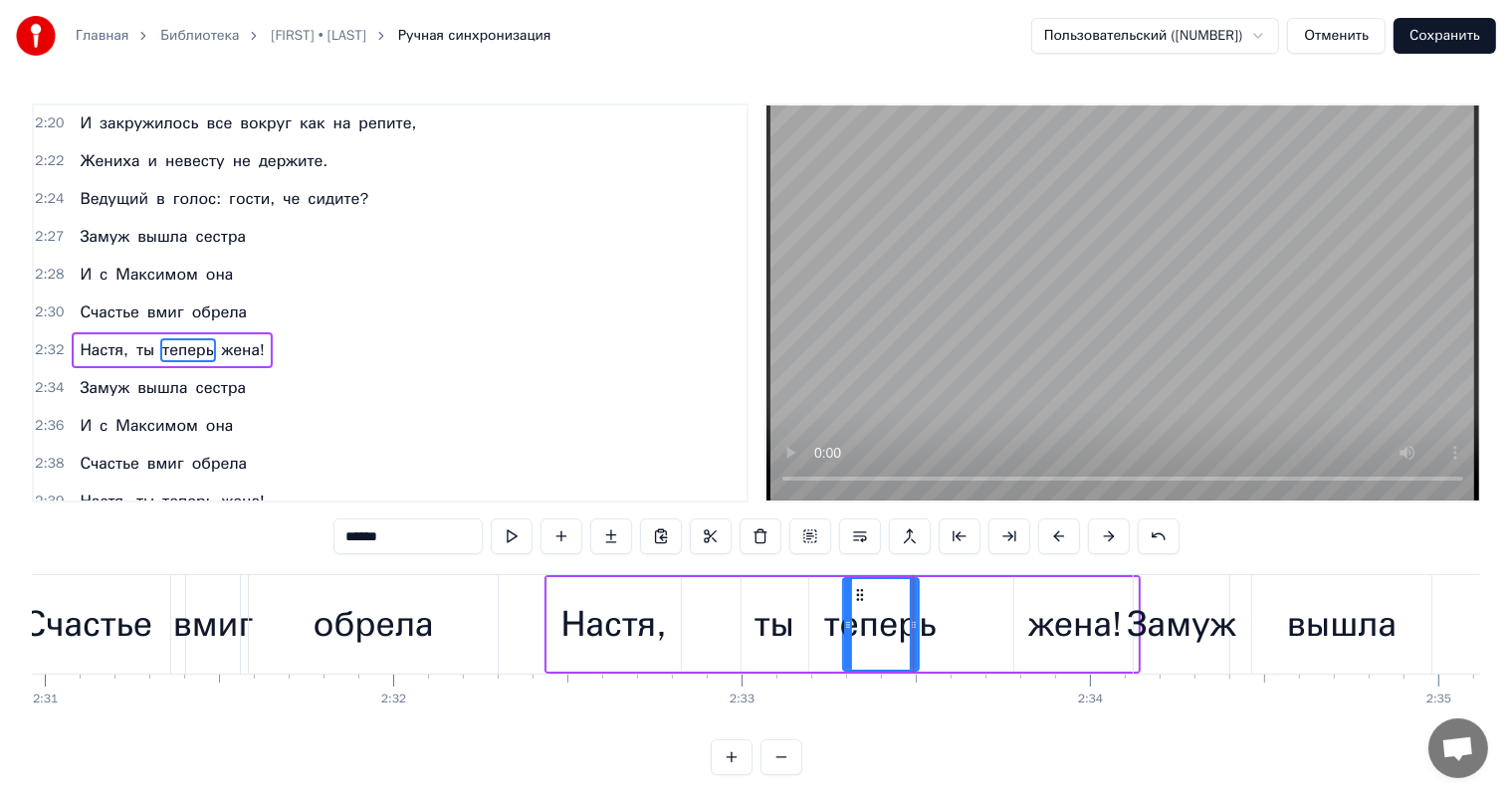 click on "жена!" at bounding box center (1075, 624) 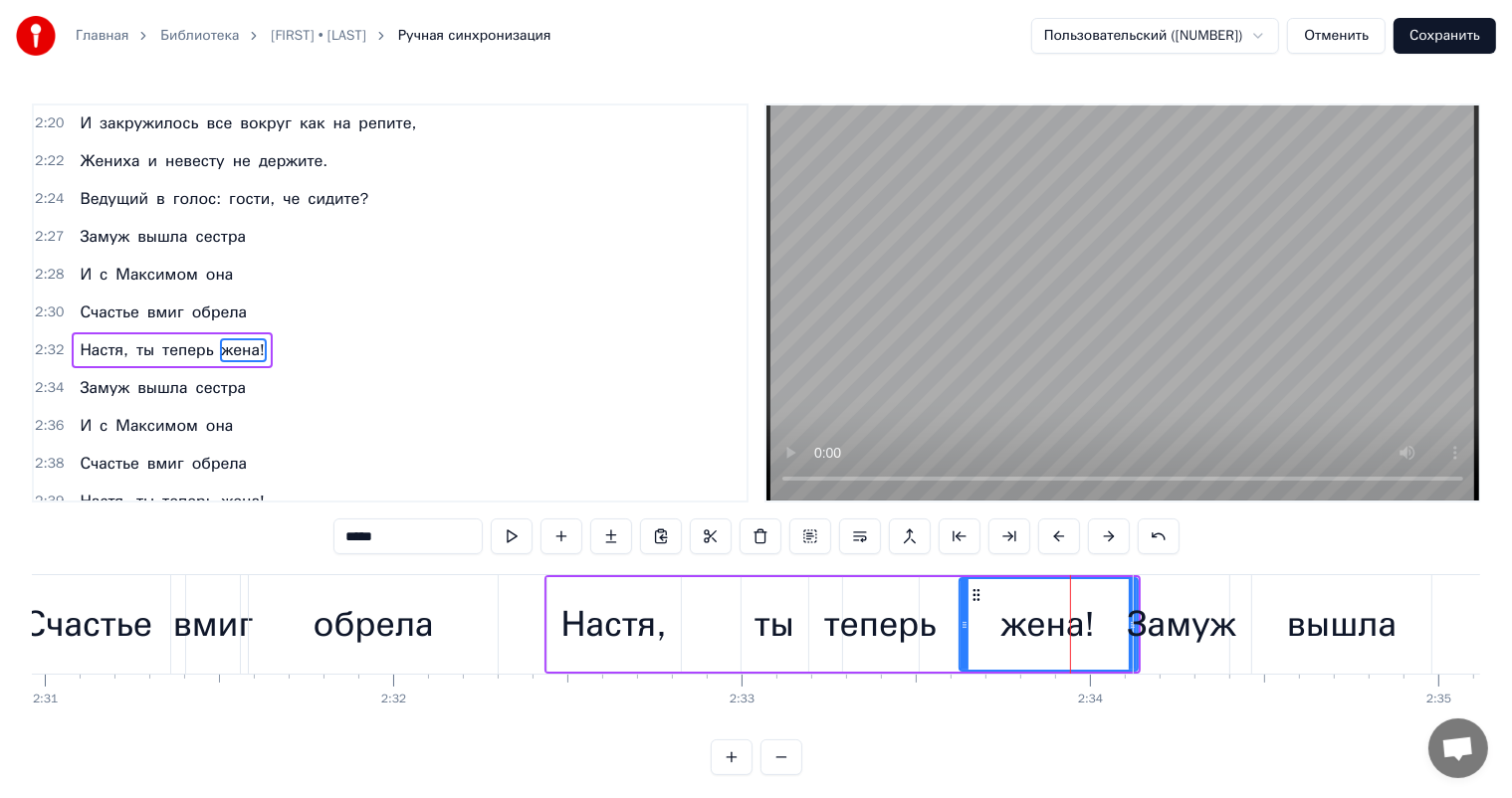 drag, startPoint x: 1016, startPoint y: 617, endPoint x: 958, endPoint y: 615, distance: 58.03447 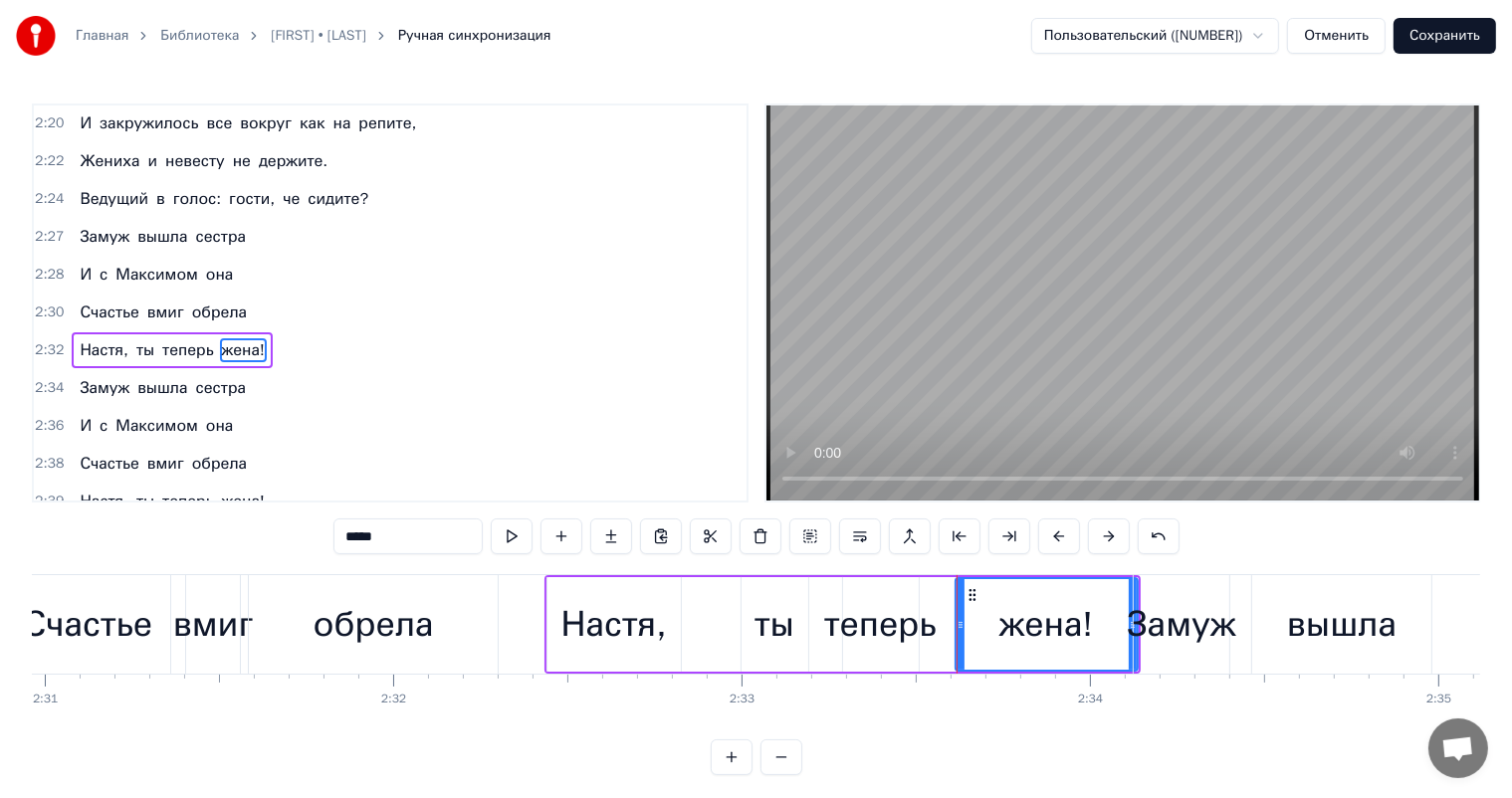 scroll, scrollTop: 0, scrollLeft: 52554, axis: horizontal 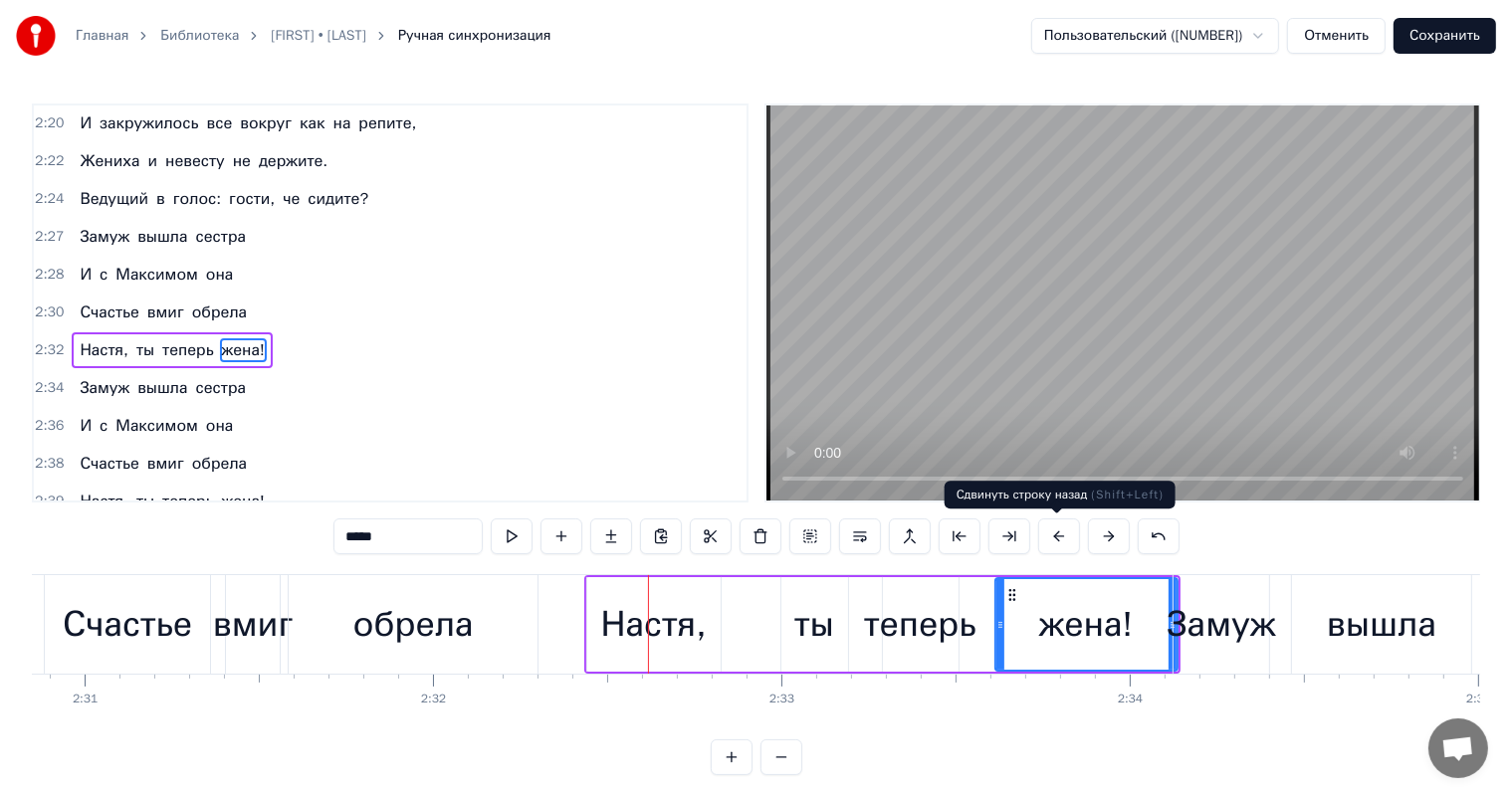 click at bounding box center (1059, 536) 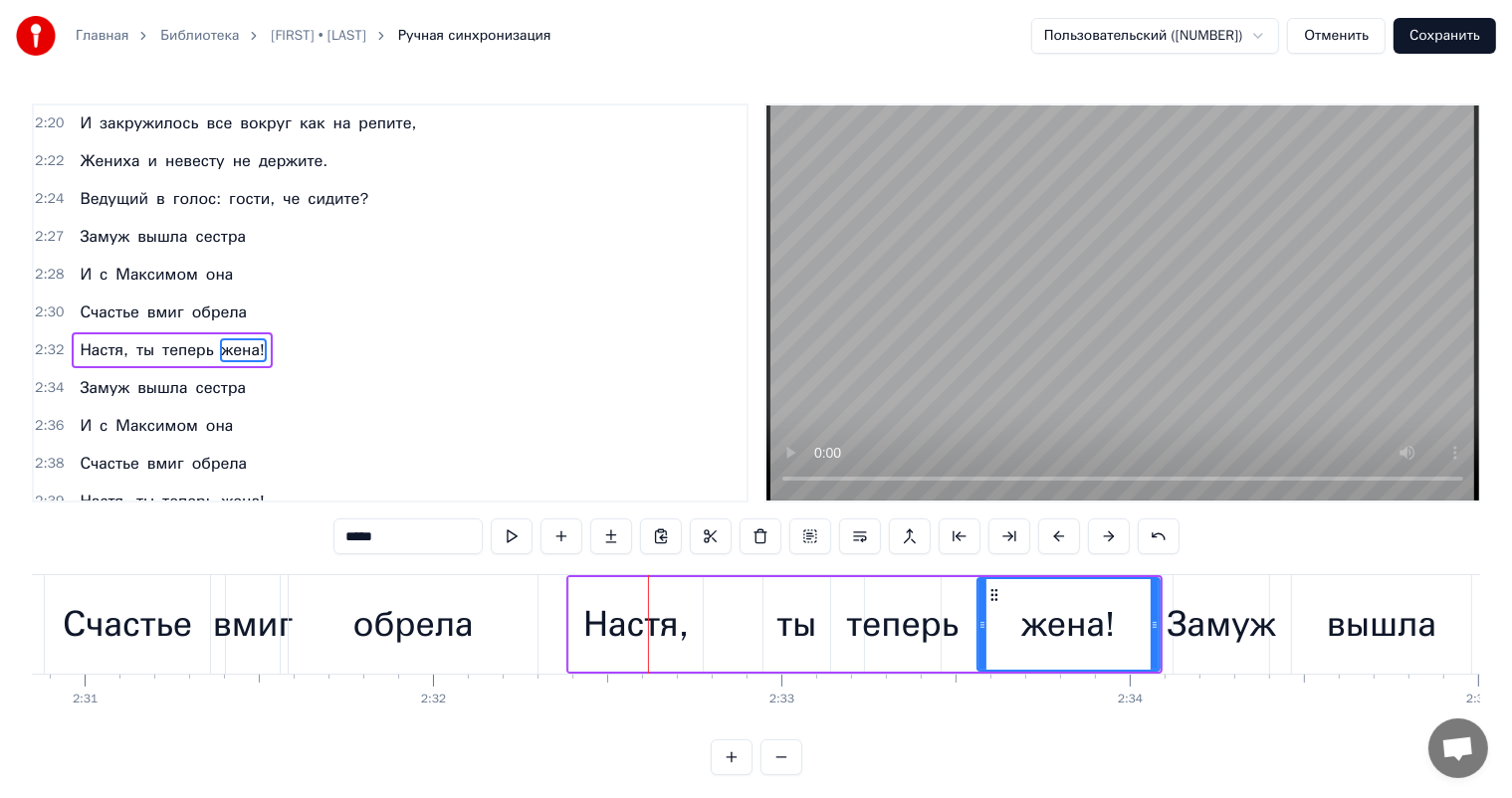 click at bounding box center (1059, 536) 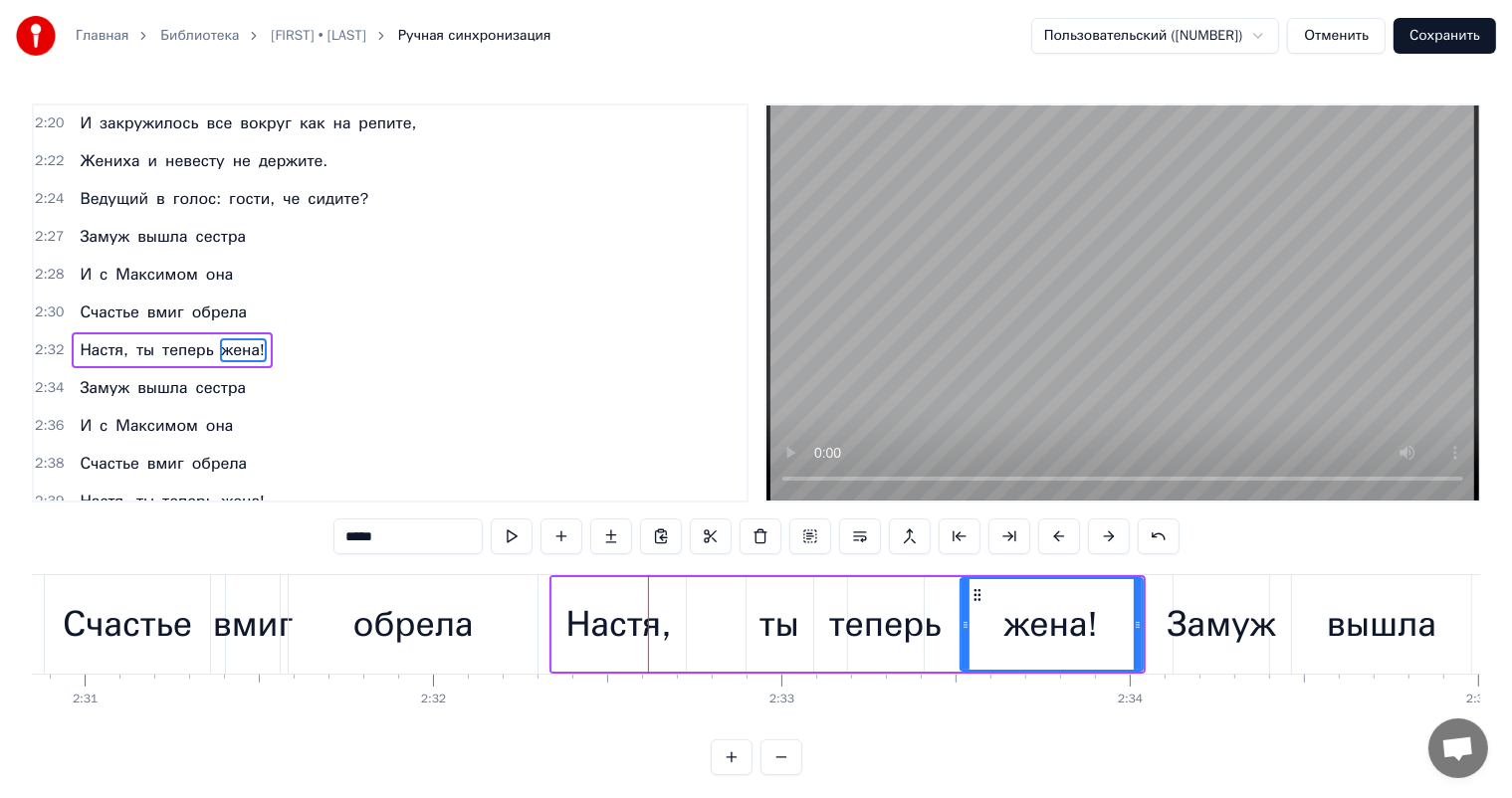 click at bounding box center (1059, 536) 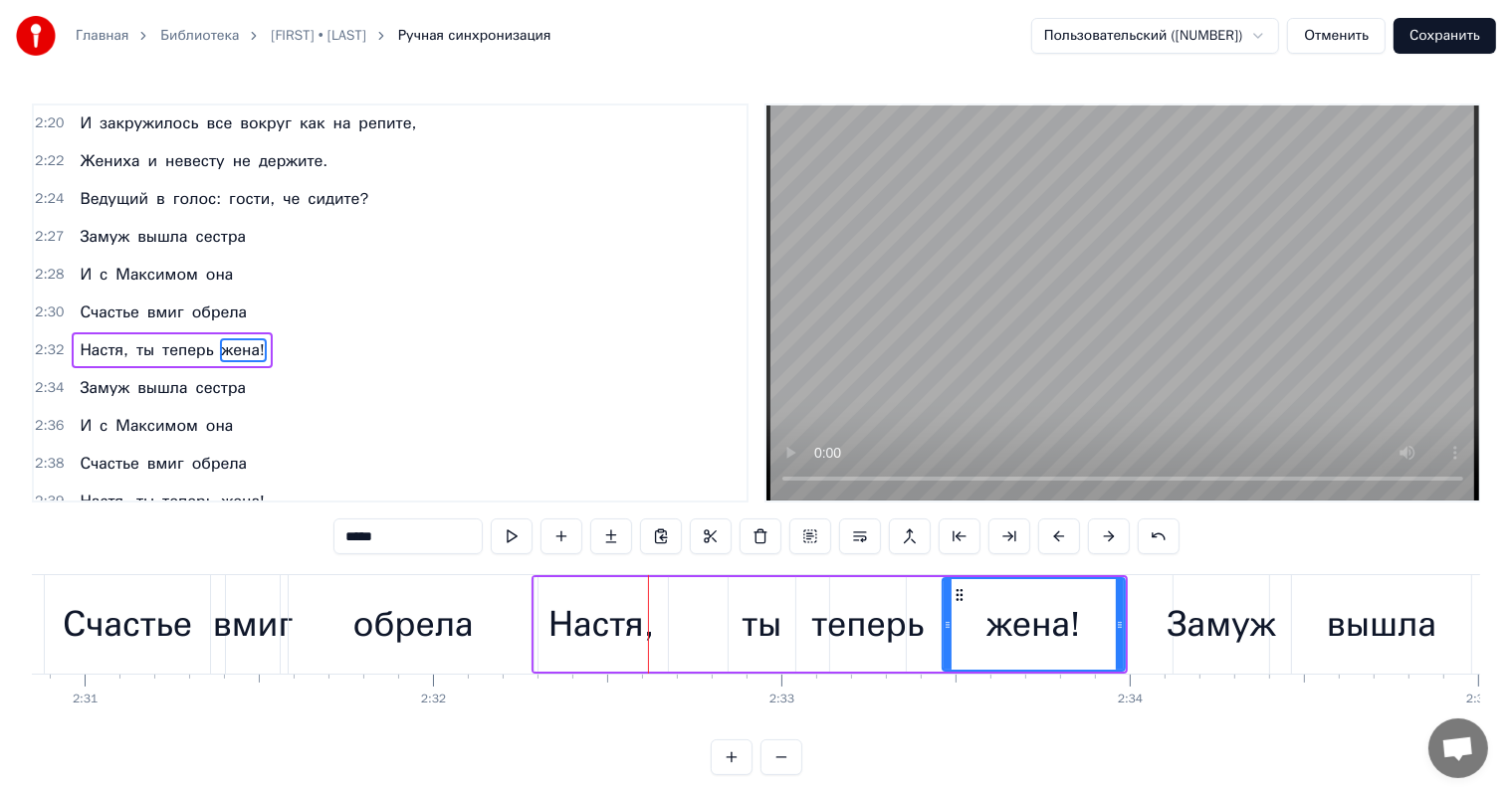 click on "Ведущий" at bounding box center (113, 199) 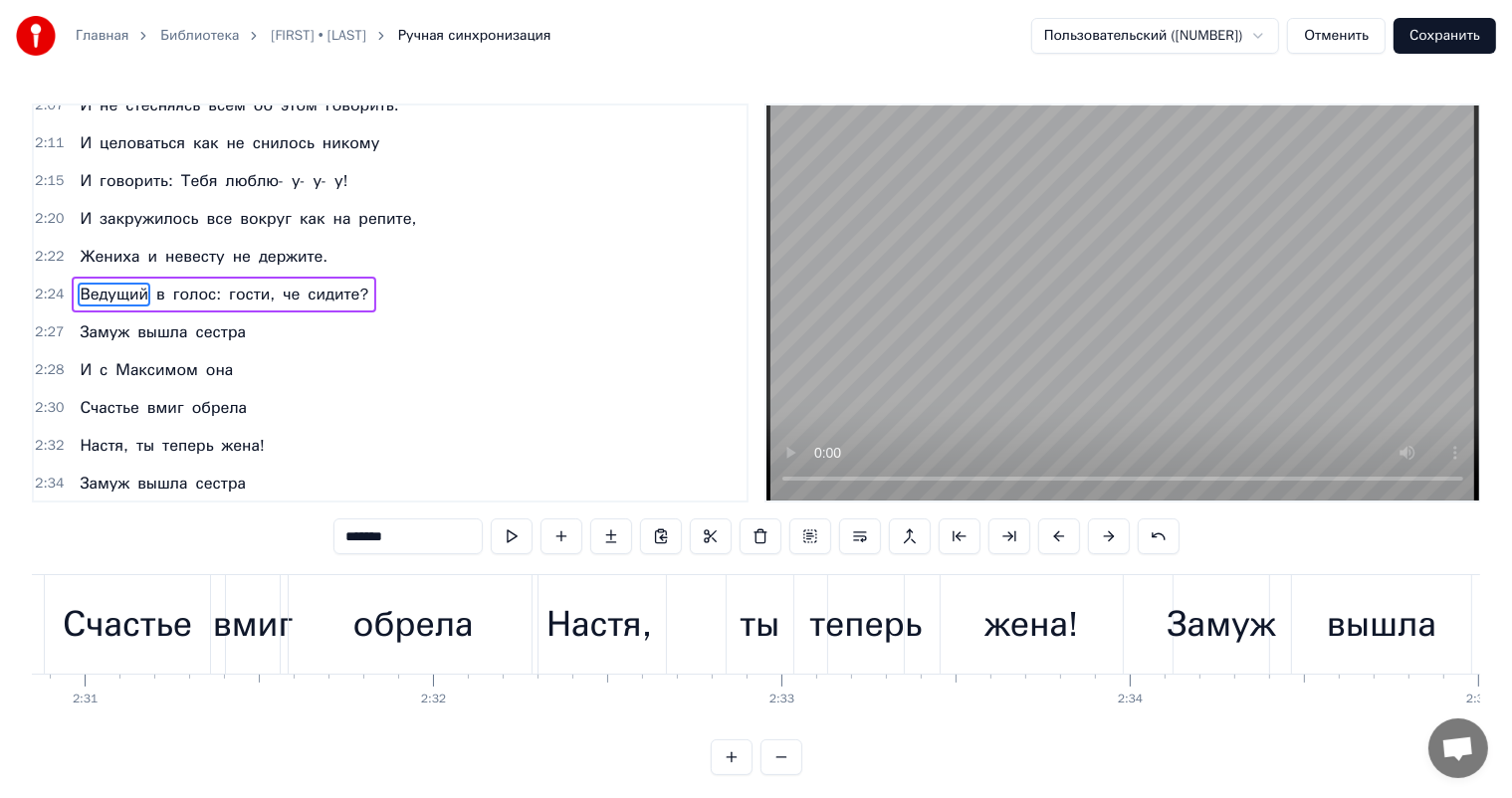 scroll, scrollTop: 1065, scrollLeft: 0, axis: vertical 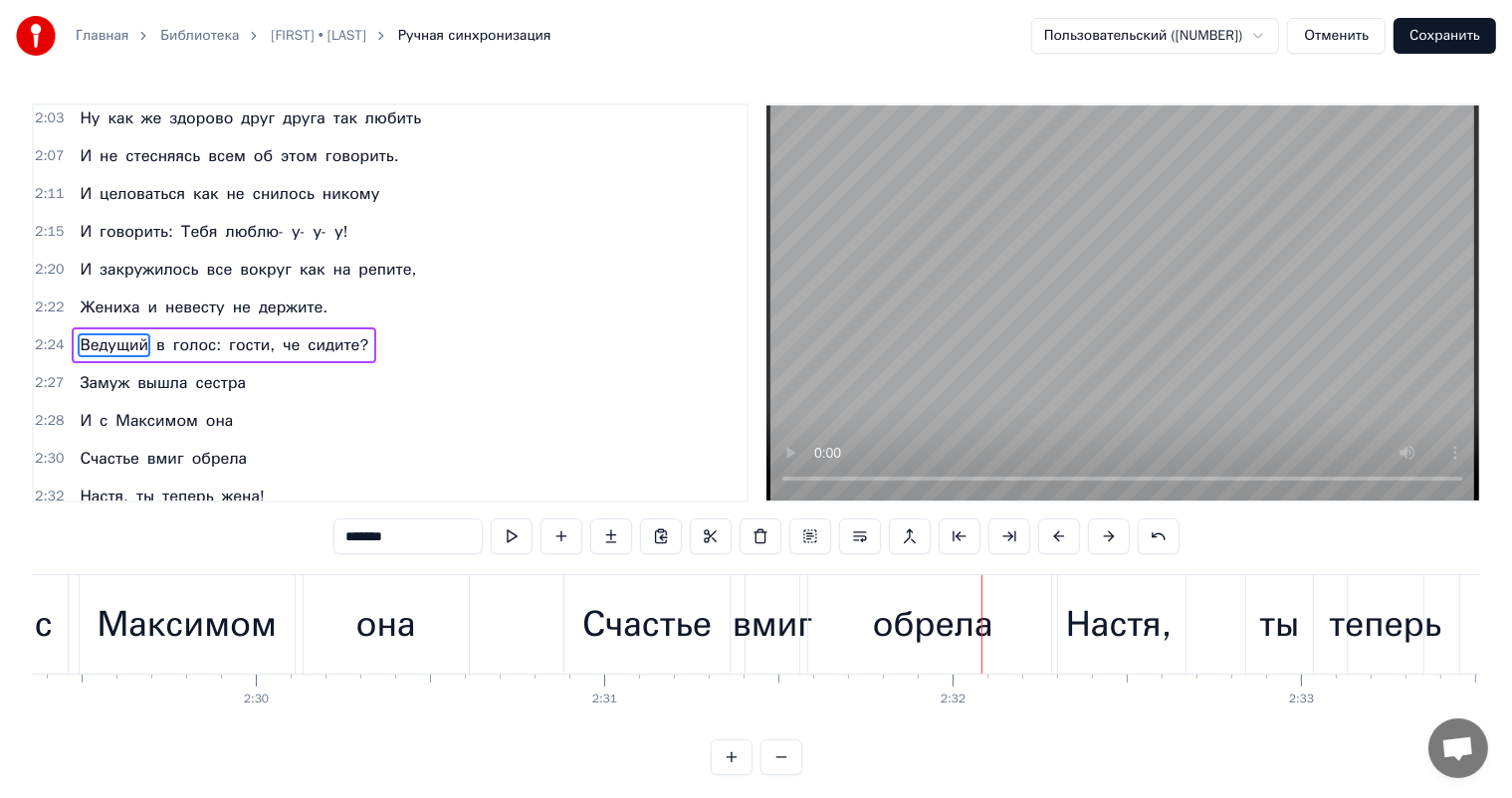 click on "вмиг" at bounding box center [772, 624] 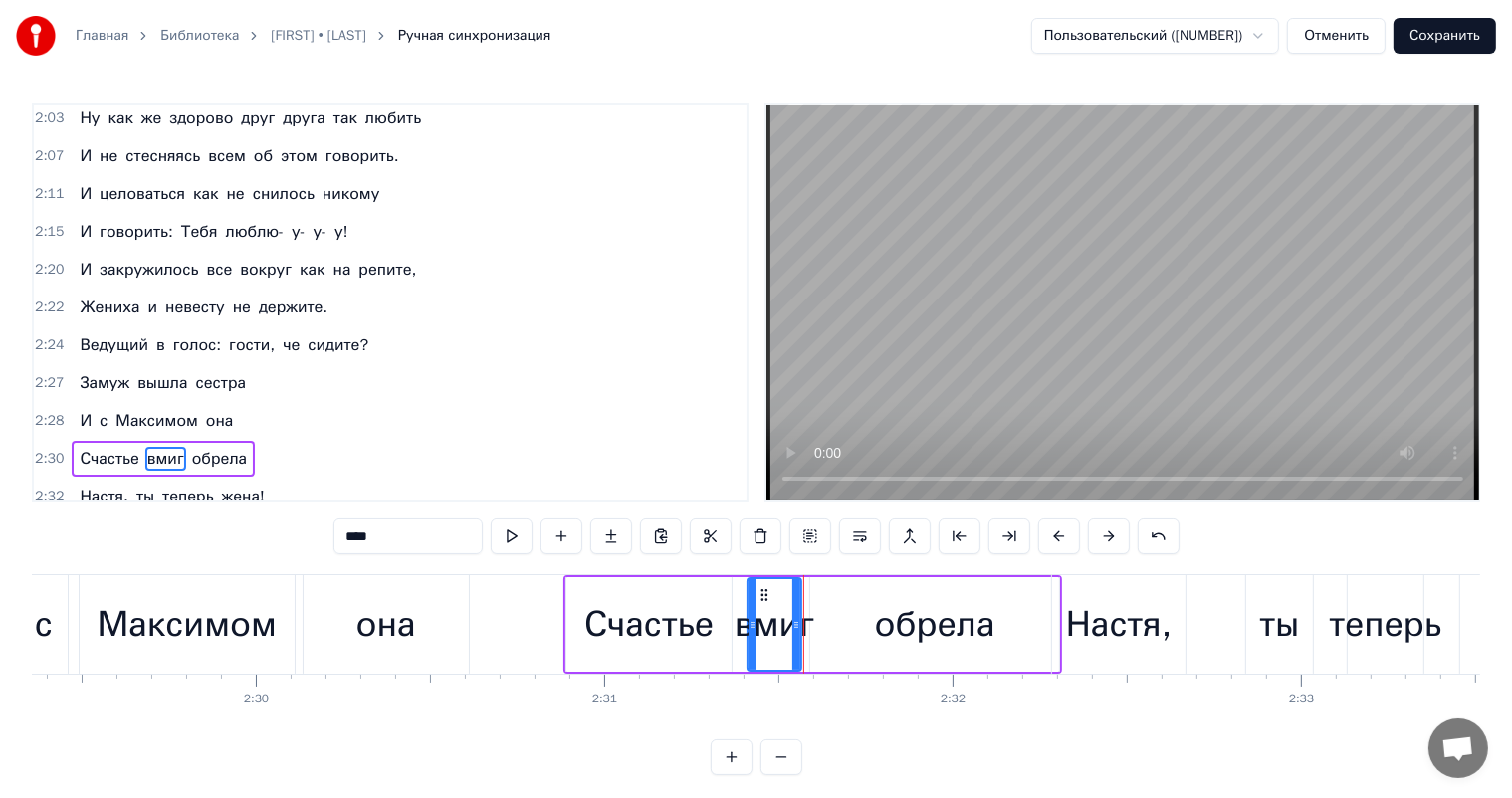 scroll, scrollTop: 1174, scrollLeft: 0, axis: vertical 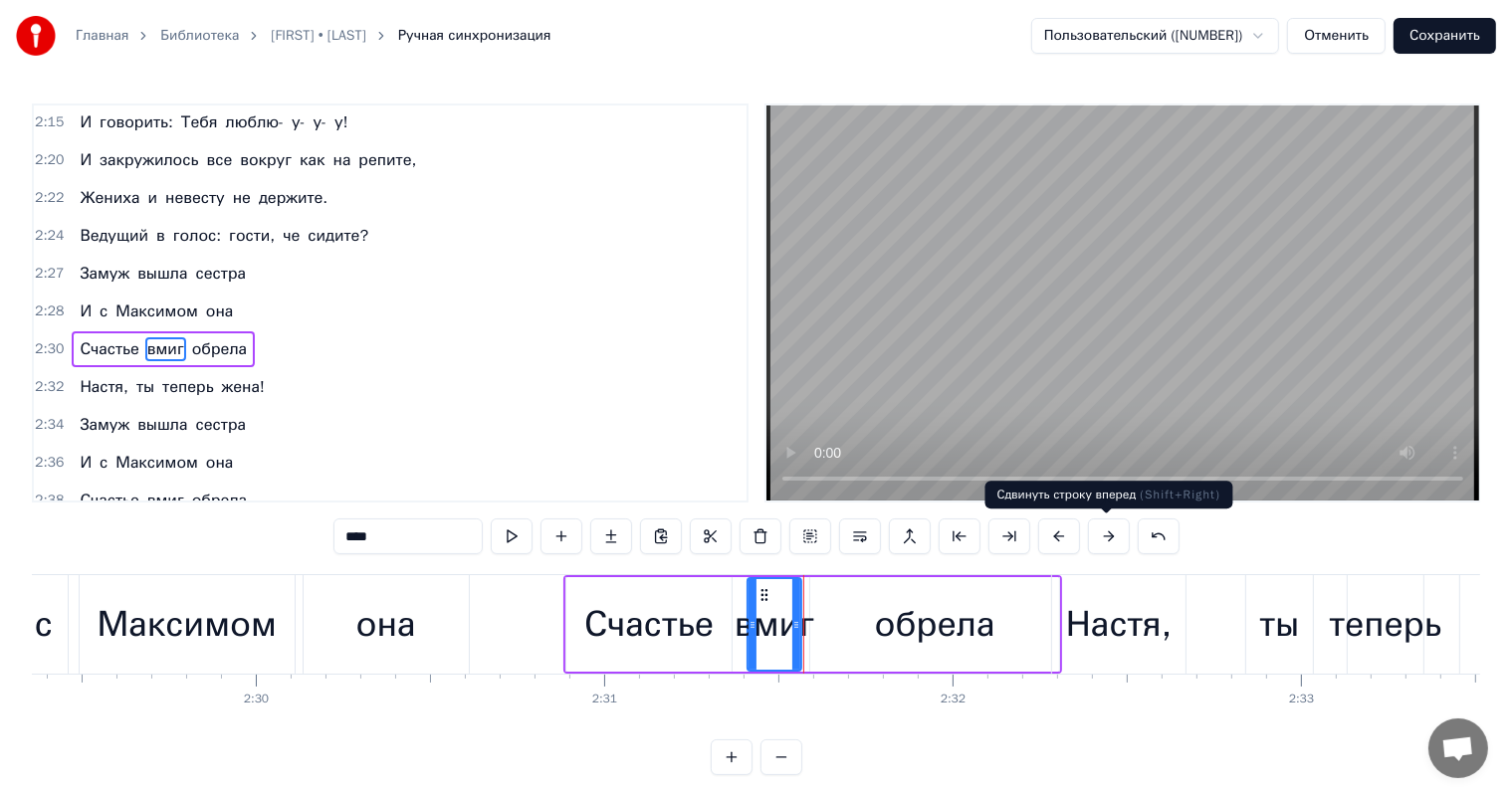 click at bounding box center (1109, 536) 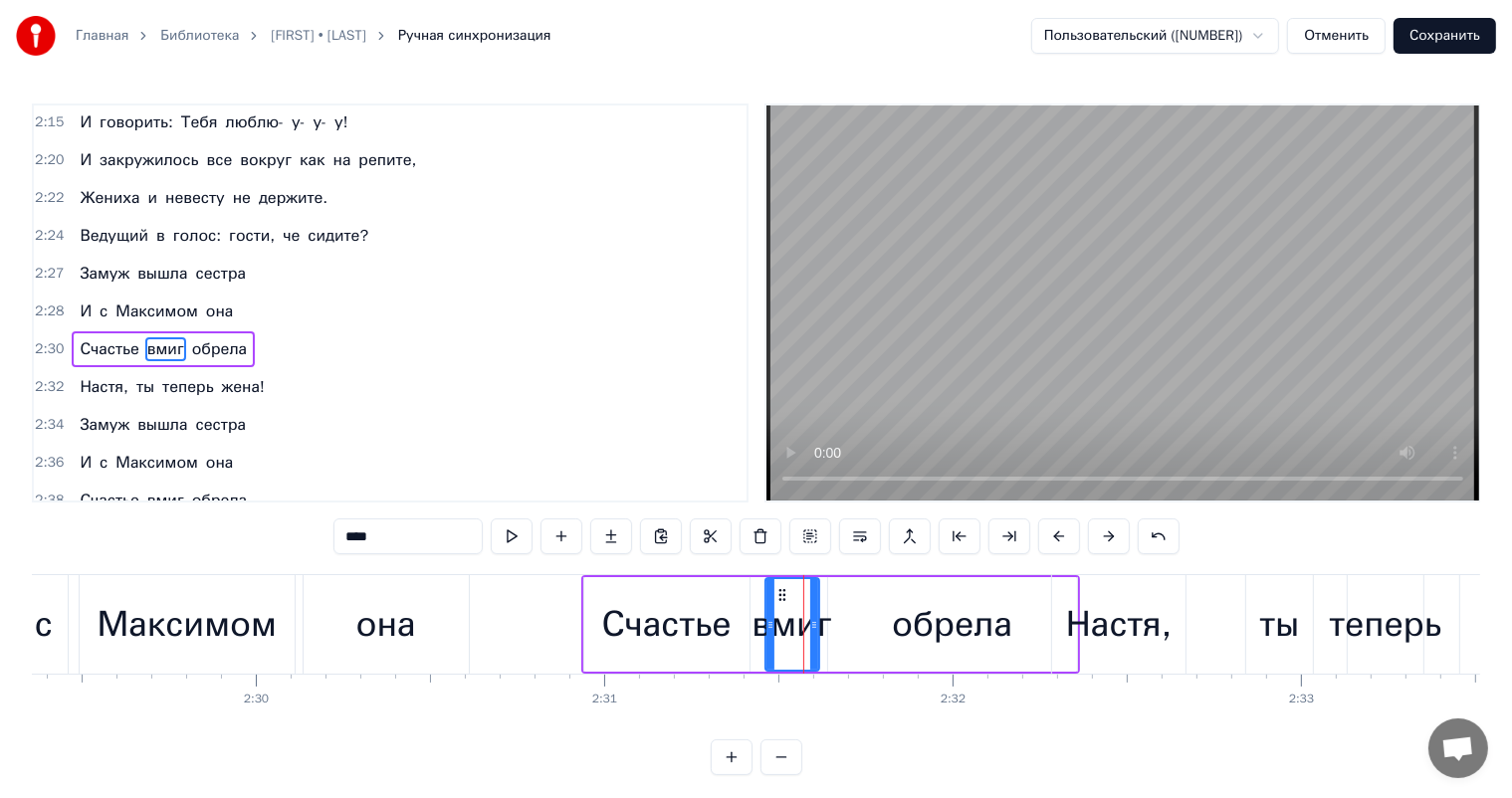 click at bounding box center (1109, 536) 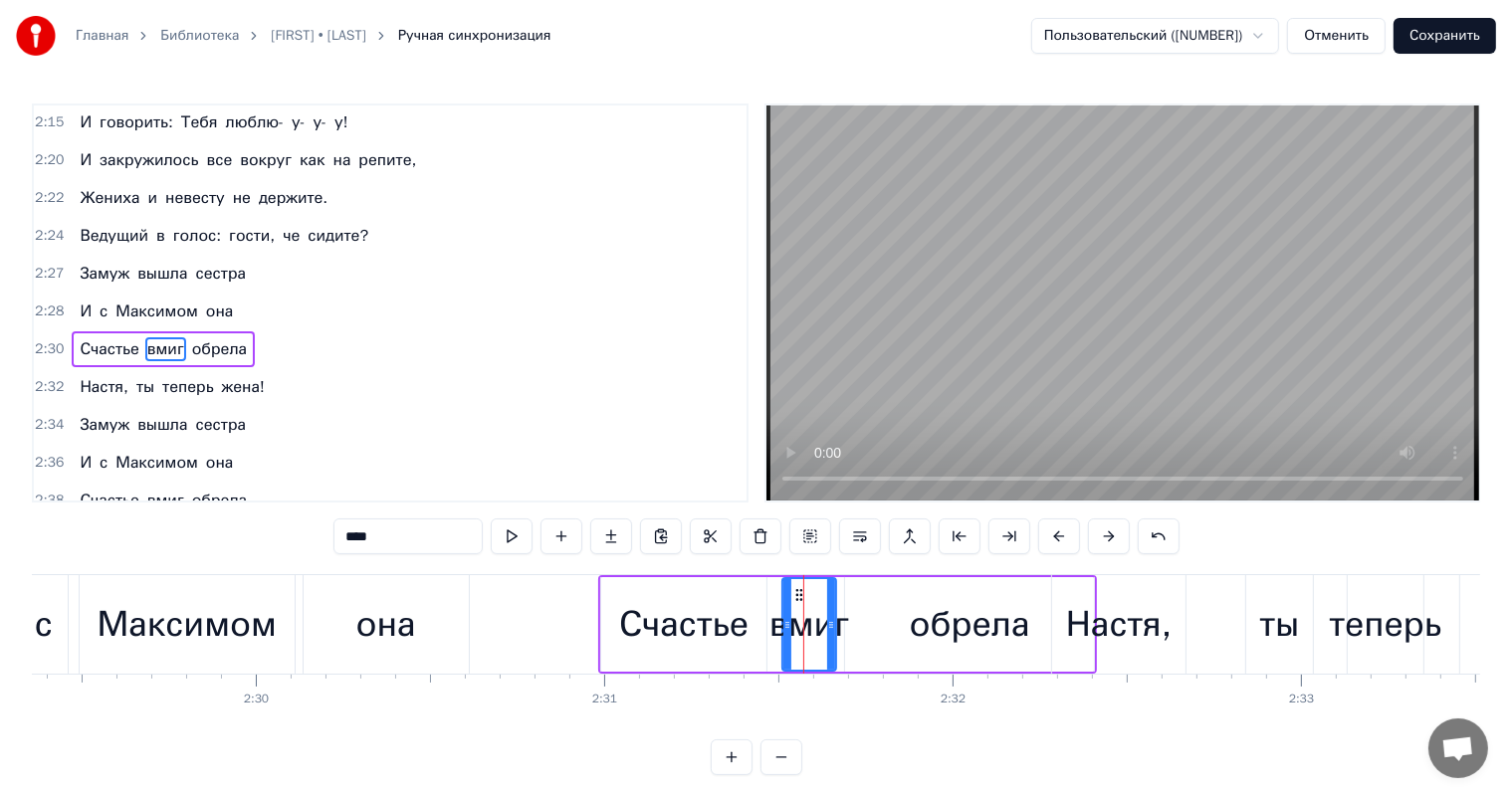 click at bounding box center (1109, 536) 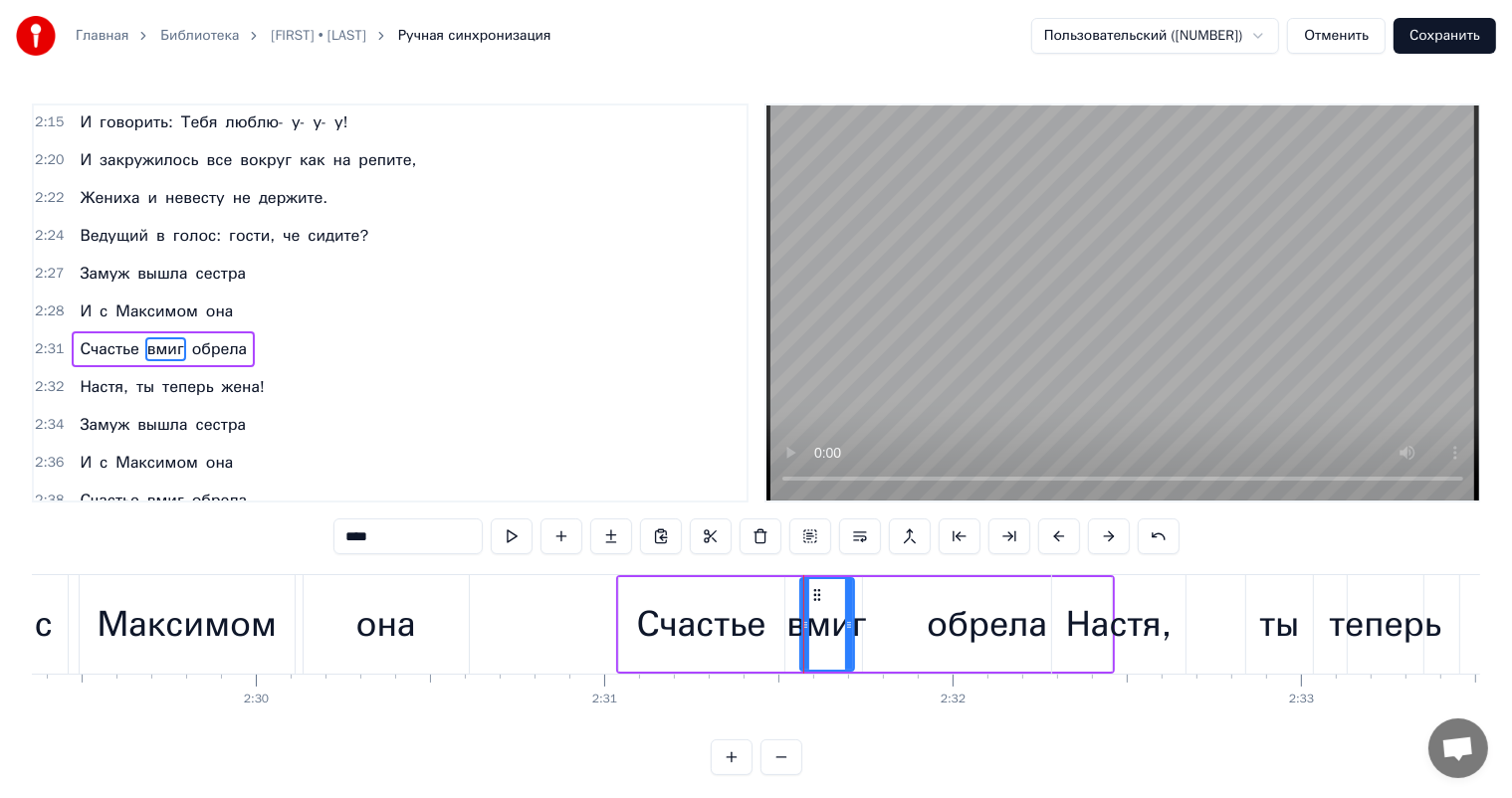 click at bounding box center [1109, 536] 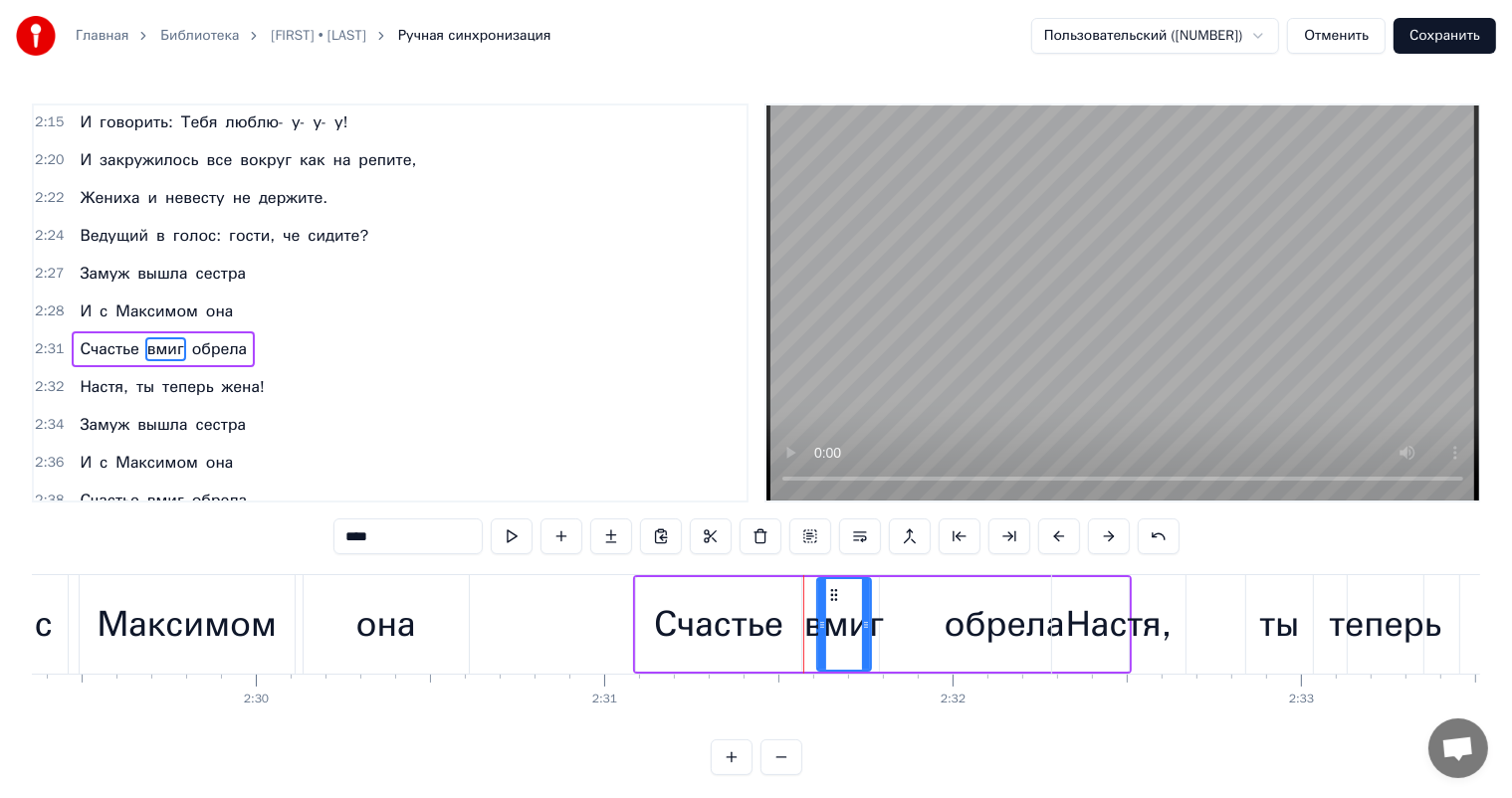click at bounding box center [1109, 536] 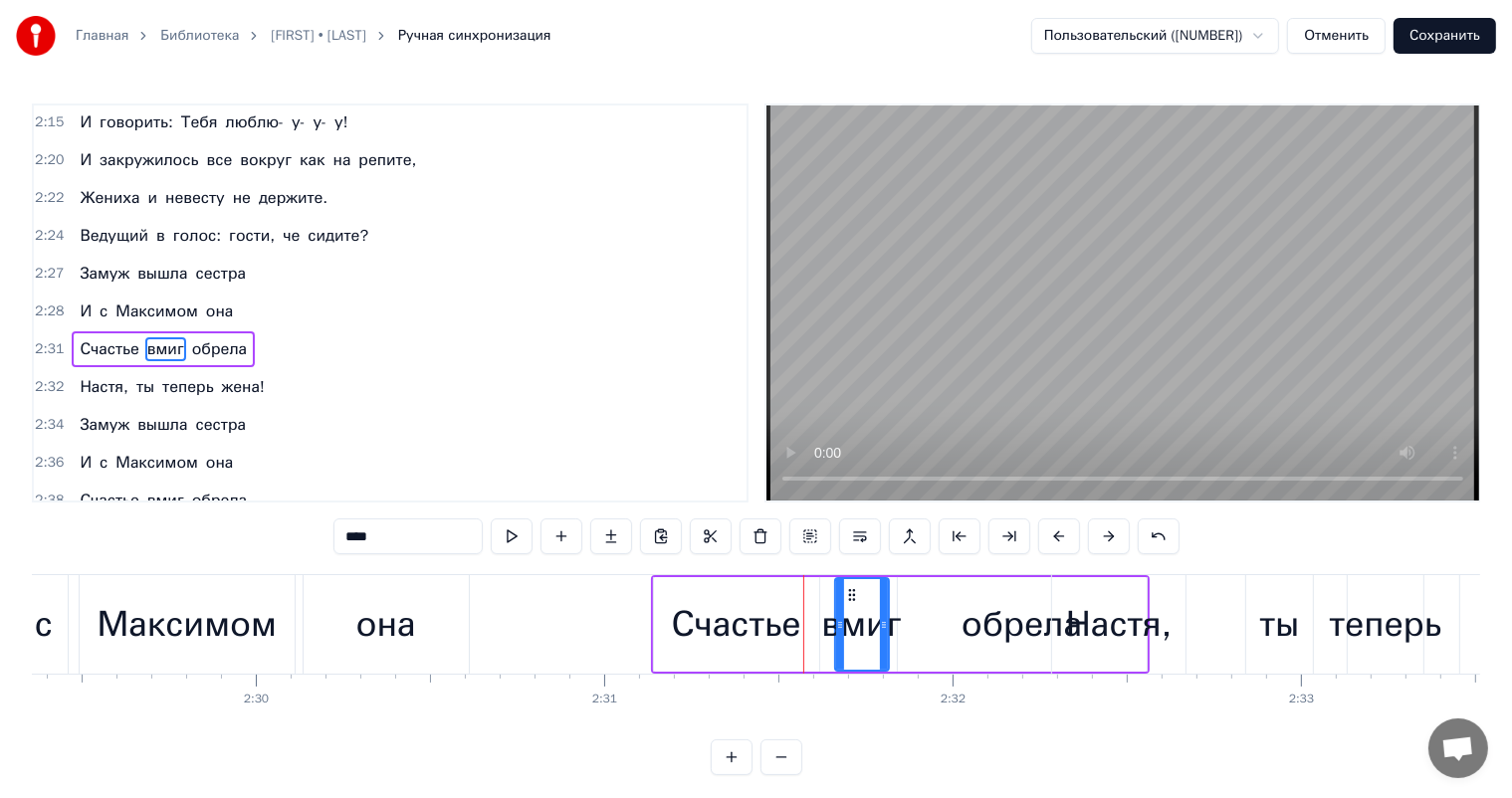 click on "[NICKNAME], ты теперь жена!" at bounding box center (1349, 624) 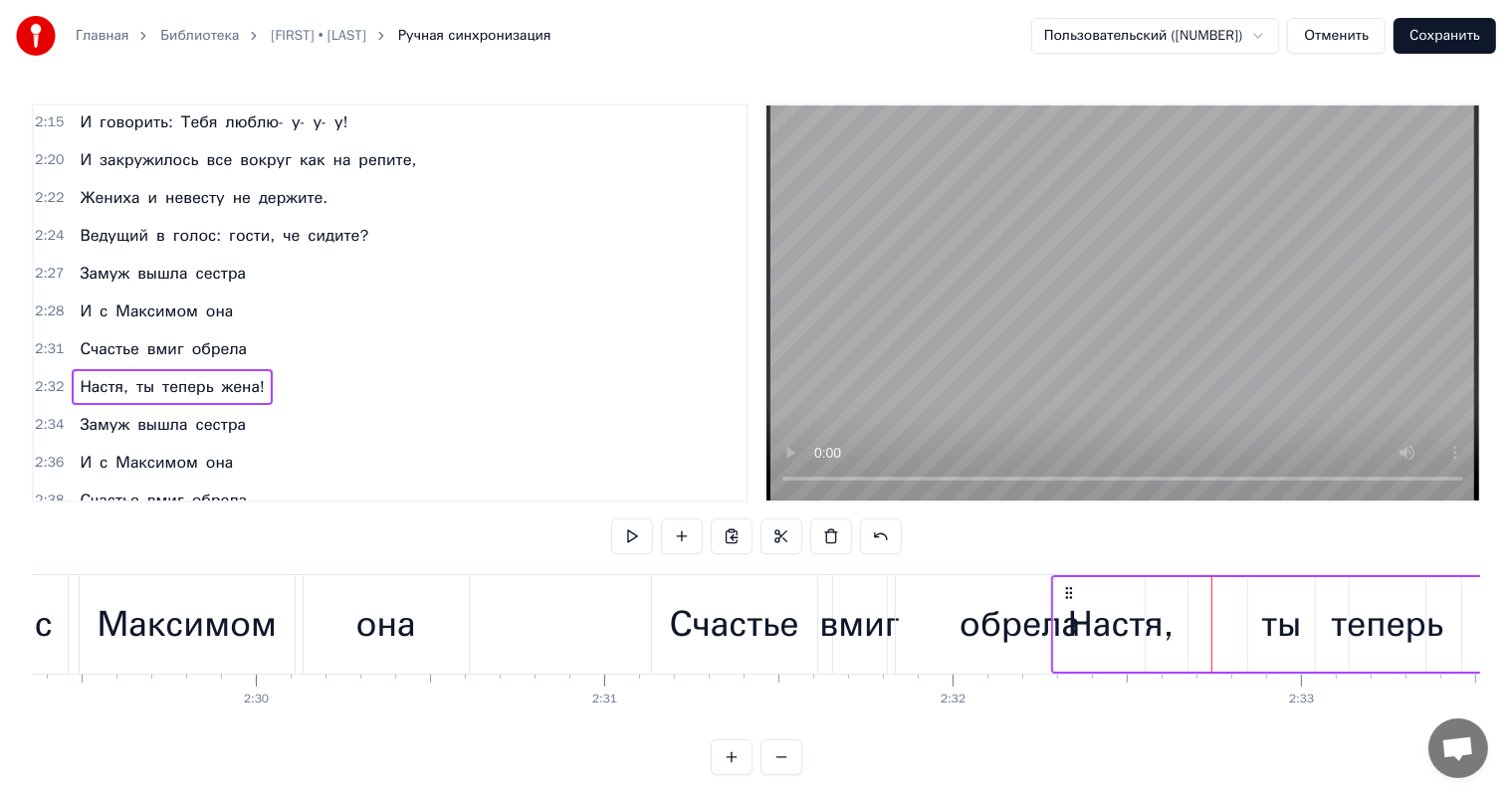 click on "Настя," at bounding box center [1121, 624] 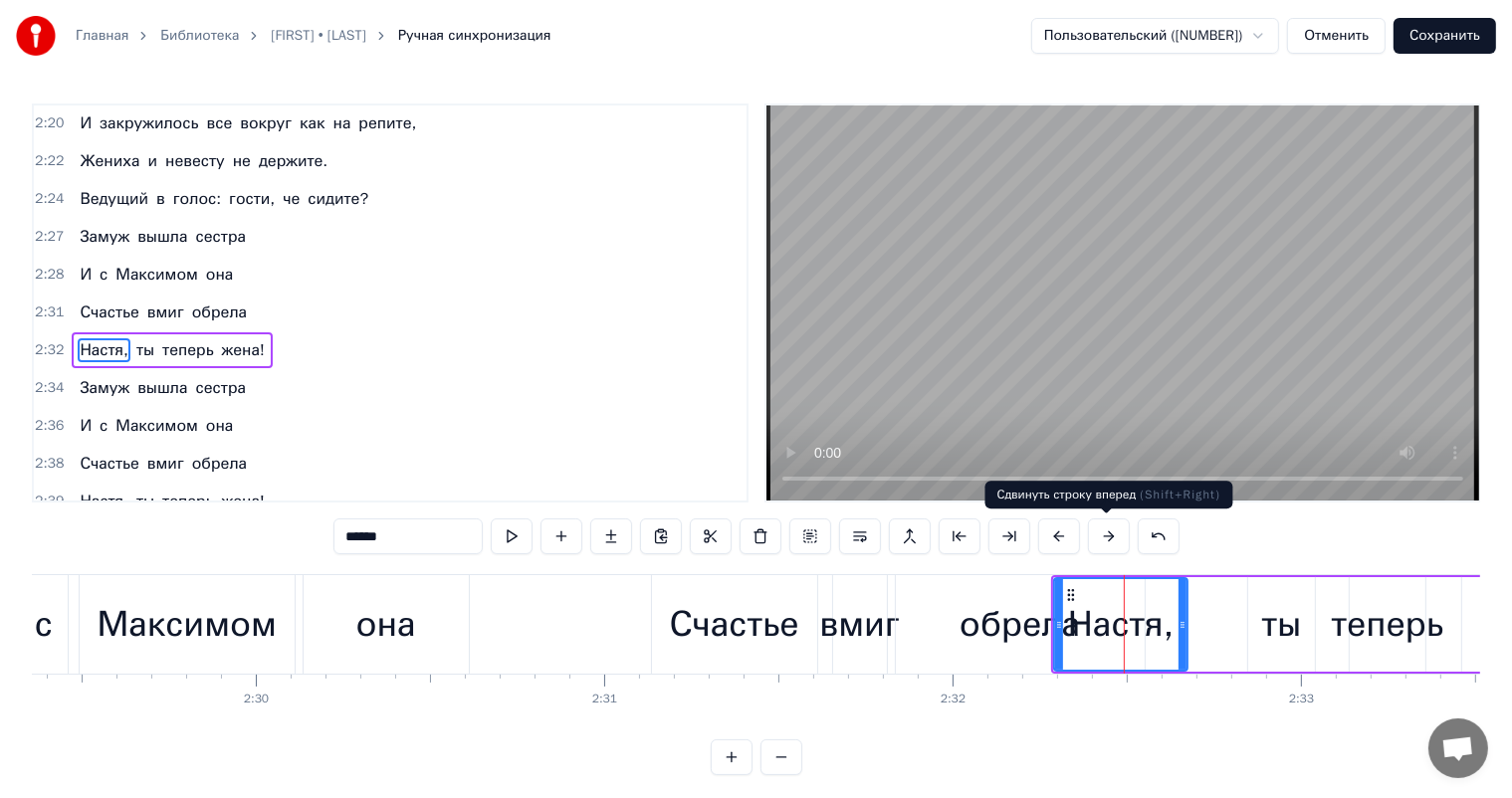 click at bounding box center [1109, 536] 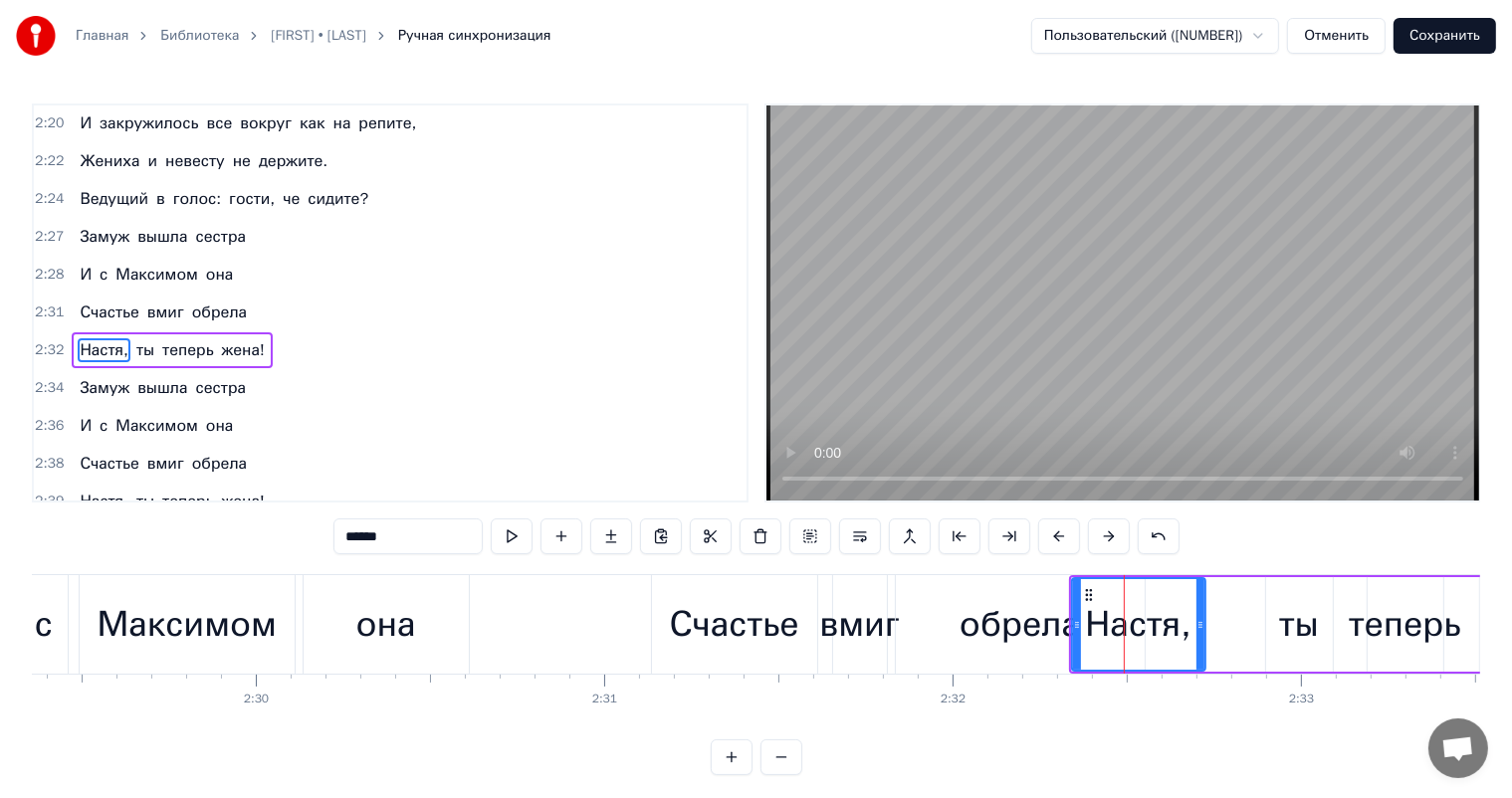 click at bounding box center [1109, 536] 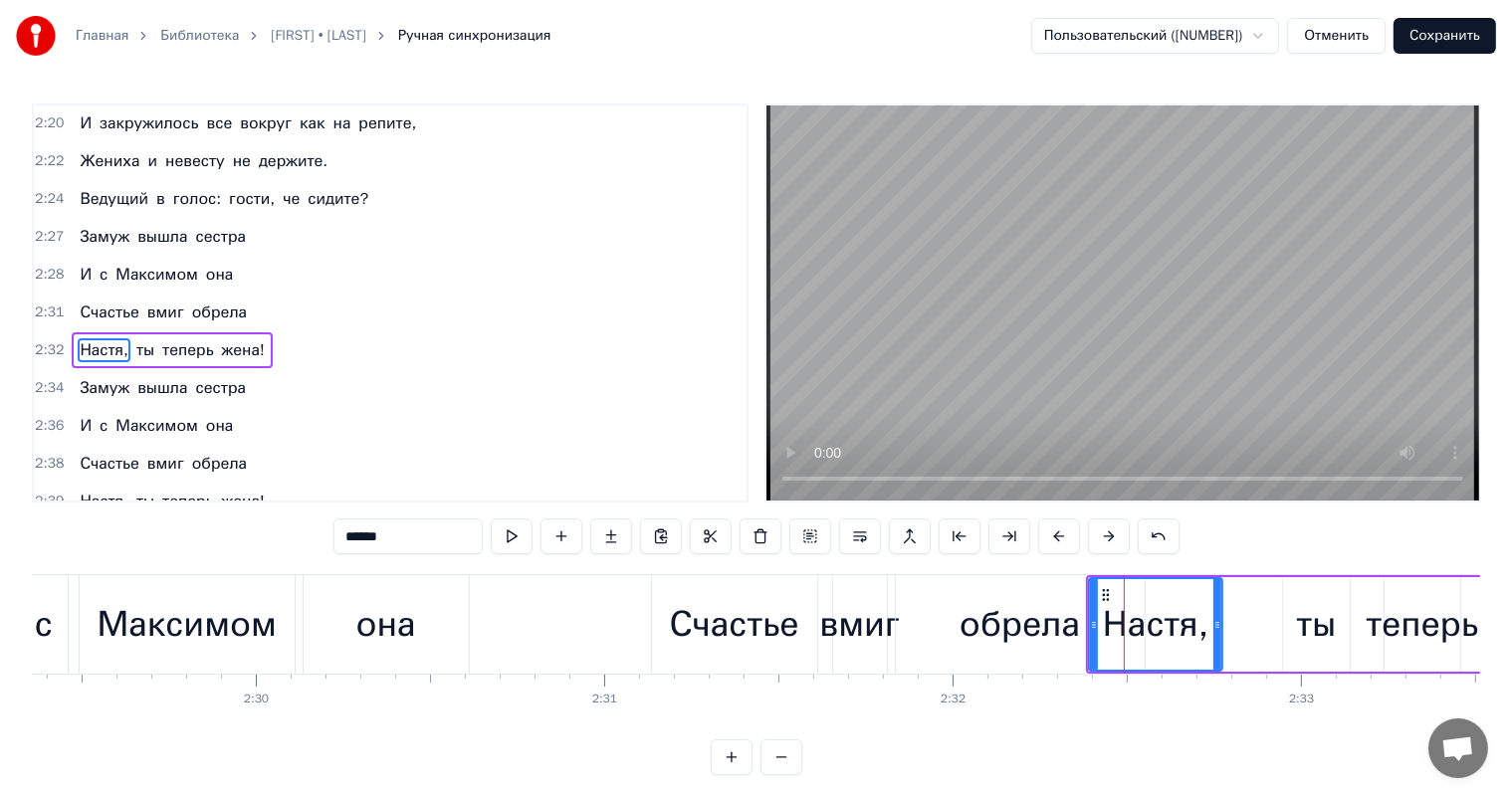 click at bounding box center (1109, 536) 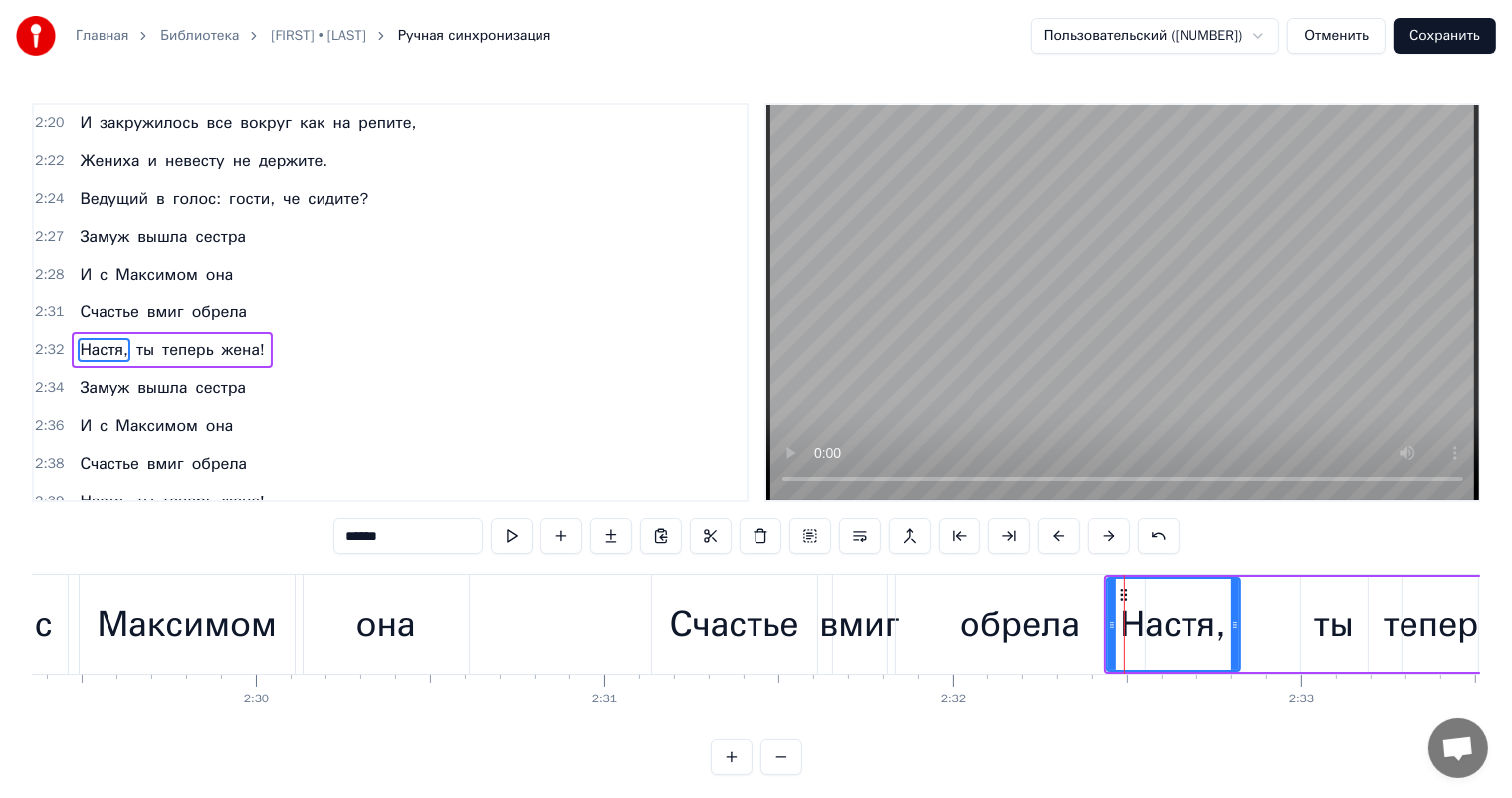 click at bounding box center (1109, 536) 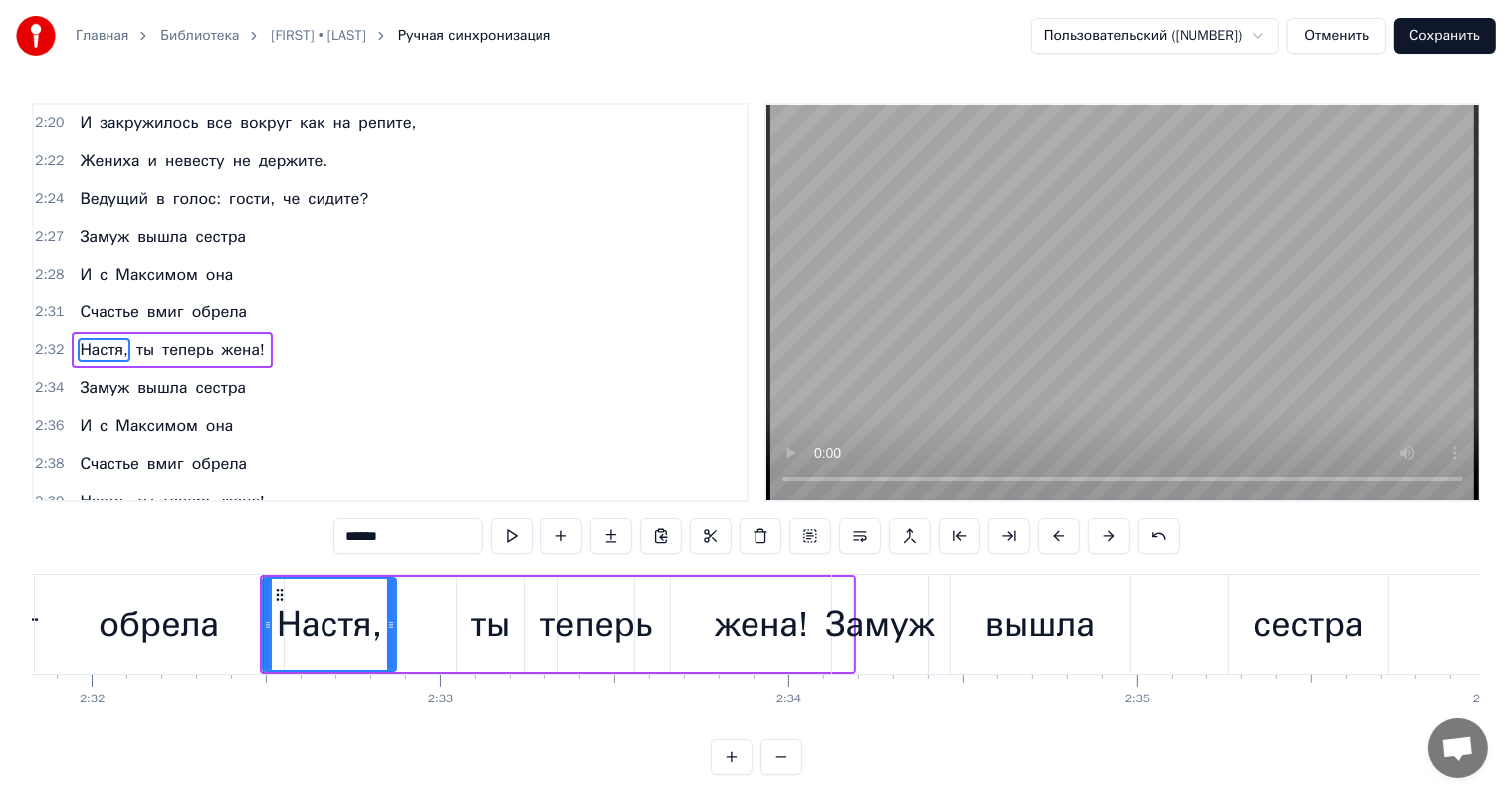 scroll, scrollTop: 0, scrollLeft: 52938, axis: horizontal 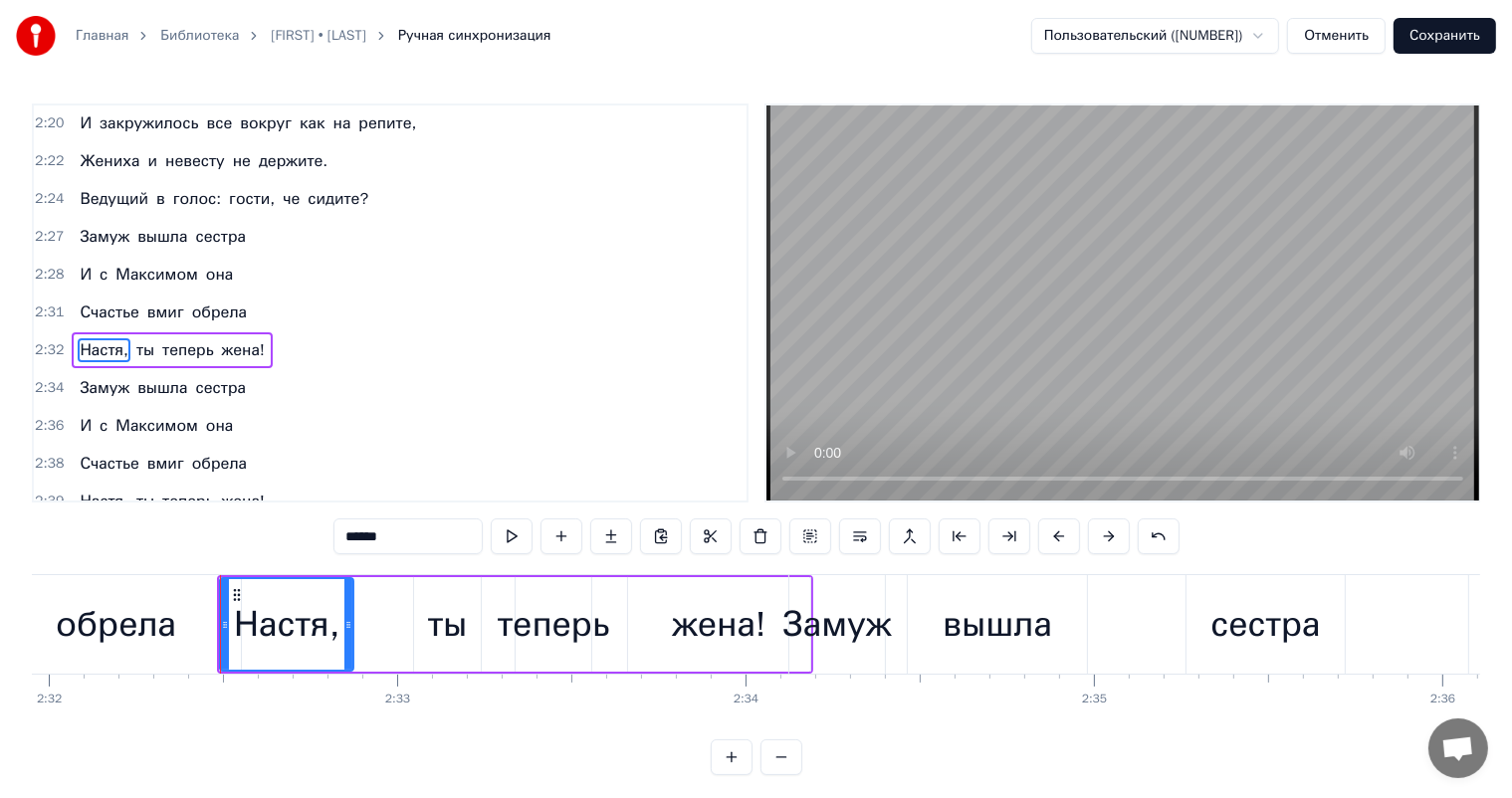 click on "вышла" at bounding box center (997, 624) 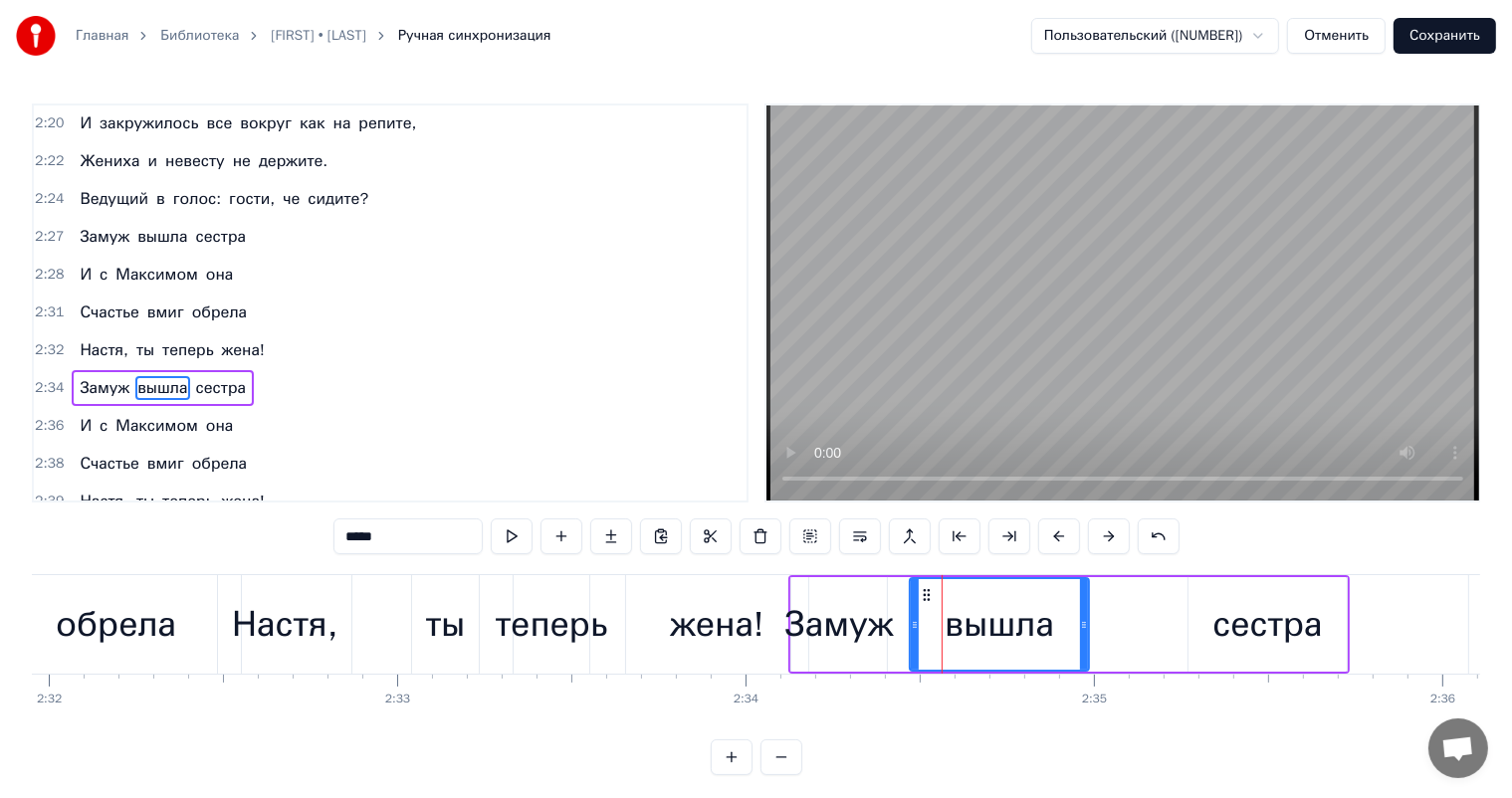 scroll, scrollTop: 1215, scrollLeft: 0, axis: vertical 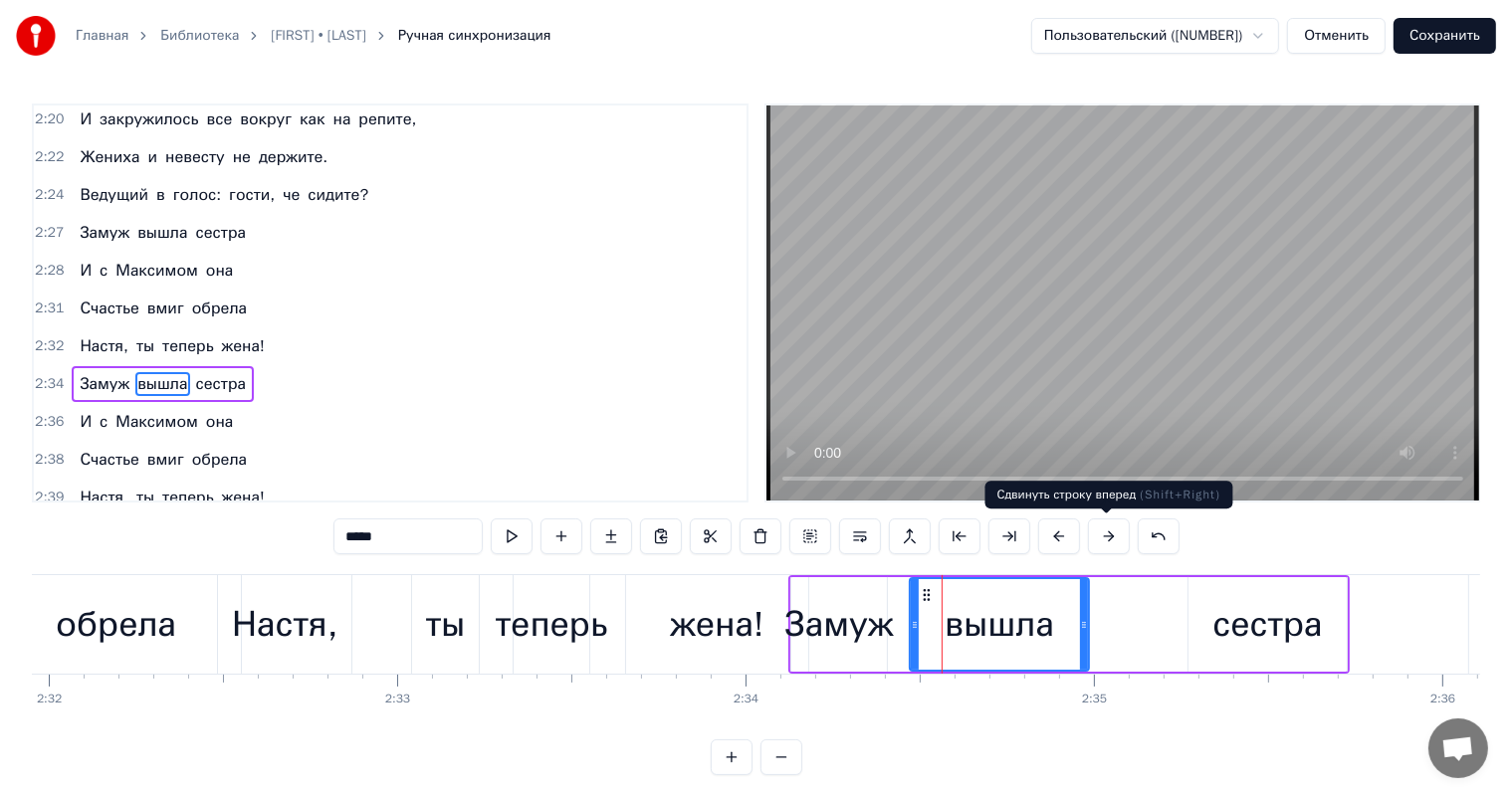 click at bounding box center (1109, 536) 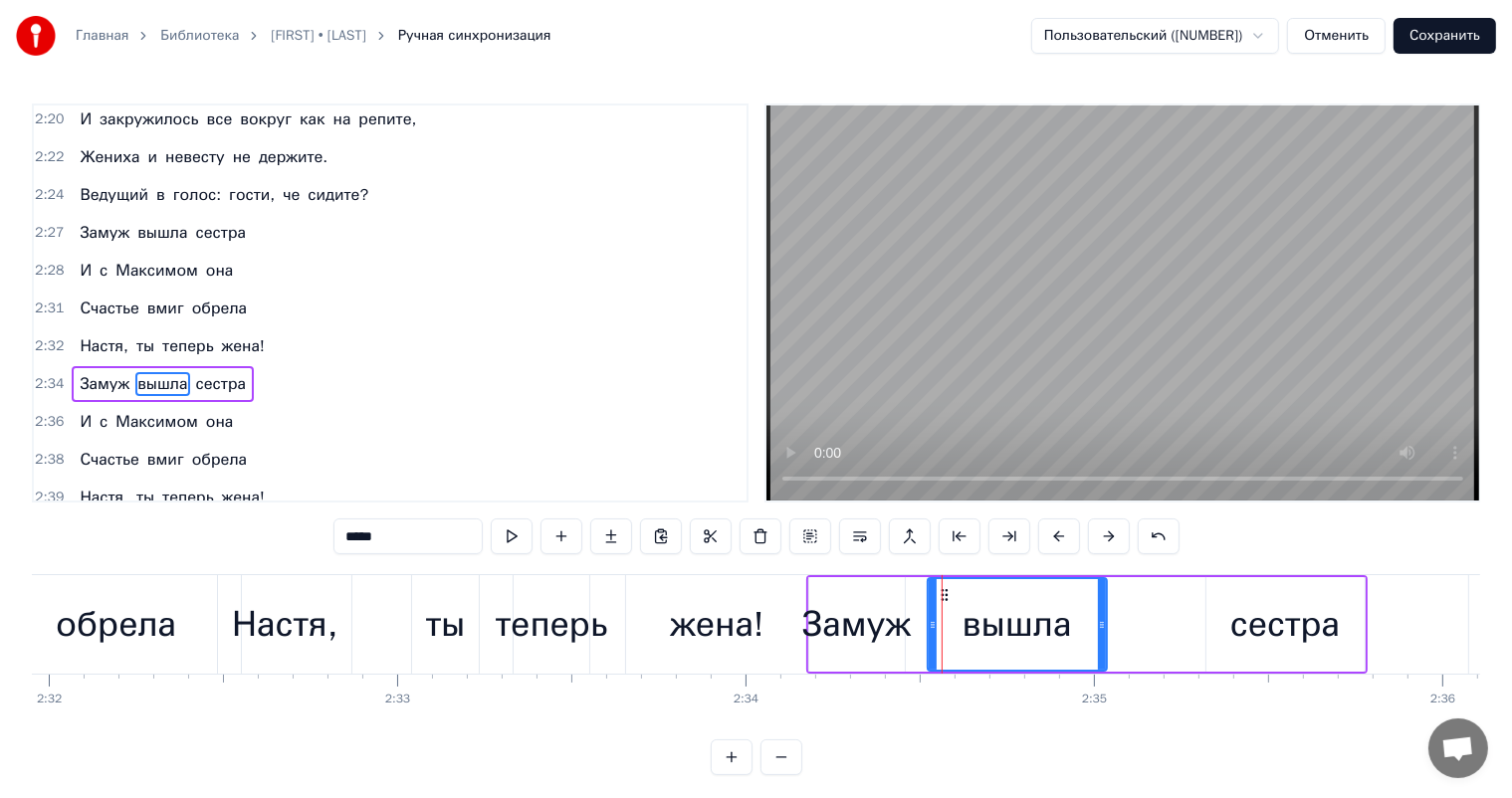 click at bounding box center [1109, 536] 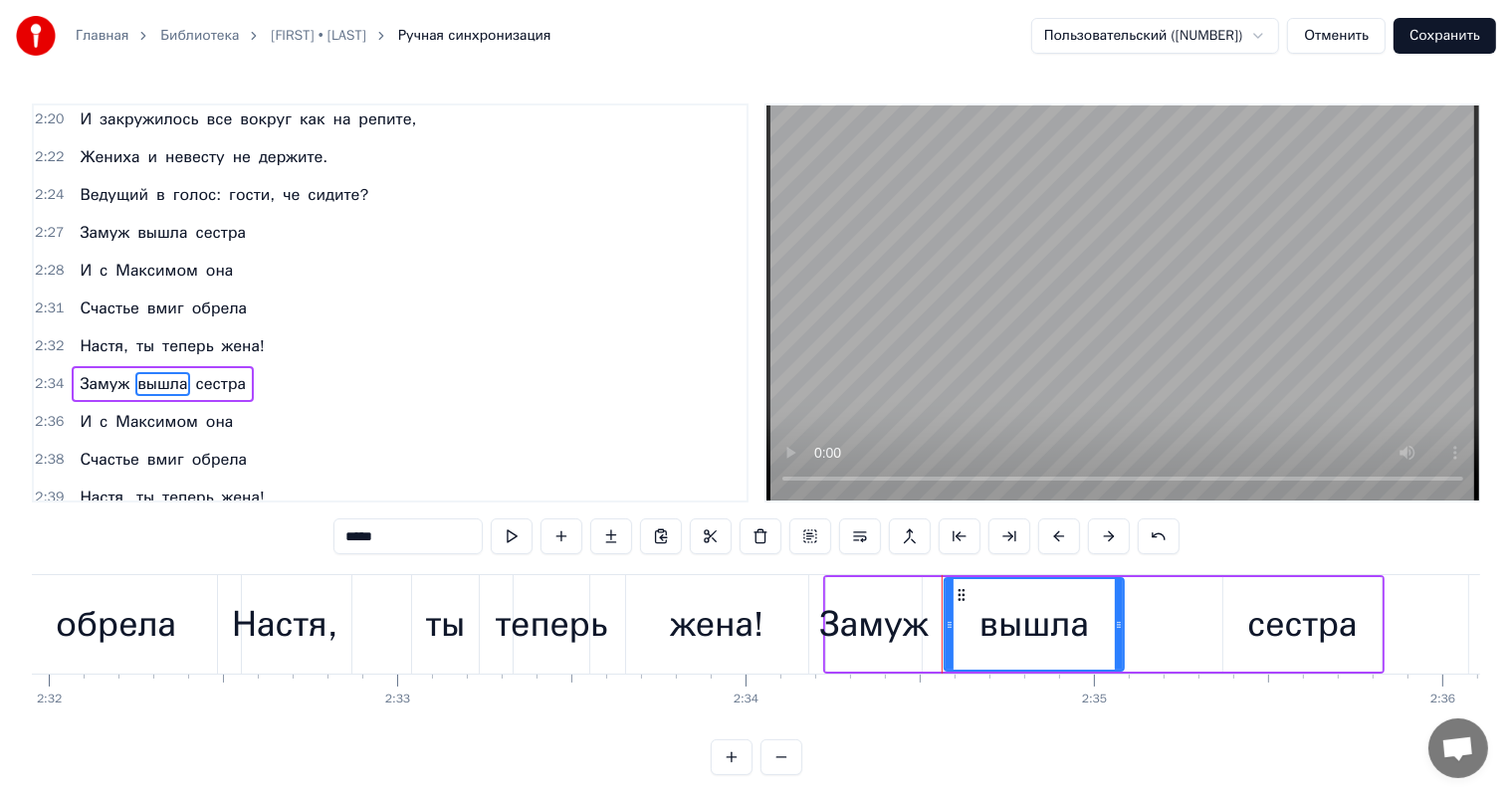 click at bounding box center (1109, 536) 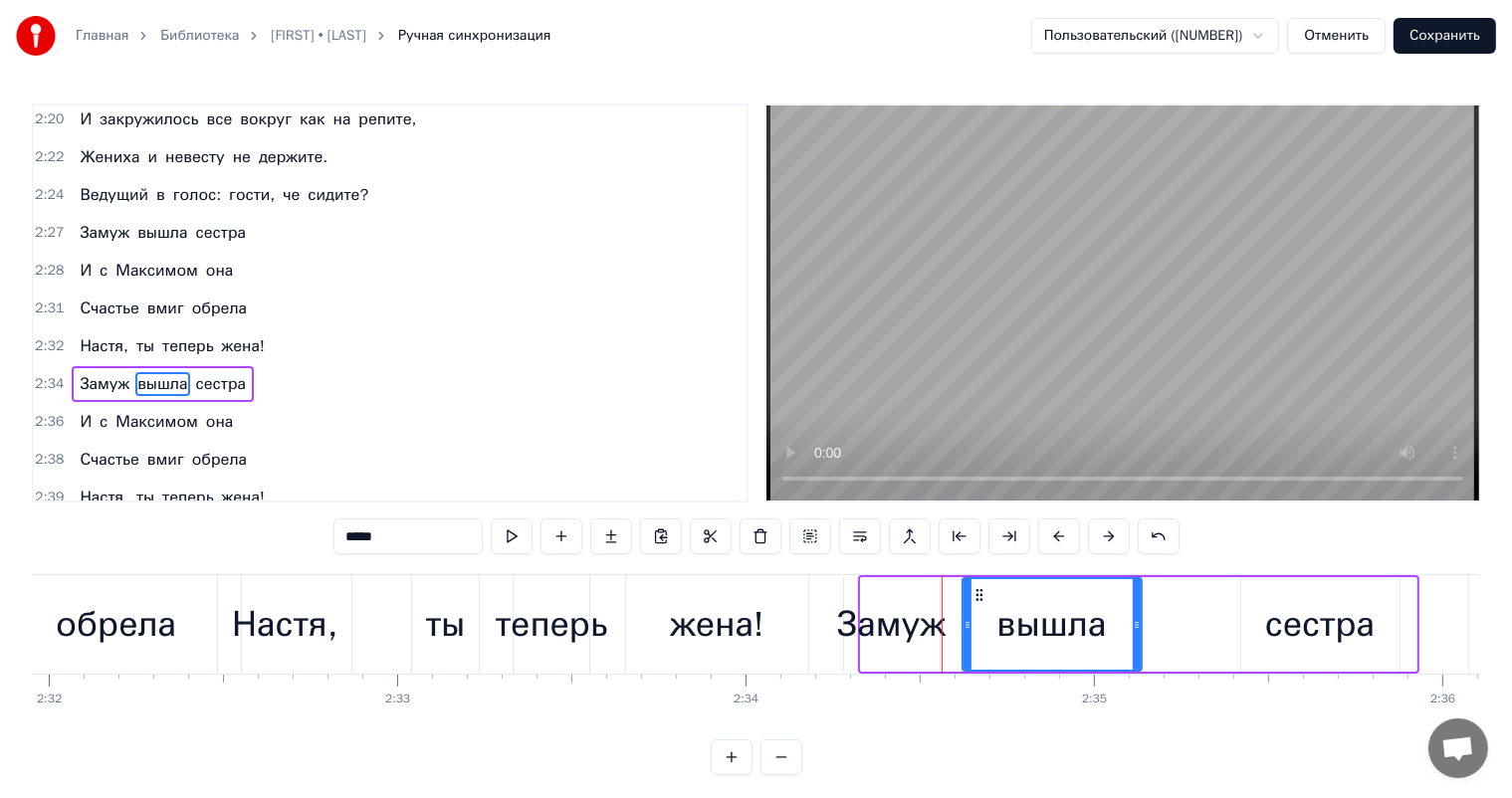 click at bounding box center [1109, 536] 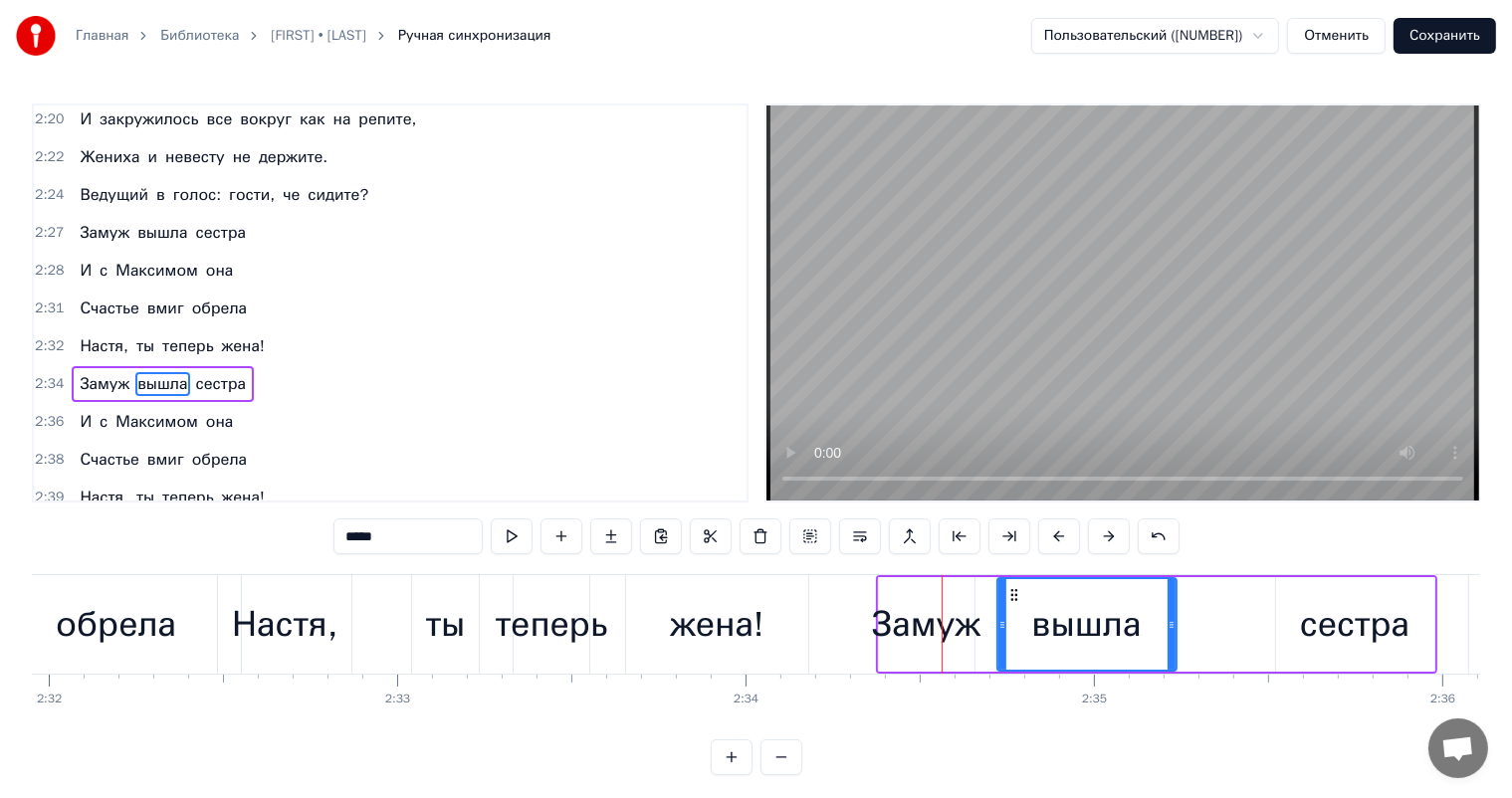 click at bounding box center [1109, 536] 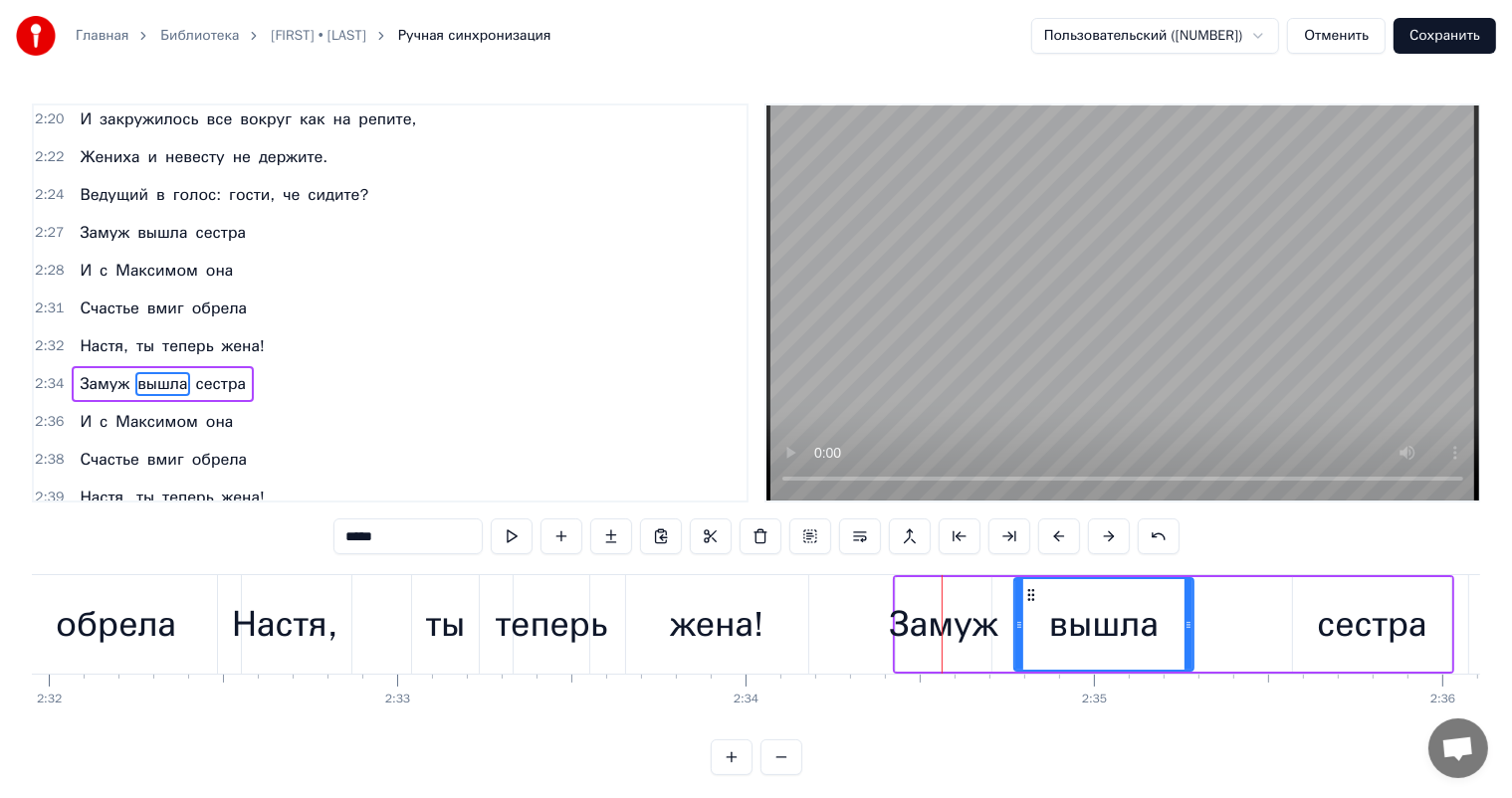 click at bounding box center [1109, 536] 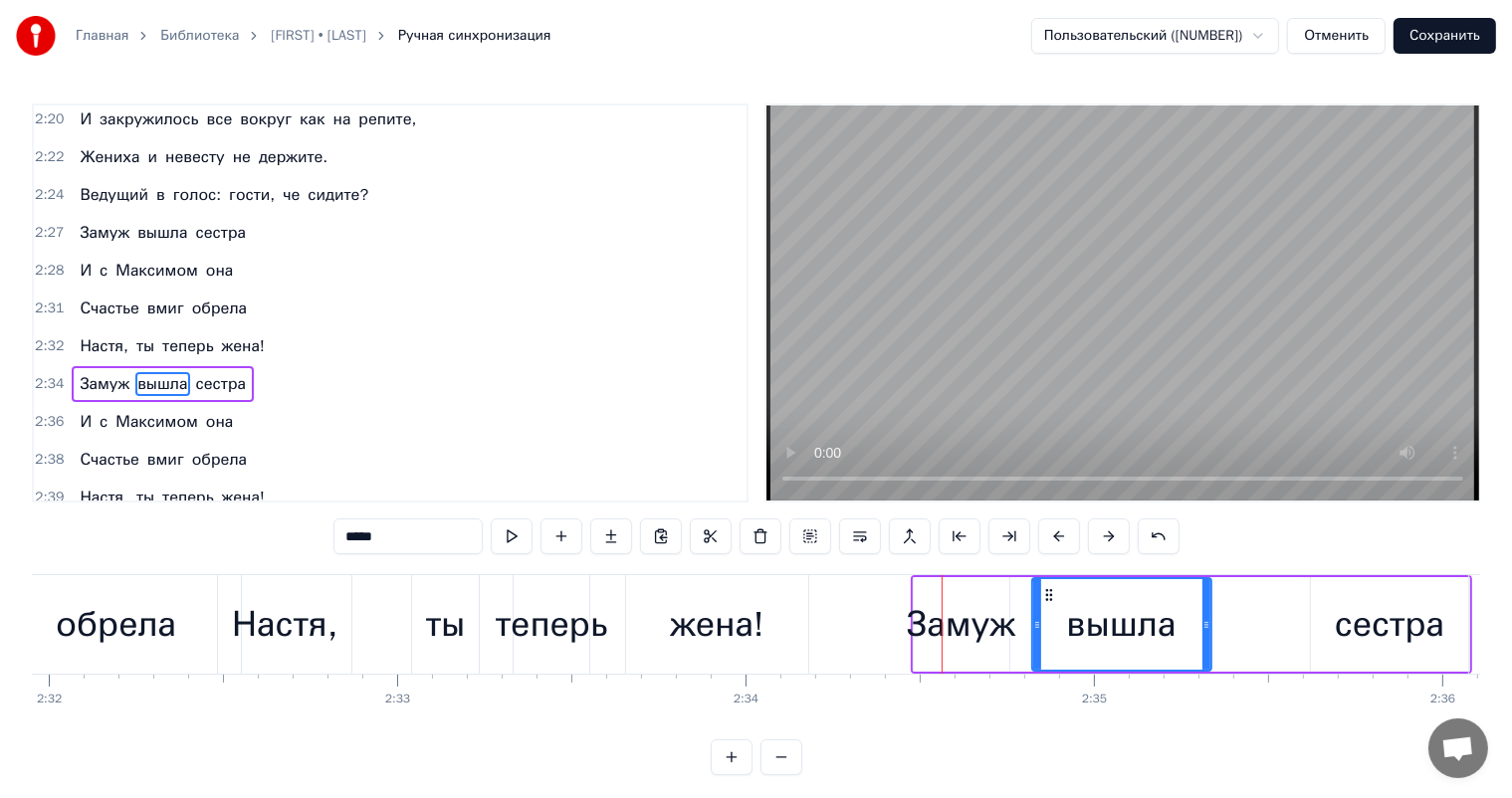 click at bounding box center (1109, 536) 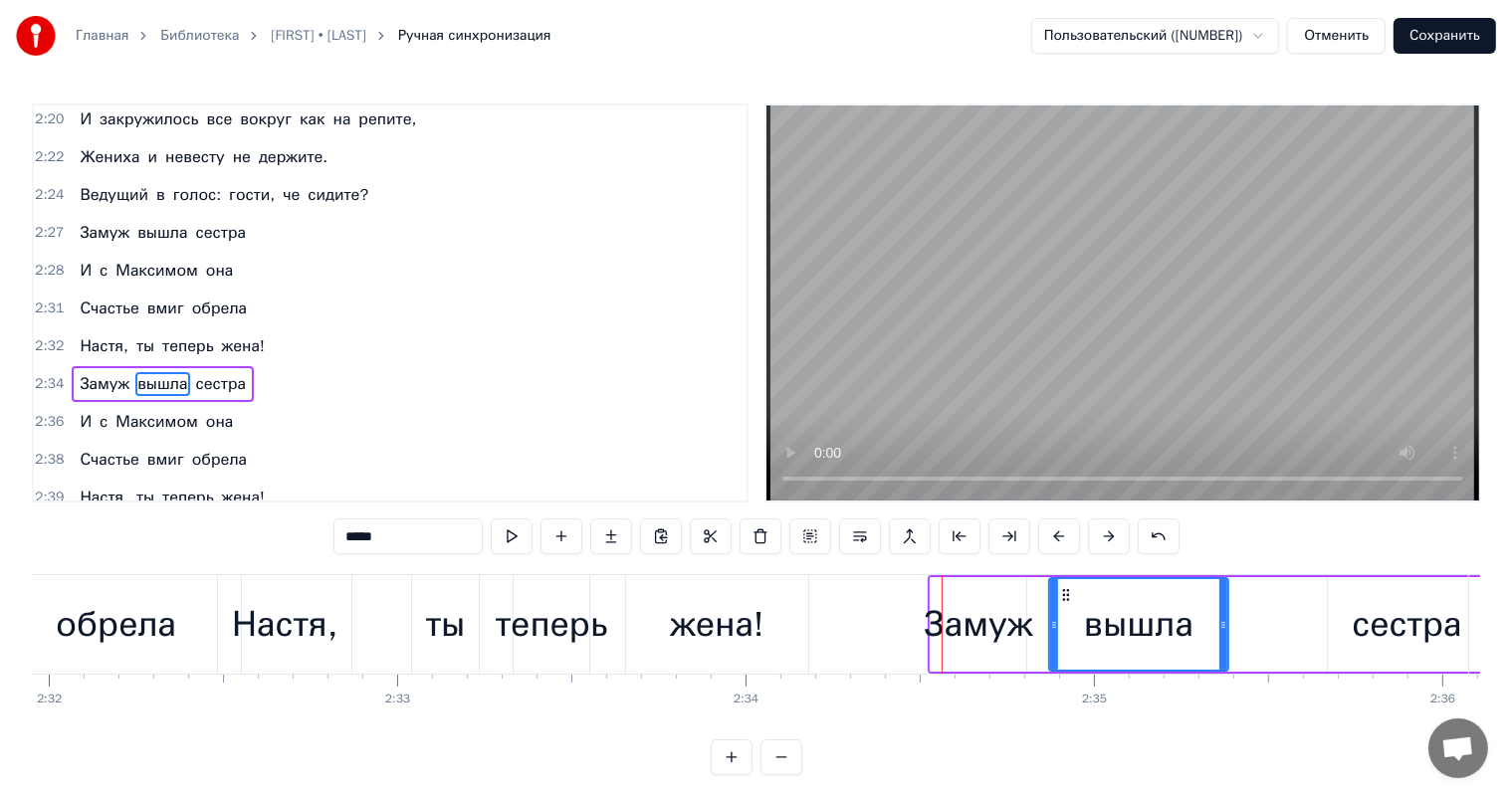 click at bounding box center (1109, 536) 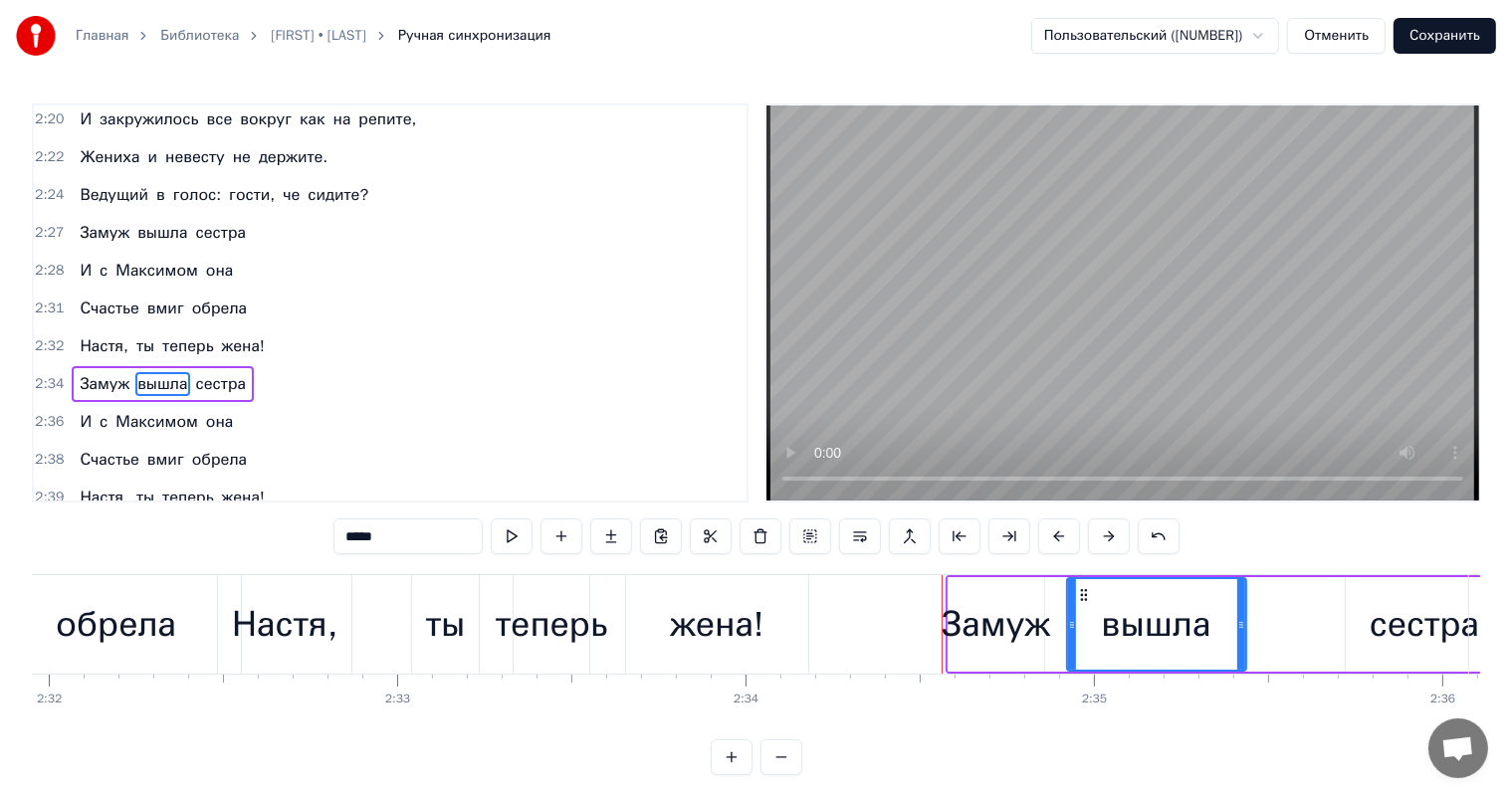 click on "Ведущий" at bounding box center [113, 195] 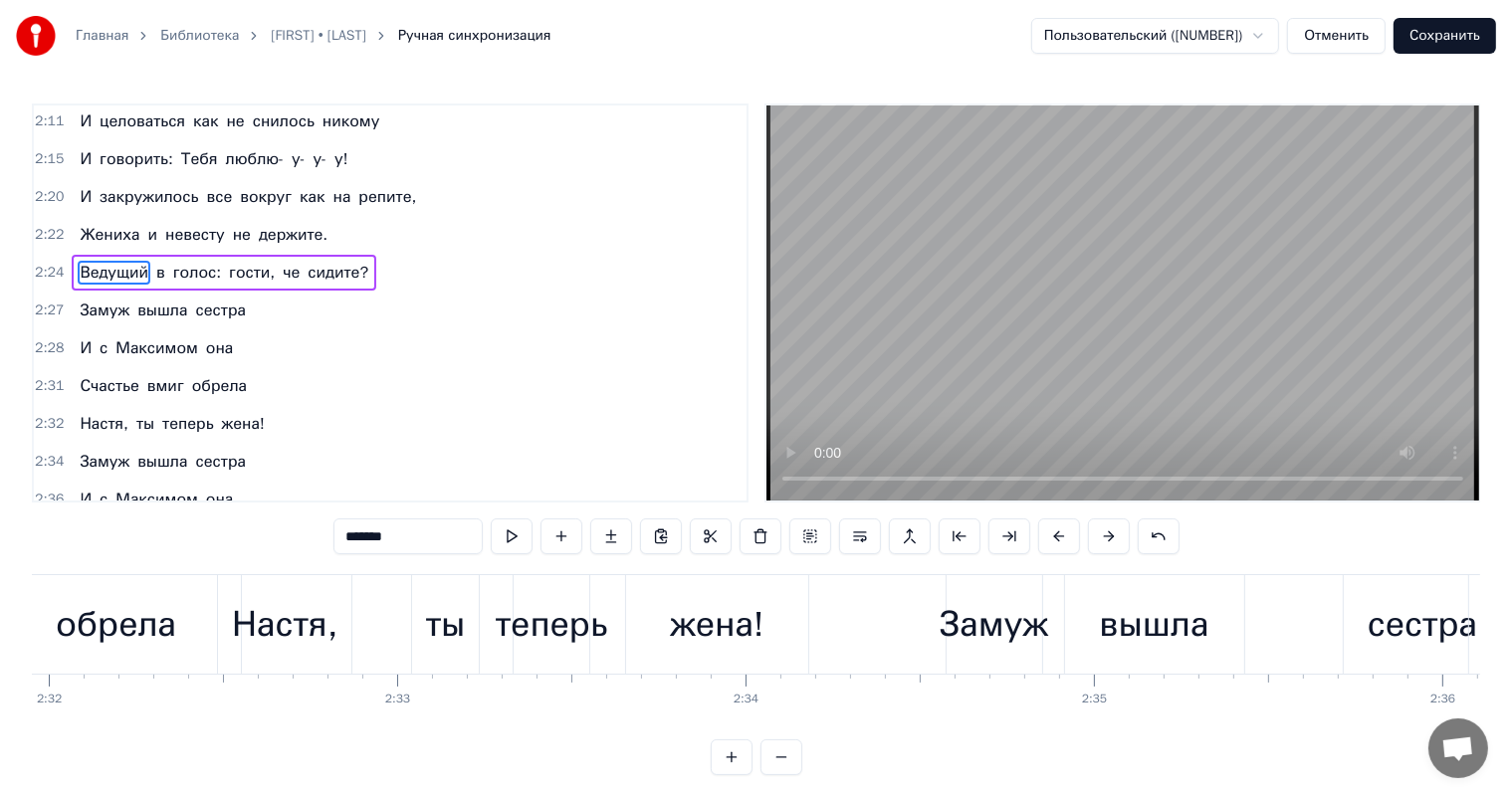 scroll, scrollTop: 1065, scrollLeft: 0, axis: vertical 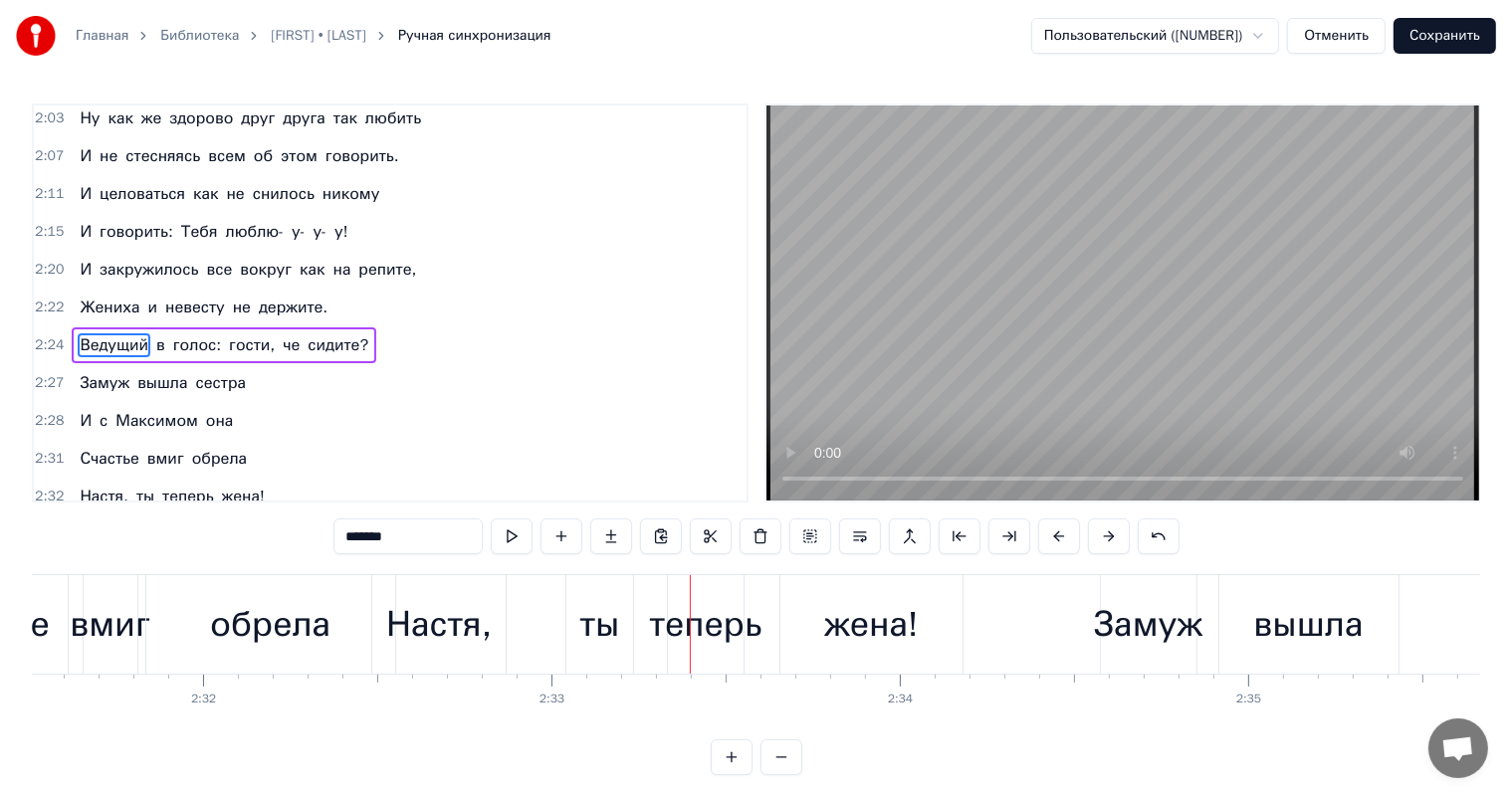 click on "Настя," at bounding box center [439, 624] 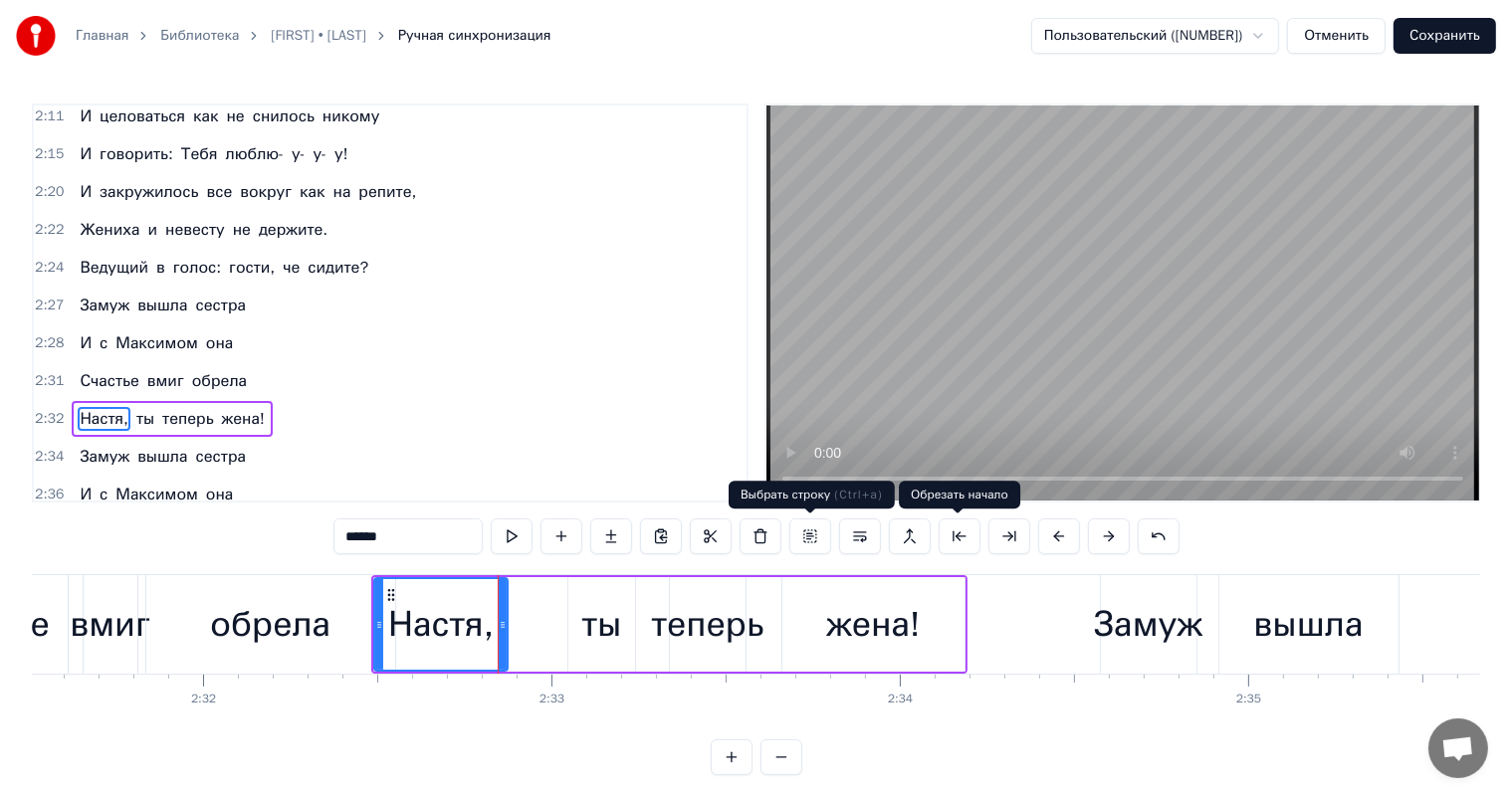 scroll, scrollTop: 1211, scrollLeft: 0, axis: vertical 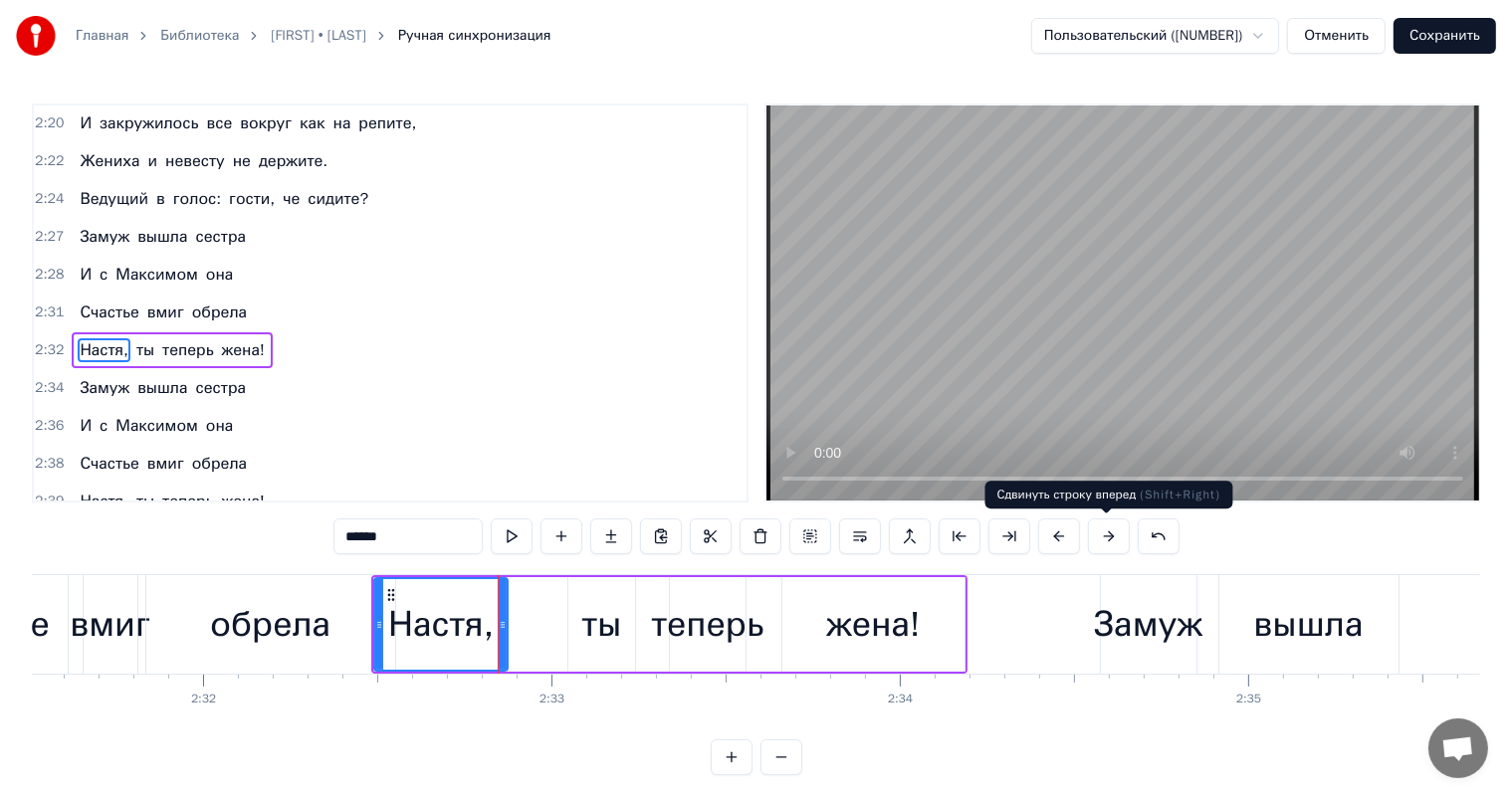 click at bounding box center (1109, 536) 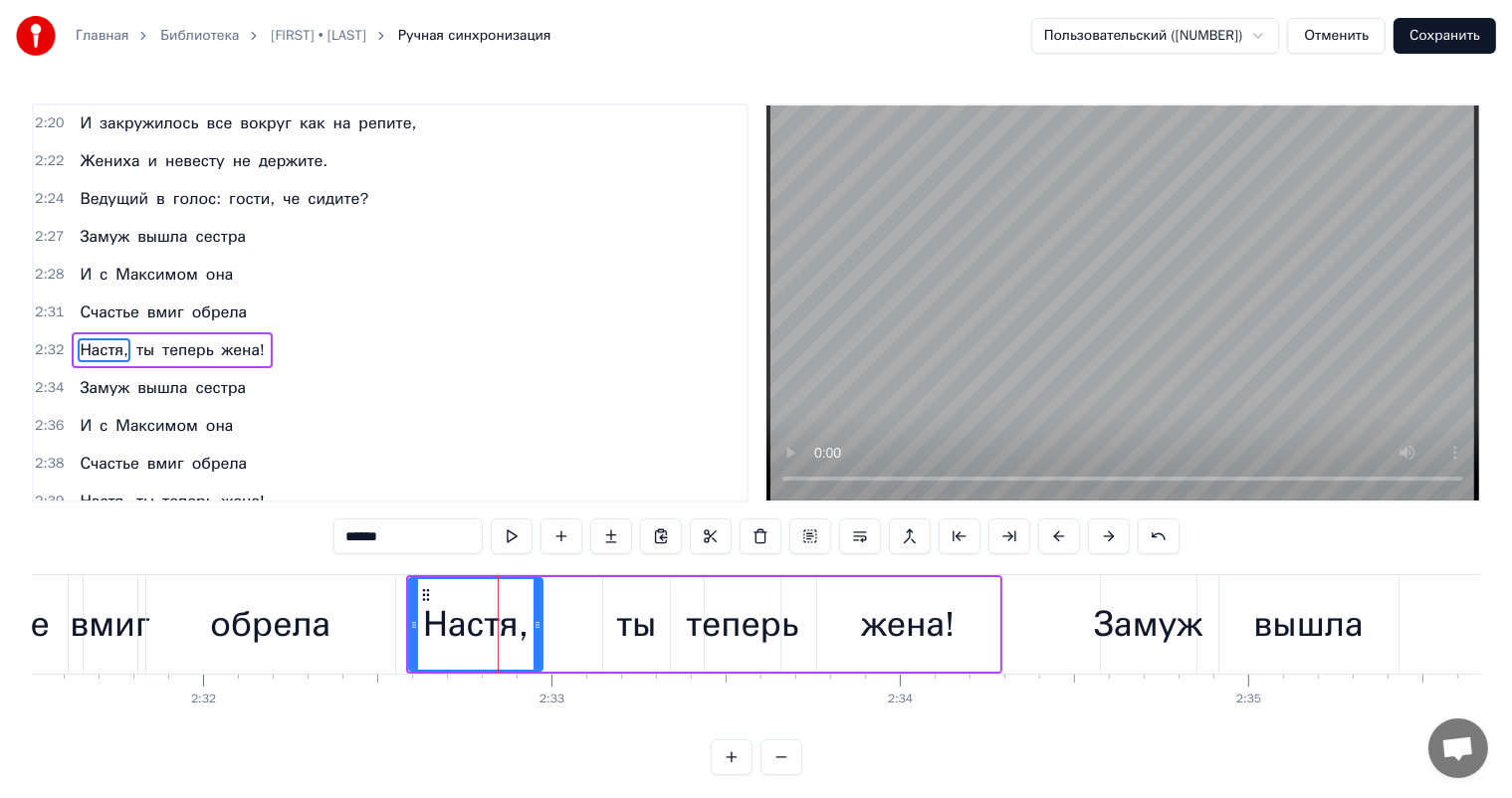 click at bounding box center [1109, 536] 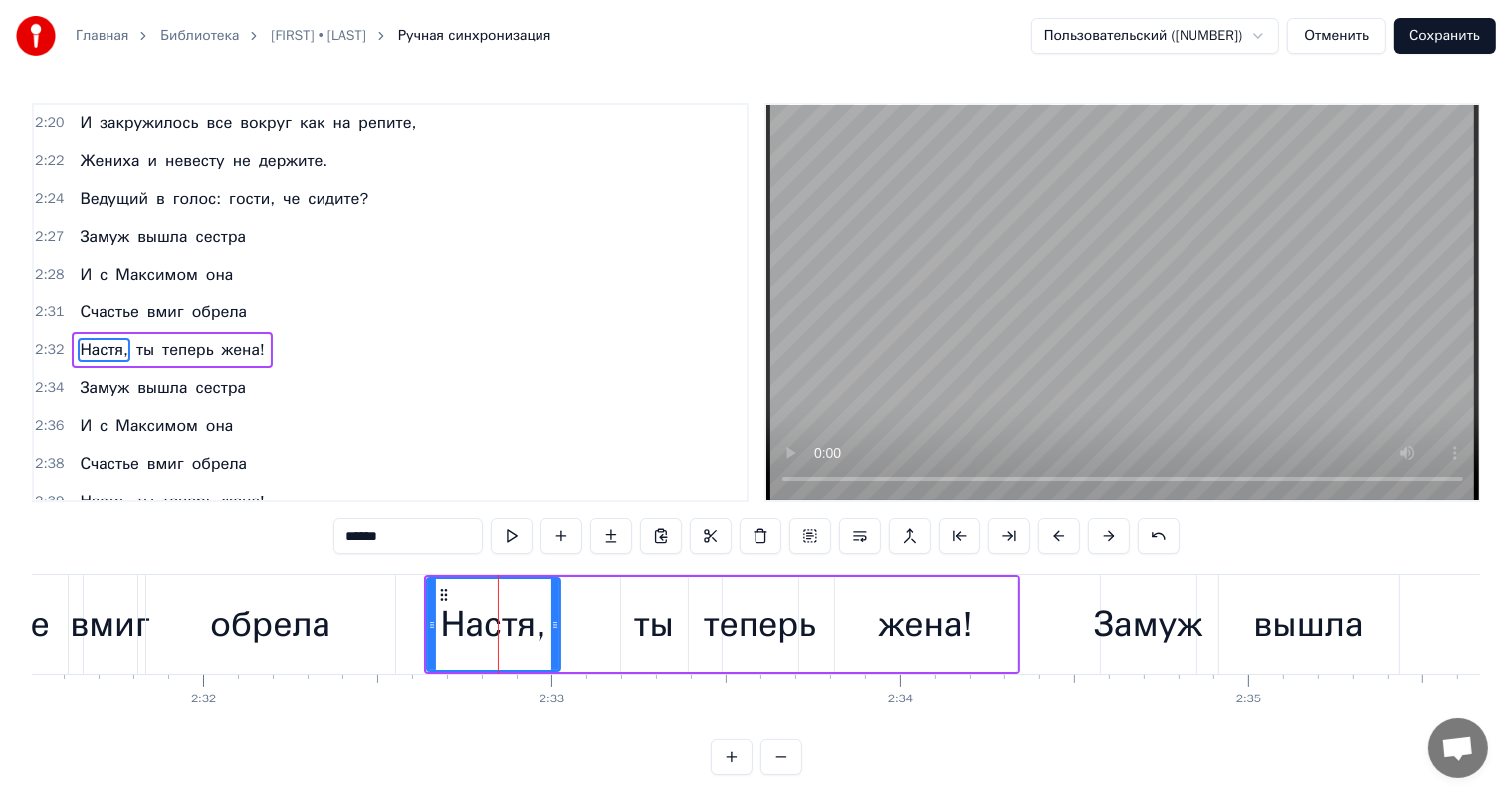 click at bounding box center (1109, 536) 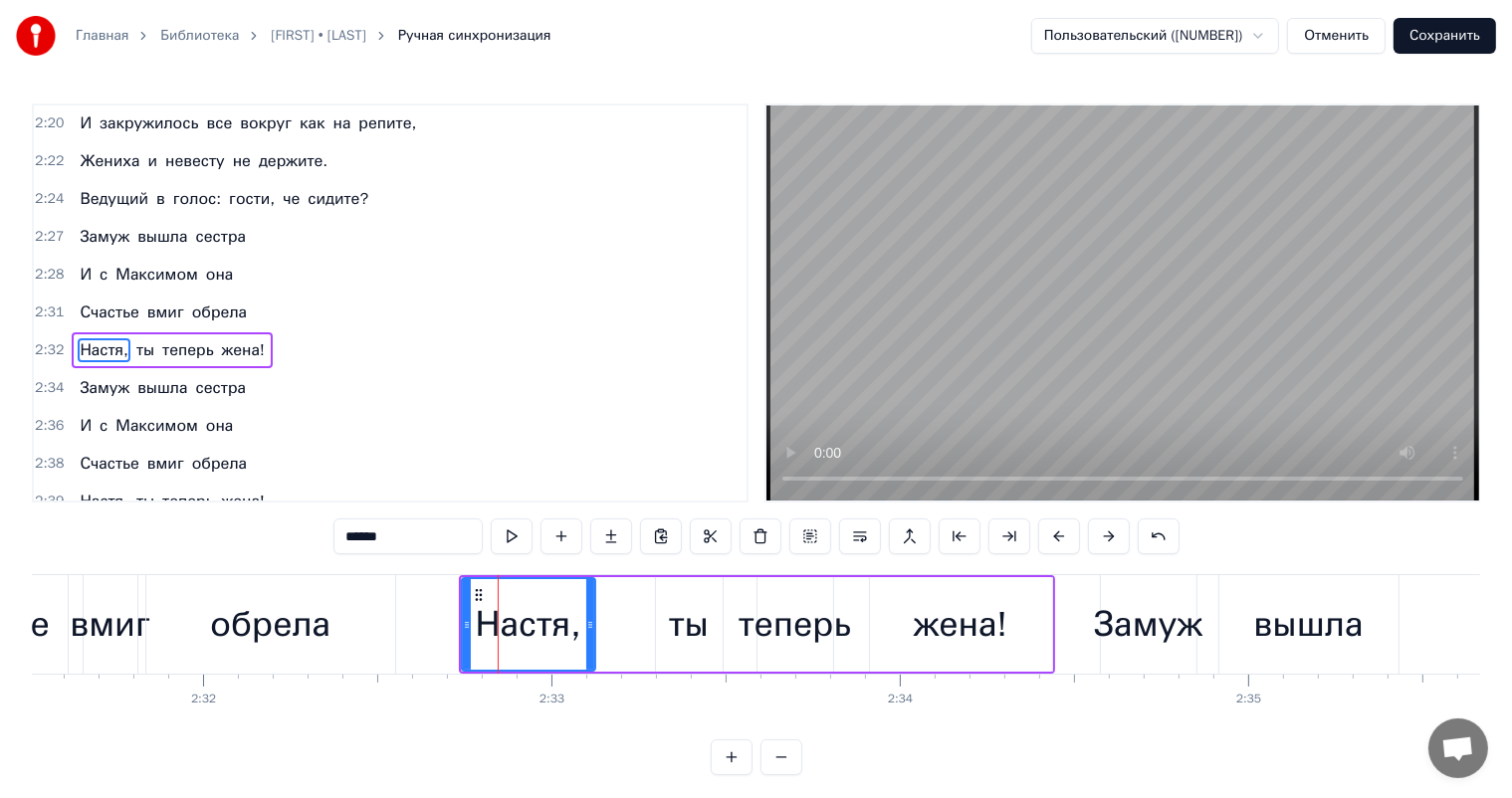 click at bounding box center (1109, 536) 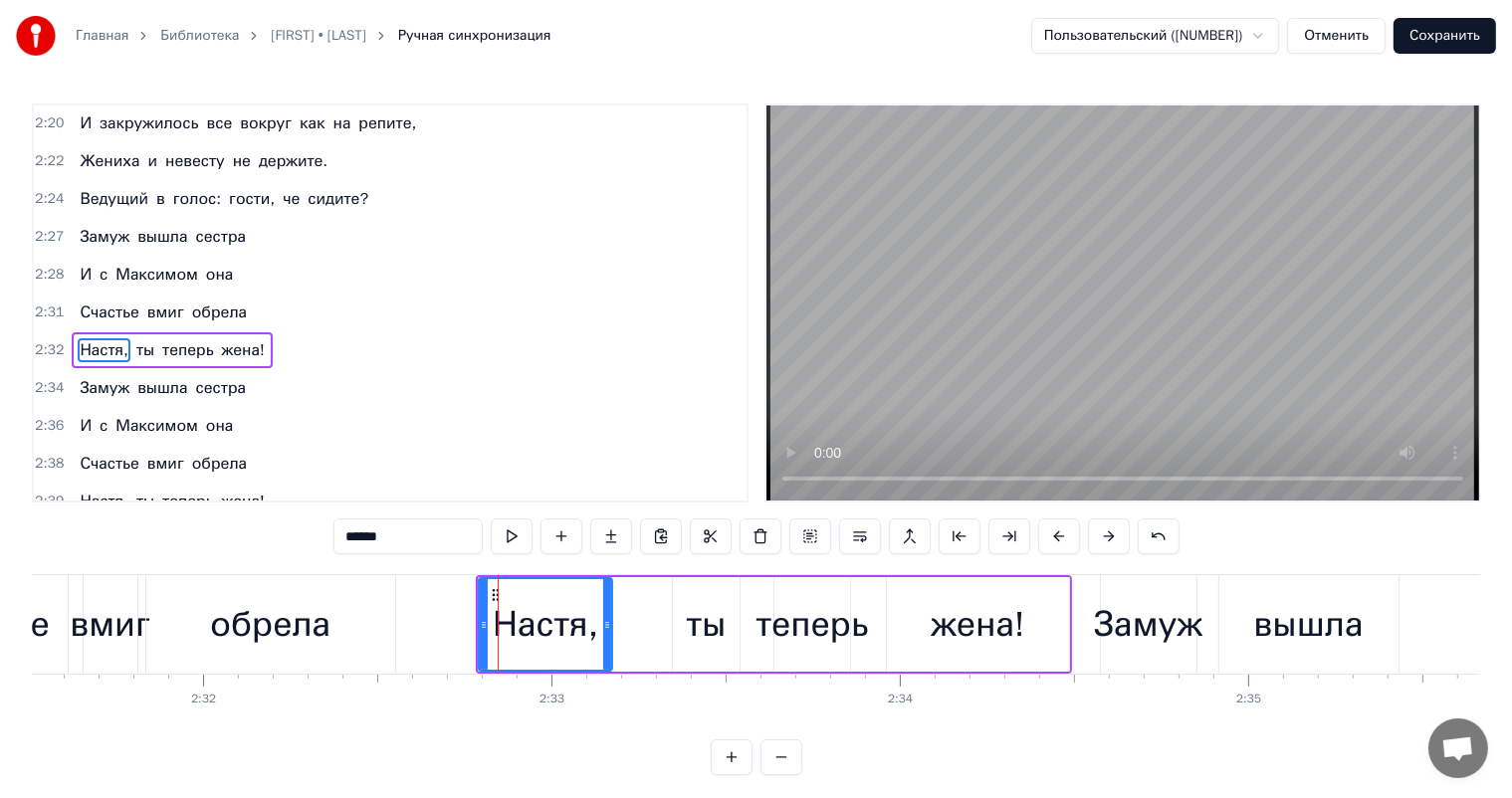 click at bounding box center [1109, 536] 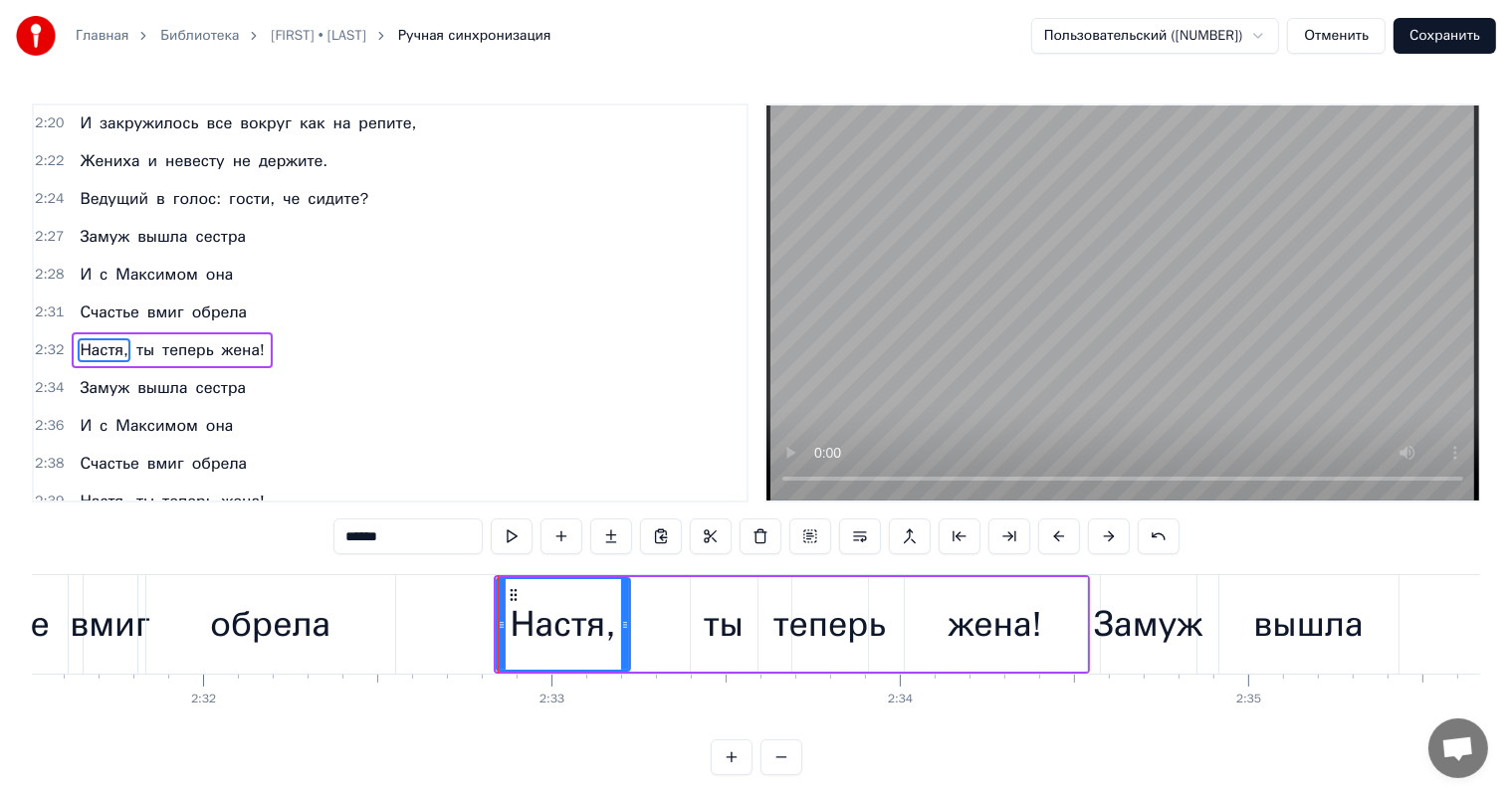 click at bounding box center [1109, 536] 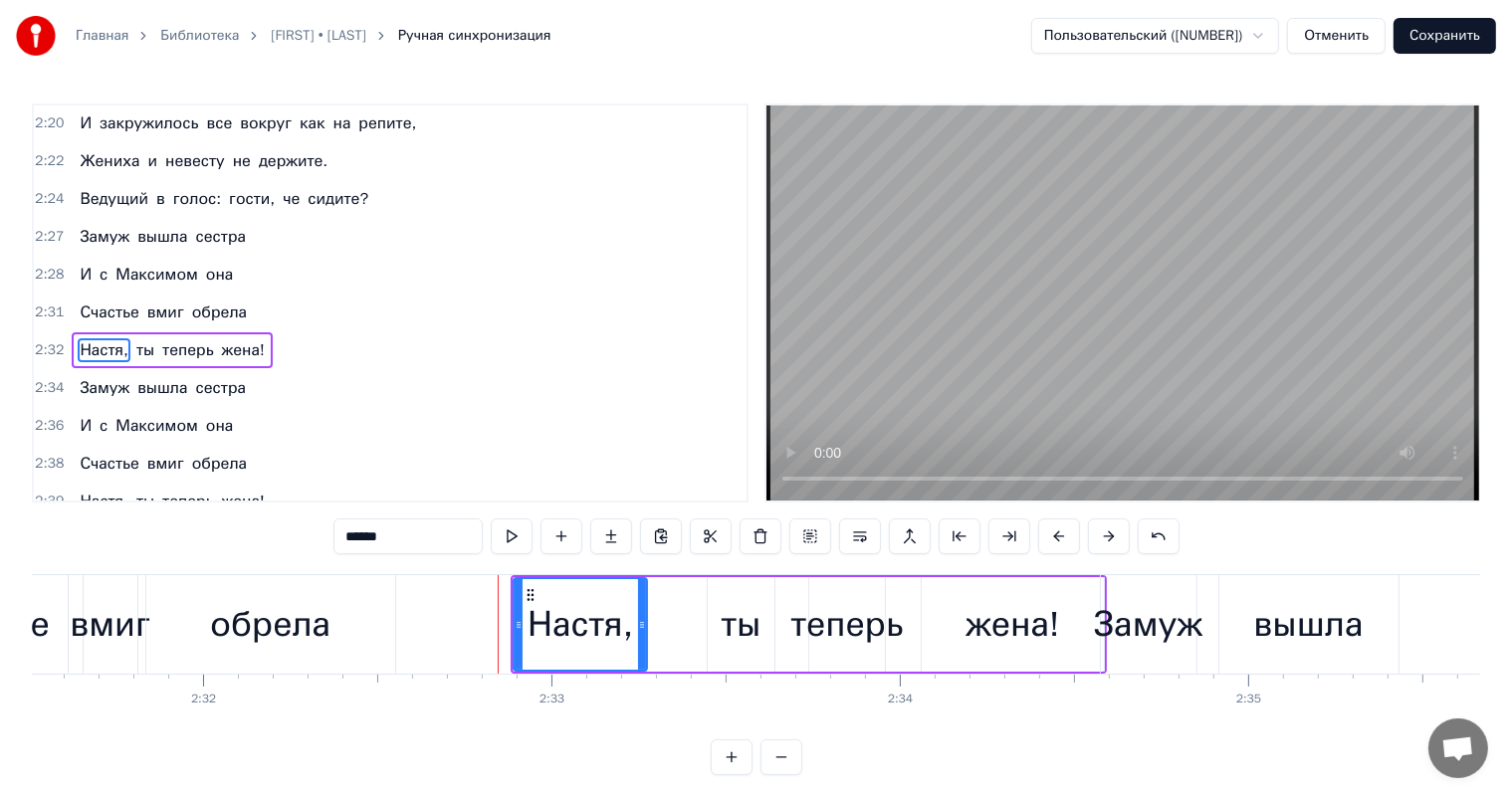 click at bounding box center (1109, 536) 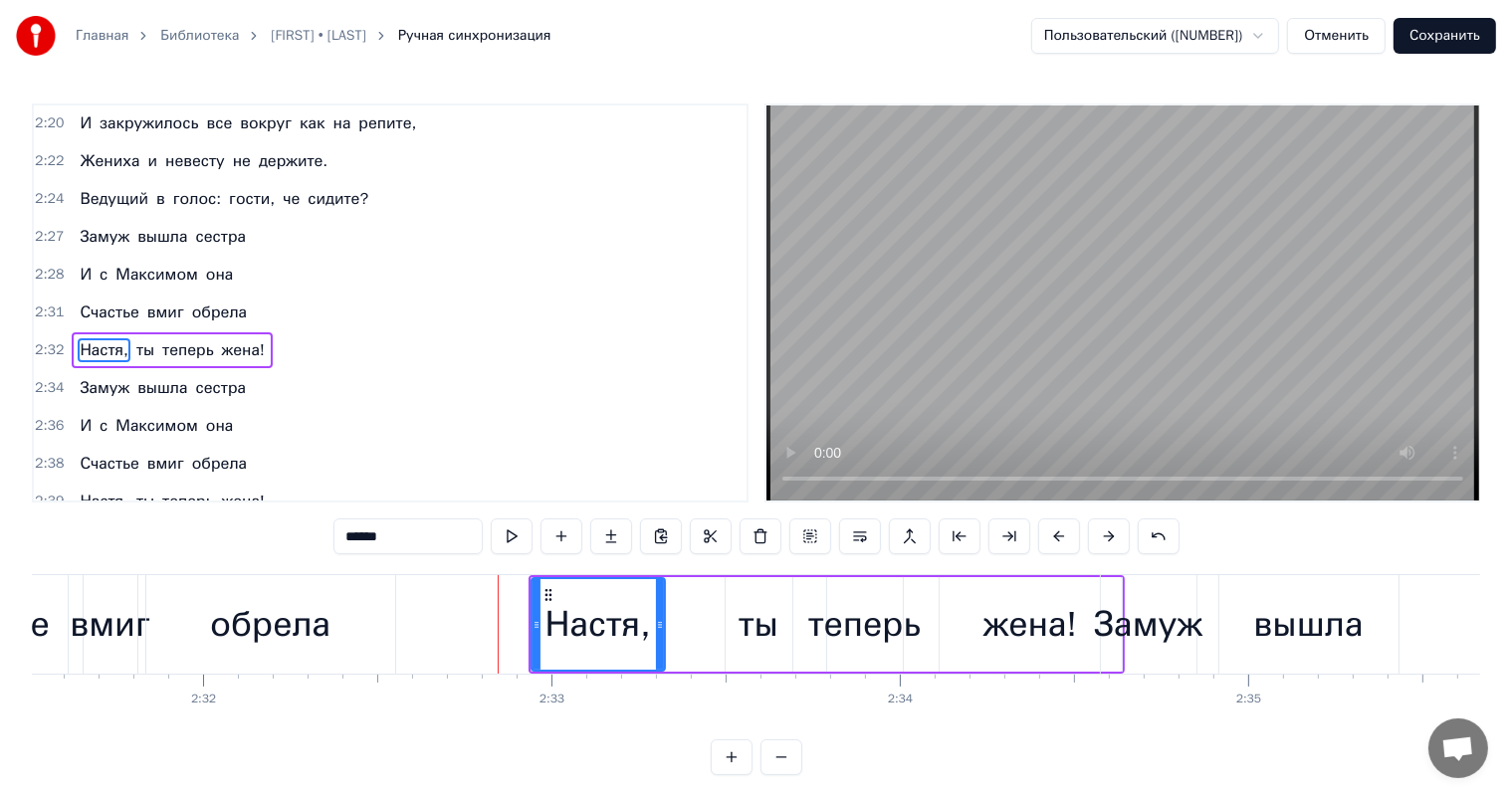 click on "обрела" at bounding box center (270, 624) 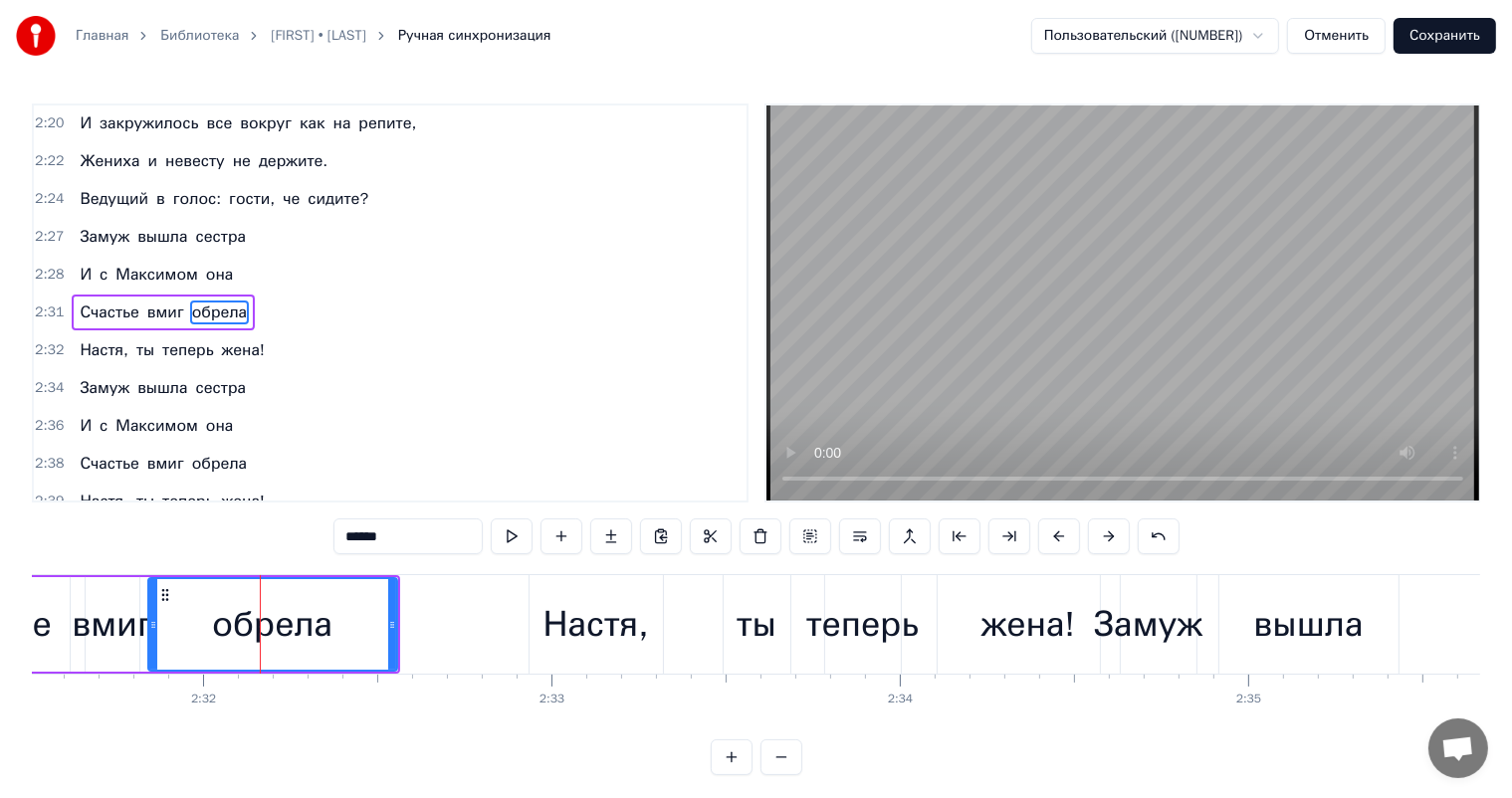 scroll, scrollTop: 1174, scrollLeft: 0, axis: vertical 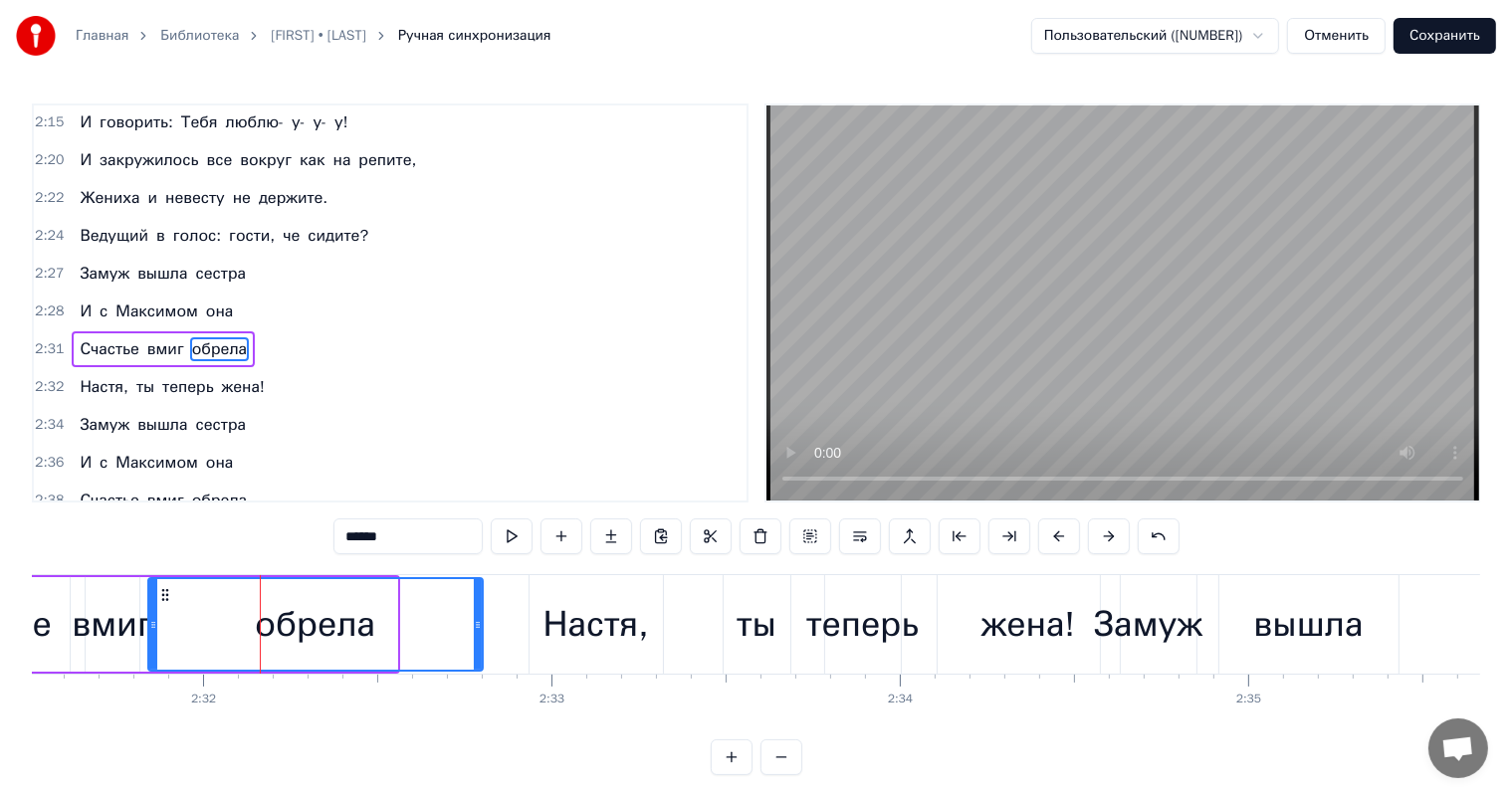 drag, startPoint x: 392, startPoint y: 622, endPoint x: 486, endPoint y: 630, distance: 94.33981 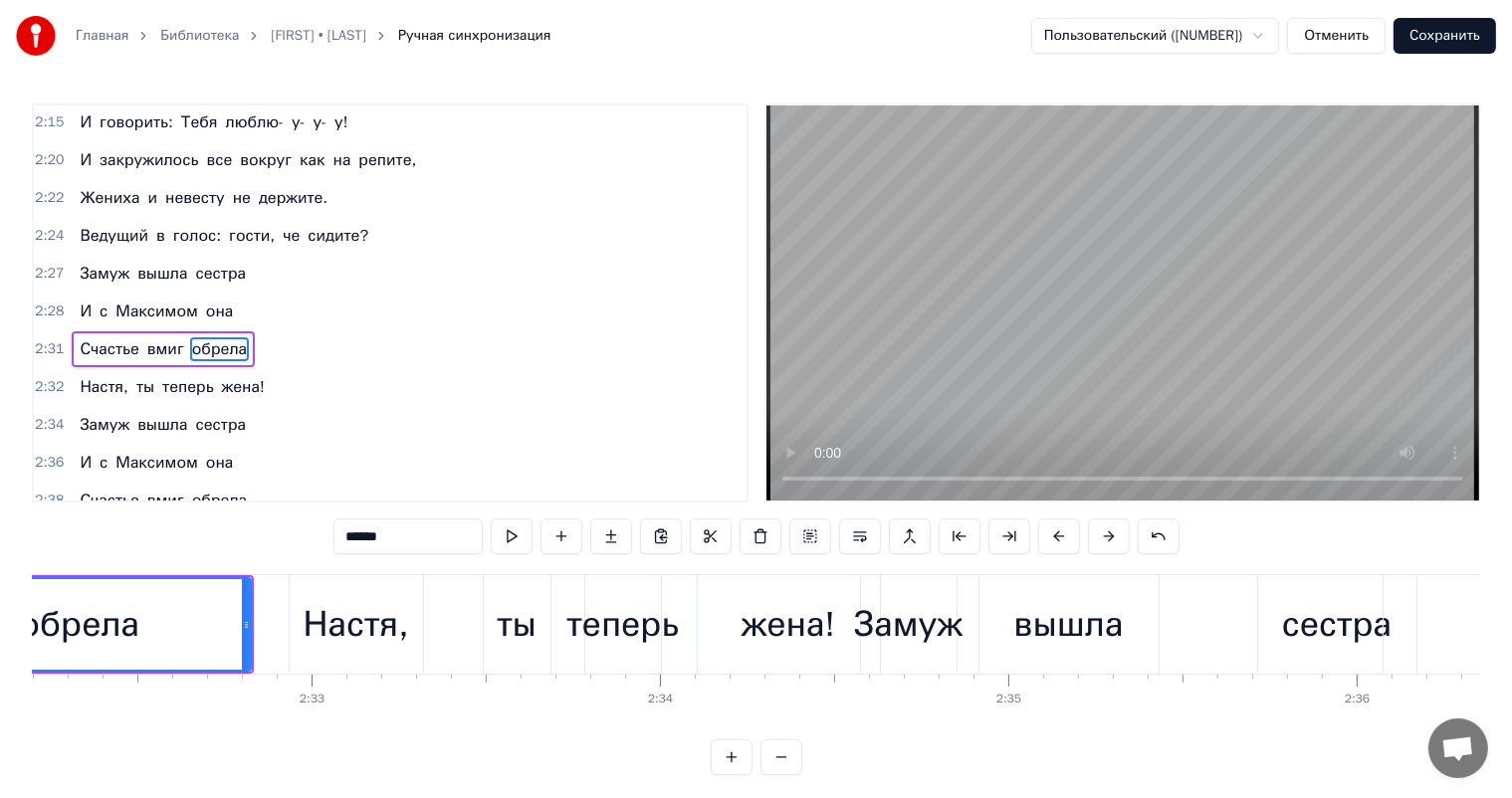 scroll, scrollTop: 0, scrollLeft: 53110, axis: horizontal 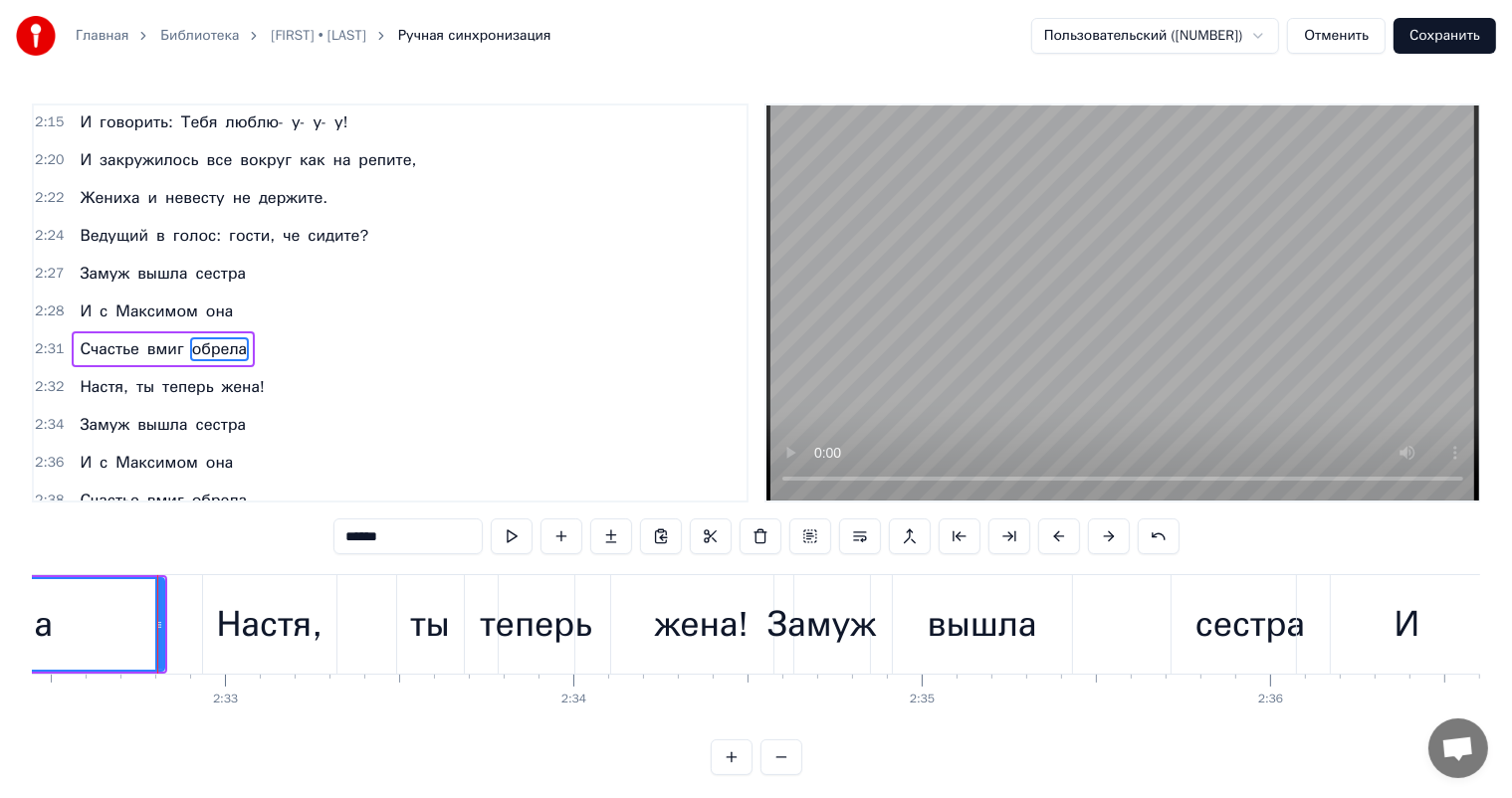 click on "вышла" at bounding box center [982, 624] 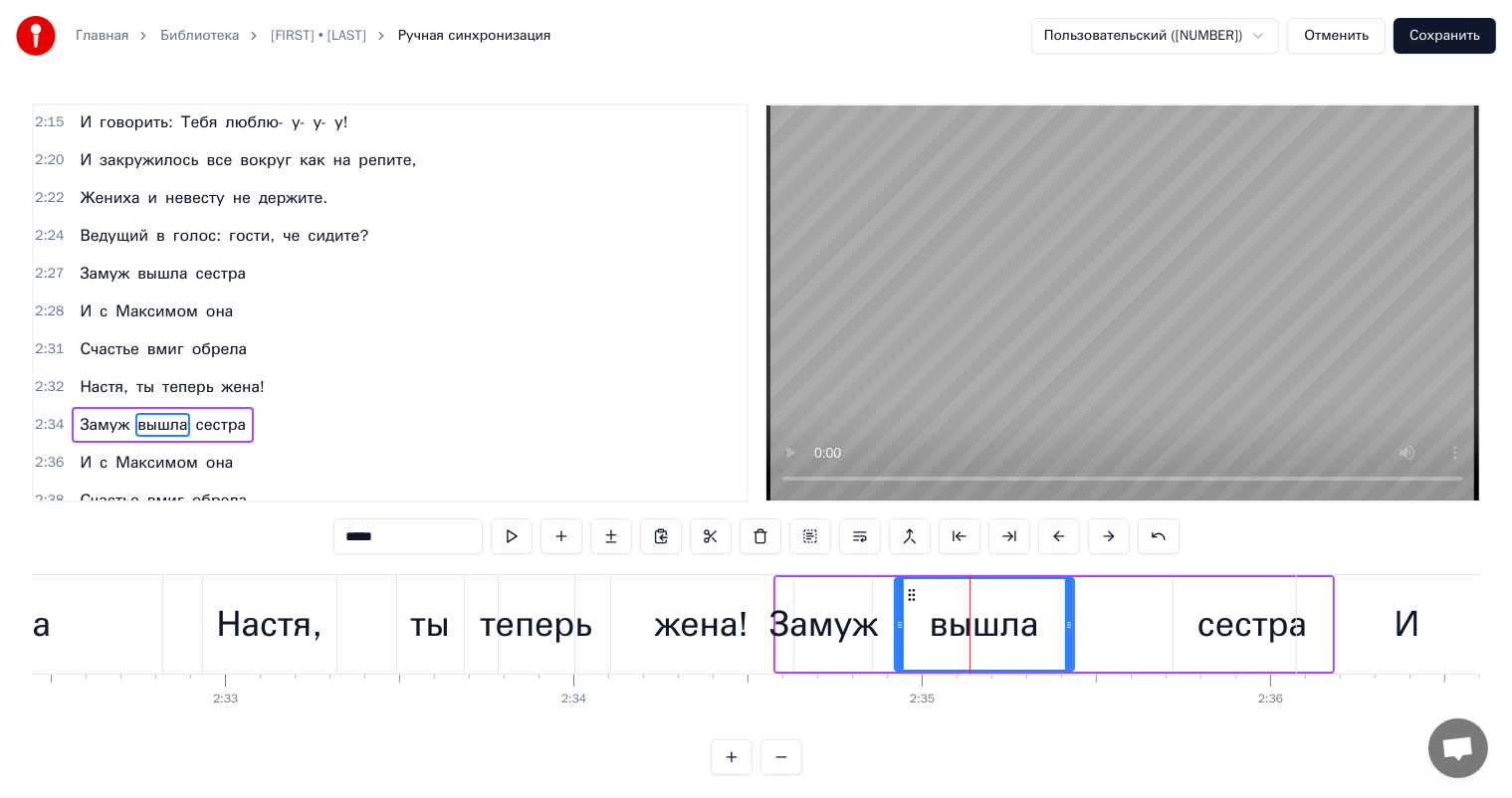 scroll, scrollTop: 1215, scrollLeft: 0, axis: vertical 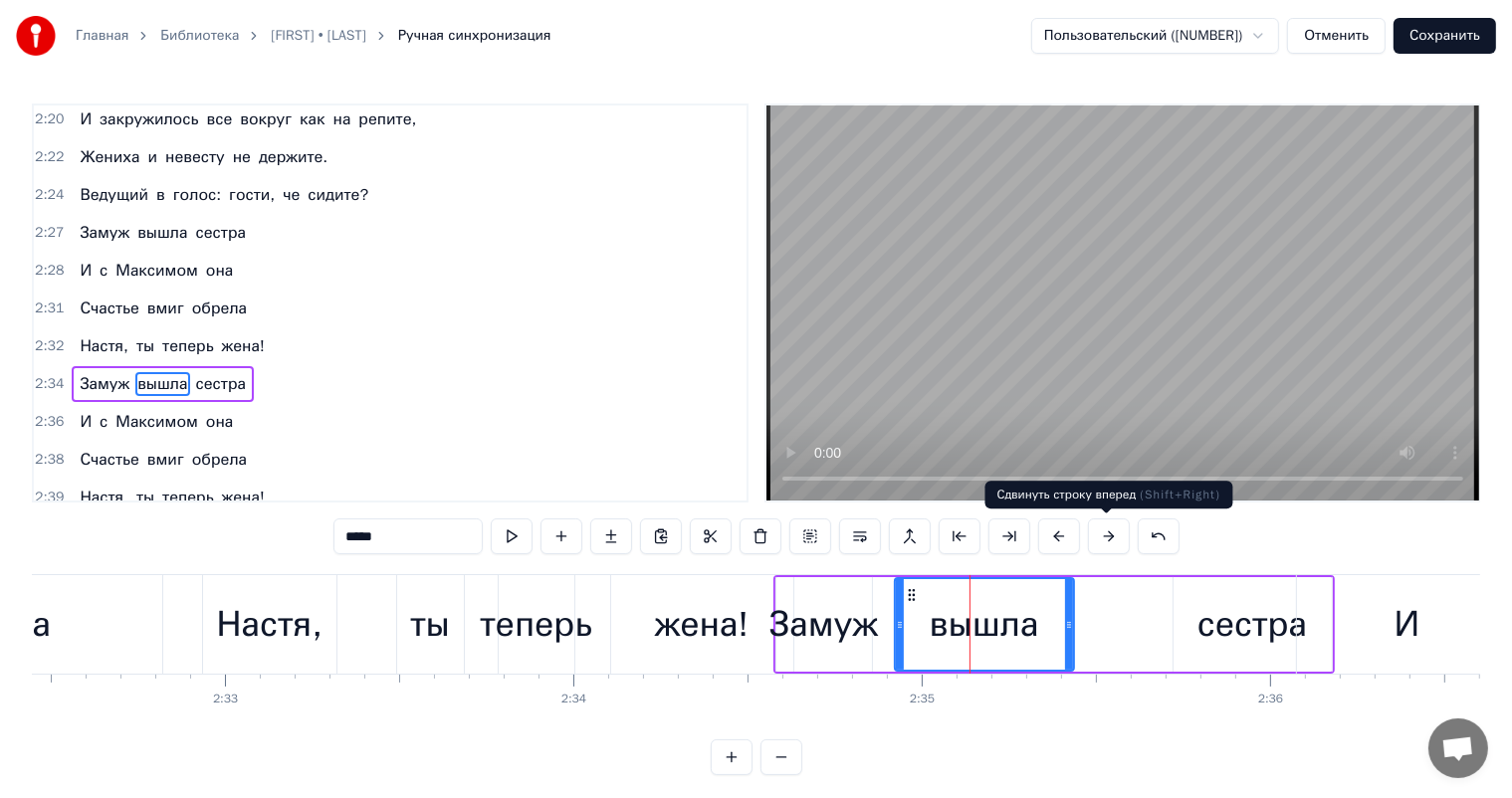 click at bounding box center (1109, 536) 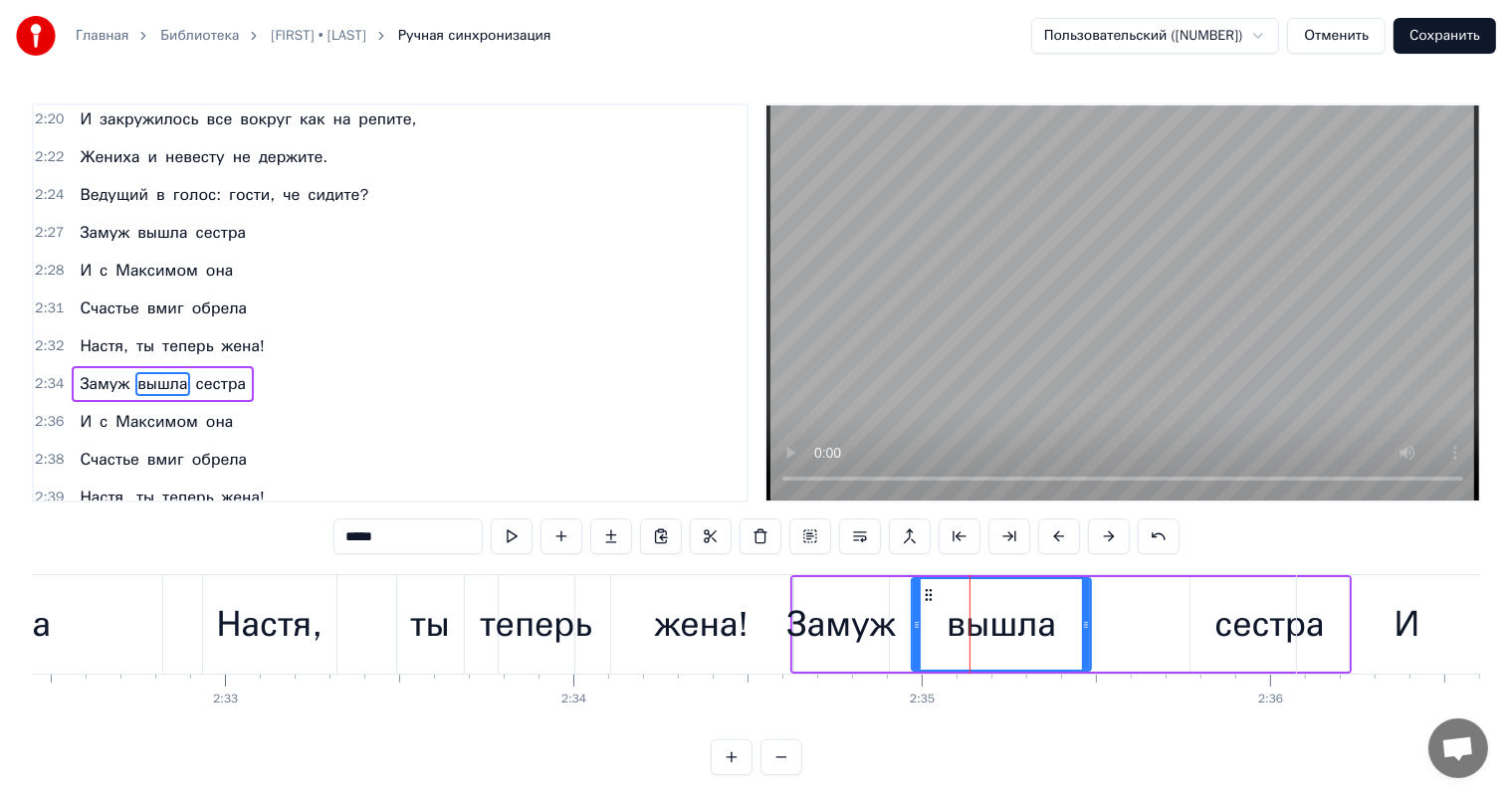 click at bounding box center (1109, 536) 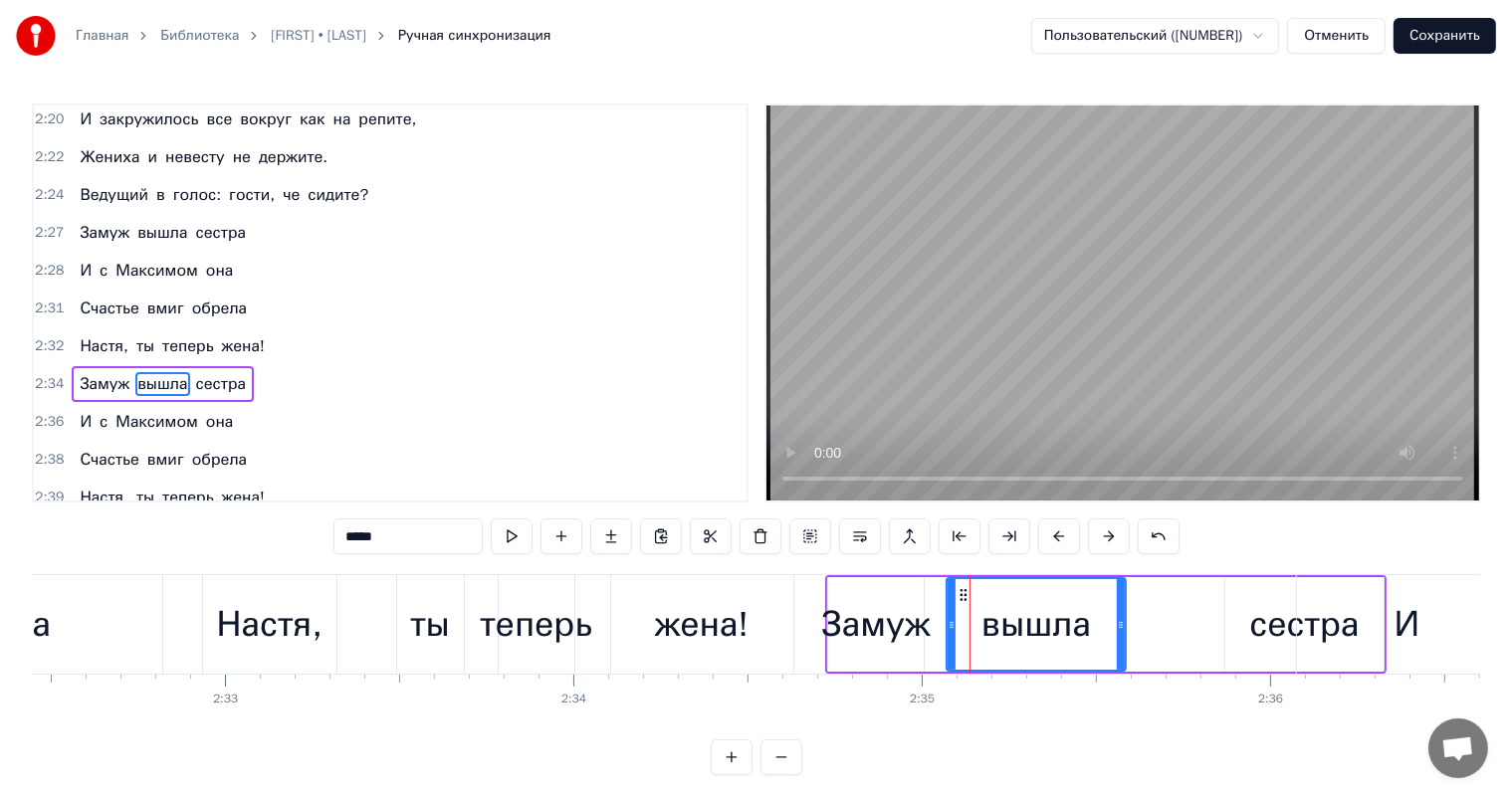 click at bounding box center (1109, 536) 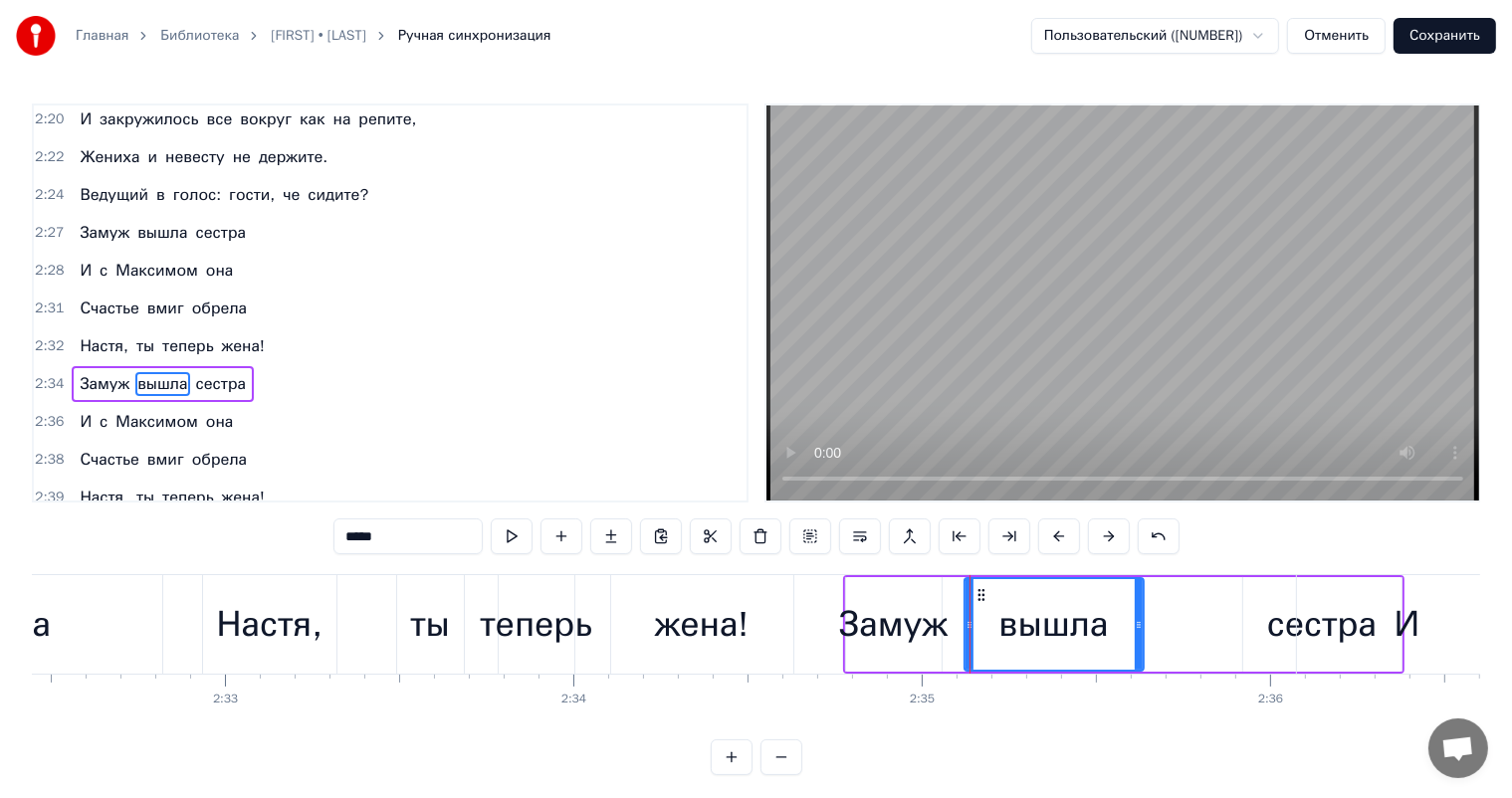 click at bounding box center (1109, 536) 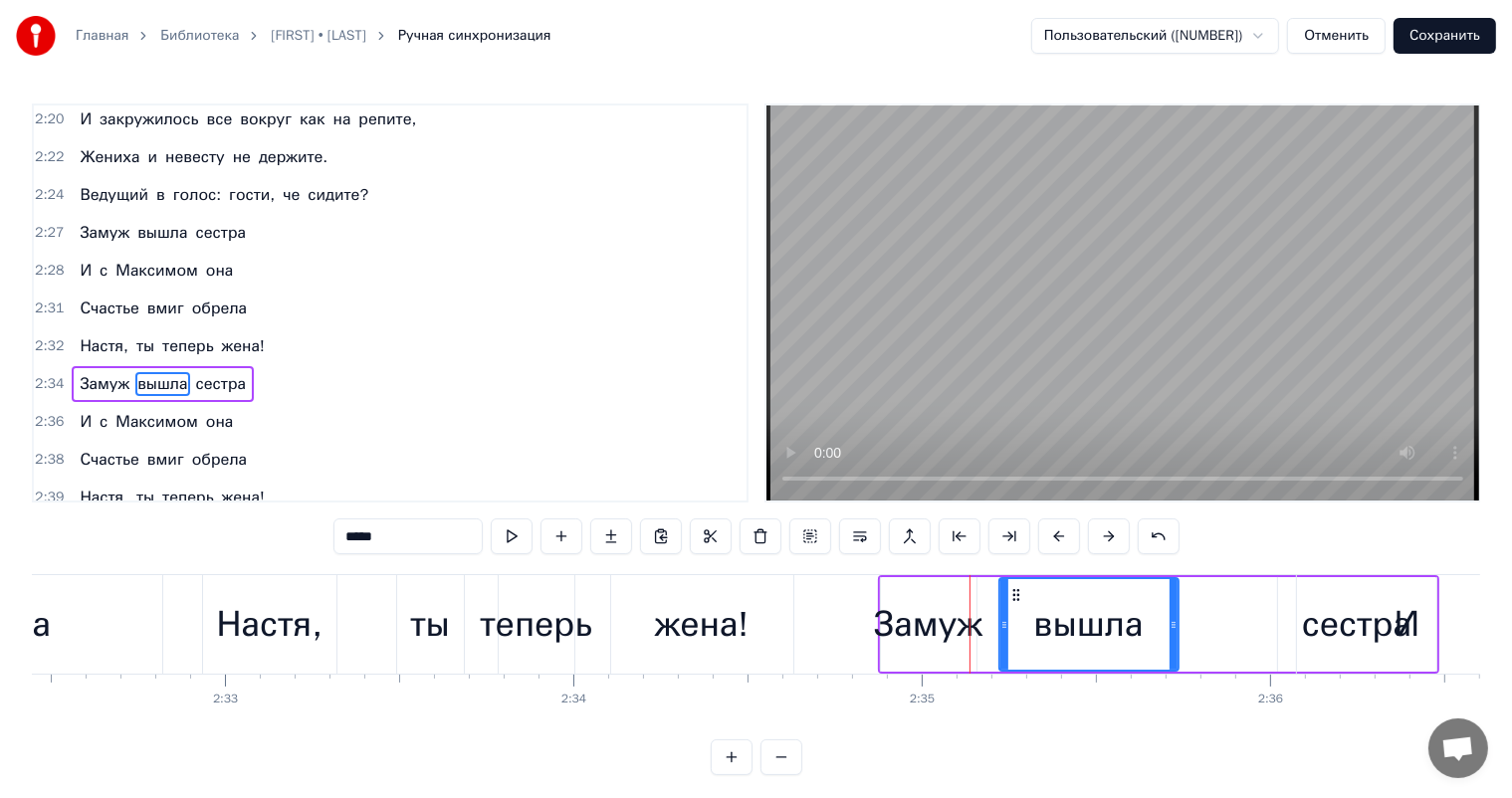 click at bounding box center (1109, 536) 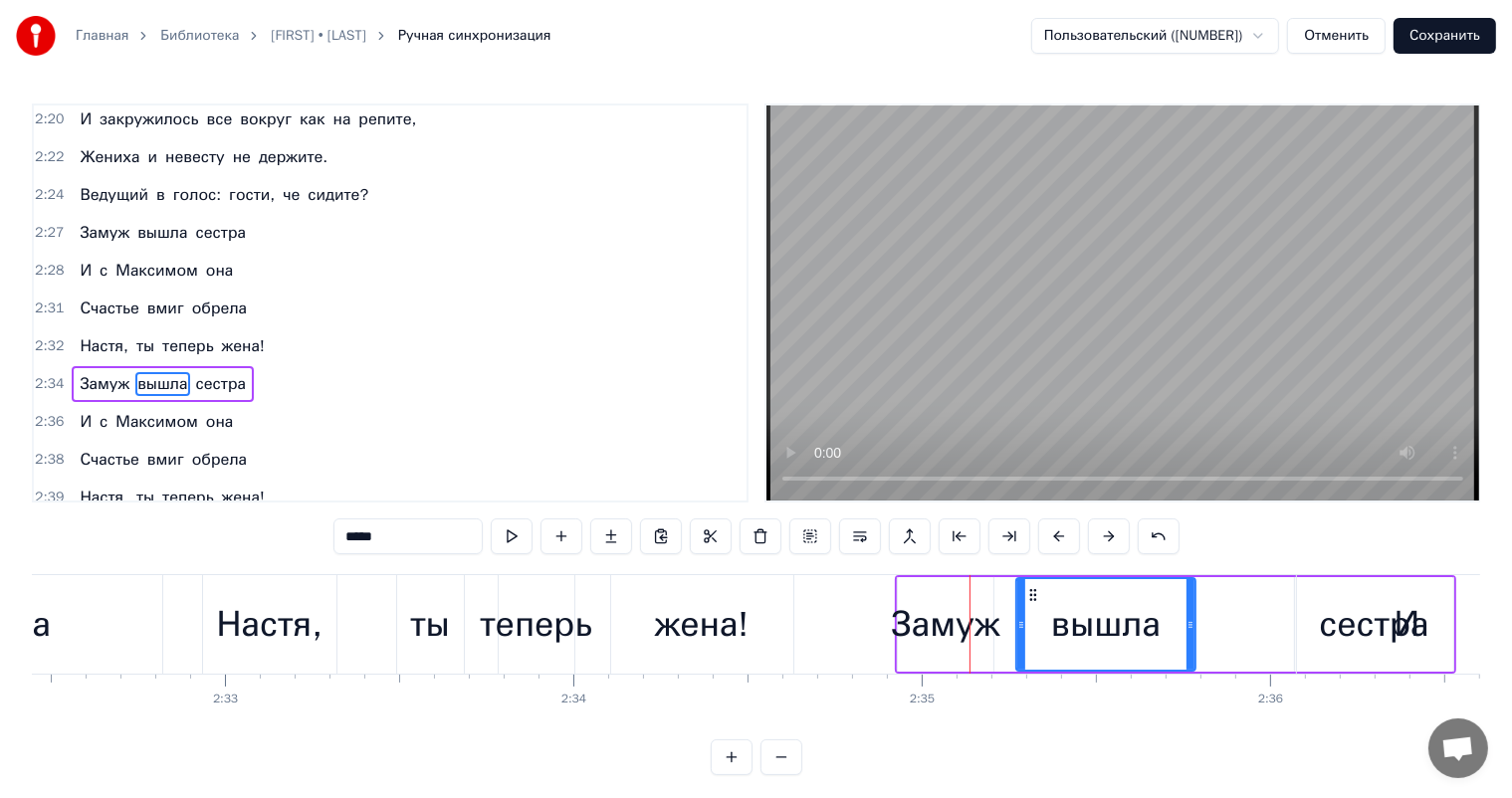 click at bounding box center (1109, 536) 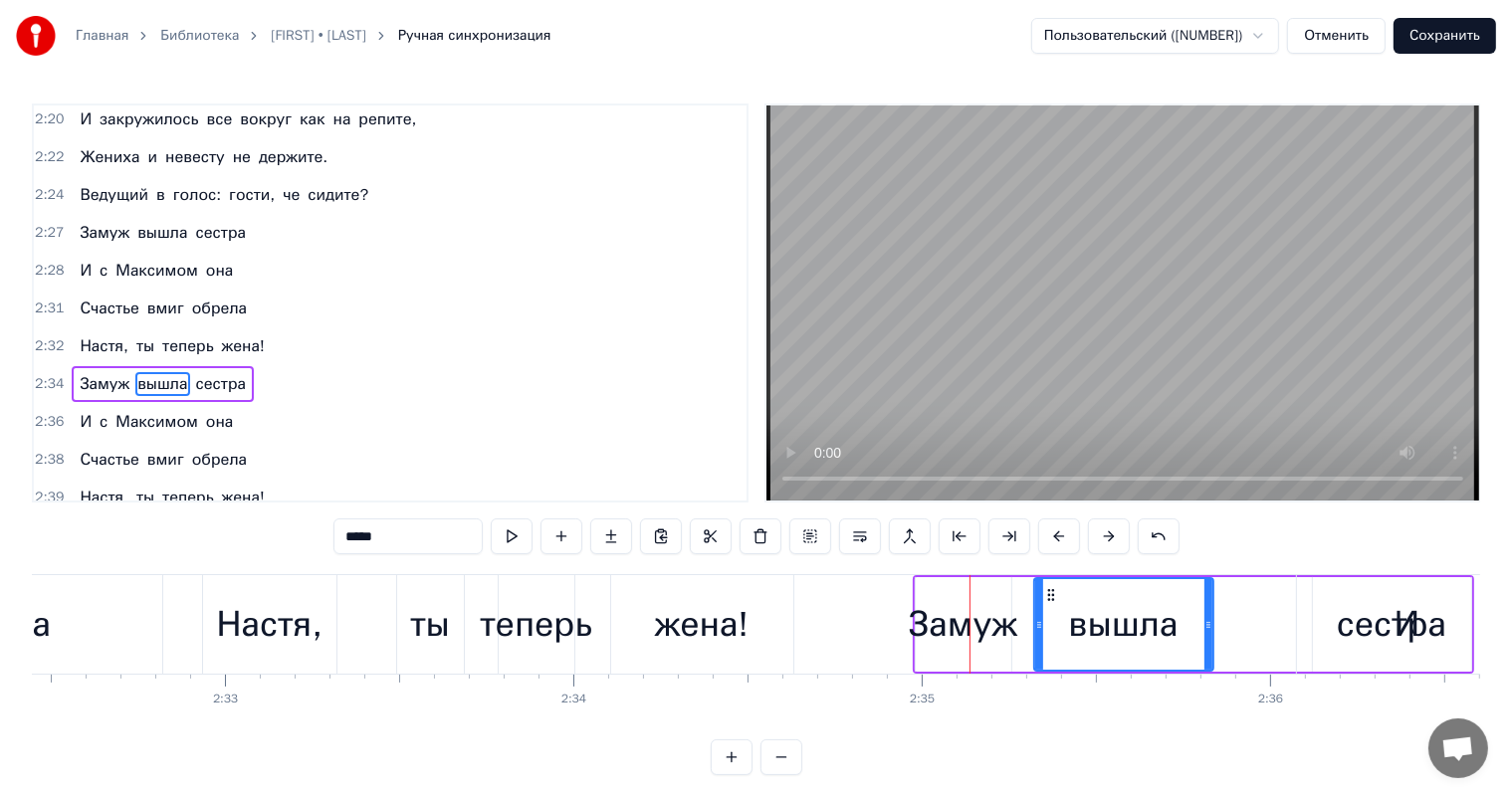 click at bounding box center [1109, 536] 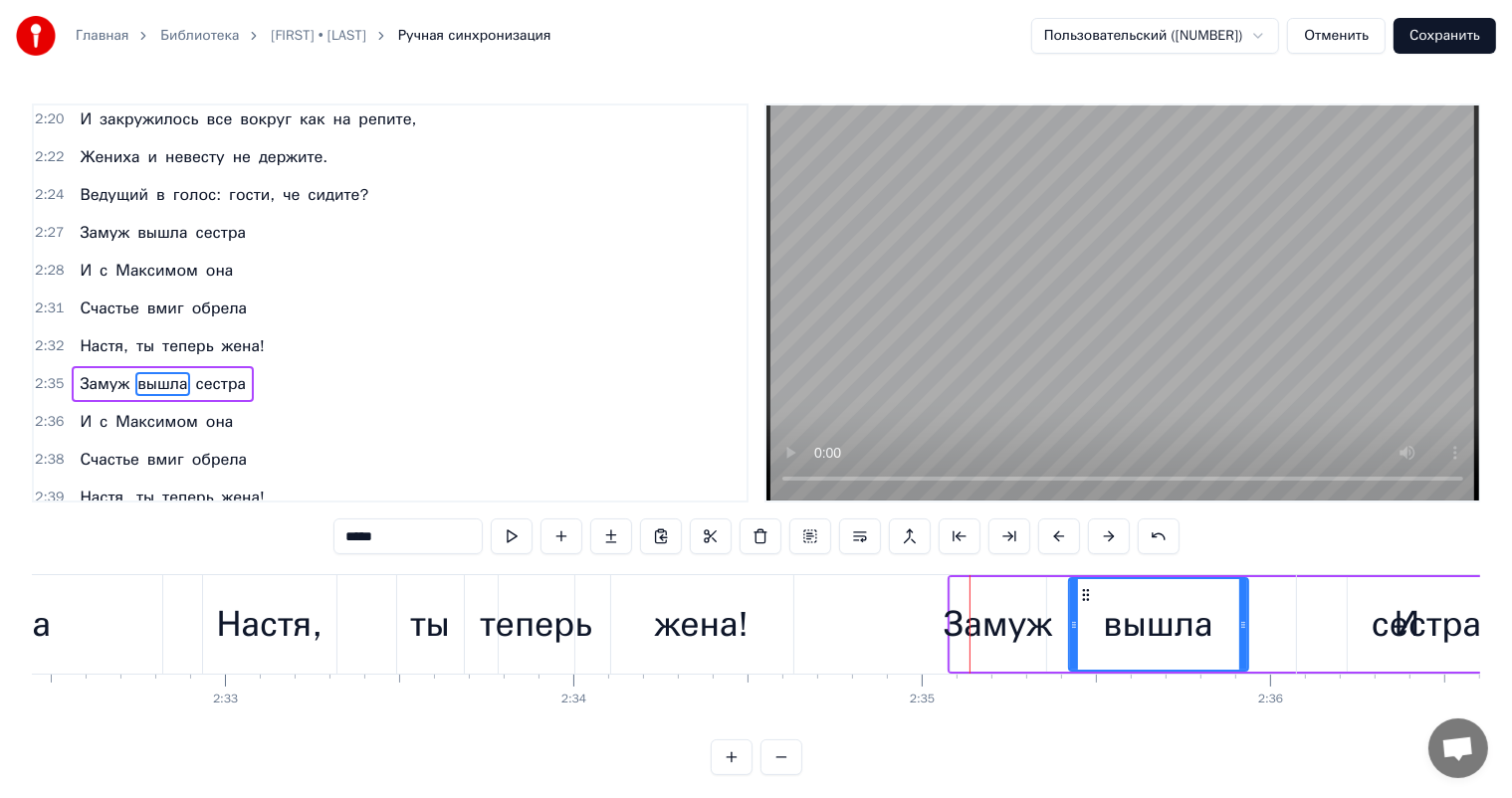 drag, startPoint x: 701, startPoint y: 626, endPoint x: 713, endPoint y: 623, distance: 12.369317 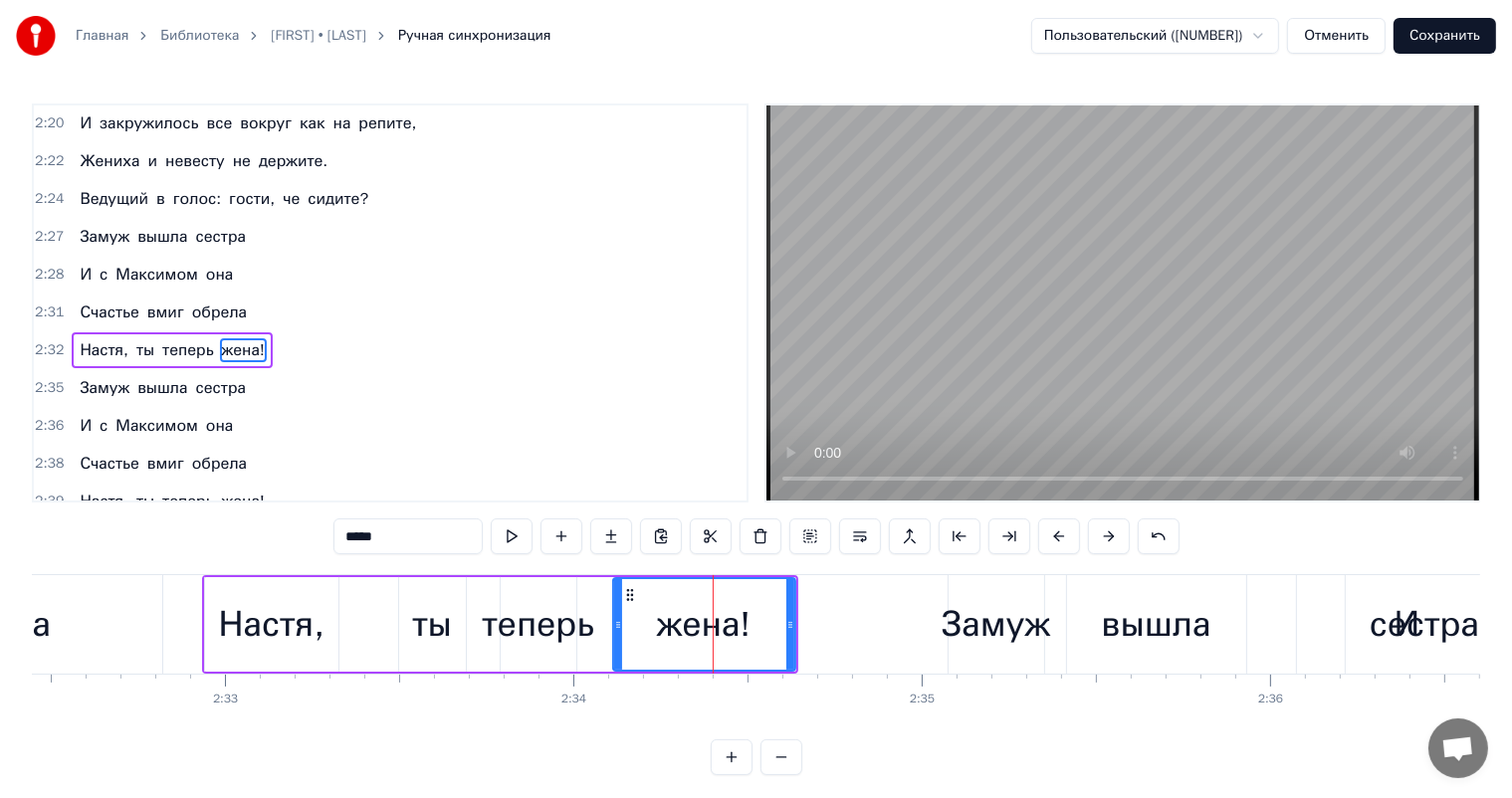 click at bounding box center [713, 624] 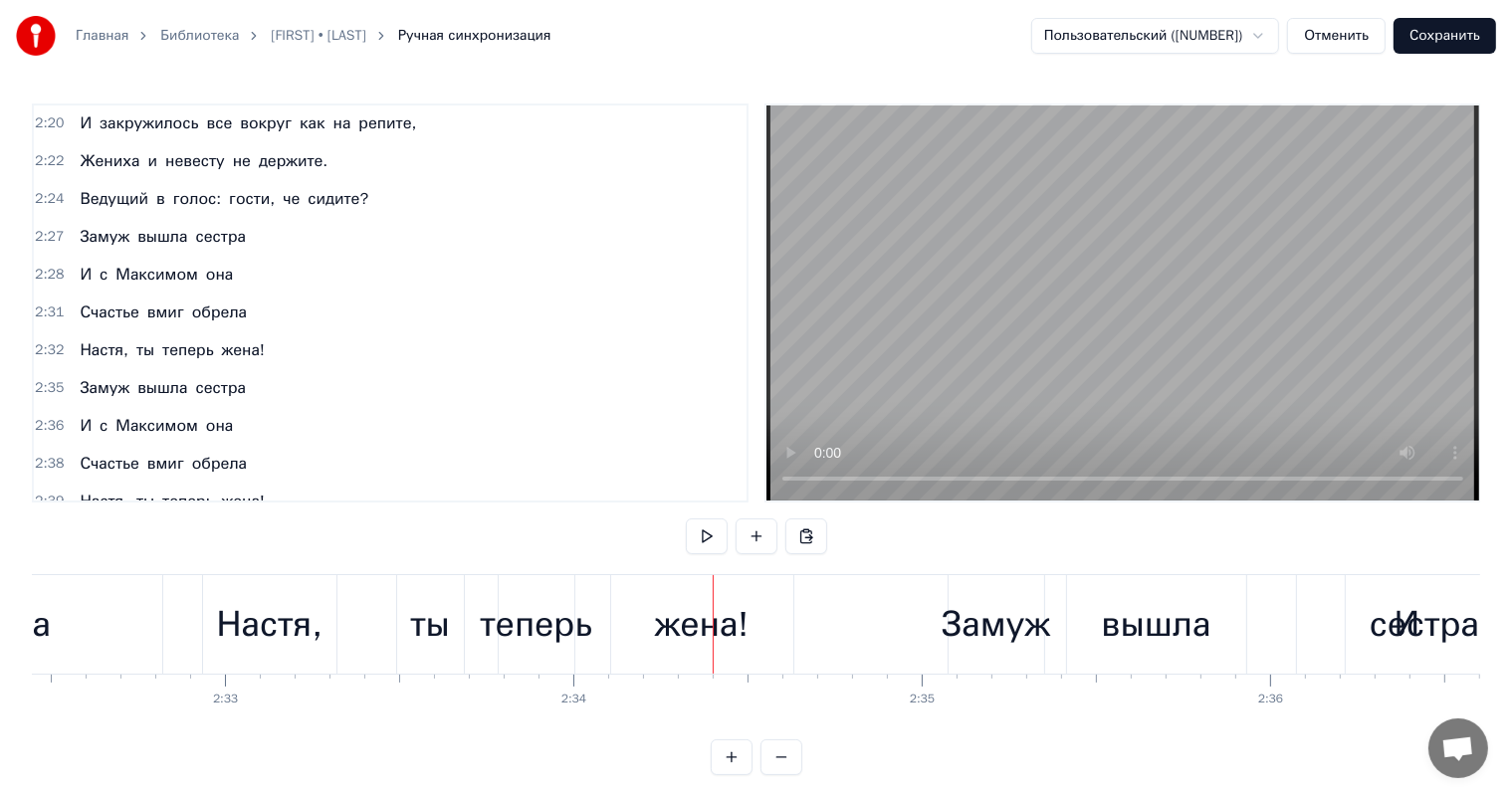 click on "жена!" at bounding box center [702, 624] 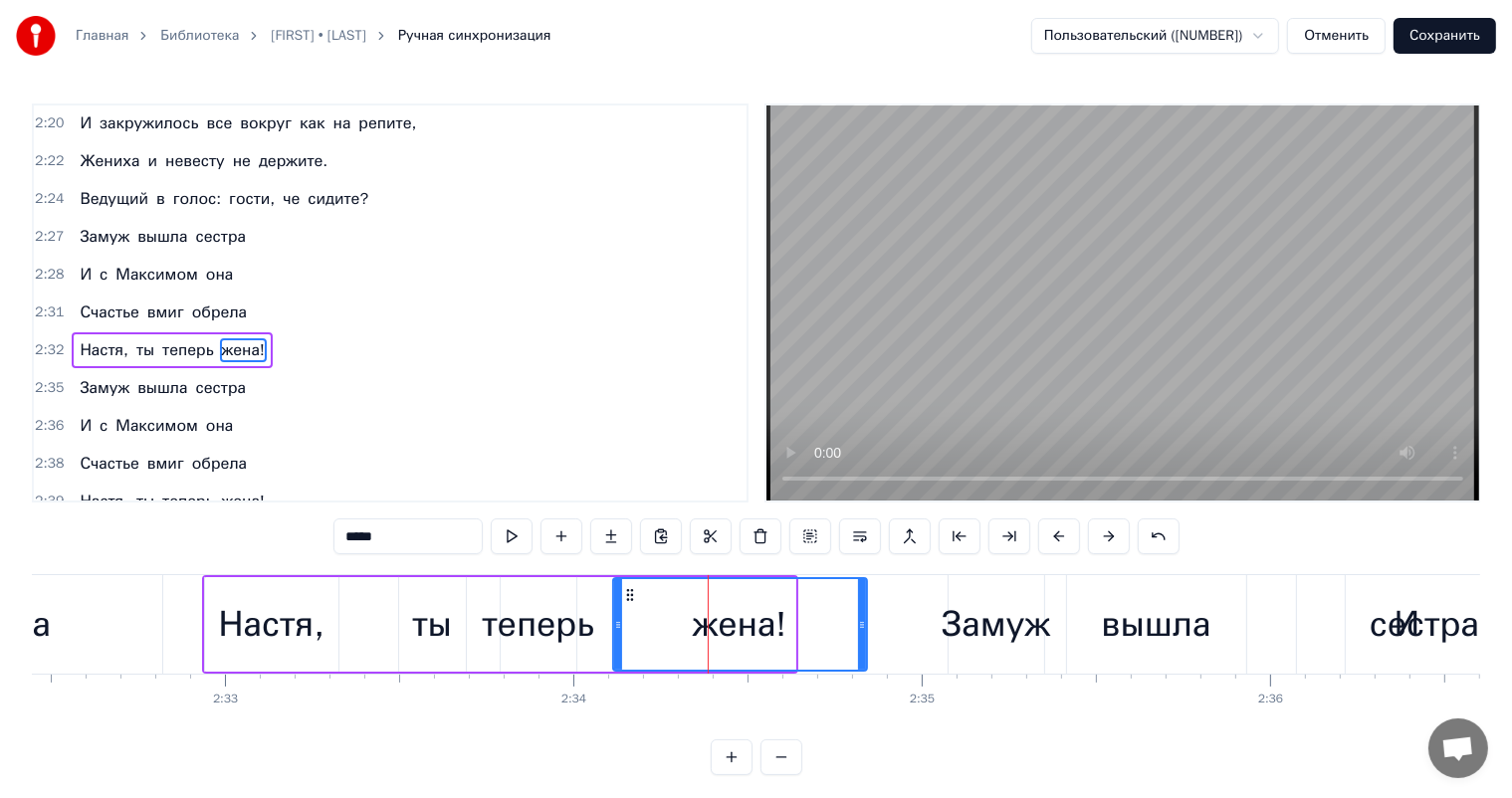 drag, startPoint x: 790, startPoint y: 623, endPoint x: 864, endPoint y: 627, distance: 74.10803 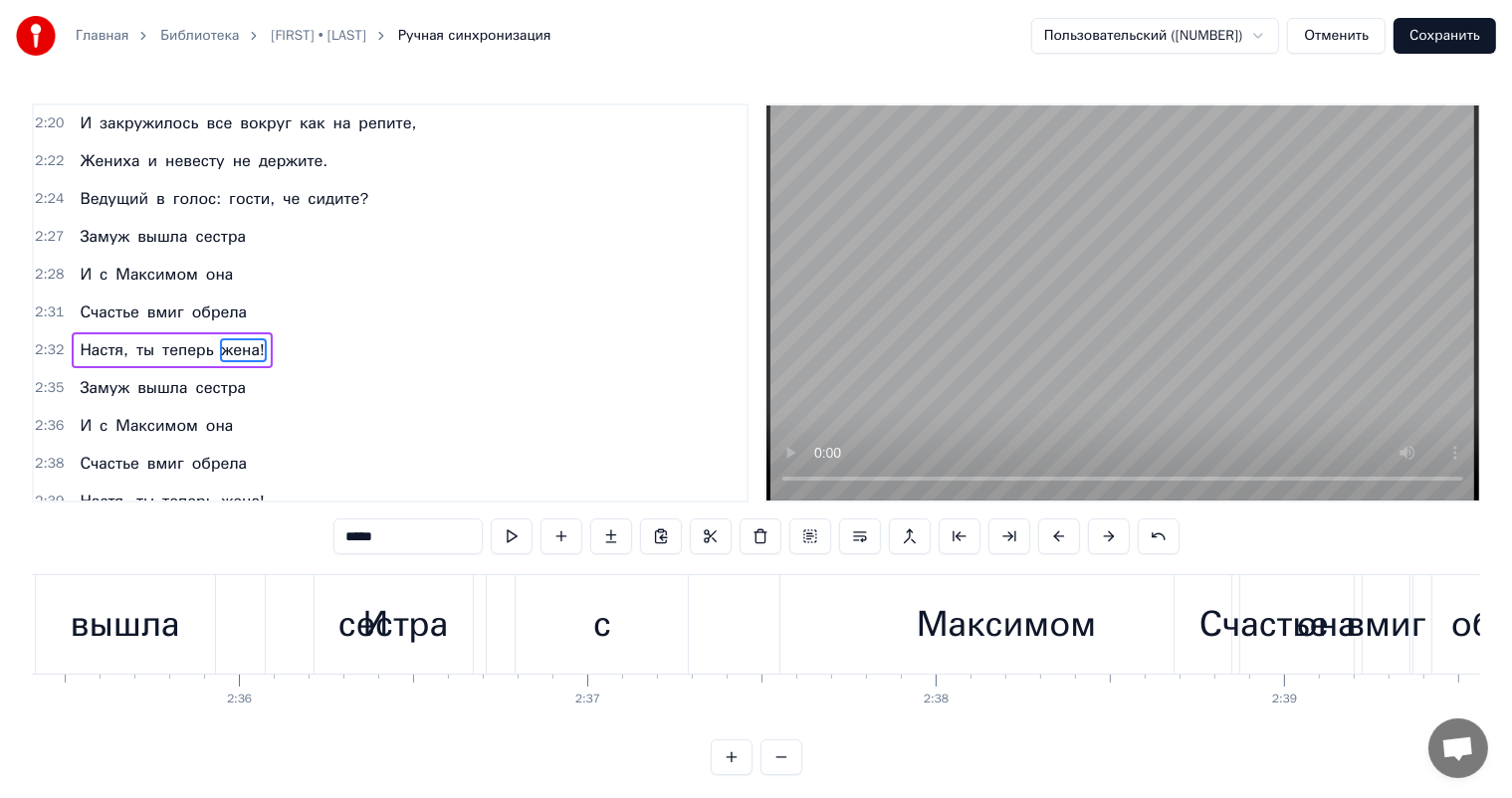 scroll, scrollTop: 0, scrollLeft: 54057, axis: horizontal 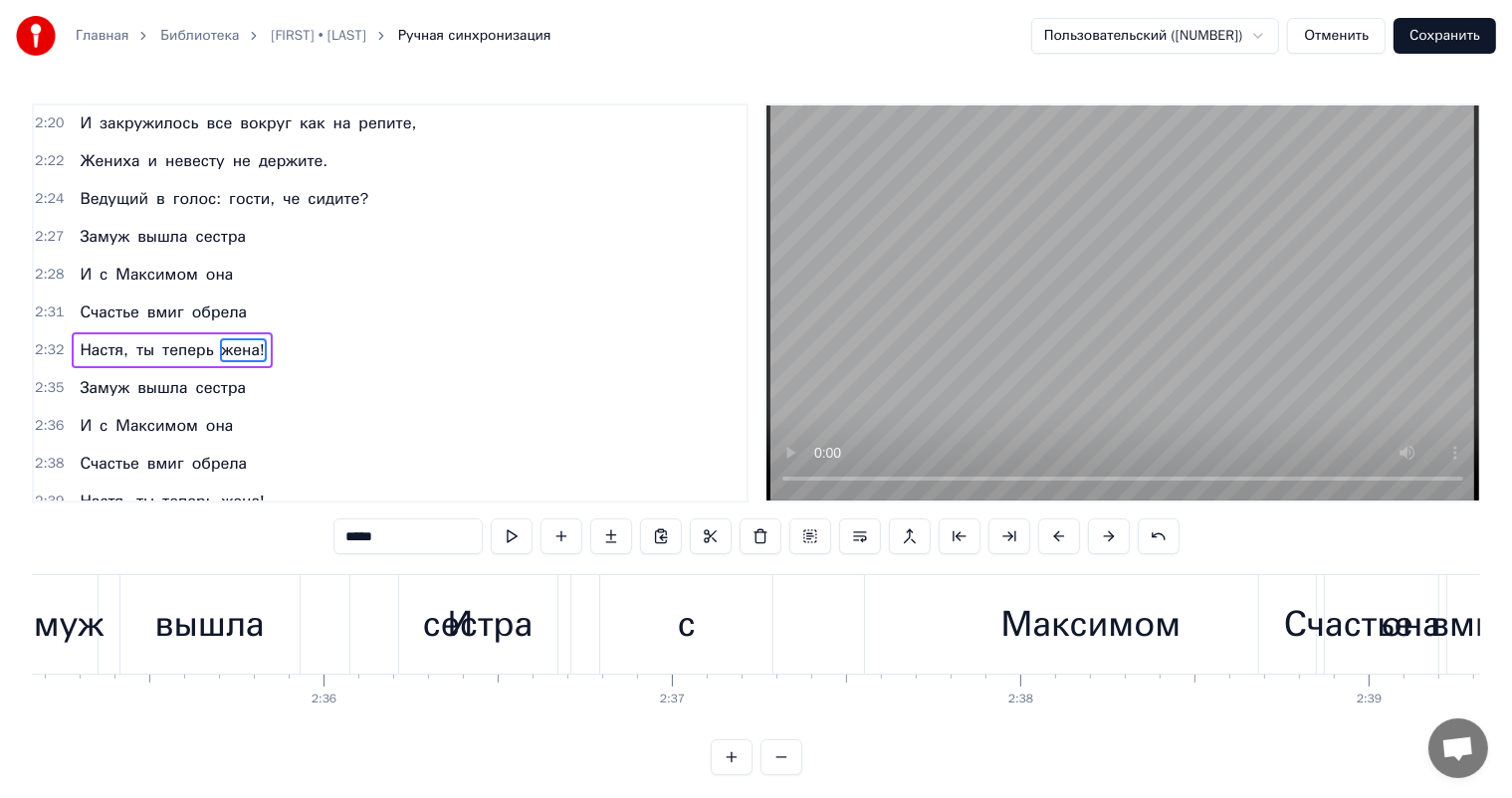 click on "с" at bounding box center (687, 624) 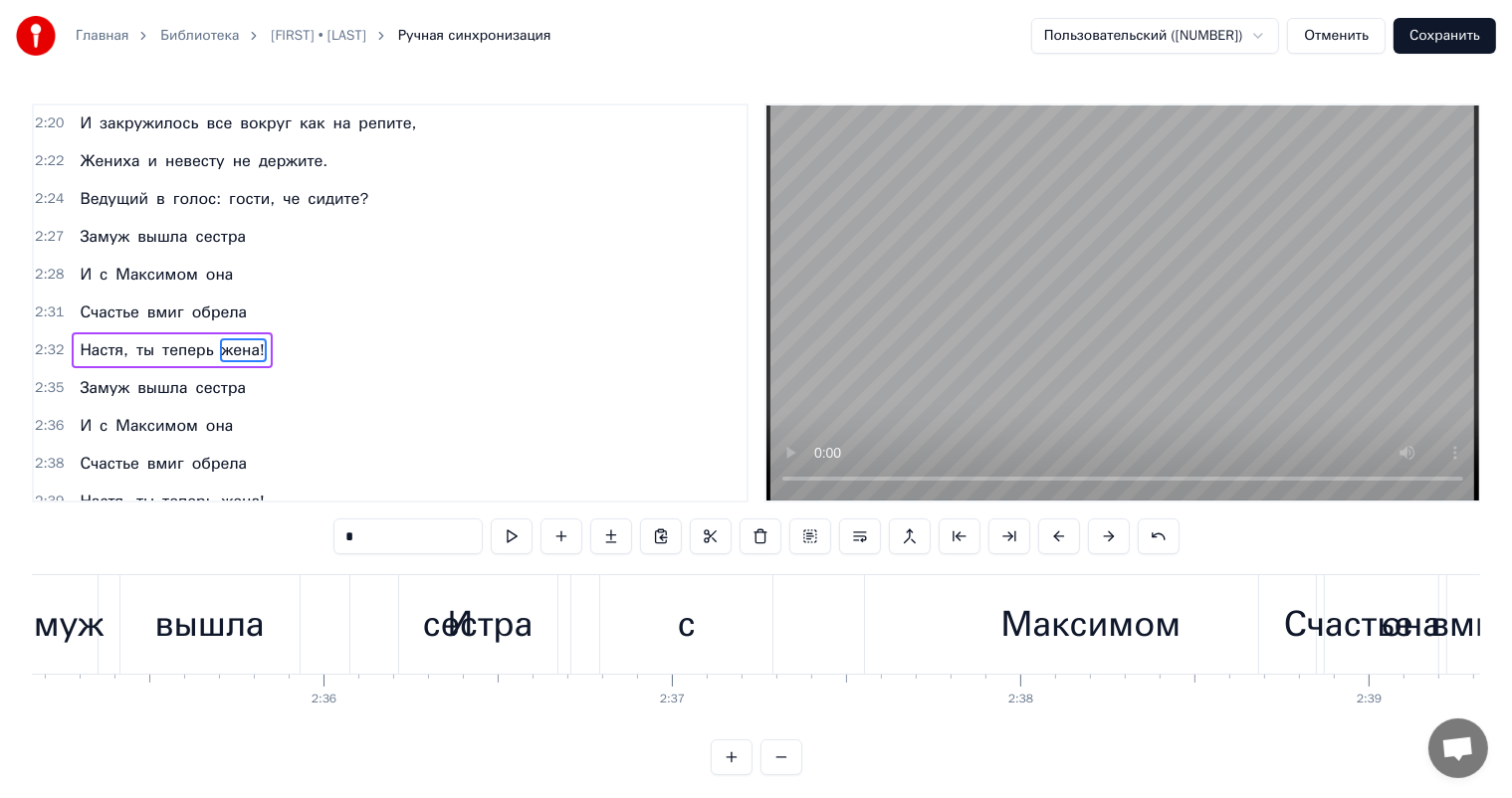 scroll, scrollTop: 1215, scrollLeft: 0, axis: vertical 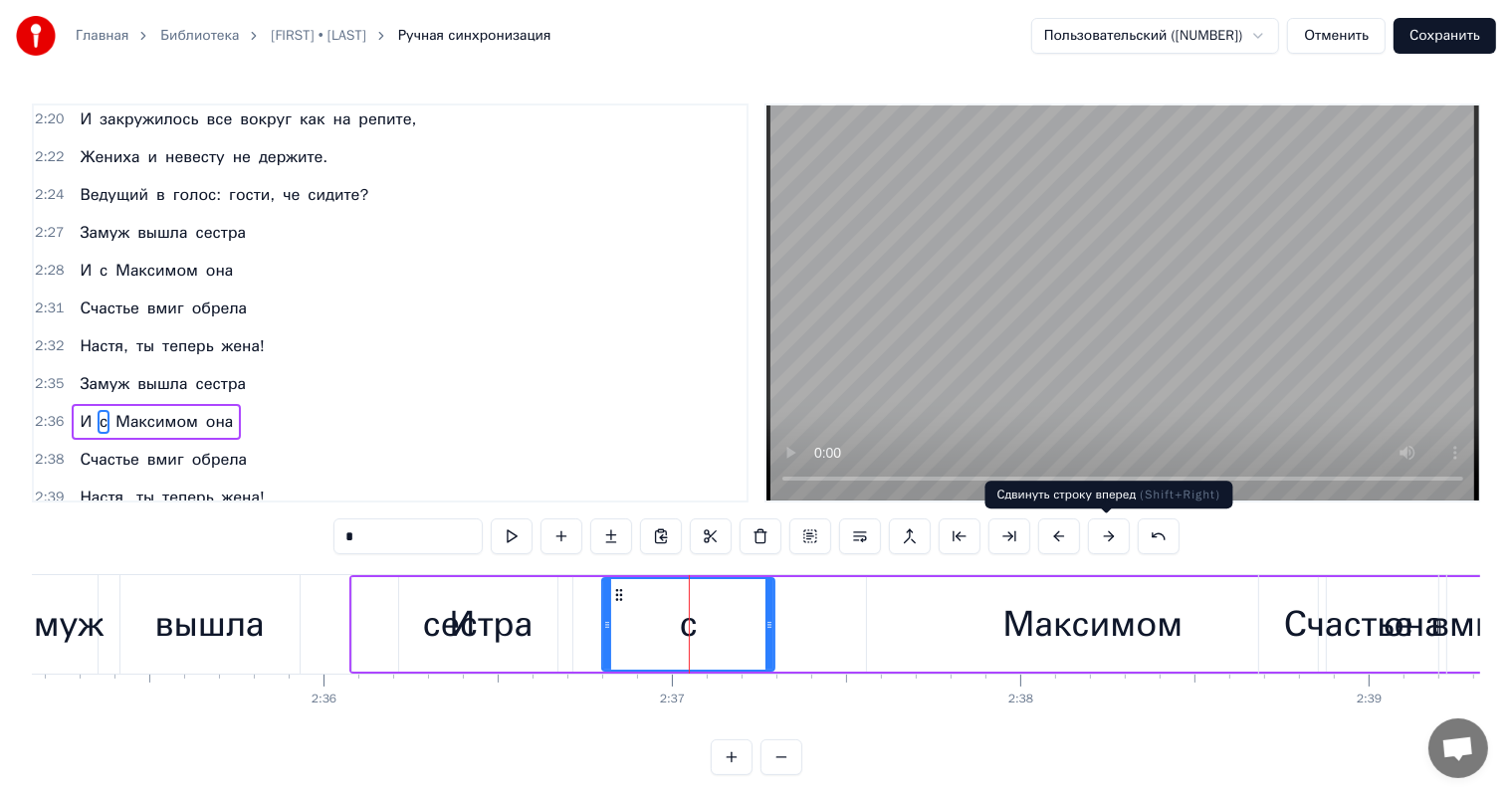 click at bounding box center (1109, 536) 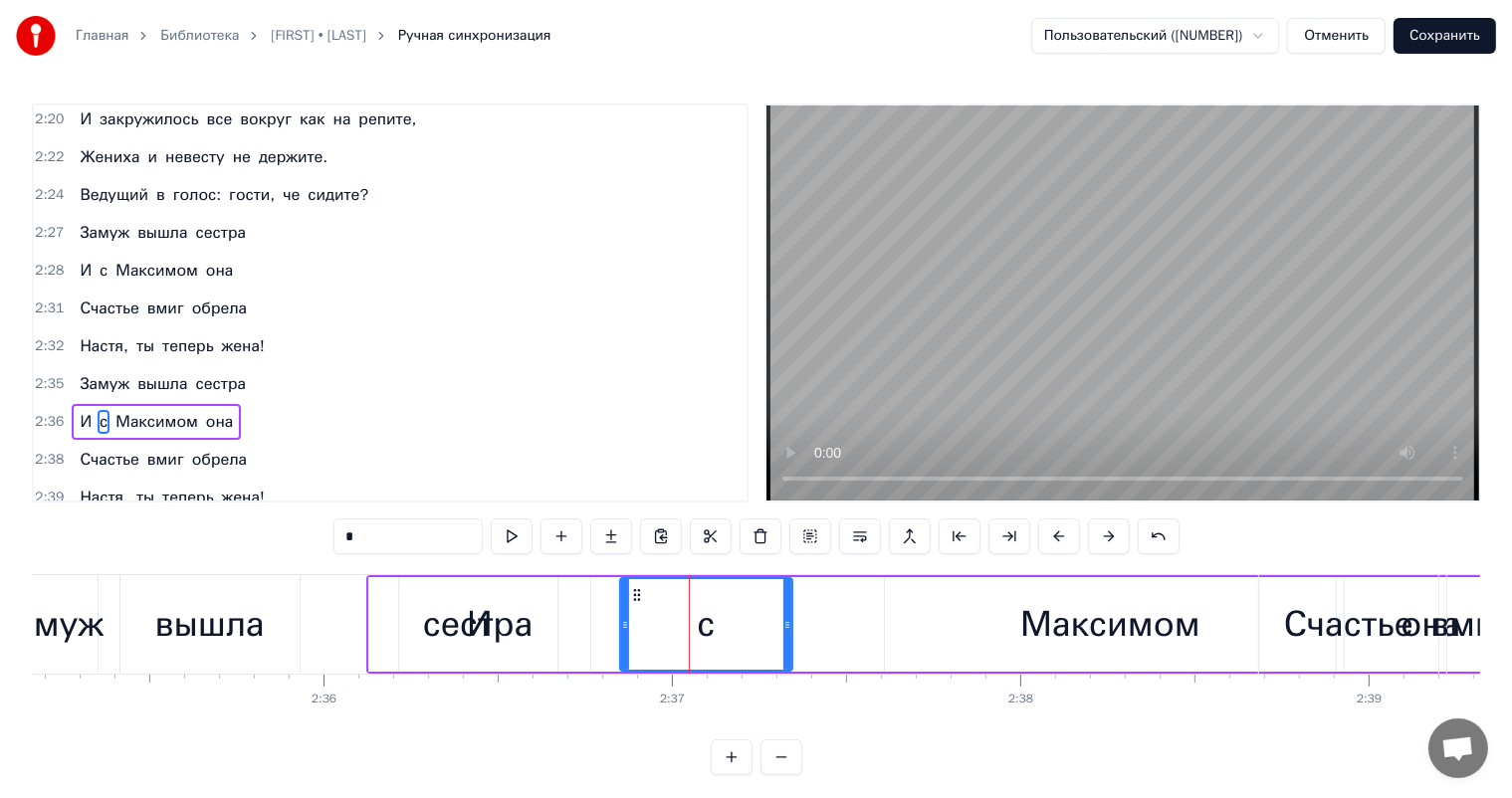 click at bounding box center (1109, 536) 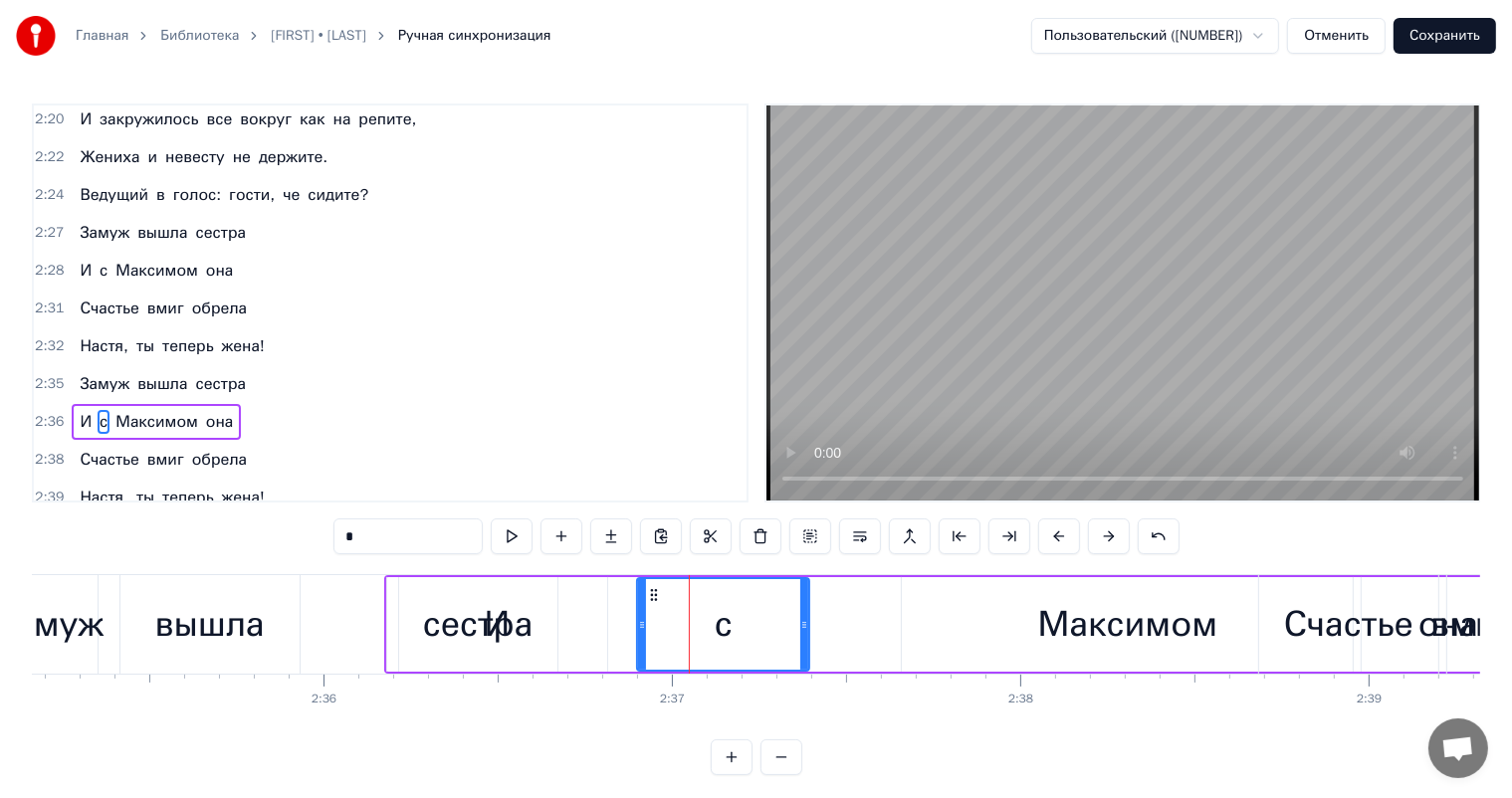 click at bounding box center (1109, 536) 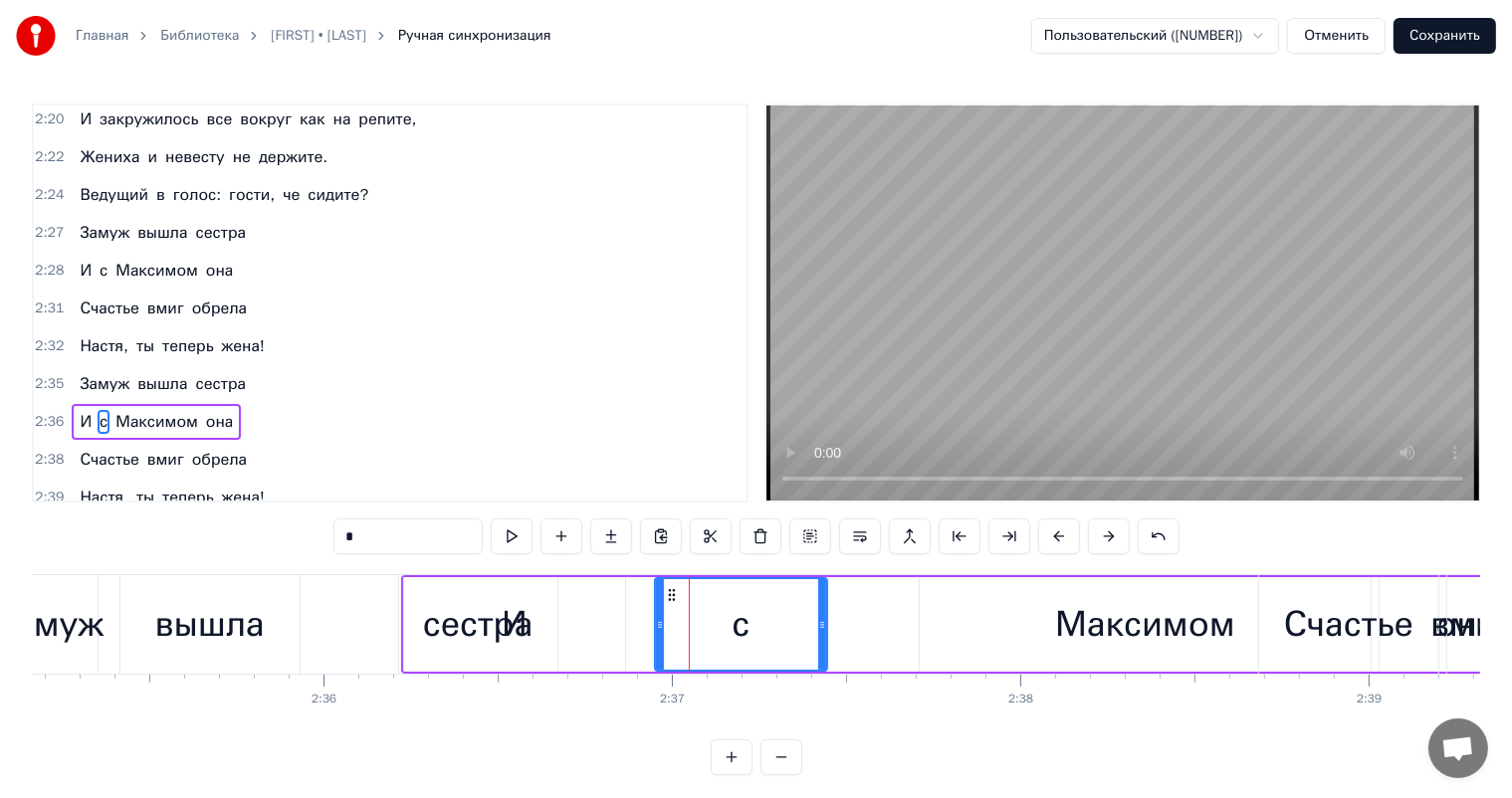 click at bounding box center [1109, 536] 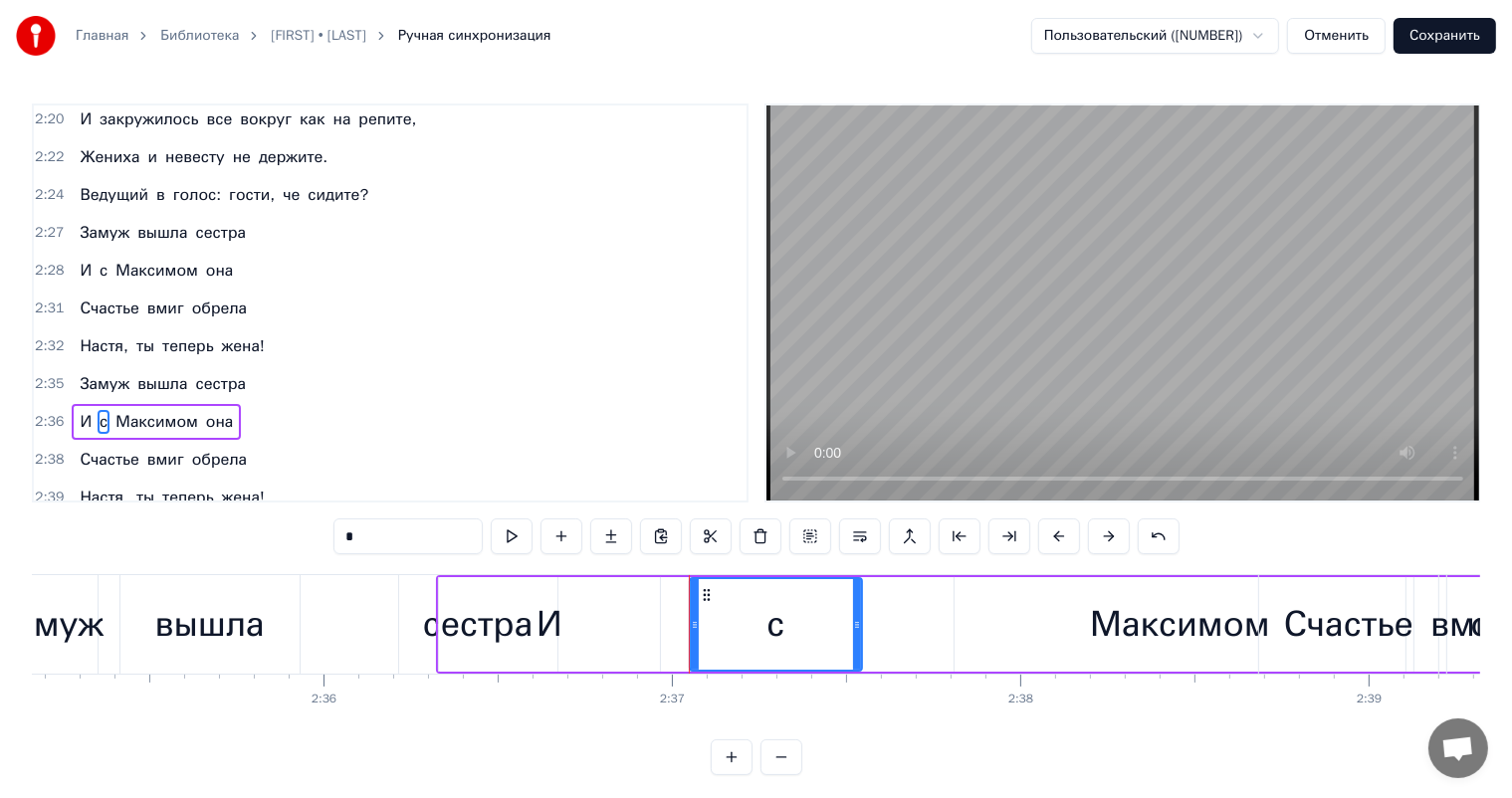 click at bounding box center (1109, 536) 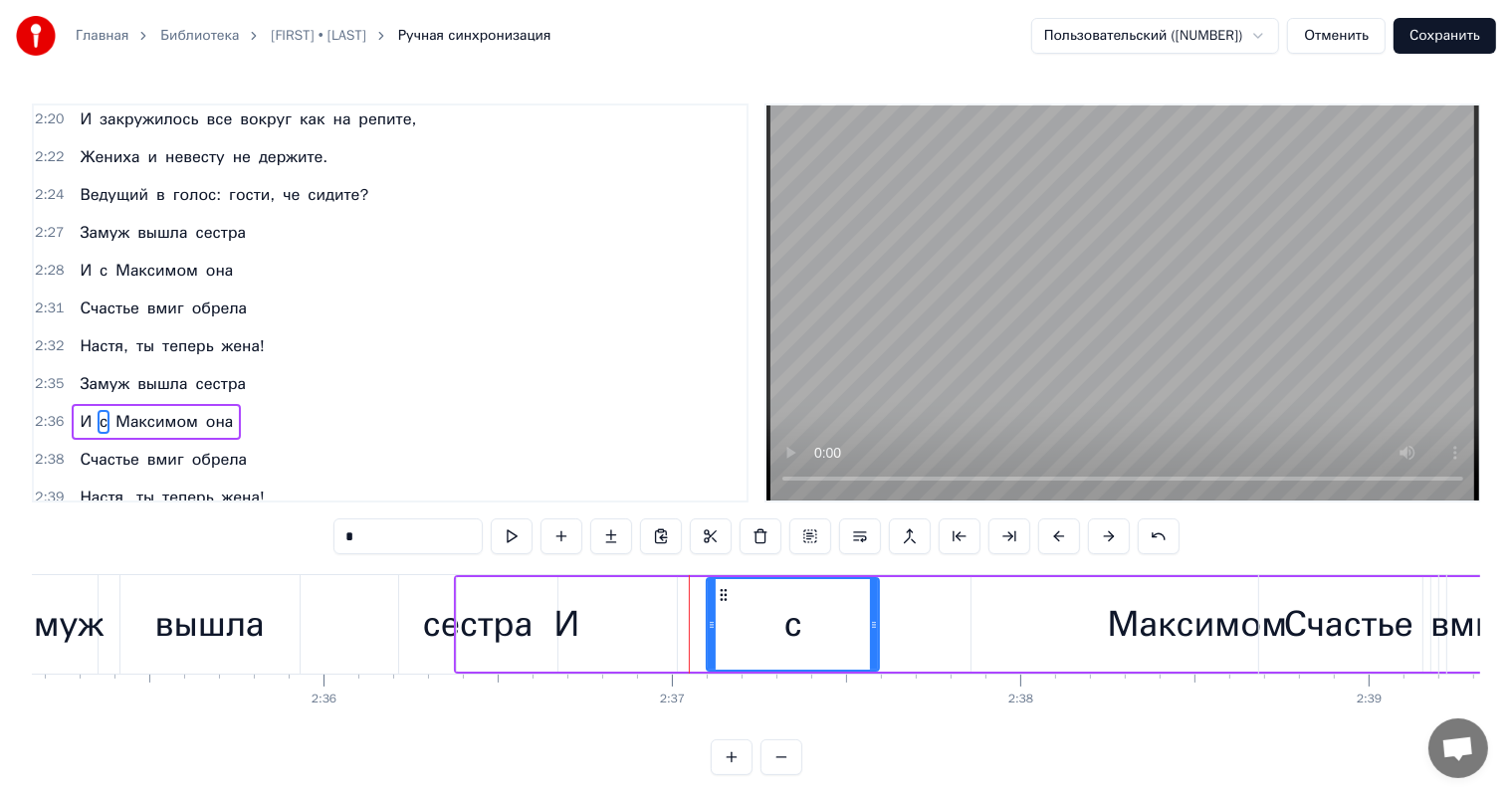 click at bounding box center [1109, 536] 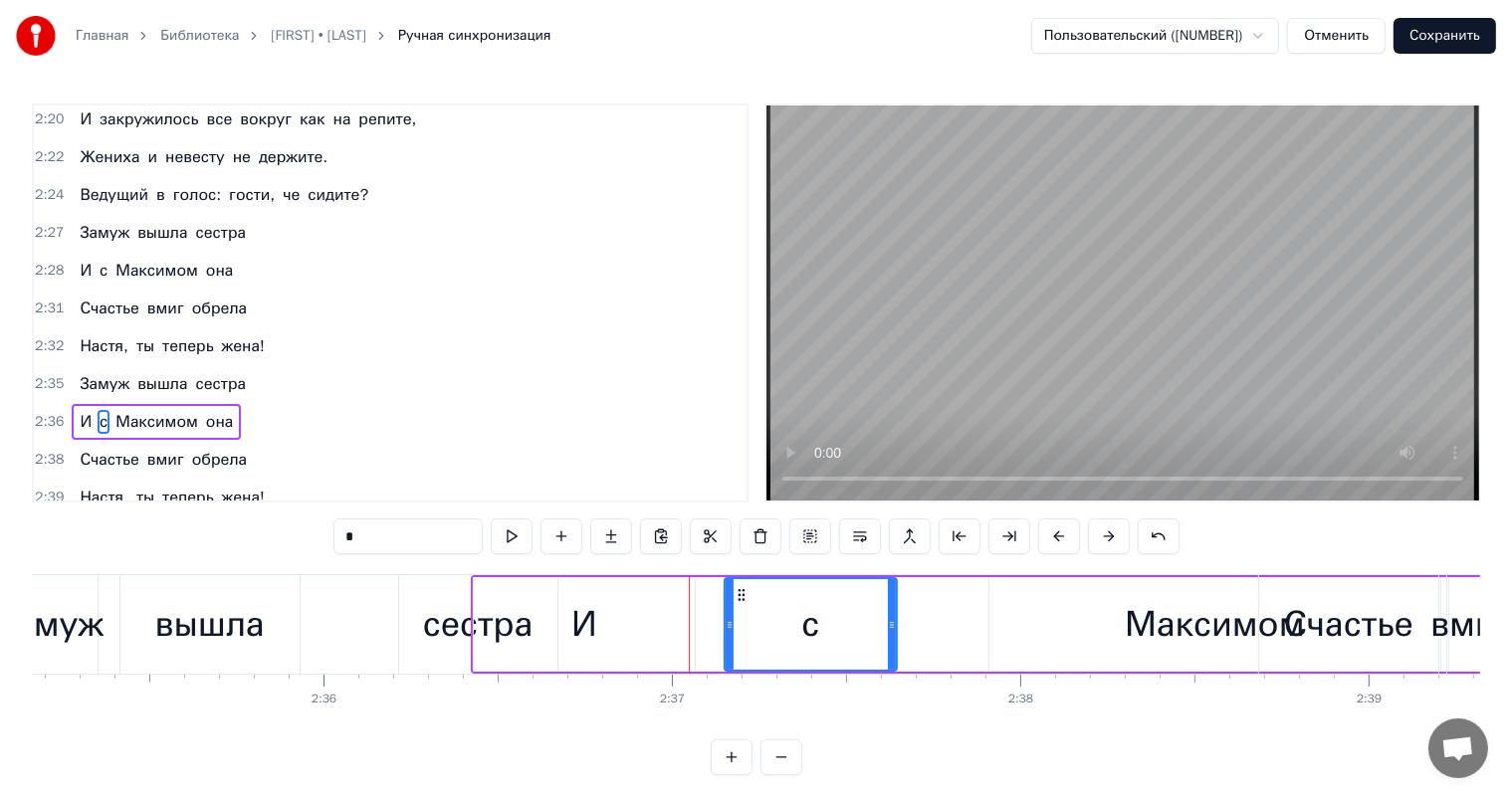 click at bounding box center (1109, 536) 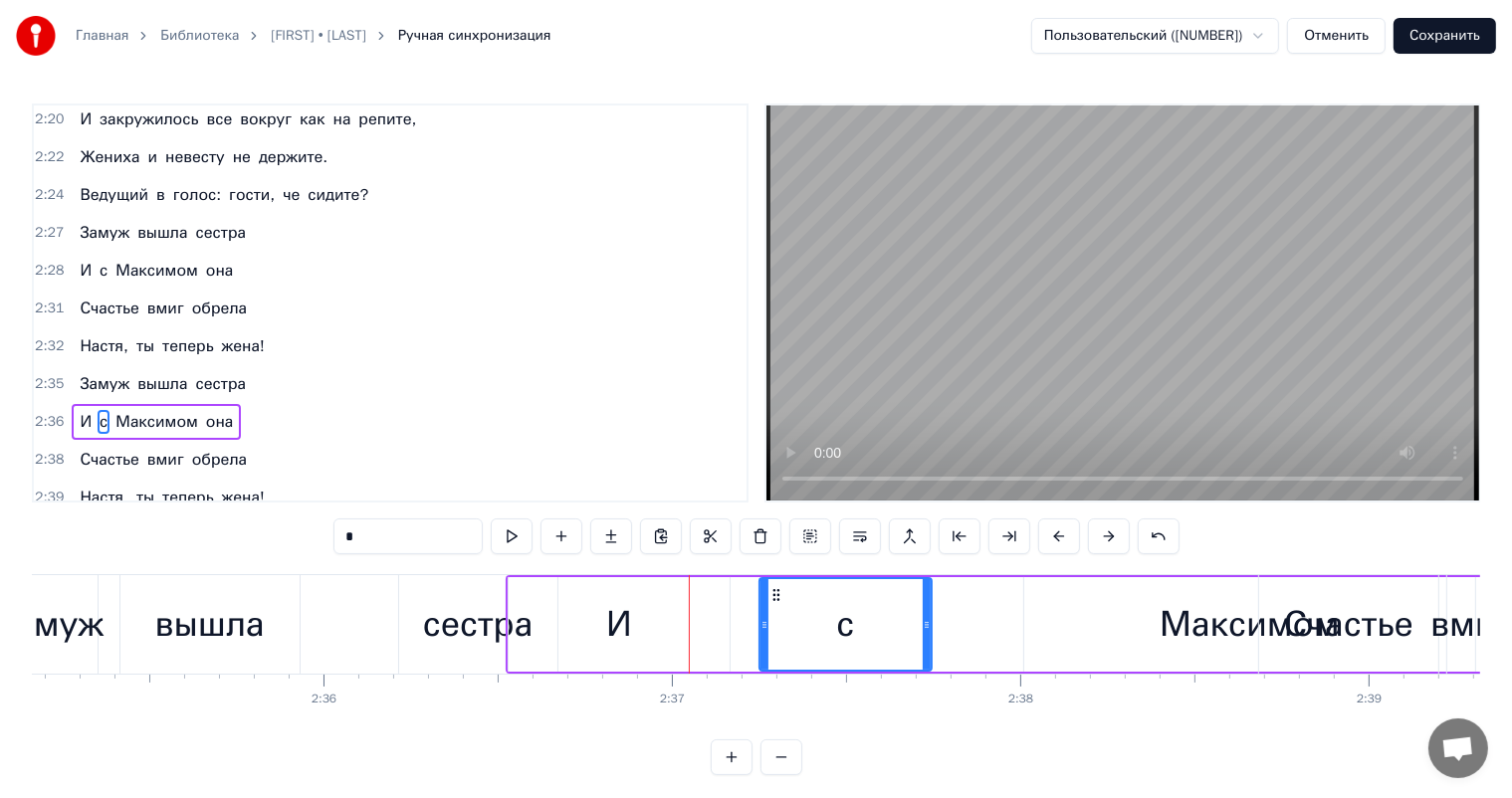 click at bounding box center [1109, 536] 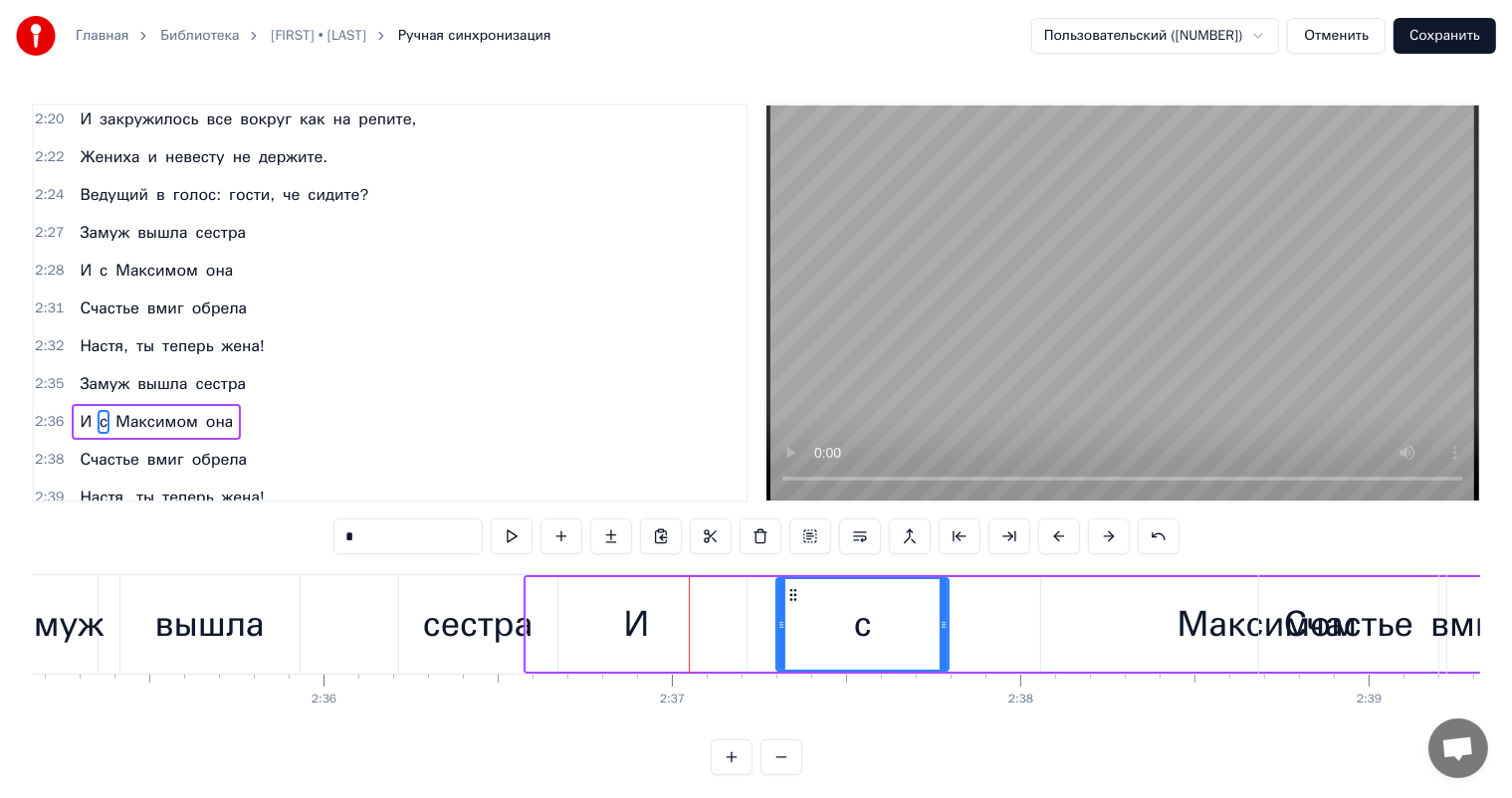 click at bounding box center [1109, 536] 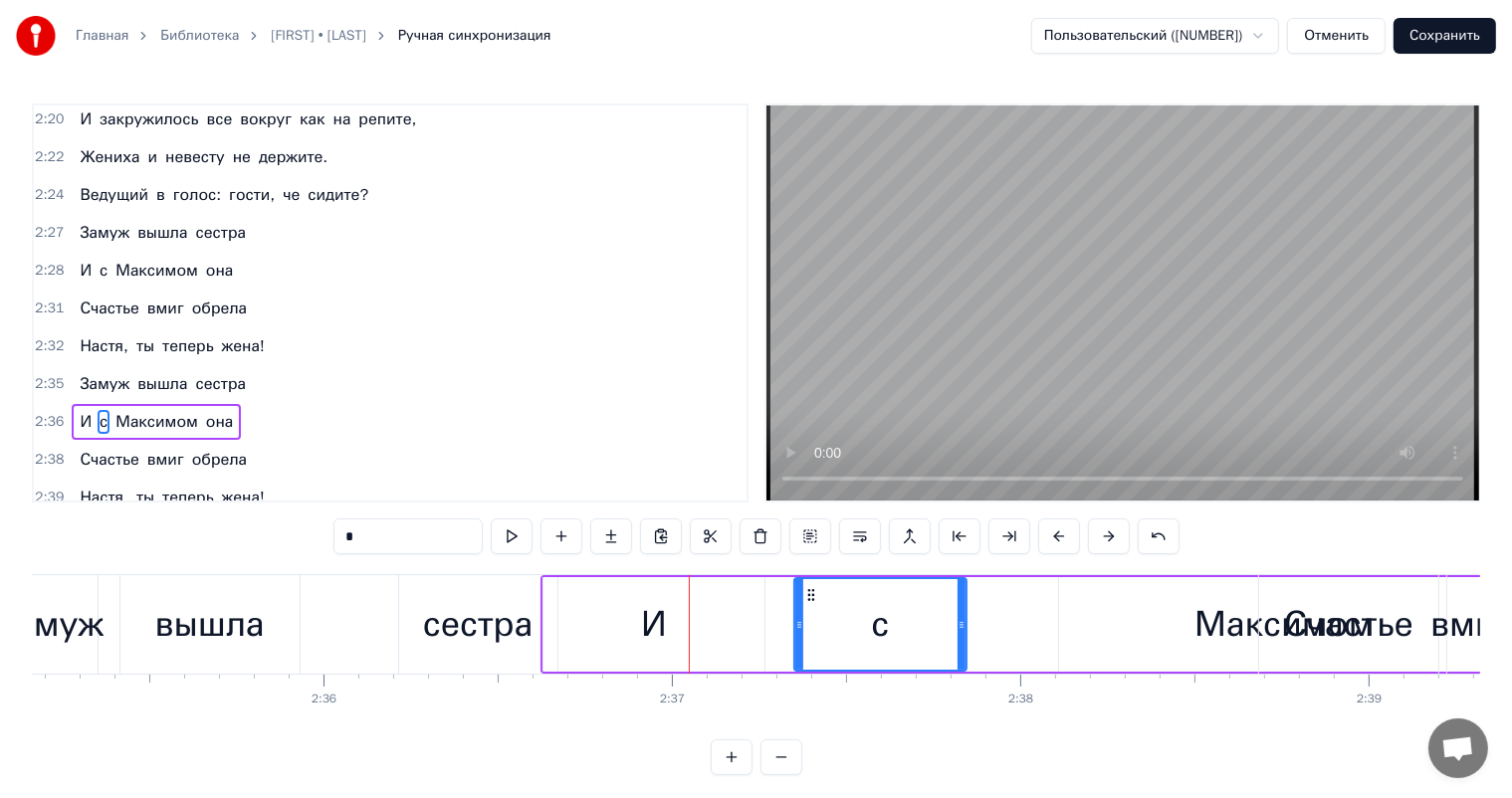 click at bounding box center [1109, 536] 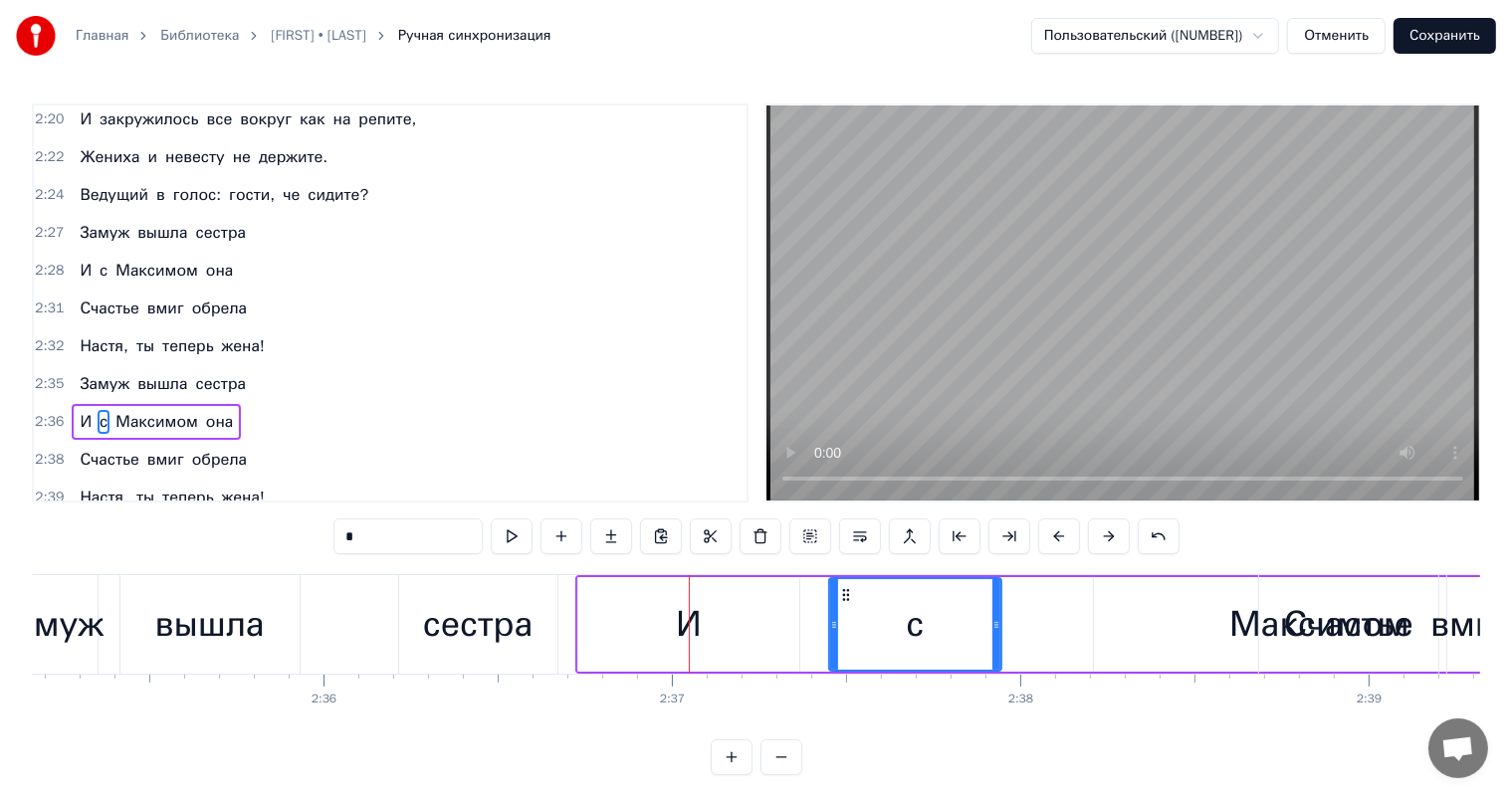 click at bounding box center (1109, 536) 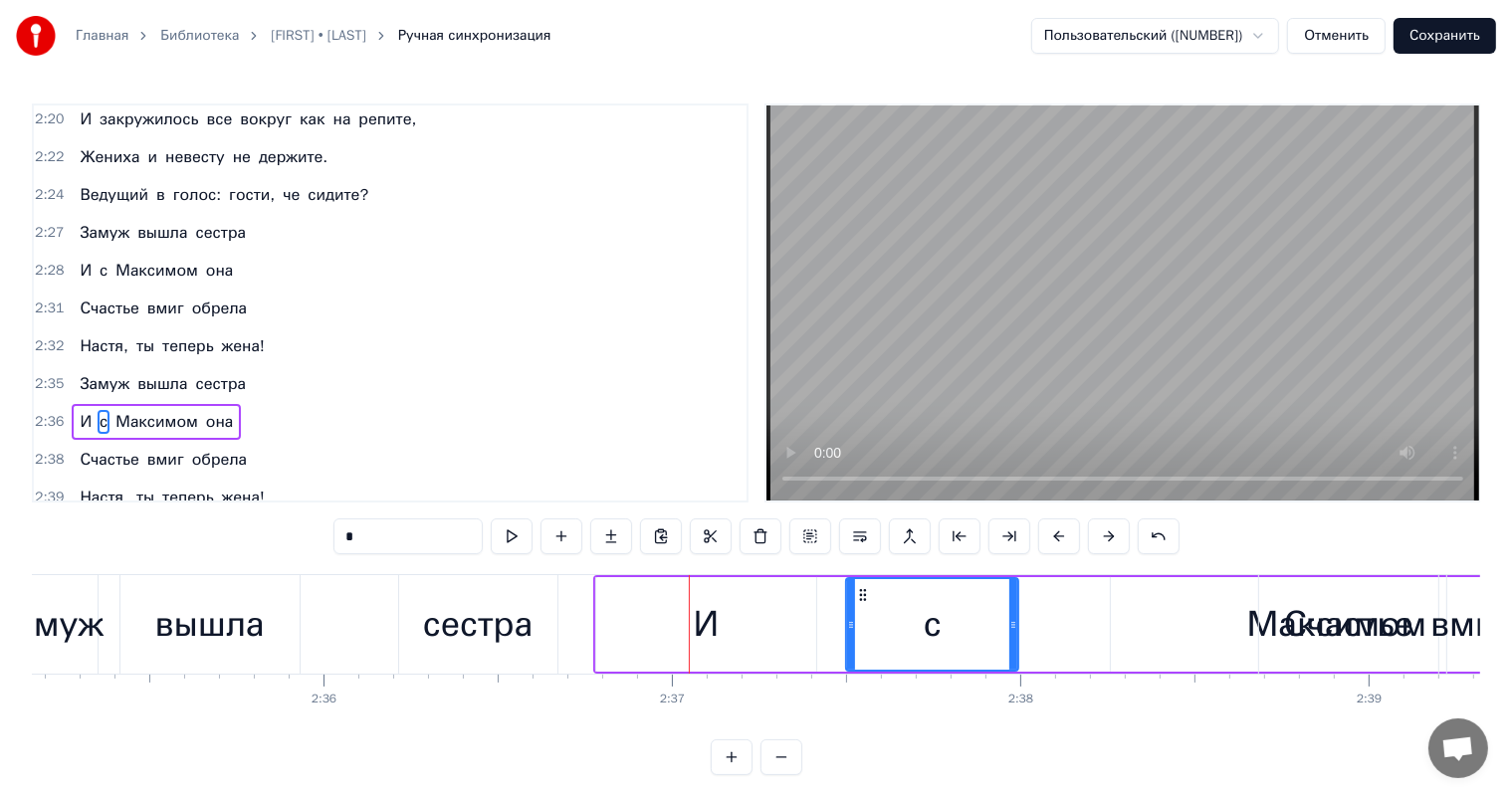 click at bounding box center [1109, 536] 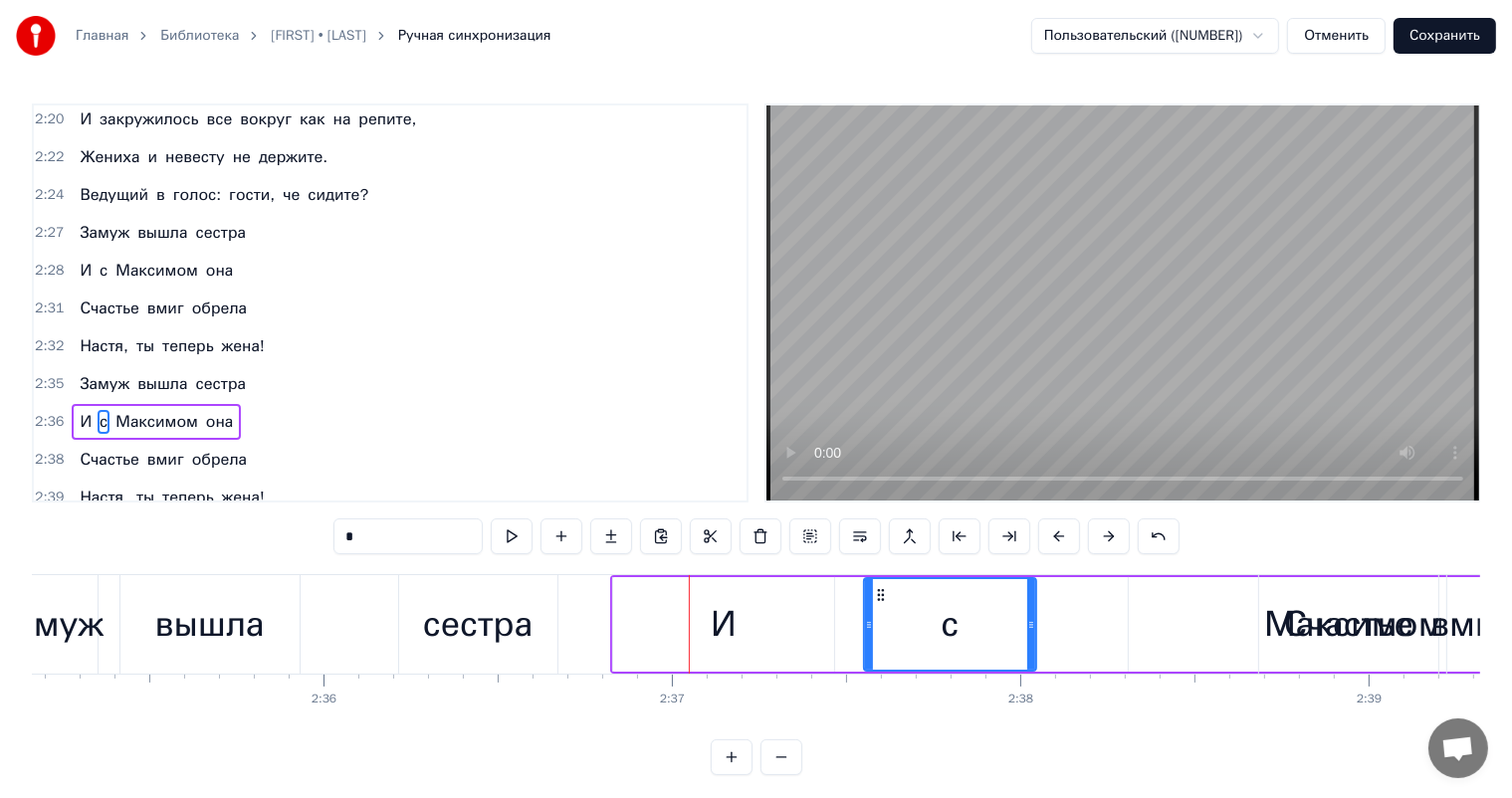 click at bounding box center [1109, 536] 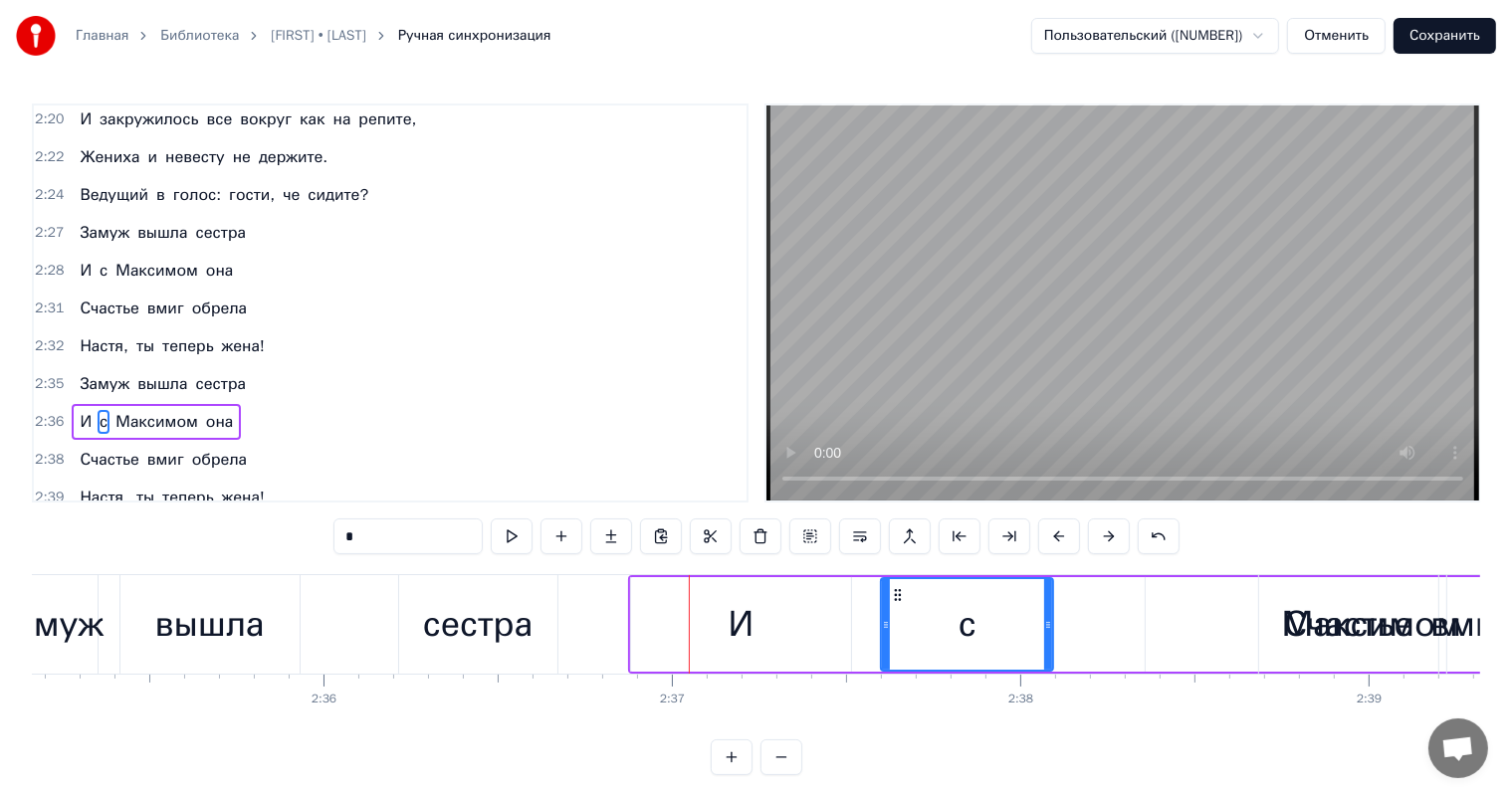 click at bounding box center [1109, 536] 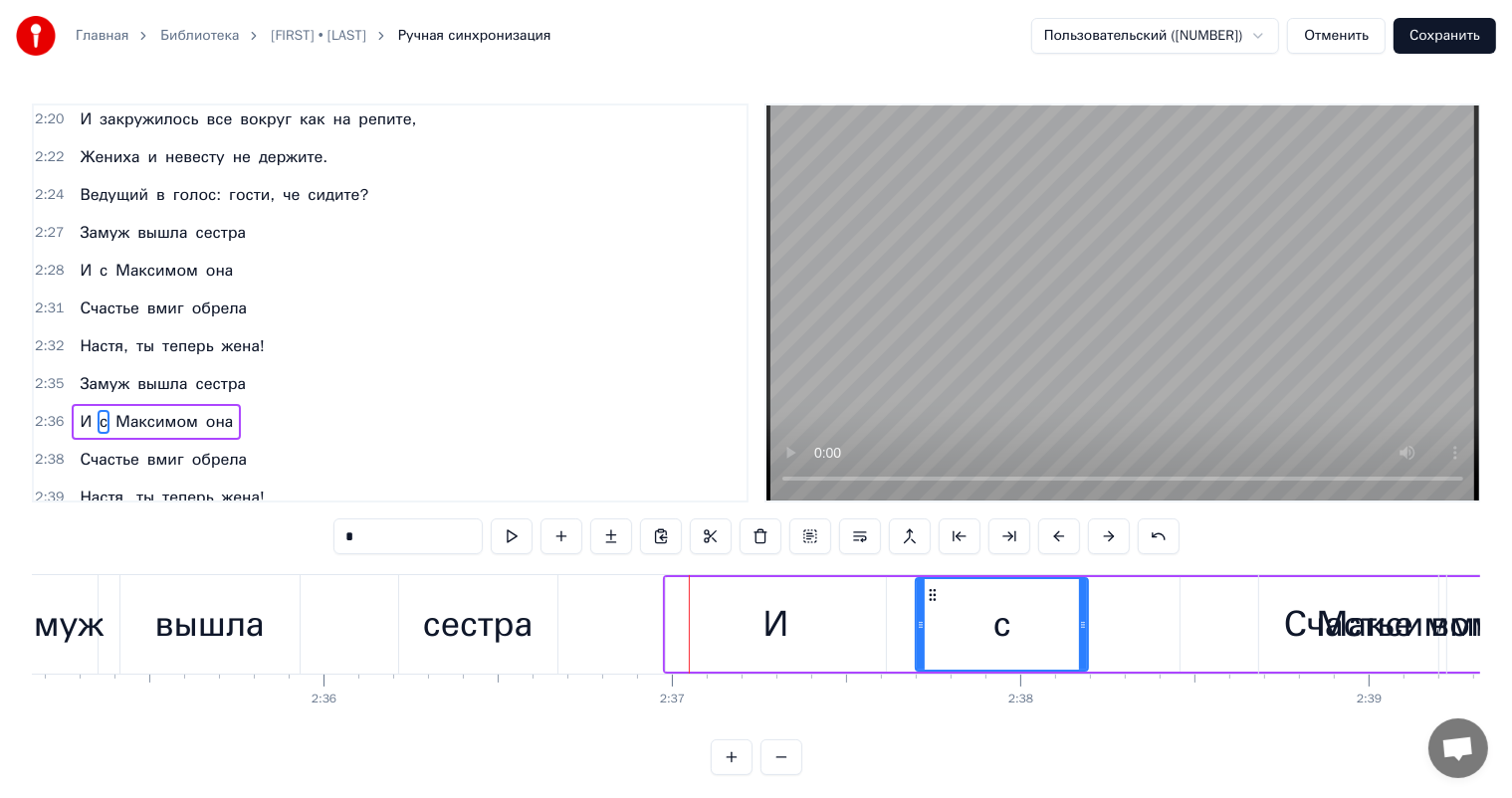 click at bounding box center [1109, 536] 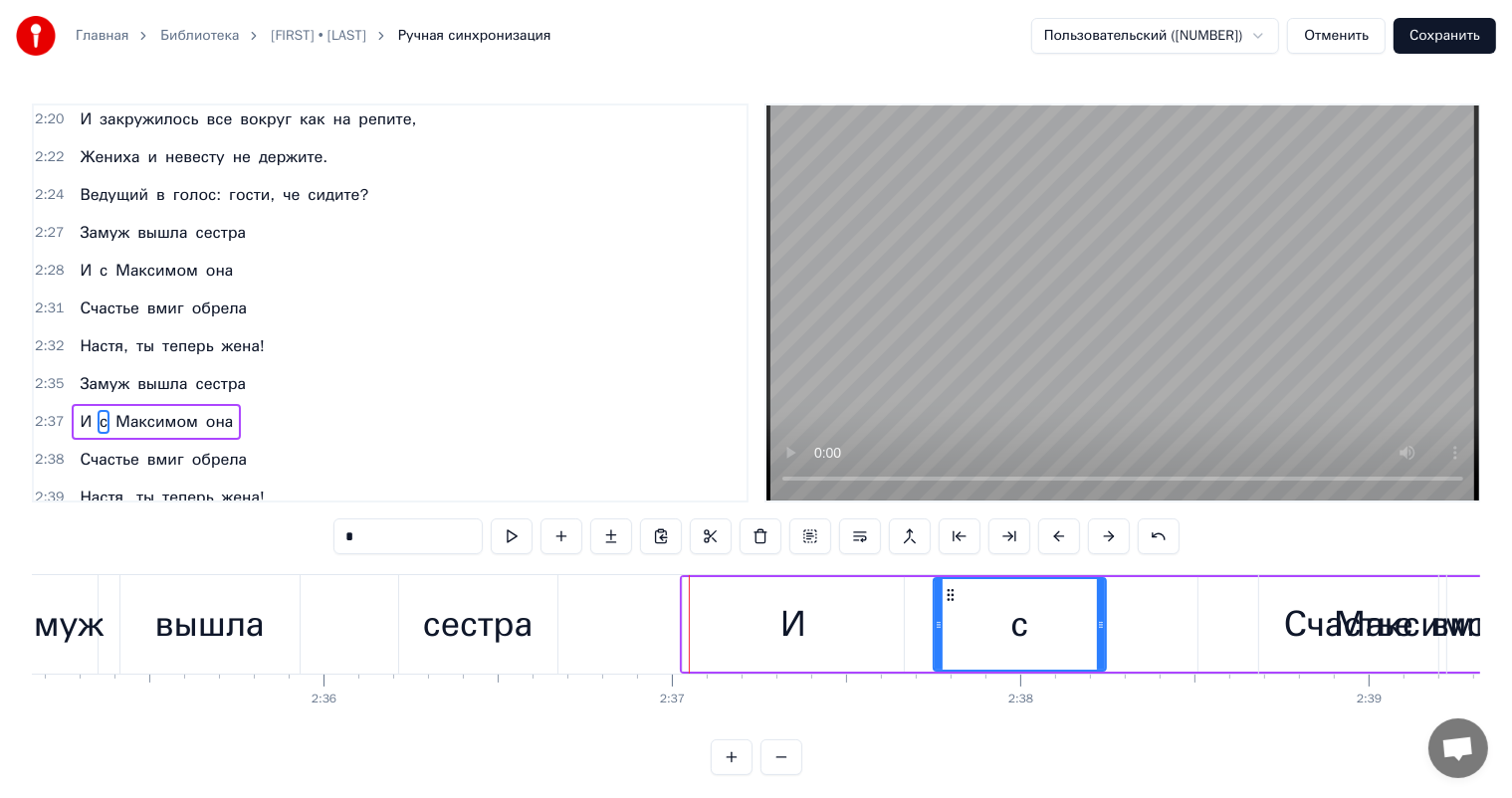 click on "И" at bounding box center [793, 624] 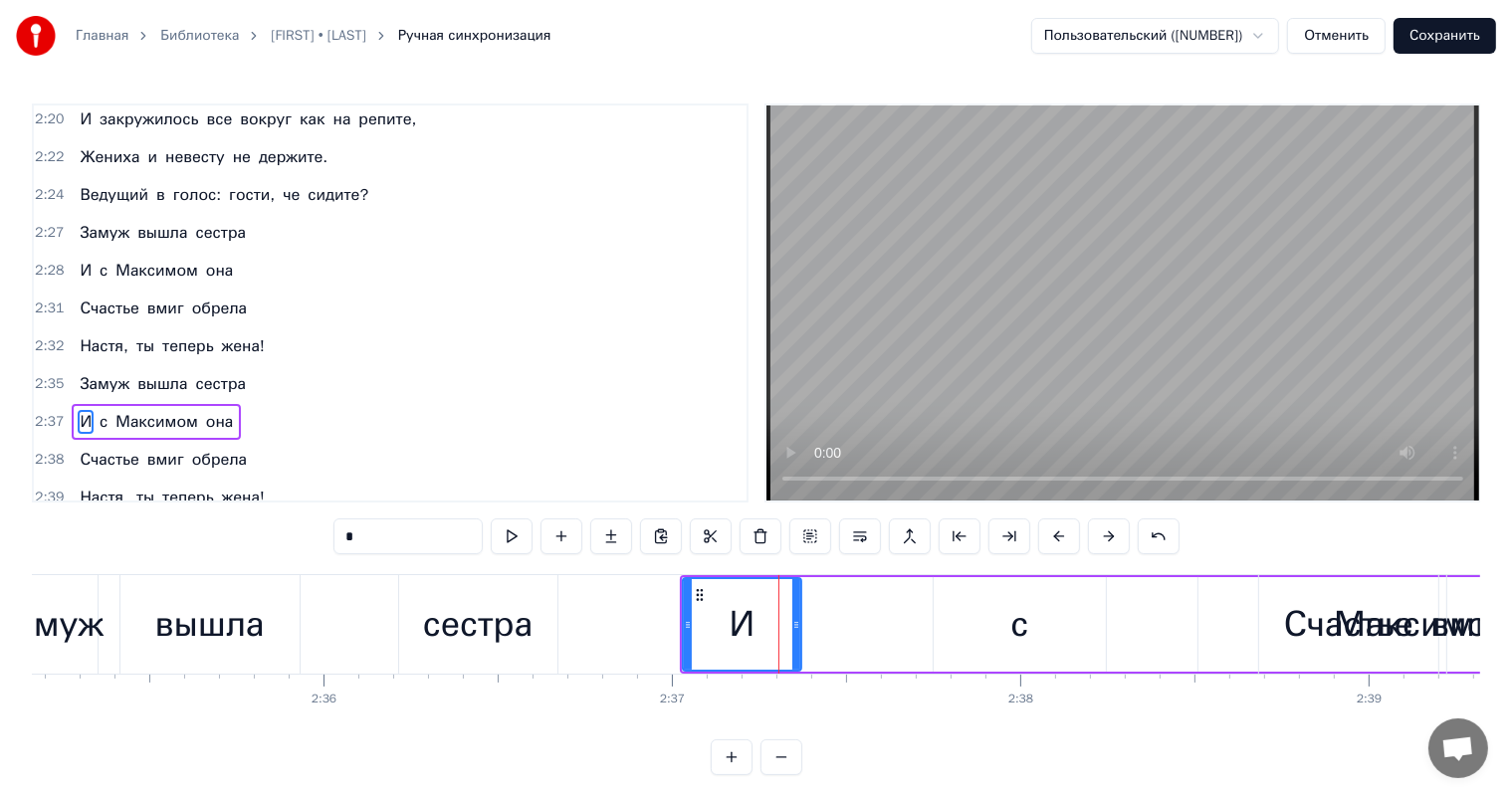 drag, startPoint x: 899, startPoint y: 623, endPoint x: 788, endPoint y: 619, distance: 111.07205 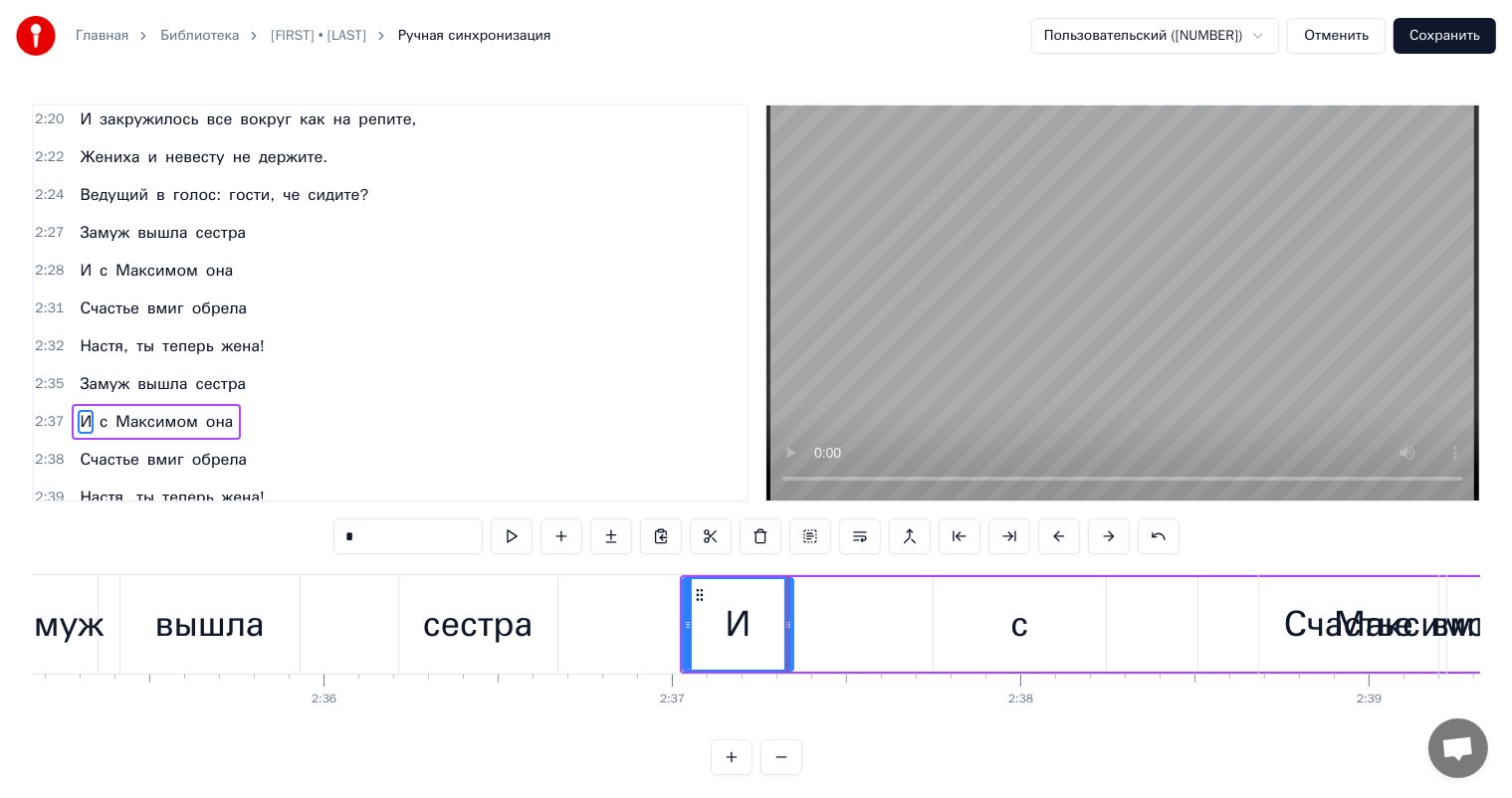 click on "с" at bounding box center (1019, 624) 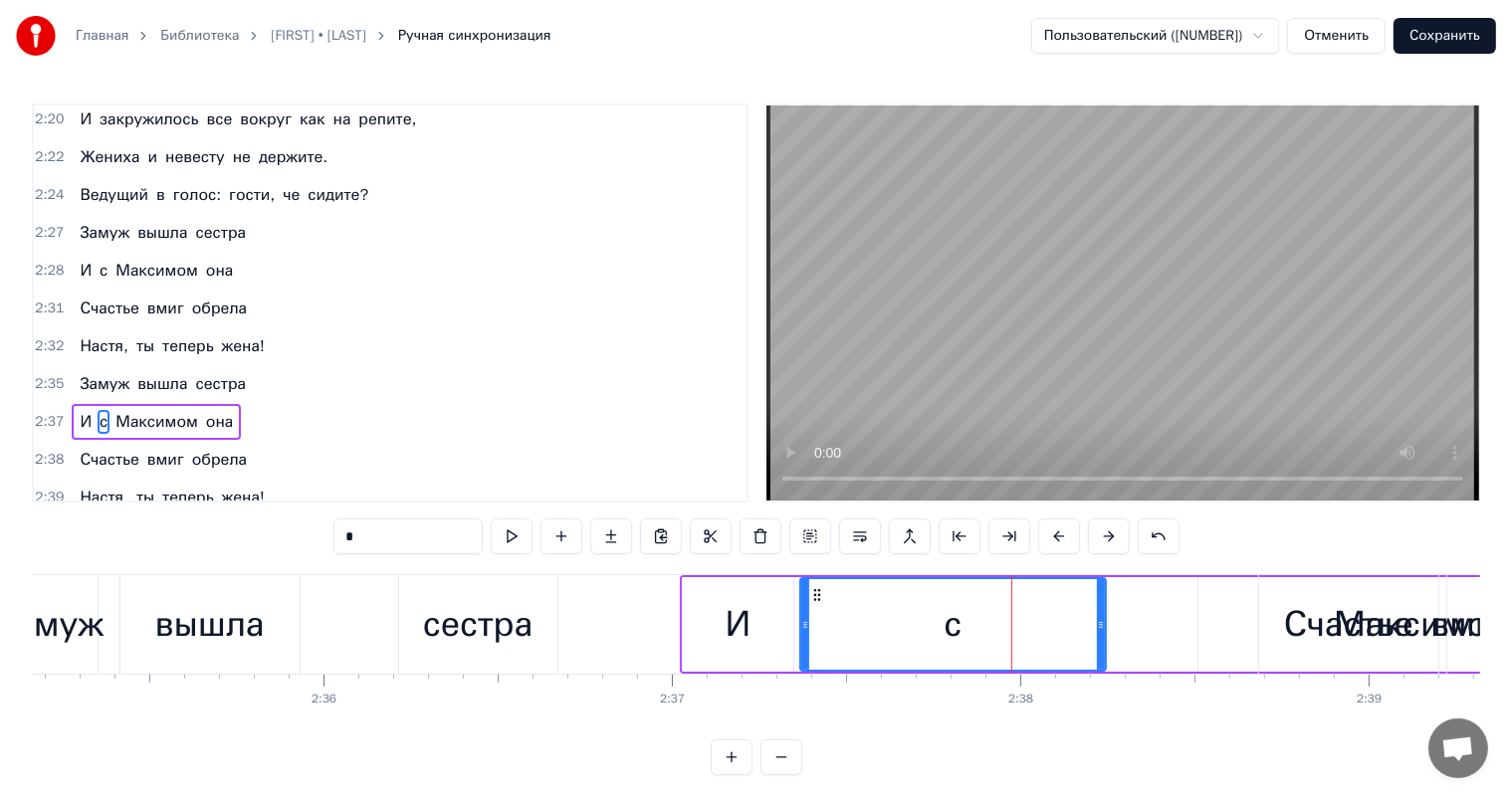 drag, startPoint x: 937, startPoint y: 619, endPoint x: 803, endPoint y: 611, distance: 134.23859 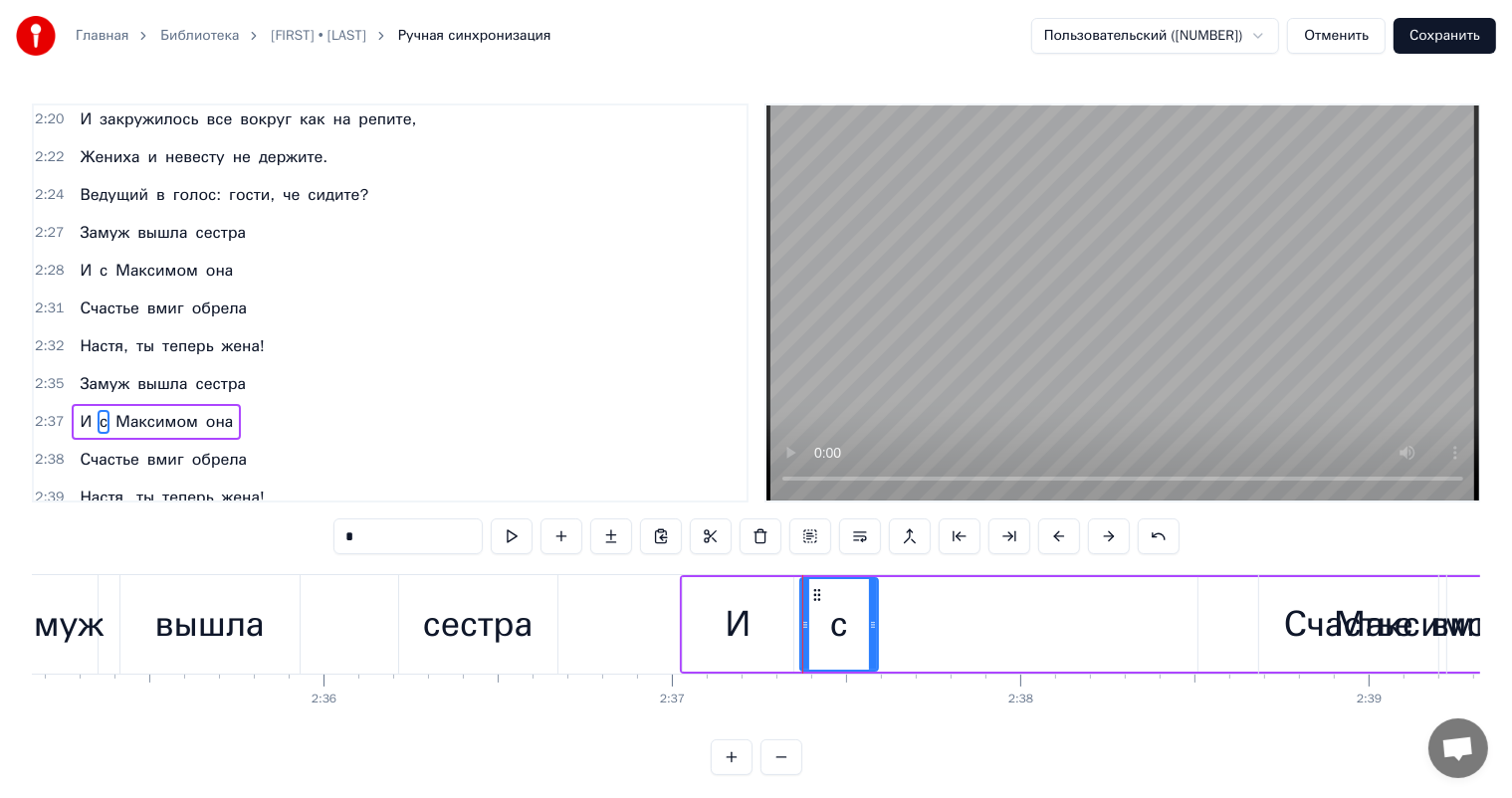 drag, startPoint x: 1100, startPoint y: 630, endPoint x: 872, endPoint y: 614, distance: 228.56071 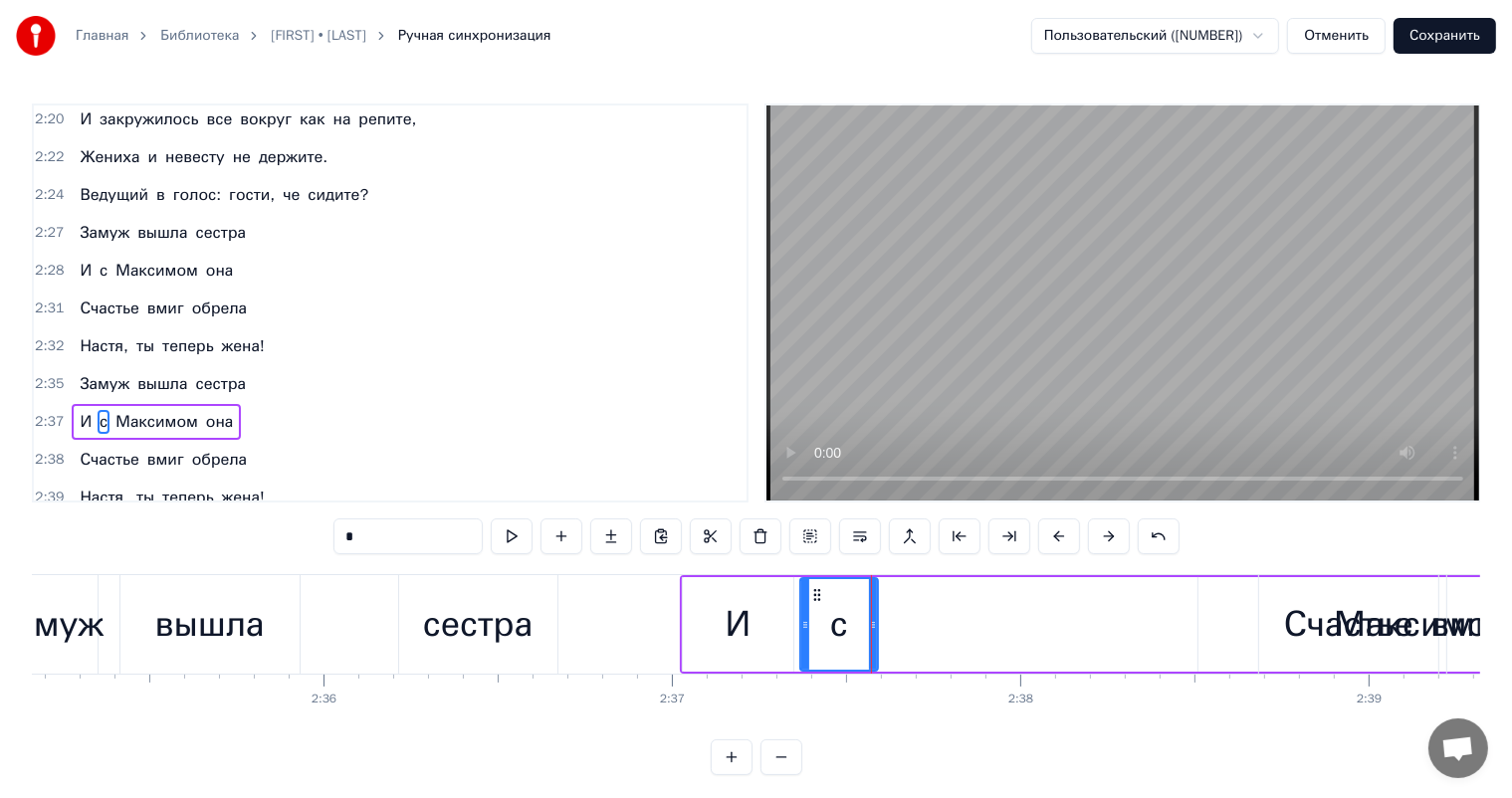click on "Счастье" at bounding box center [1349, 624] 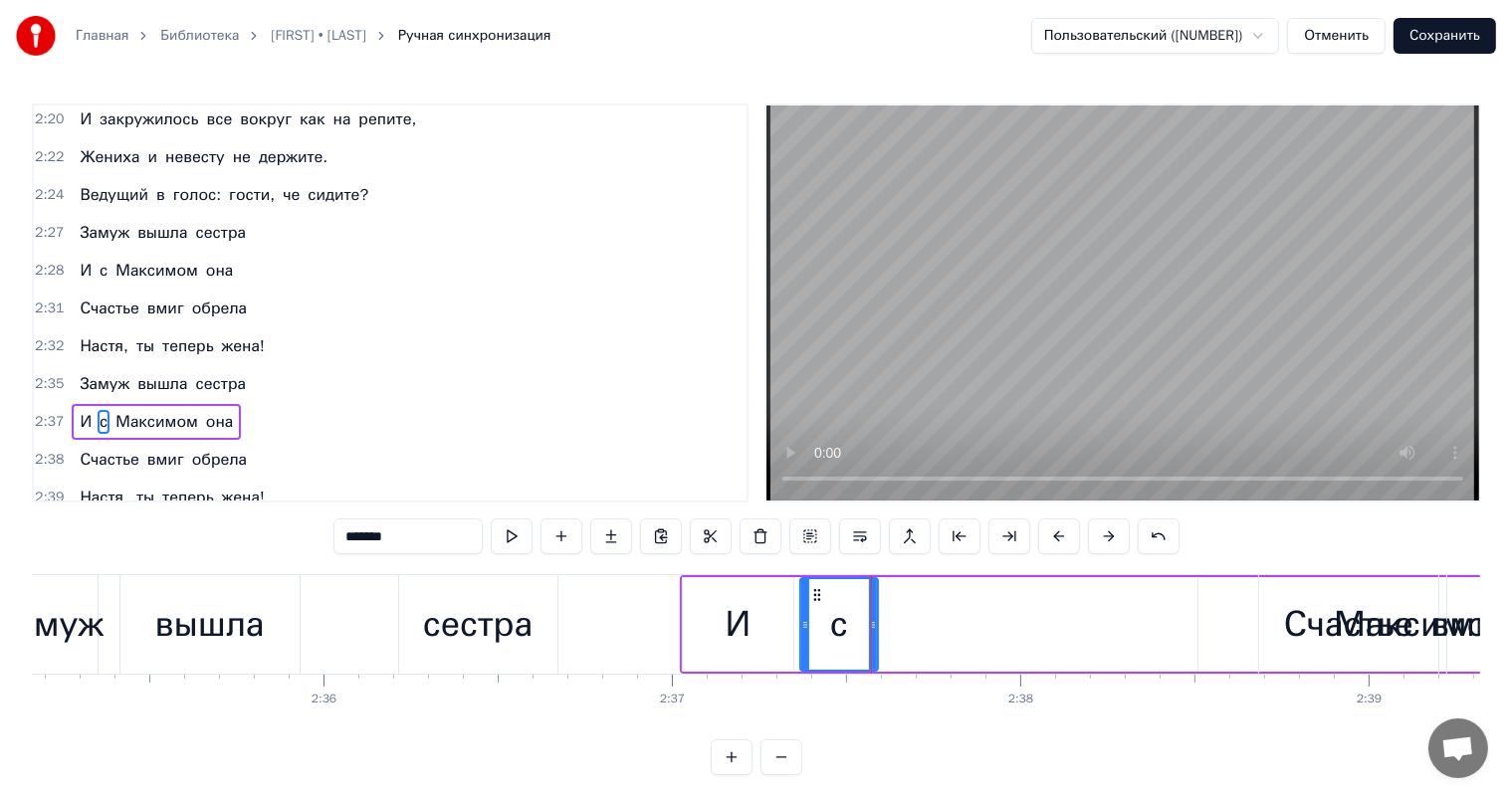 scroll, scrollTop: 9, scrollLeft: 0, axis: vertical 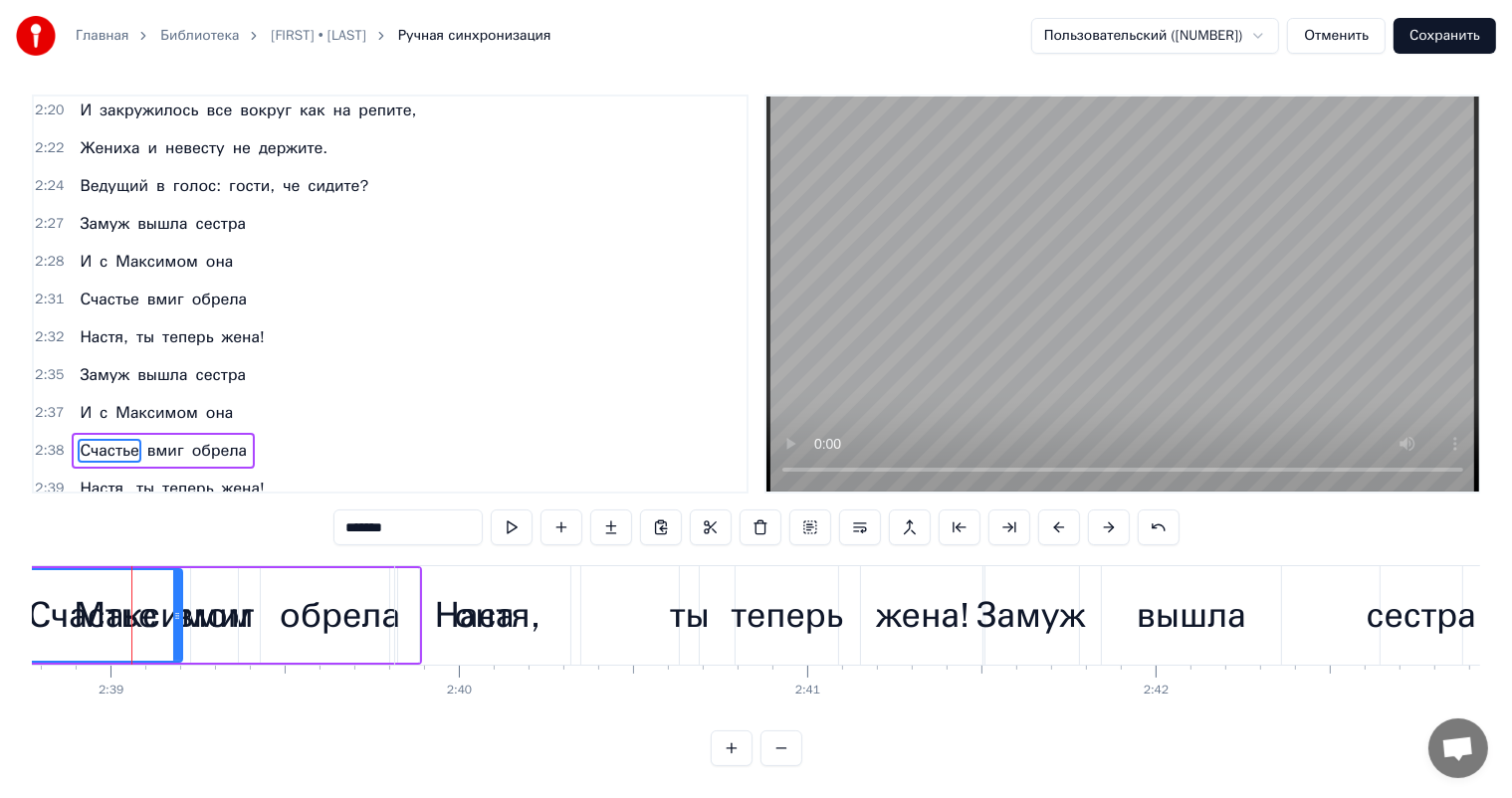 click on "Максимом" at bounding box center [156, 413] 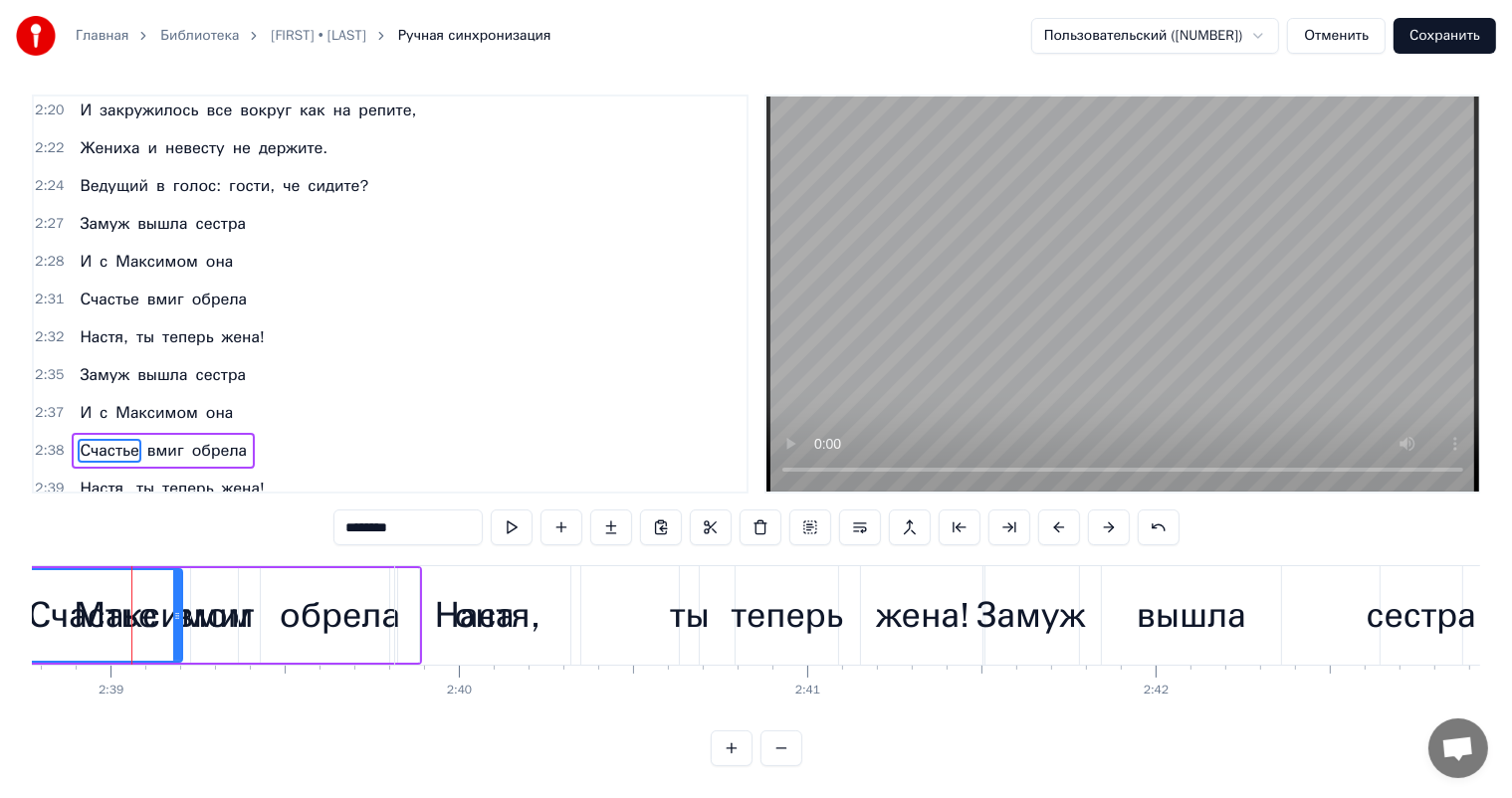 scroll, scrollTop: 0, scrollLeft: 0, axis: both 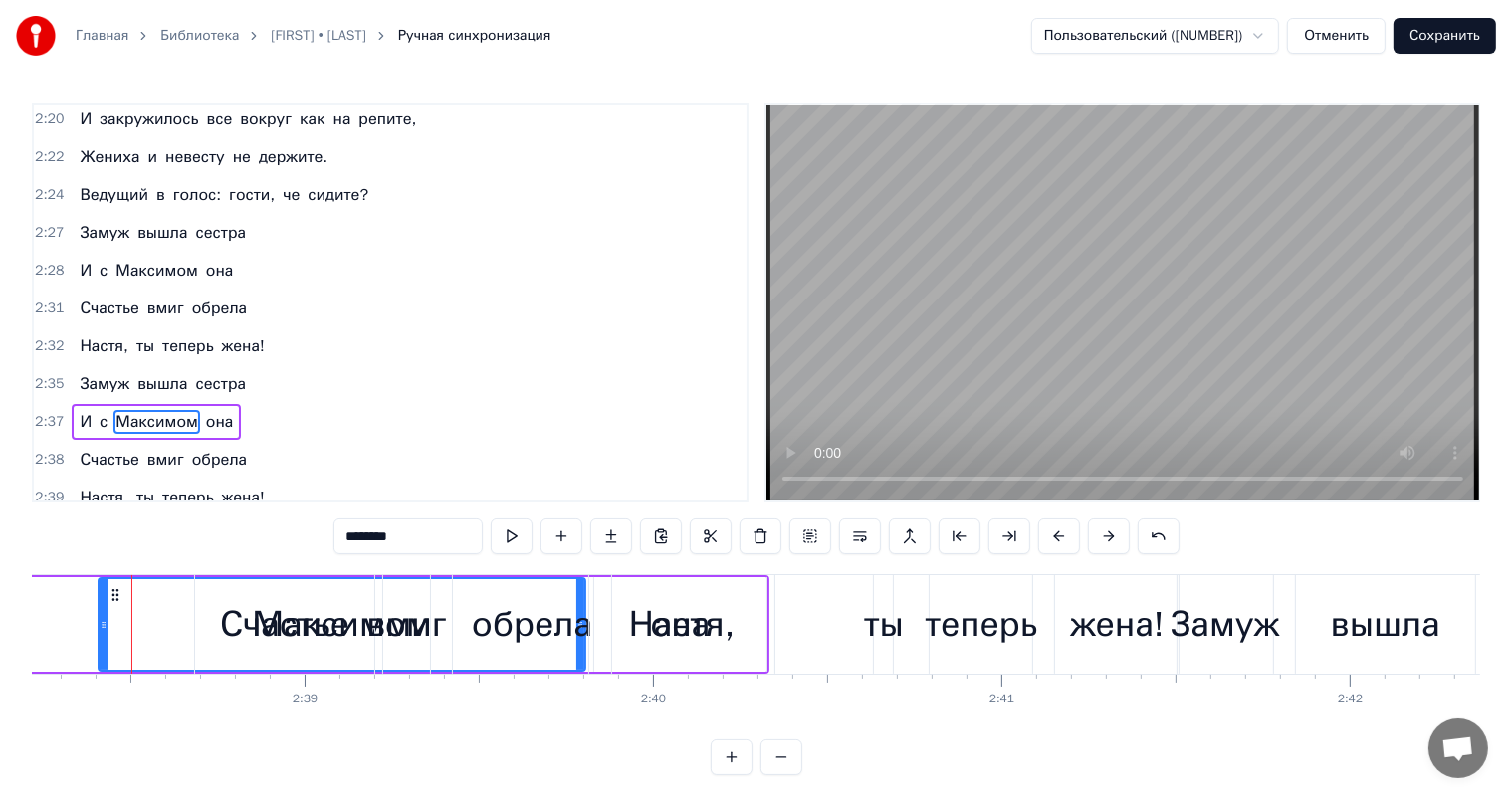 drag, startPoint x: 136, startPoint y: 624, endPoint x: 101, endPoint y: 623, distance: 35.014283 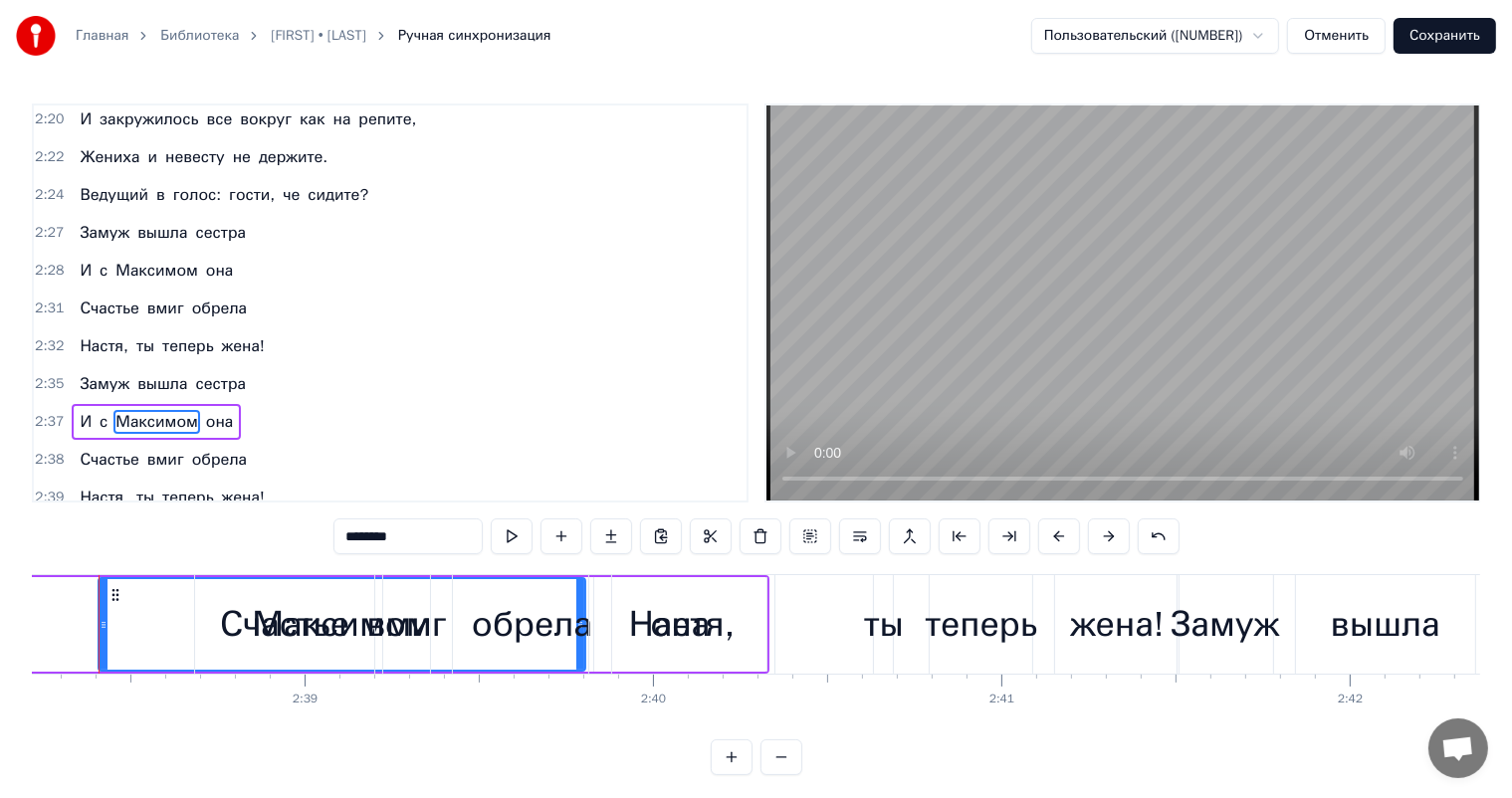 scroll, scrollTop: 0, scrollLeft: 55088, axis: horizontal 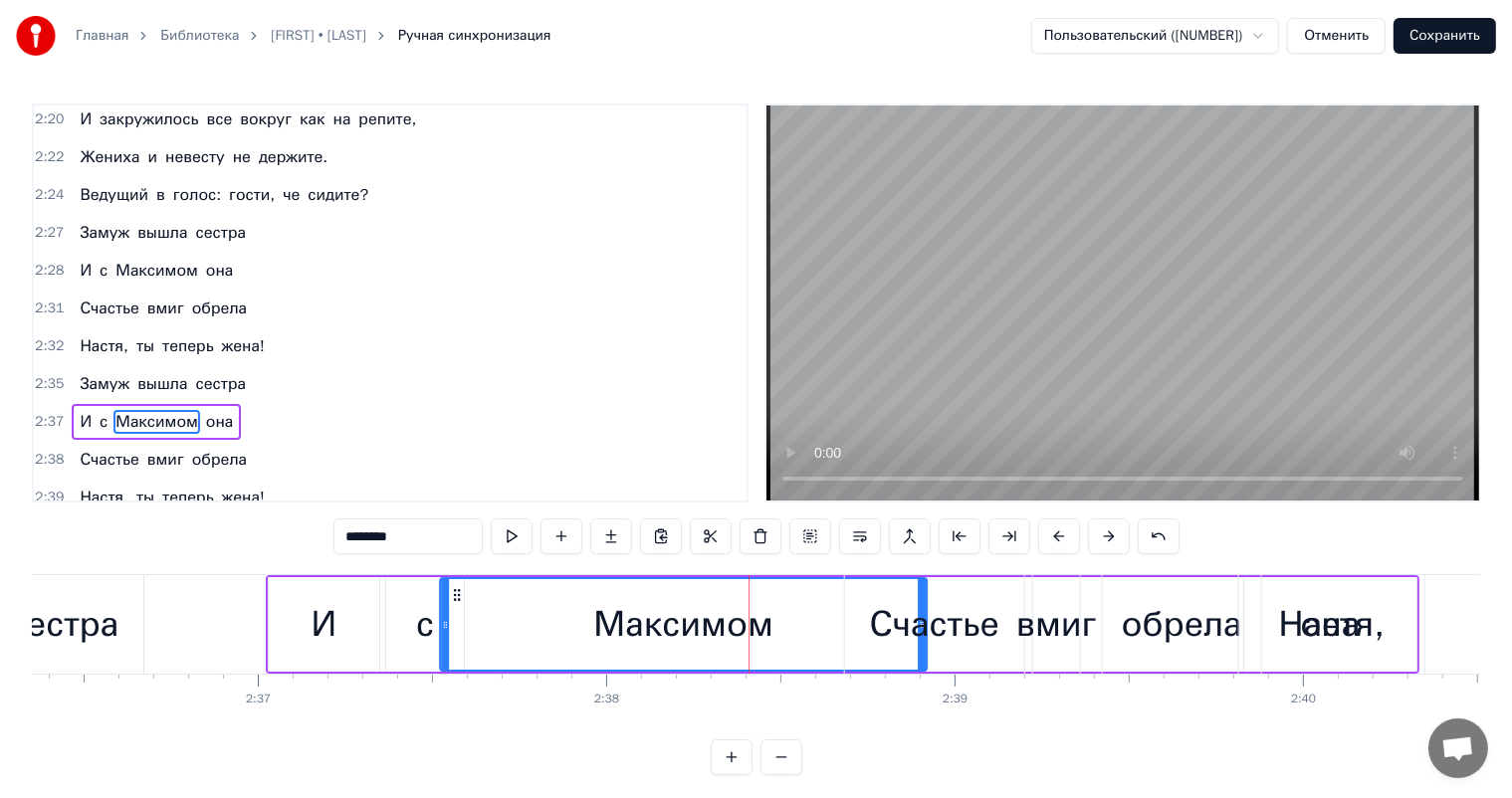 drag, startPoint x: 150, startPoint y: 594, endPoint x: 459, endPoint y: 586, distance: 309.1035 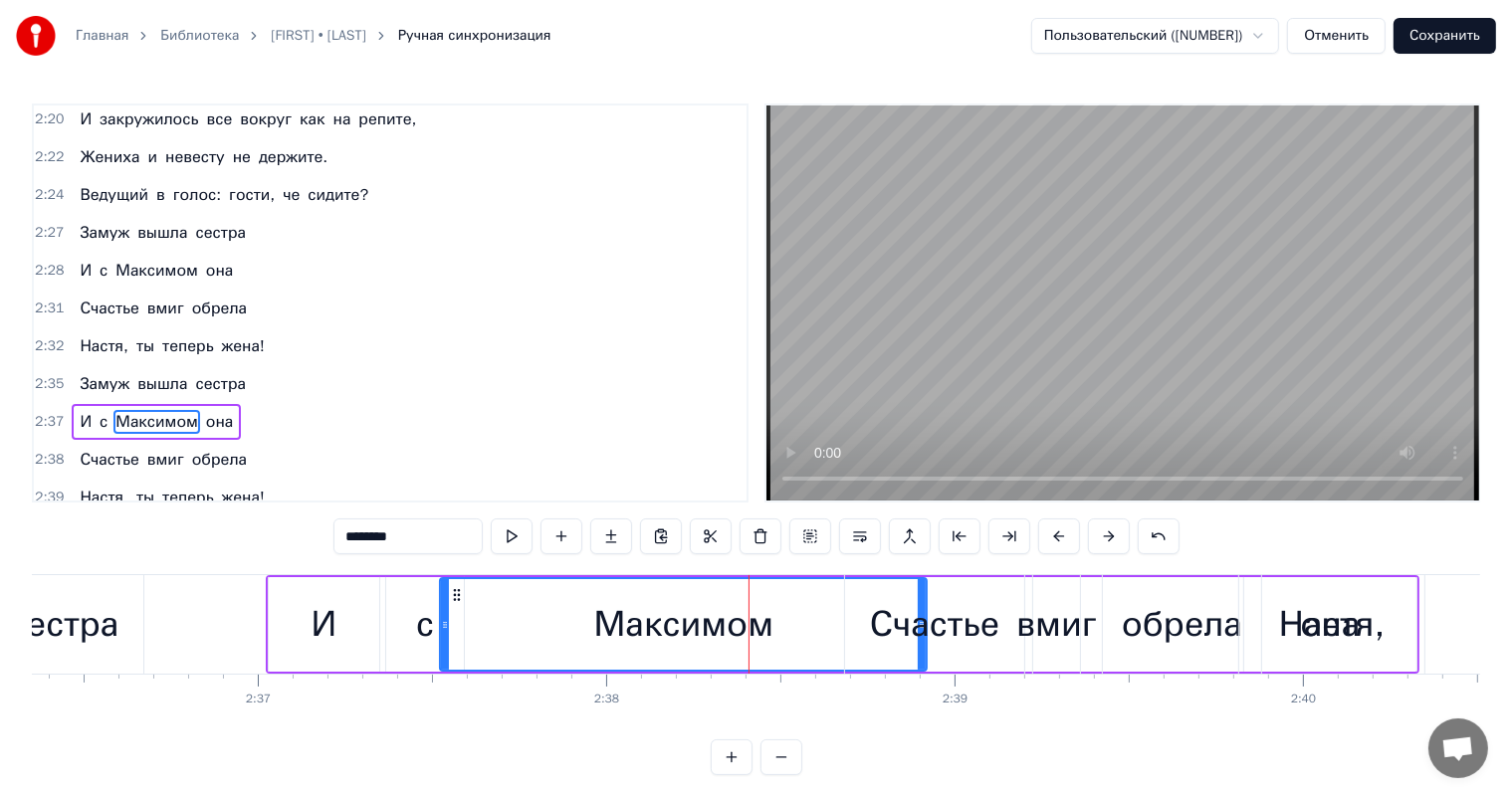 click on "Счастье" at bounding box center (935, 624) 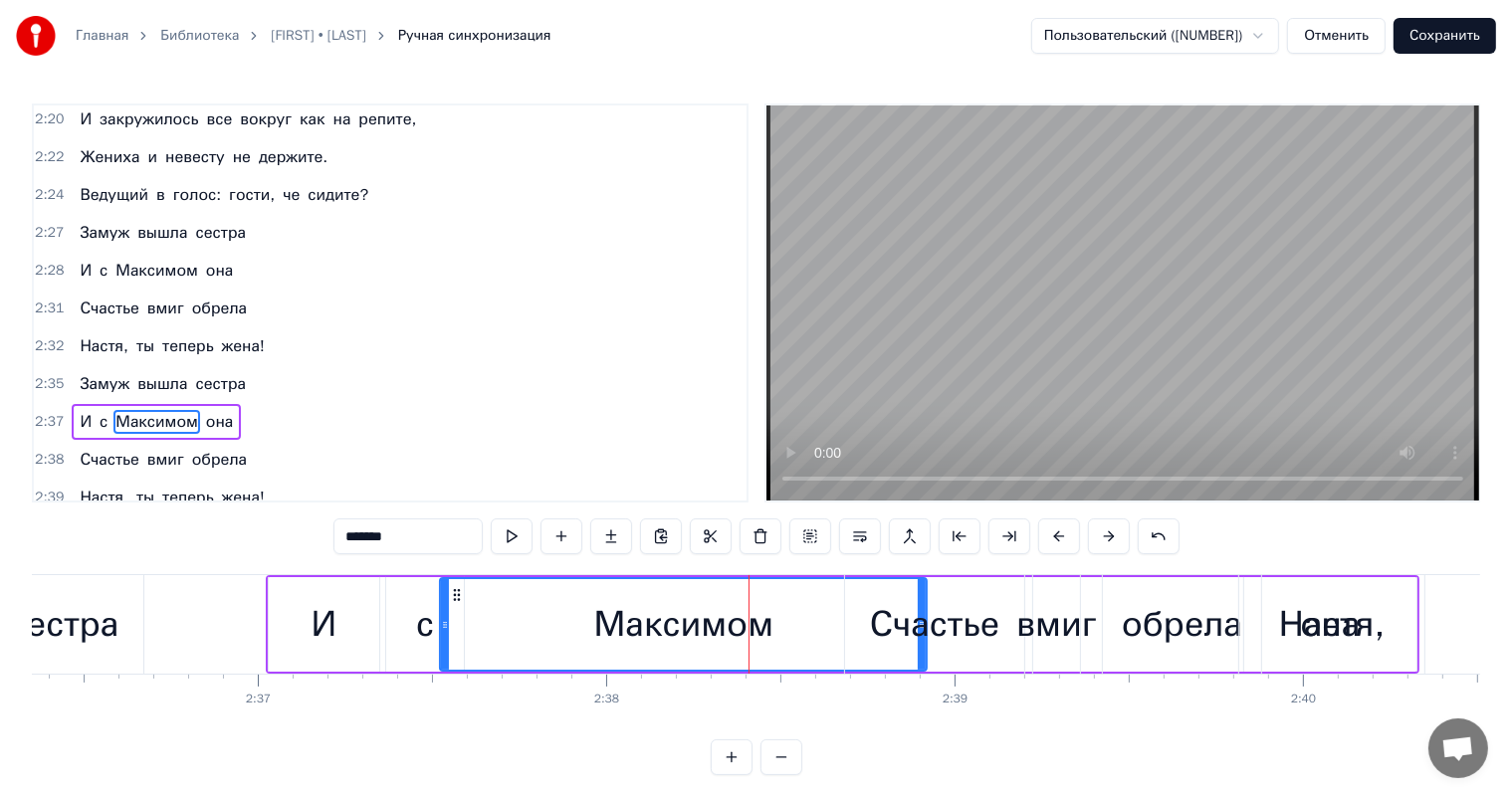 scroll, scrollTop: 9, scrollLeft: 0, axis: vertical 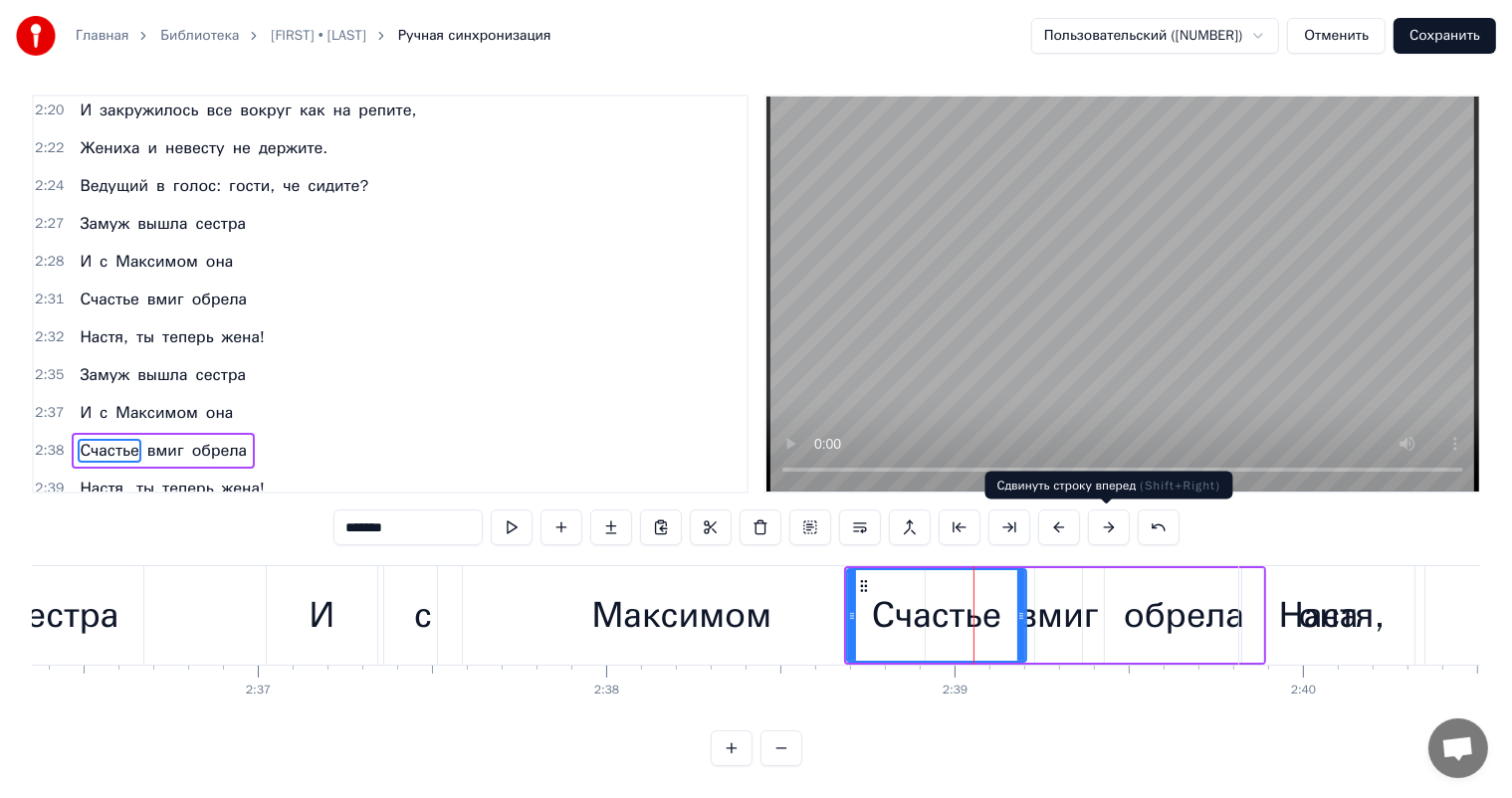 click at bounding box center [1109, 527] 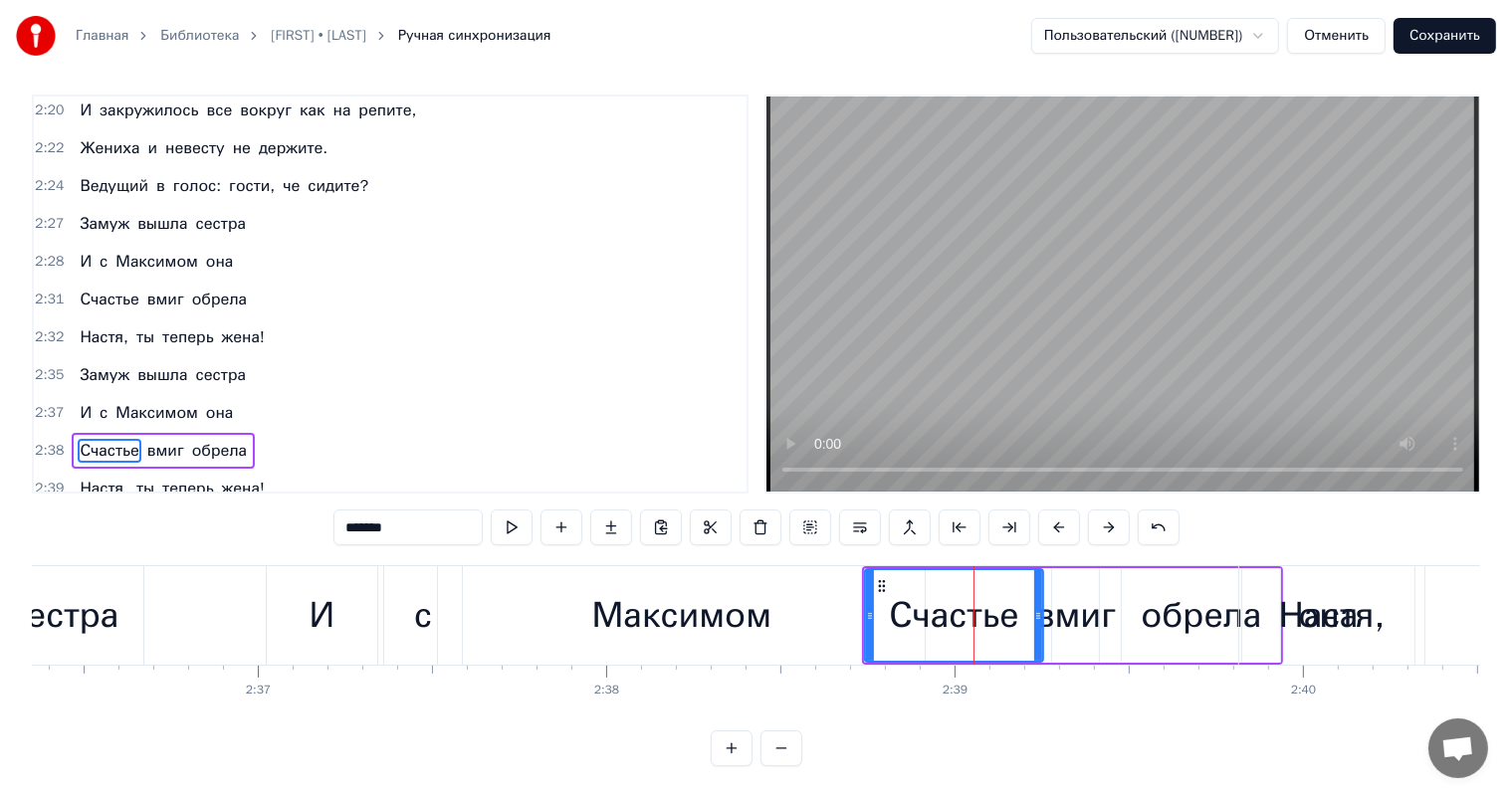 click at bounding box center (1109, 527) 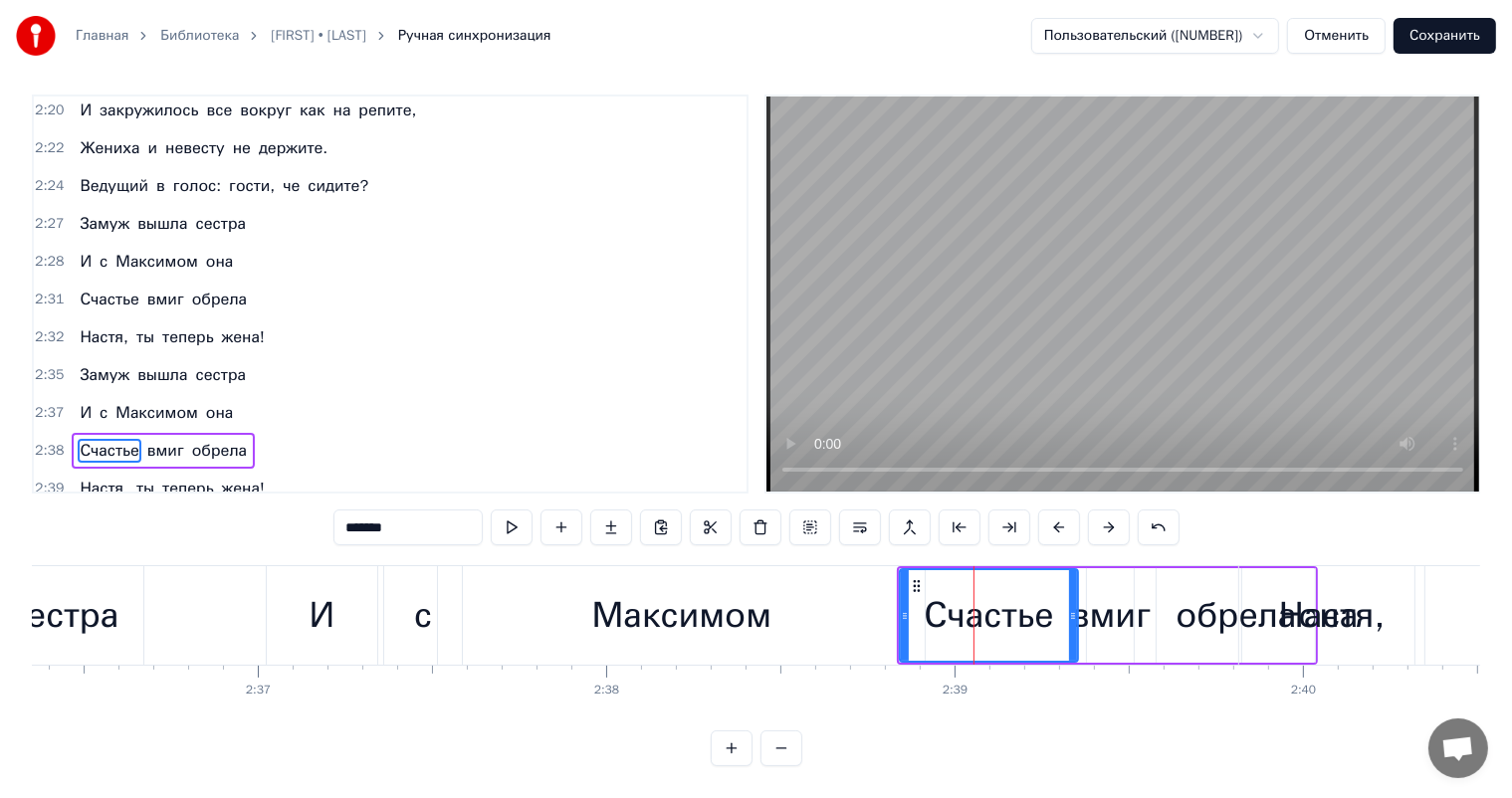 click at bounding box center [1109, 527] 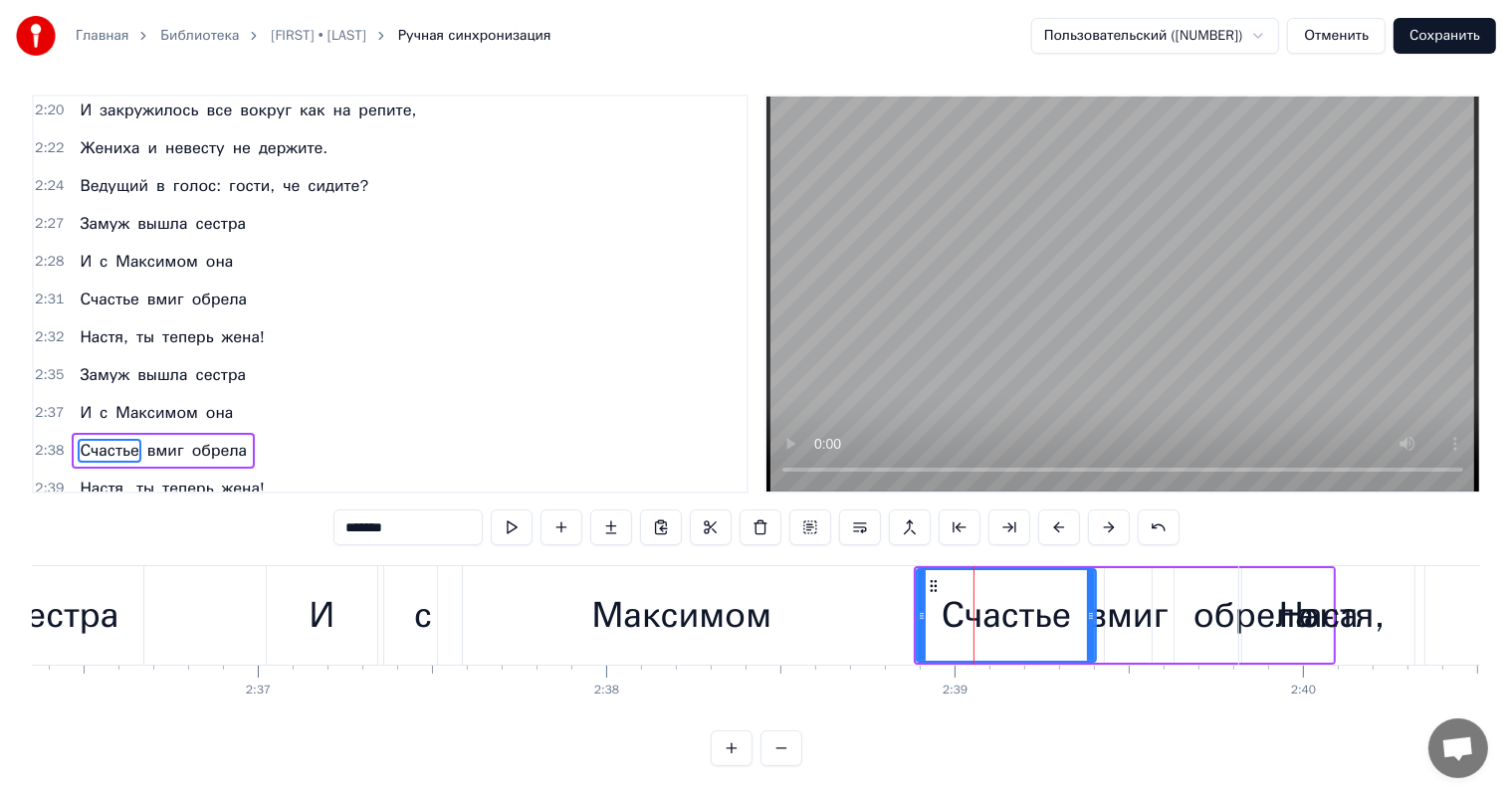 click at bounding box center [1109, 527] 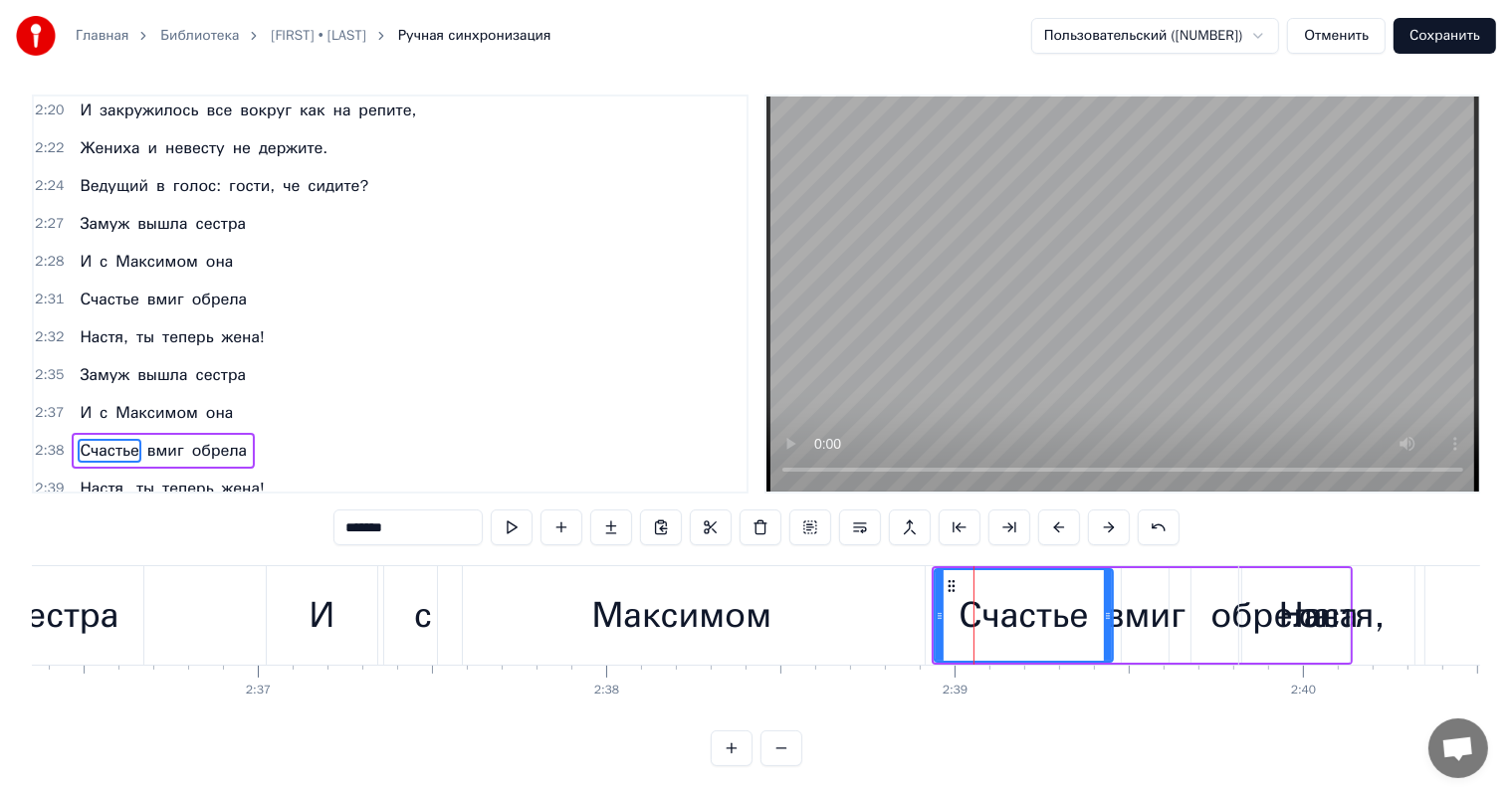 click at bounding box center (1109, 527) 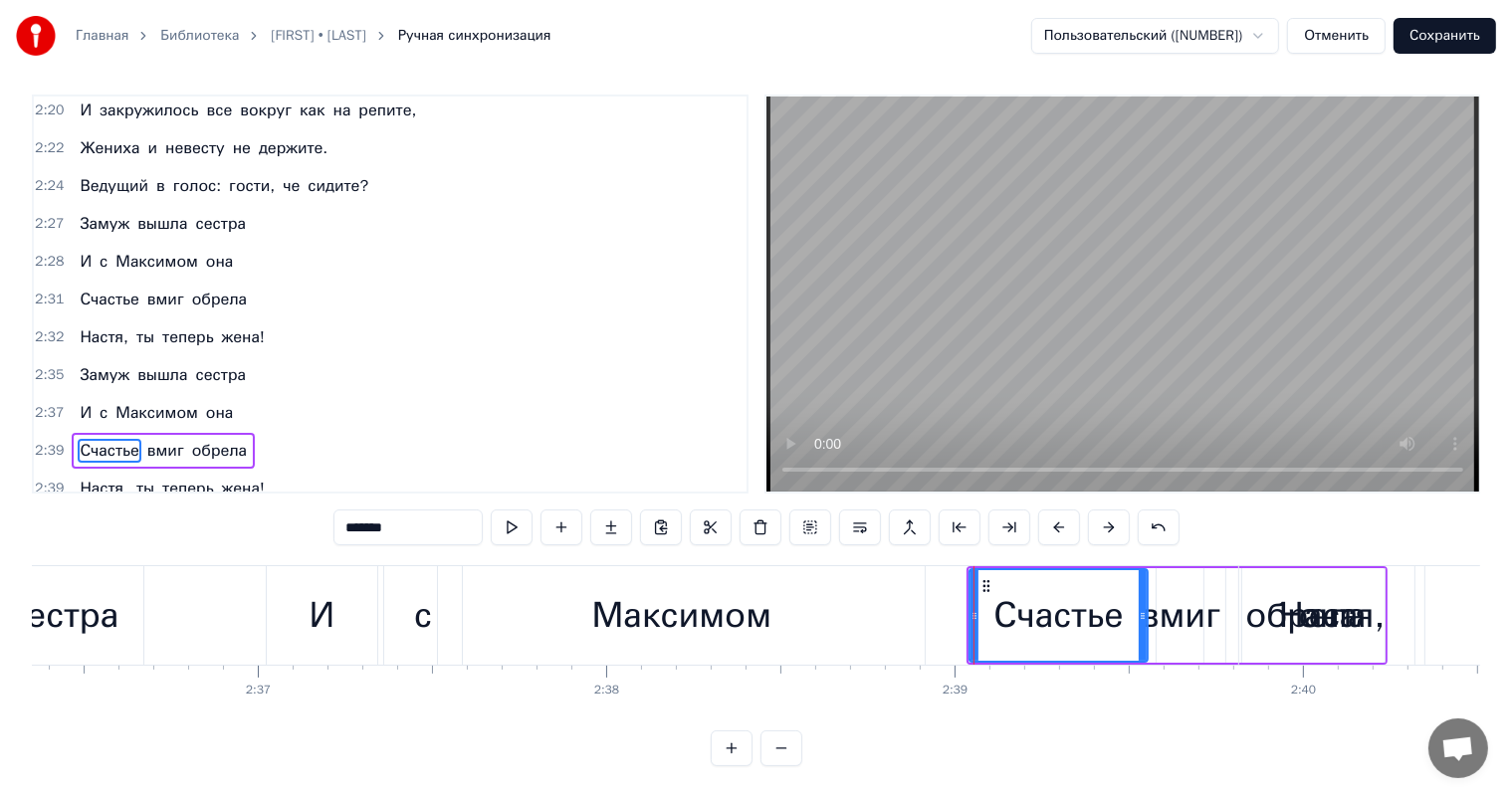 click at bounding box center (1109, 527) 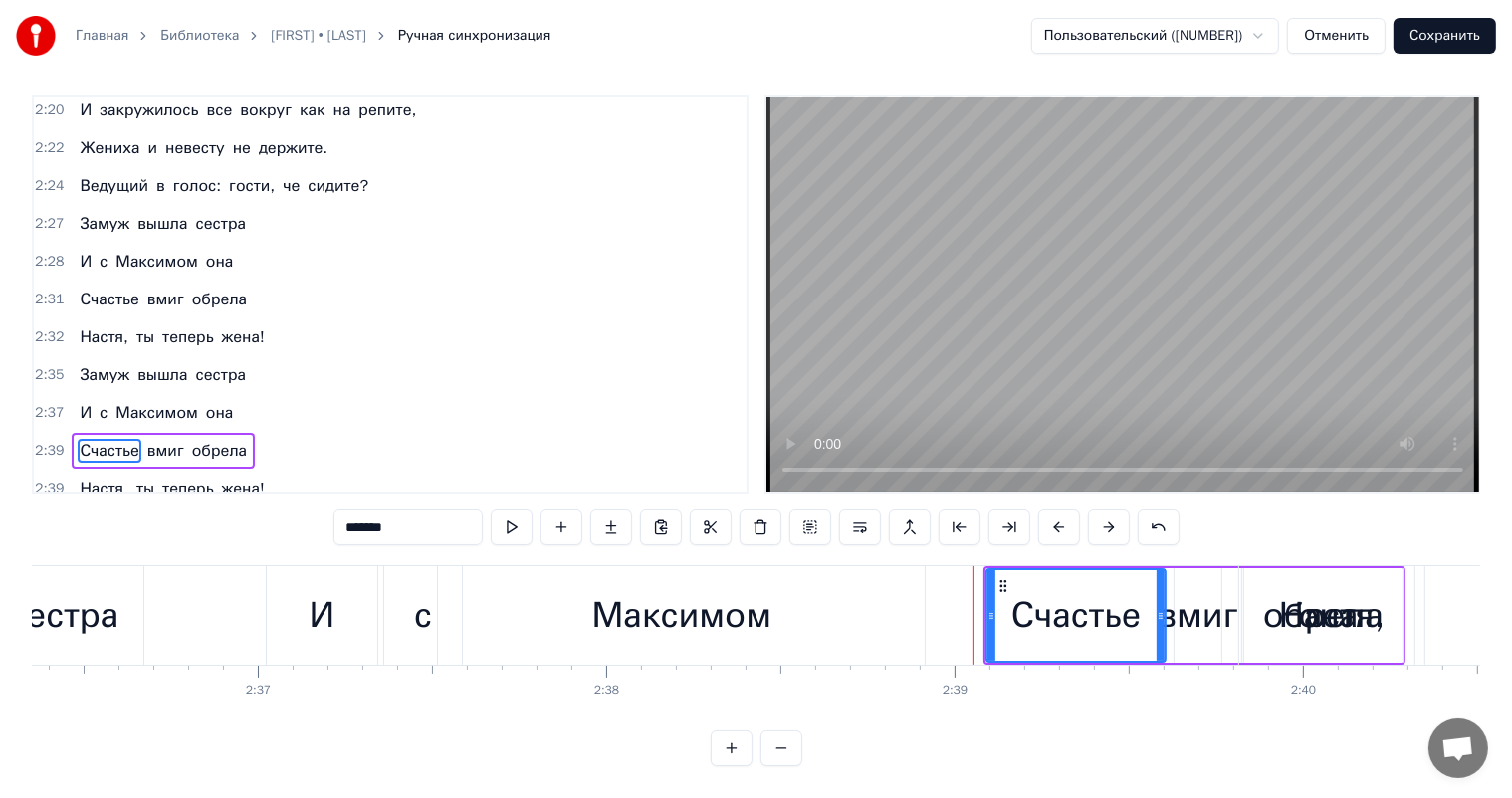 click at bounding box center (1109, 527) 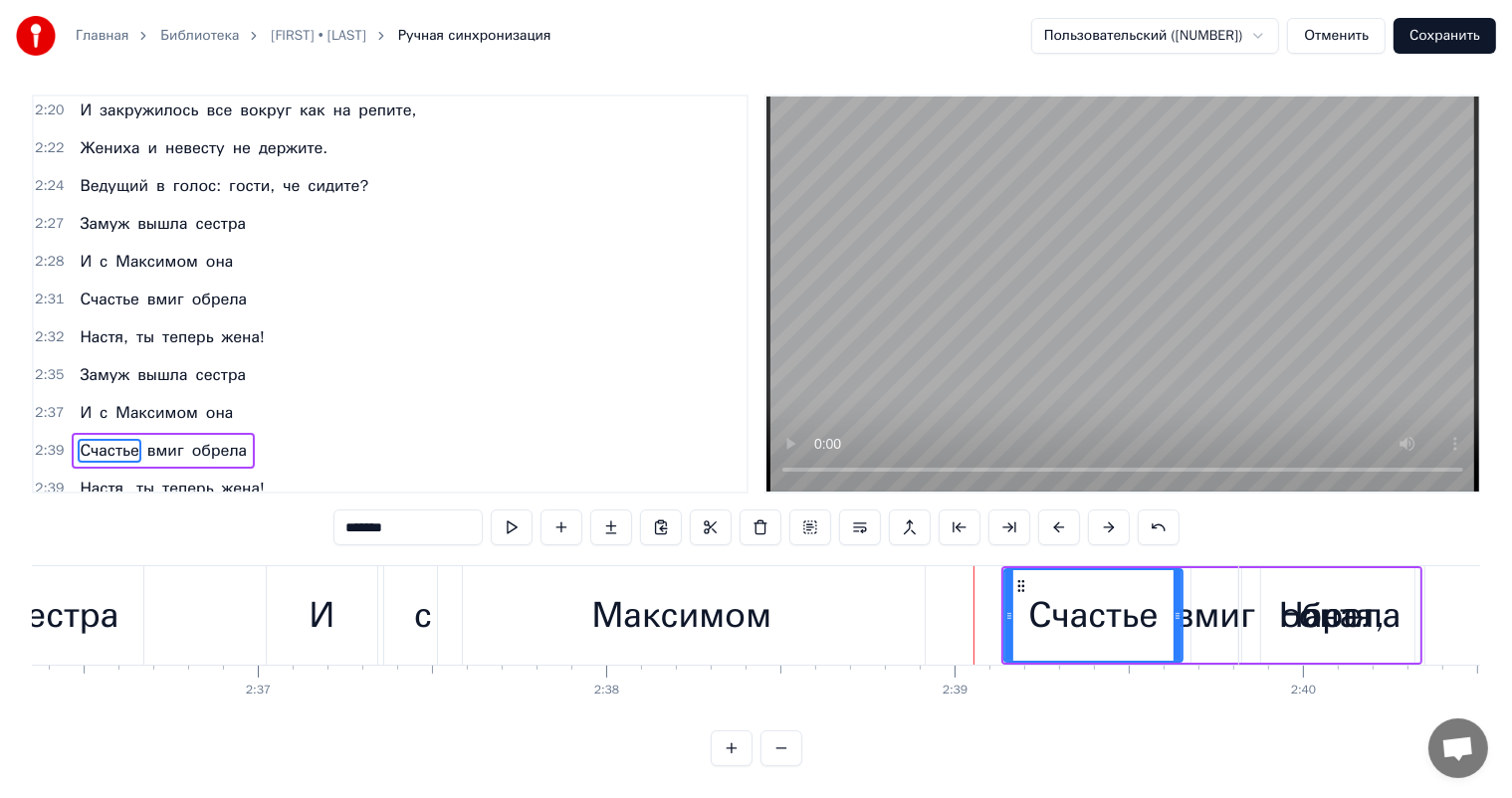 click at bounding box center (1109, 527) 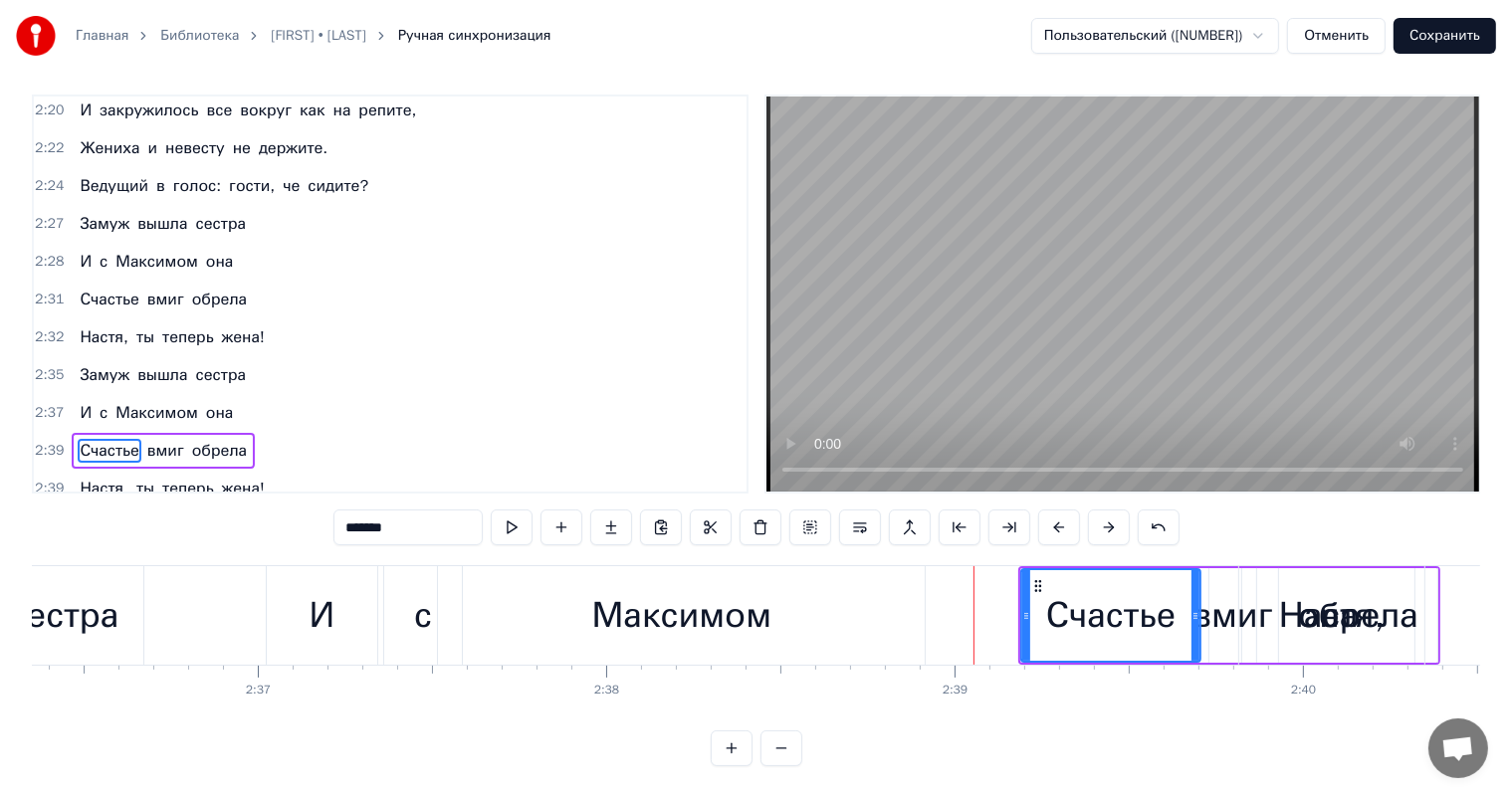 click on "Максимом" at bounding box center (682, 615) 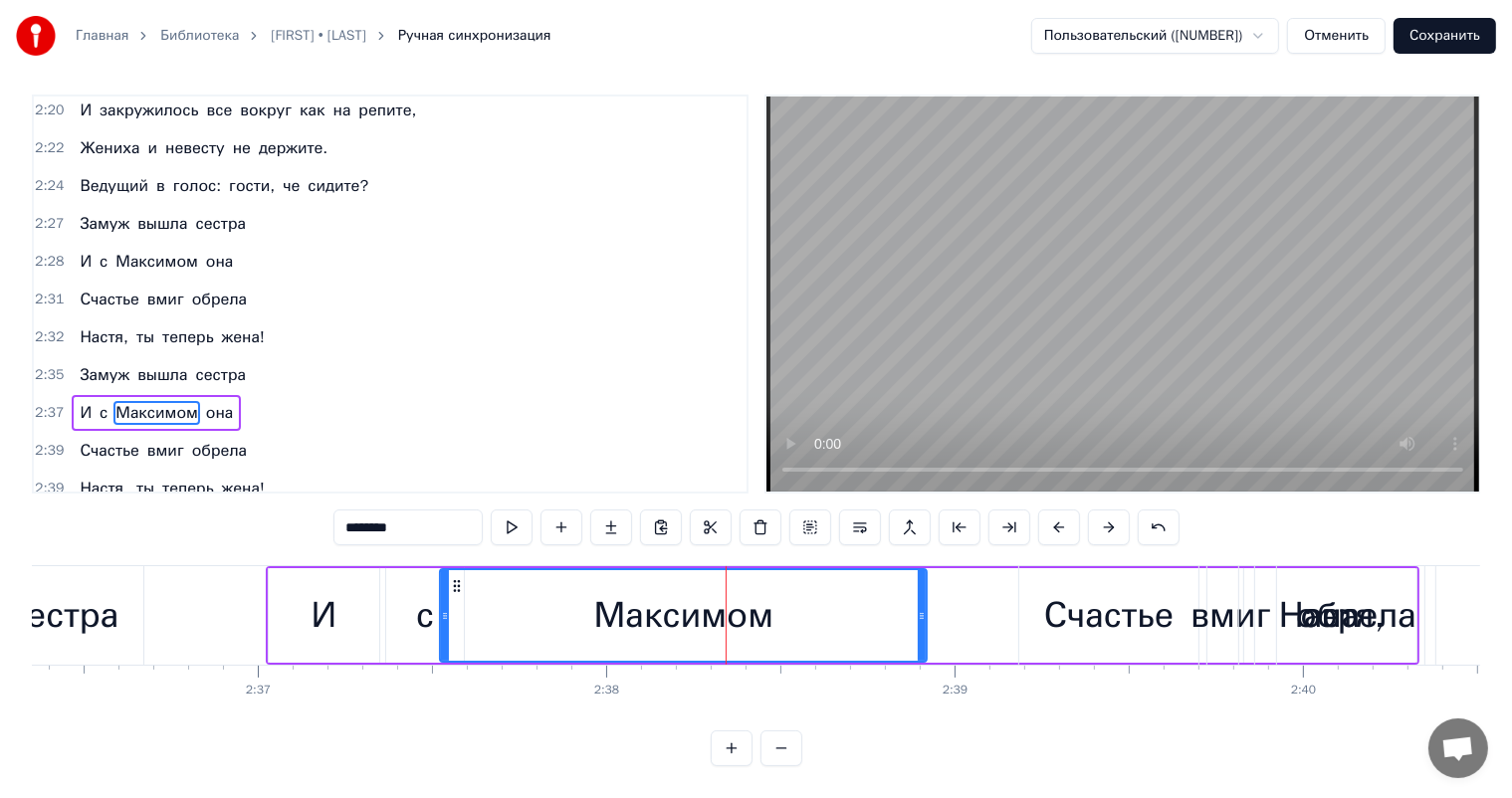 scroll, scrollTop: 0, scrollLeft: 0, axis: both 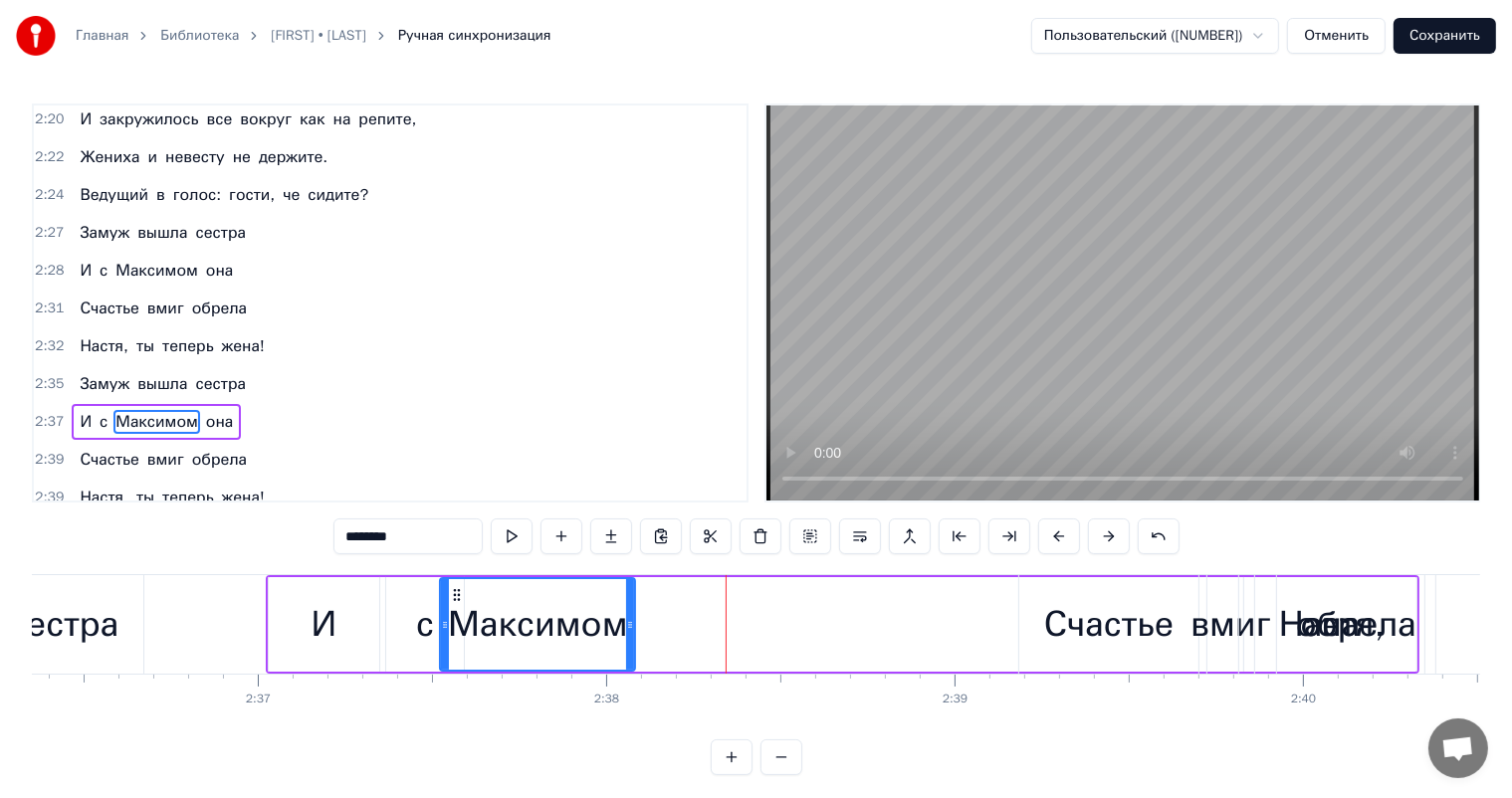 drag, startPoint x: 922, startPoint y: 620, endPoint x: 630, endPoint y: 643, distance: 292.90442 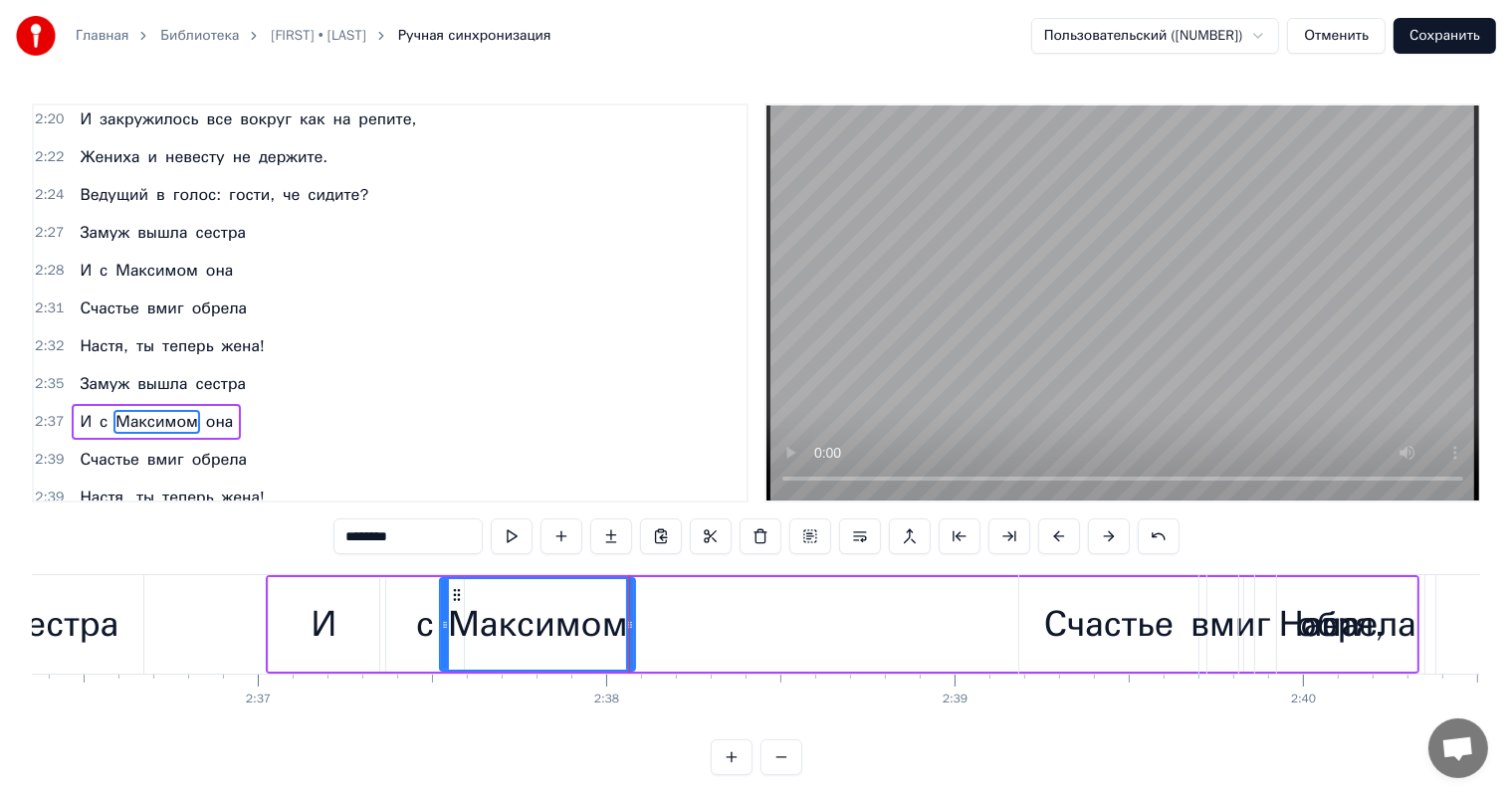 click on "она" at bounding box center (220, 422) 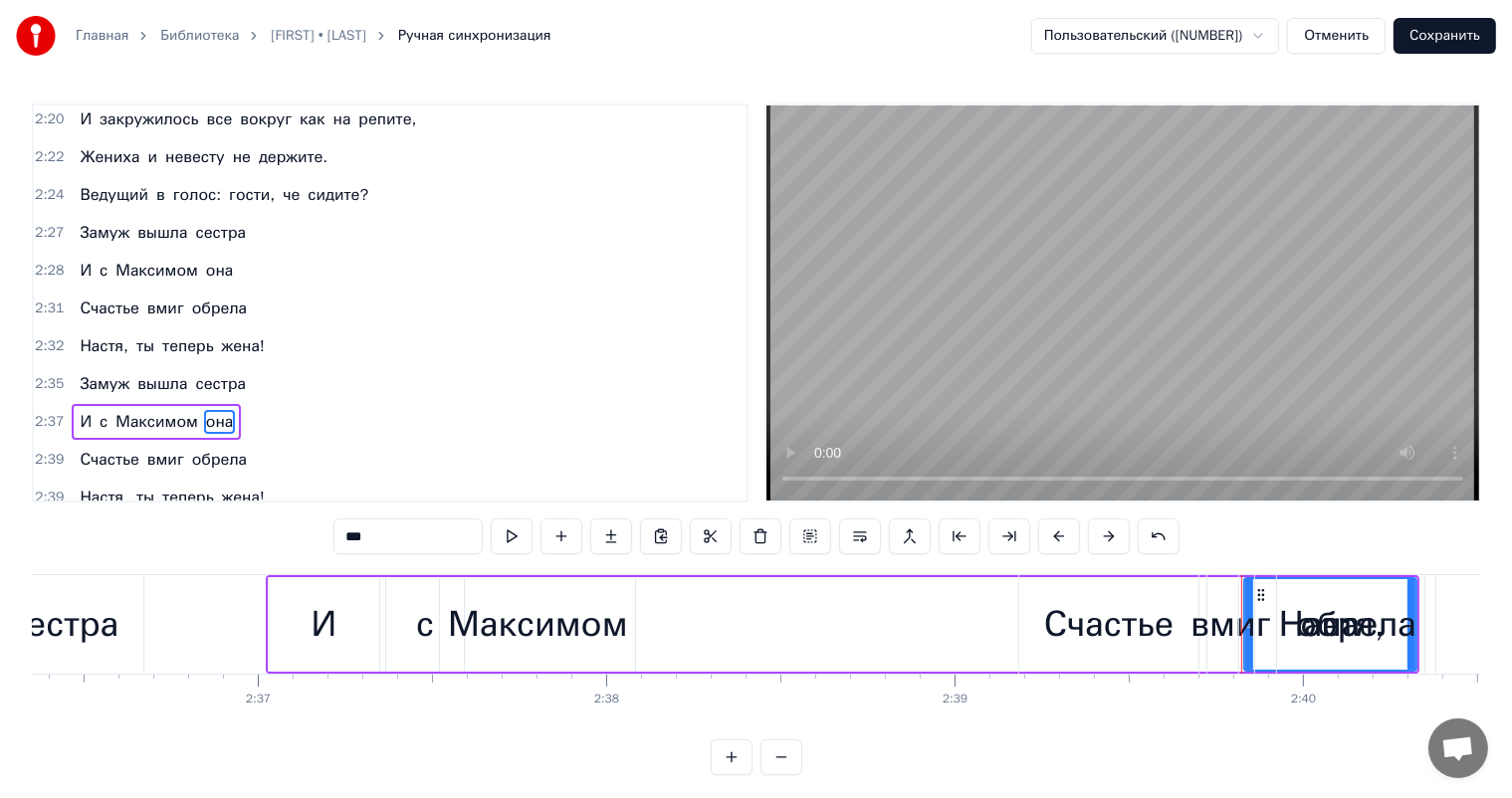 drag, startPoint x: 1259, startPoint y: 588, endPoint x: 1040, endPoint y: 618, distance: 221.04524 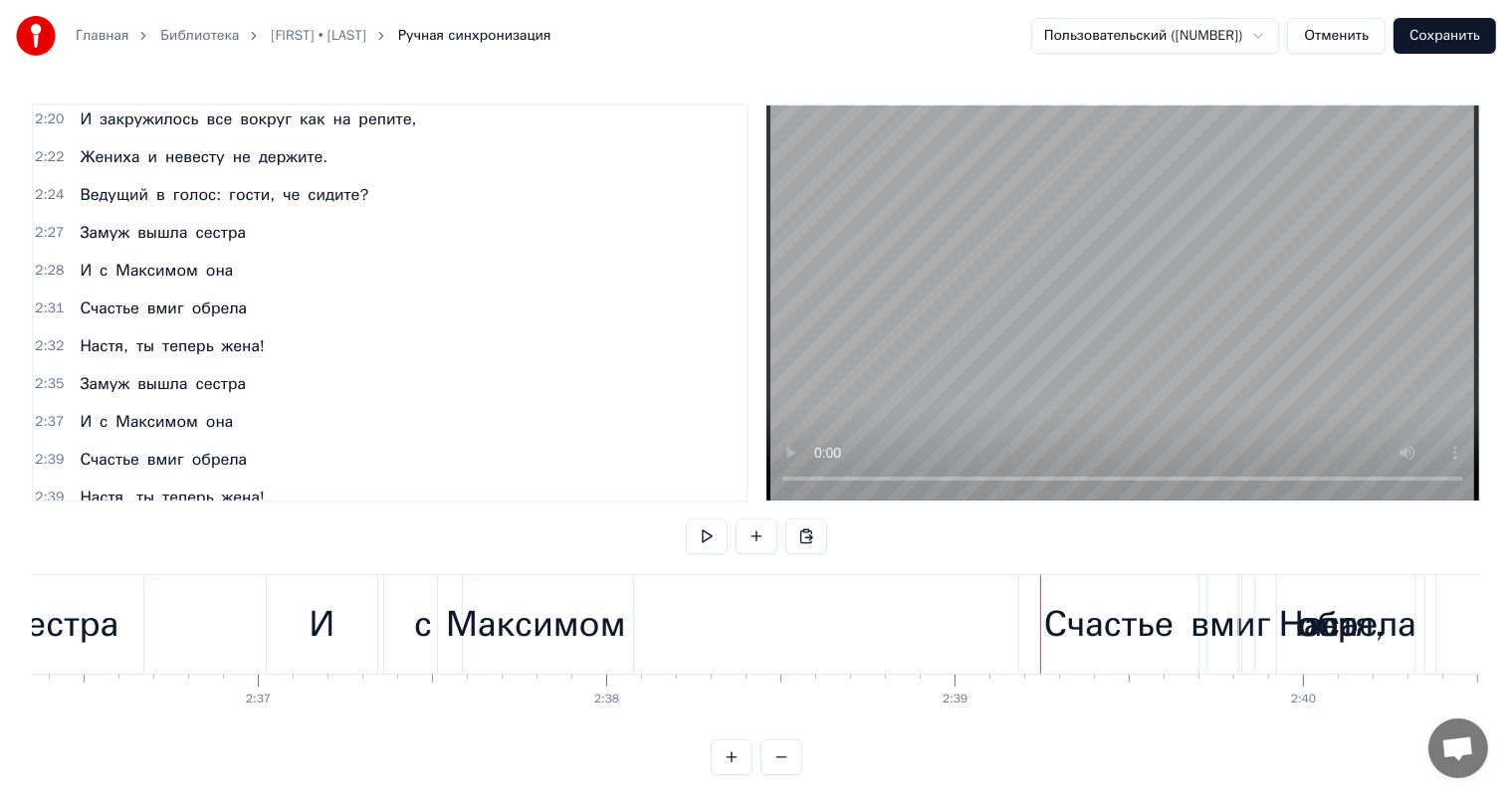 click on "она" at bounding box center (220, 422) 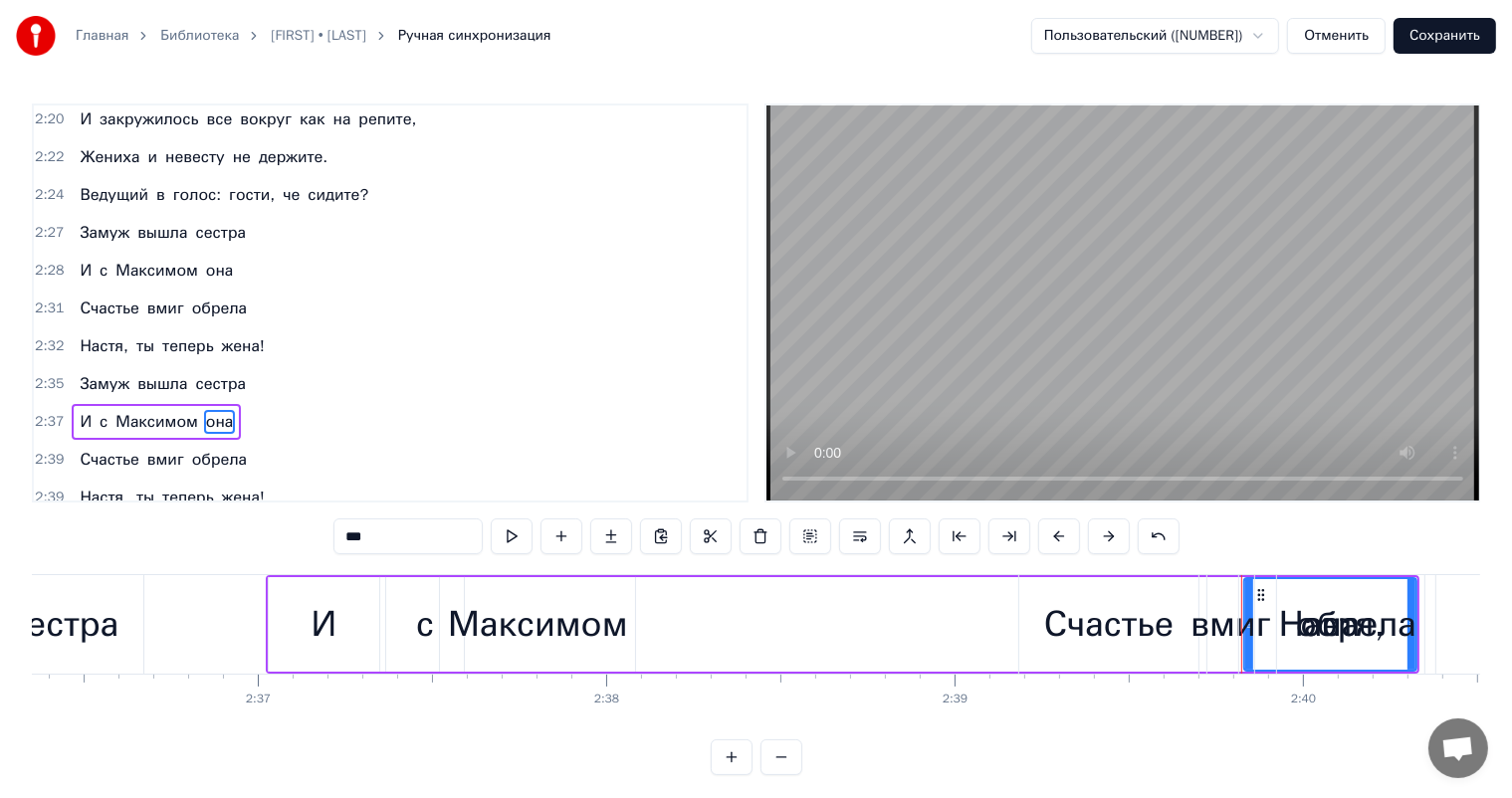 click on "Настя," at bounding box center [1332, 624] 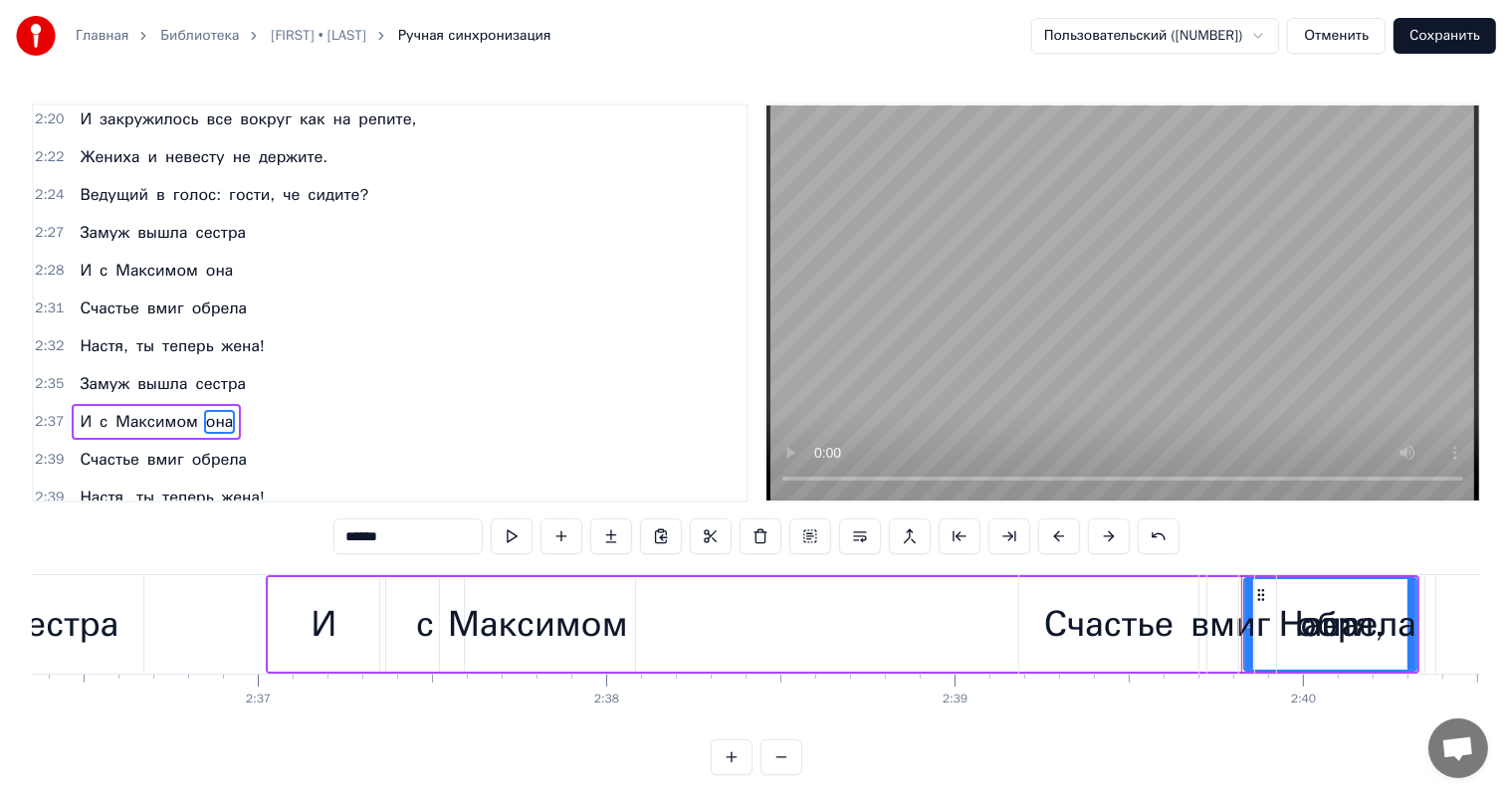 scroll, scrollTop: 26, scrollLeft: 0, axis: vertical 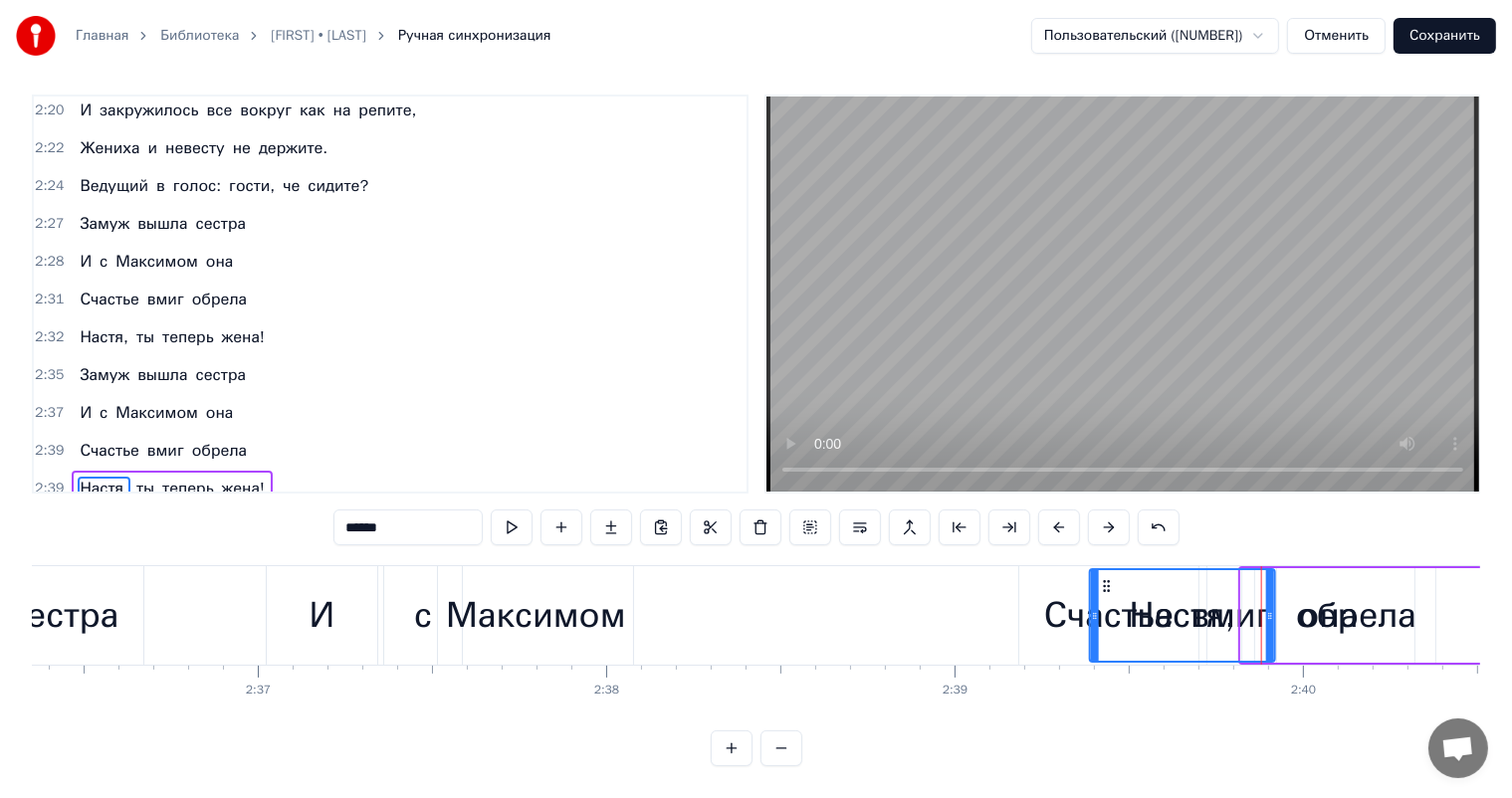 drag, startPoint x: 1256, startPoint y: 569, endPoint x: 1092, endPoint y: 610, distance: 169.04733 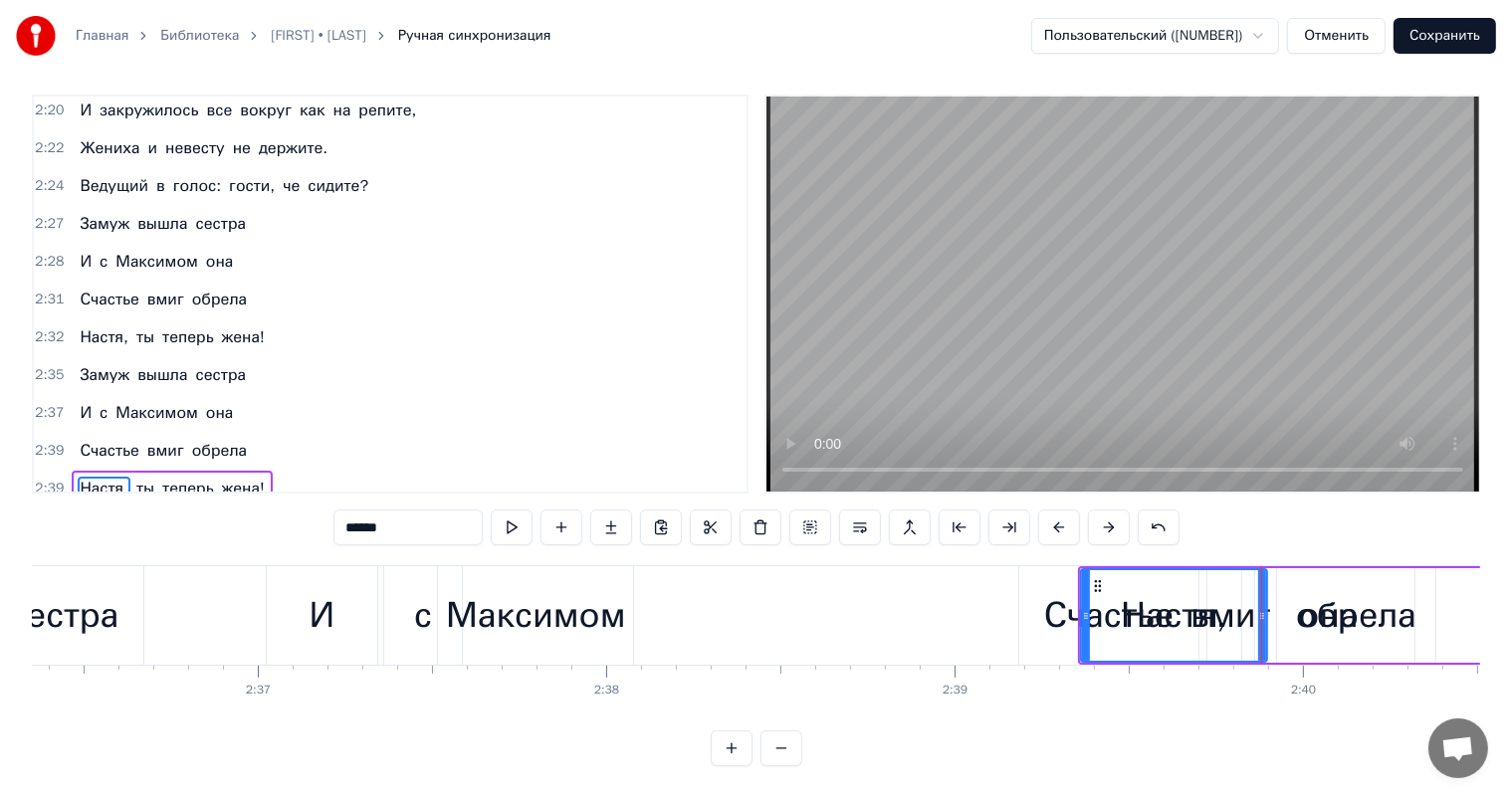 click on "она" at bounding box center (220, 413) 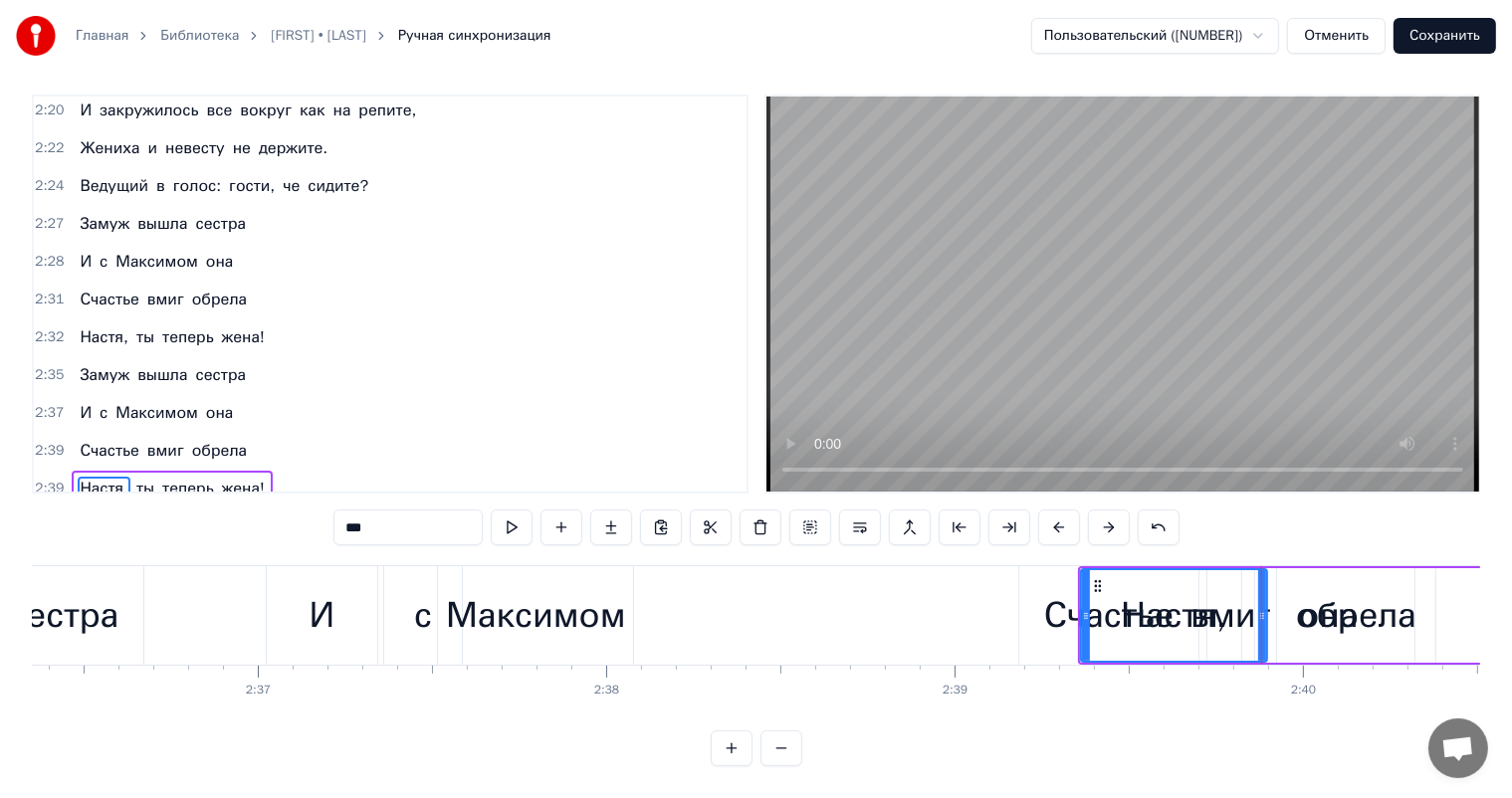 scroll, scrollTop: 0, scrollLeft: 0, axis: both 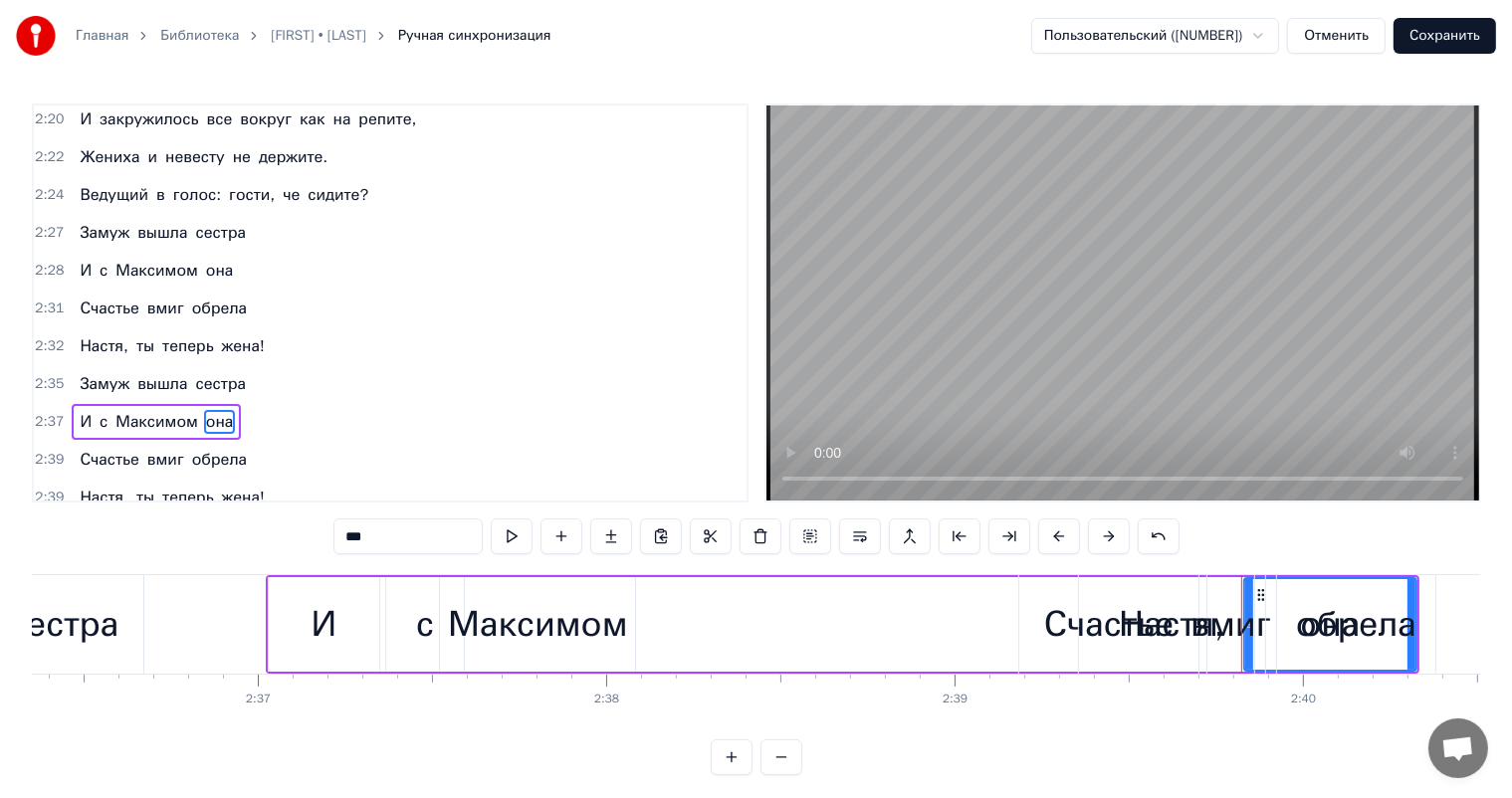 drag, startPoint x: 1275, startPoint y: 593, endPoint x: 1216, endPoint y: 592, distance: 59.008474 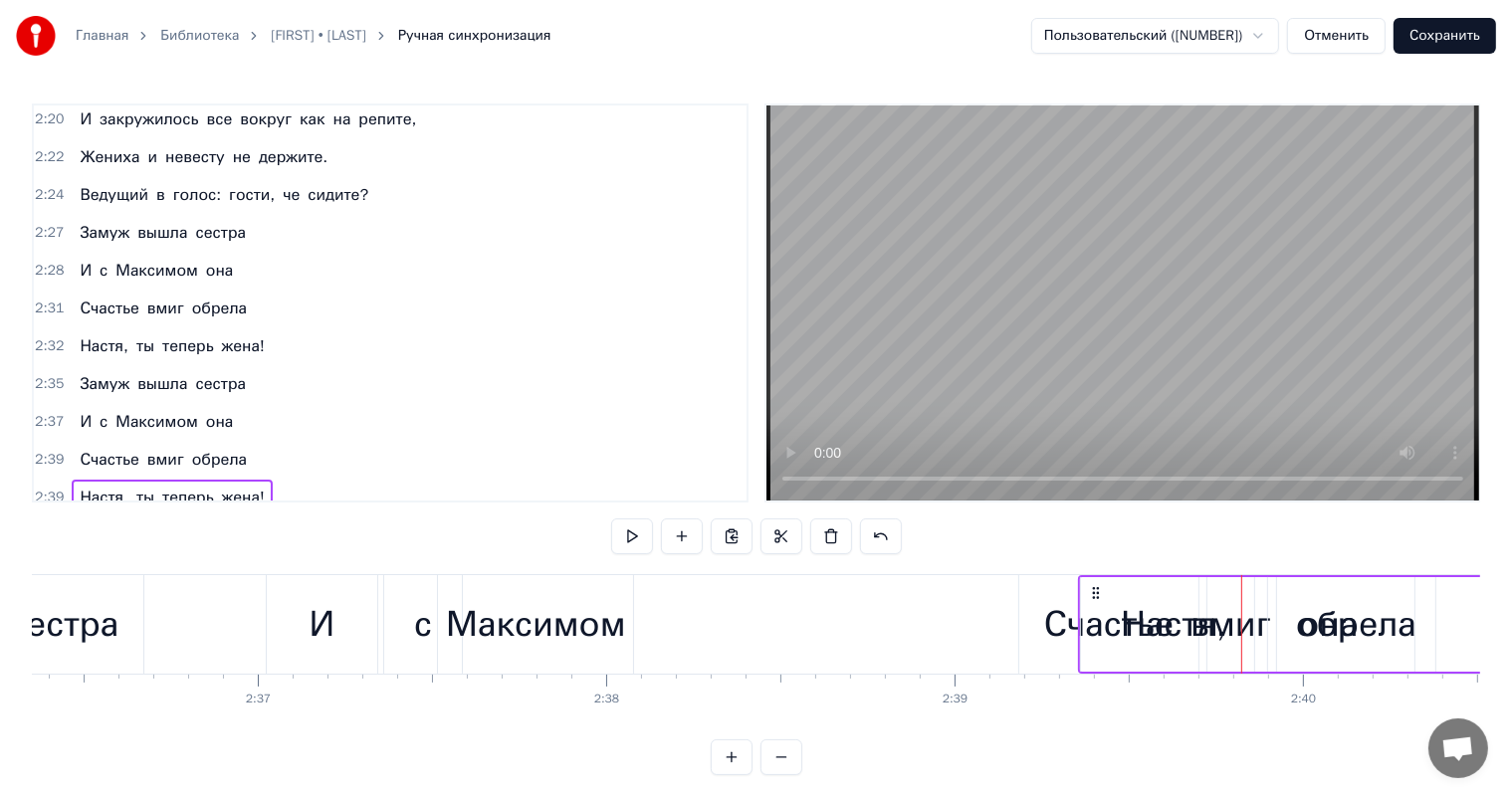 click on "она" at bounding box center (220, 422) 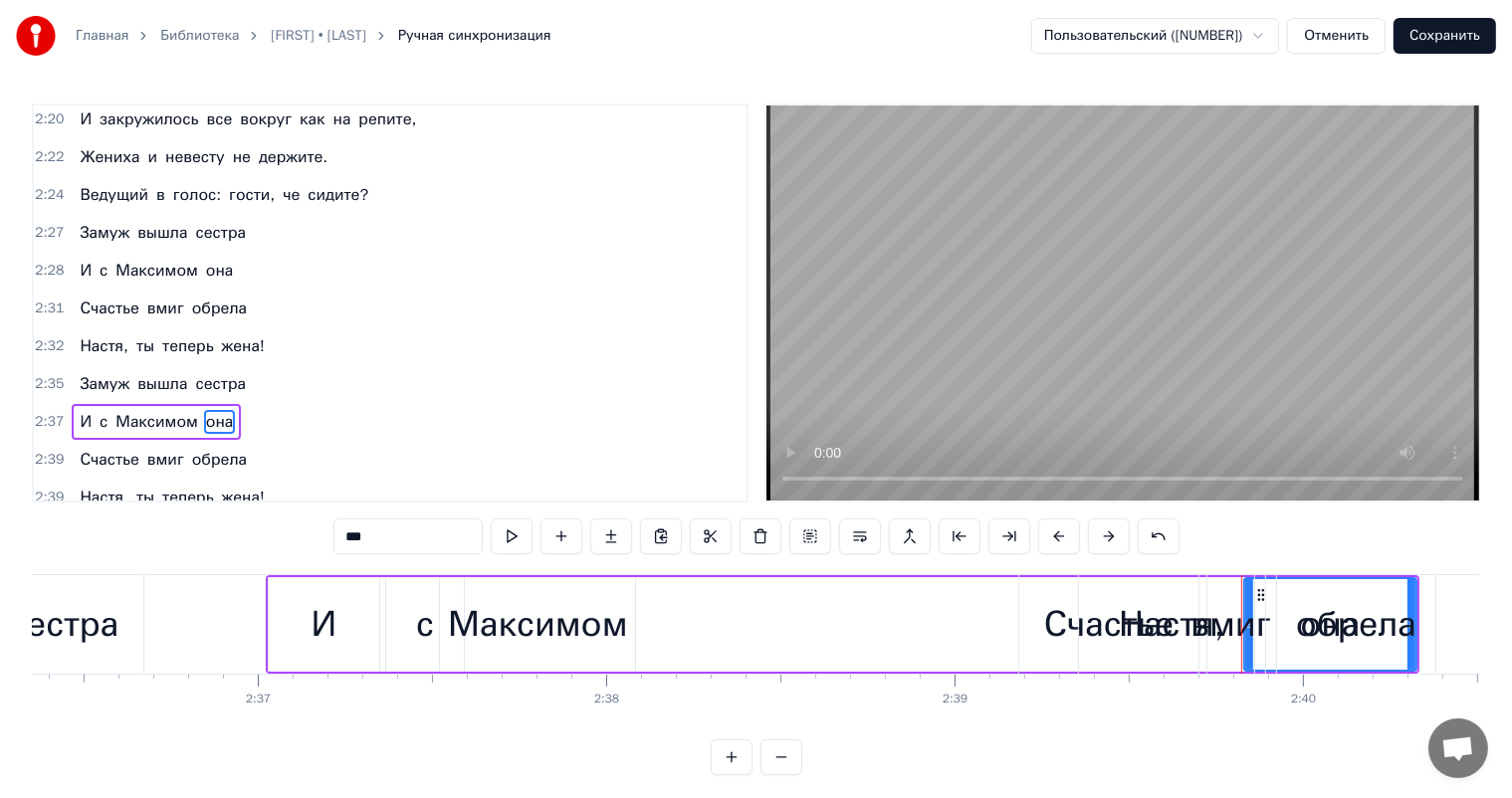 click on "Счастье" at bounding box center (1109, 624) 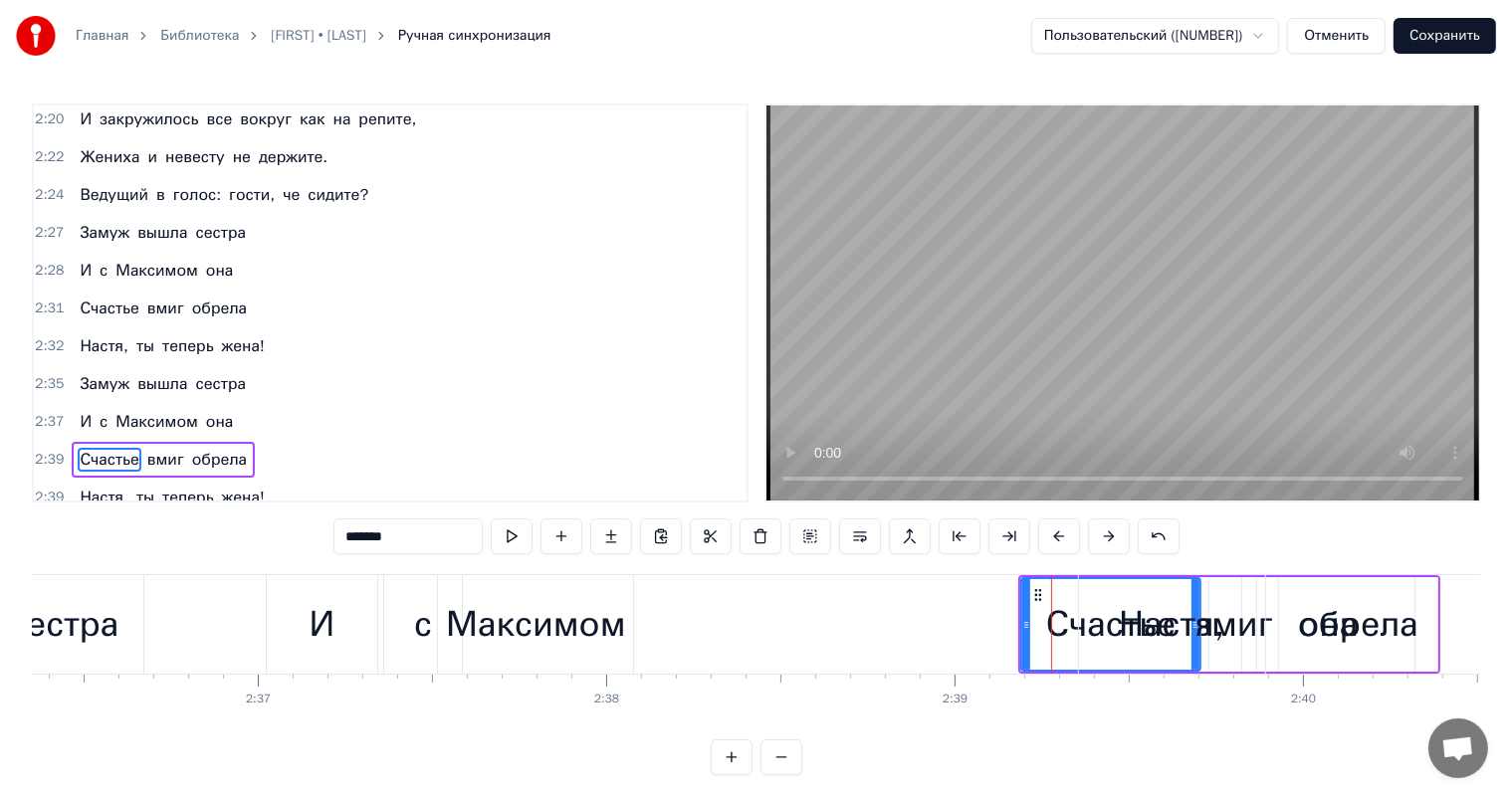 scroll, scrollTop: 9, scrollLeft: 0, axis: vertical 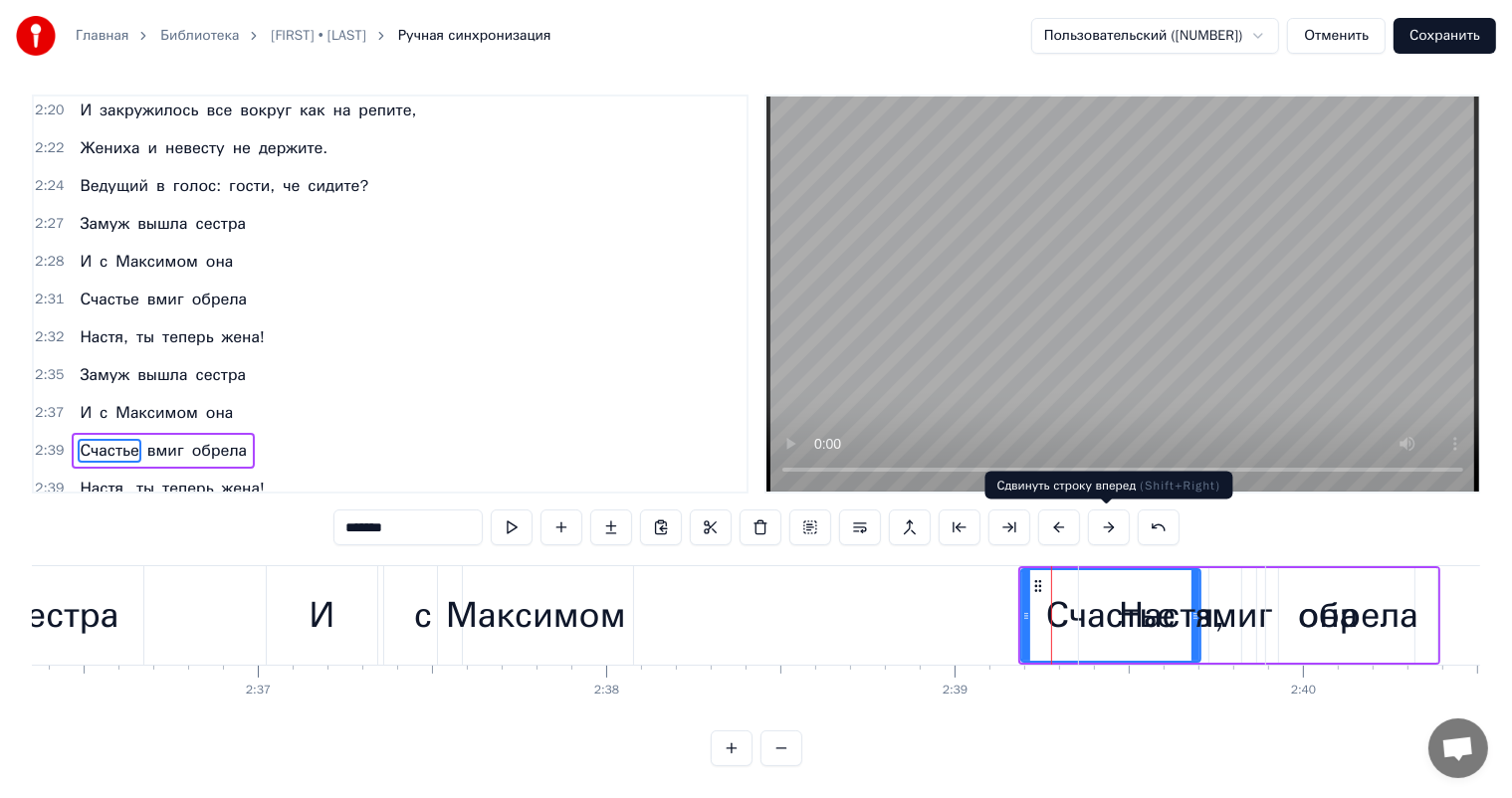 click at bounding box center (1109, 527) 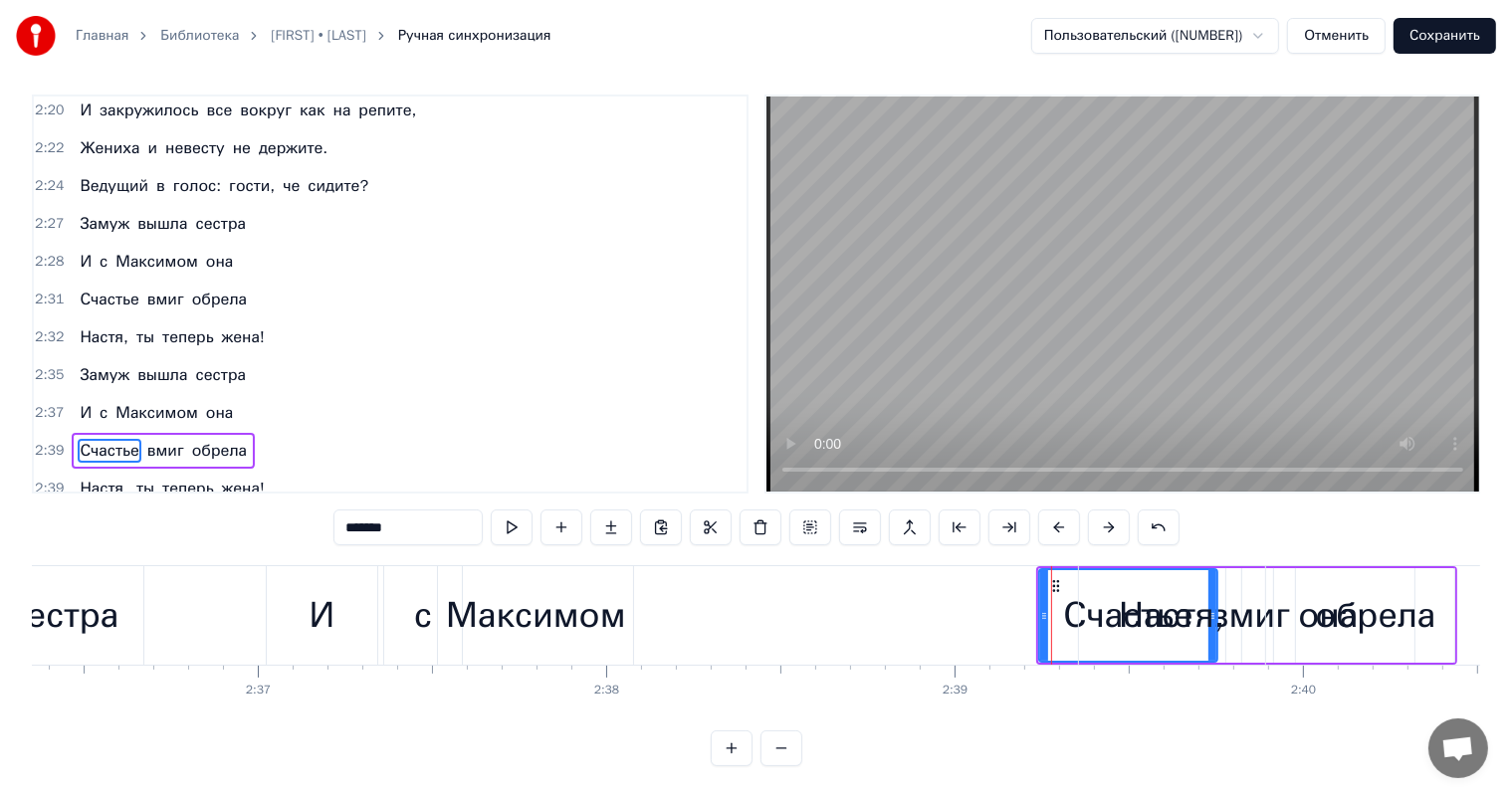 click at bounding box center [1109, 527] 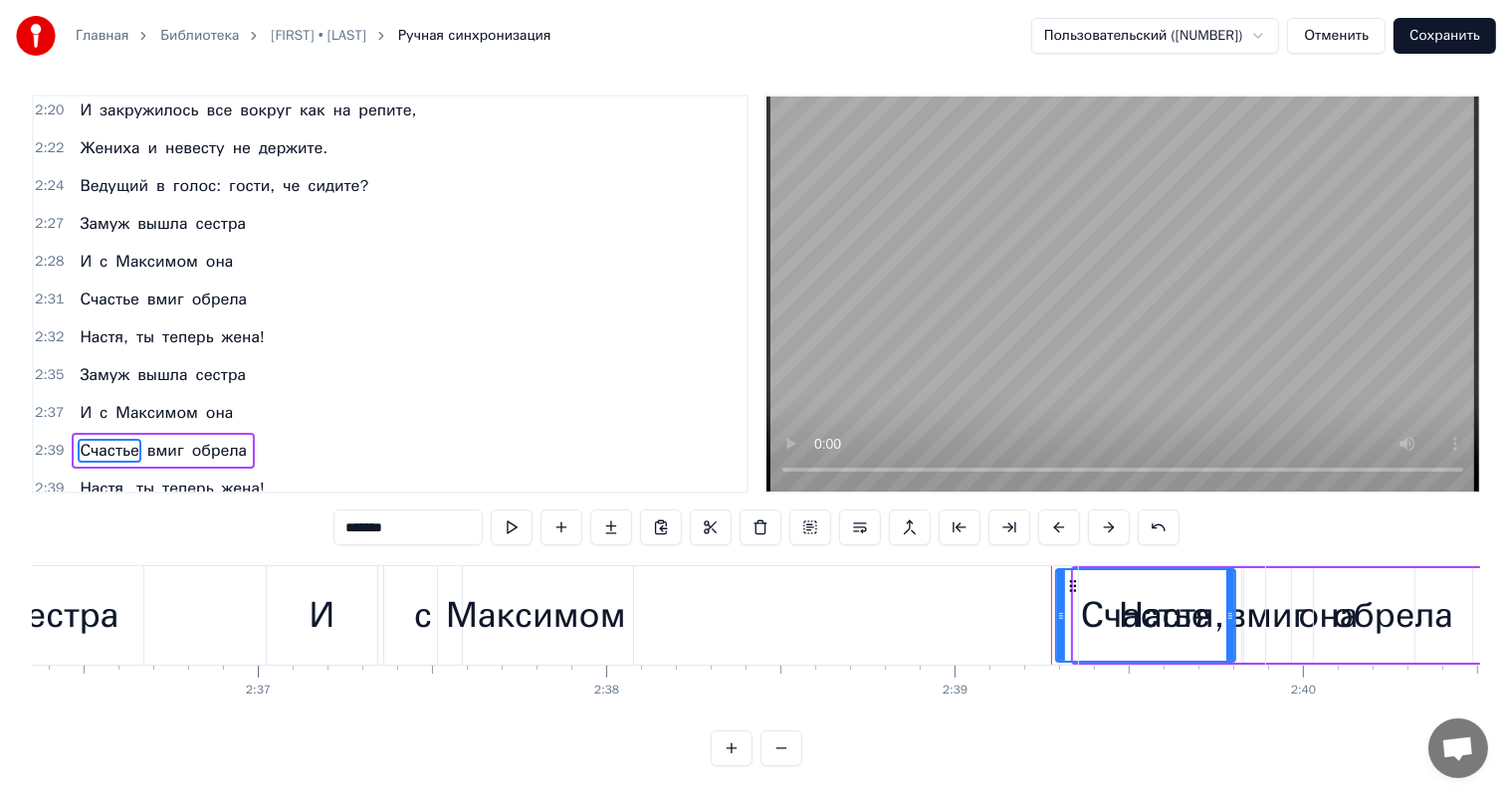 click at bounding box center (1109, 527) 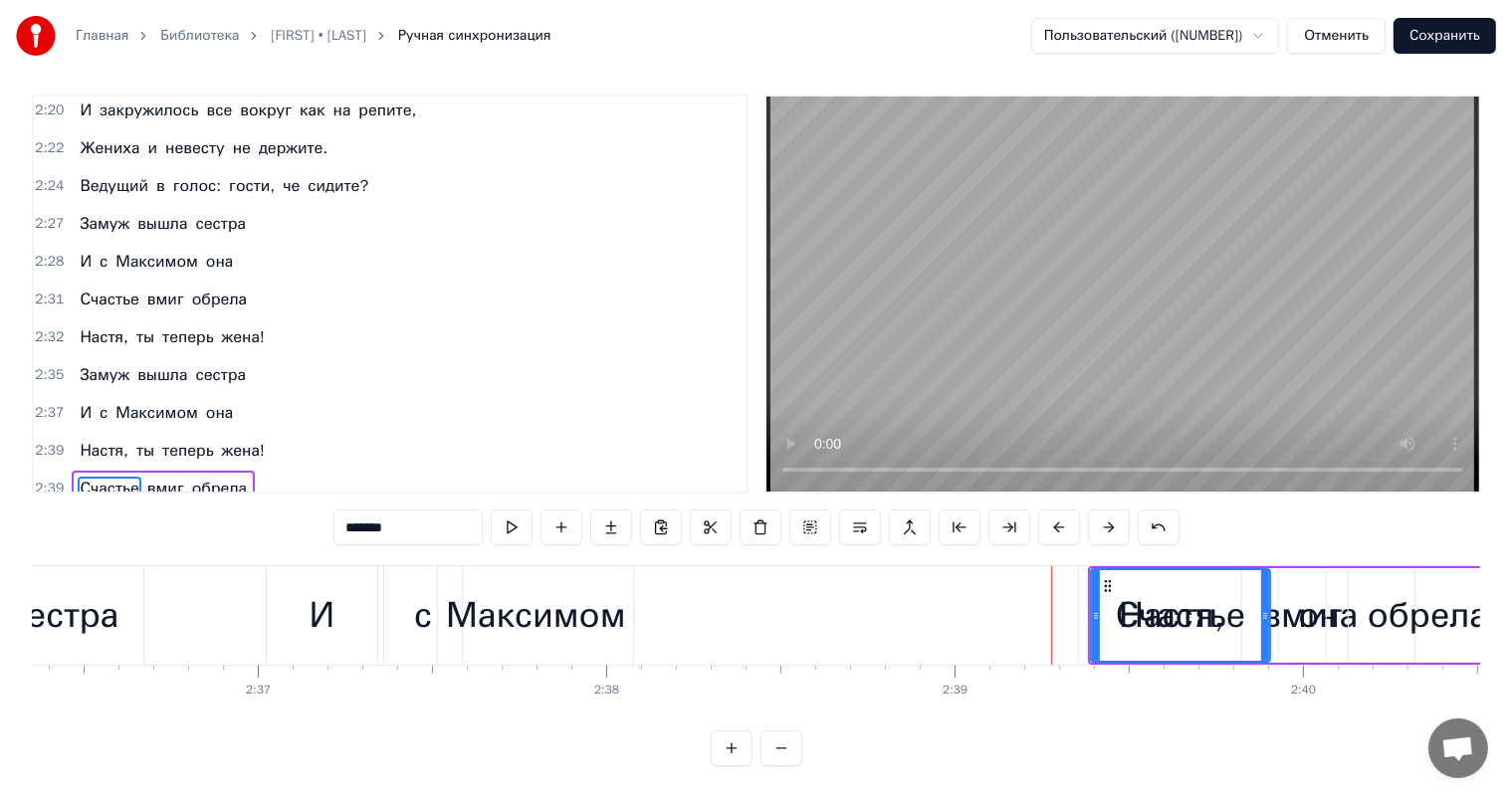 click at bounding box center (1109, 527) 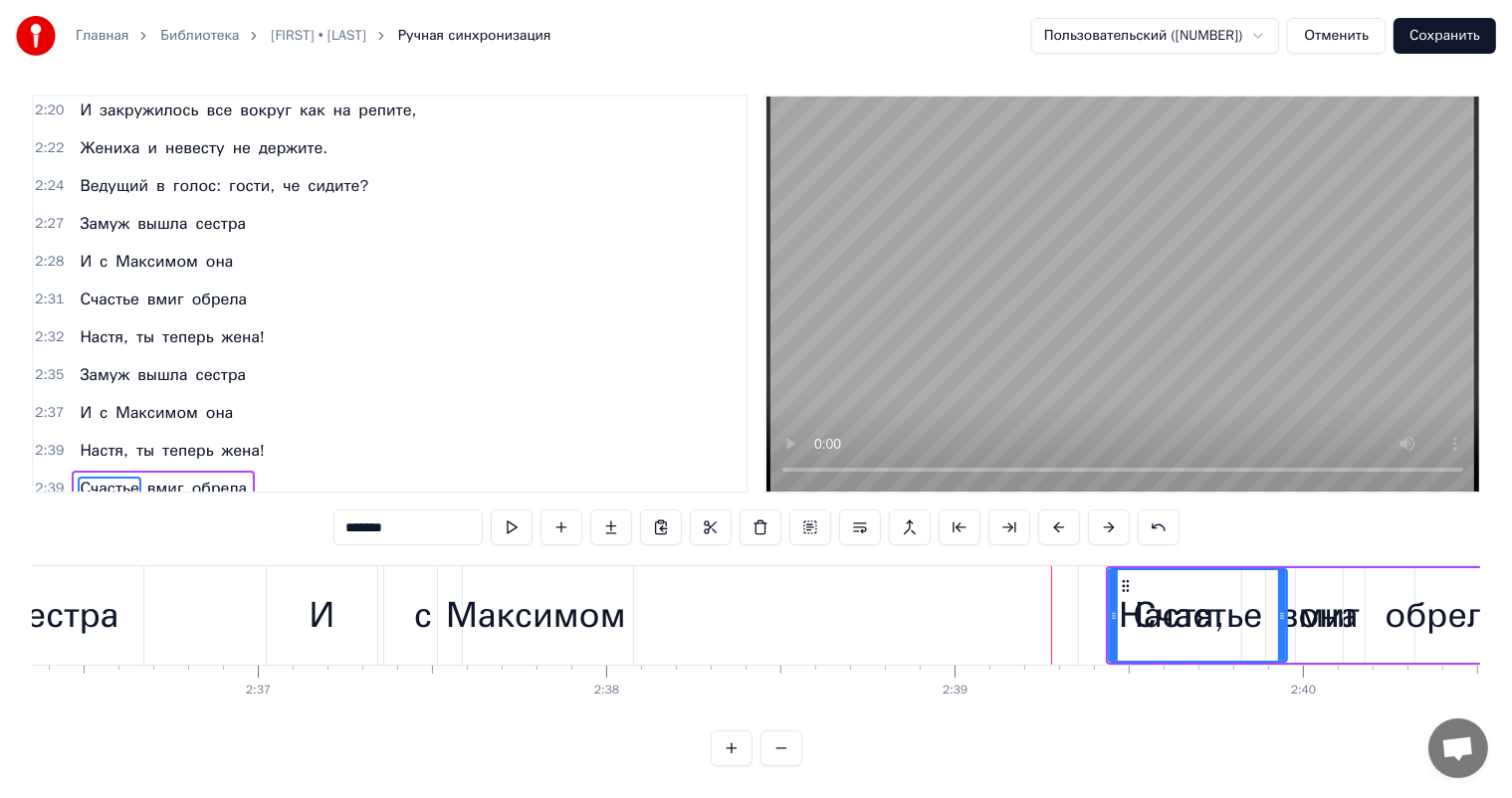click at bounding box center [1109, 527] 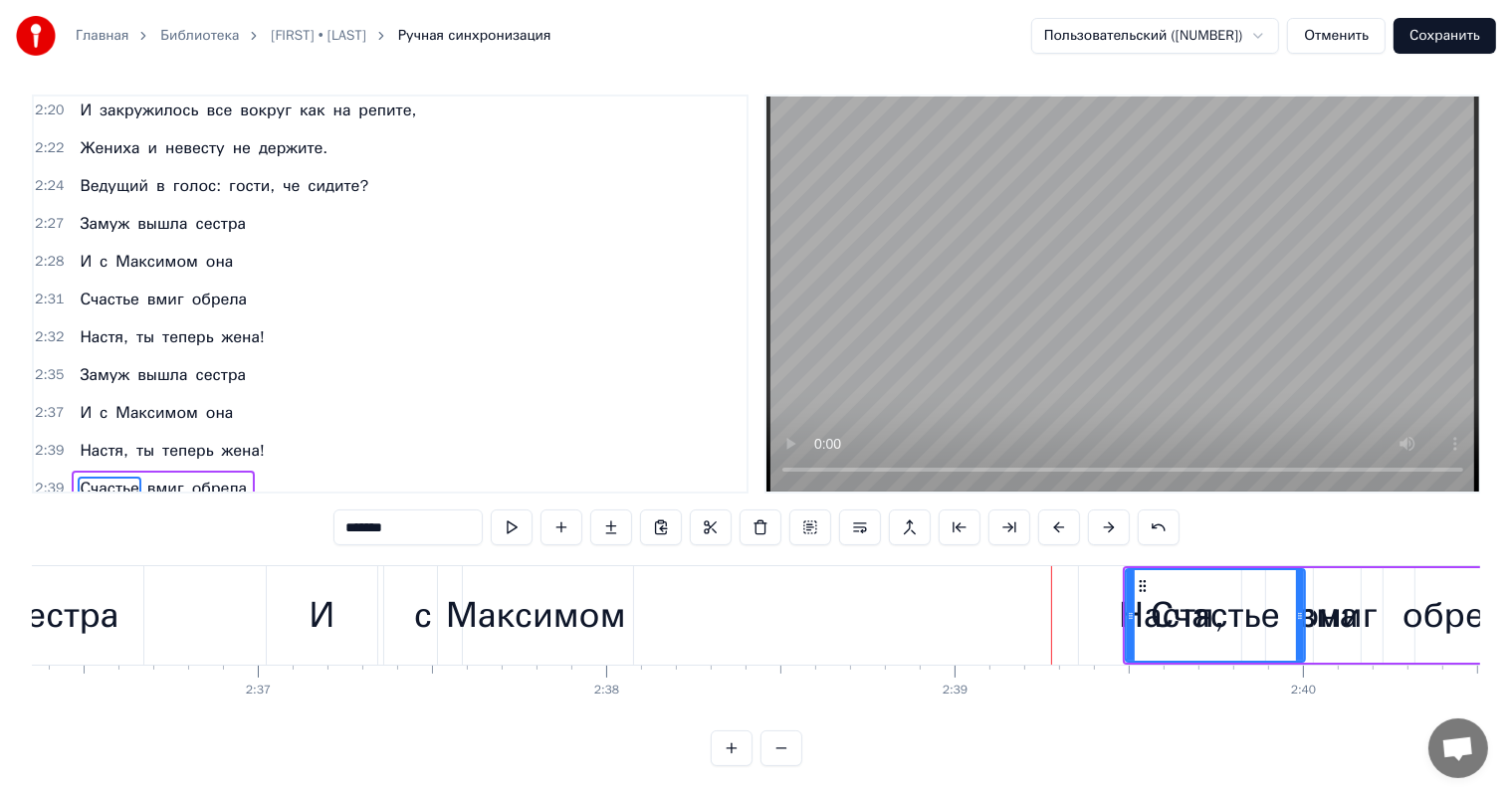 click at bounding box center (1109, 527) 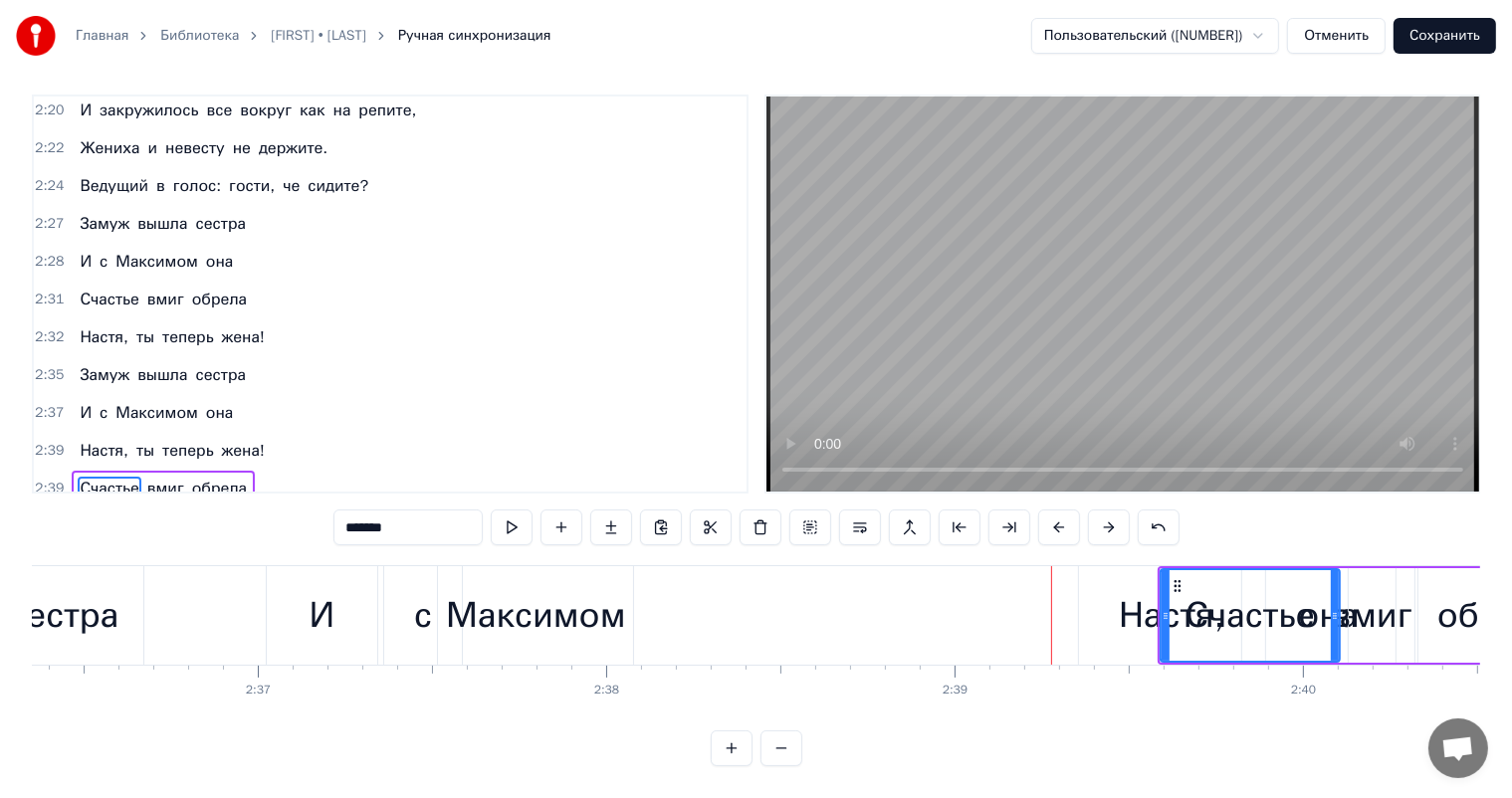 click at bounding box center (1109, 527) 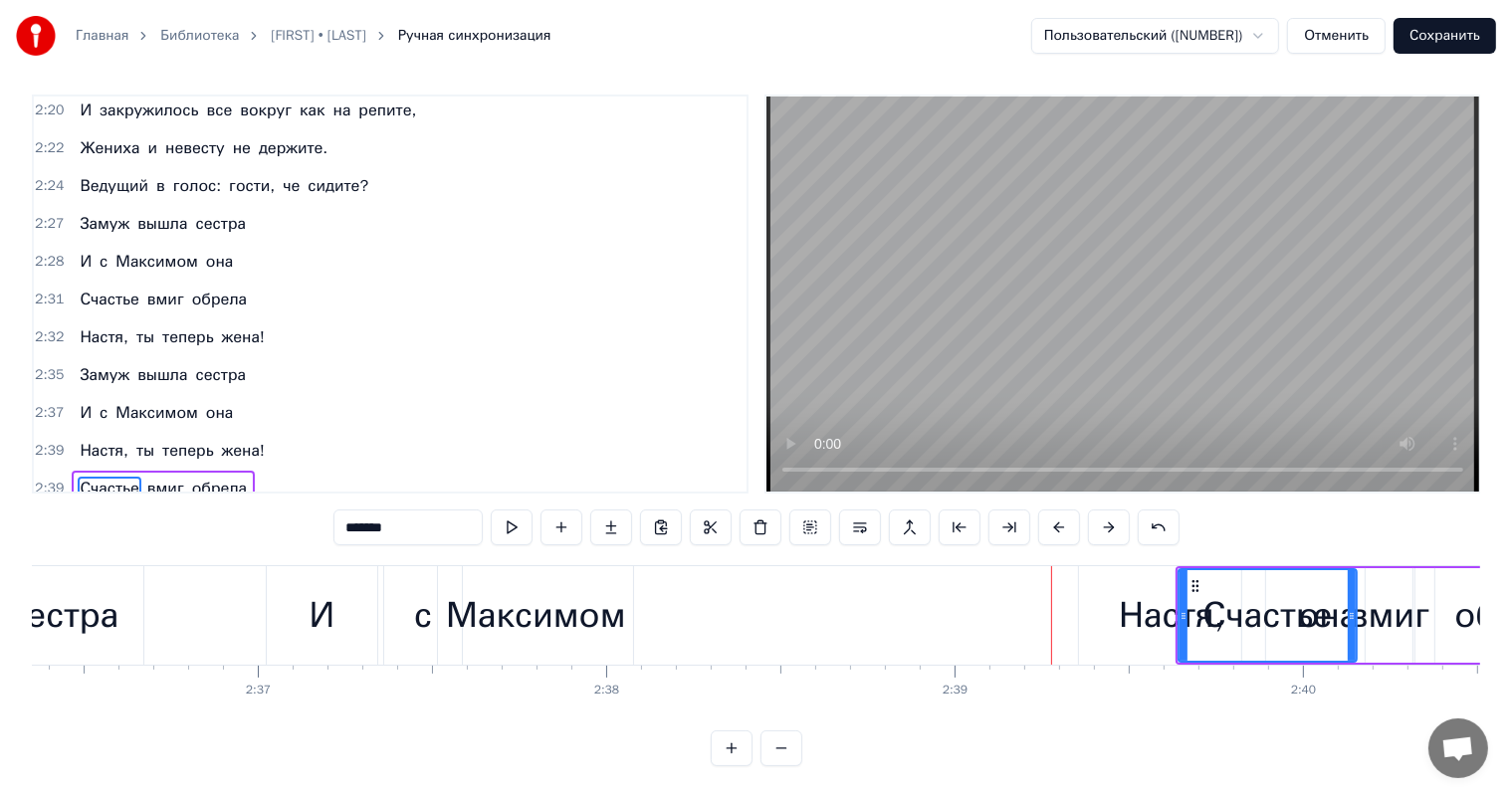 click at bounding box center [1109, 527] 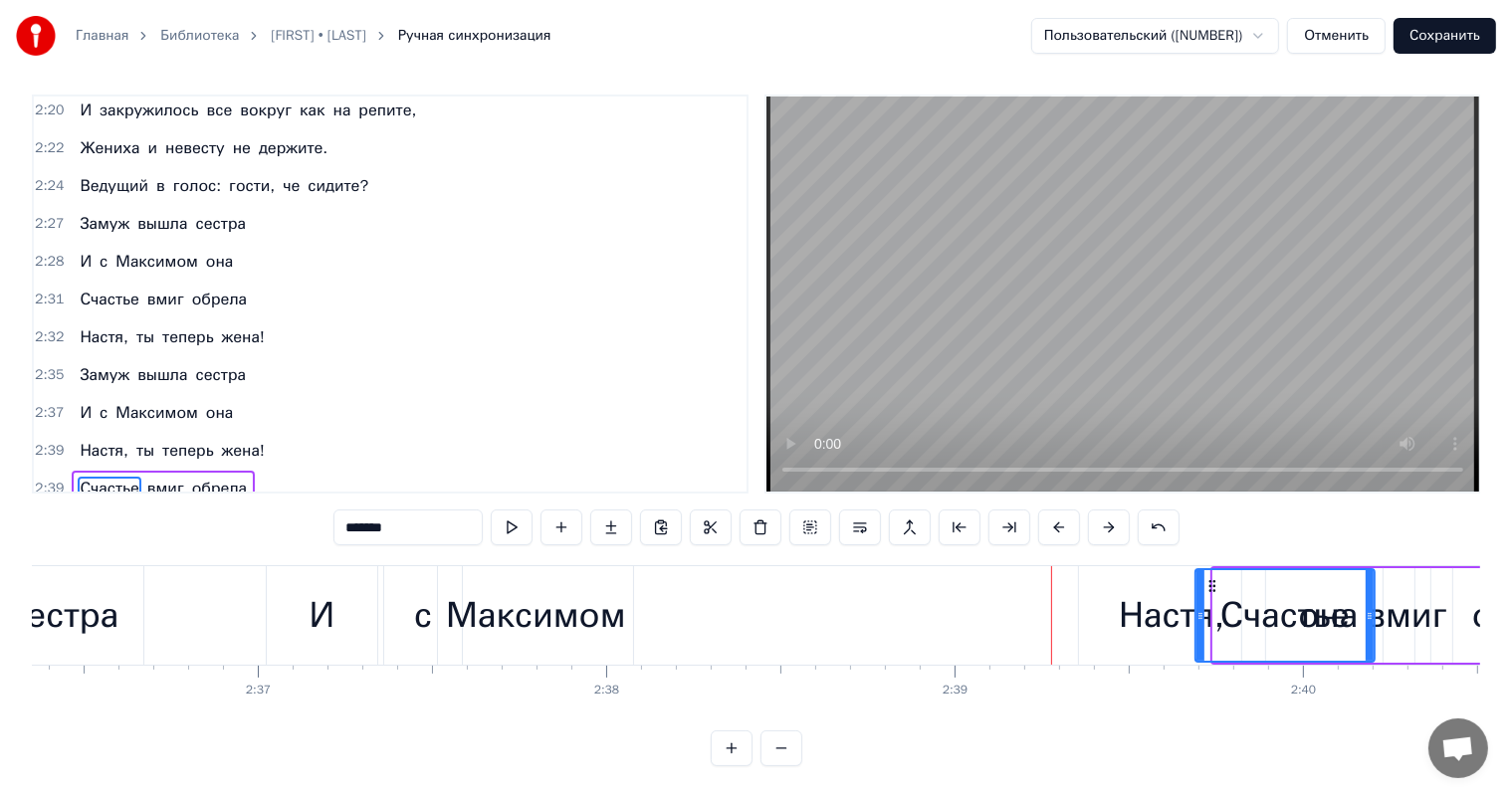 click at bounding box center (1109, 527) 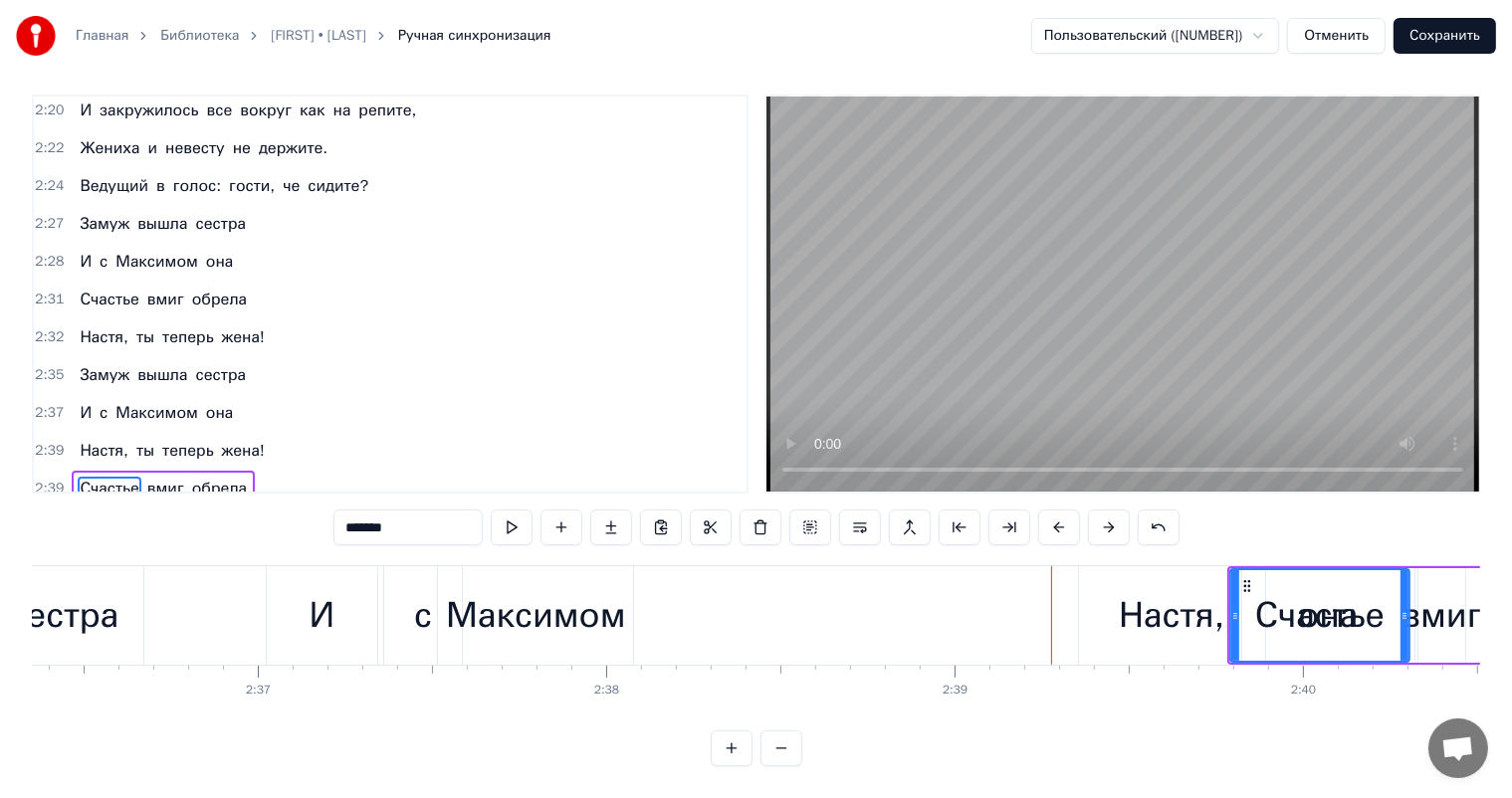 click at bounding box center (1109, 527) 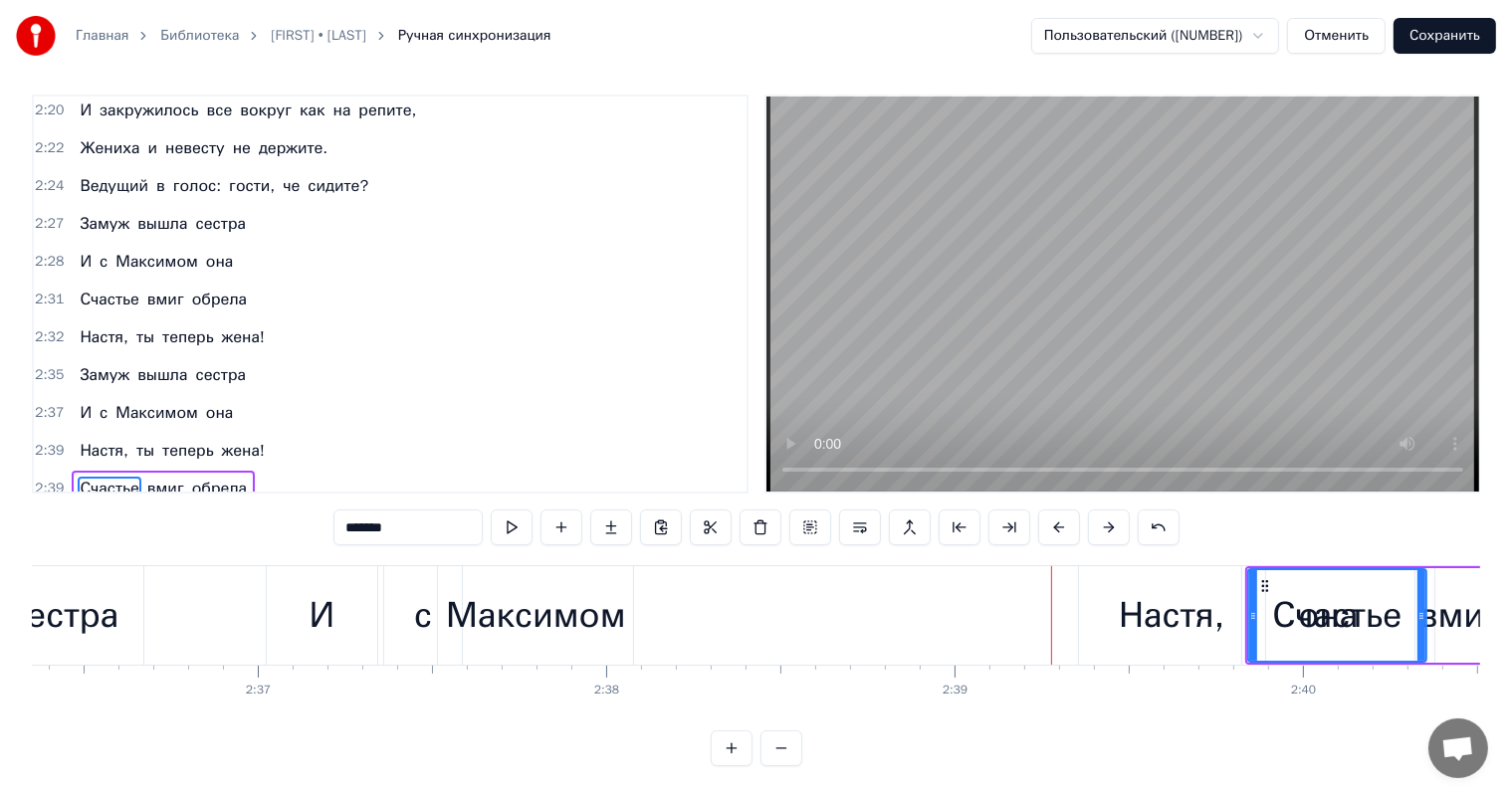 click at bounding box center (1109, 527) 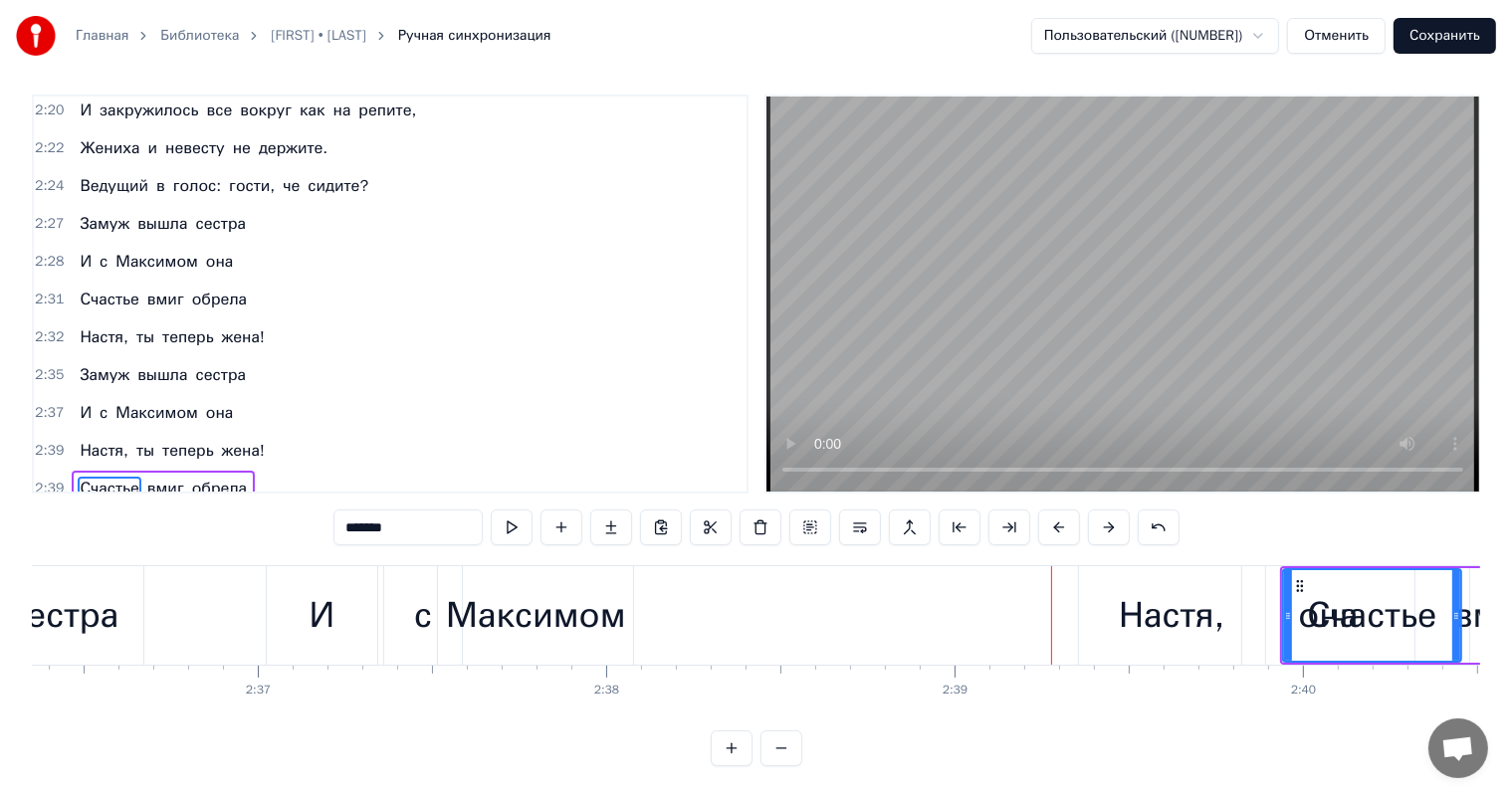 click at bounding box center [1109, 527] 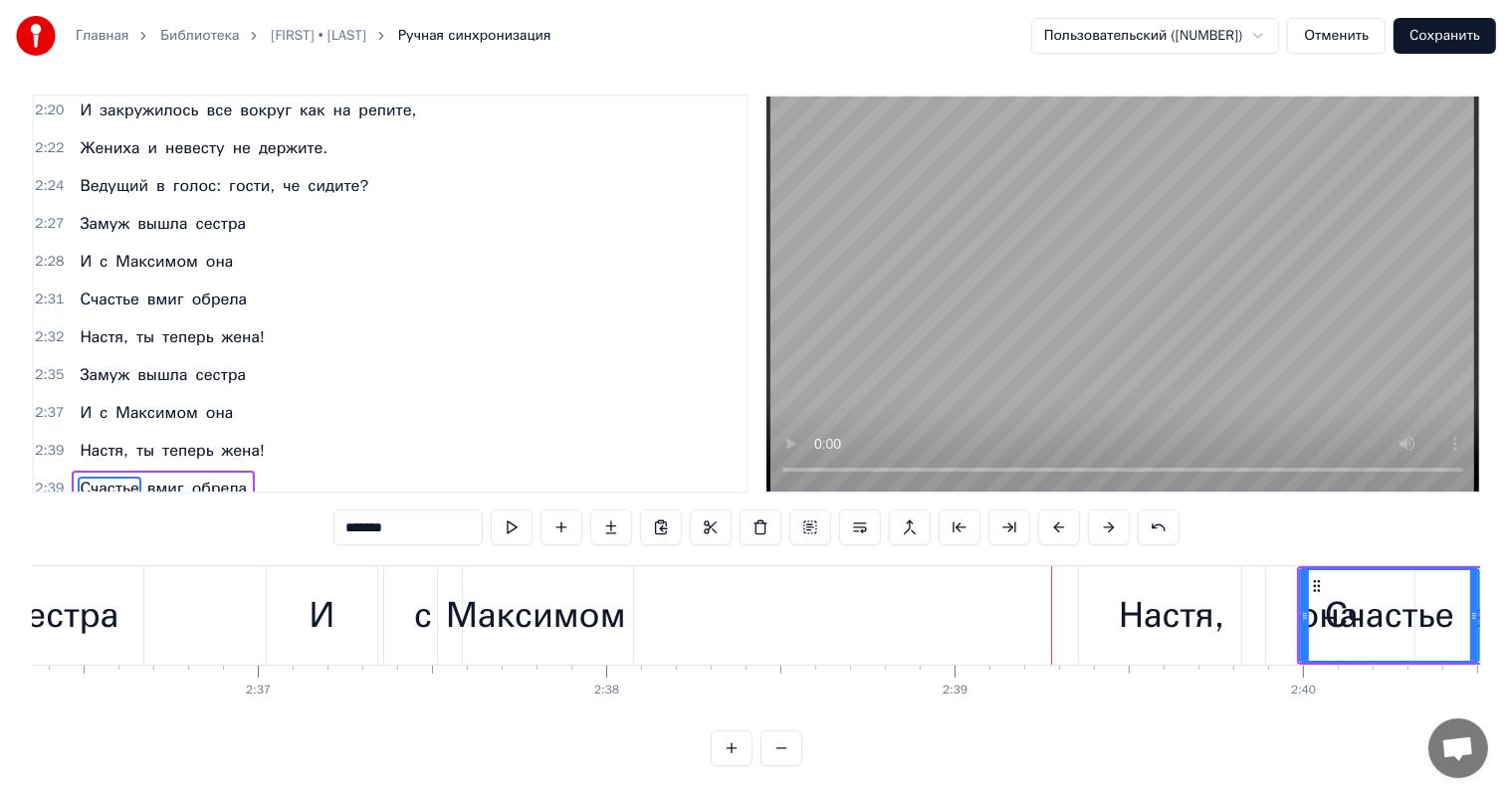 click at bounding box center [1109, 527] 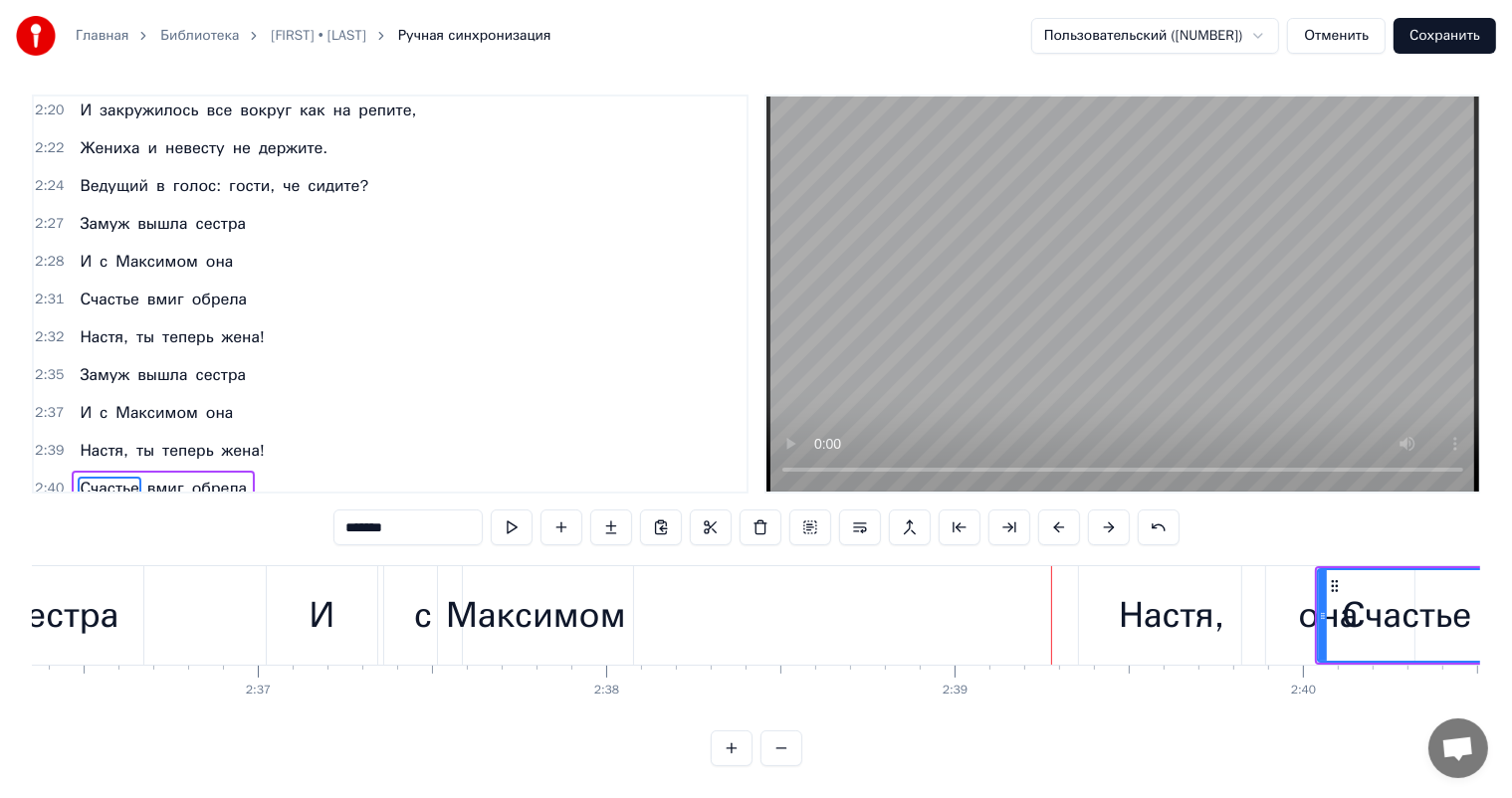 click at bounding box center (1109, 527) 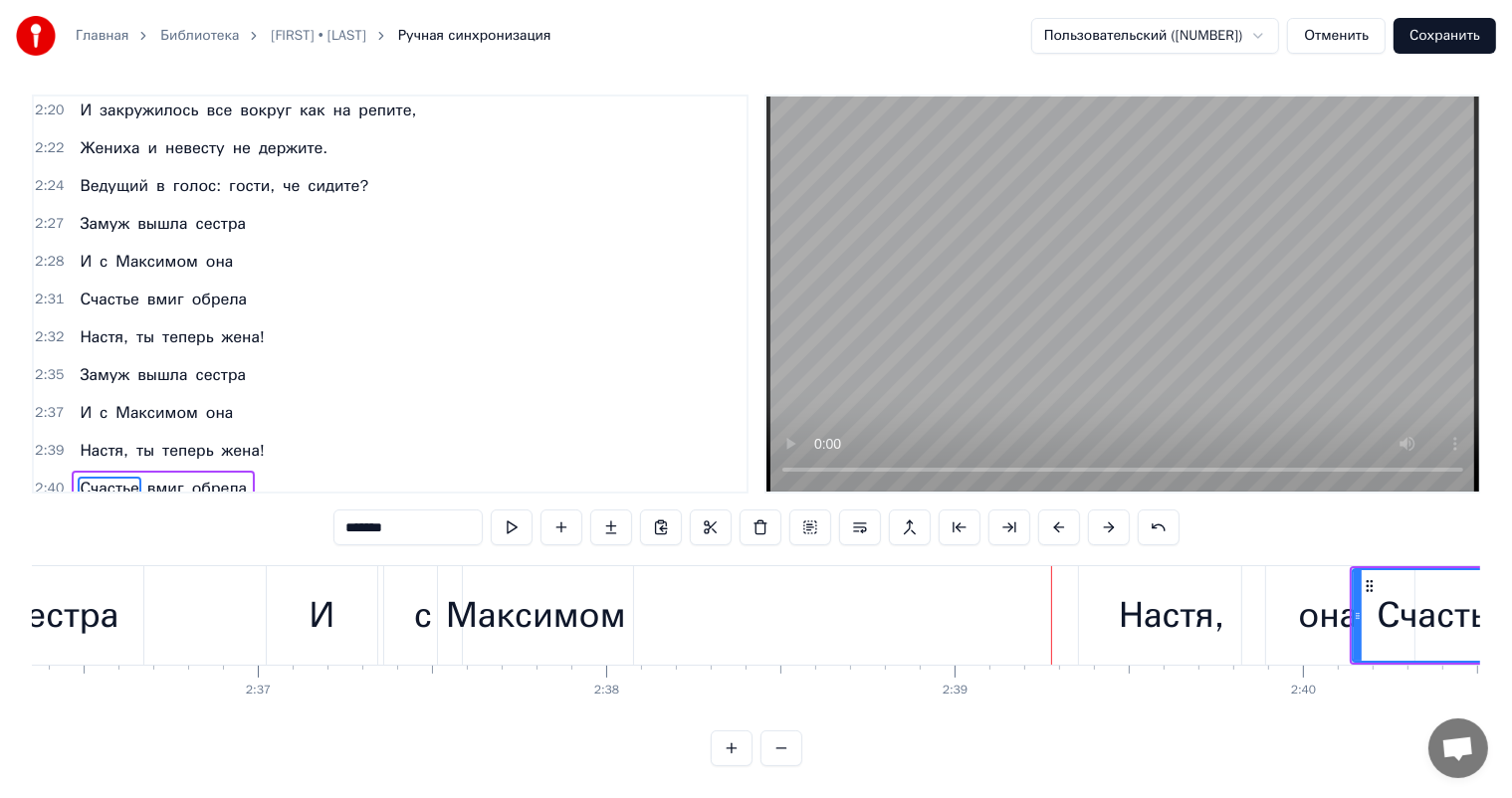 click at bounding box center (1109, 527) 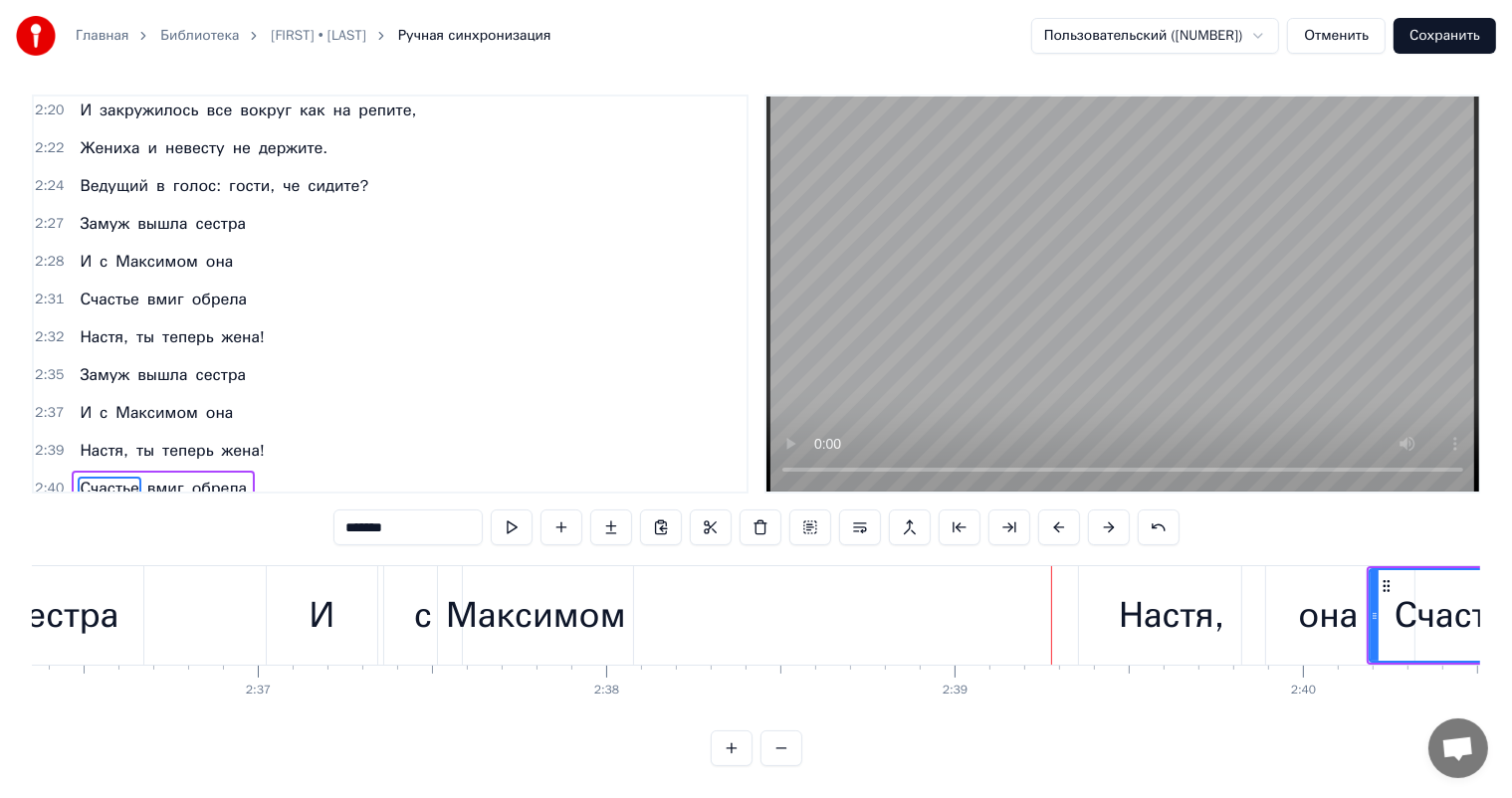 click at bounding box center (1109, 527) 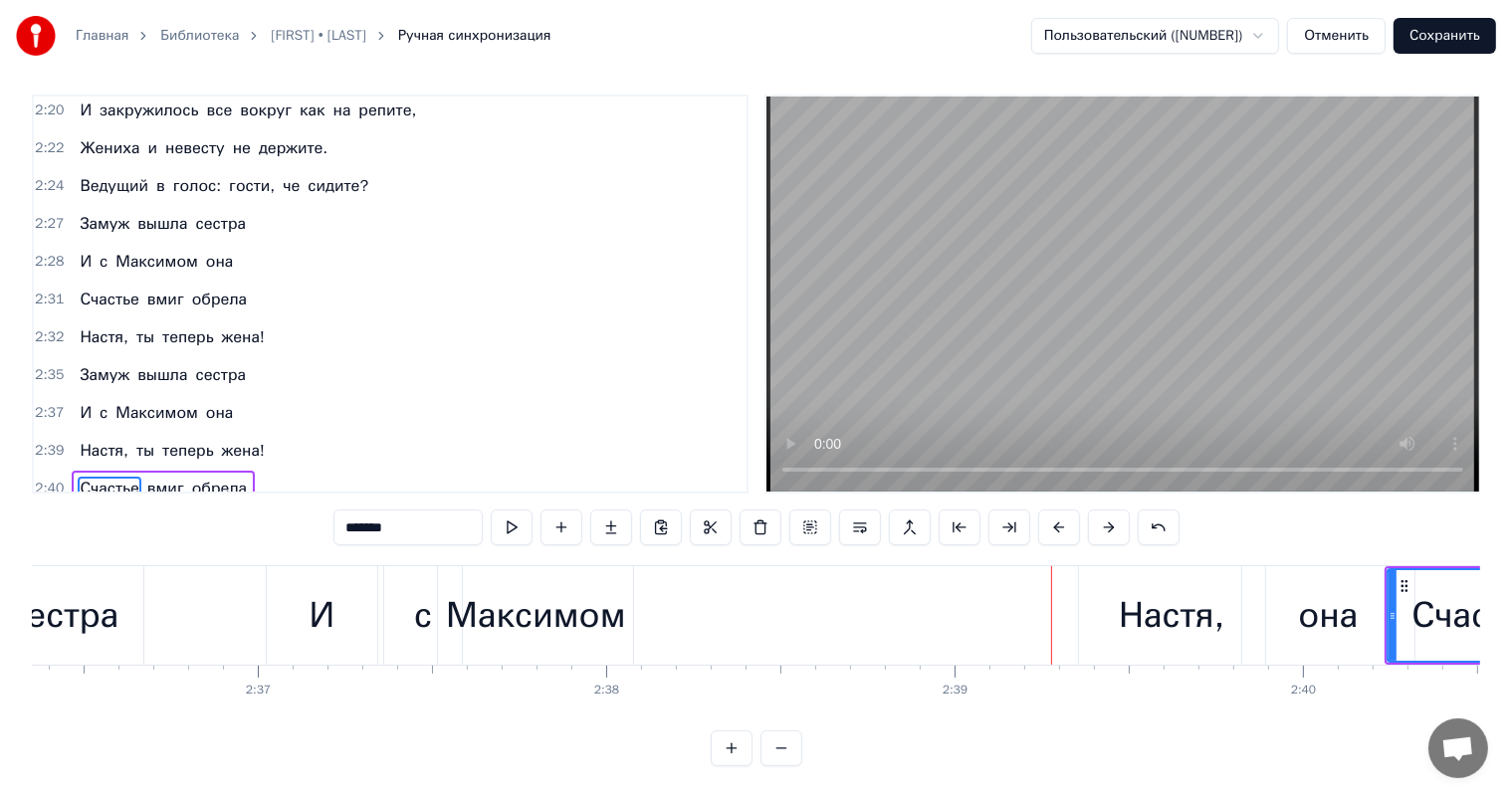 click at bounding box center (1109, 527) 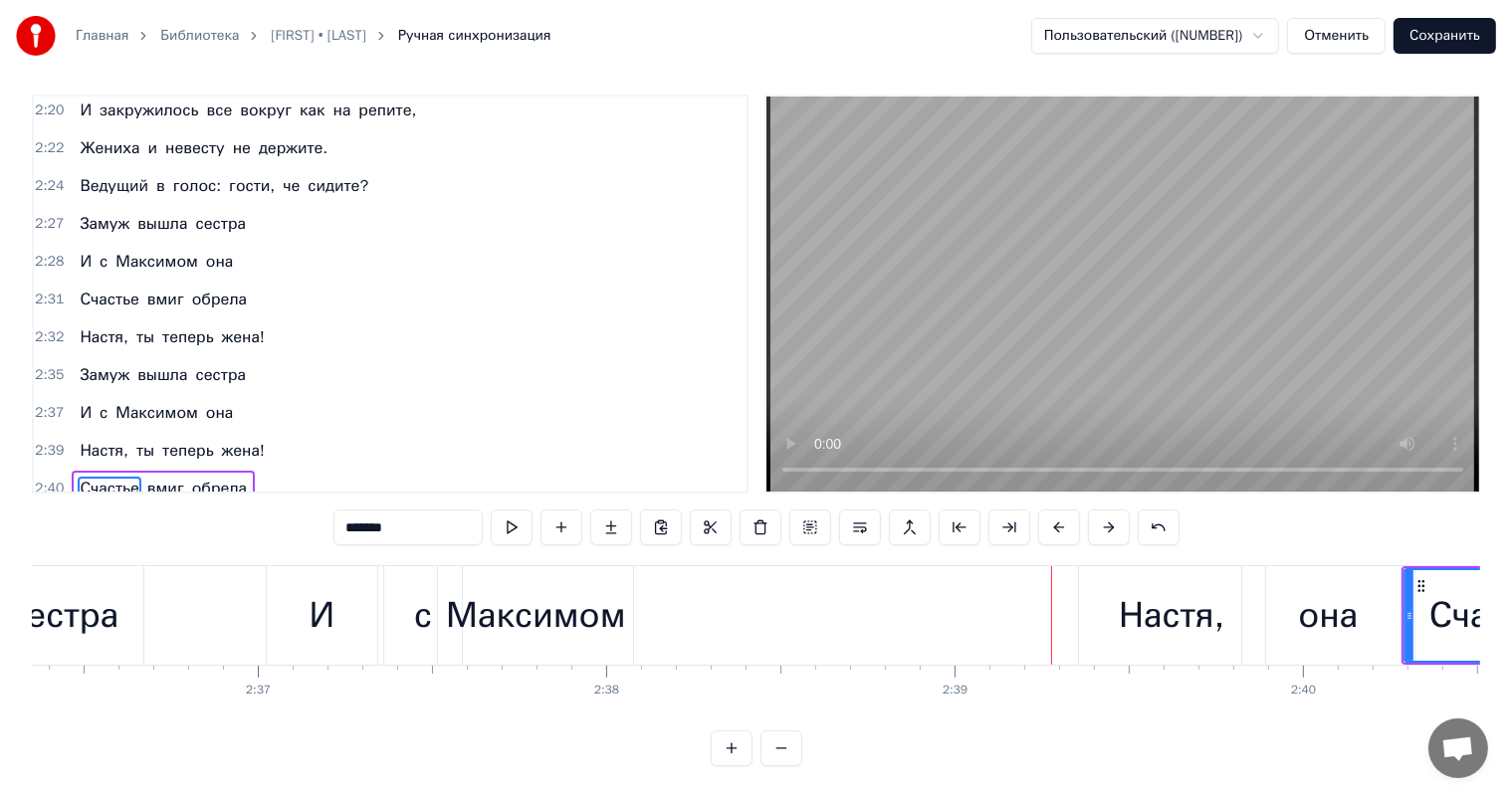 click at bounding box center [1109, 527] 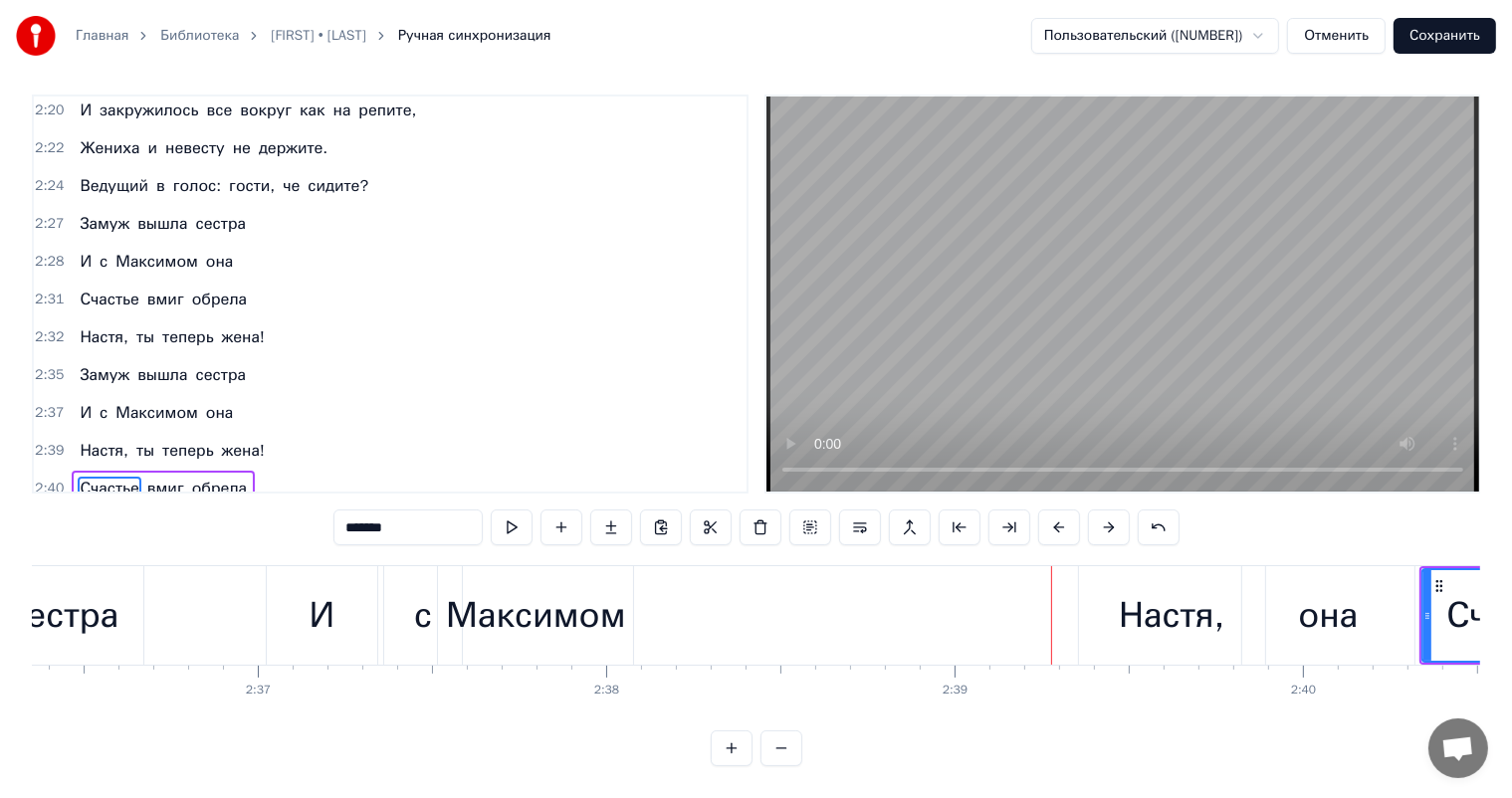 click on "[NICKNAME], ты теперь жена!" at bounding box center [1456, 615] 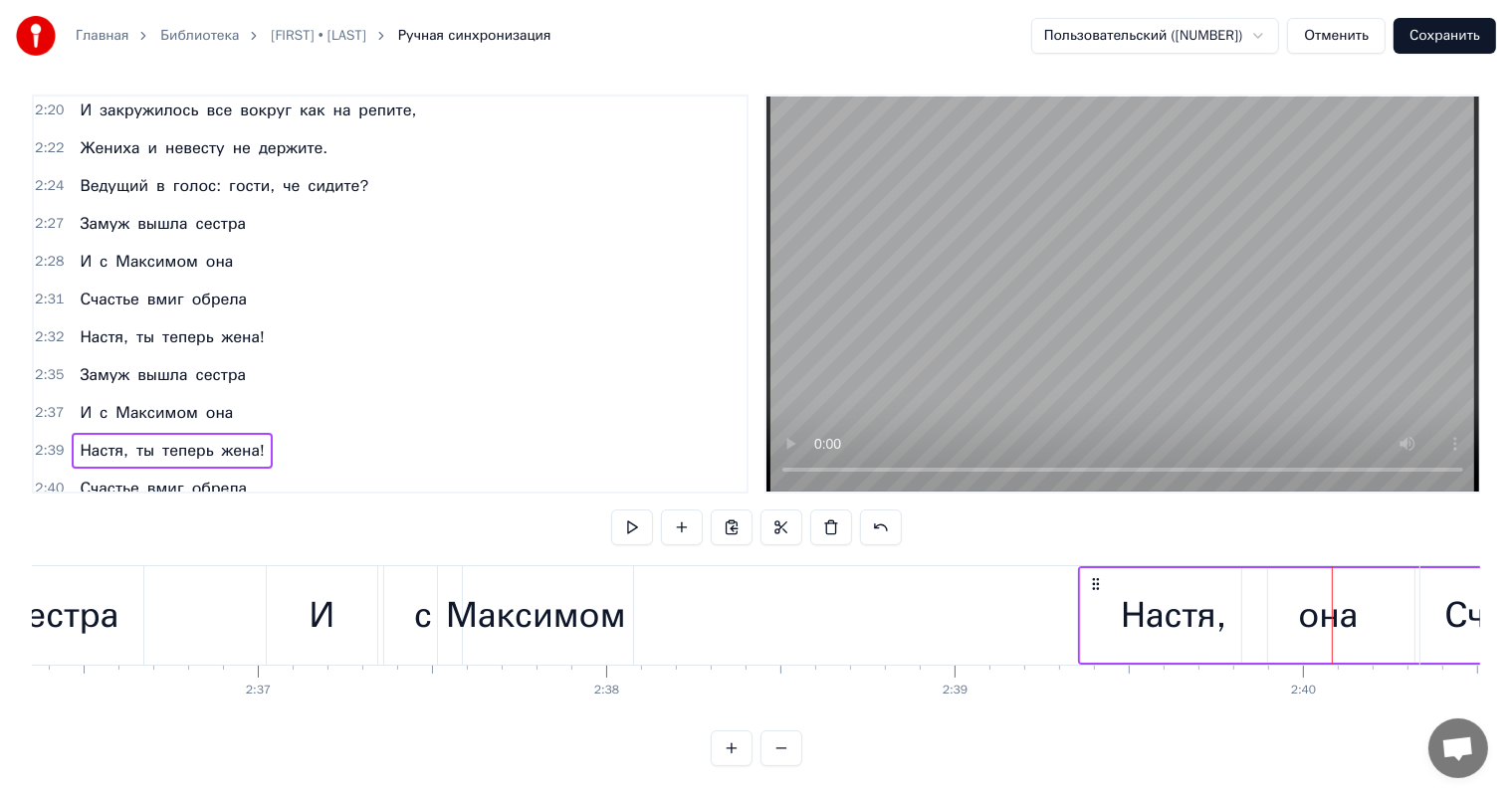 click on "она" at bounding box center [220, 413] 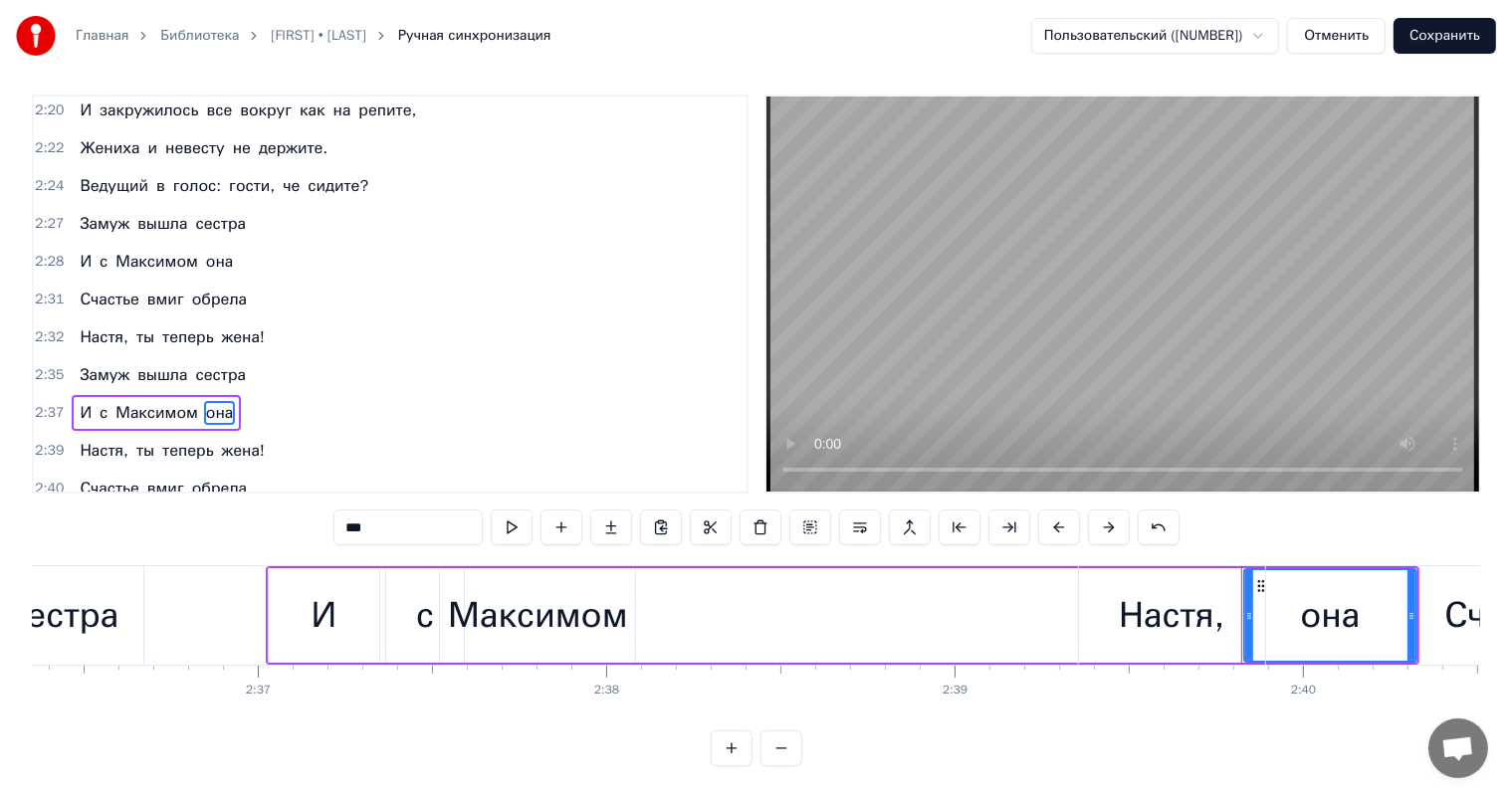 scroll, scrollTop: 0, scrollLeft: 0, axis: both 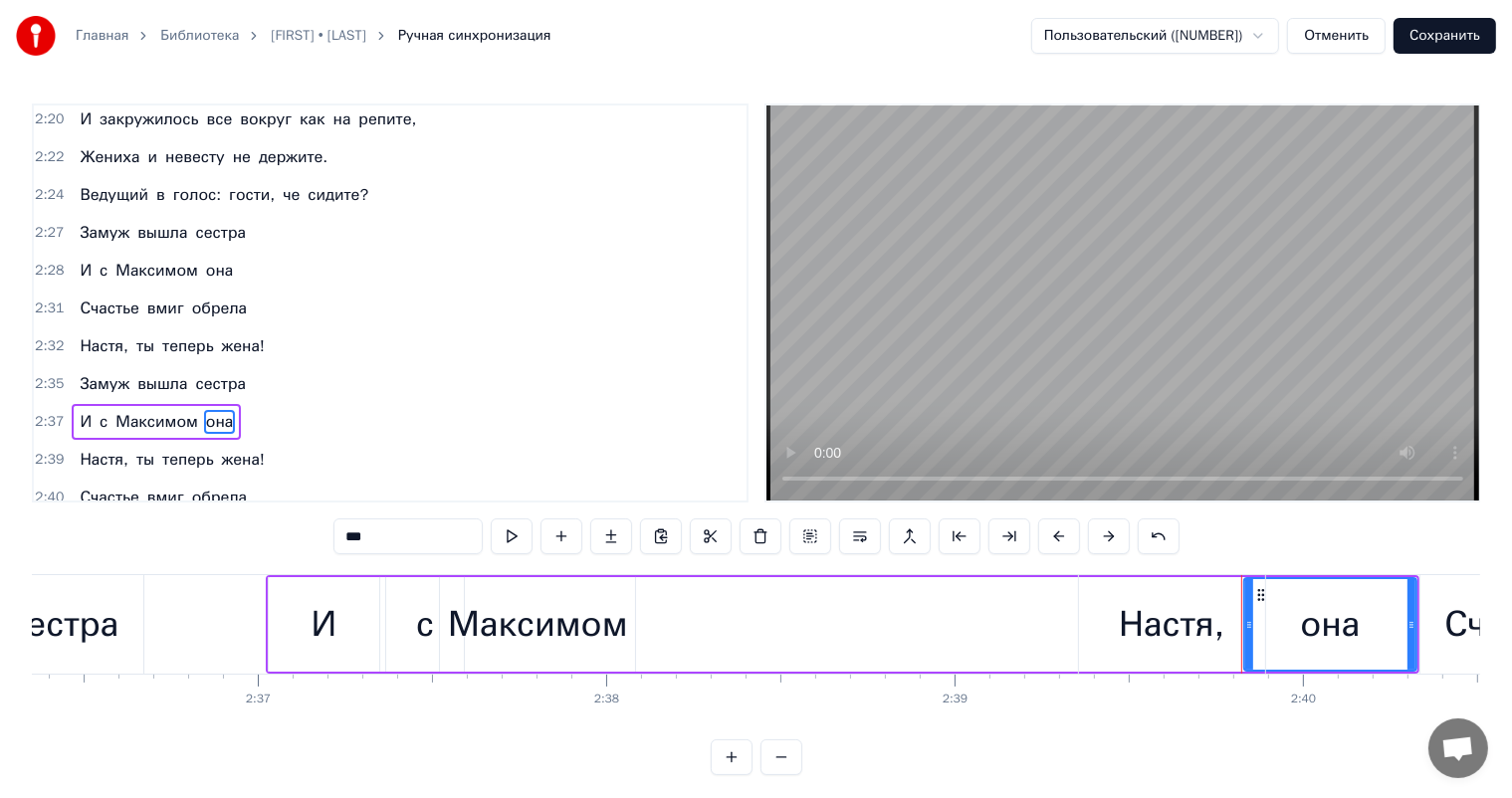 click on "Настя," at bounding box center (1172, 624) 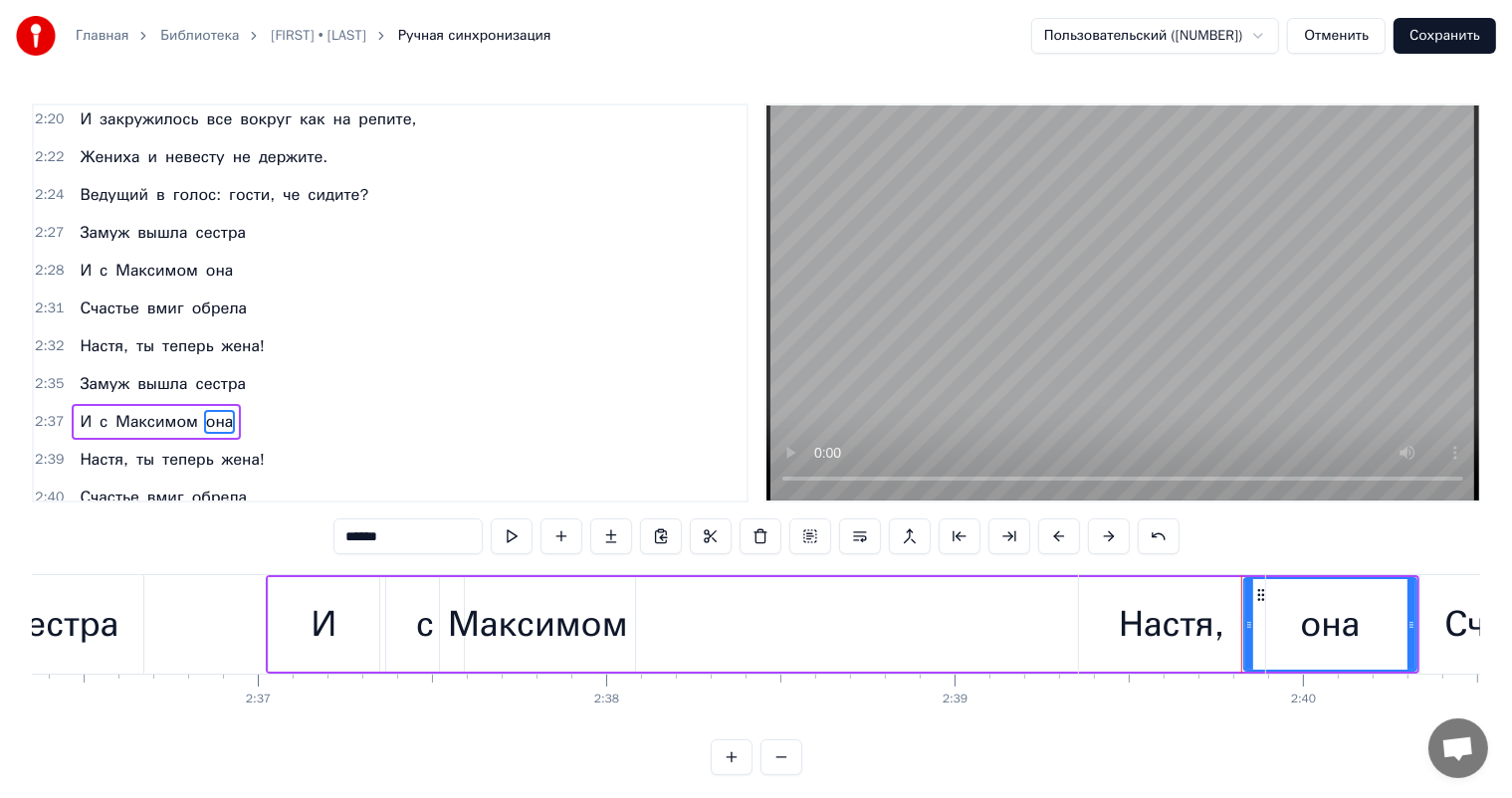 scroll, scrollTop: 9, scrollLeft: 0, axis: vertical 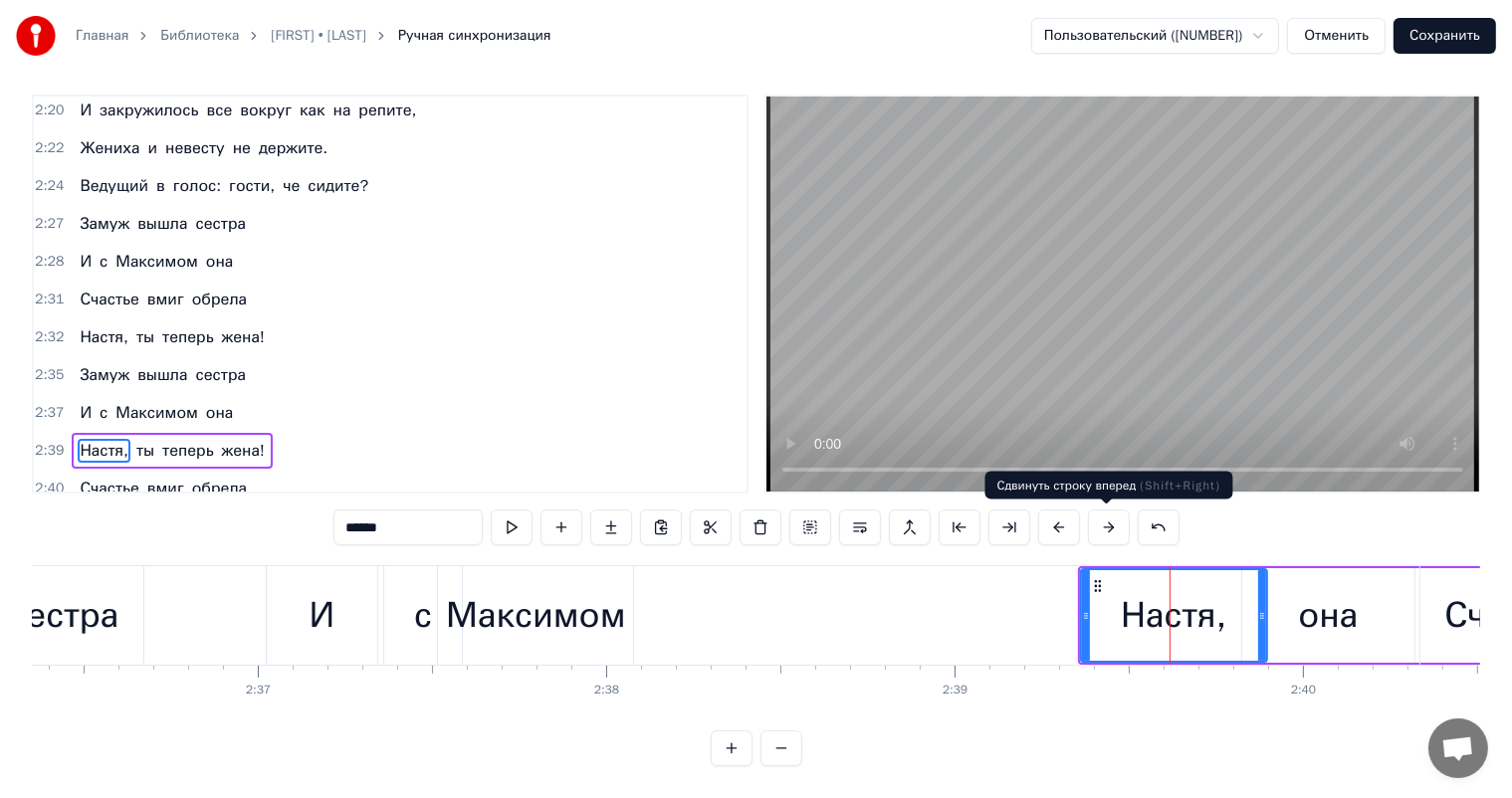 click at bounding box center (1109, 527) 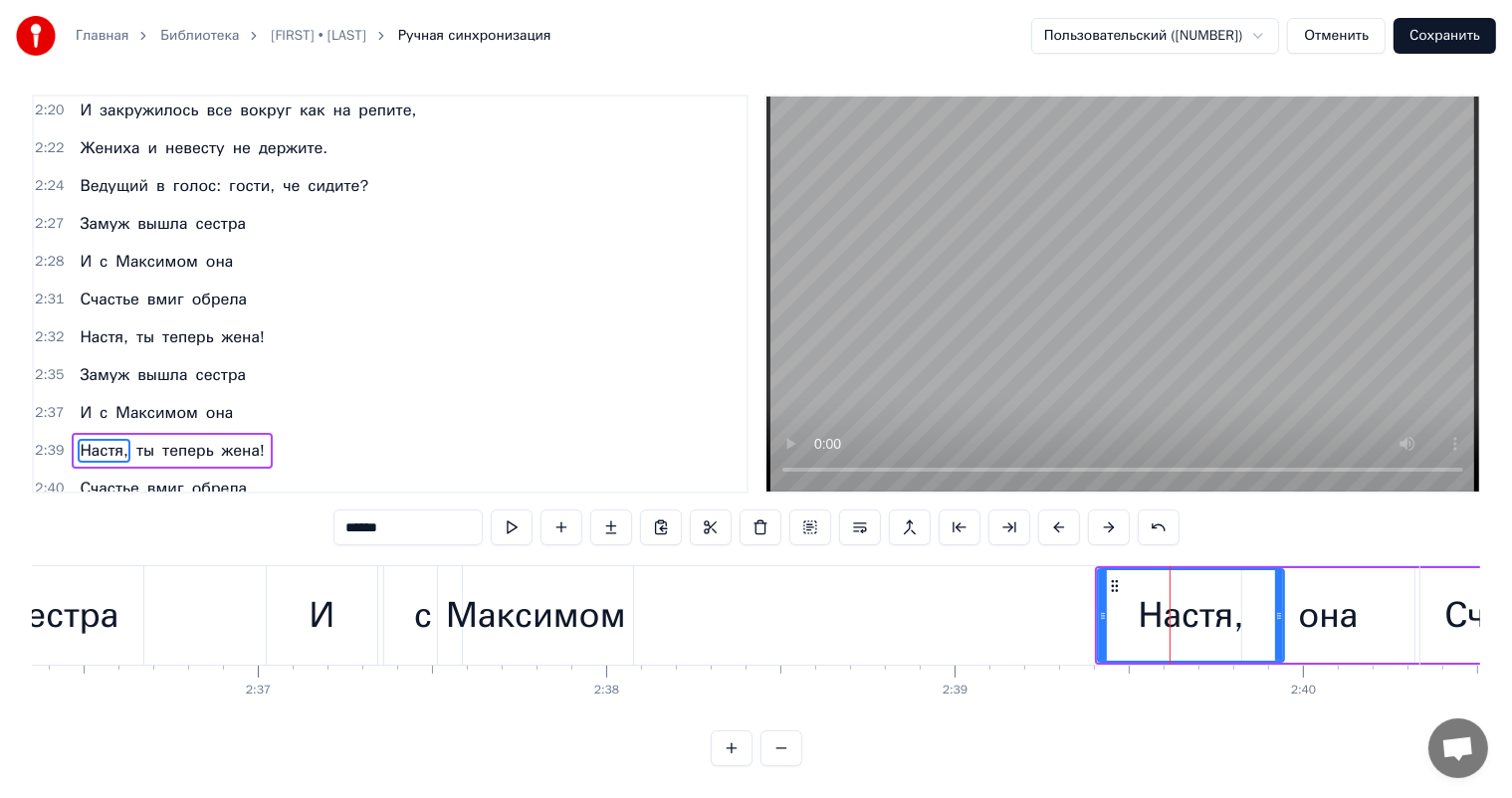 click at bounding box center (1109, 527) 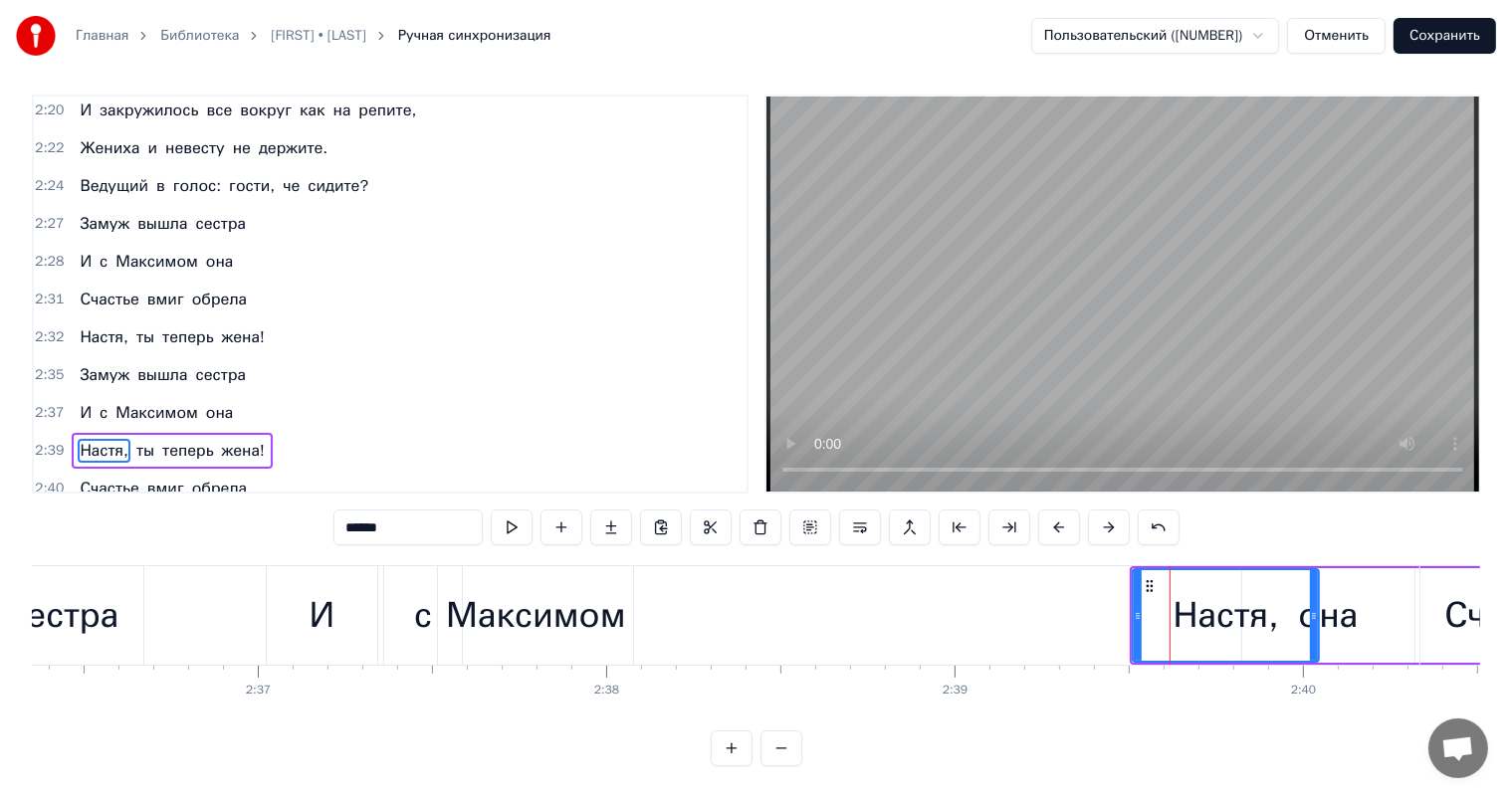 click at bounding box center [1109, 527] 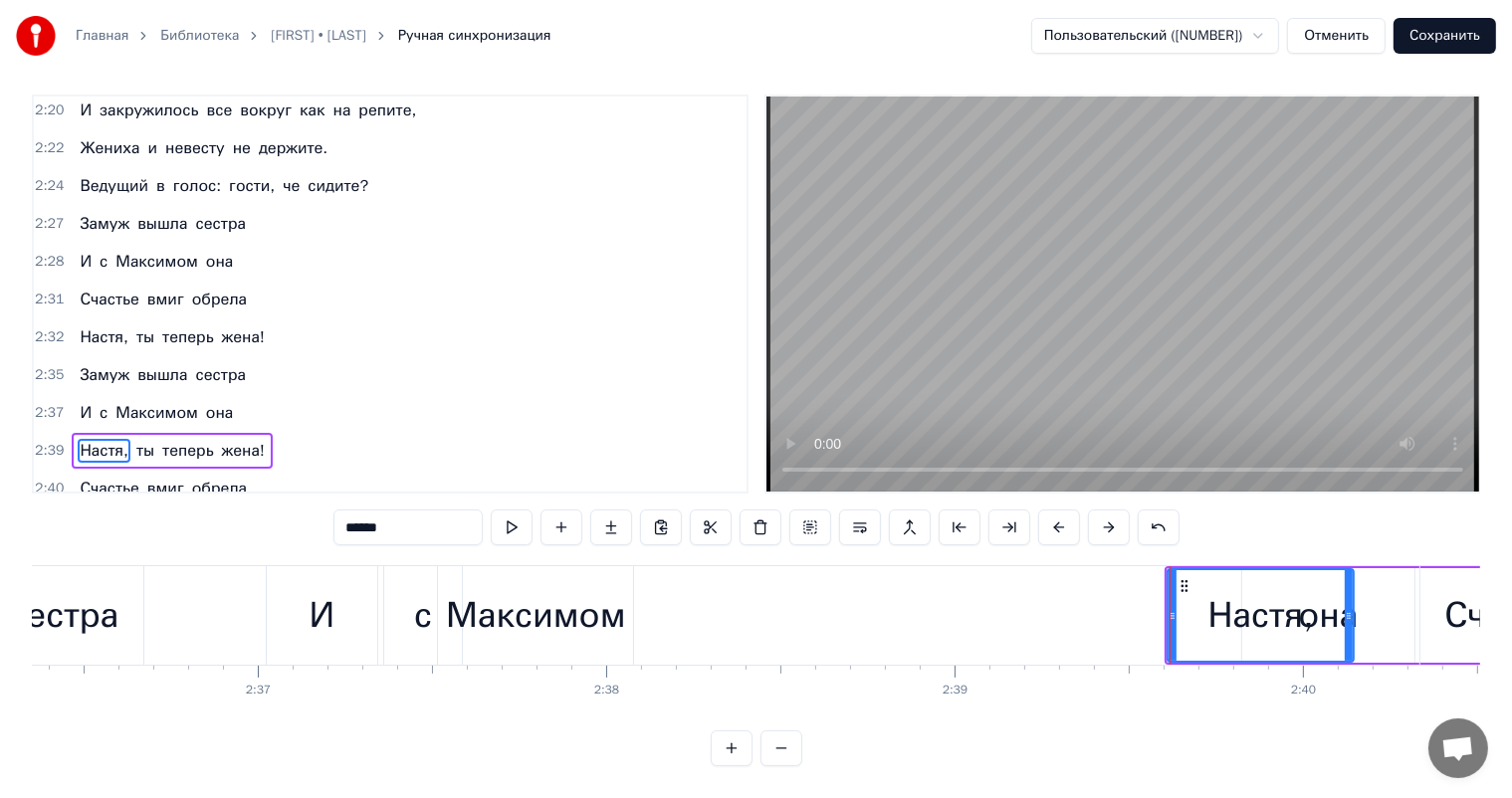 click at bounding box center (1109, 527) 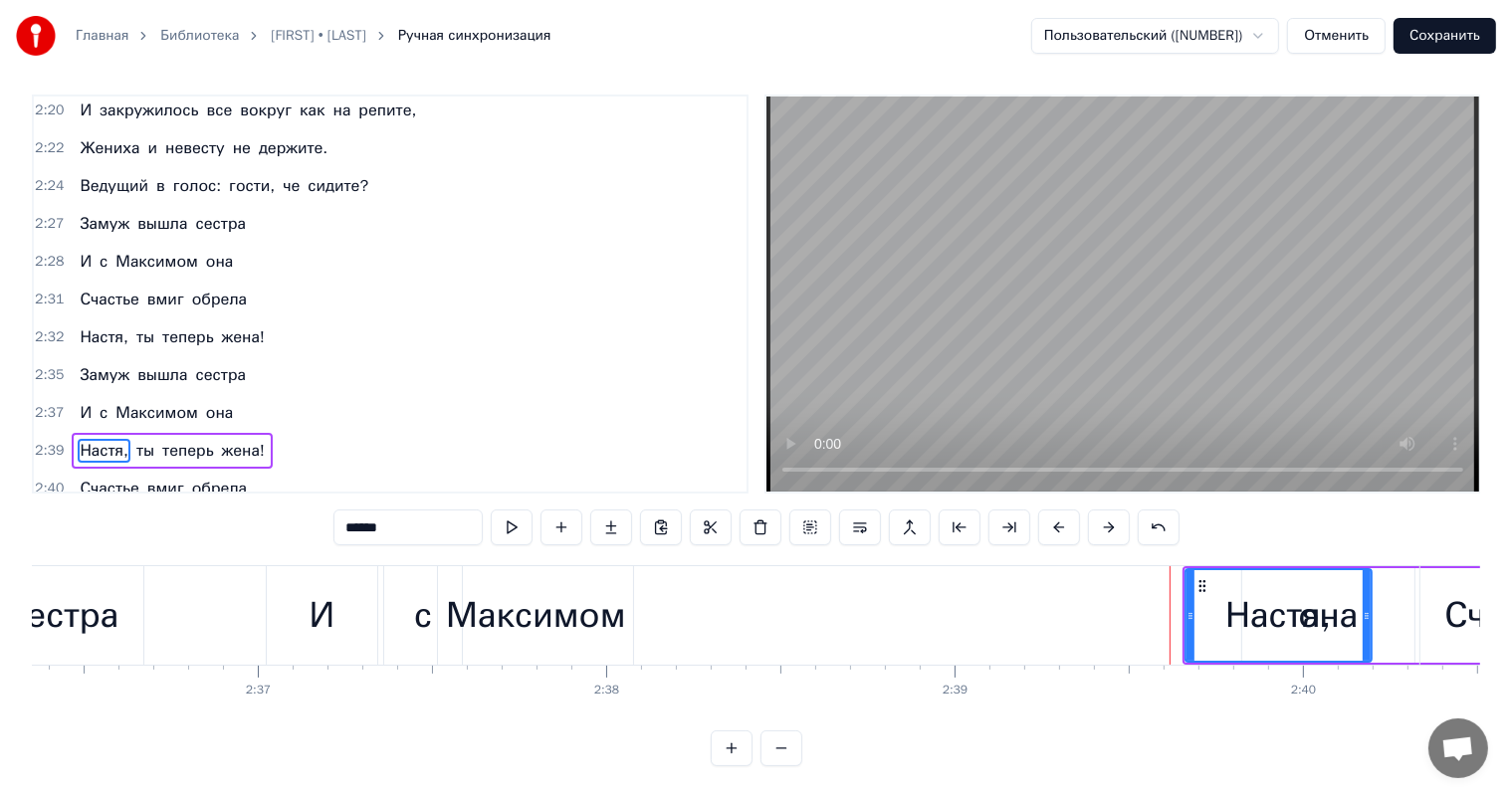 click at bounding box center (1109, 527) 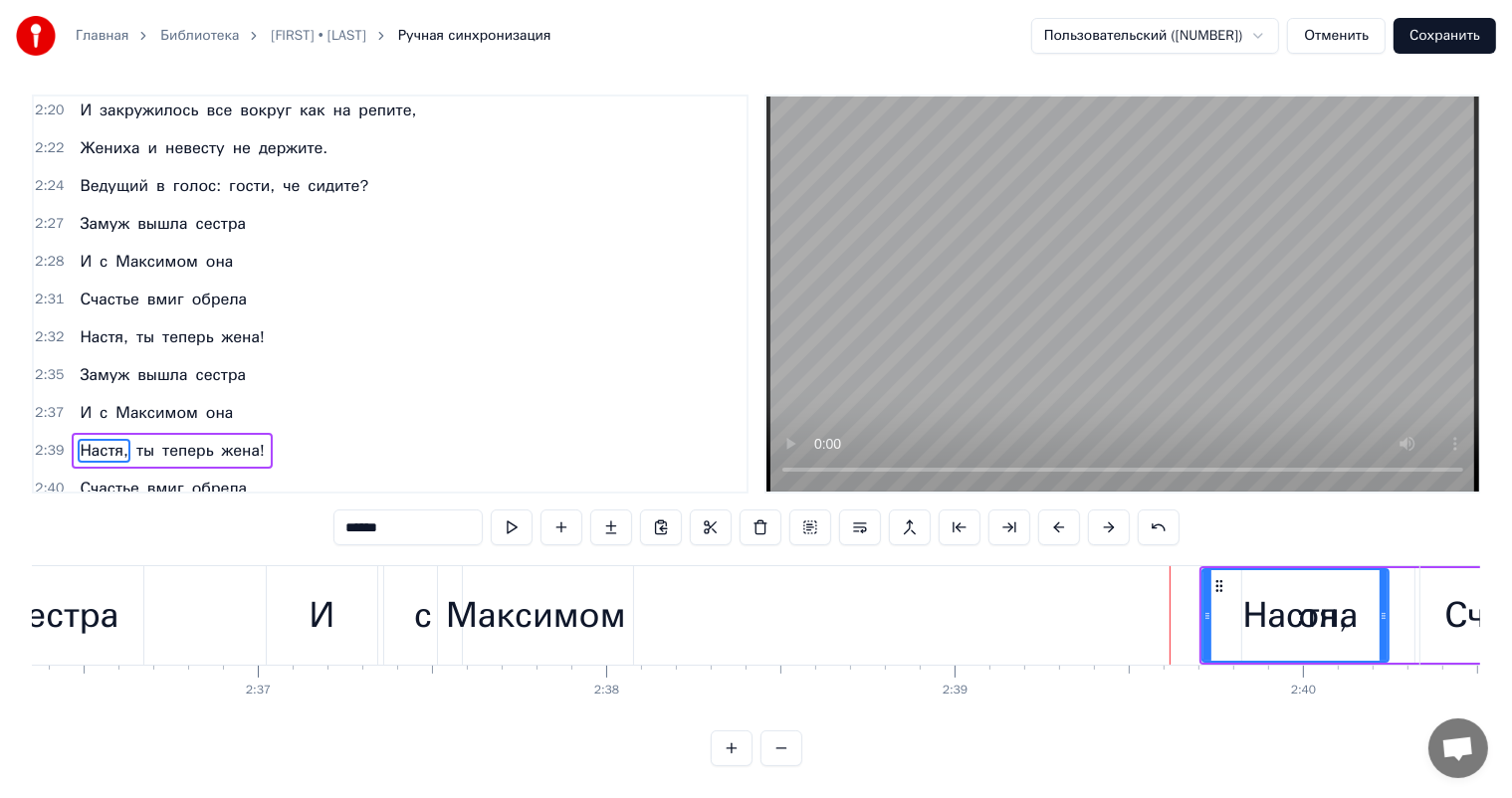 click at bounding box center [1109, 527] 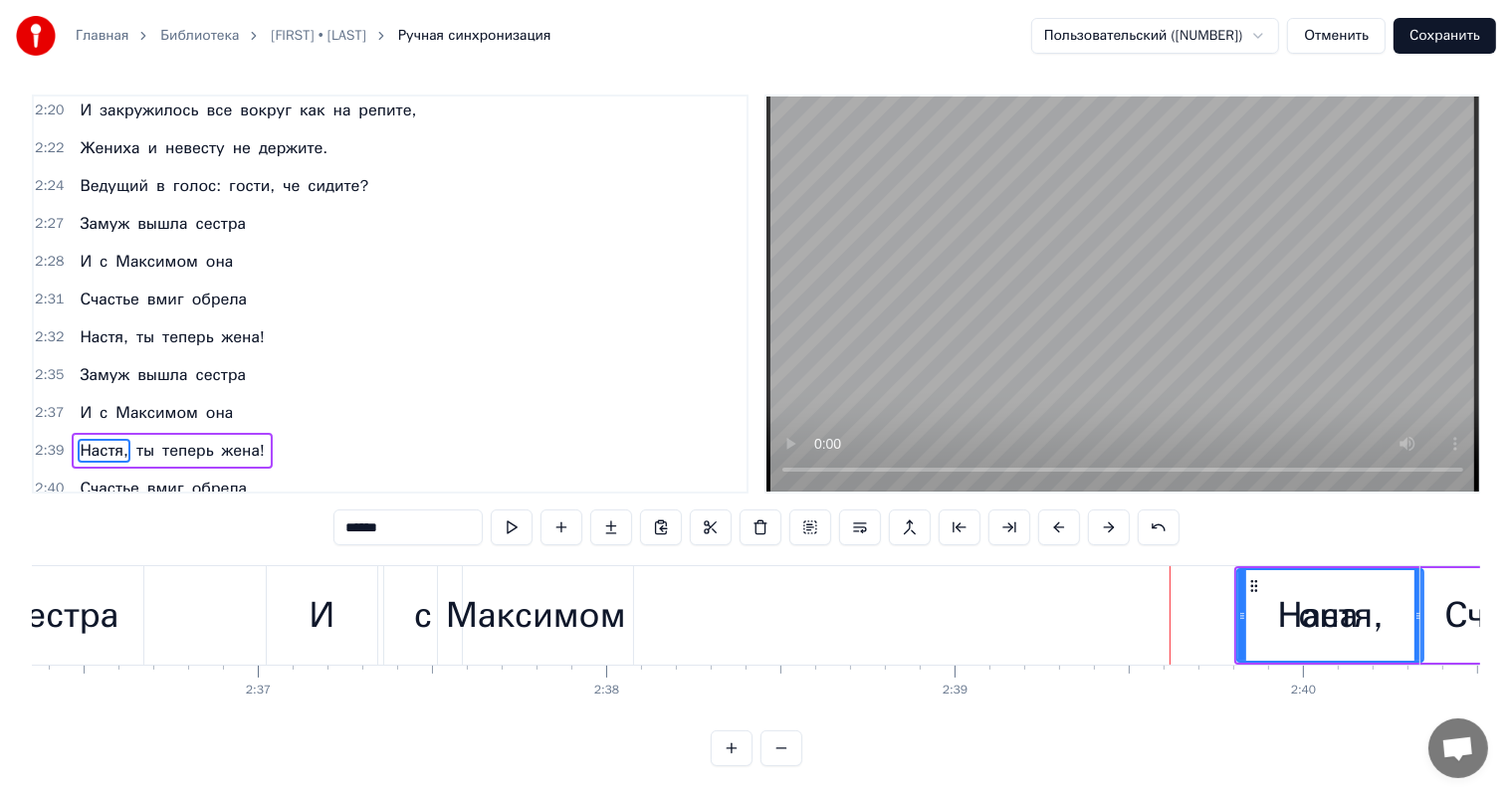 click at bounding box center [1109, 527] 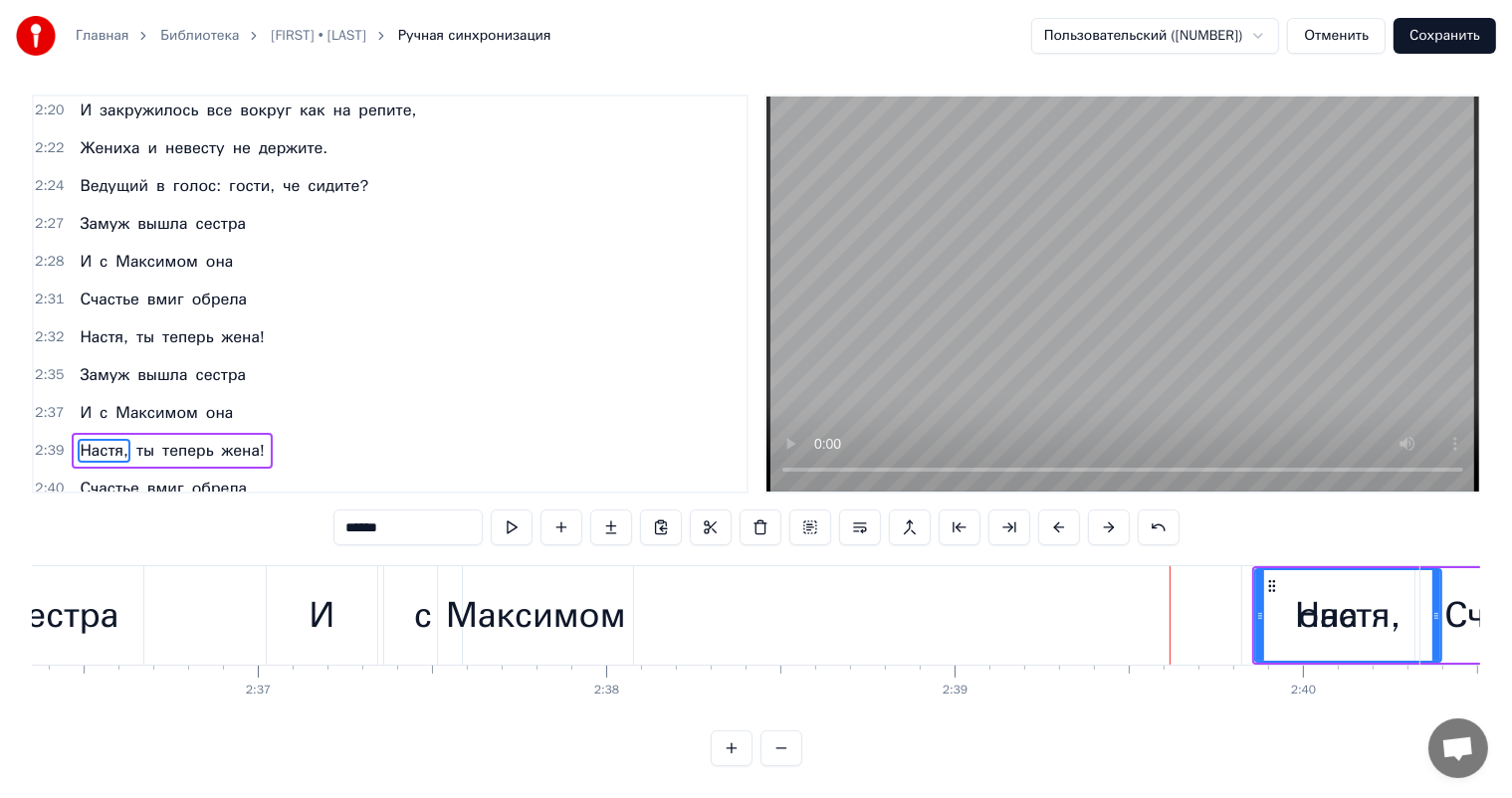 click at bounding box center [1109, 527] 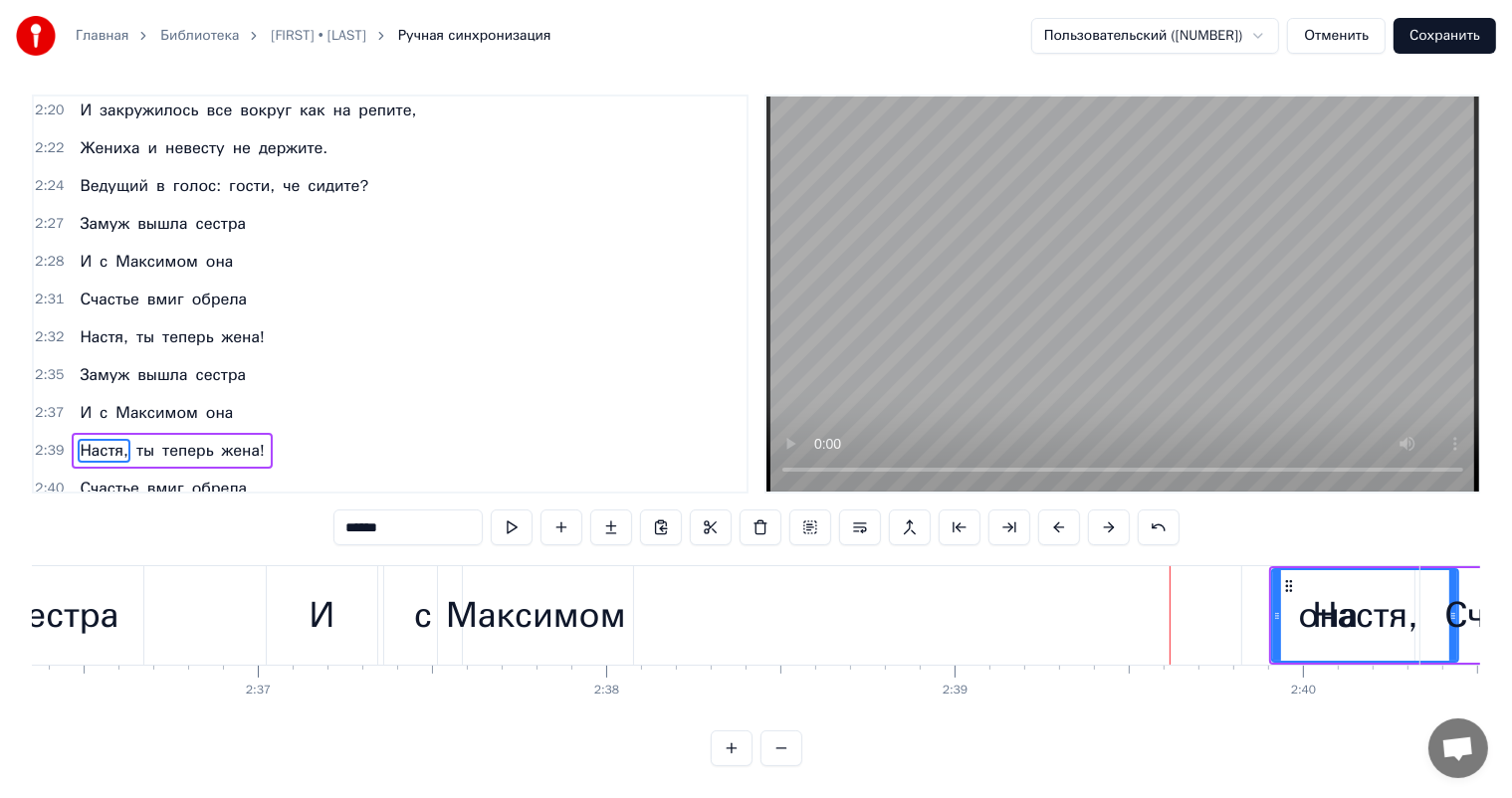 click at bounding box center (1109, 527) 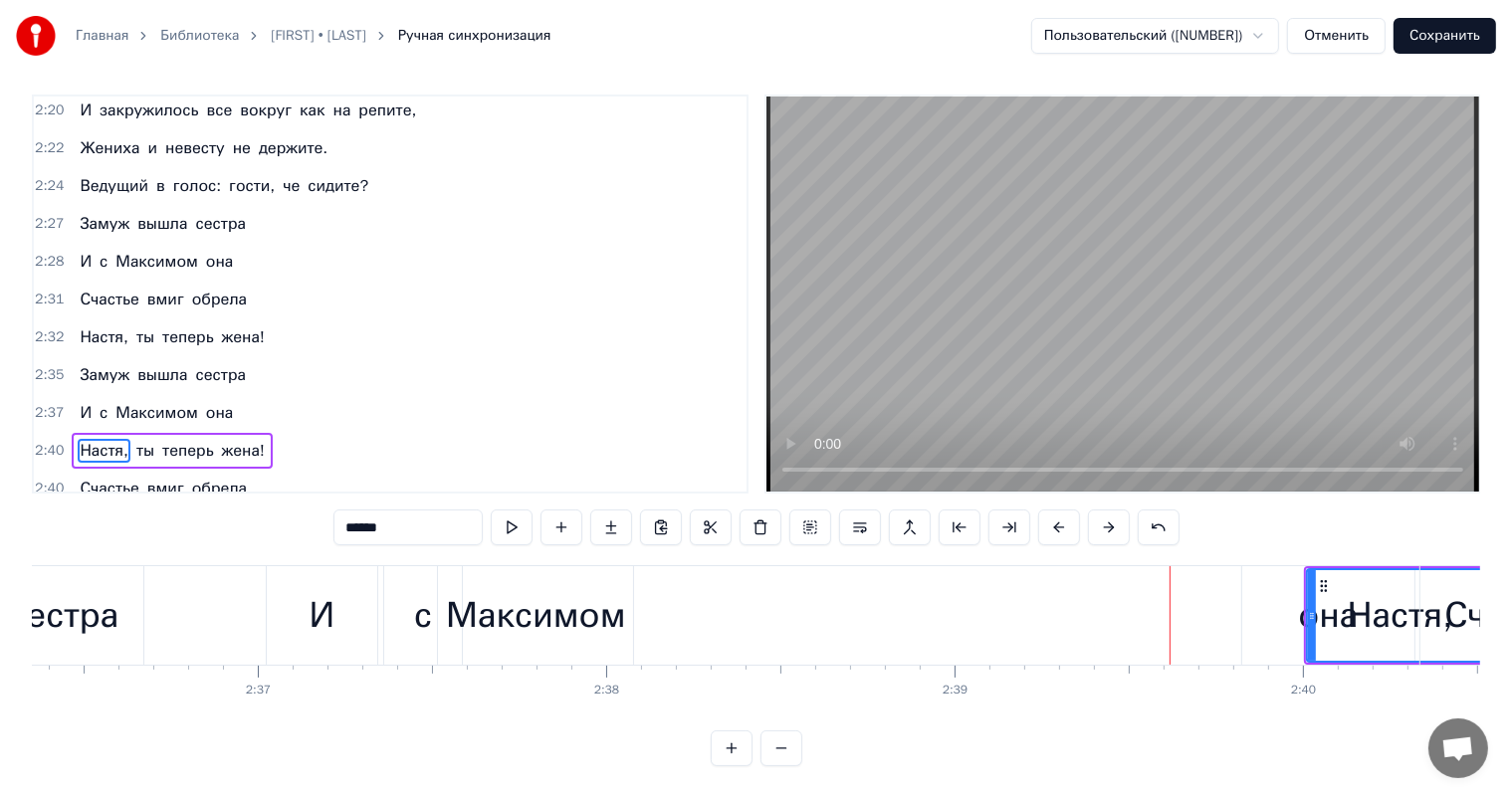 click at bounding box center [1109, 527] 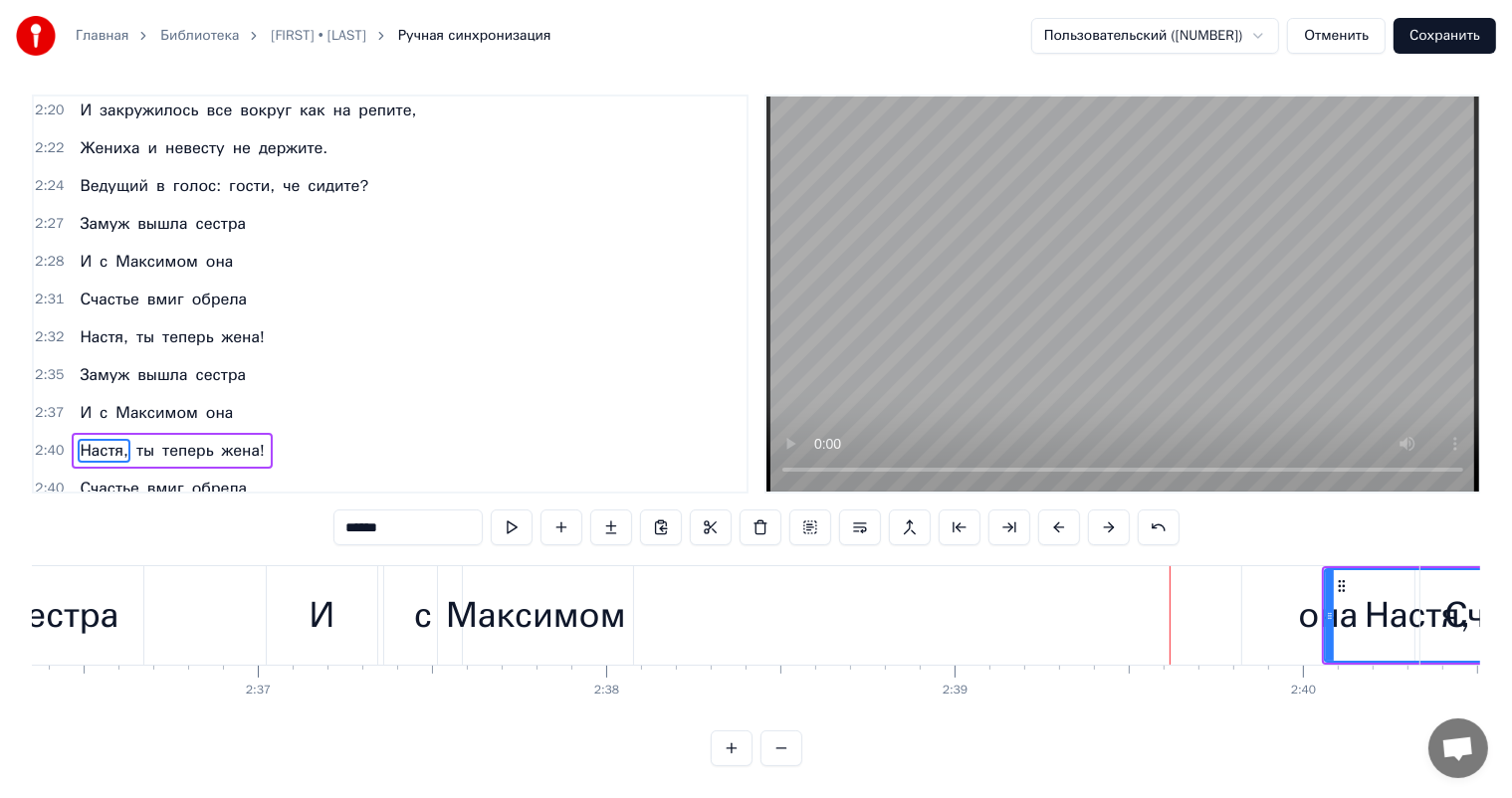 click at bounding box center (1109, 527) 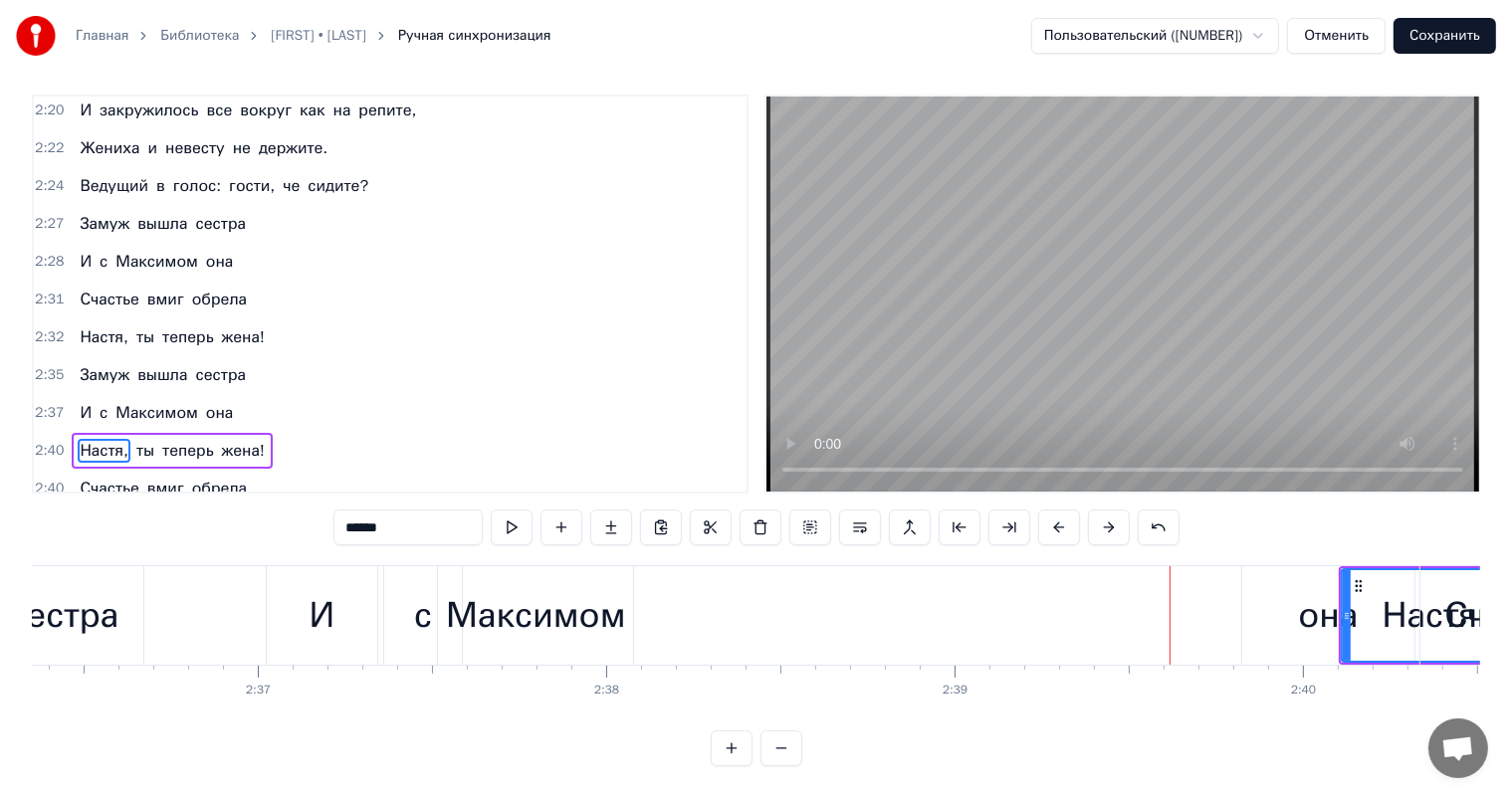 click at bounding box center [1109, 527] 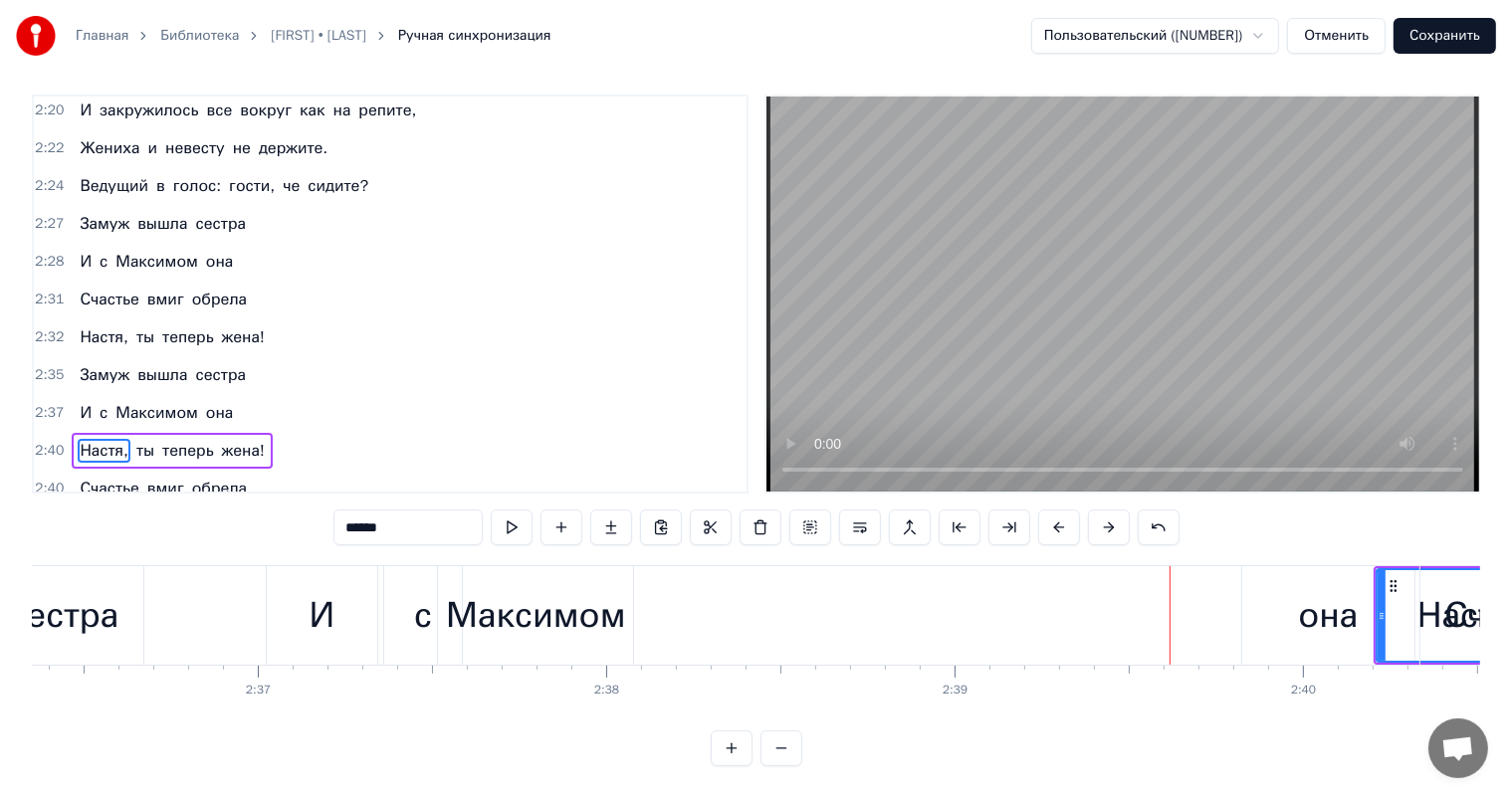 click at bounding box center [1109, 527] 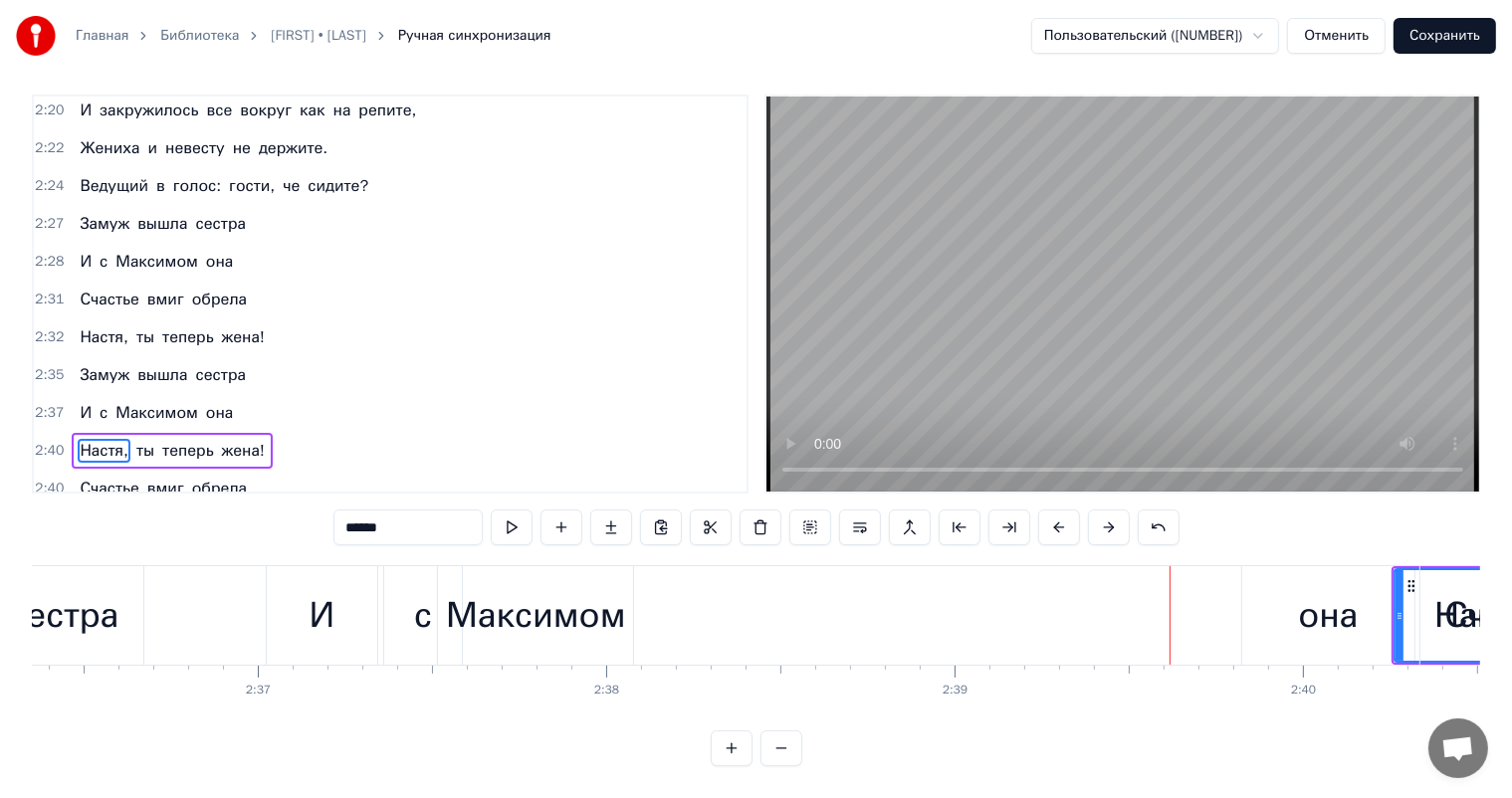 click at bounding box center [1109, 527] 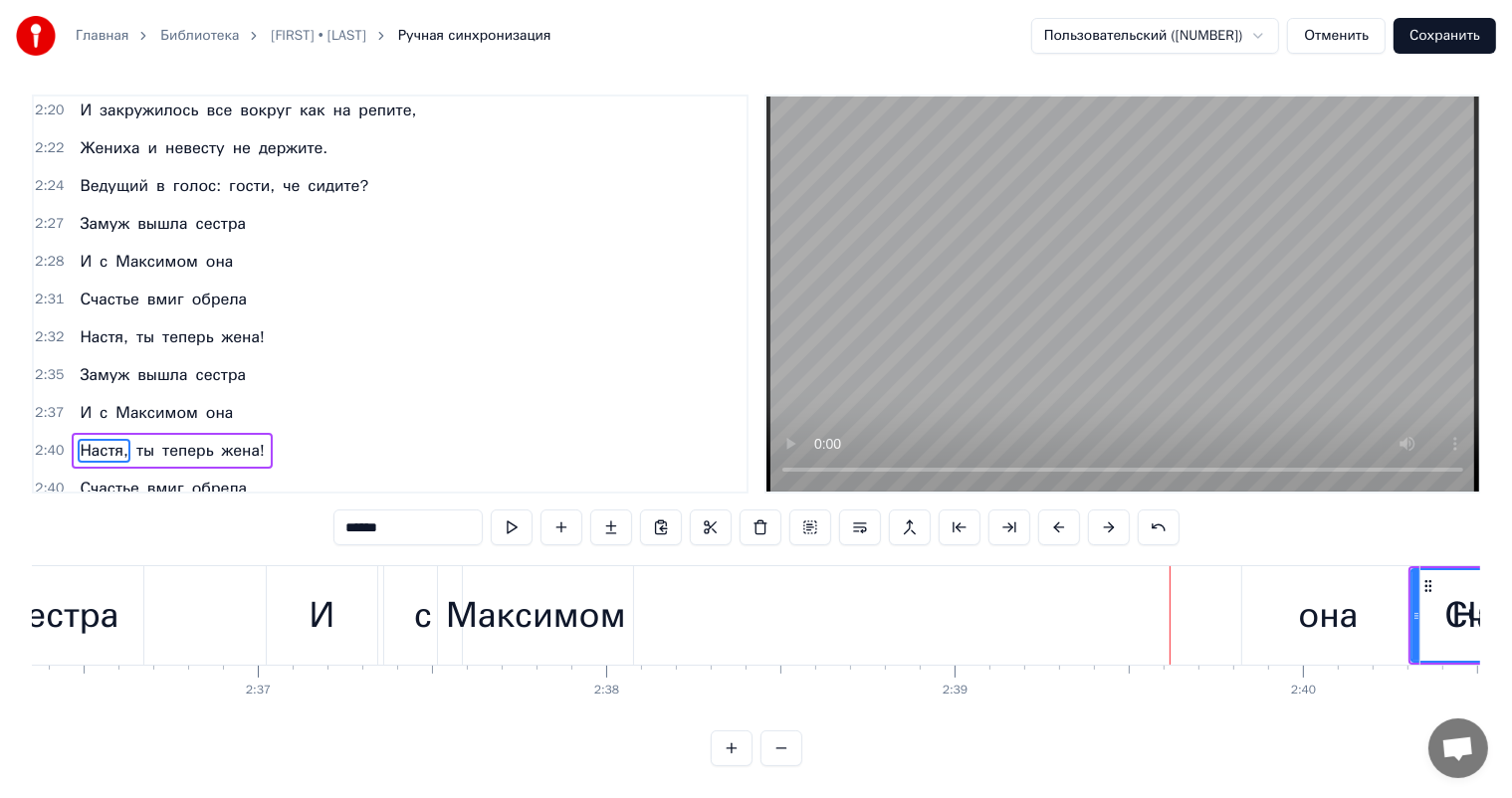 click at bounding box center (1109, 527) 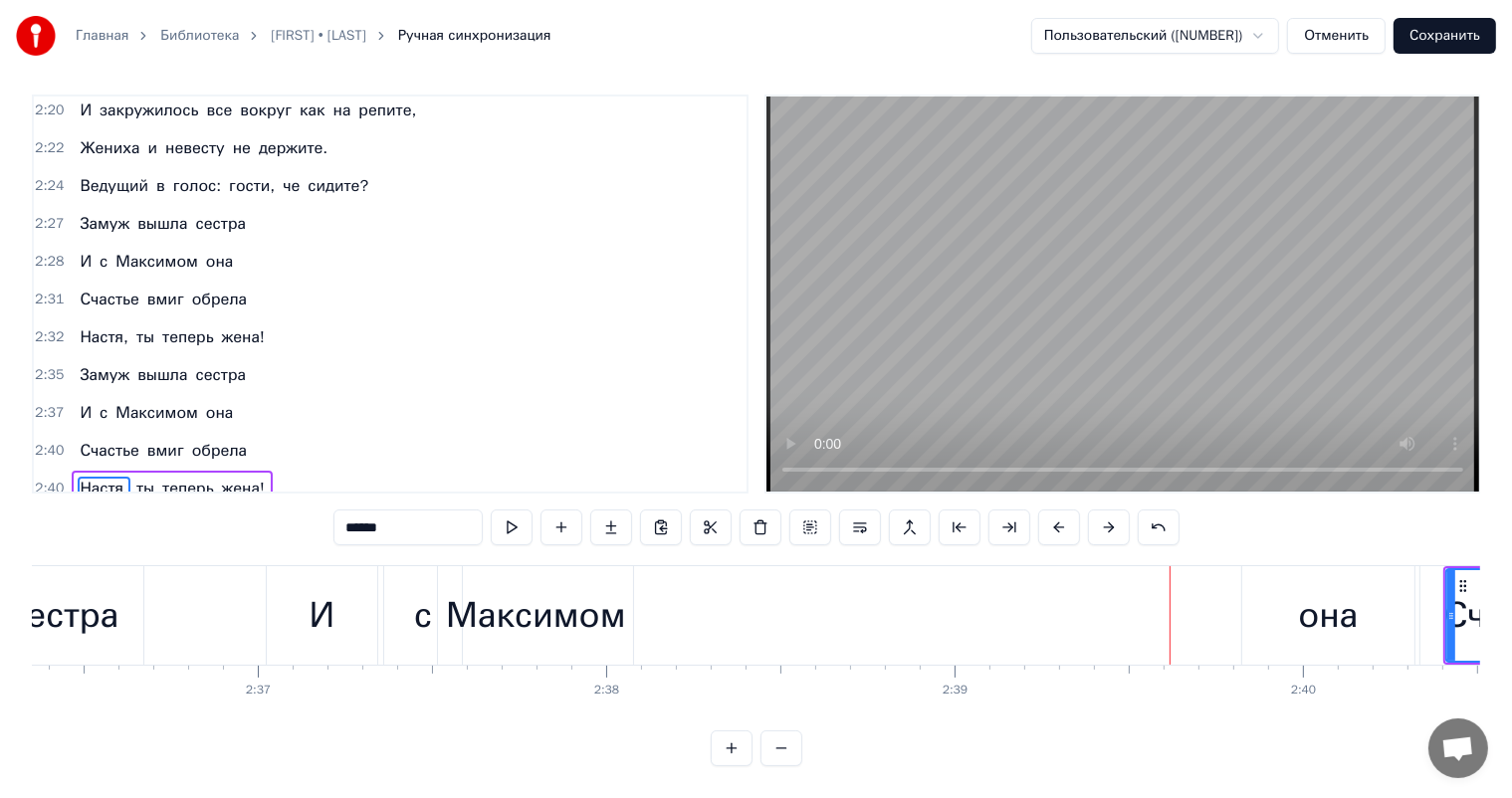 click at bounding box center (1109, 527) 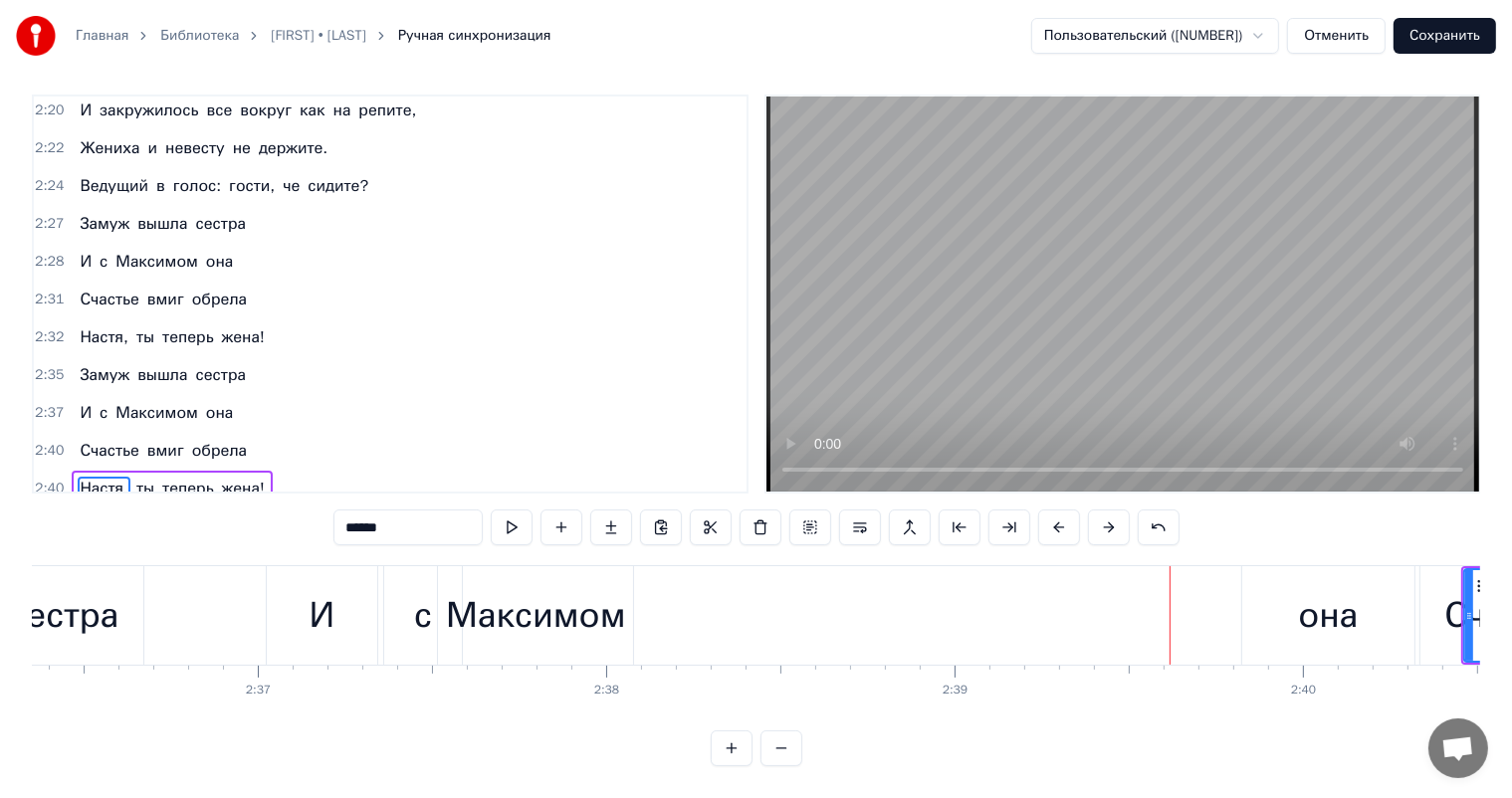 click at bounding box center [1109, 527] 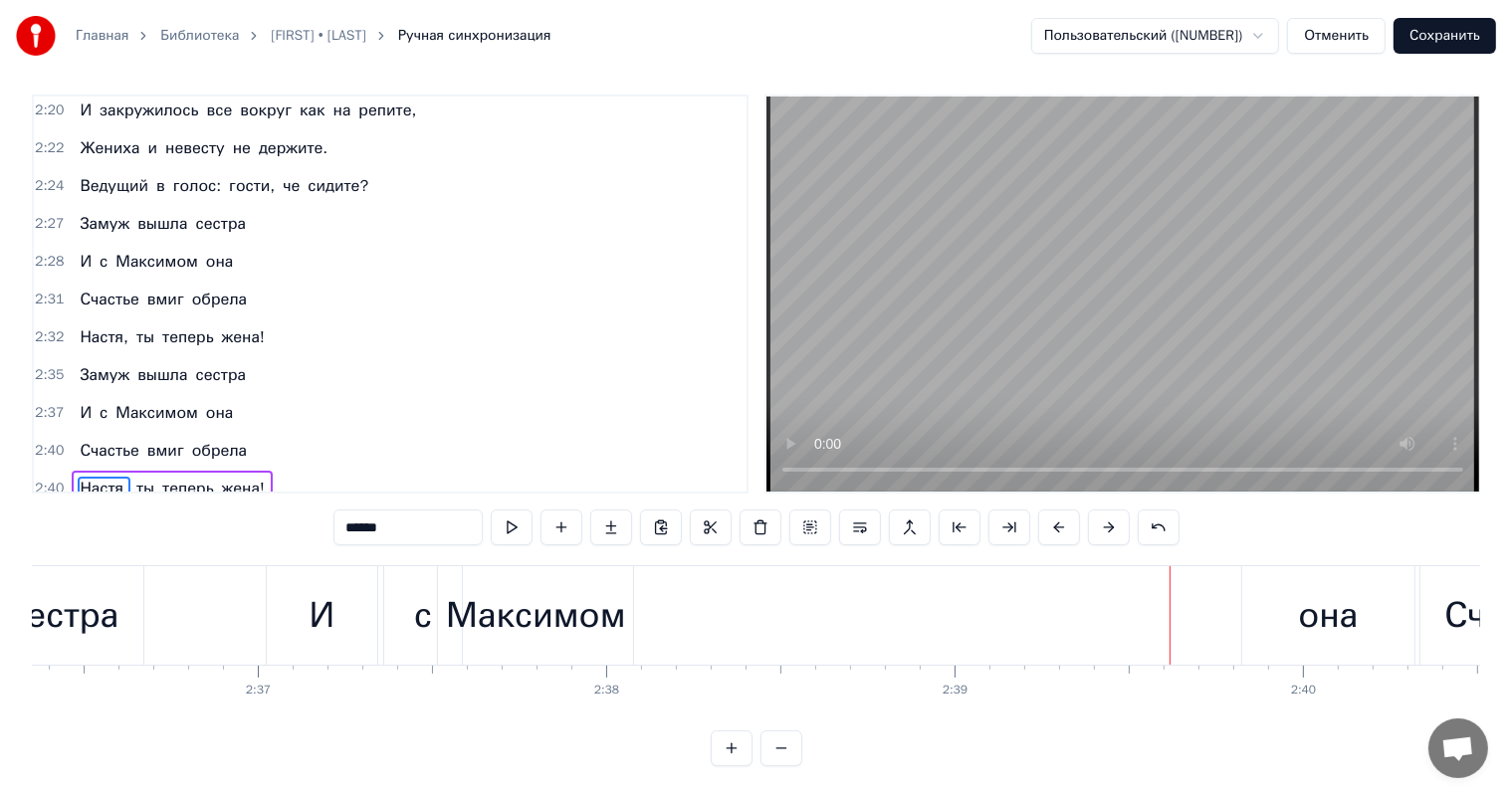 click at bounding box center [1109, 527] 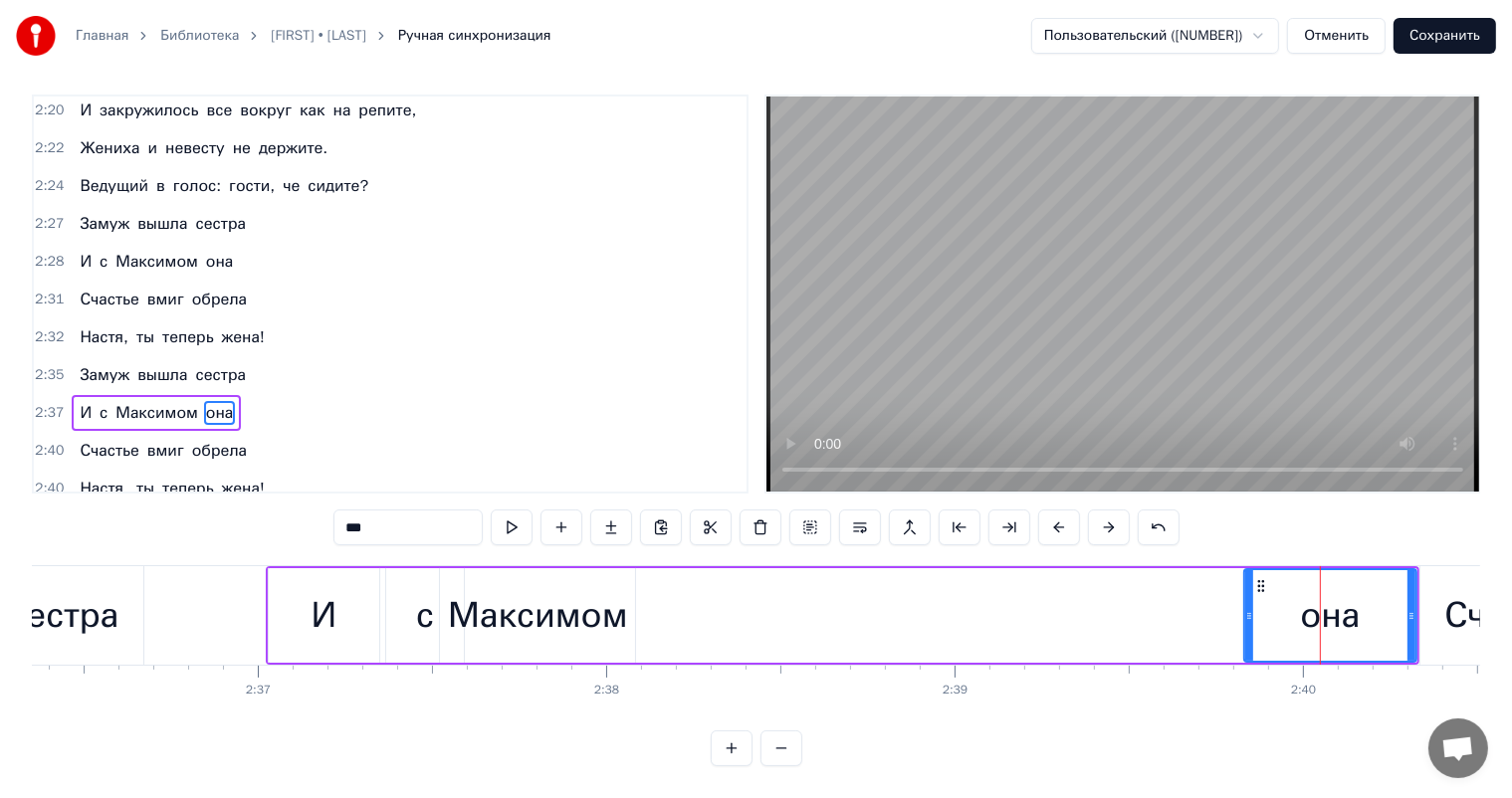 scroll, scrollTop: 0, scrollLeft: 0, axis: both 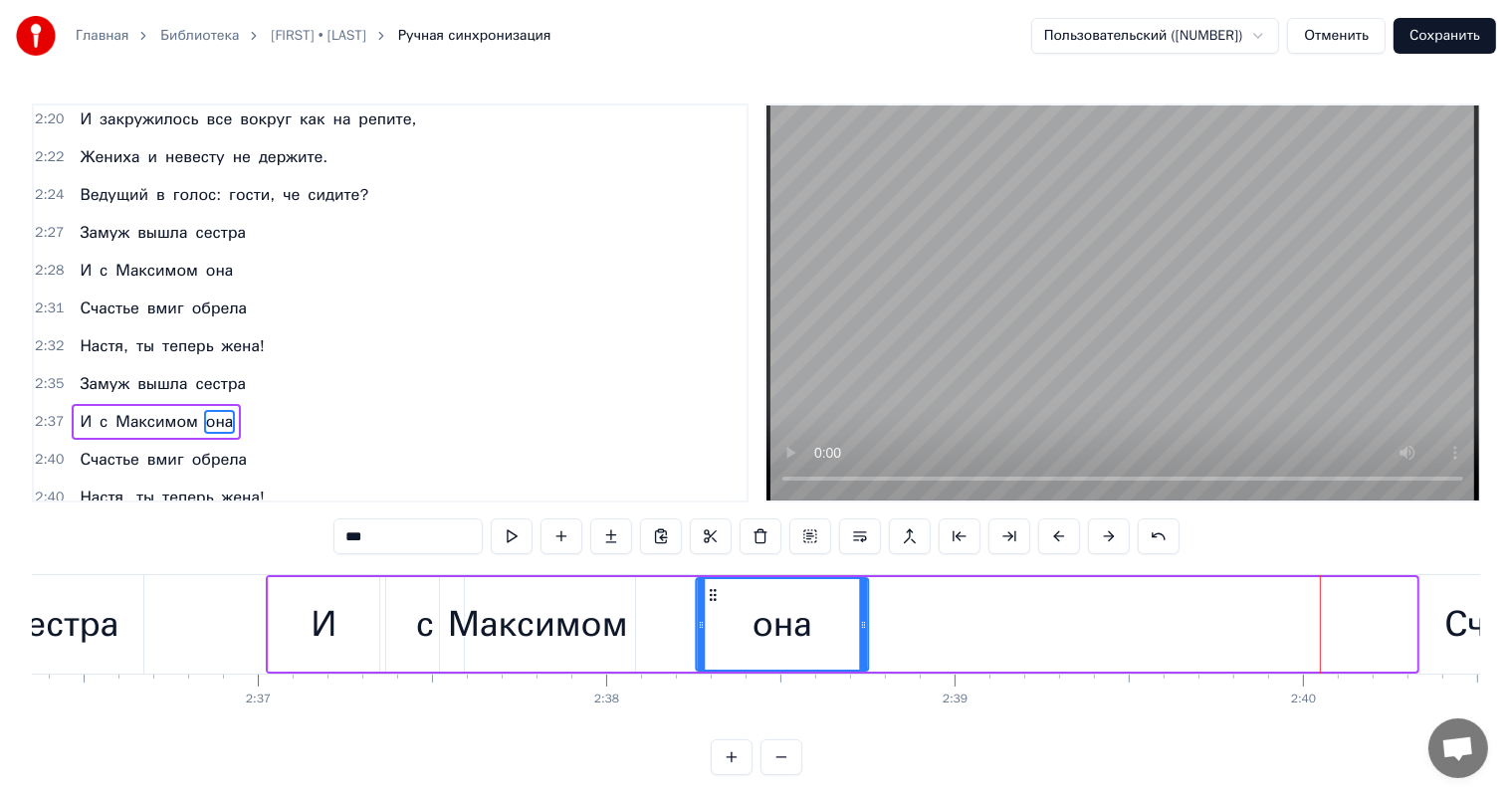 drag, startPoint x: 1258, startPoint y: 593, endPoint x: 710, endPoint y: 634, distance: 549.5316 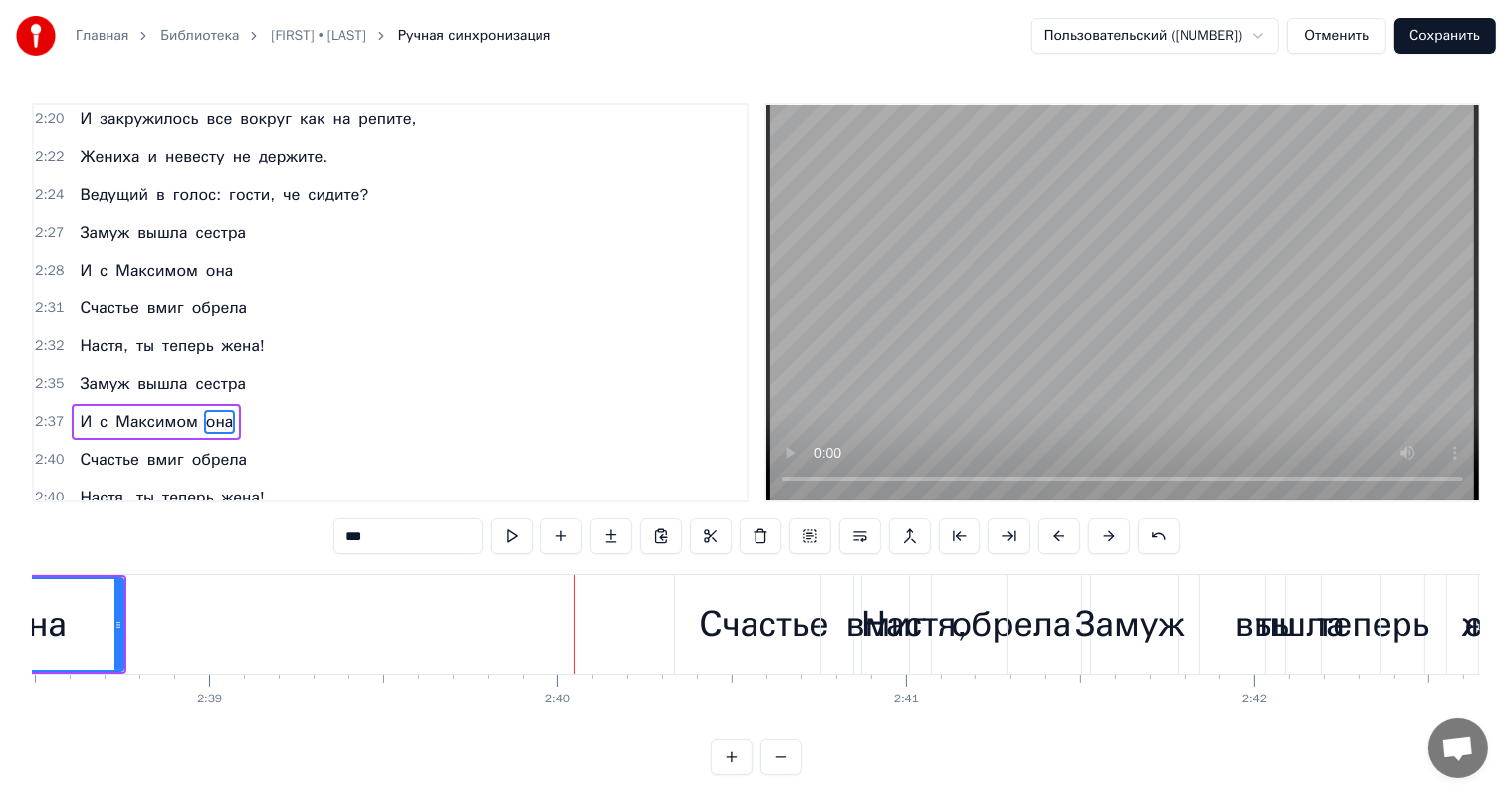 scroll, scrollTop: 0, scrollLeft: 55088, axis: horizontal 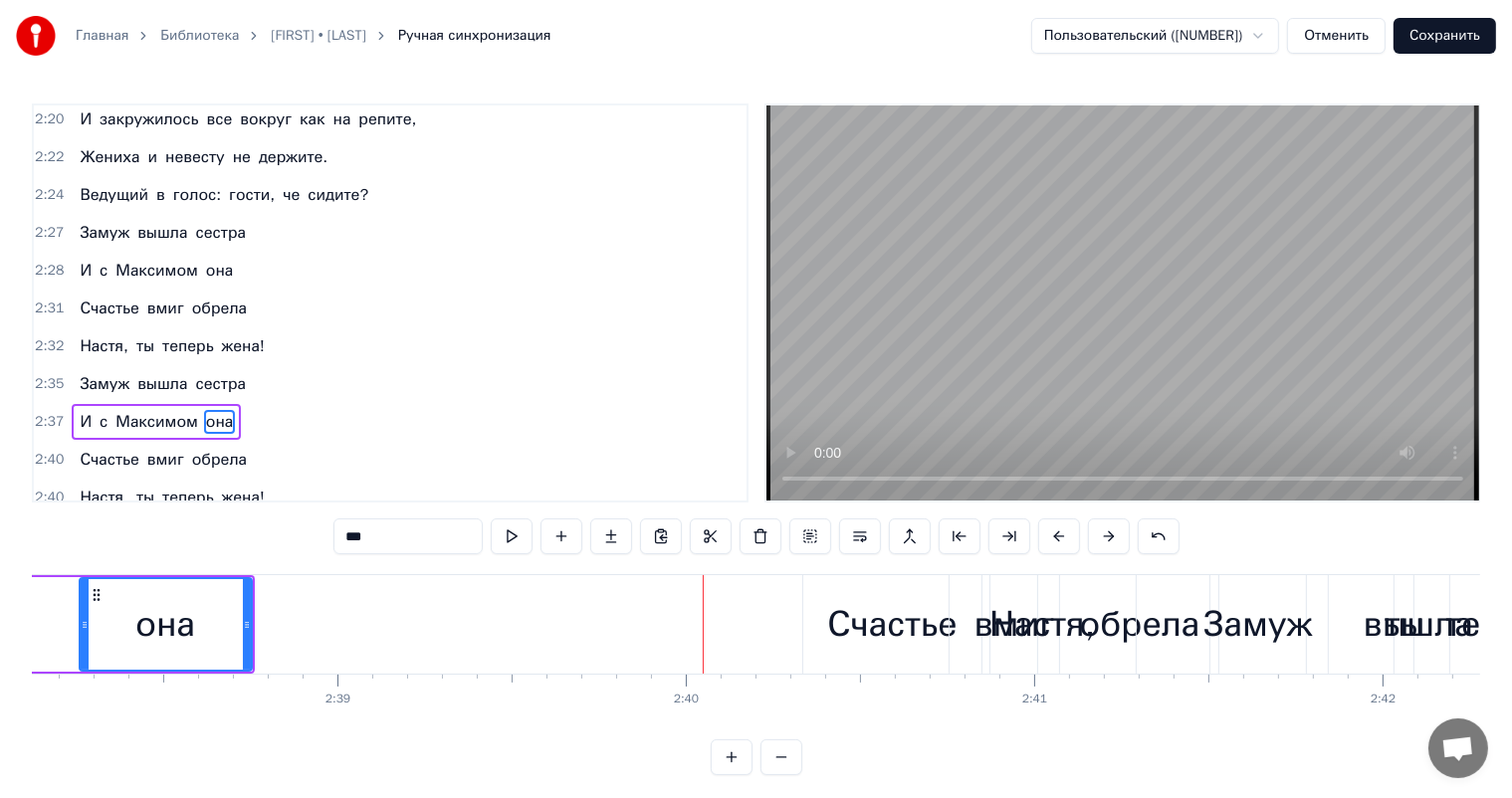click on "Счастье" at bounding box center [892, 624] 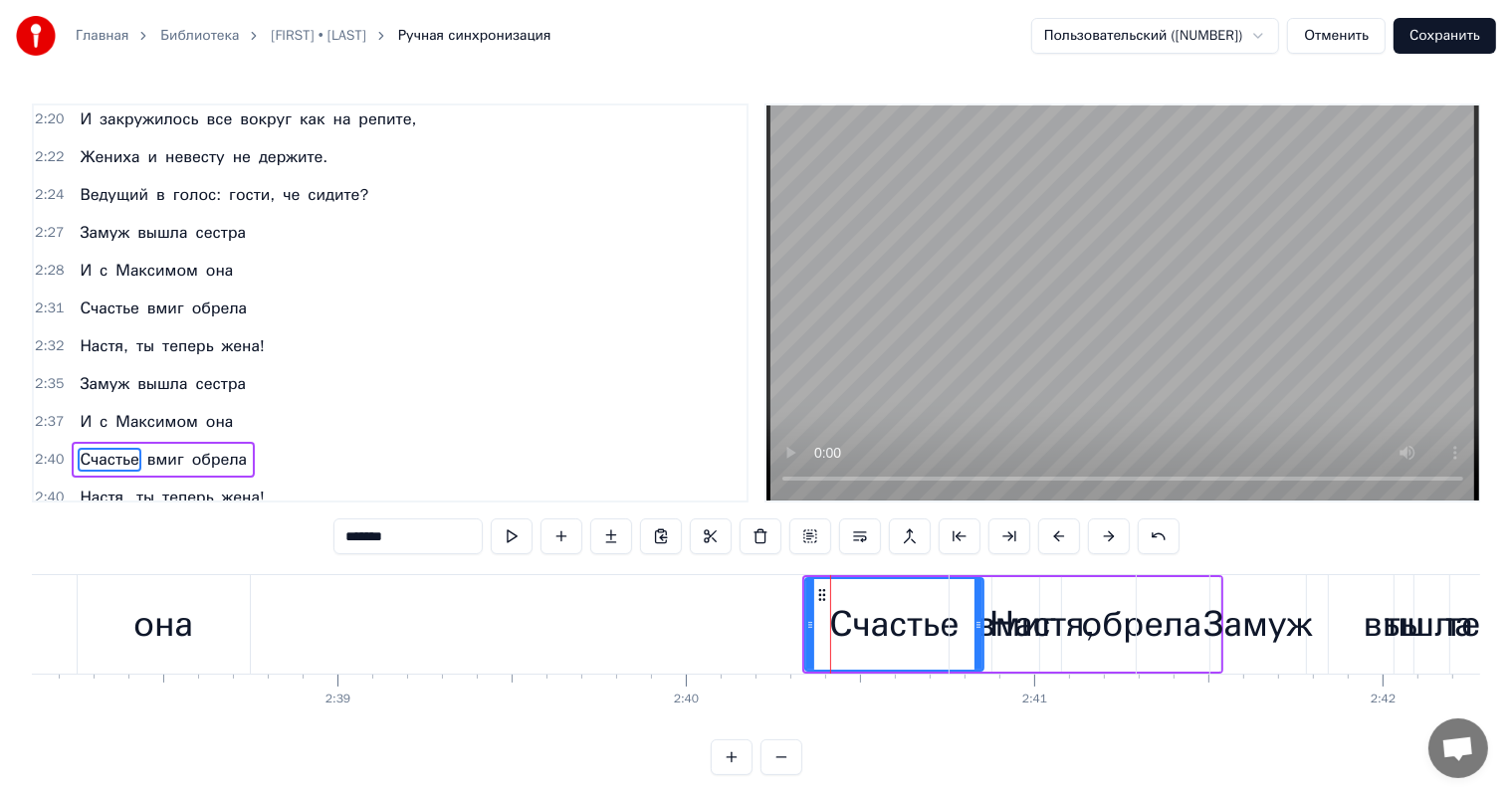 scroll, scrollTop: 9, scrollLeft: 0, axis: vertical 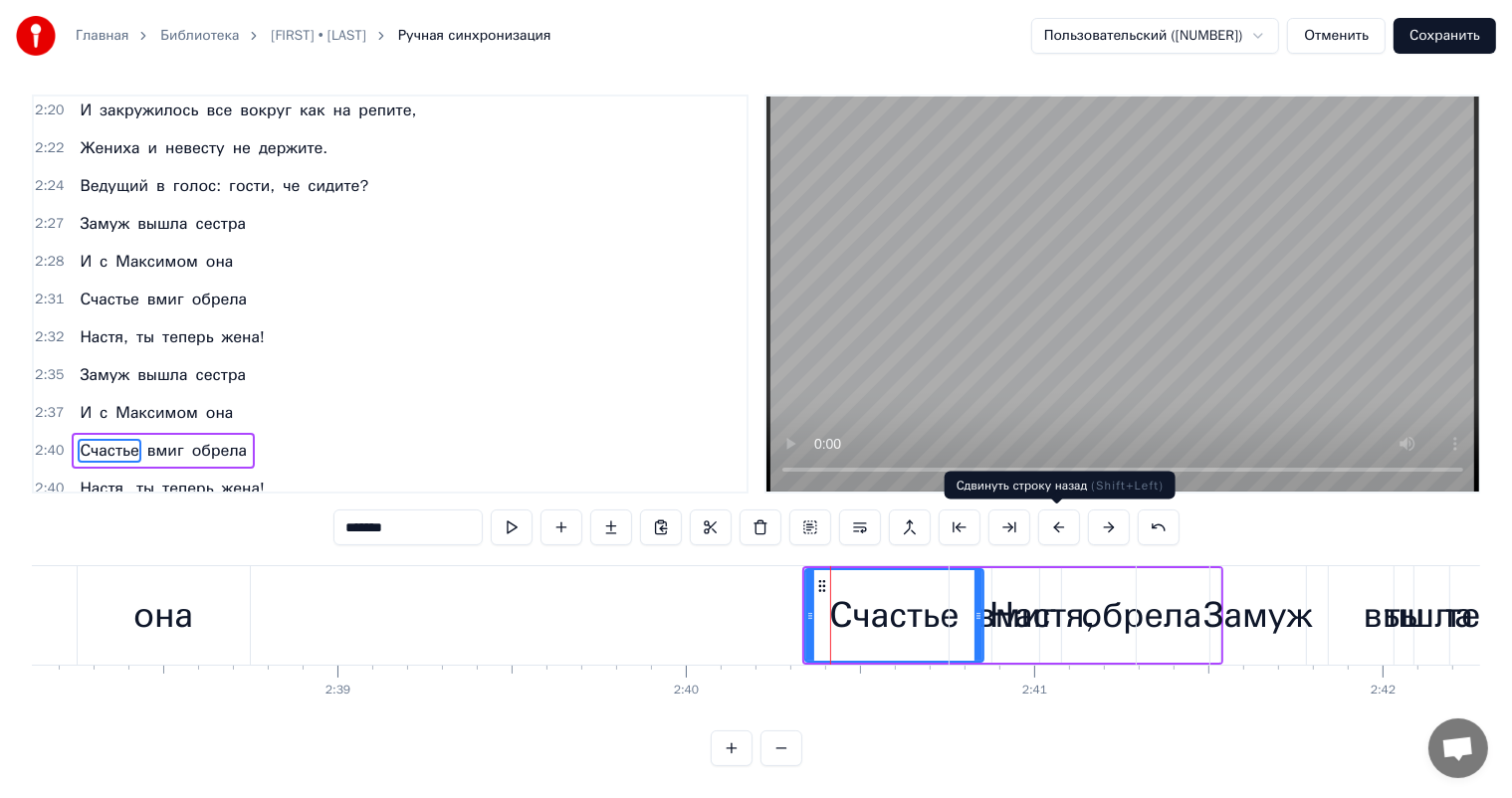 click at bounding box center (1059, 527) 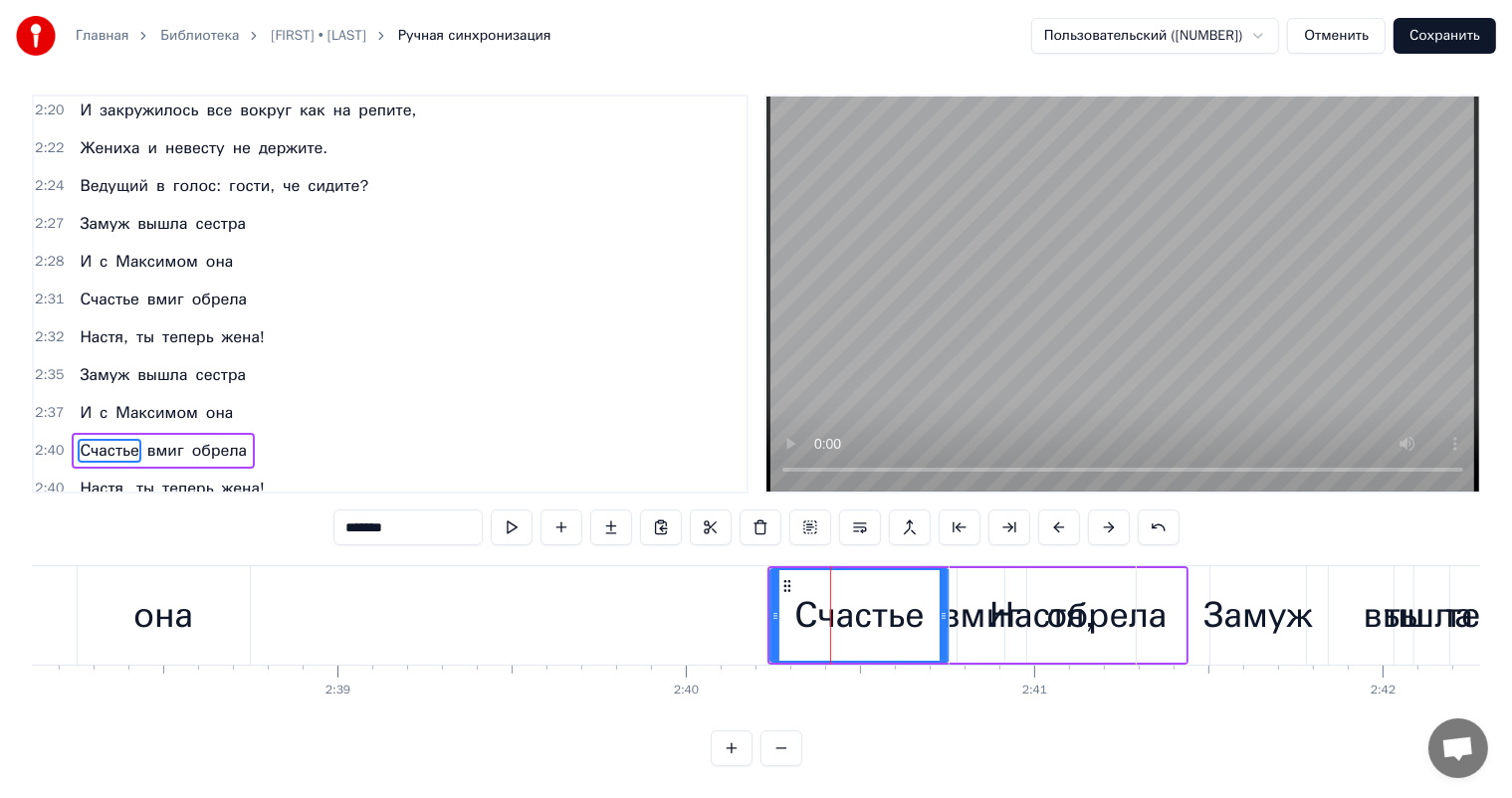 click at bounding box center [1059, 527] 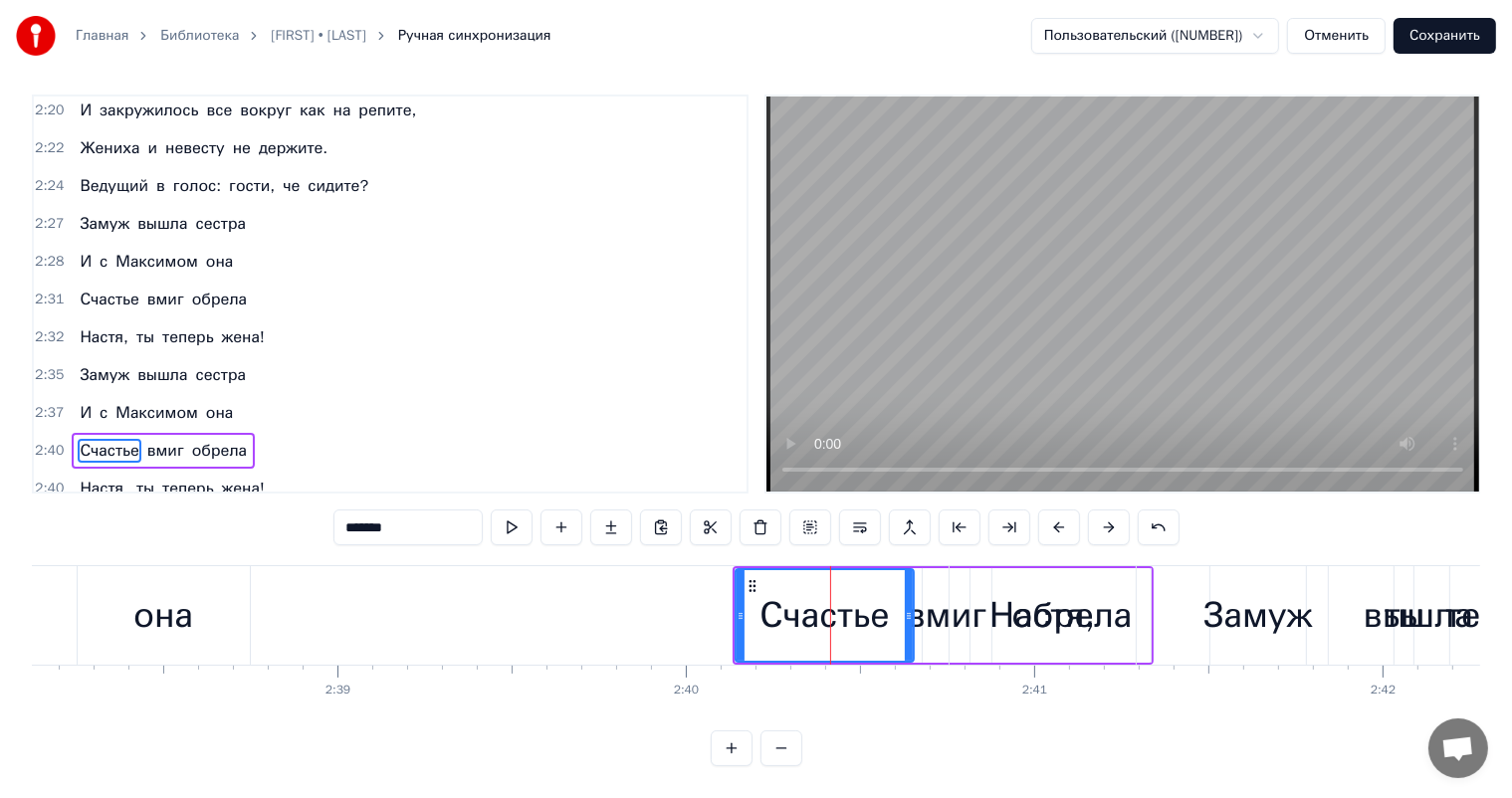click at bounding box center (1059, 527) 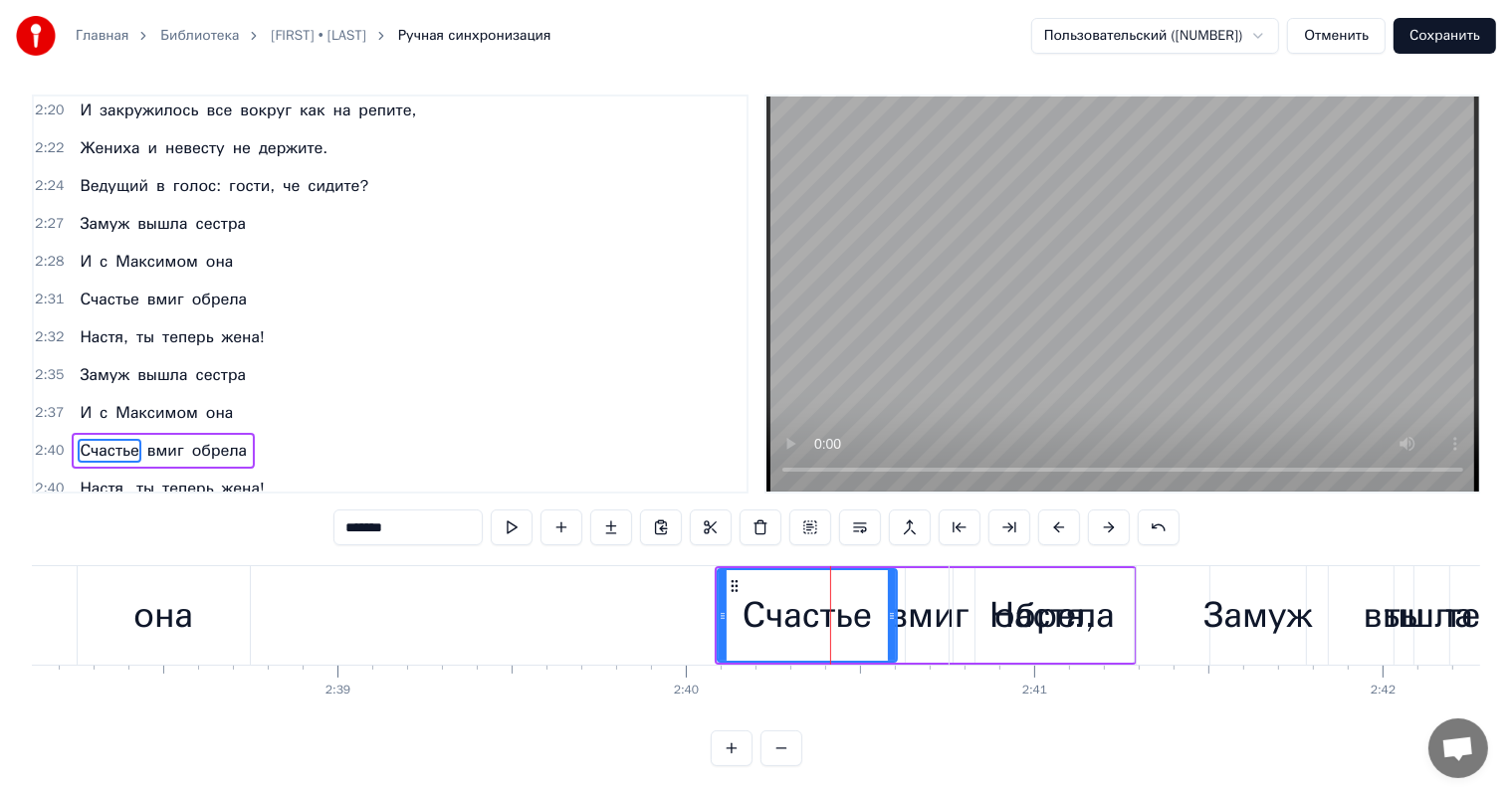 click at bounding box center [1059, 527] 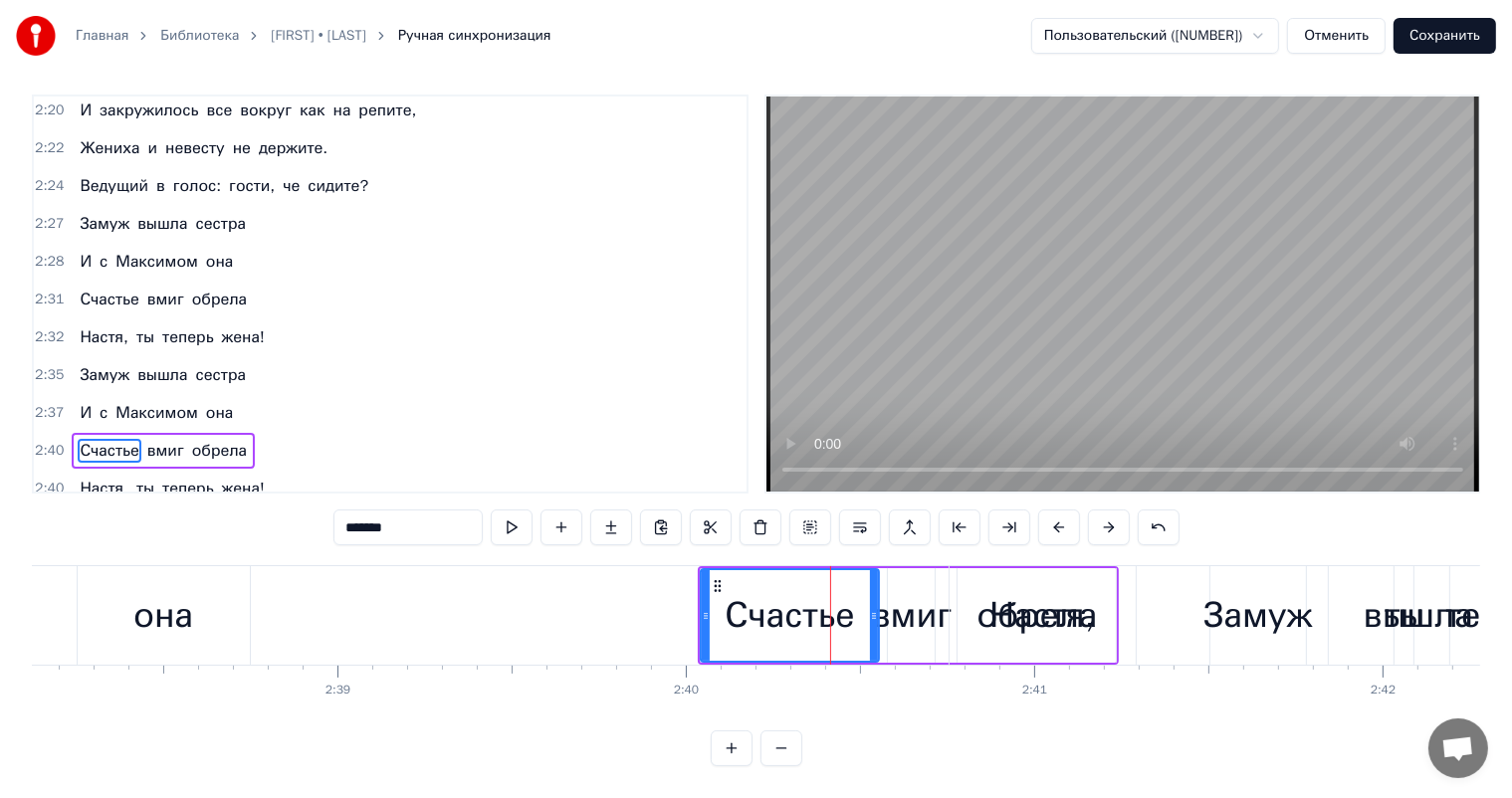 click at bounding box center [1059, 527] 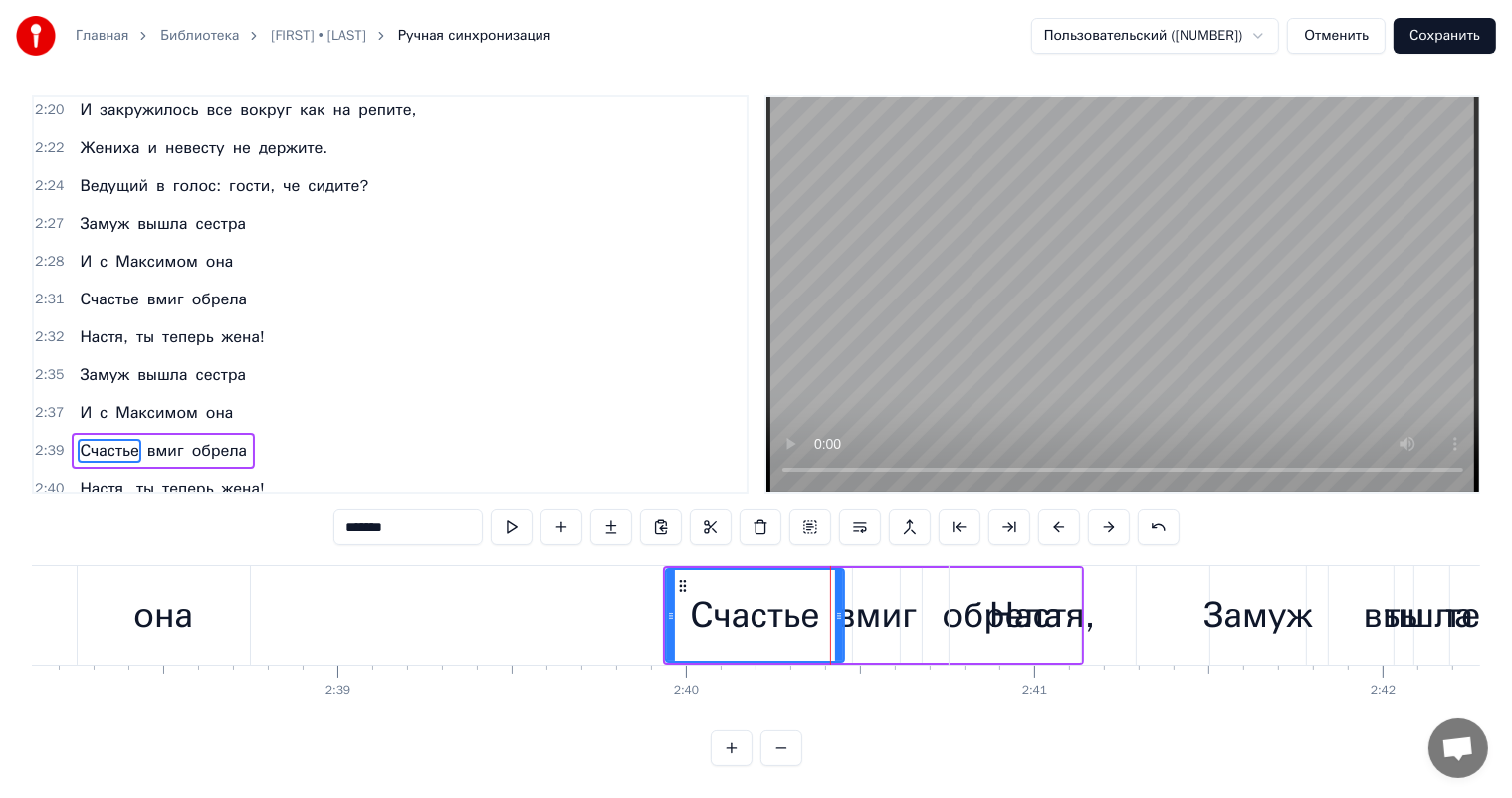 click at bounding box center [1059, 527] 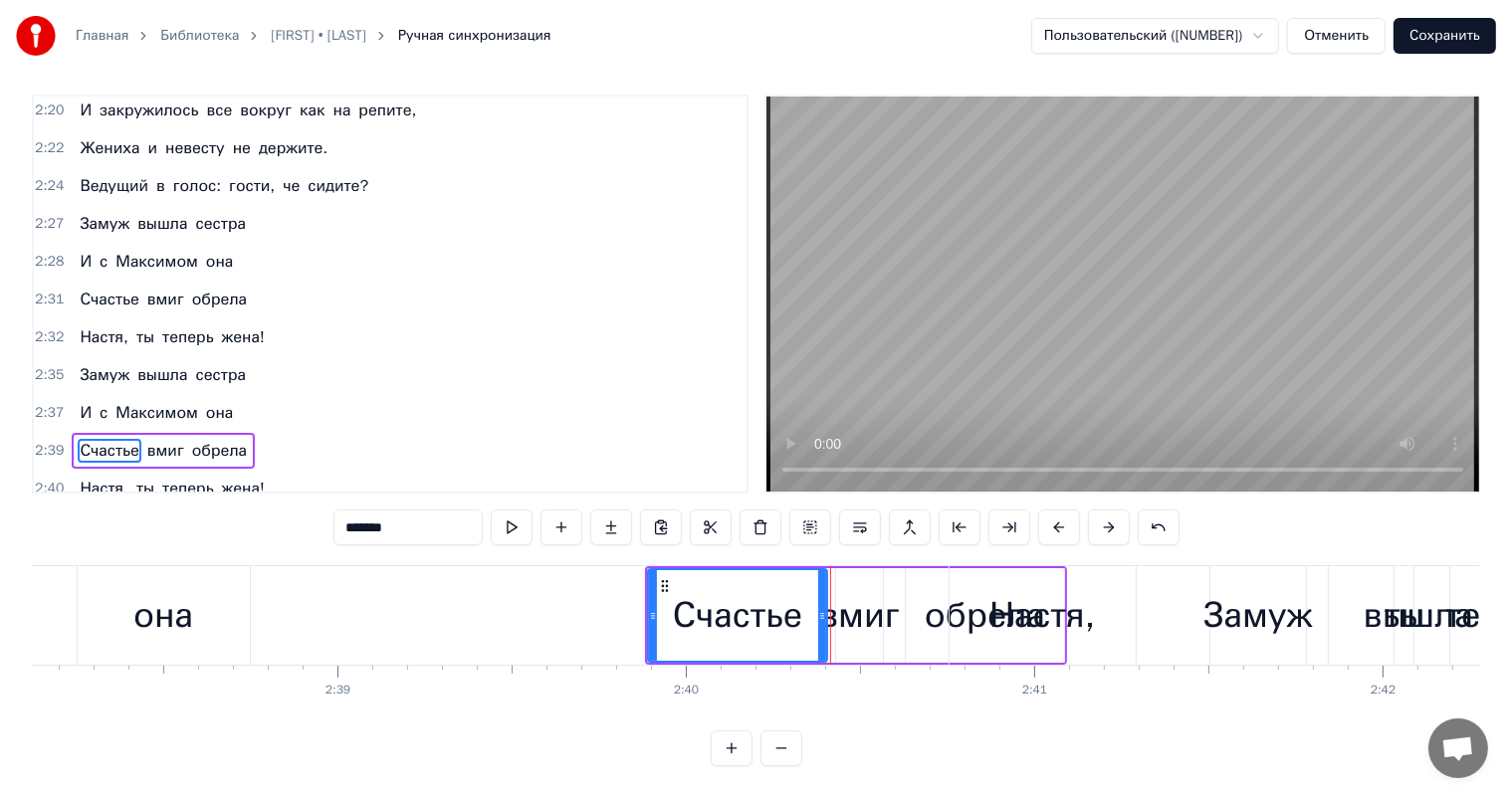 click at bounding box center (1059, 527) 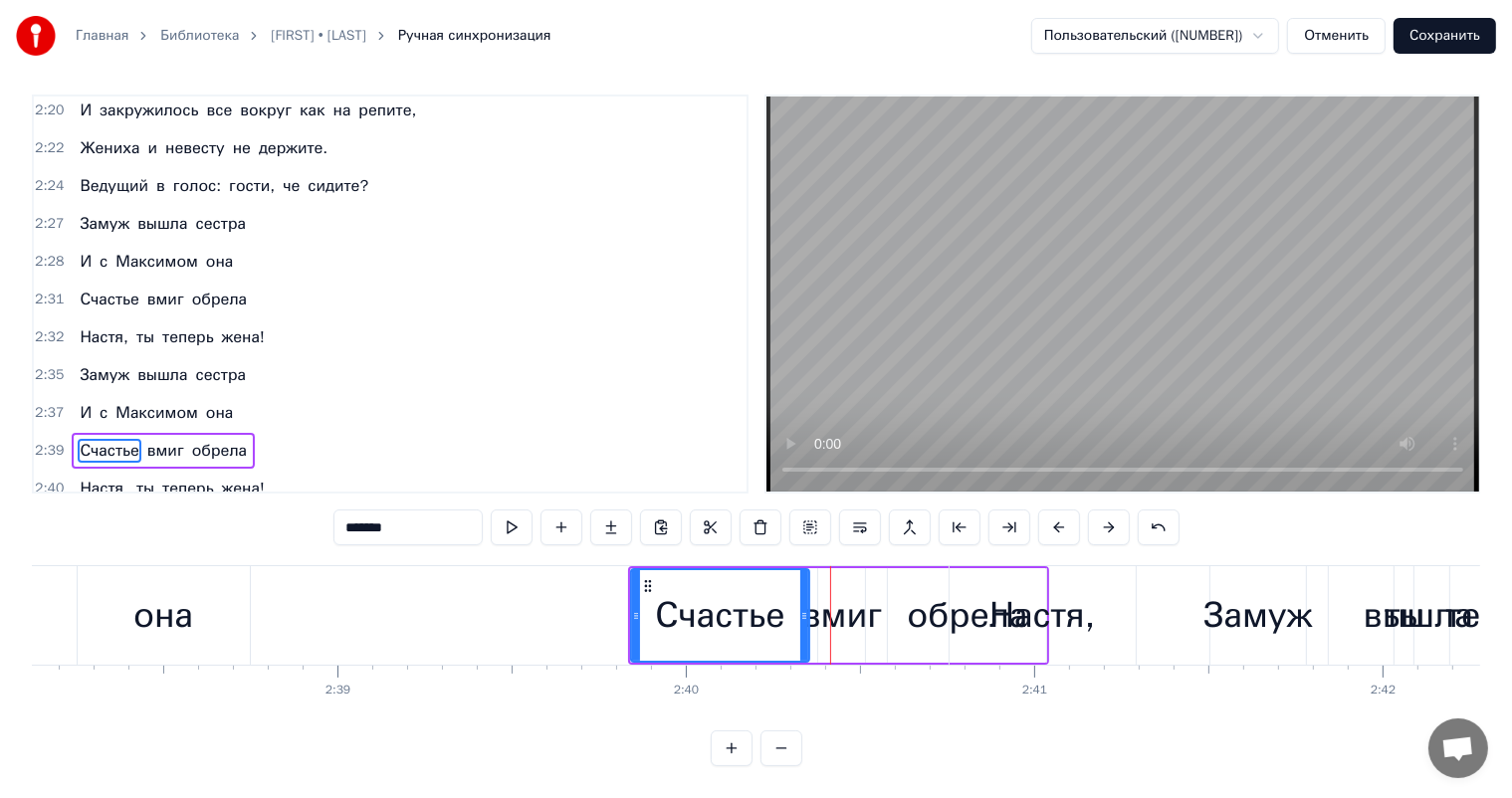 click at bounding box center [1059, 527] 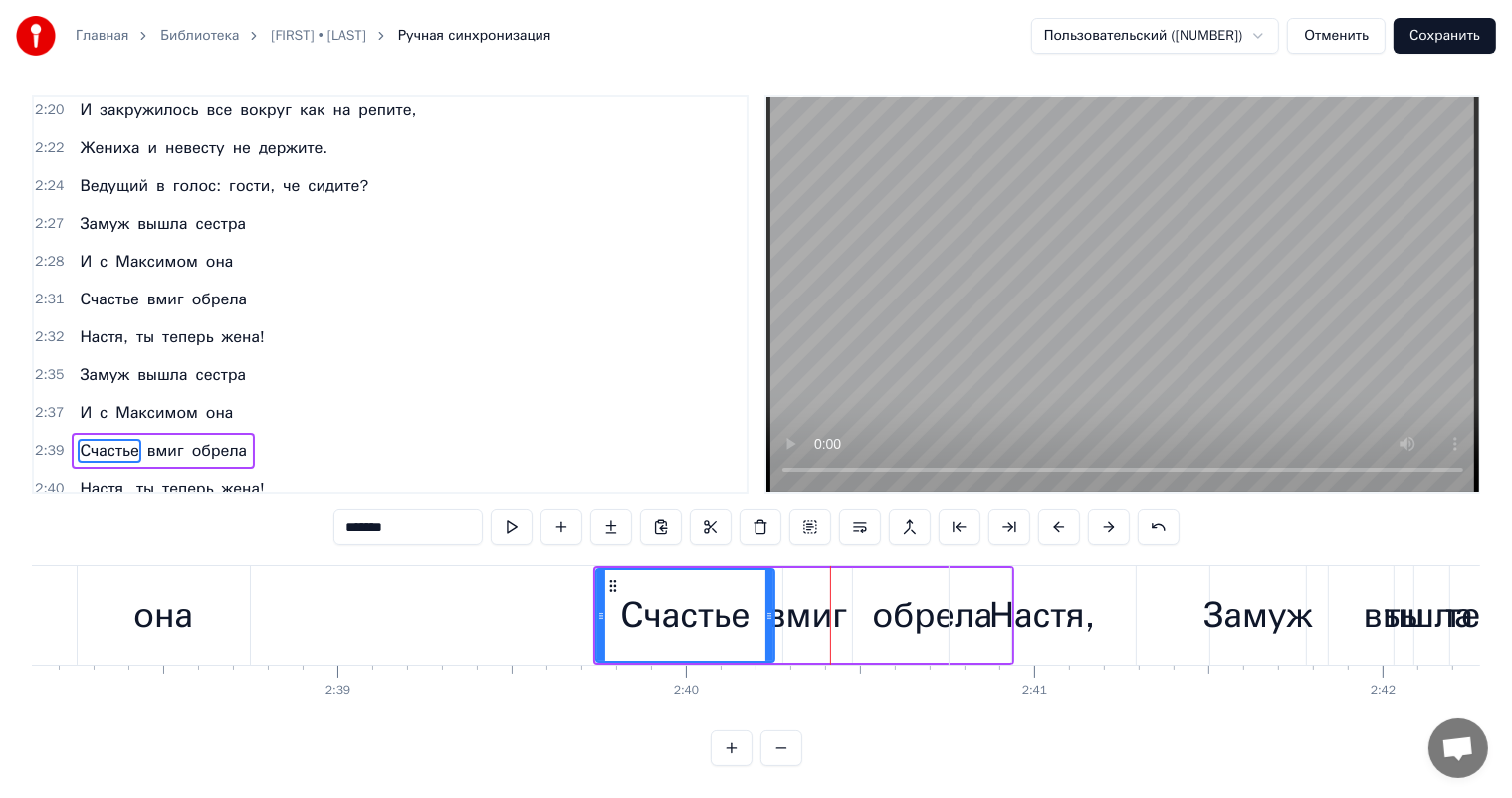 click at bounding box center [1059, 527] 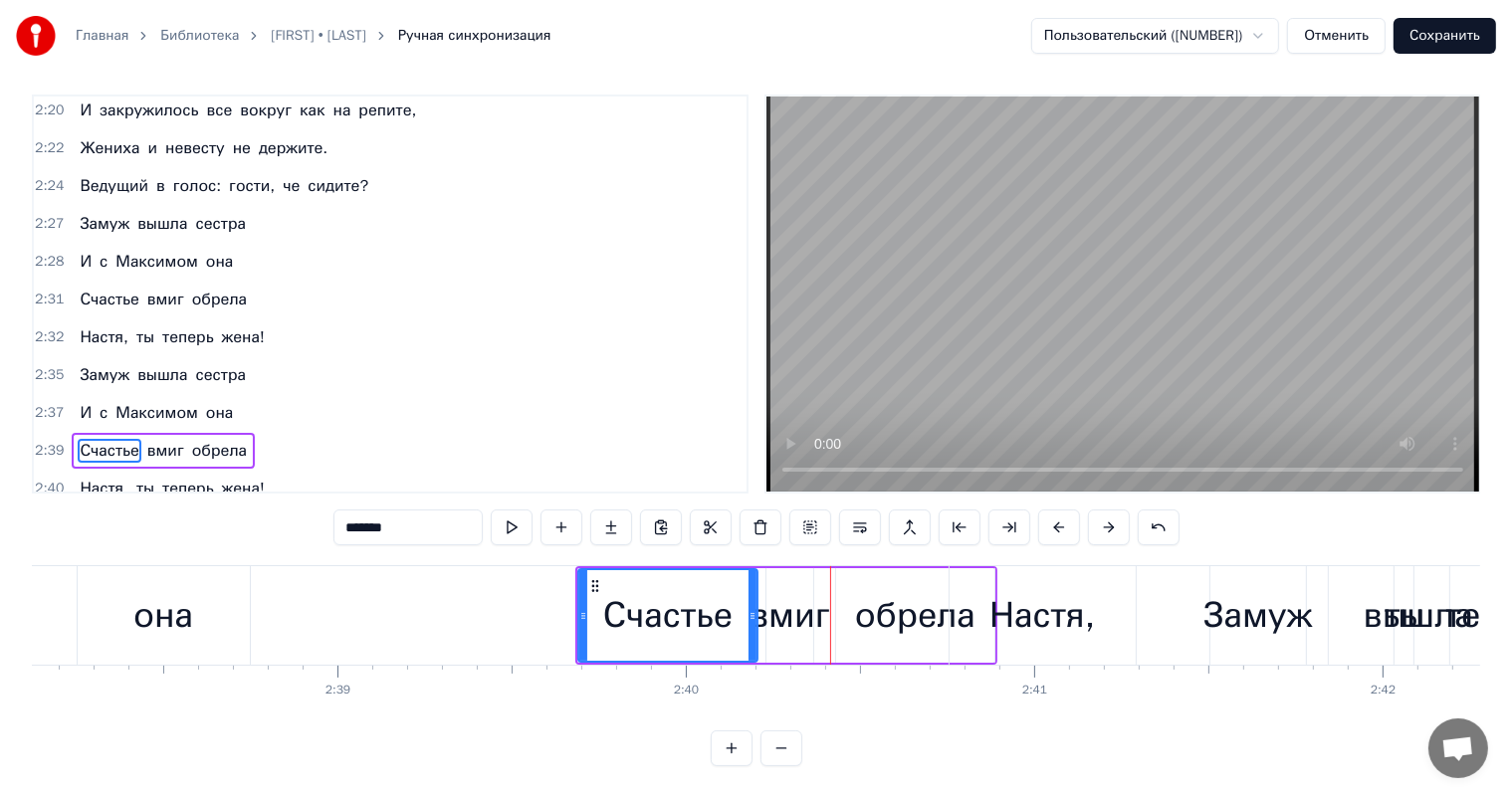 click at bounding box center (1059, 527) 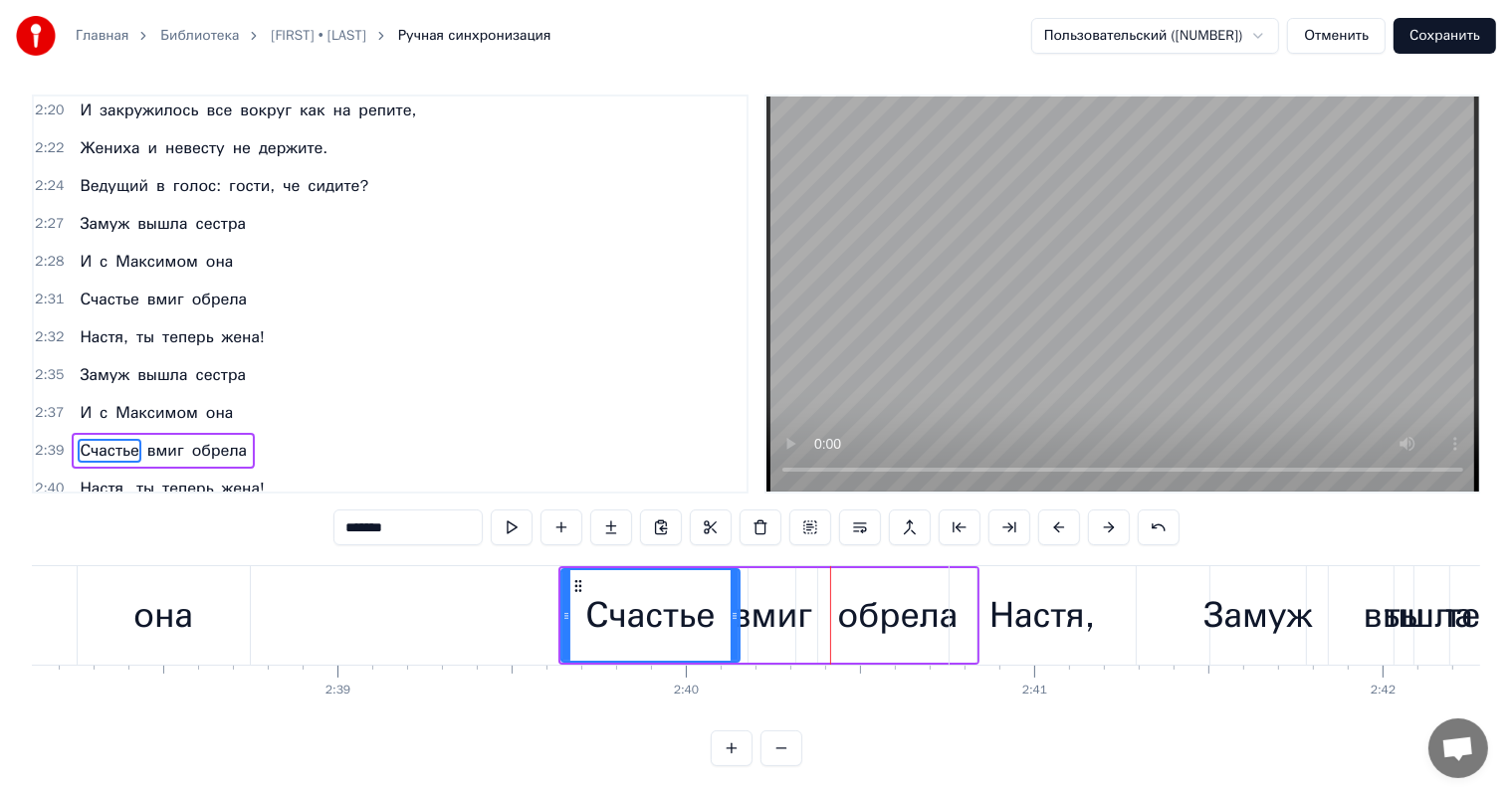click at bounding box center (1059, 527) 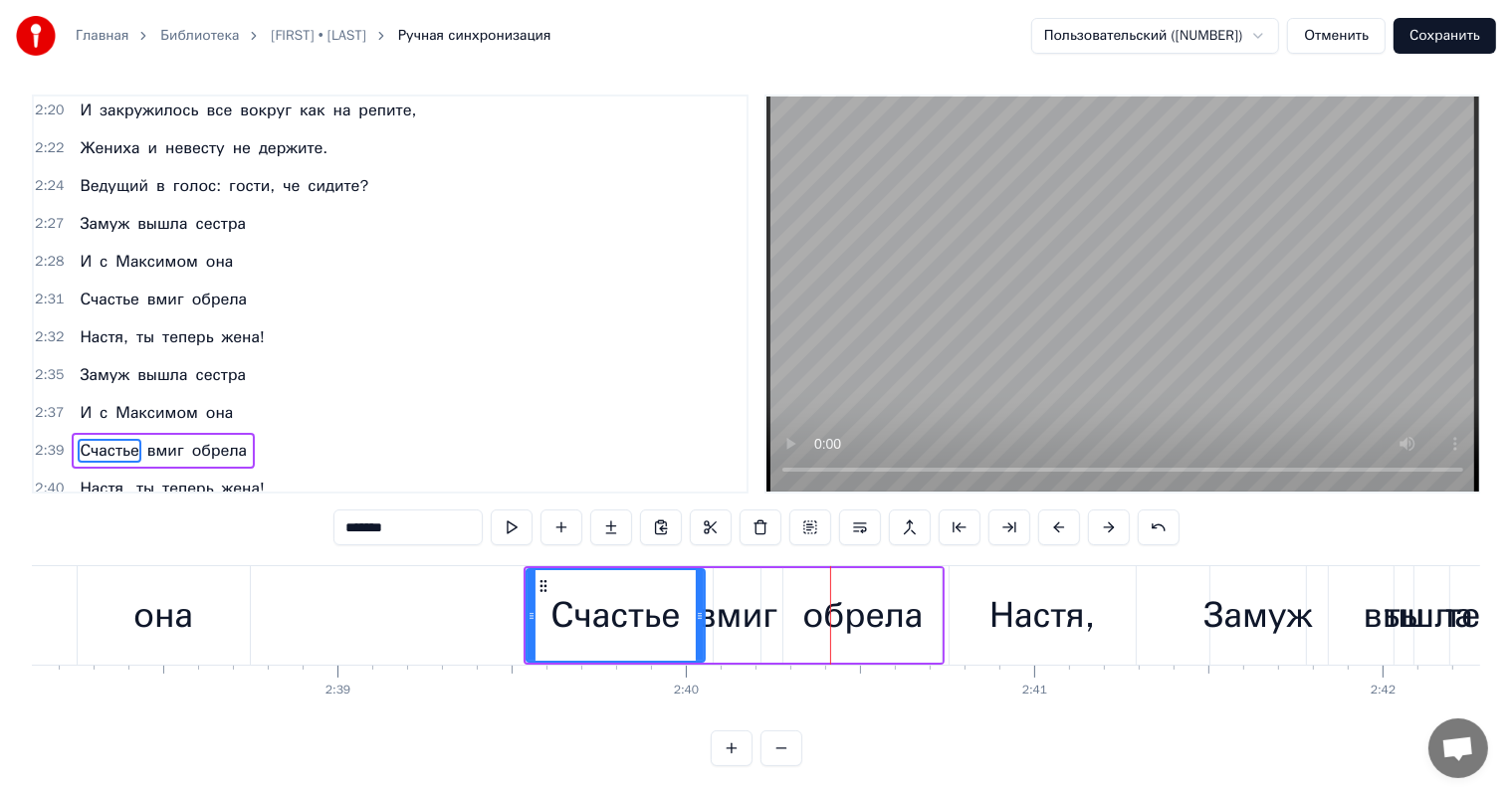 click at bounding box center [1059, 527] 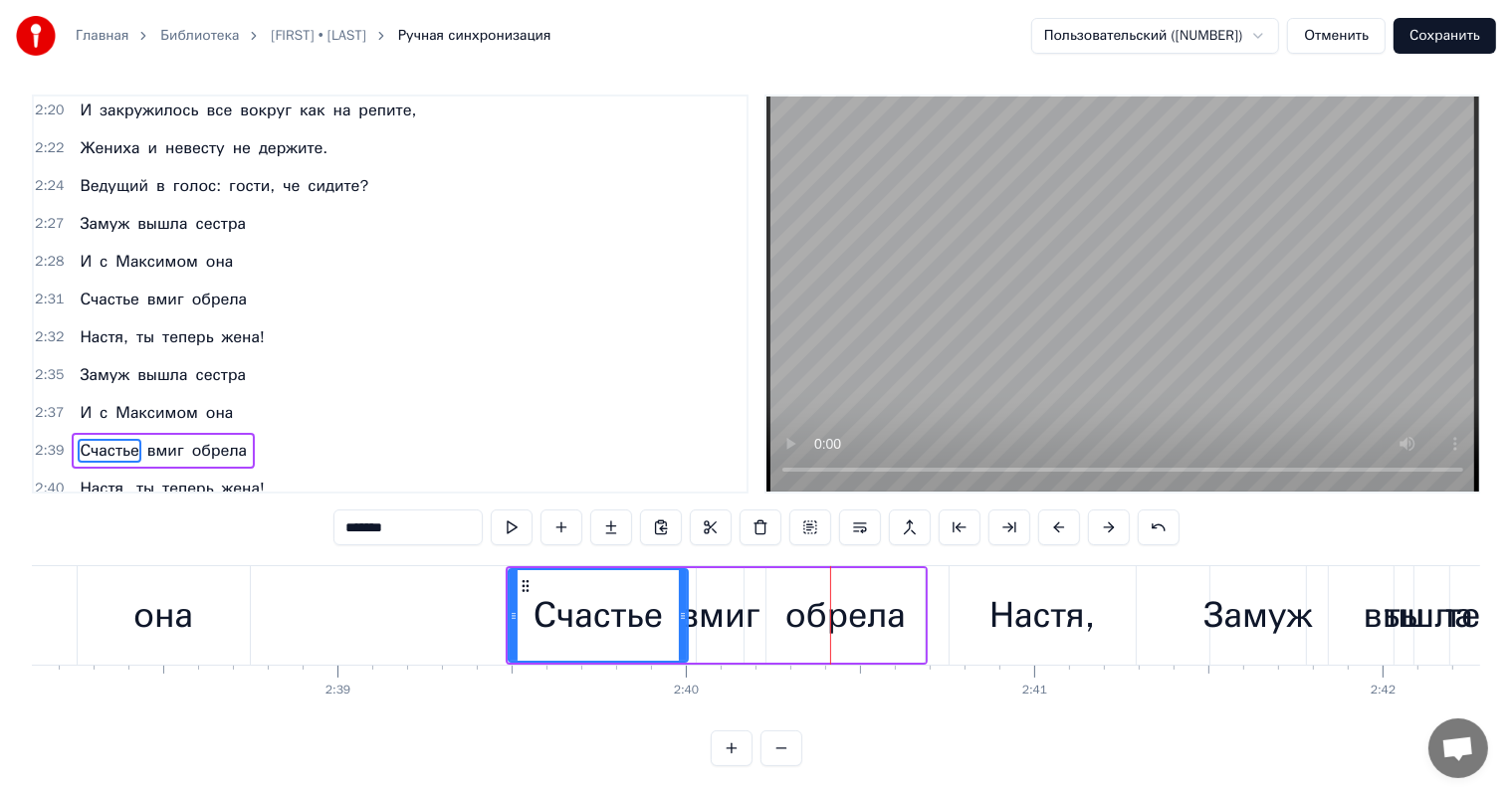 click at bounding box center (1059, 527) 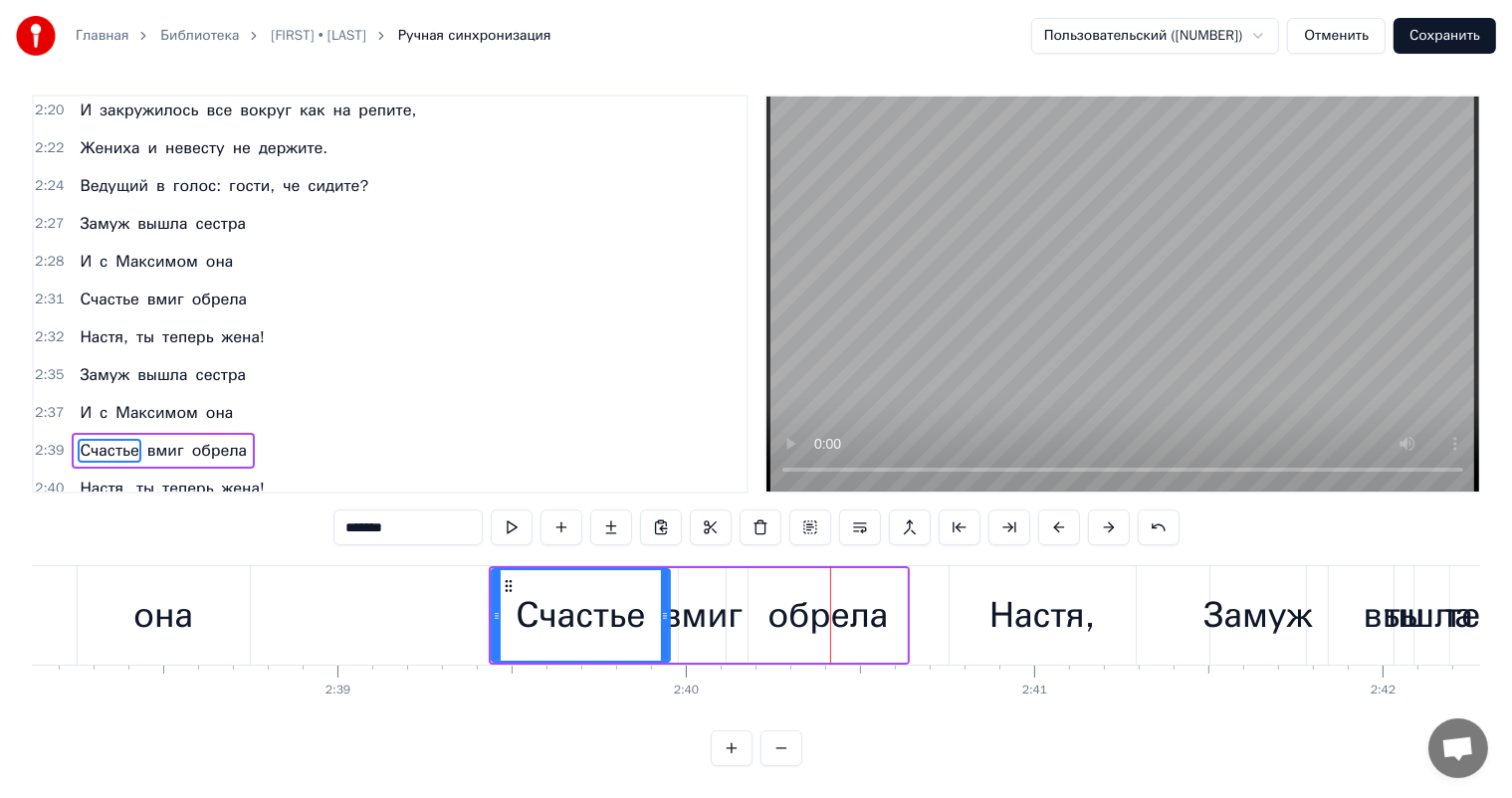 click at bounding box center (1059, 527) 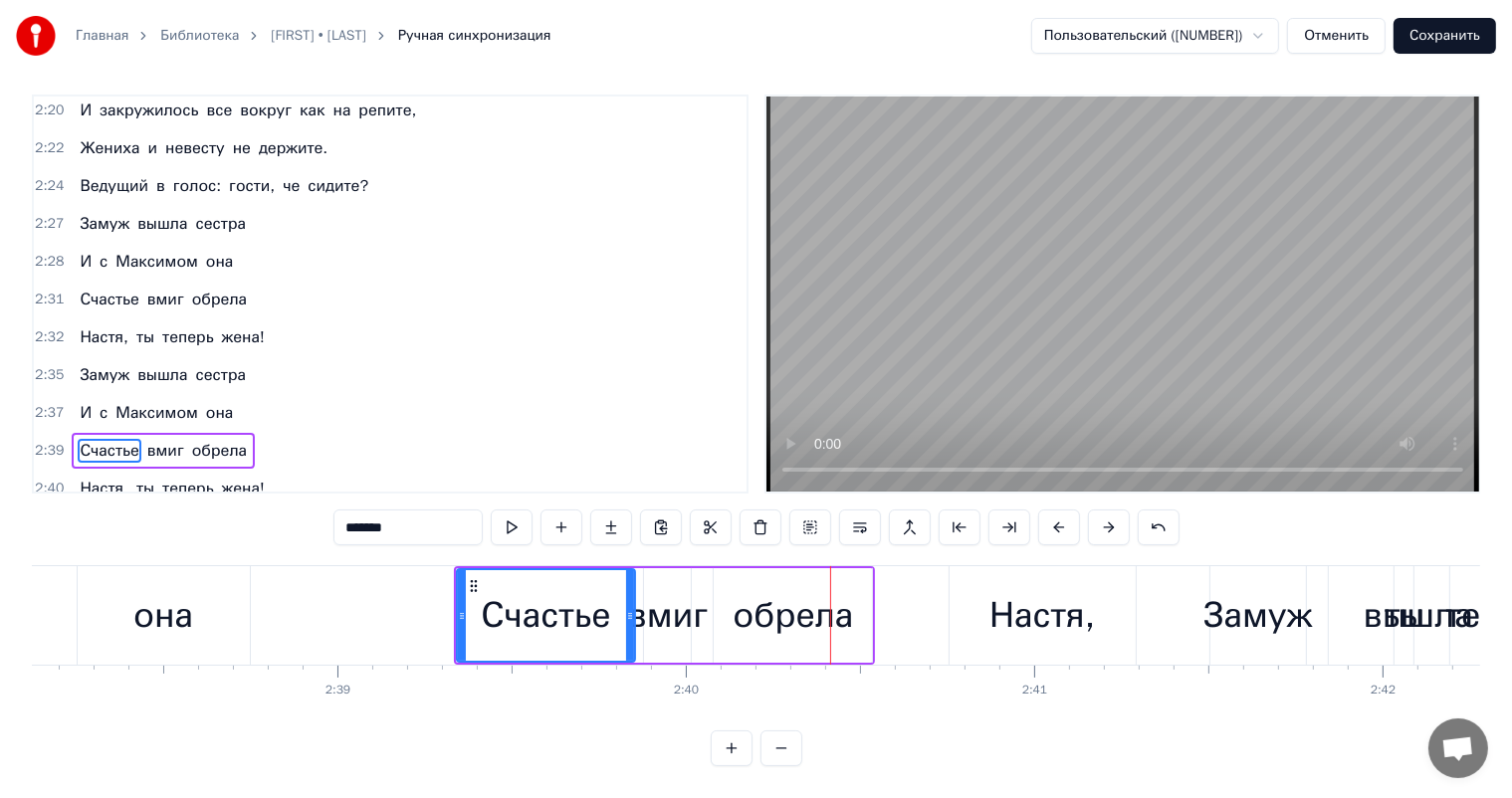 click at bounding box center [1059, 527] 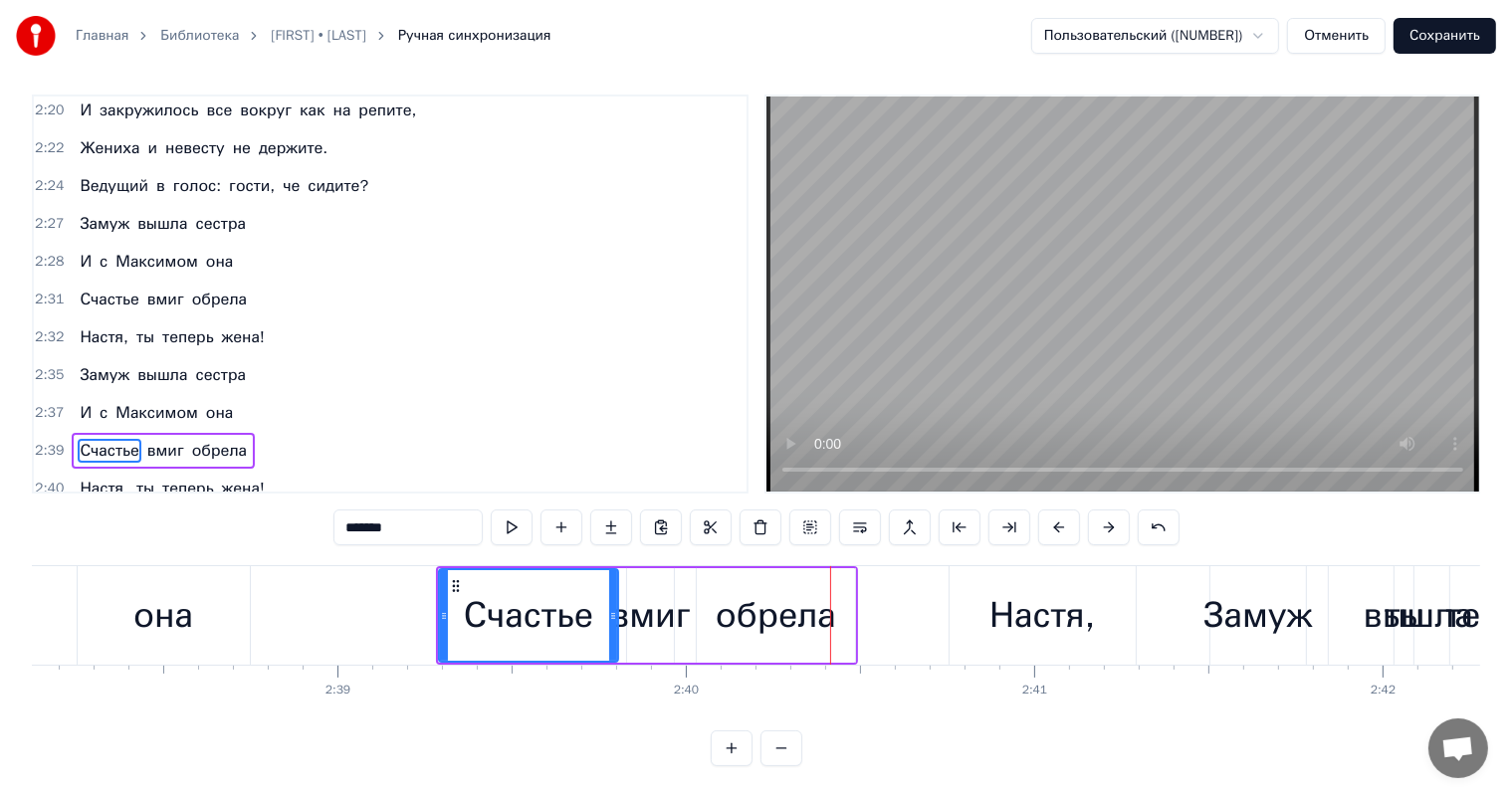 click at bounding box center (1059, 527) 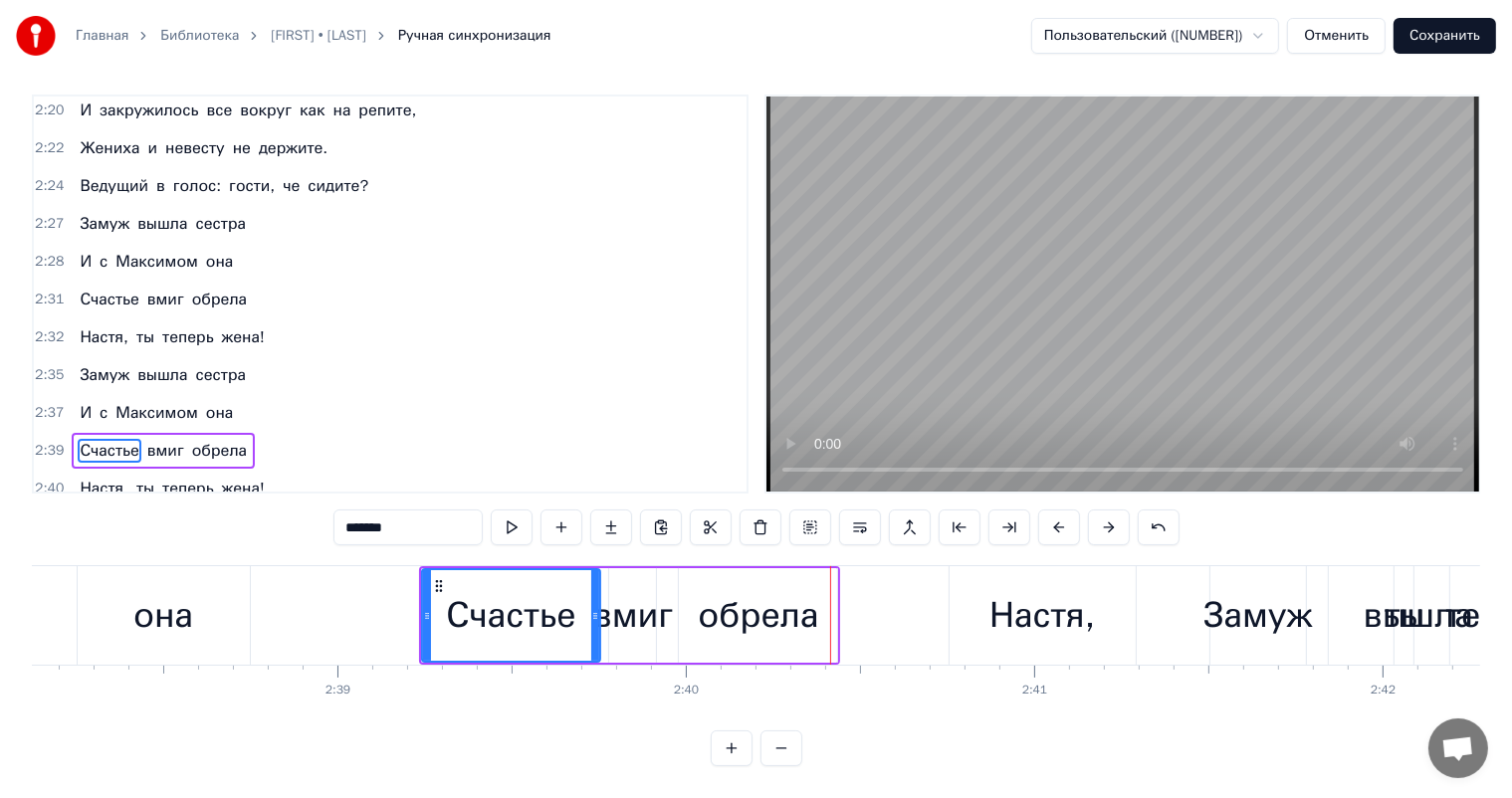 click at bounding box center [1059, 527] 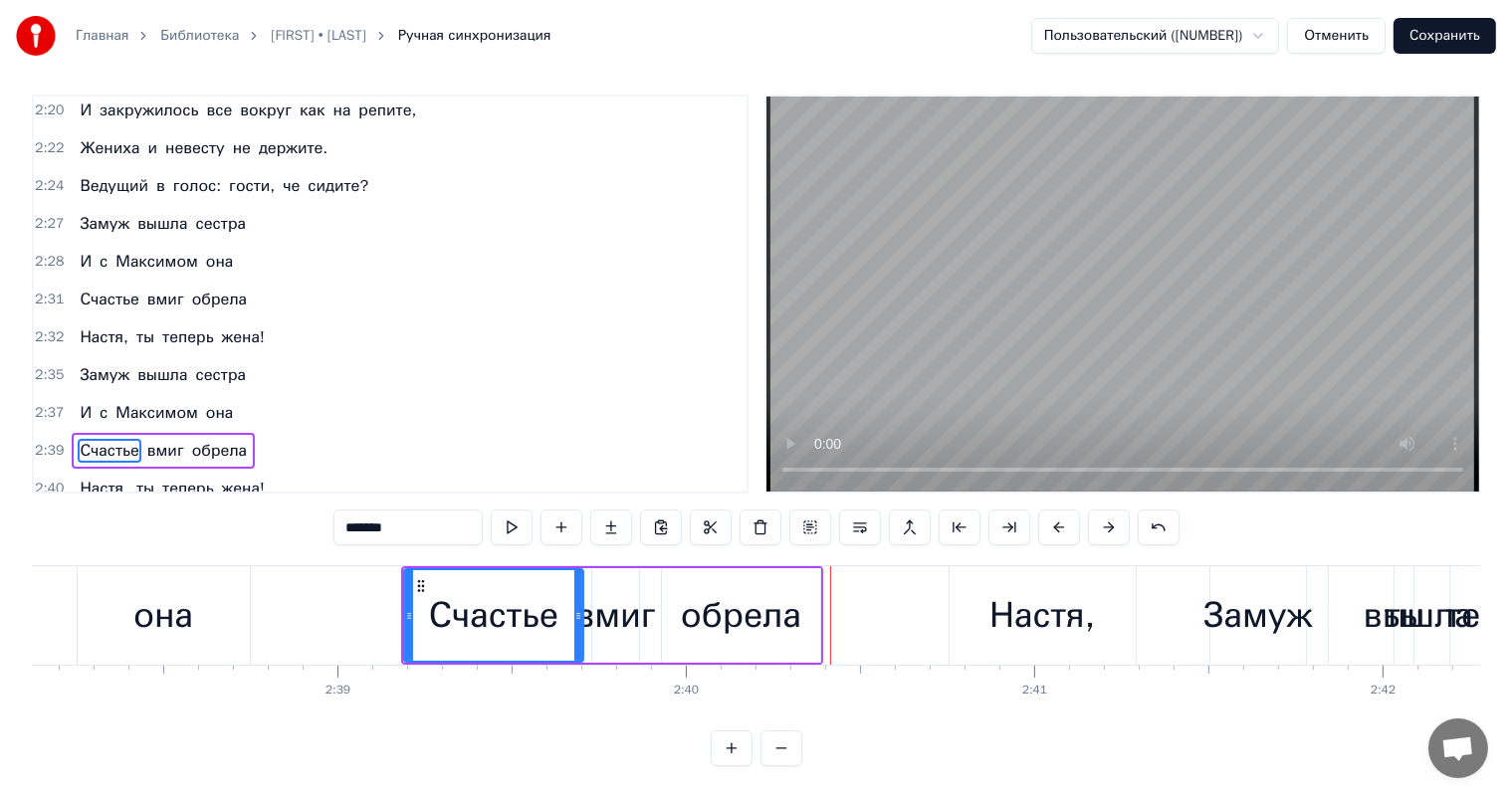 click at bounding box center [1059, 527] 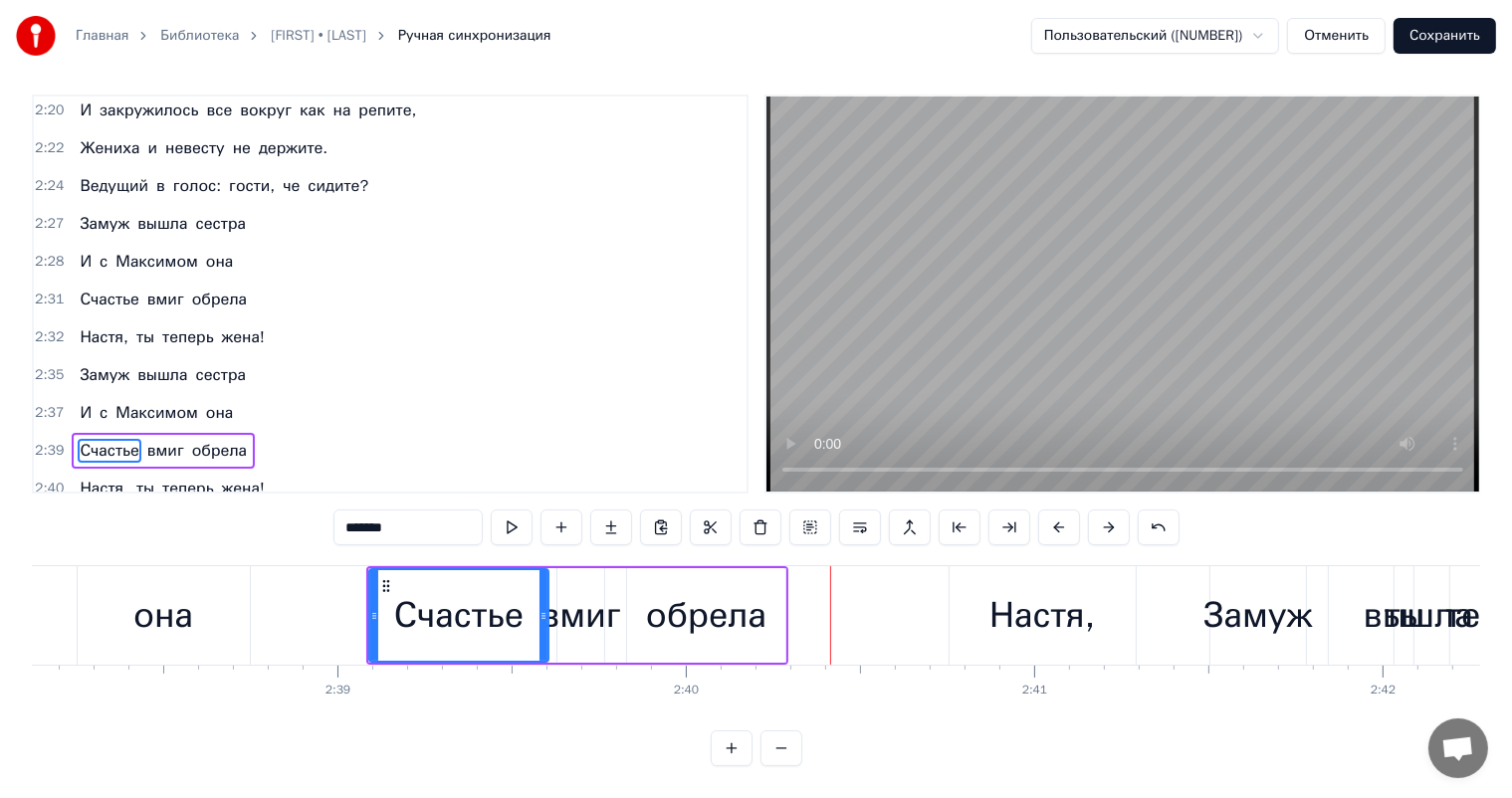 click at bounding box center [1059, 527] 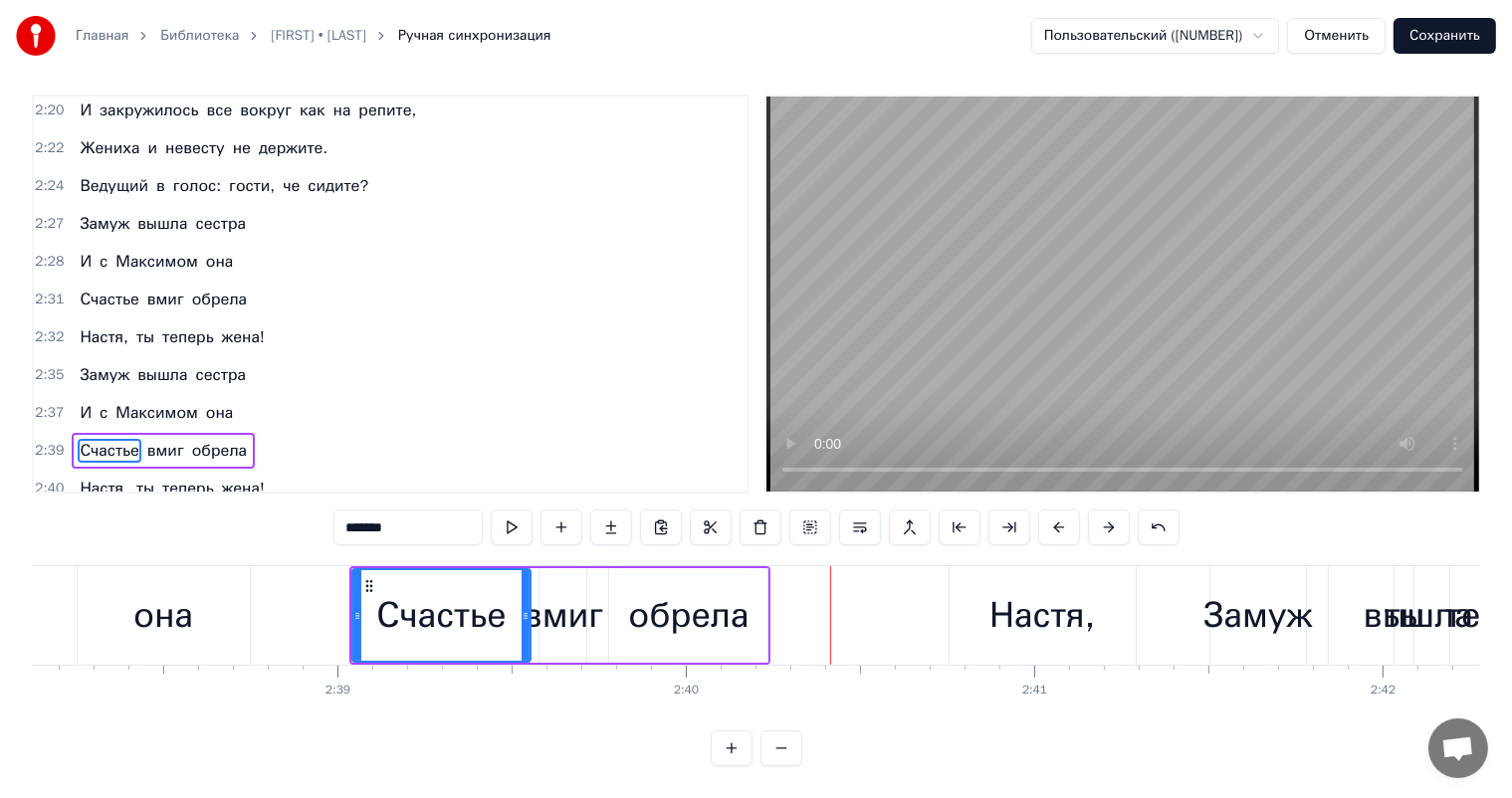 click at bounding box center (1059, 527) 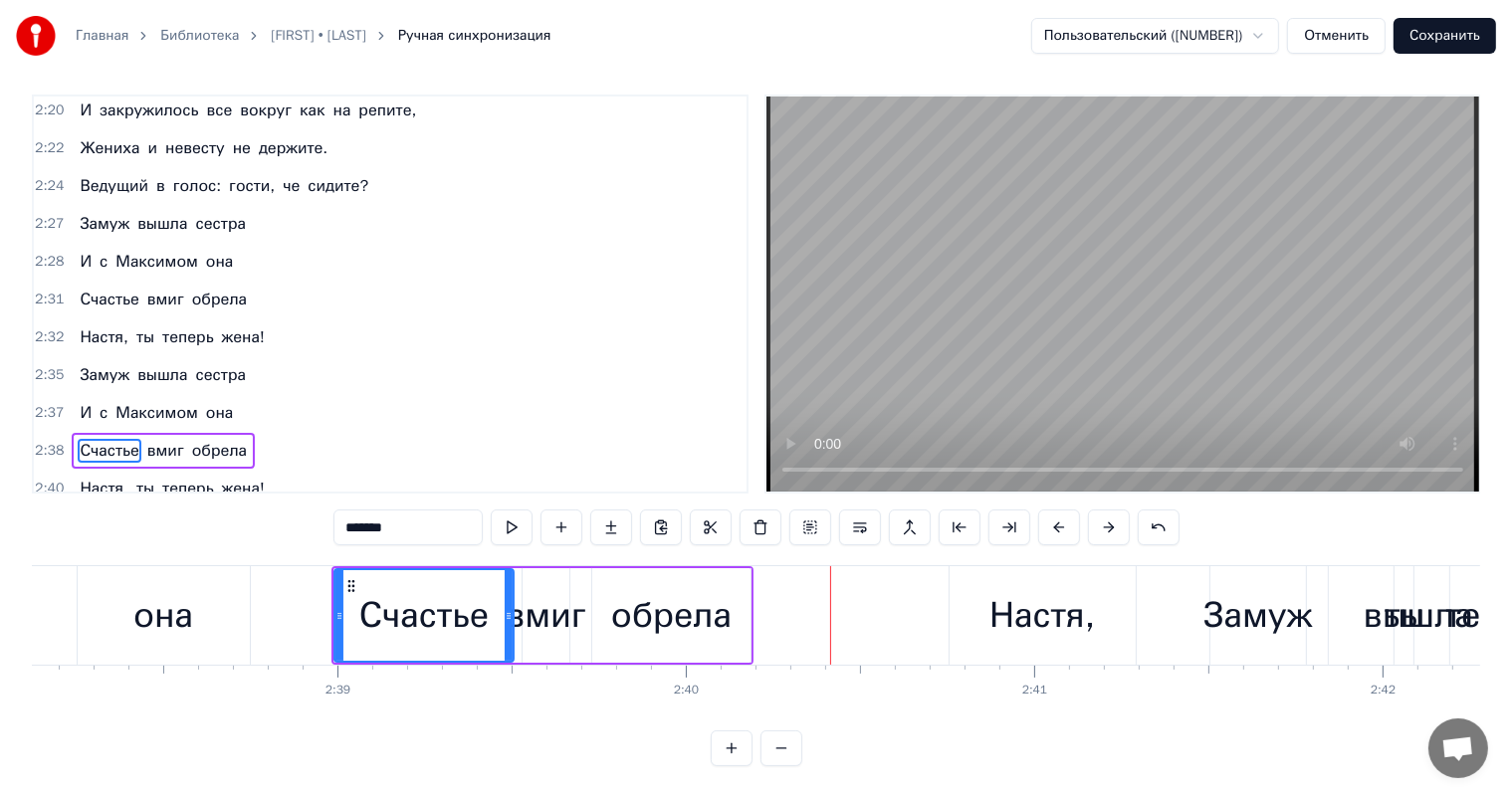 click on "обрела" at bounding box center [671, 615] 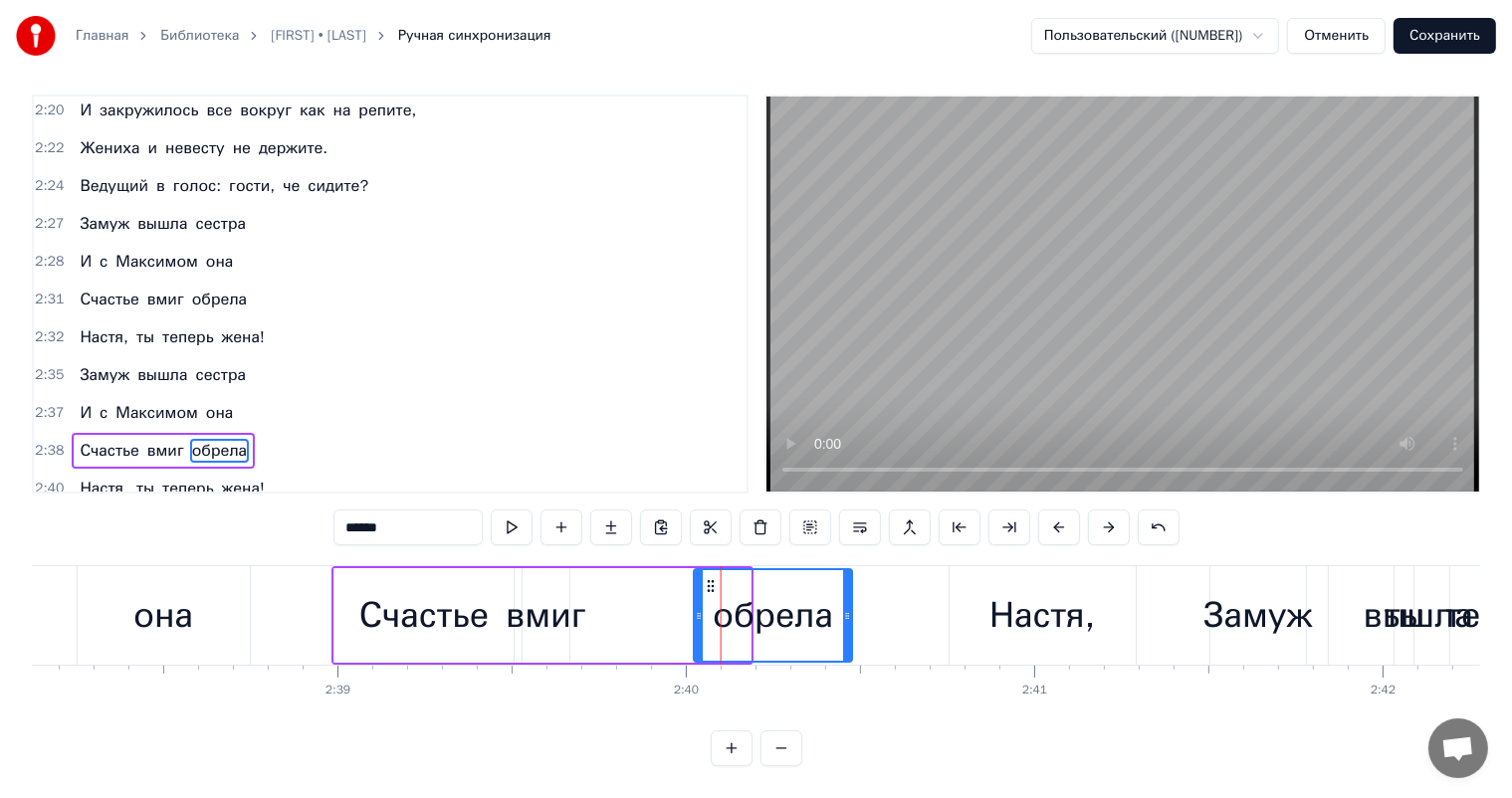 drag, startPoint x: 609, startPoint y: 585, endPoint x: 711, endPoint y: 598, distance: 102.825094 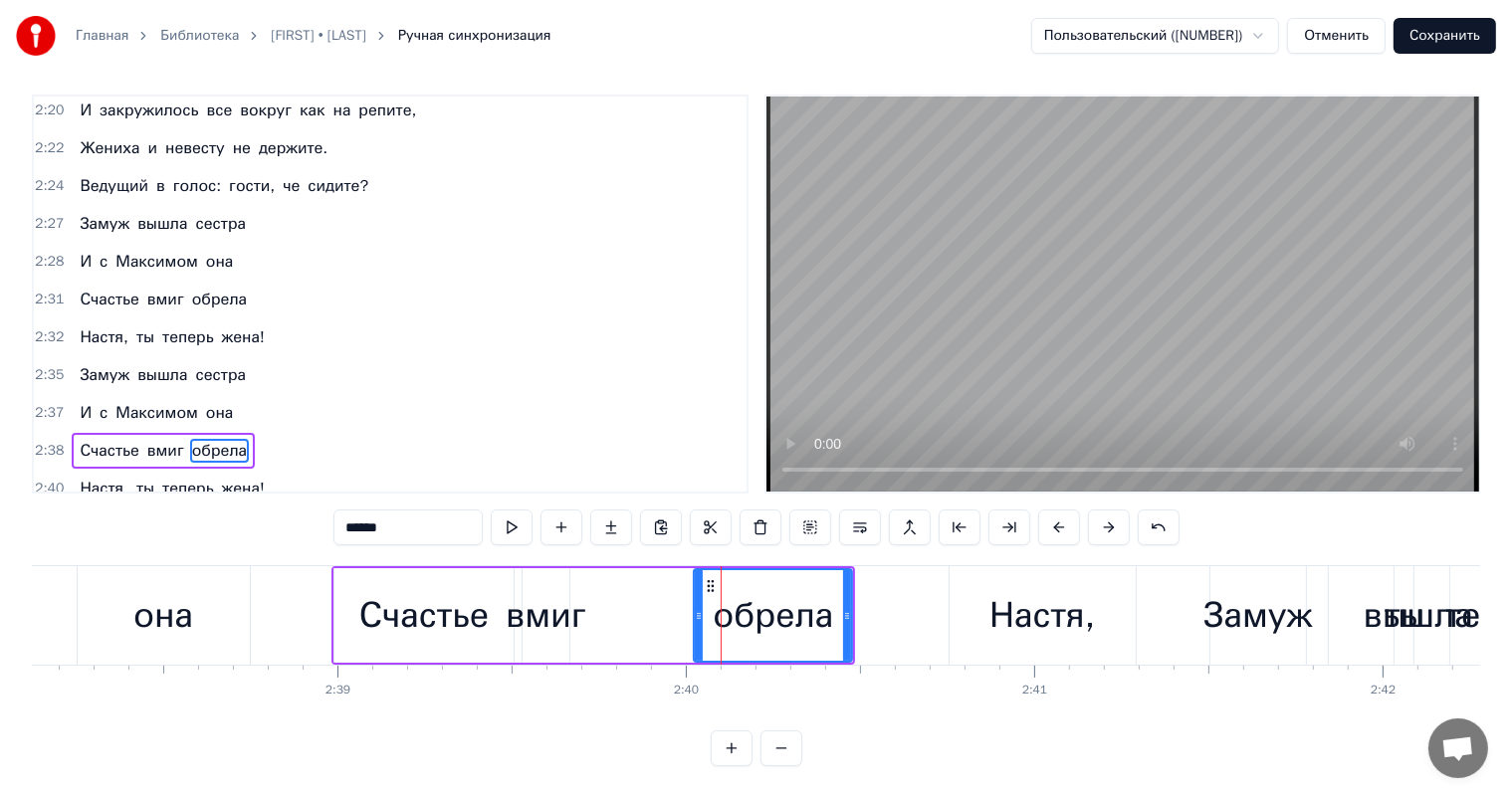 scroll, scrollTop: 0, scrollLeft: 55518, axis: horizontal 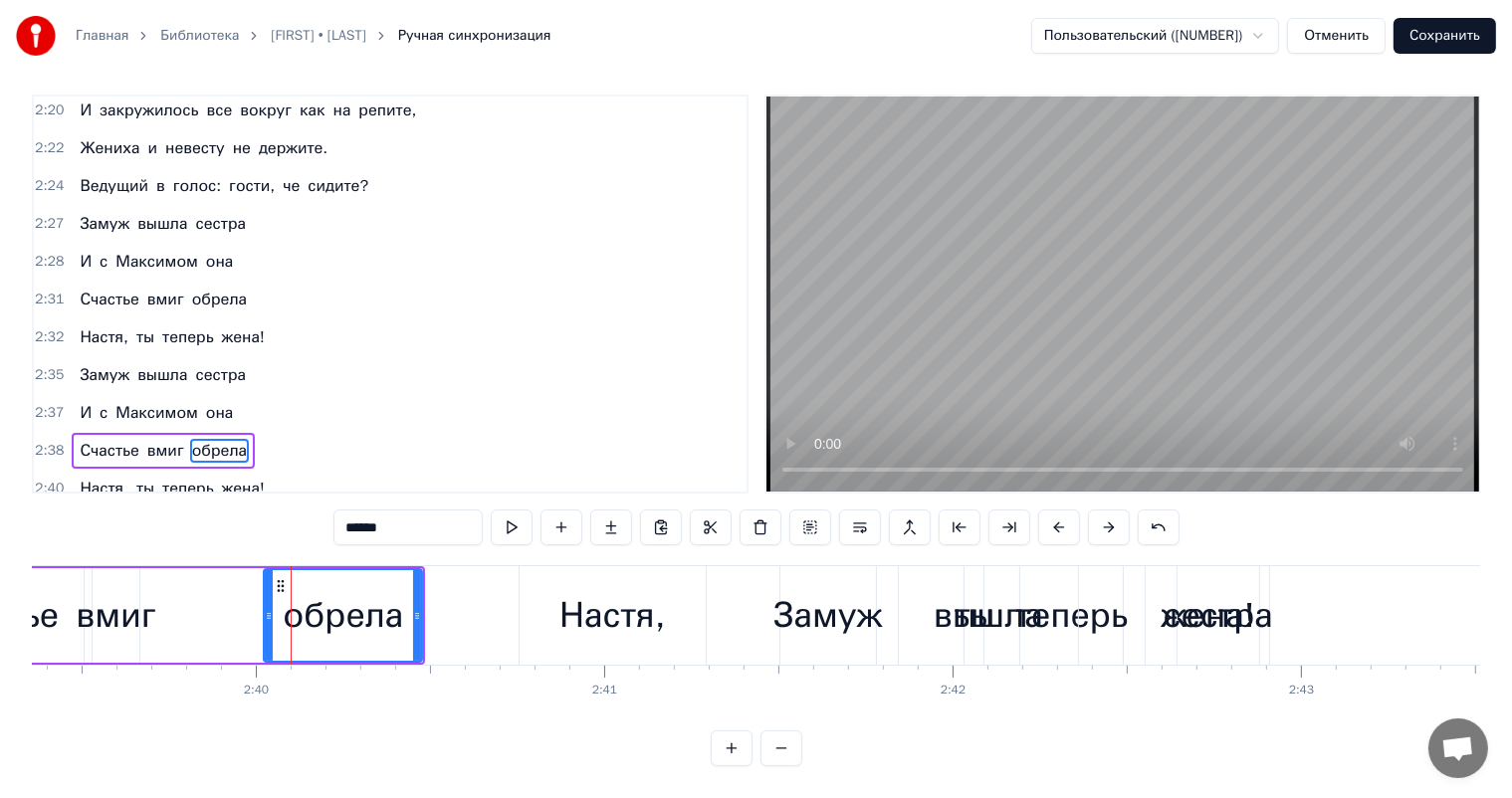 click on "Замуж" at bounding box center (827, 615) 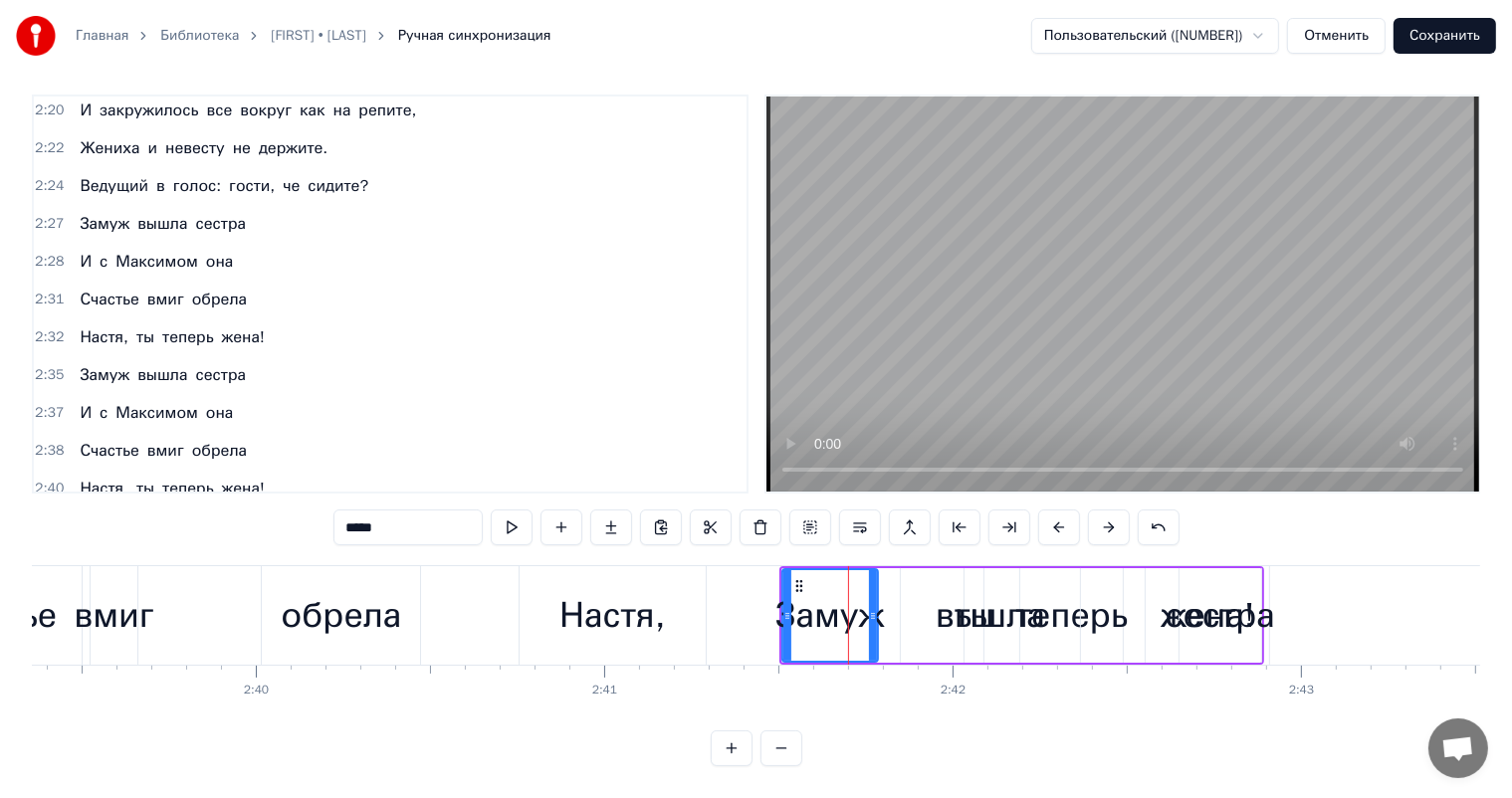 scroll, scrollTop: 26, scrollLeft: 0, axis: vertical 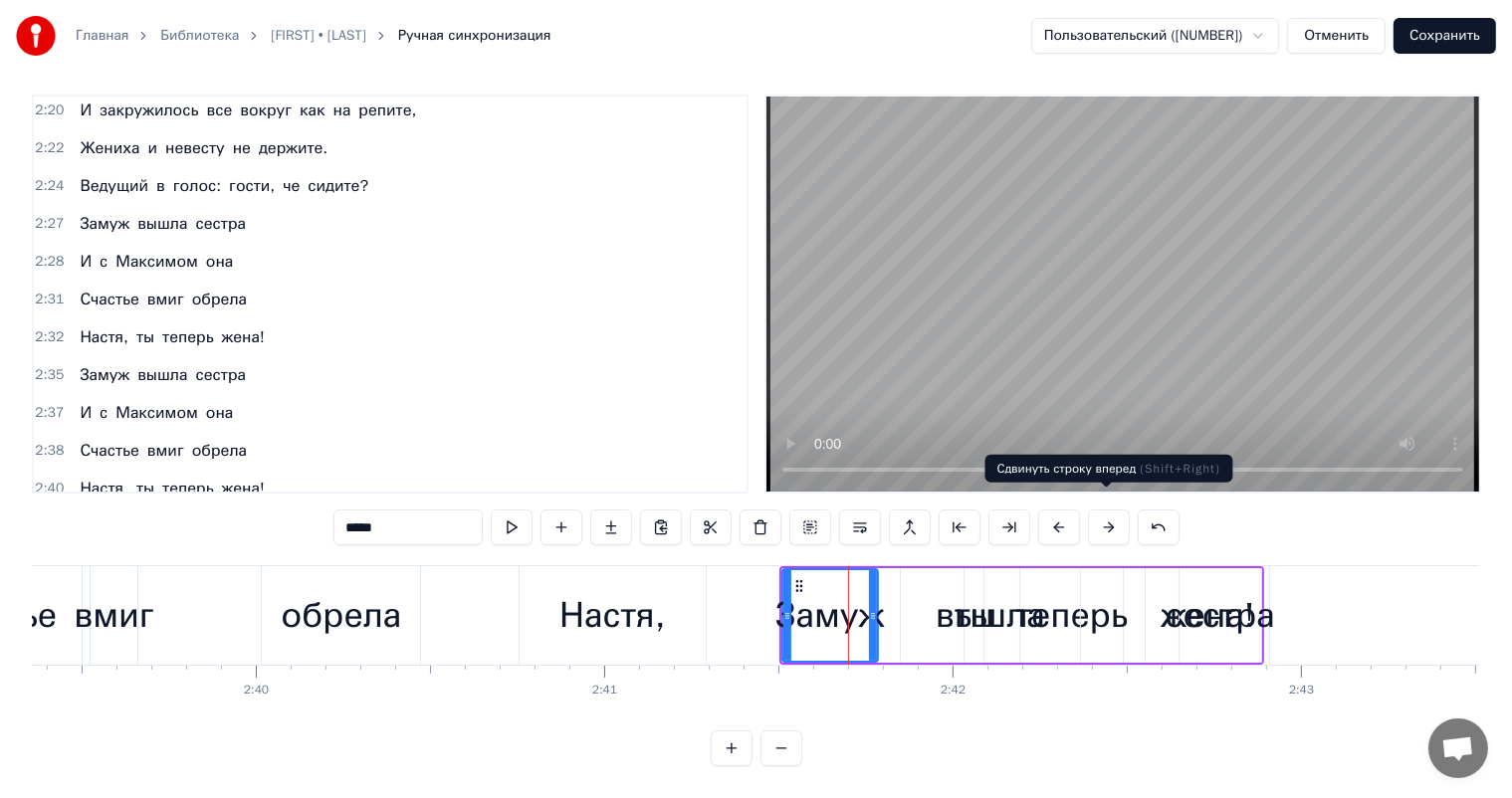click at bounding box center (1109, 527) 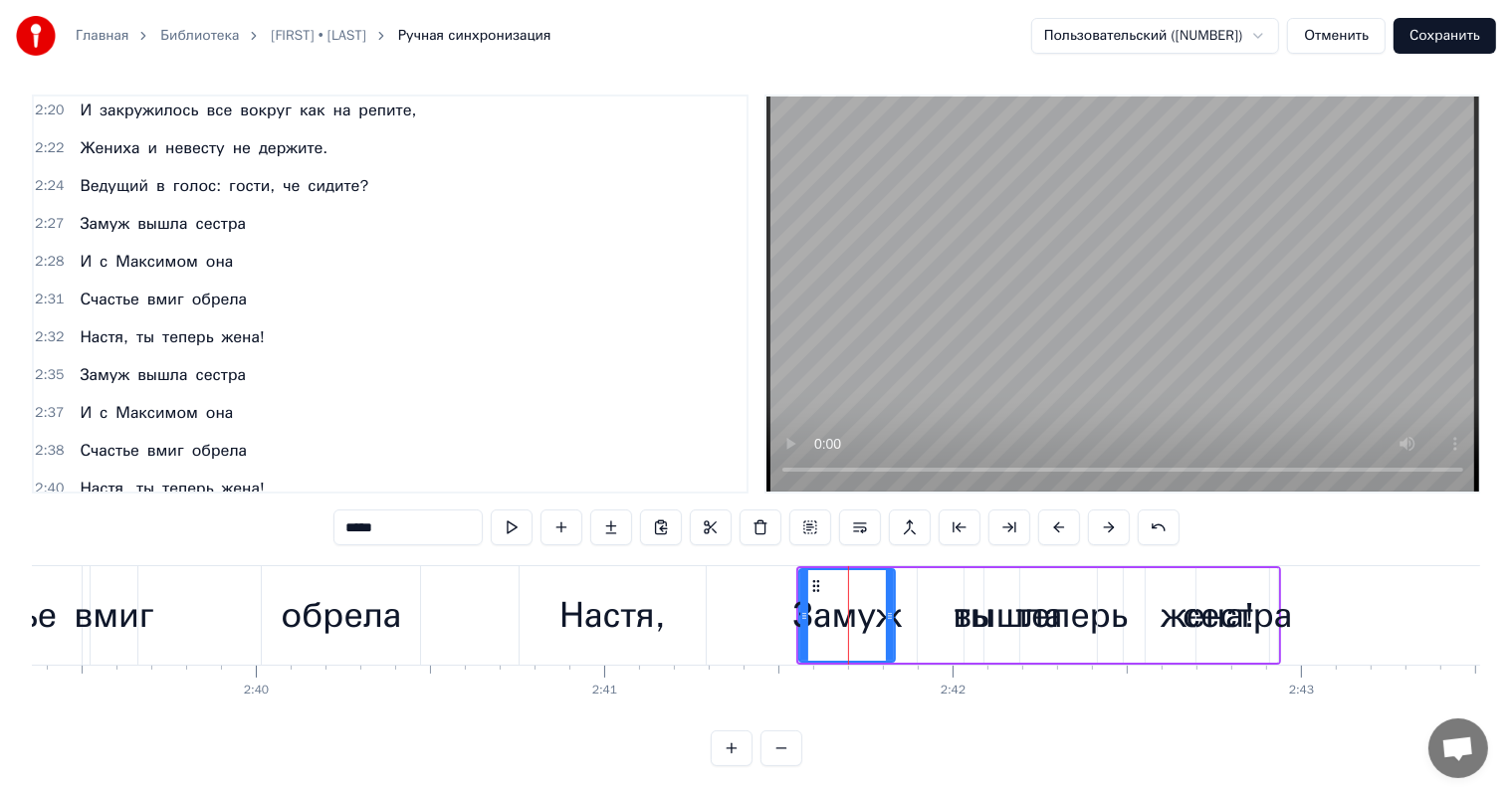 click at bounding box center (1109, 527) 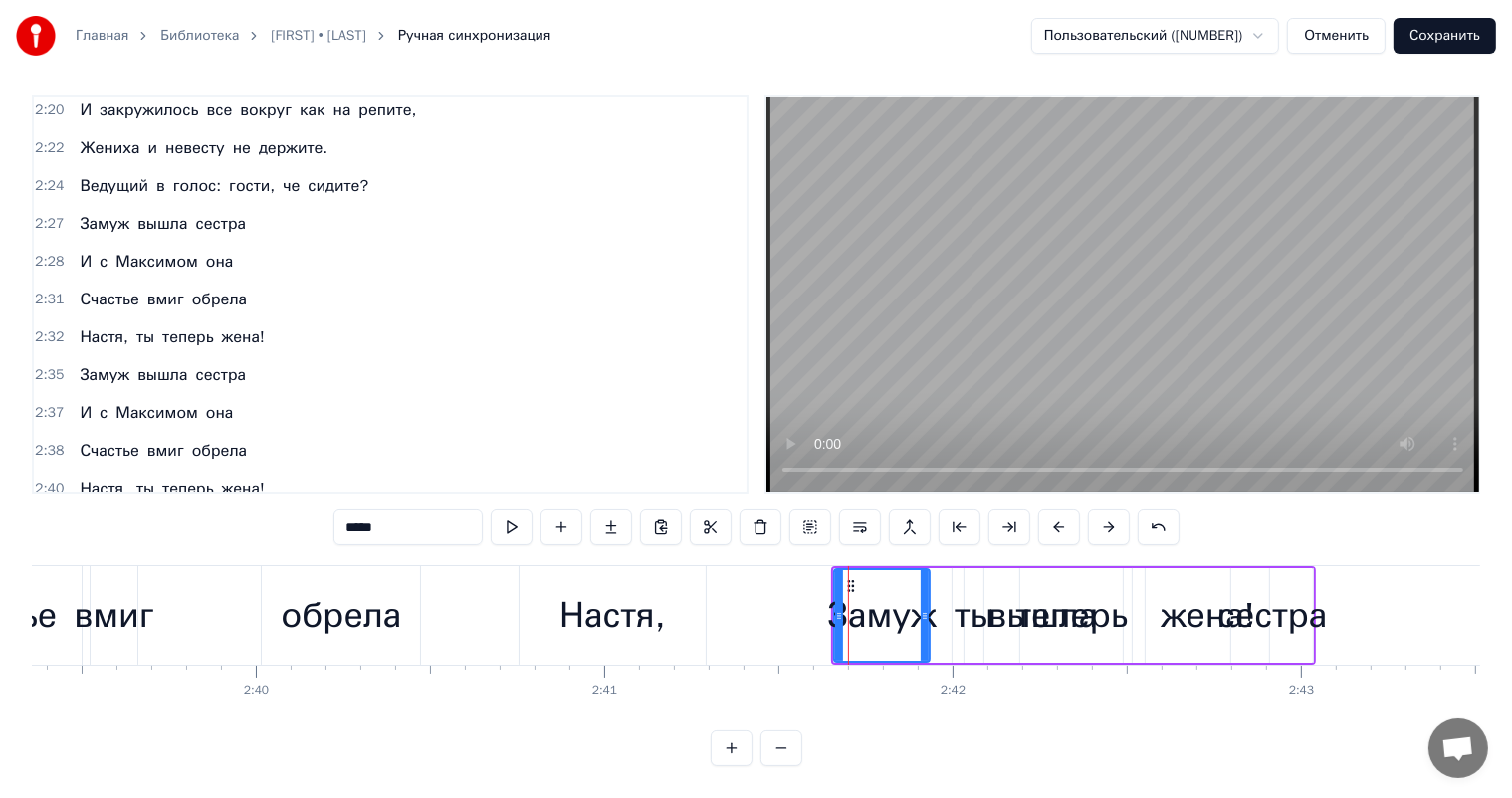 click at bounding box center [1109, 527] 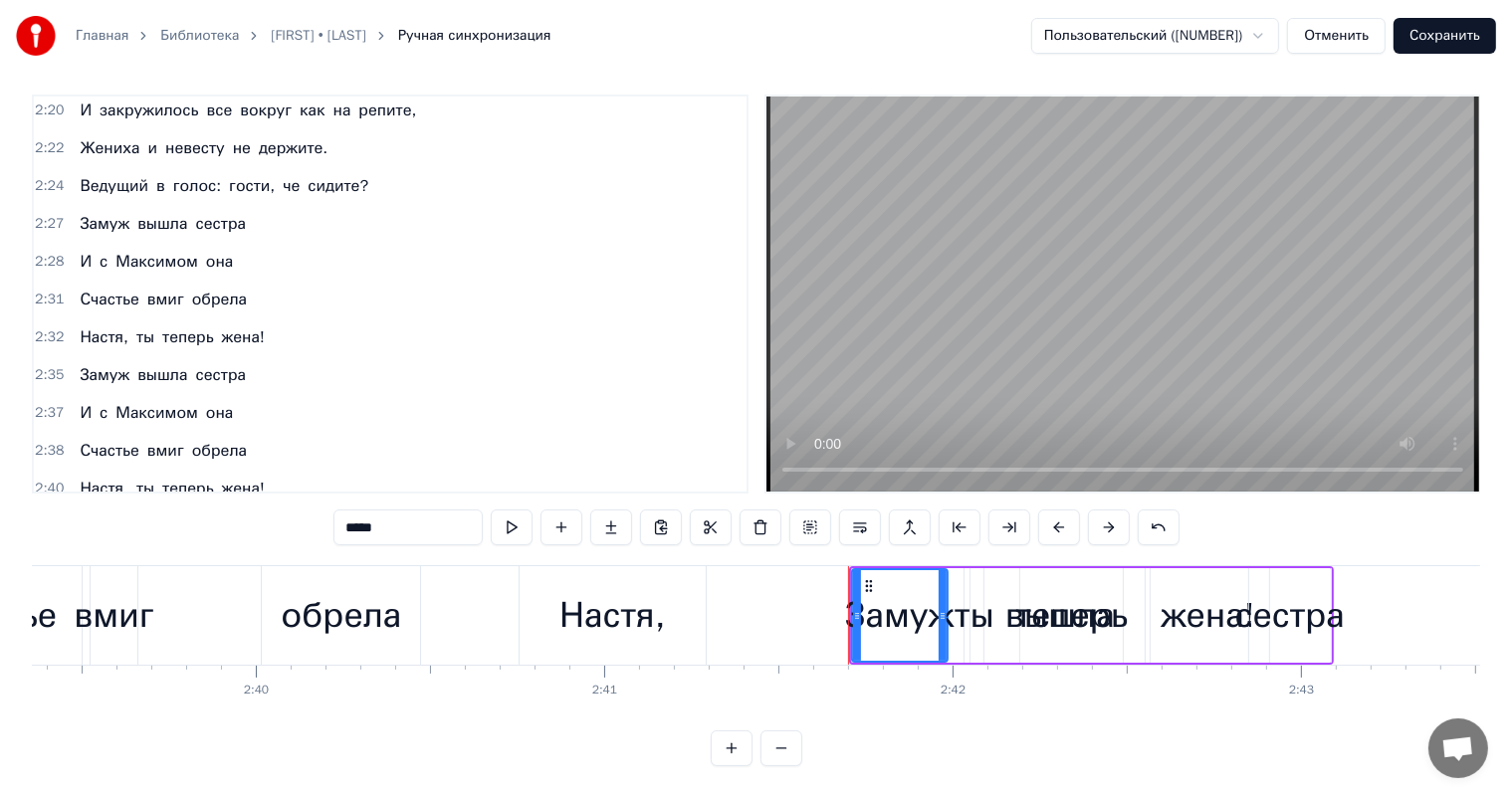 click at bounding box center (1109, 527) 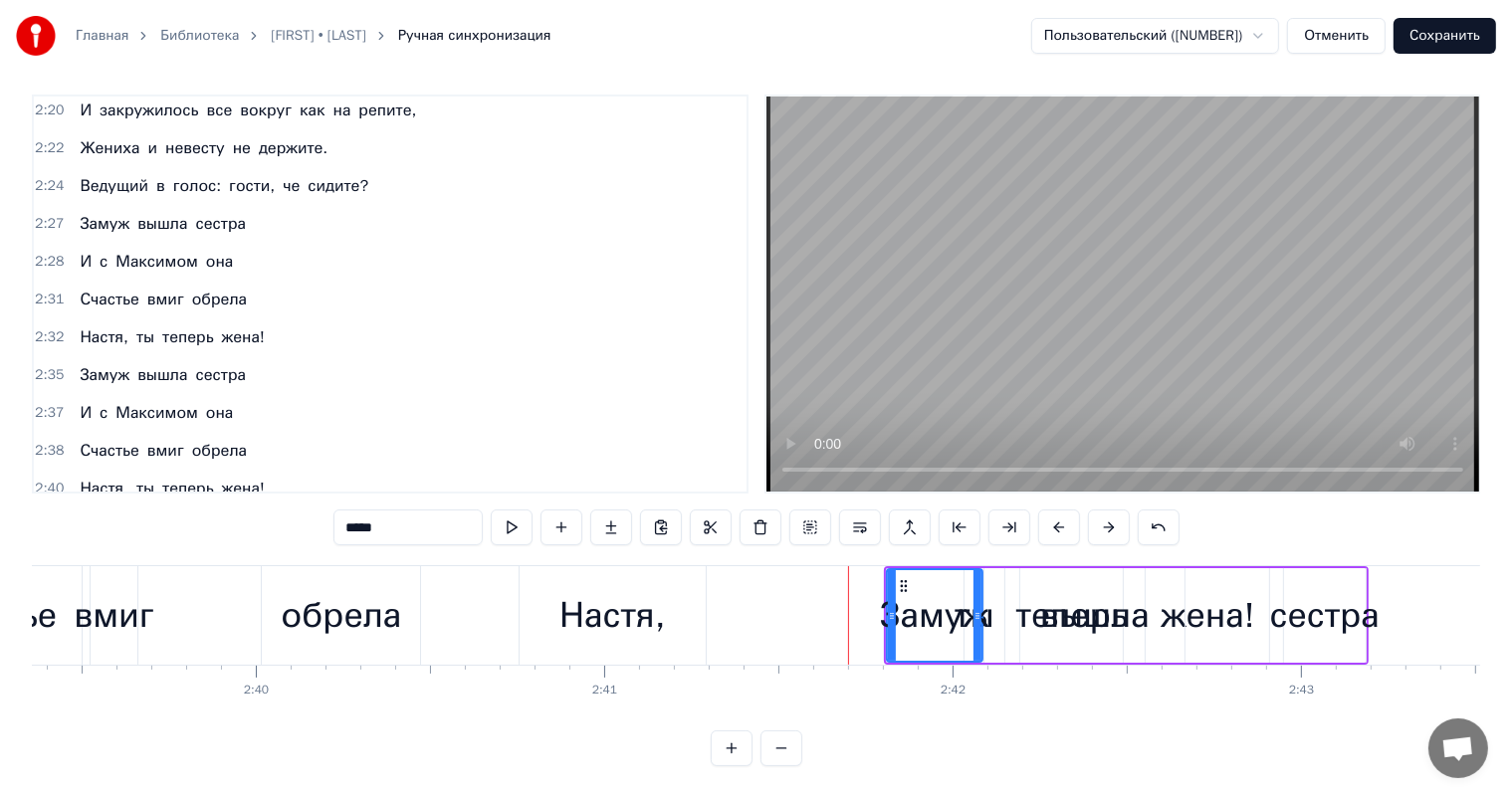click at bounding box center [1109, 527] 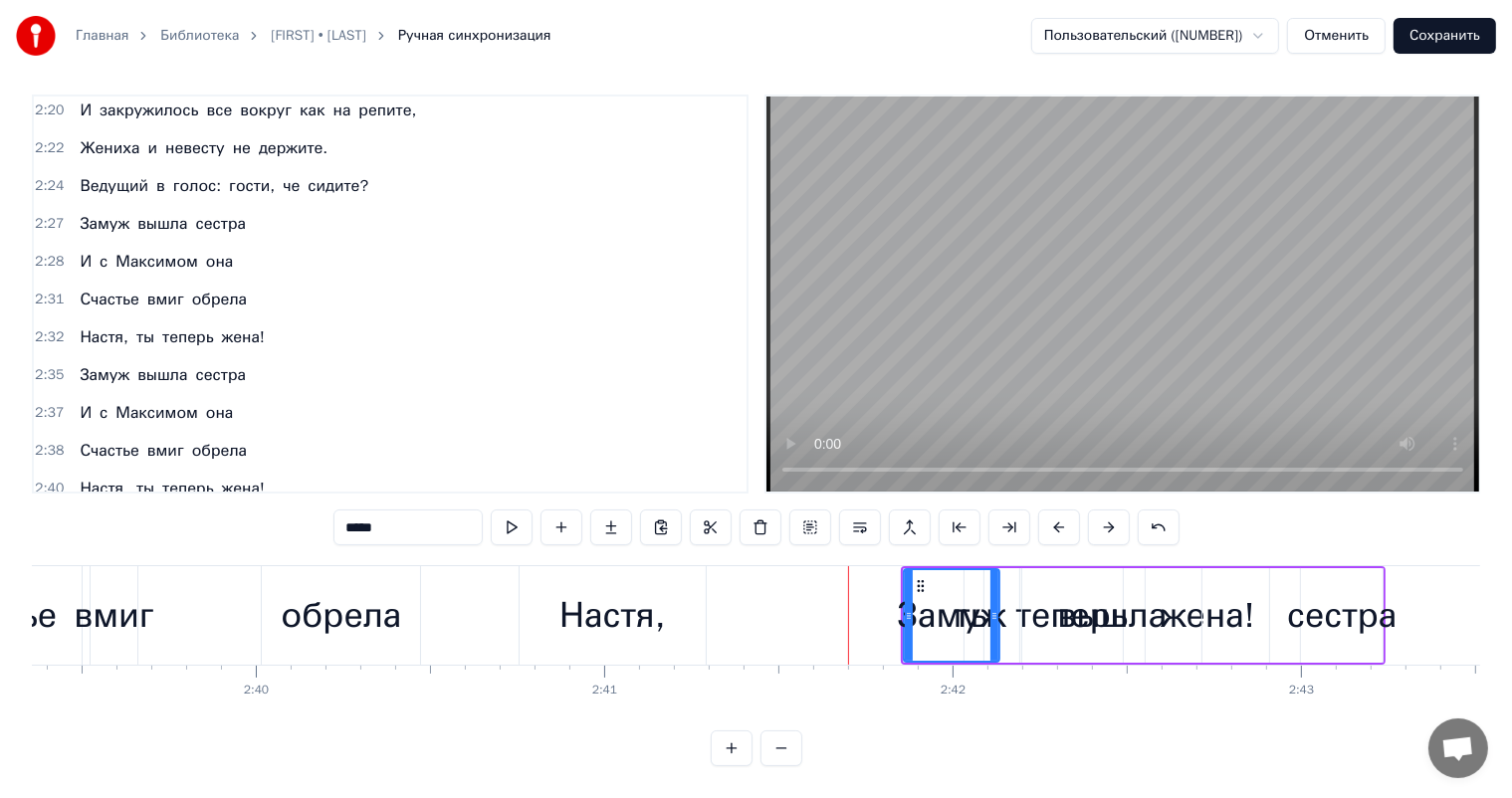 click at bounding box center [1109, 527] 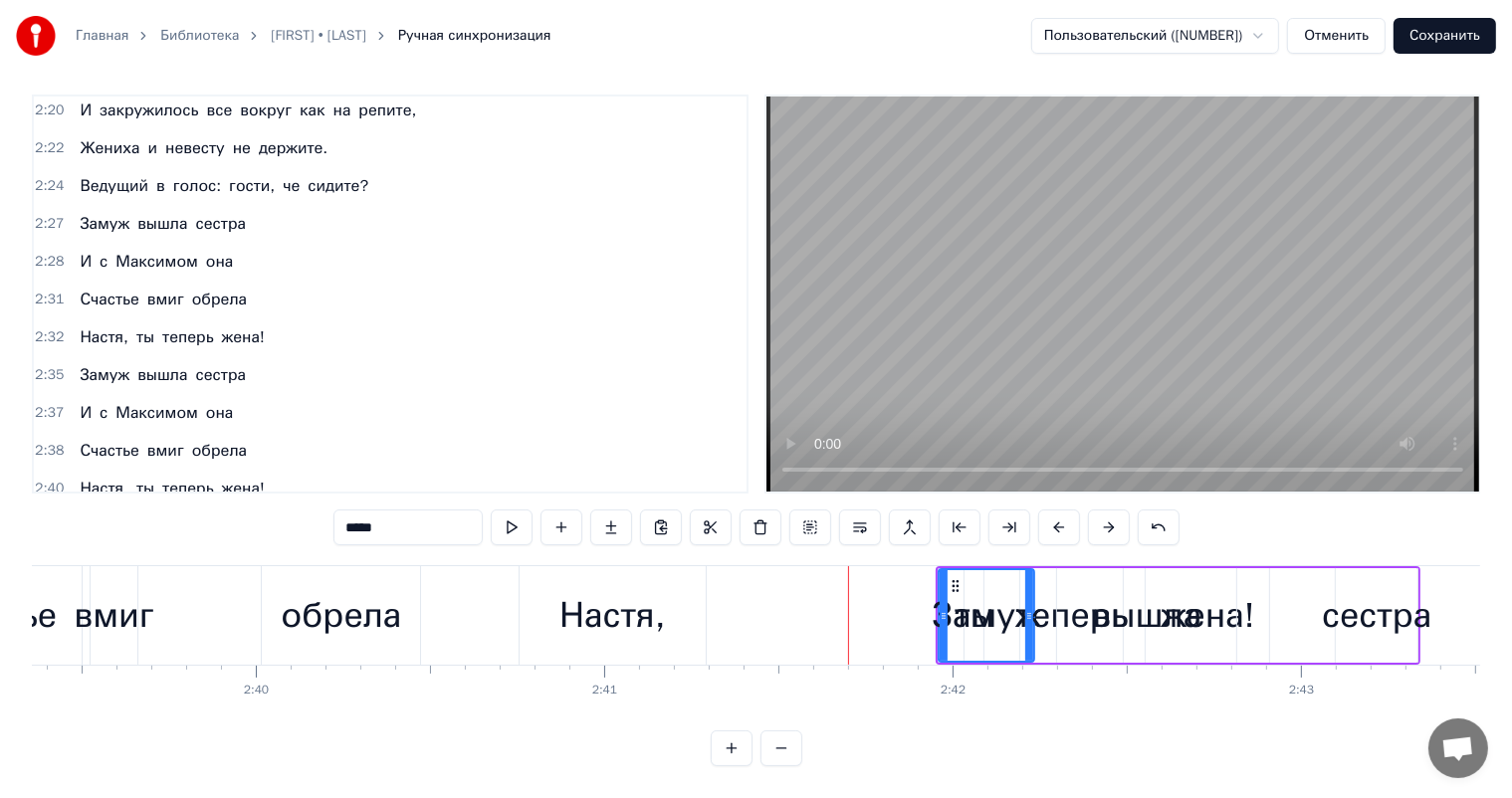 click at bounding box center [1109, 527] 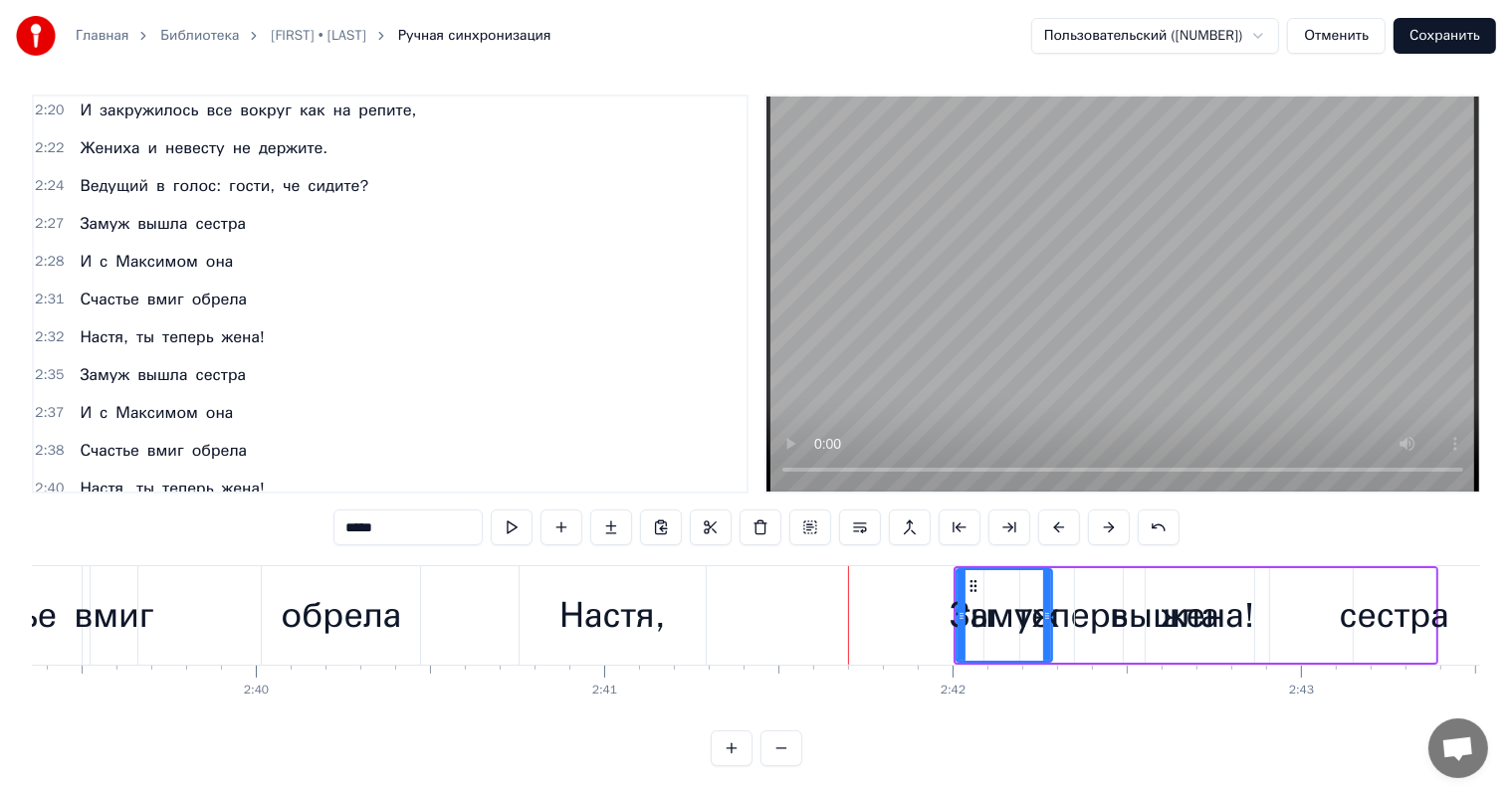click at bounding box center [1109, 527] 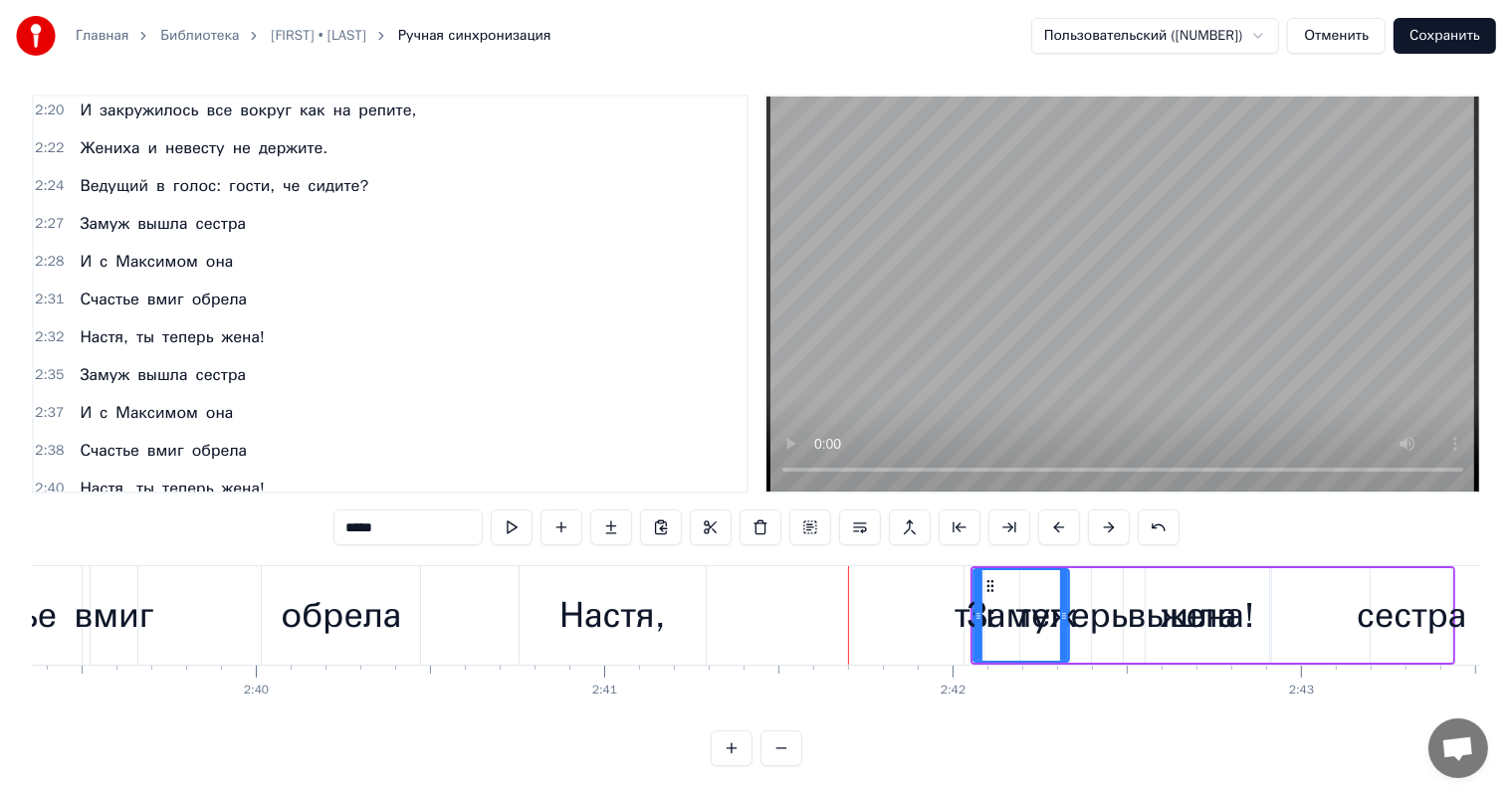 click at bounding box center (1109, 527) 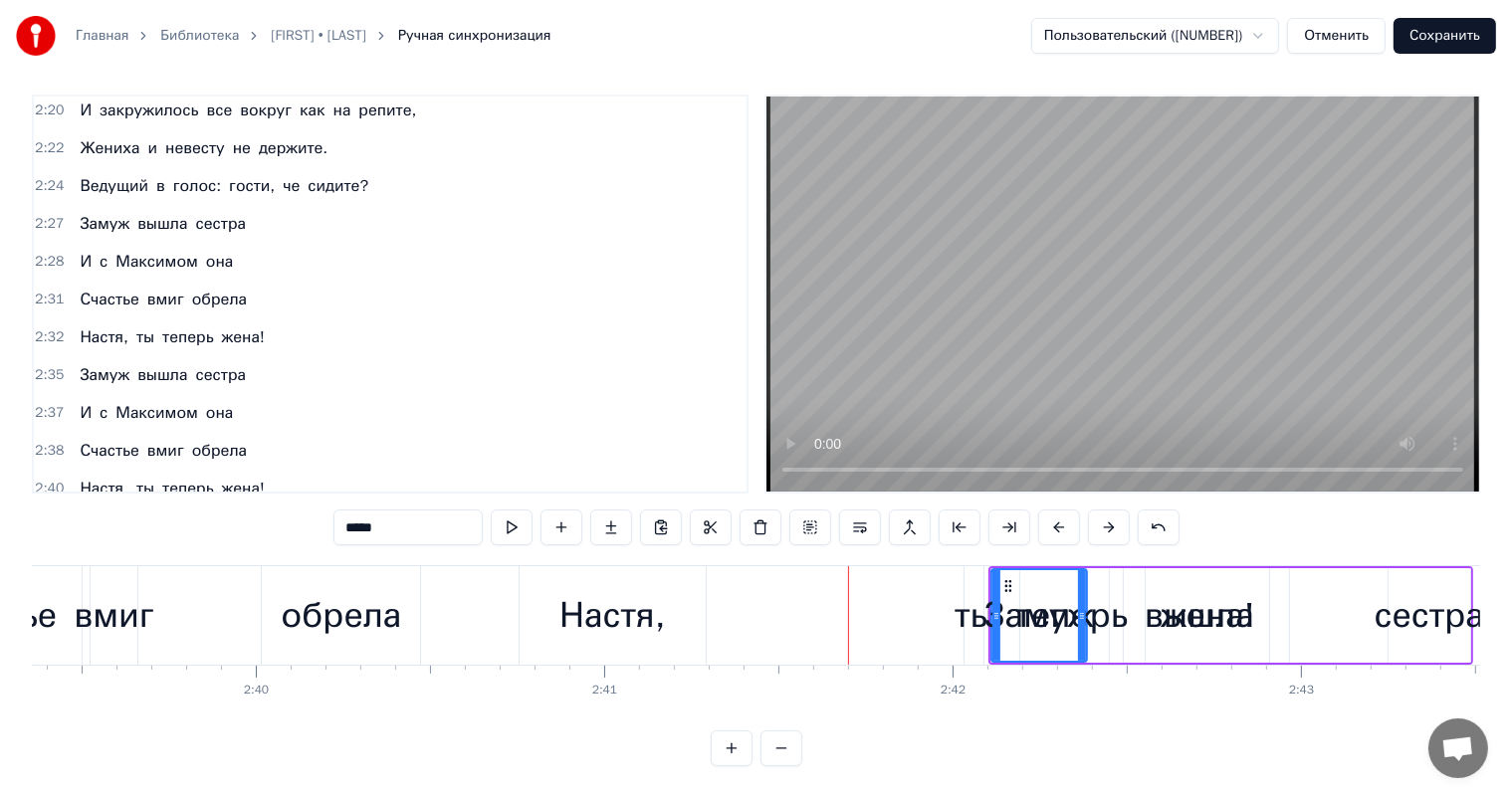click at bounding box center [1109, 527] 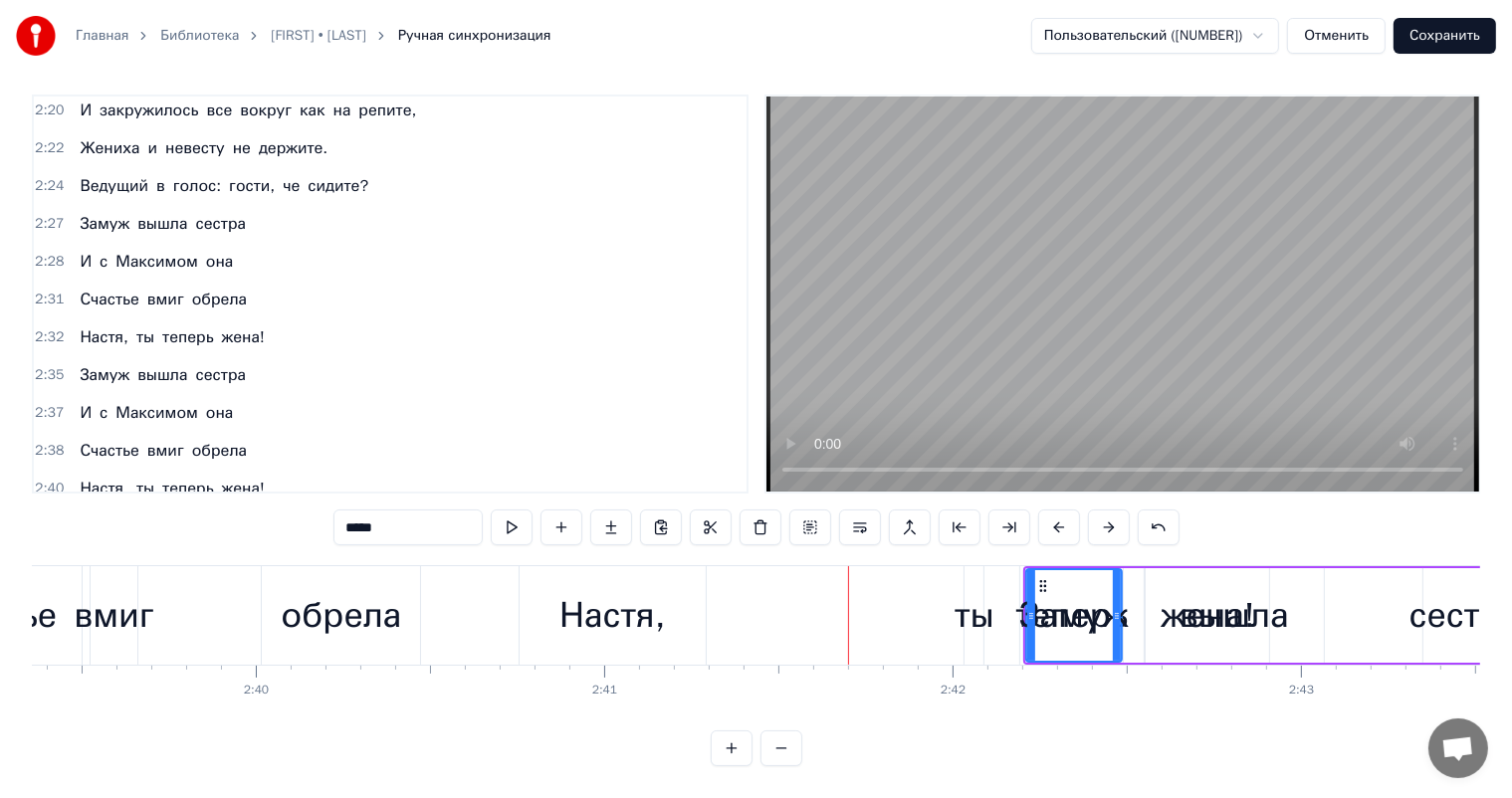 click at bounding box center (1109, 527) 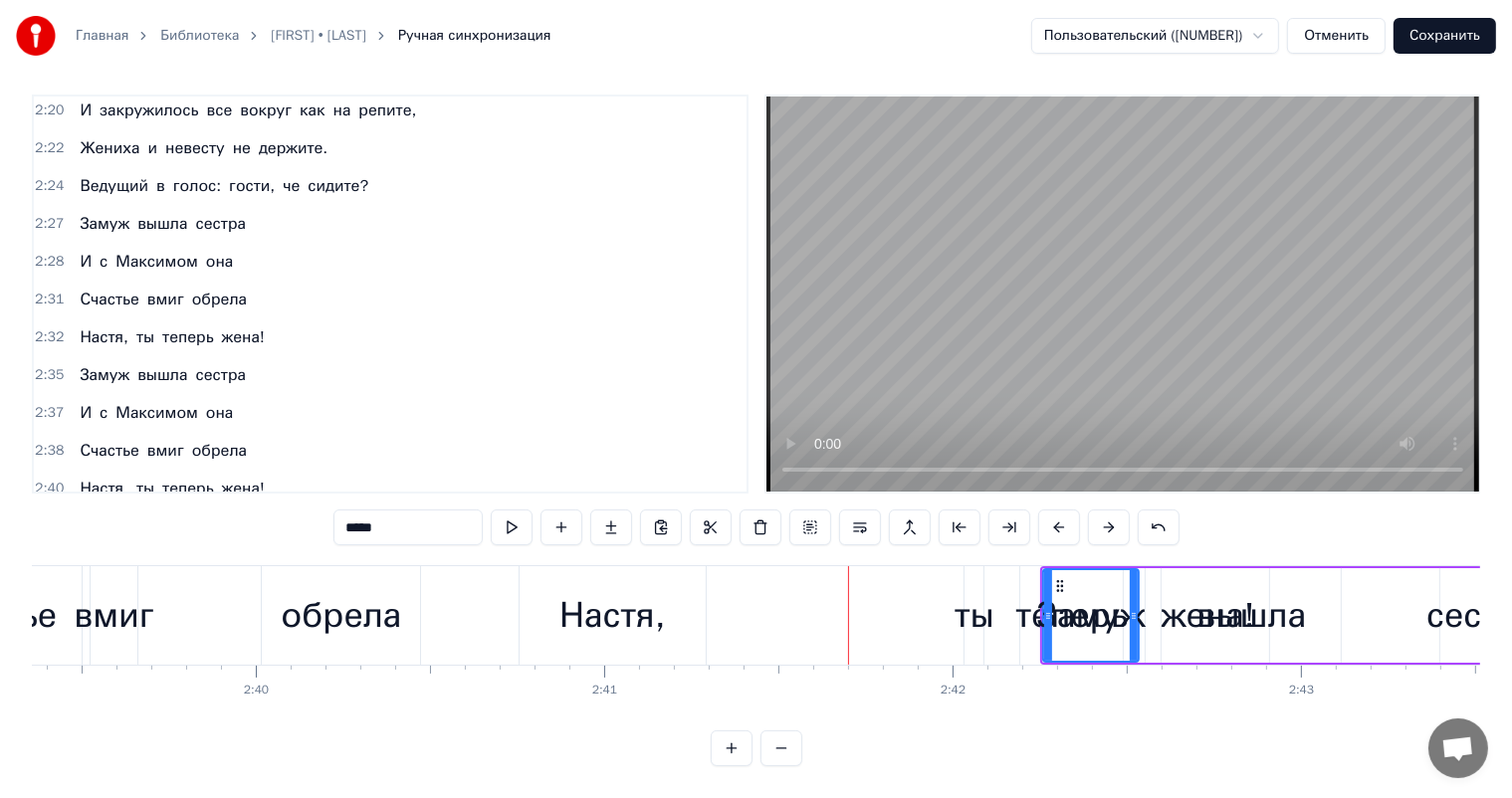 click at bounding box center [1109, 527] 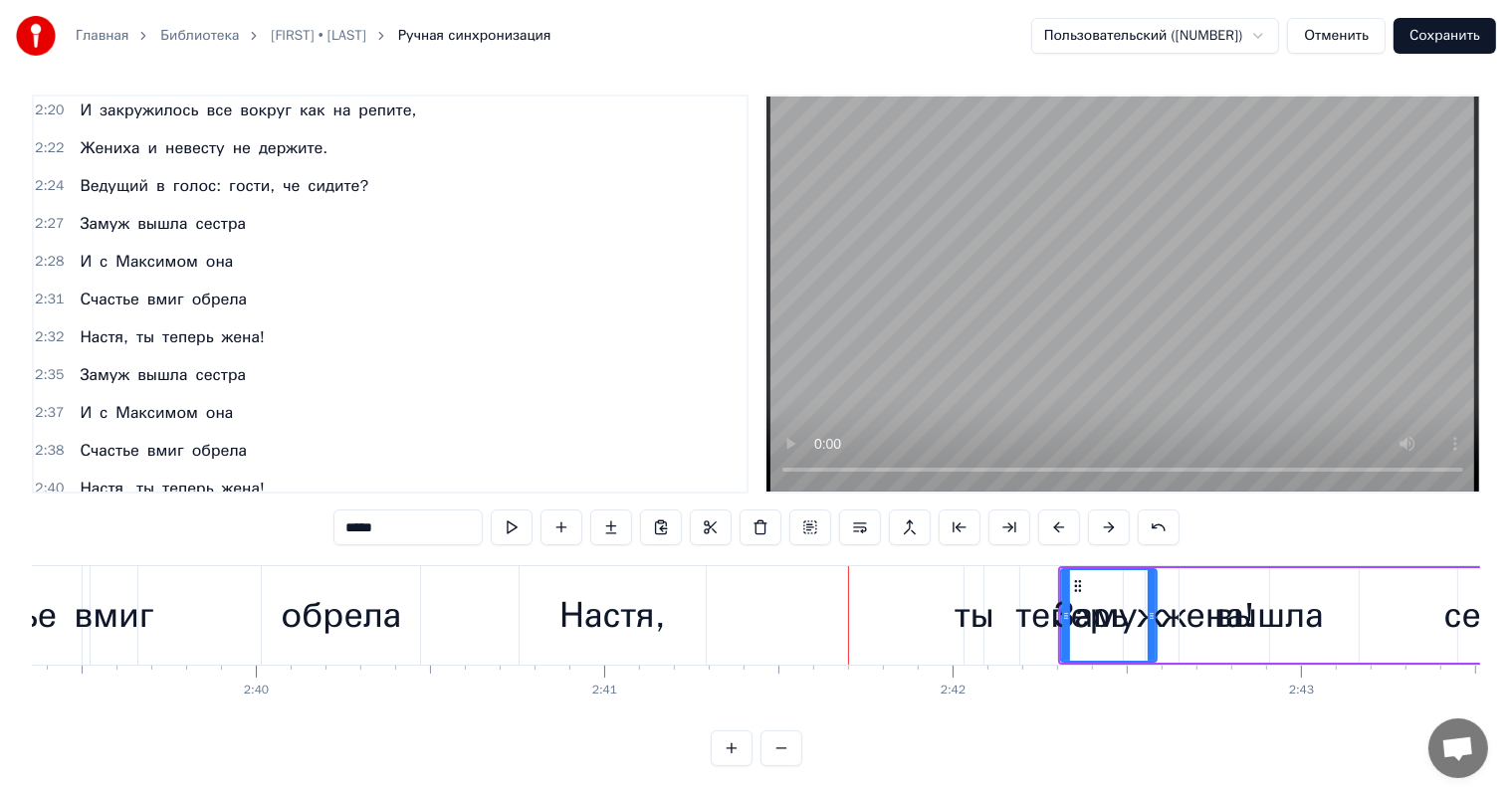 click at bounding box center (1109, 527) 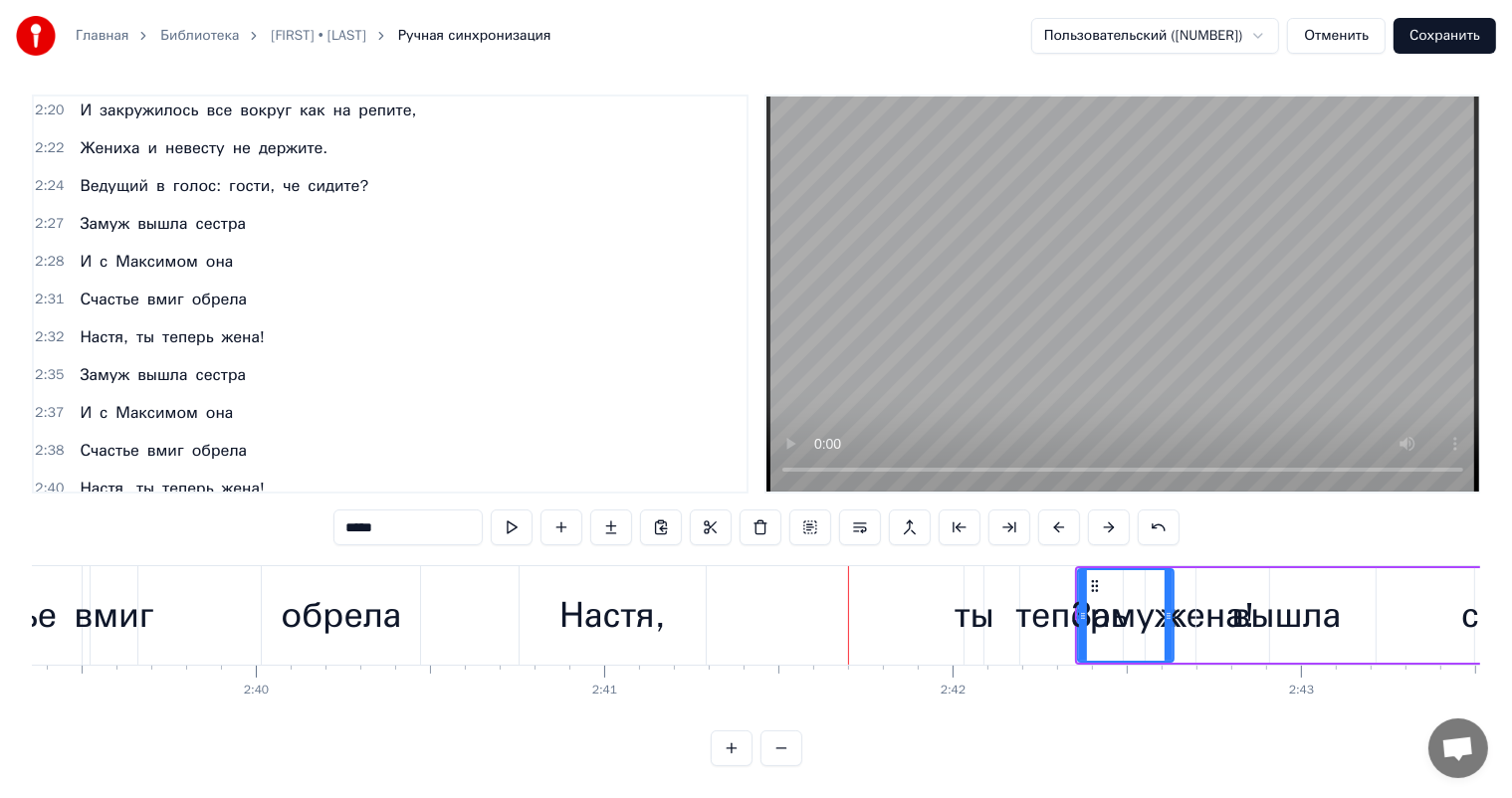 click at bounding box center [1109, 527] 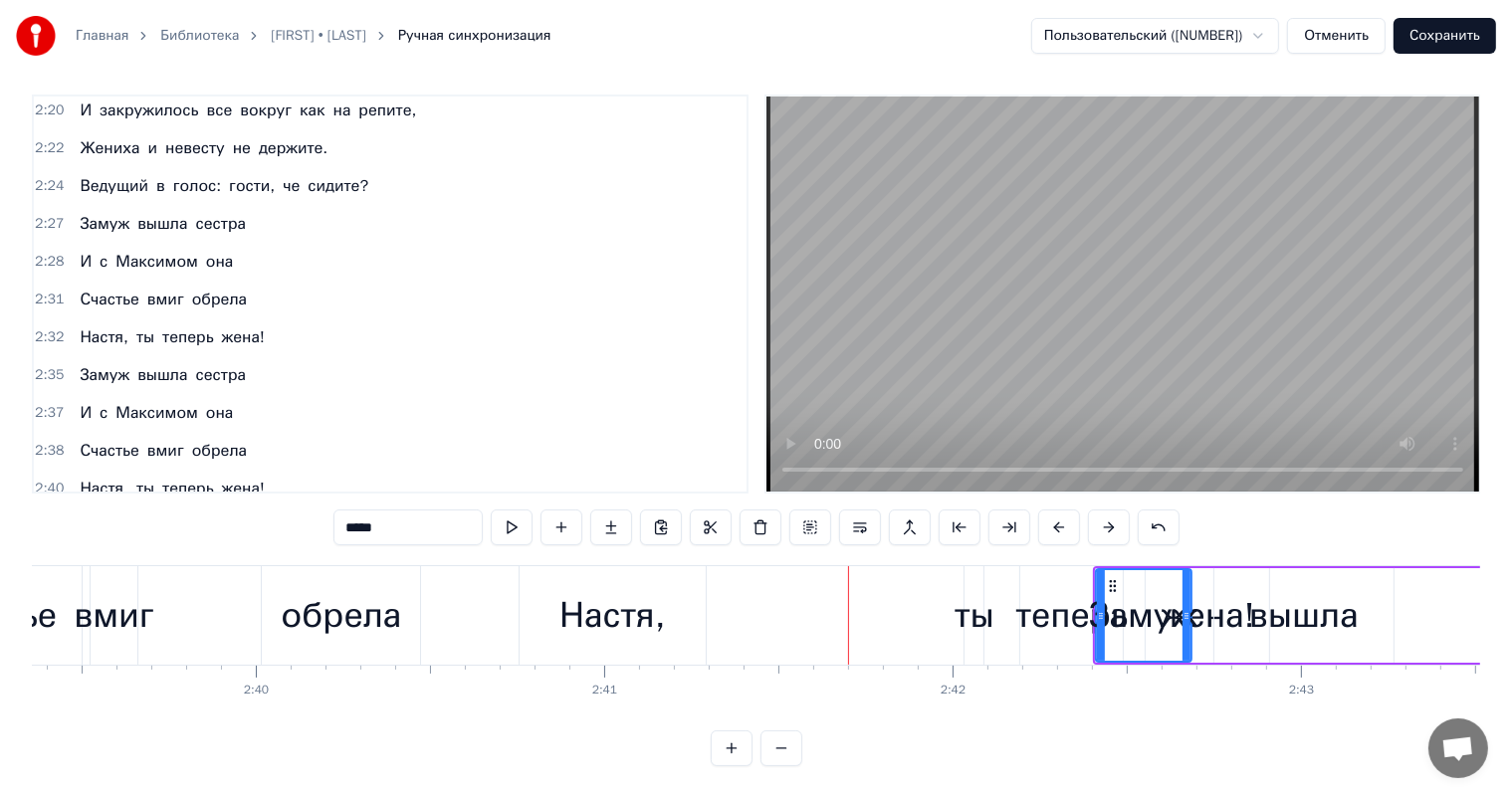 click at bounding box center [1109, 527] 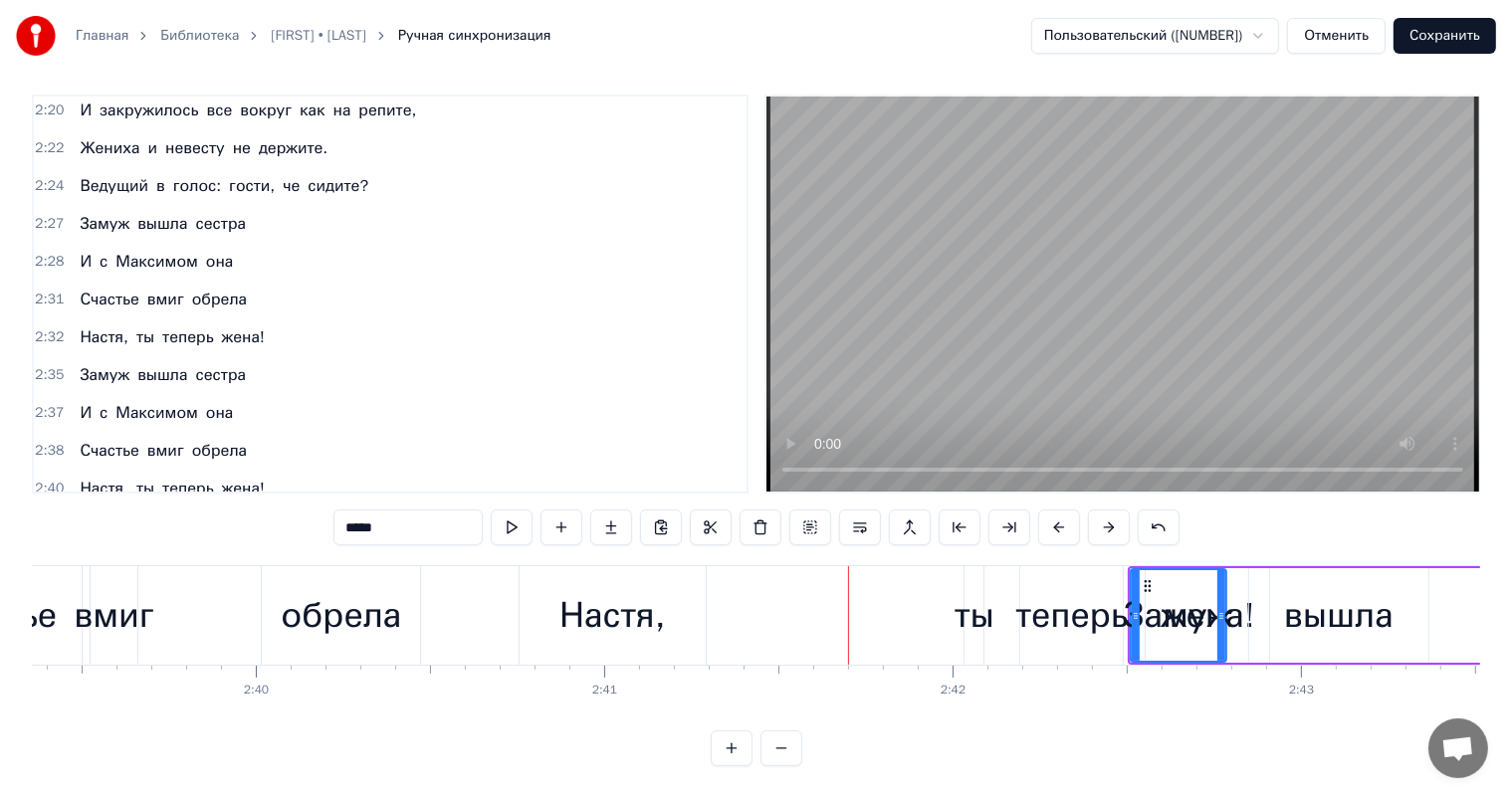 click at bounding box center [1109, 527] 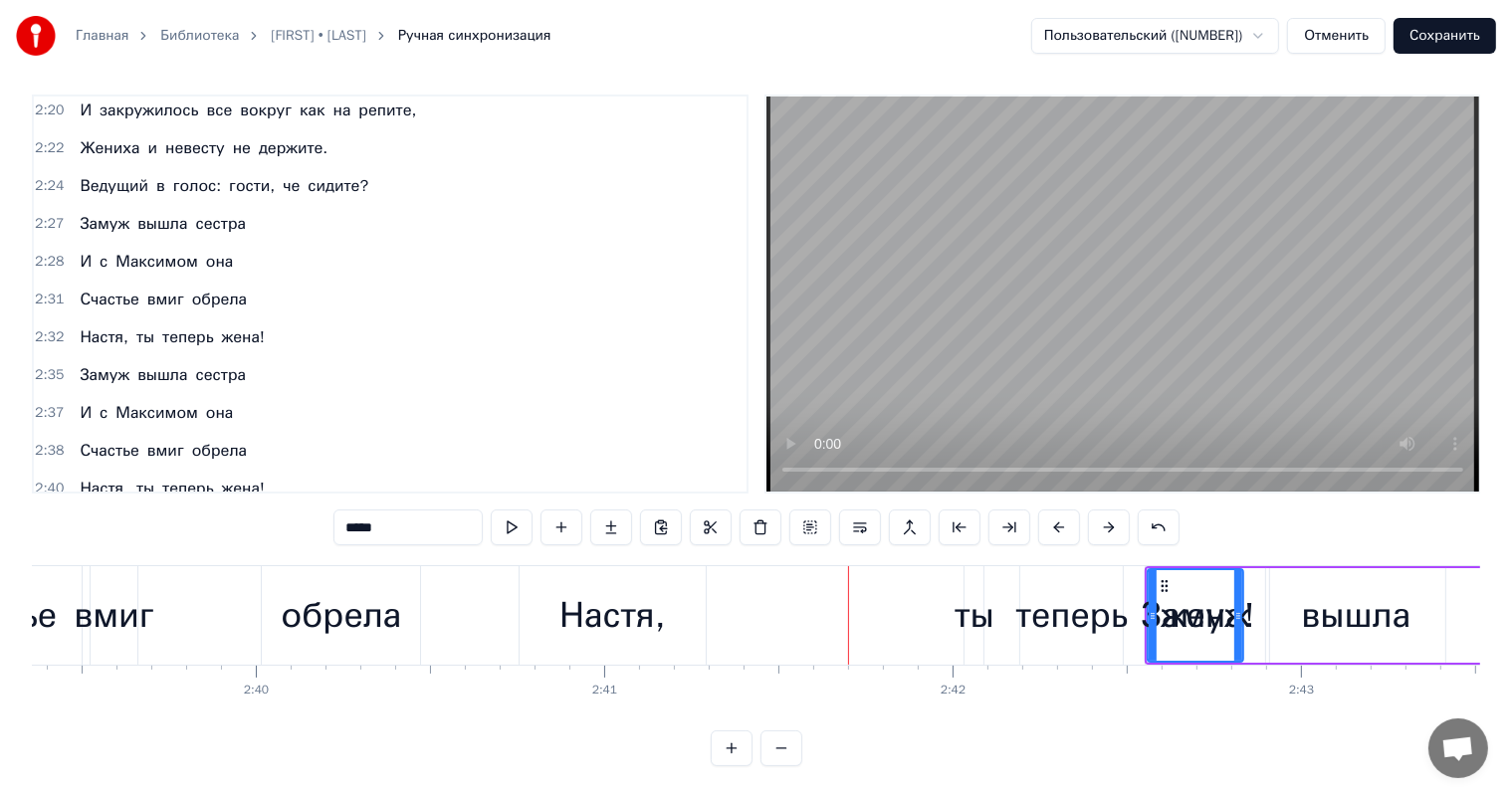 click at bounding box center (1109, 527) 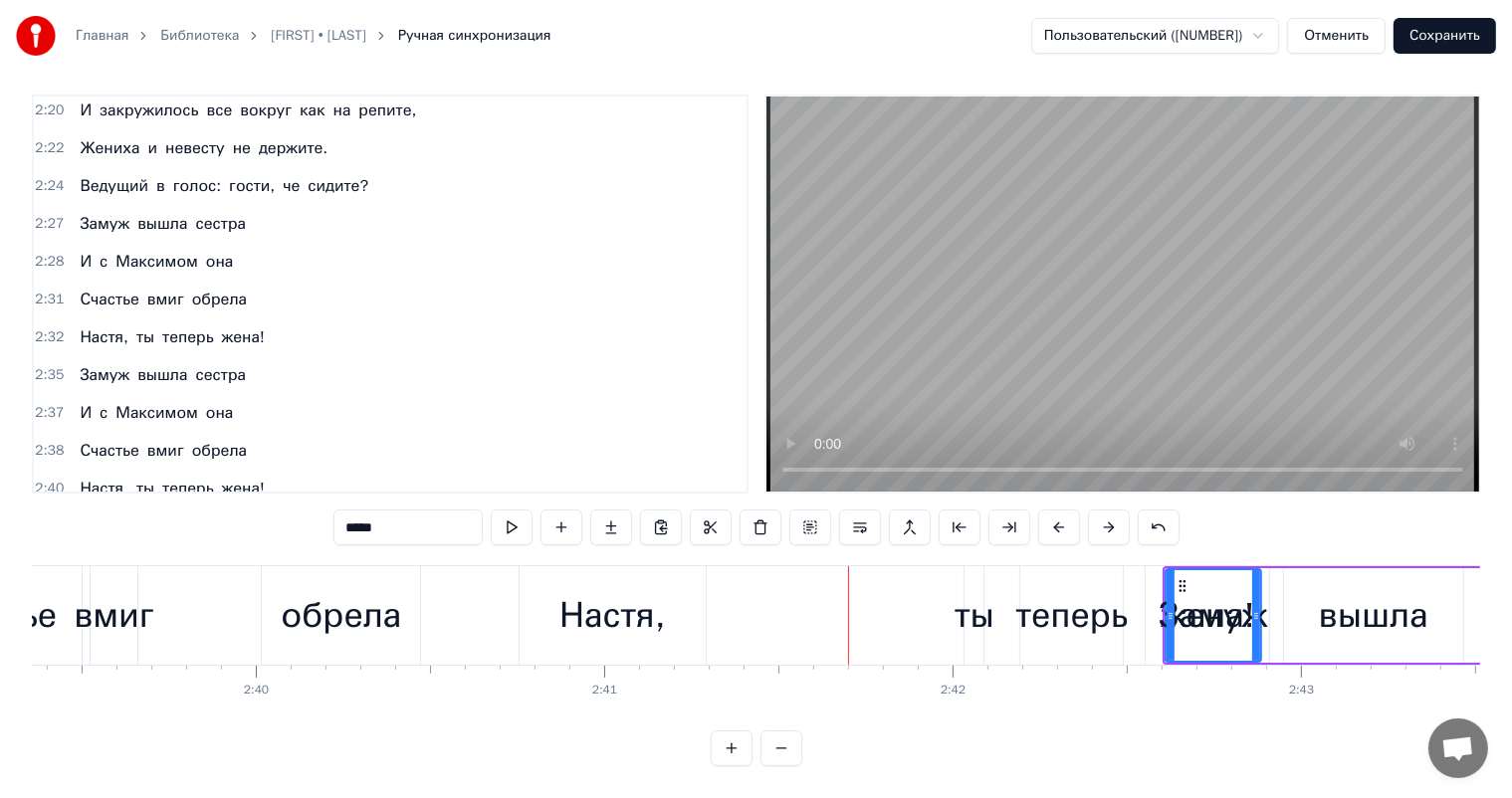click at bounding box center (1109, 527) 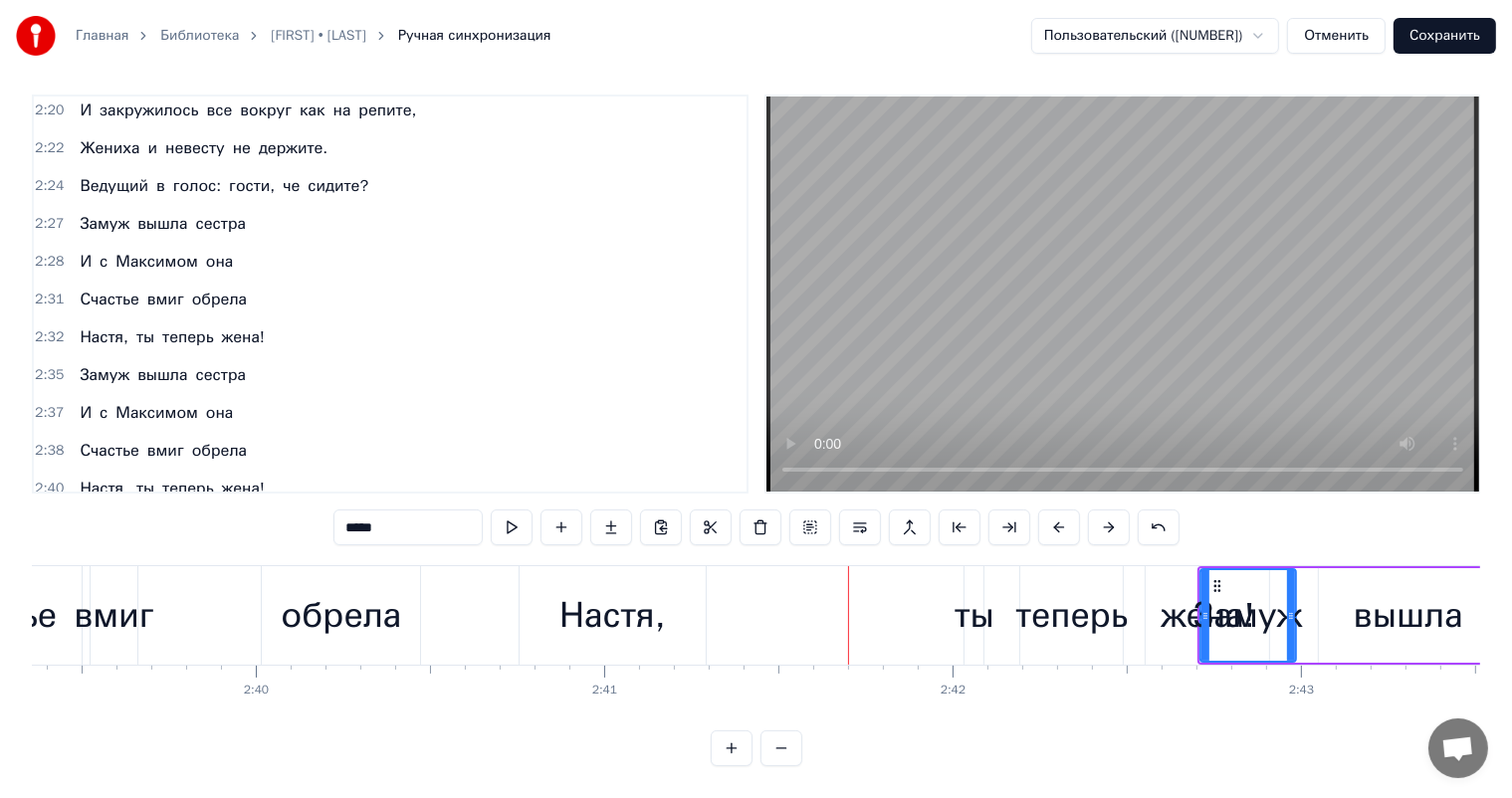 click at bounding box center [1109, 527] 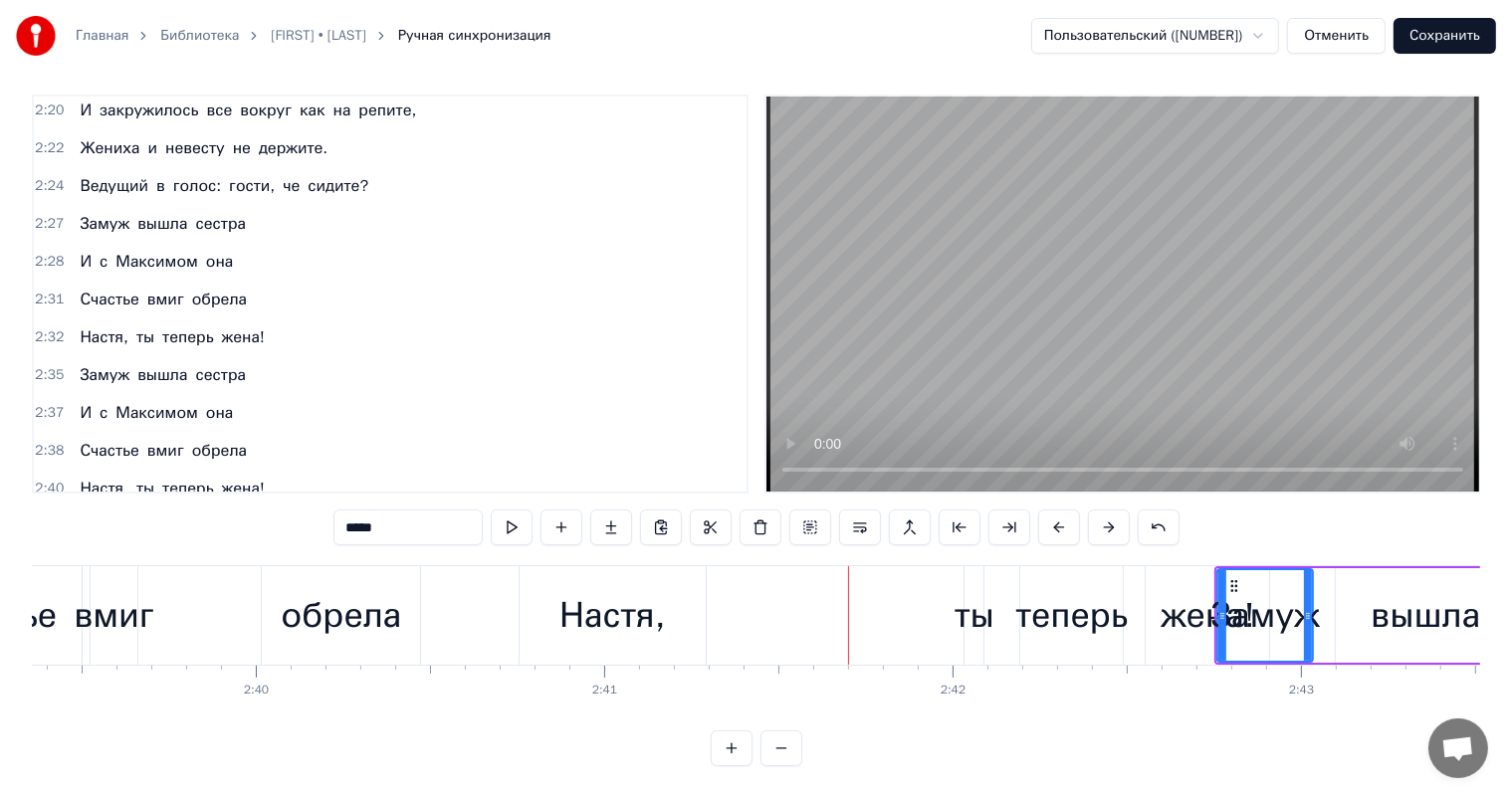 click at bounding box center [1109, 527] 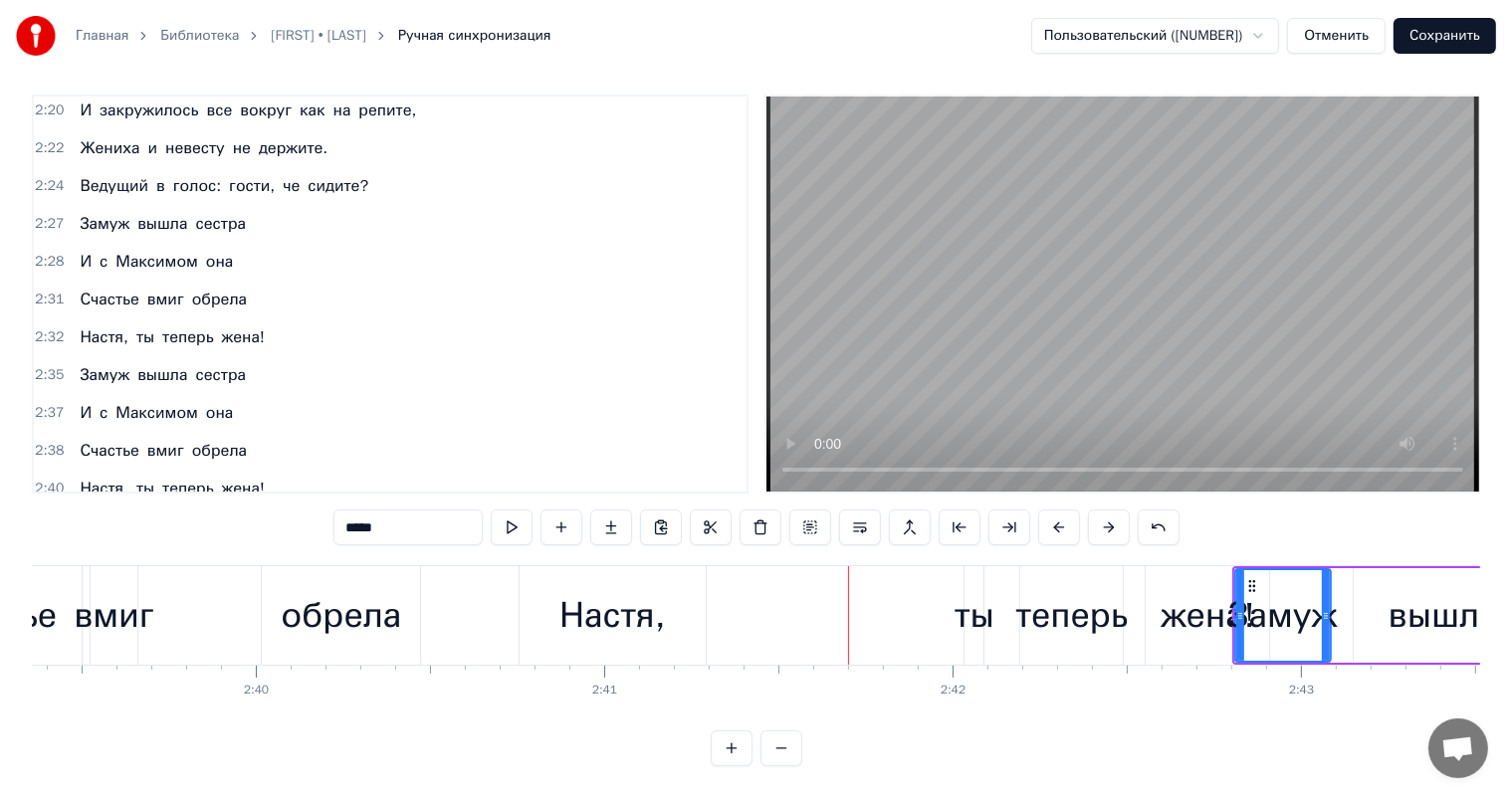click at bounding box center [1109, 527] 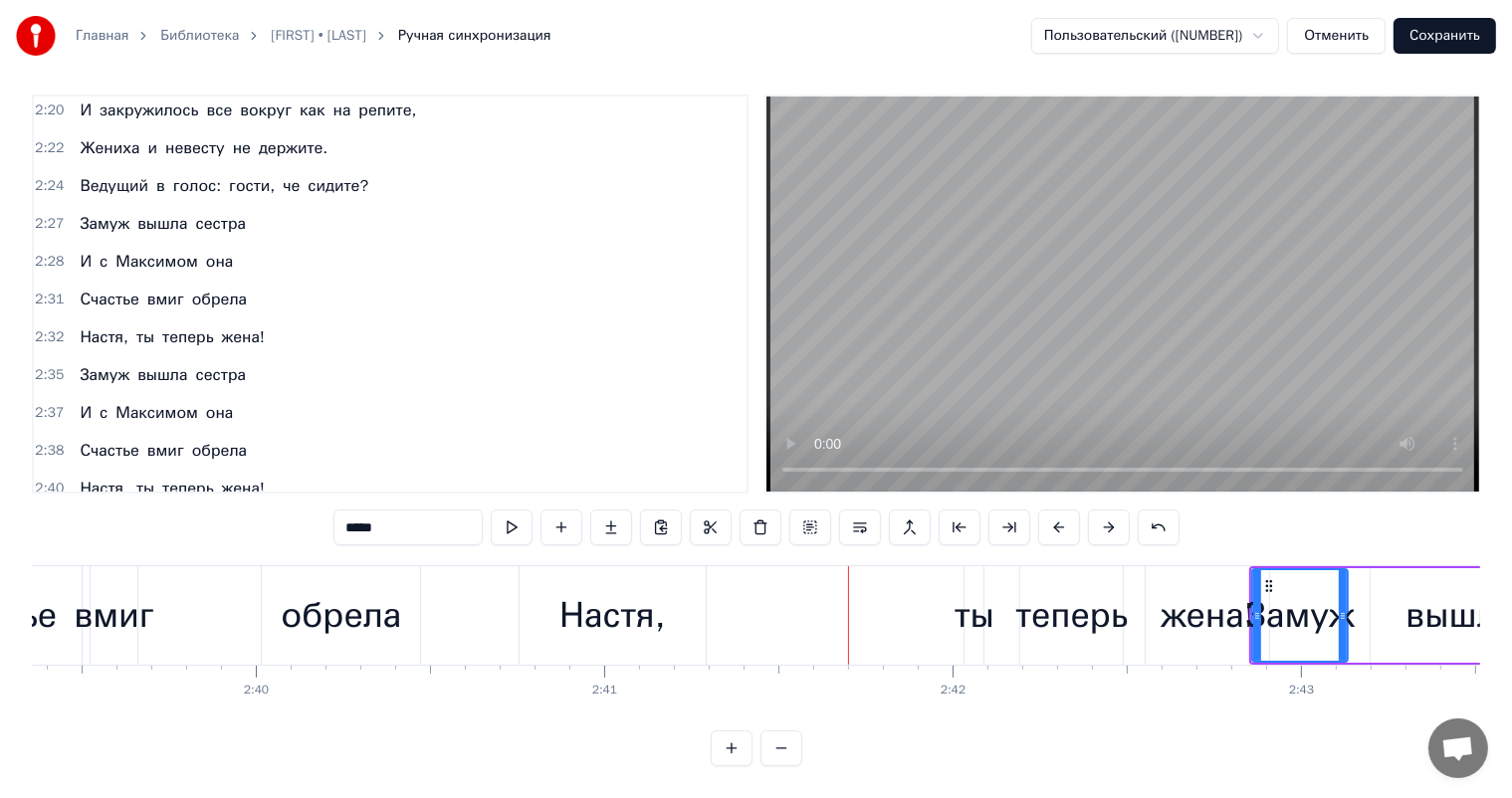 click at bounding box center [1109, 527] 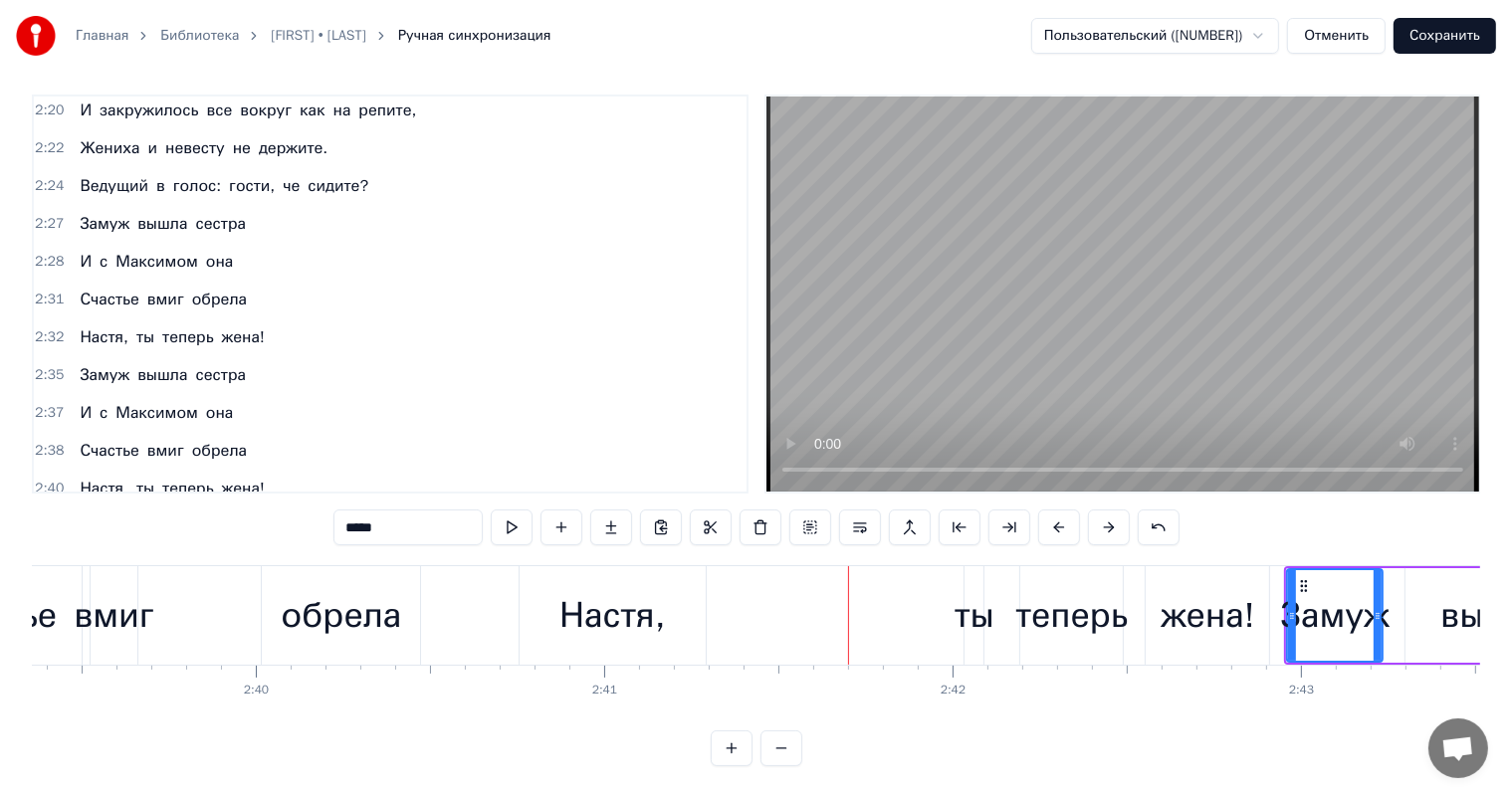 click at bounding box center (1109, 527) 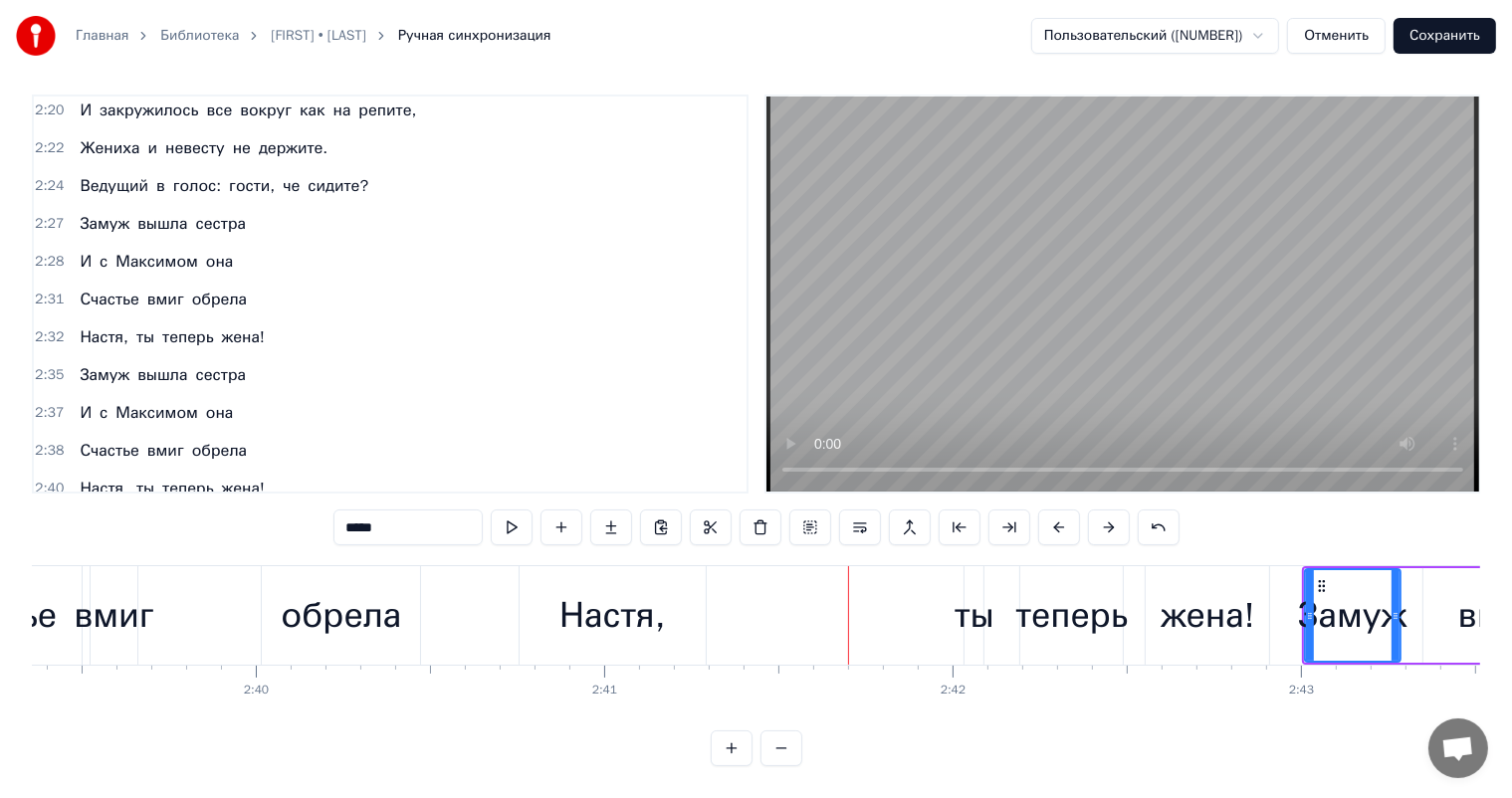 click at bounding box center [1109, 527] 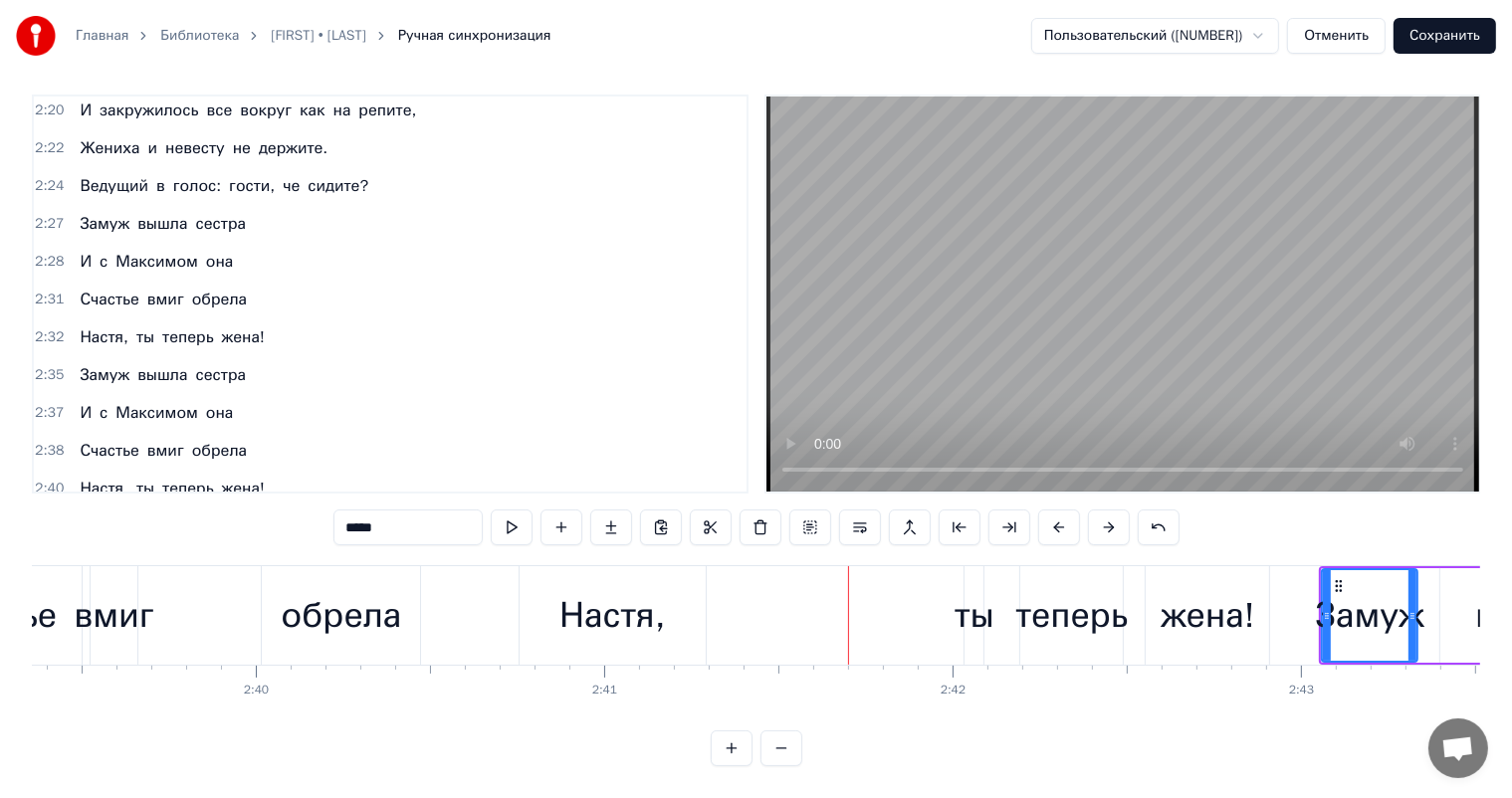 click at bounding box center (1109, 527) 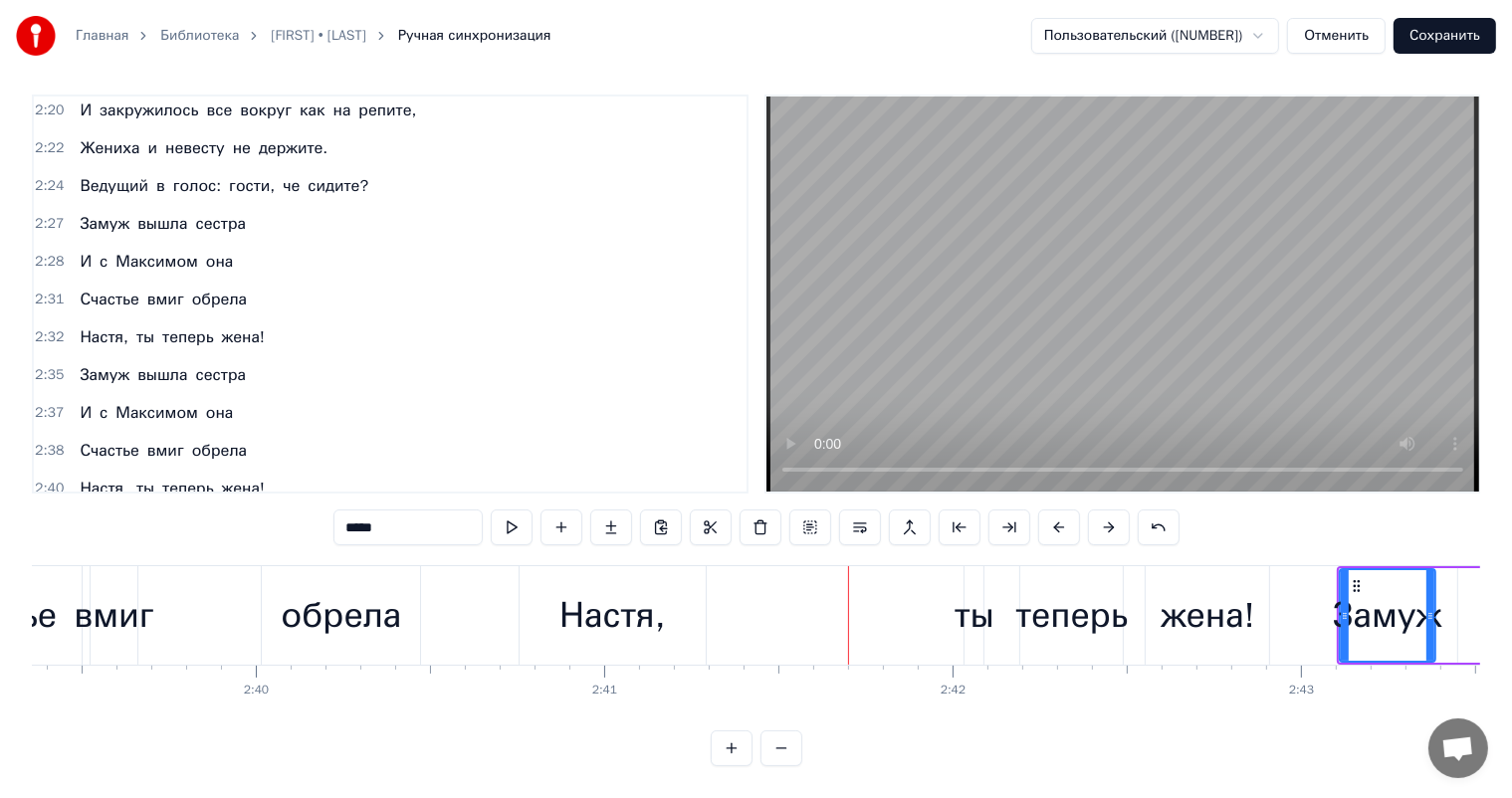 click on "ты" at bounding box center (974, 615) 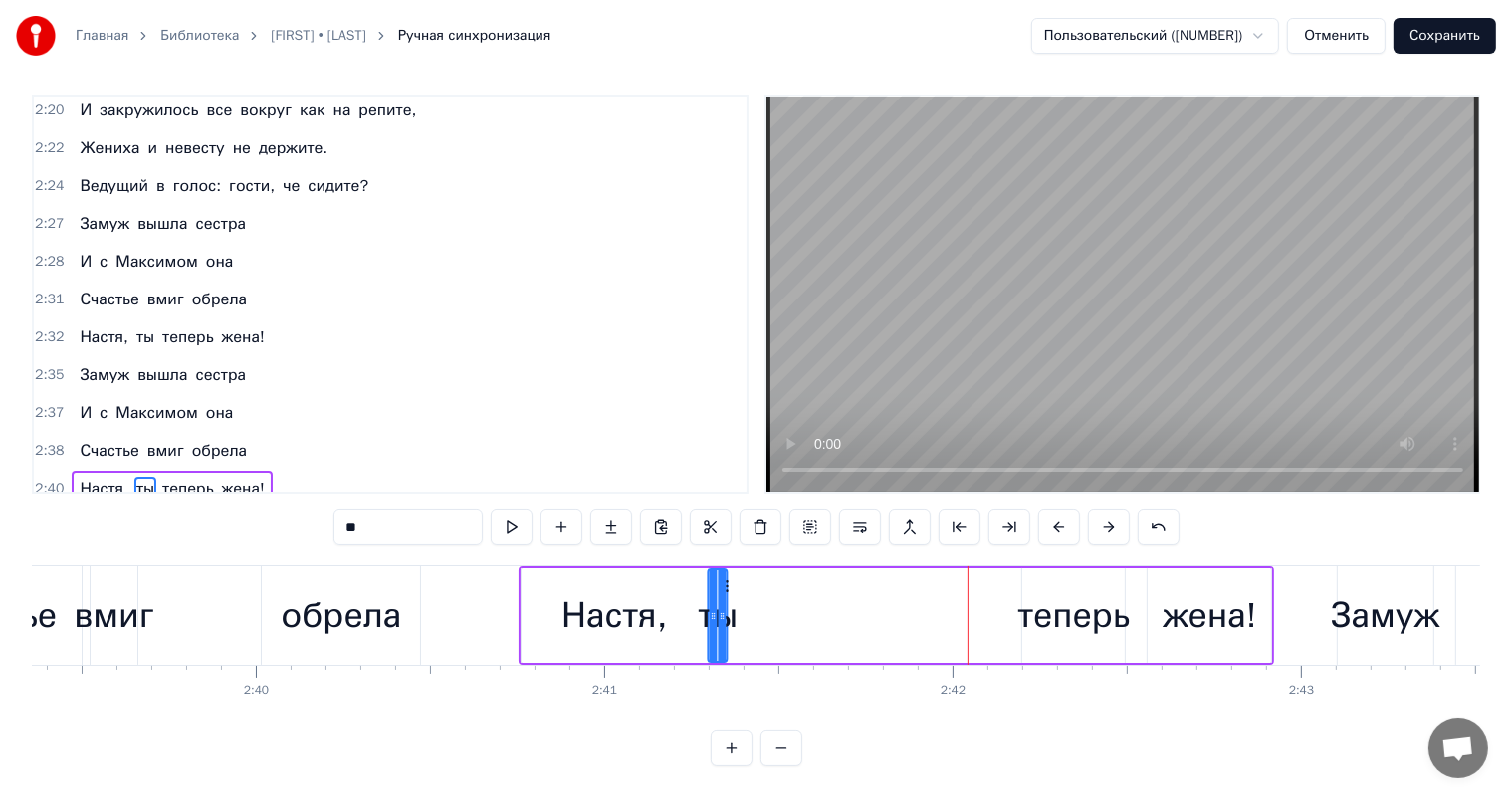 drag, startPoint x: 987, startPoint y: 565, endPoint x: 729, endPoint y: 596, distance: 259.85573 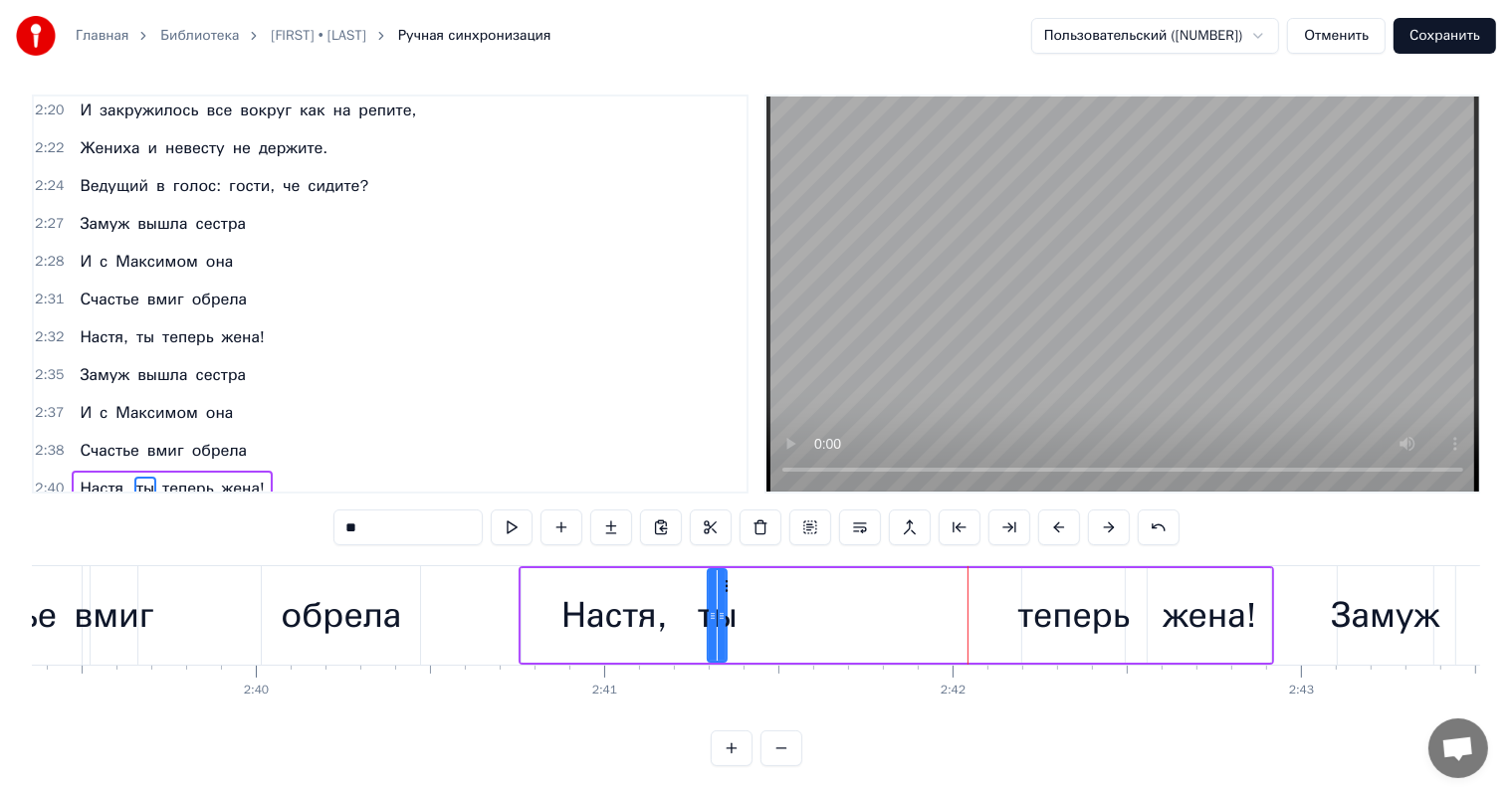 click on "теперь" at bounding box center (1074, 615) 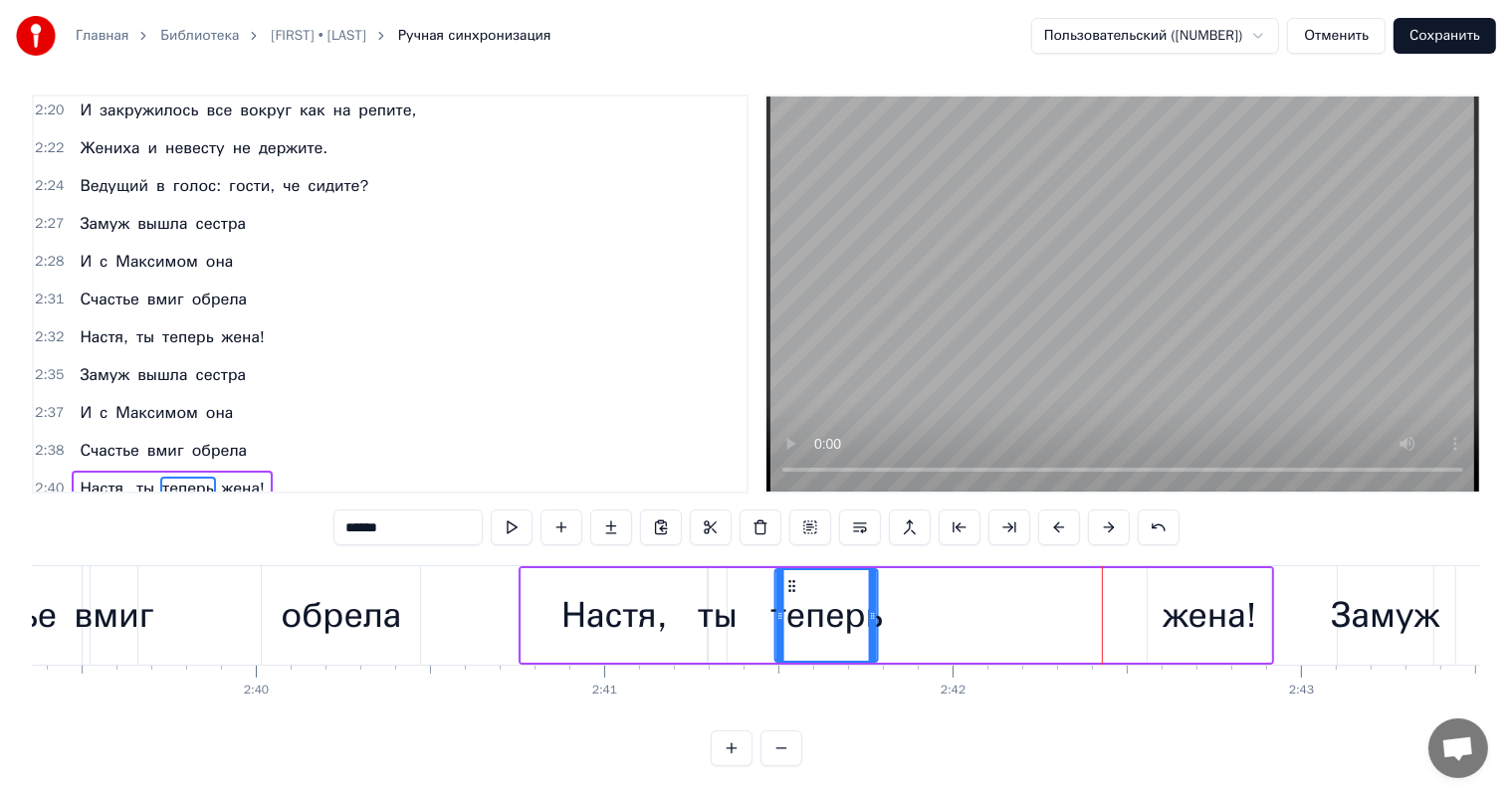 drag, startPoint x: 1038, startPoint y: 566, endPoint x: 791, endPoint y: 584, distance: 247.655 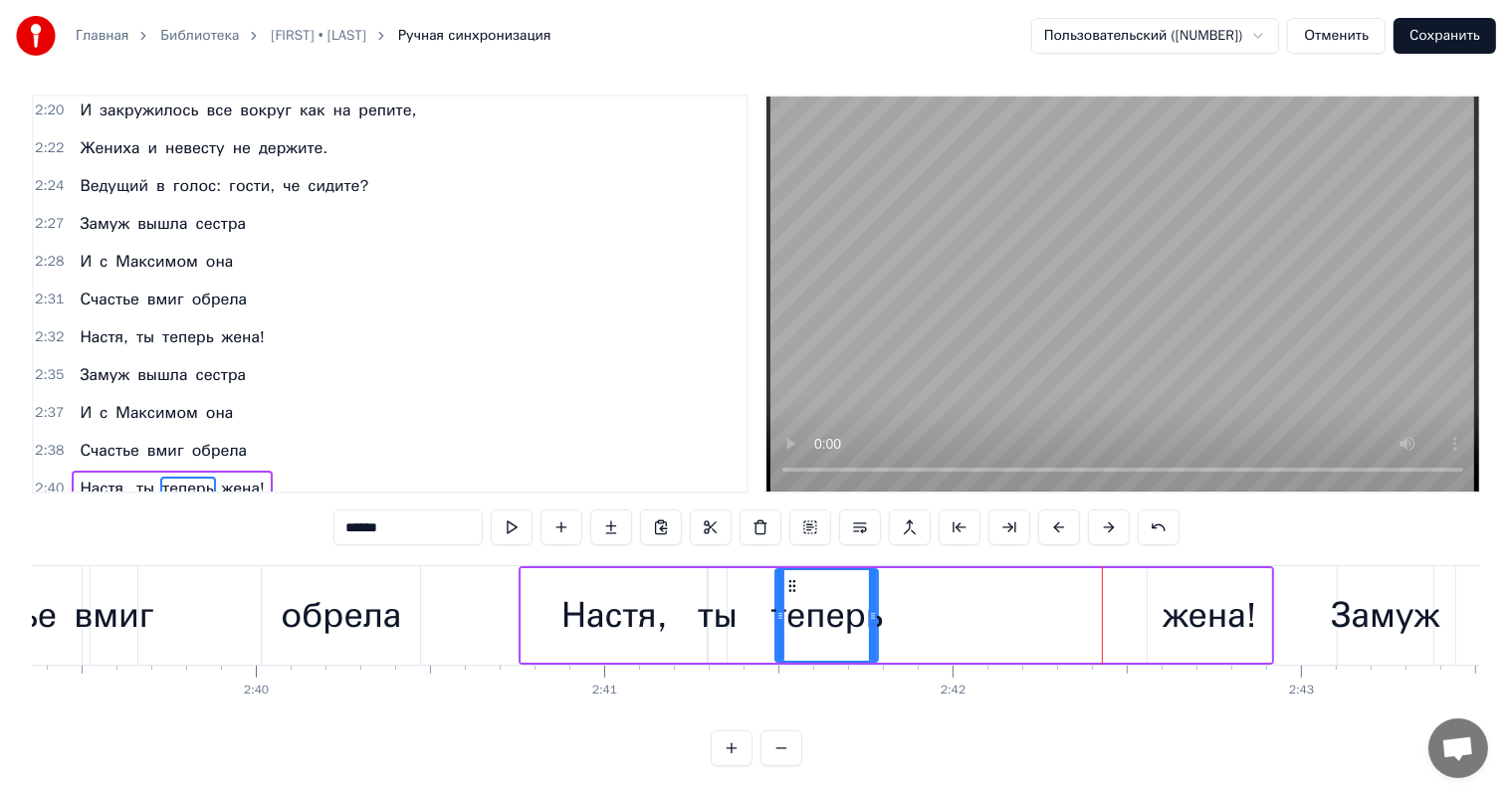 click on "жена!" at bounding box center (1209, 615) 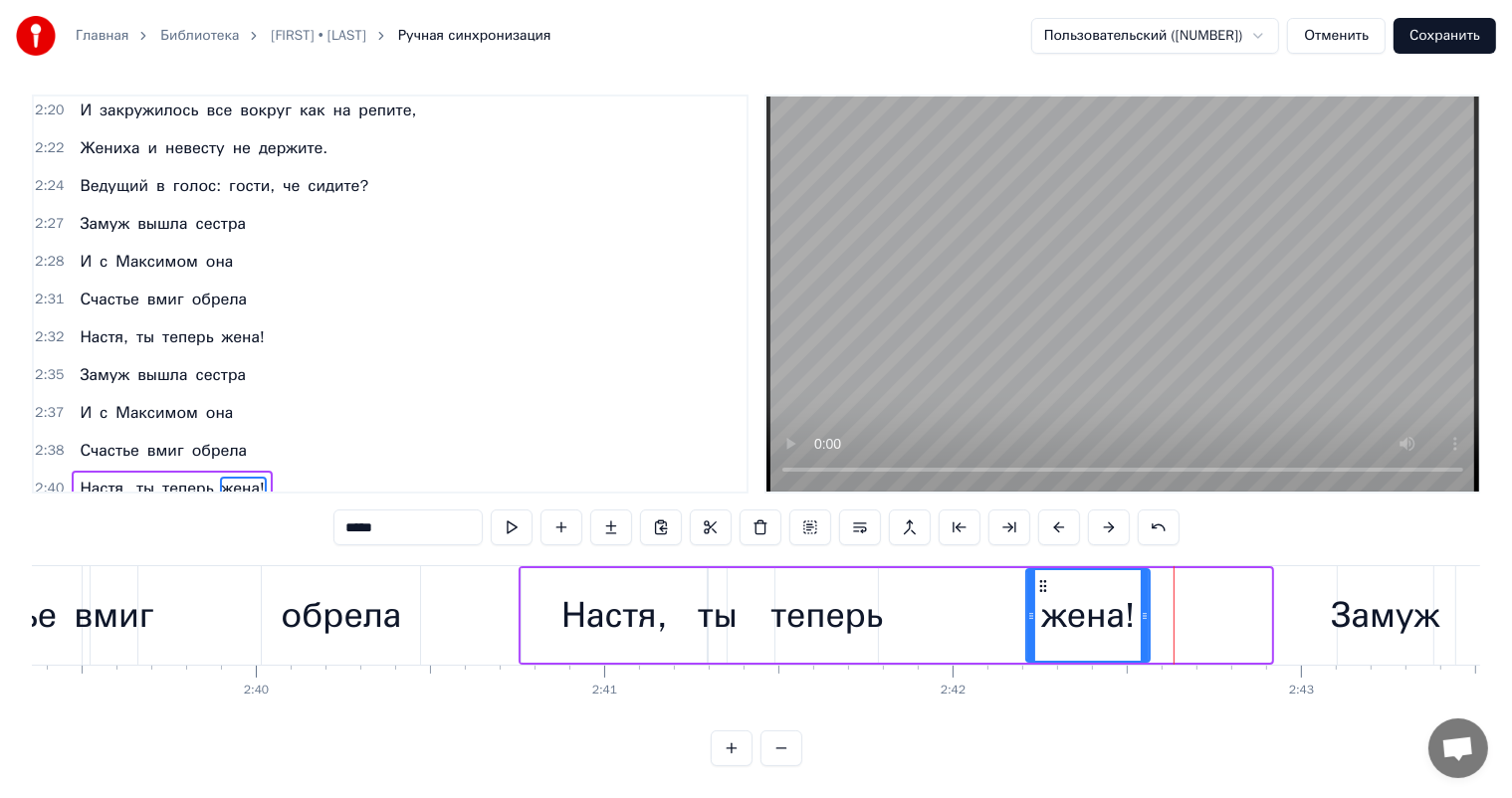 drag, startPoint x: 1162, startPoint y: 561, endPoint x: 1040, endPoint y: 581, distance: 123.62848 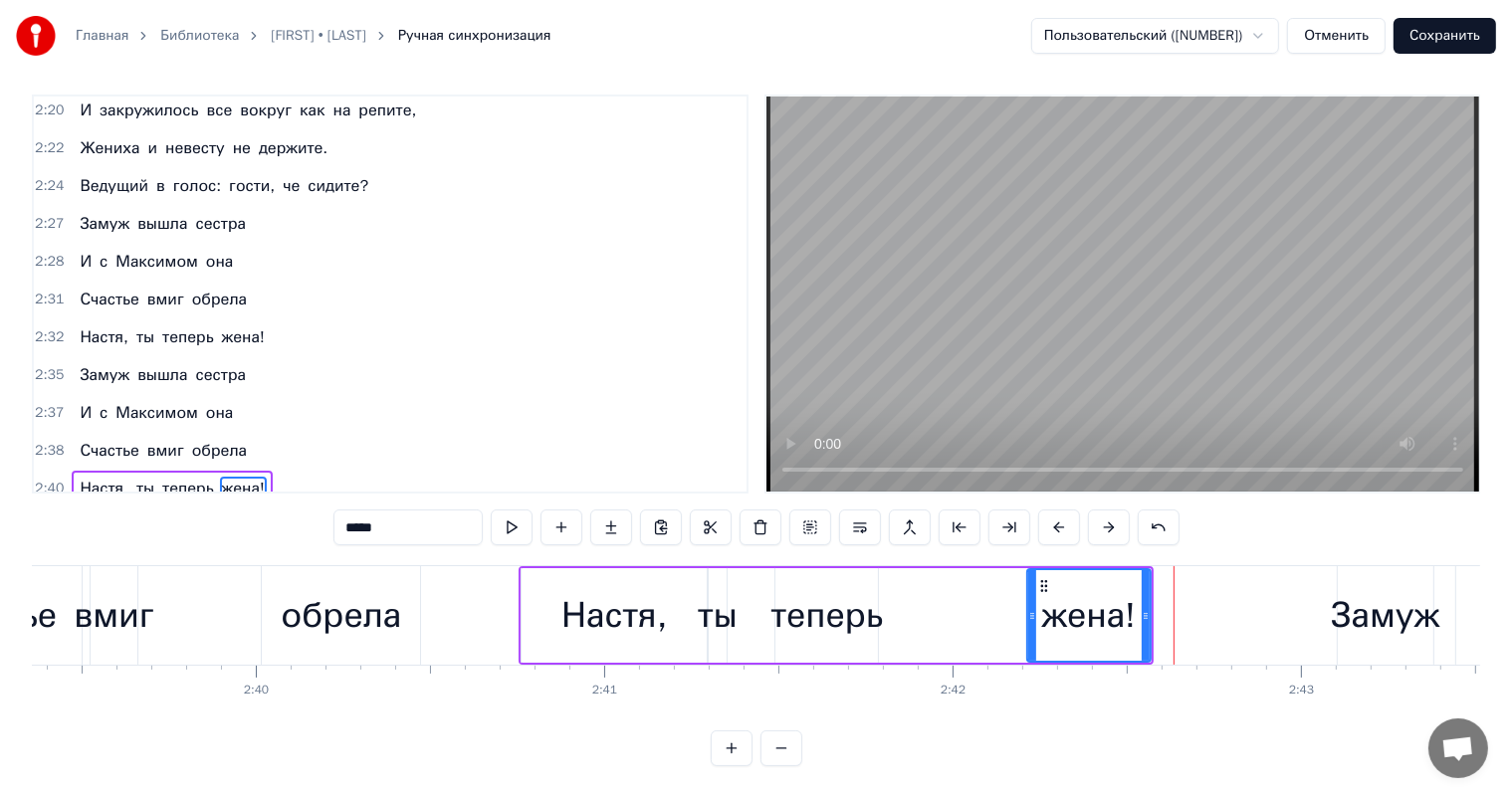 click on "Замуж" at bounding box center [1385, 615] 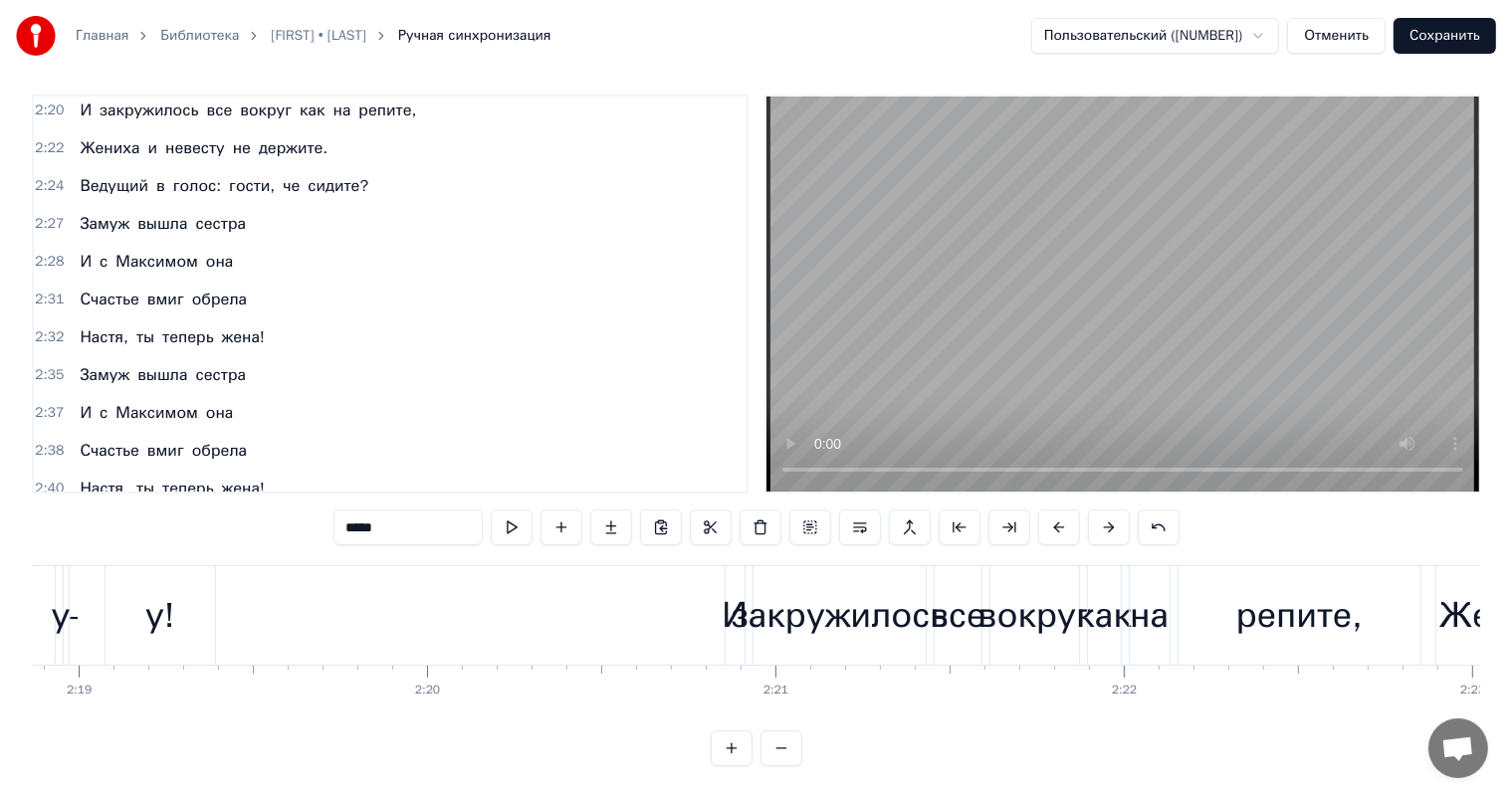 scroll, scrollTop: 0, scrollLeft: 46659, axis: horizontal 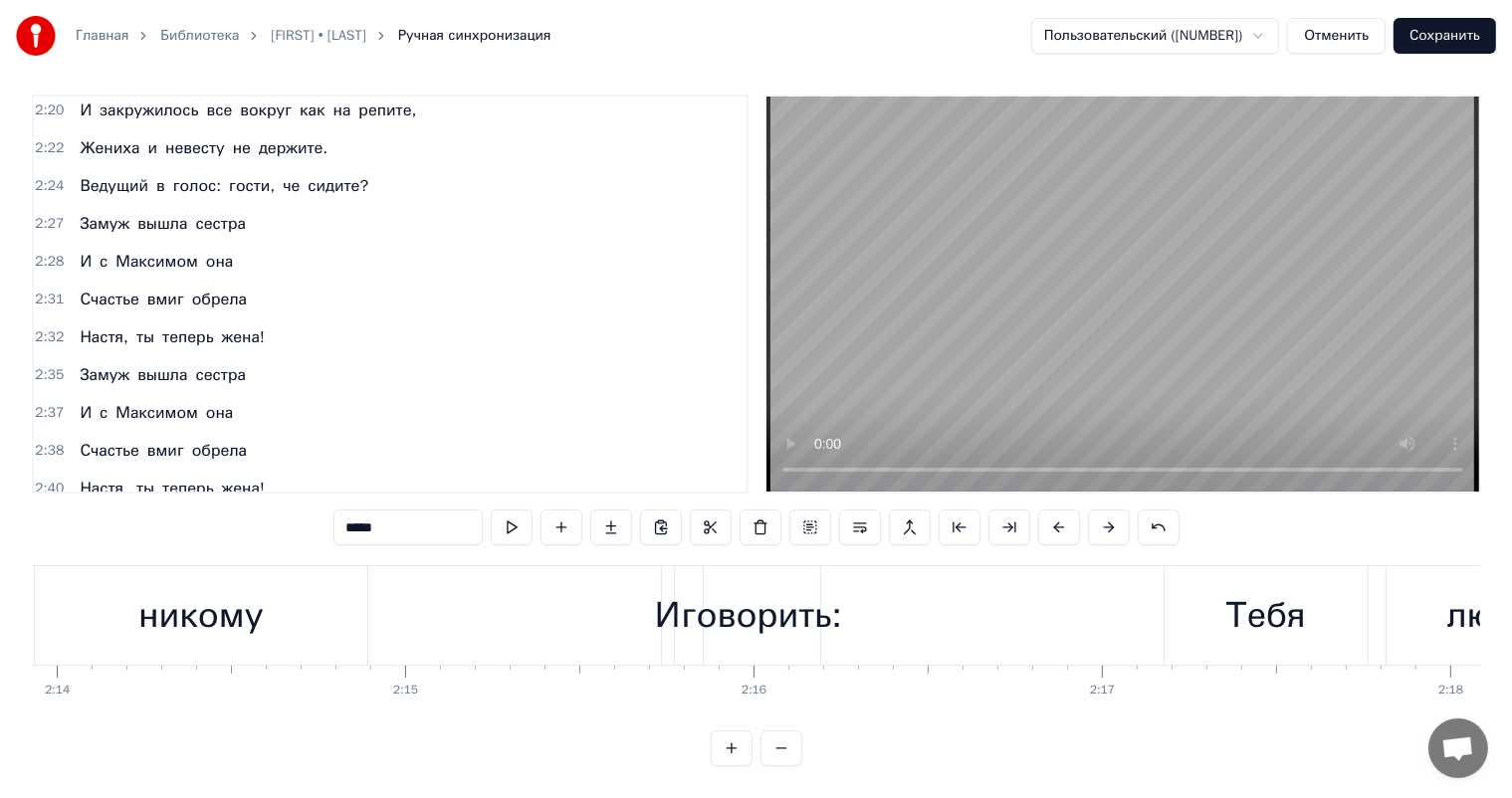 click on "Жениха" at bounding box center [109, 148] 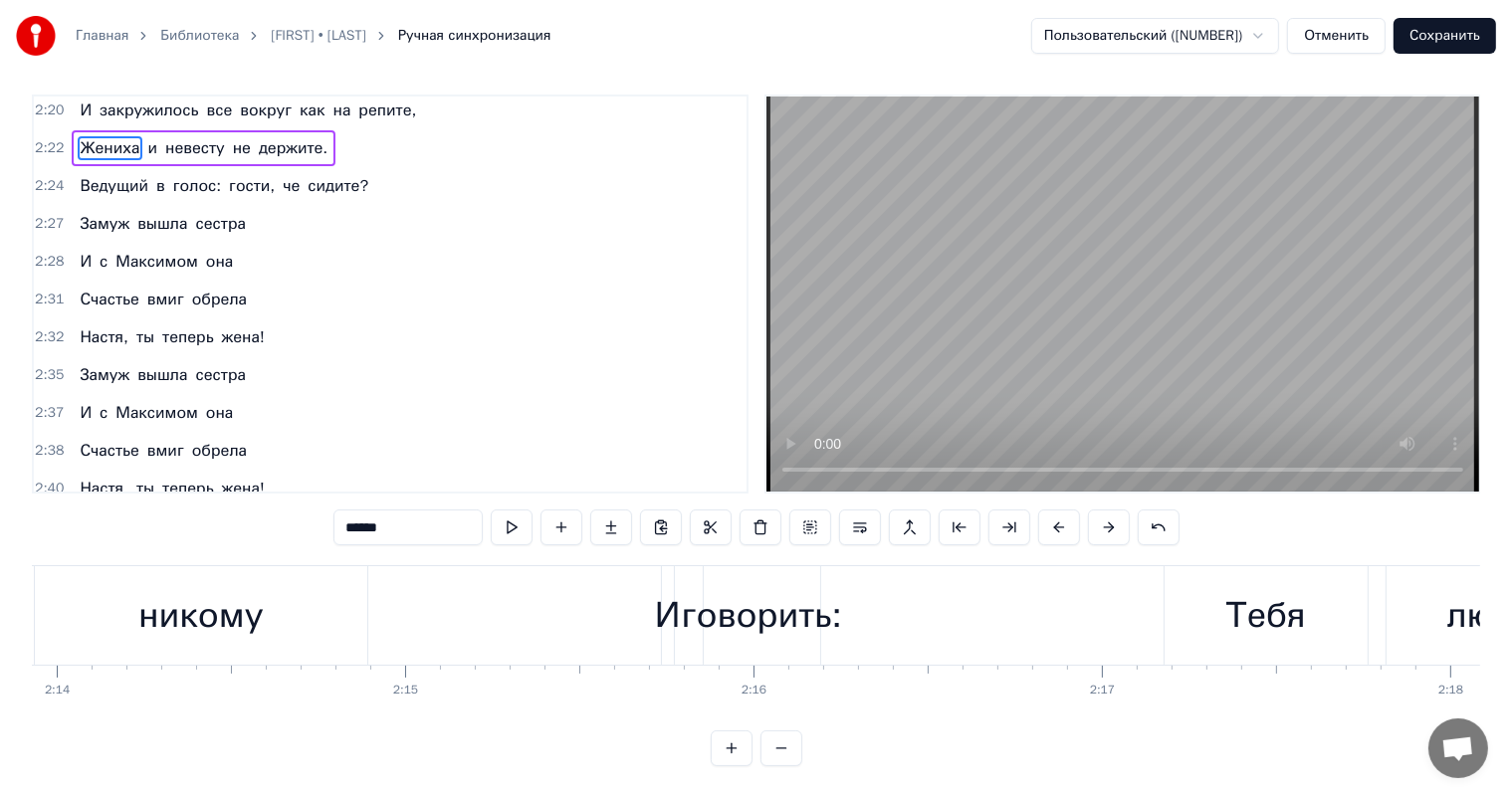 scroll, scrollTop: 0, scrollLeft: 0, axis: both 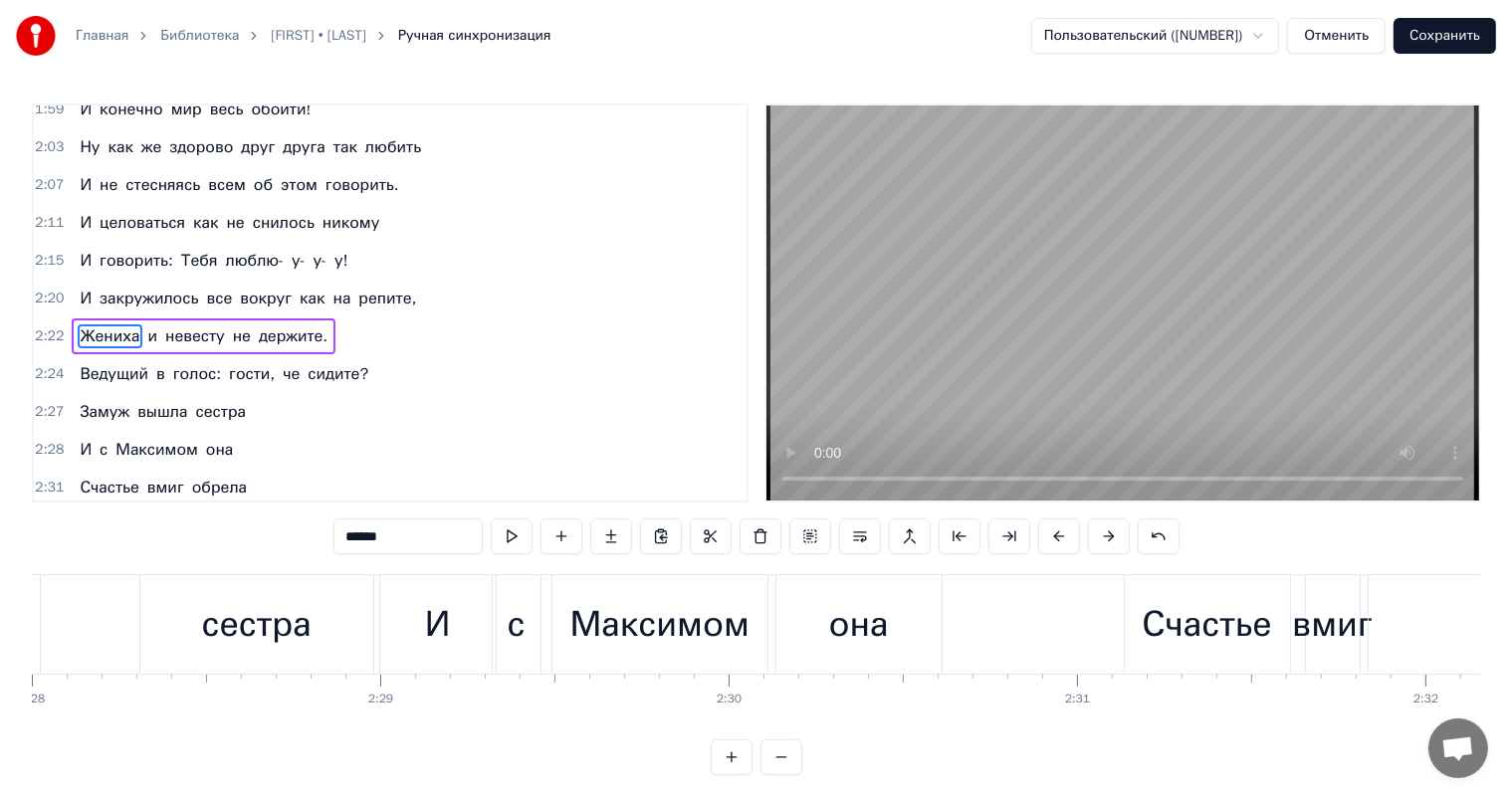 click on "Счастье" at bounding box center [1207, 624] 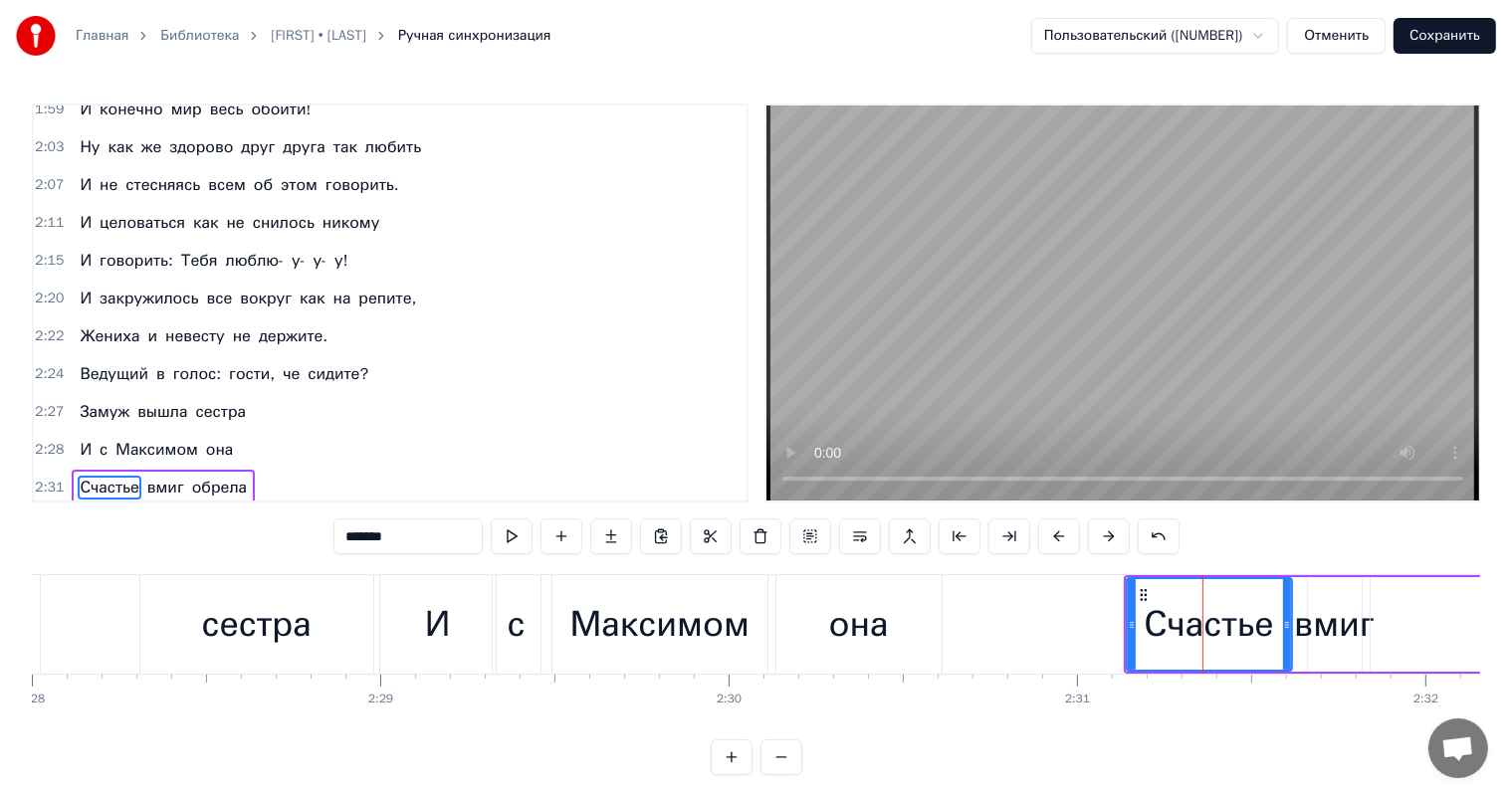 scroll, scrollTop: 1174, scrollLeft: 0, axis: vertical 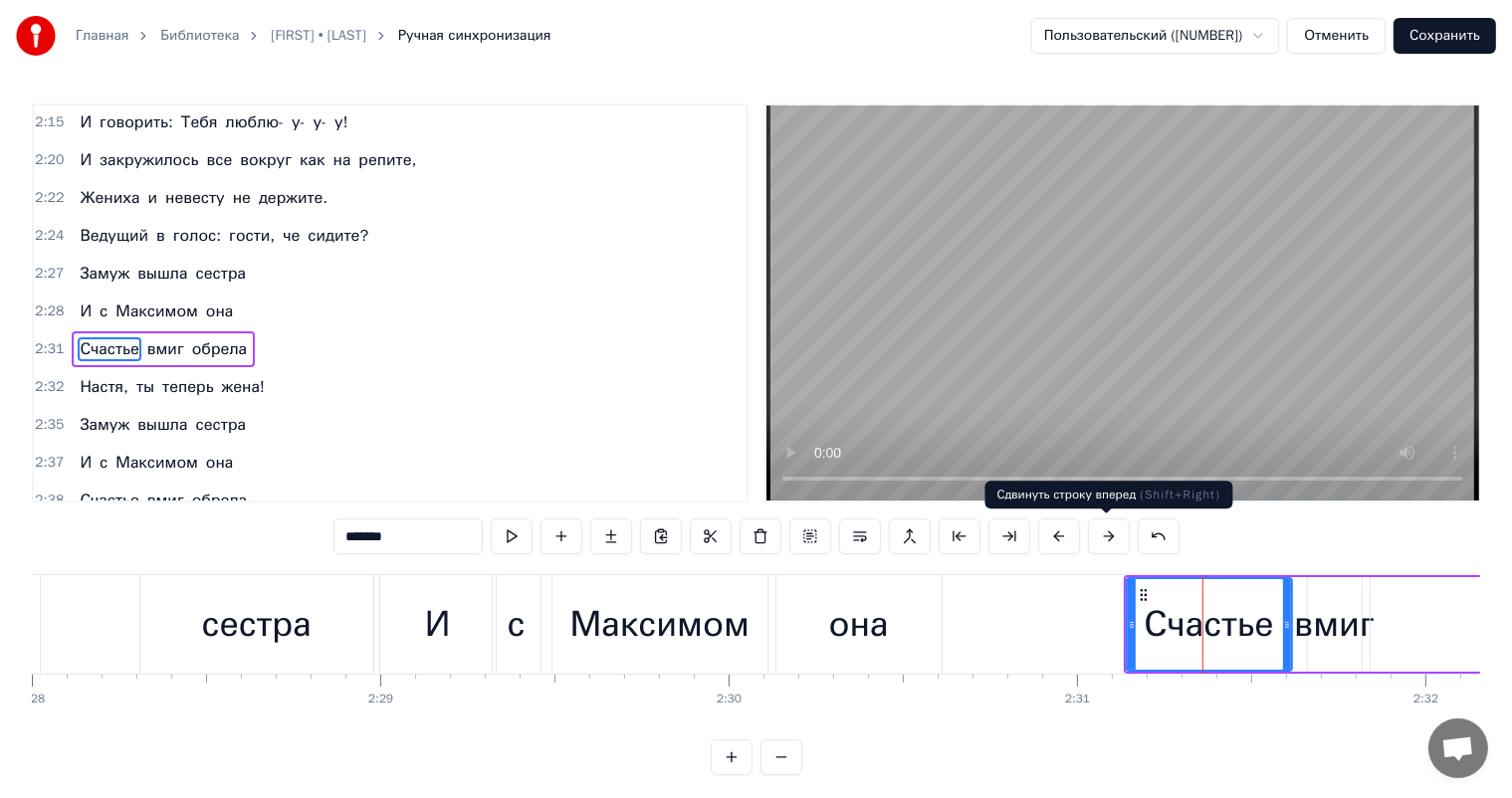 click at bounding box center [1109, 536] 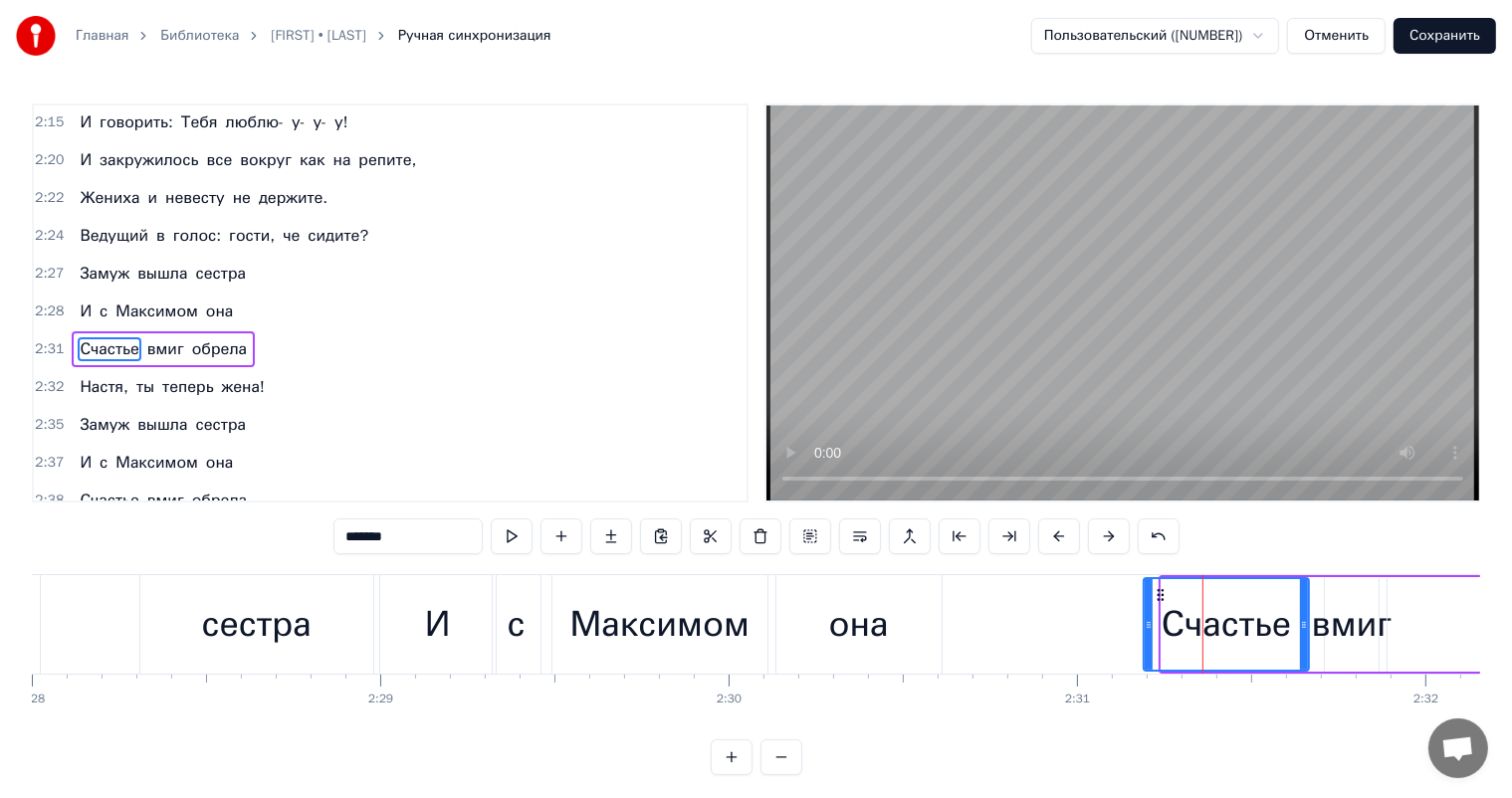 click at bounding box center (1109, 536) 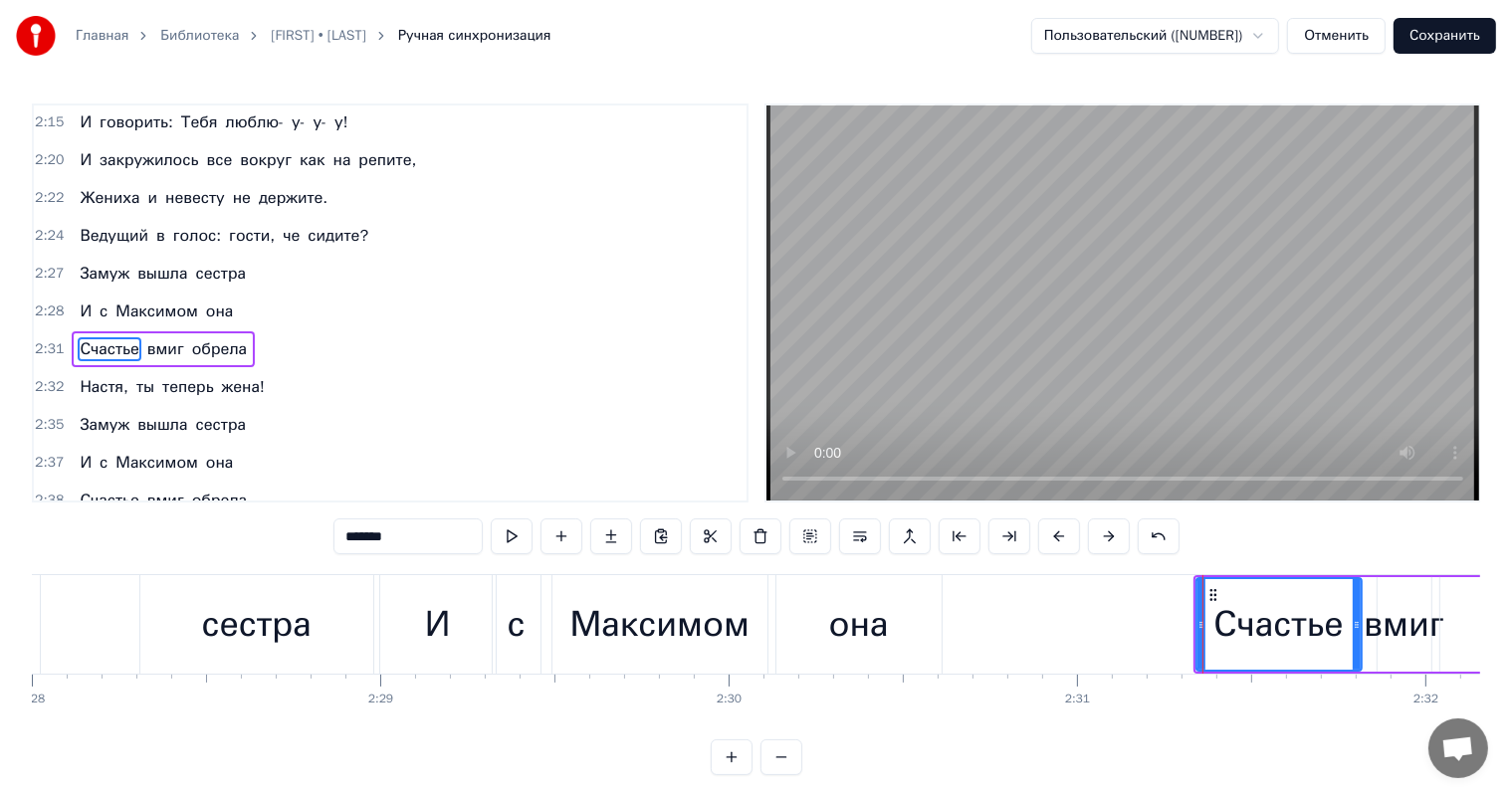 click at bounding box center [1109, 536] 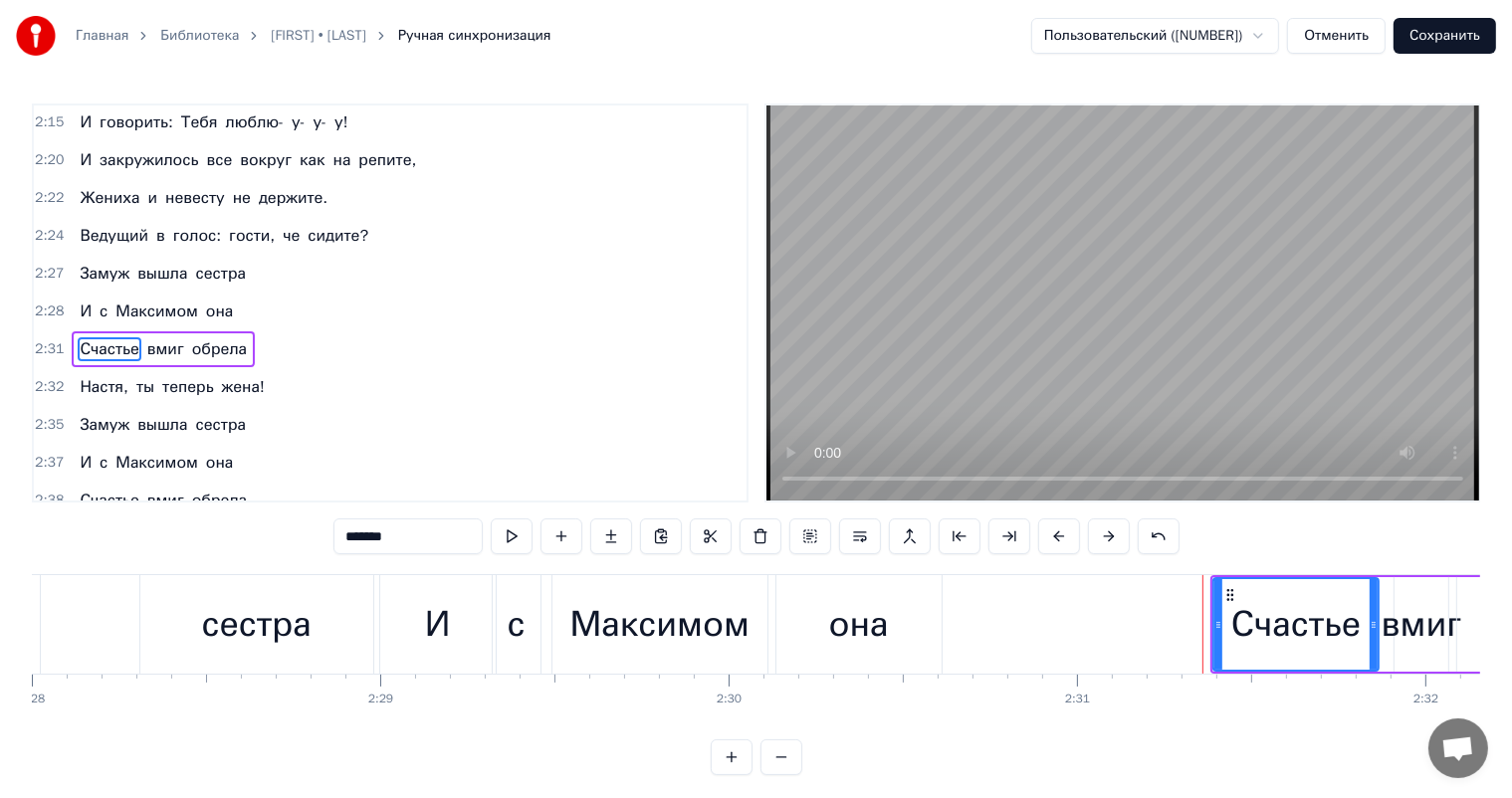 click at bounding box center [1109, 536] 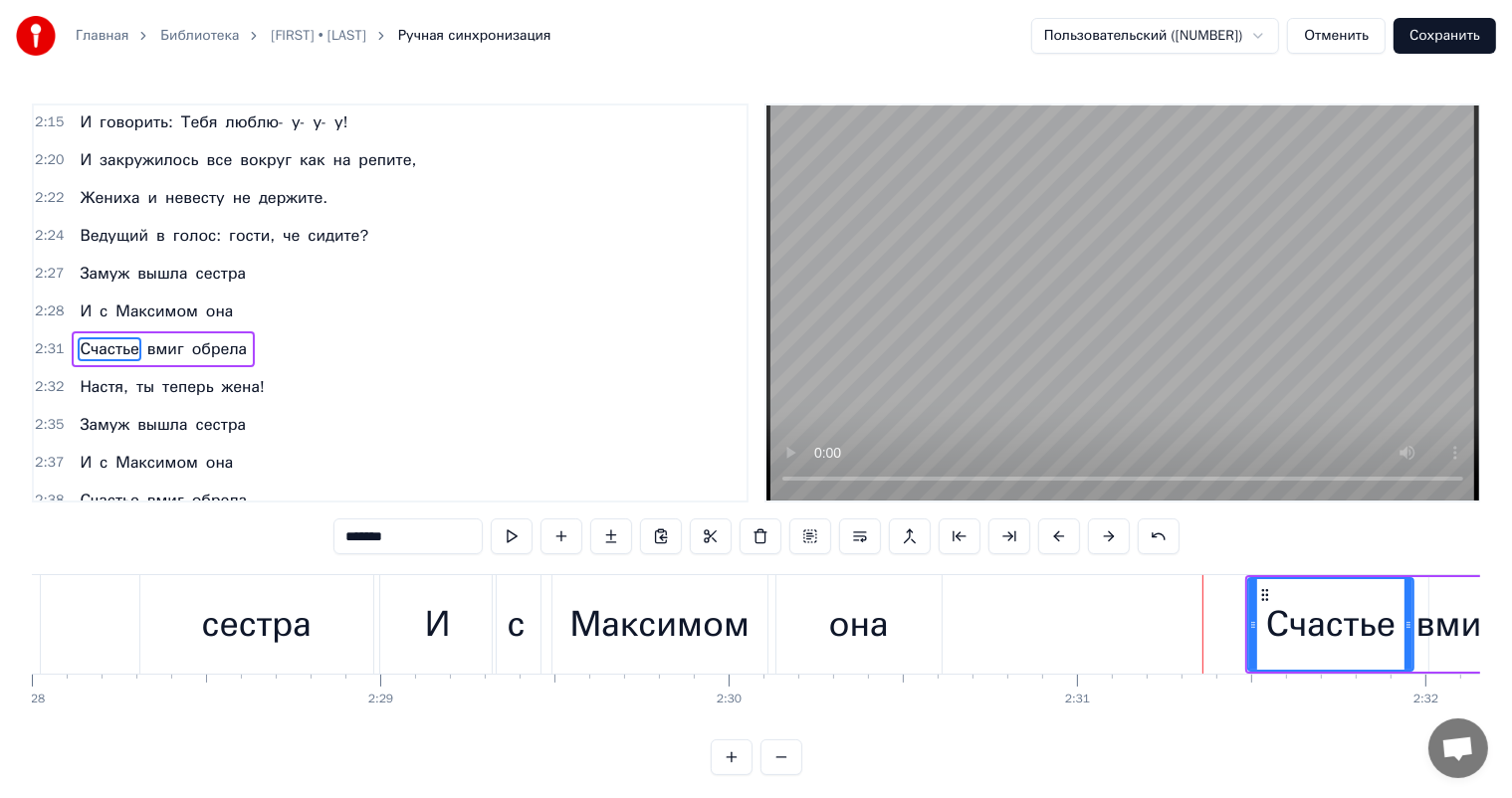 click at bounding box center [1109, 536] 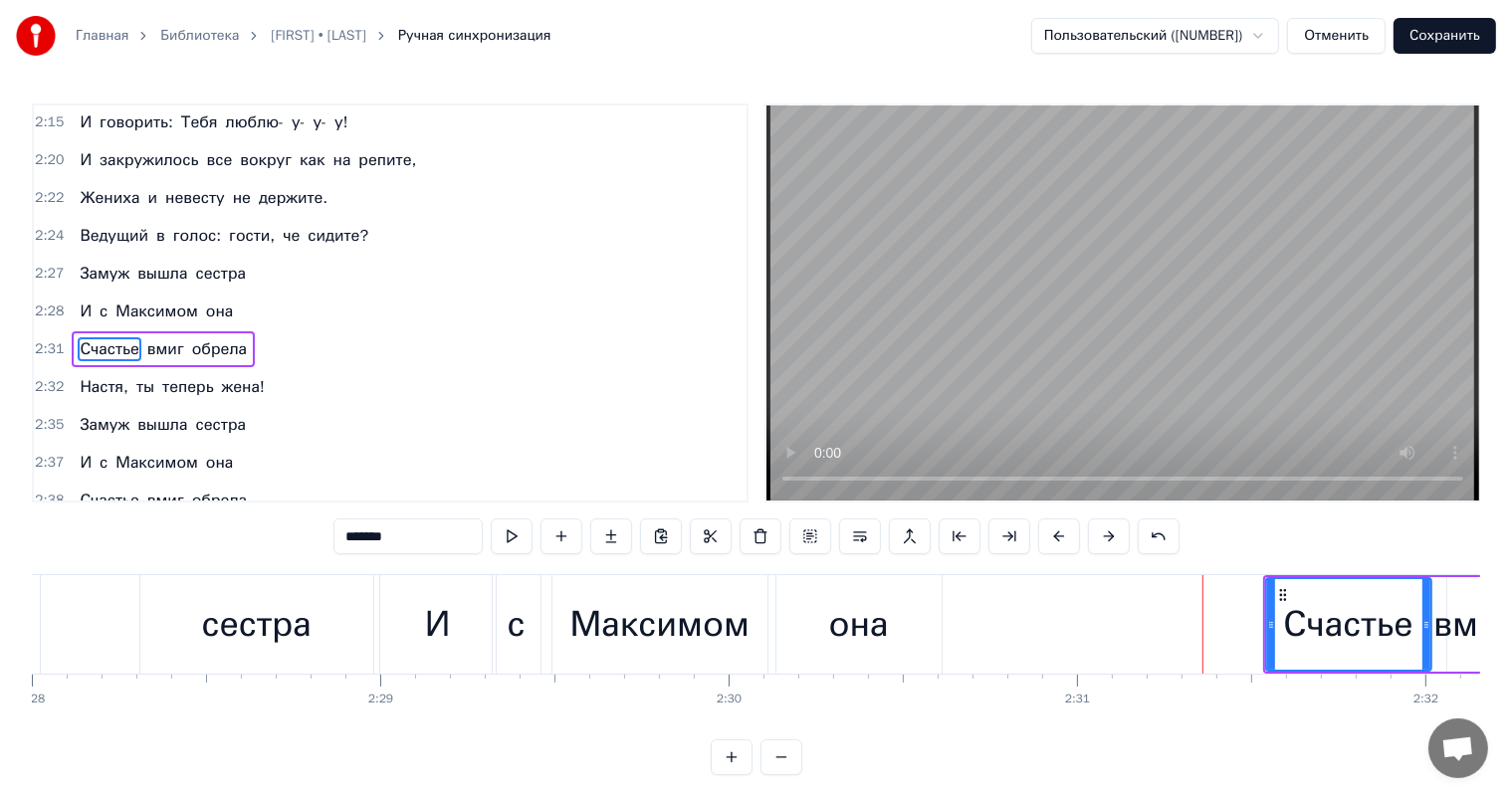 click at bounding box center (1109, 536) 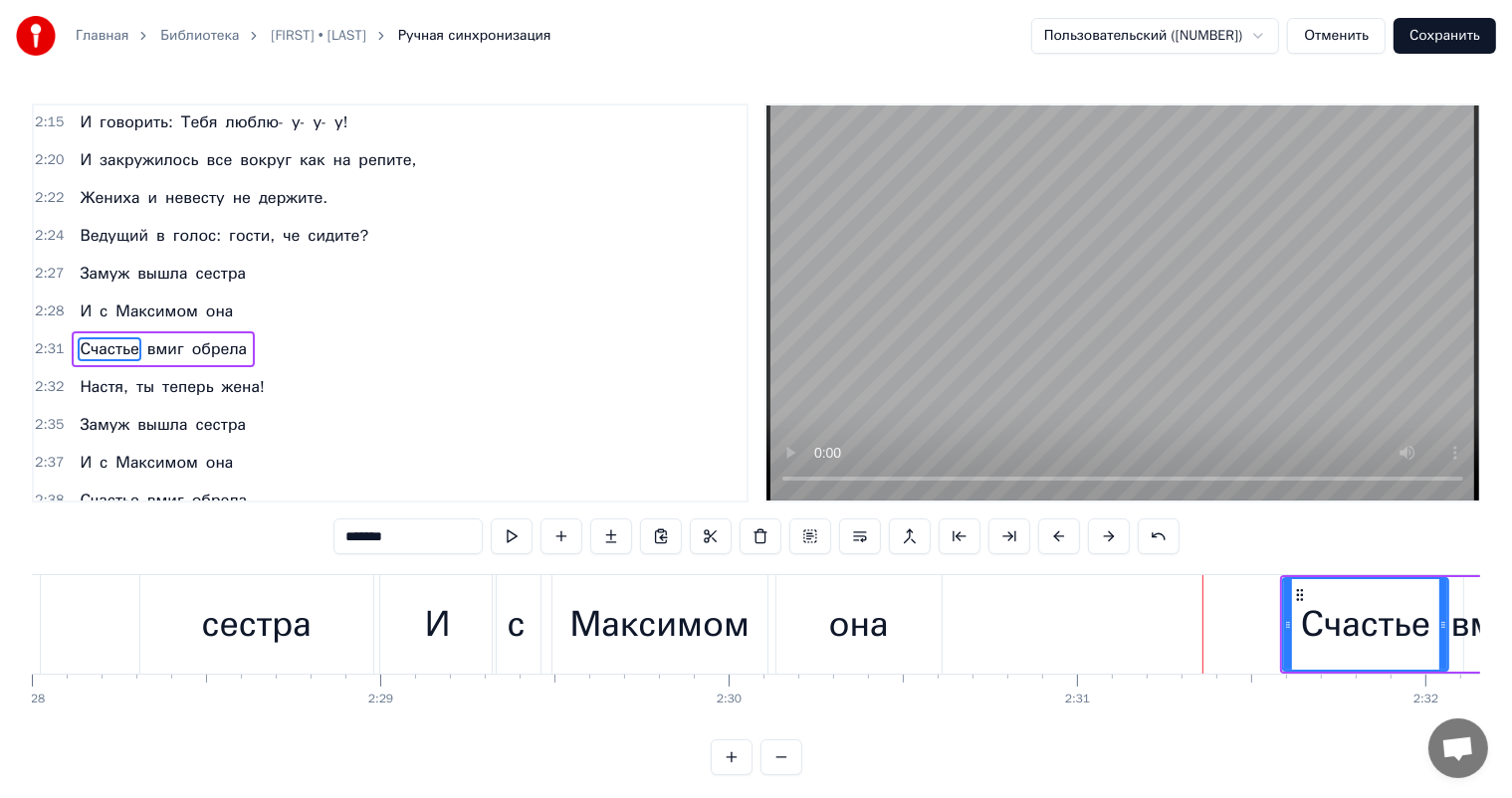 click on "она" at bounding box center [859, 624] 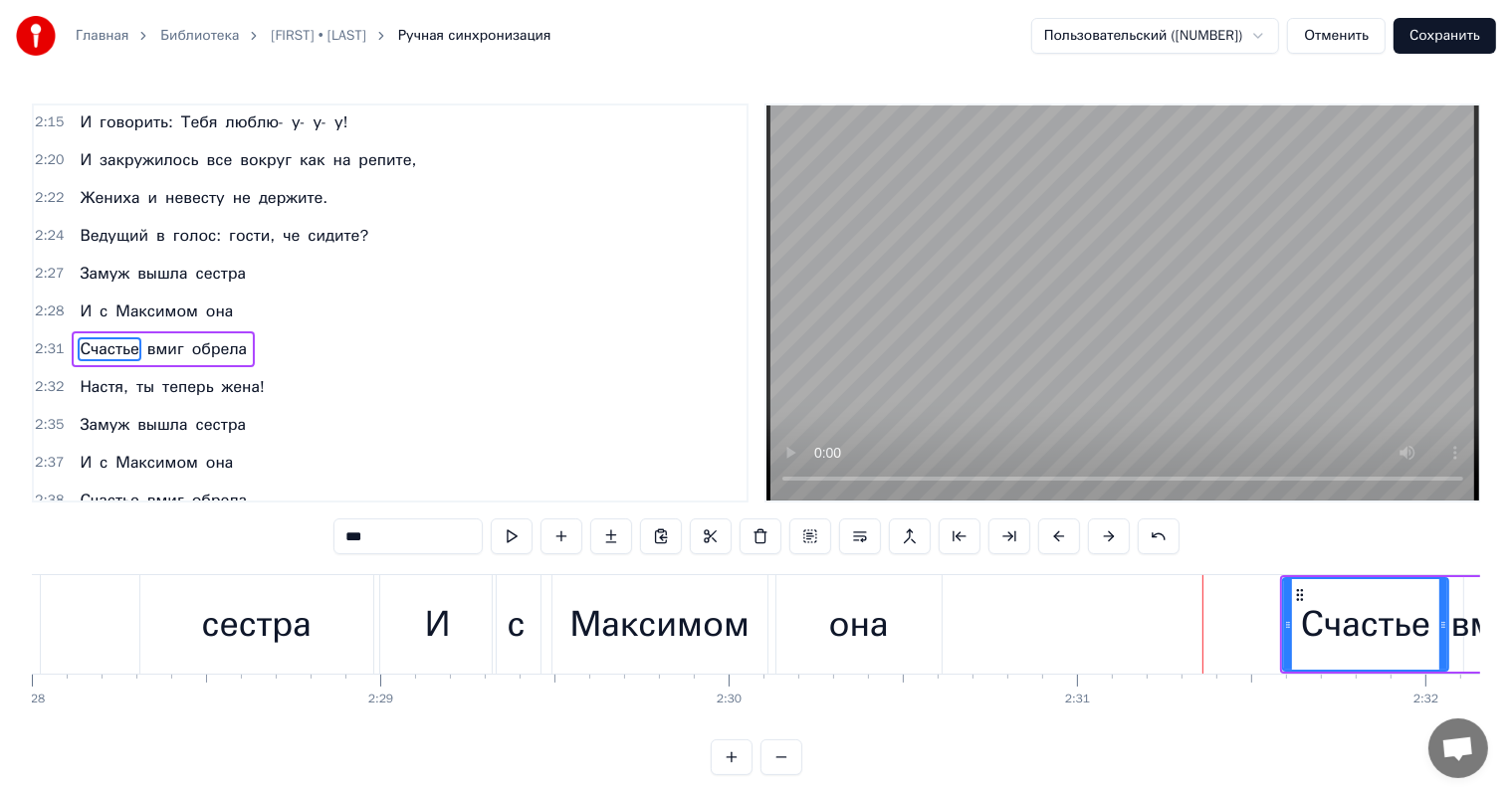 scroll, scrollTop: 1138, scrollLeft: 0, axis: vertical 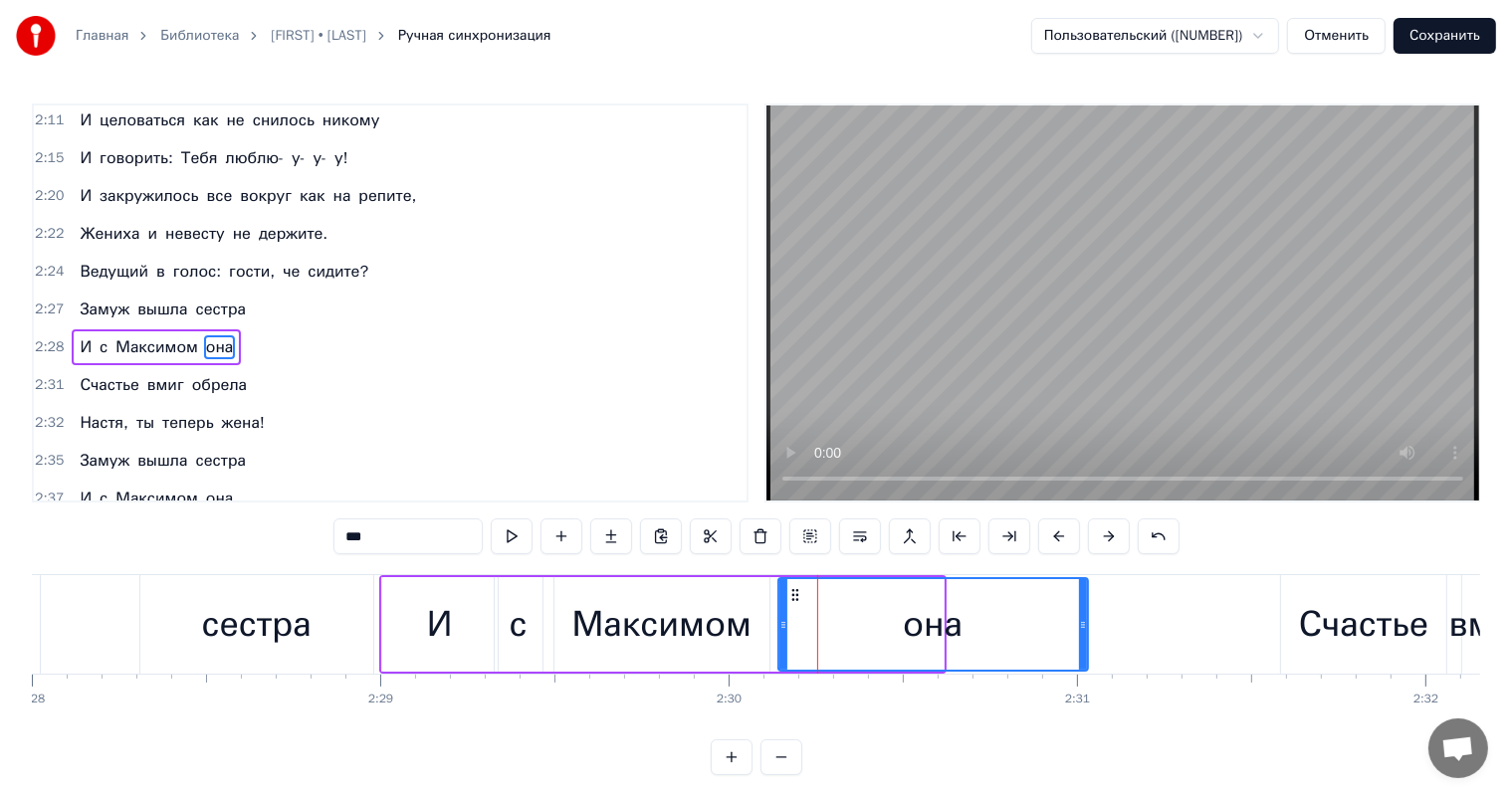 drag, startPoint x: 936, startPoint y: 623, endPoint x: 1080, endPoint y: 639, distance: 144.88616 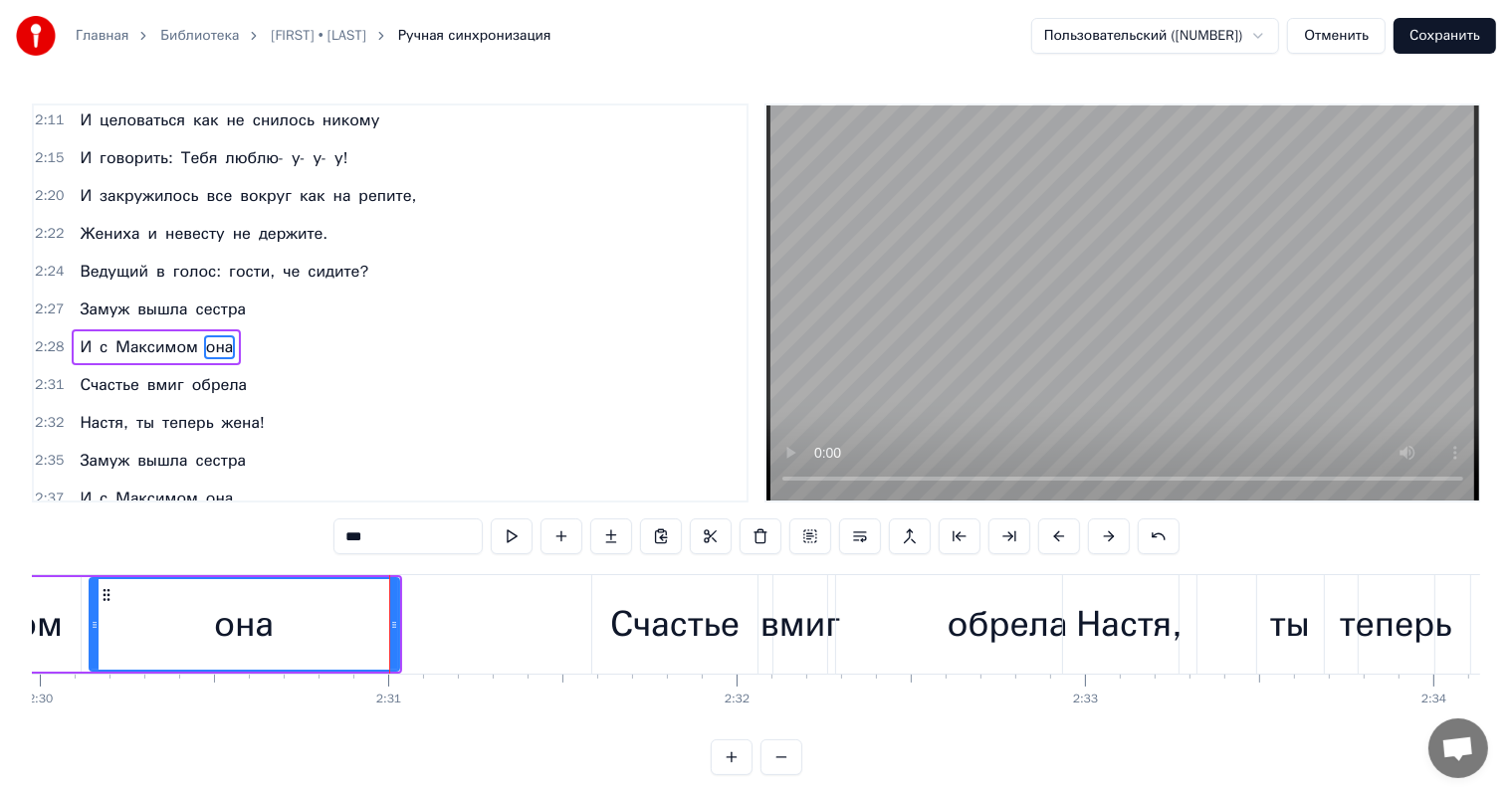 scroll, scrollTop: 0, scrollLeft: 52551, axis: horizontal 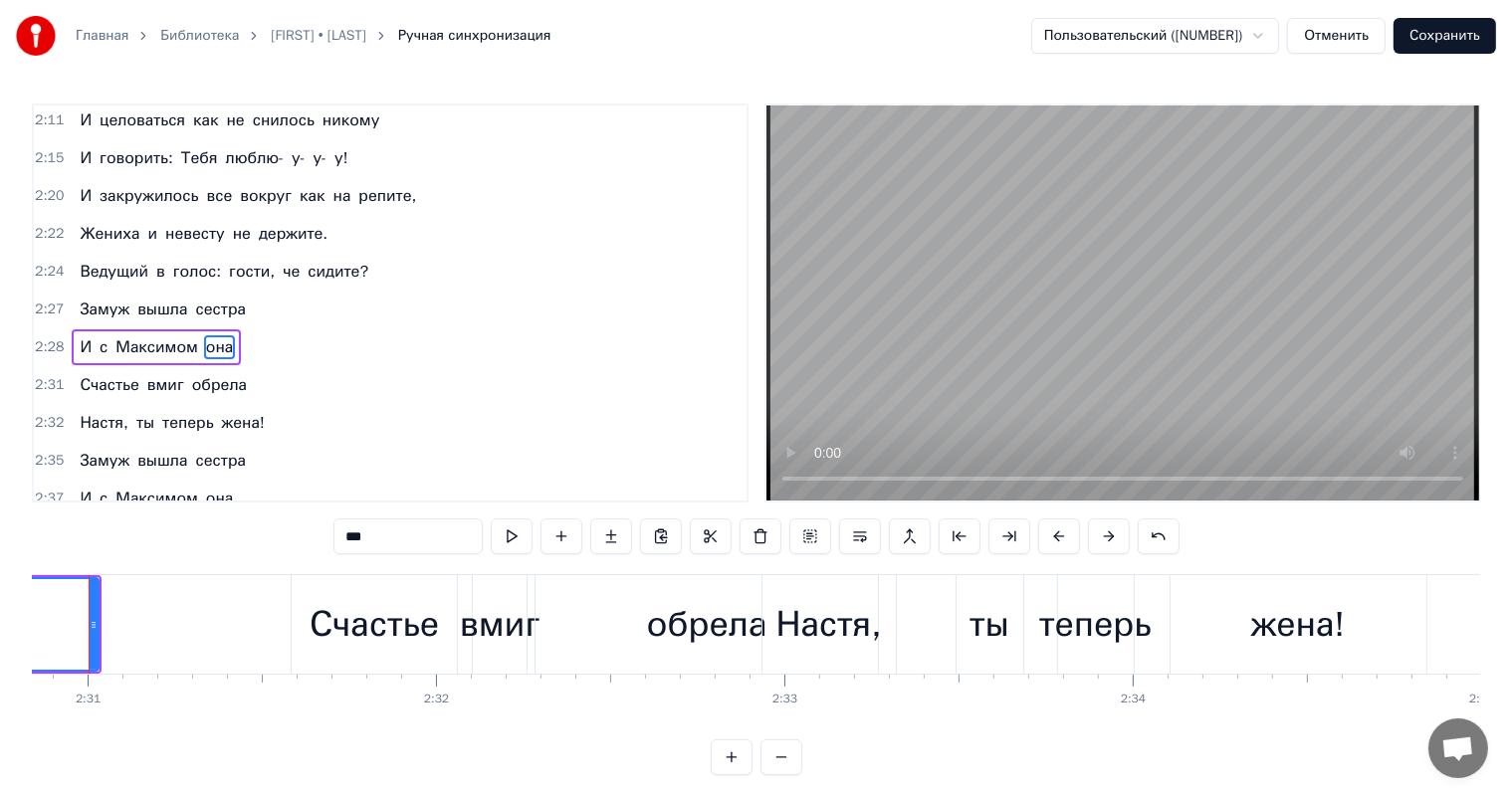 click on "ты" at bounding box center [989, 624] 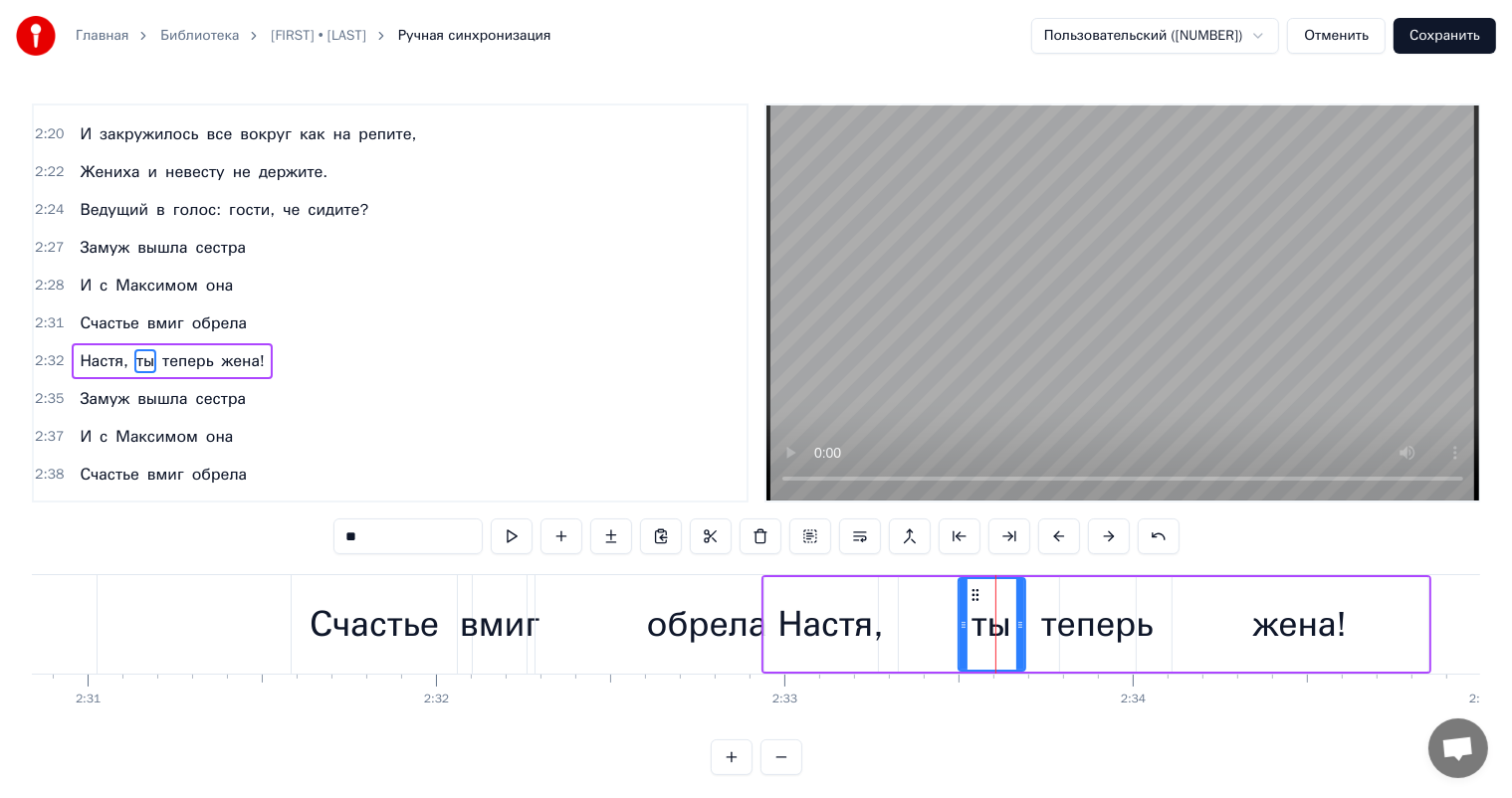 scroll, scrollTop: 1211, scrollLeft: 0, axis: vertical 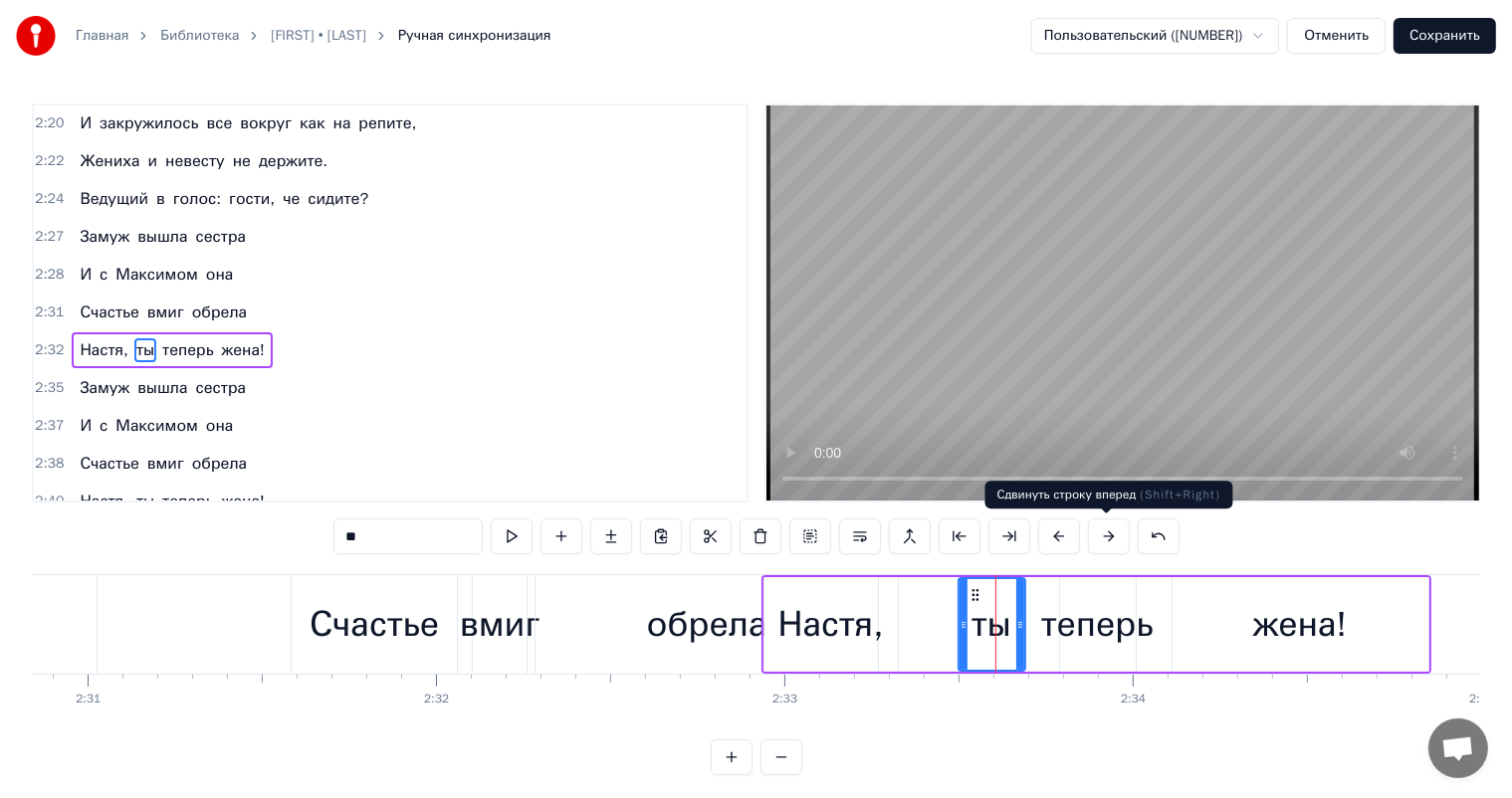click at bounding box center [1109, 536] 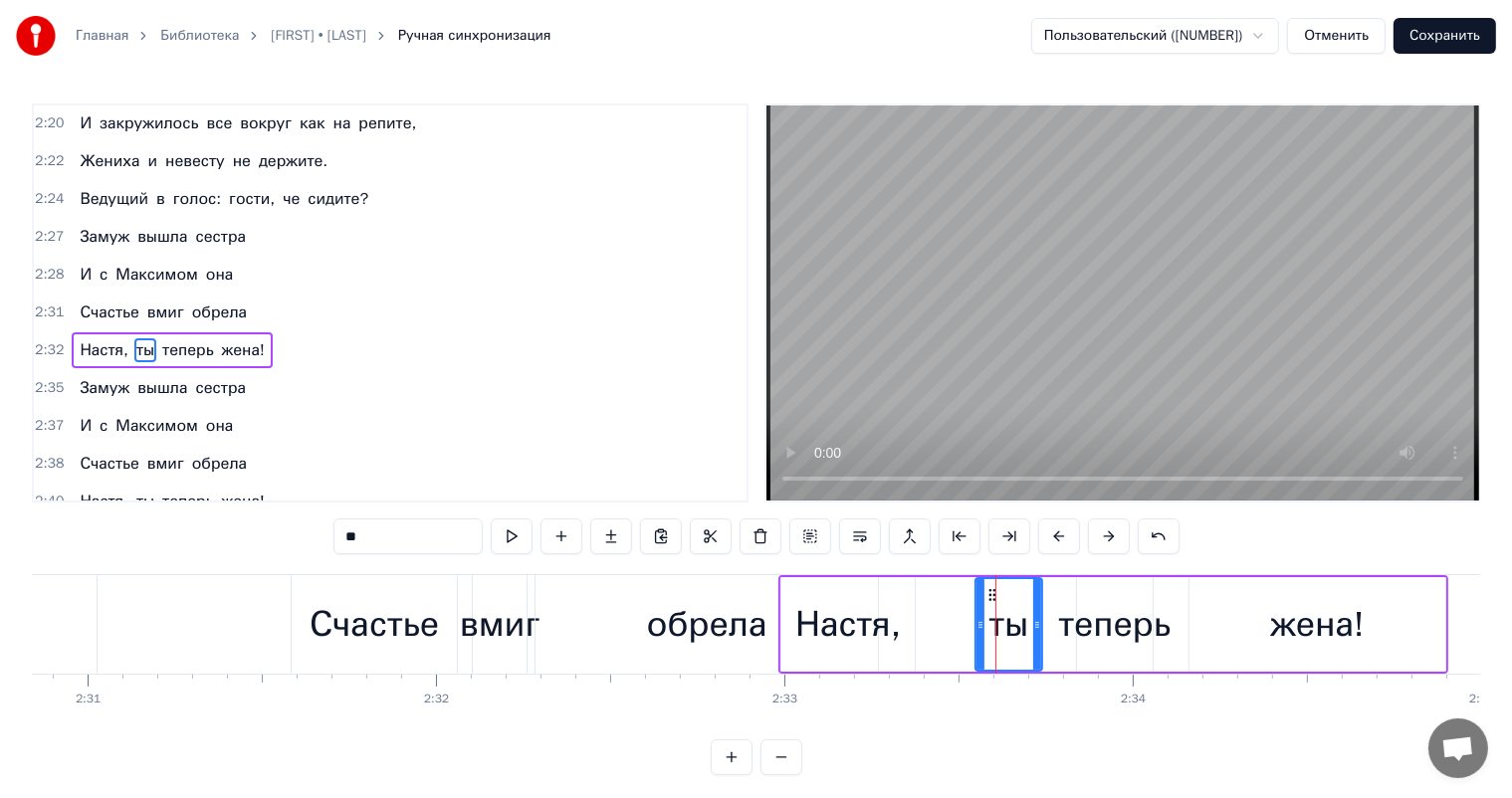 click at bounding box center (1109, 536) 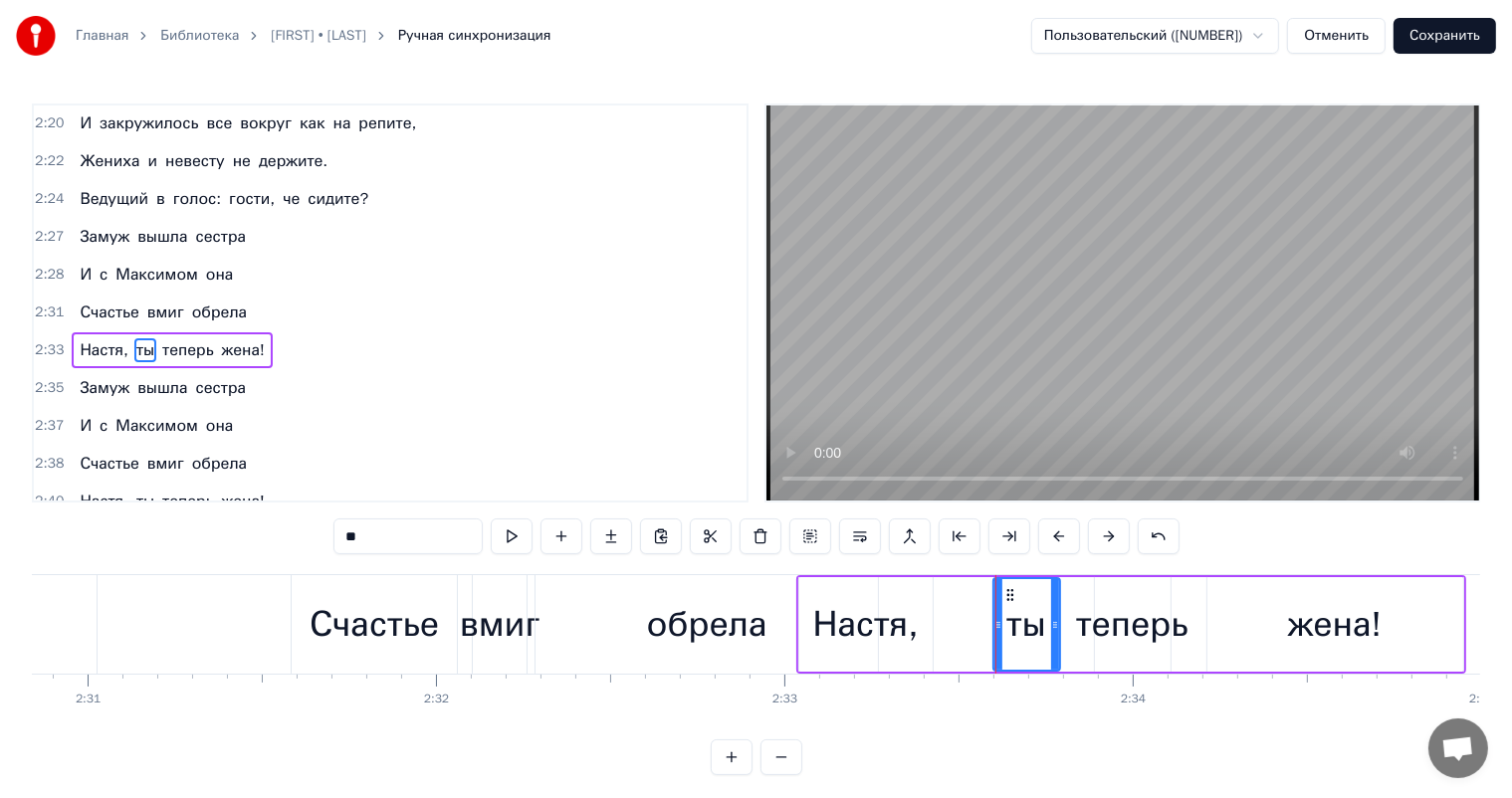 click at bounding box center [1109, 536] 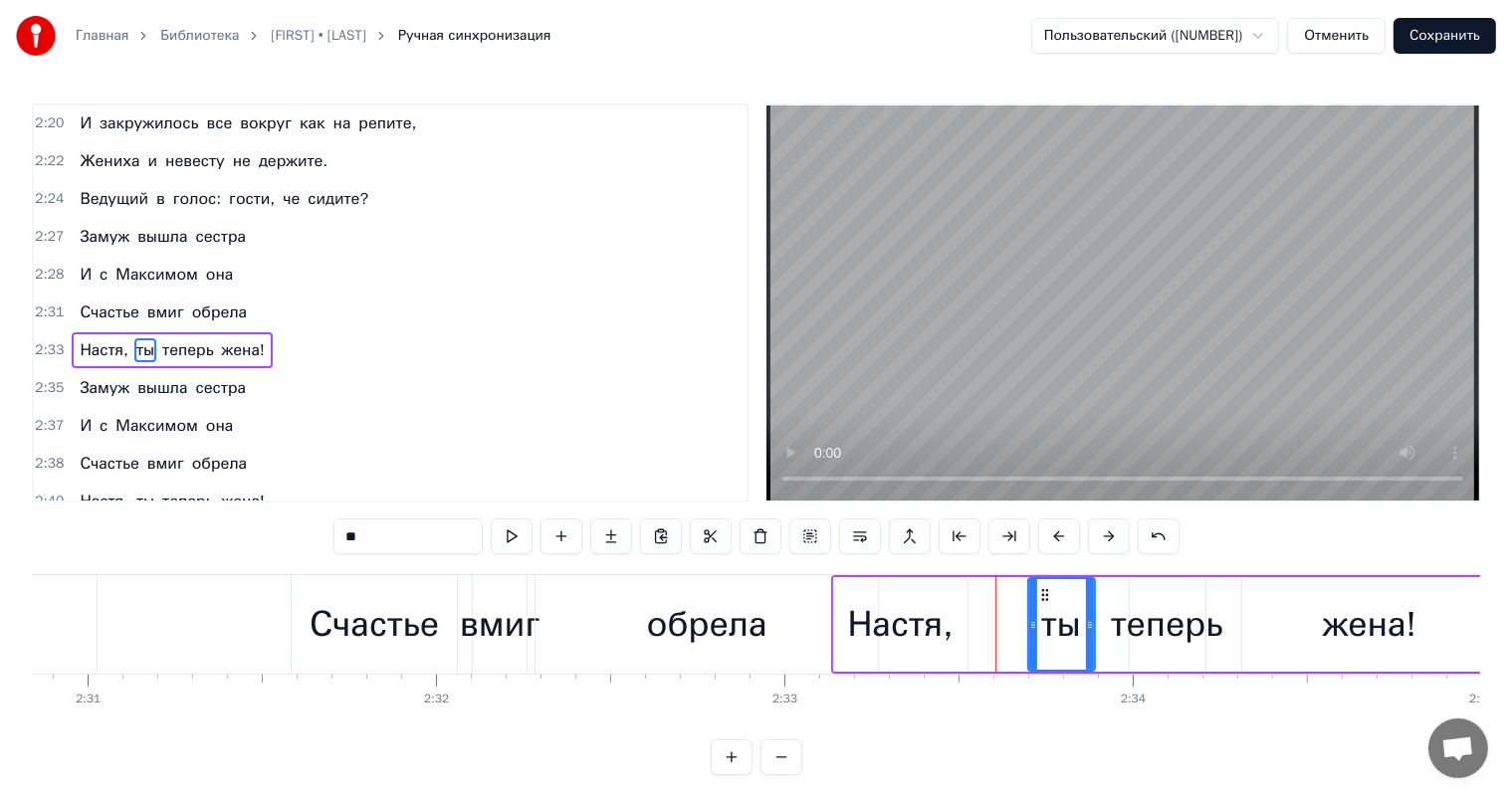 click at bounding box center (1109, 536) 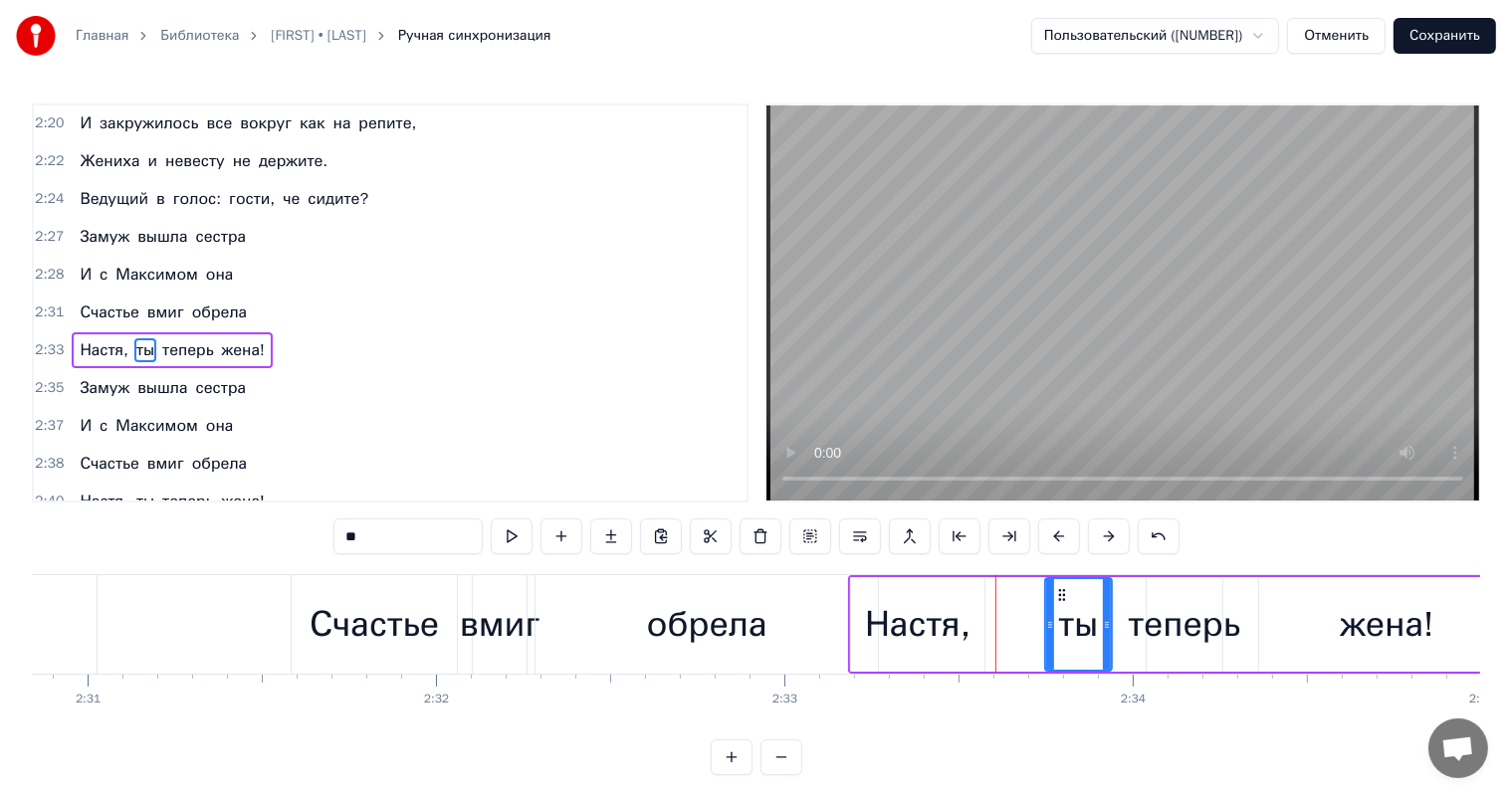 click at bounding box center (1109, 536) 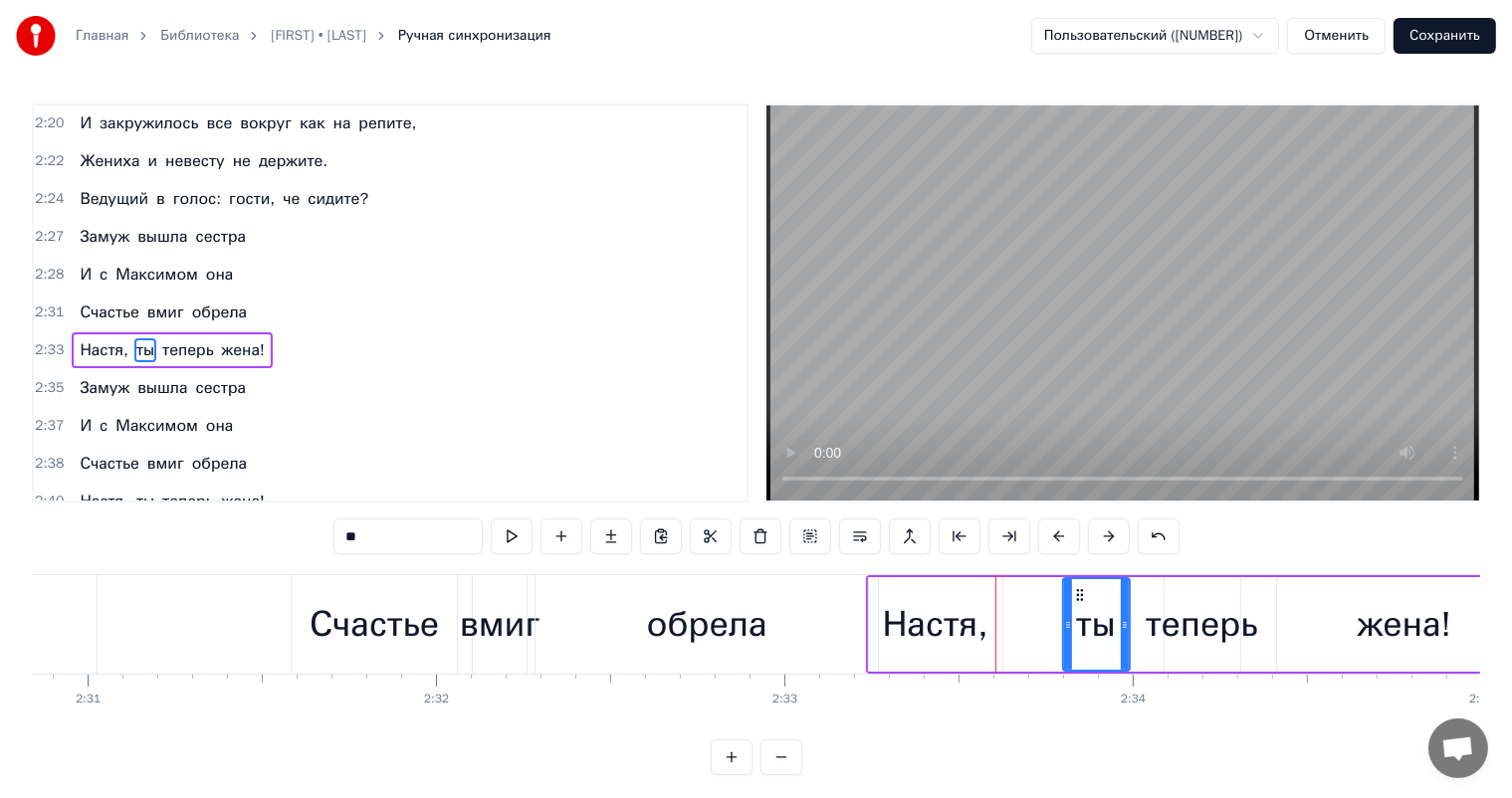 click at bounding box center [1109, 536] 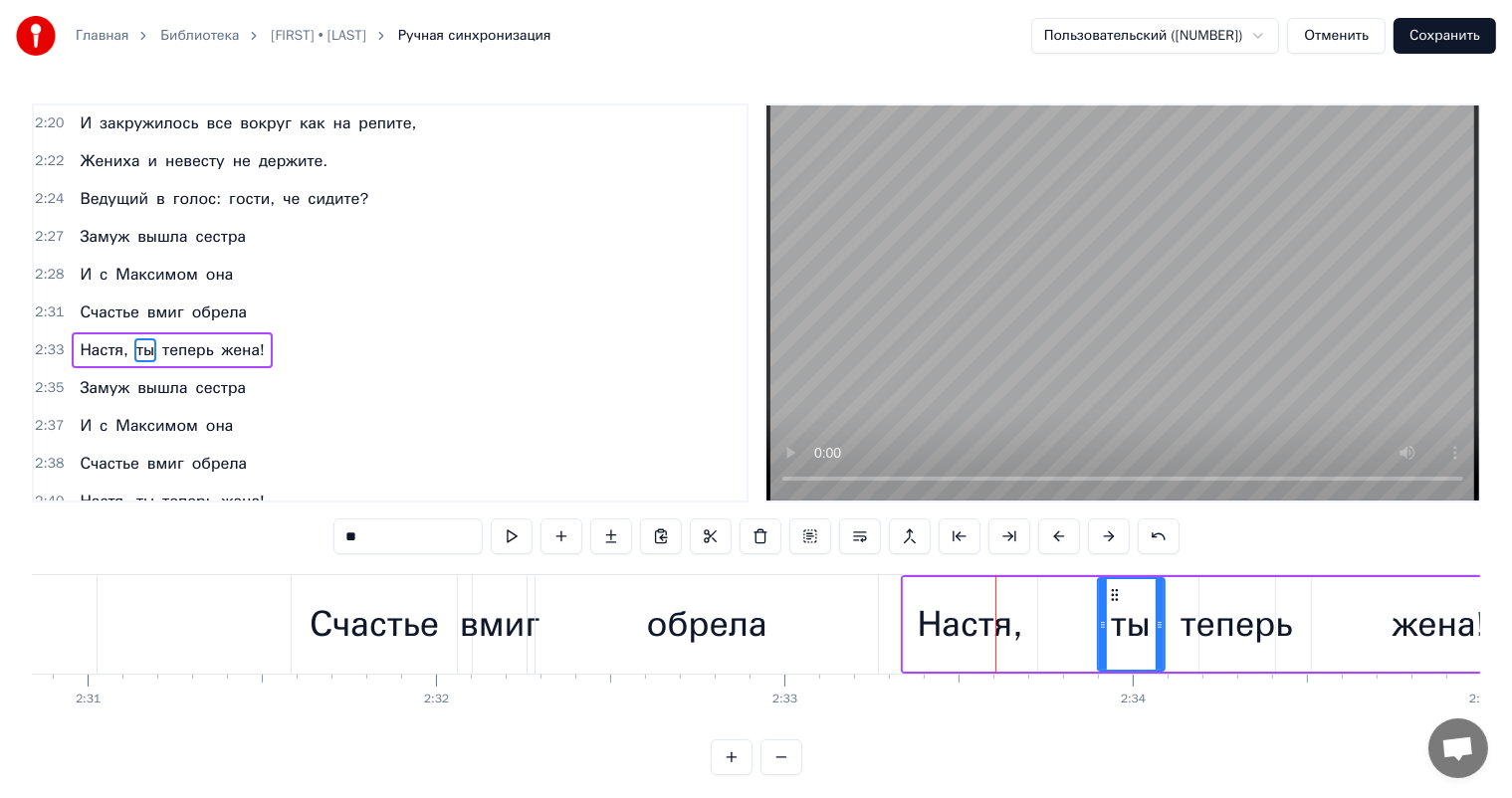 click at bounding box center [1109, 536] 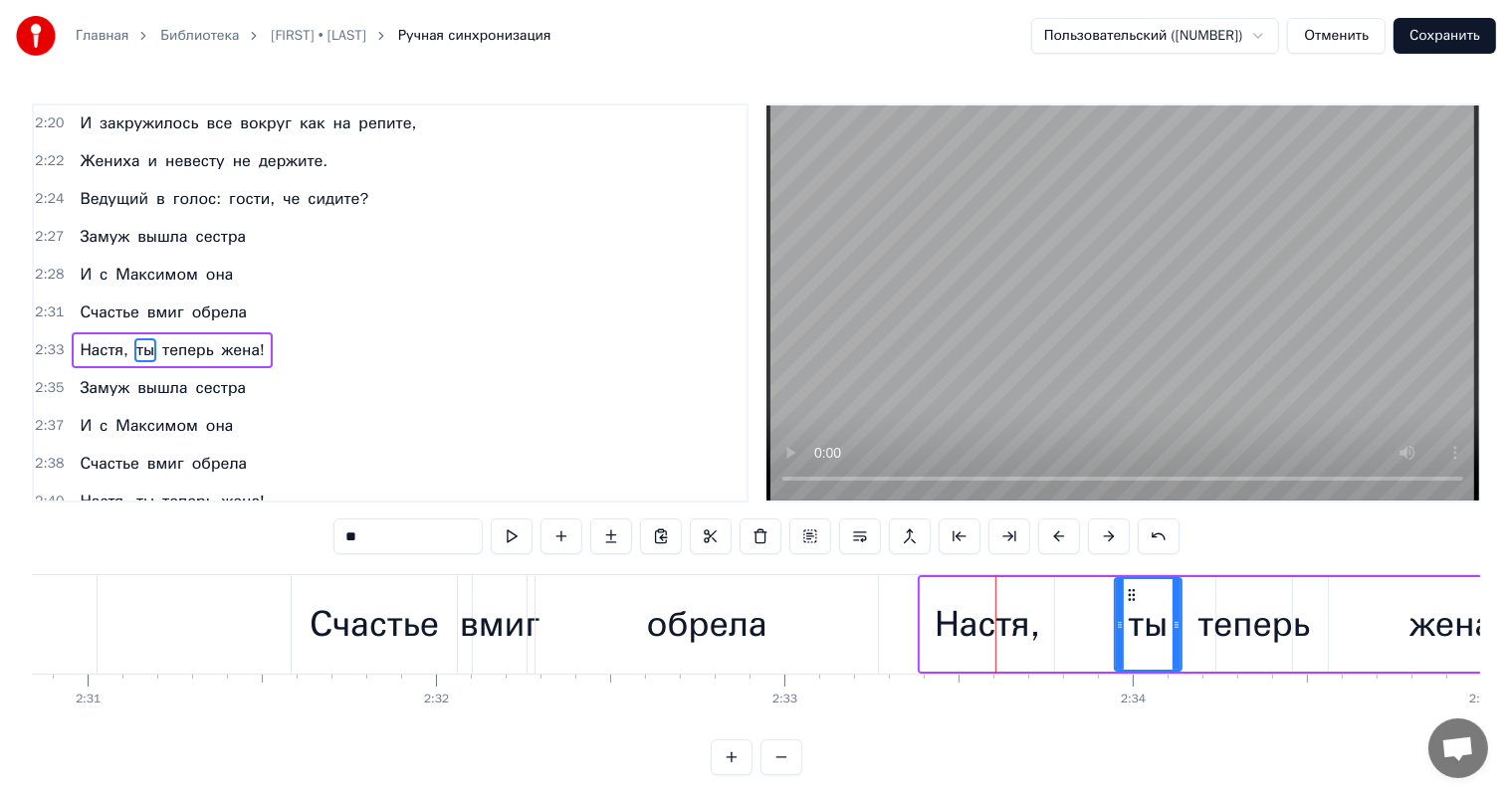 click at bounding box center (1109, 536) 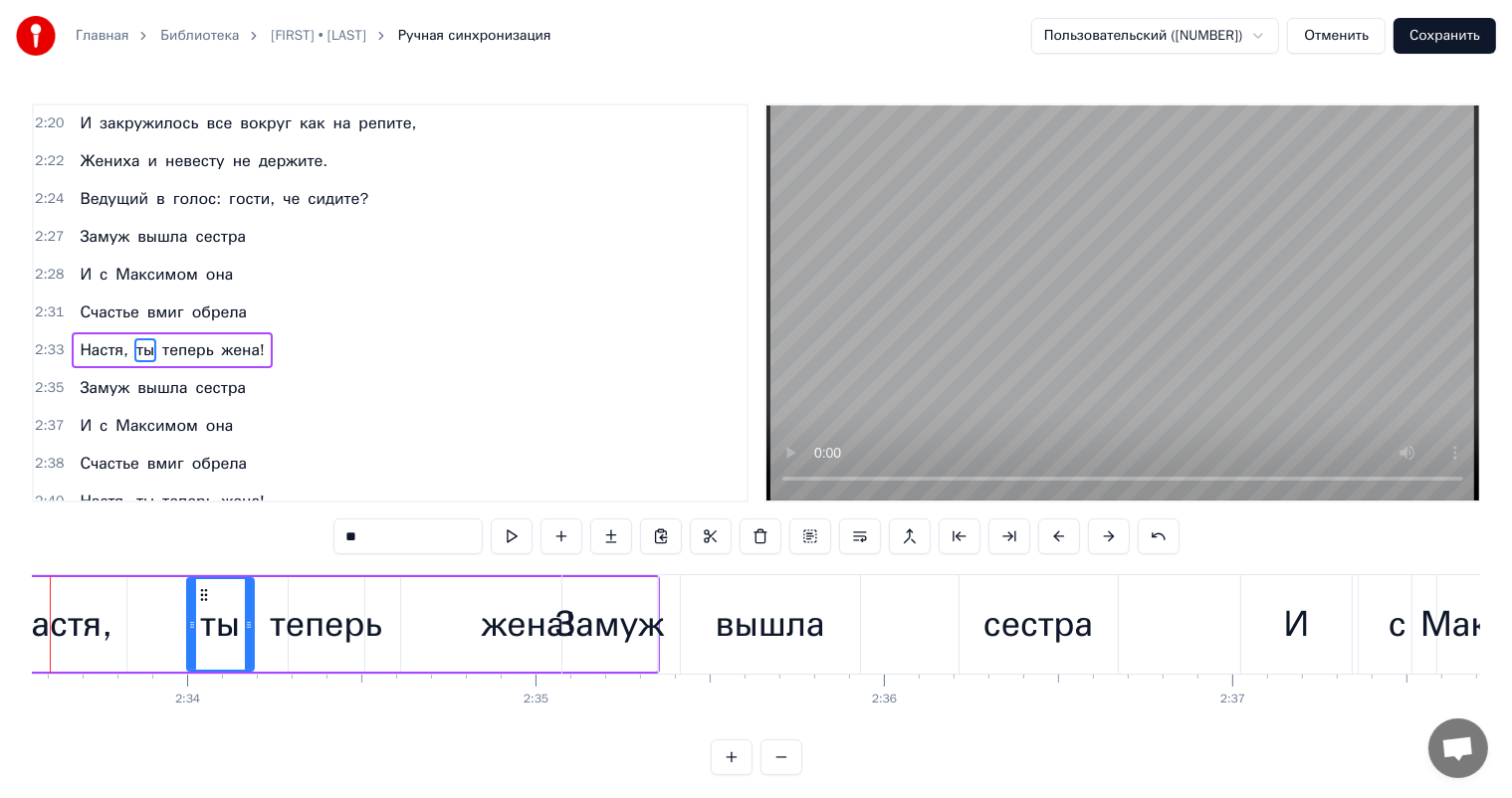 scroll, scrollTop: 0, scrollLeft: 53540, axis: horizontal 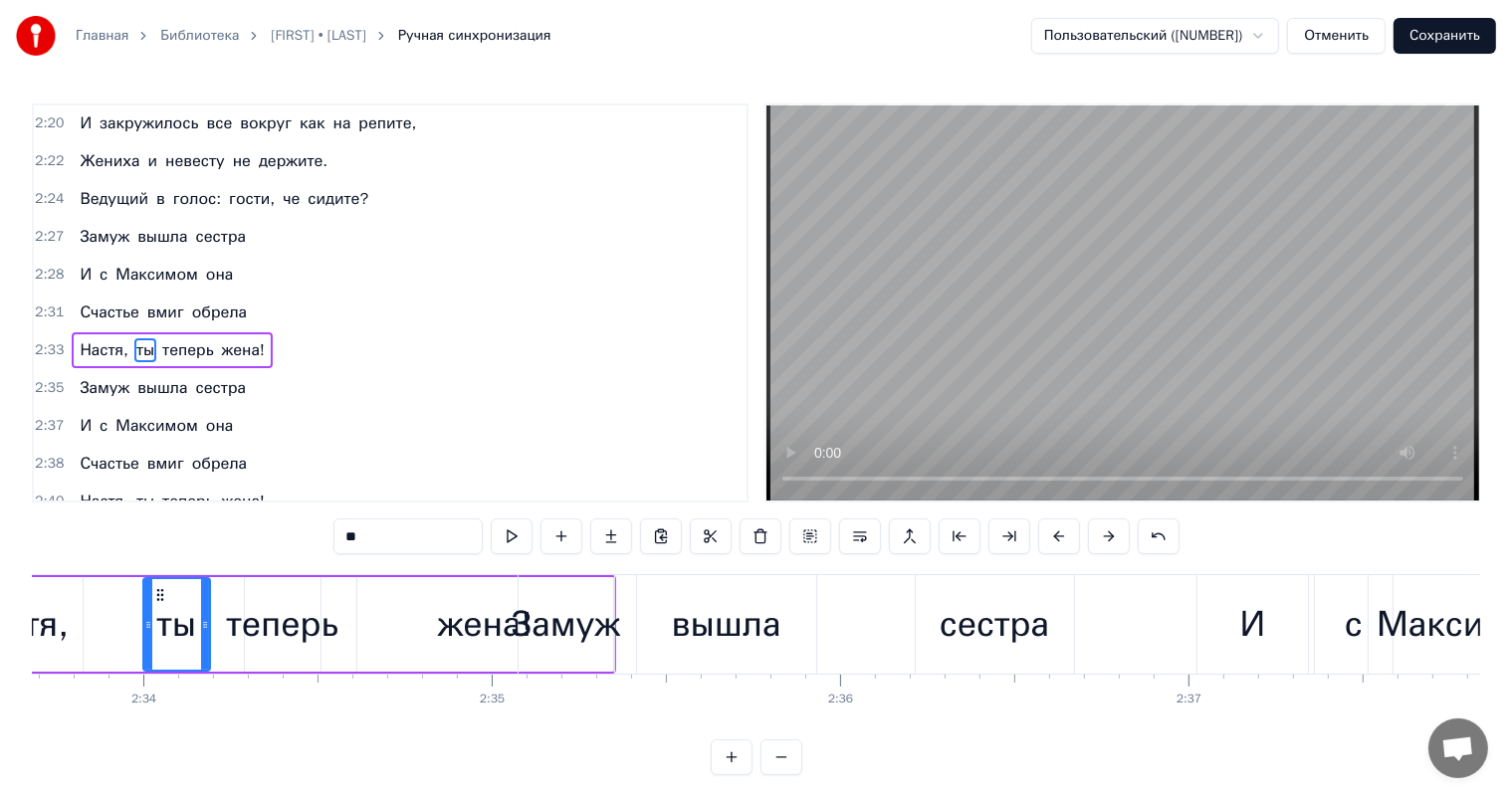 click on "вышла" at bounding box center (727, 624) 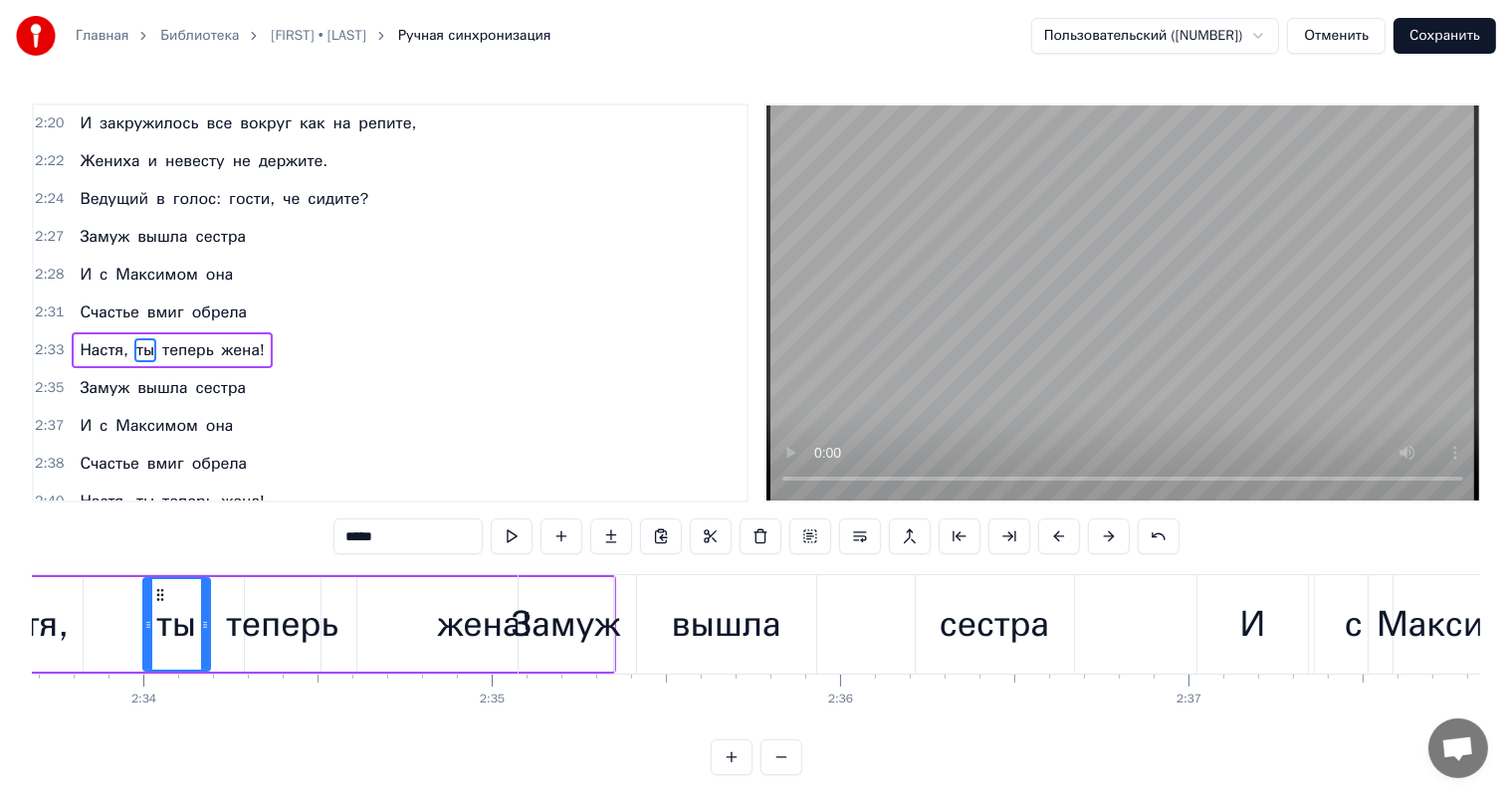 scroll, scrollTop: 1215, scrollLeft: 0, axis: vertical 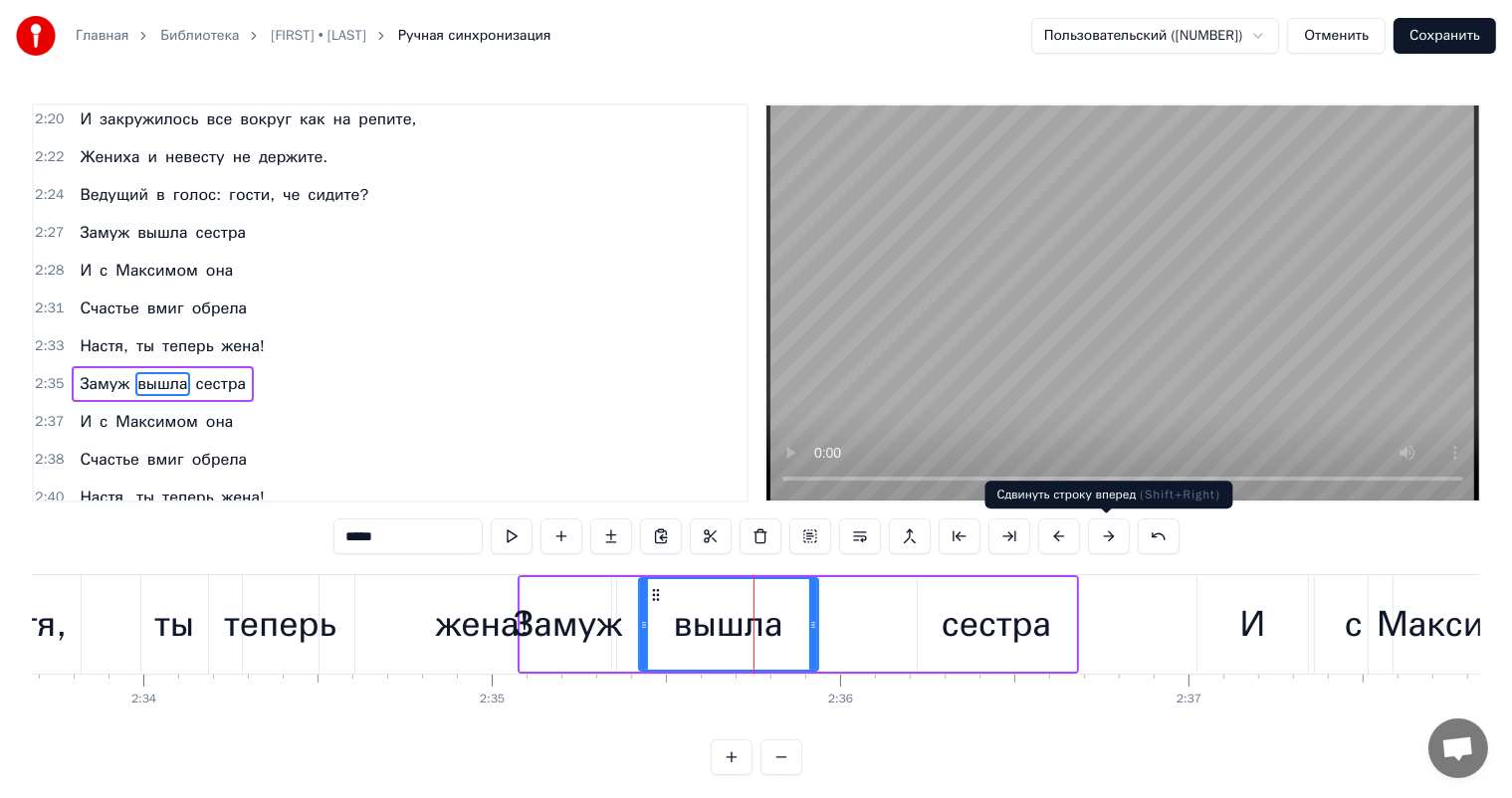 click at bounding box center [1109, 536] 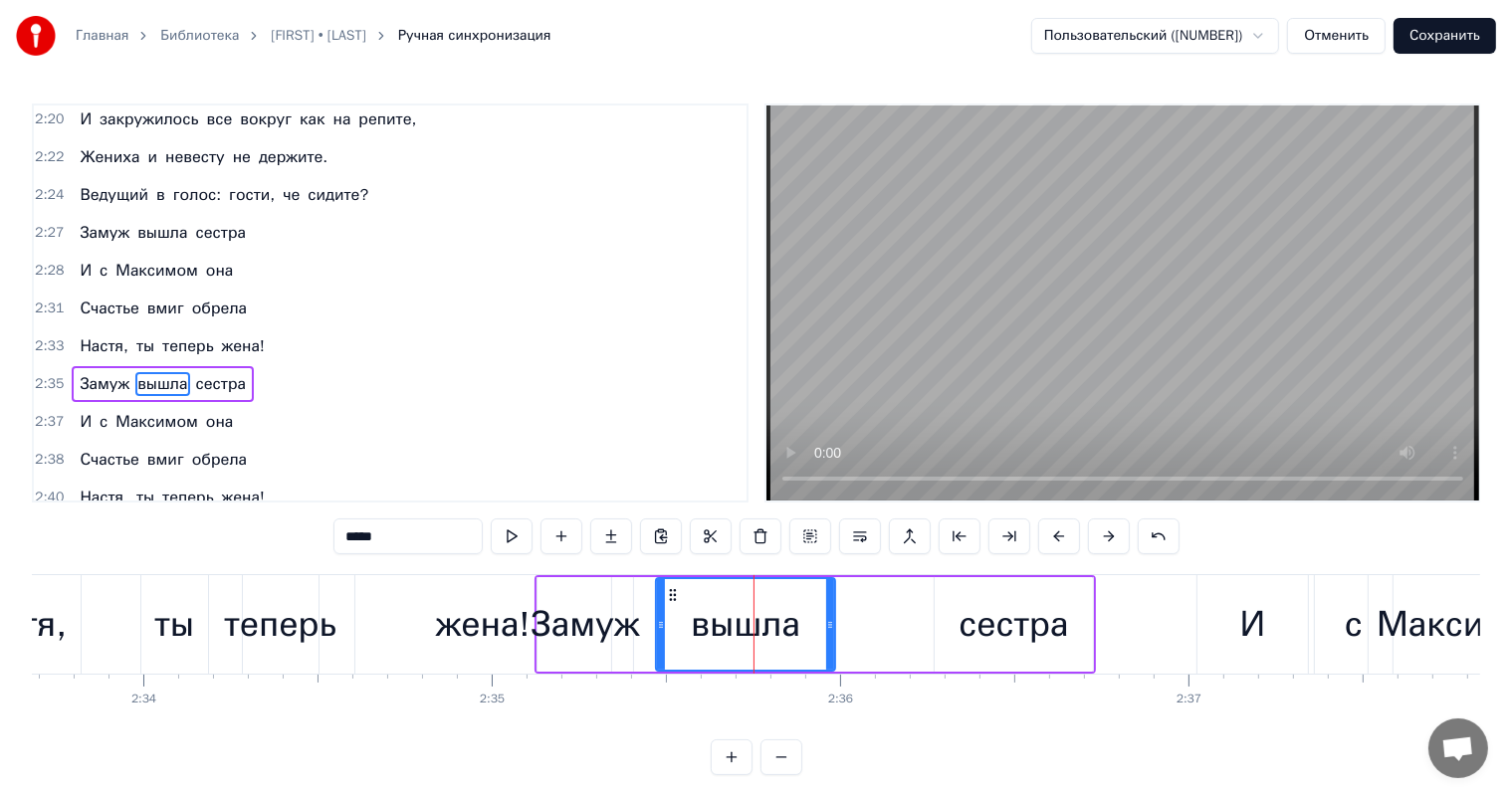 click at bounding box center [1109, 536] 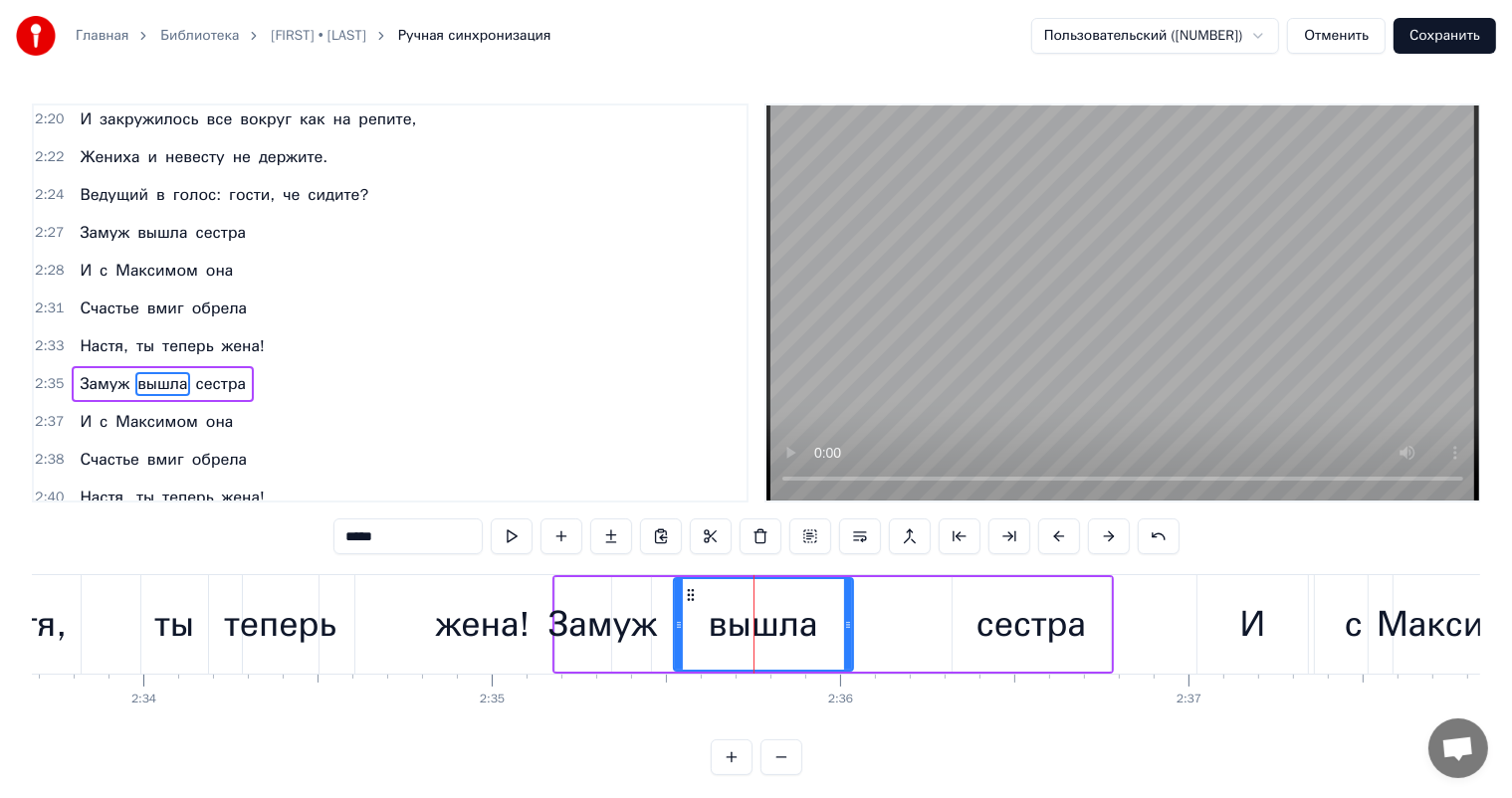 click at bounding box center (1109, 536) 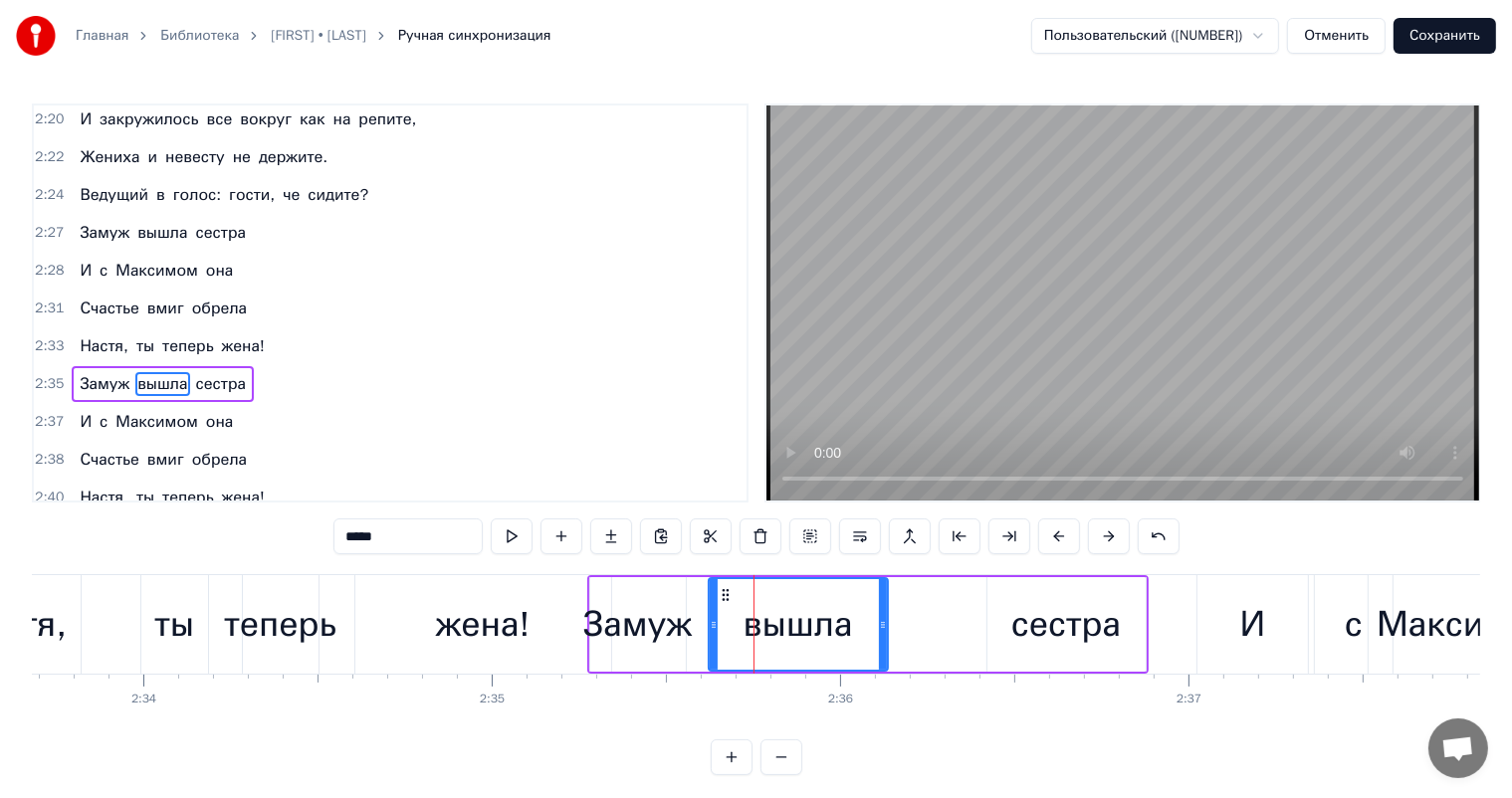 click at bounding box center (1109, 536) 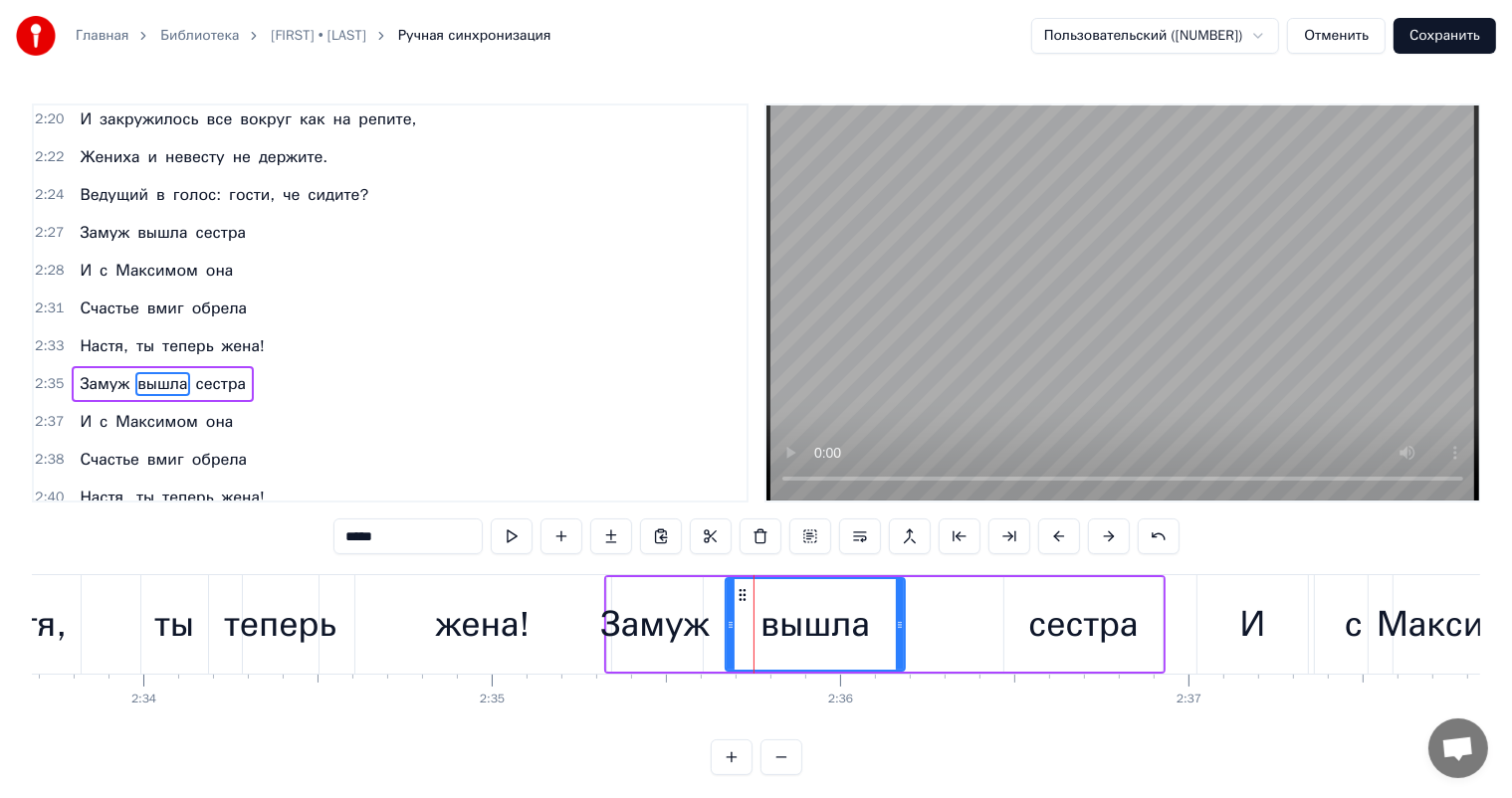 click at bounding box center (1109, 536) 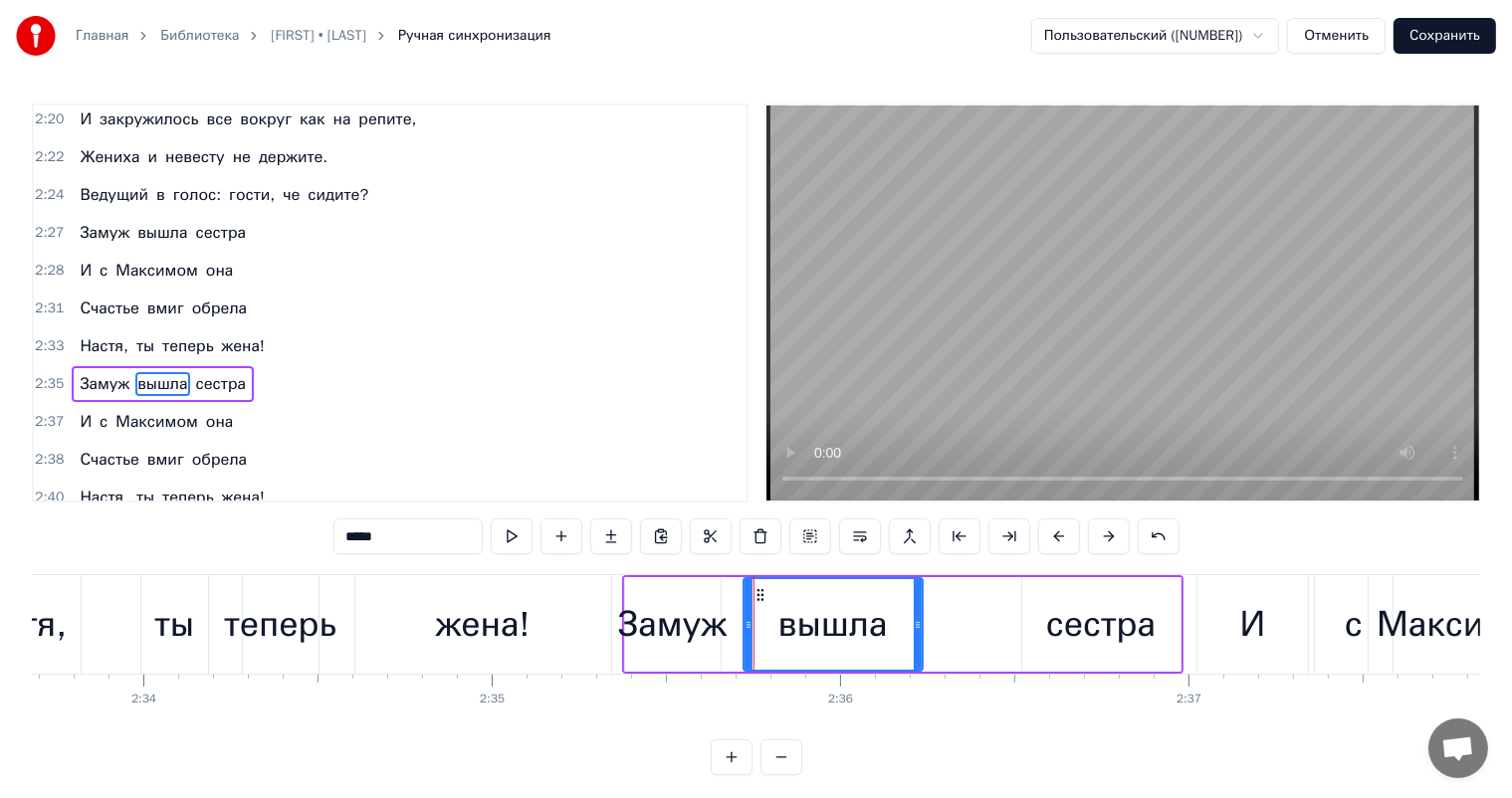 click at bounding box center (1109, 536) 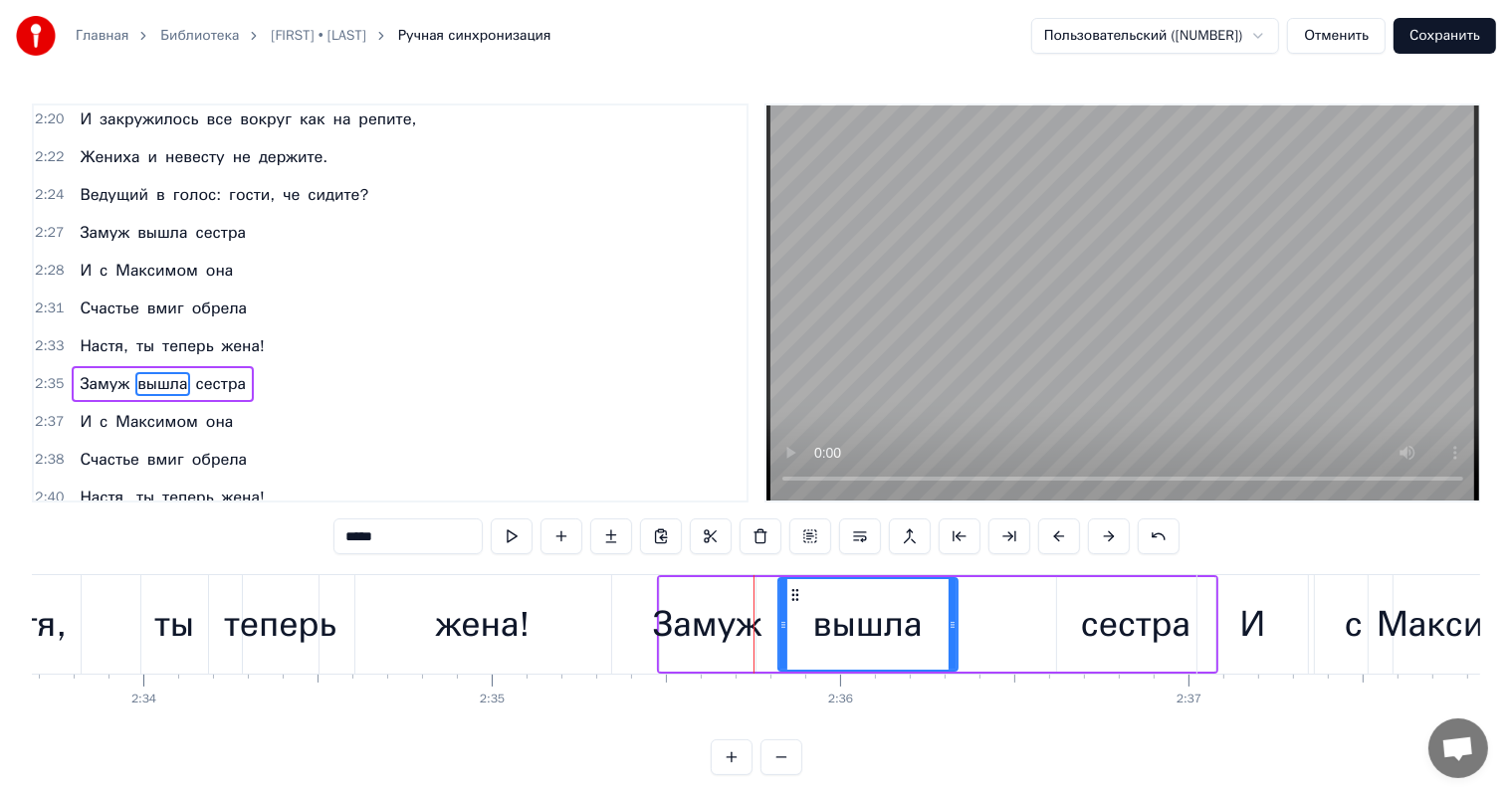 click at bounding box center (1109, 536) 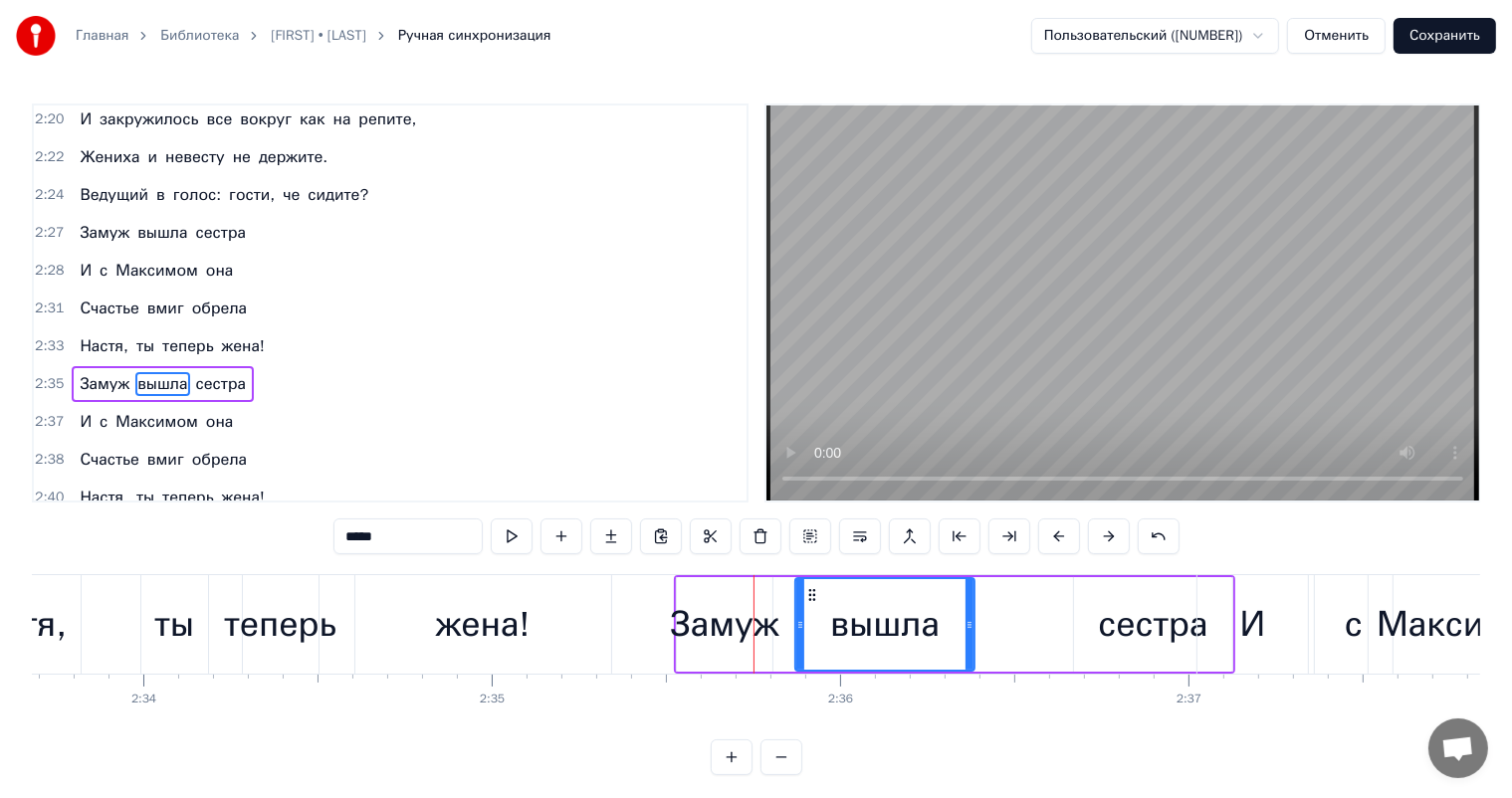 click on "Максимом" at bounding box center (1466, 624) 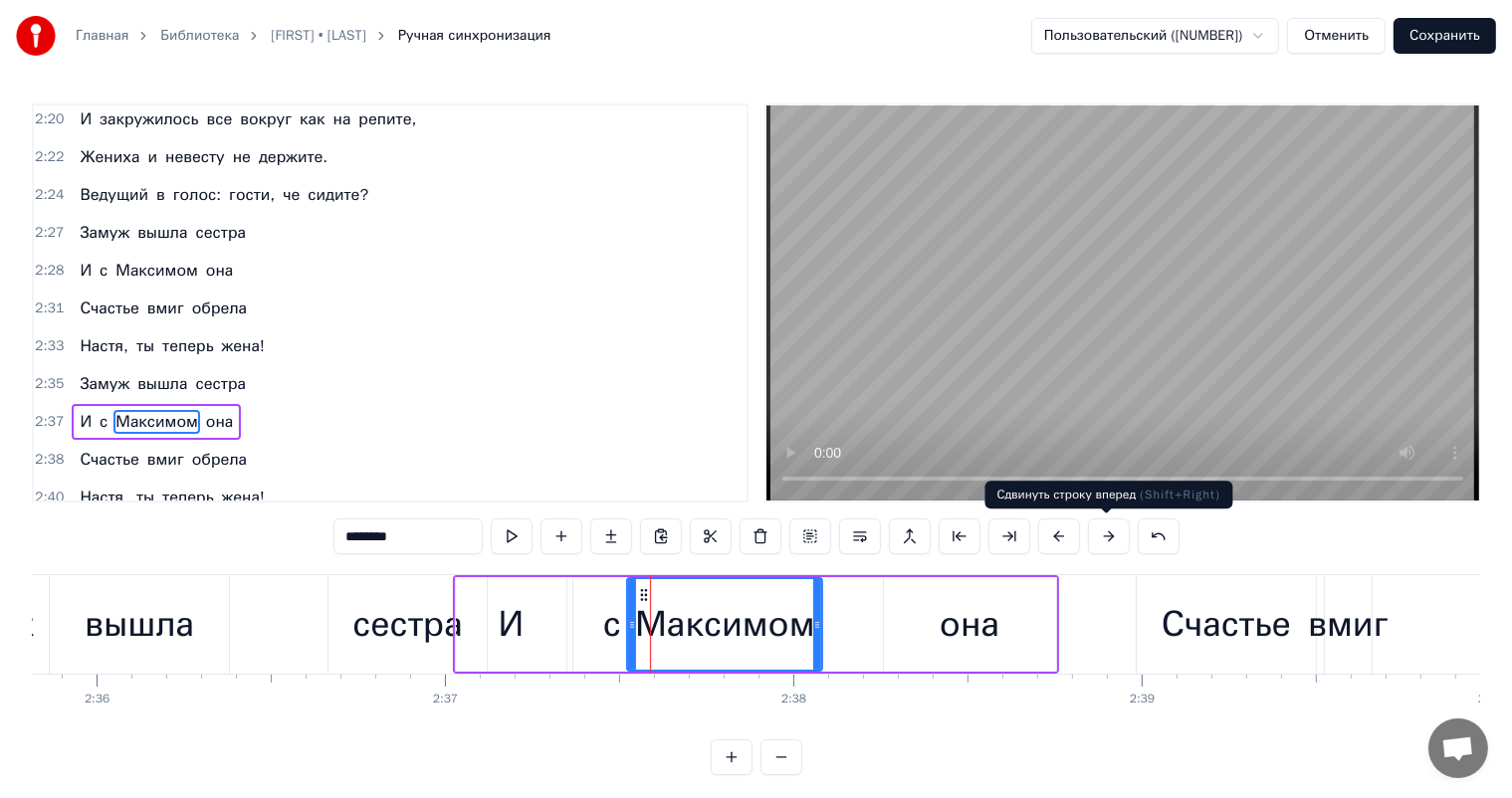 click at bounding box center [1109, 536] 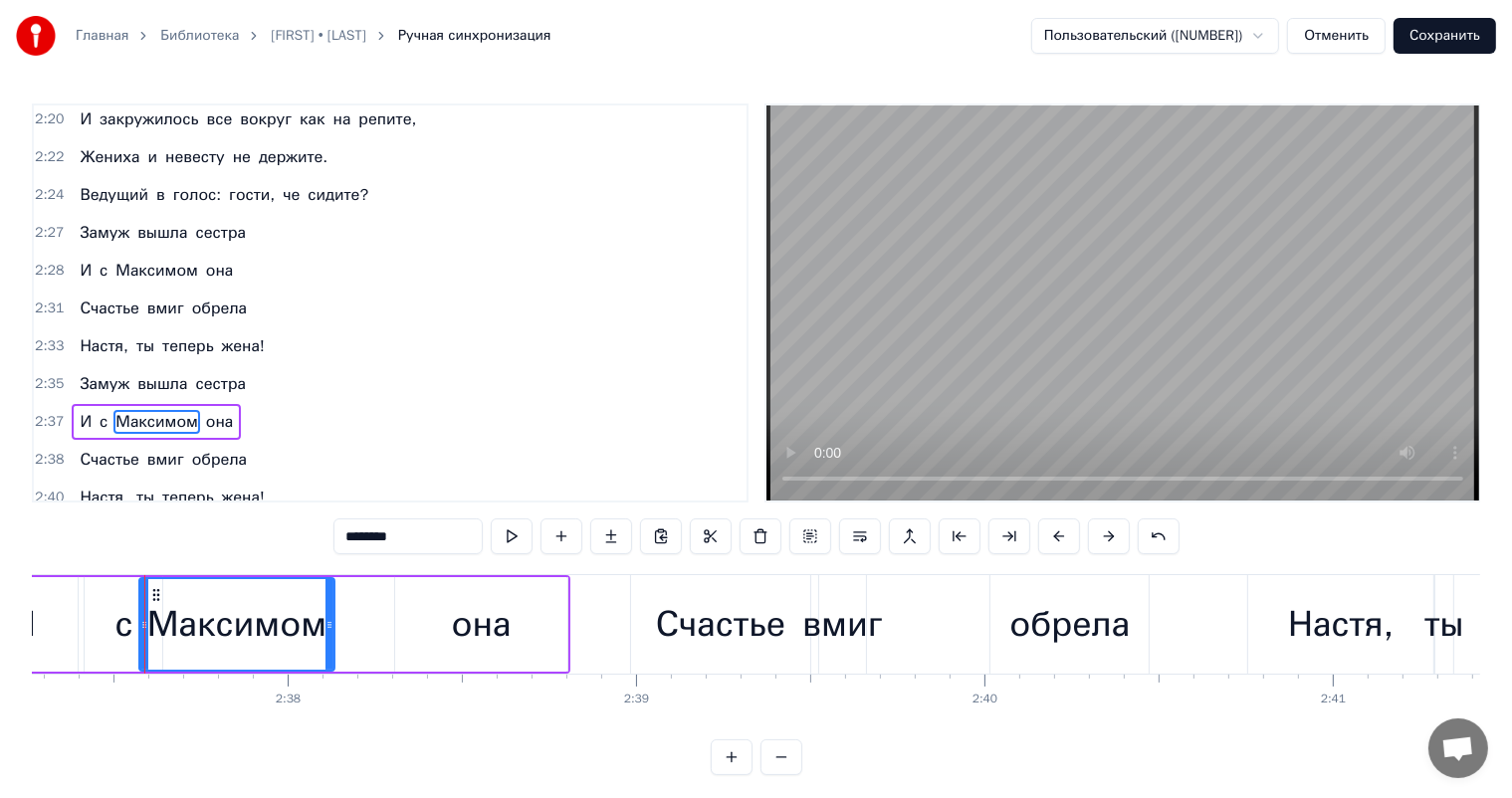 click at bounding box center [1109, 536] 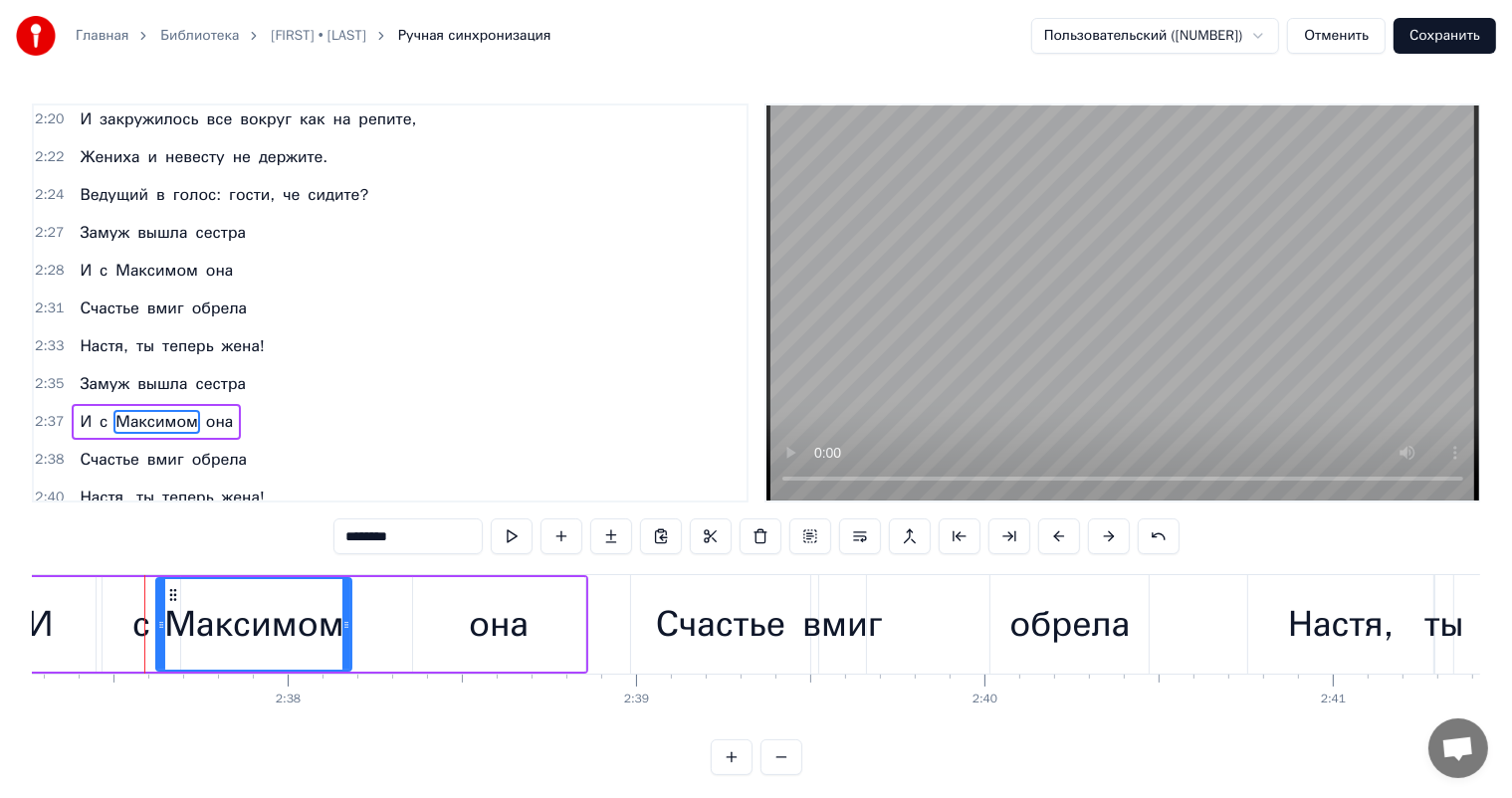 scroll, scrollTop: 0, scrollLeft: 54802, axis: horizontal 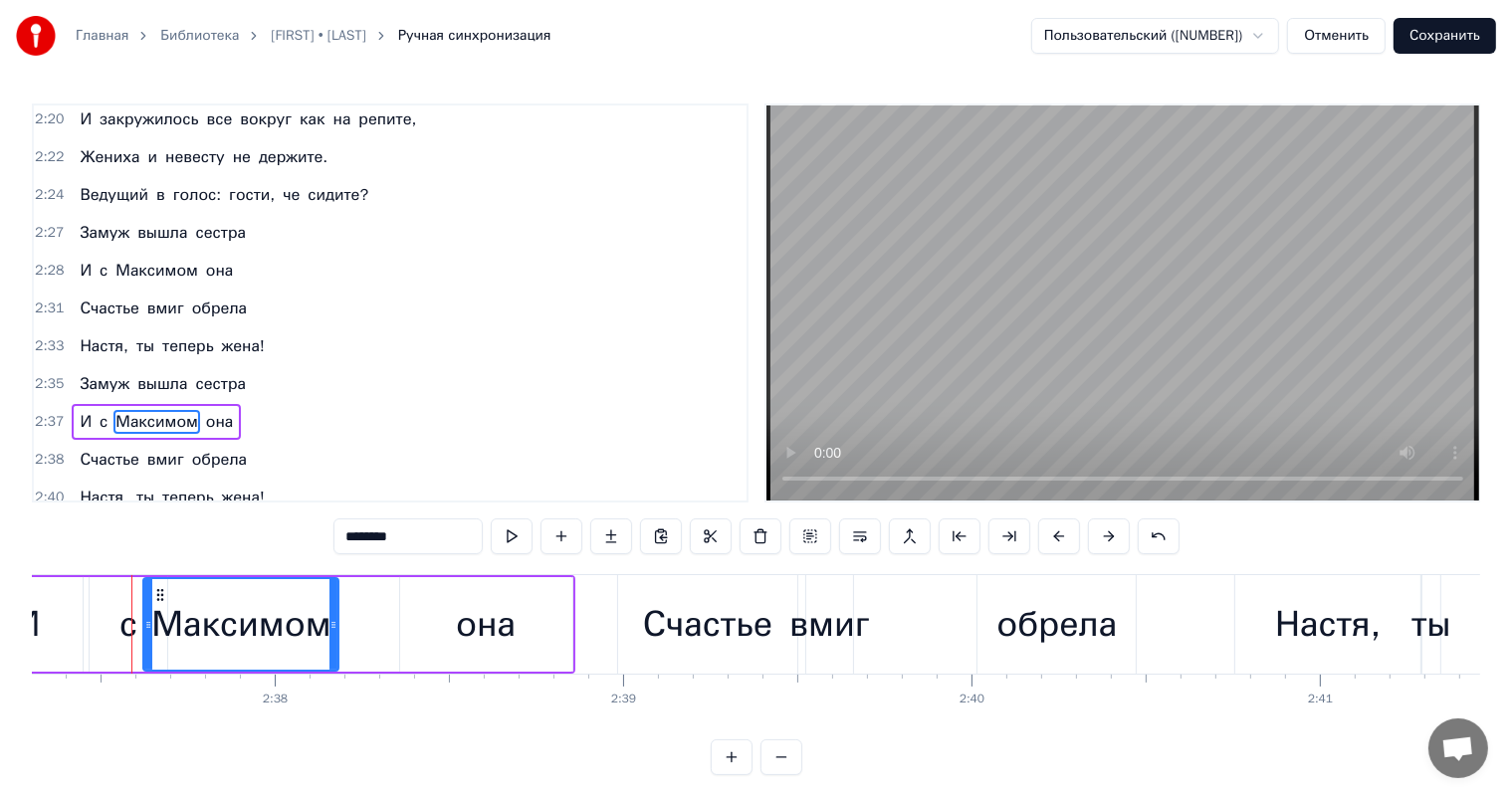click at bounding box center [1109, 536] 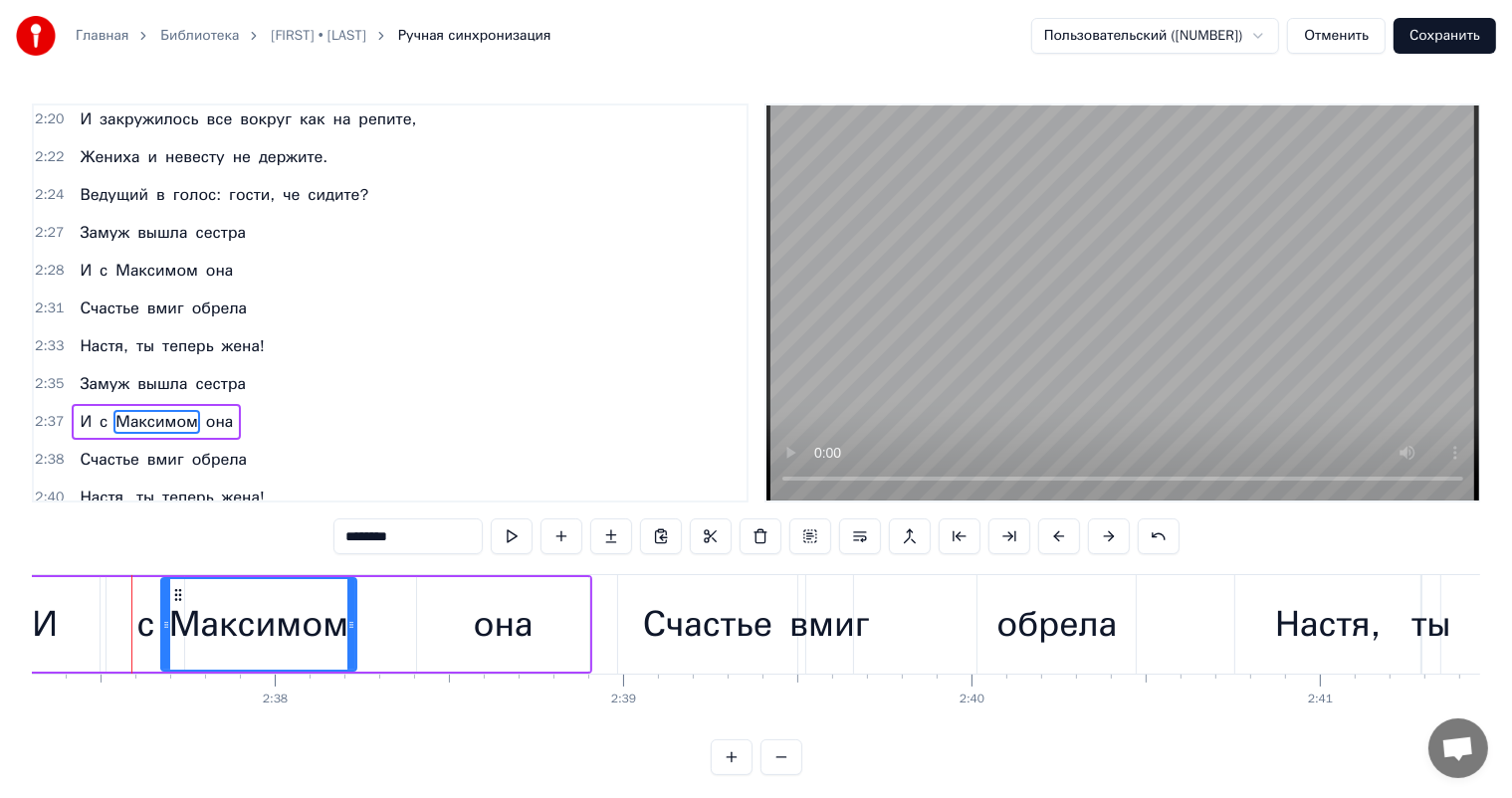 click at bounding box center [1109, 536] 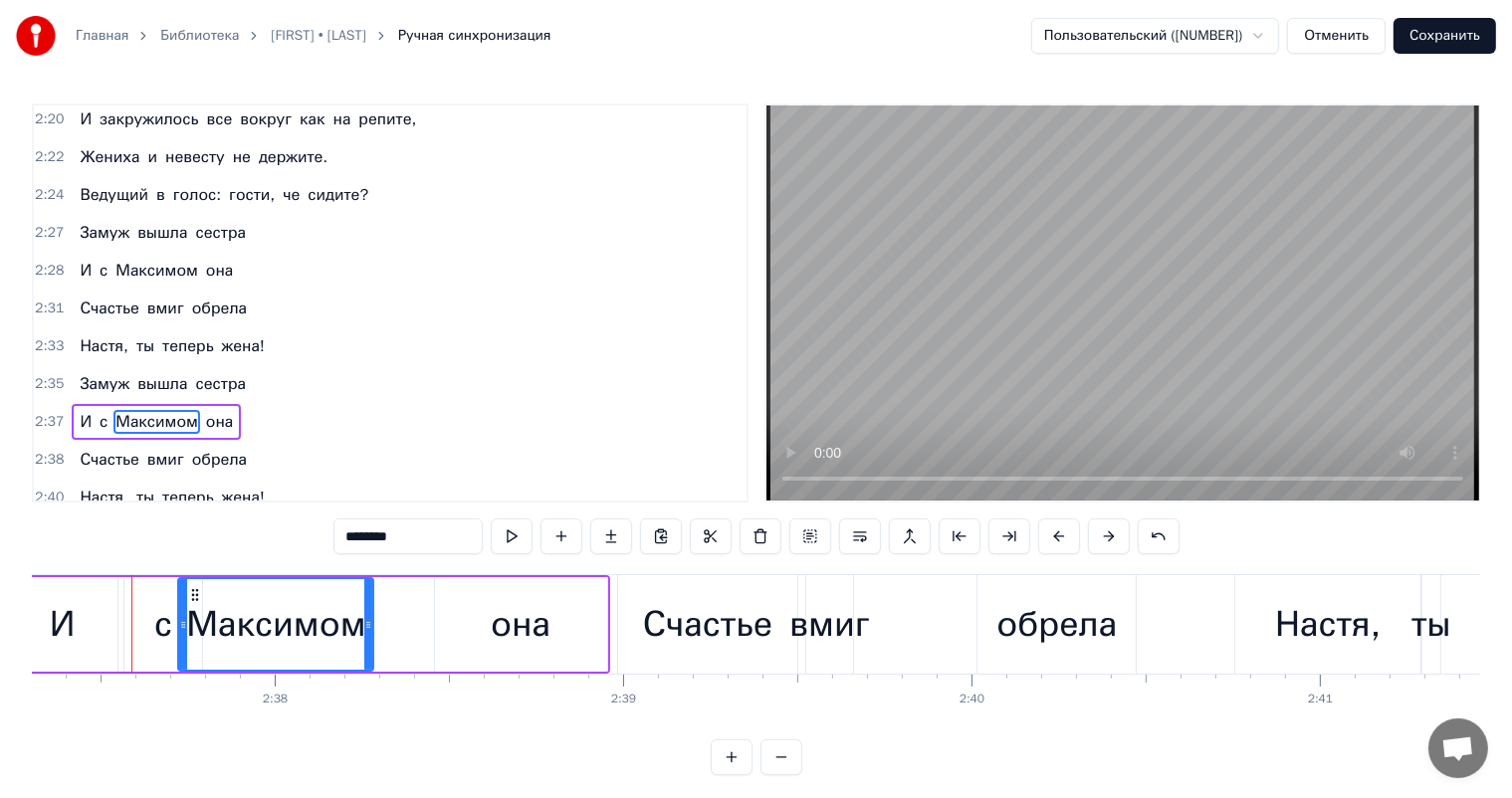 click at bounding box center (1109, 536) 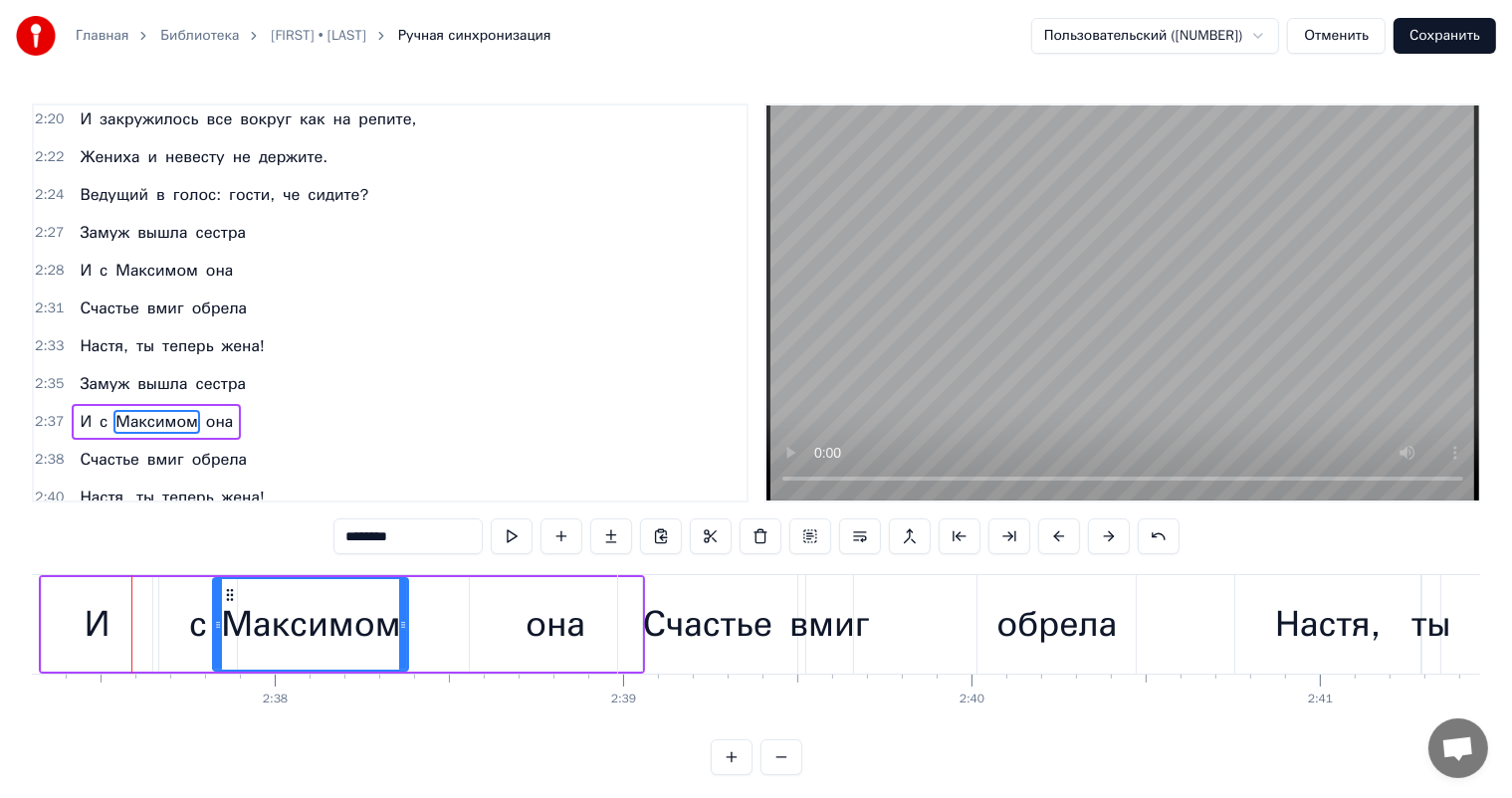 click at bounding box center (1109, 536) 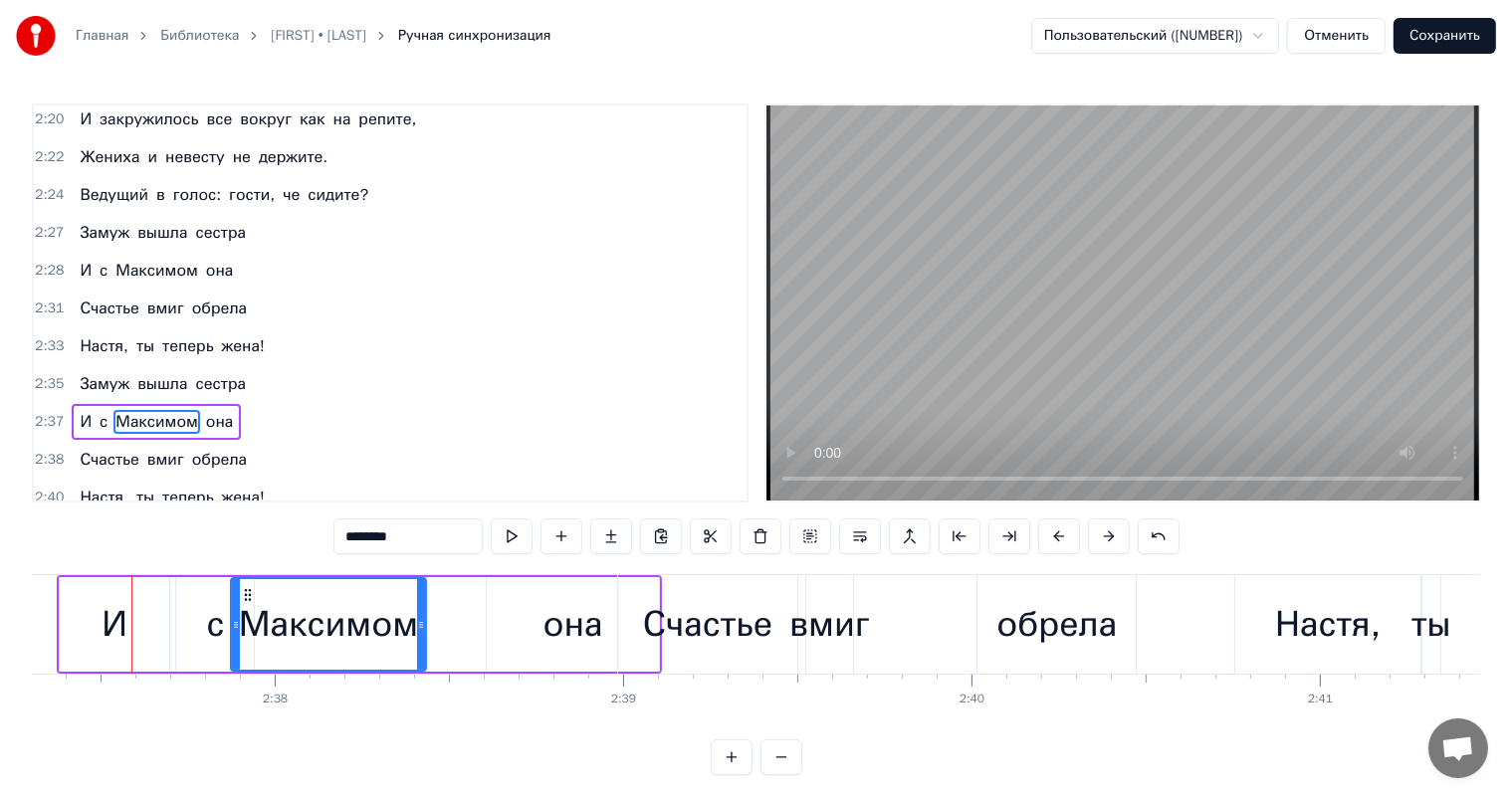 click at bounding box center [1109, 536] 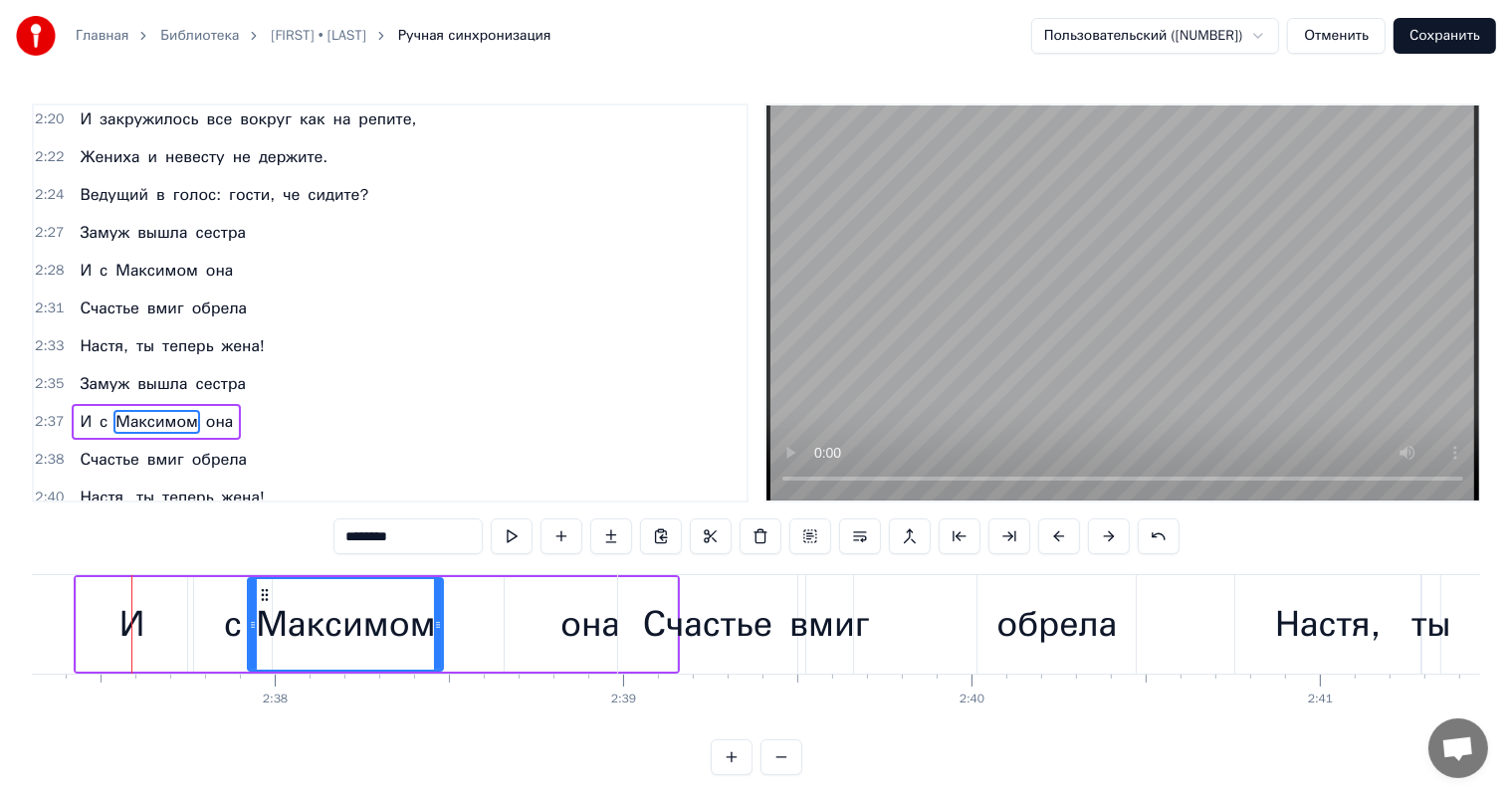 click on "вмиг" at bounding box center [829, 624] 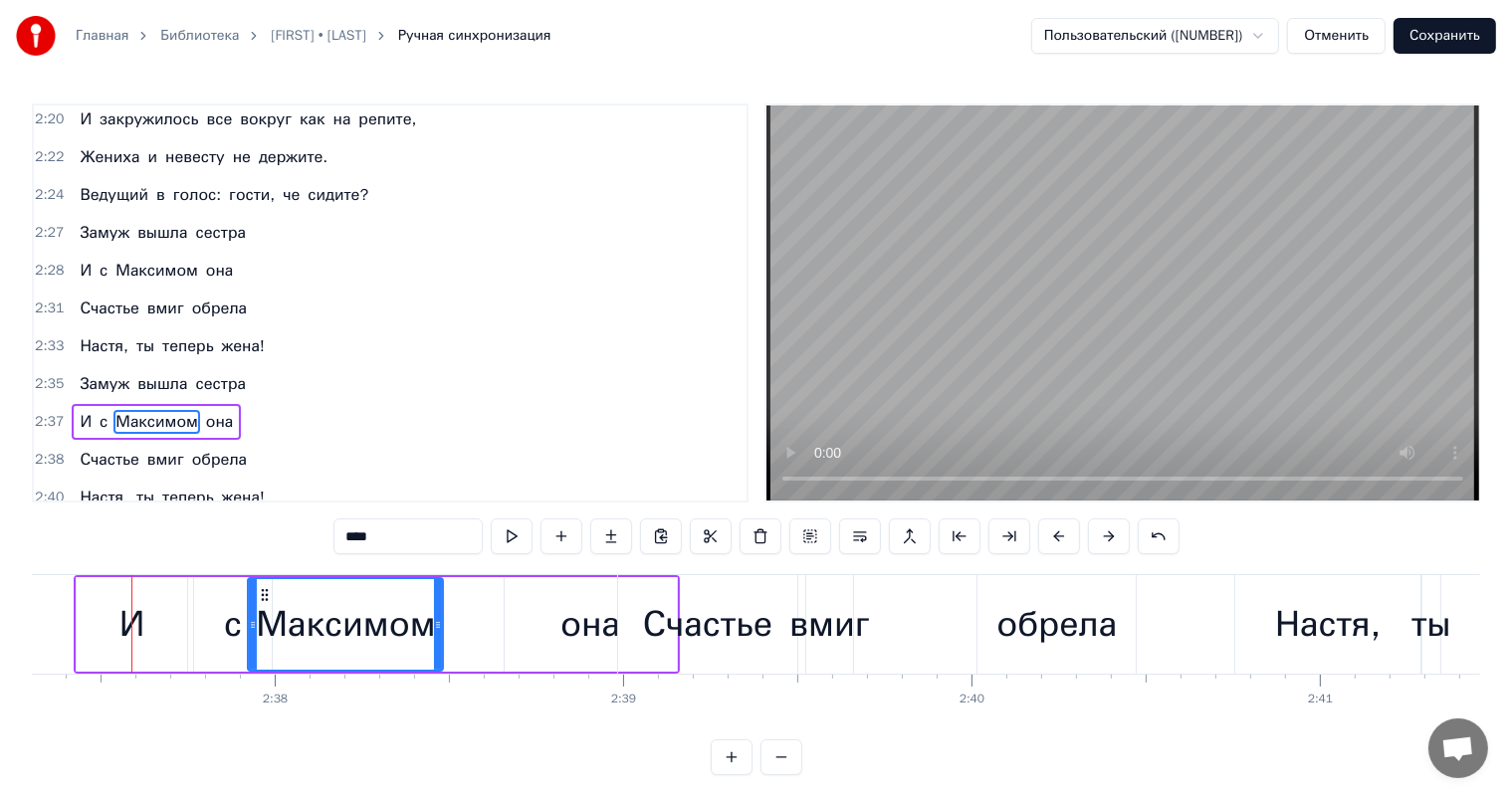 scroll, scrollTop: 9, scrollLeft: 0, axis: vertical 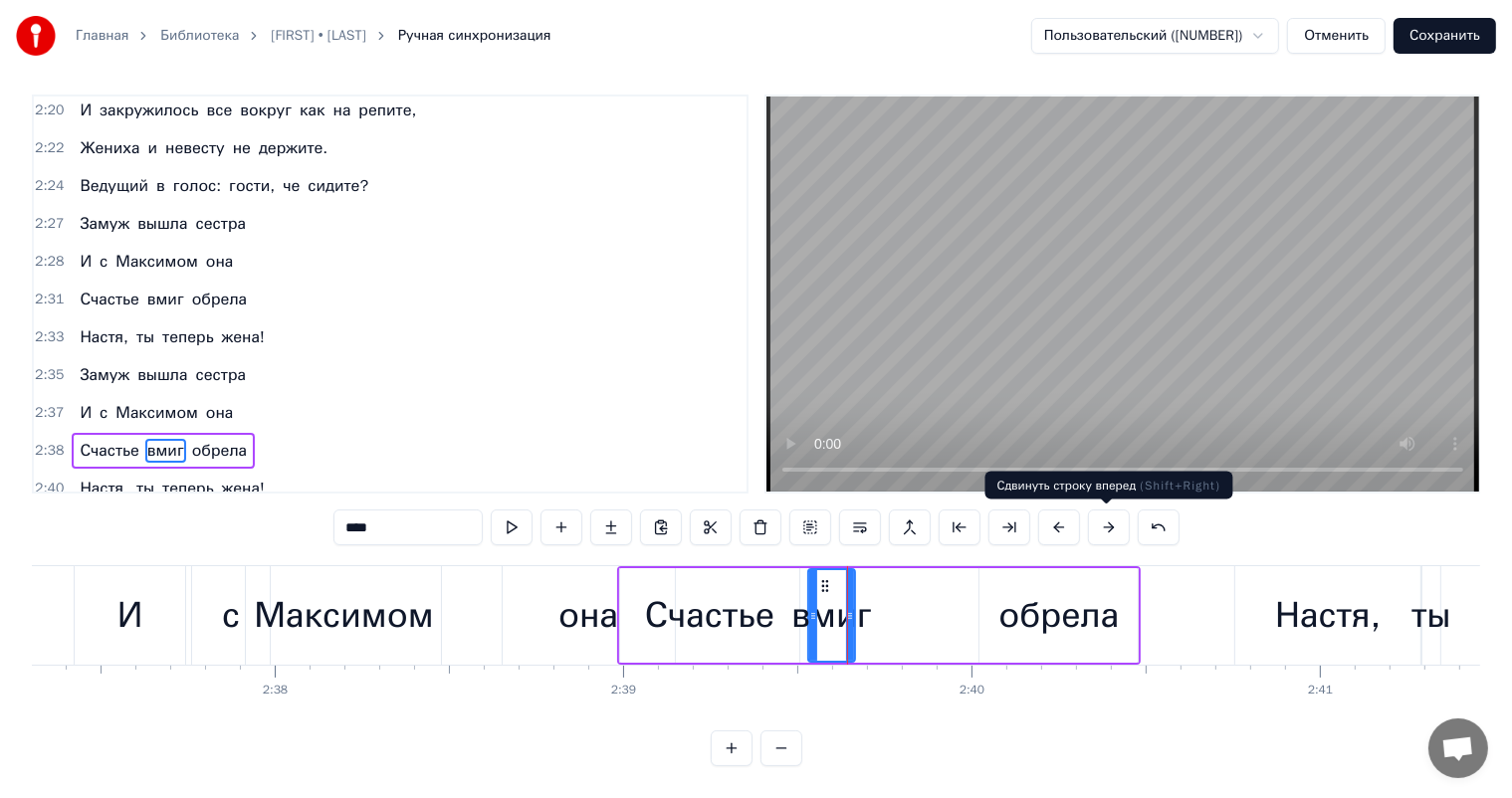 click at bounding box center [1109, 527] 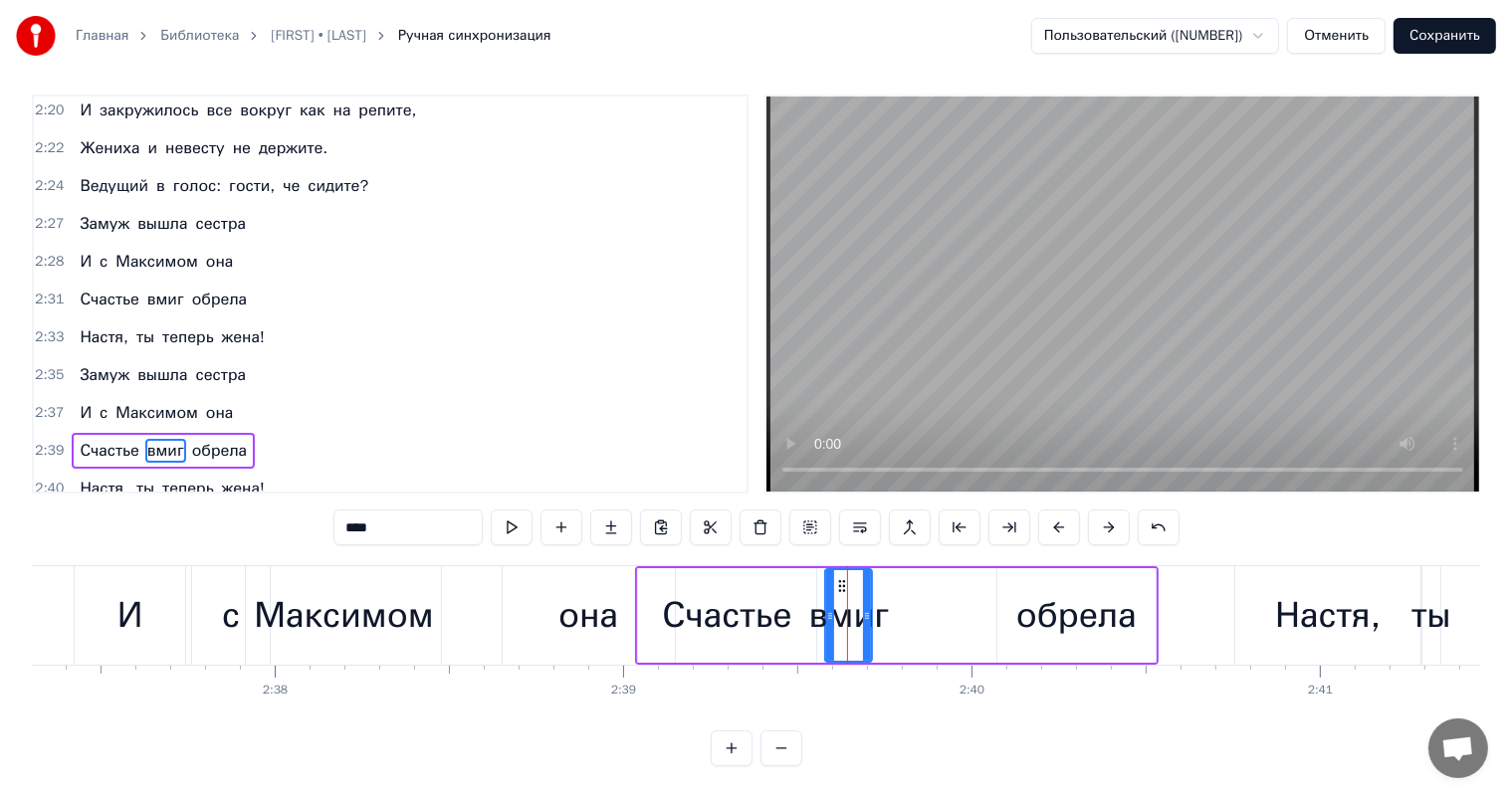 click at bounding box center [1109, 527] 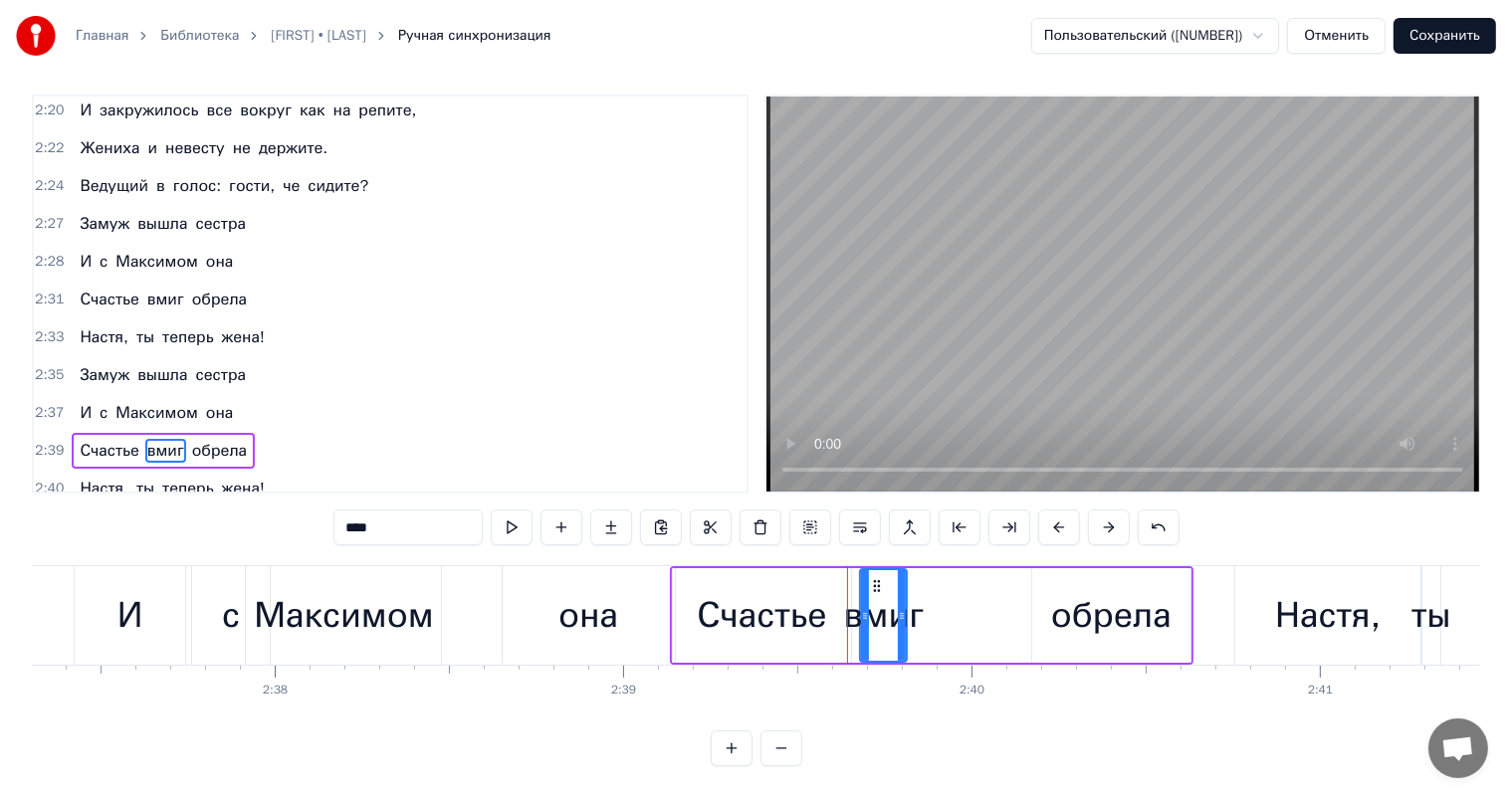 click at bounding box center (1109, 527) 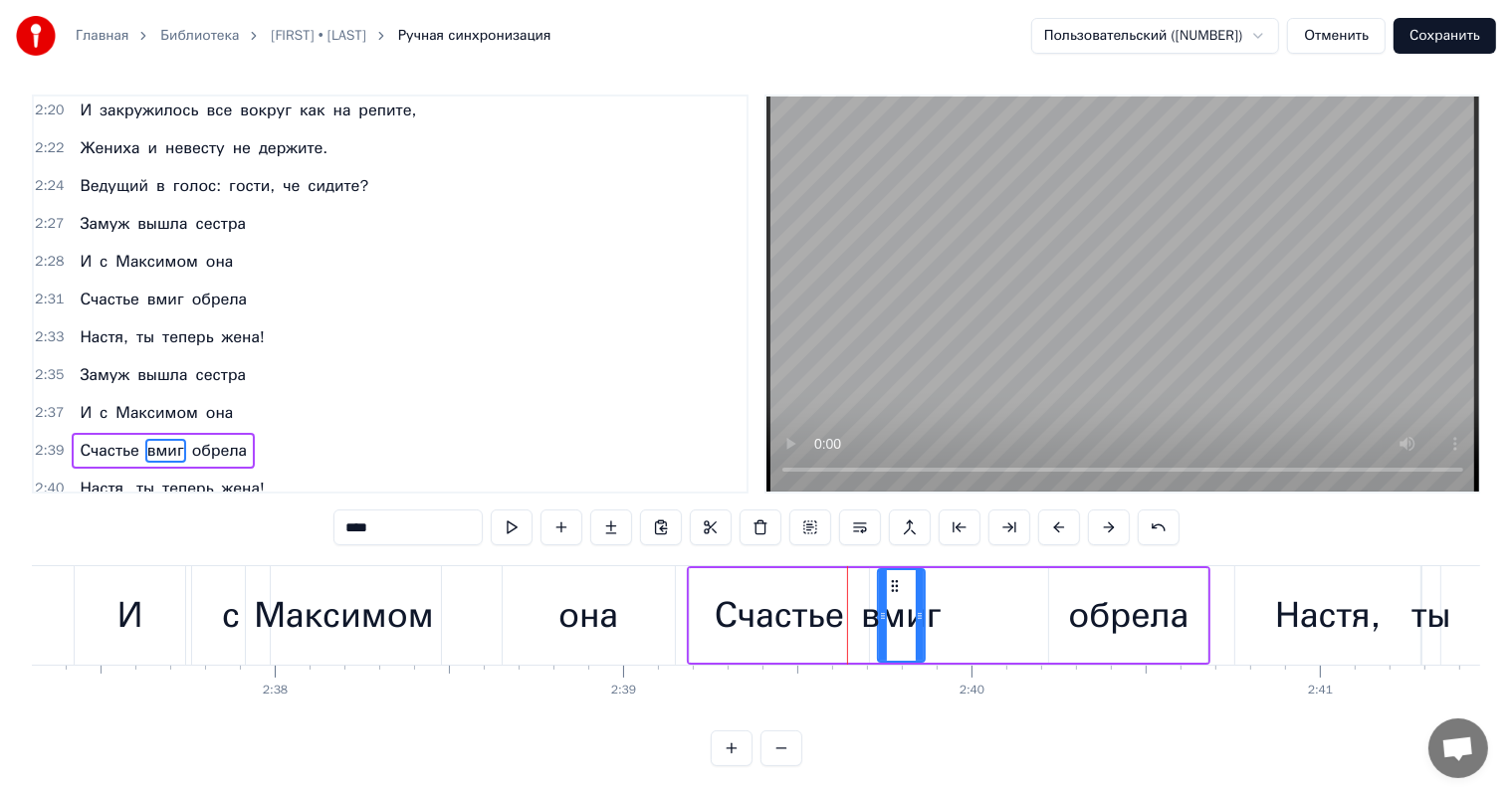 click at bounding box center (1109, 527) 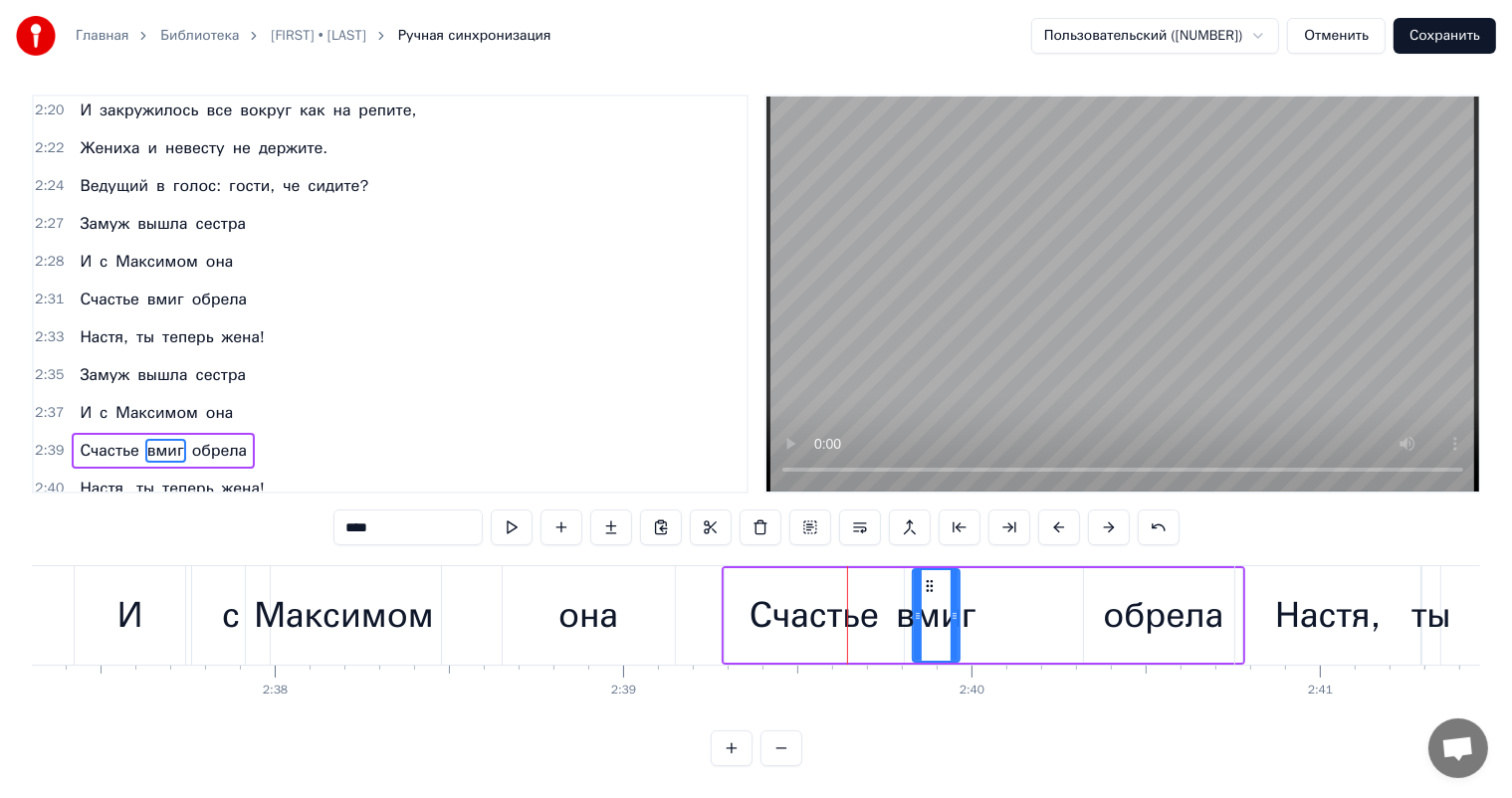 click at bounding box center [1109, 527] 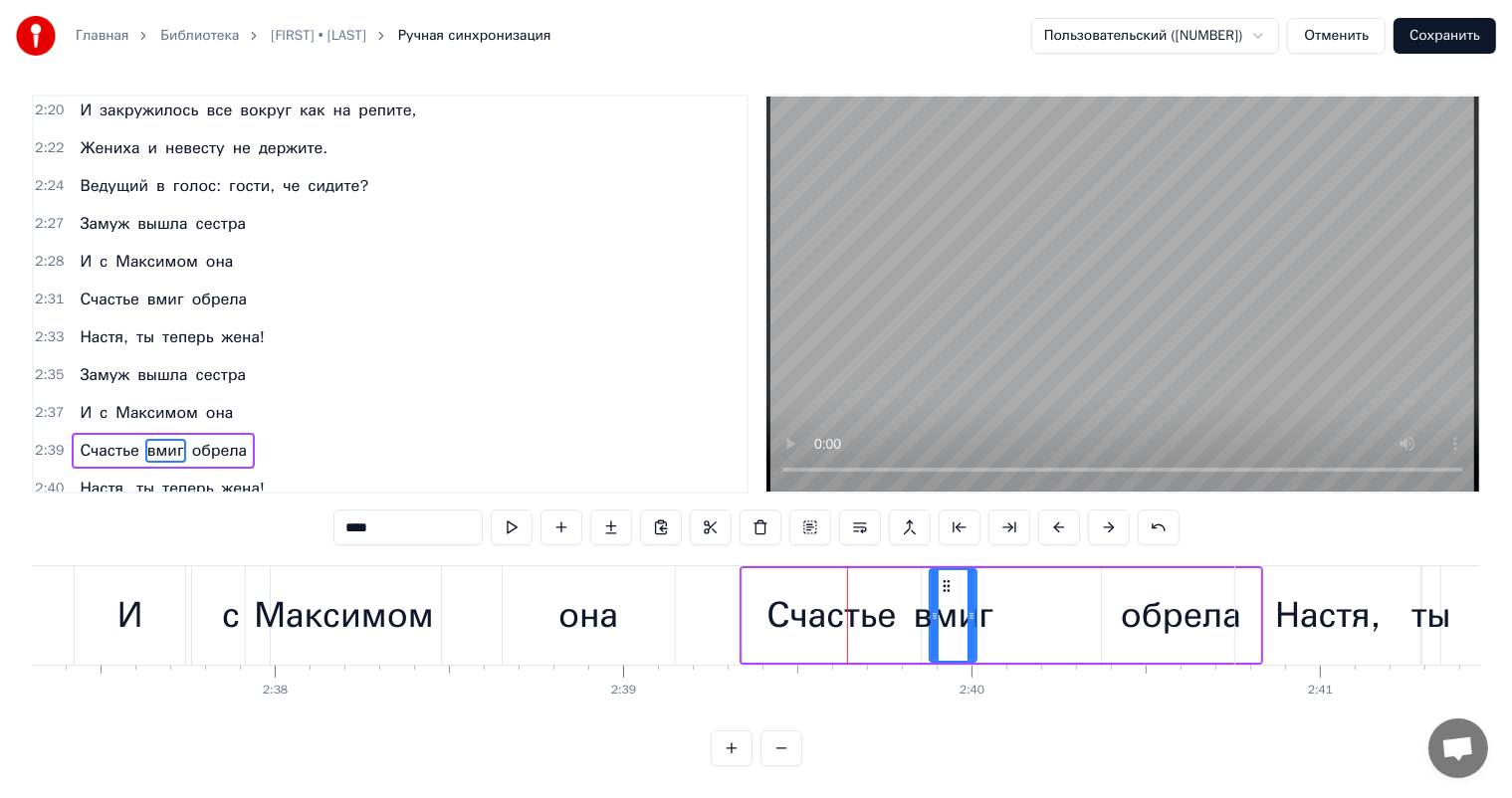 click at bounding box center (1109, 527) 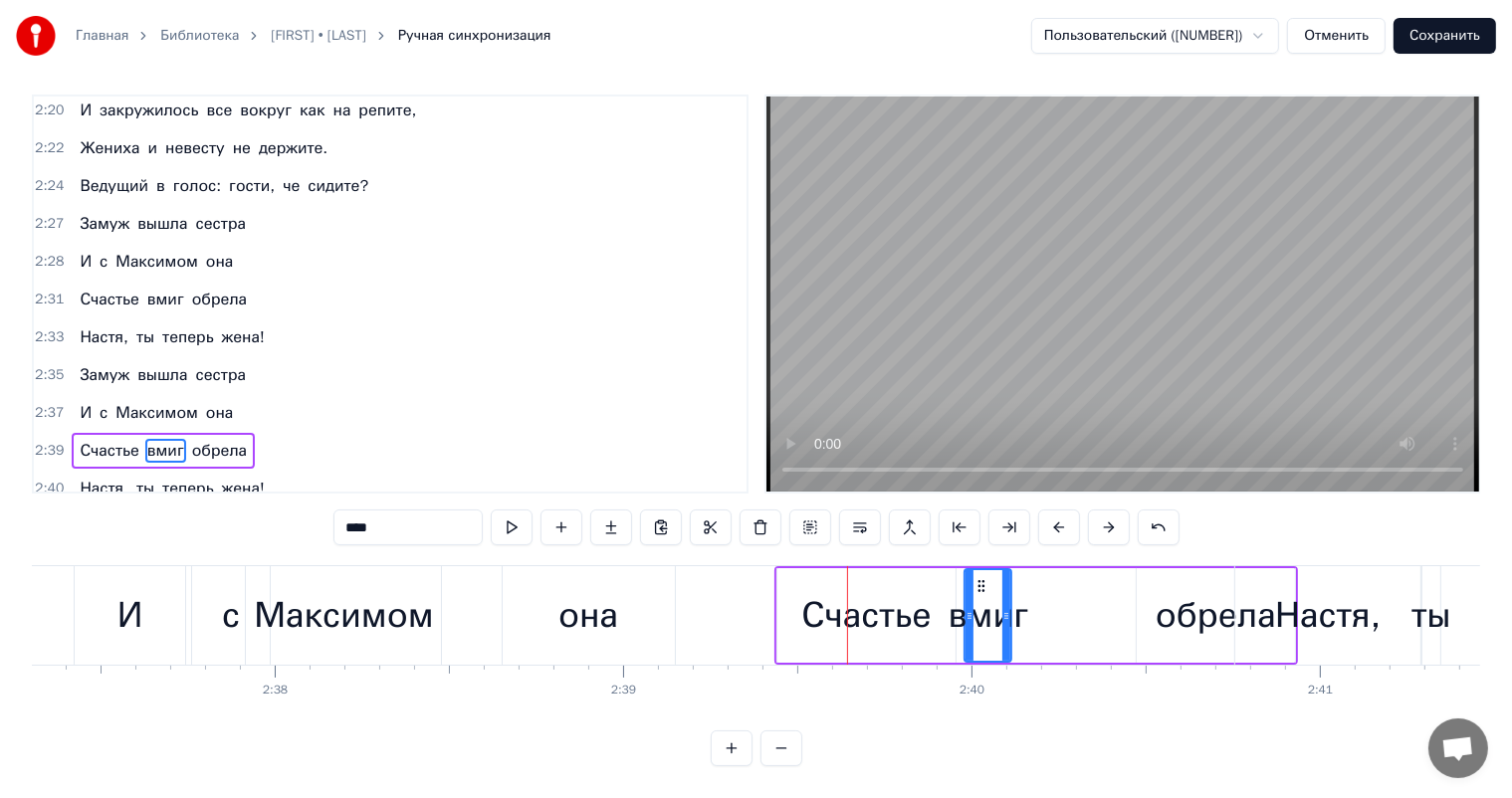 click at bounding box center [1109, 527] 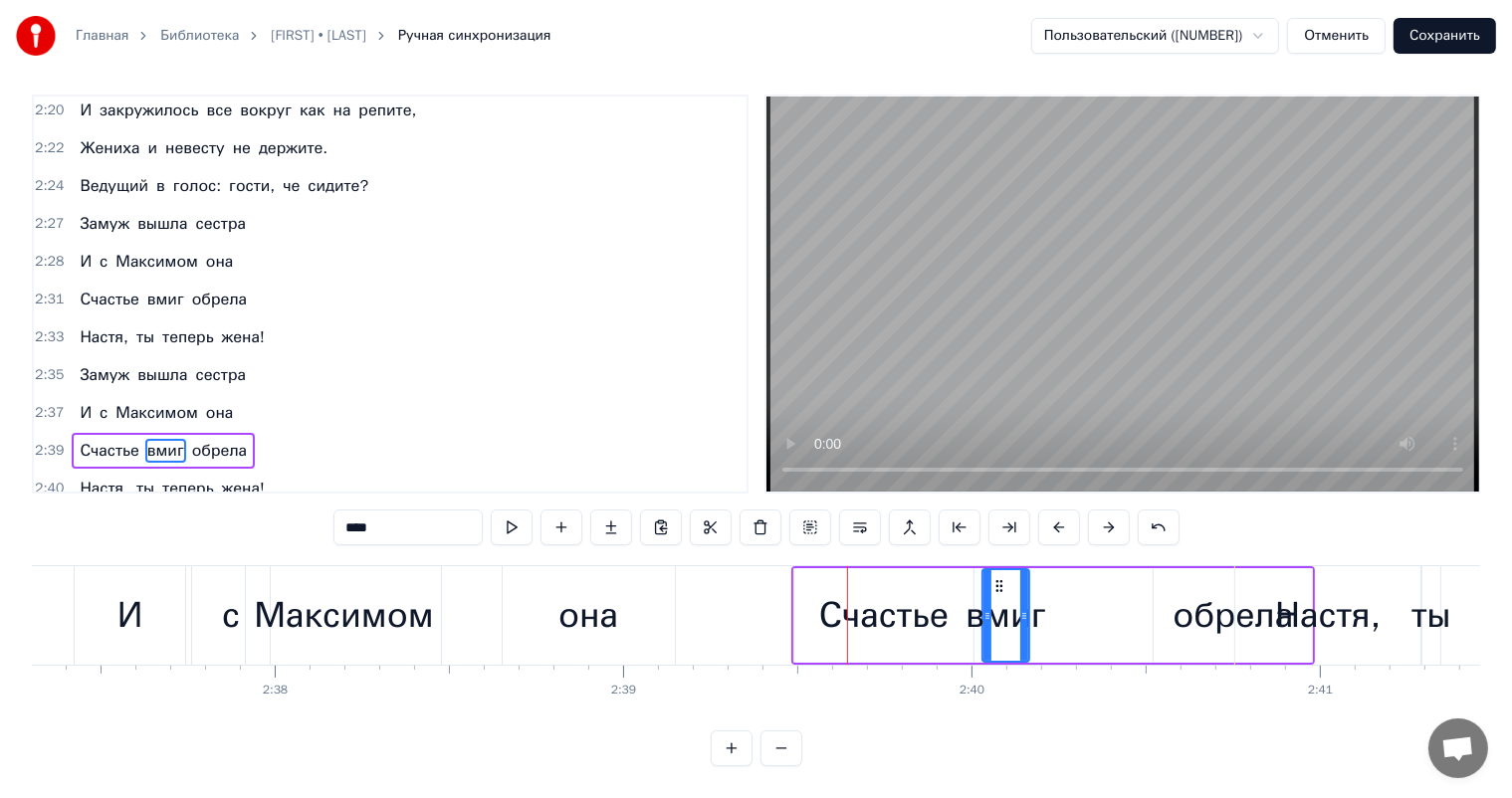 click at bounding box center [1109, 527] 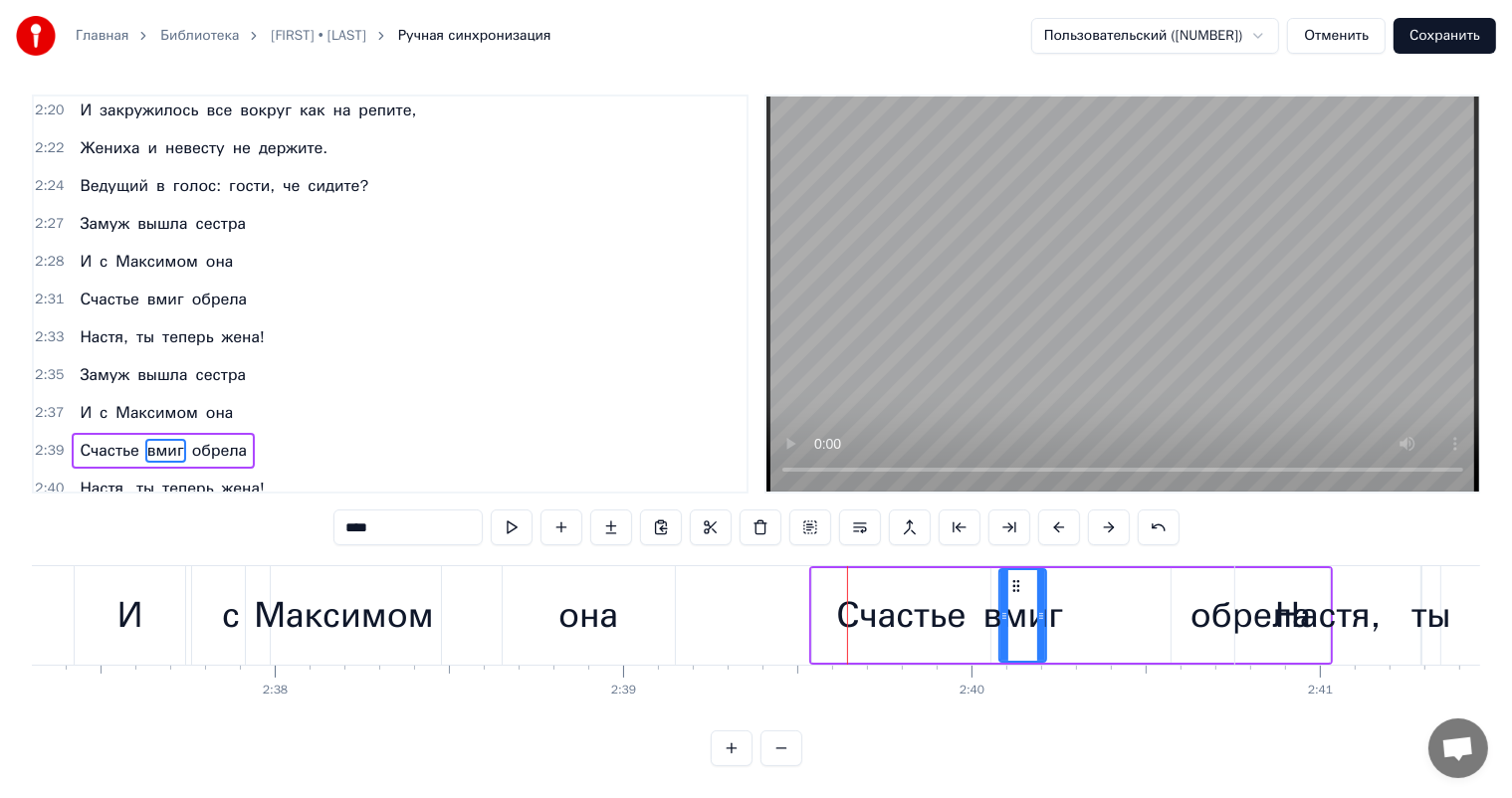 click on "Настя," at bounding box center (1328, 615) 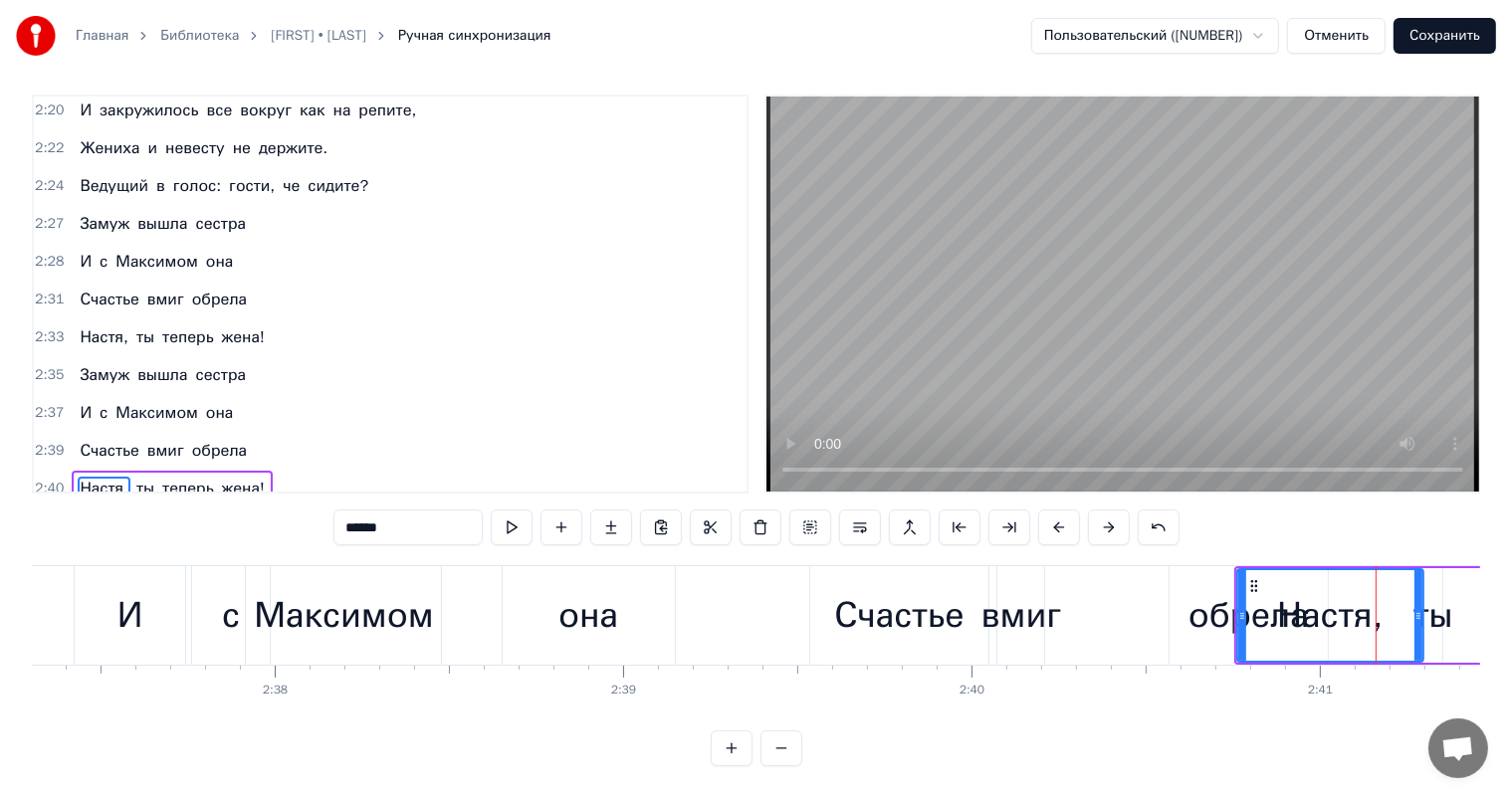 scroll, scrollTop: 26, scrollLeft: 0, axis: vertical 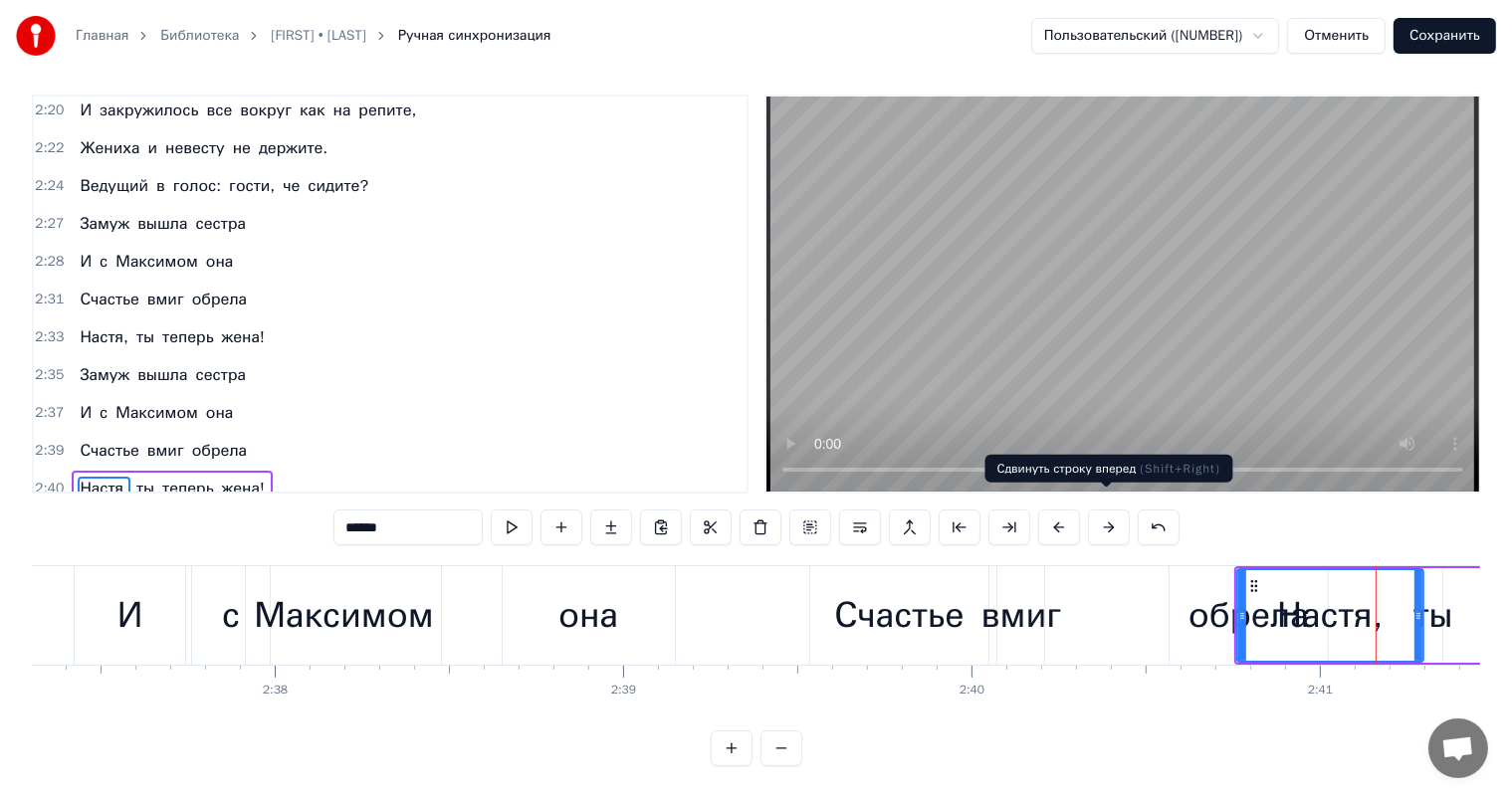 click at bounding box center [1109, 527] 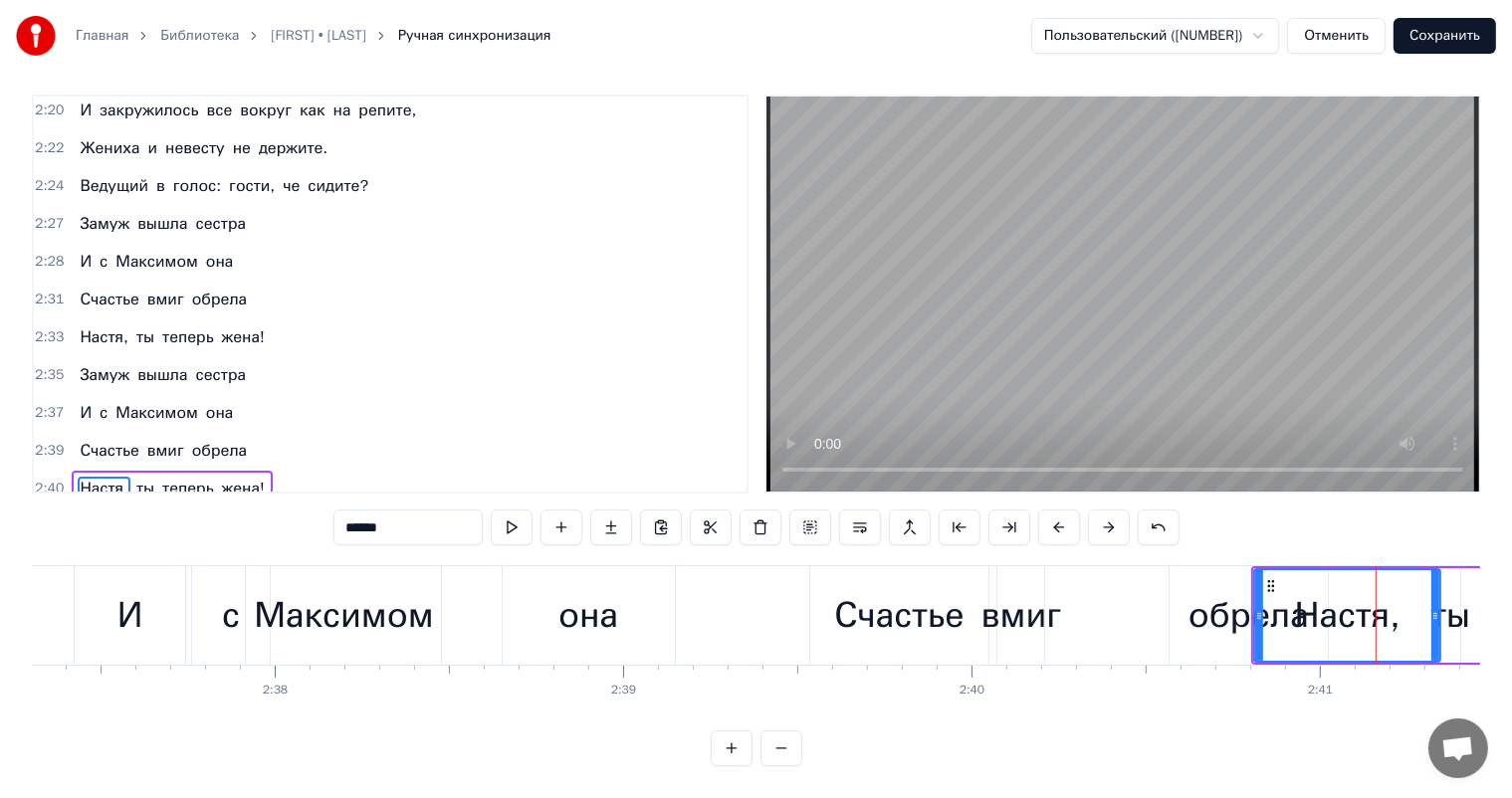 click at bounding box center [1109, 527] 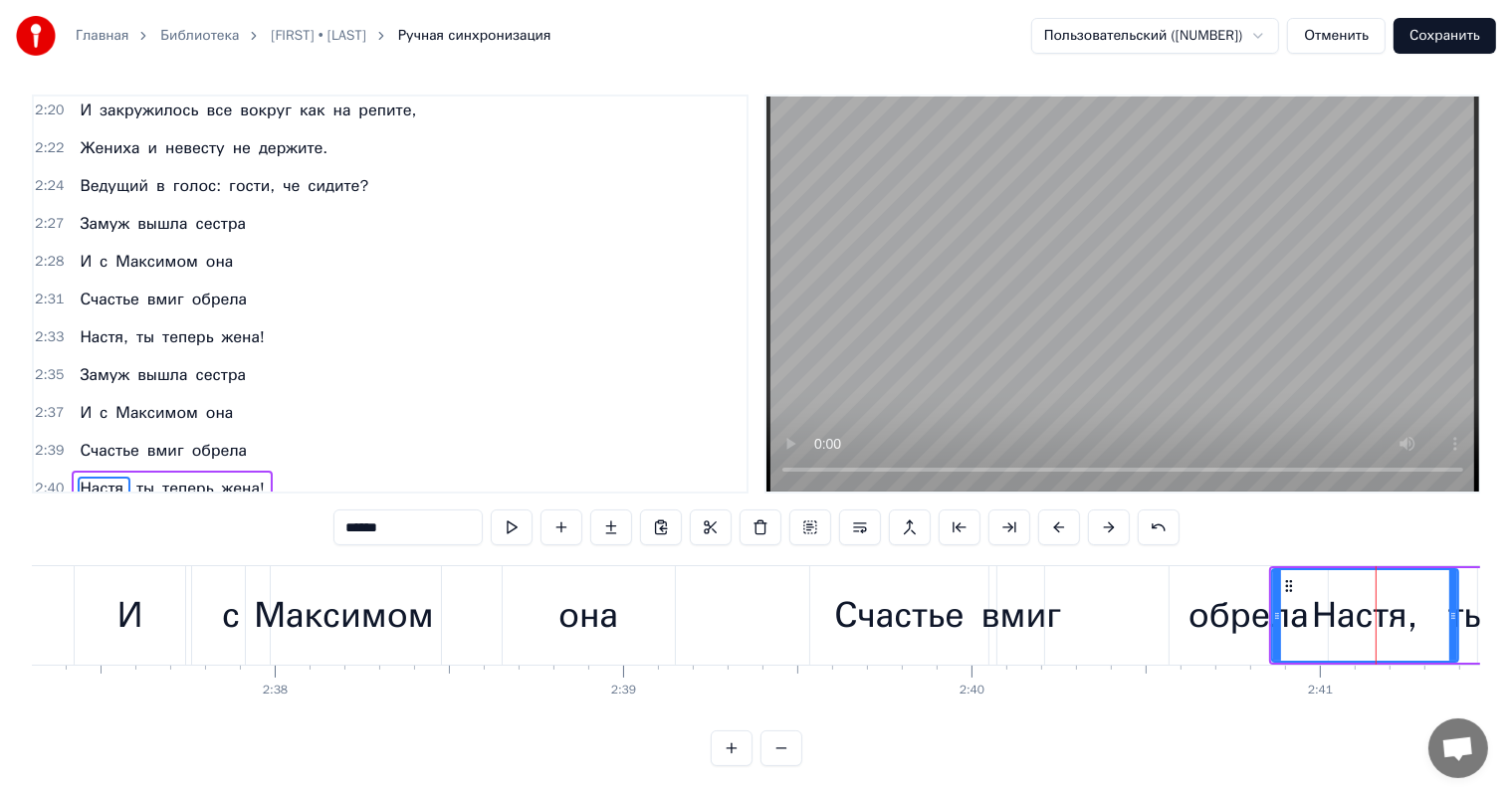 click at bounding box center [1109, 527] 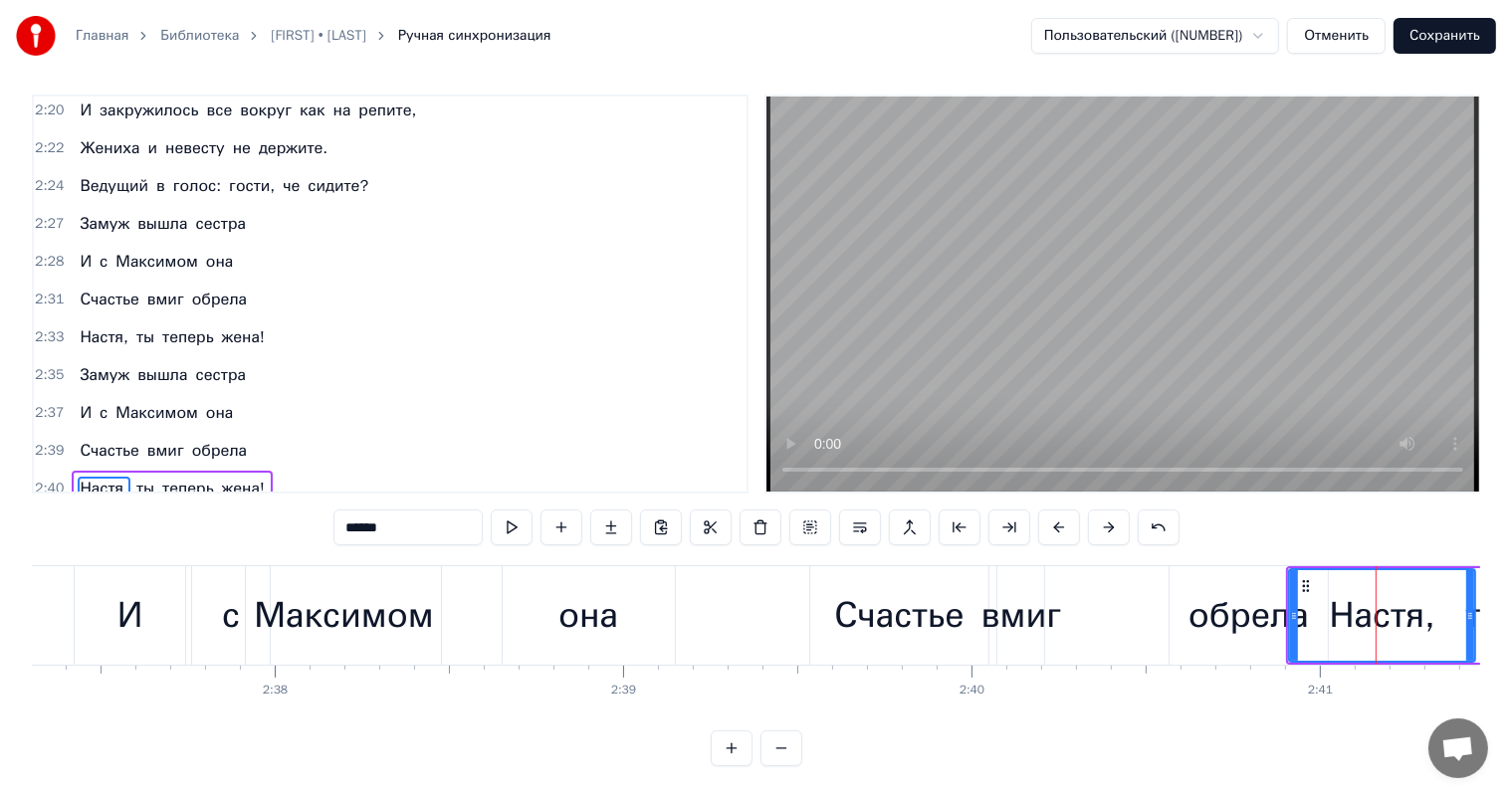 click at bounding box center (1109, 527) 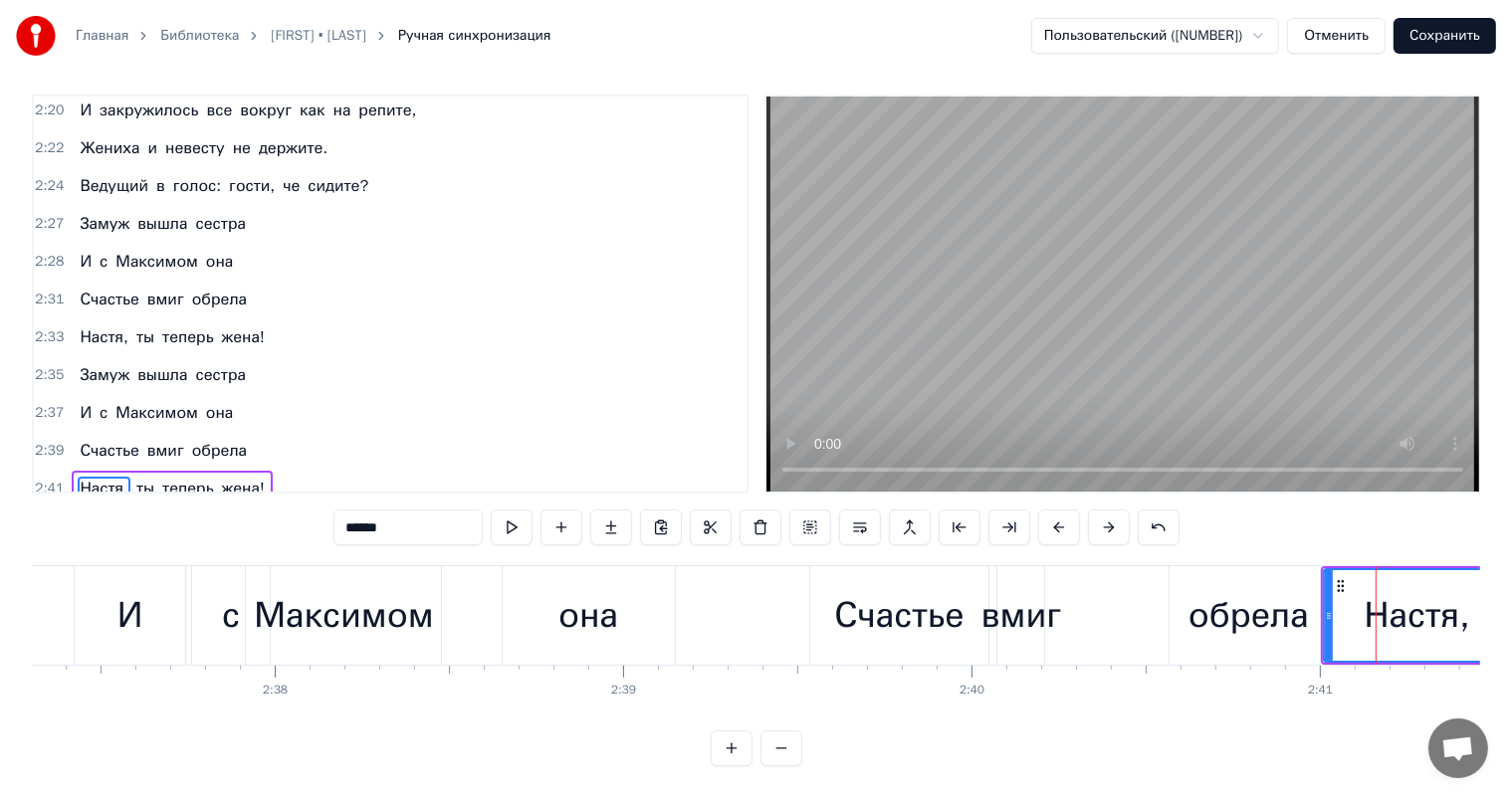 click at bounding box center (1109, 527) 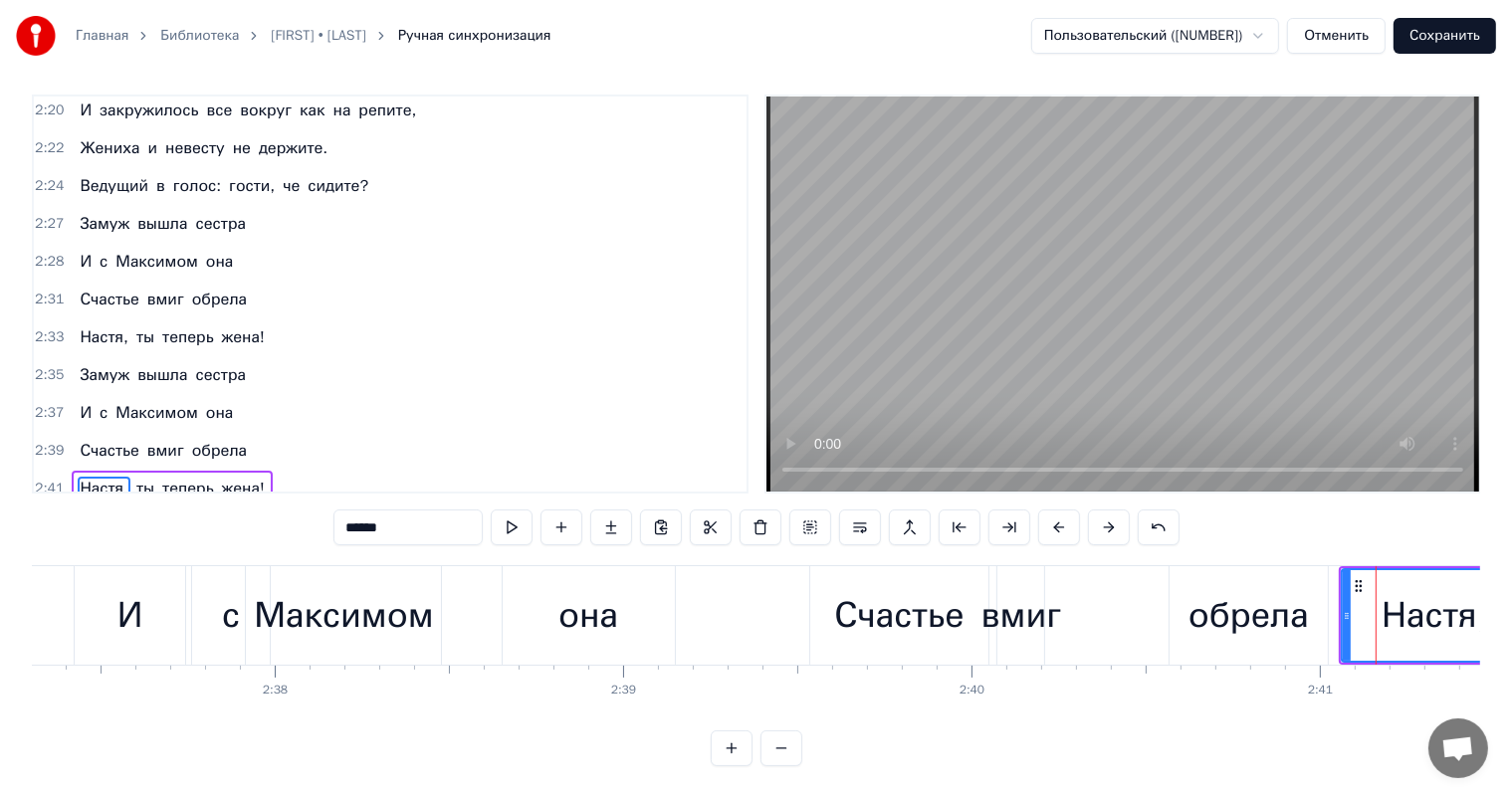 click at bounding box center (1109, 527) 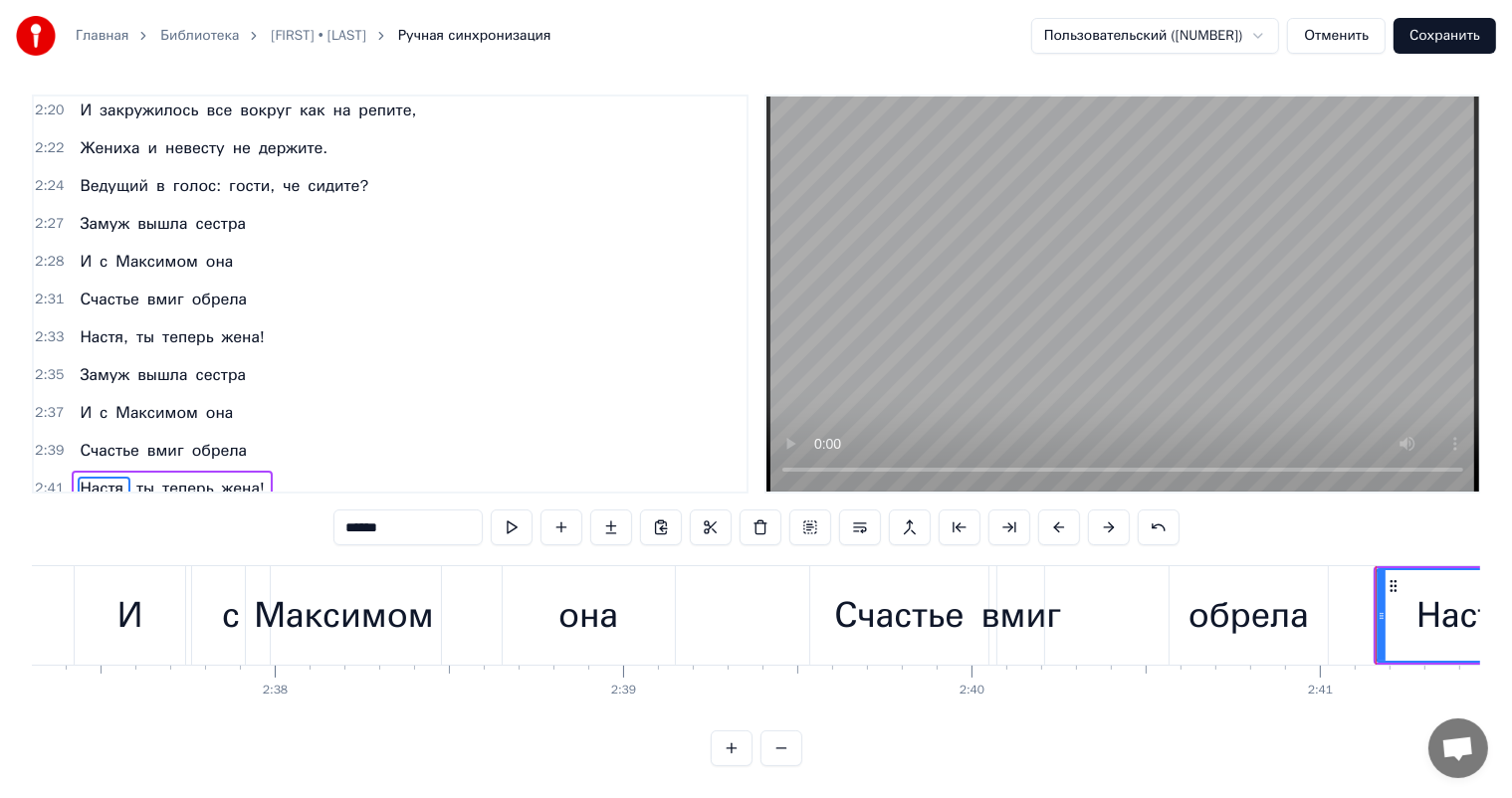 click at bounding box center [1109, 527] 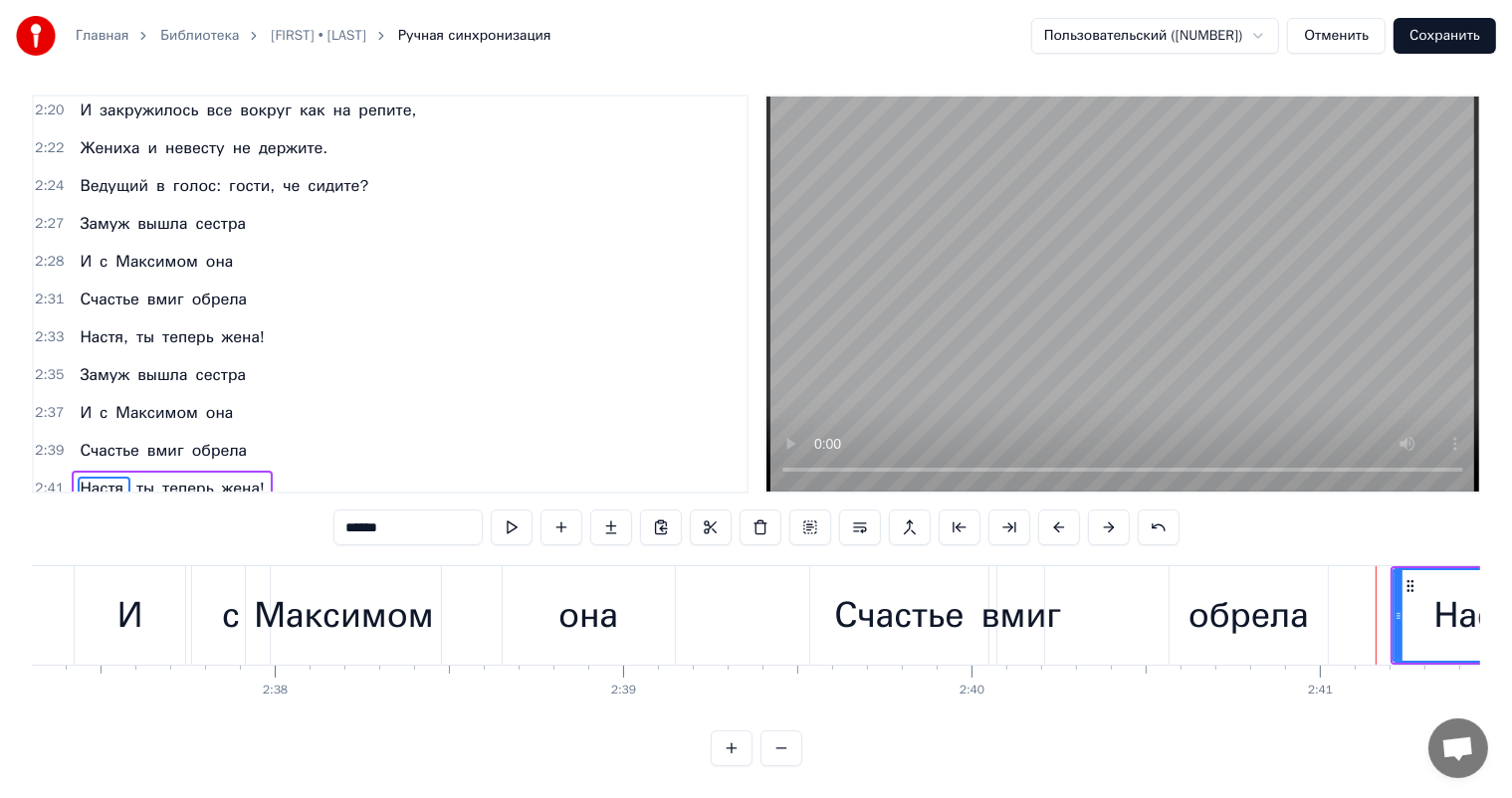 click at bounding box center (1109, 527) 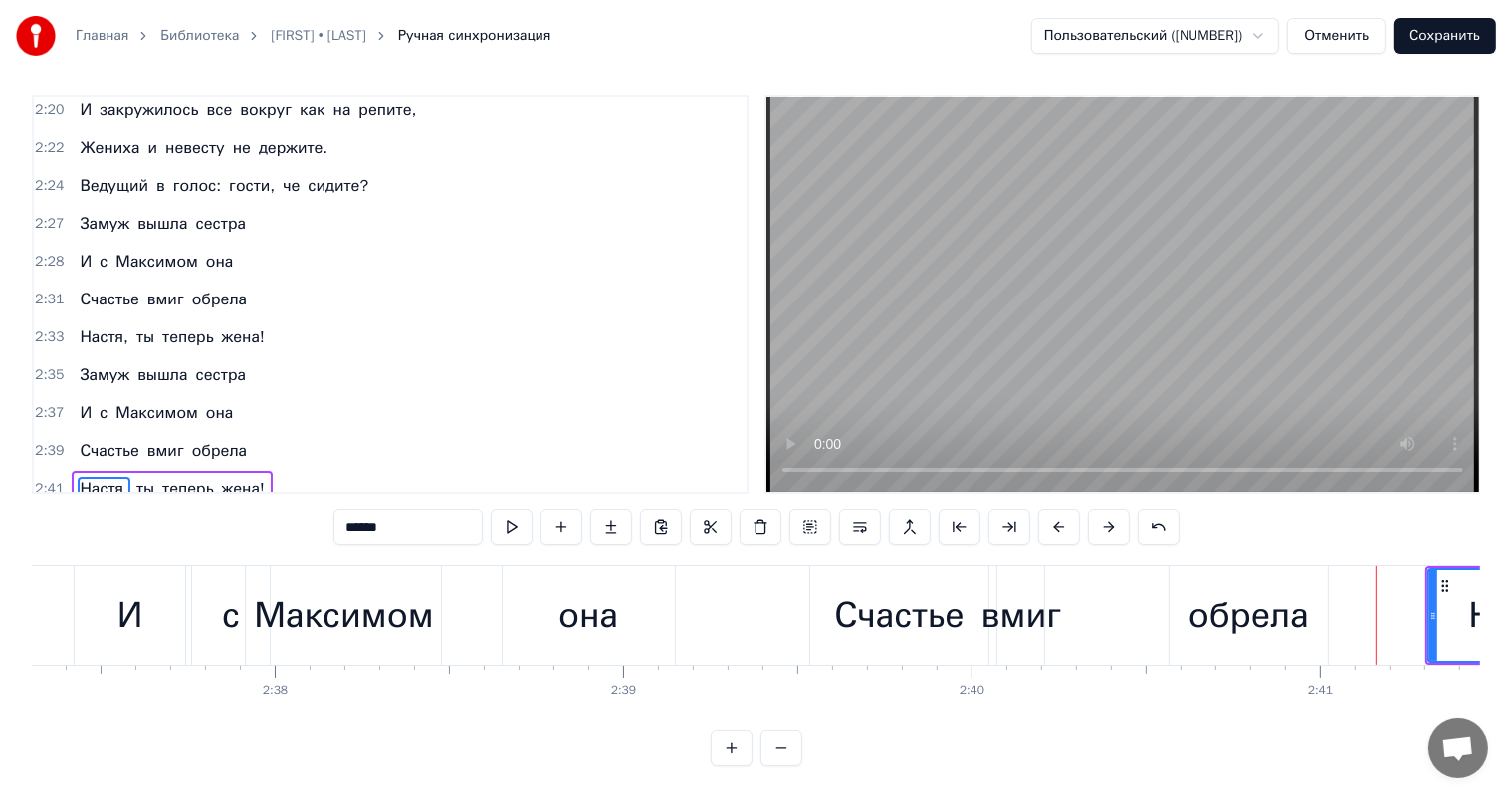 click at bounding box center [1109, 527] 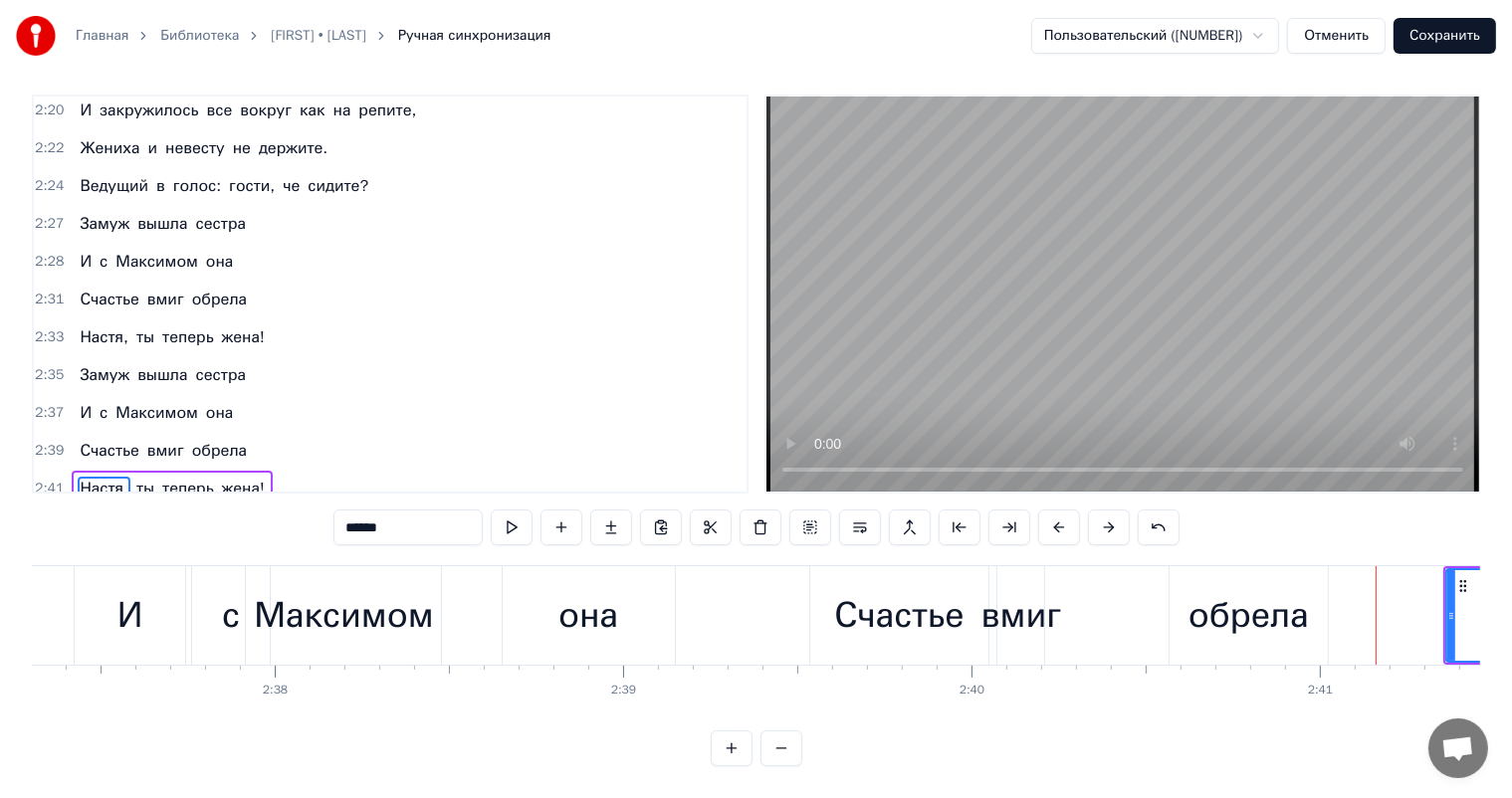 click at bounding box center (1109, 527) 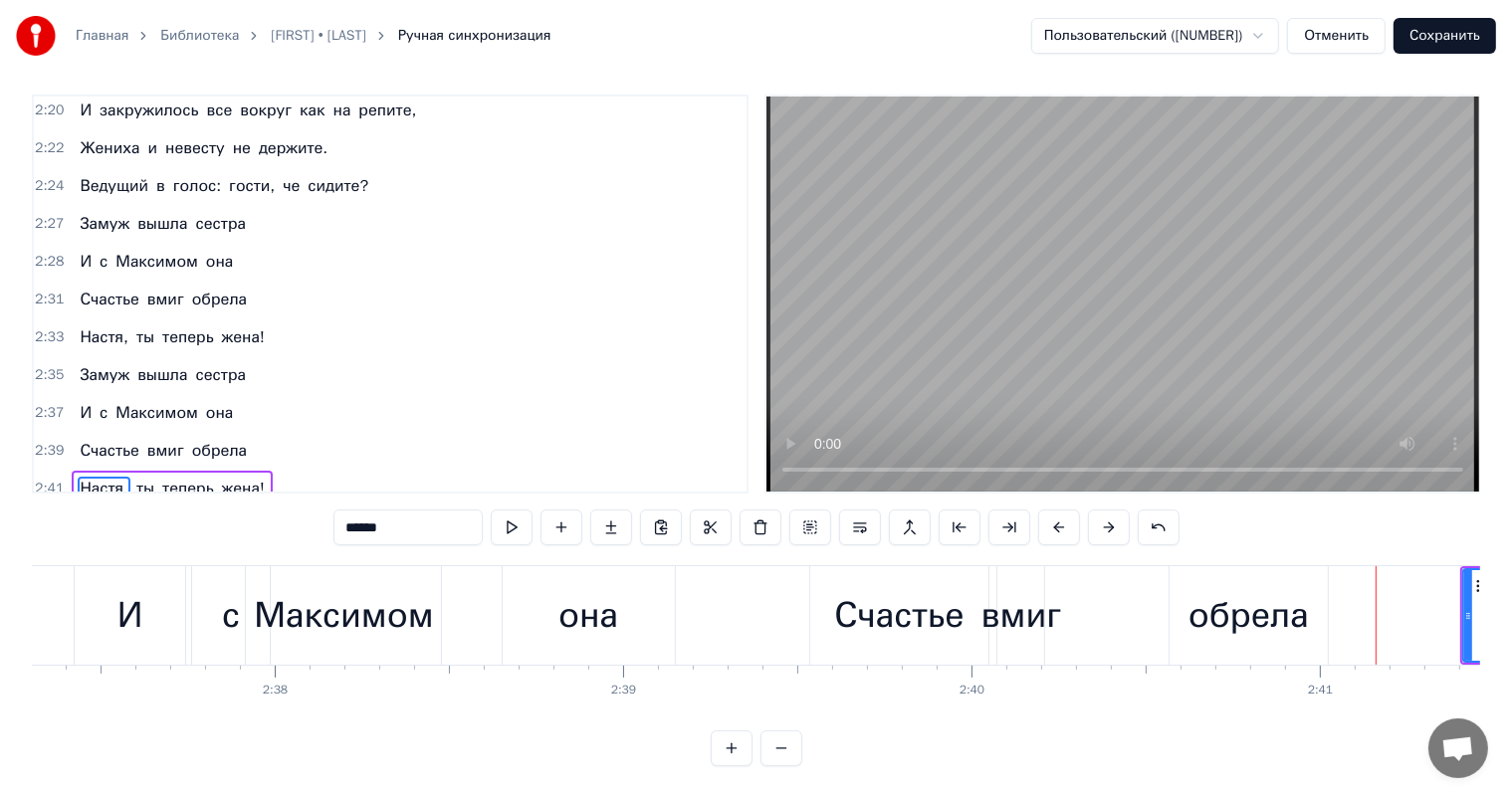 click at bounding box center [1109, 527] 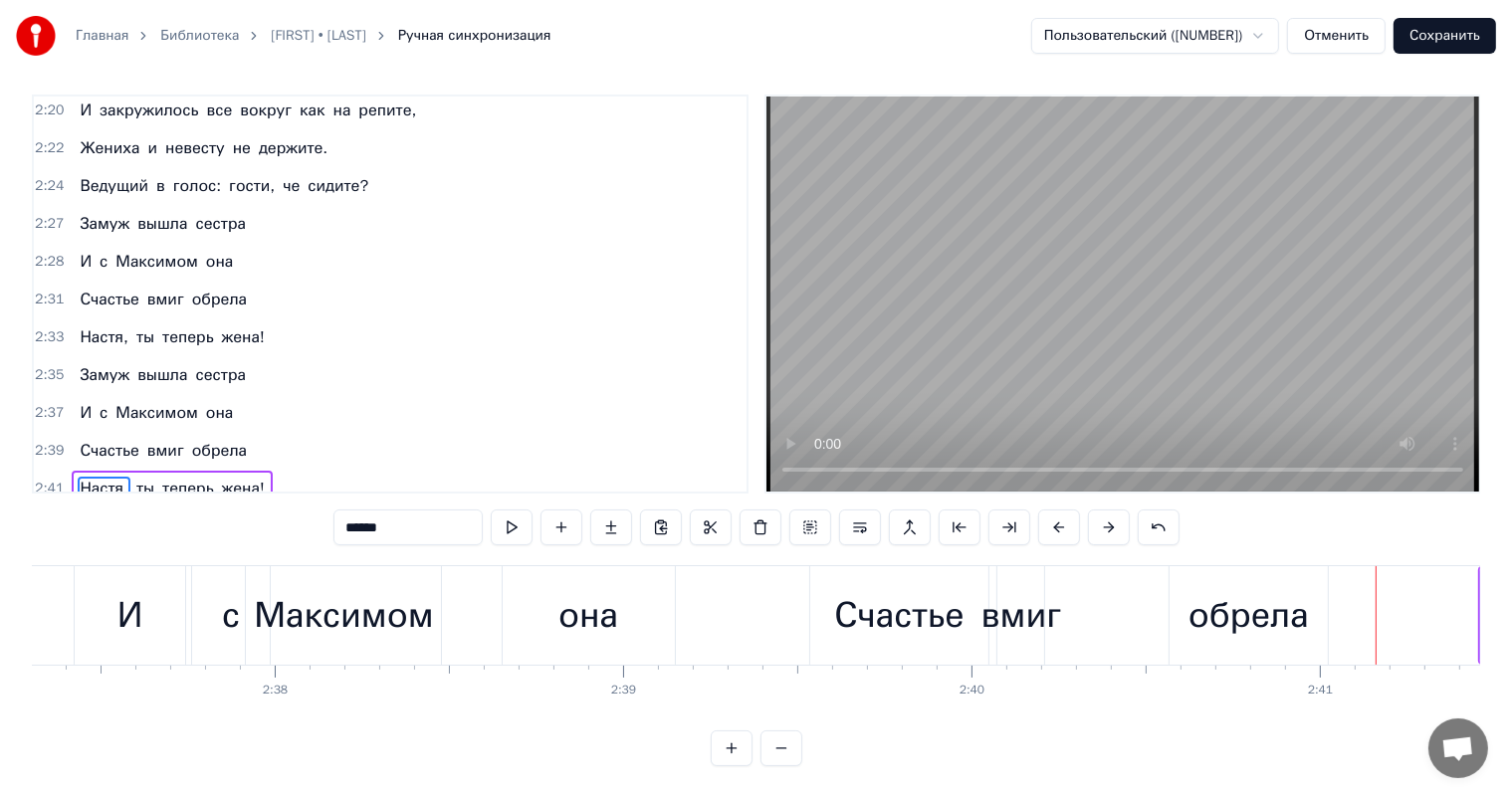 click at bounding box center [1109, 527] 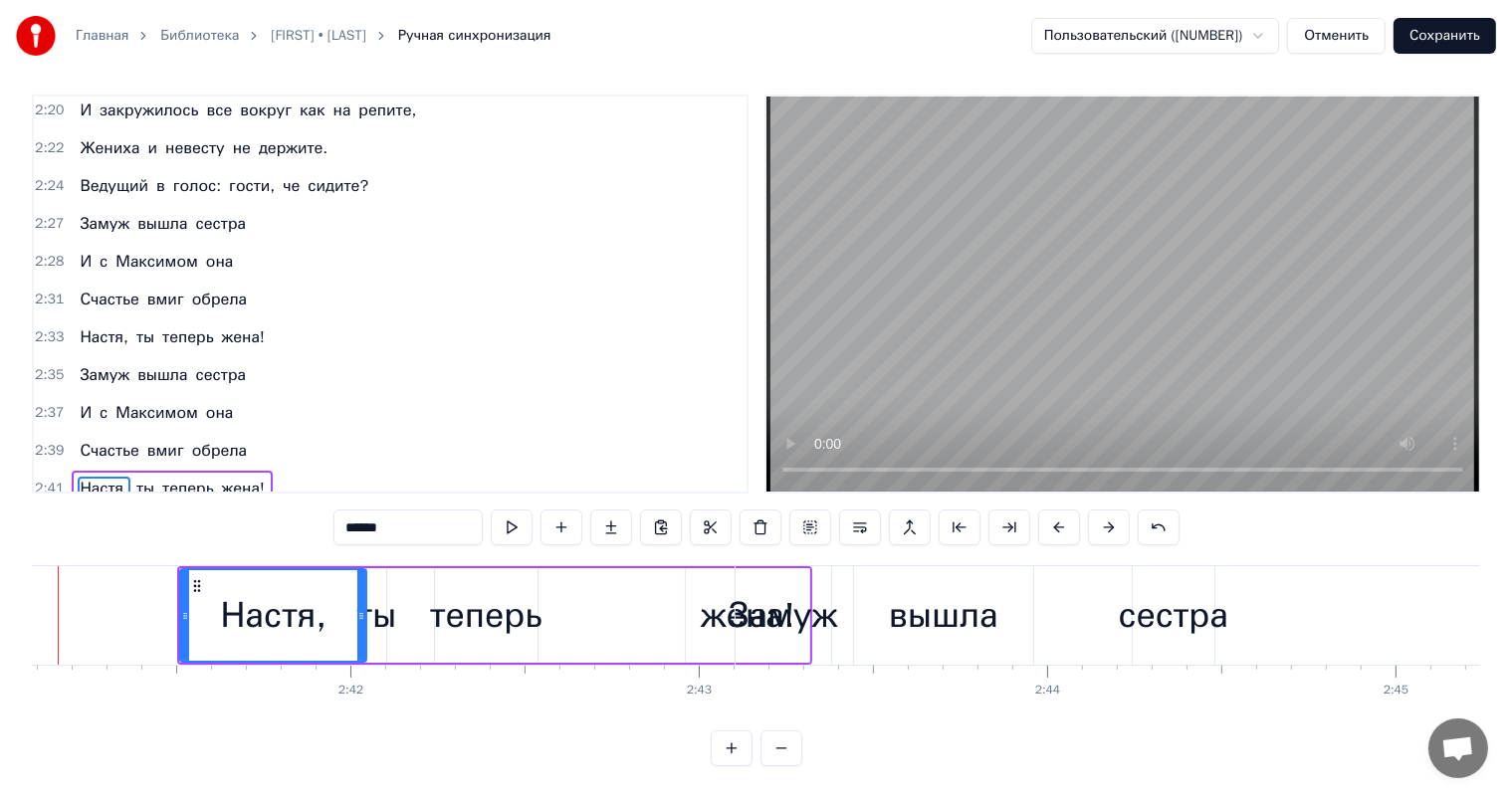 scroll, scrollTop: 0, scrollLeft: 56250, axis: horizontal 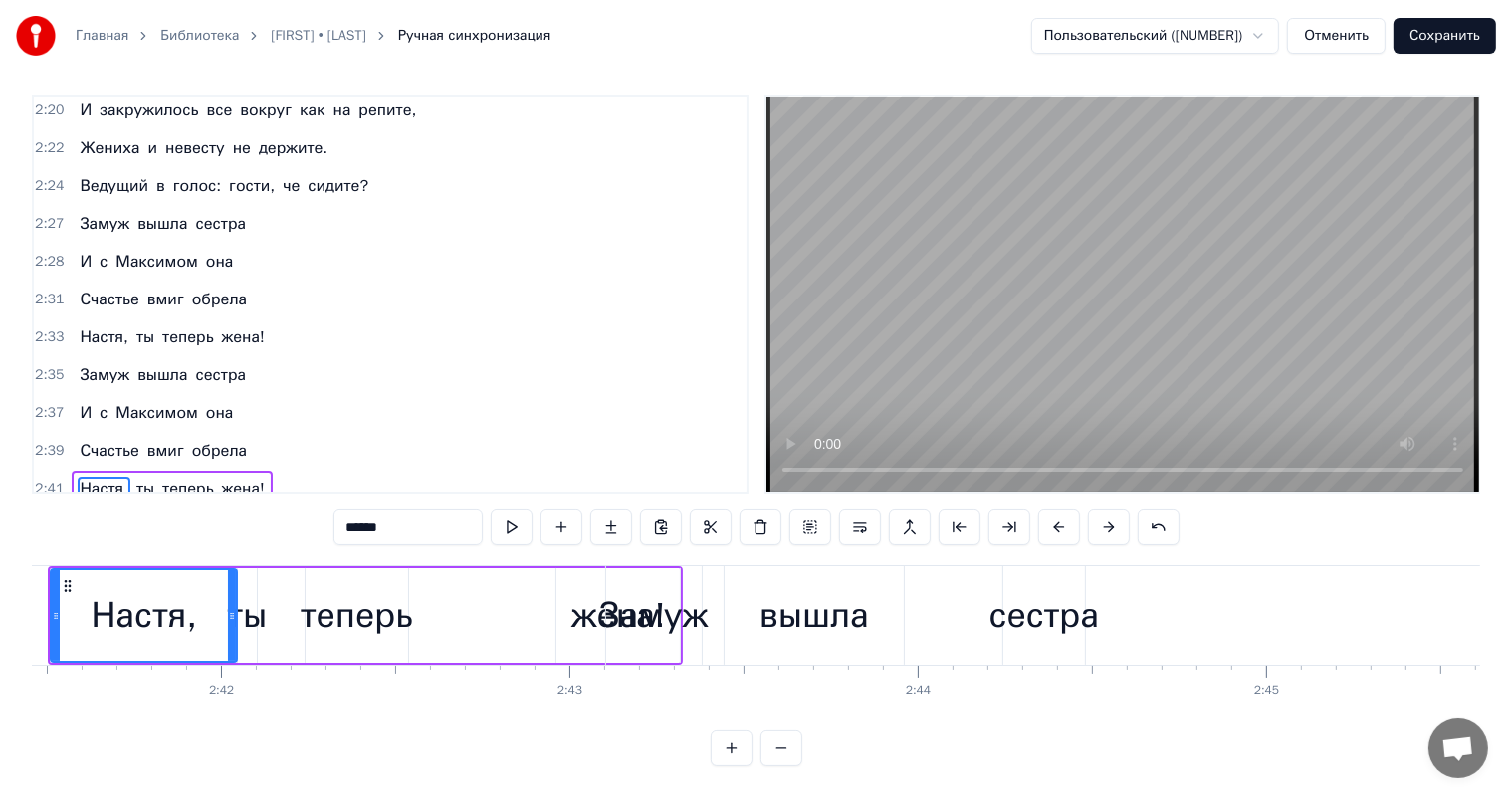 click on "сестра" at bounding box center [1044, 615] 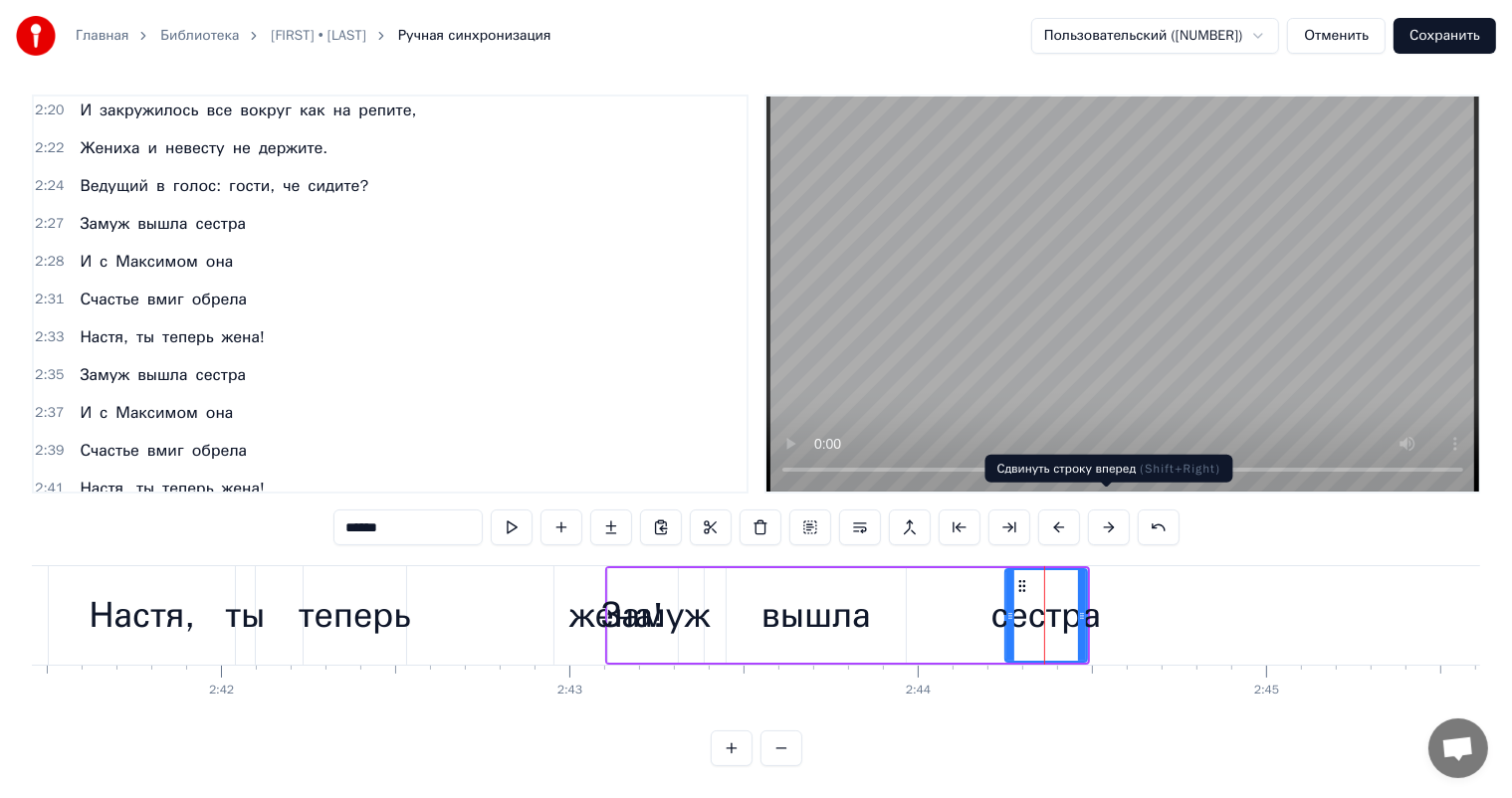 click at bounding box center (1109, 527) 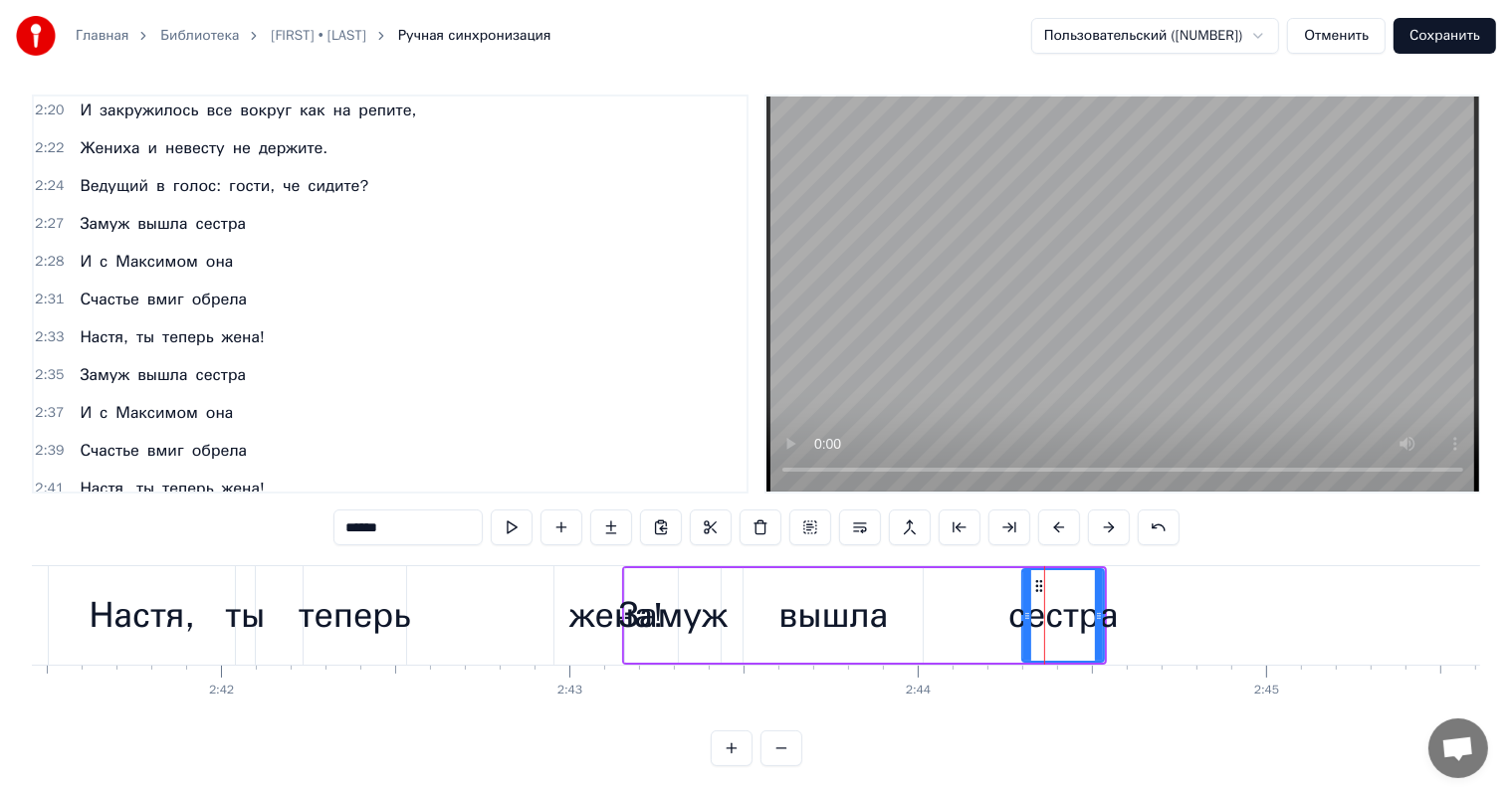 click at bounding box center [1109, 527] 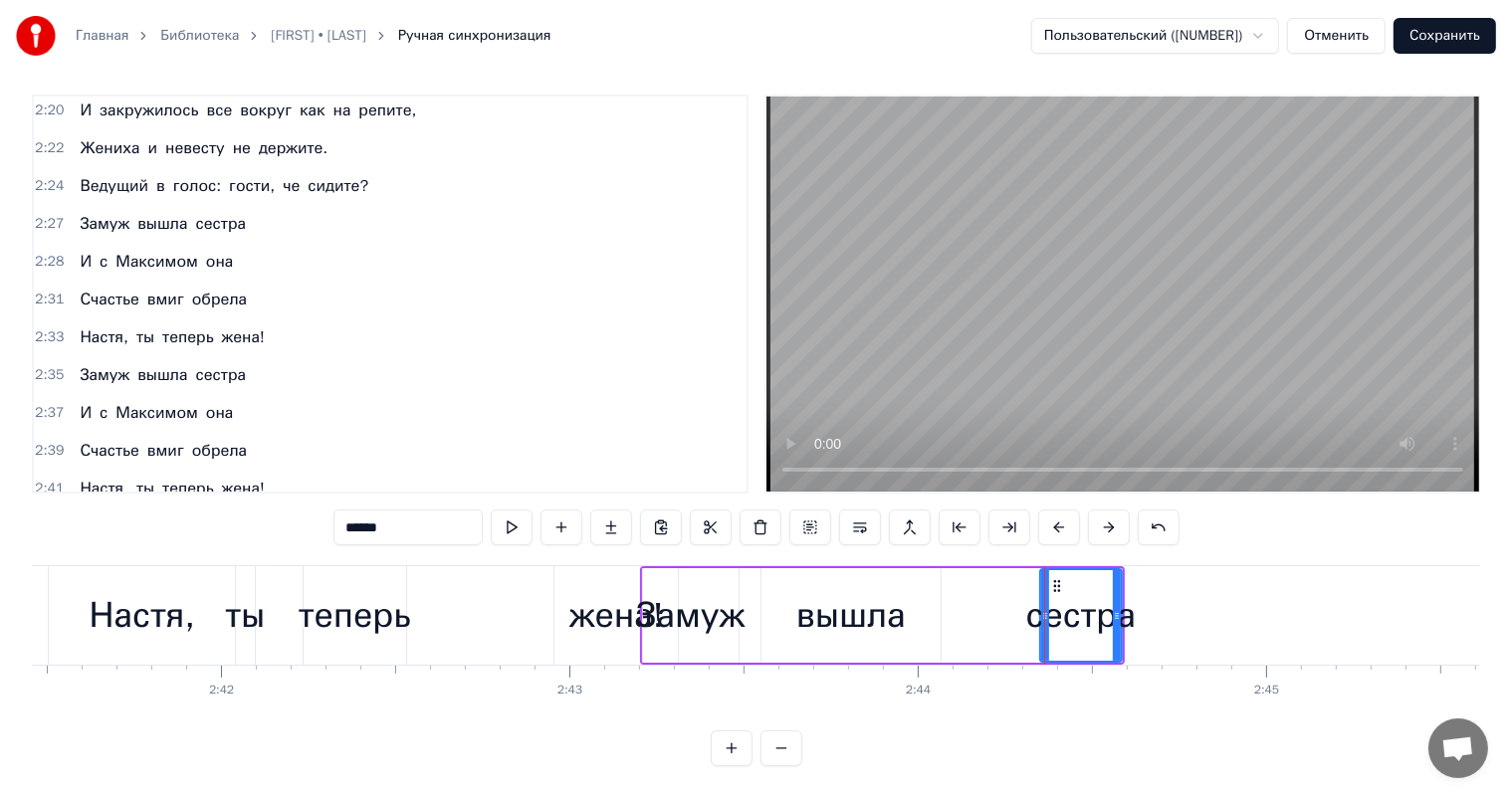 click at bounding box center (1109, 527) 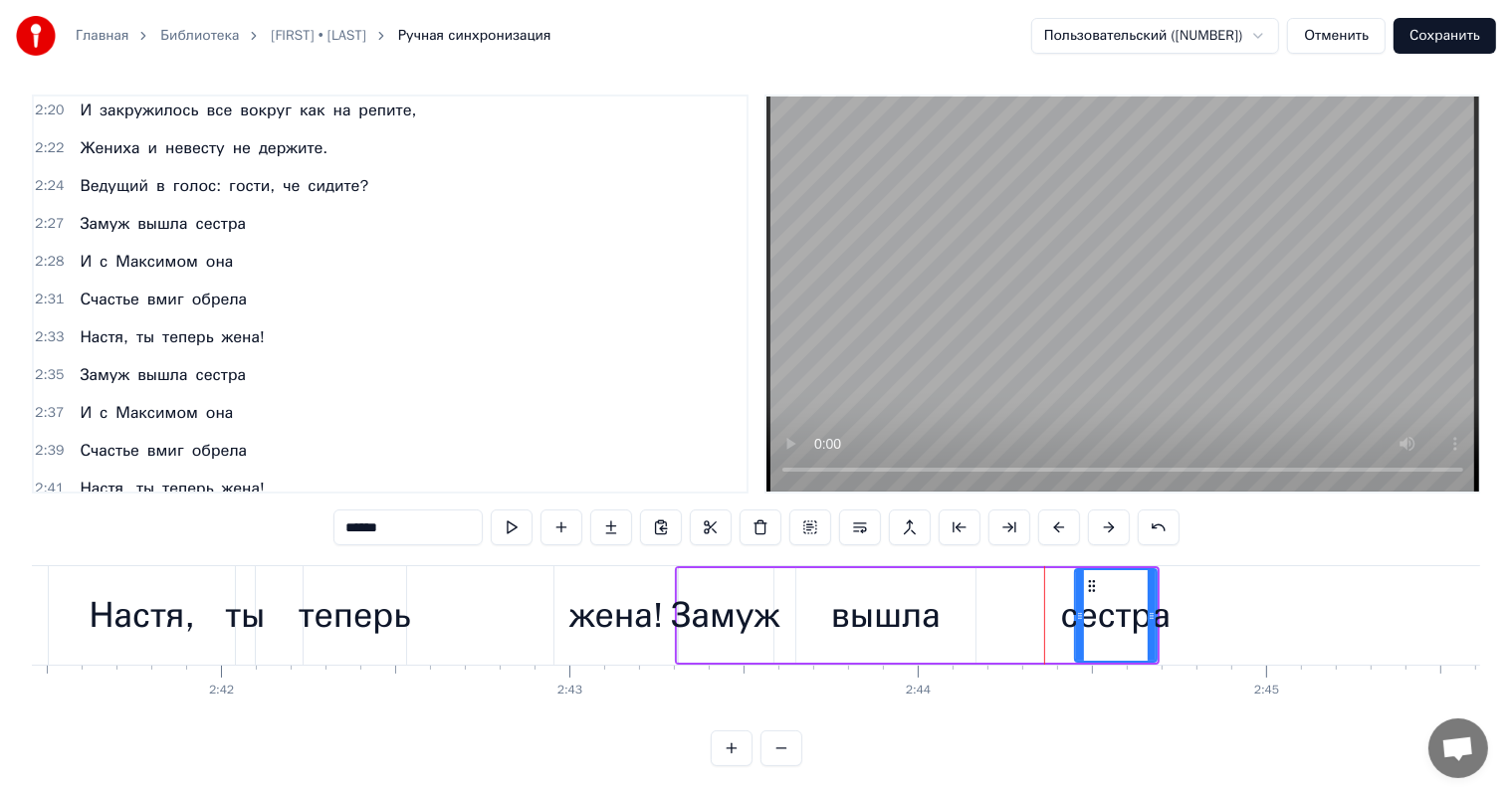 click at bounding box center (1109, 527) 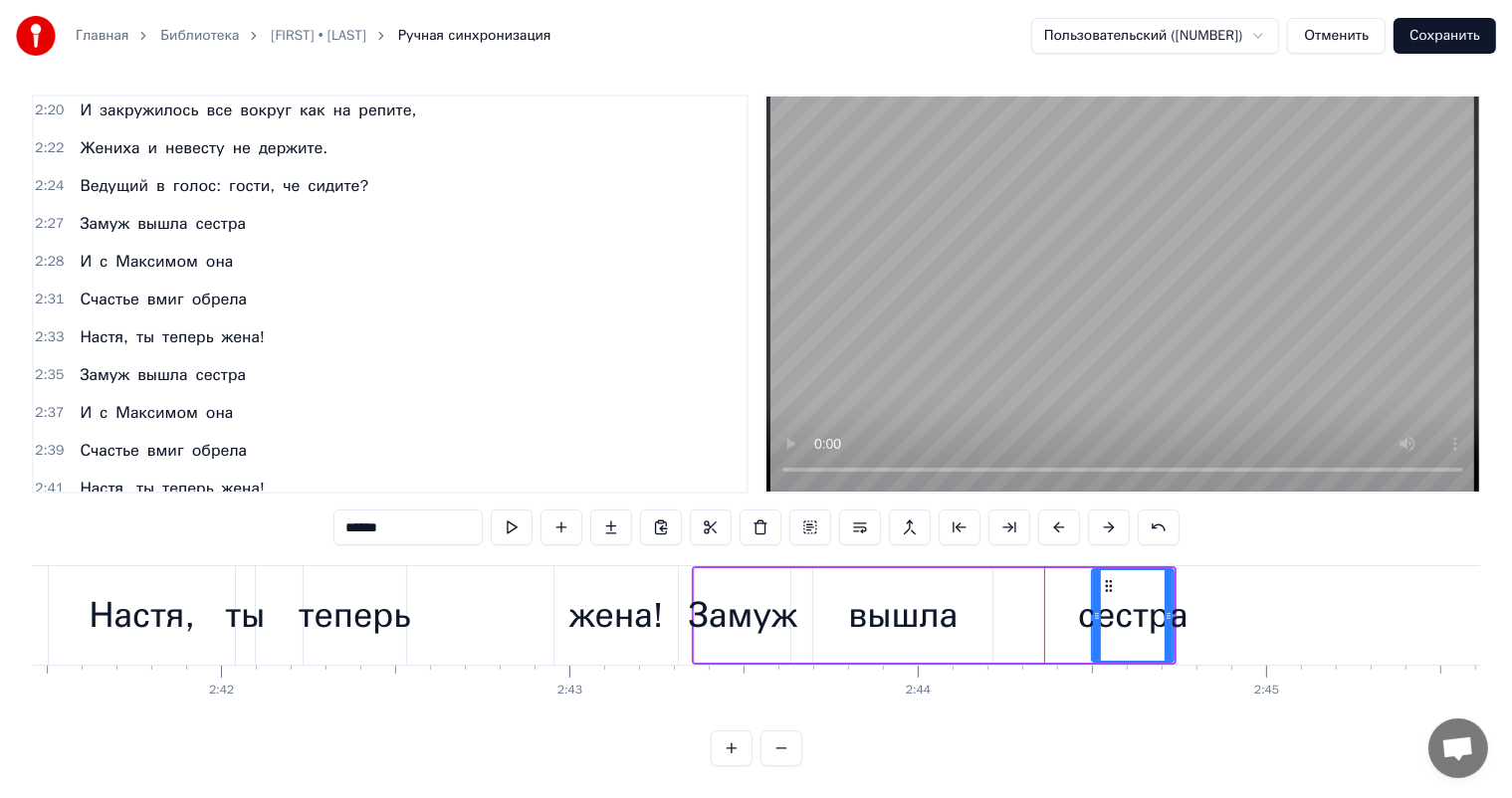 click at bounding box center [1109, 527] 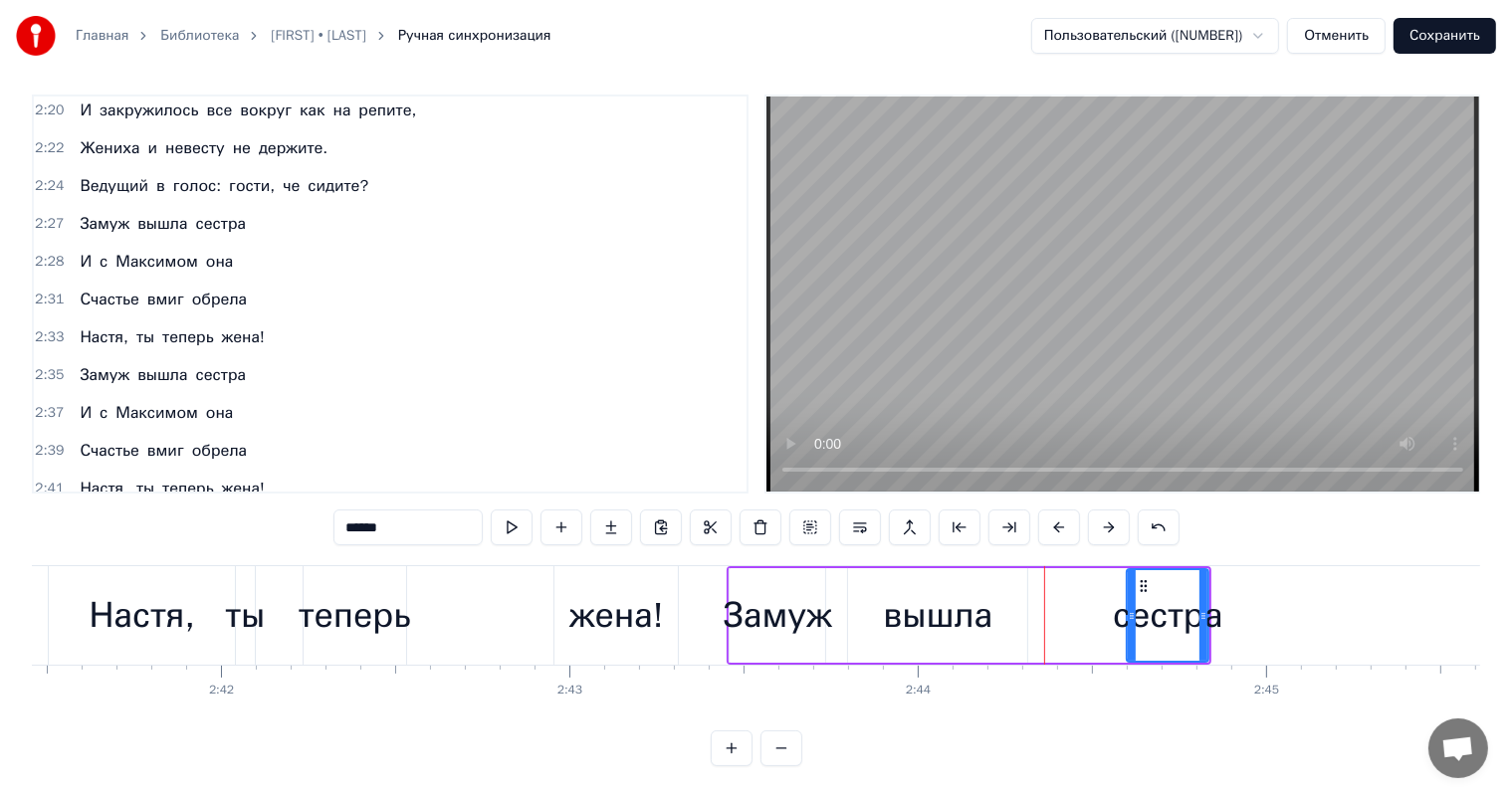 click at bounding box center (1109, 527) 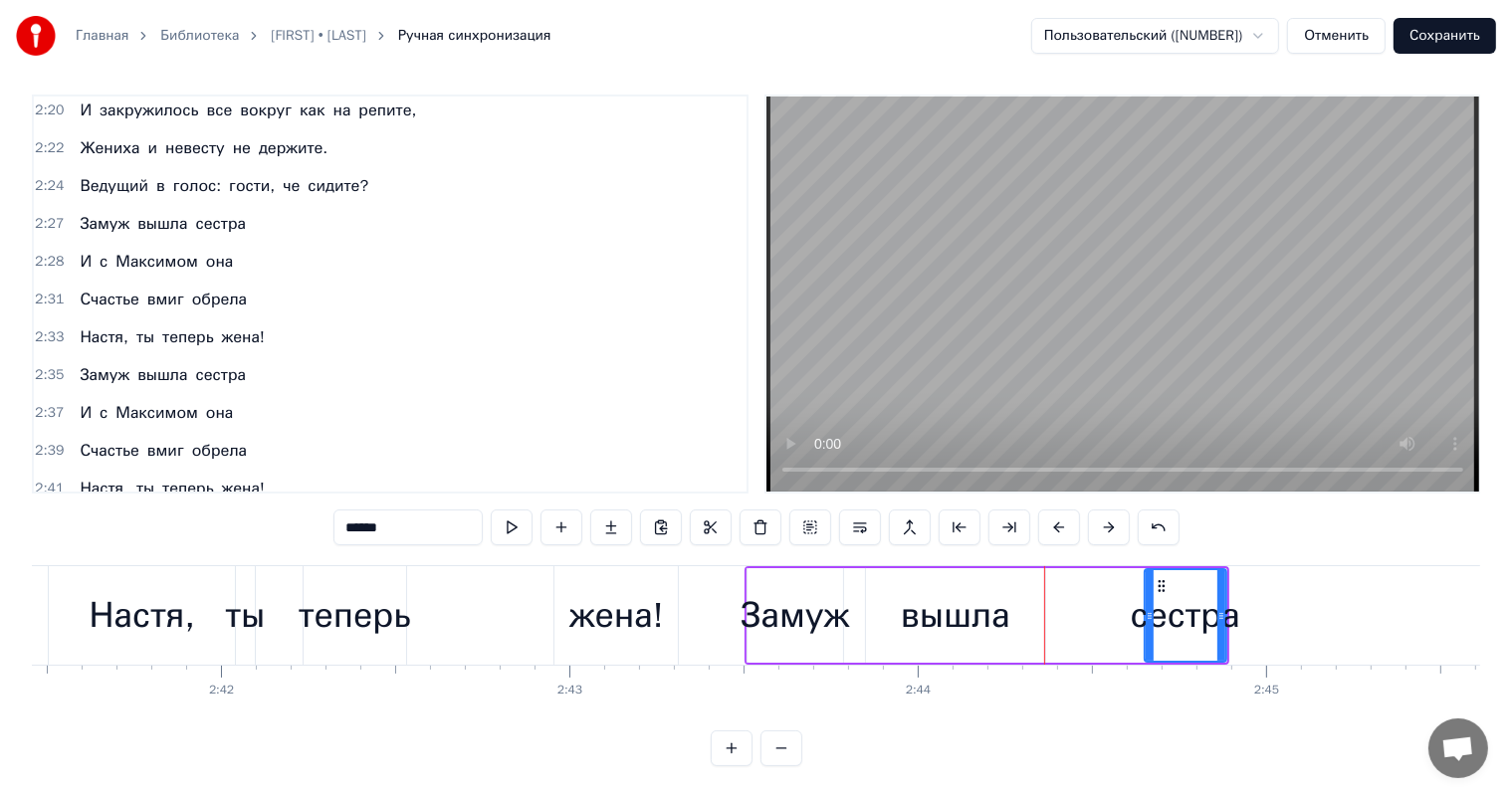 click at bounding box center (1109, 527) 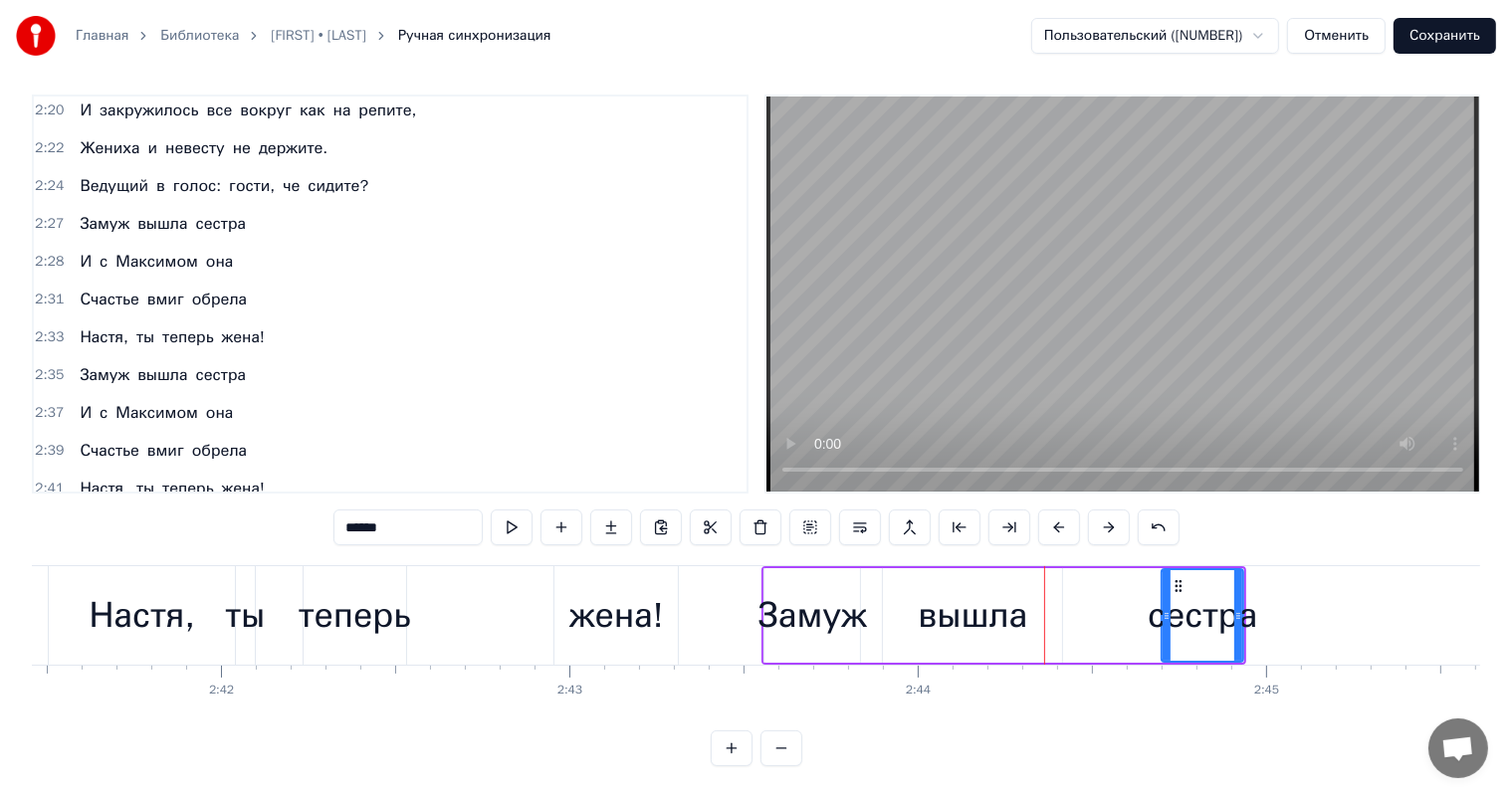 click on "Ведущий" at bounding box center (113, 186) 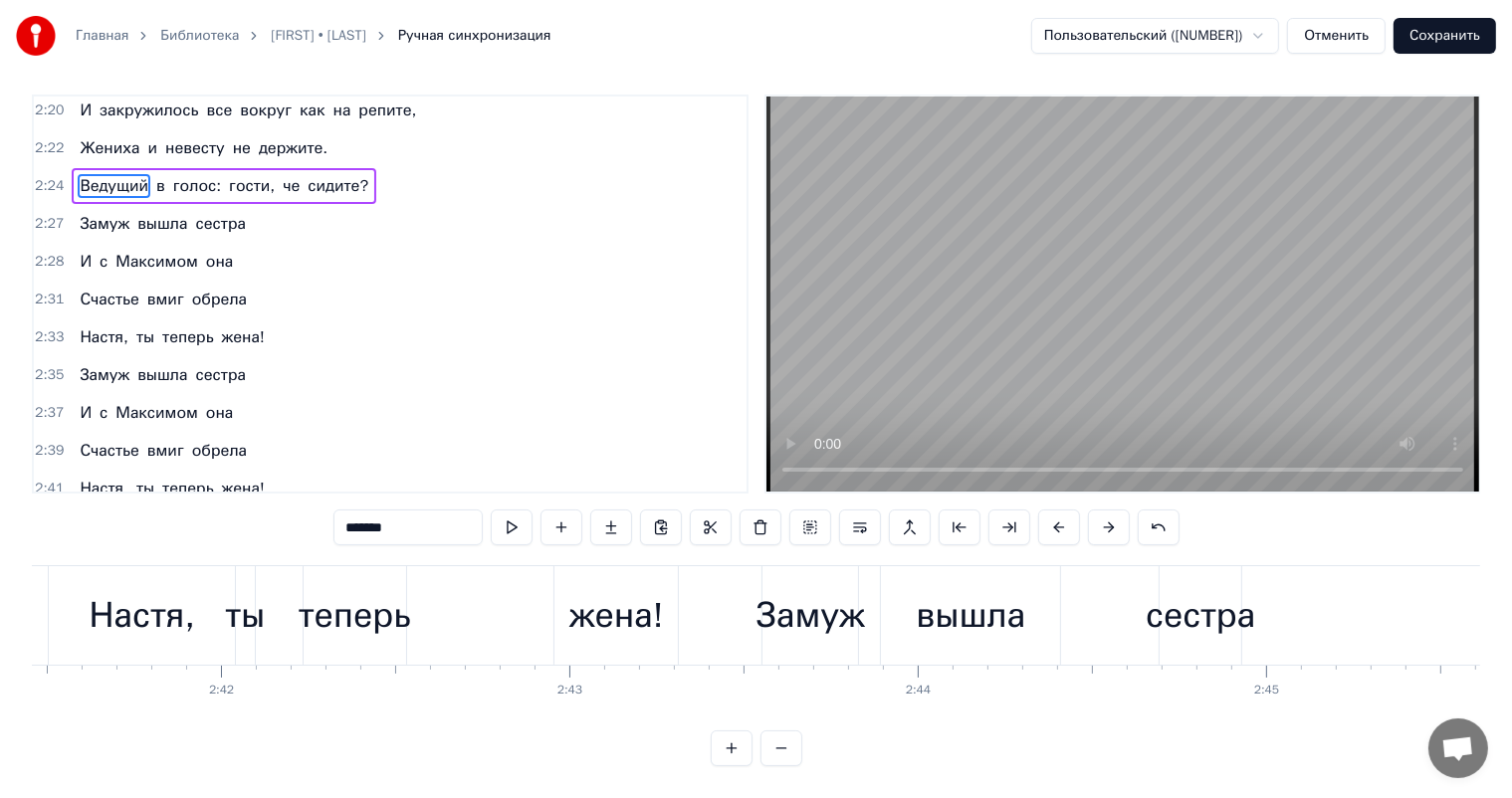 scroll, scrollTop: 0, scrollLeft: 0, axis: both 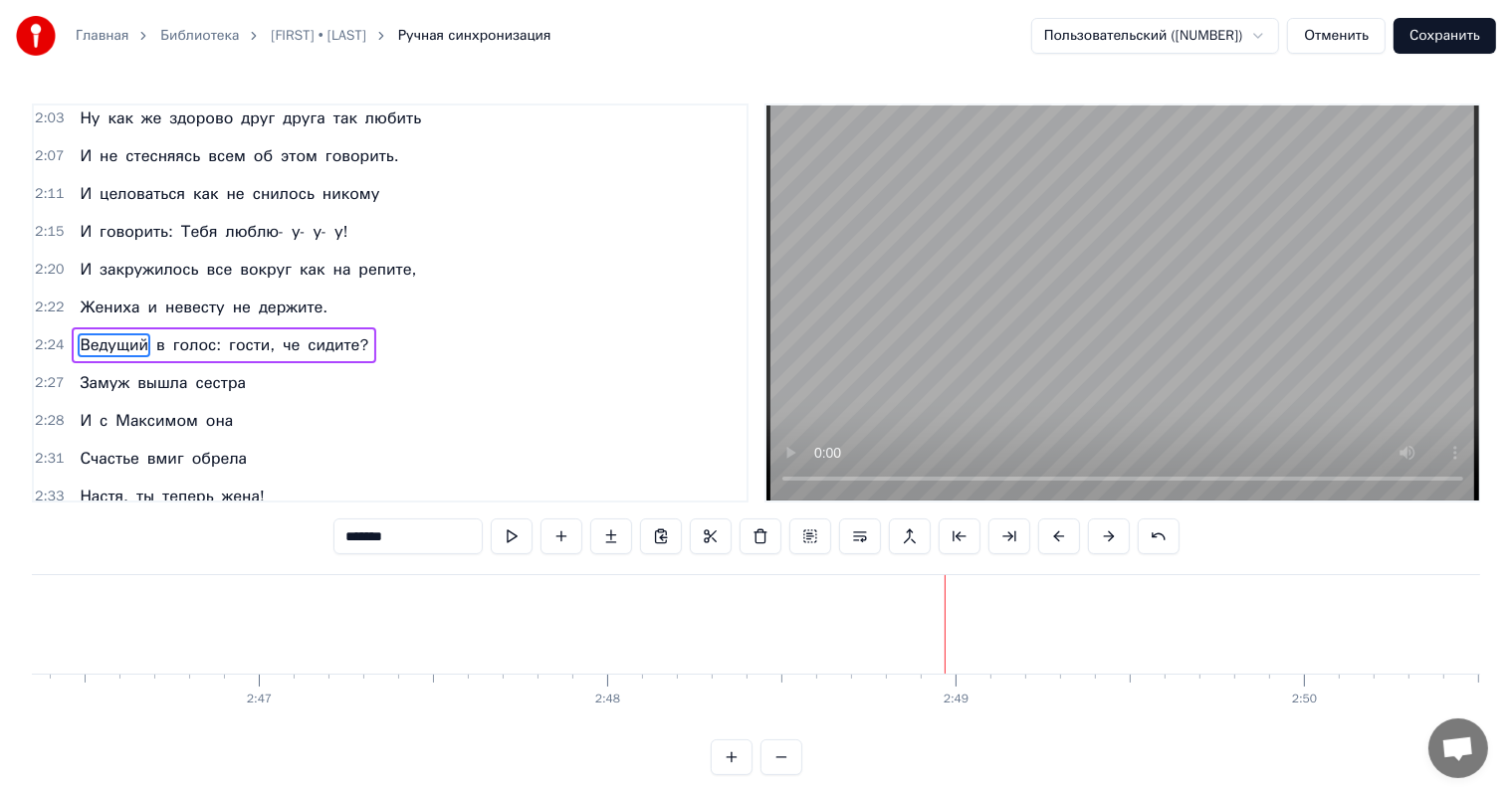click on "Сохранить" at bounding box center [1444, 36] 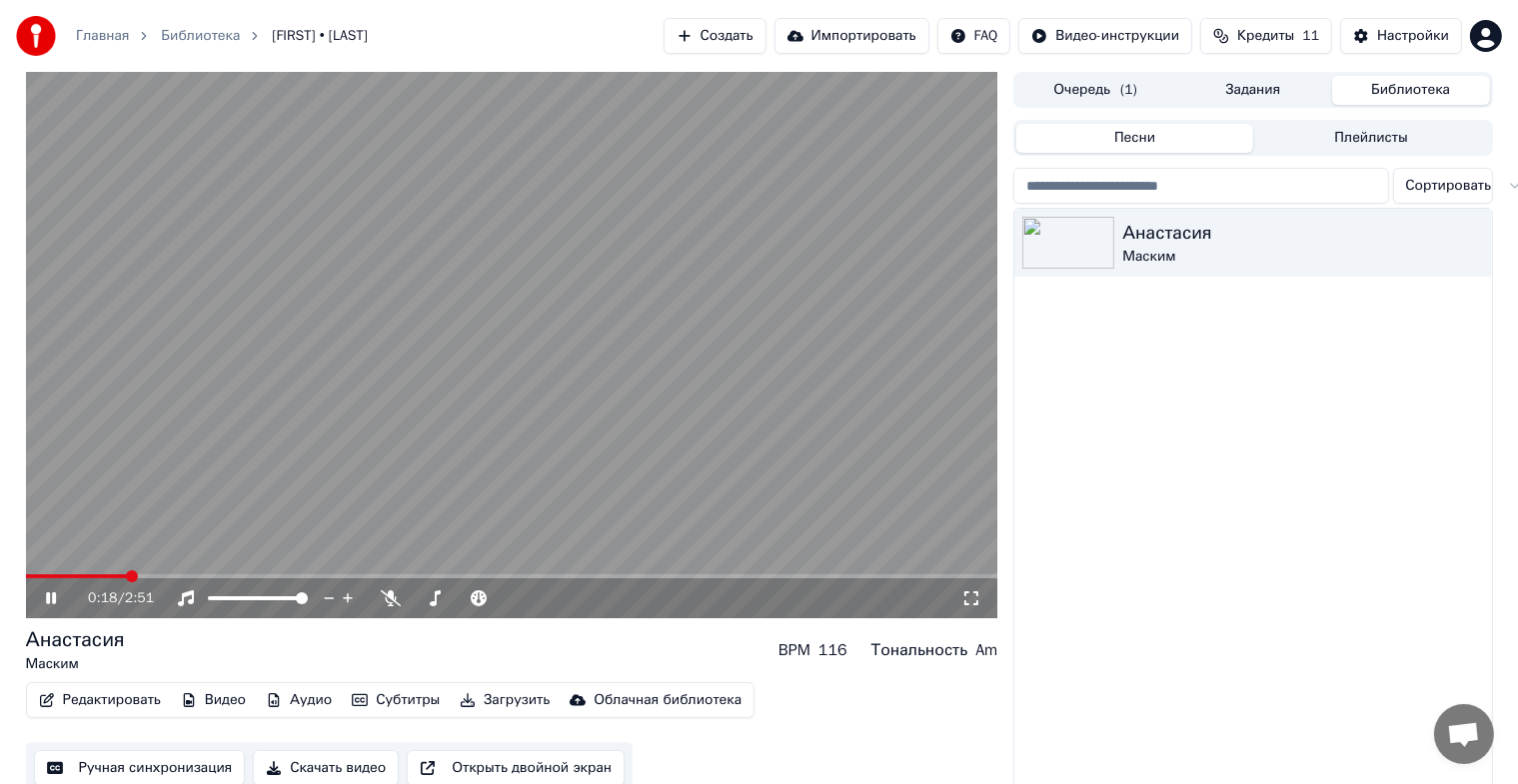 click at bounding box center [512, 576] 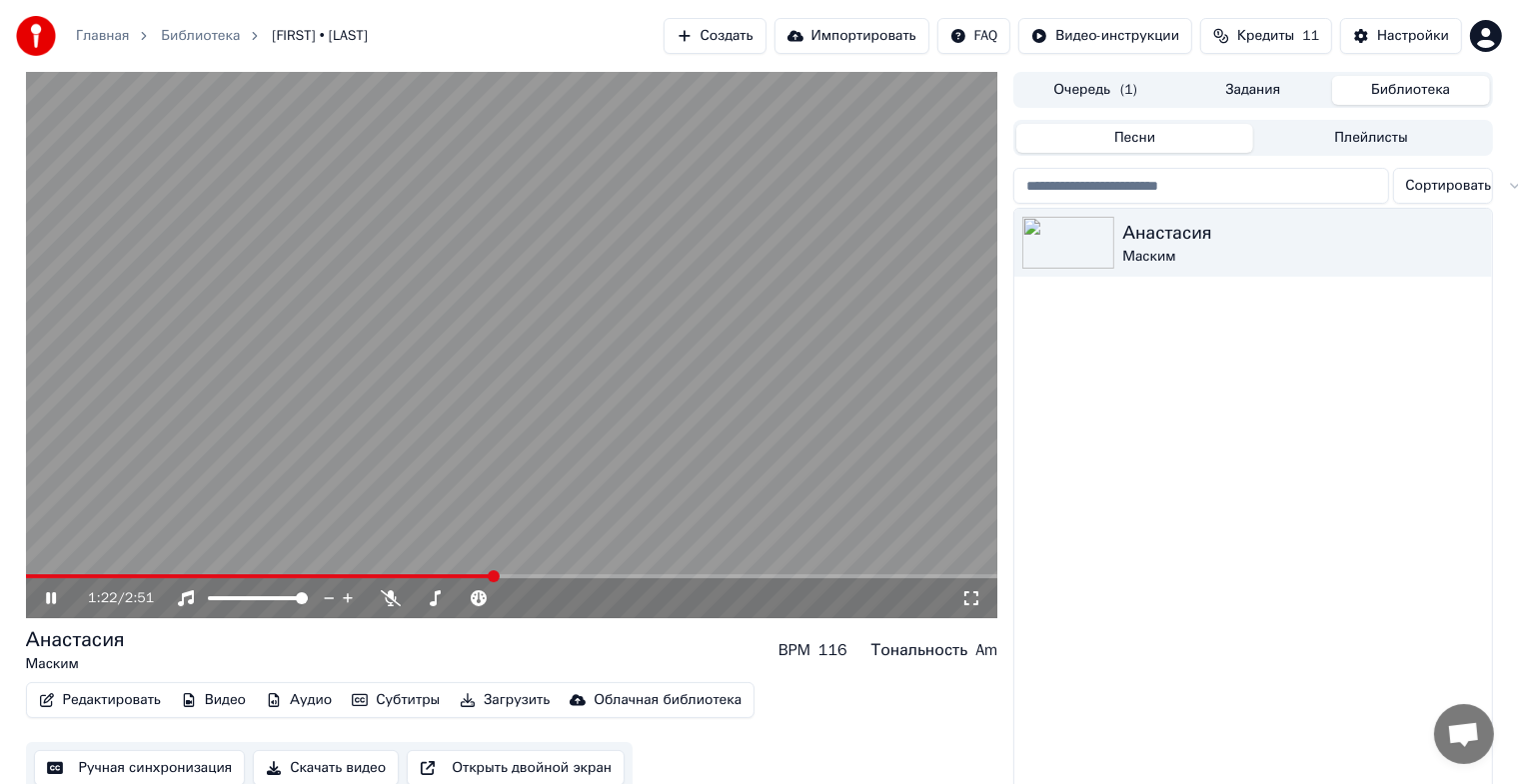 click at bounding box center [512, 345] 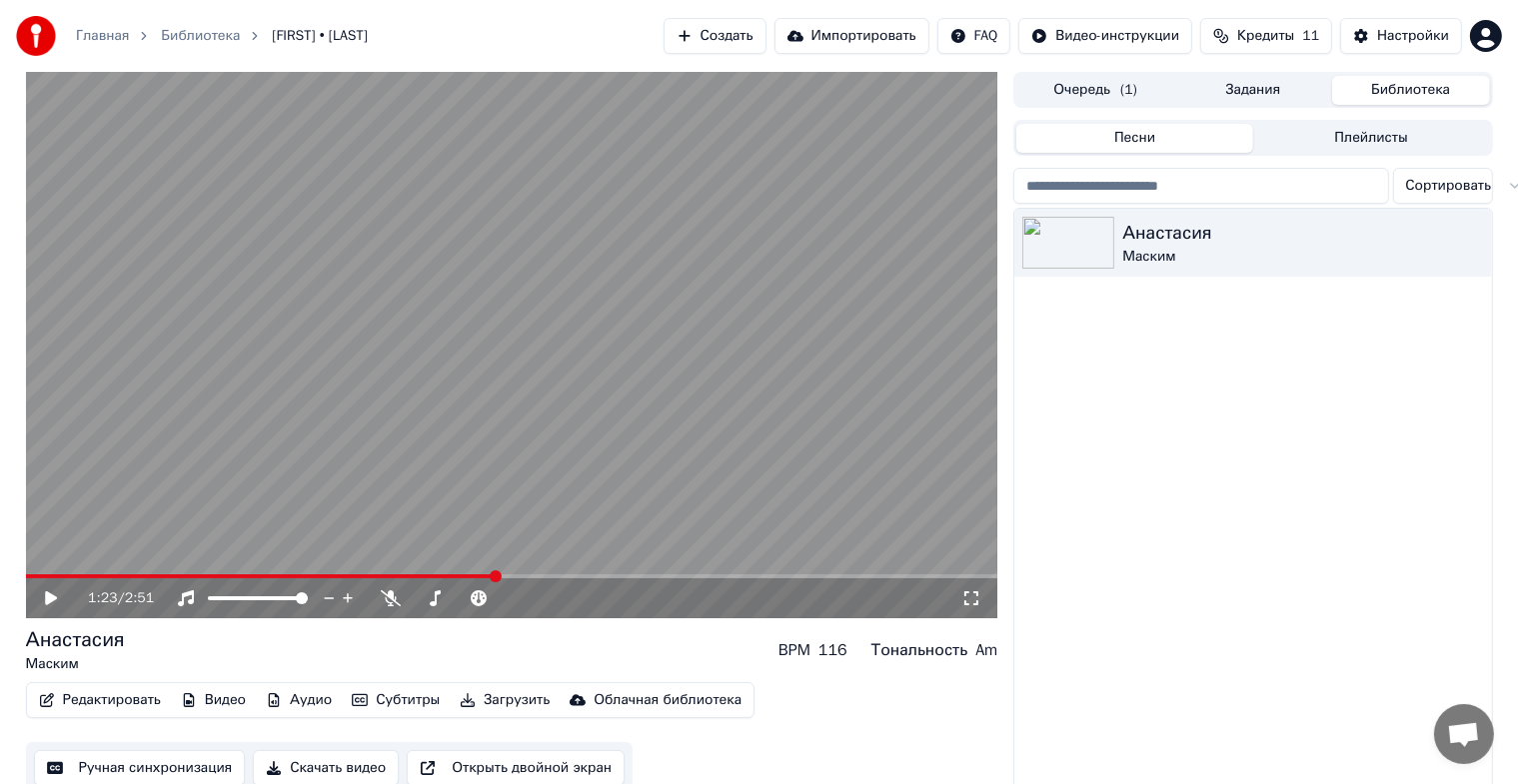 click at bounding box center (261, 576) 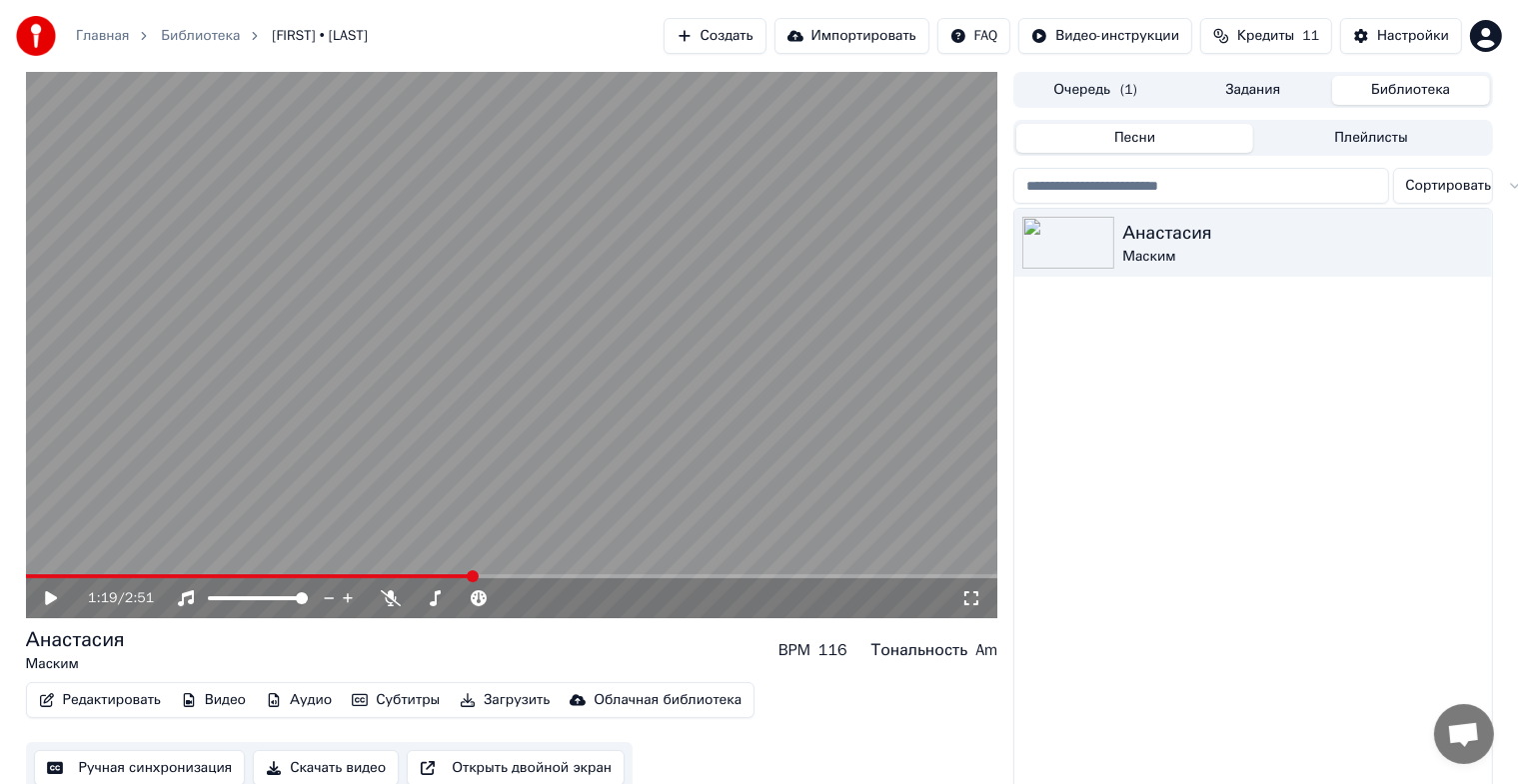 click 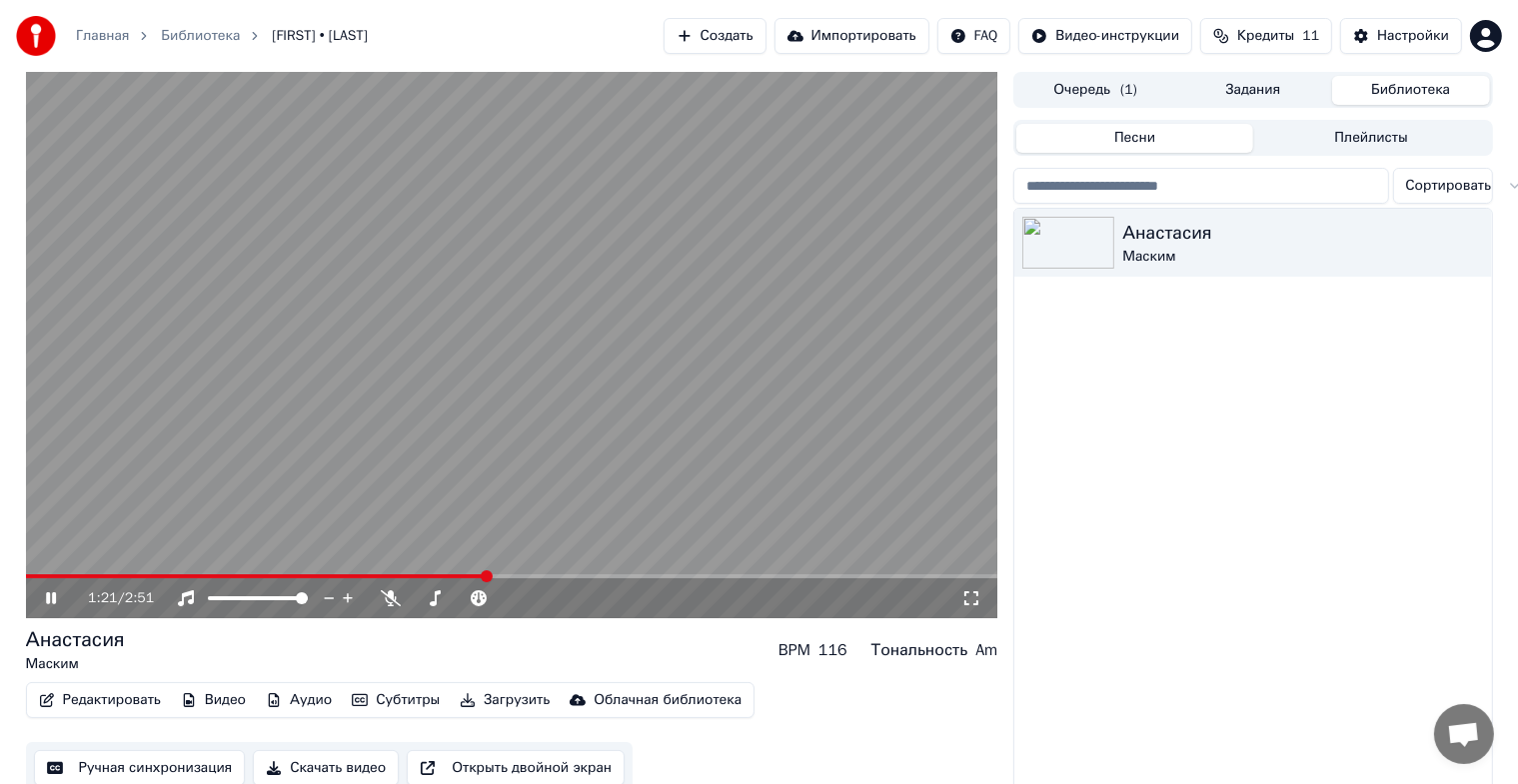 click 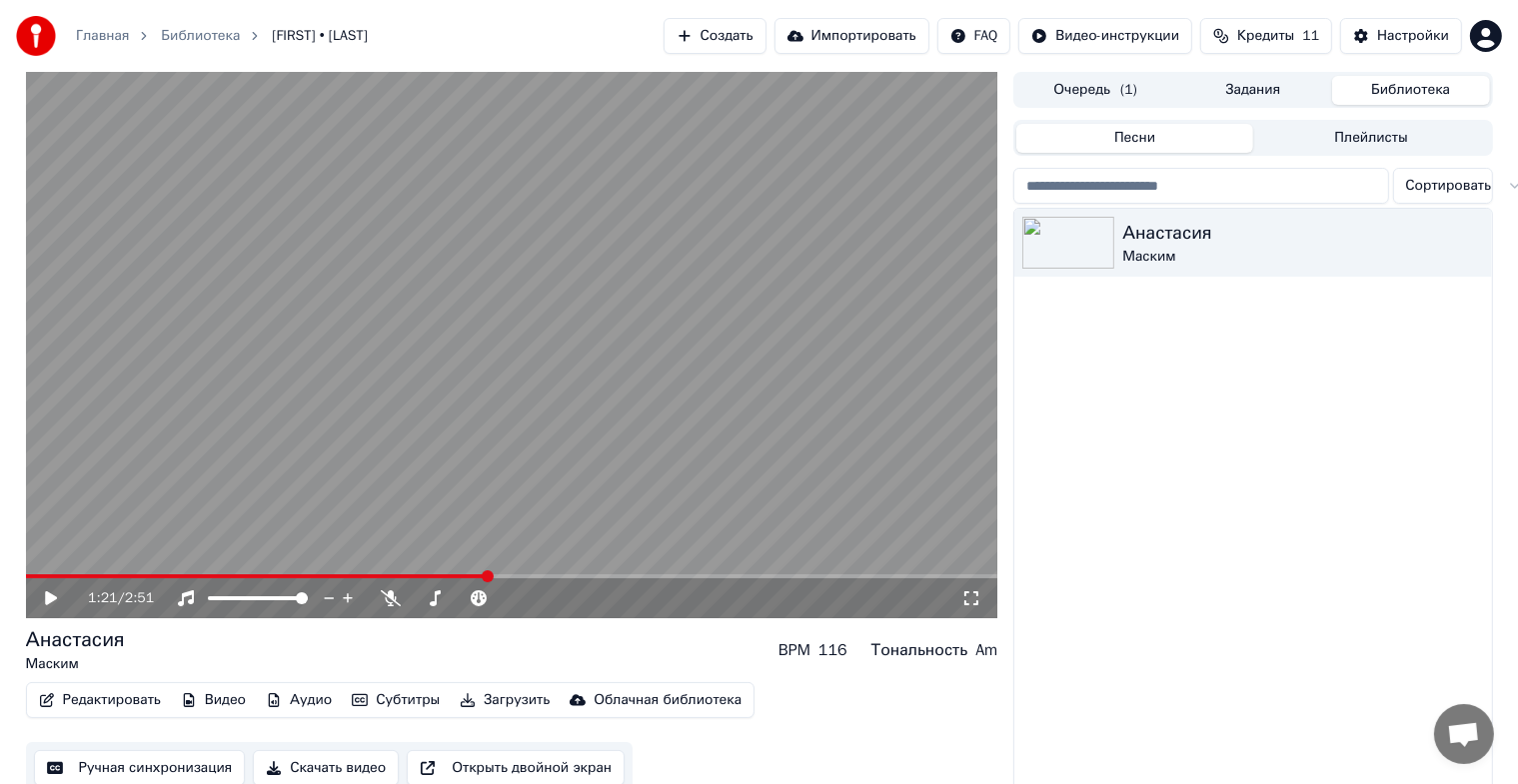 click at bounding box center (512, 345) 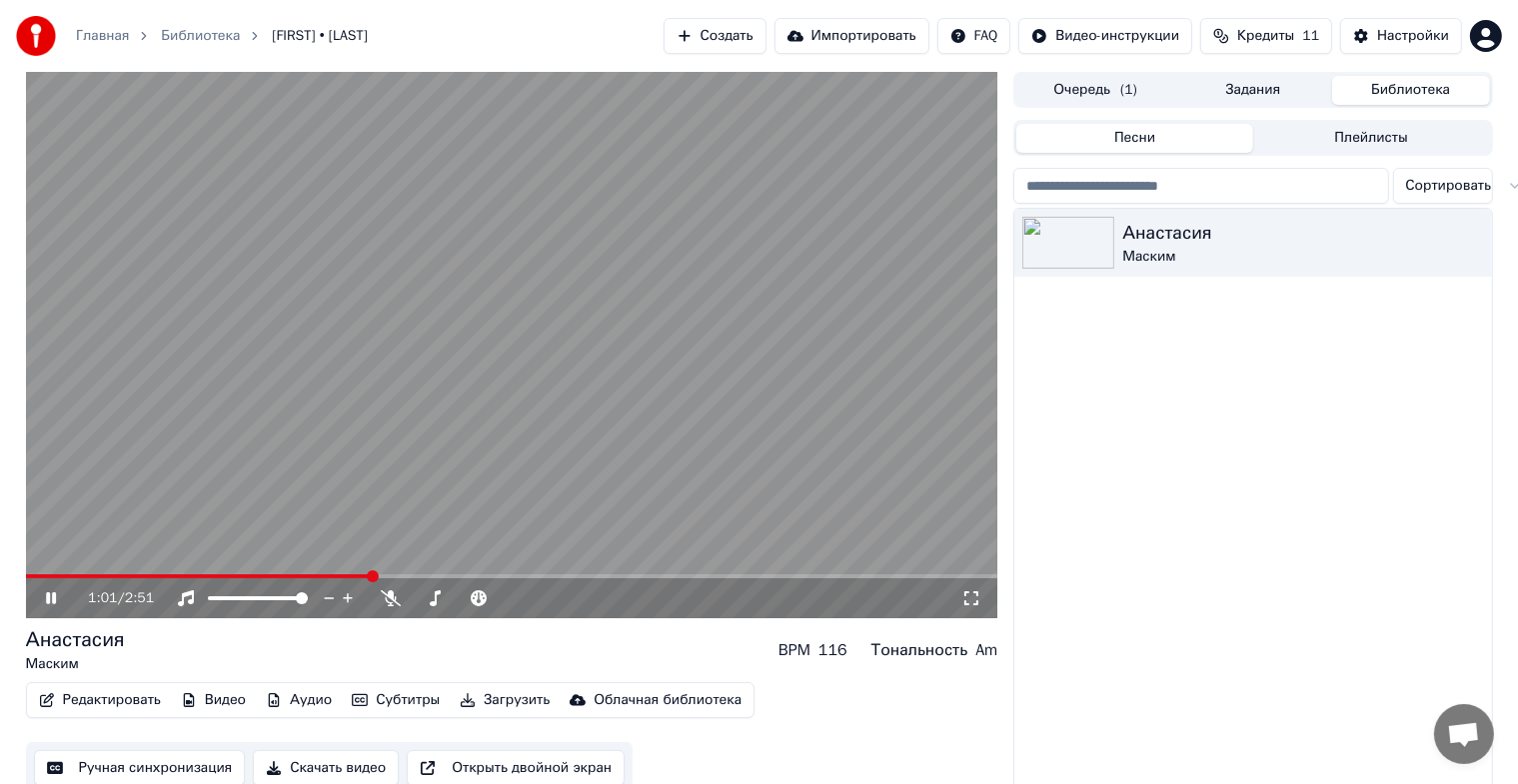 click at bounding box center [198, 576] 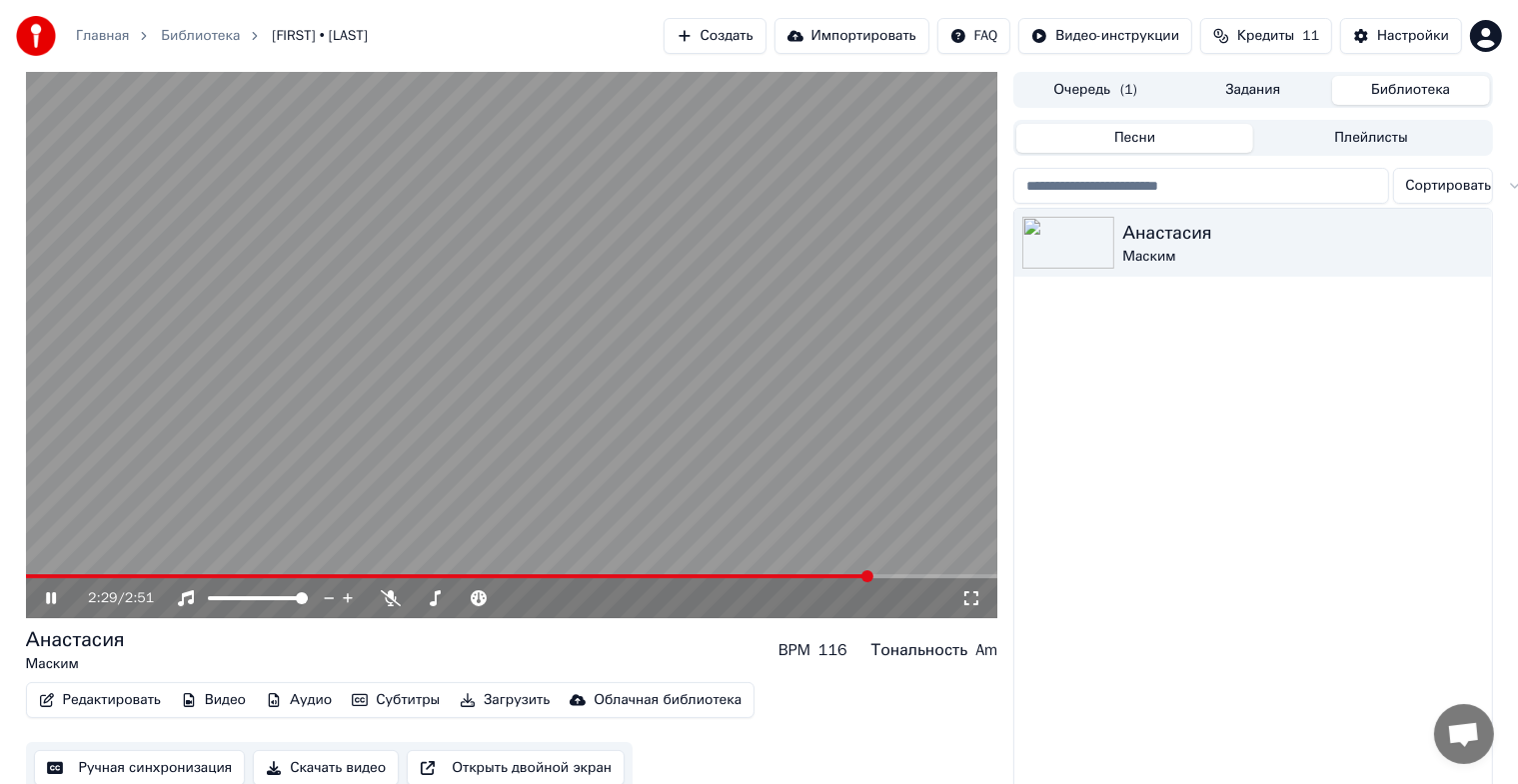 click on "2:29  /  2:51 [FIRST] [LAST] BPM 116 Тональность Am Редактировать Видео Аудио Субтитры Загрузить Облачная библиотека Ручная синхронизация Скачать видео Открыть двойной экран Очередь ( 1 ) Задания Библиотека Песни Плейлисты Сортировать [FIRST] [LAST]" at bounding box center (759, 433) 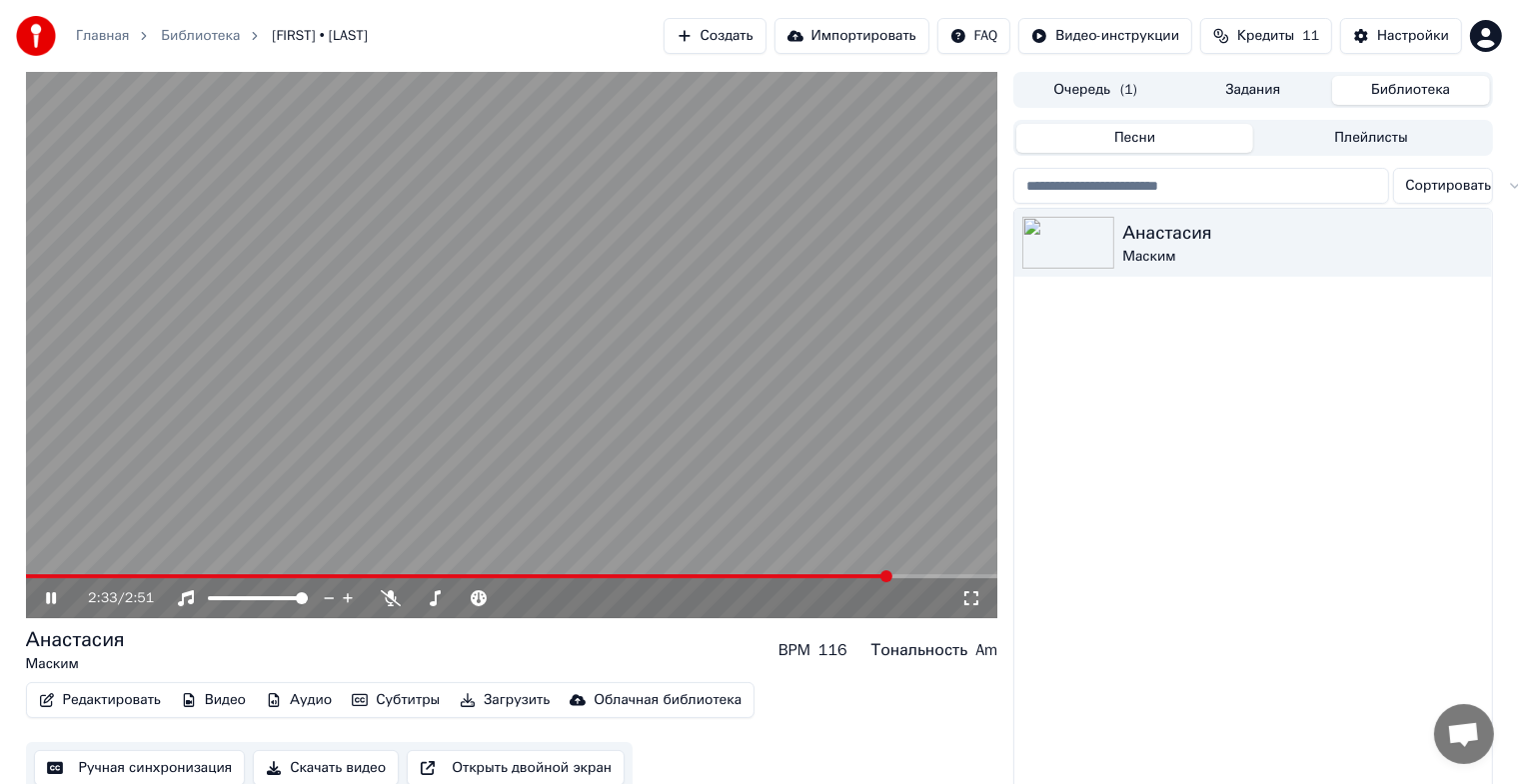 click 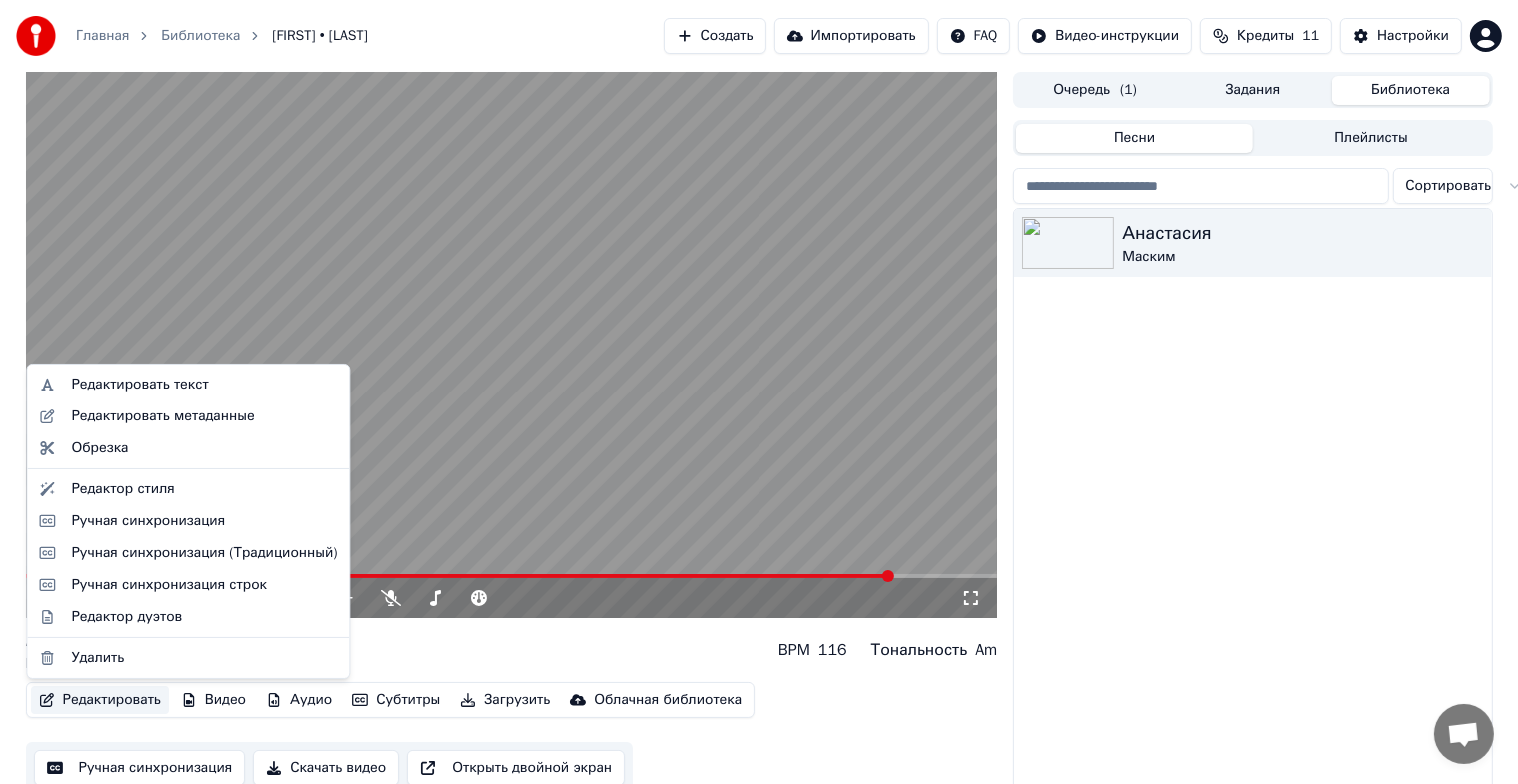 click on "Редактировать" at bounding box center [100, 700] 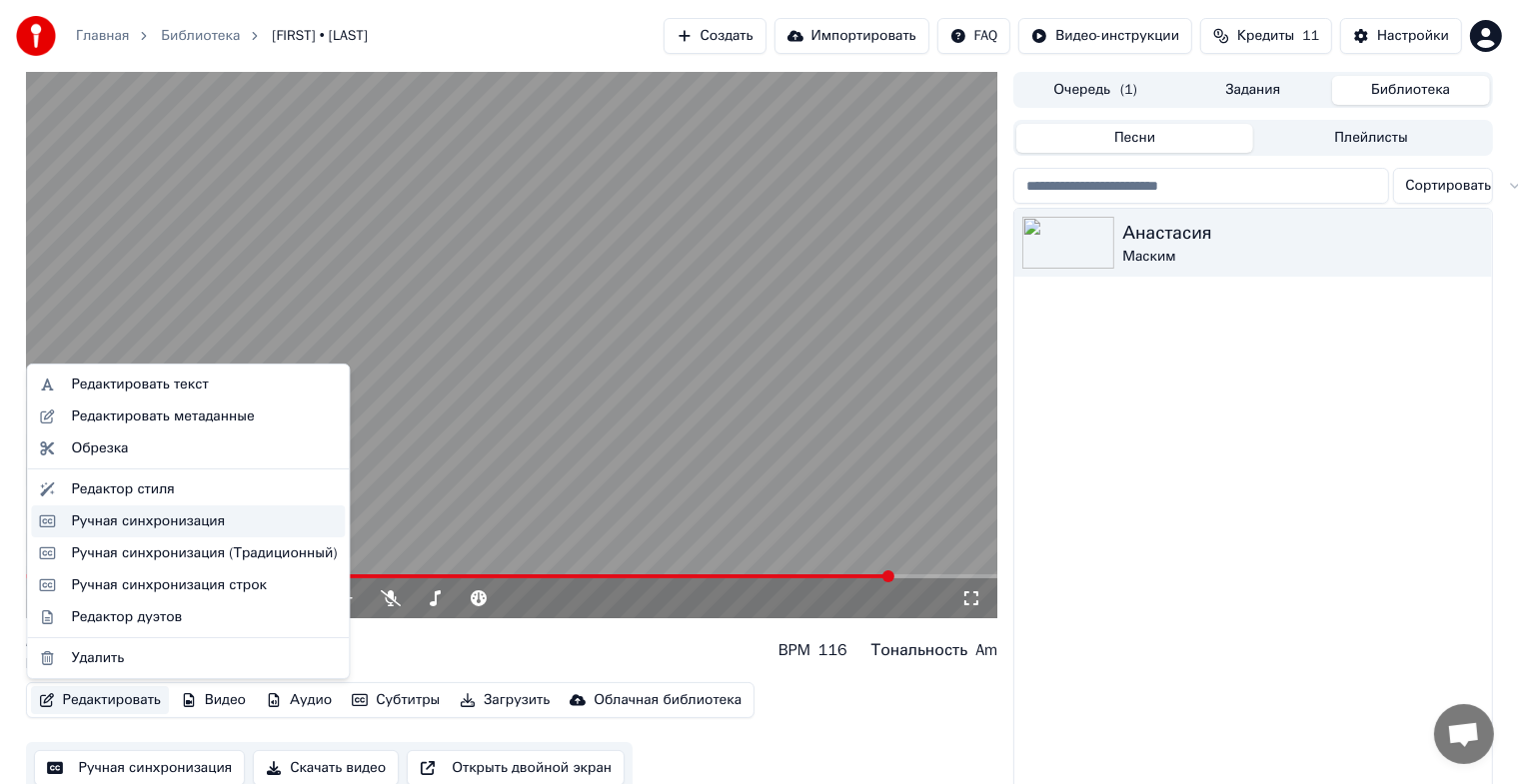 click on "Ручная синхронизация" at bounding box center [188, 521] 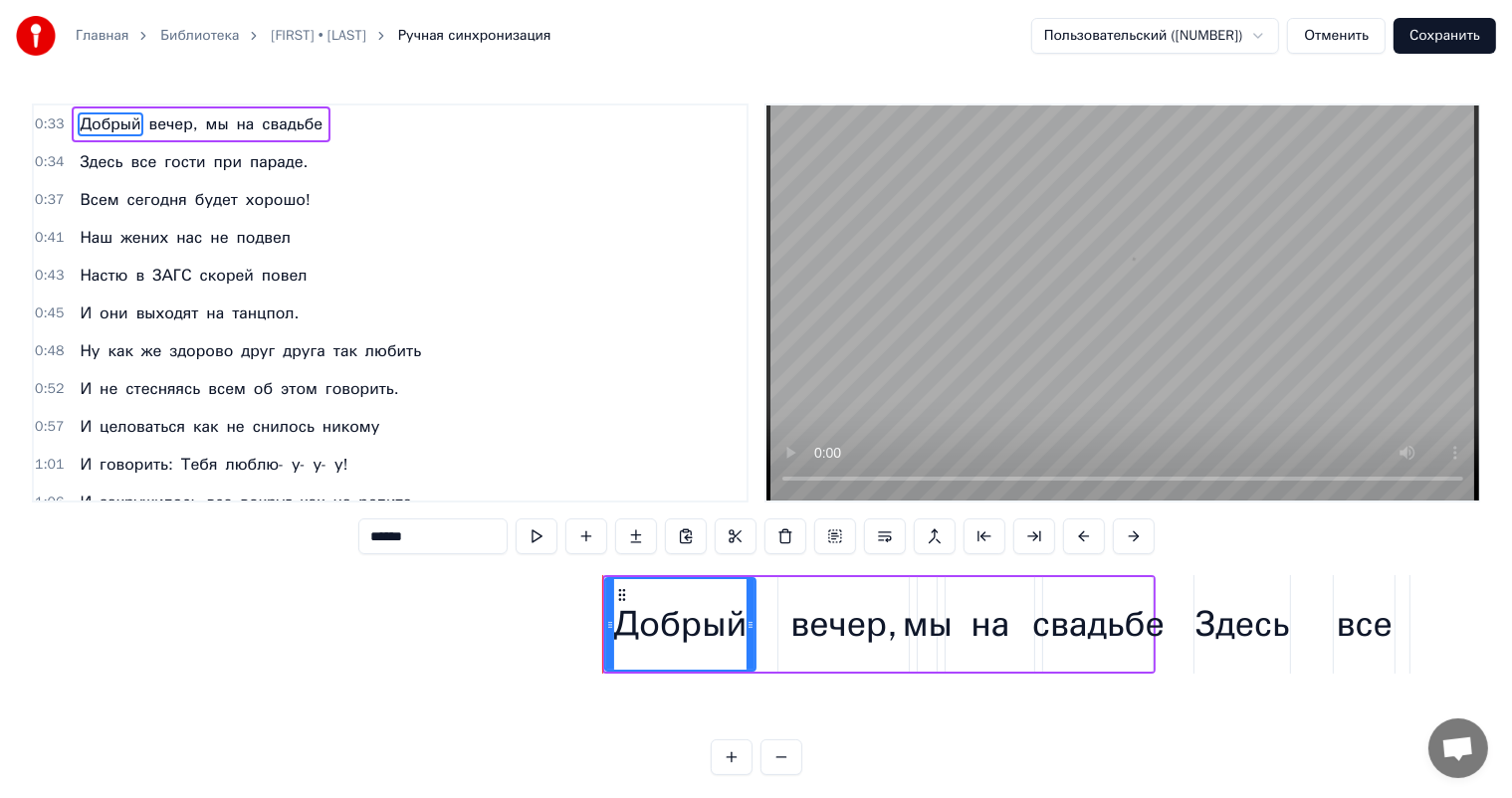 scroll, scrollTop: 0, scrollLeft: 11431, axis: horizontal 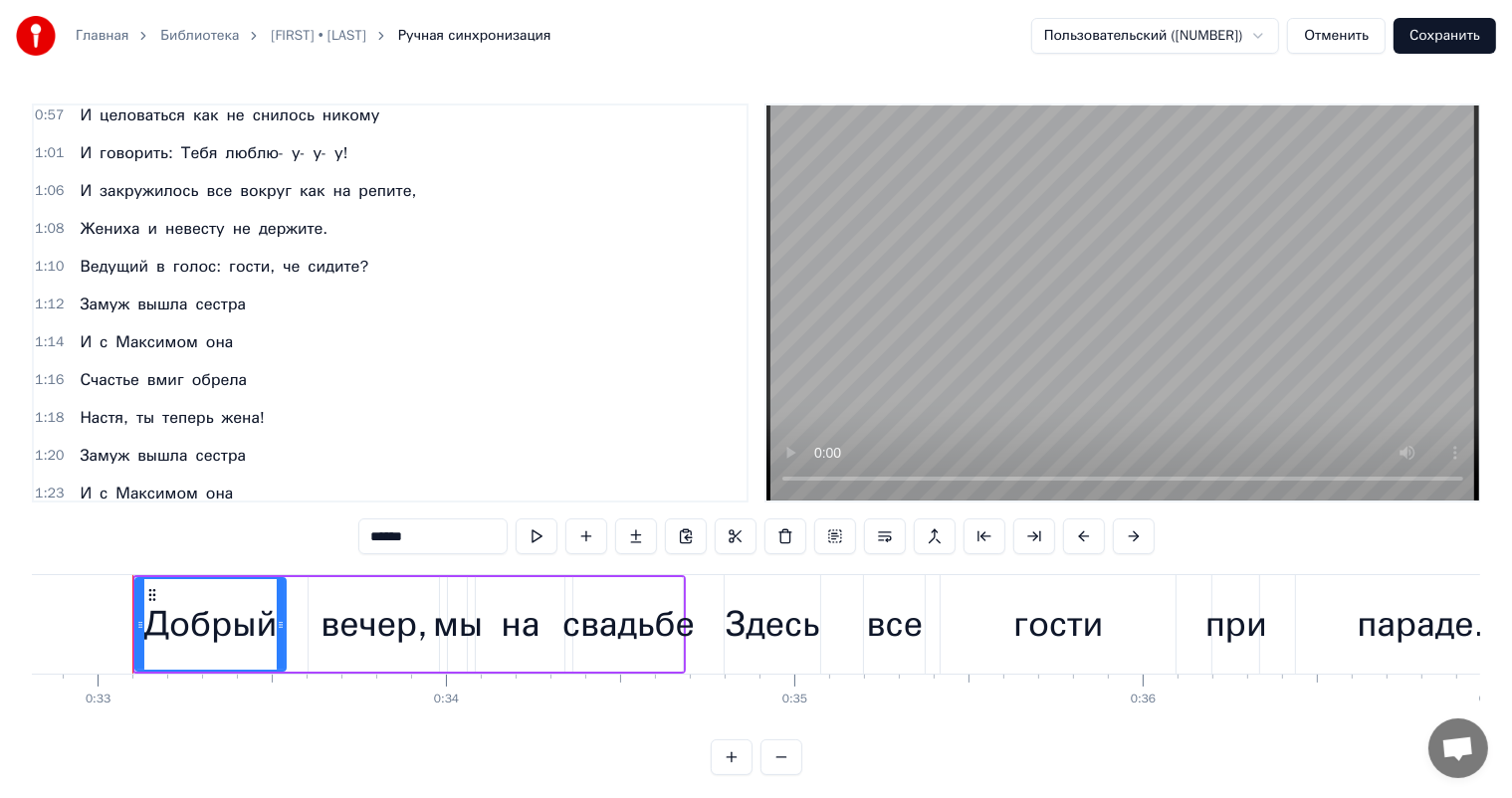 click on "сестра" at bounding box center (221, 304) 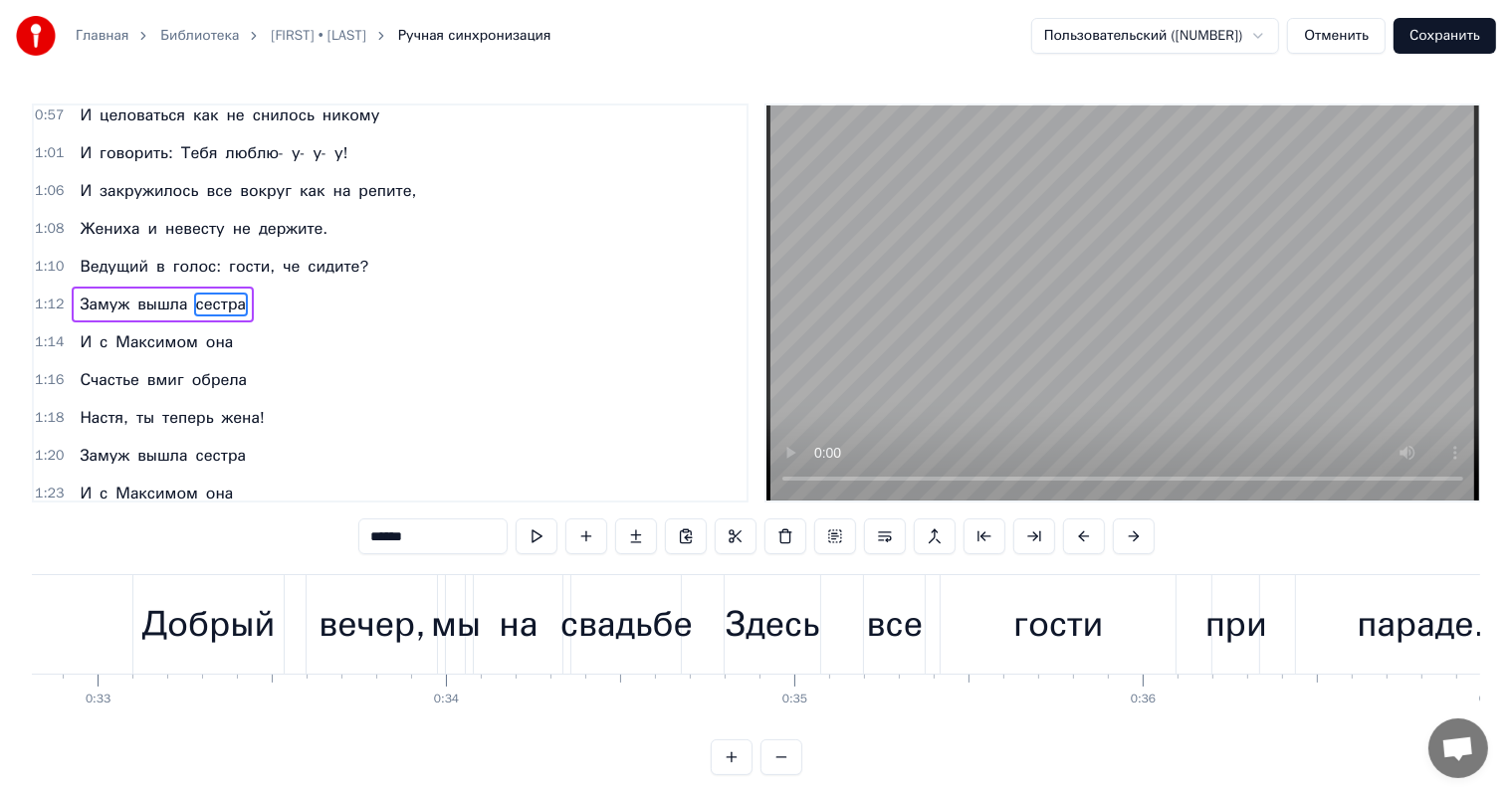 scroll, scrollTop: 296, scrollLeft: 0, axis: vertical 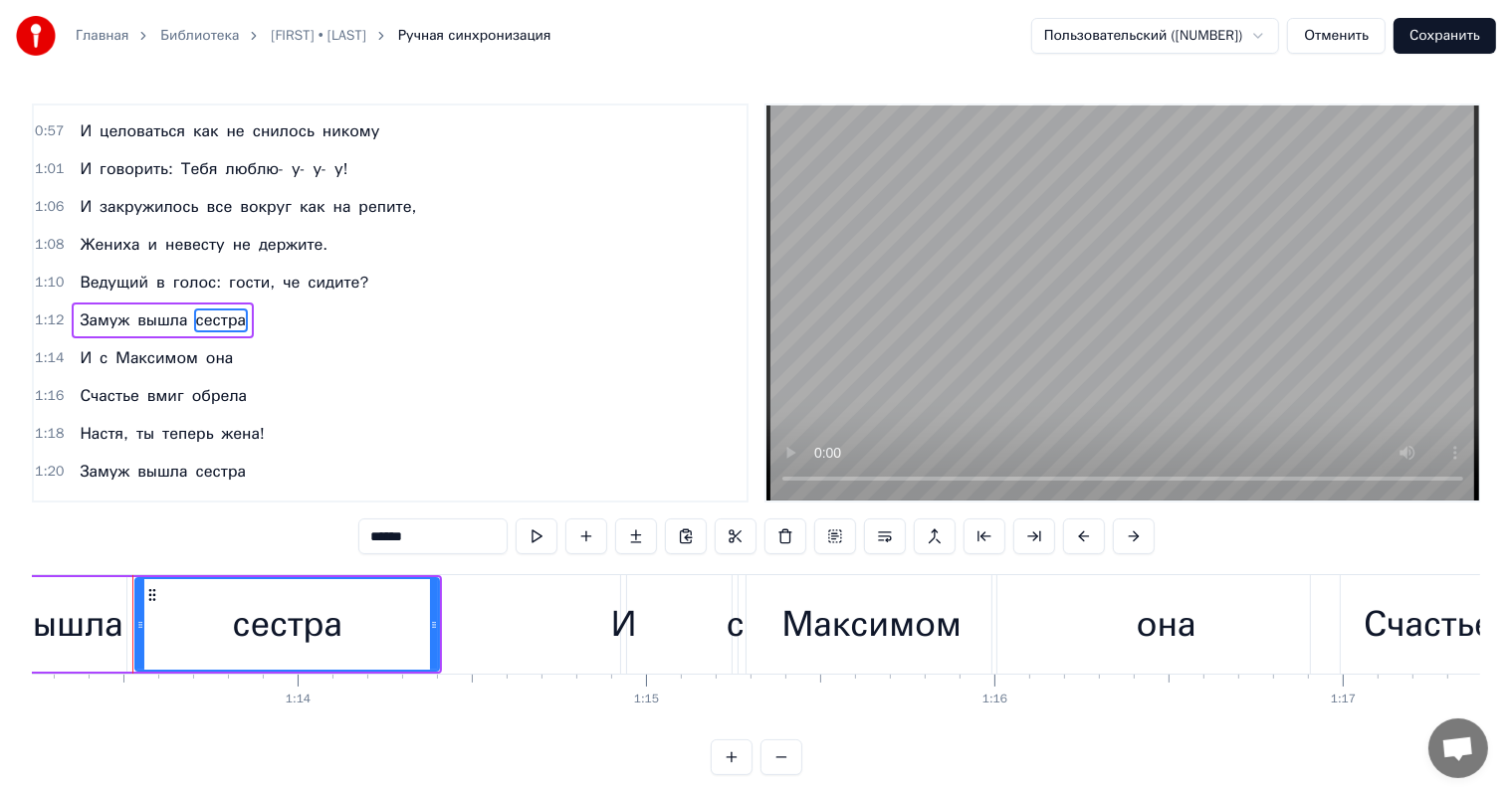 click on "она" at bounding box center (220, 358) 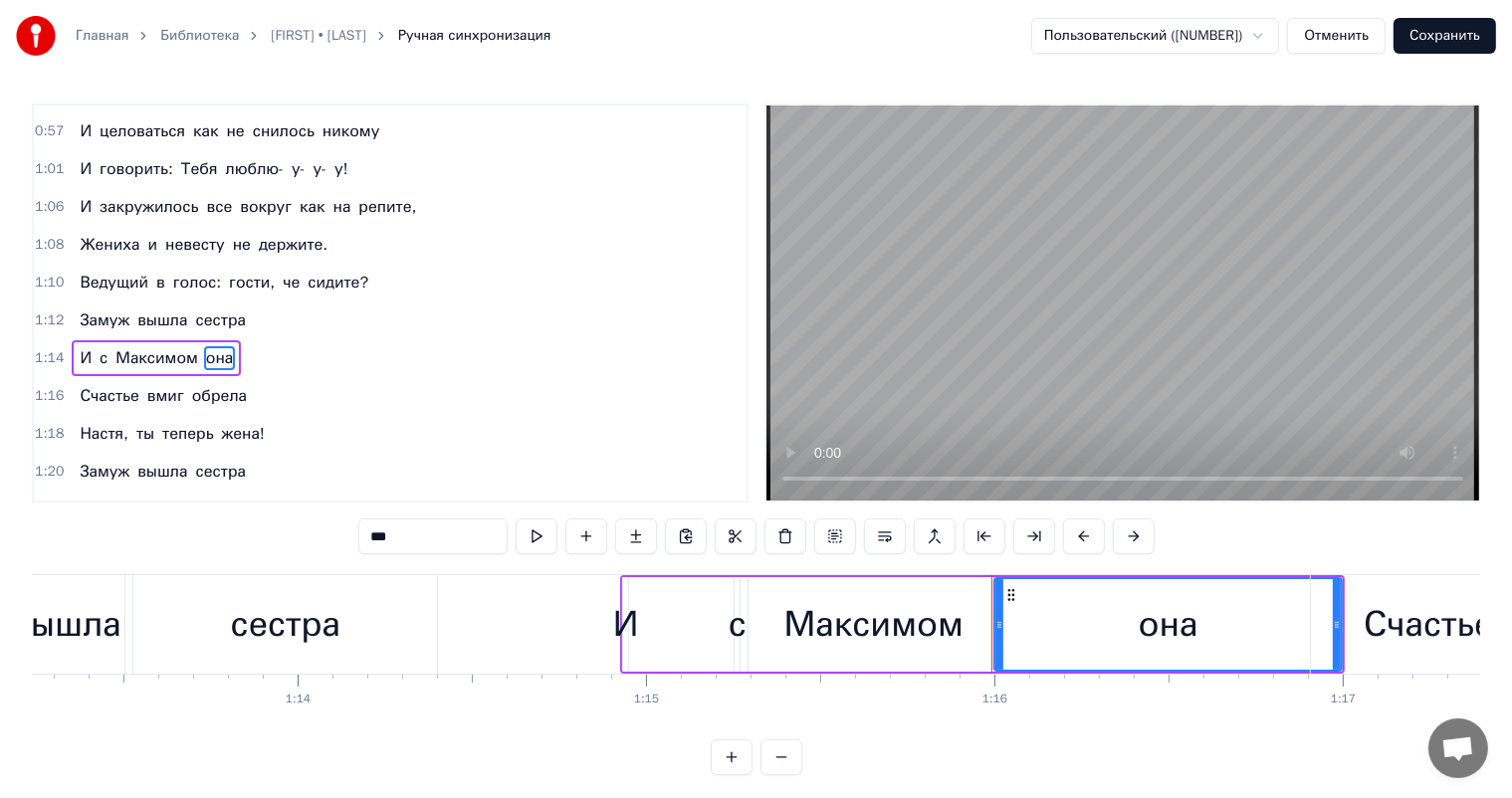 scroll, scrollTop: 332, scrollLeft: 0, axis: vertical 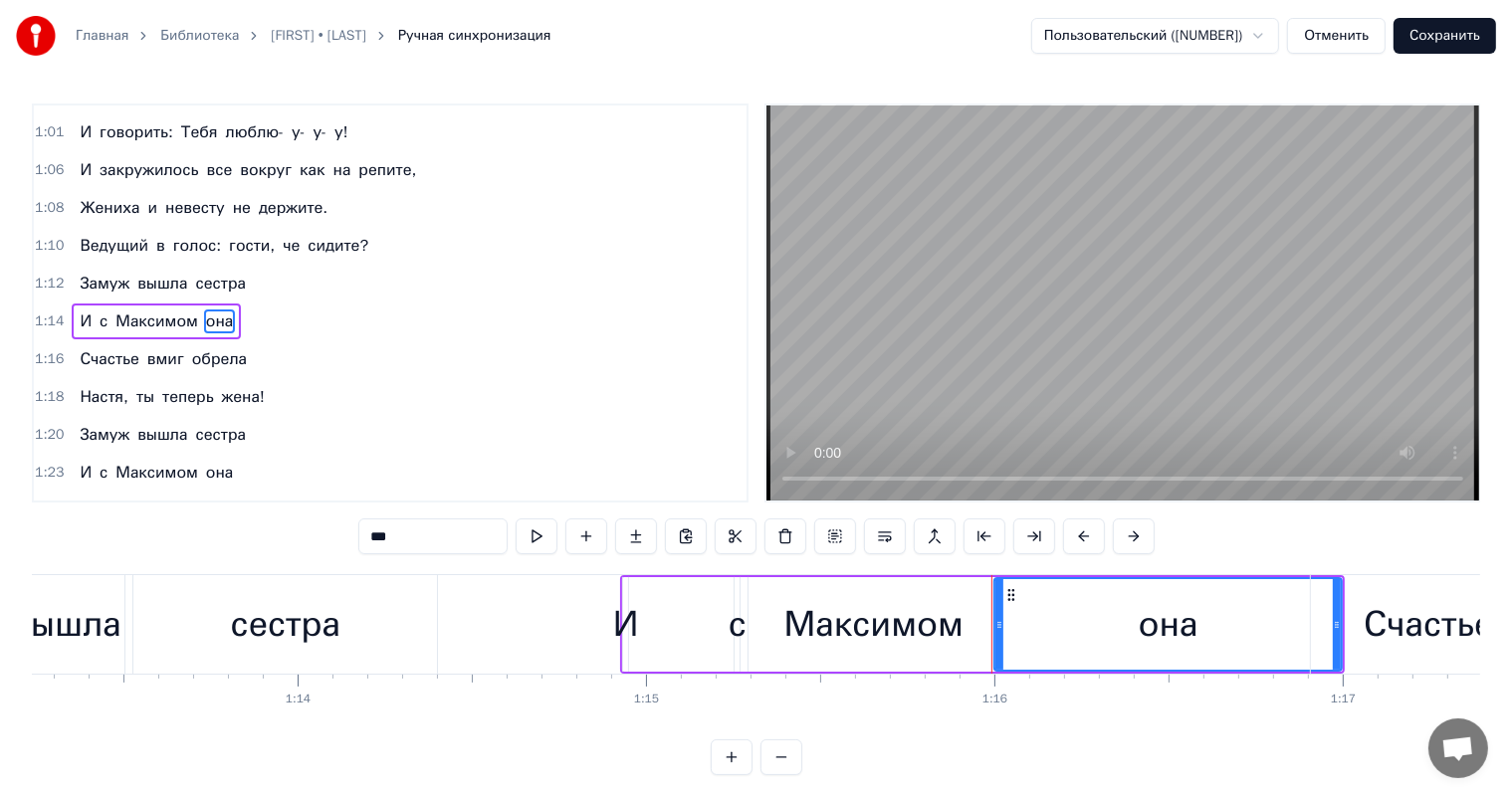 click on "Замуж вышла сестра" at bounding box center (162, 284) 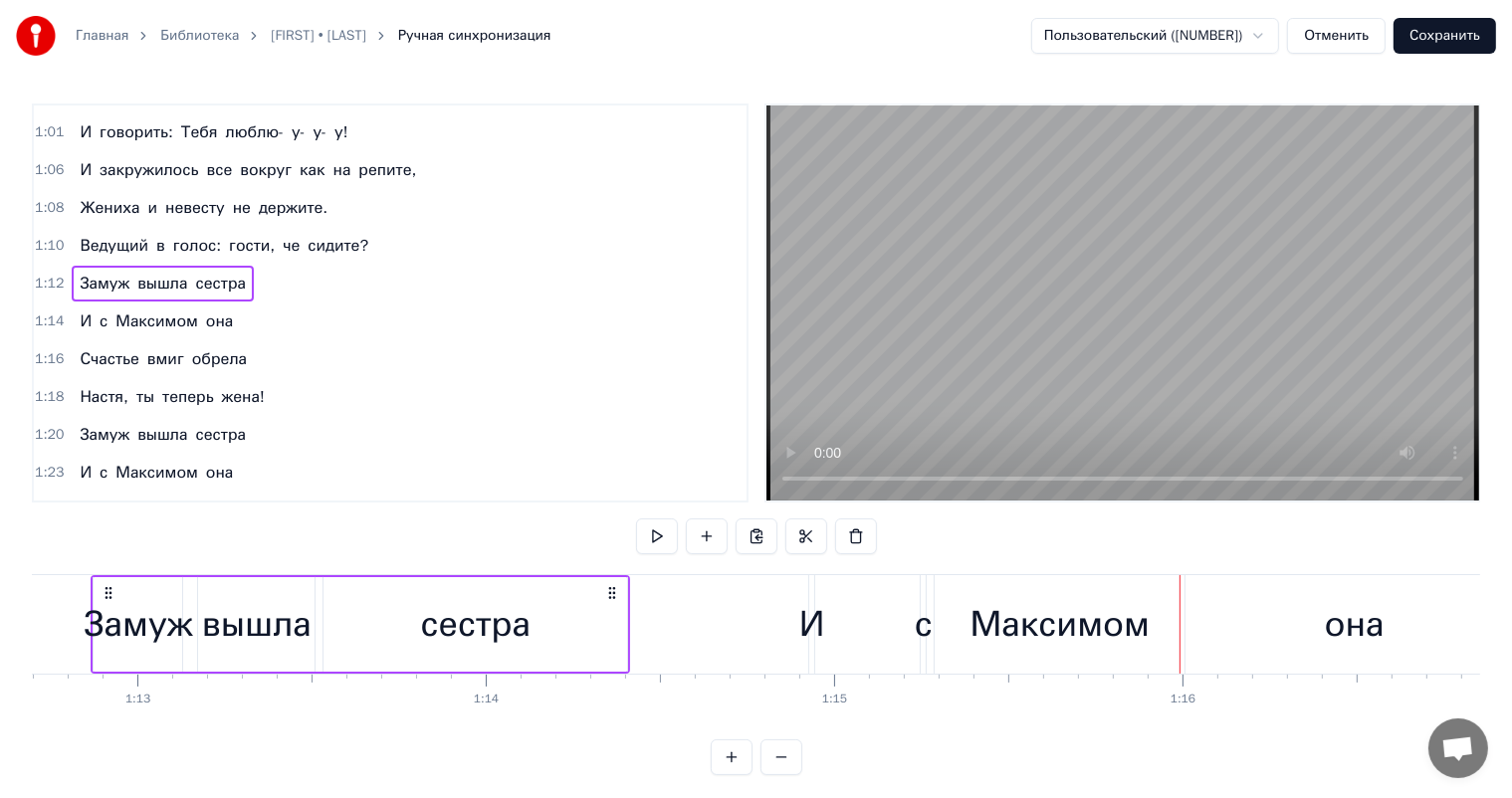 scroll, scrollTop: 0, scrollLeft: 25286, axis: horizontal 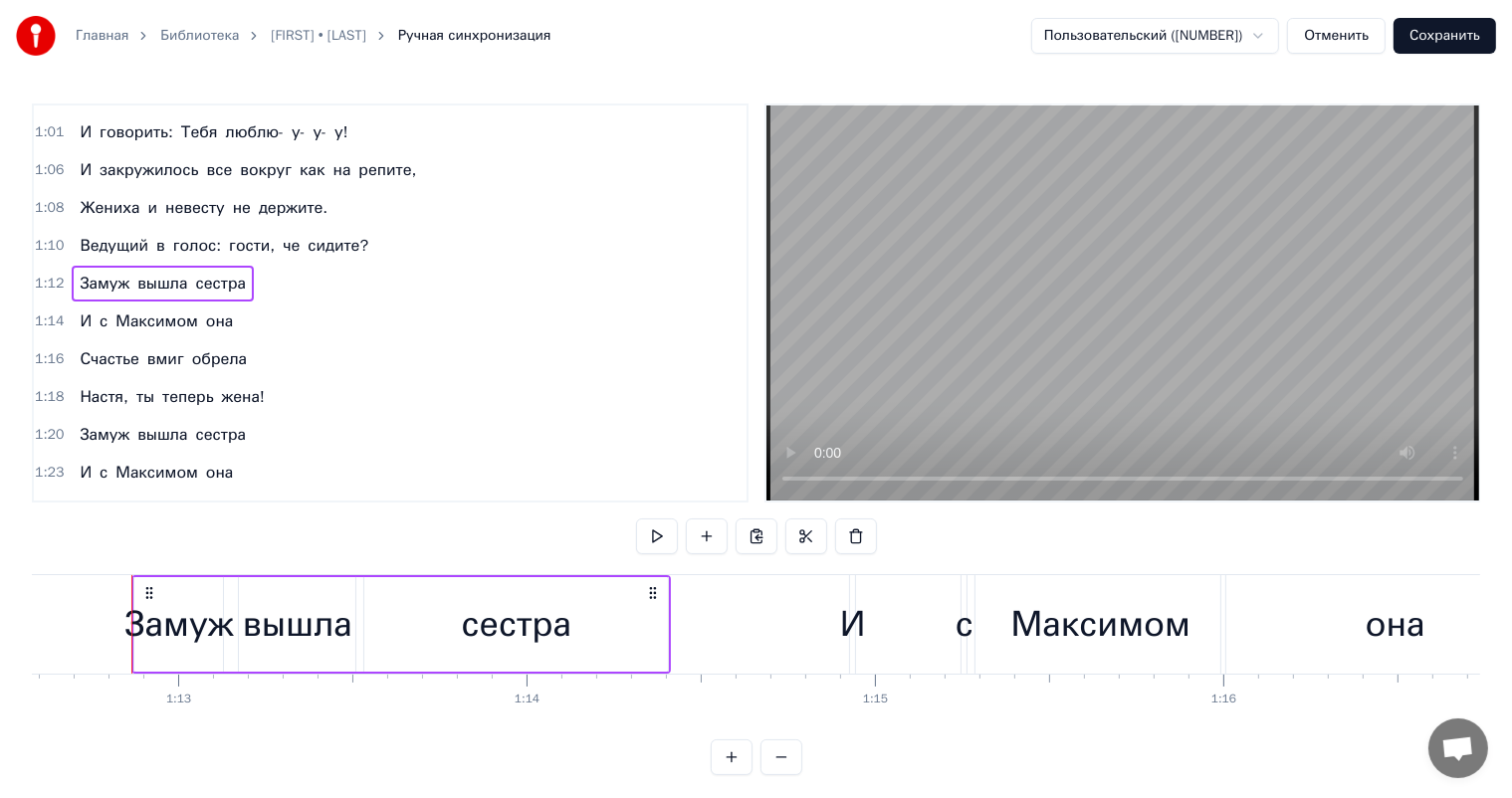 click on "сестра" at bounding box center [517, 624] 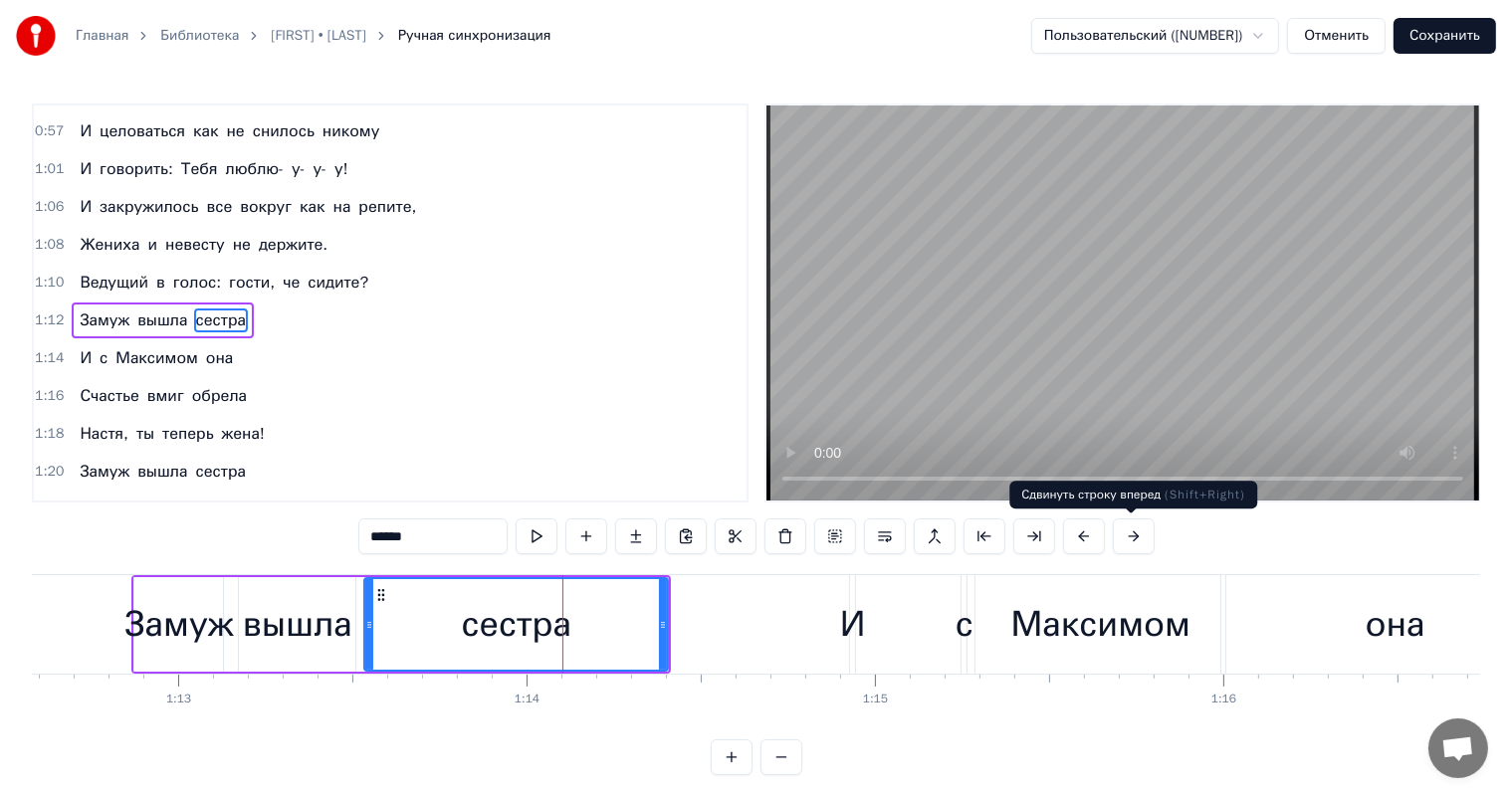 click at bounding box center (1134, 536) 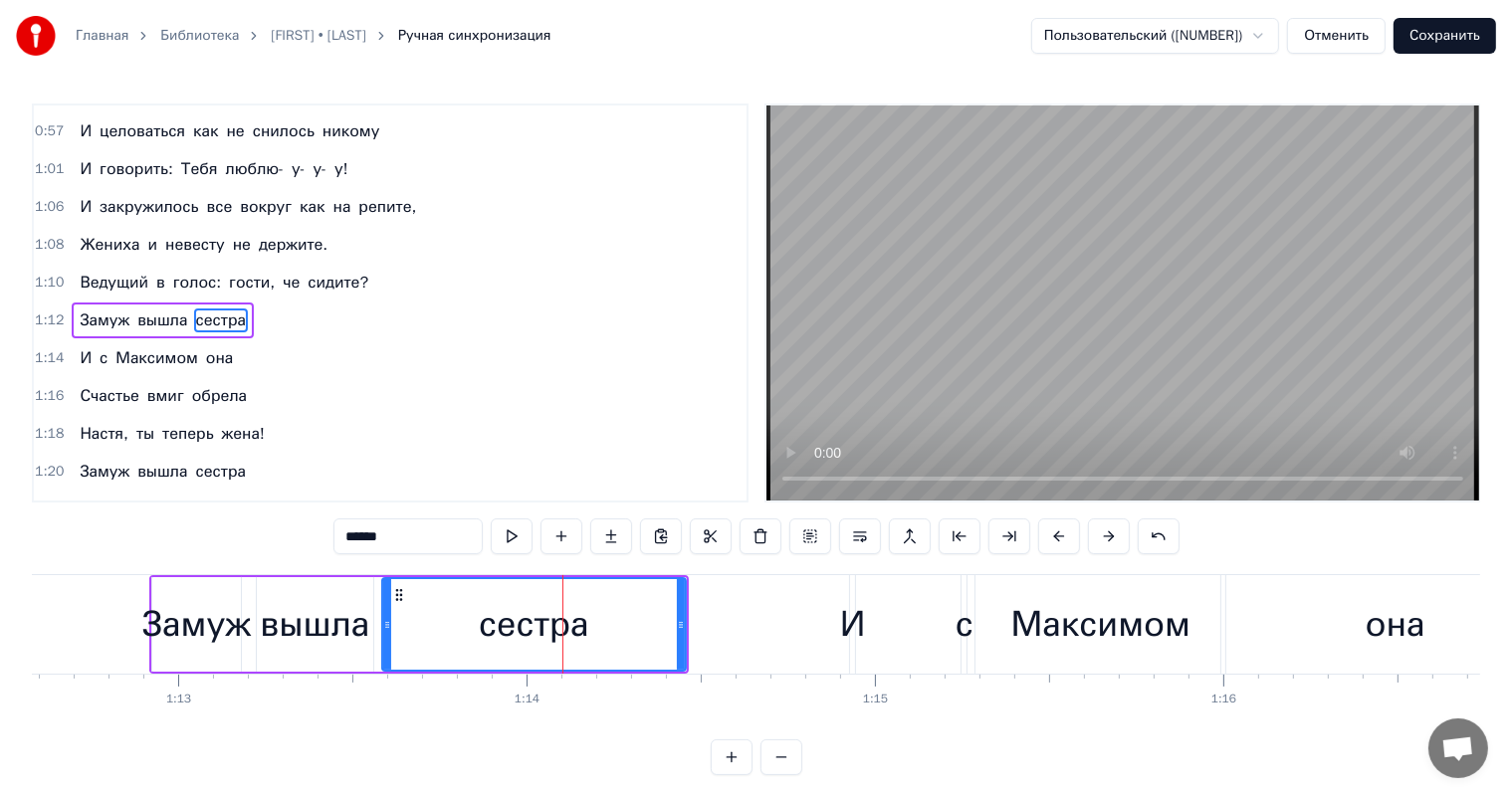 click at bounding box center [1109, 536] 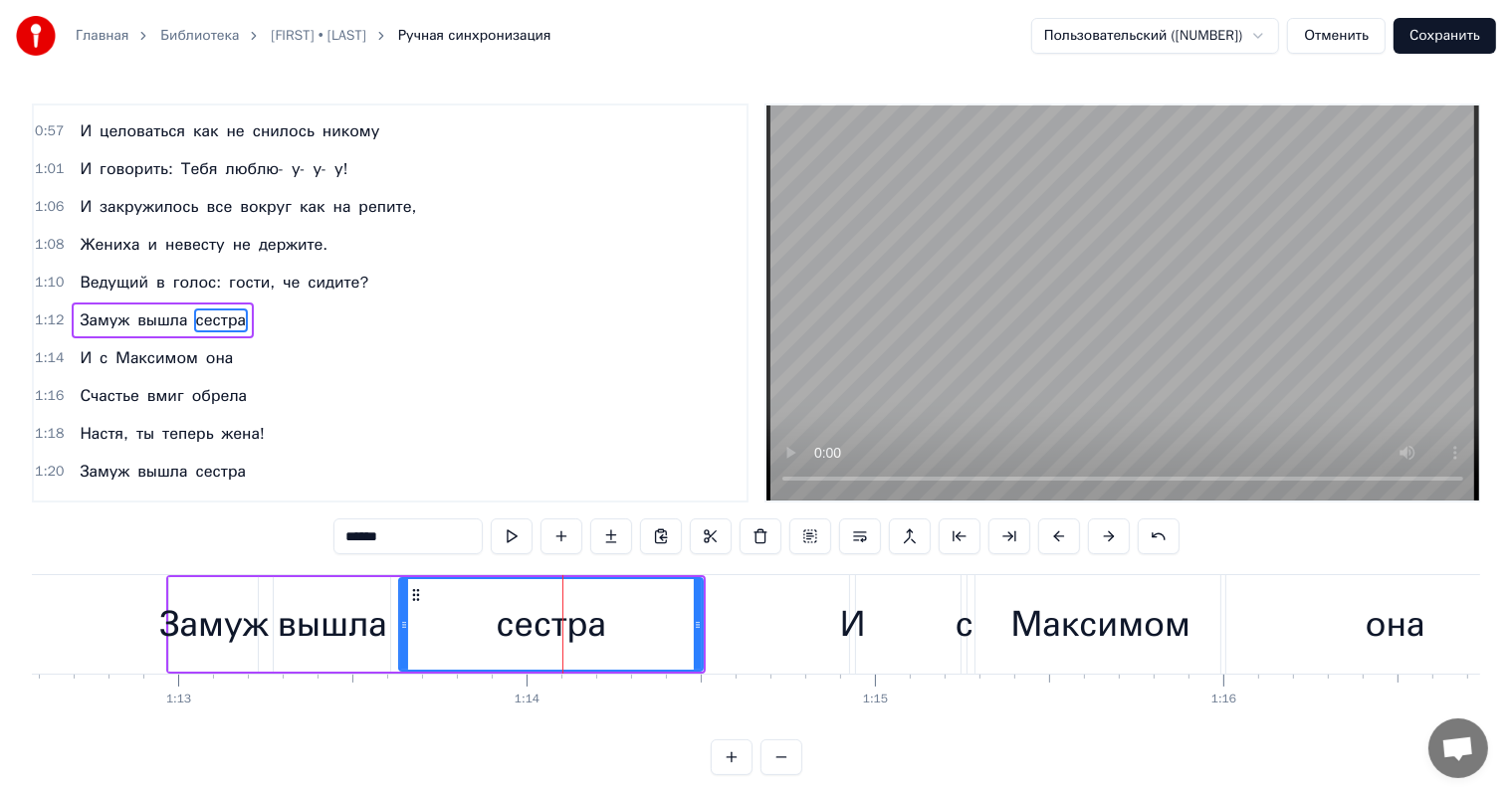 click at bounding box center [1109, 536] 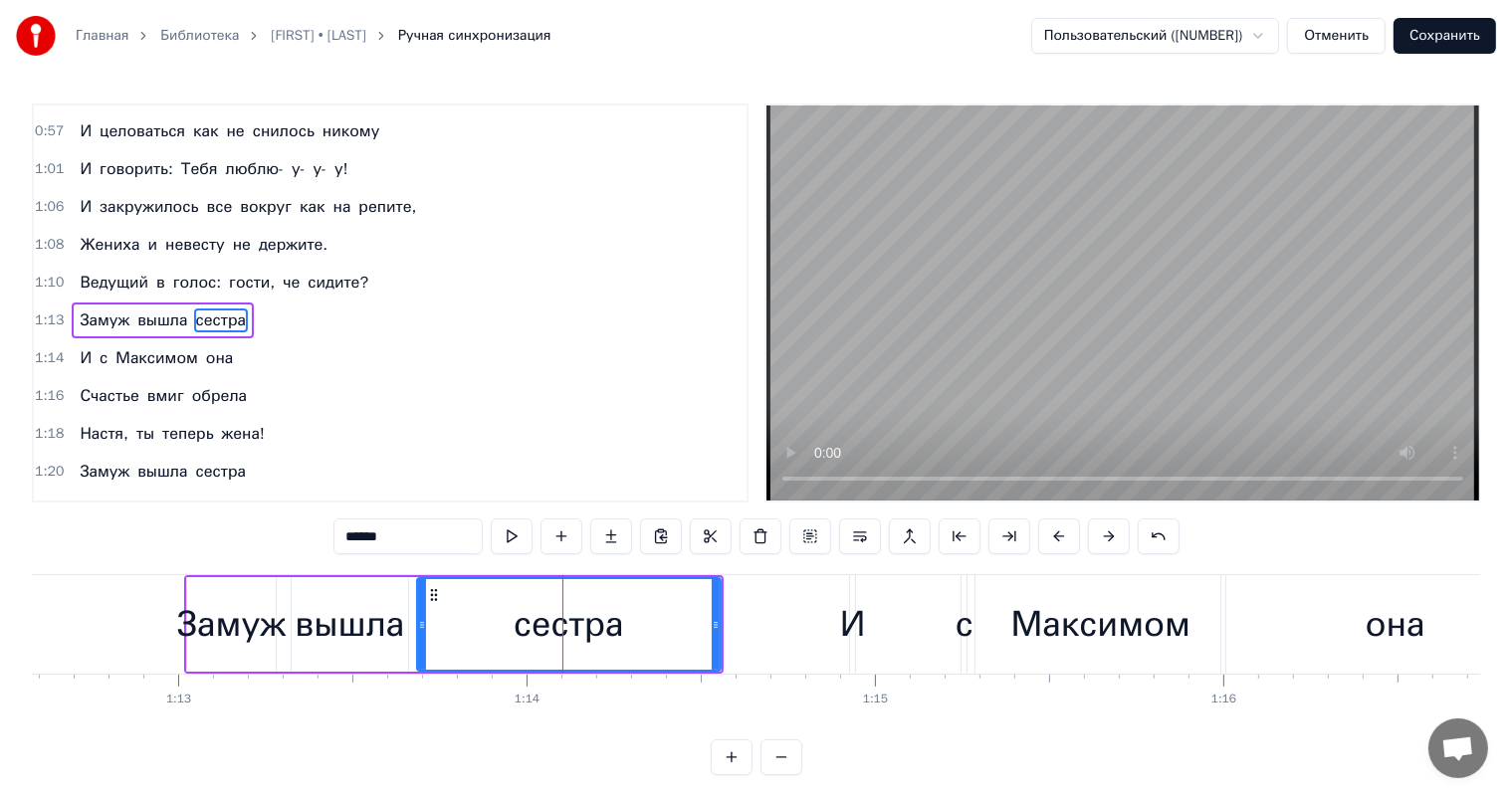 click on "Максимом" at bounding box center (1100, 624) 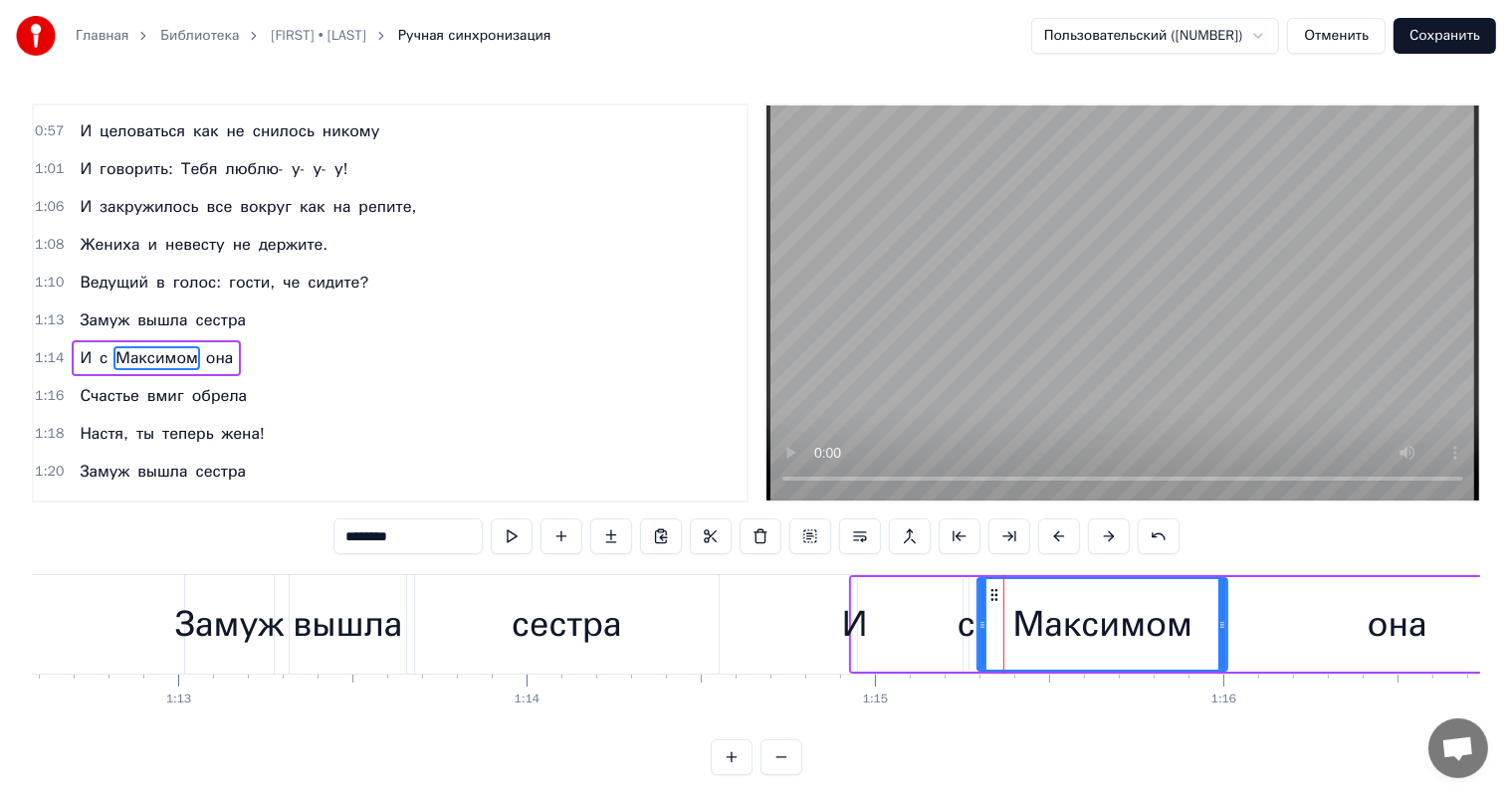scroll, scrollTop: 332, scrollLeft: 0, axis: vertical 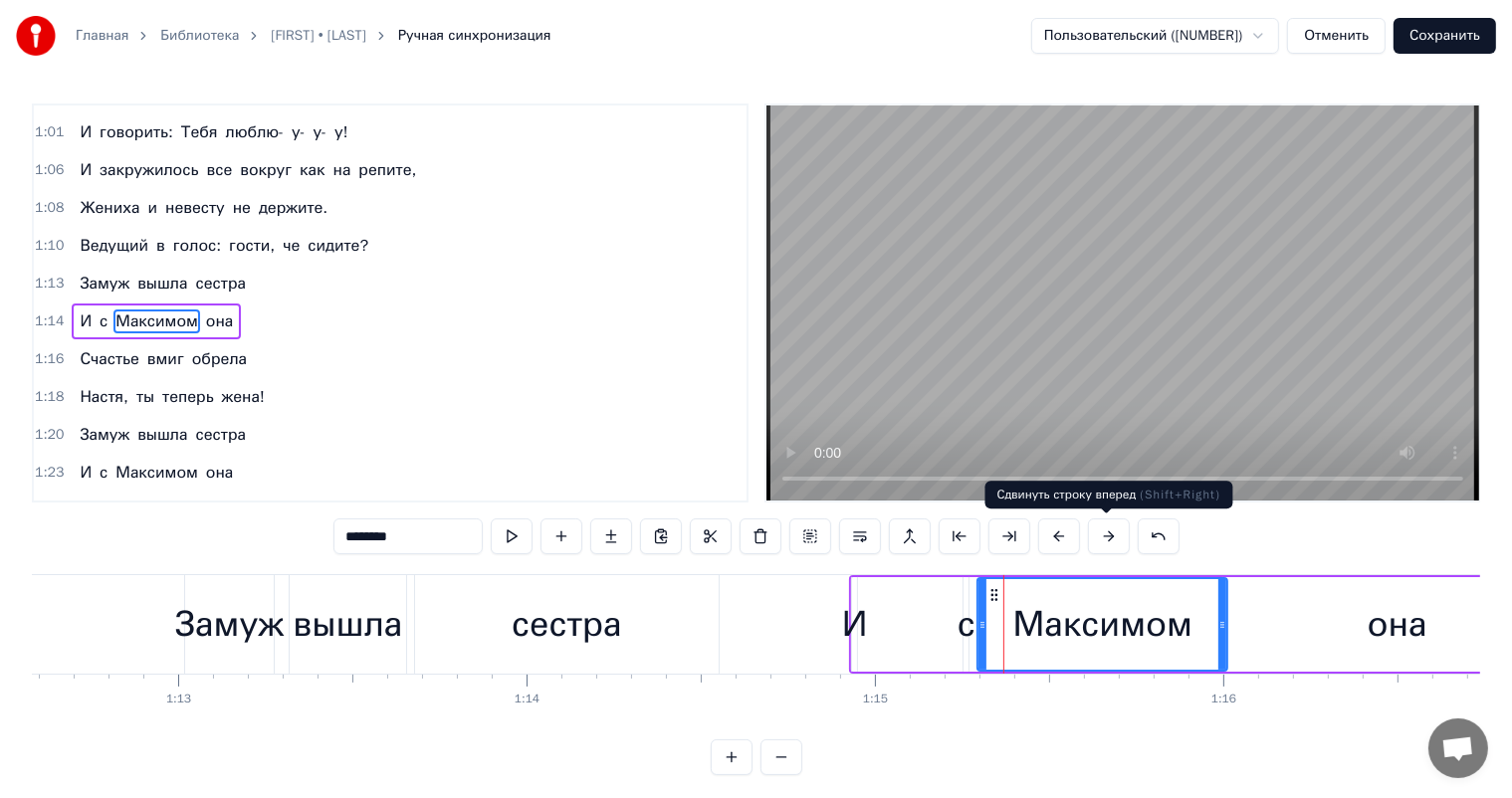 click at bounding box center [1109, 536] 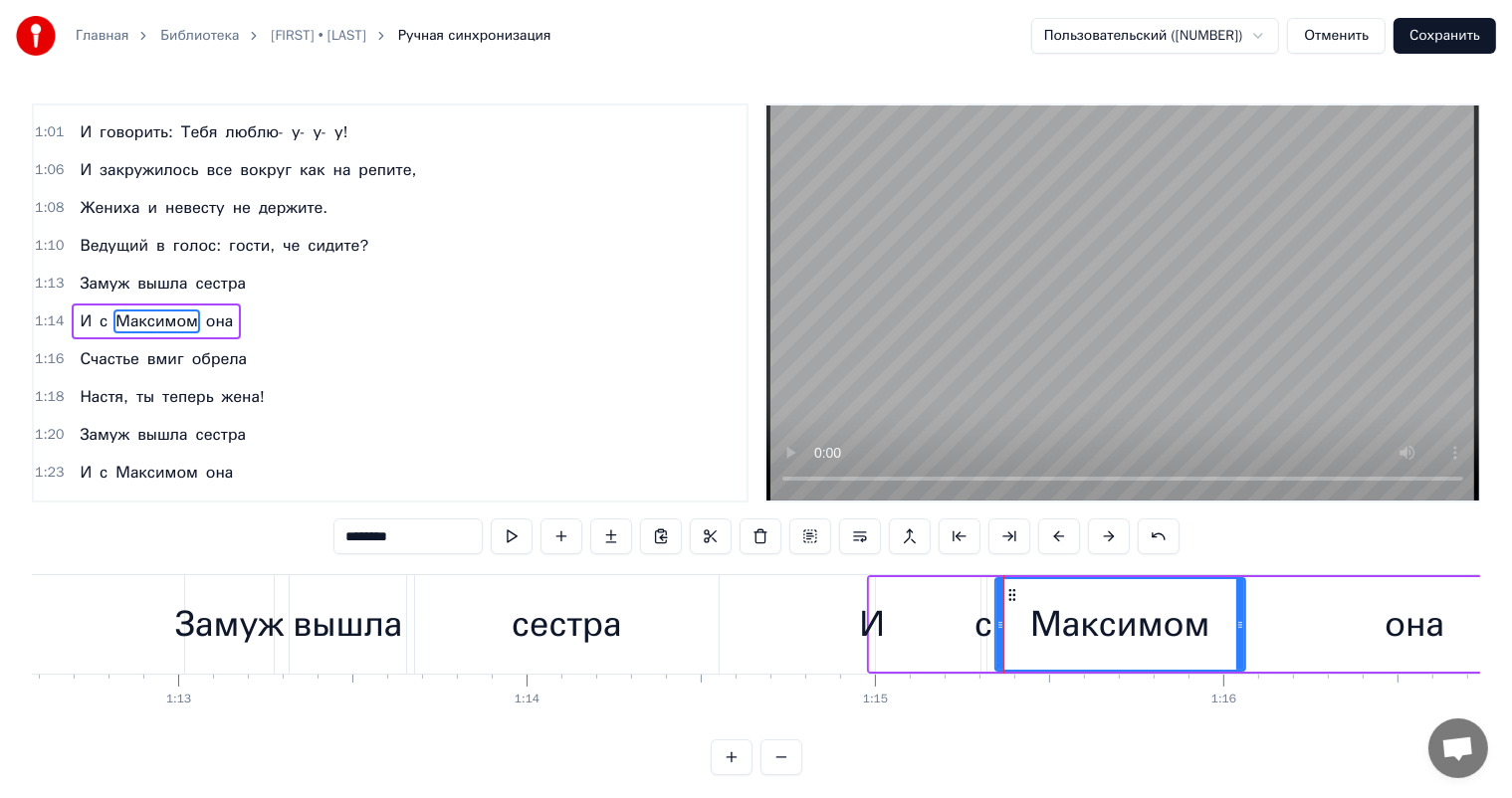 click at bounding box center [1109, 536] 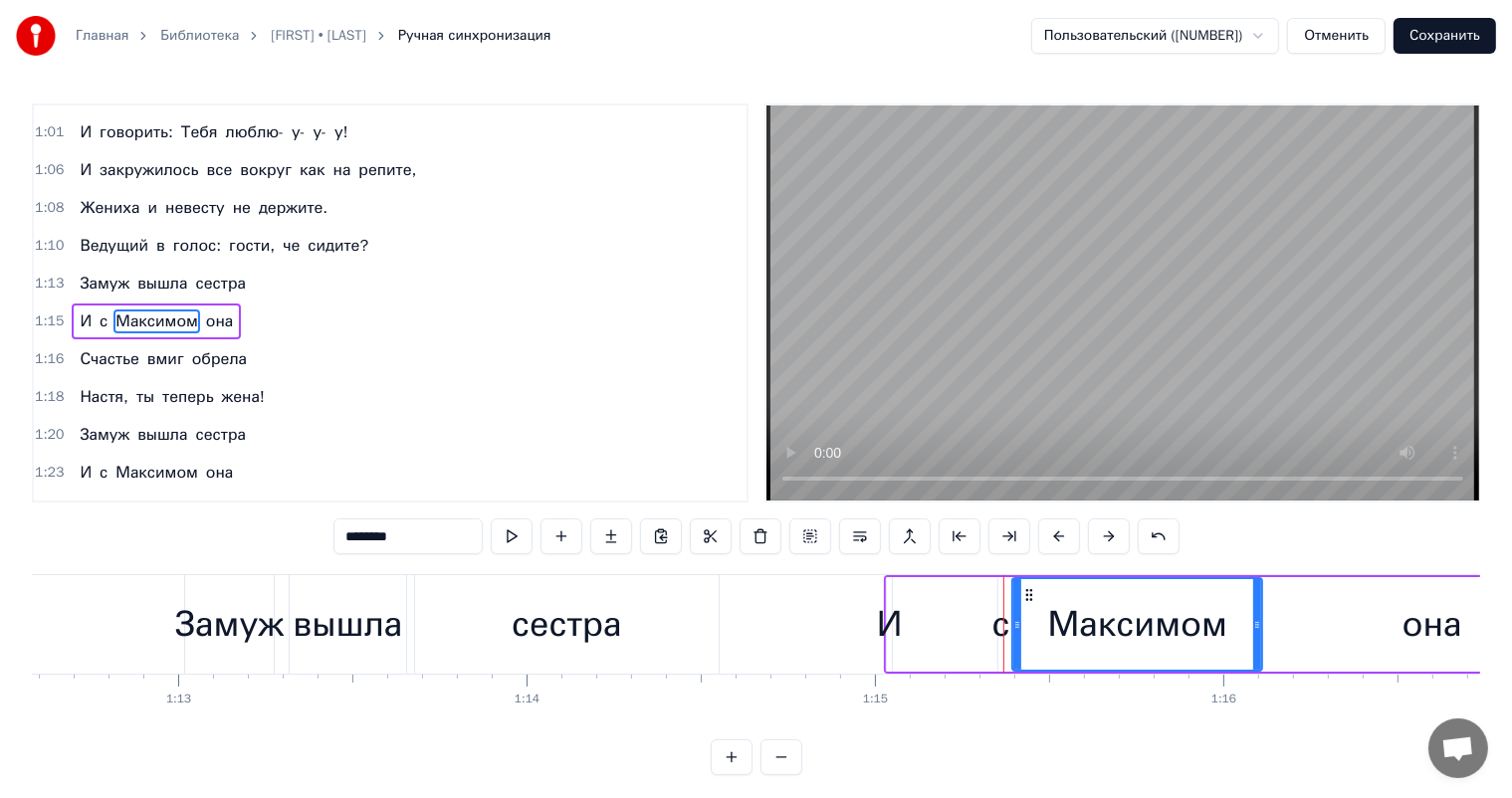 click at bounding box center (1109, 536) 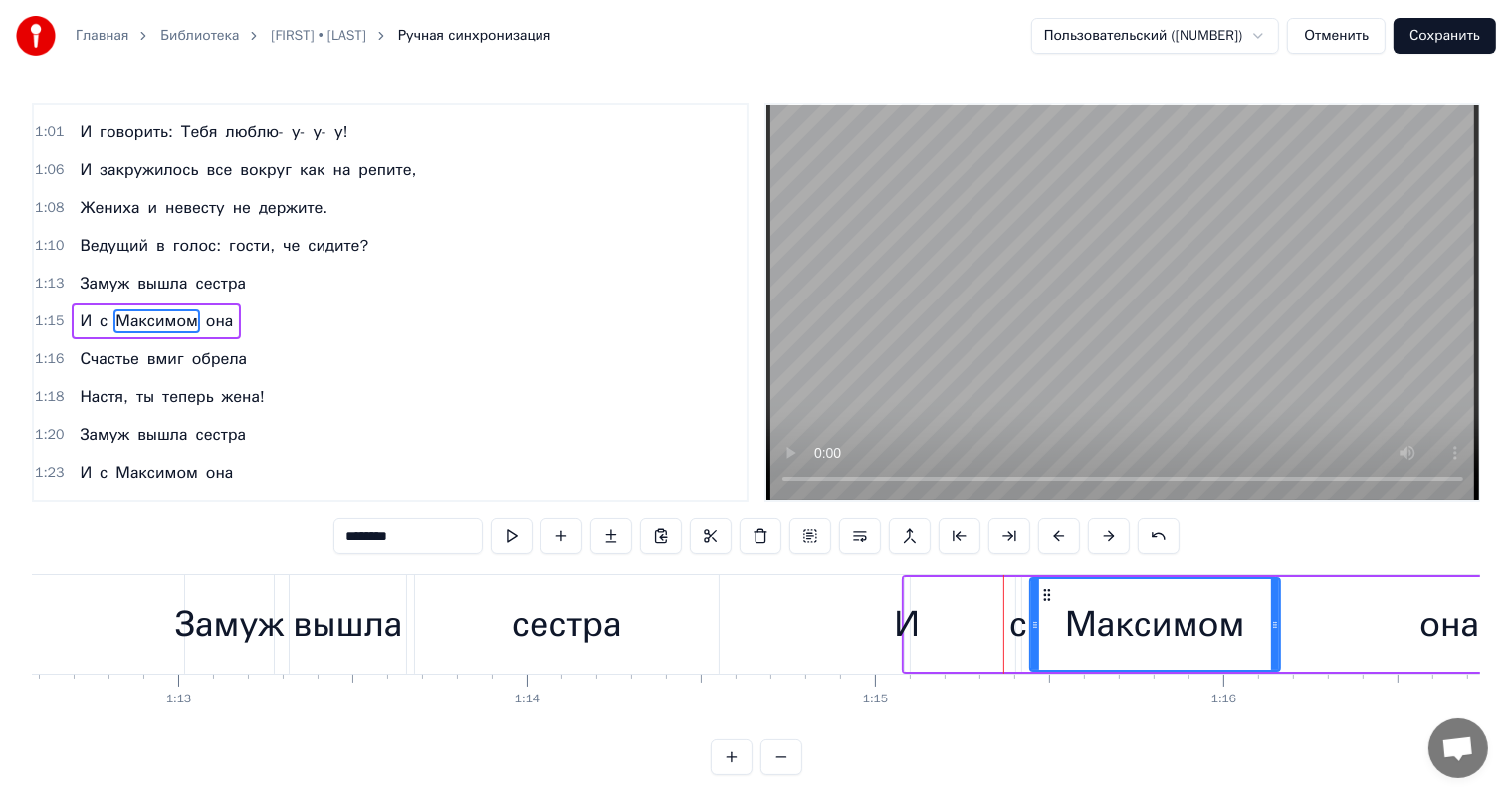 click on "вмиг" at bounding box center (165, 359) 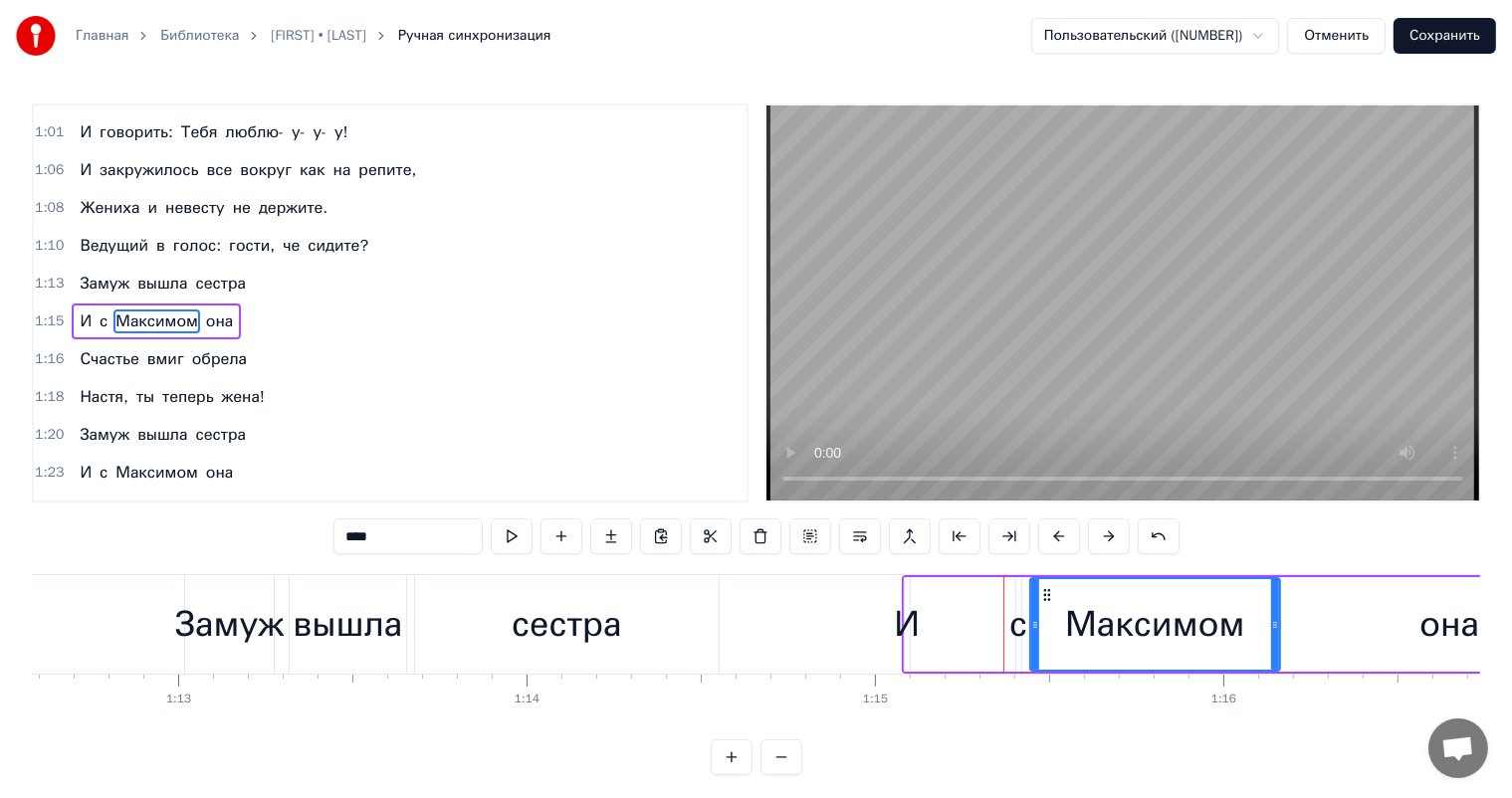 scroll, scrollTop: 369, scrollLeft: 0, axis: vertical 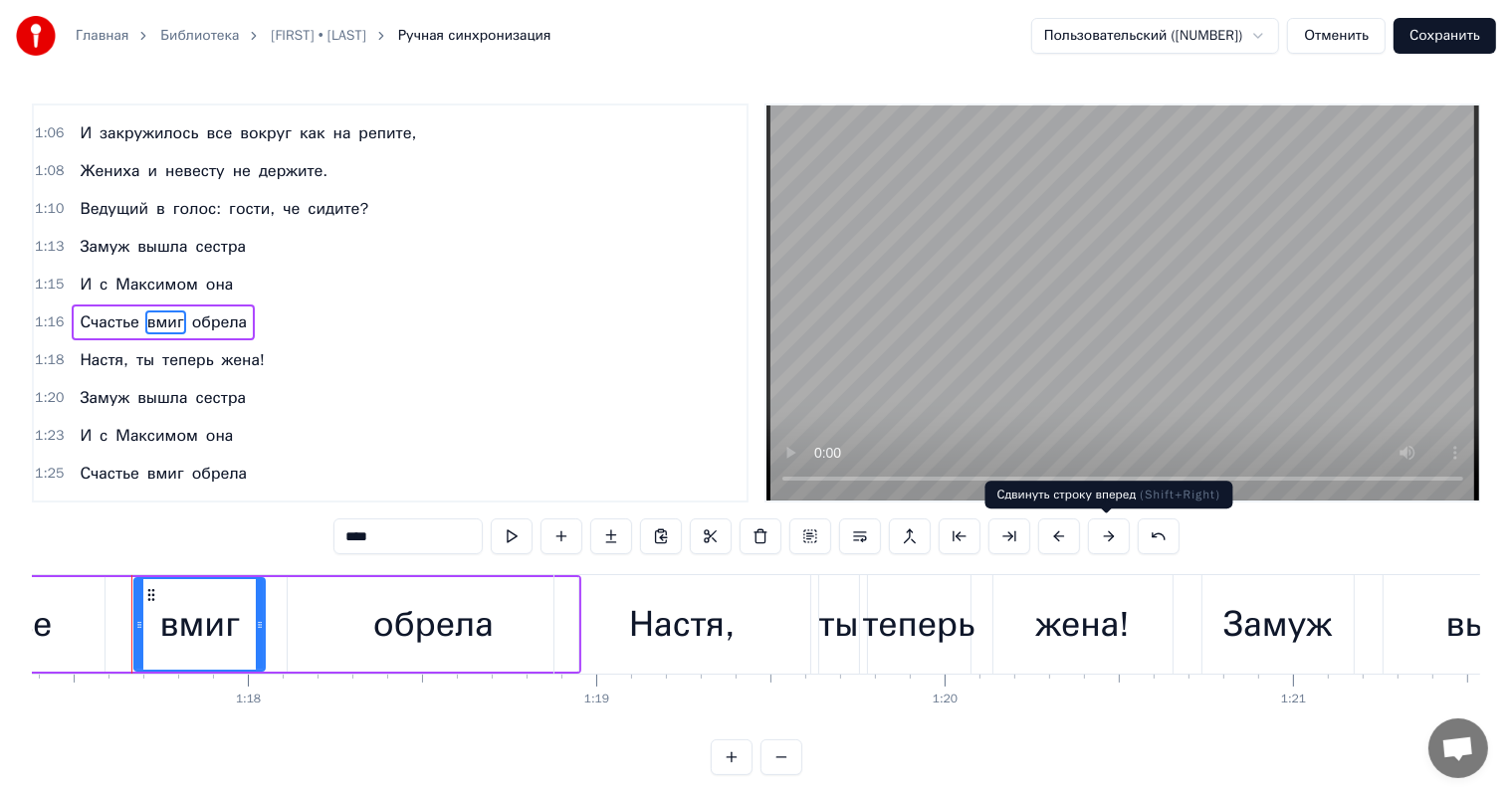 click at bounding box center (1109, 536) 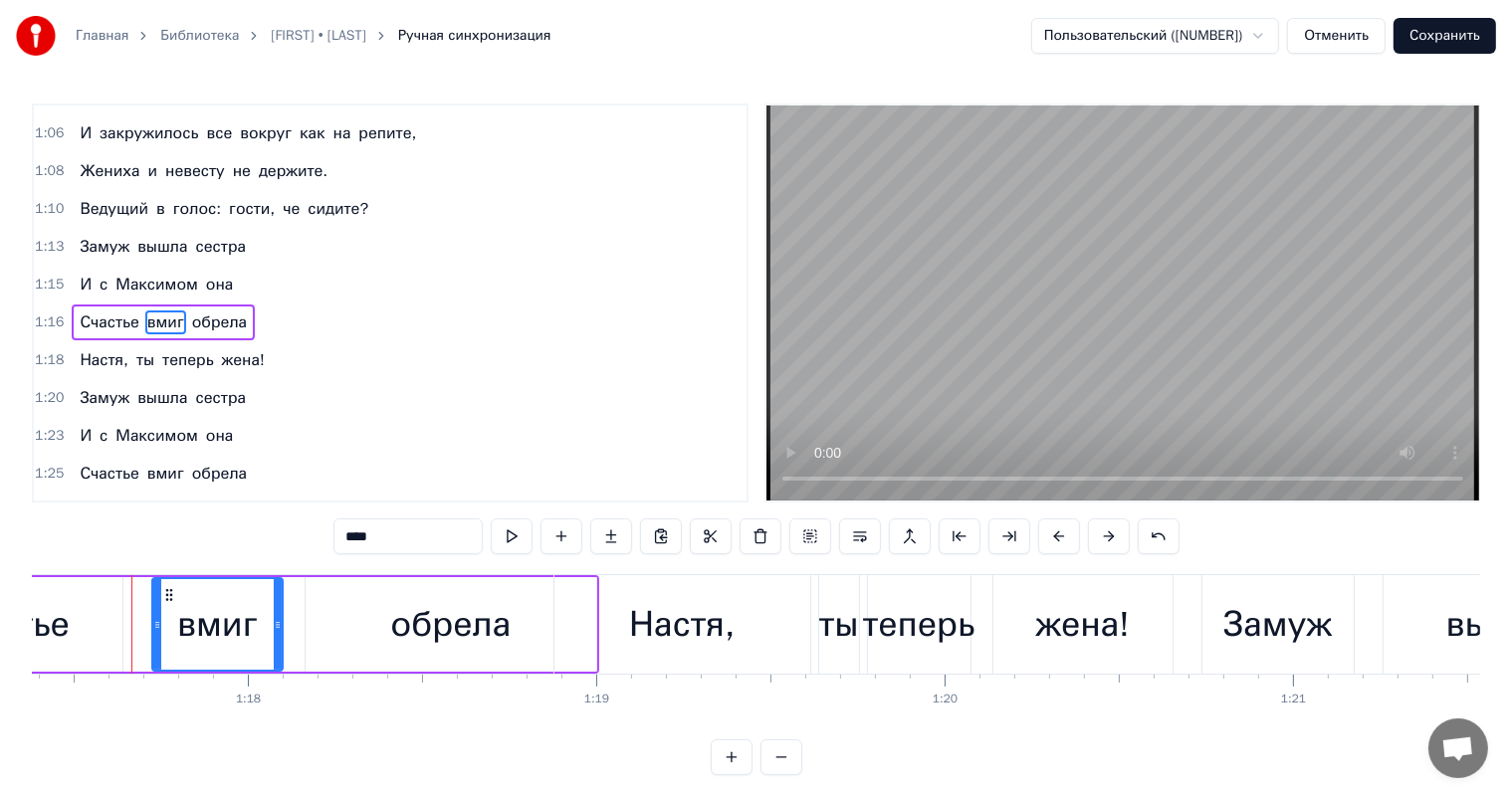 click at bounding box center (1109, 536) 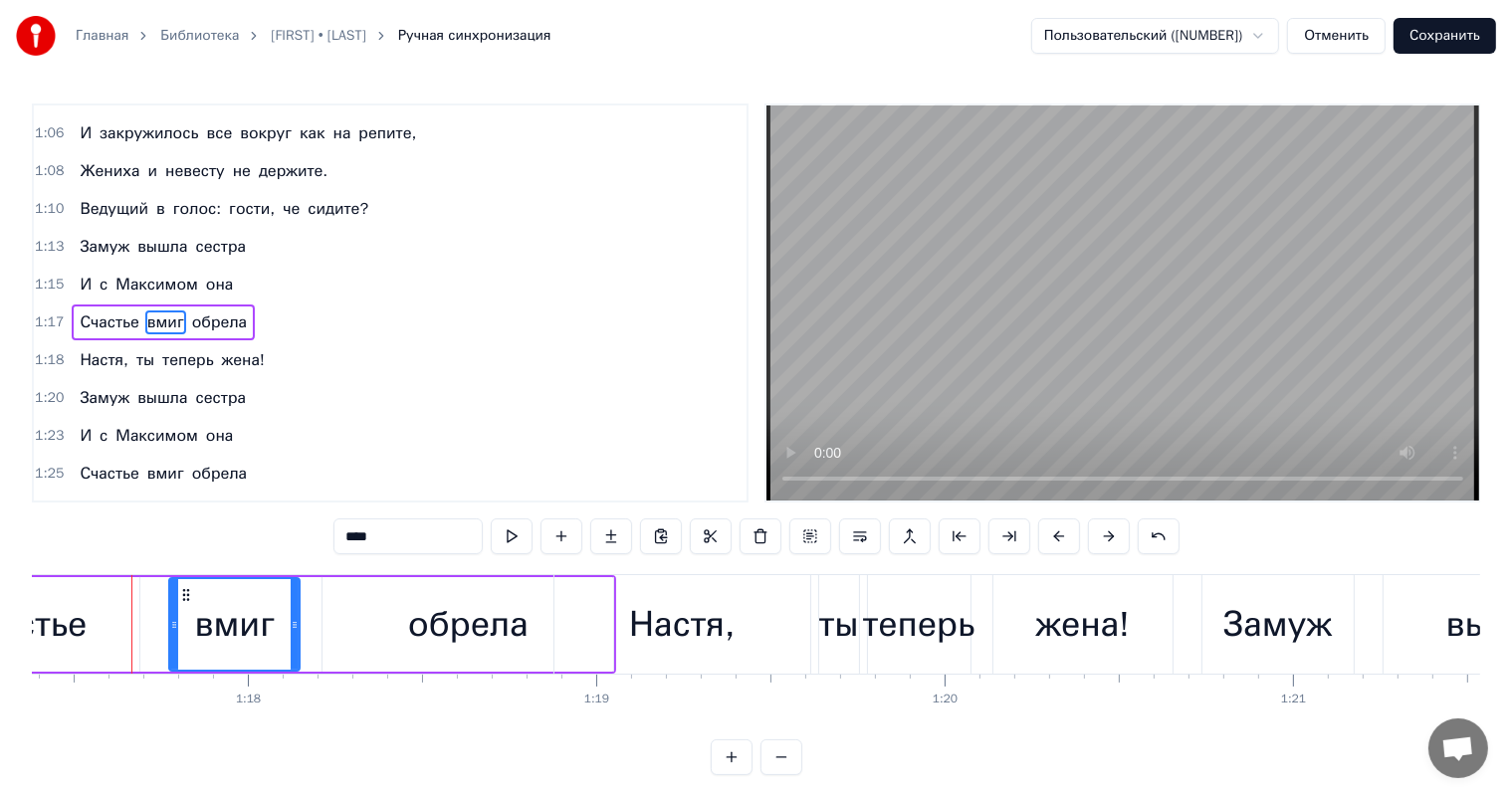 click at bounding box center (1109, 536) 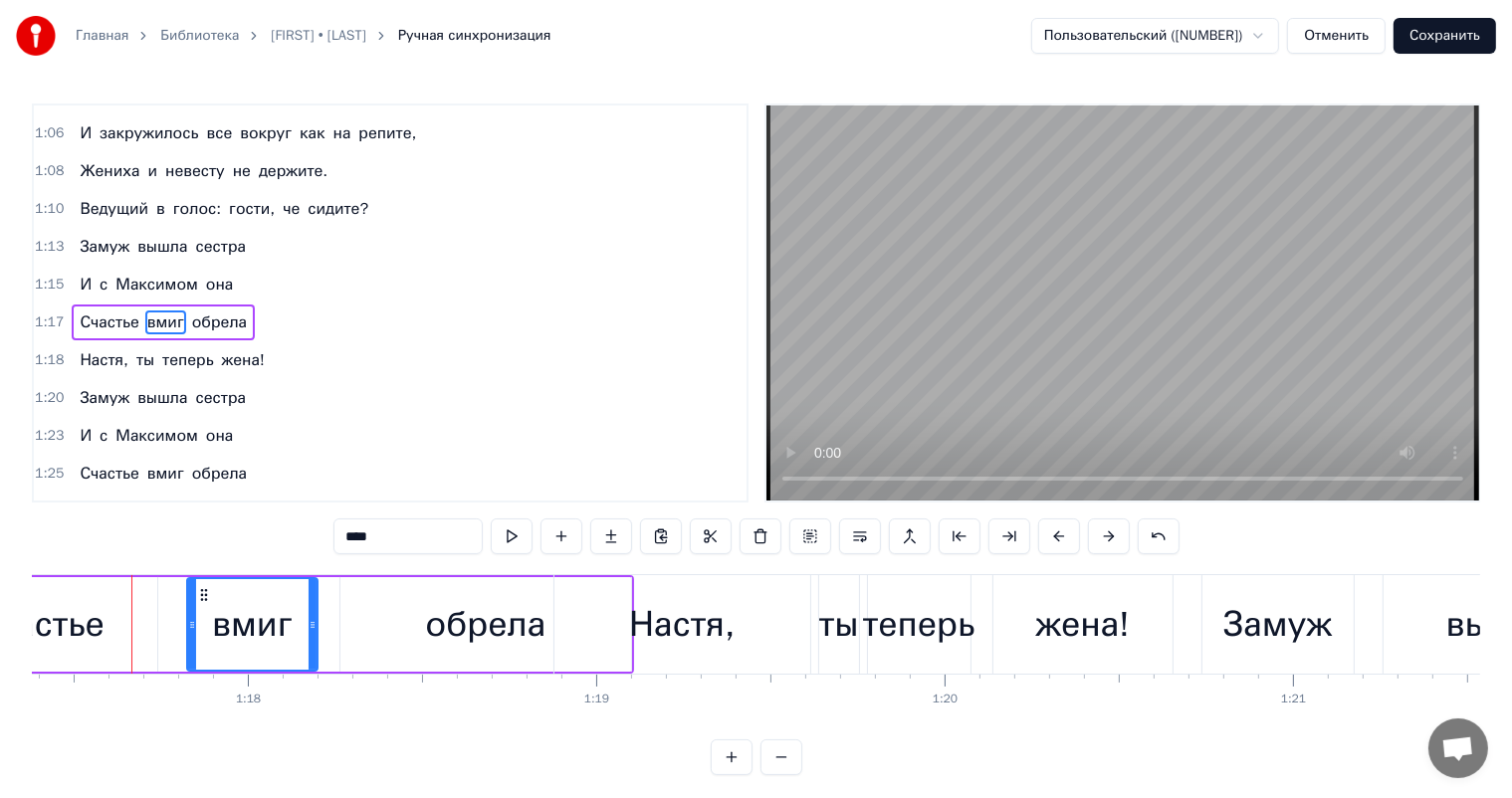click on "Настя," at bounding box center [104, 360] 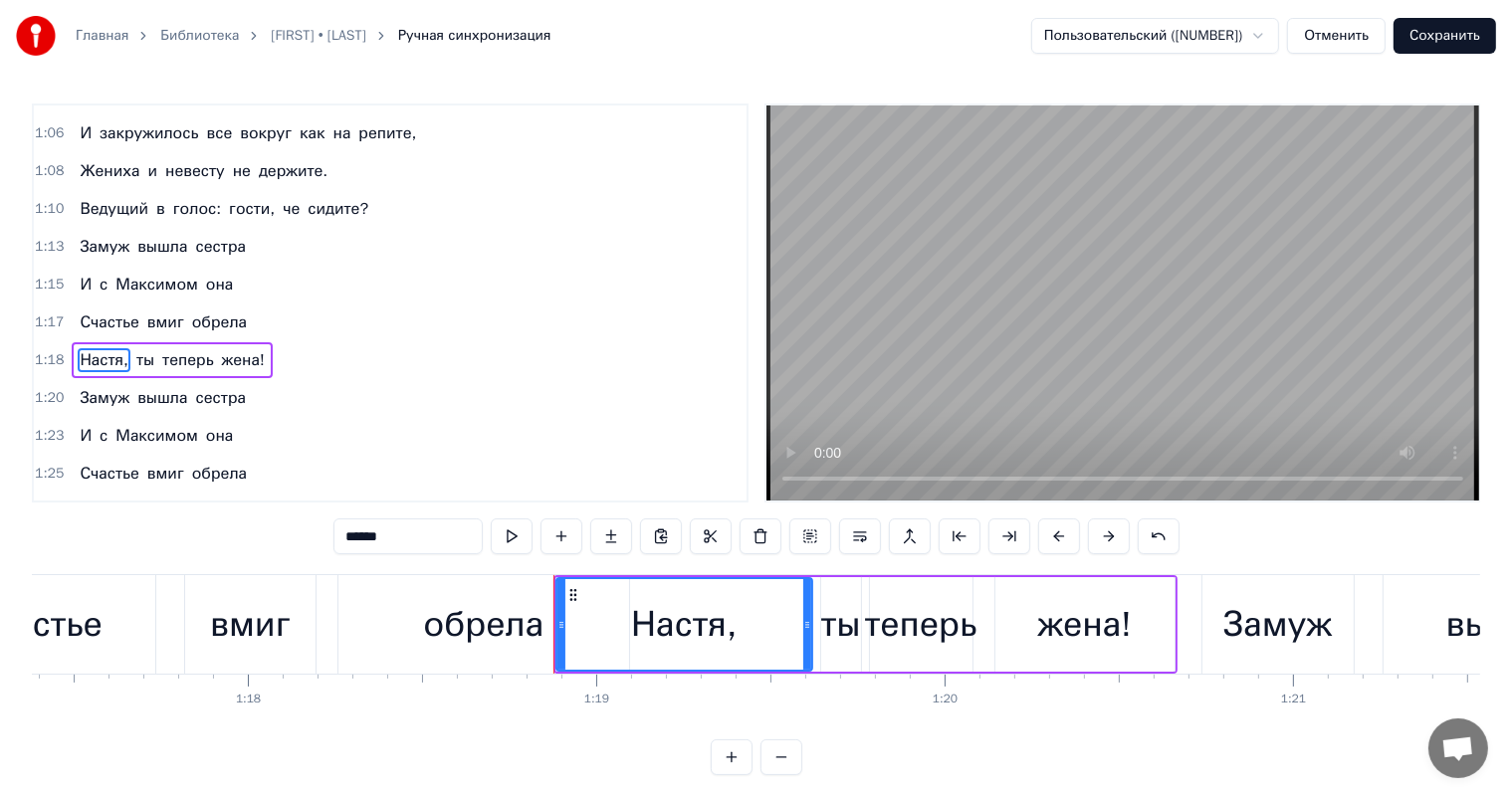 scroll, scrollTop: 406, scrollLeft: 0, axis: vertical 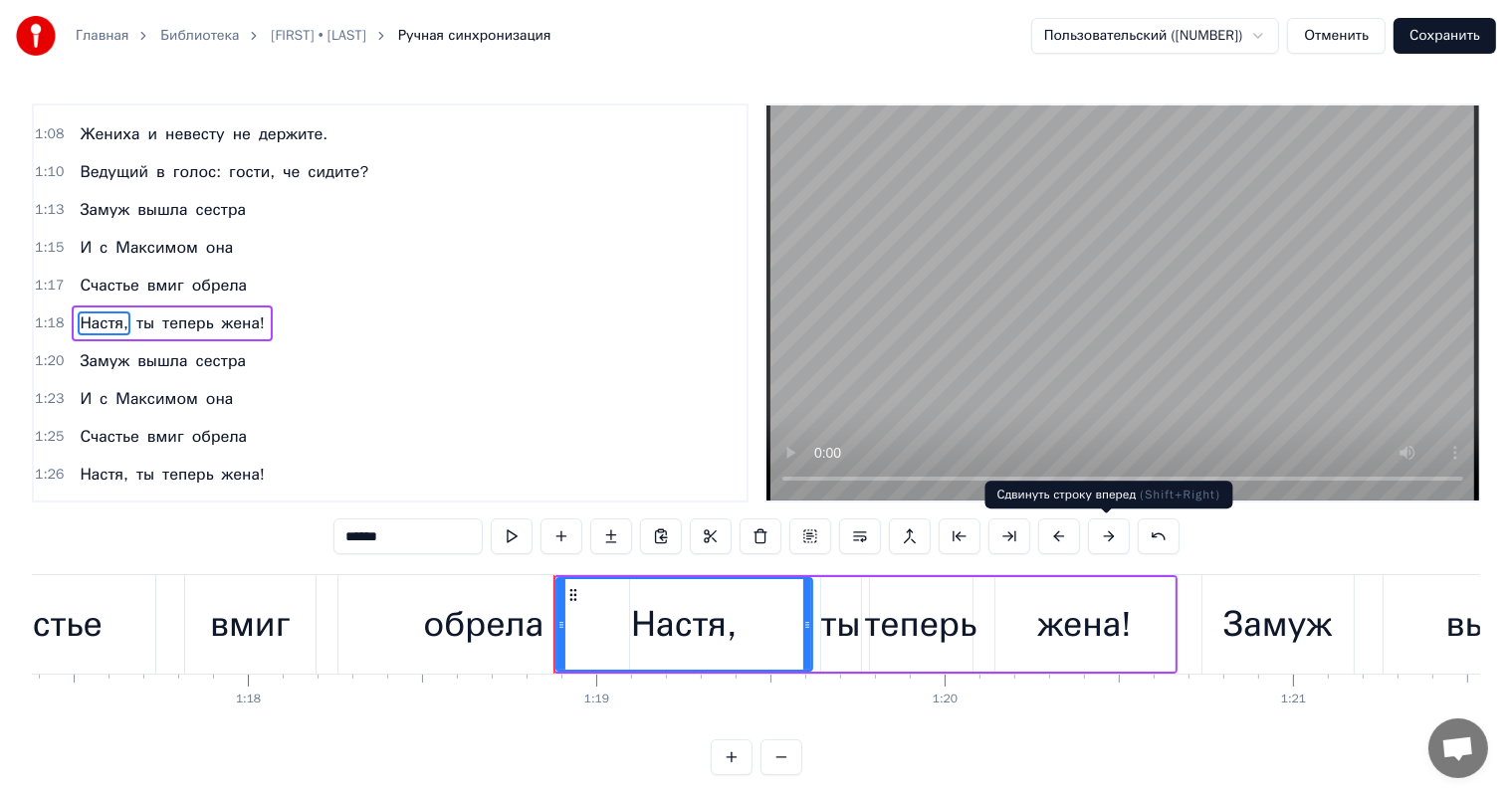 click at bounding box center (1109, 536) 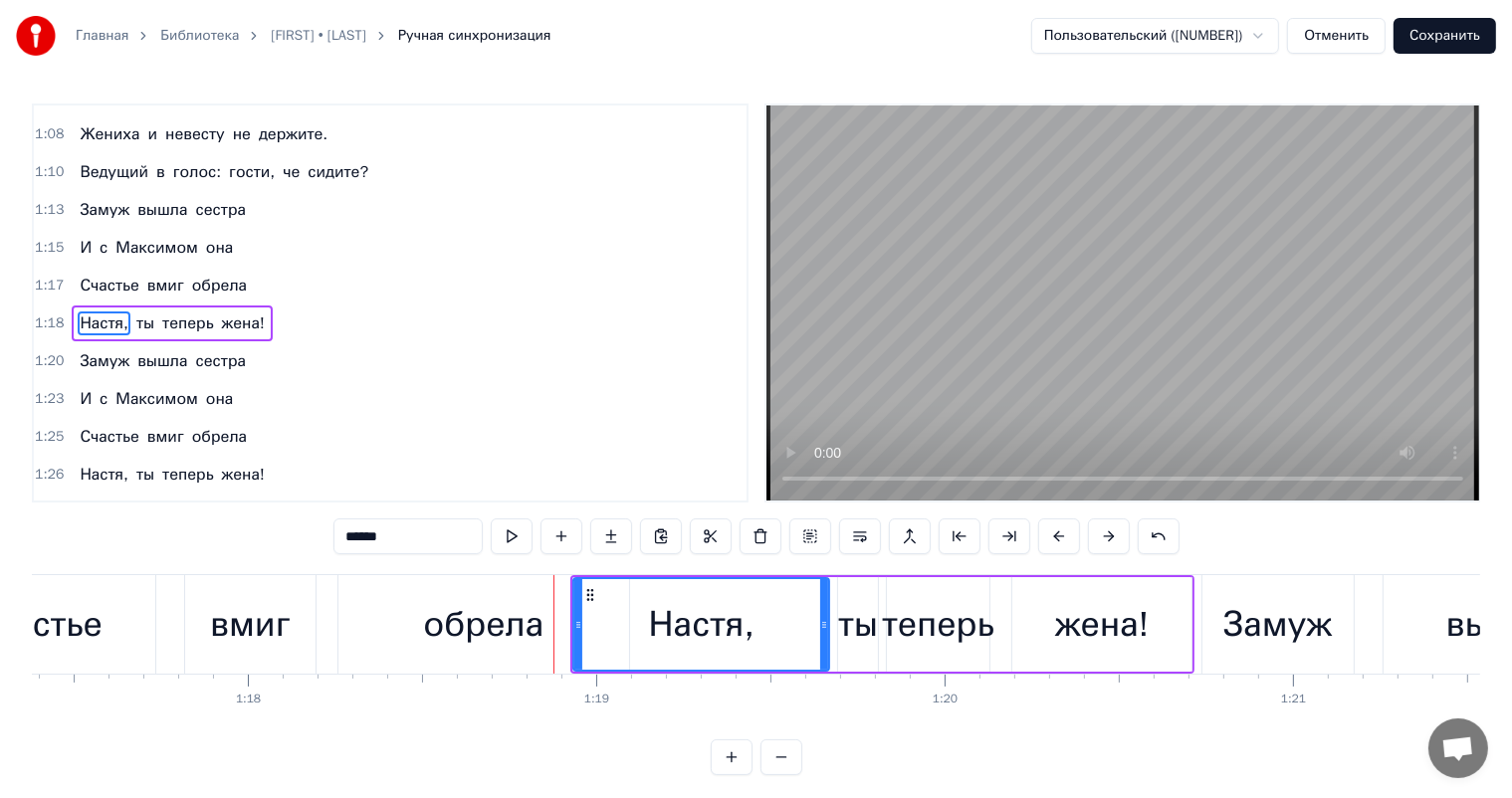 click at bounding box center [1109, 536] 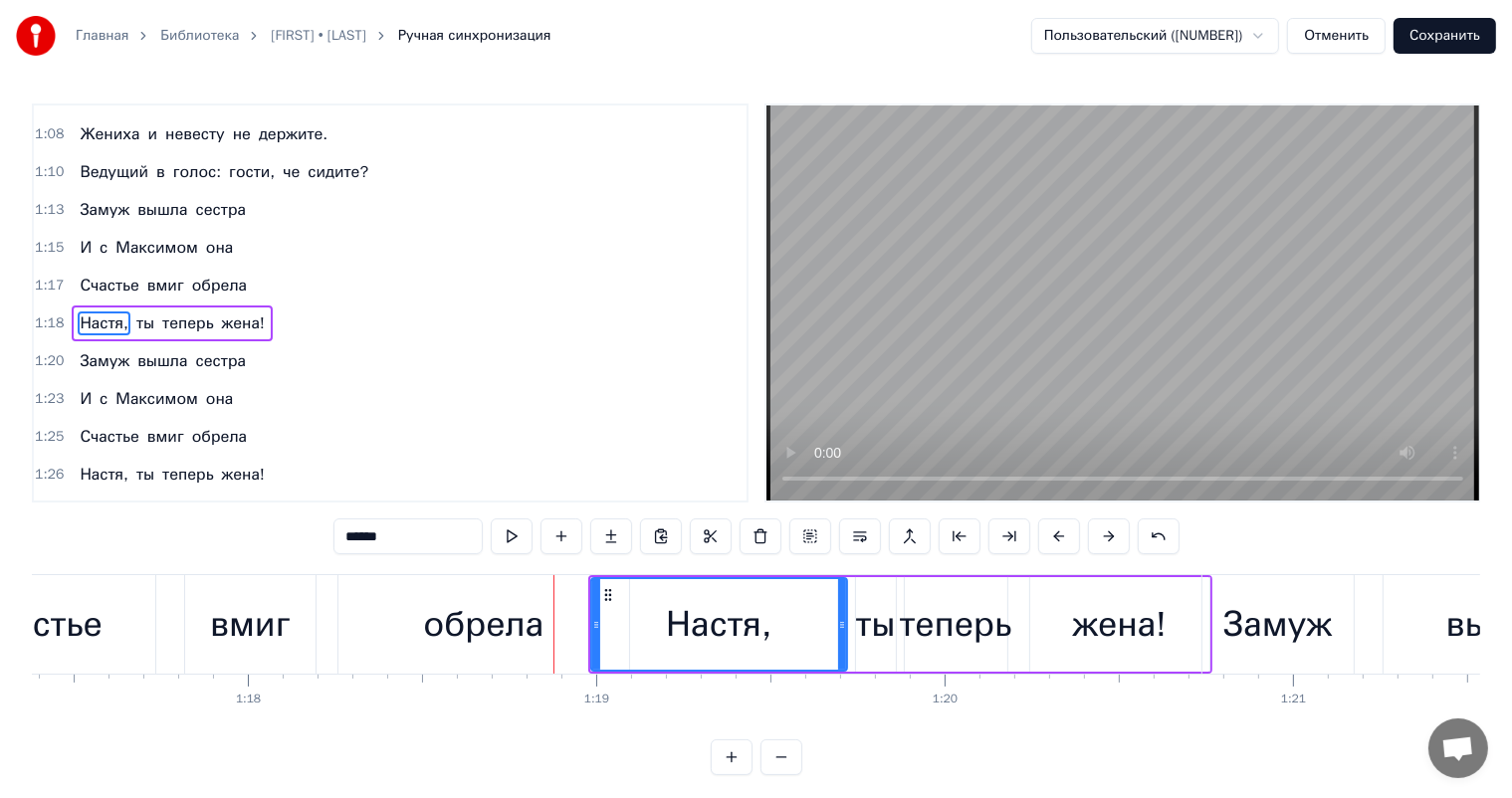 click at bounding box center [1109, 536] 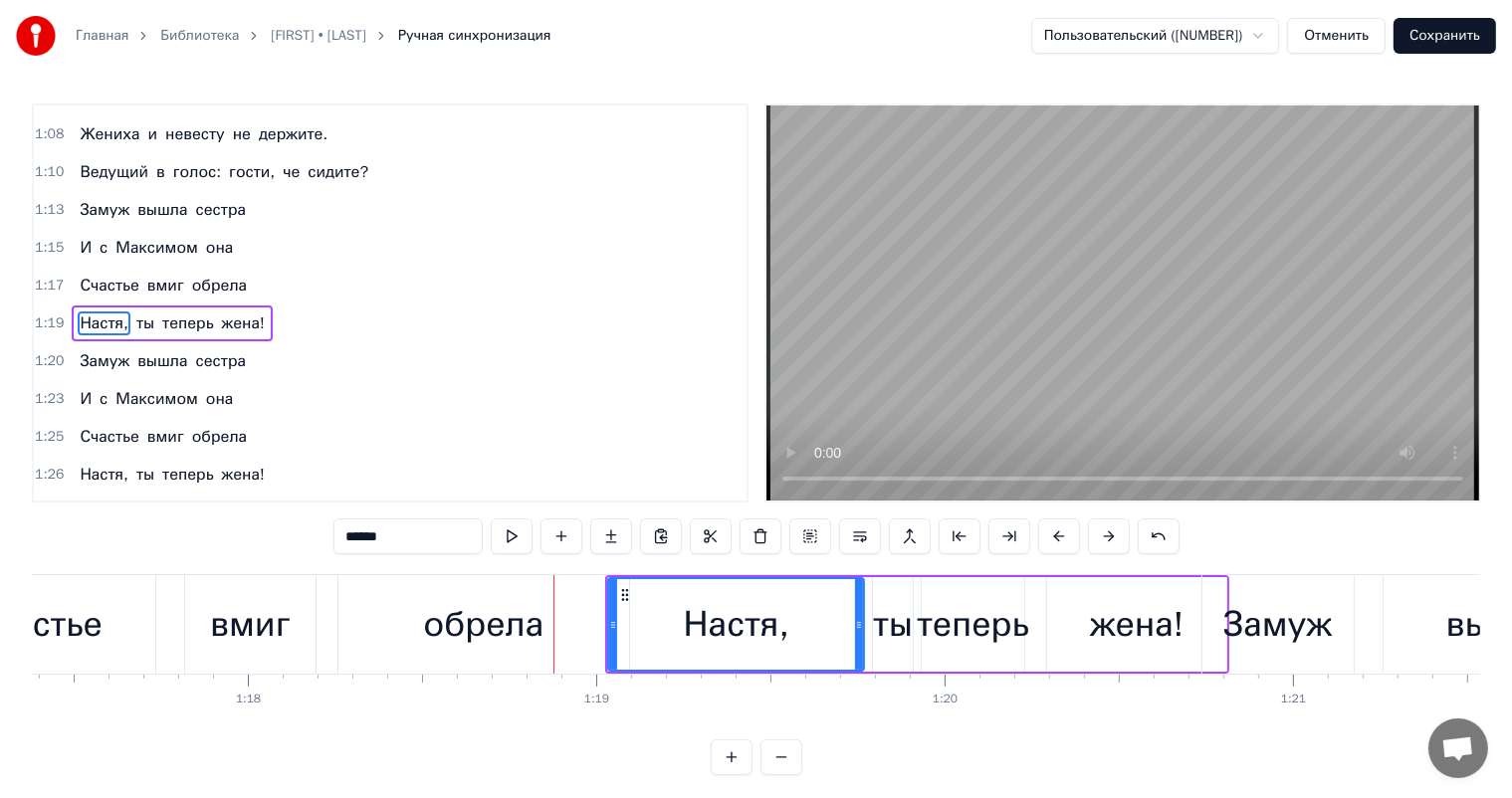 click on "Замуж" at bounding box center (105, 361) 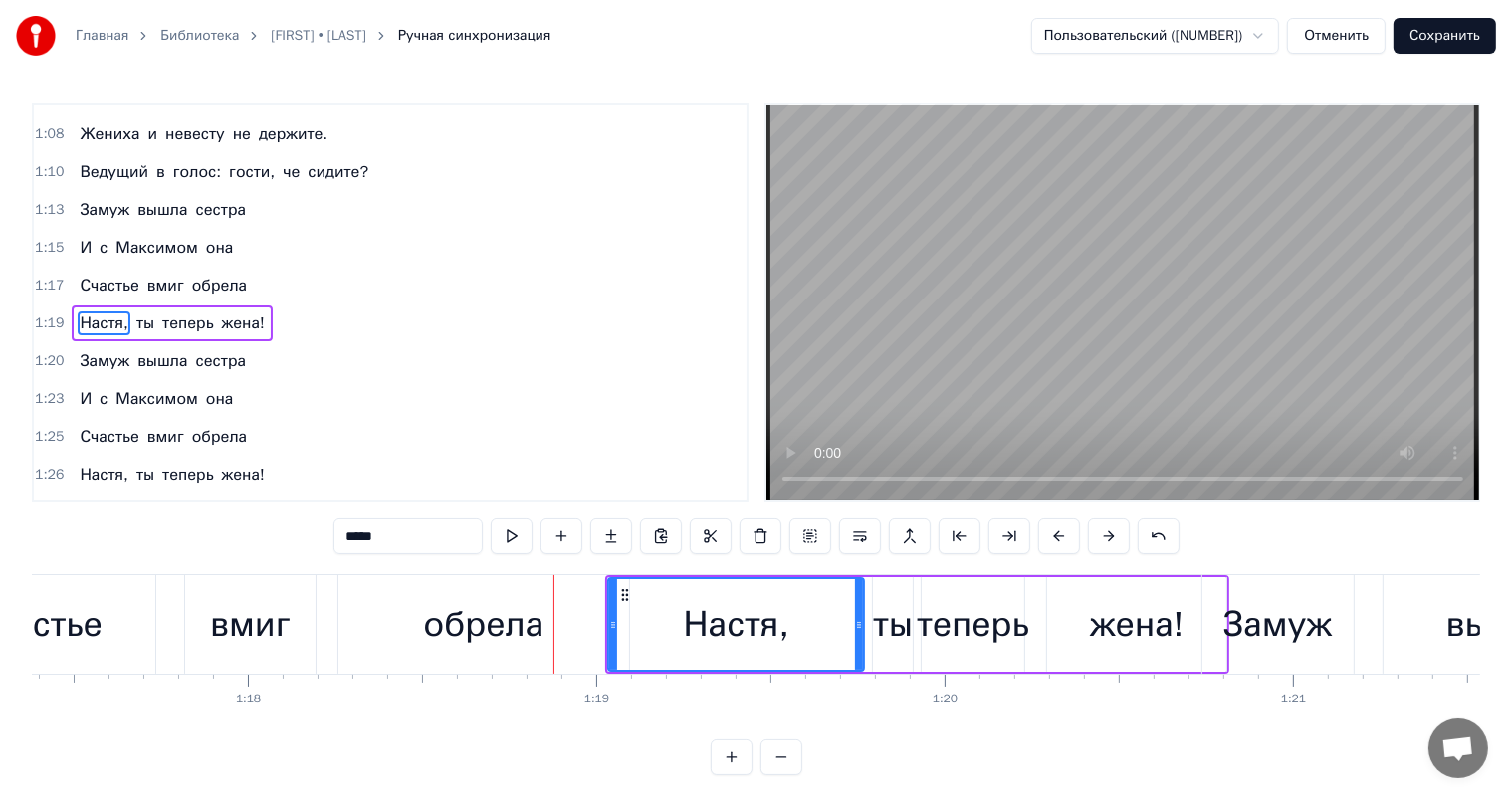 scroll, scrollTop: 442, scrollLeft: 0, axis: vertical 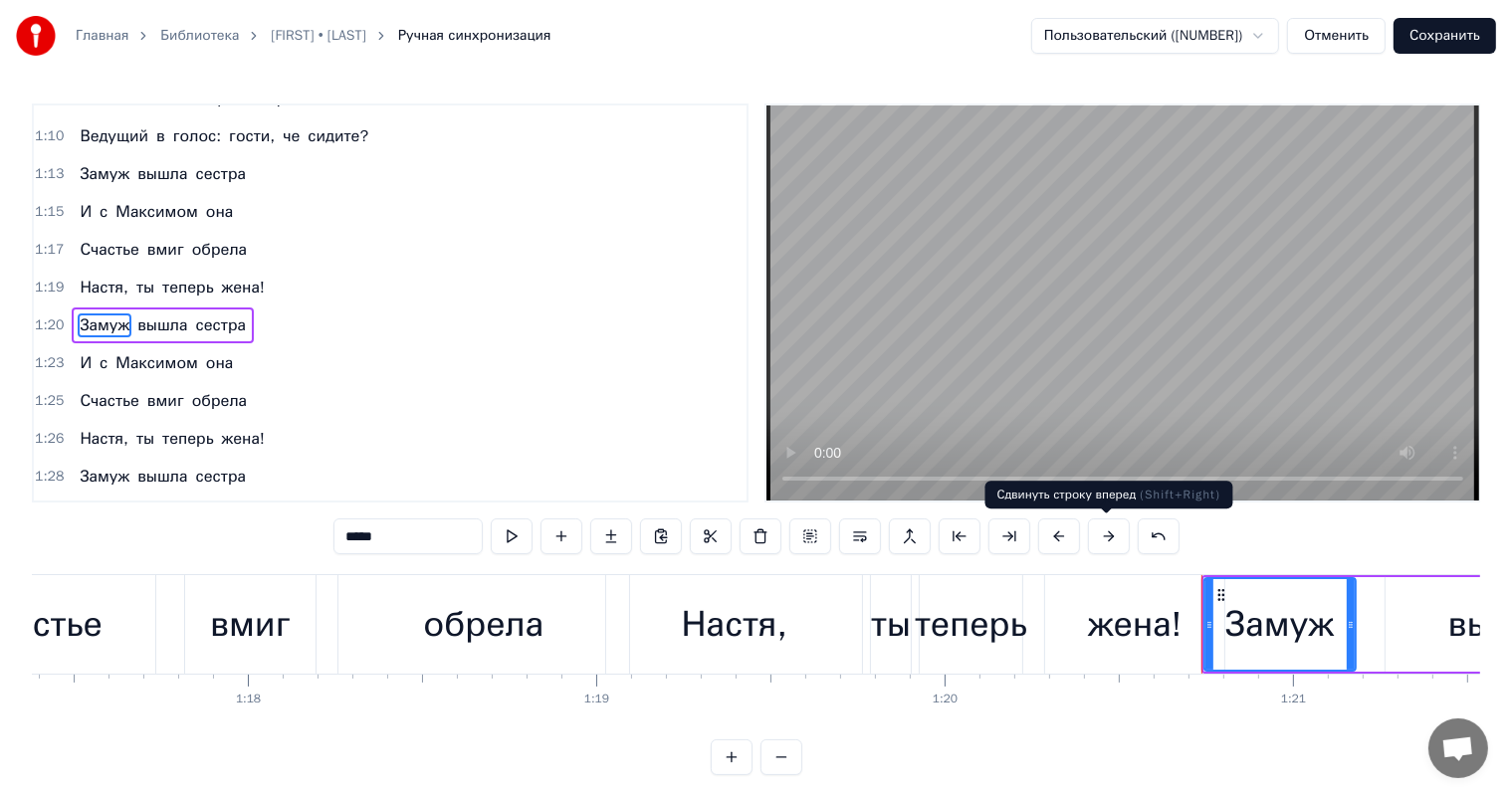 click at bounding box center (1109, 536) 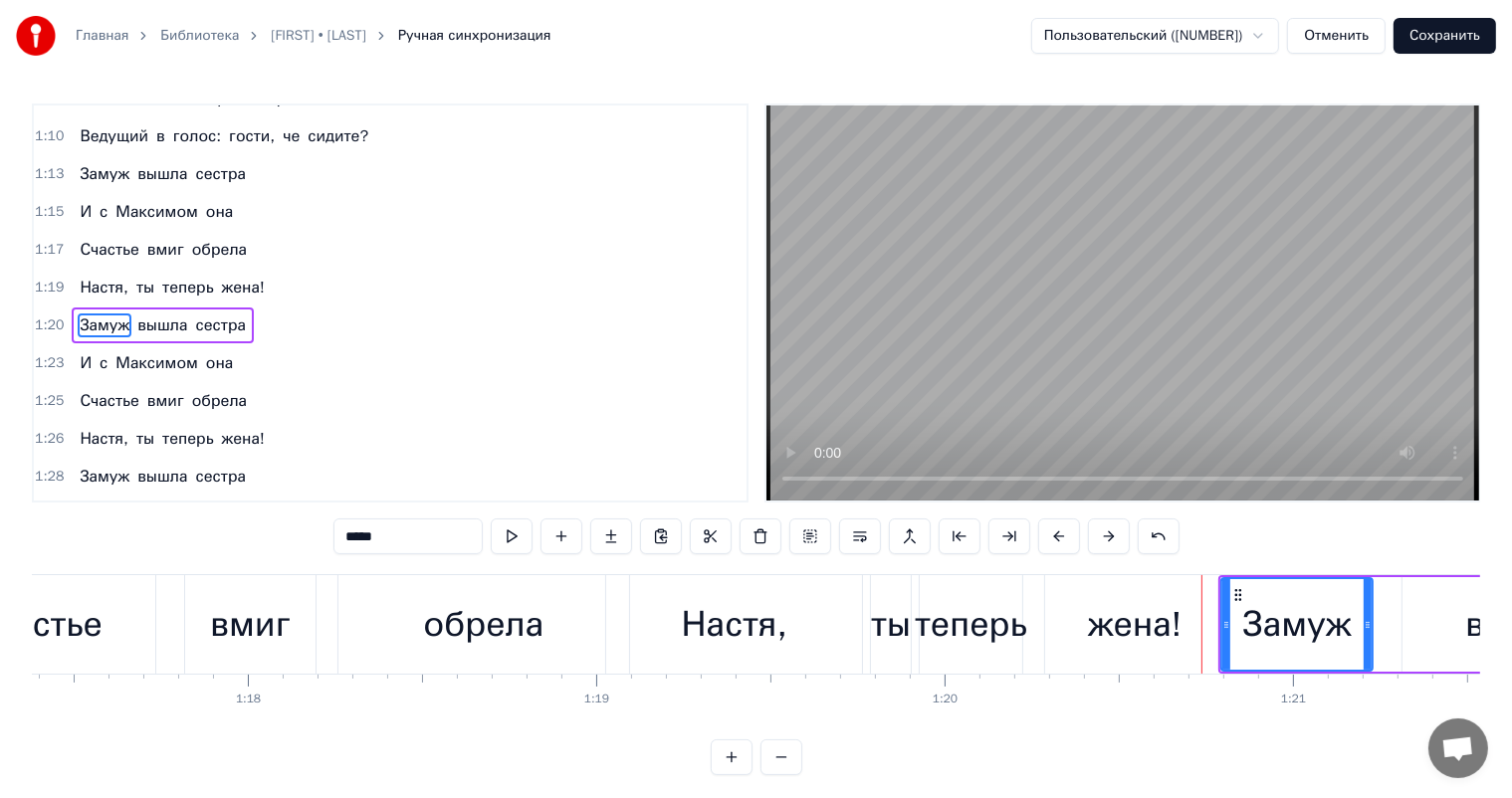 click at bounding box center (1109, 536) 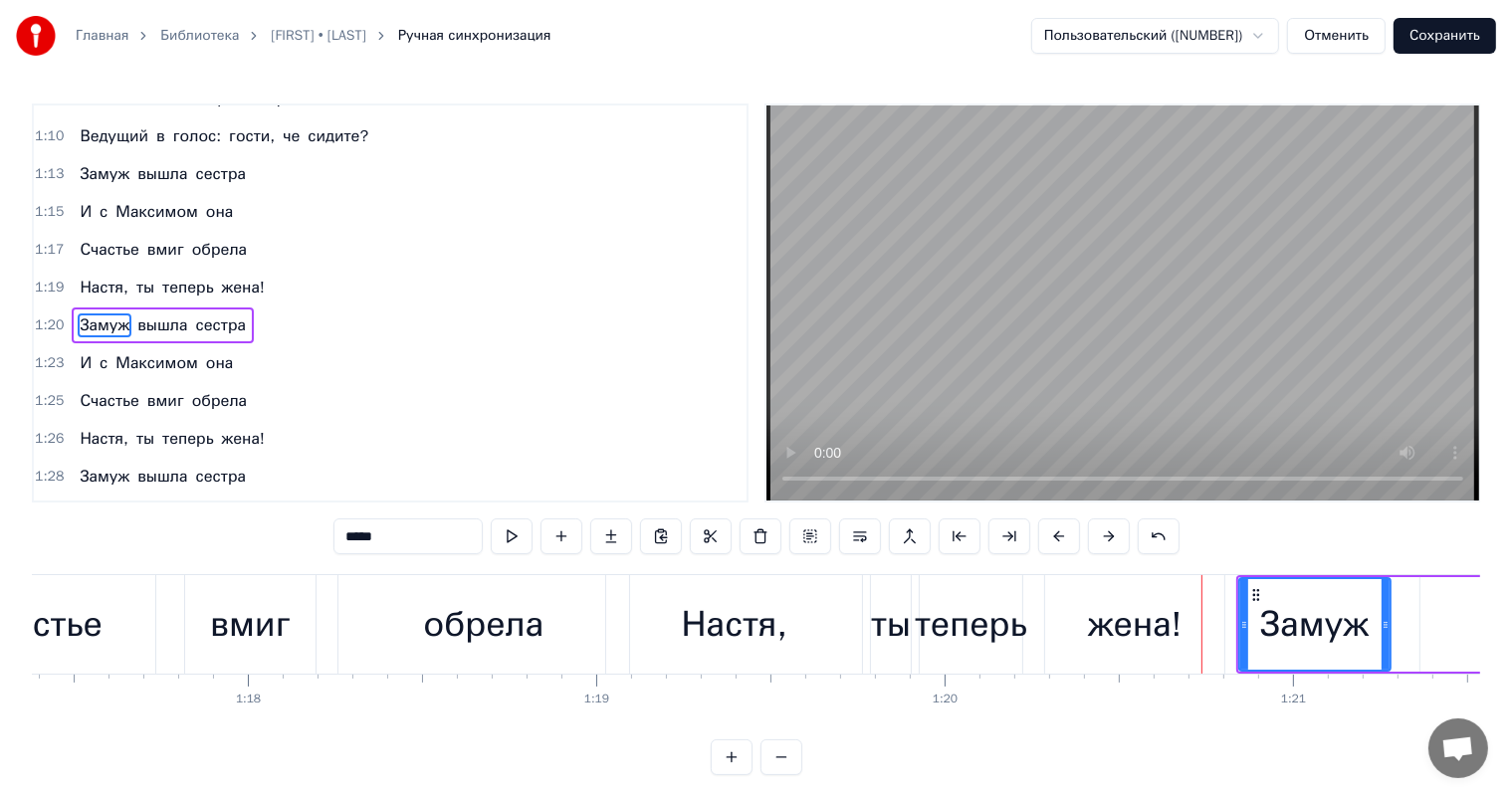 click at bounding box center [1109, 536] 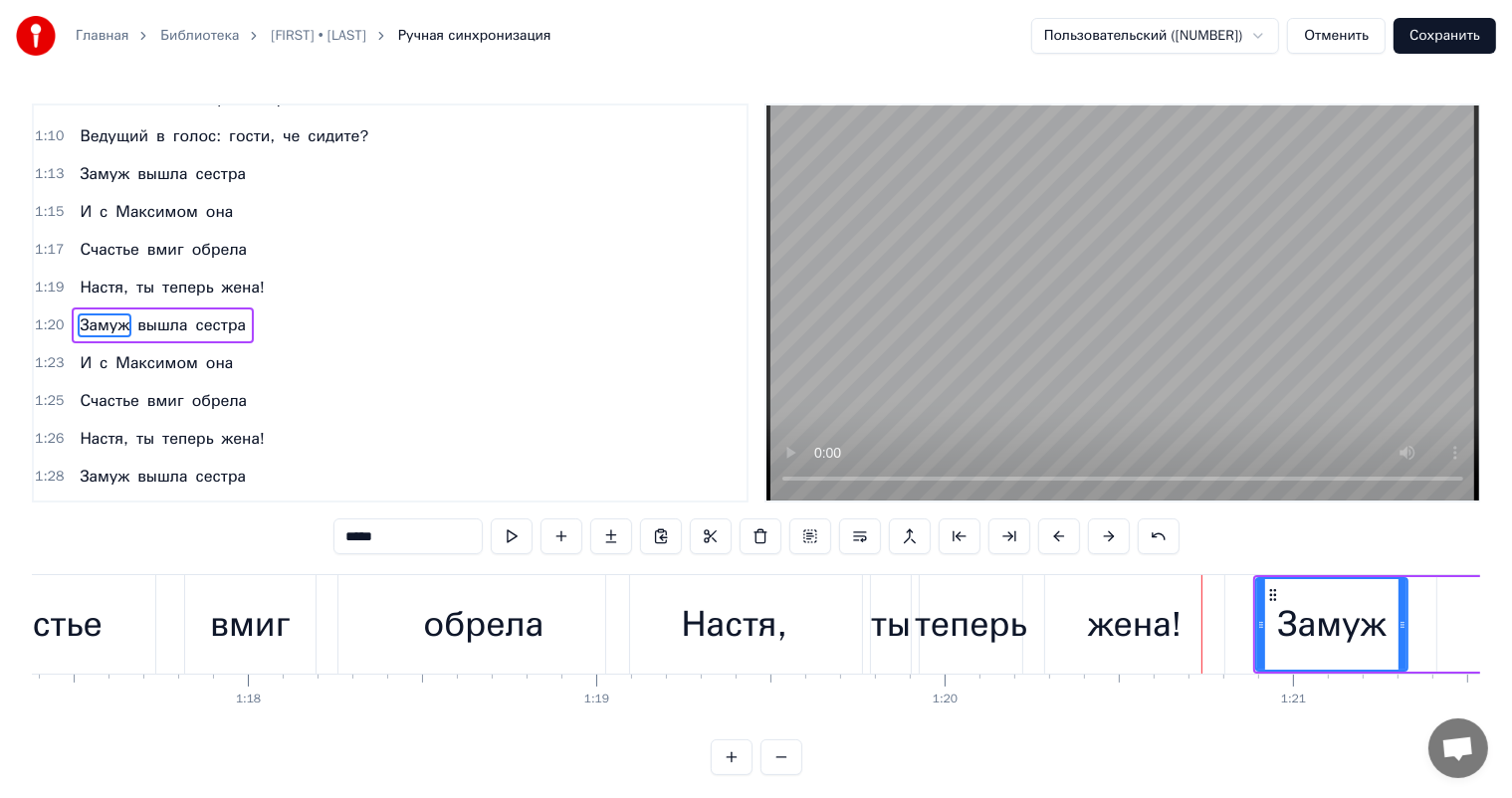 click on "Максимом" at bounding box center [156, 363] 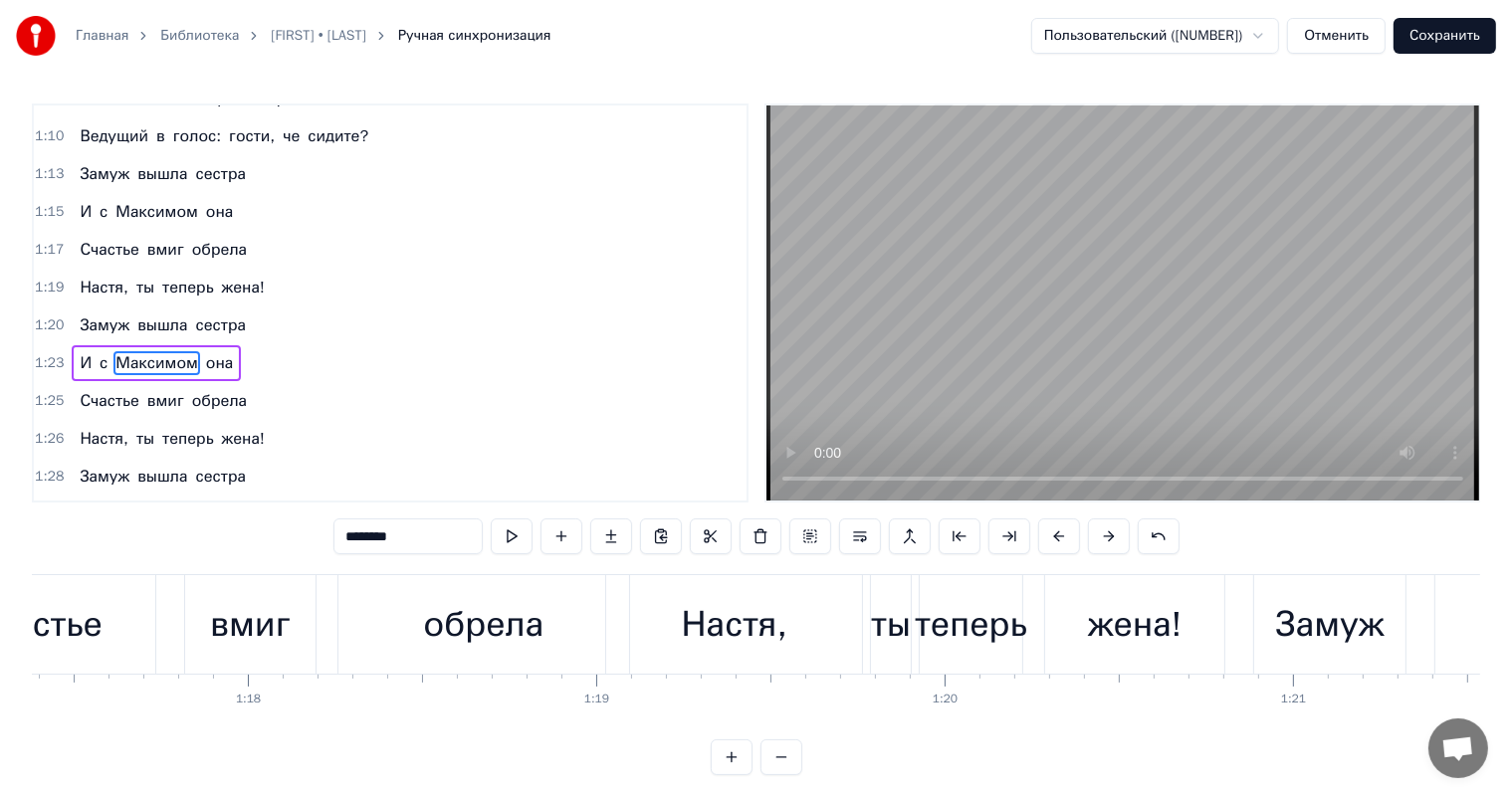 scroll, scrollTop: 457, scrollLeft: 0, axis: vertical 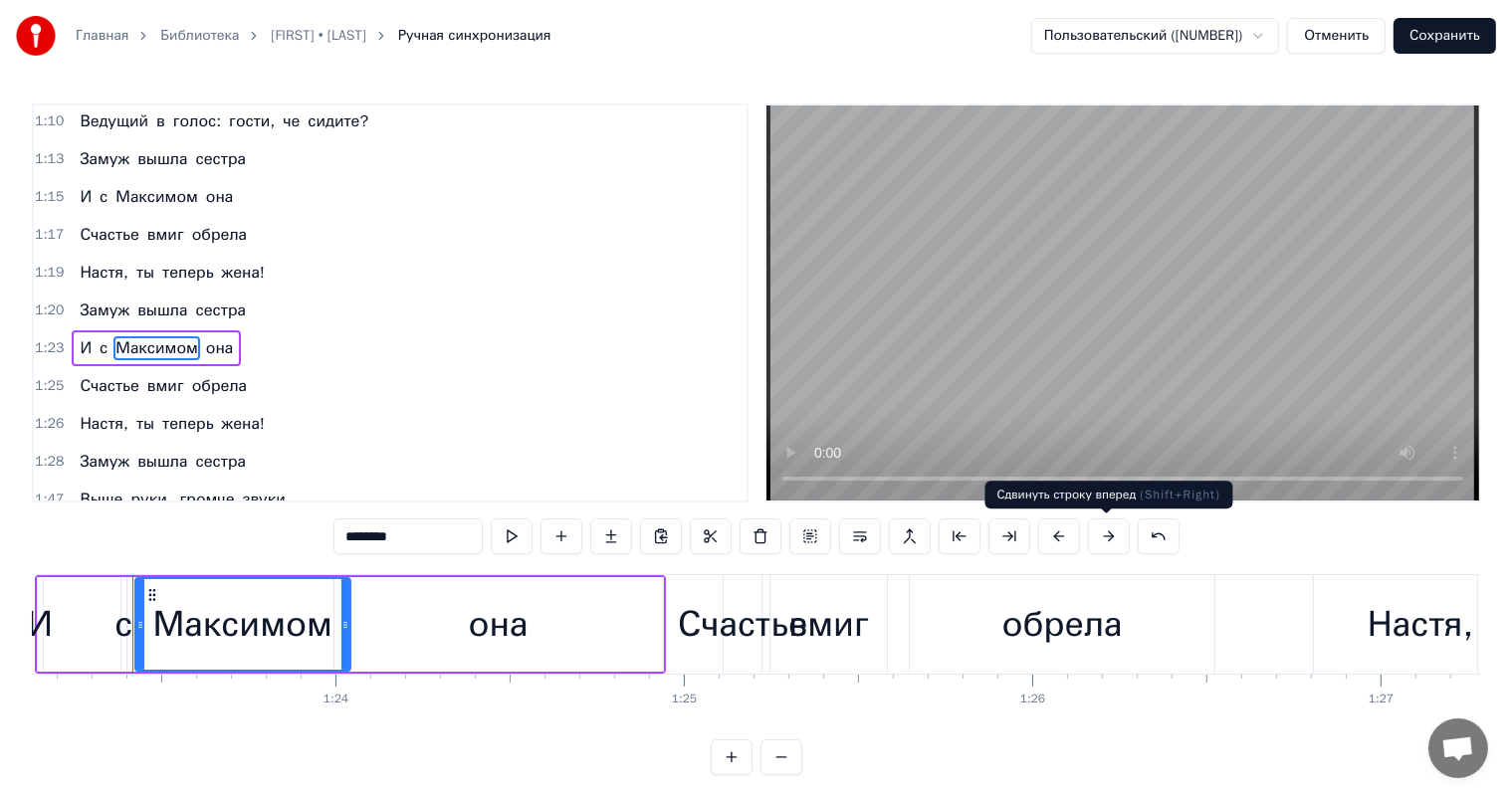 click at bounding box center [1109, 536] 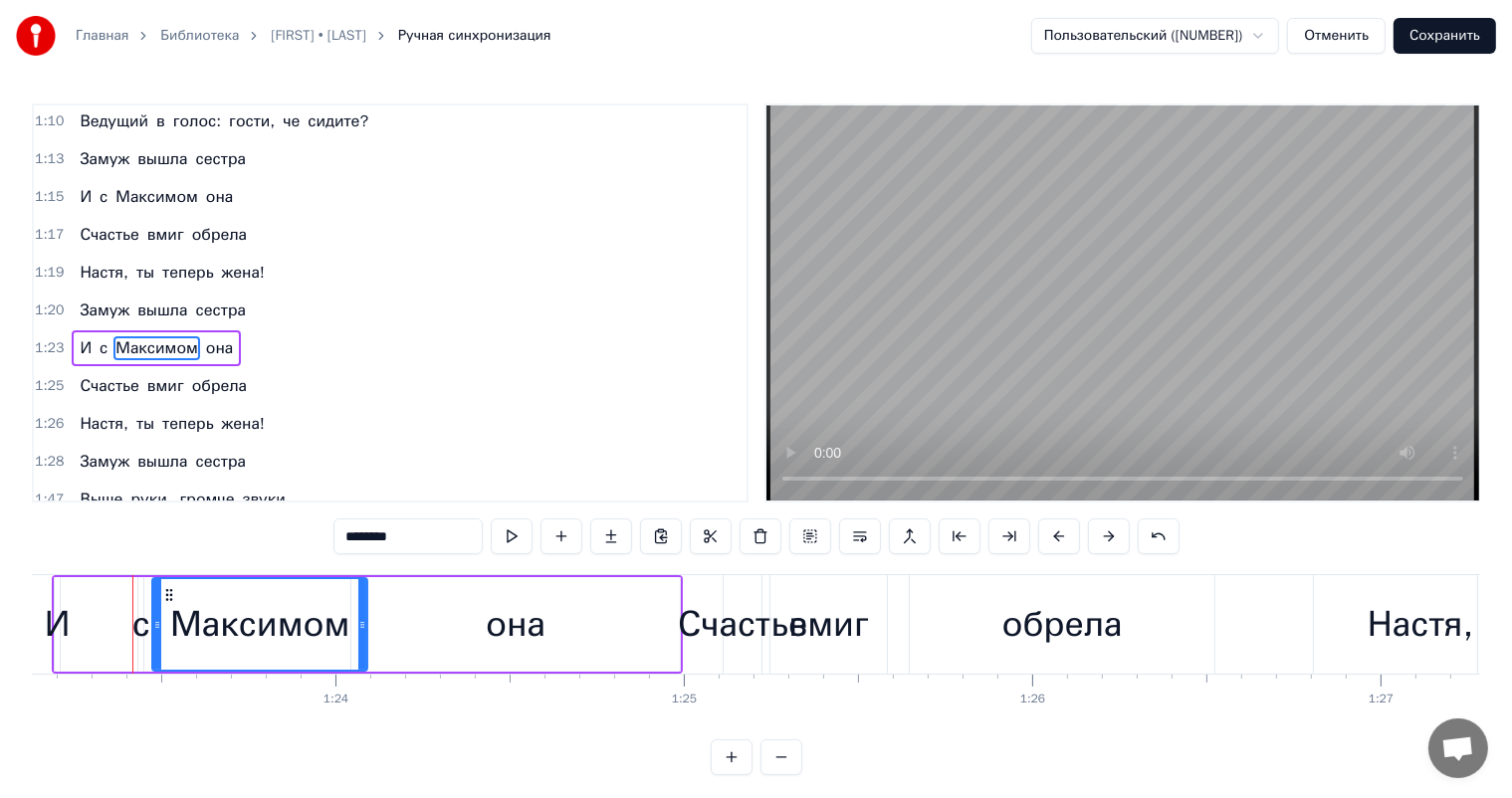 click at bounding box center [1109, 536] 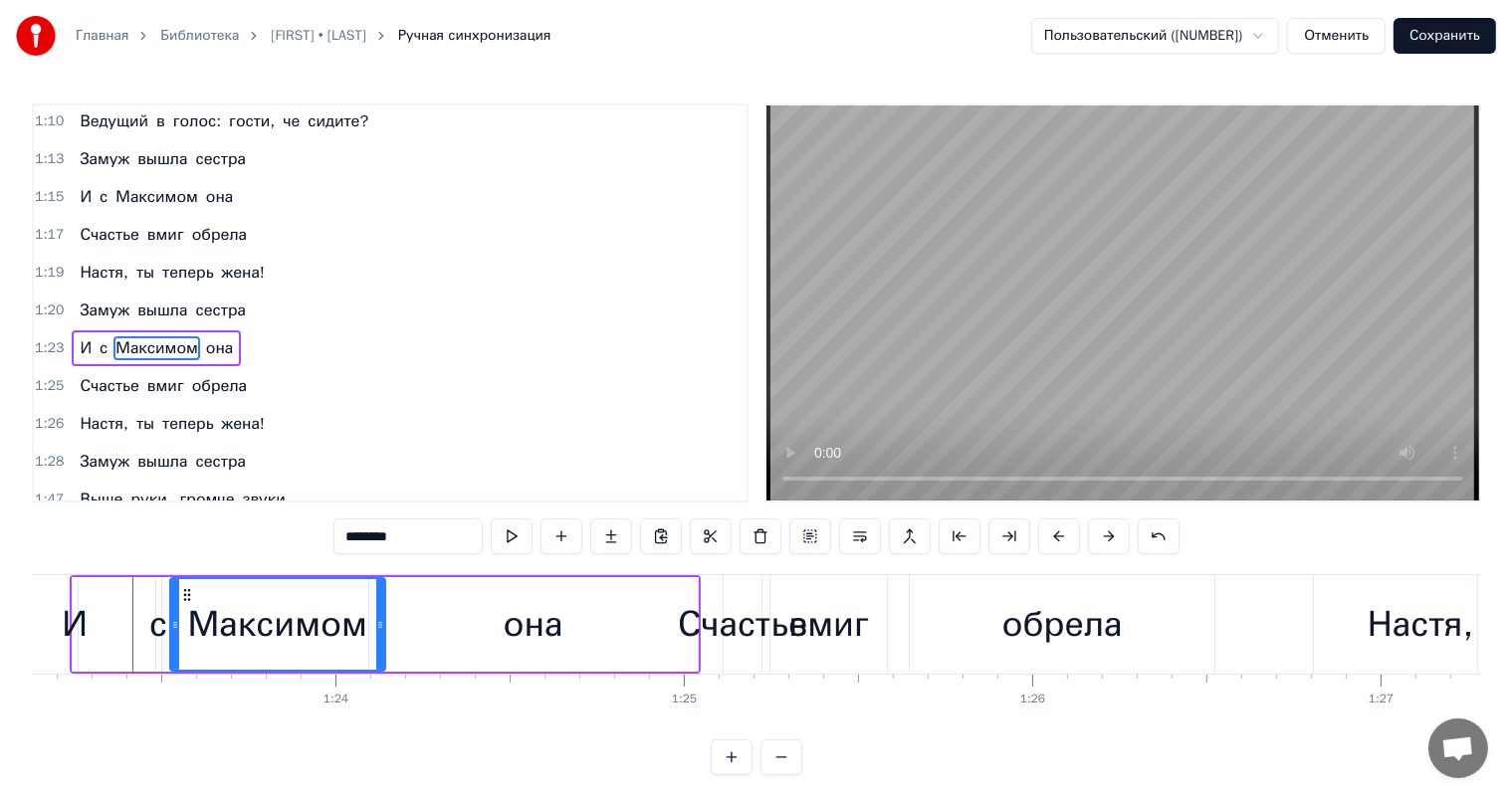 click at bounding box center [1109, 536] 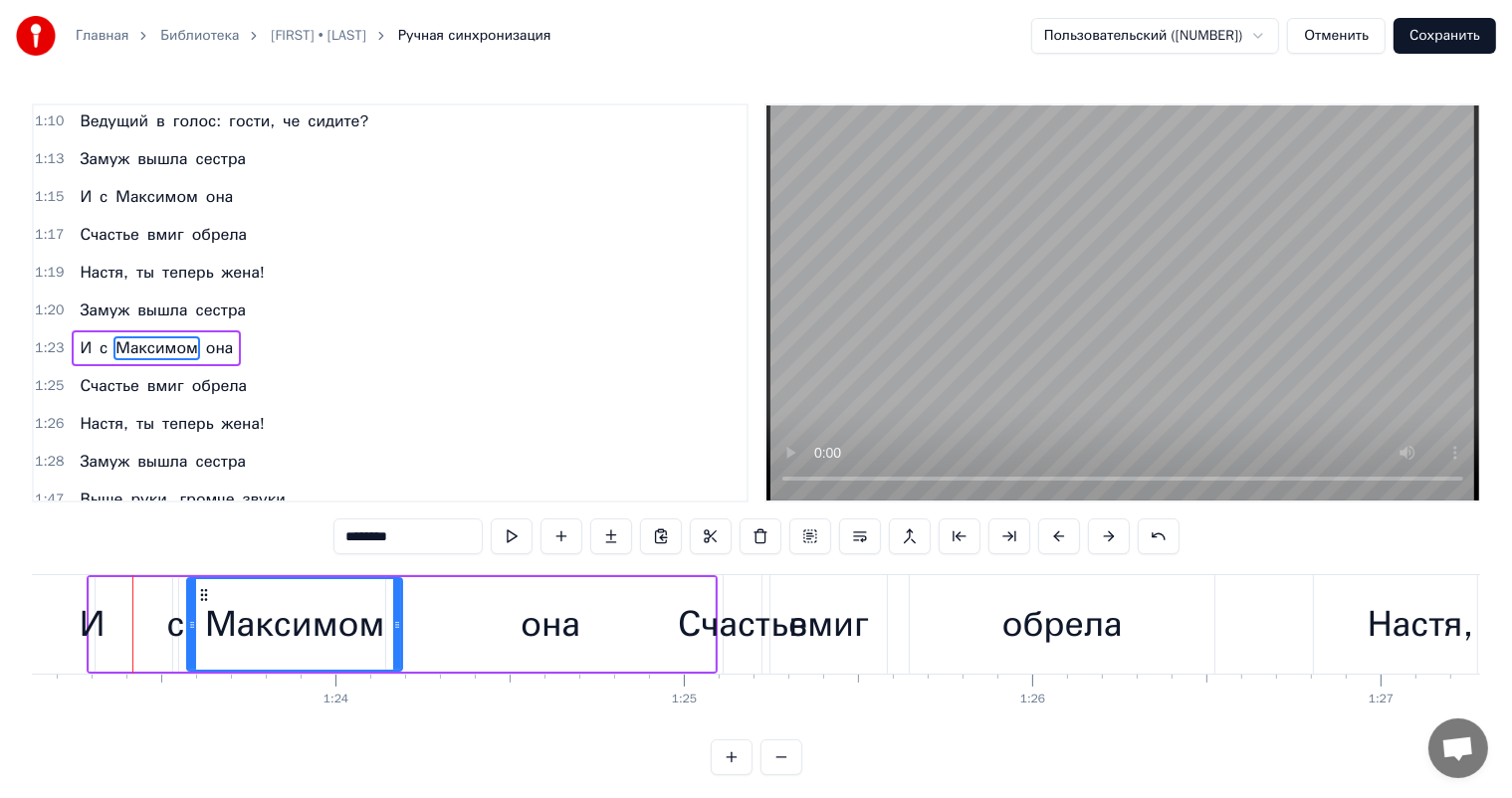 click on "вмиг" at bounding box center (165, 386) 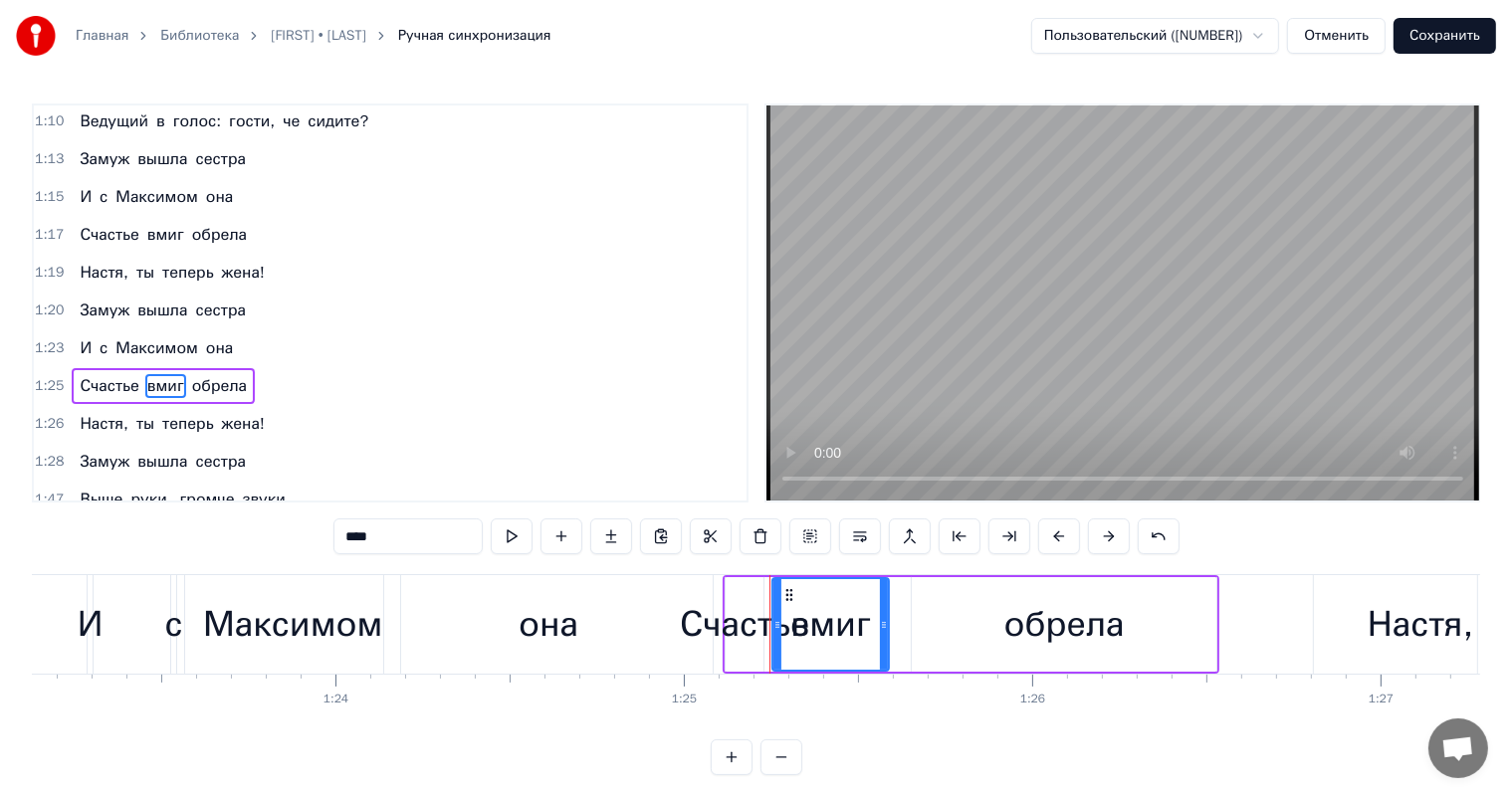 scroll, scrollTop: 515, scrollLeft: 0, axis: vertical 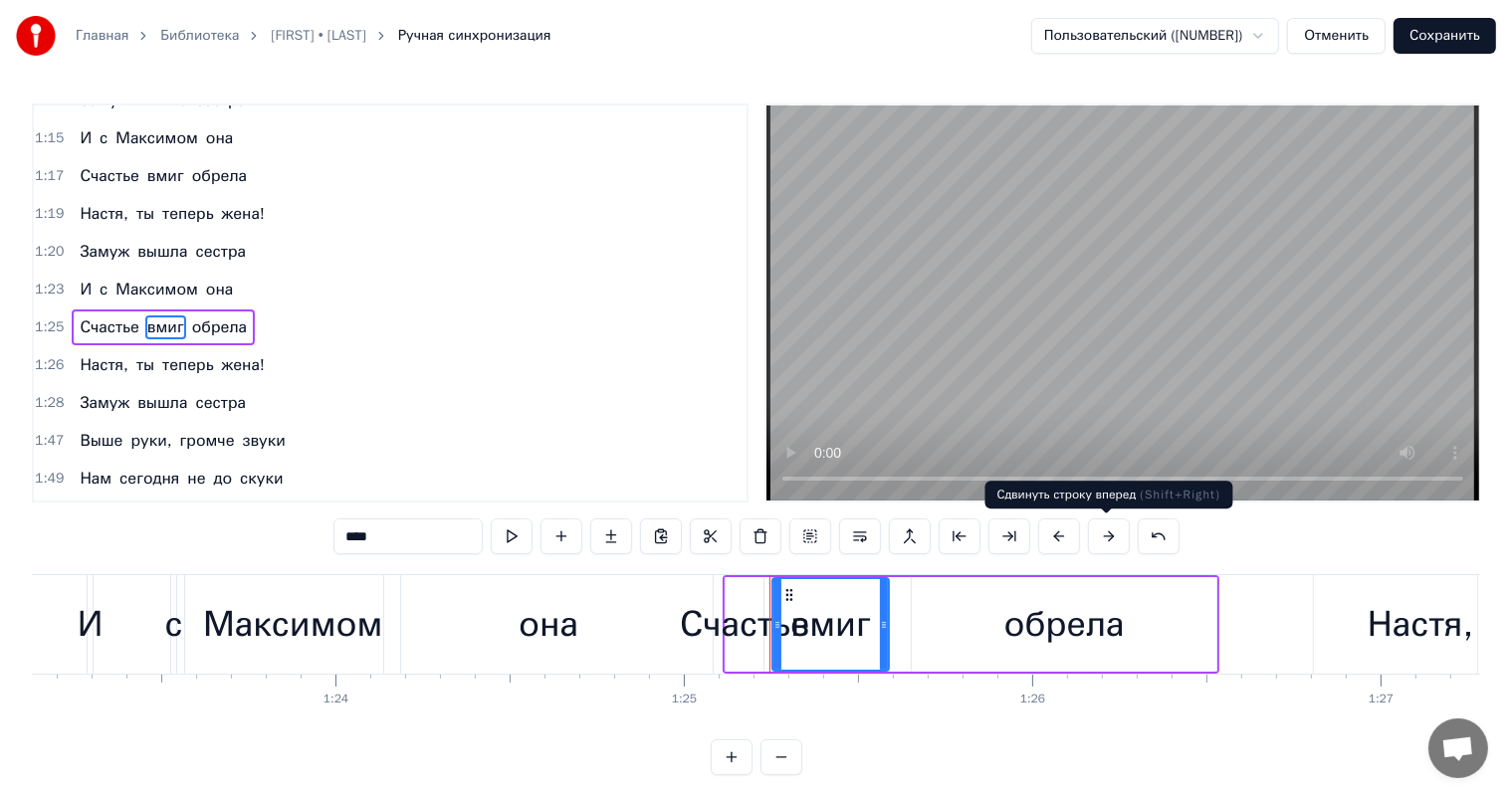 click at bounding box center (1109, 536) 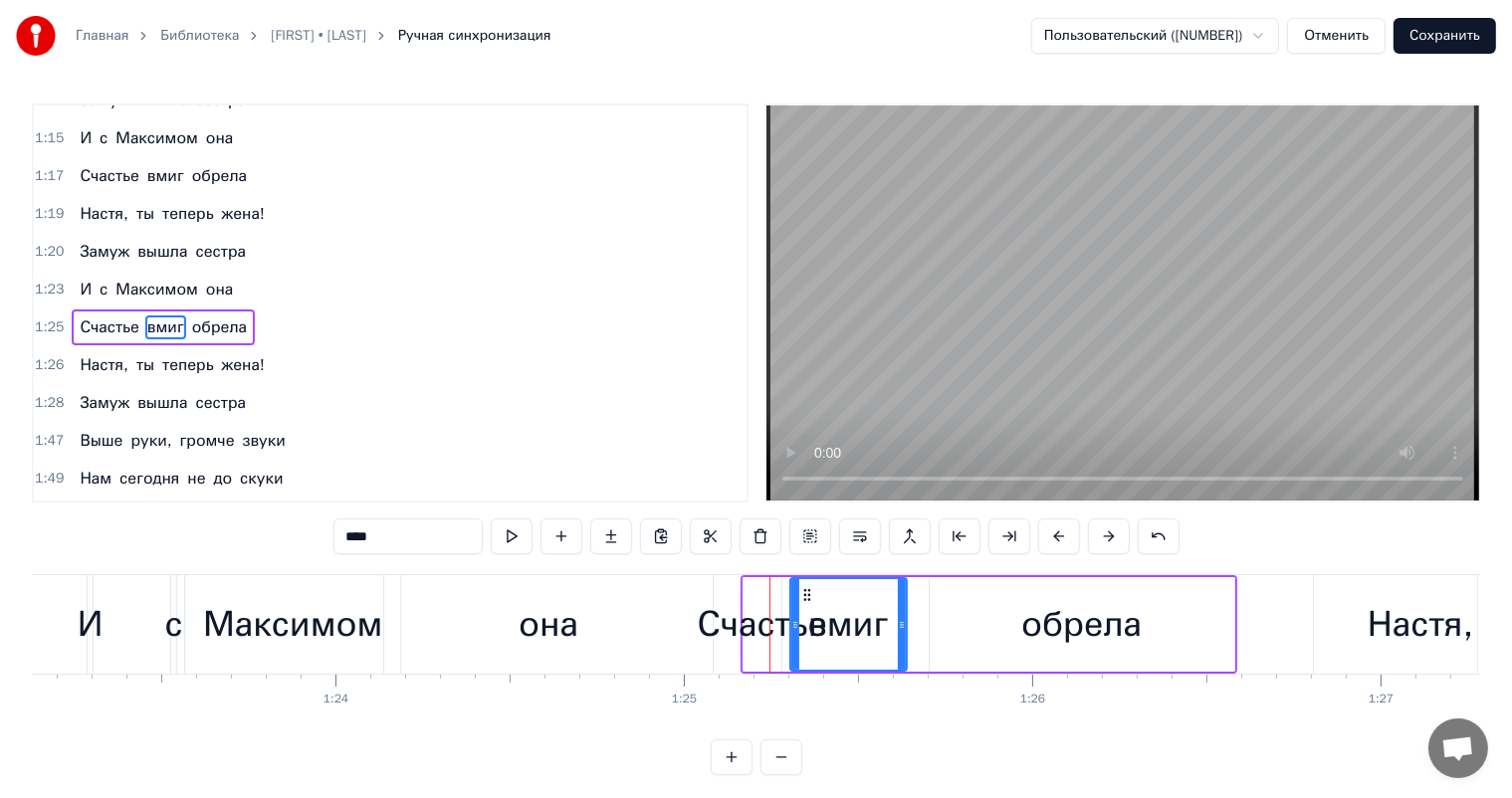 click at bounding box center [1109, 536] 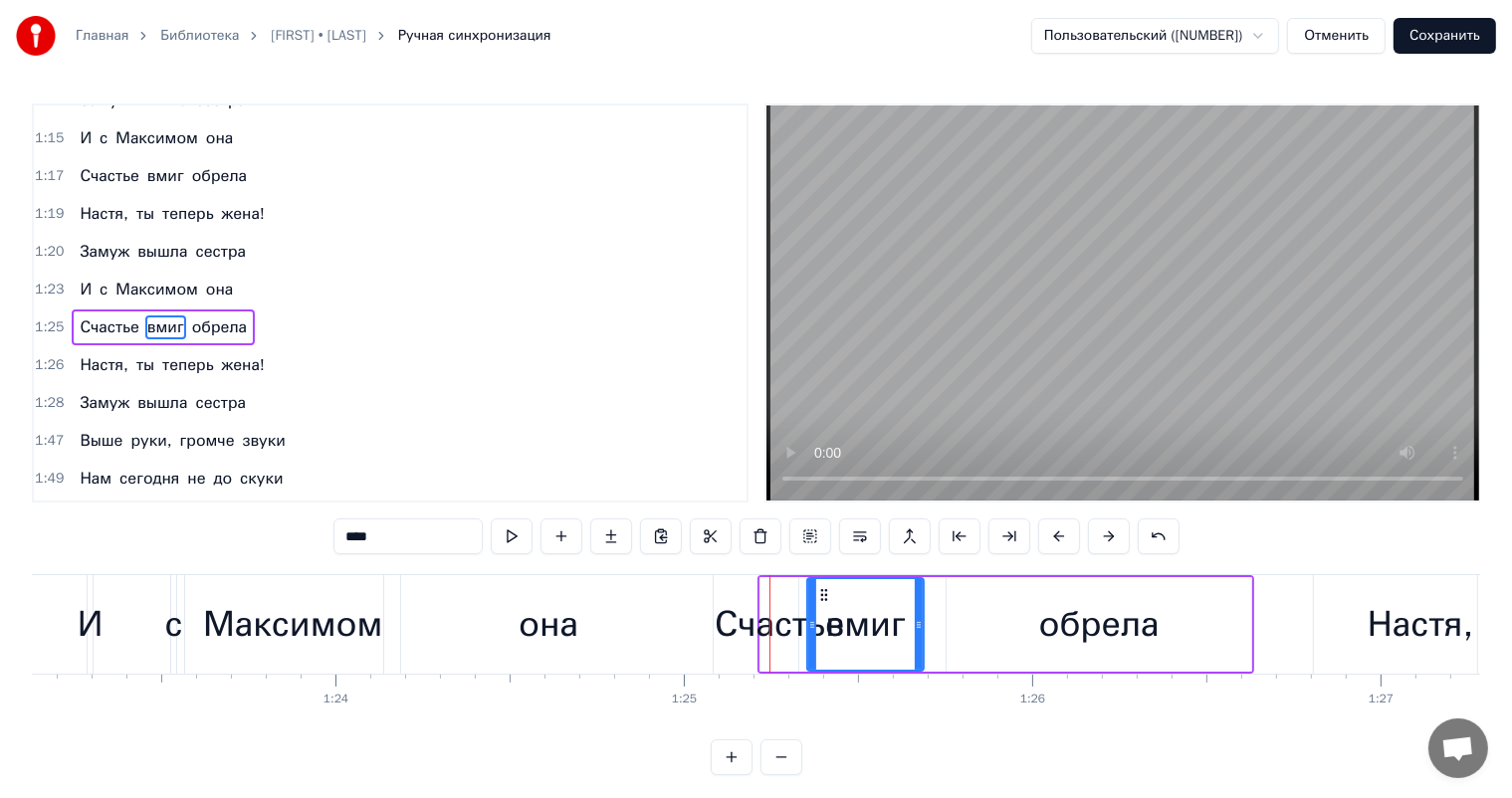 click at bounding box center [1109, 536] 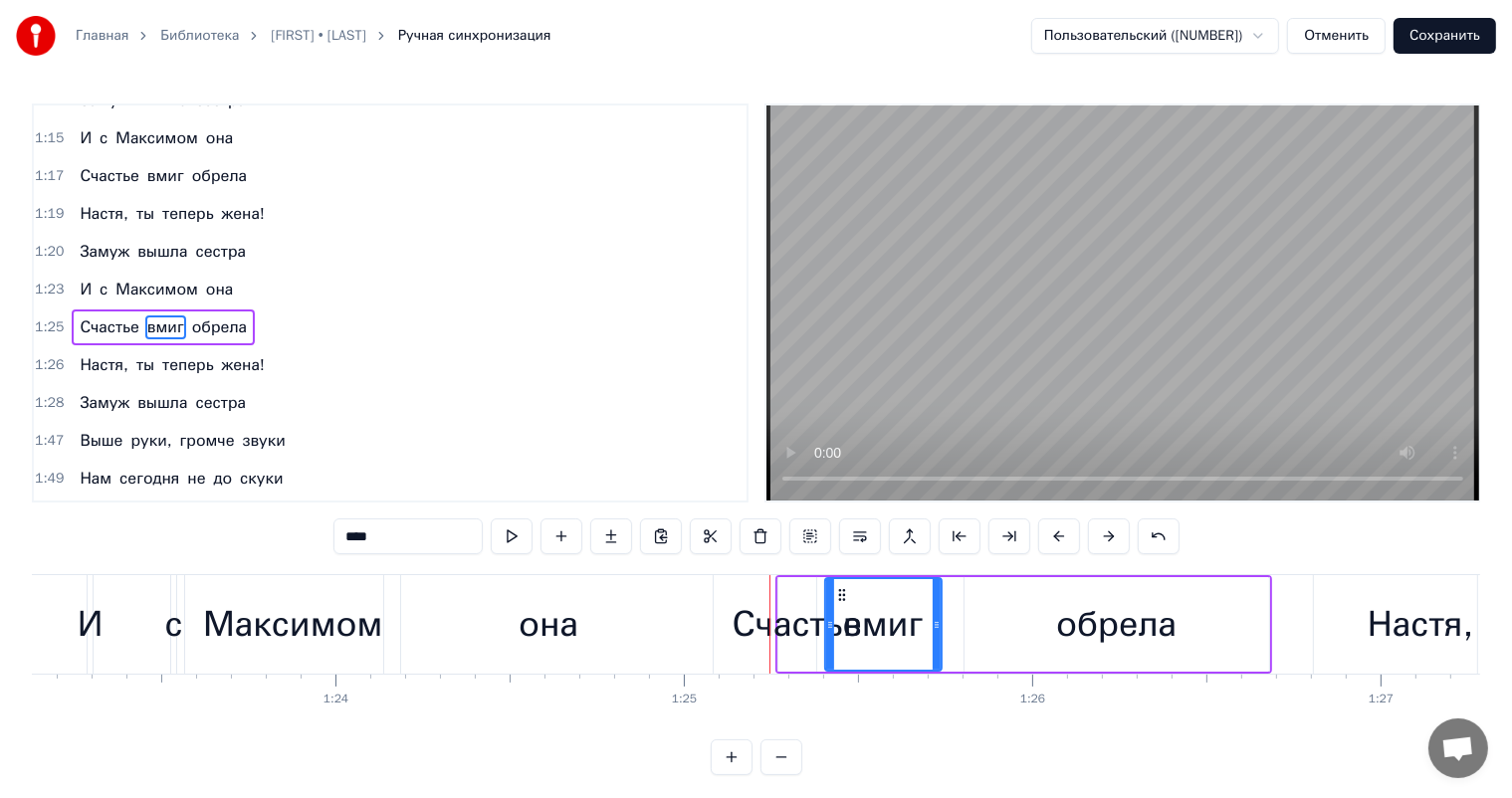 click on "теперь" at bounding box center [188, 365] 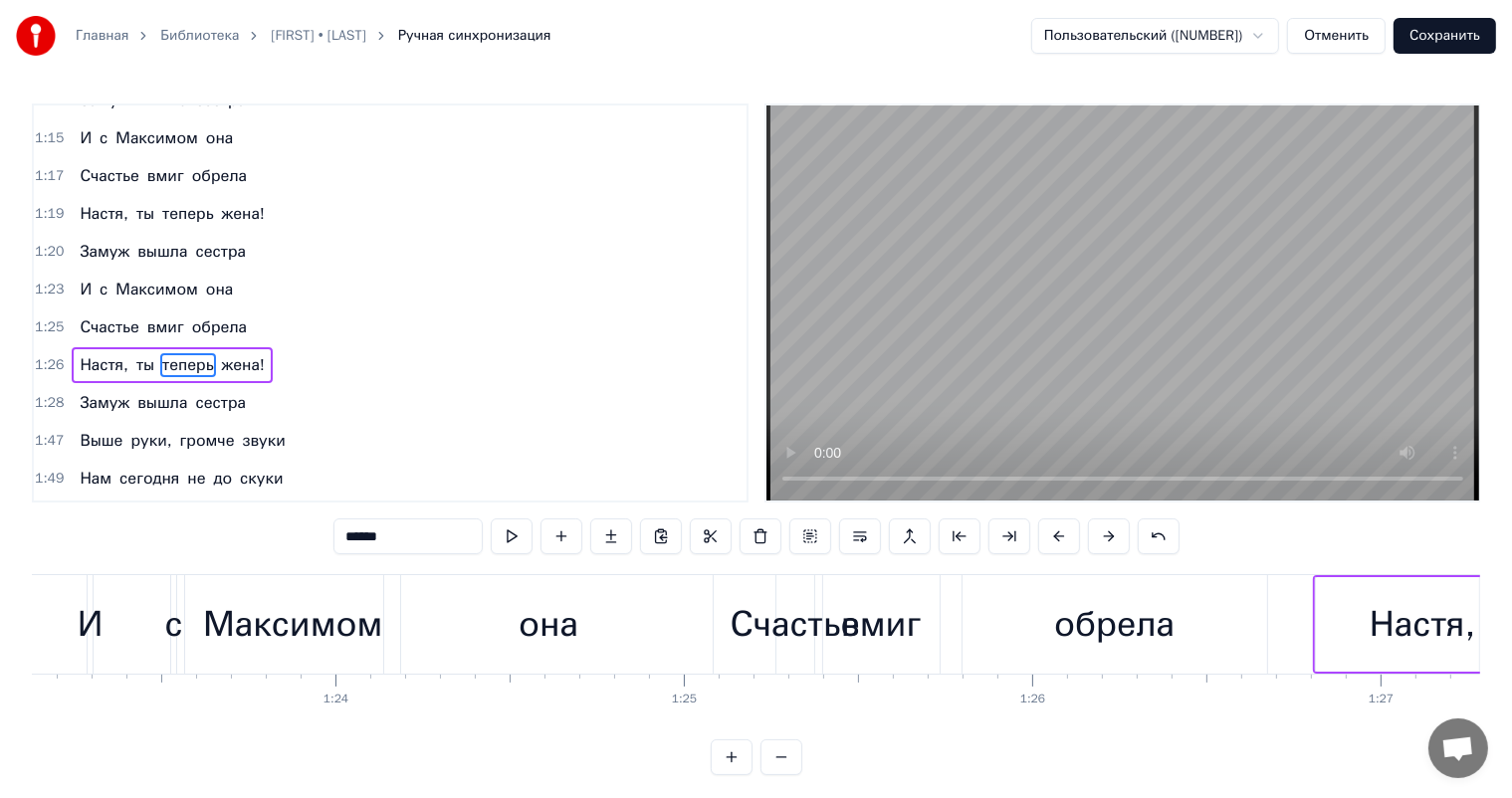 scroll, scrollTop: 552, scrollLeft: 0, axis: vertical 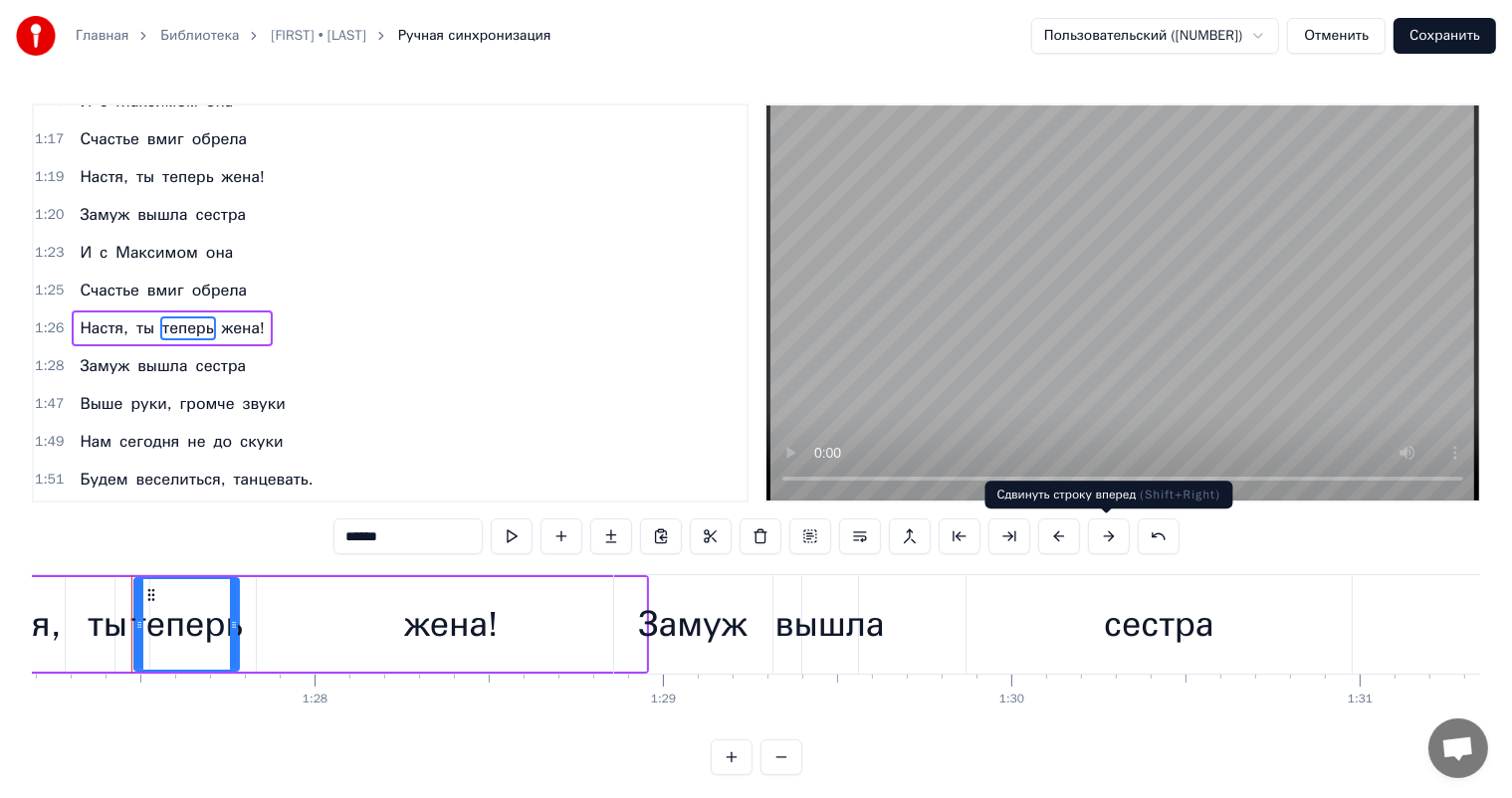click at bounding box center [1109, 536] 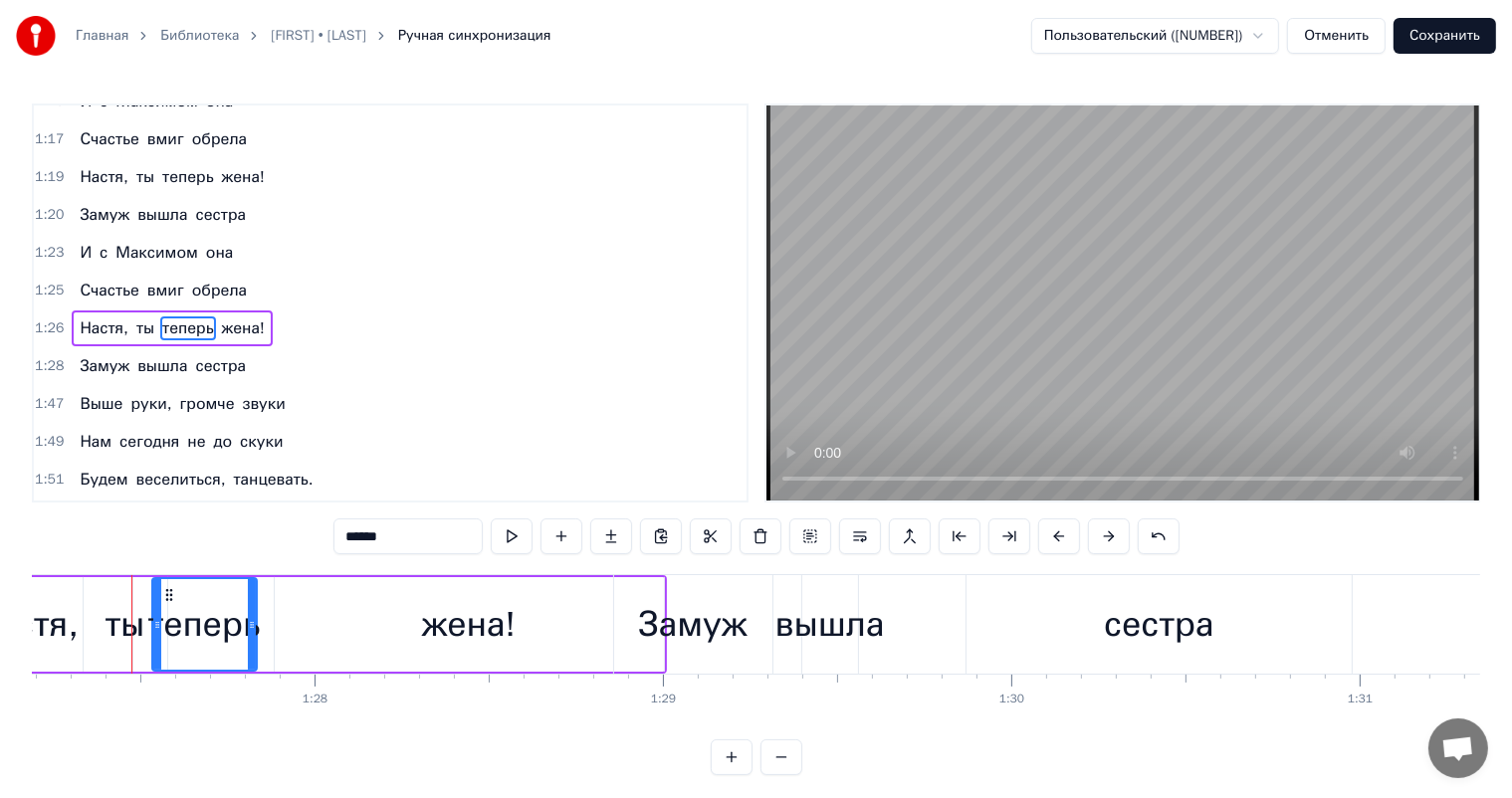 click at bounding box center [1109, 536] 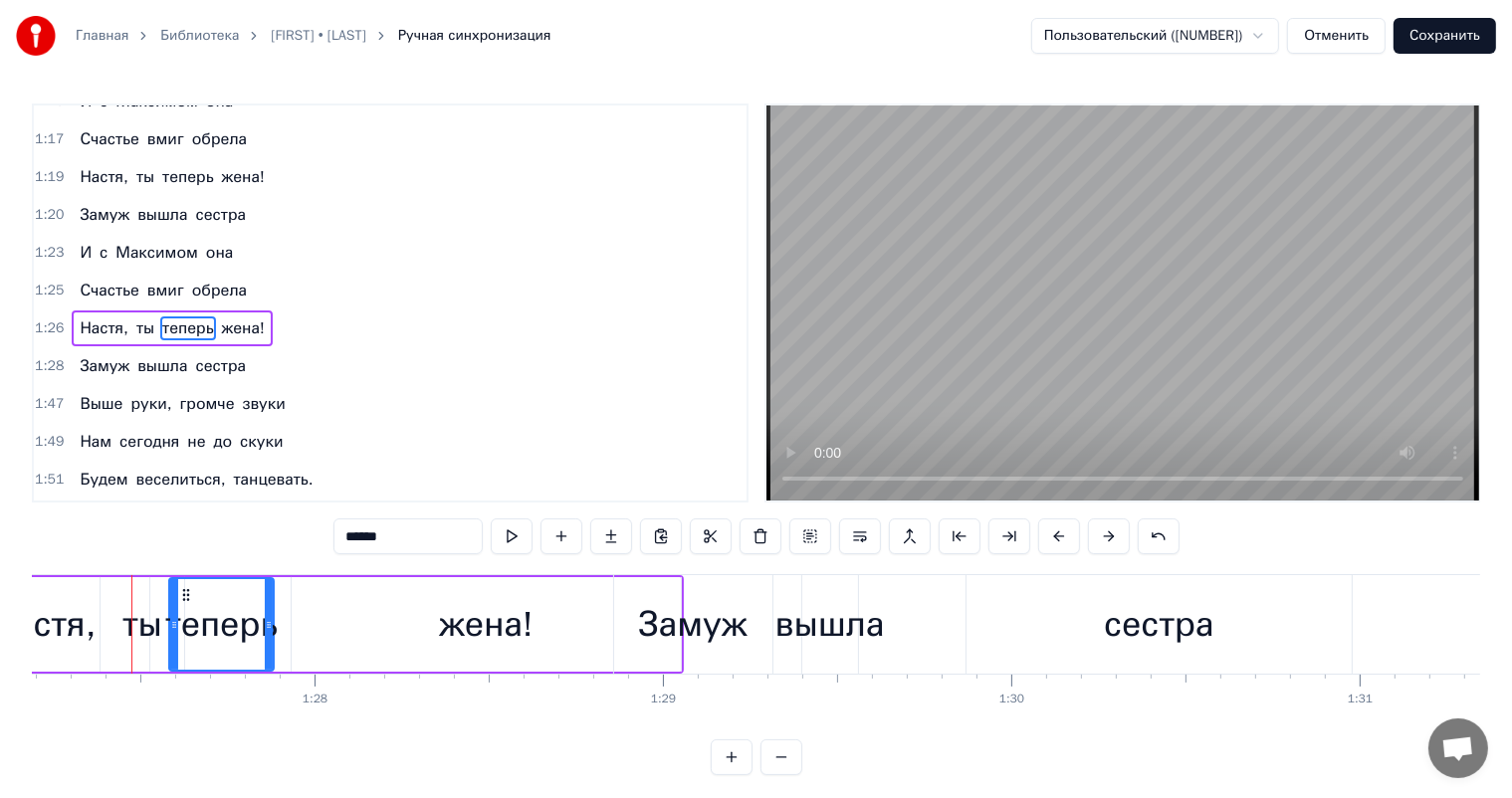 click at bounding box center (1109, 536) 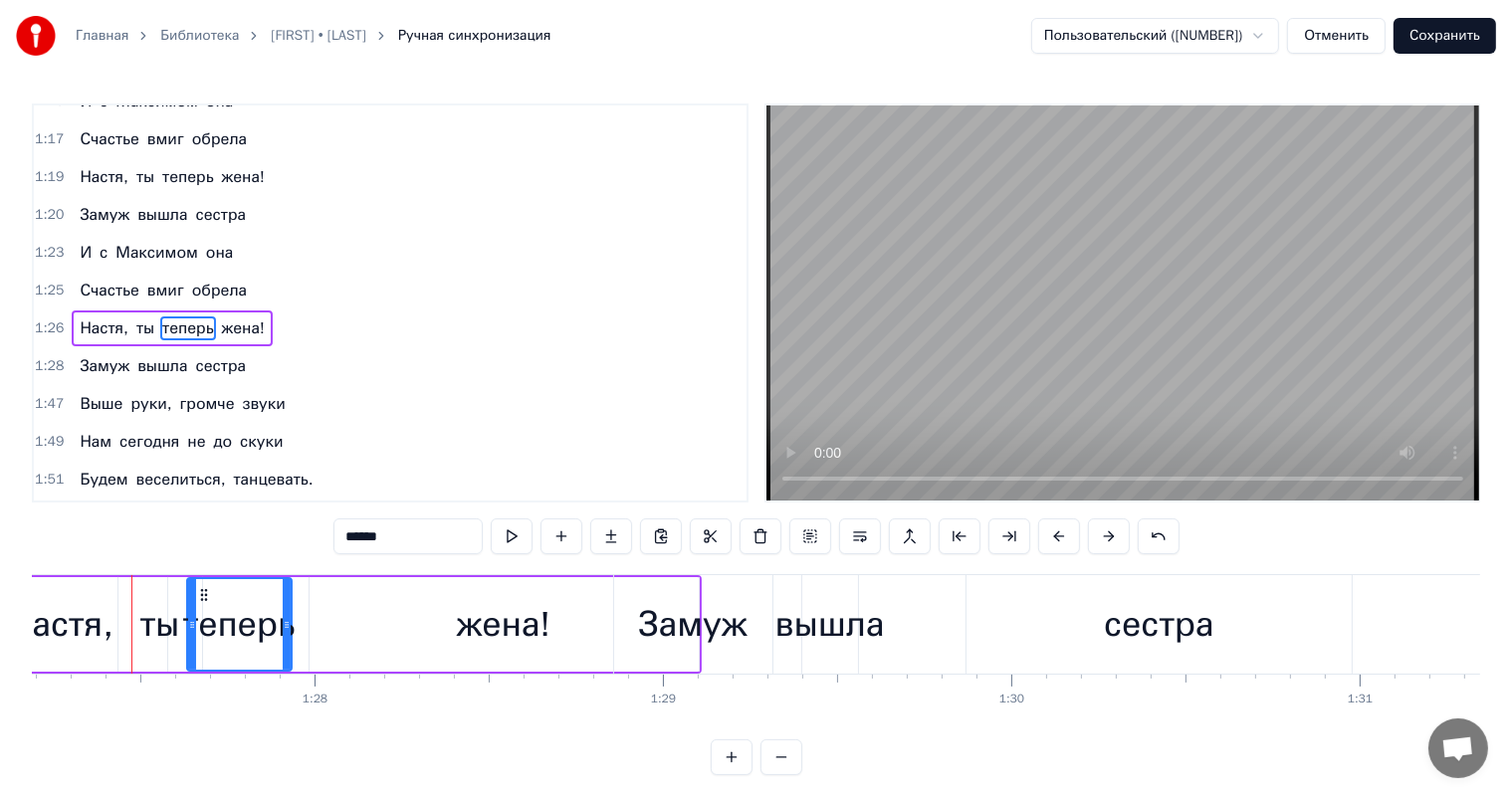 click on "сестра" at bounding box center (221, 366) 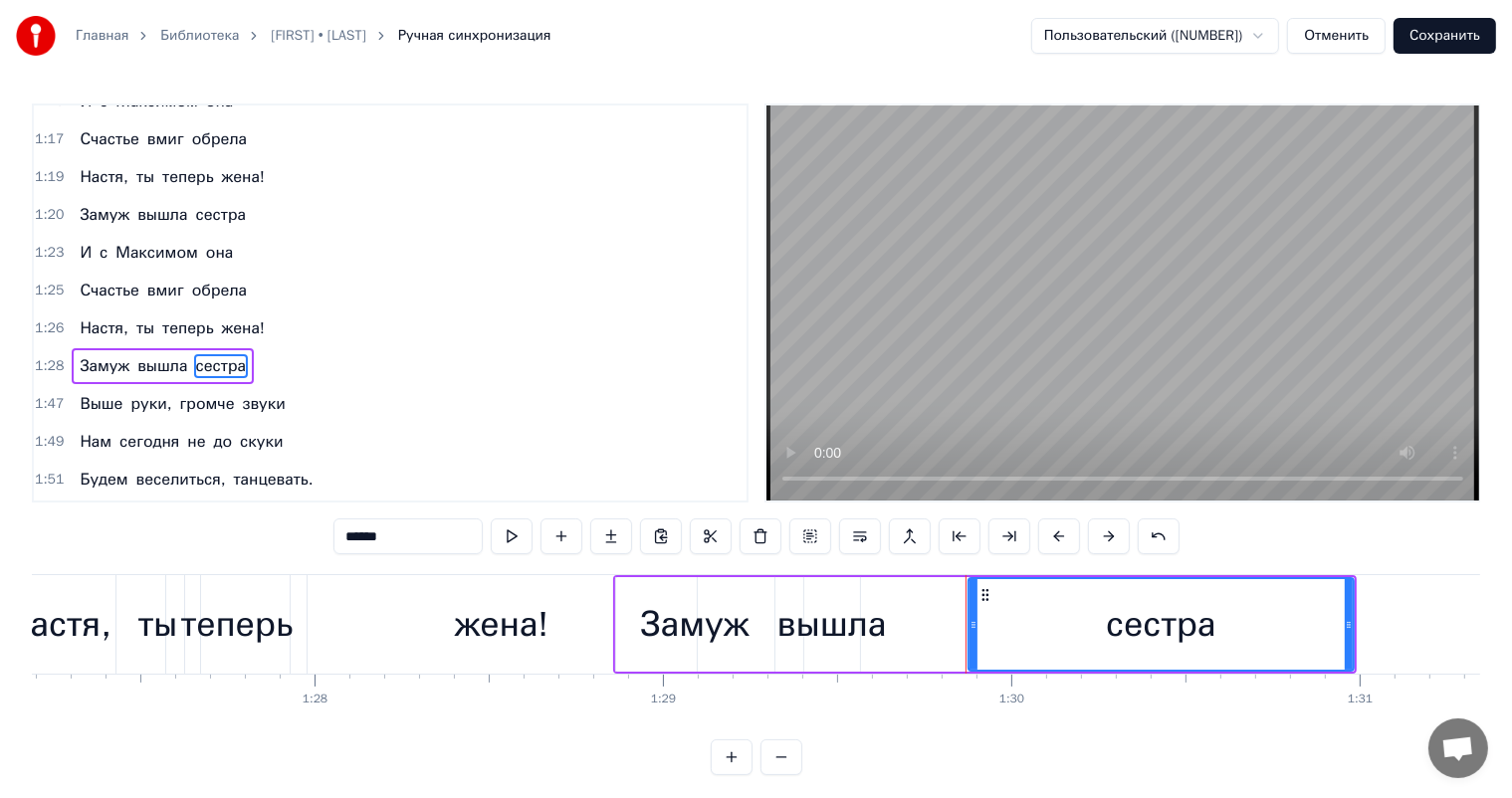 scroll, scrollTop: 589, scrollLeft: 0, axis: vertical 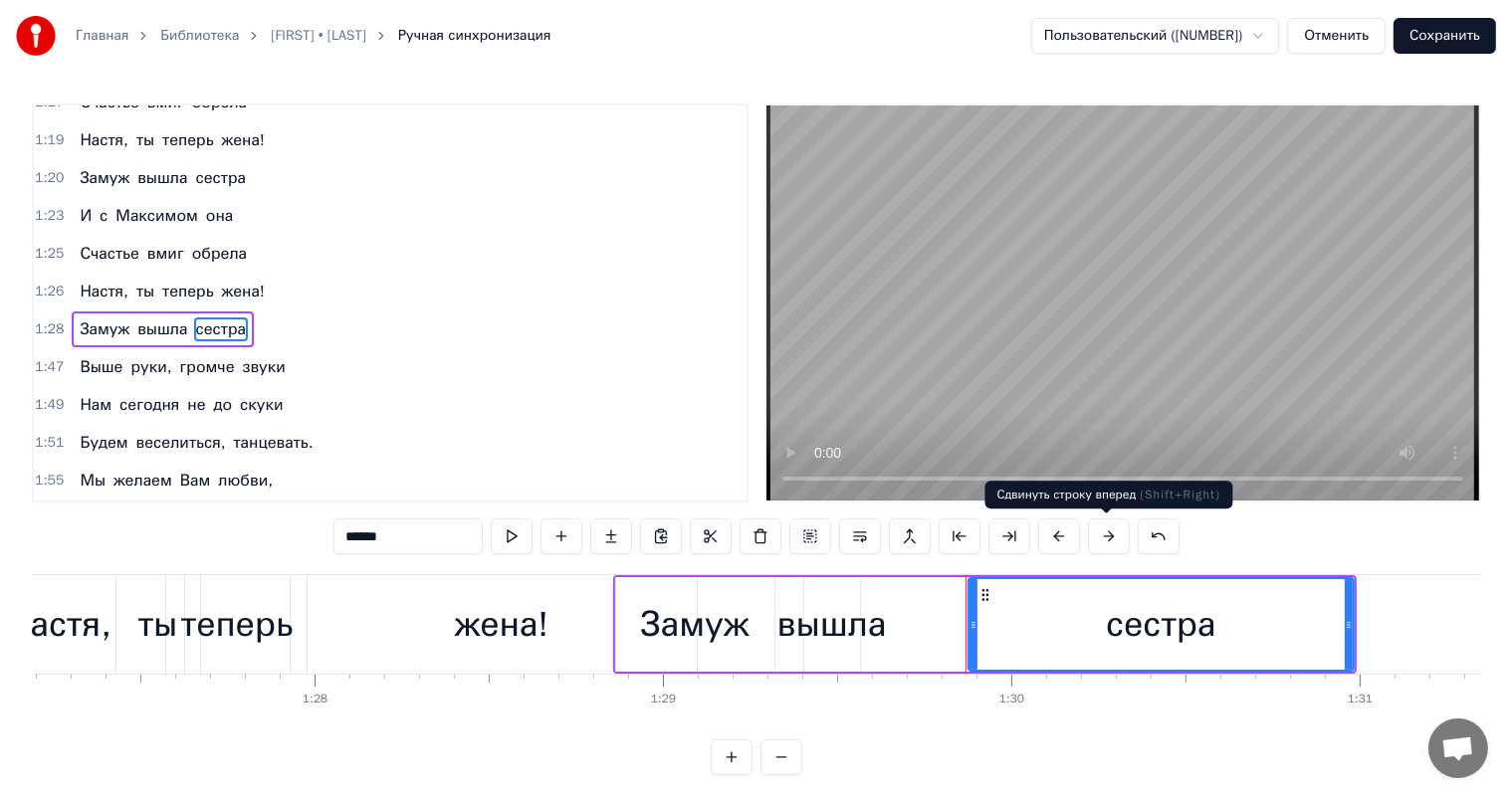 click at bounding box center (1109, 536) 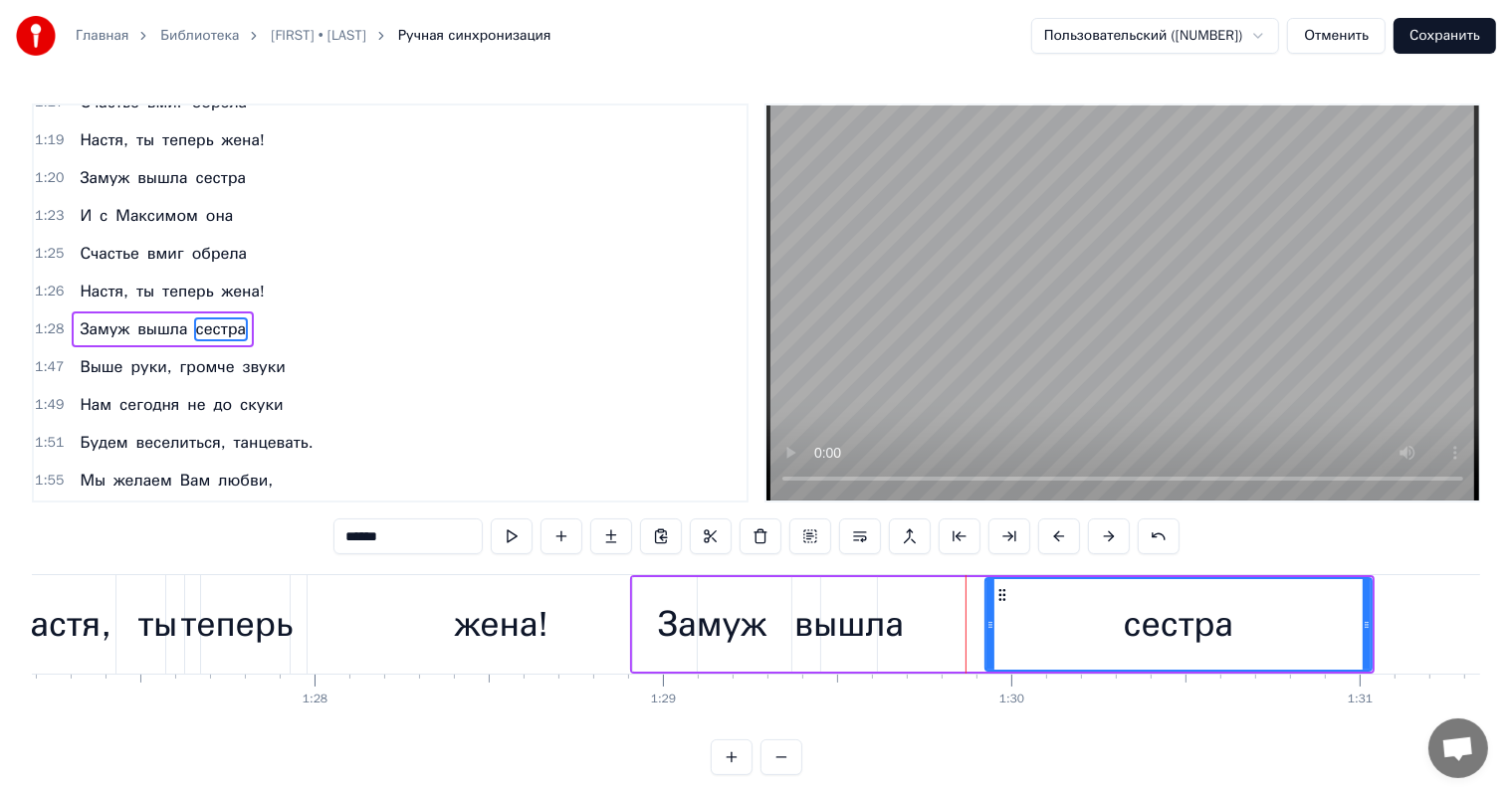 click at bounding box center [1109, 536] 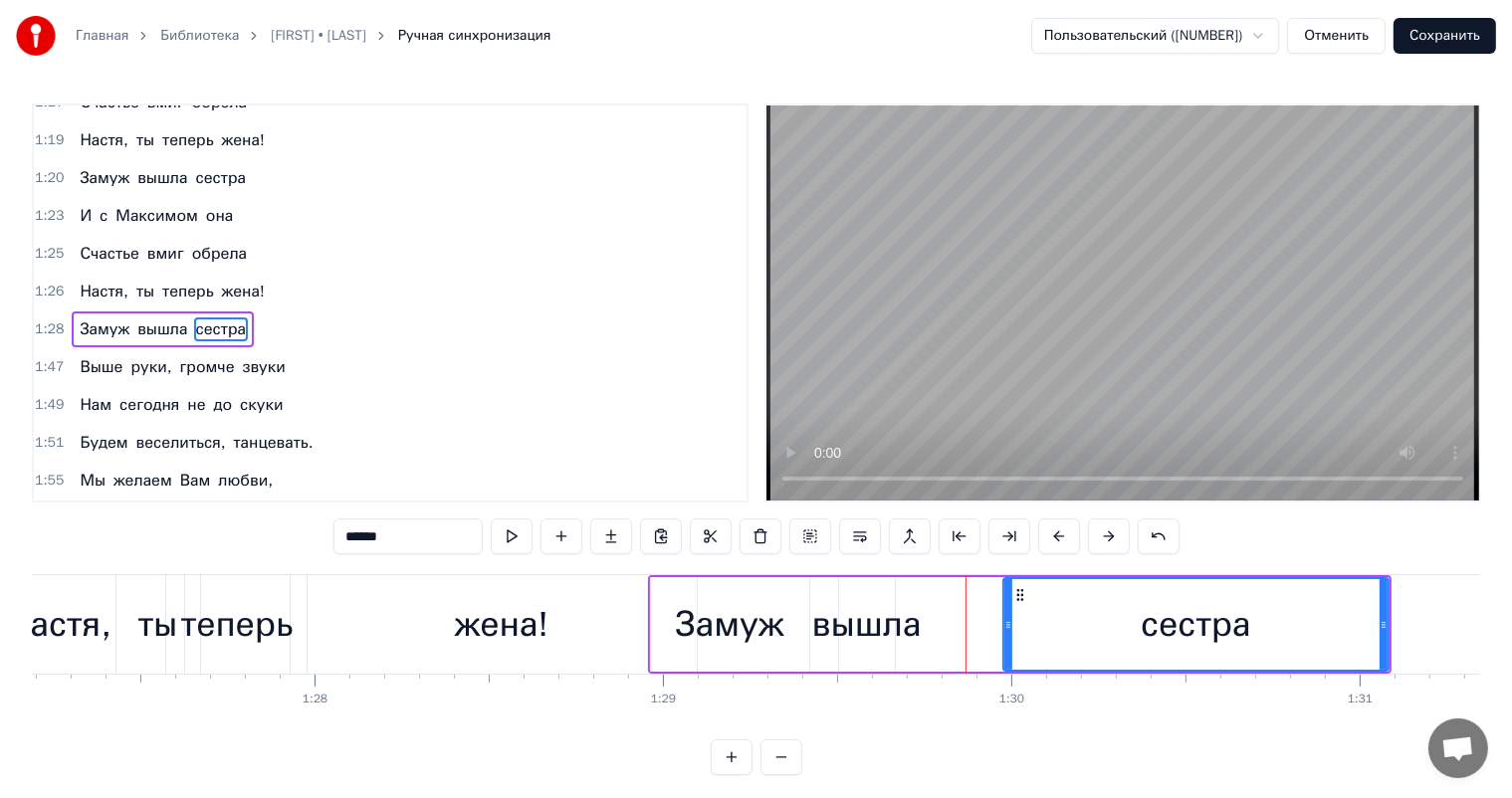 click at bounding box center [1109, 536] 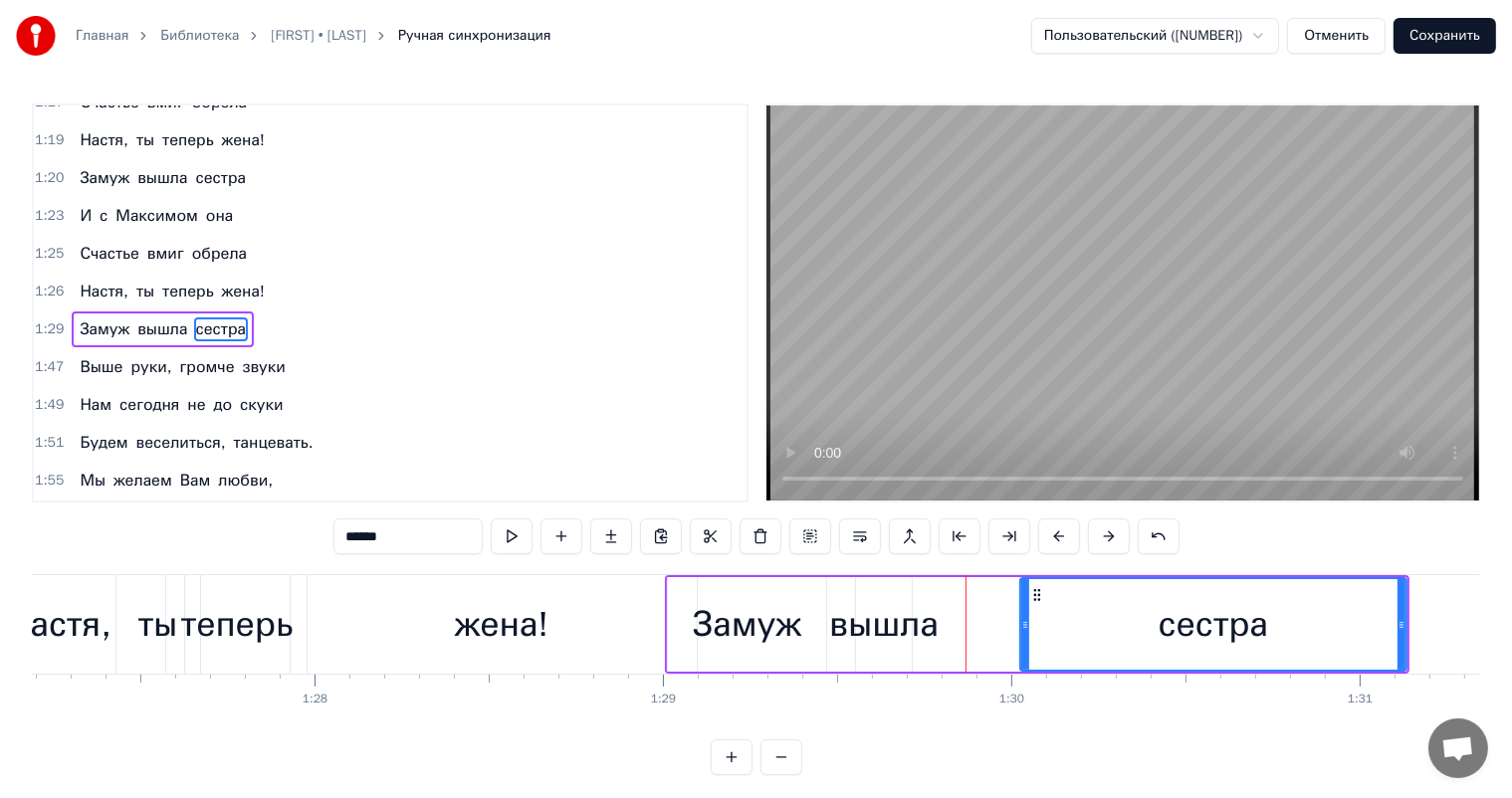 type 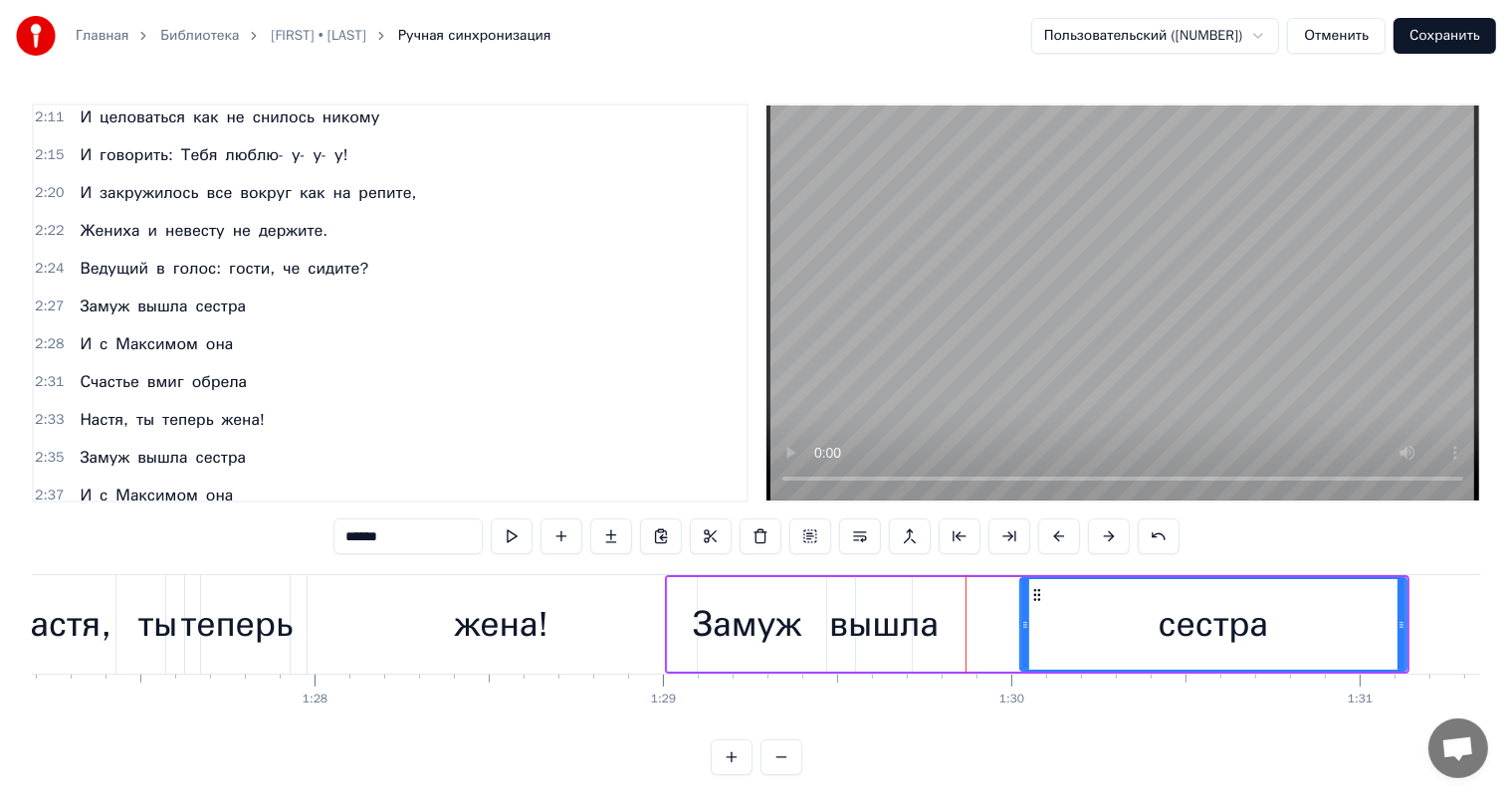 scroll, scrollTop: 1134, scrollLeft: 0, axis: vertical 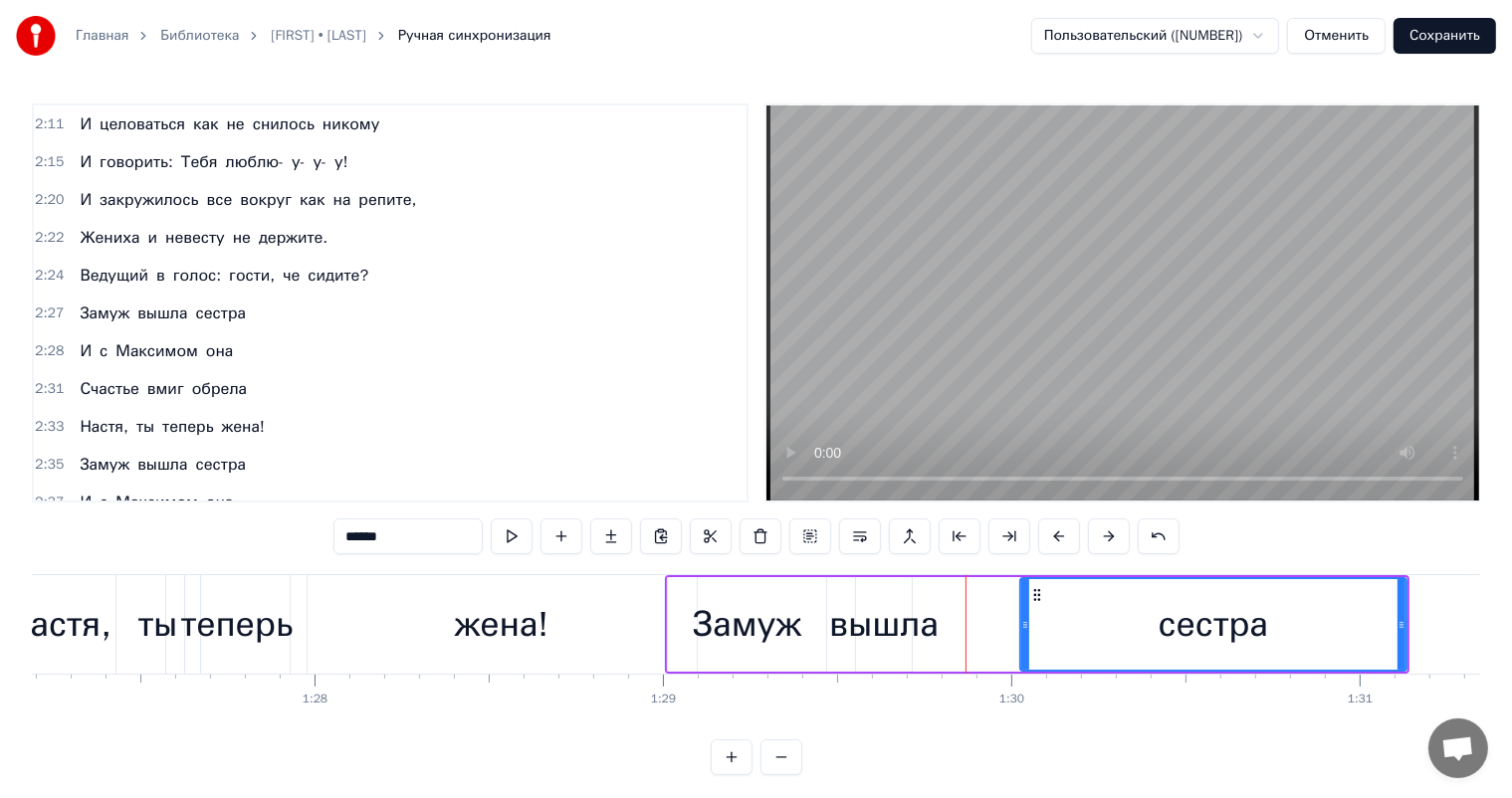 click on "Замуж" at bounding box center [105, 313] 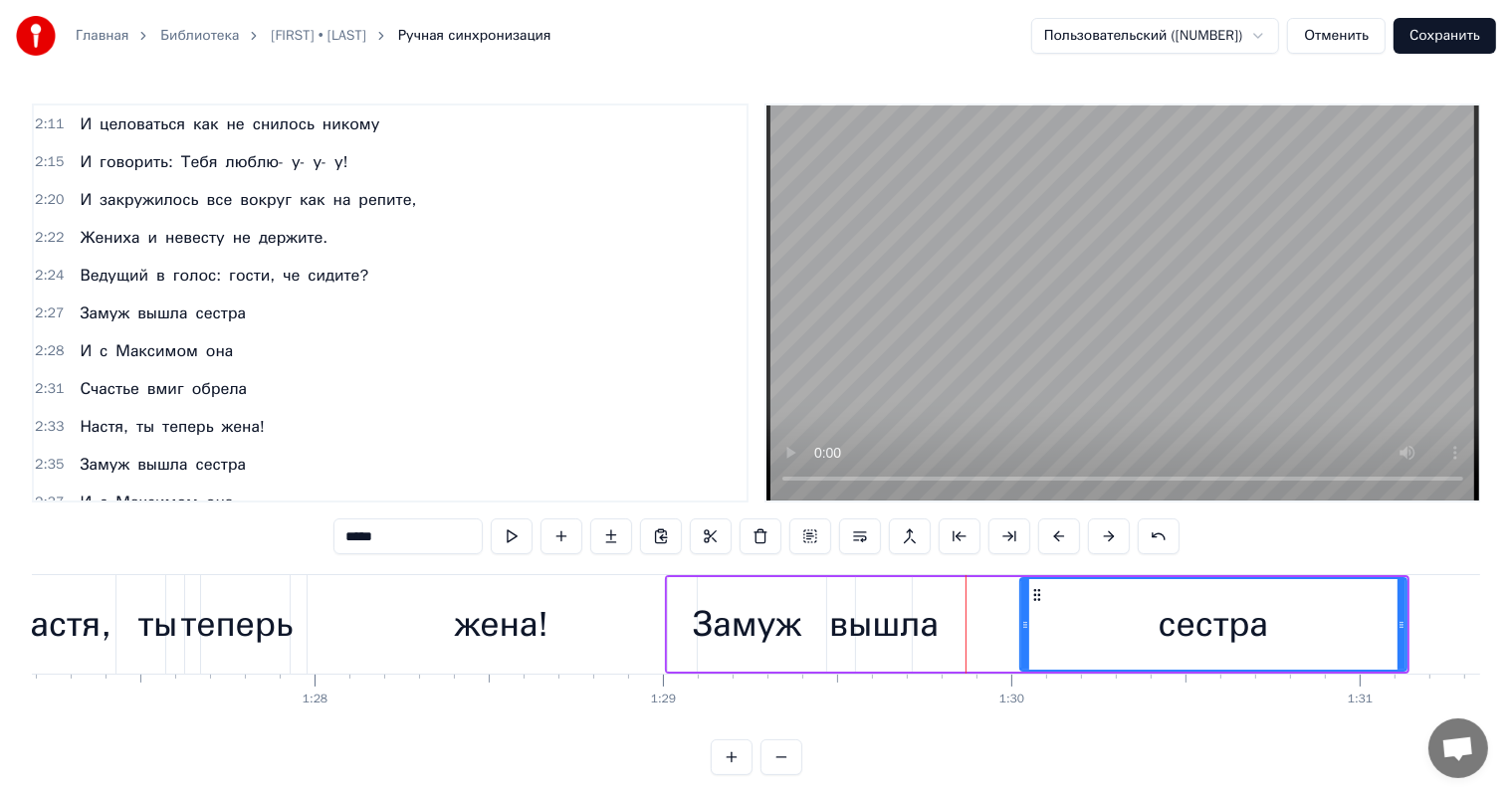 scroll, scrollTop: 1101, scrollLeft: 0, axis: vertical 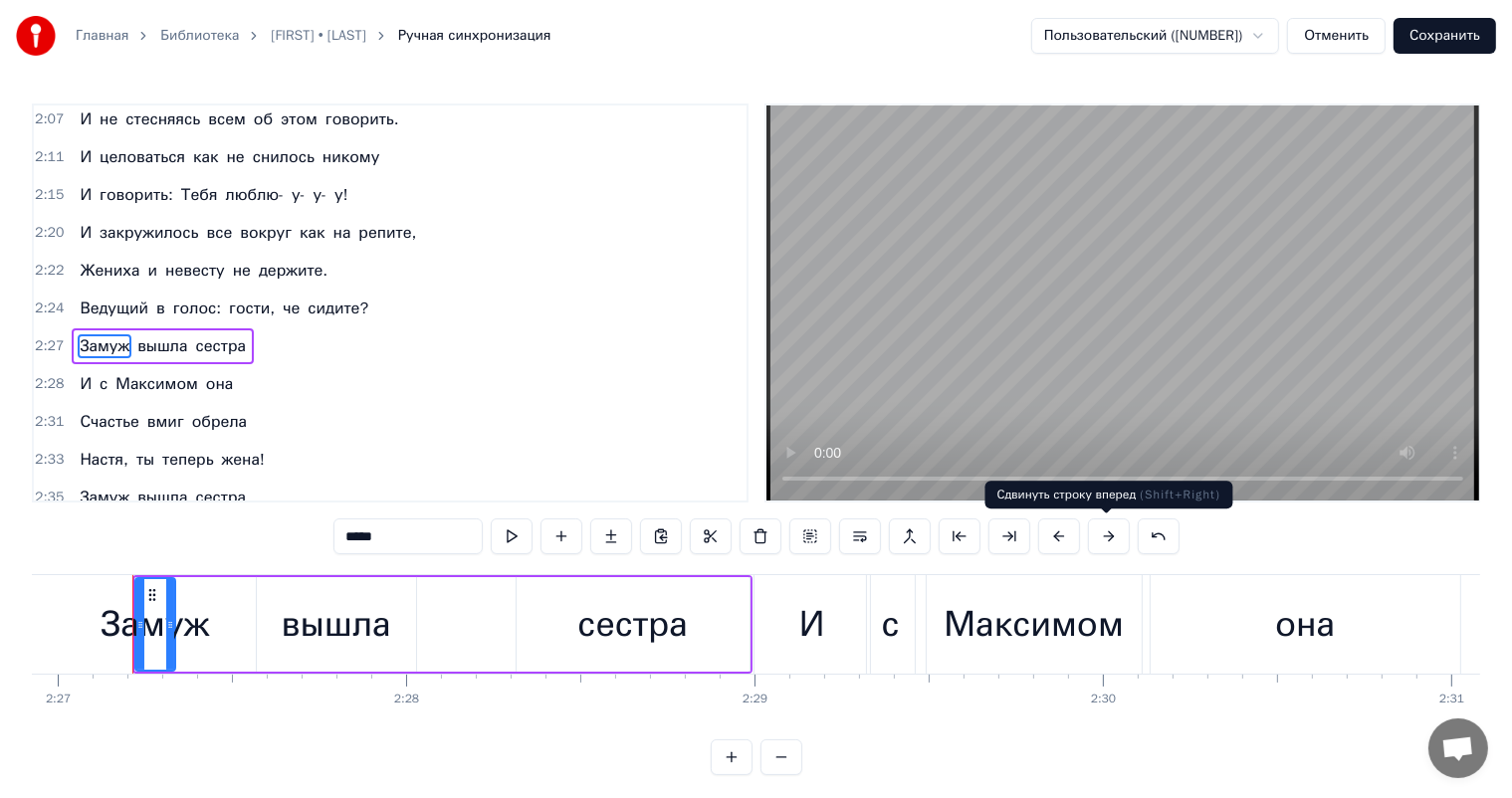 click at bounding box center [1109, 536] 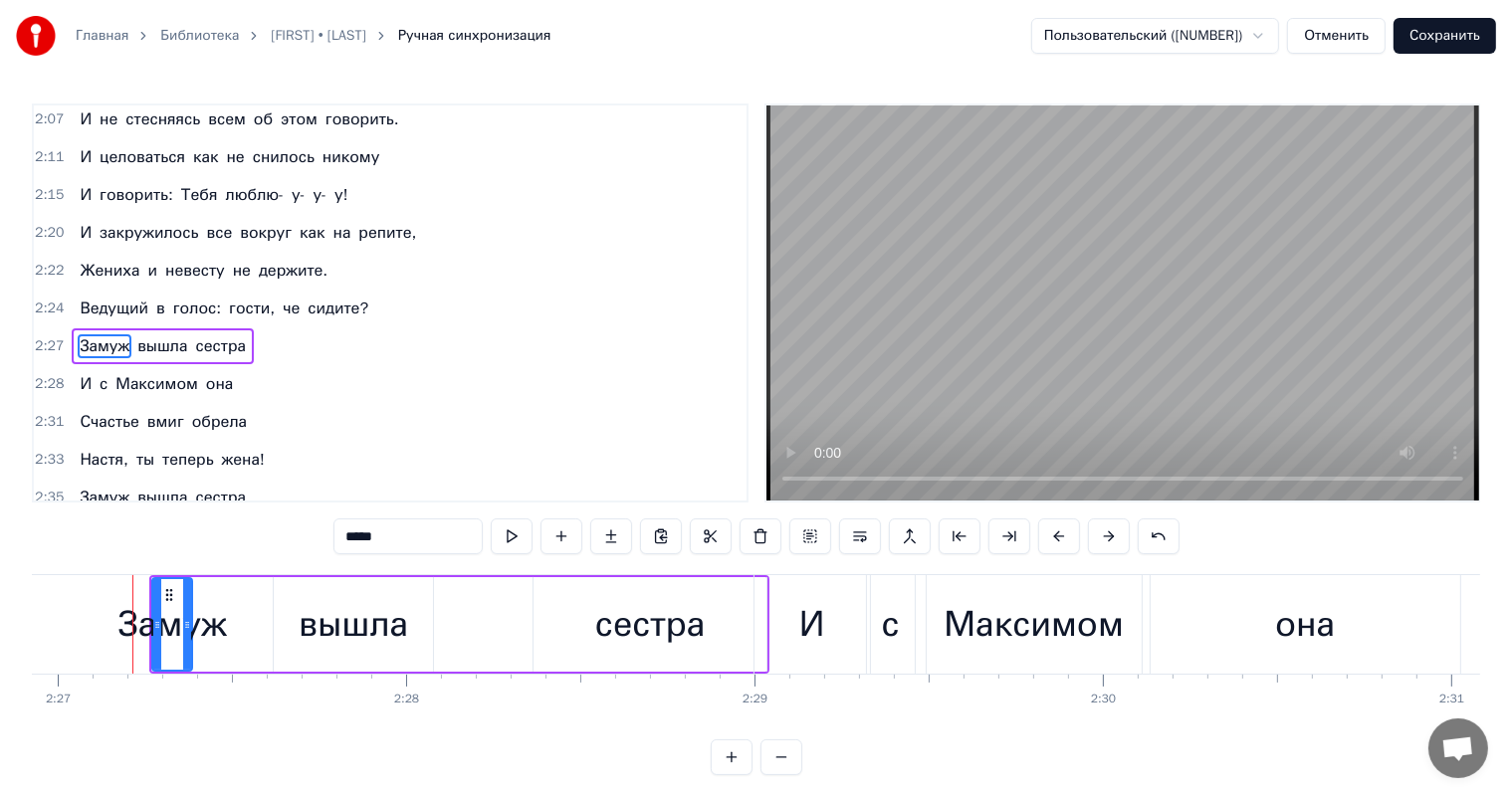 click at bounding box center [1109, 536] 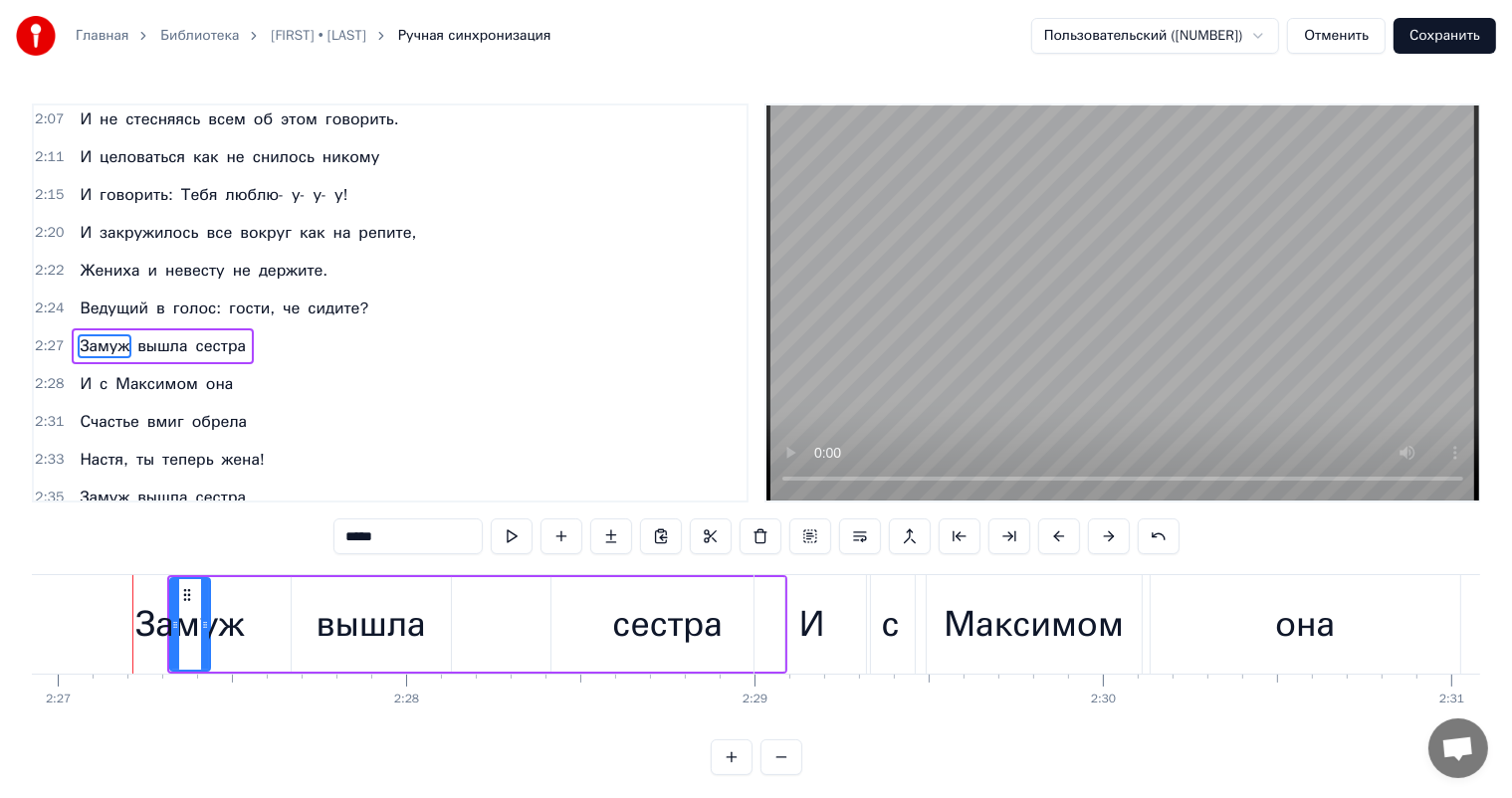 click at bounding box center [1109, 536] 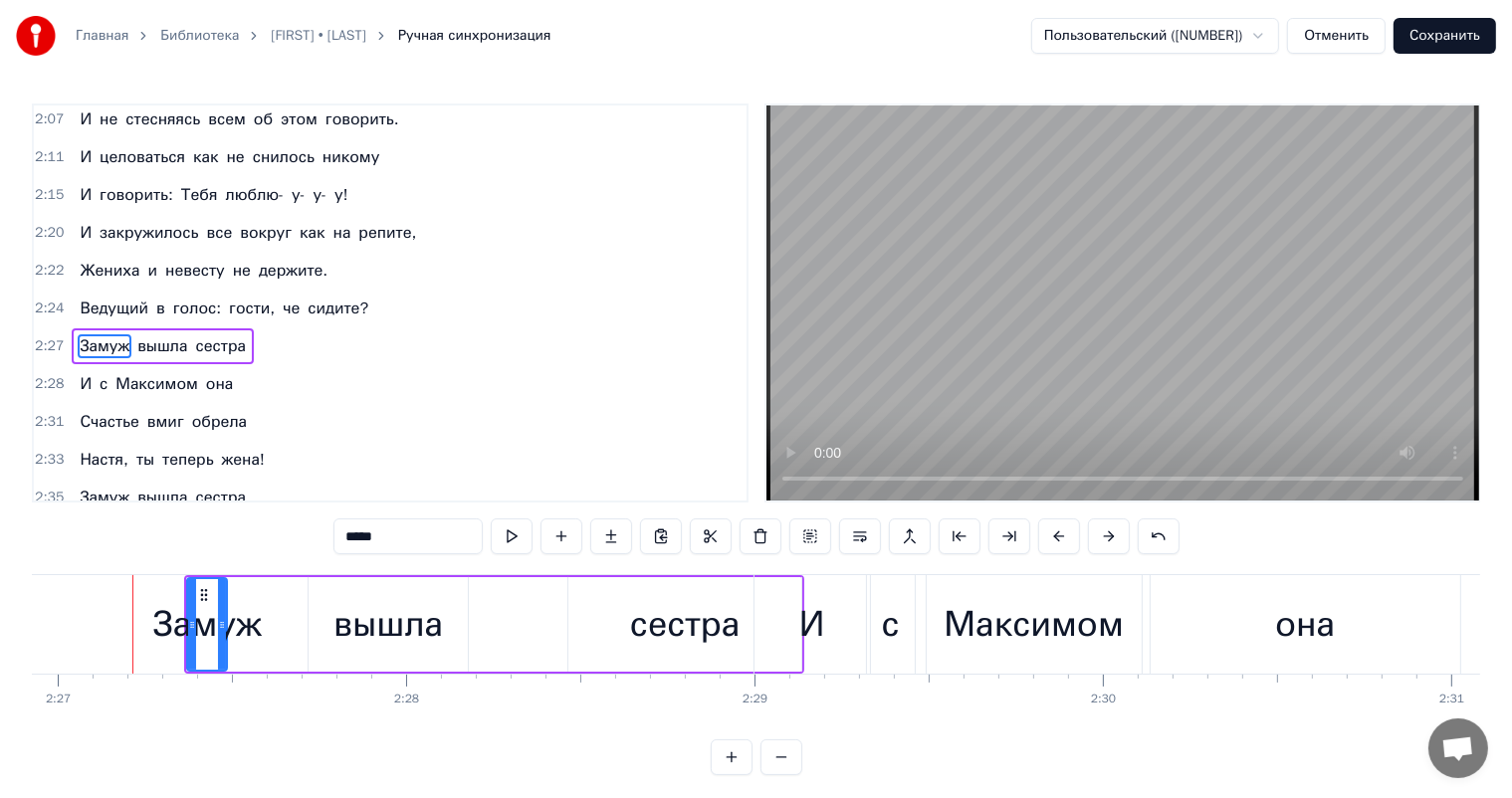 click on "она" at bounding box center [220, 384] 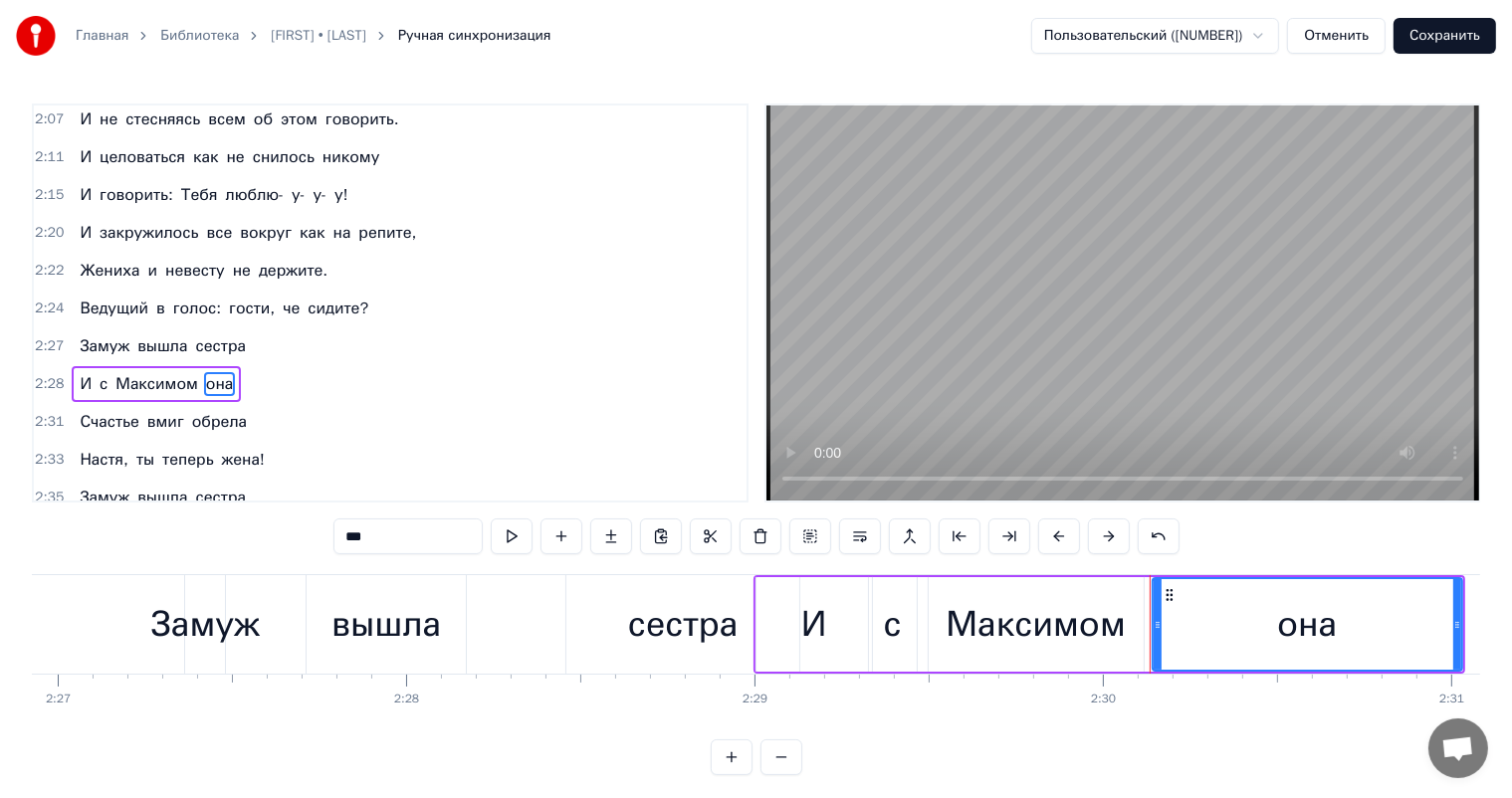 scroll, scrollTop: 1138, scrollLeft: 0, axis: vertical 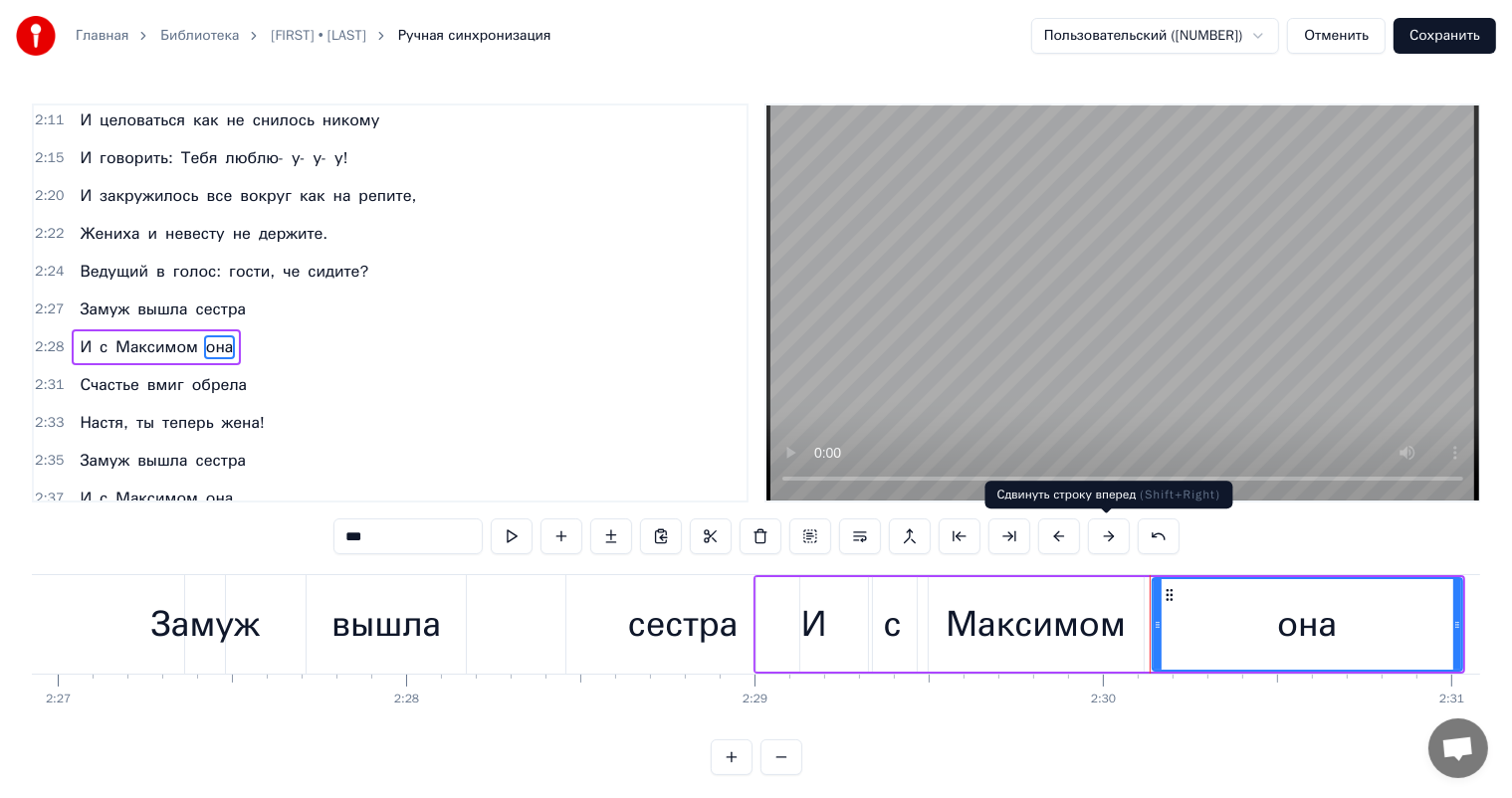 click at bounding box center [1109, 536] 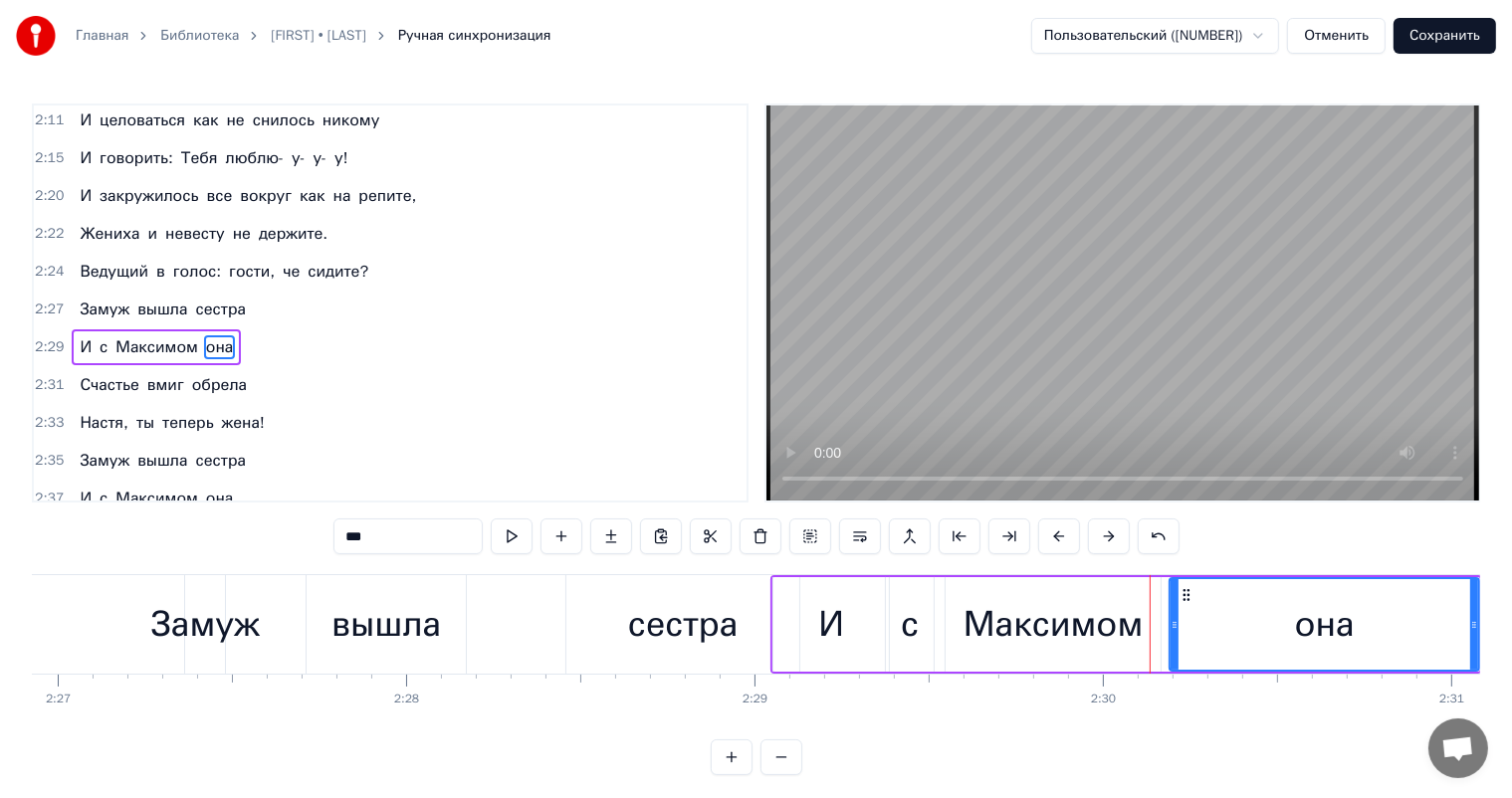 click at bounding box center (1109, 536) 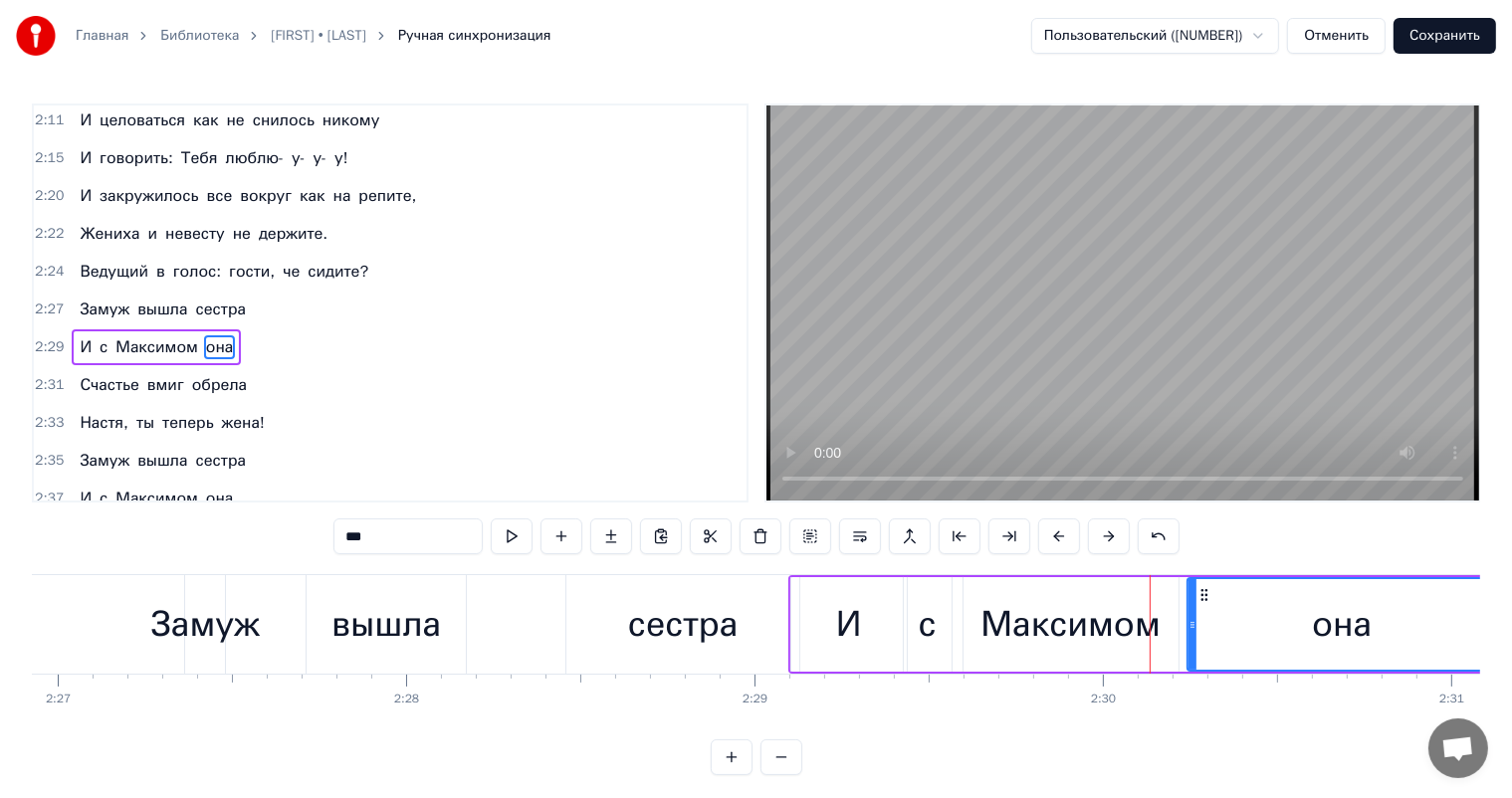 click at bounding box center [1109, 536] 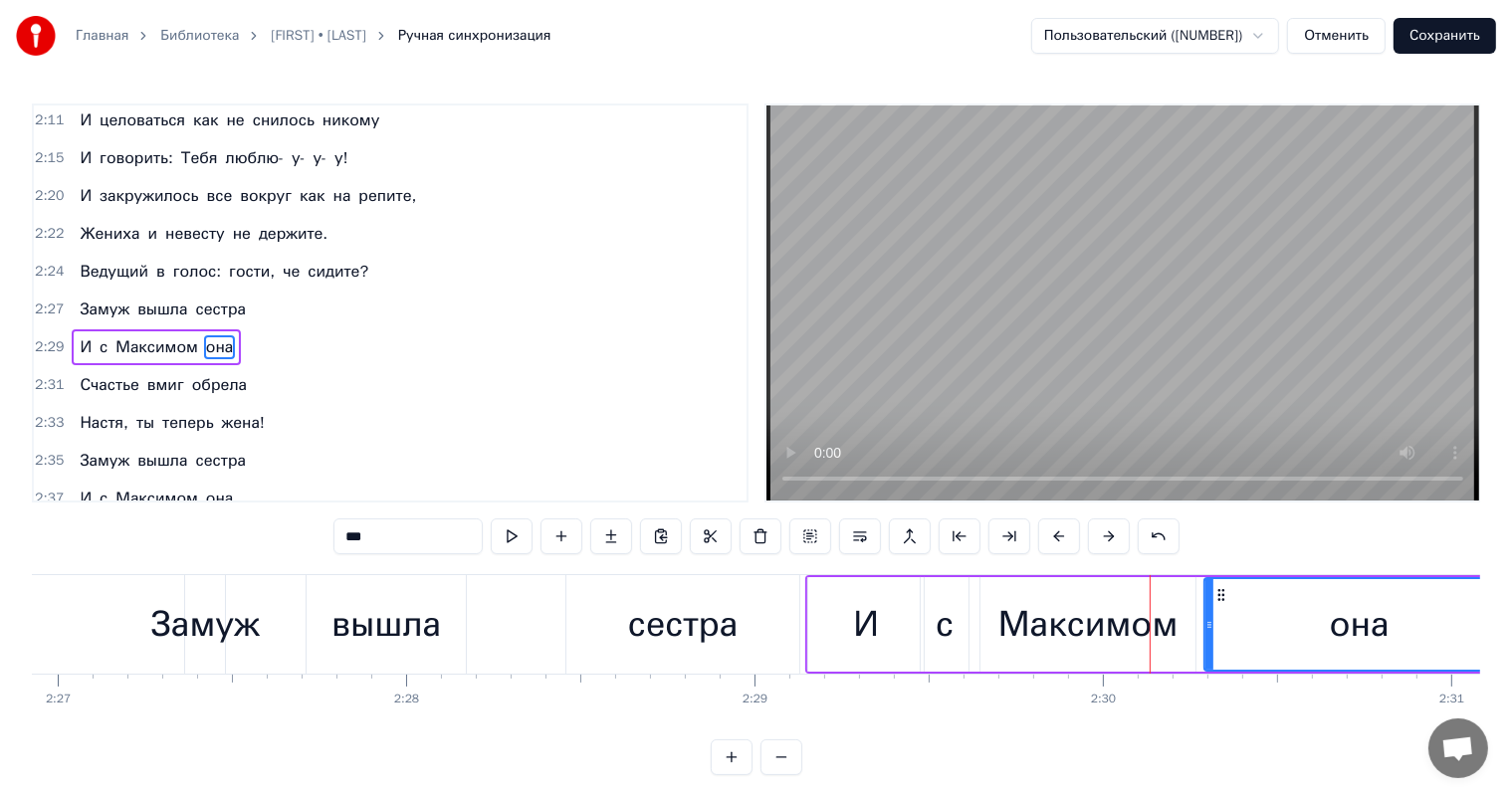 click on "обрела" at bounding box center (219, 385) 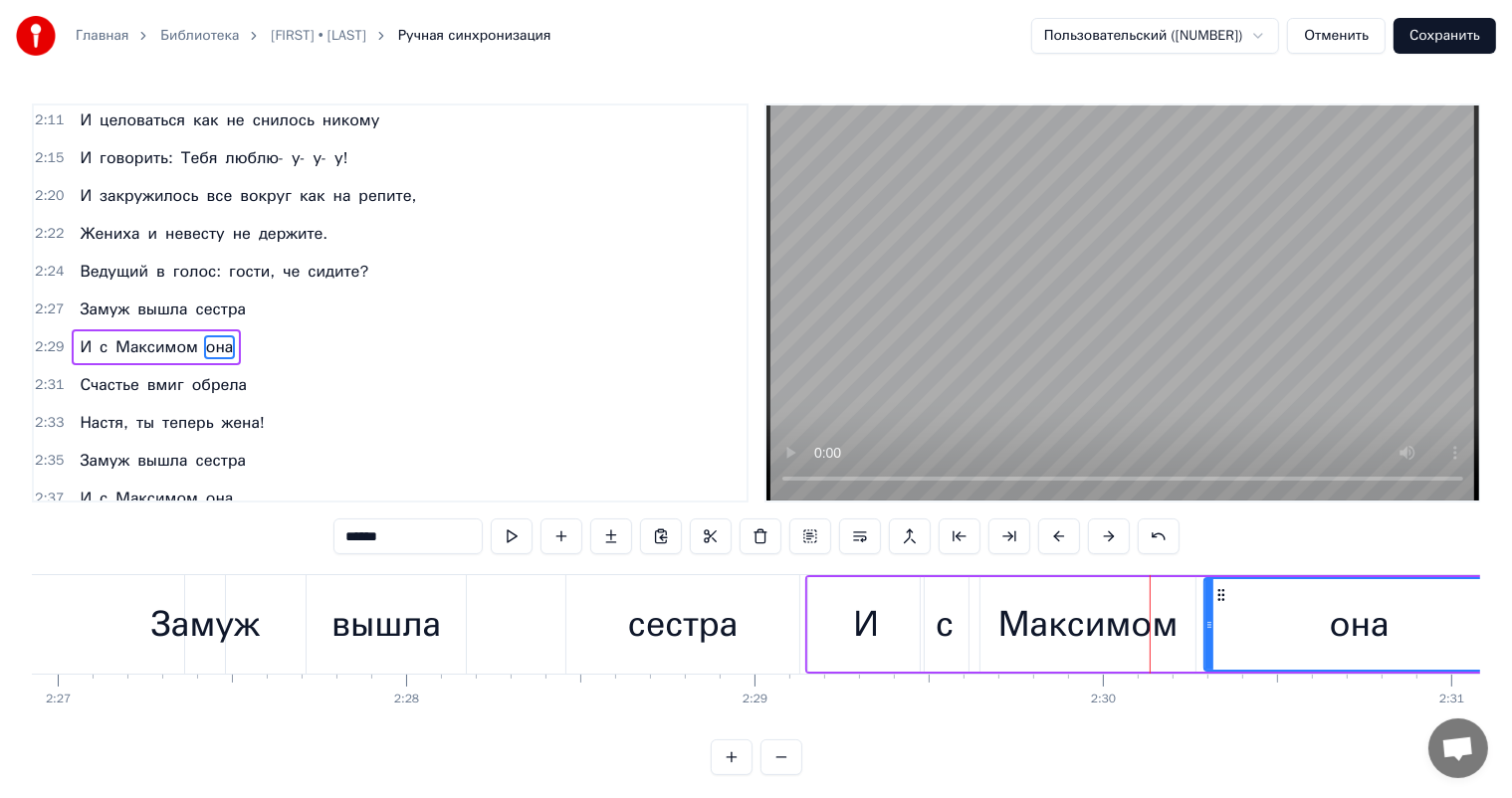 scroll, scrollTop: 1174, scrollLeft: 0, axis: vertical 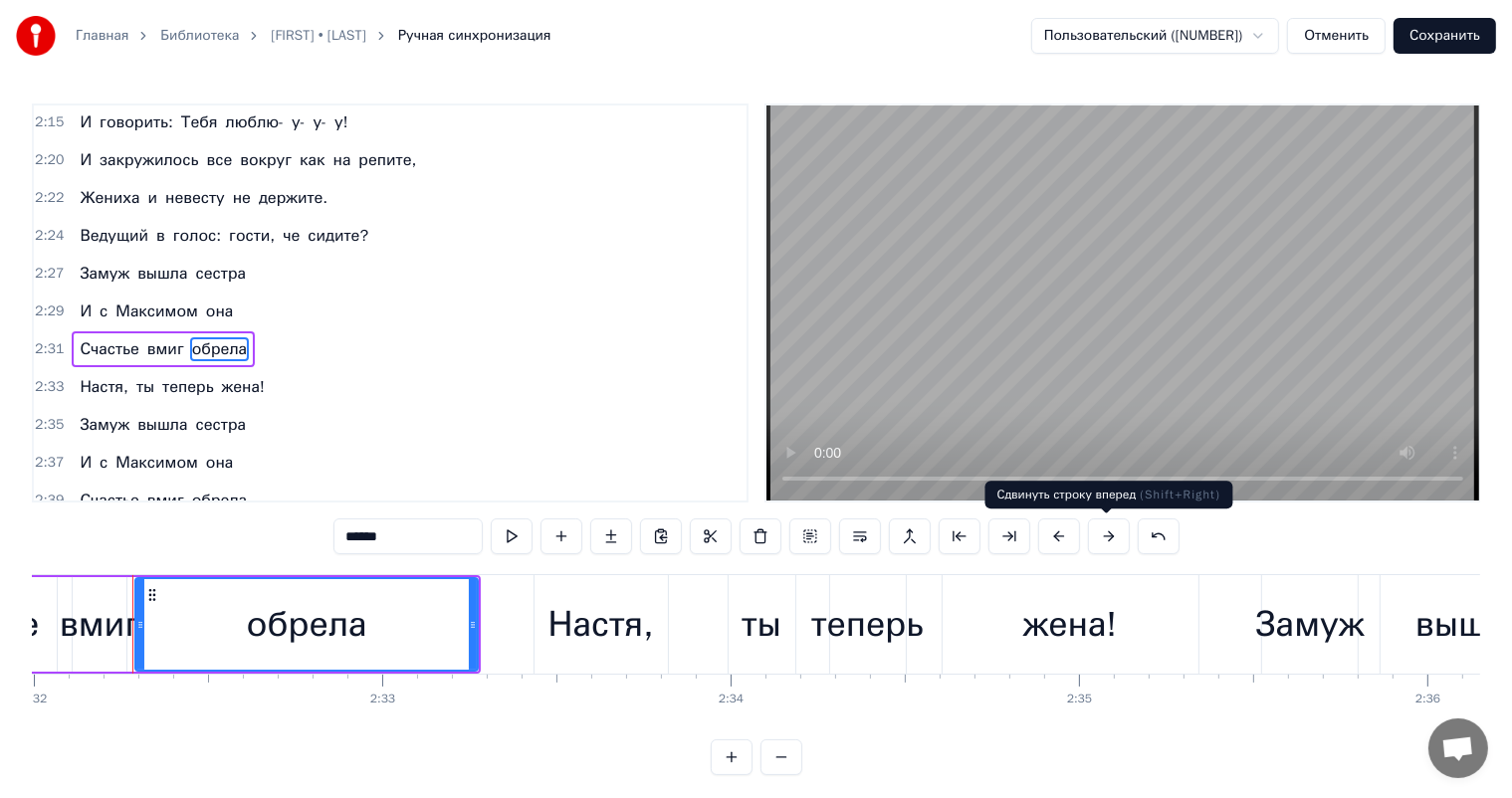click at bounding box center (1109, 536) 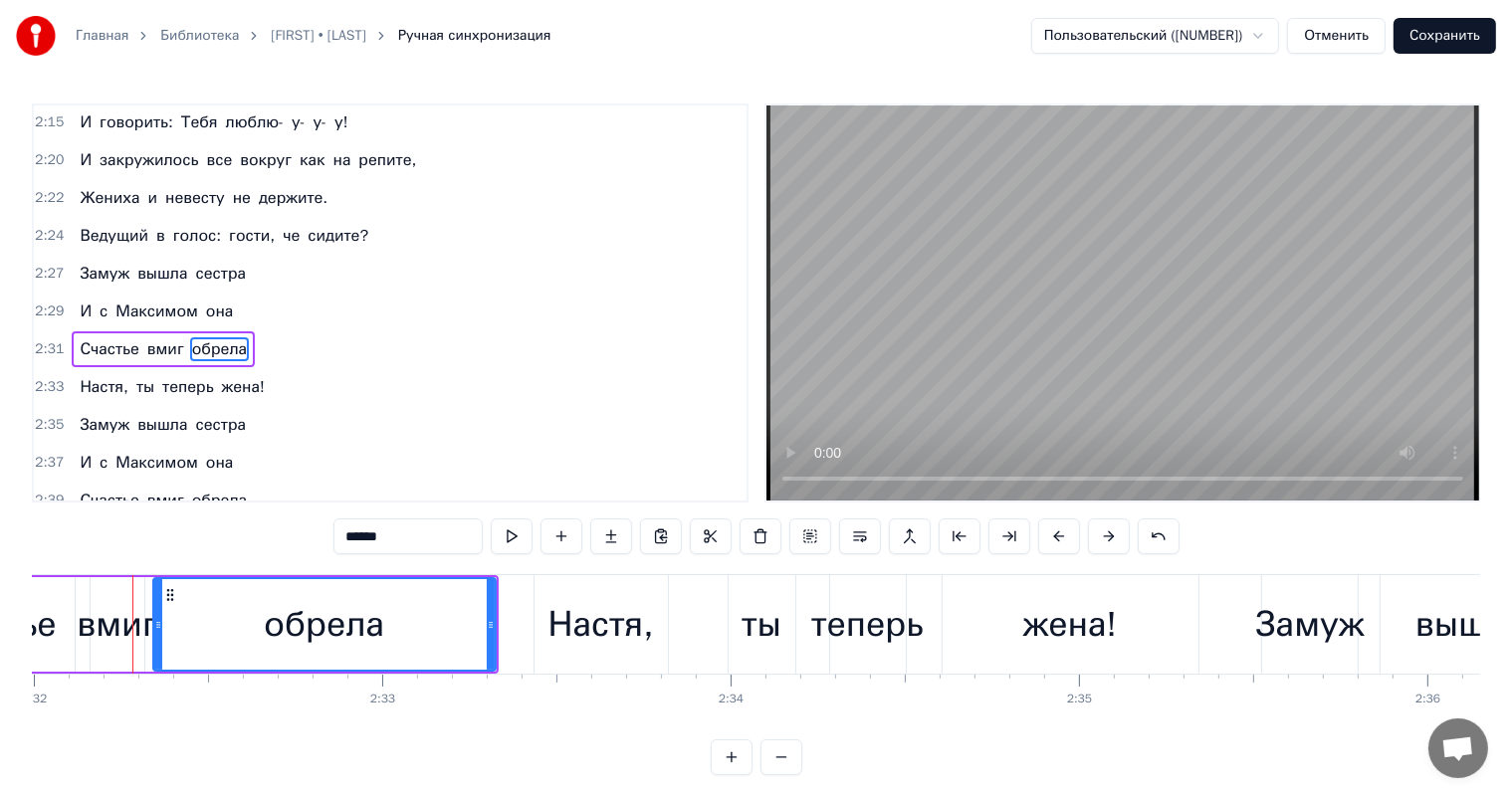 click at bounding box center (1109, 536) 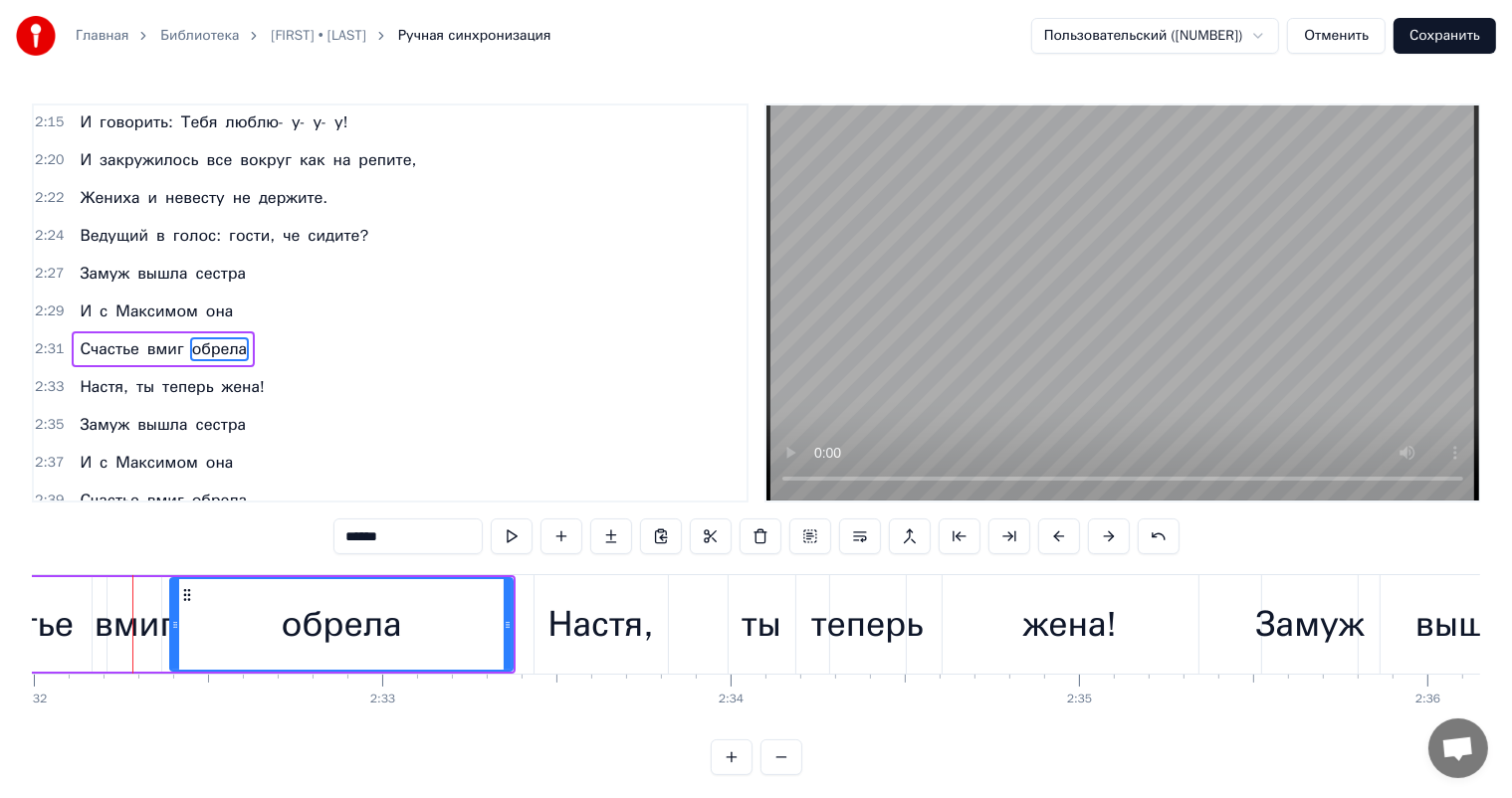 click at bounding box center [1109, 536] 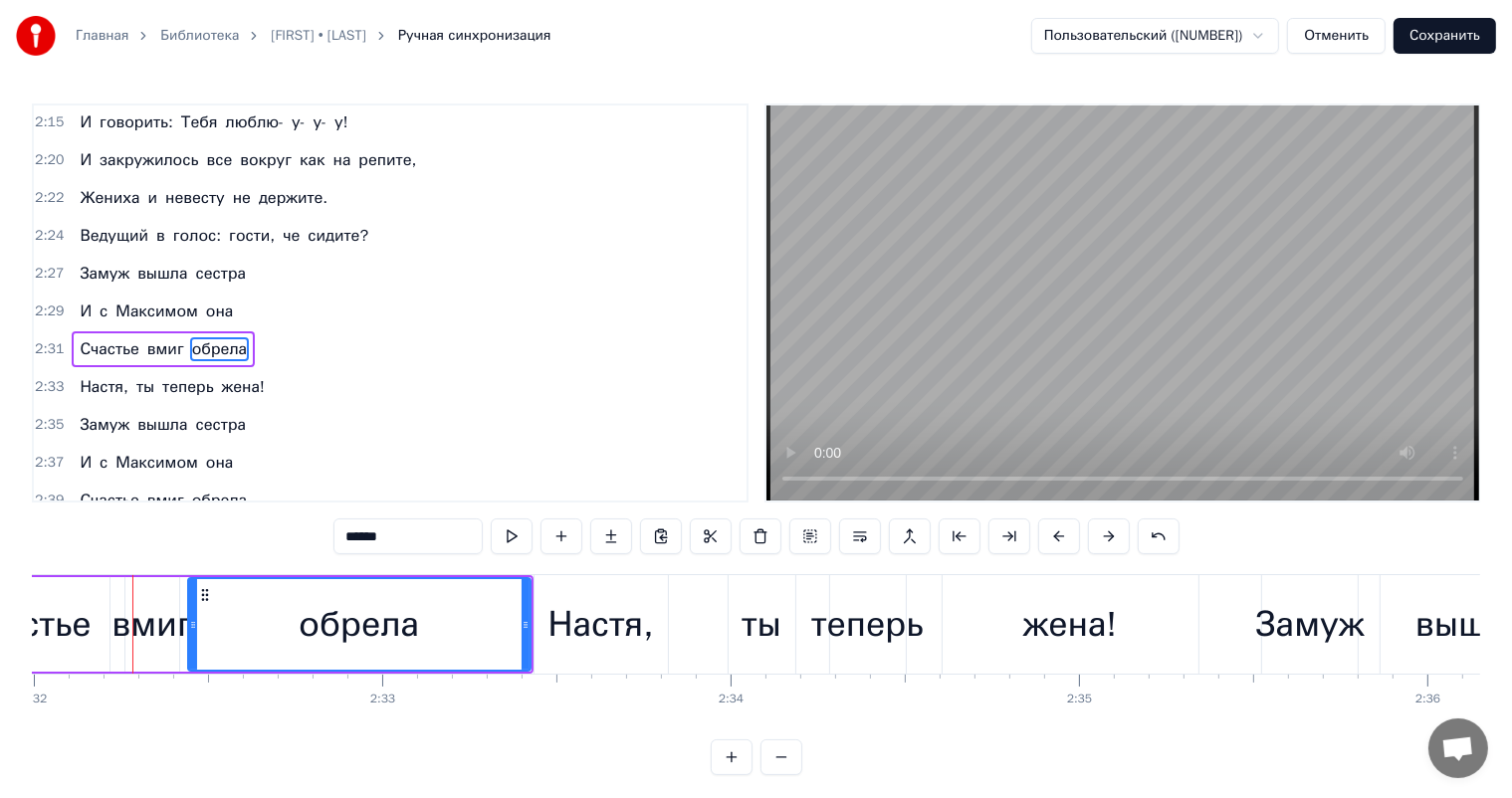 click on "жена!" at bounding box center [243, 387] 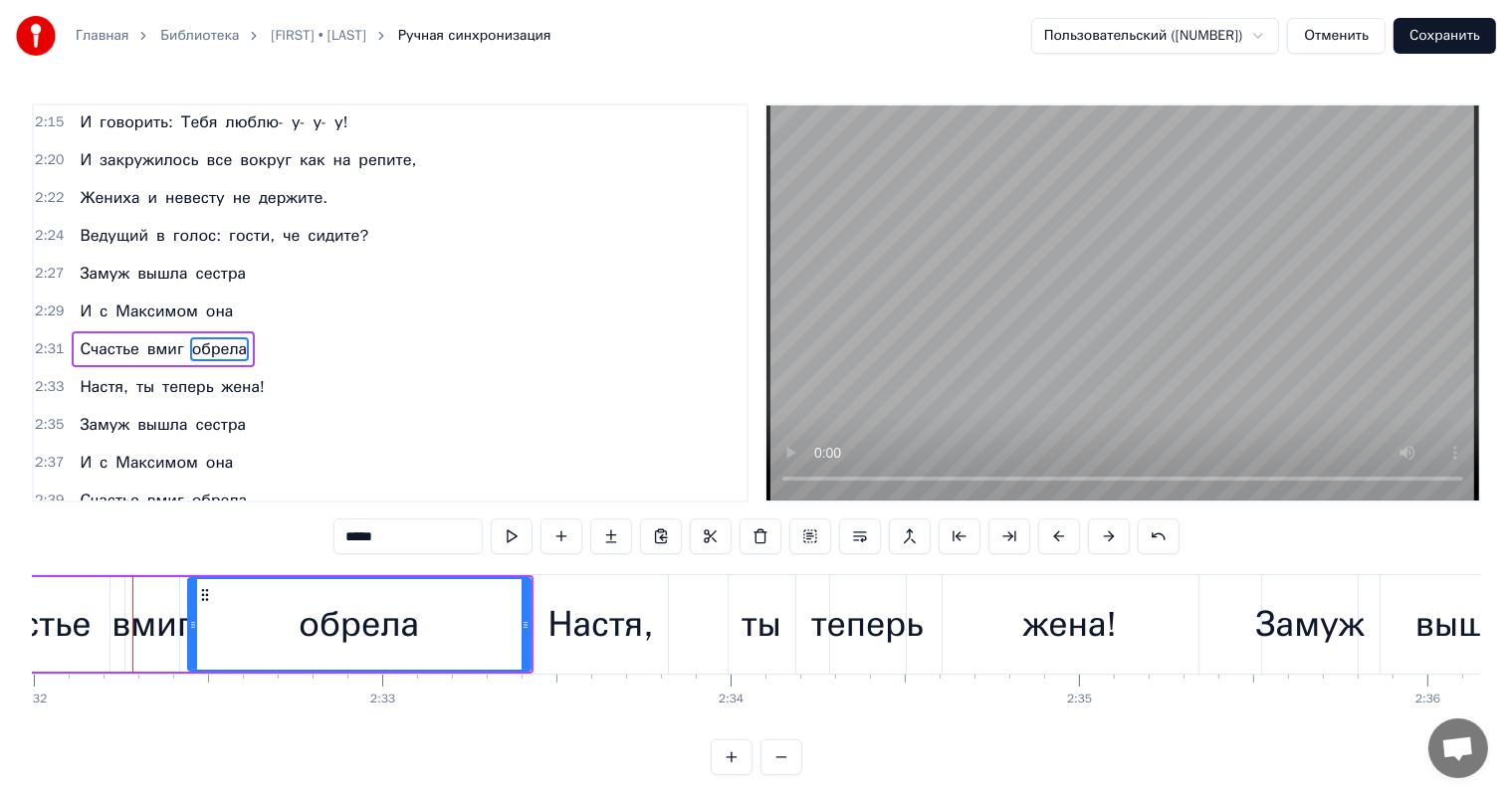 scroll, scrollTop: 1211, scrollLeft: 0, axis: vertical 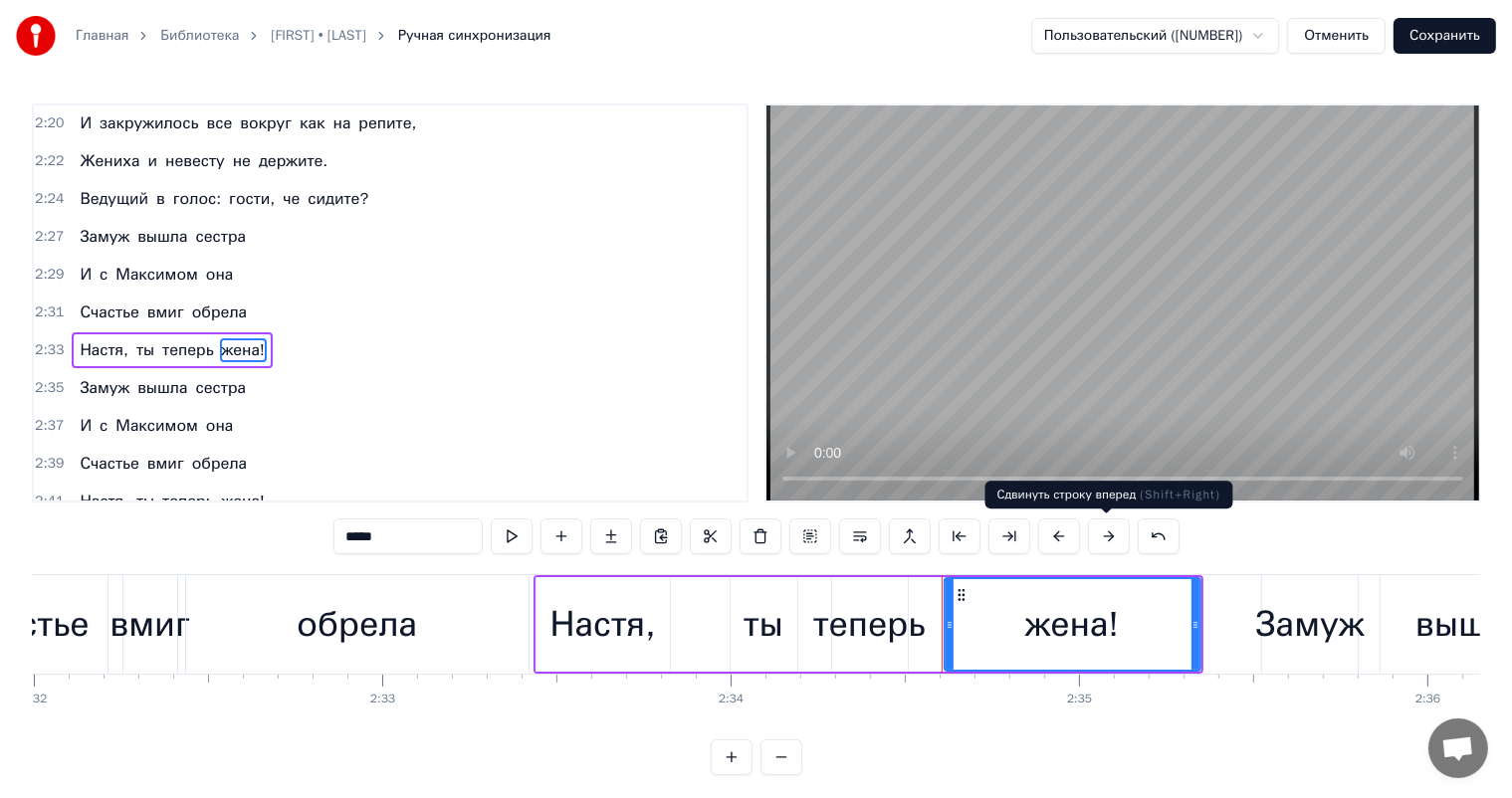 click at bounding box center (1109, 536) 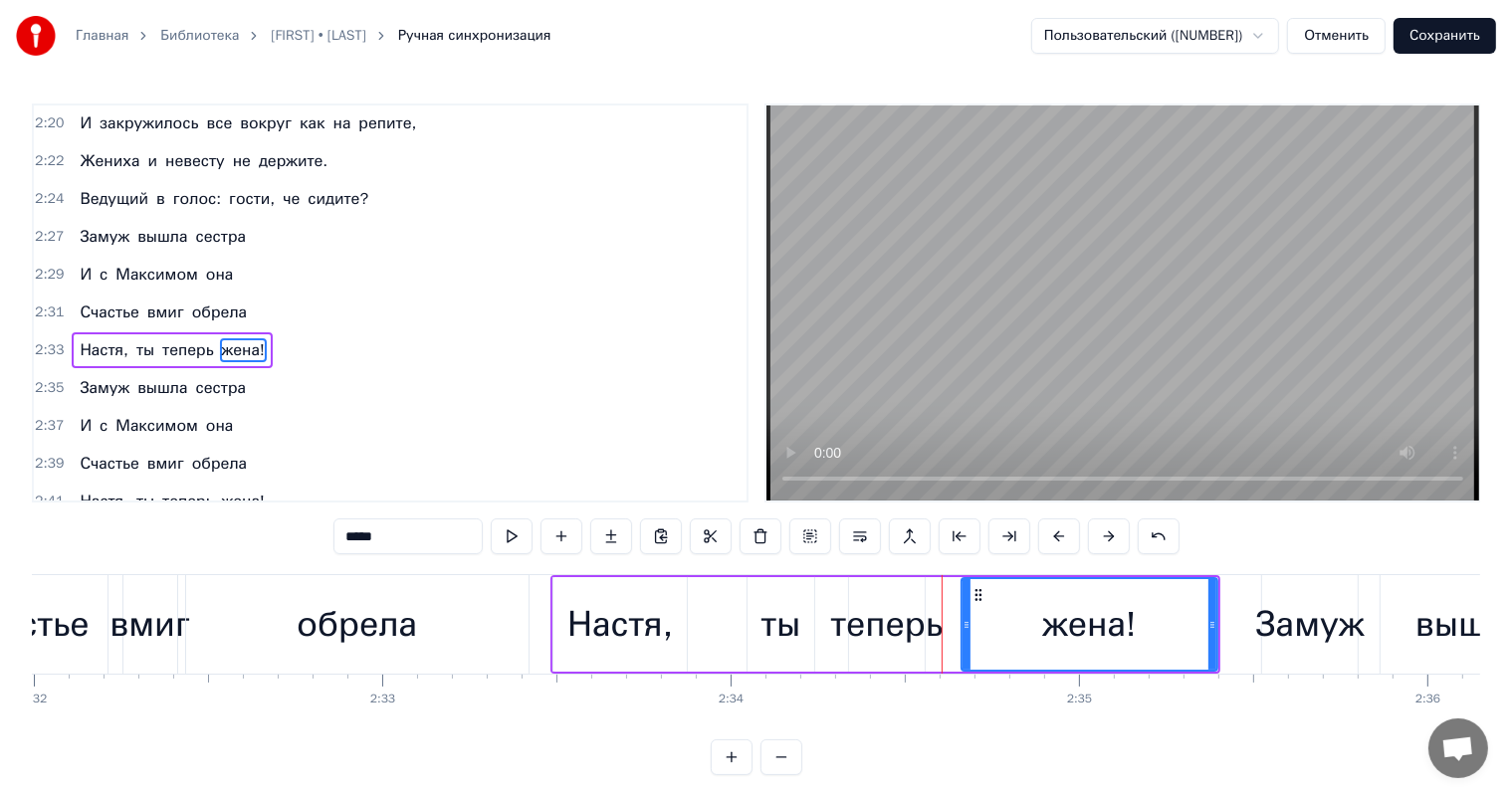 click at bounding box center (1109, 536) 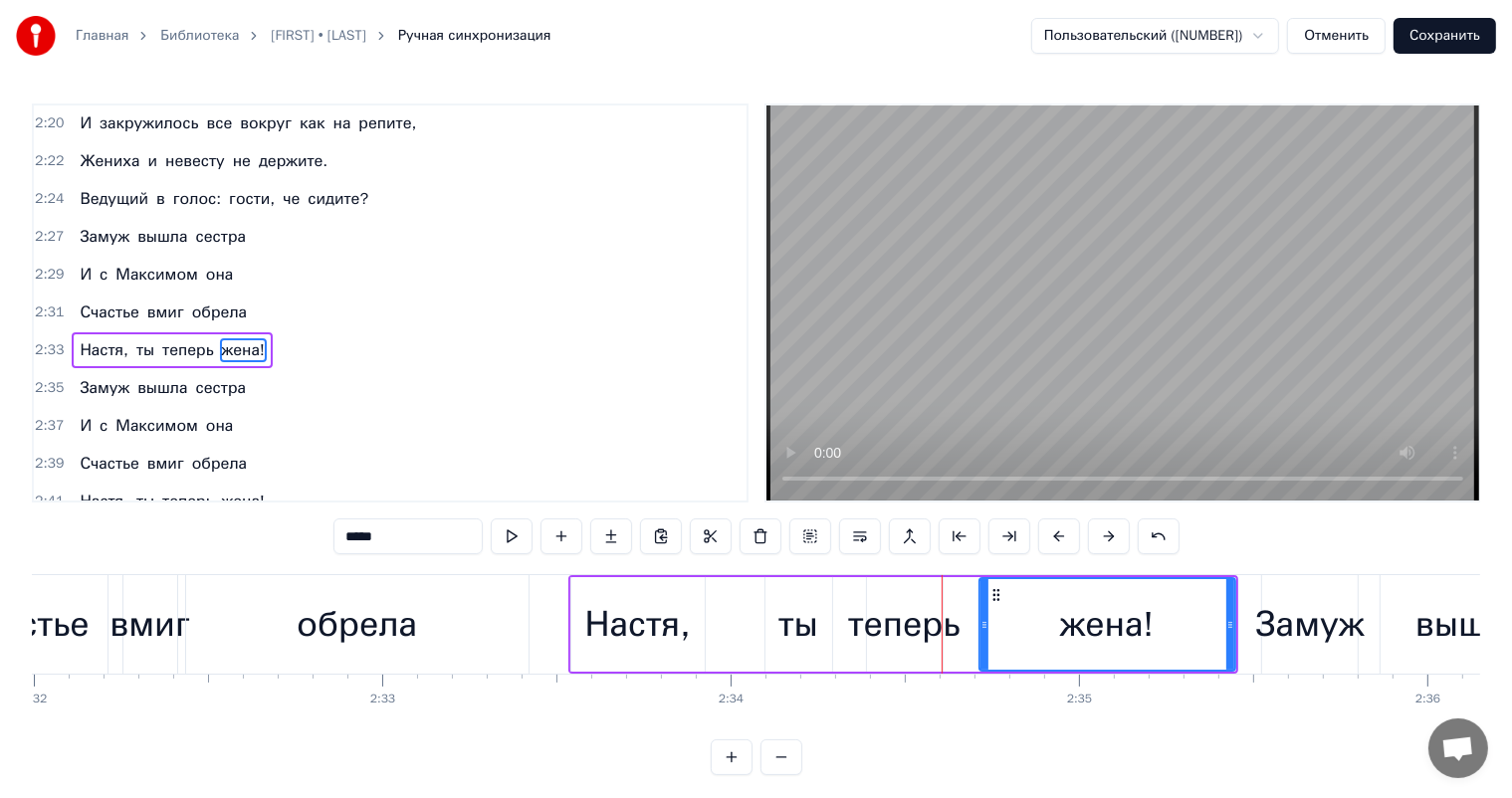 click at bounding box center (1109, 536) 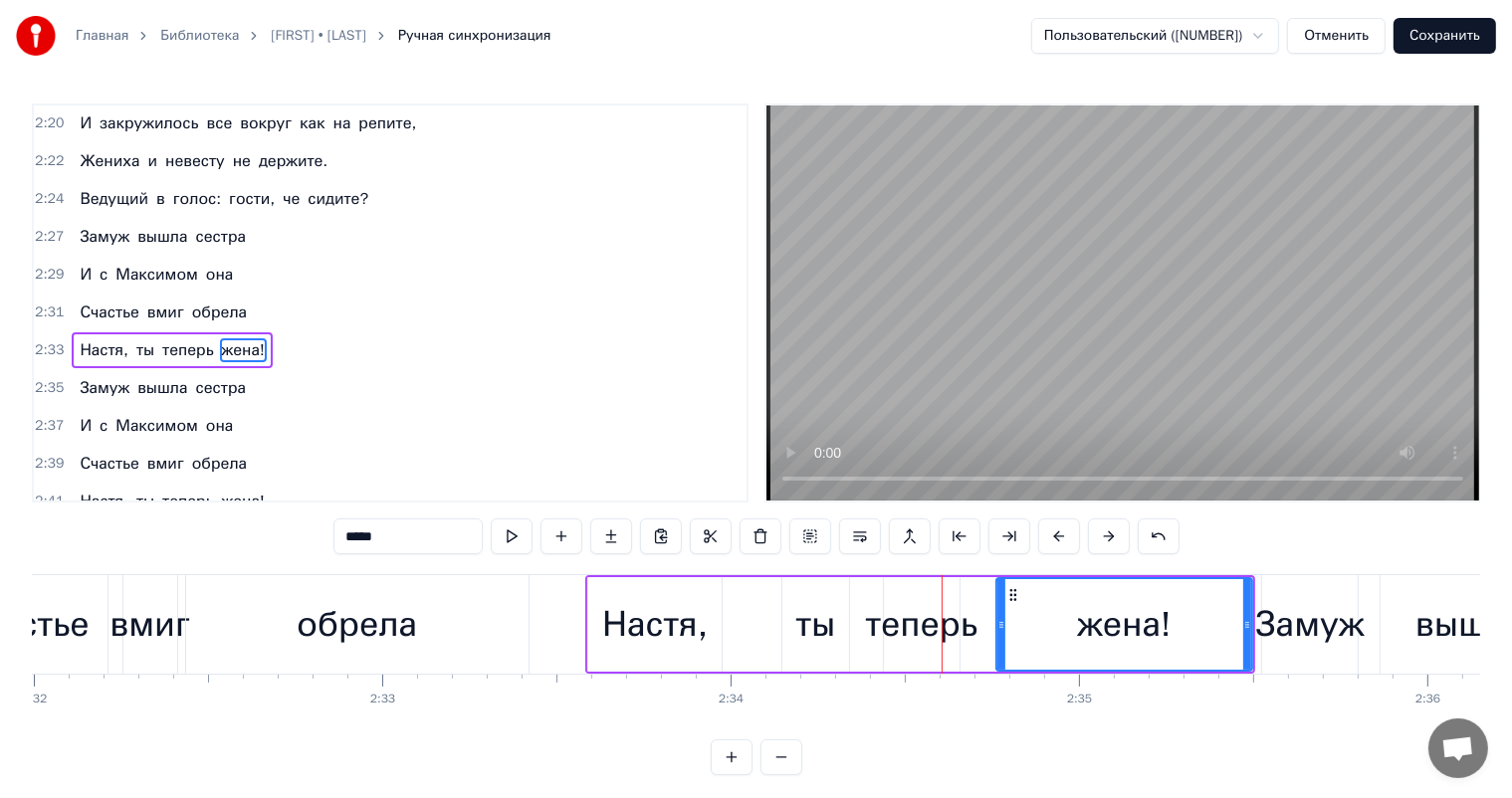 click on "сестра" at bounding box center [221, 388] 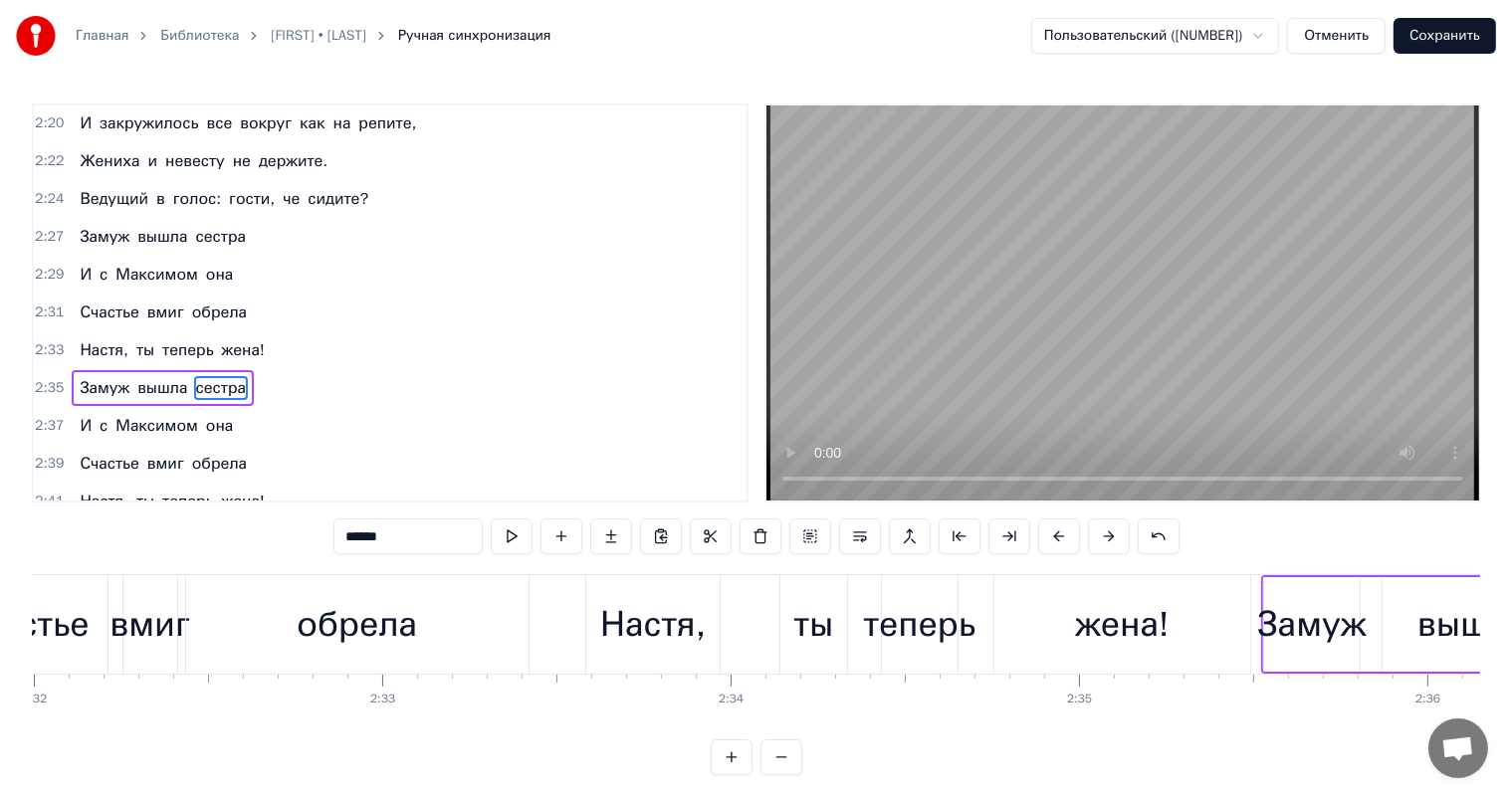 scroll, scrollTop: 1215, scrollLeft: 0, axis: vertical 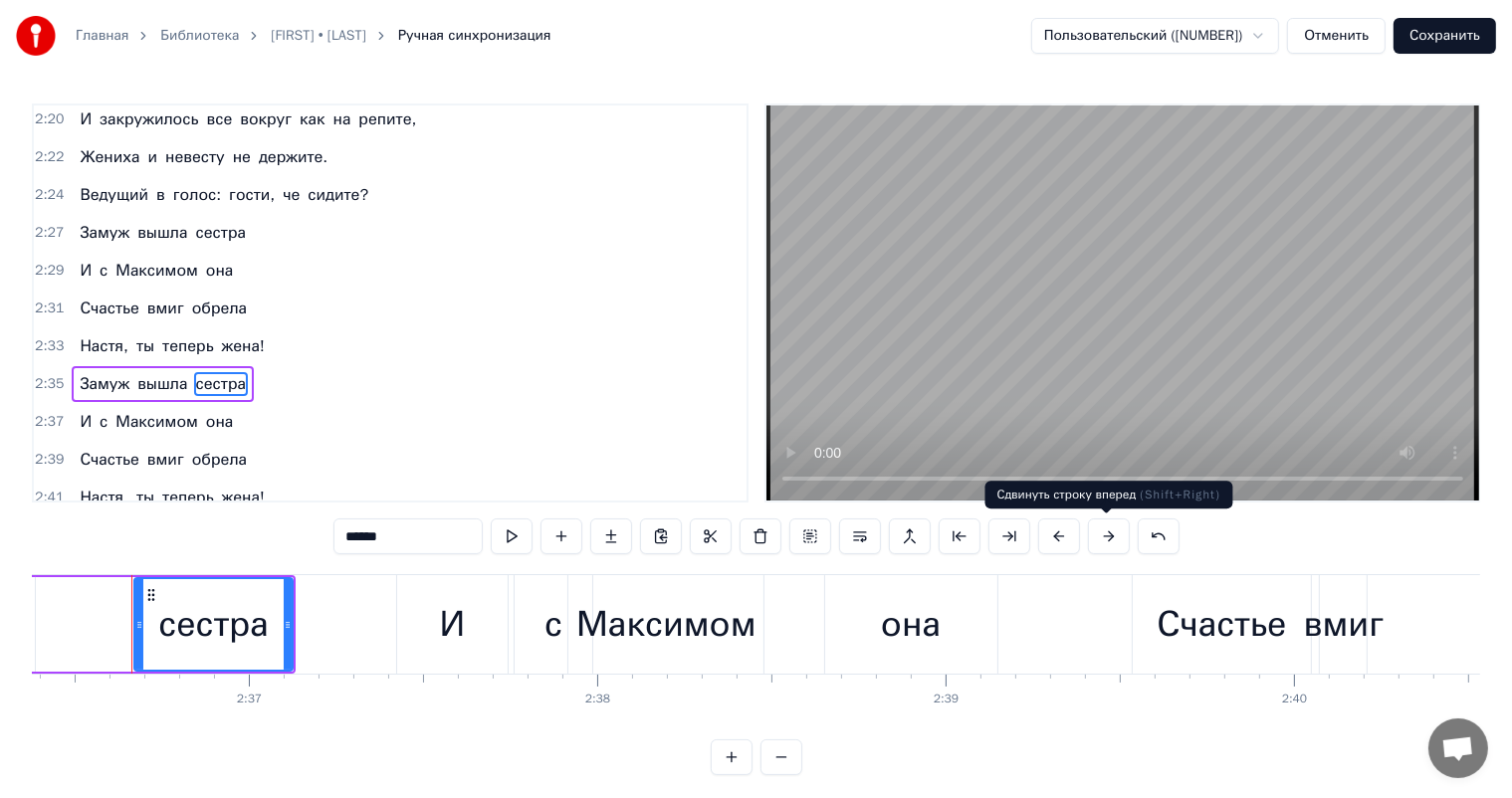 click at bounding box center (1109, 536) 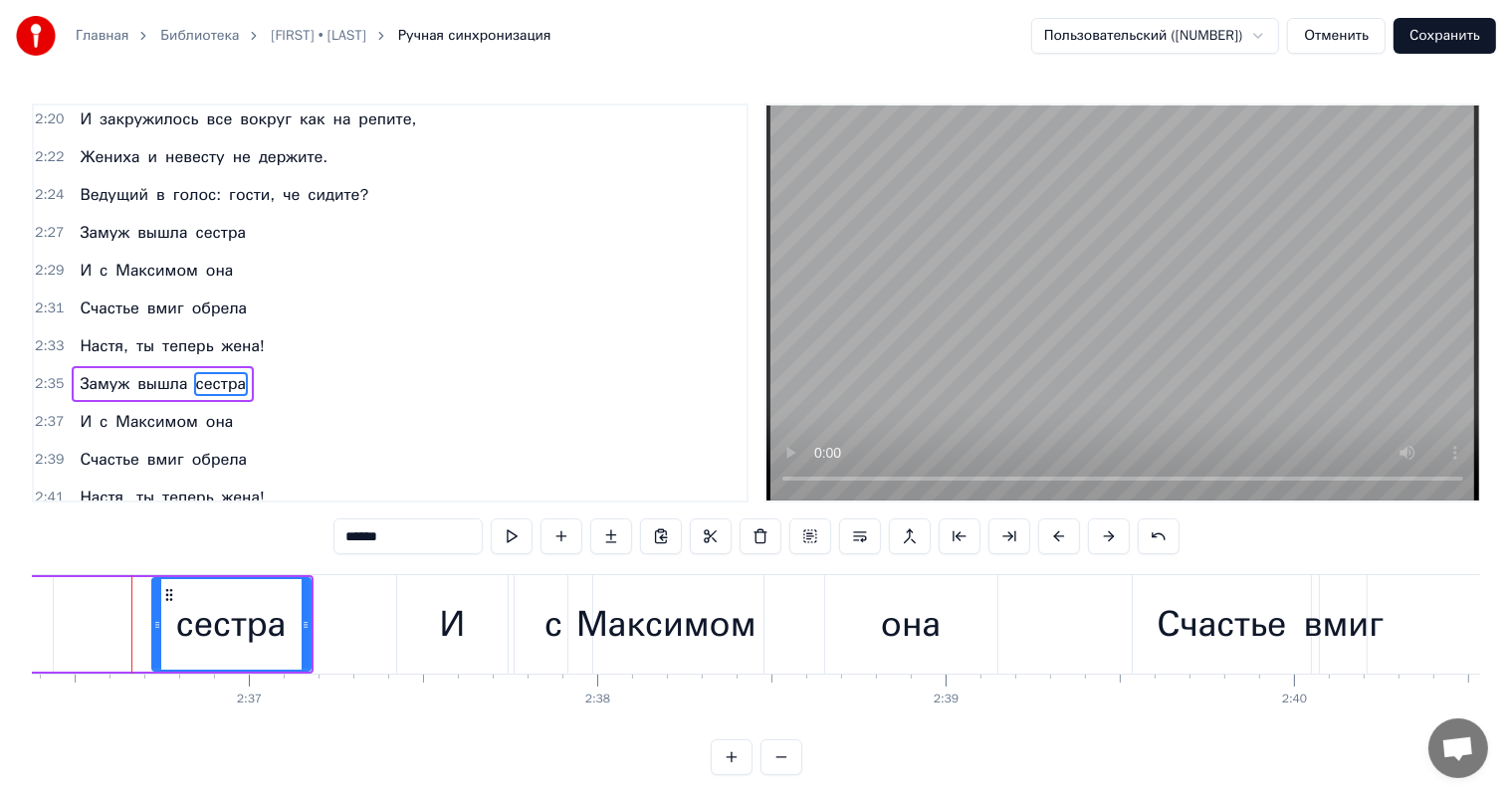 click at bounding box center [1109, 536] 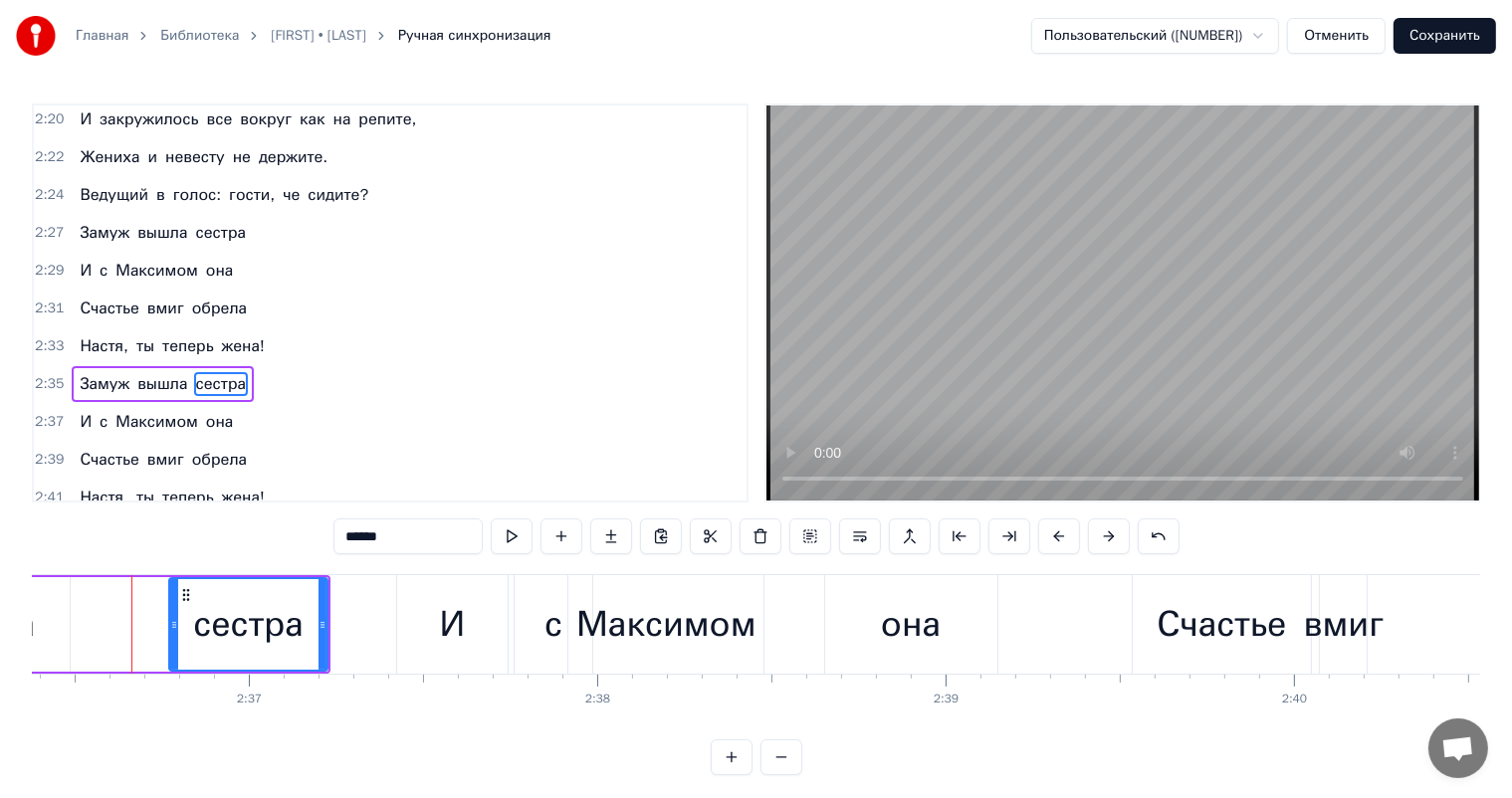 click at bounding box center (1109, 536) 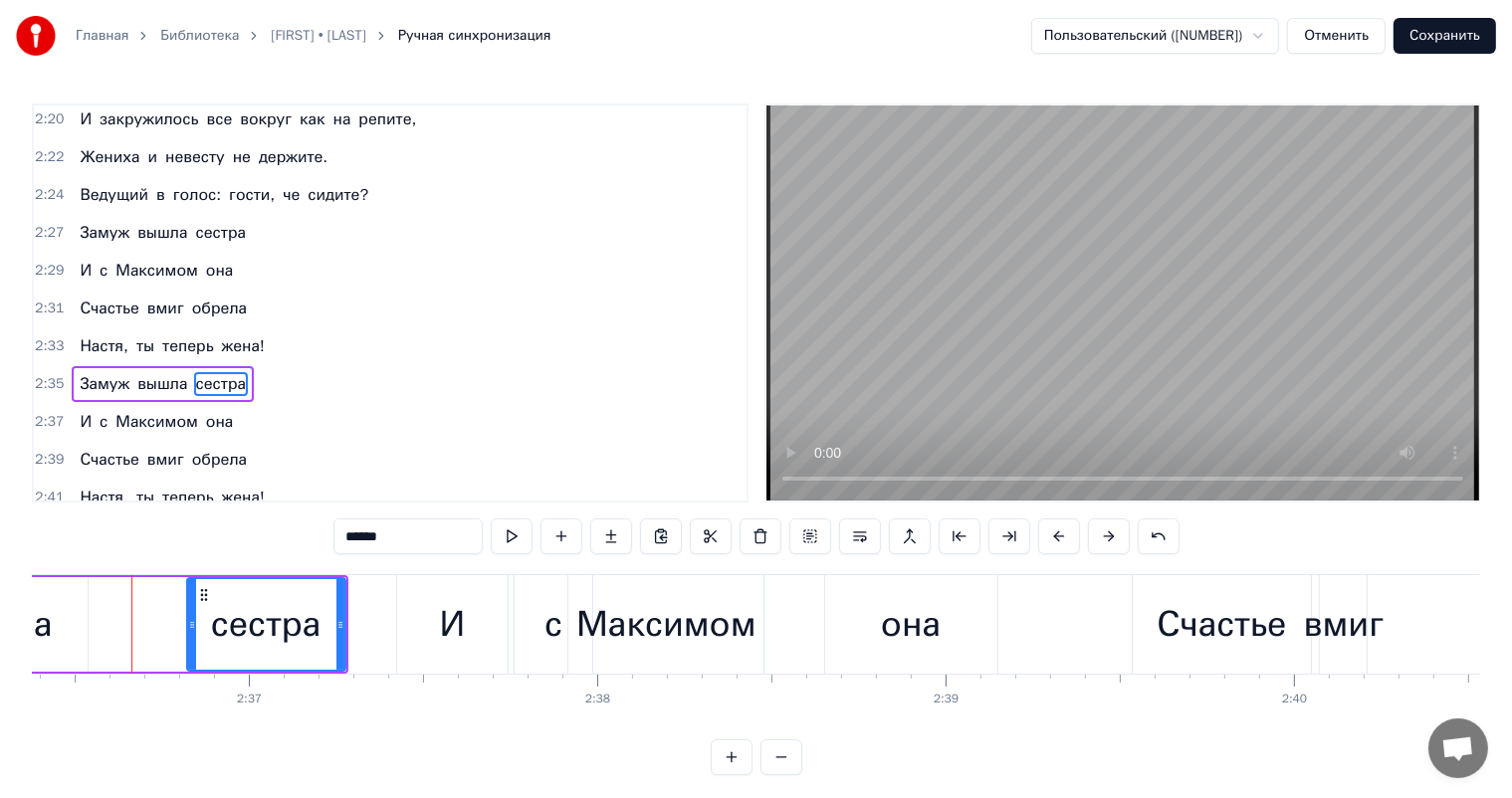 click on "она" at bounding box center (220, 422) 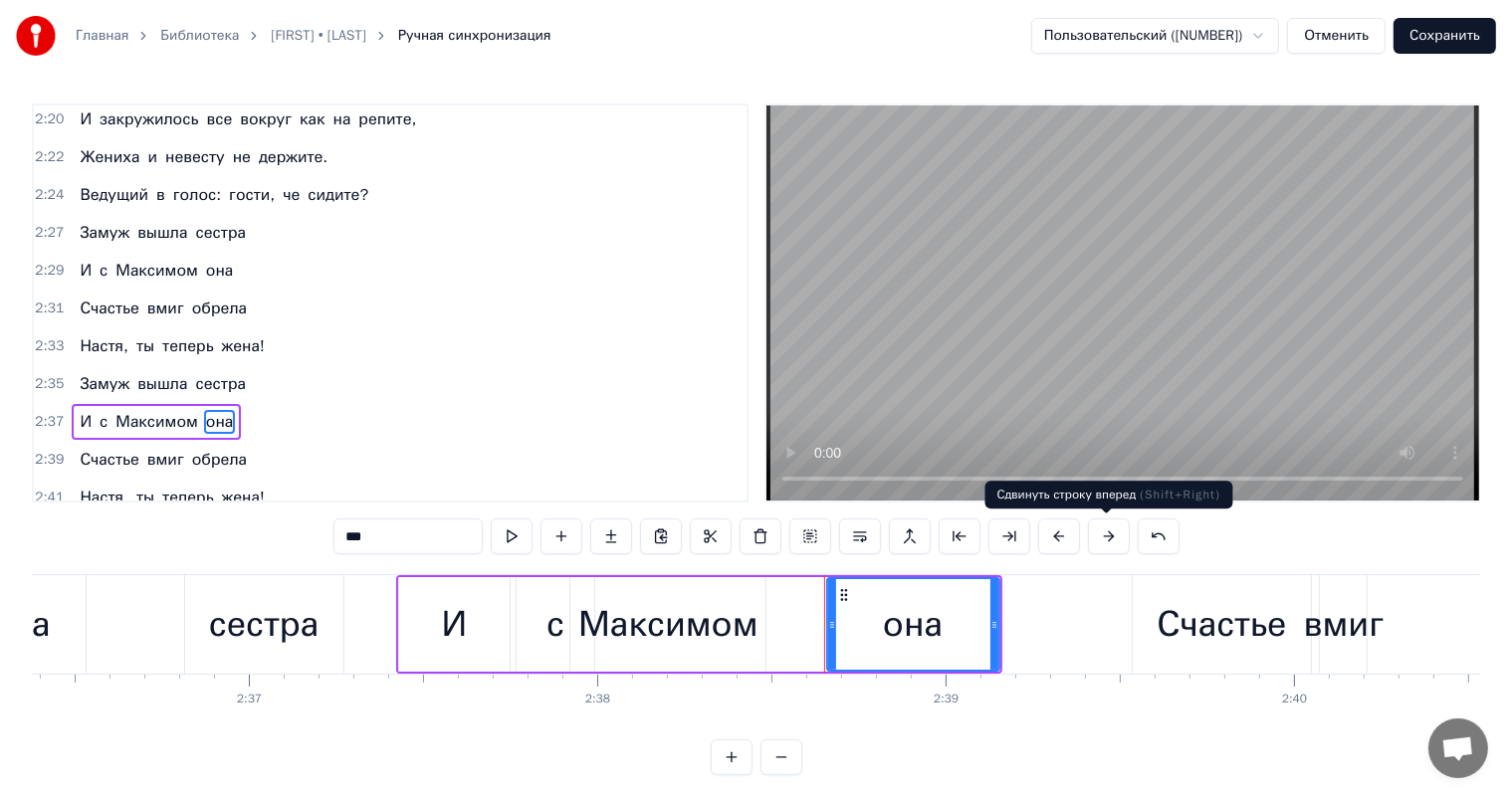 click at bounding box center (1109, 536) 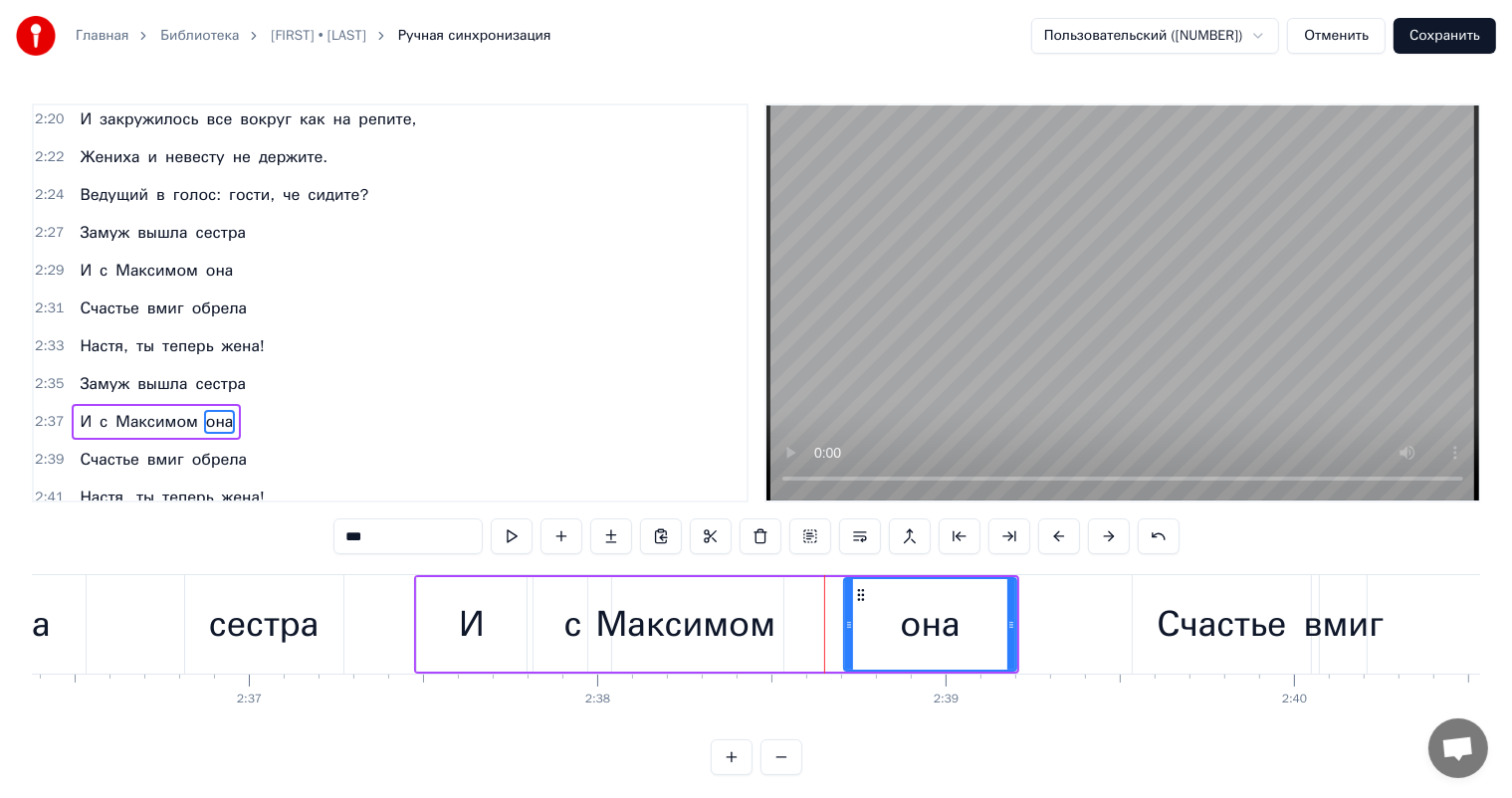 click at bounding box center [1109, 536] 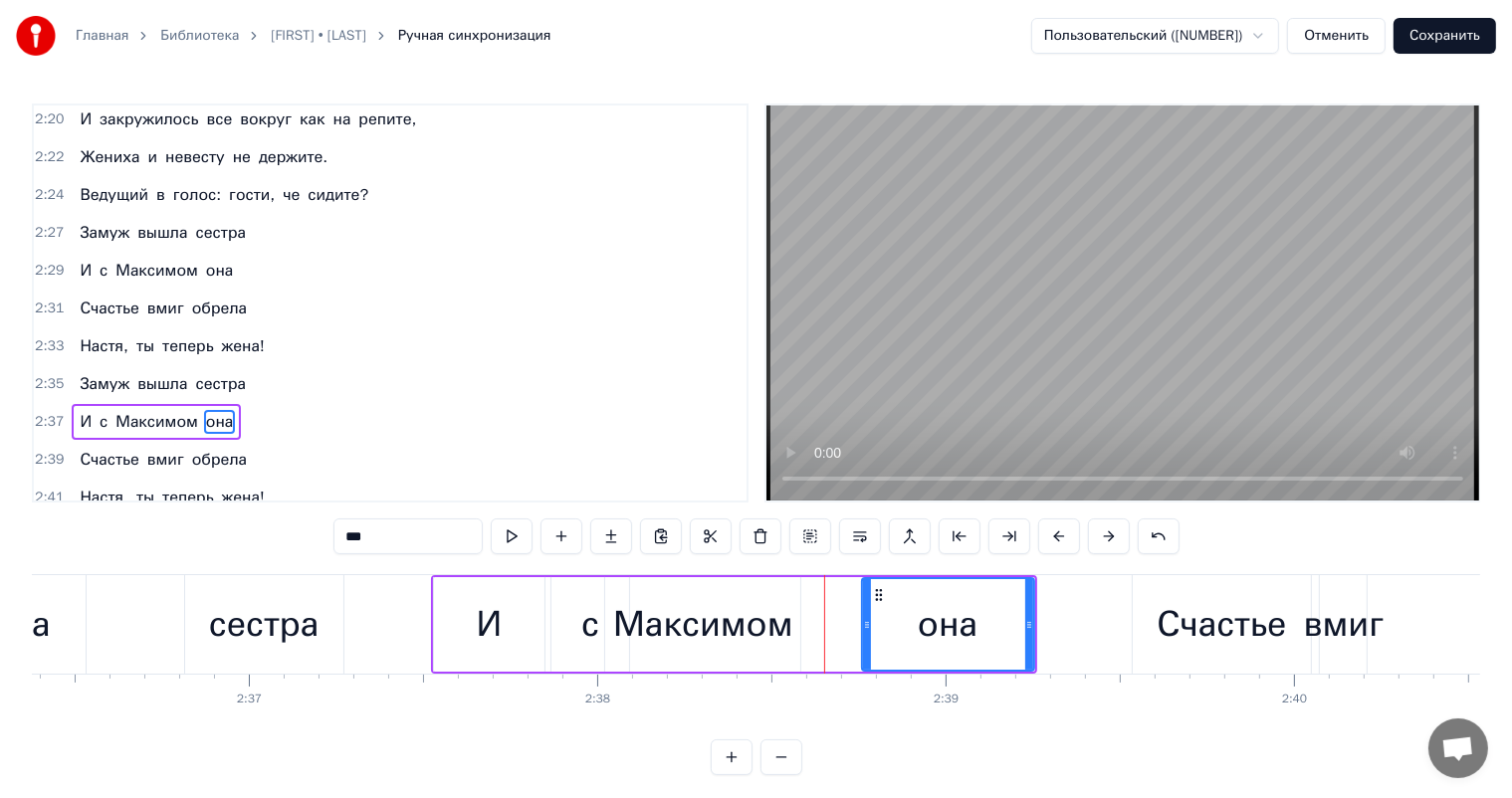 click at bounding box center [1109, 536] 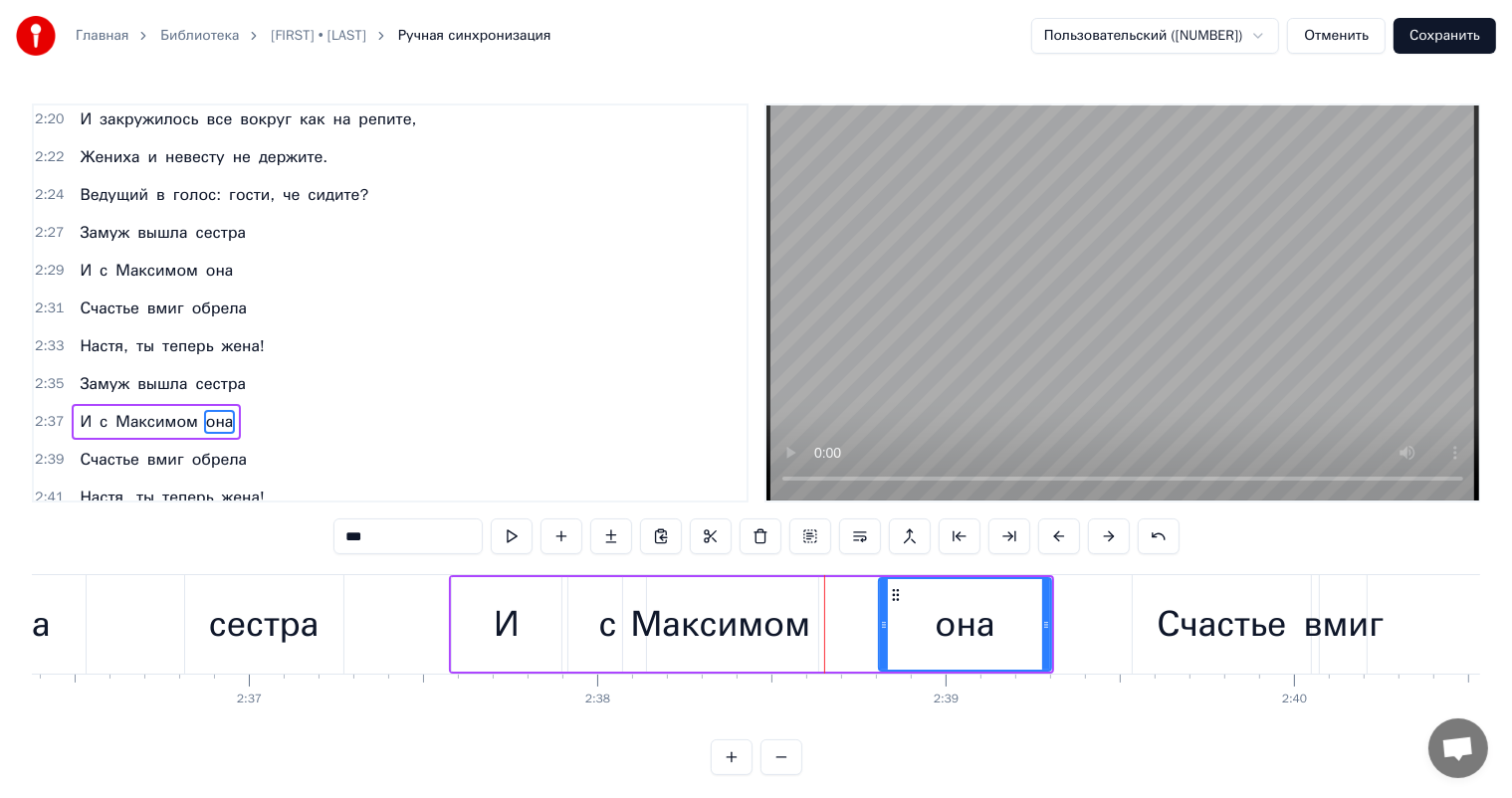 click on "обрела" at bounding box center [219, 460] 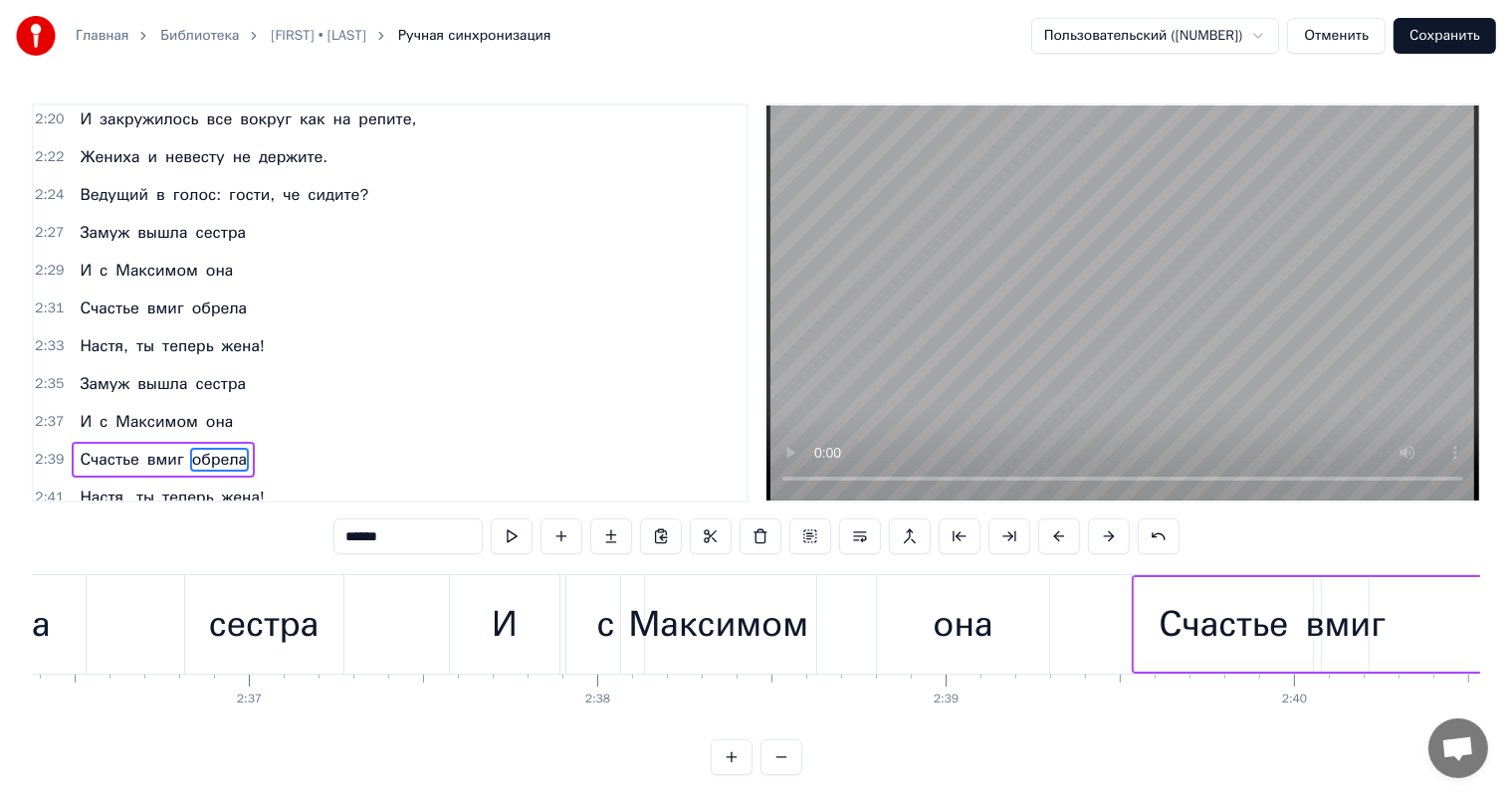 scroll, scrollTop: 9, scrollLeft: 0, axis: vertical 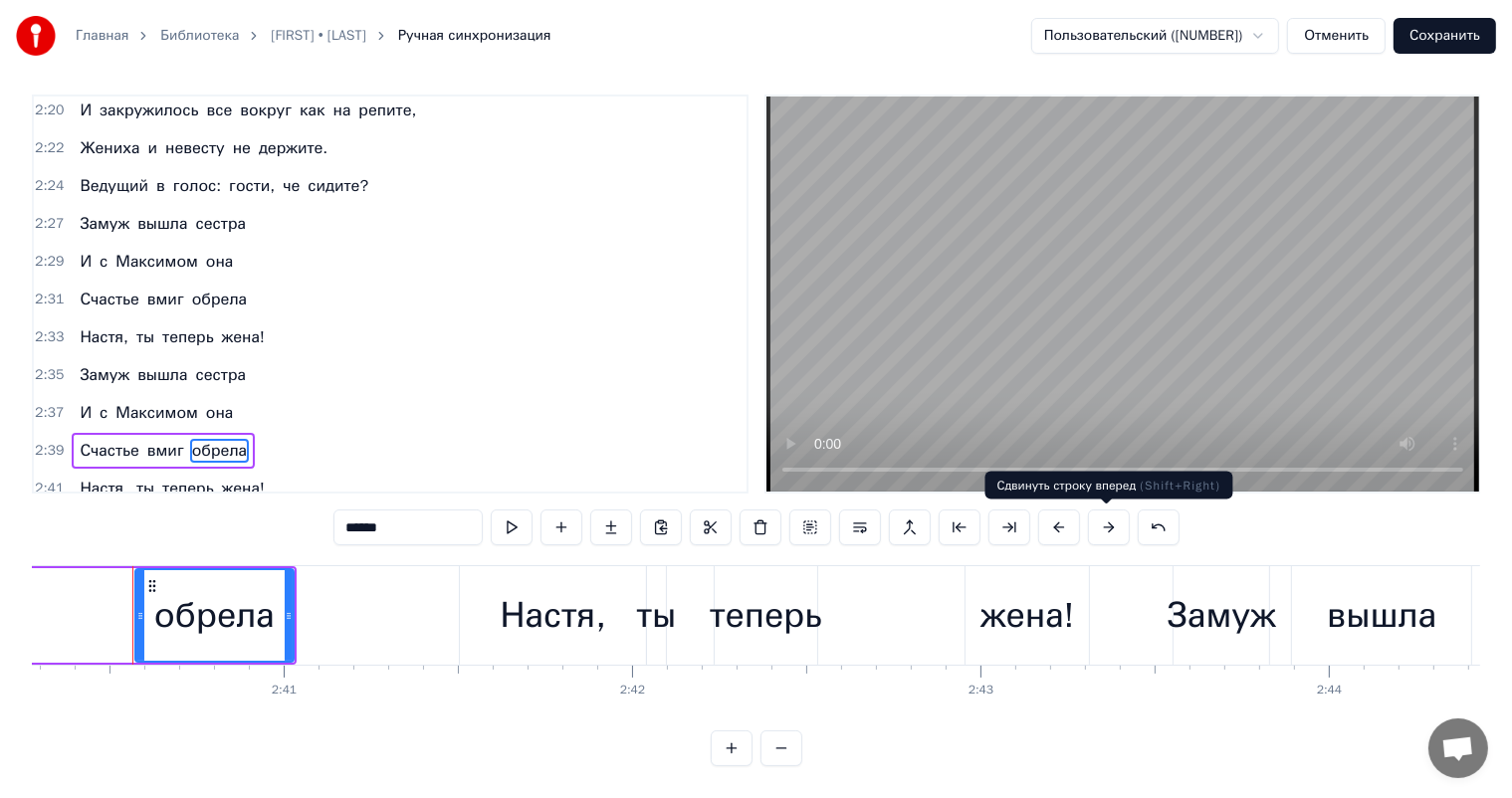 click at bounding box center (1109, 527) 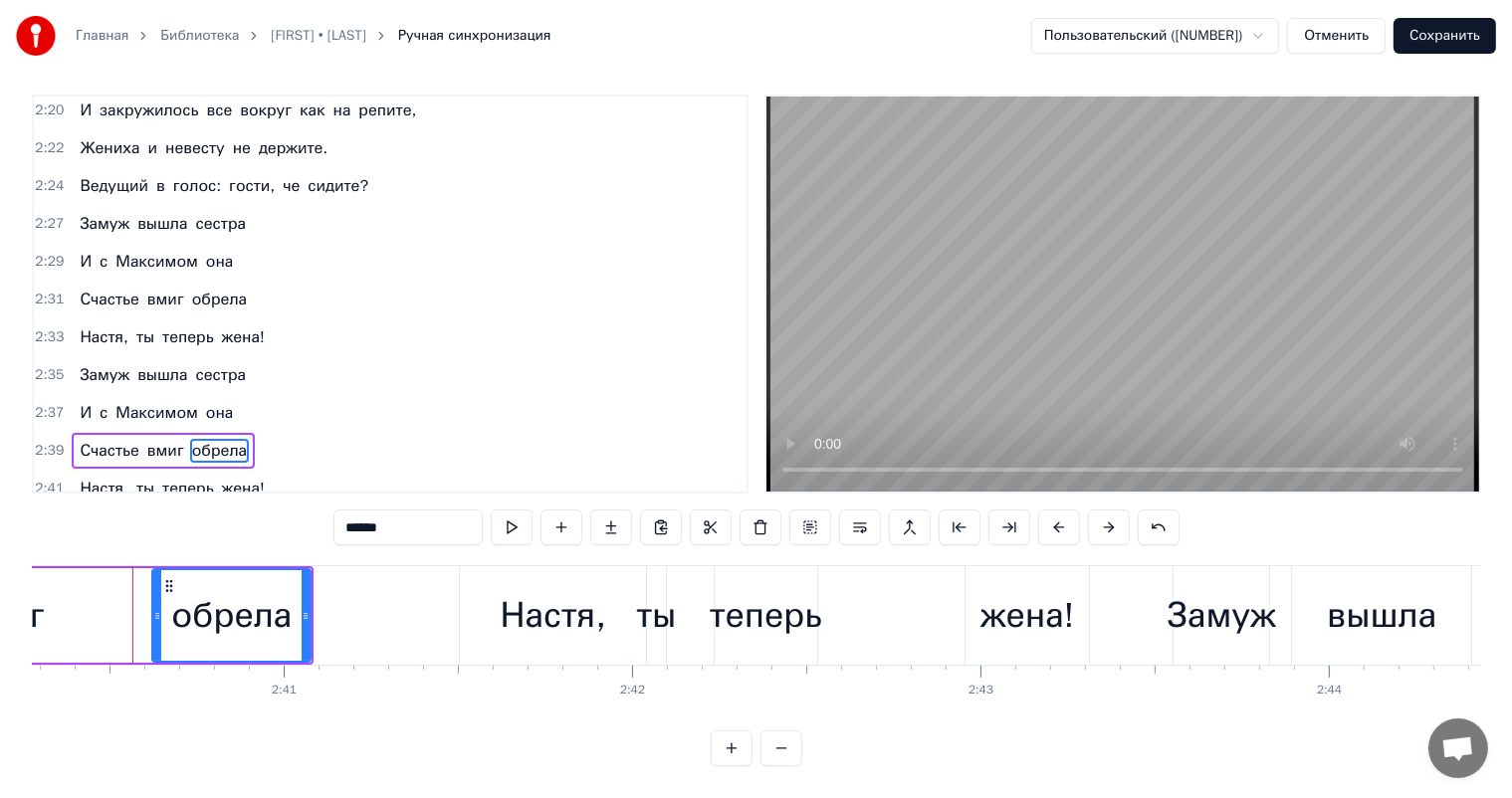 click at bounding box center [1109, 527] 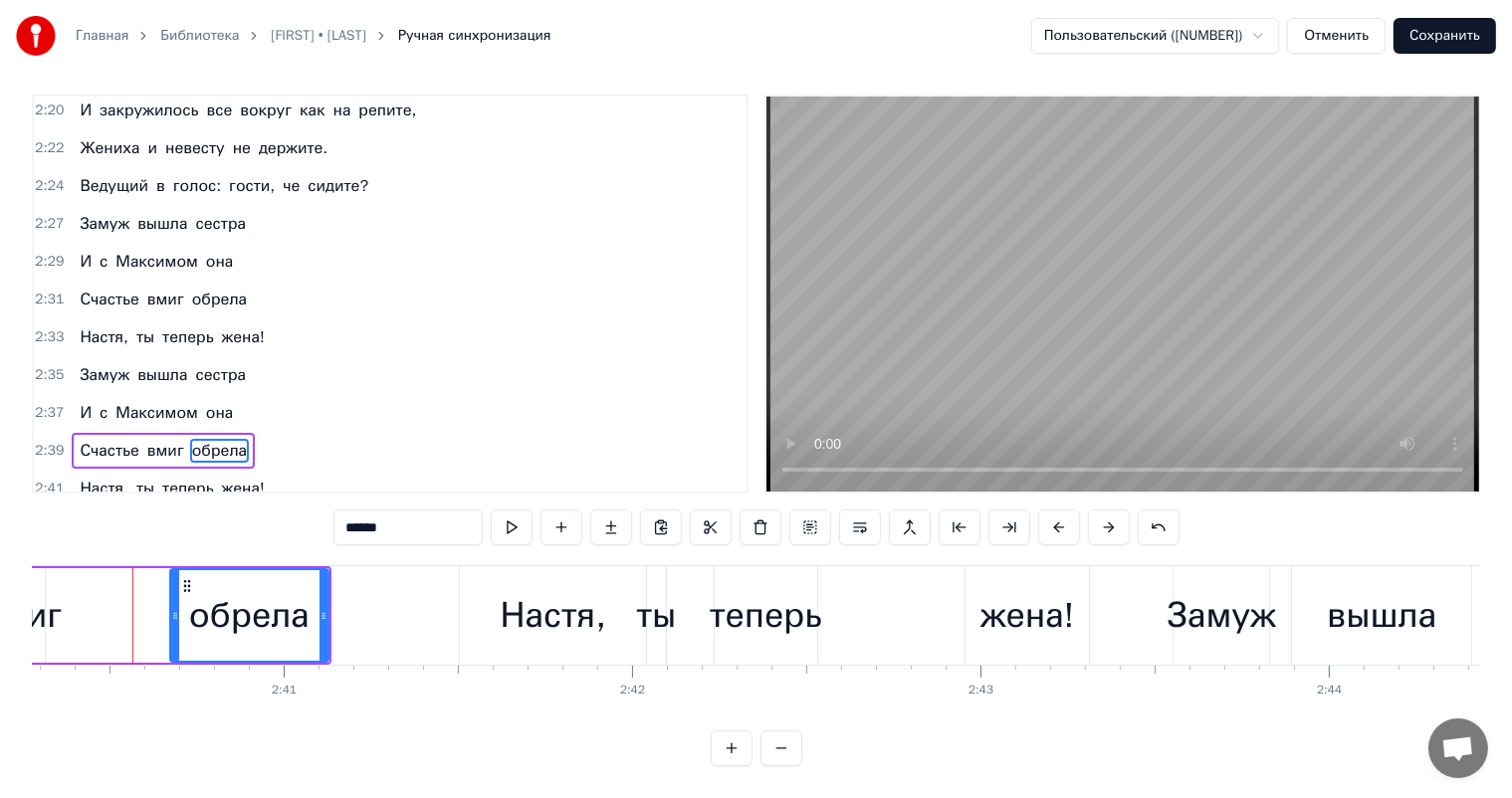 click at bounding box center [1109, 527] 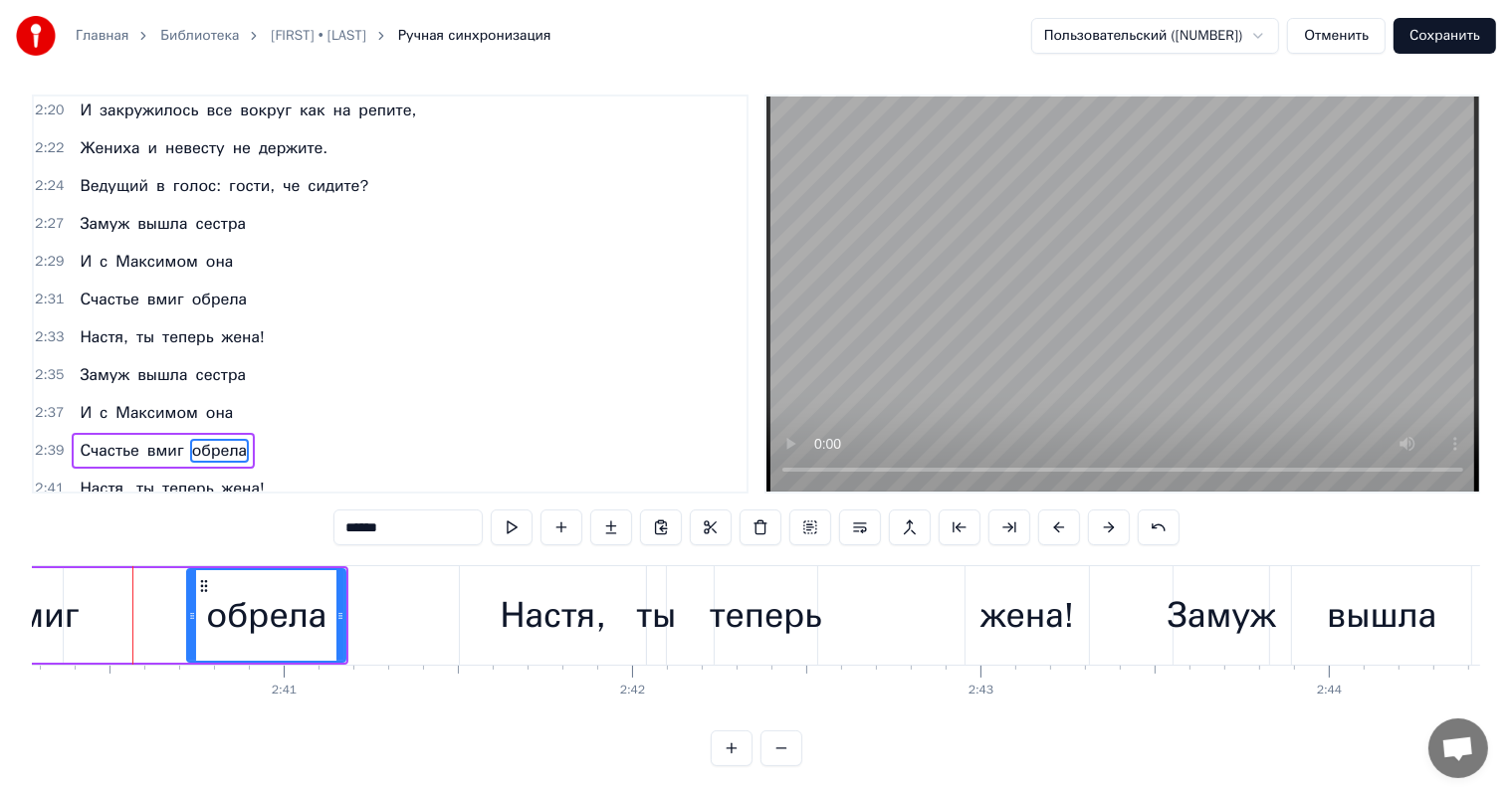 click on "жена!" at bounding box center [243, 489] 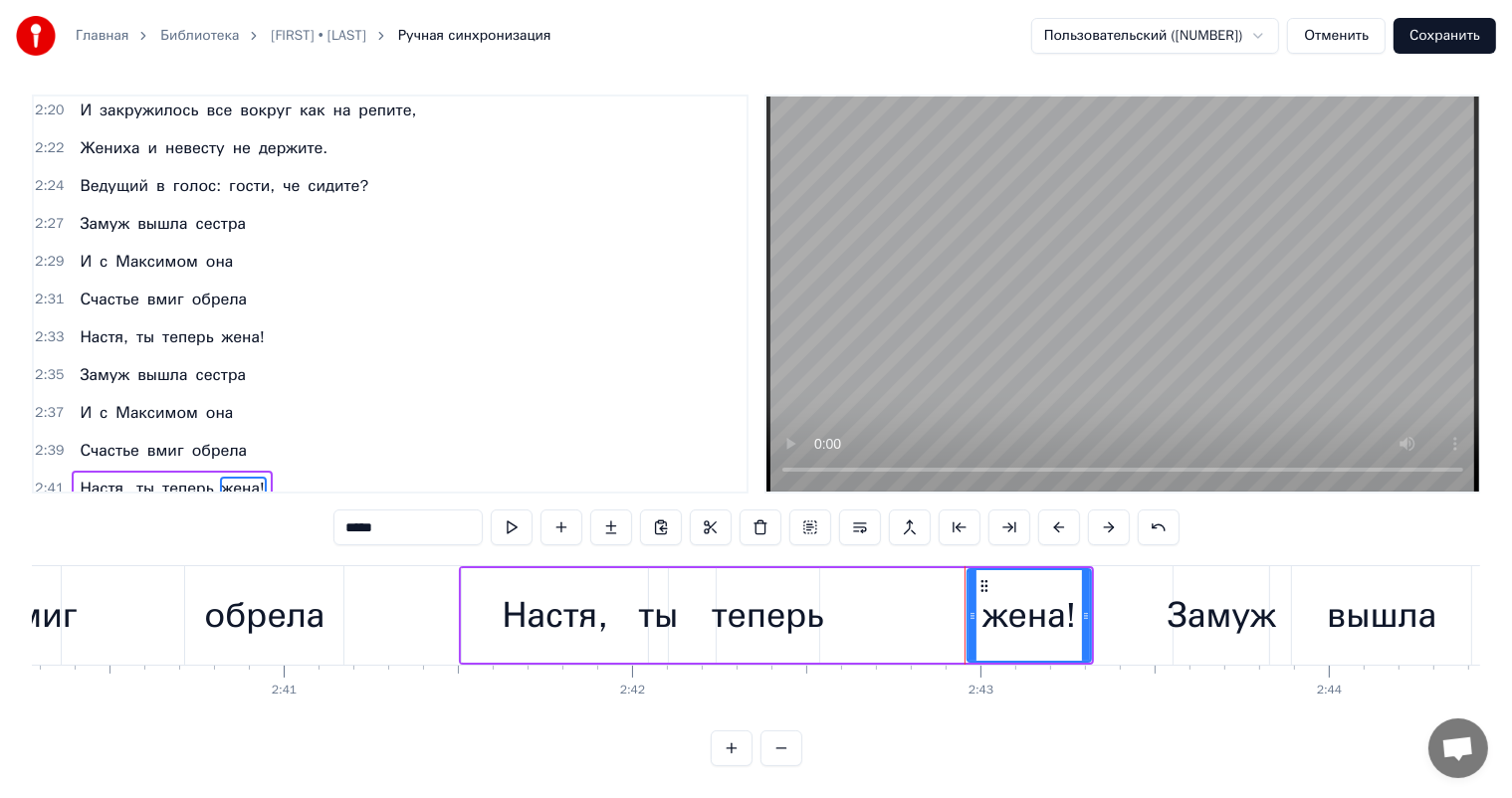 scroll, scrollTop: 26, scrollLeft: 0, axis: vertical 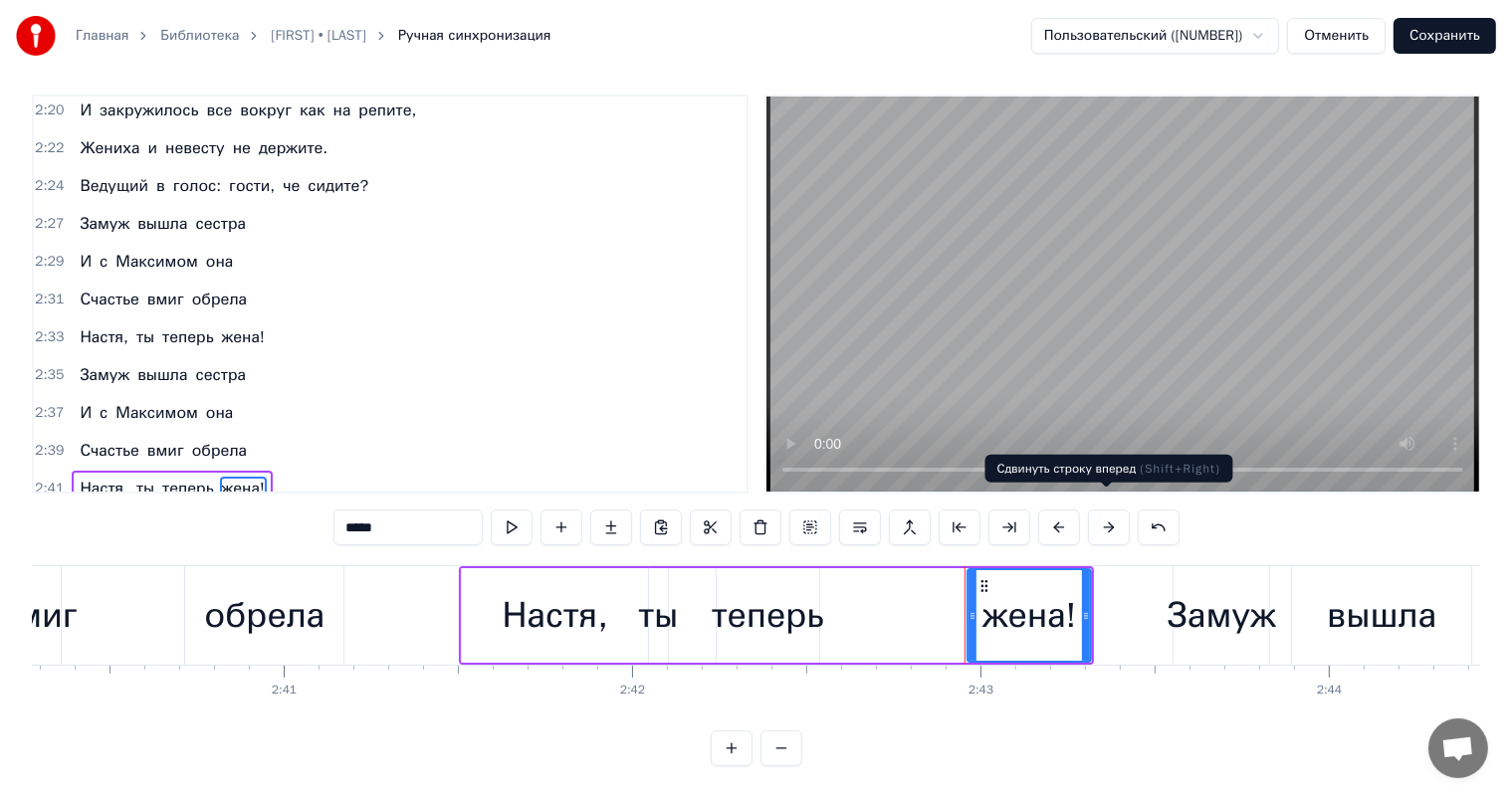 click at bounding box center [1109, 527] 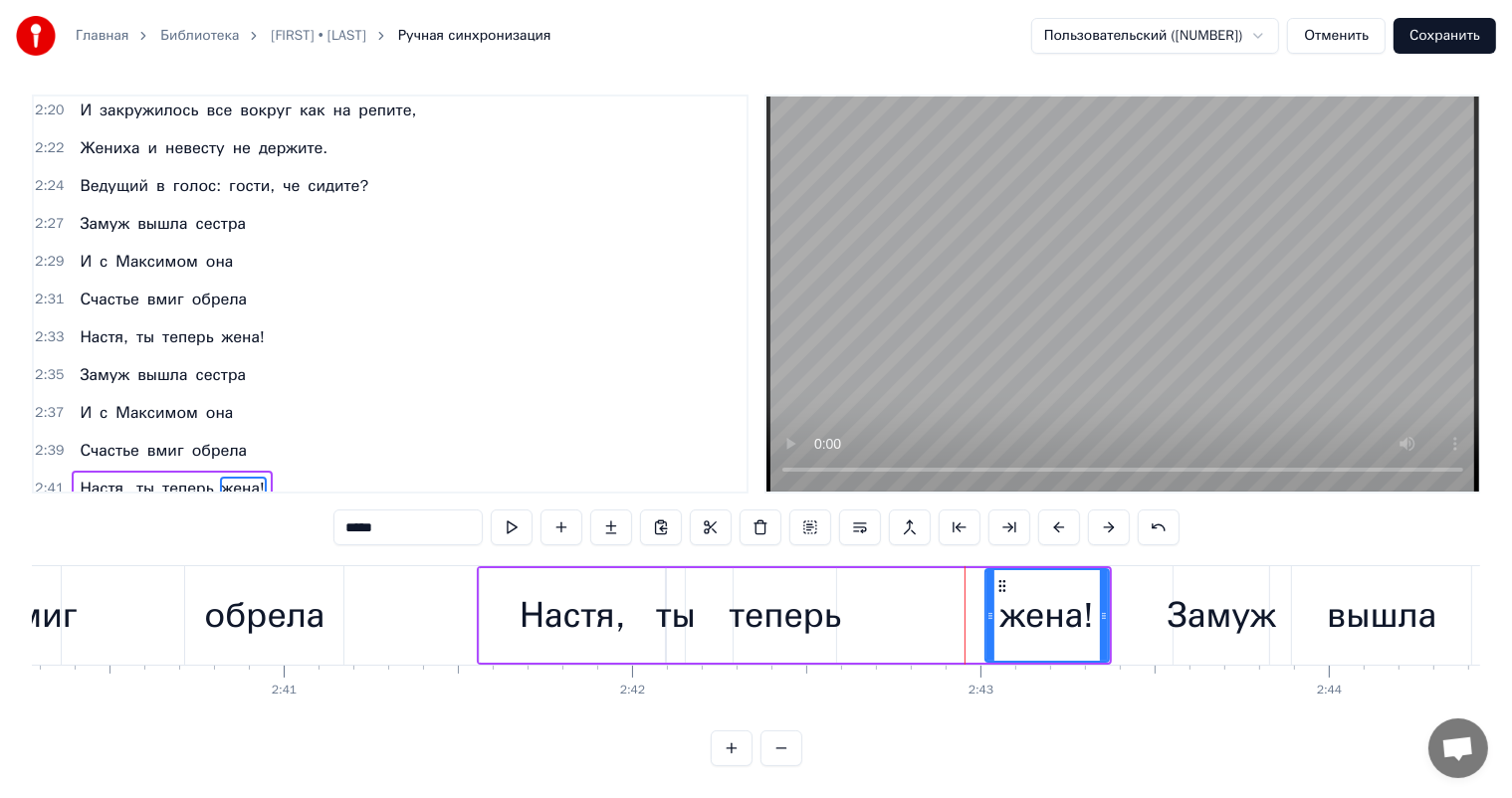 click at bounding box center [1109, 527] 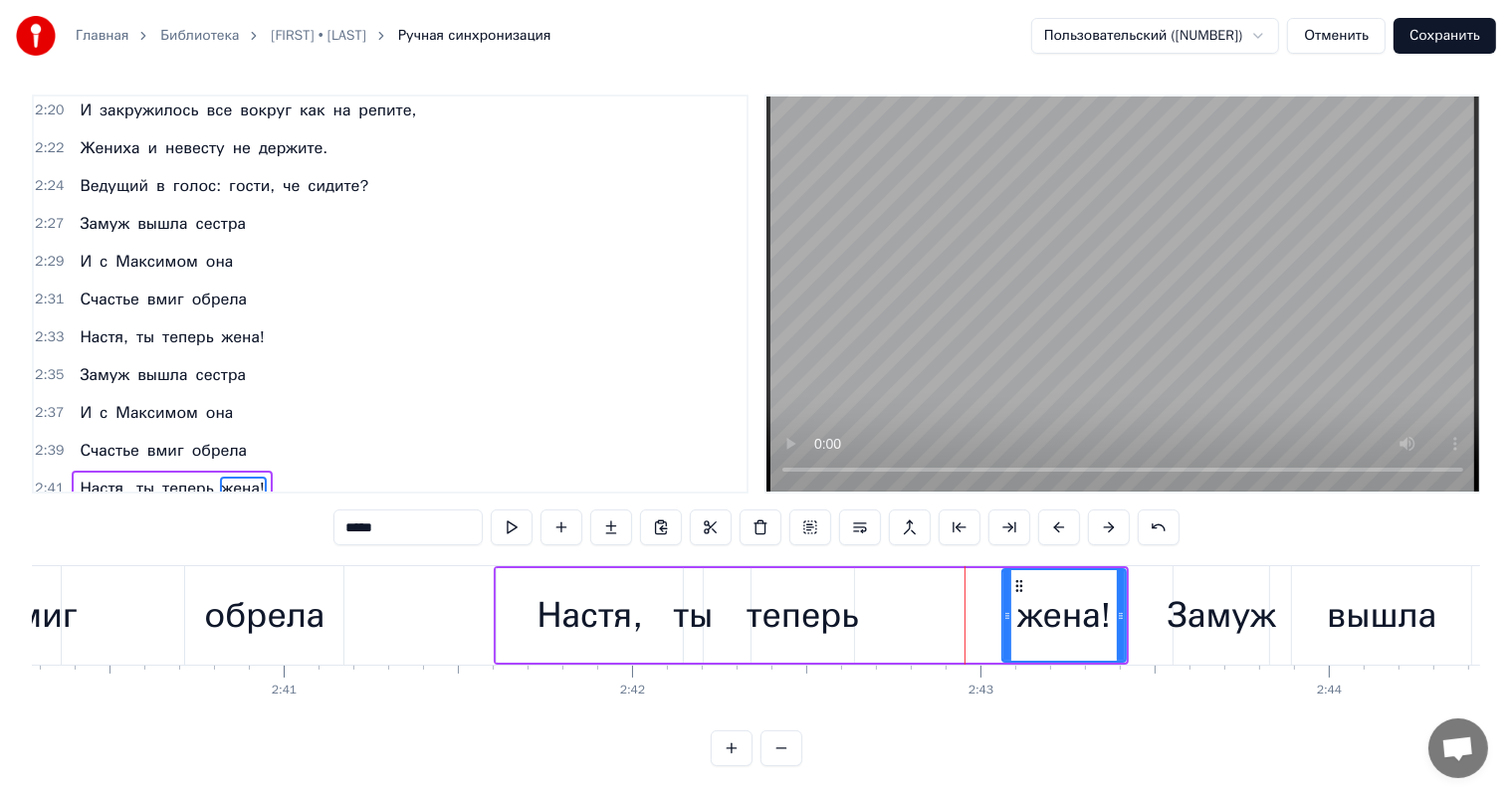 click at bounding box center (1109, 527) 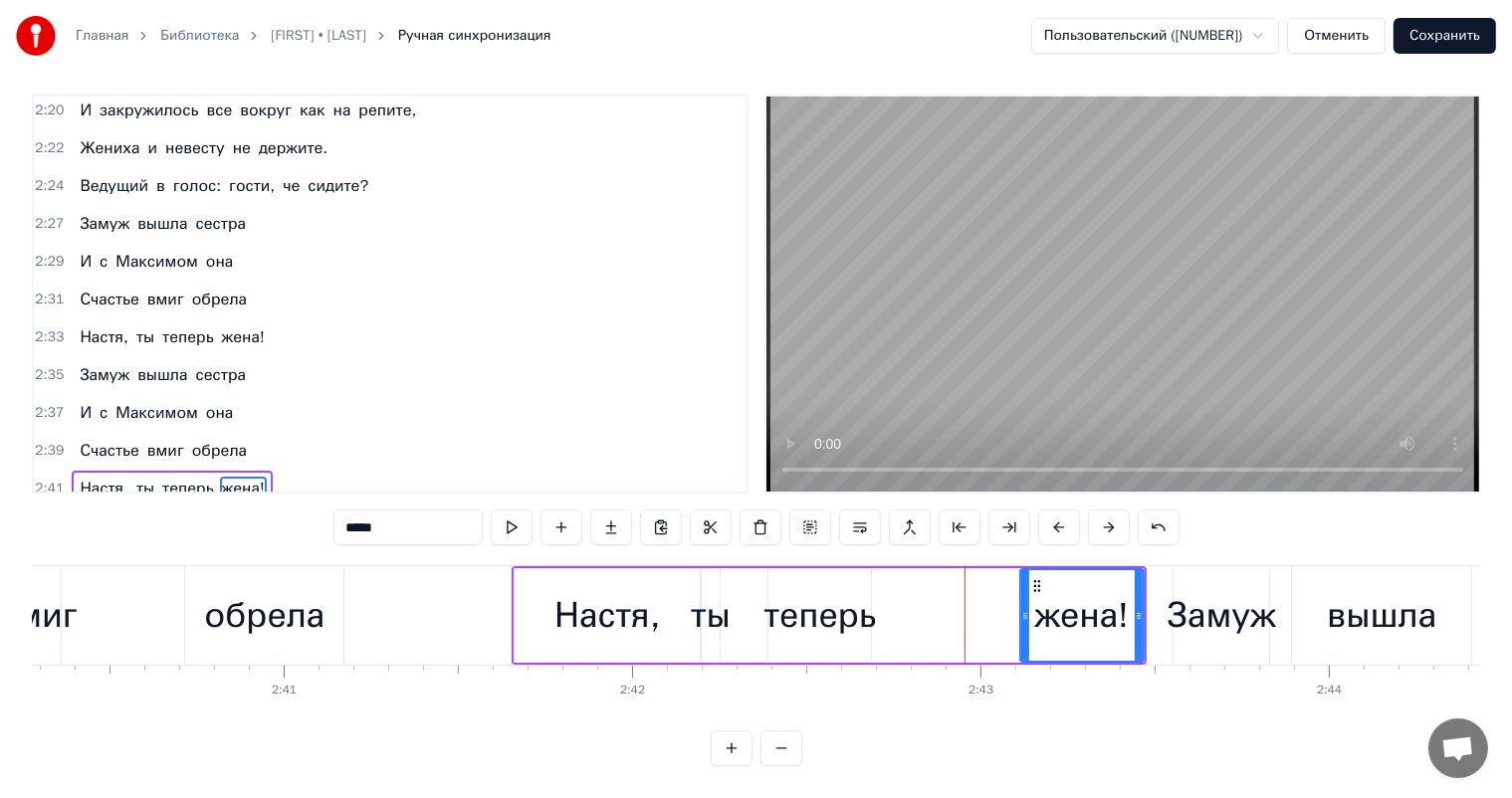 click on "сестра" at bounding box center (221, 526) 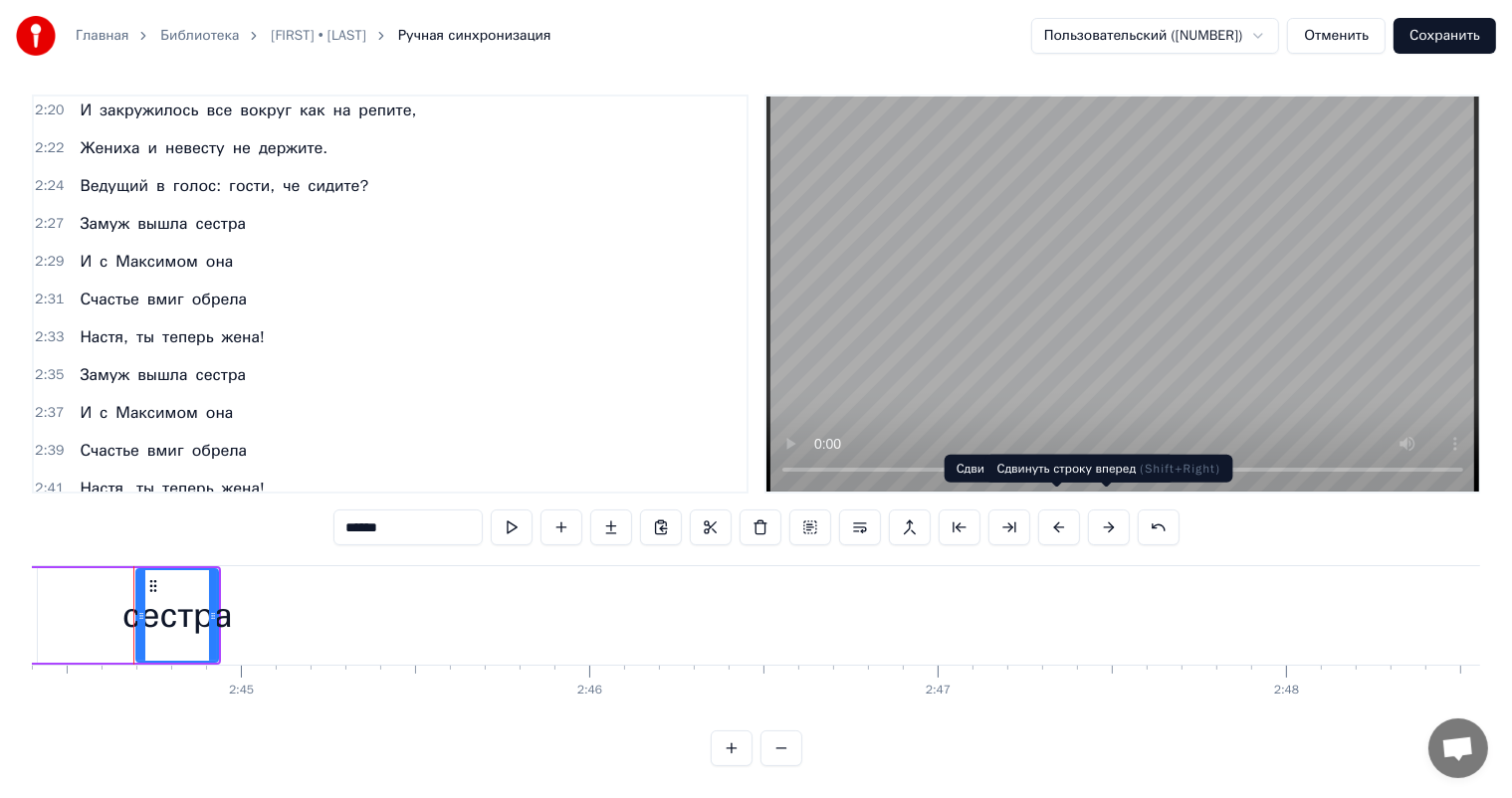 scroll, scrollTop: 0, scrollLeft: 57277, axis: horizontal 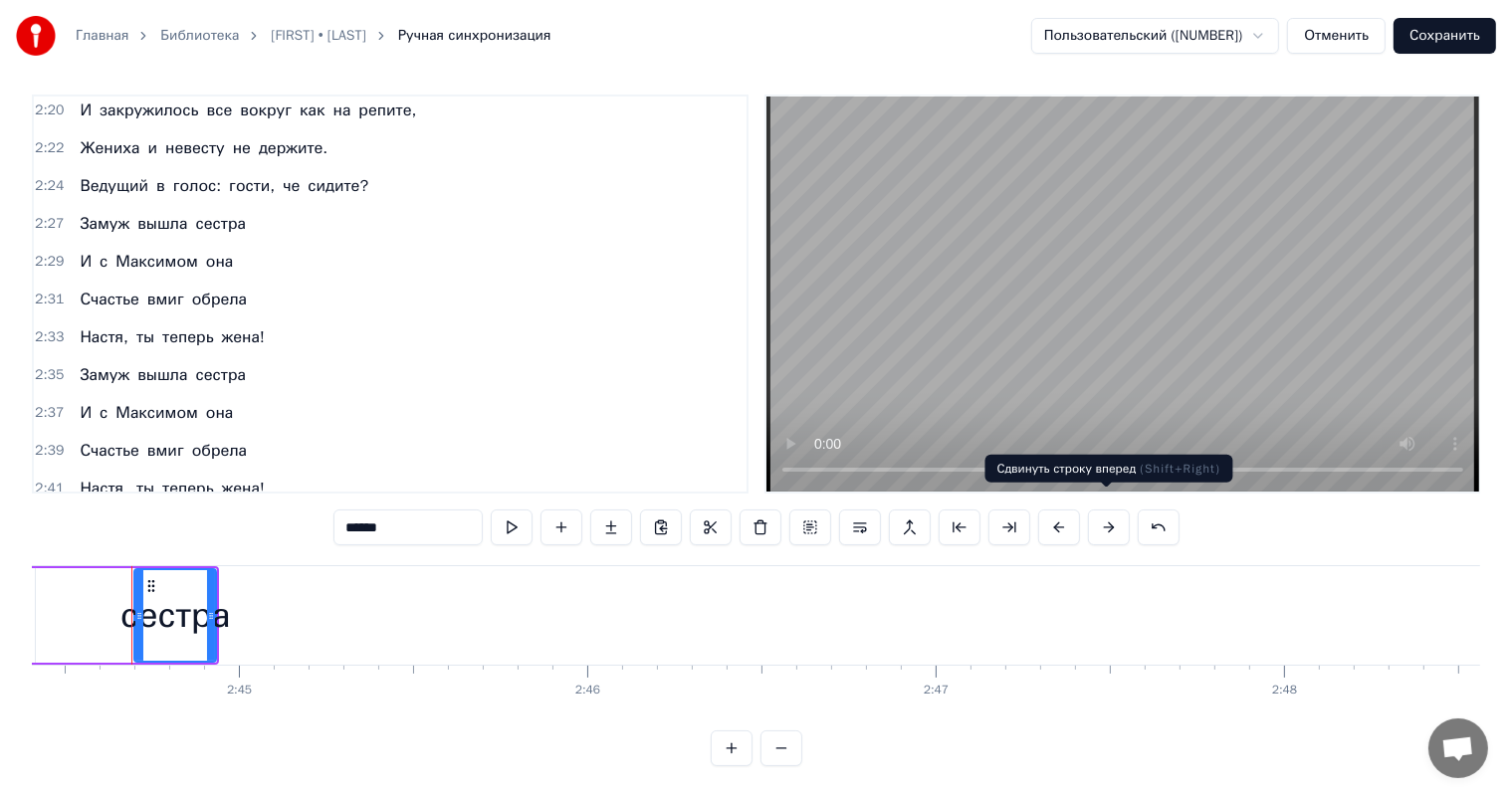 click at bounding box center (1109, 527) 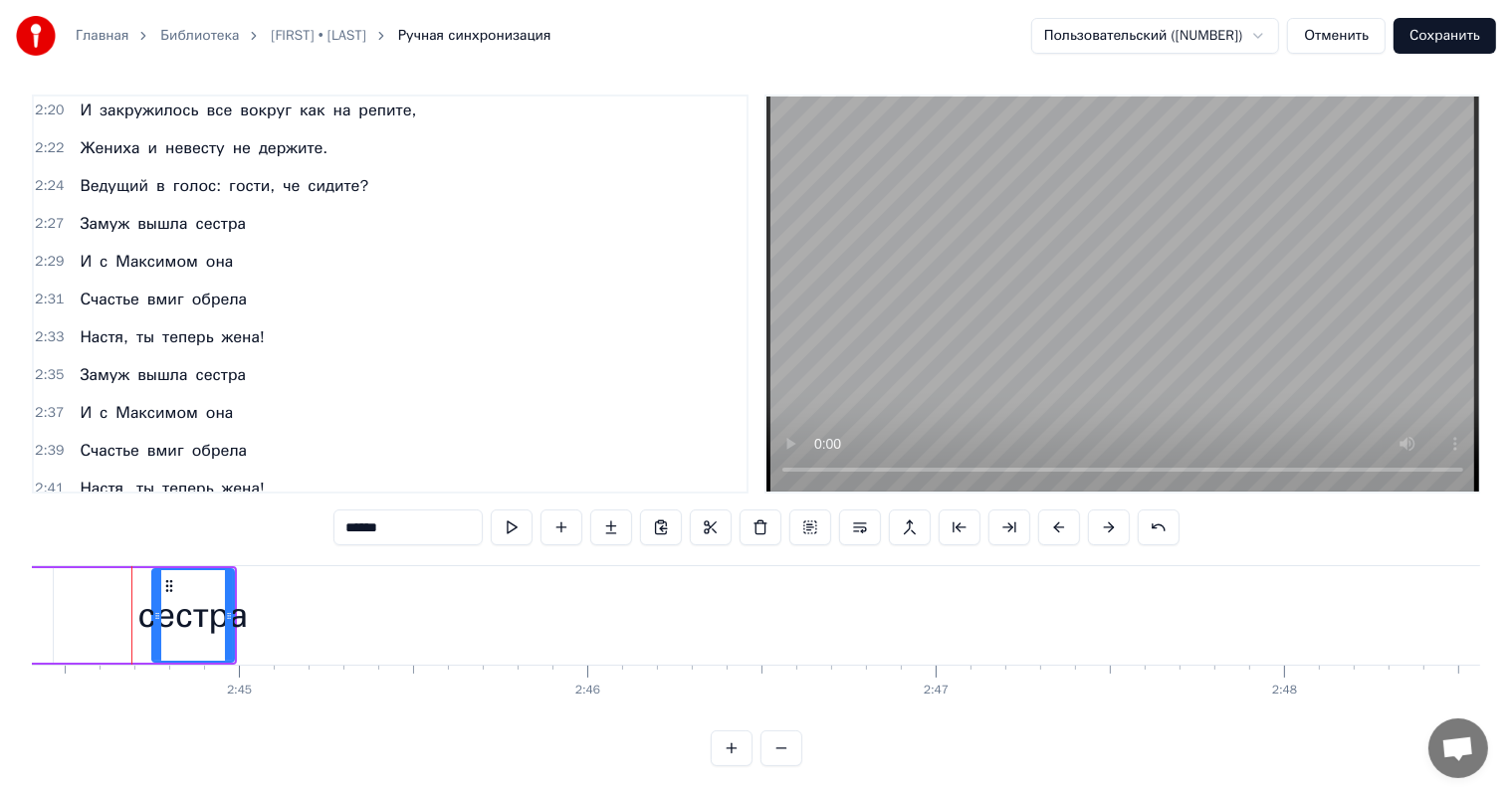 click at bounding box center [1109, 527] 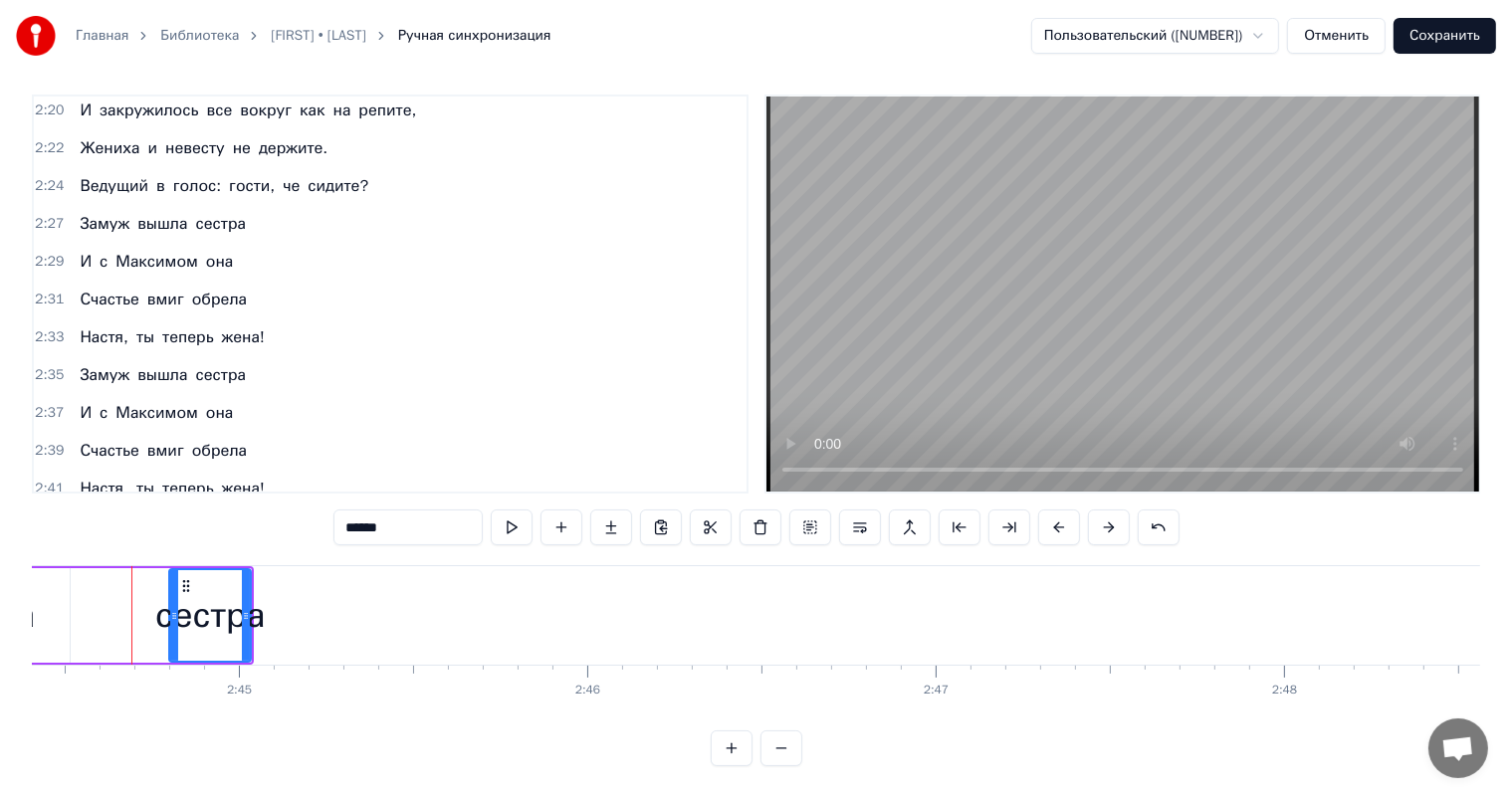 click at bounding box center [1109, 527] 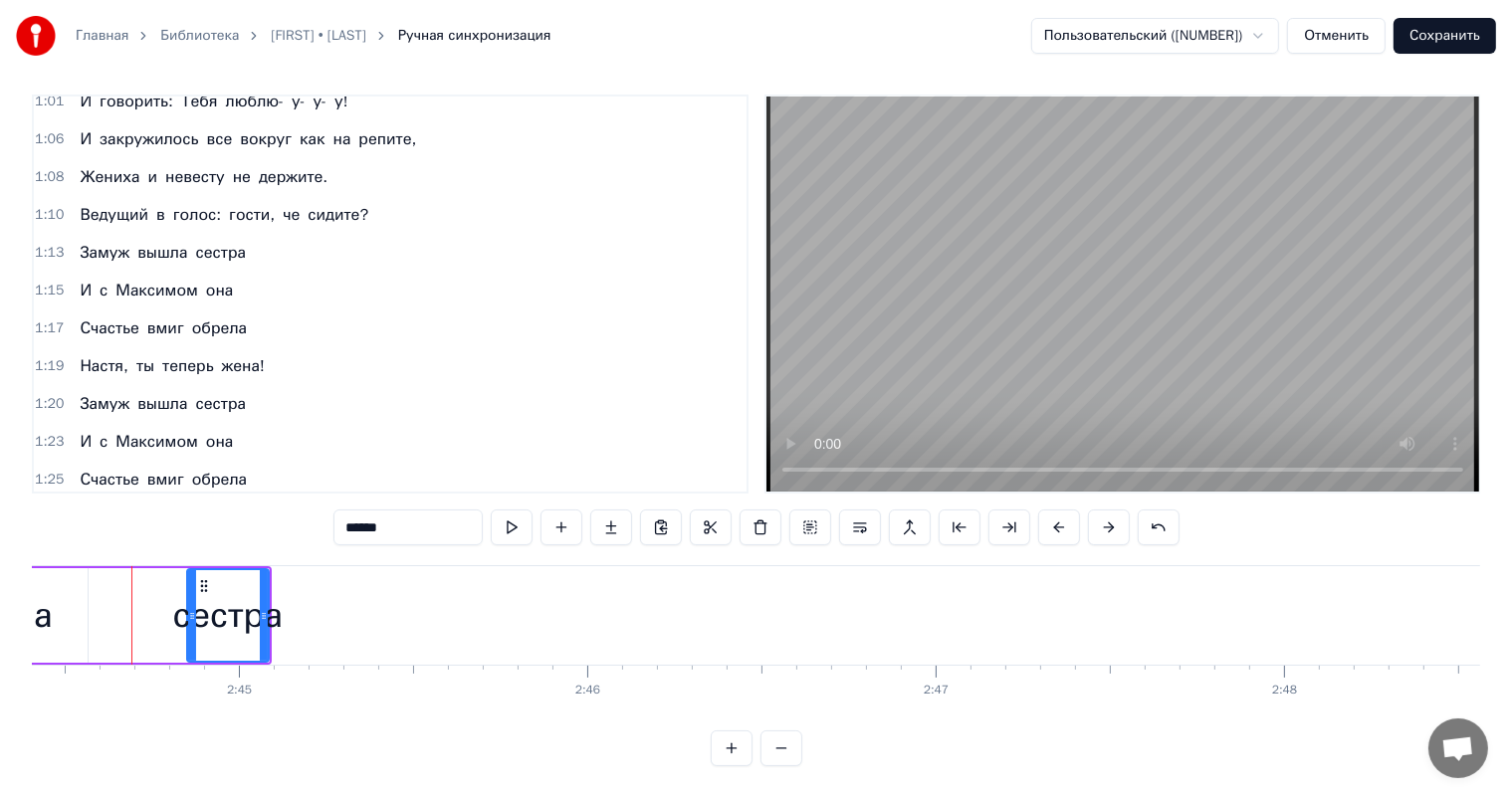 scroll, scrollTop: 326, scrollLeft: 0, axis: vertical 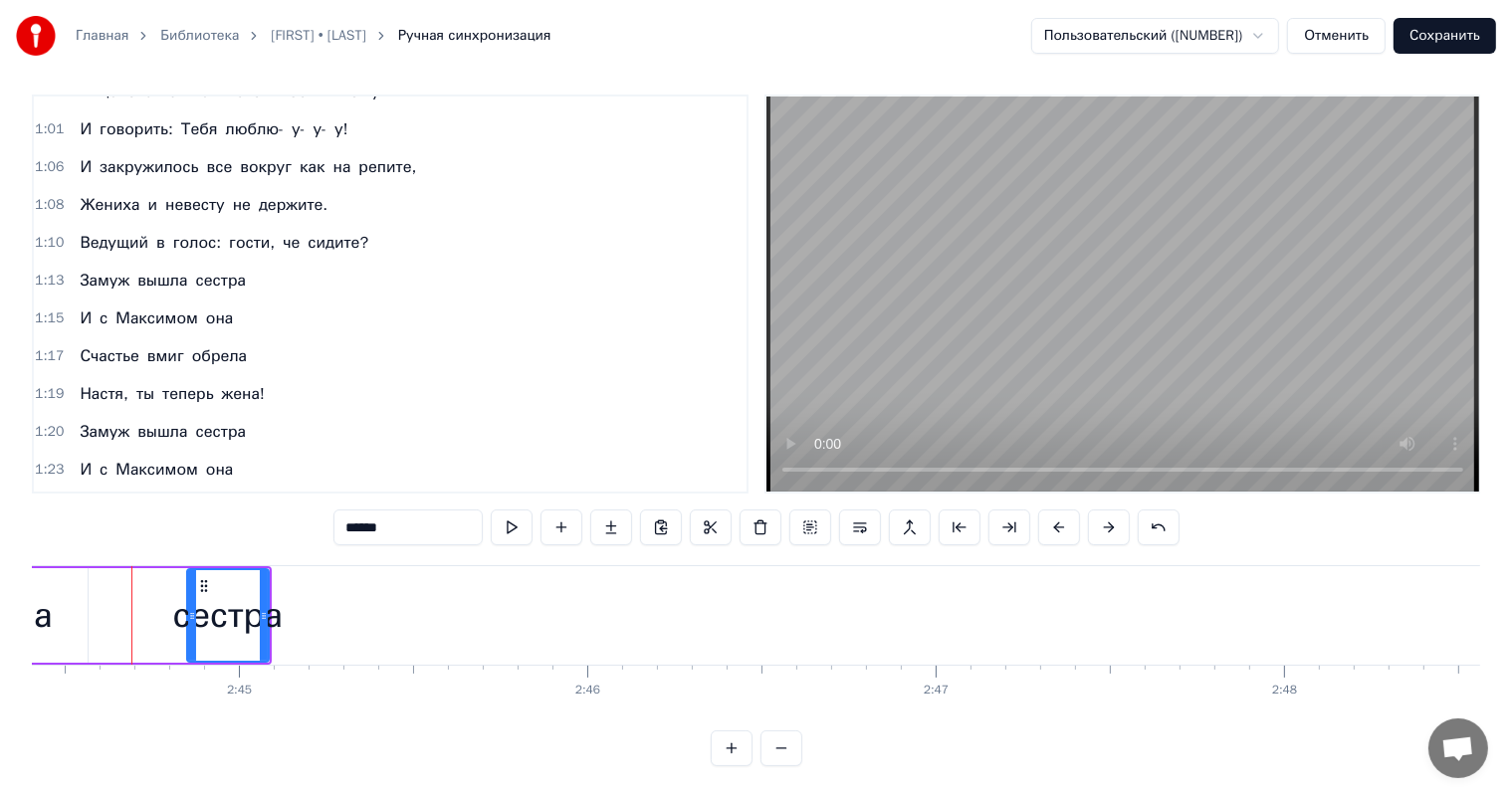 click on "Сохранить" at bounding box center [1444, 36] 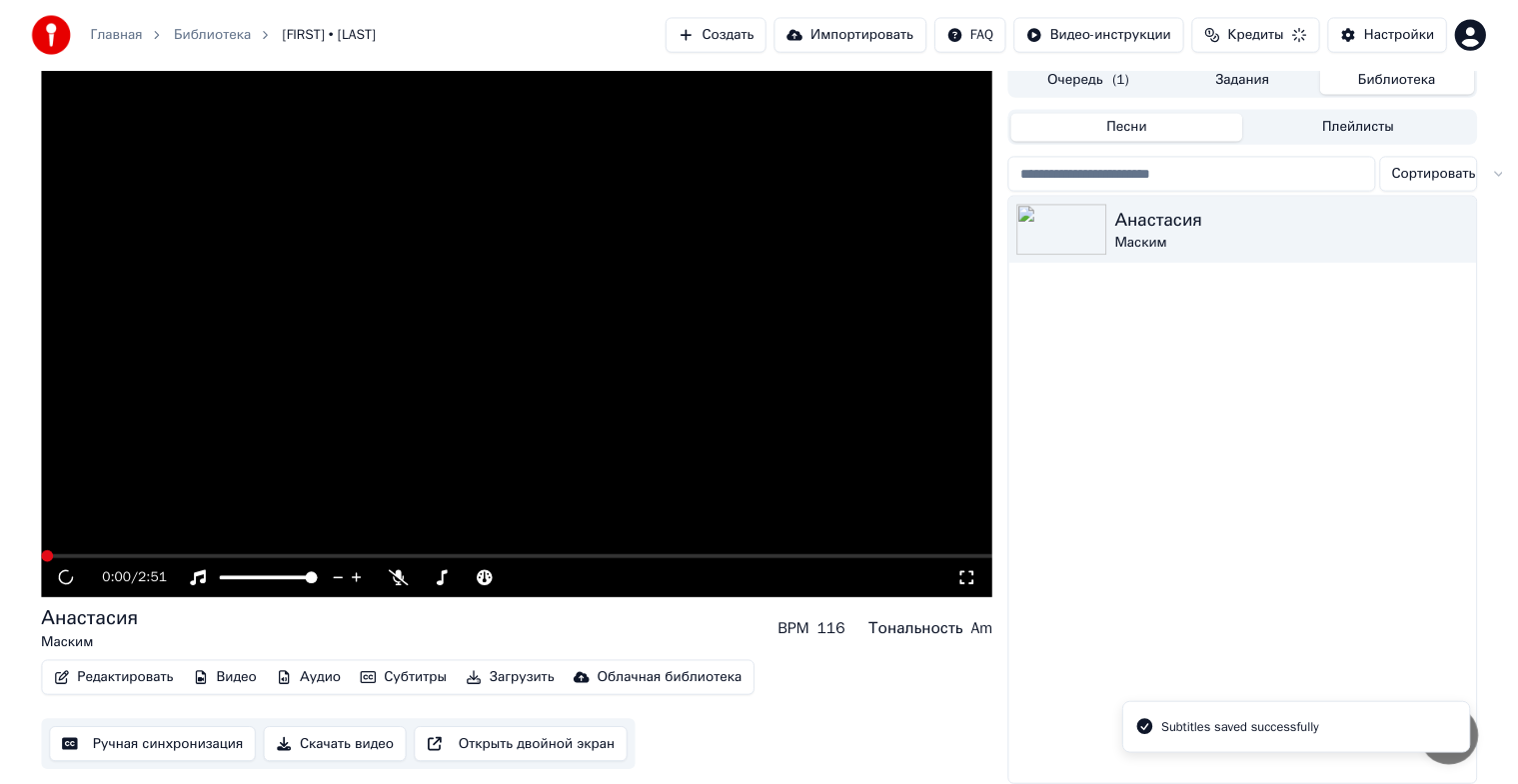 scroll, scrollTop: 24, scrollLeft: 0, axis: vertical 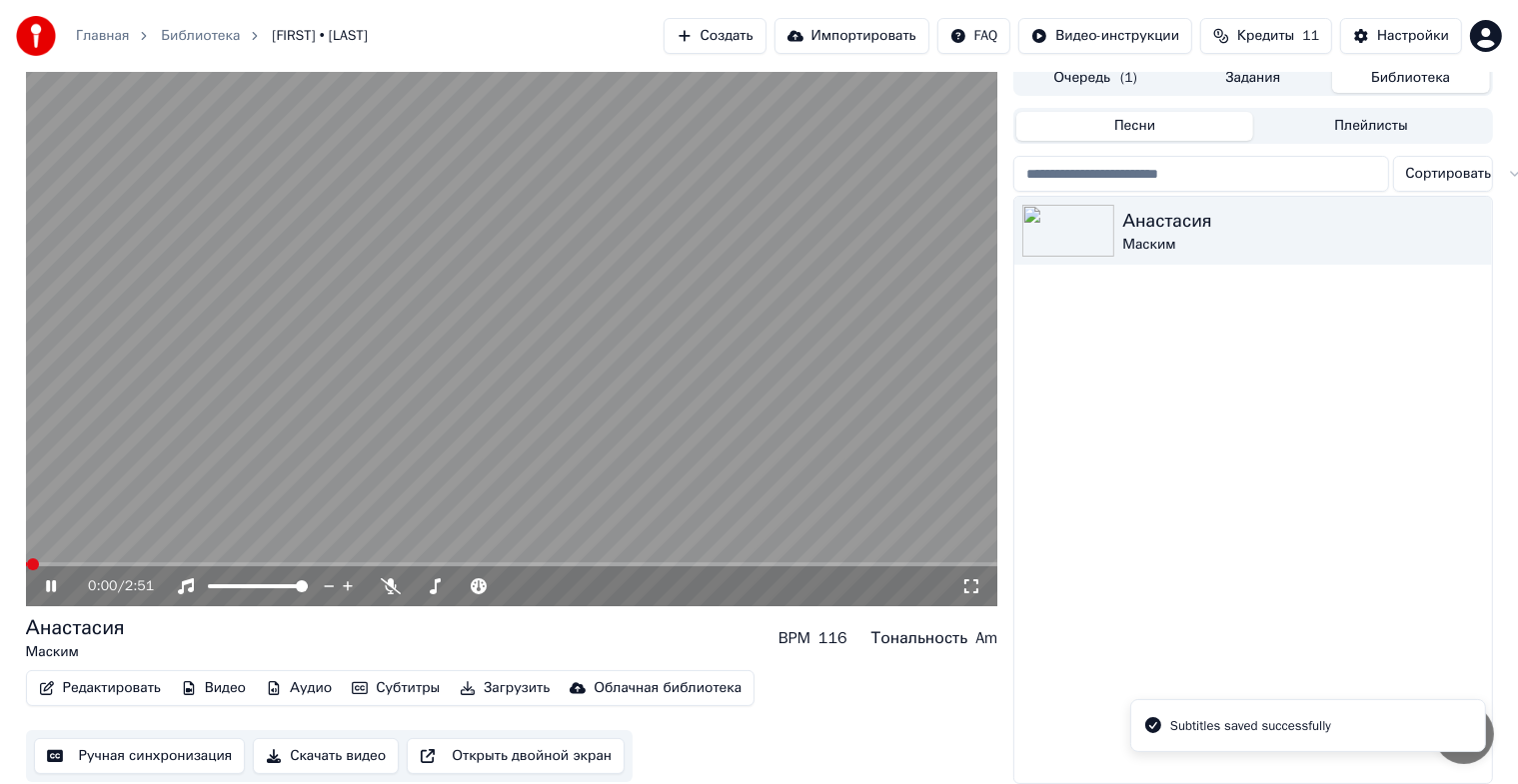 click at bounding box center [512, 564] 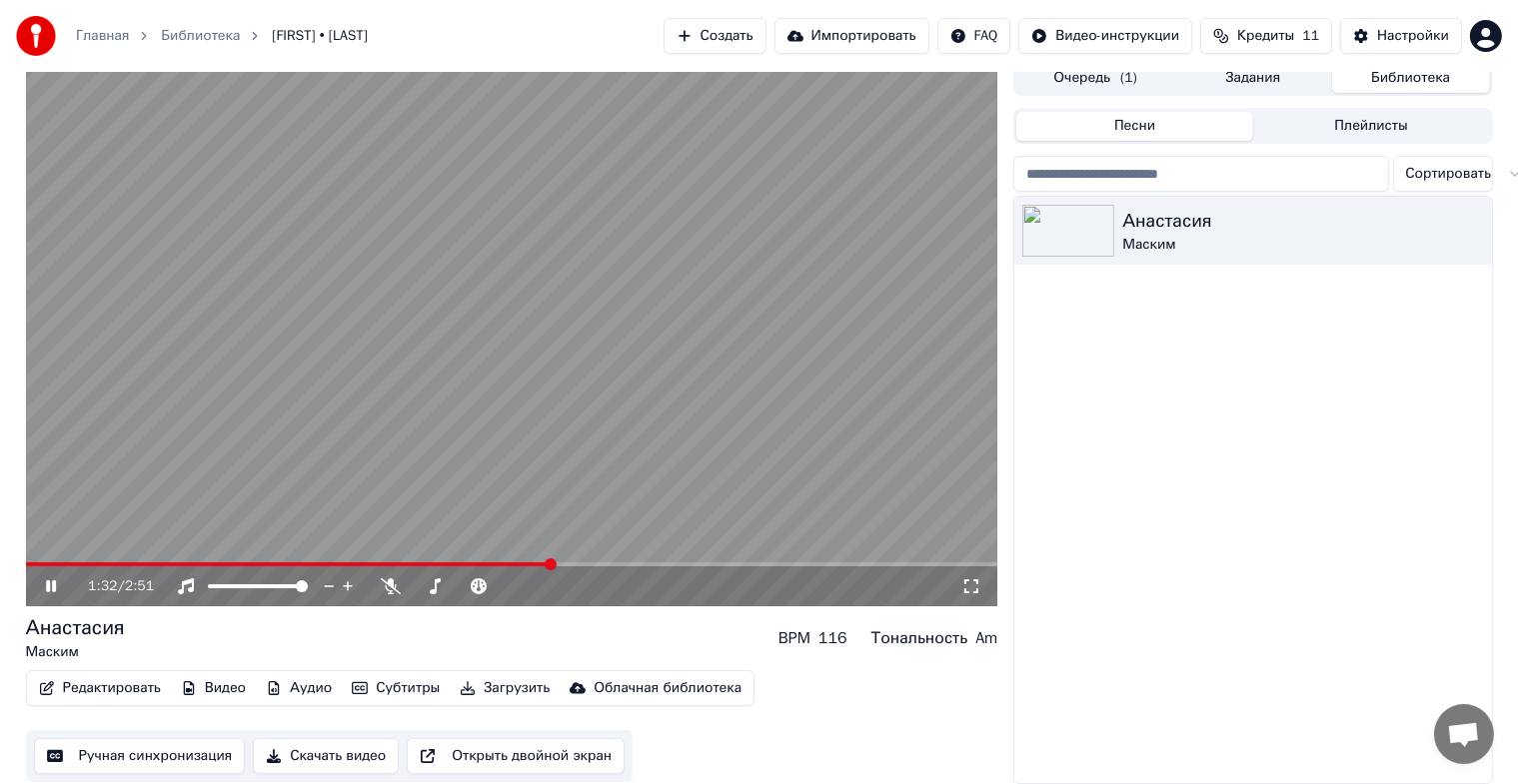 click 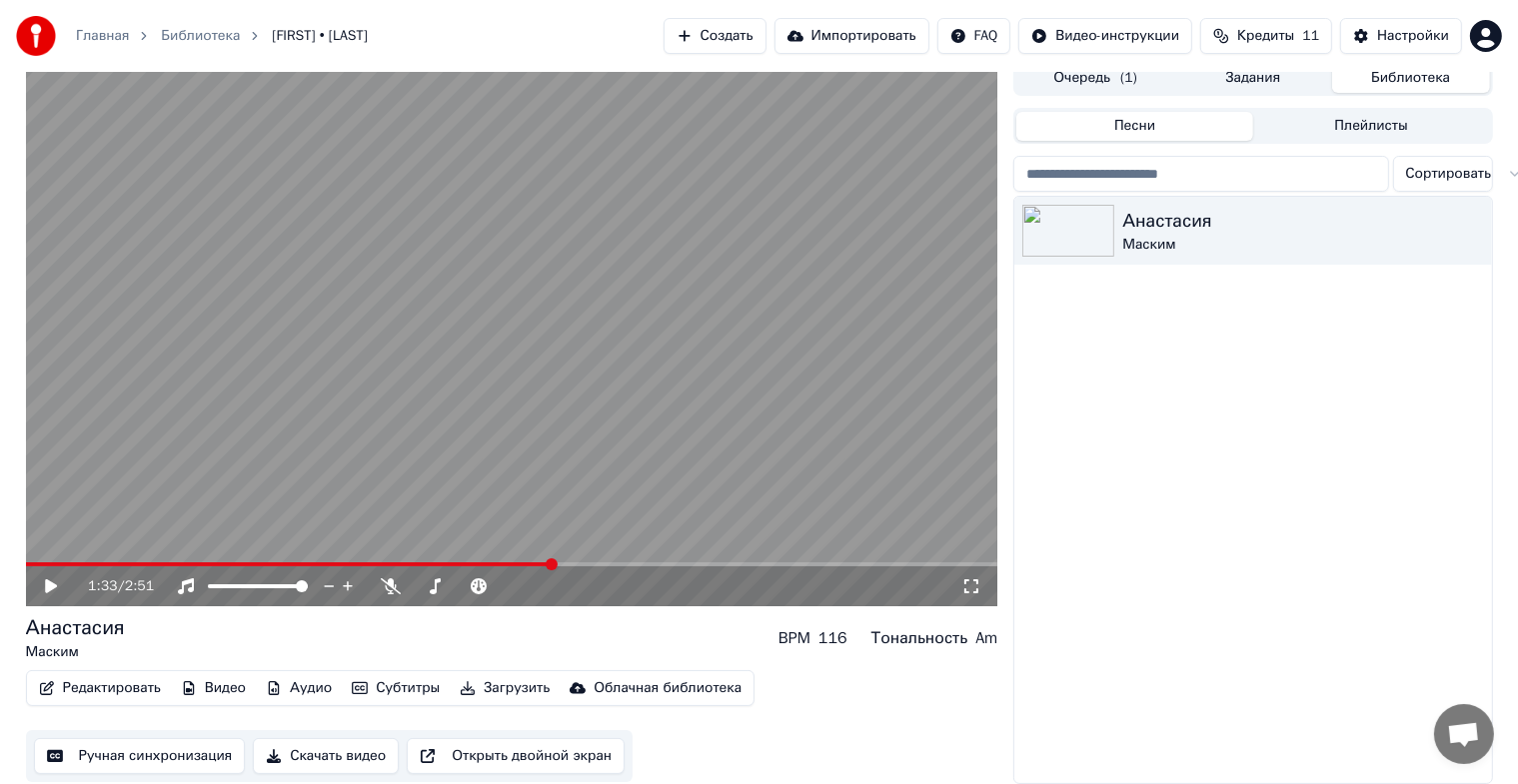 click on "Редактировать" at bounding box center [100, 688] 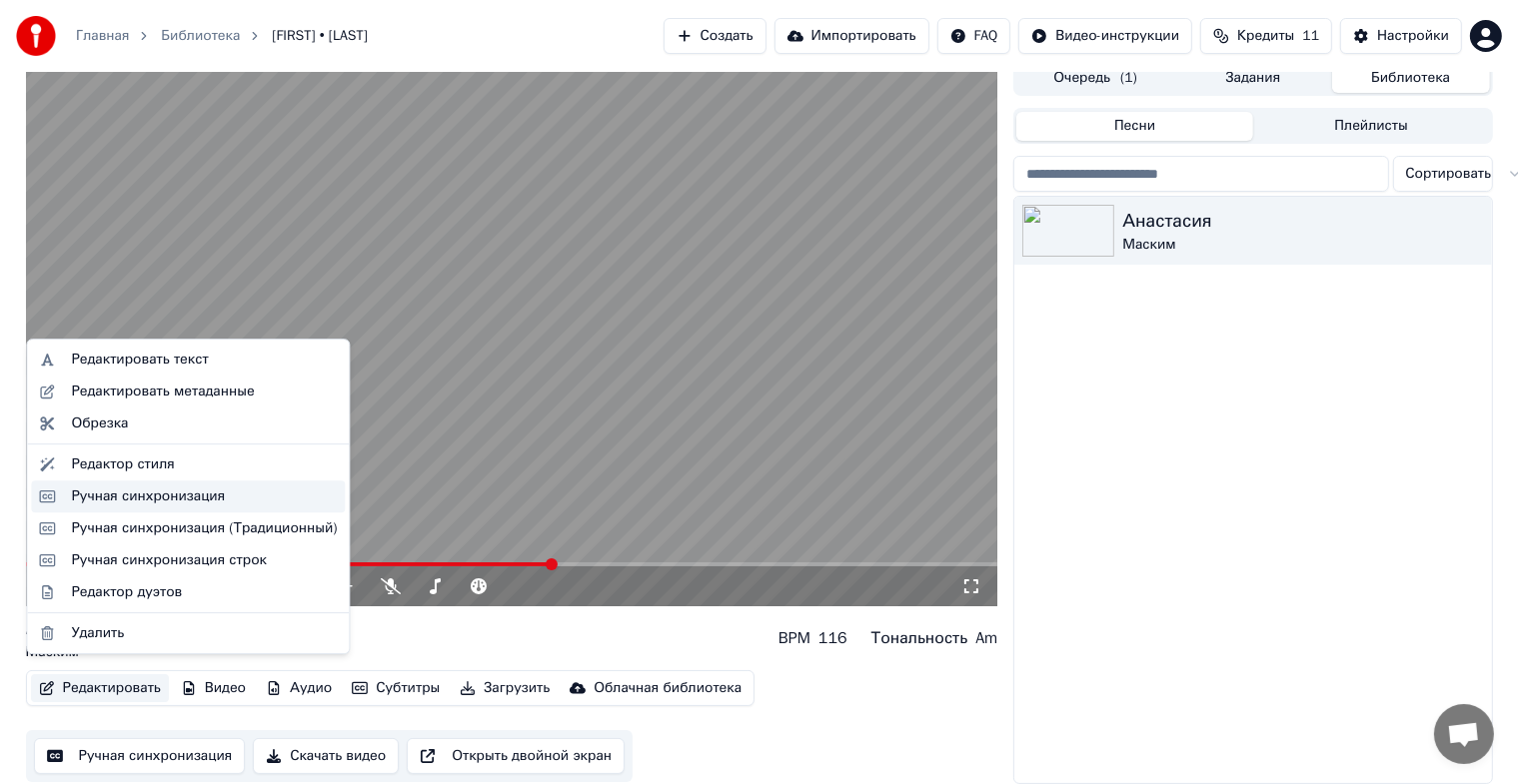 click on "Ручная синхронизация" at bounding box center (148, 496) 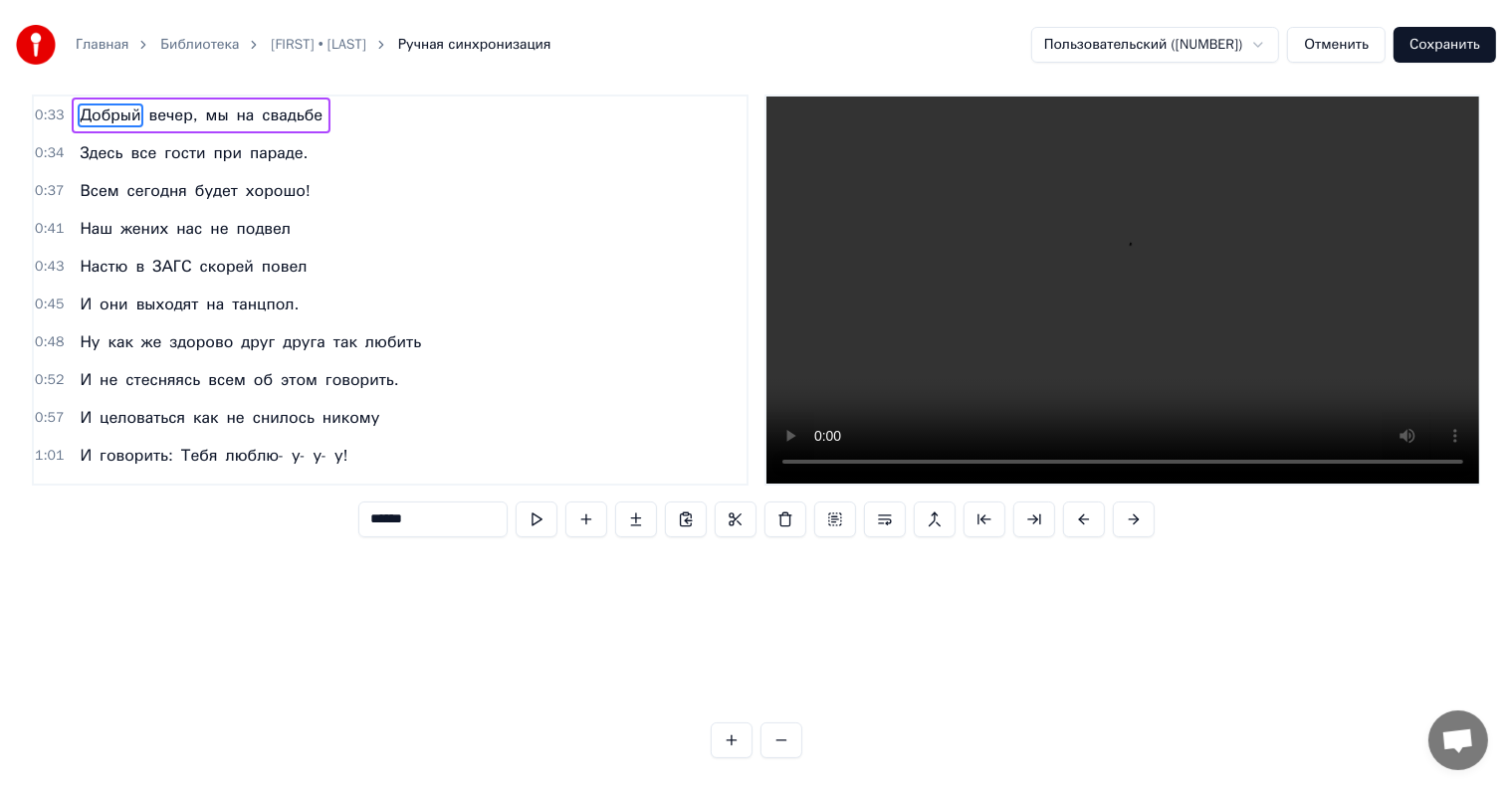 scroll, scrollTop: 0, scrollLeft: 0, axis: both 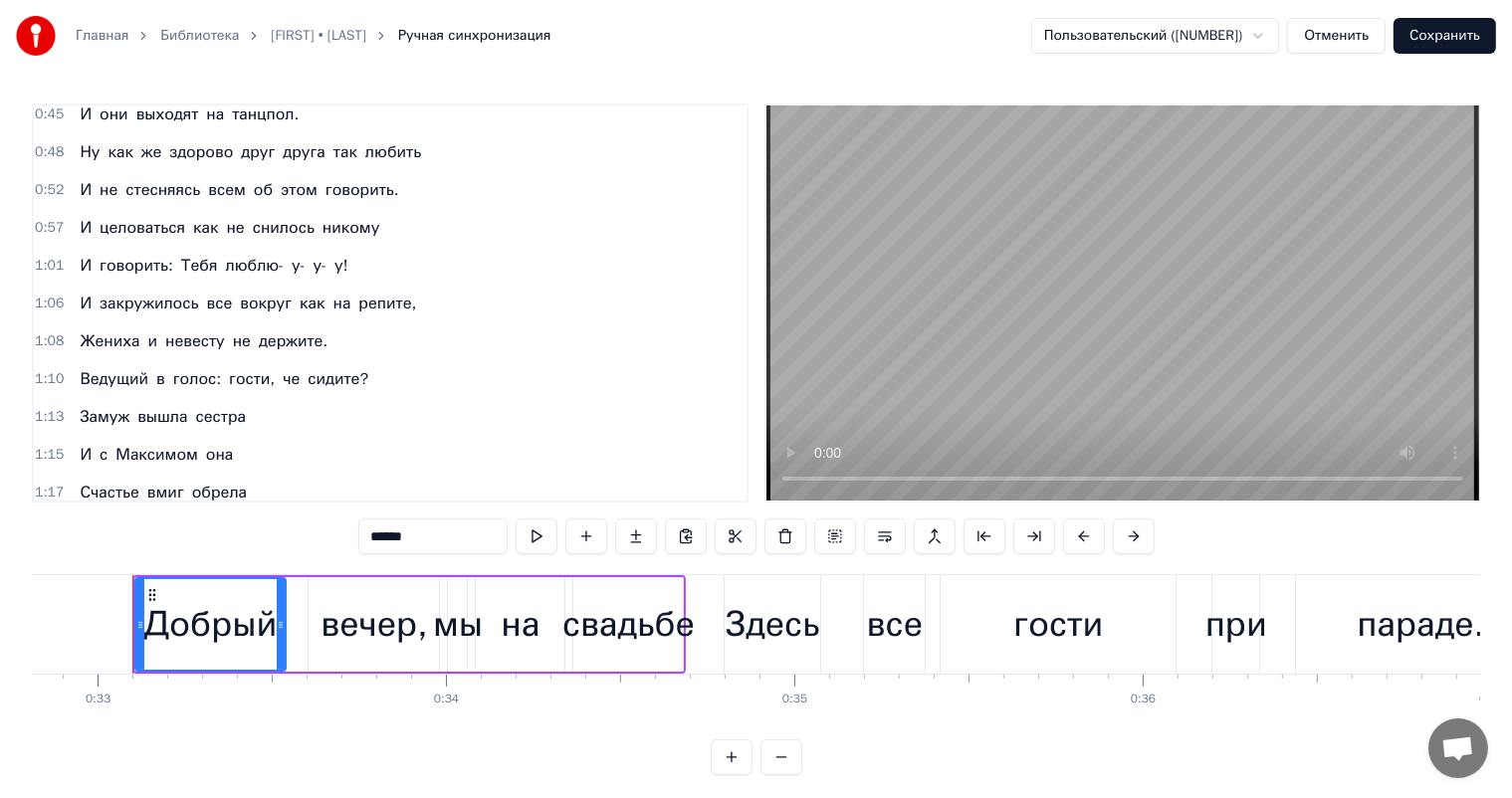 click on "сестра" at bounding box center [221, 417] 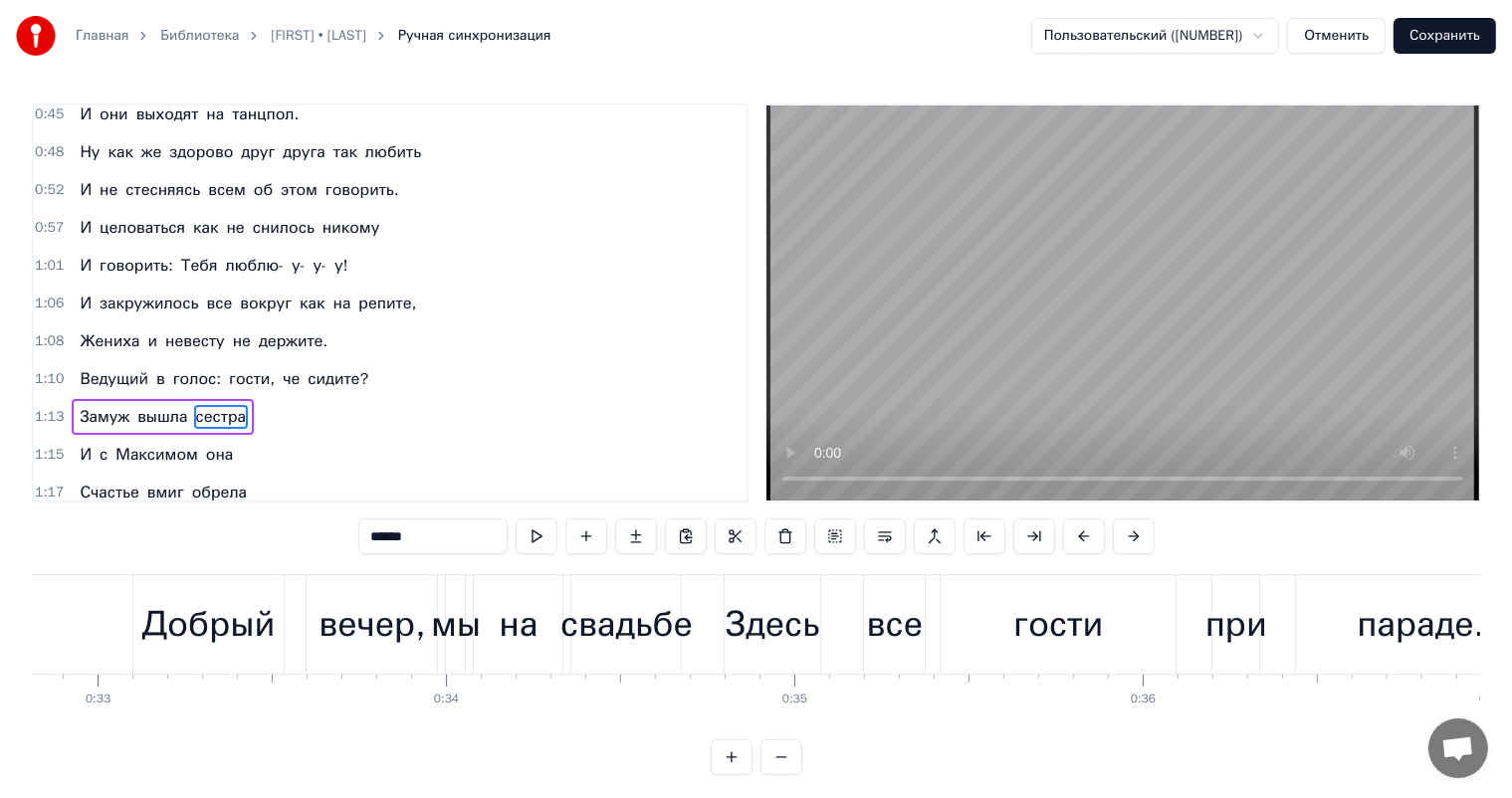 scroll, scrollTop: 296, scrollLeft: 0, axis: vertical 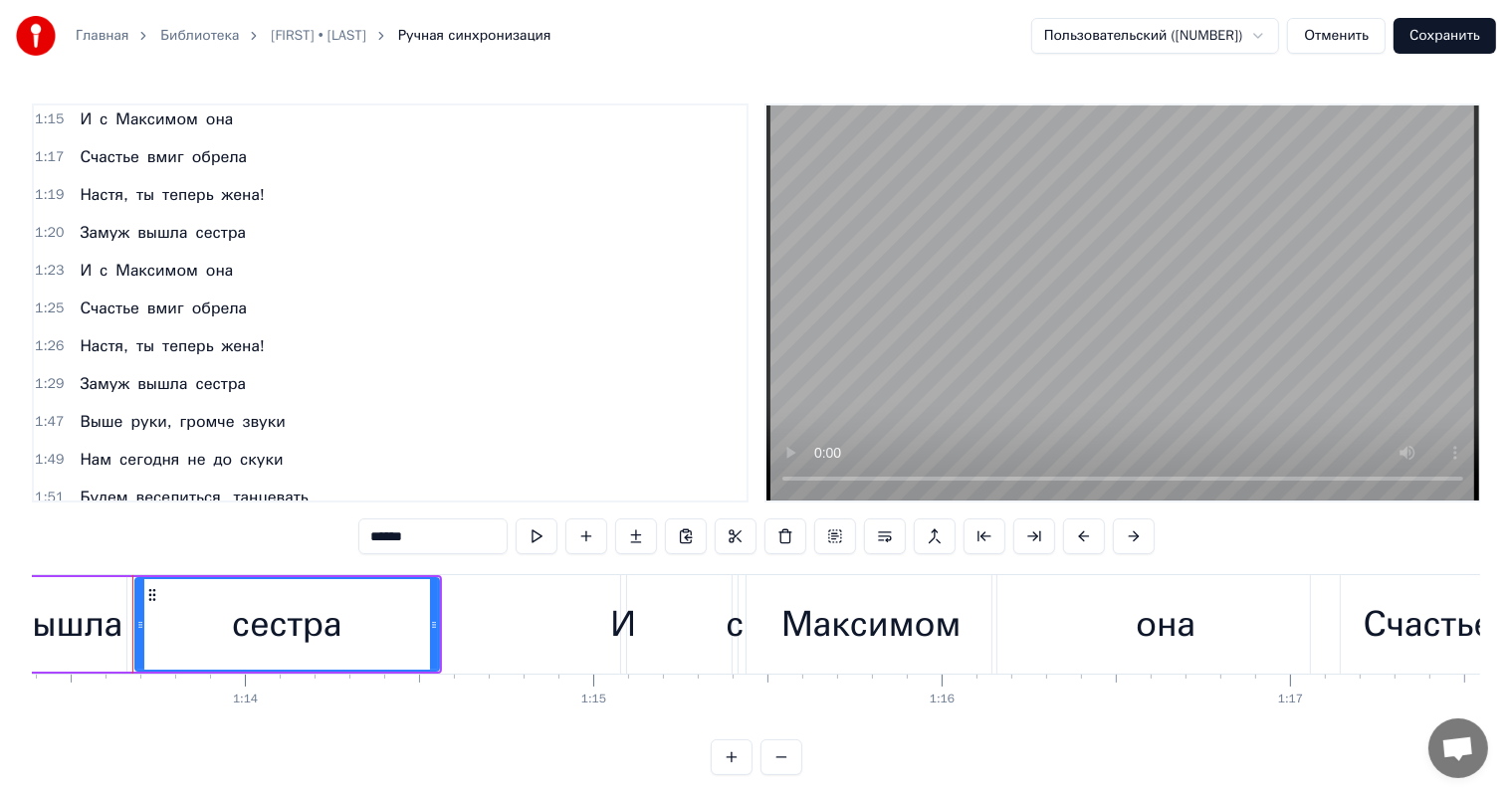 click on "вышла" at bounding box center (162, 384) 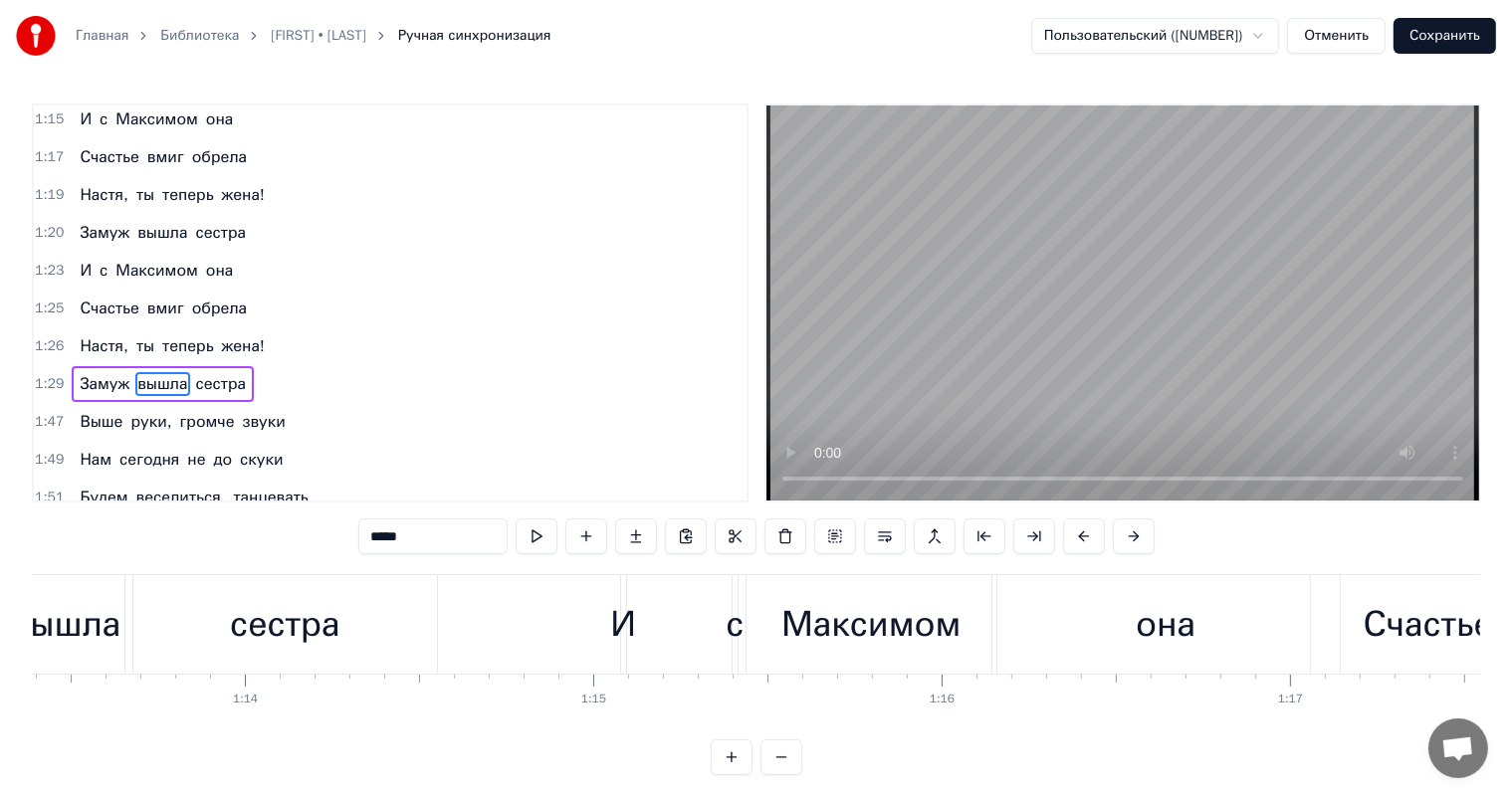 scroll, scrollTop: 589, scrollLeft: 0, axis: vertical 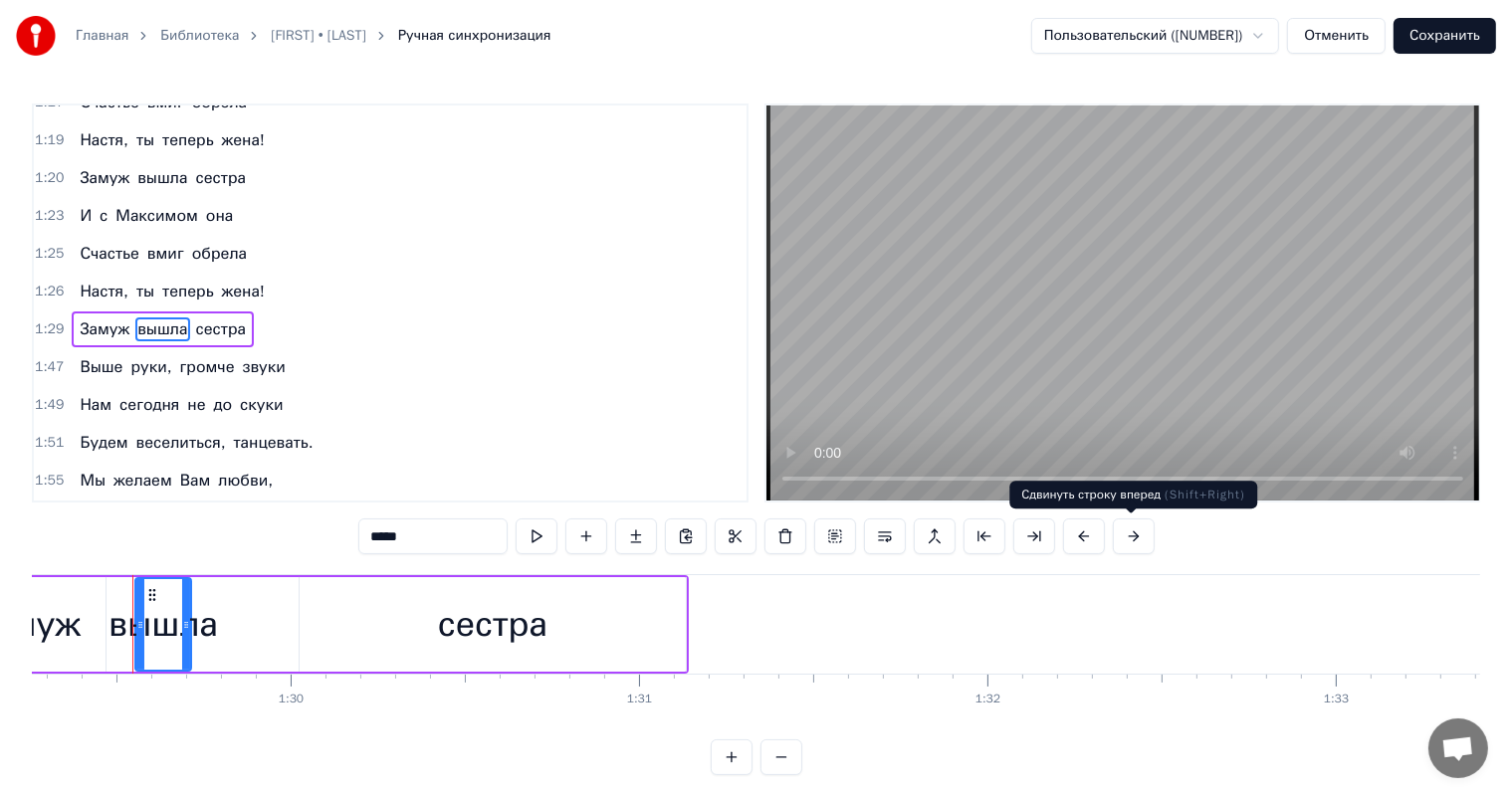 click at bounding box center (1134, 536) 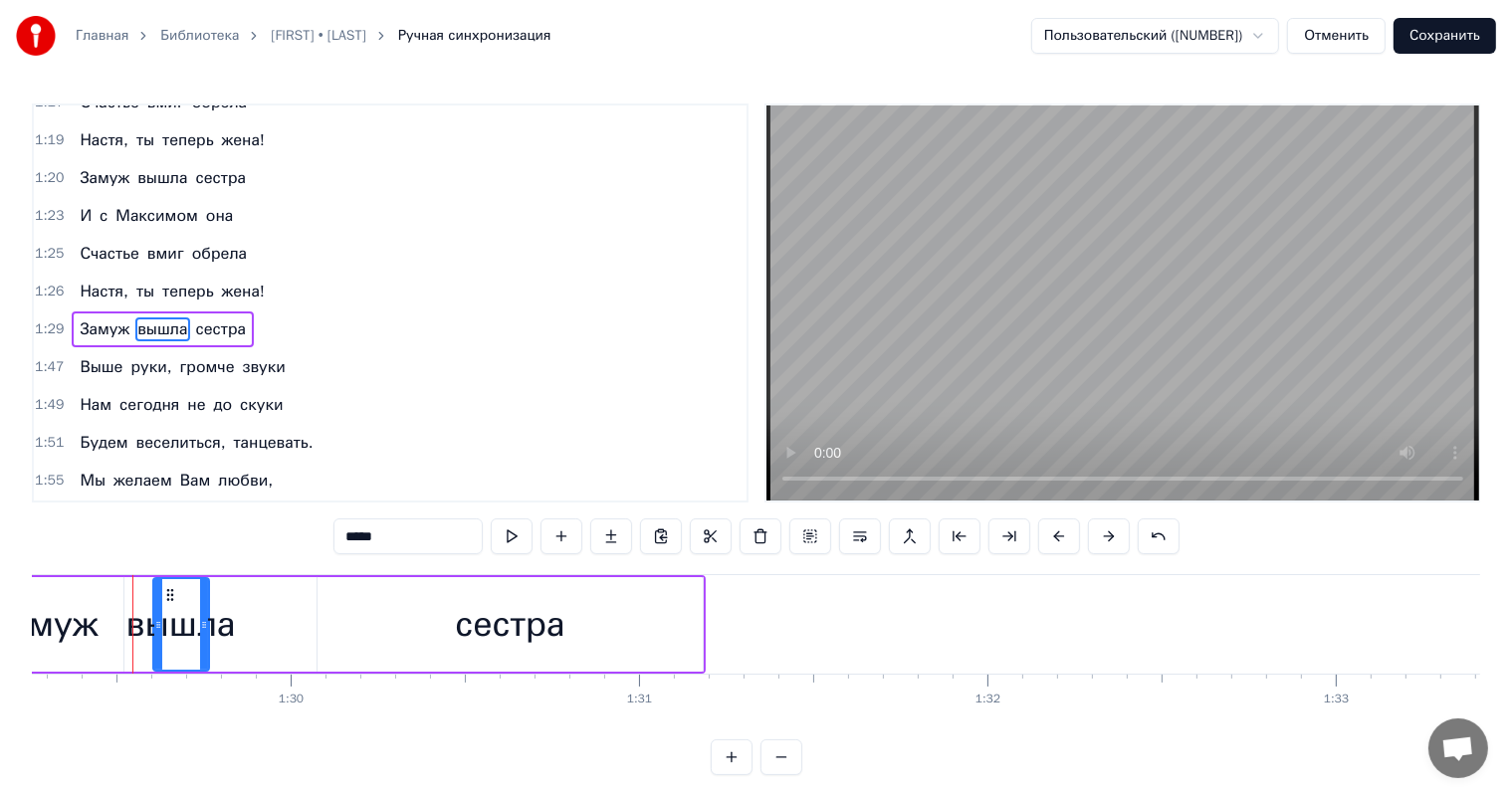 click at bounding box center [1159, 536] 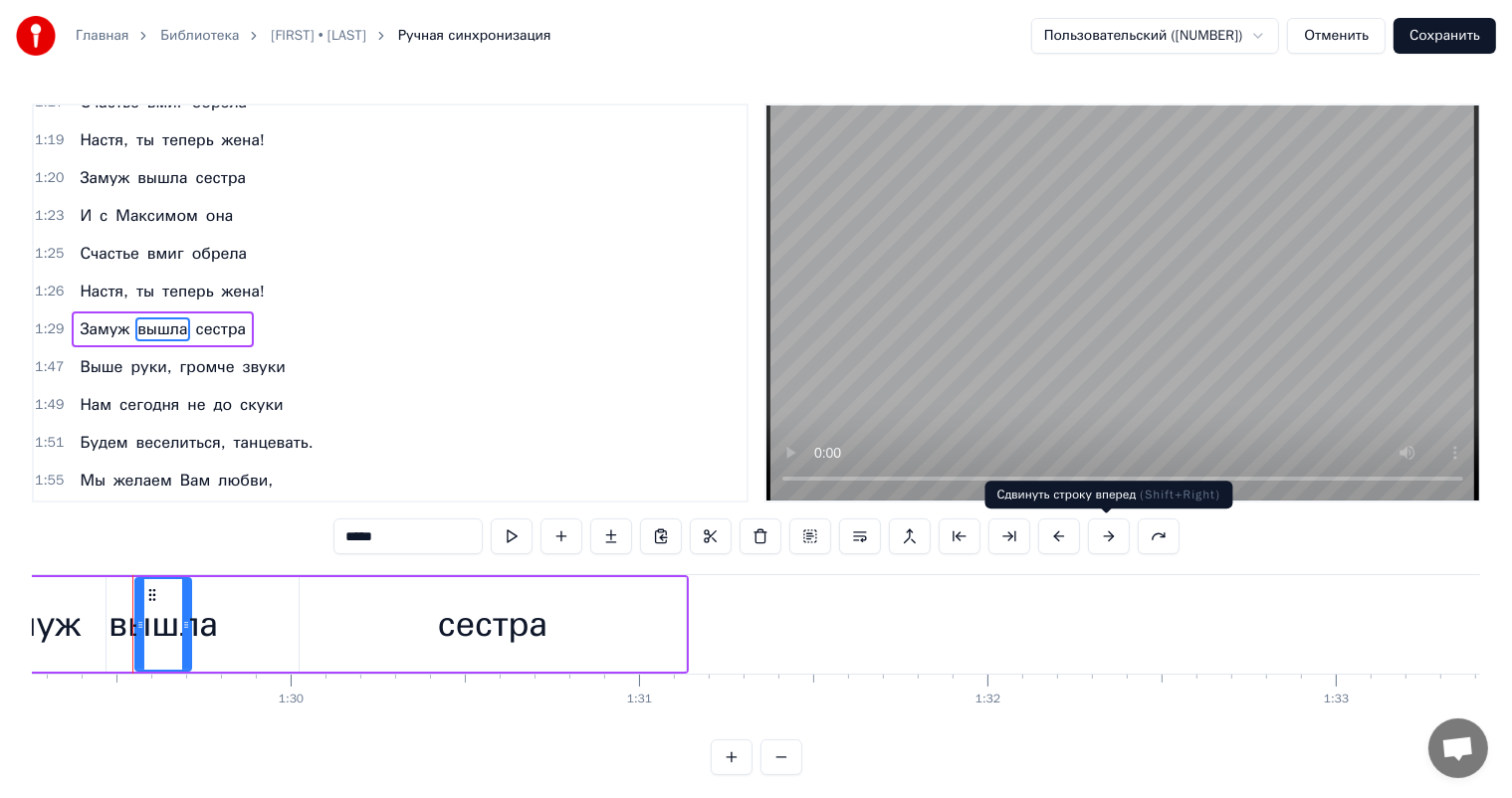 click at bounding box center (1109, 536) 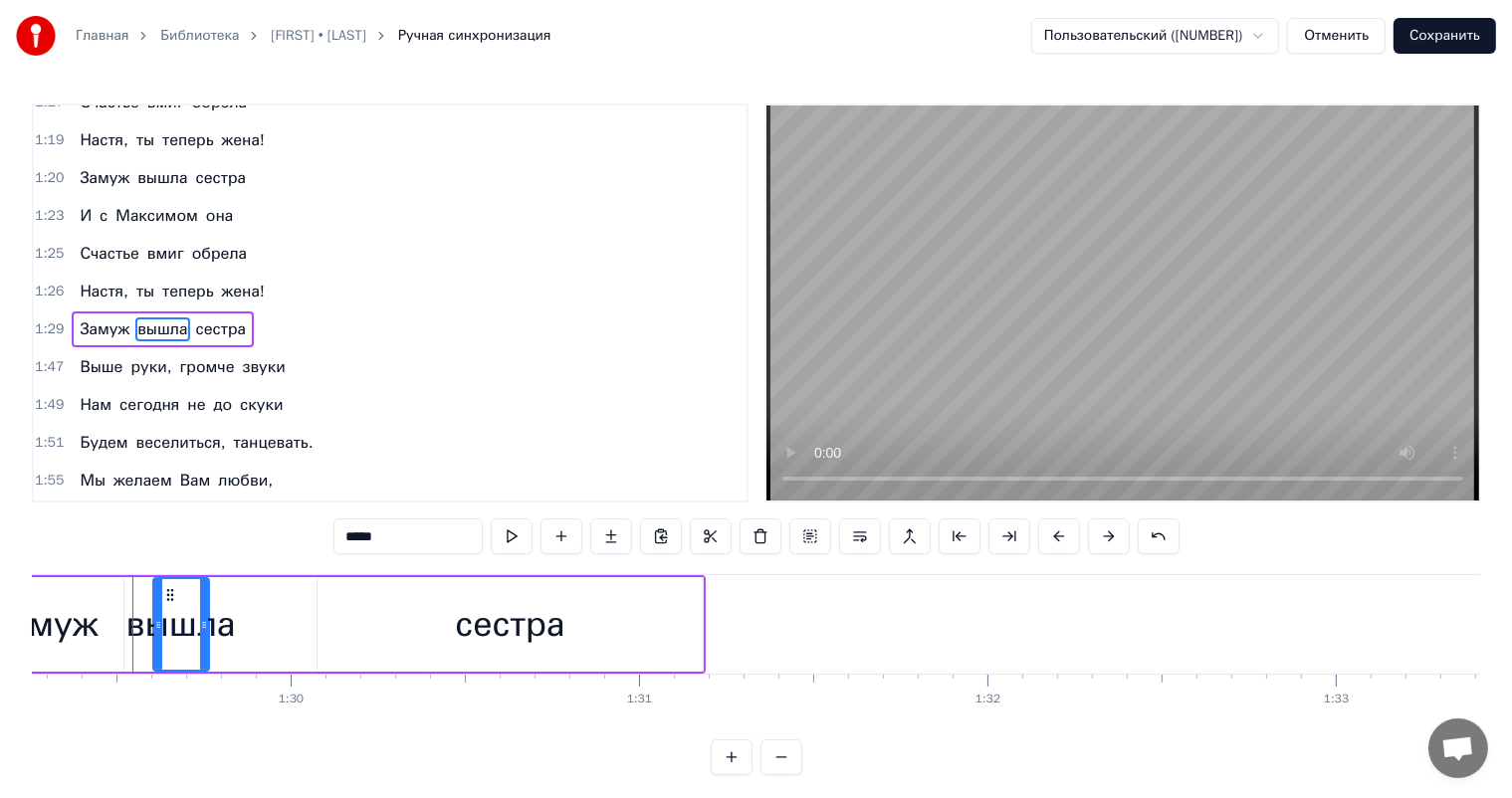 click at bounding box center (1109, 536) 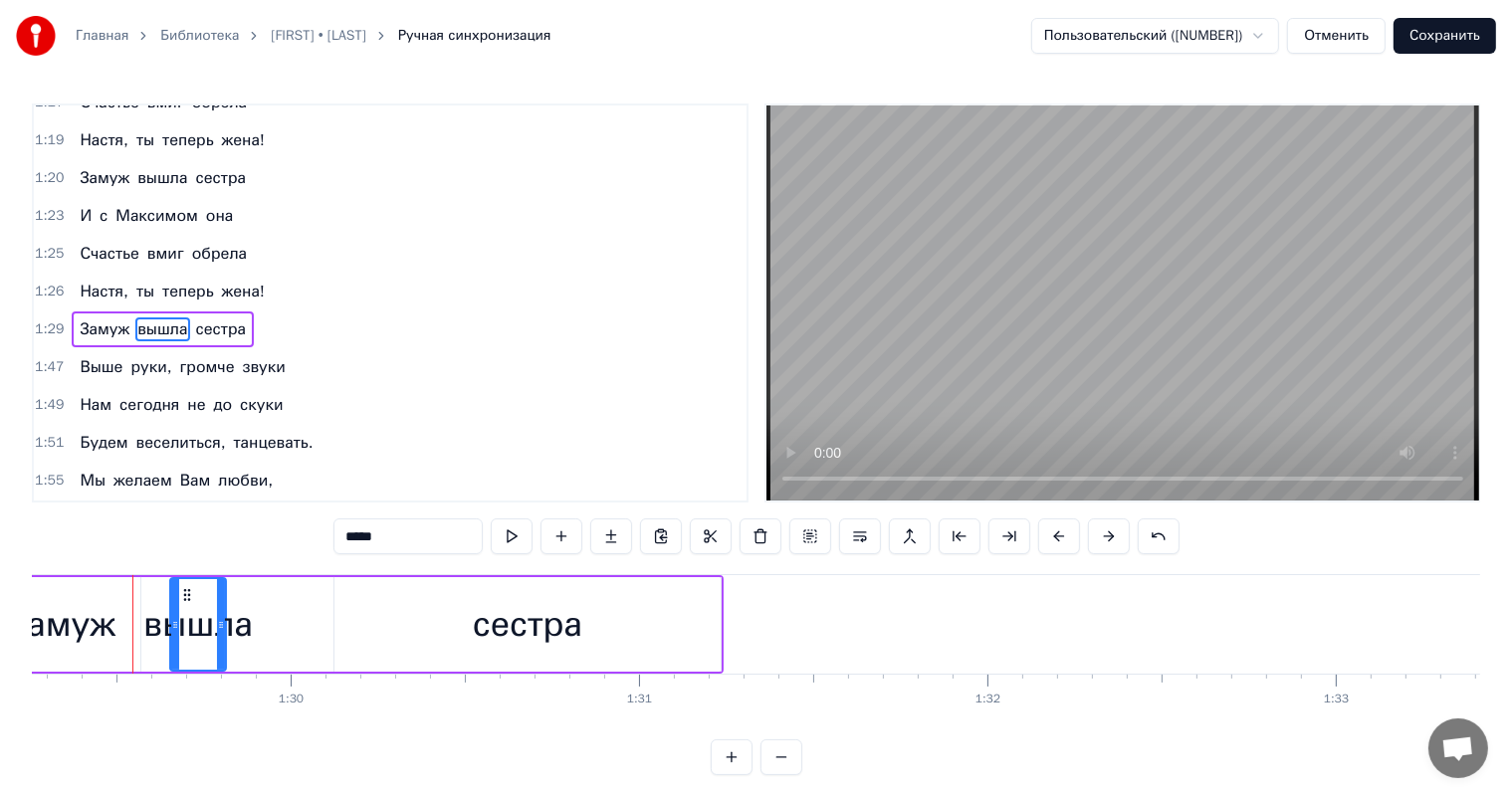 click at bounding box center (1109, 536) 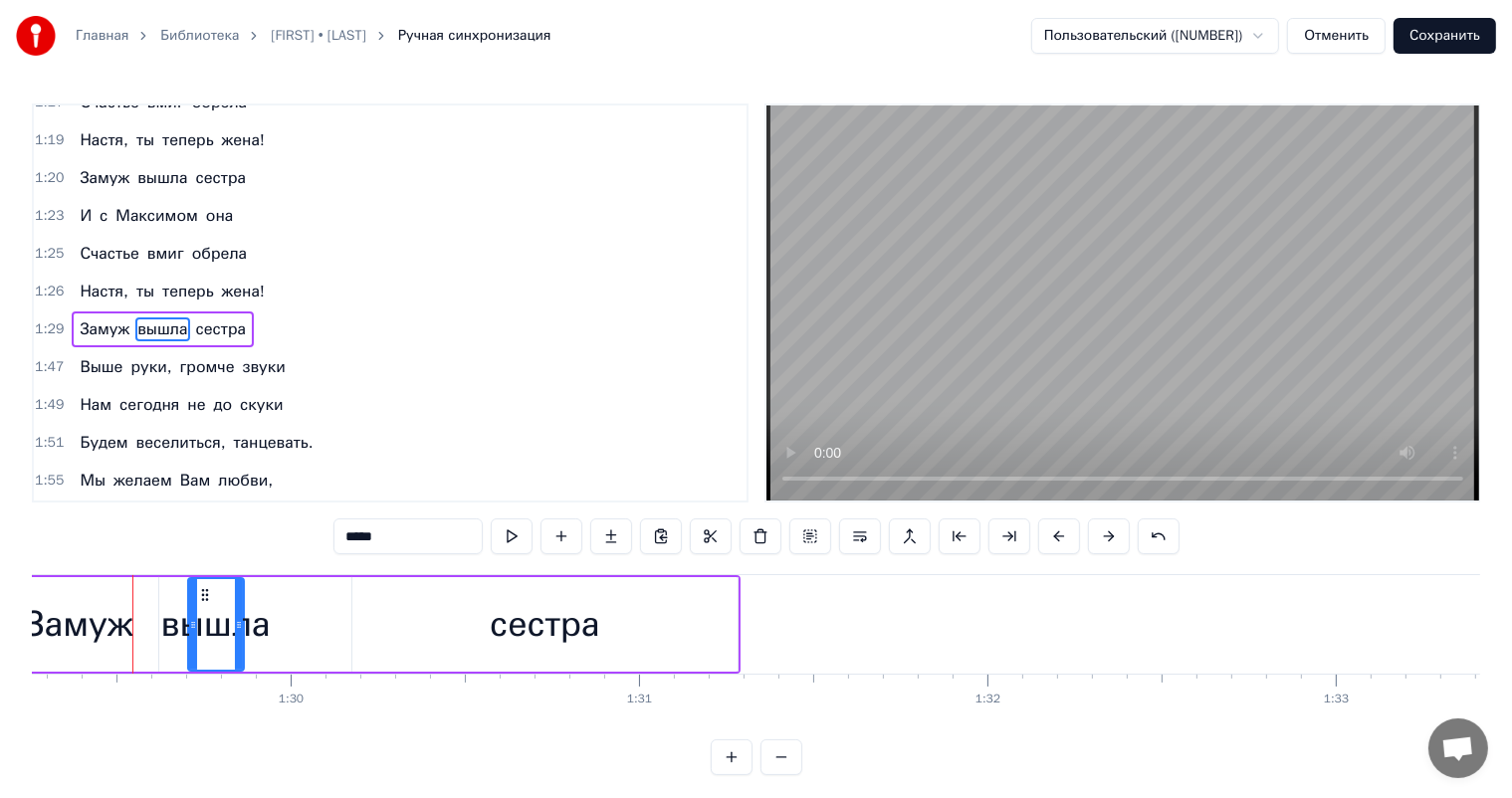 click on "Сохранить" at bounding box center [1444, 36] 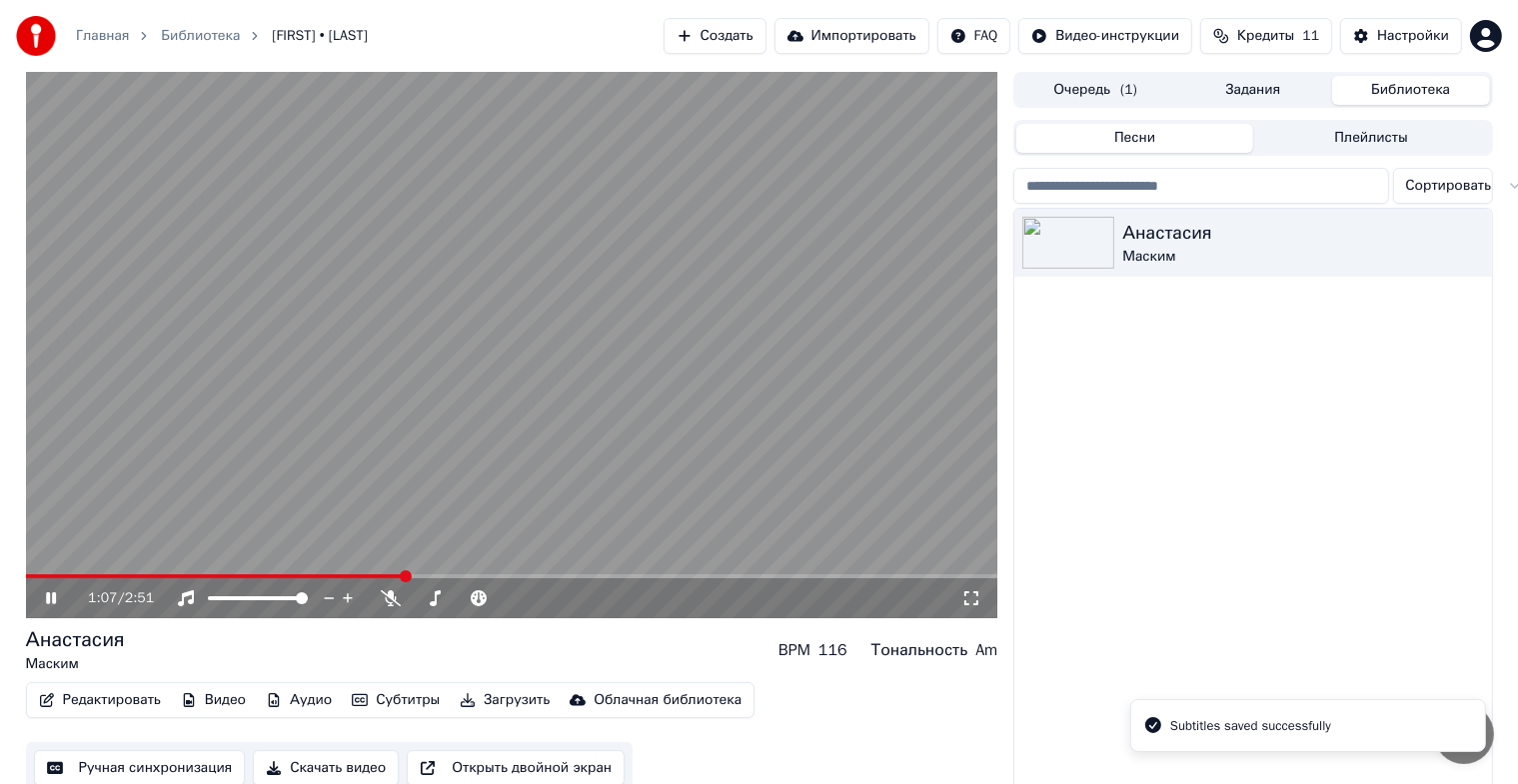 click at bounding box center [512, 576] 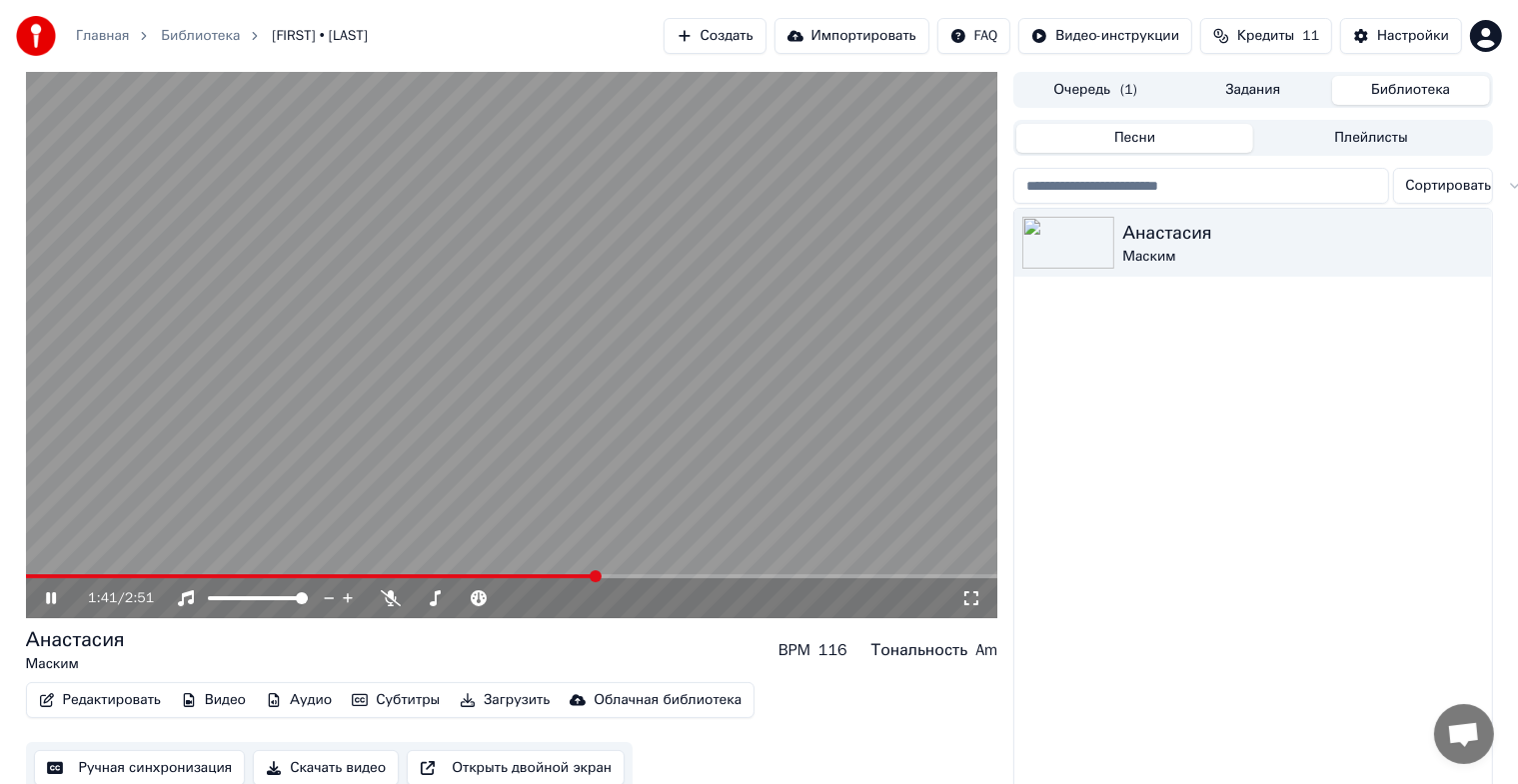 click at bounding box center (512, 576) 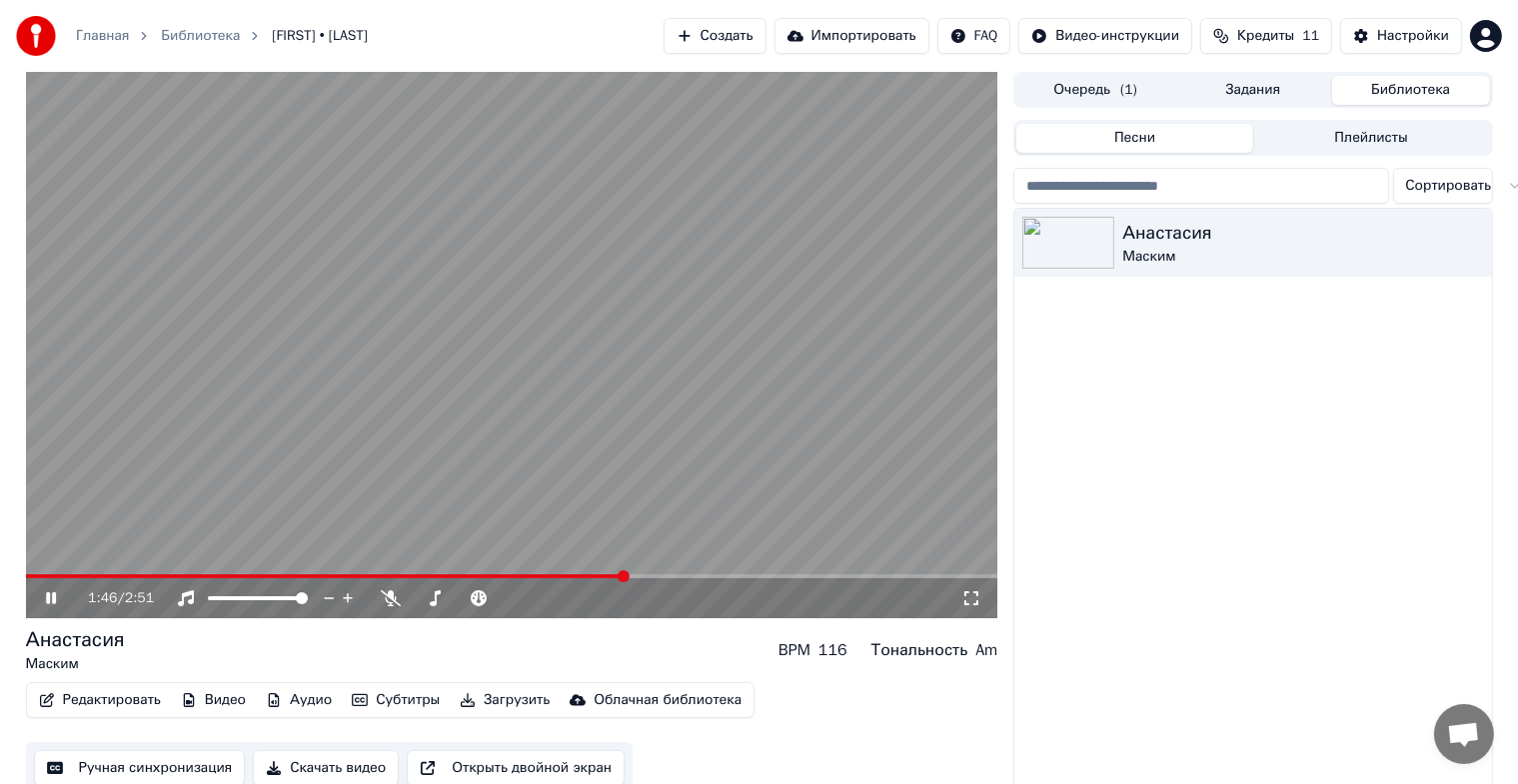 click at bounding box center [512, 576] 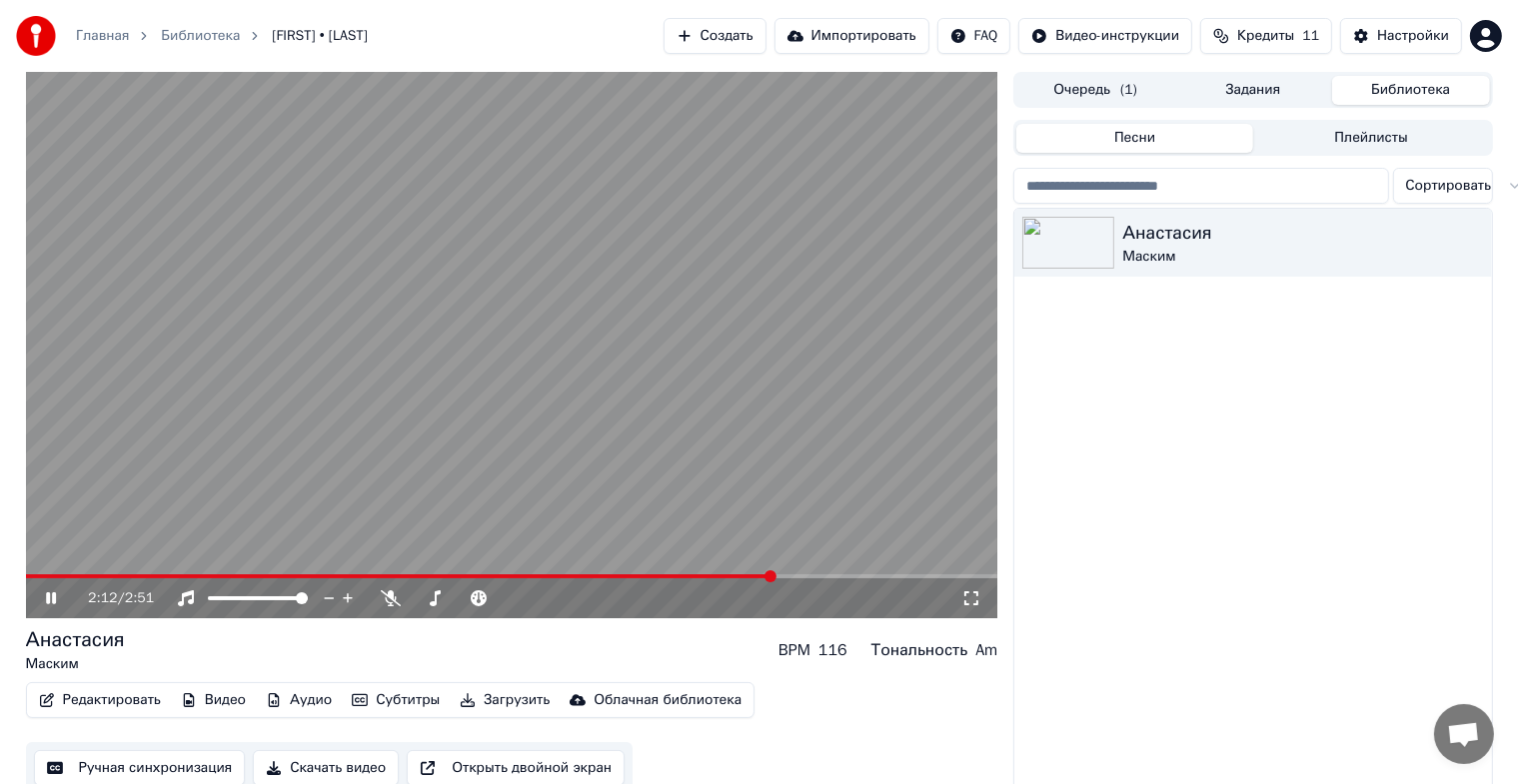 click 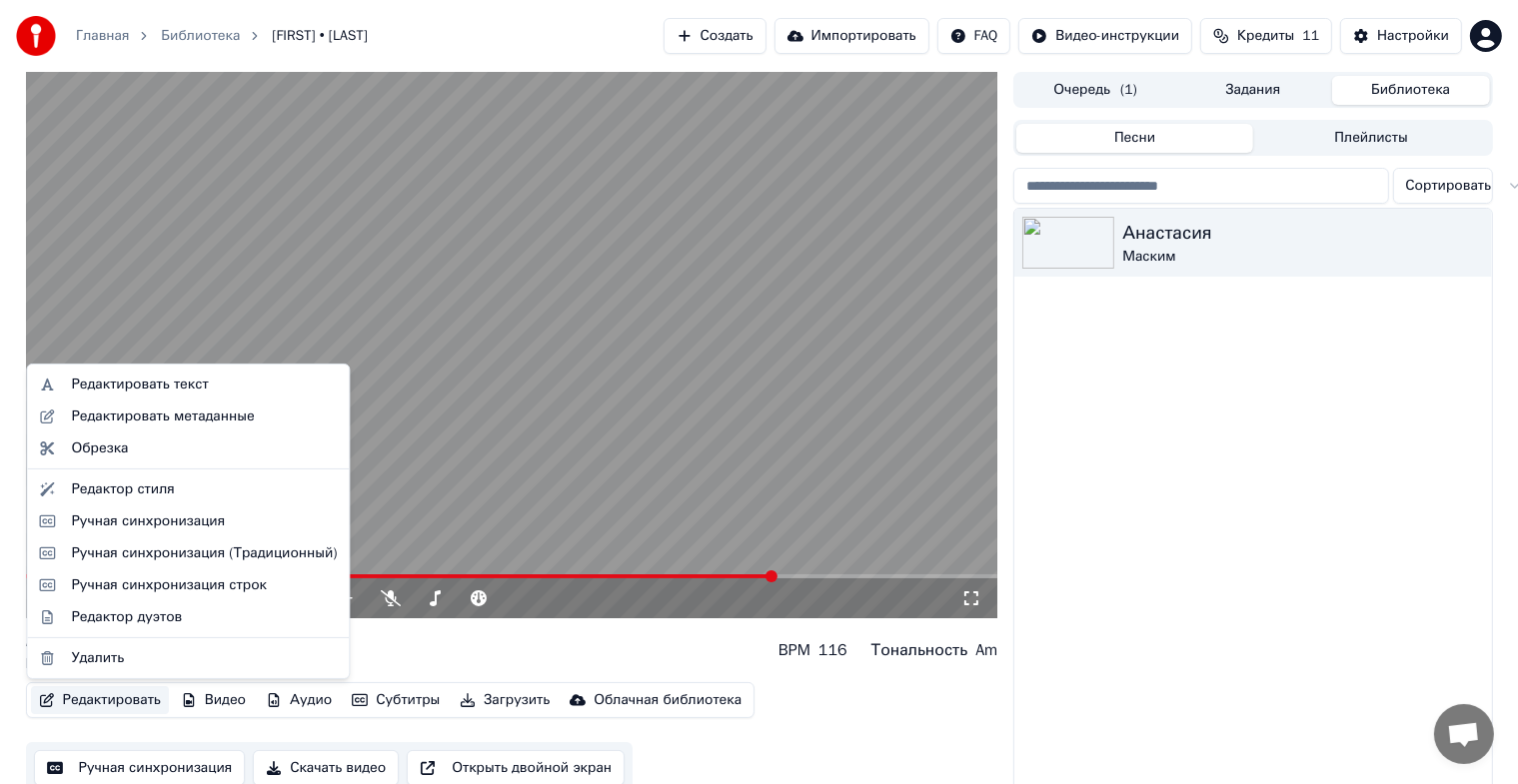 click on "Редактировать" at bounding box center [100, 700] 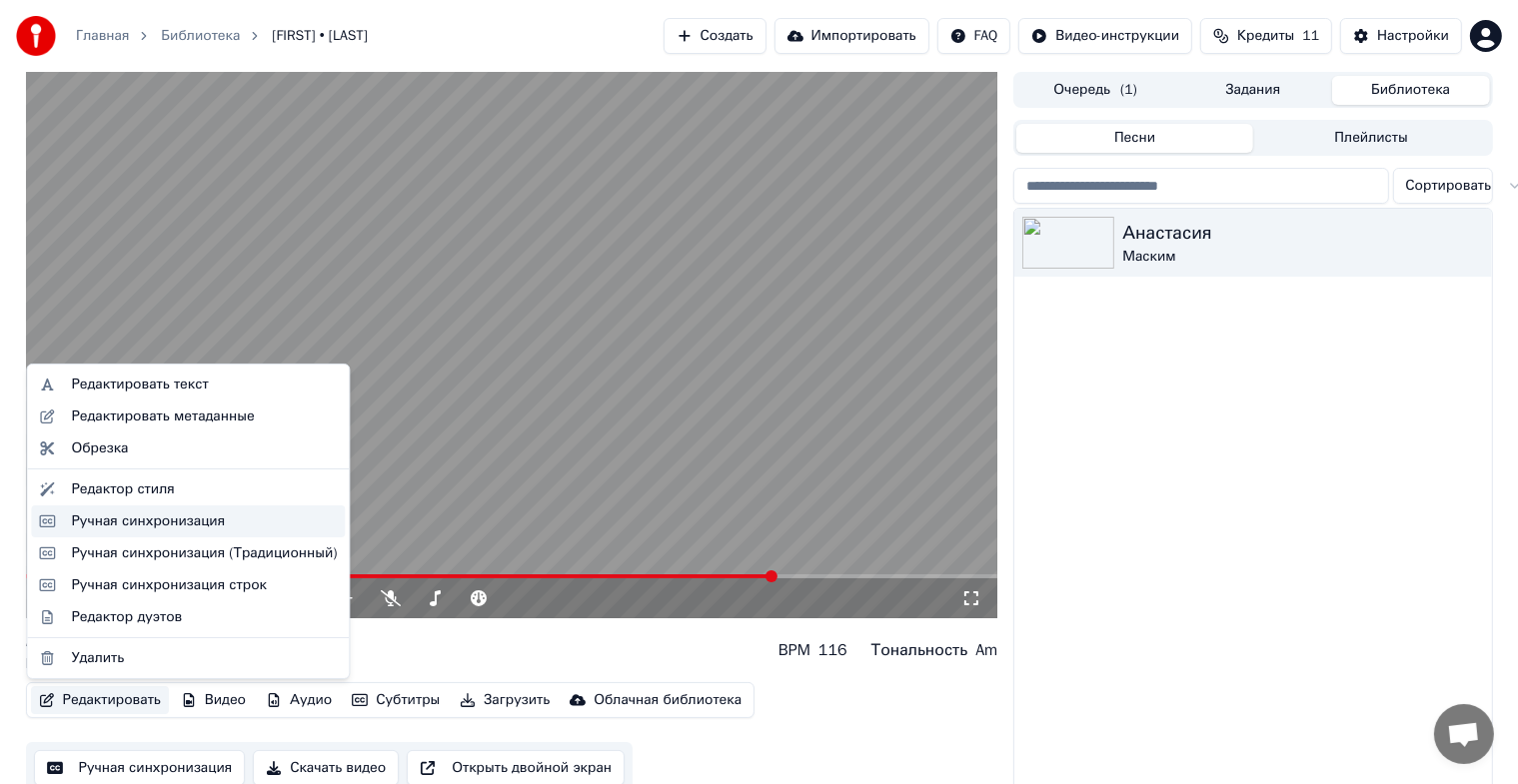 click on "Ручная синхронизация" at bounding box center (148, 521) 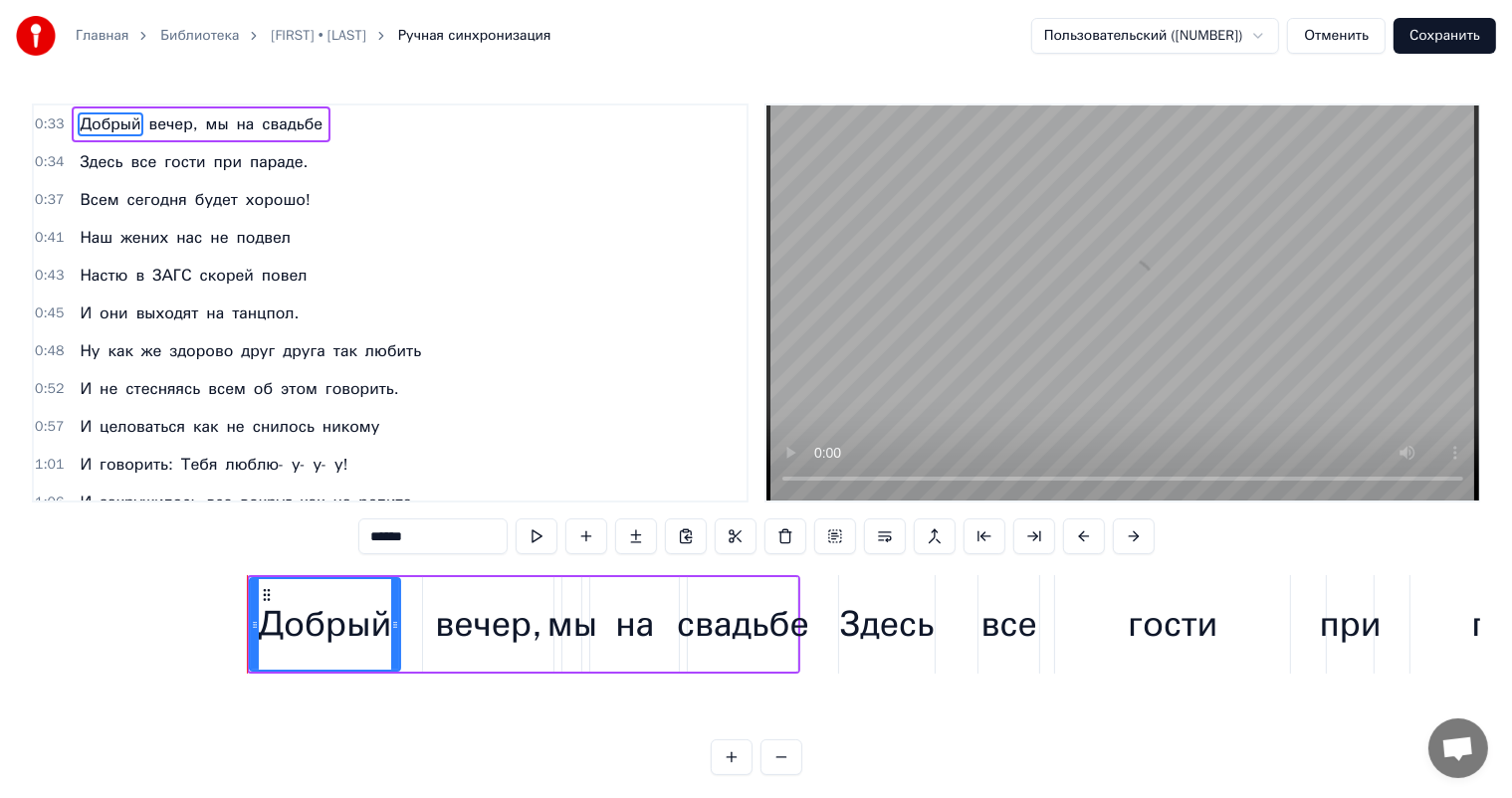scroll, scrollTop: 0, scrollLeft: 11431, axis: horizontal 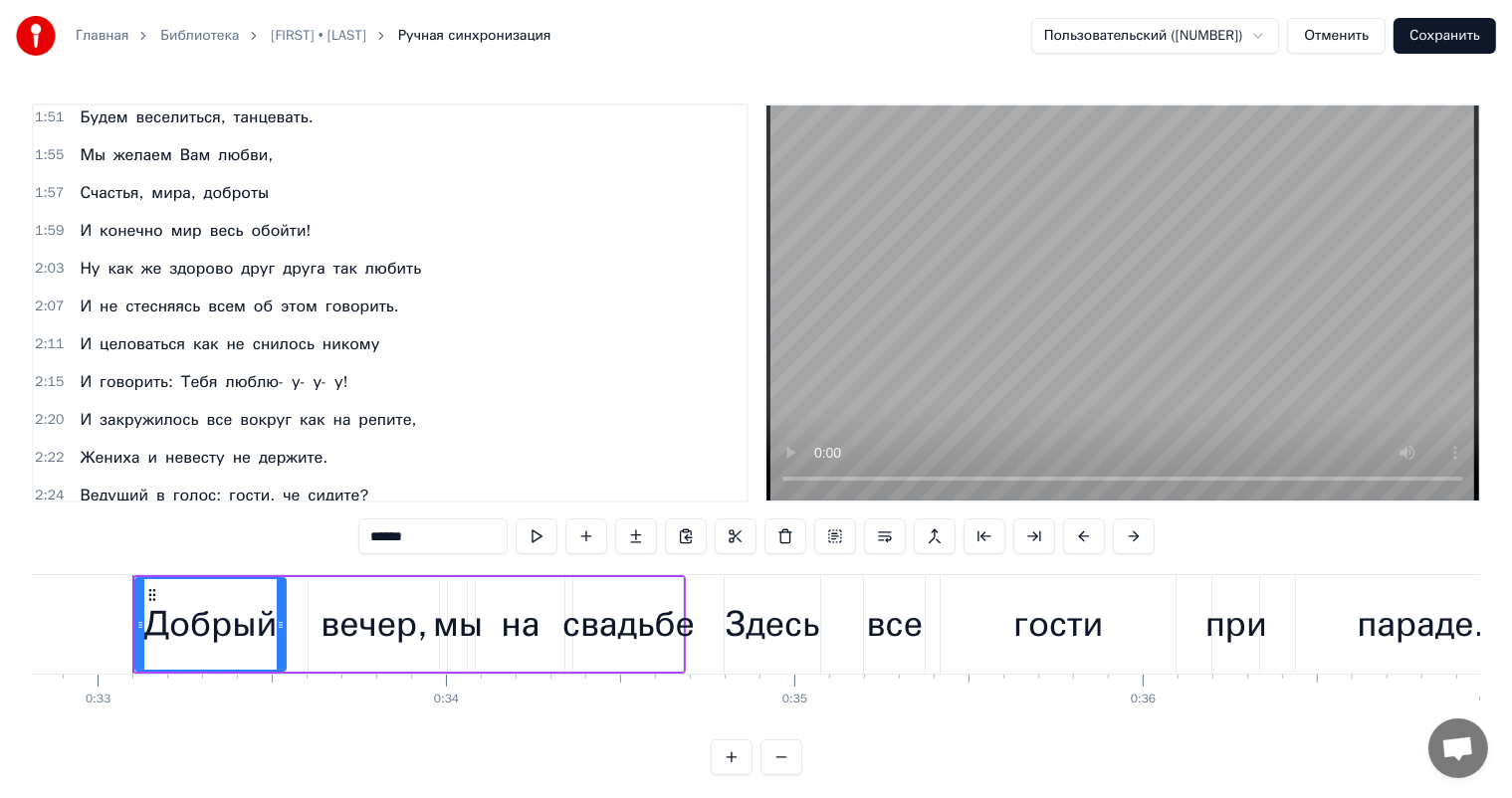 click on "И не стесняясь всем об этом говорить." at bounding box center (239, 306) 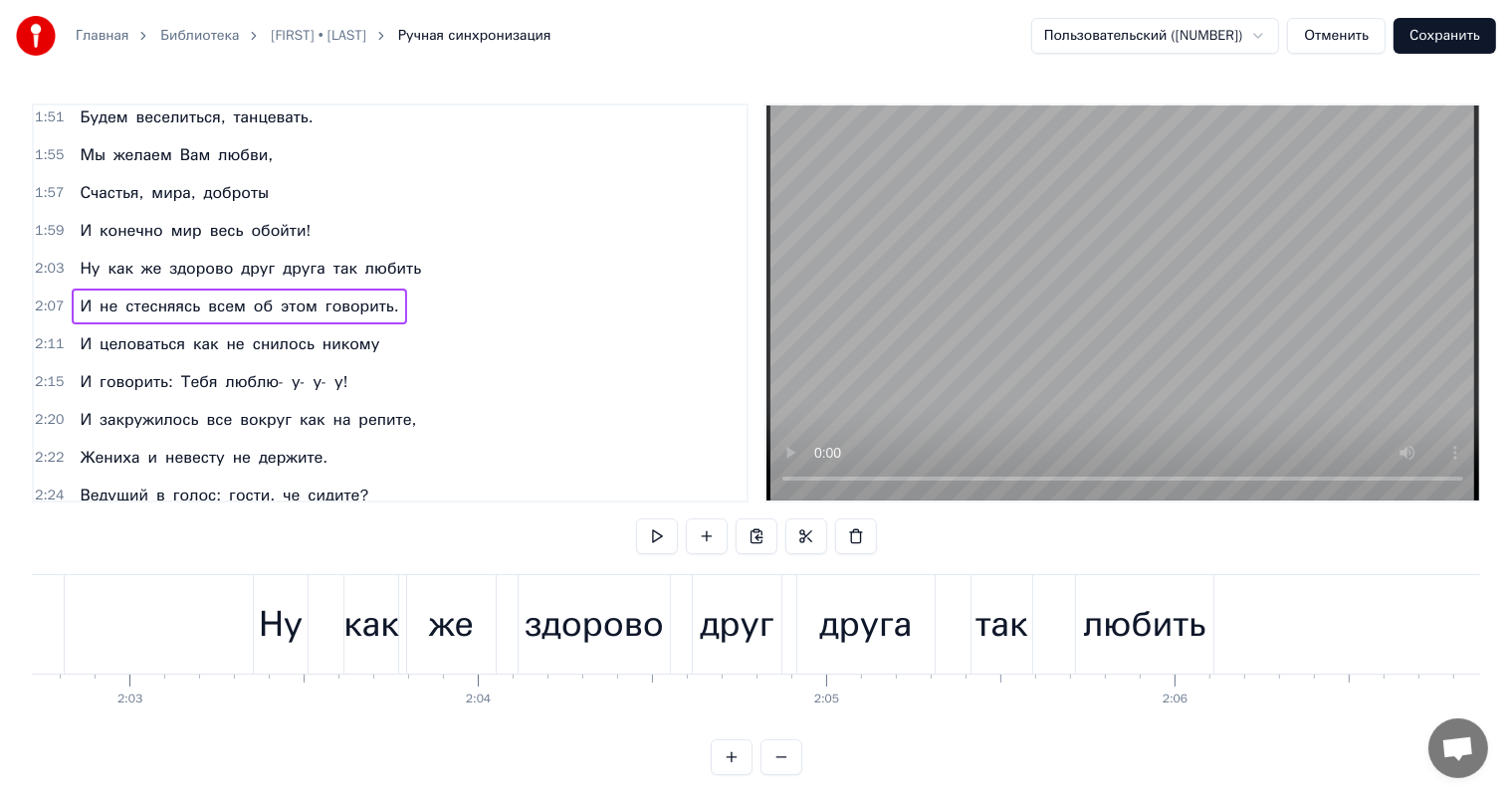 click on "не" at bounding box center [108, 306] 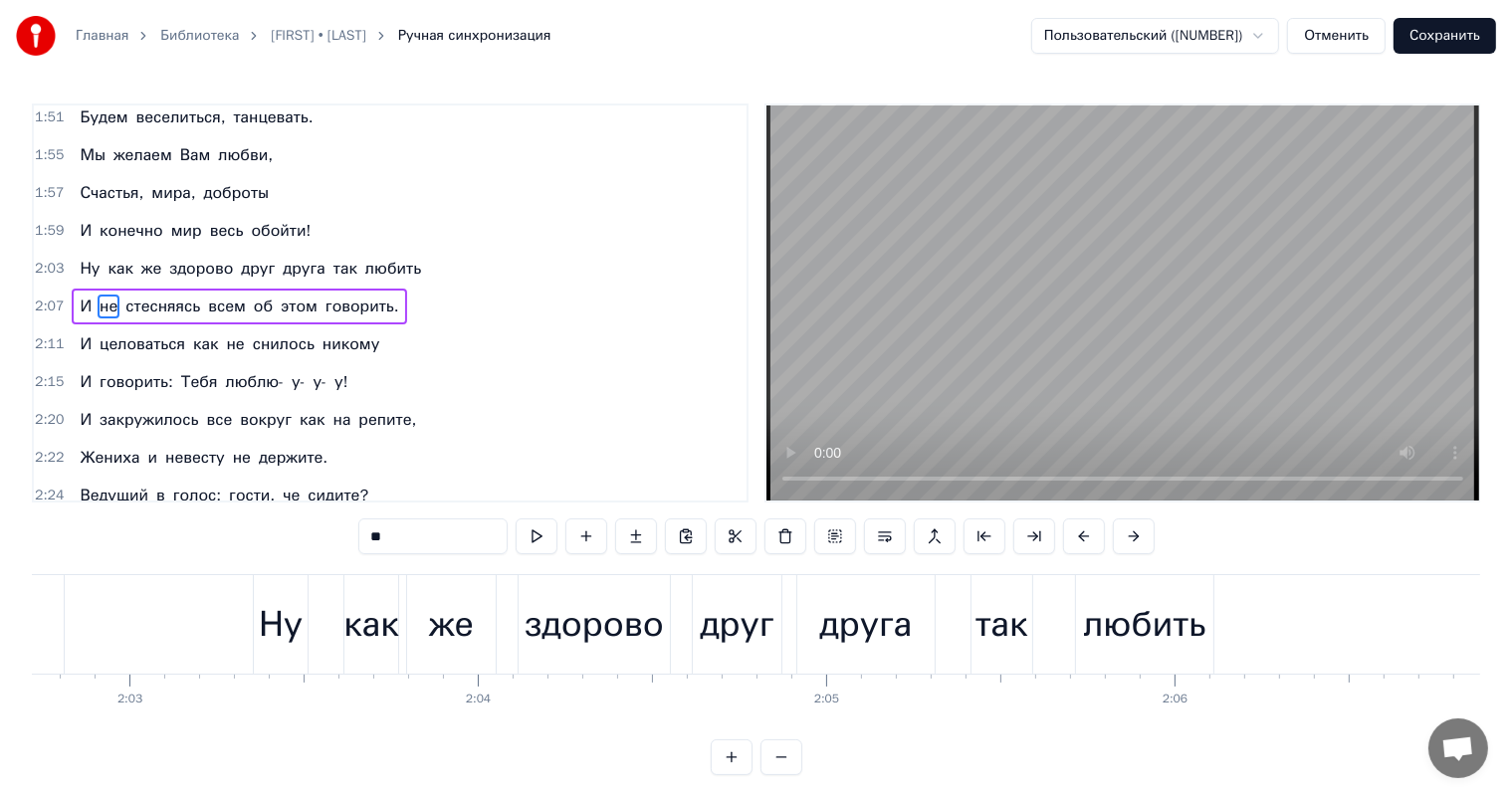 scroll, scrollTop: 0, scrollLeft: 43349, axis: horizontal 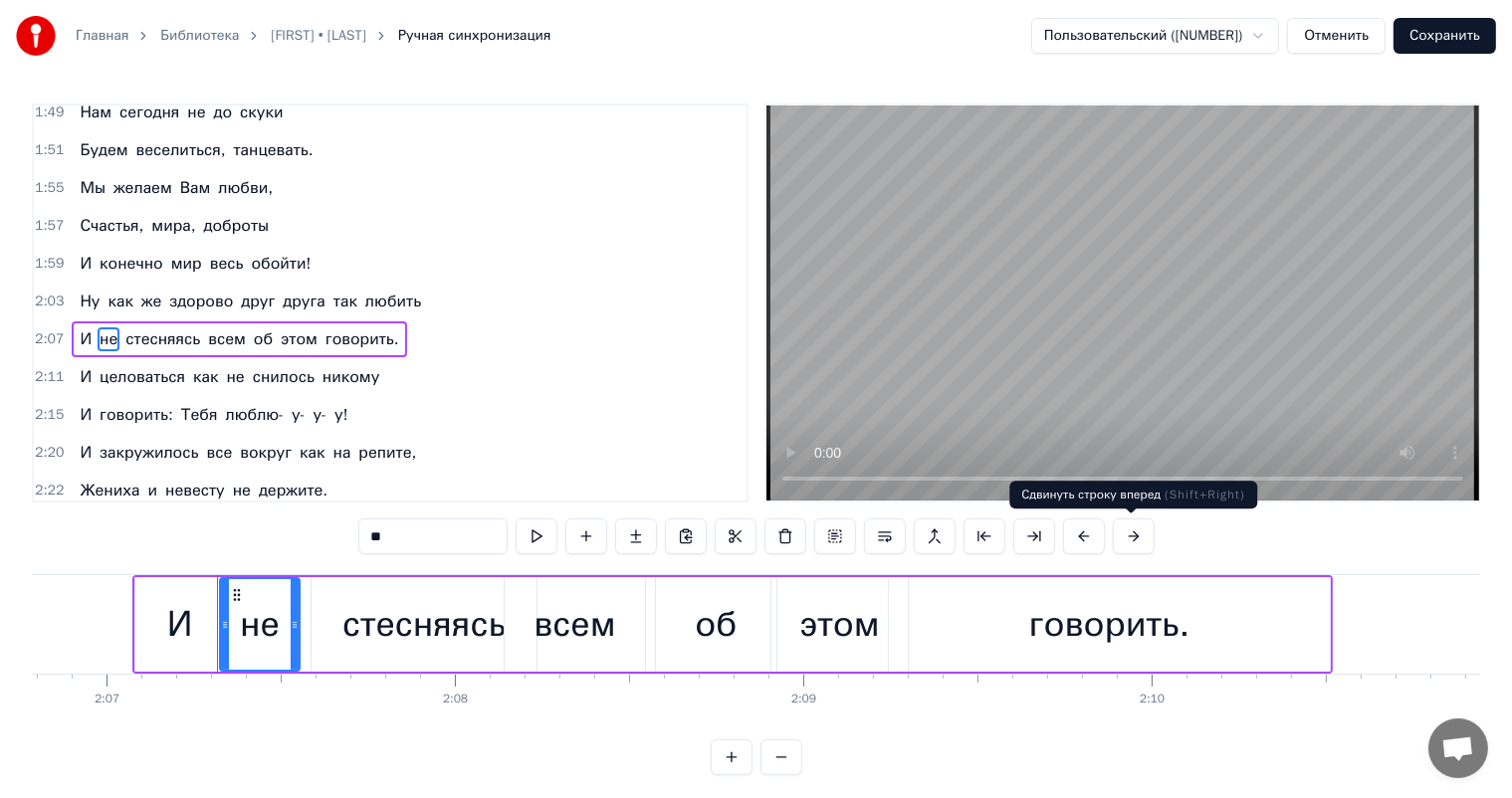 click at bounding box center [1134, 536] 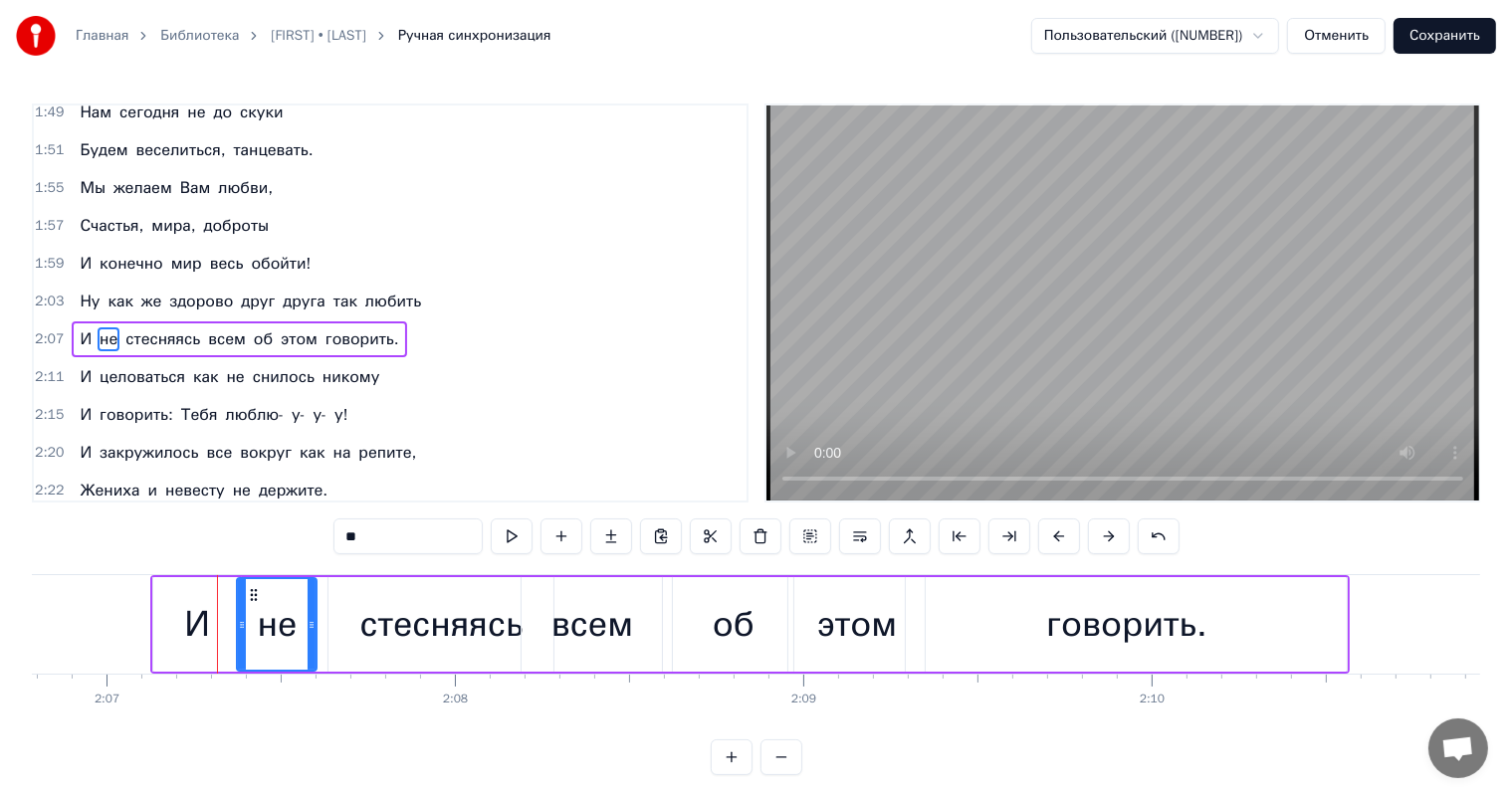 click at bounding box center (1159, 536) 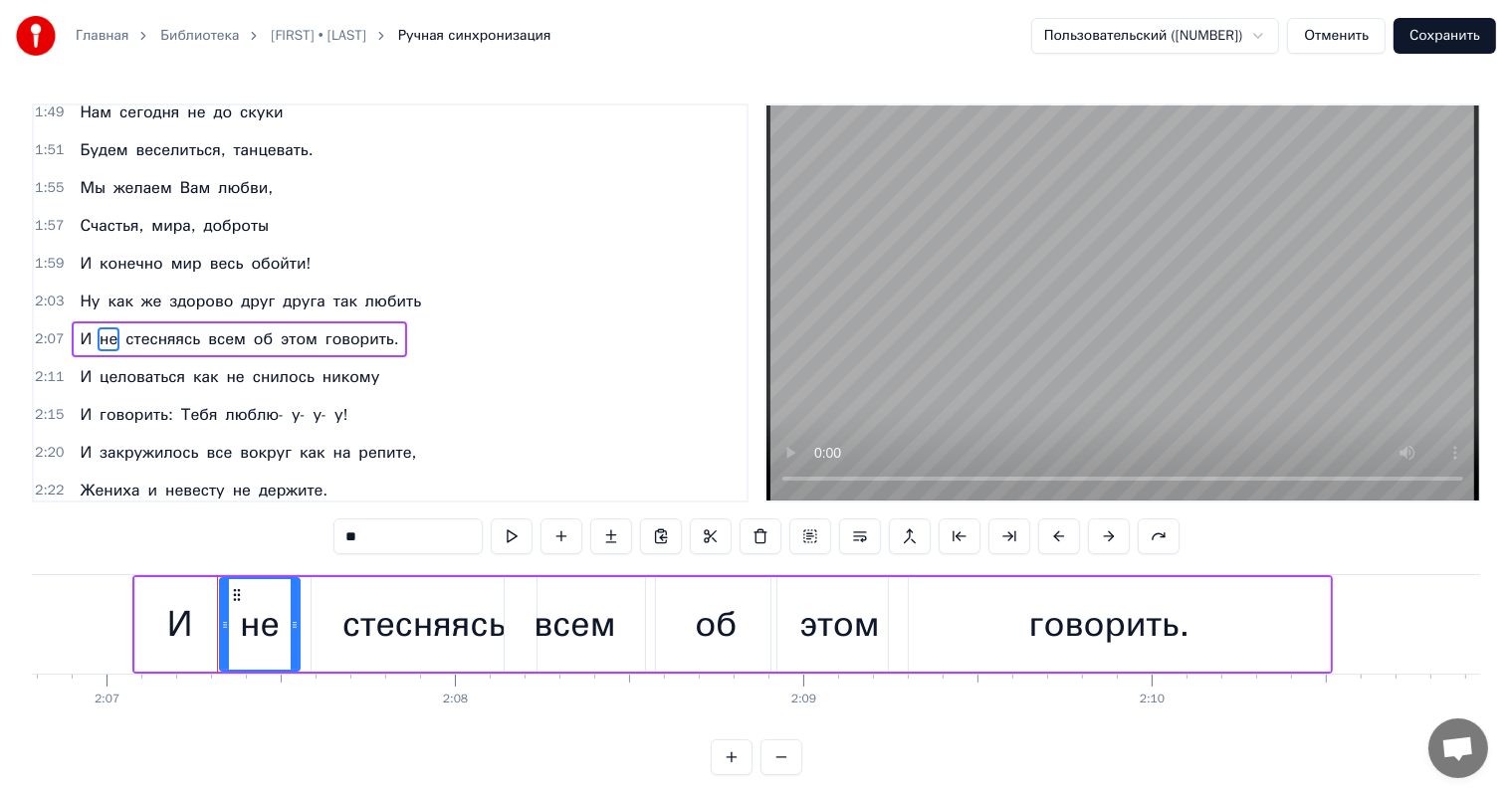 click at bounding box center (1159, 536) 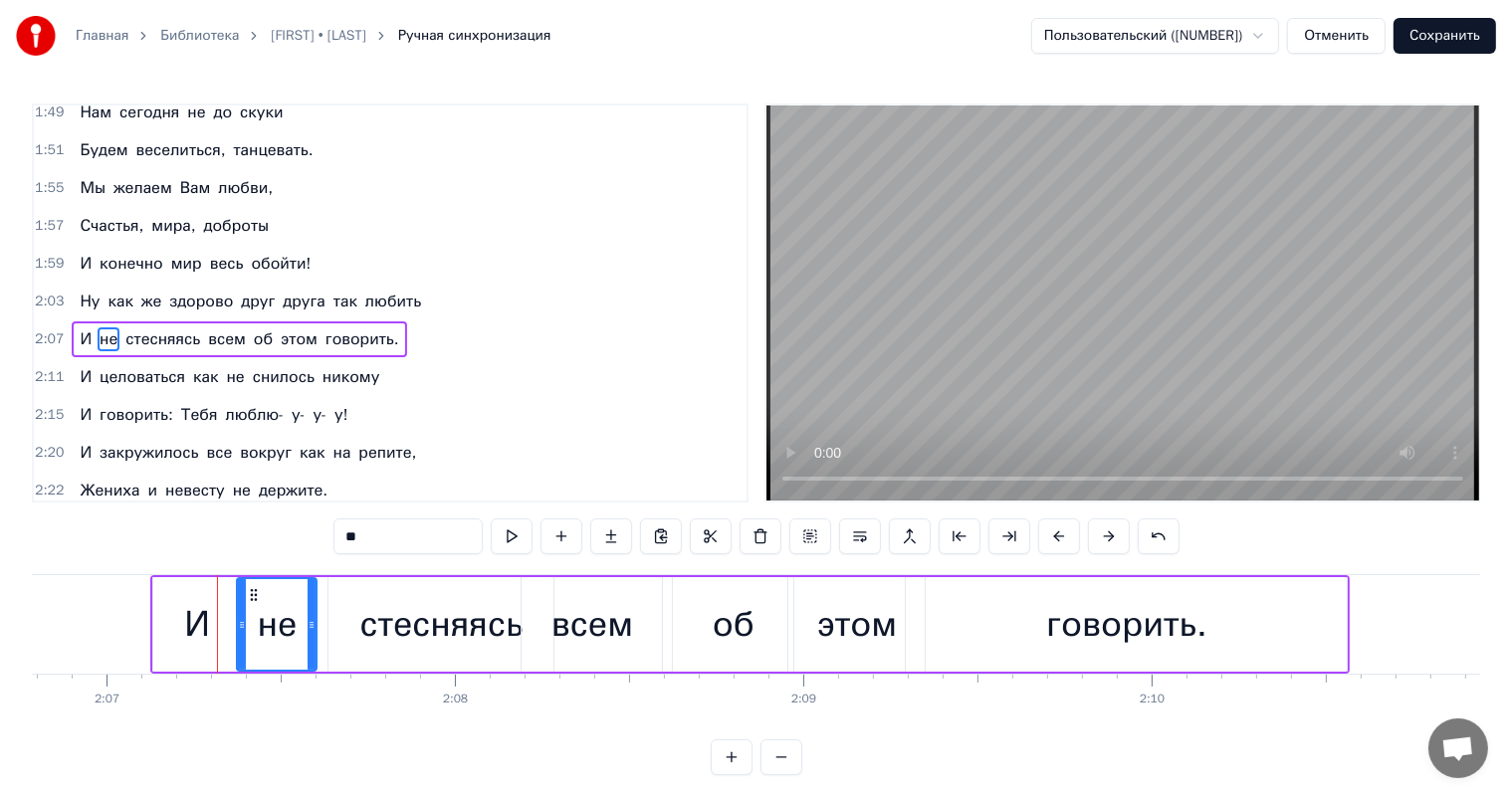 click at bounding box center (1109, 536) 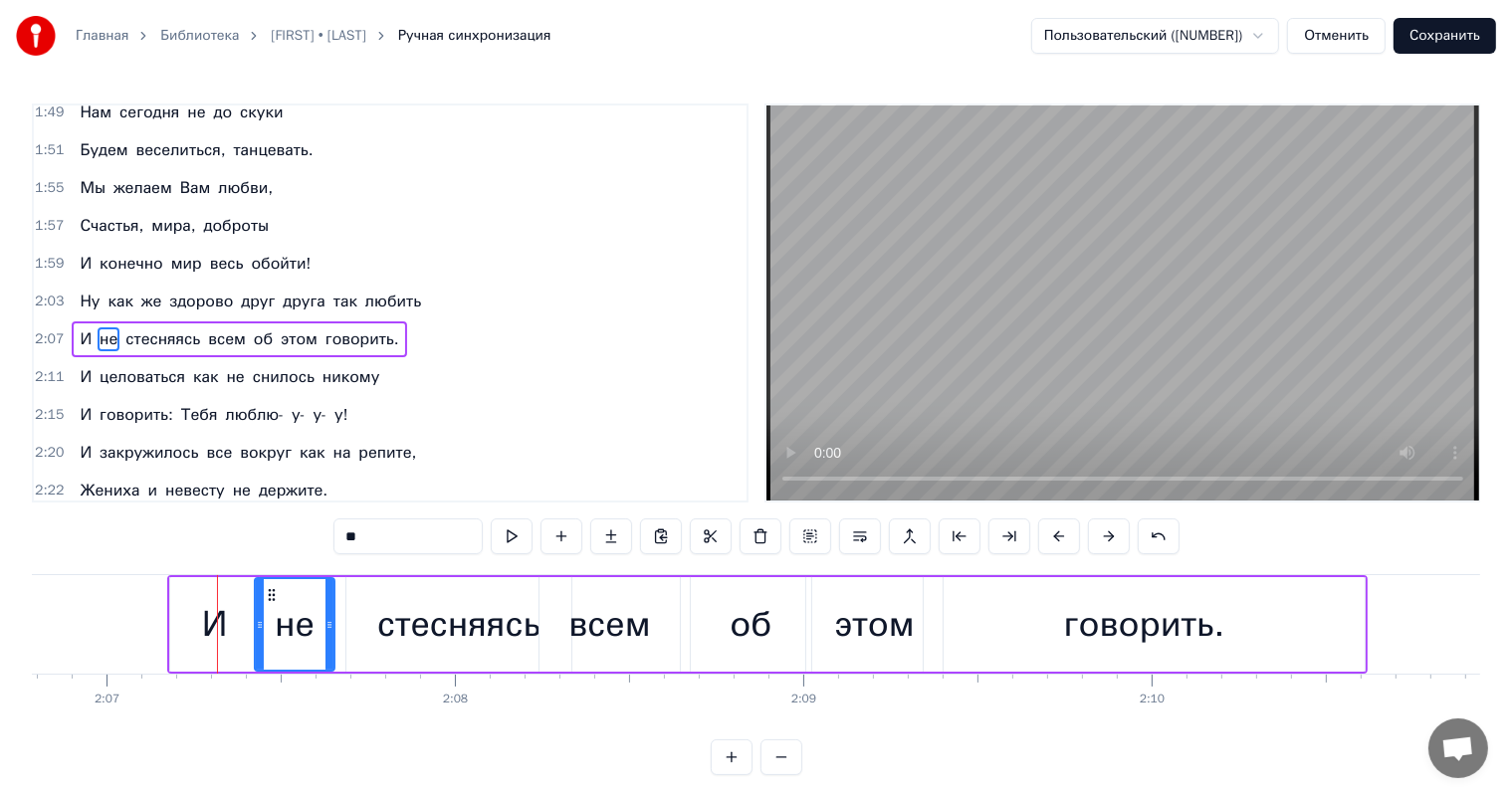click at bounding box center (1109, 536) 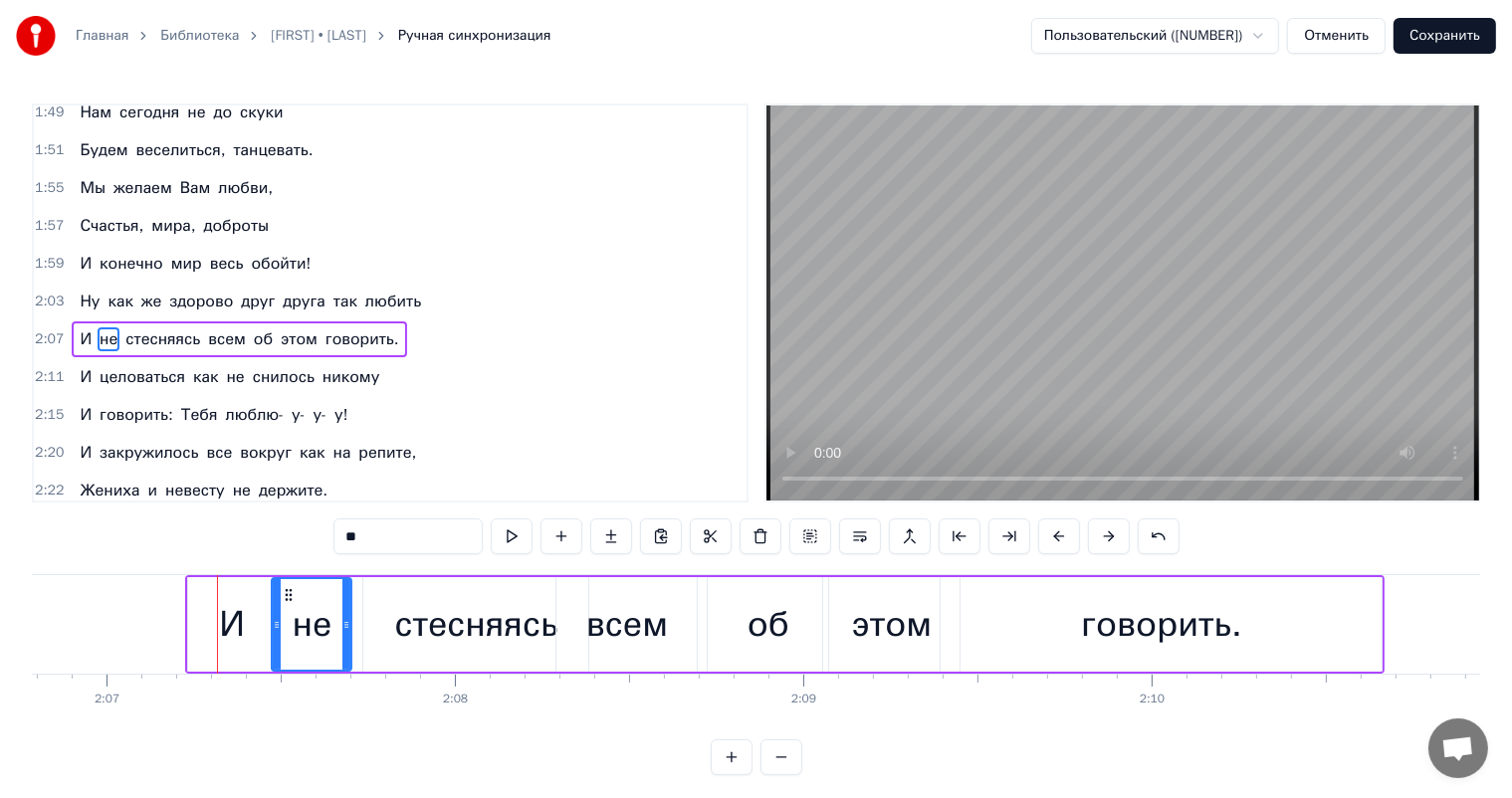 click at bounding box center (1109, 536) 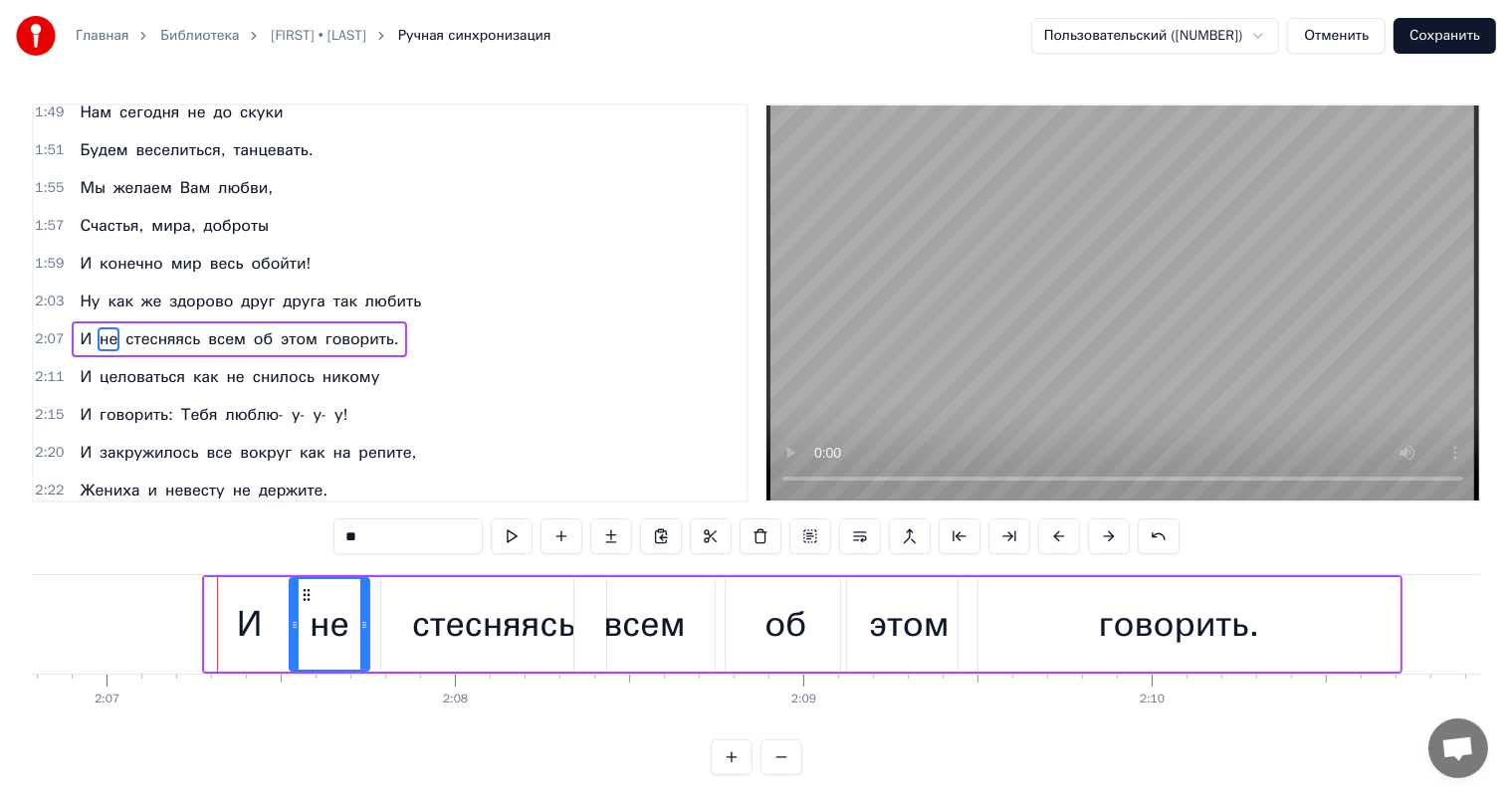 click on "Сохранить" at bounding box center [1444, 36] 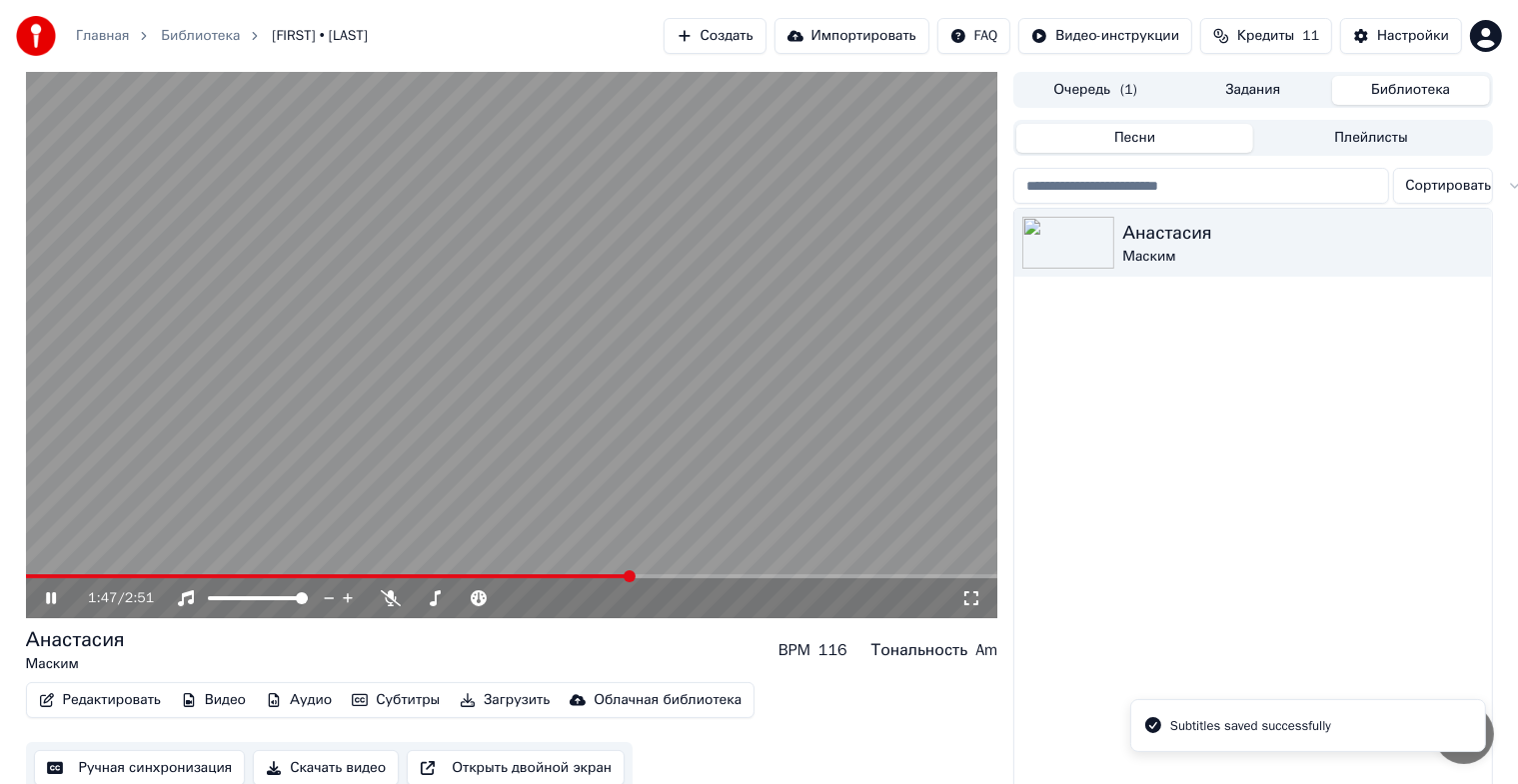 click 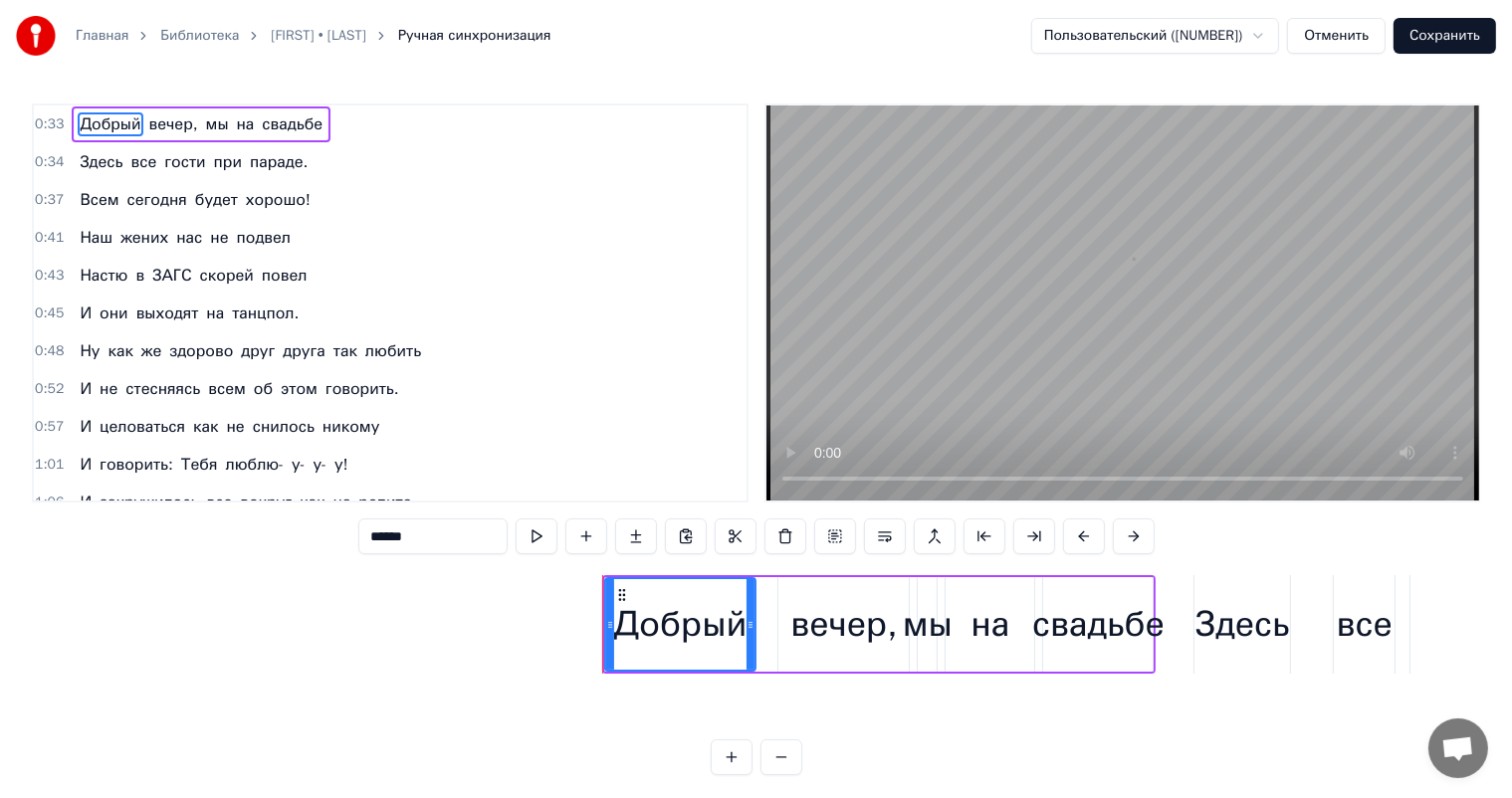 scroll, scrollTop: 0, scrollLeft: 11431, axis: horizontal 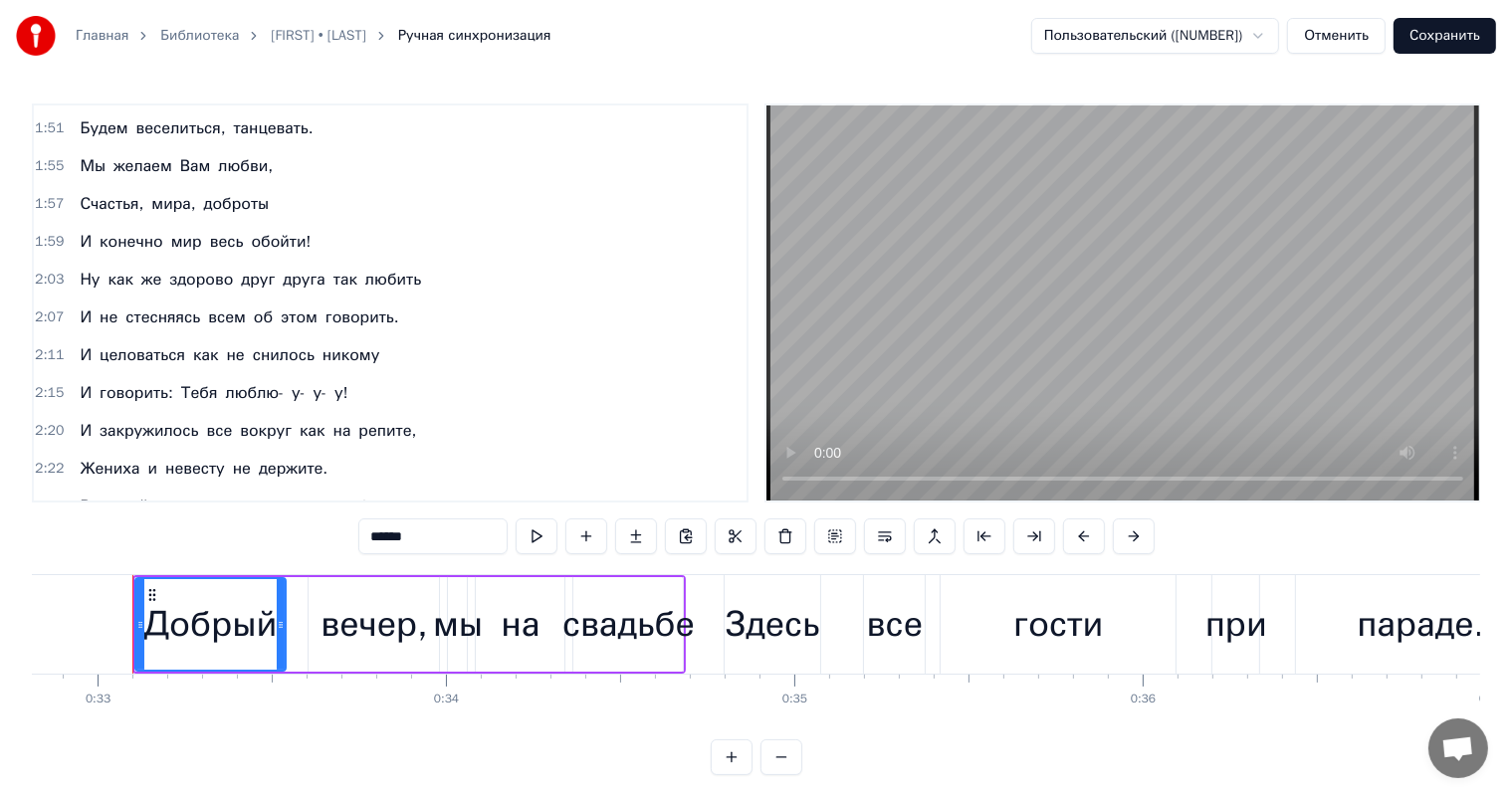 type on "*" 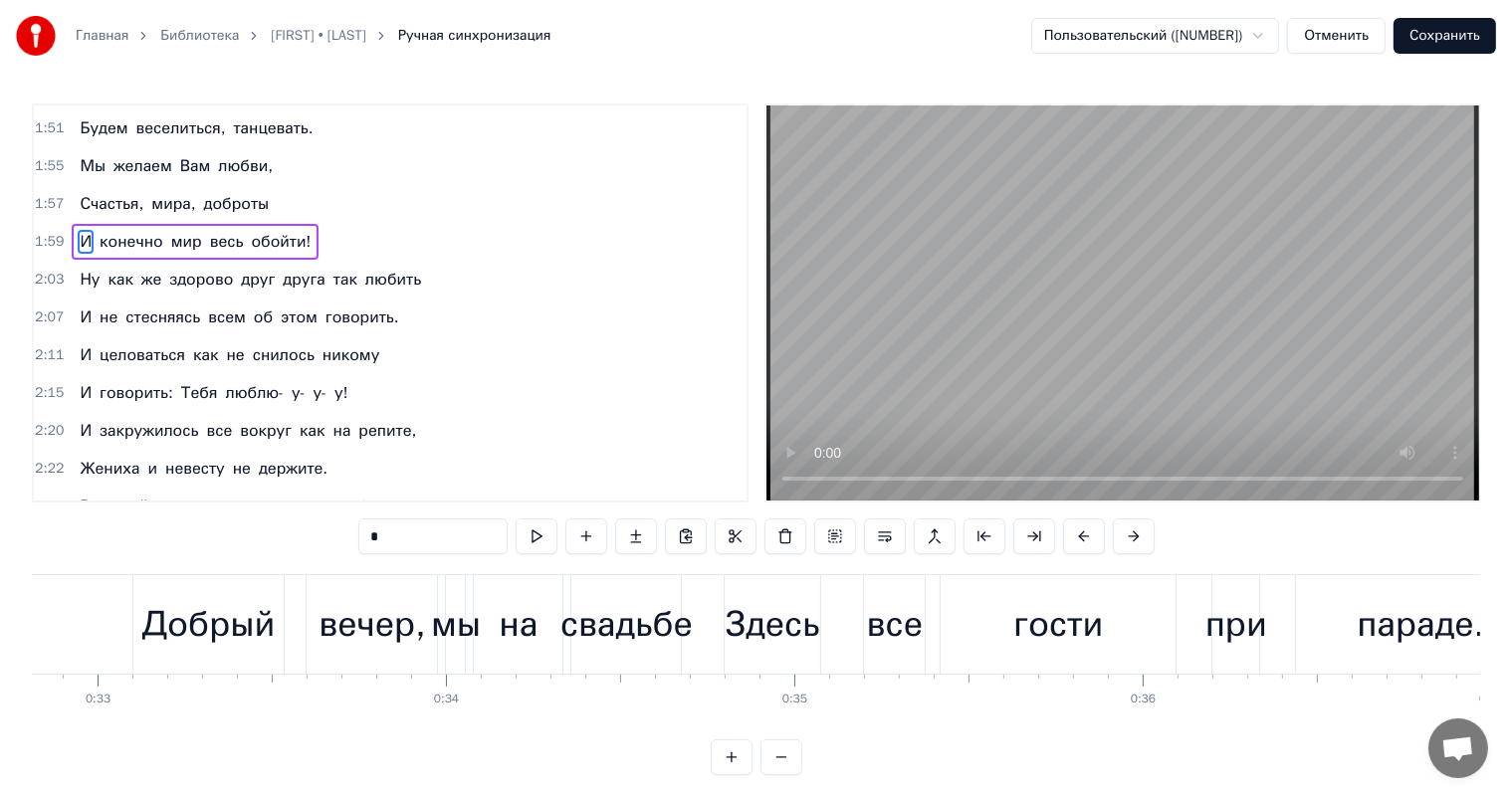 scroll, scrollTop: 808, scrollLeft: 0, axis: vertical 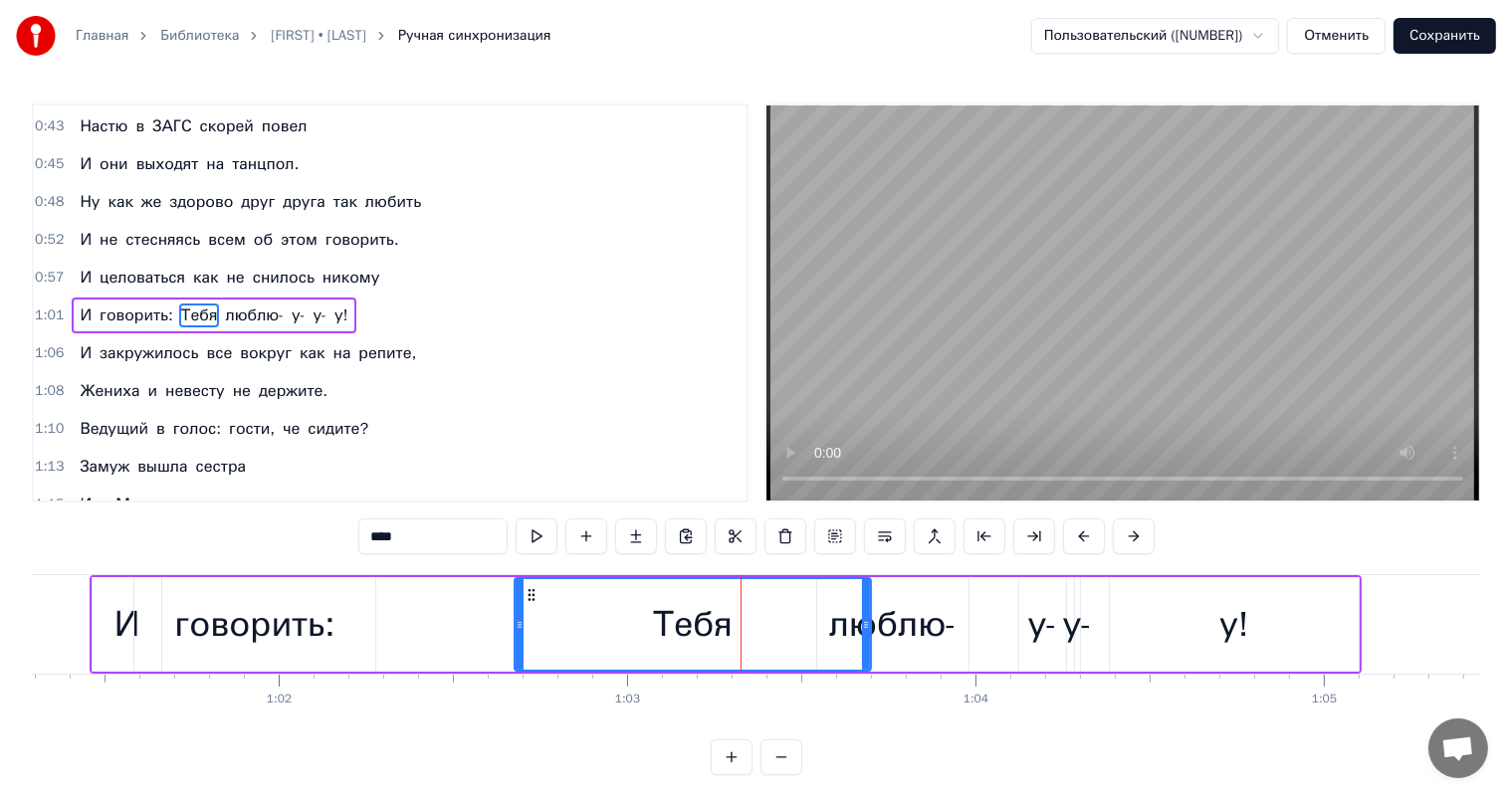 drag, startPoint x: 710, startPoint y: 622, endPoint x: 517, endPoint y: 625, distance: 193.0233 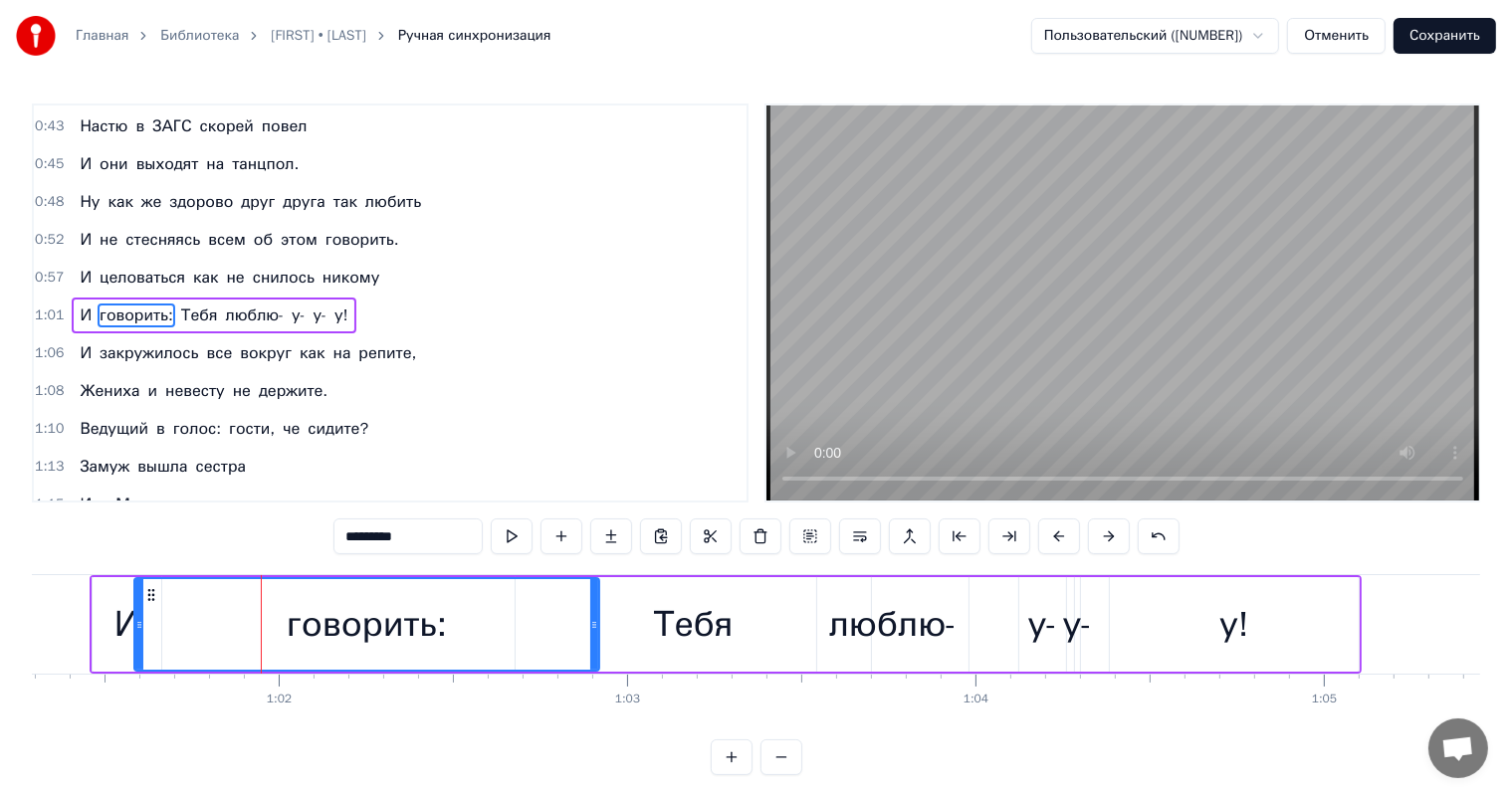drag, startPoint x: 369, startPoint y: 625, endPoint x: 593, endPoint y: 625, distance: 224 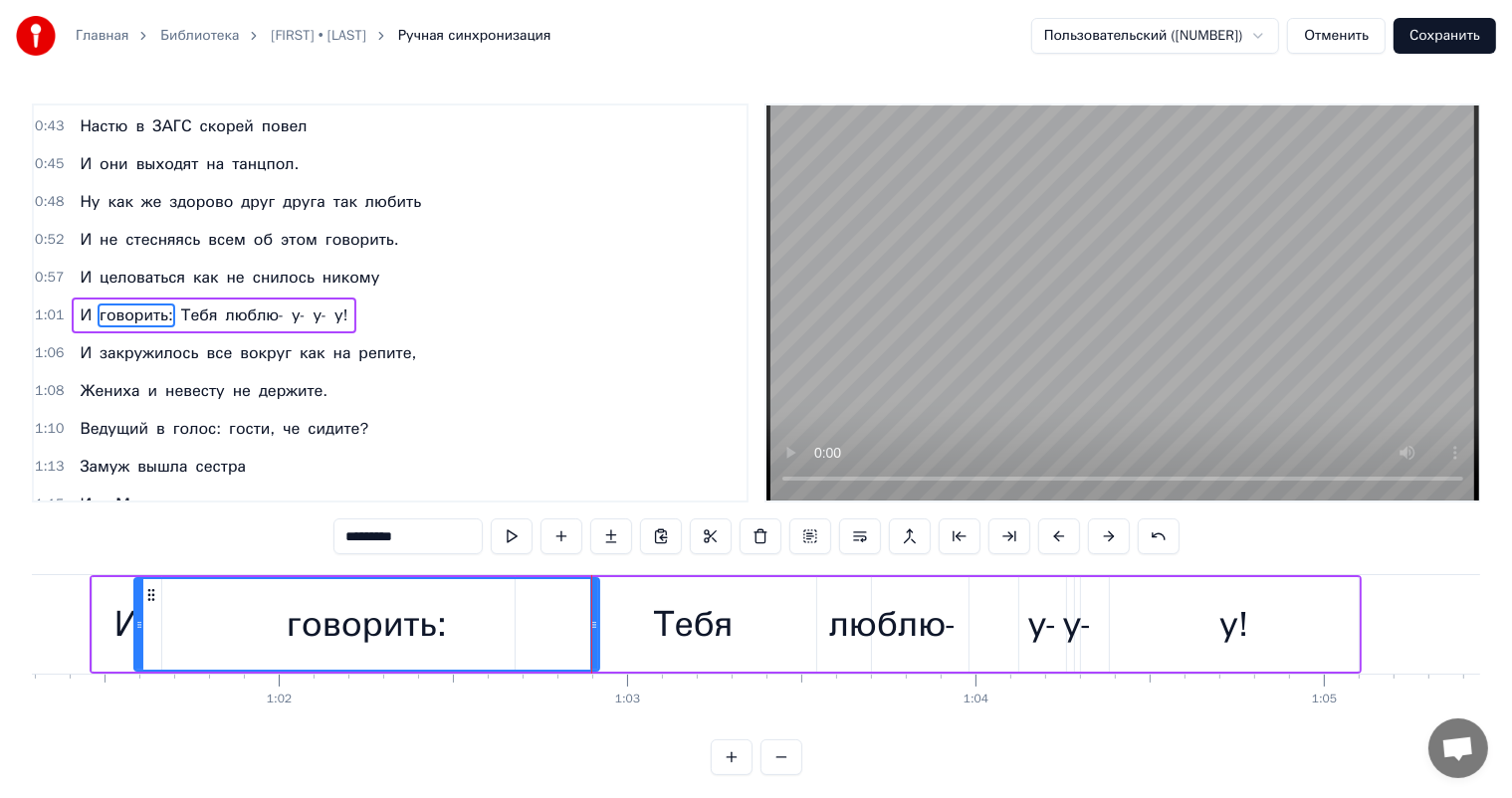 type on "**" 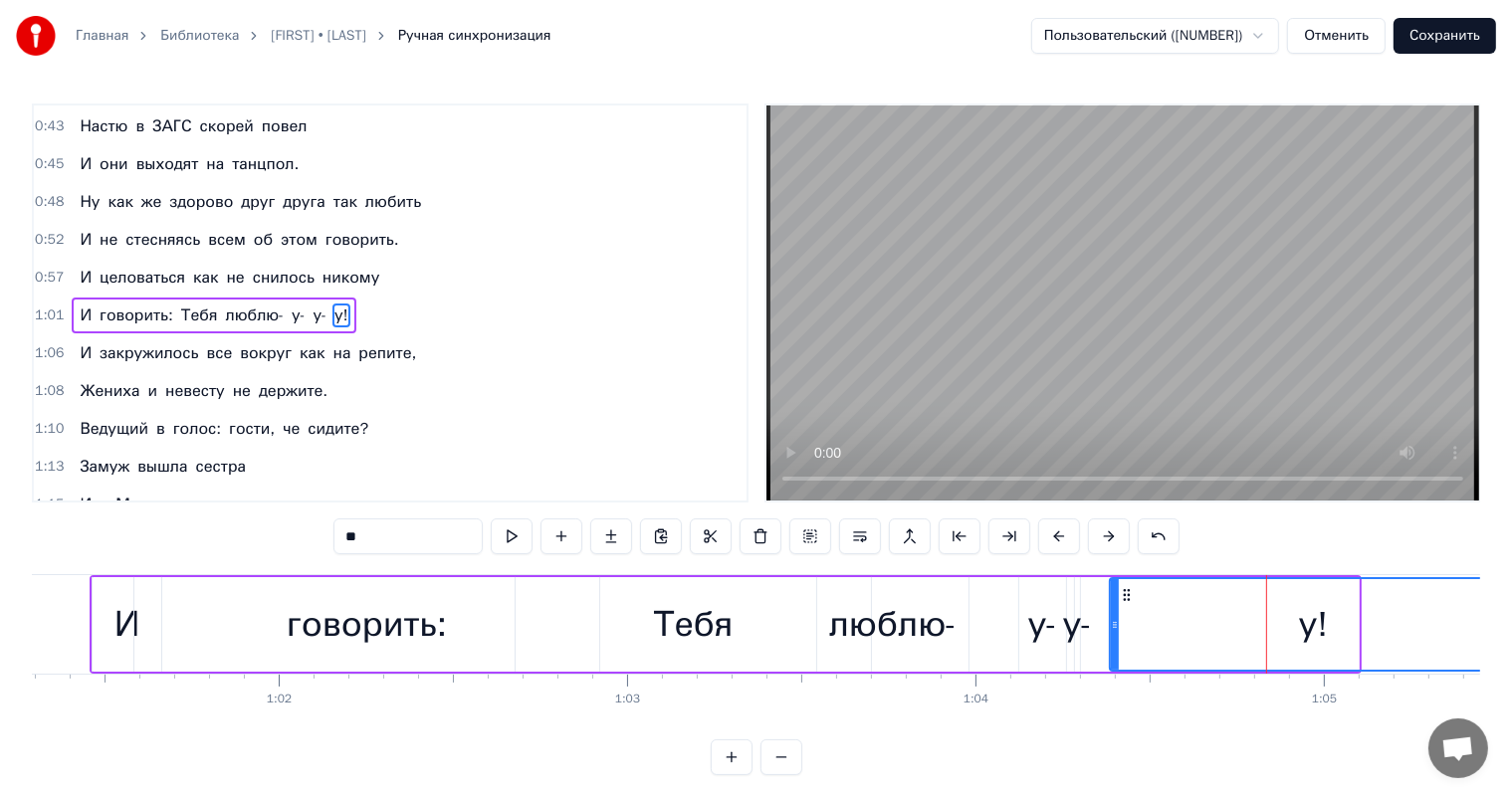 drag, startPoint x: 1355, startPoint y: 620, endPoint x: 1513, endPoint y: 623, distance: 158.0285 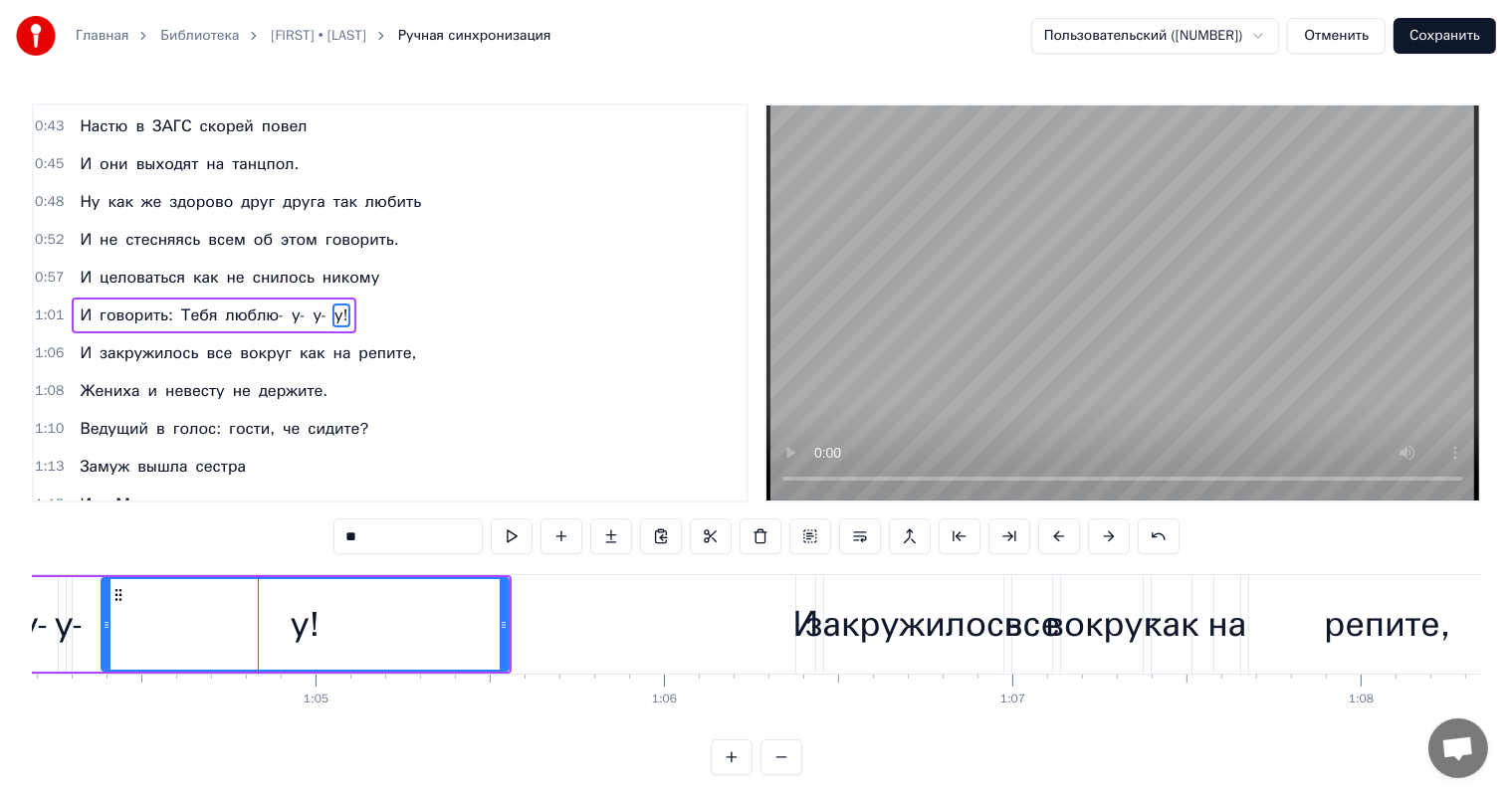 scroll, scrollTop: 0, scrollLeft: 22189, axis: horizontal 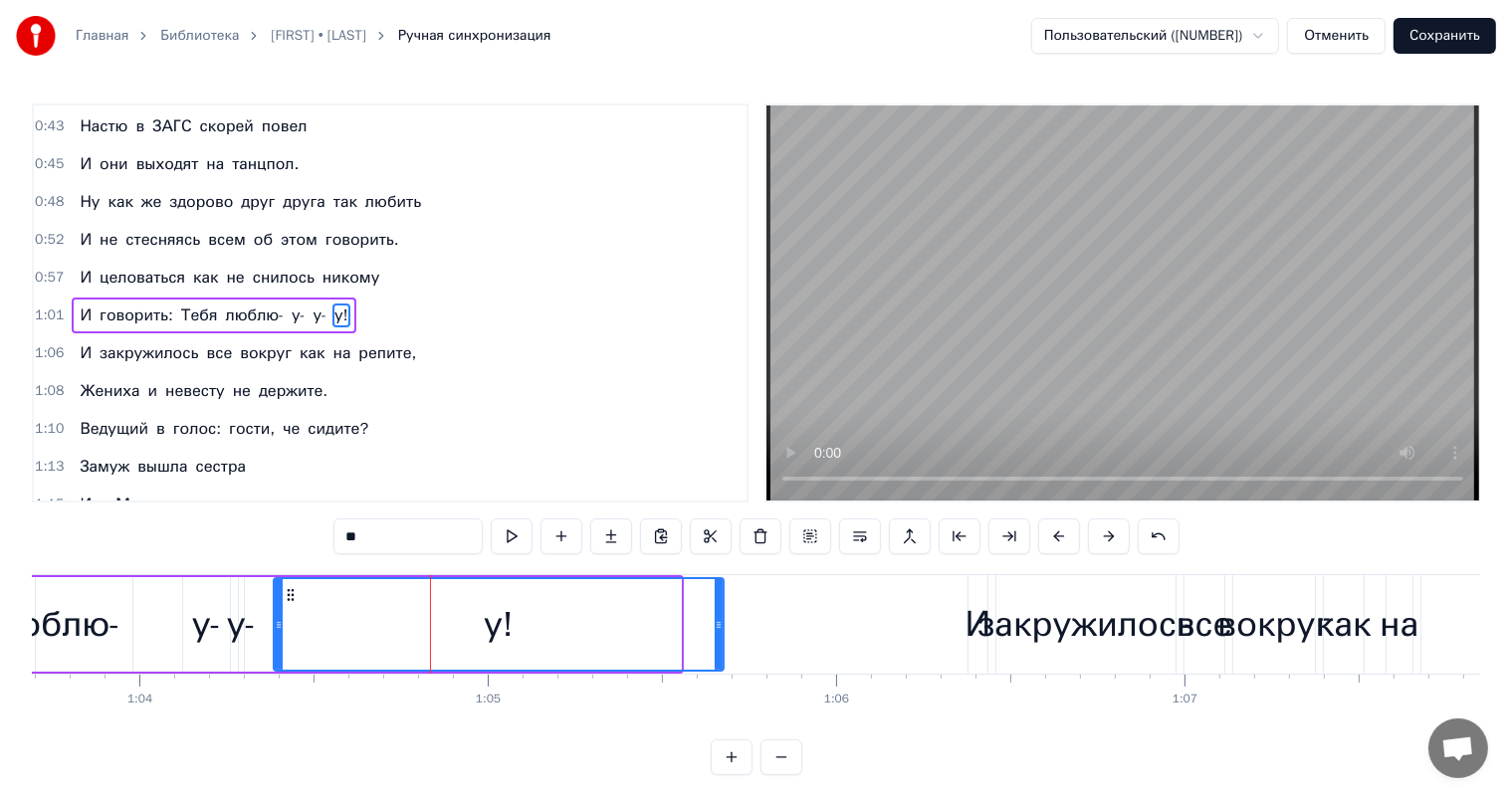 drag, startPoint x: 677, startPoint y: 621, endPoint x: 720, endPoint y: 627, distance: 43.416587 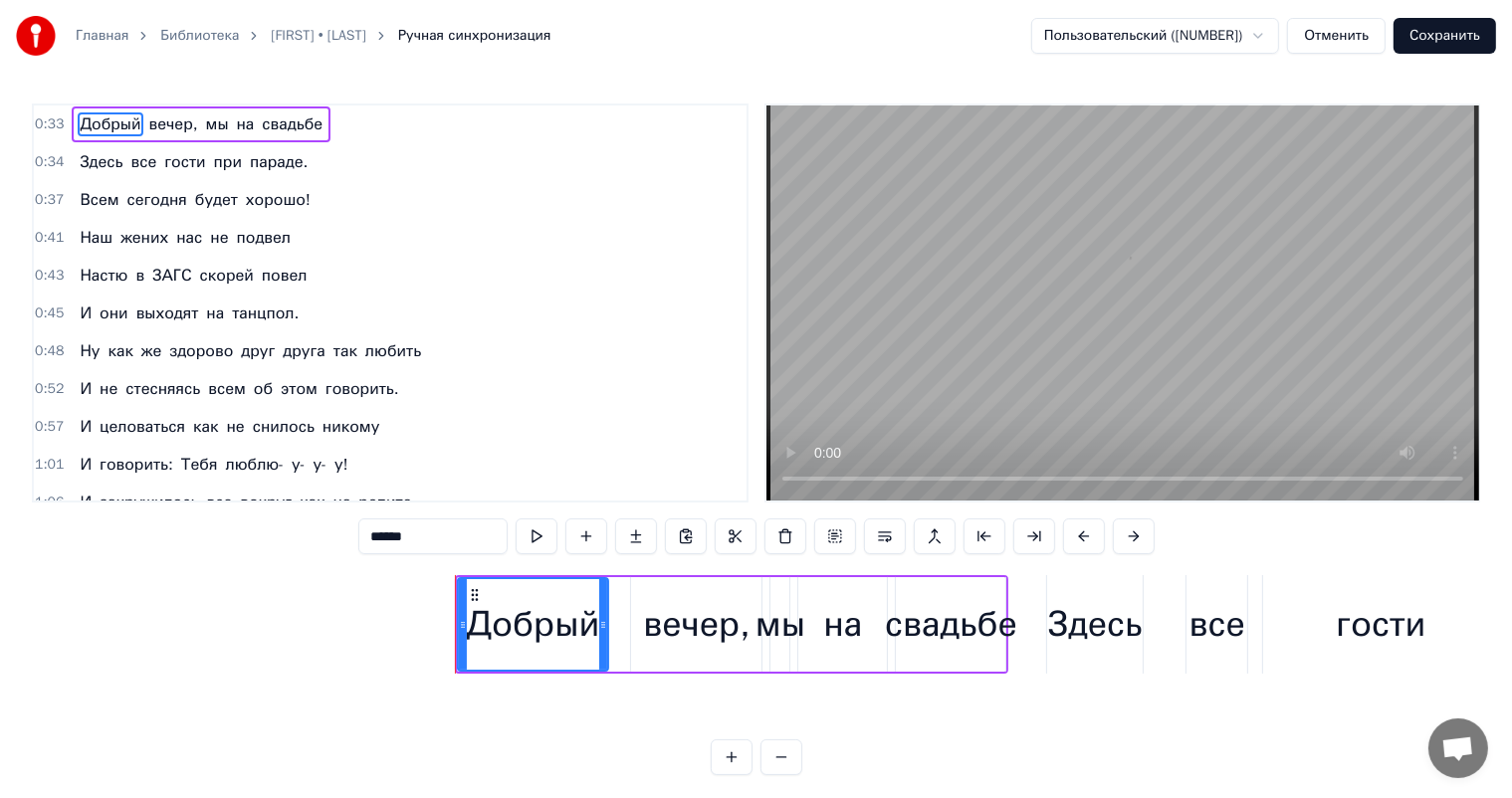 scroll, scrollTop: 0, scrollLeft: 11431, axis: horizontal 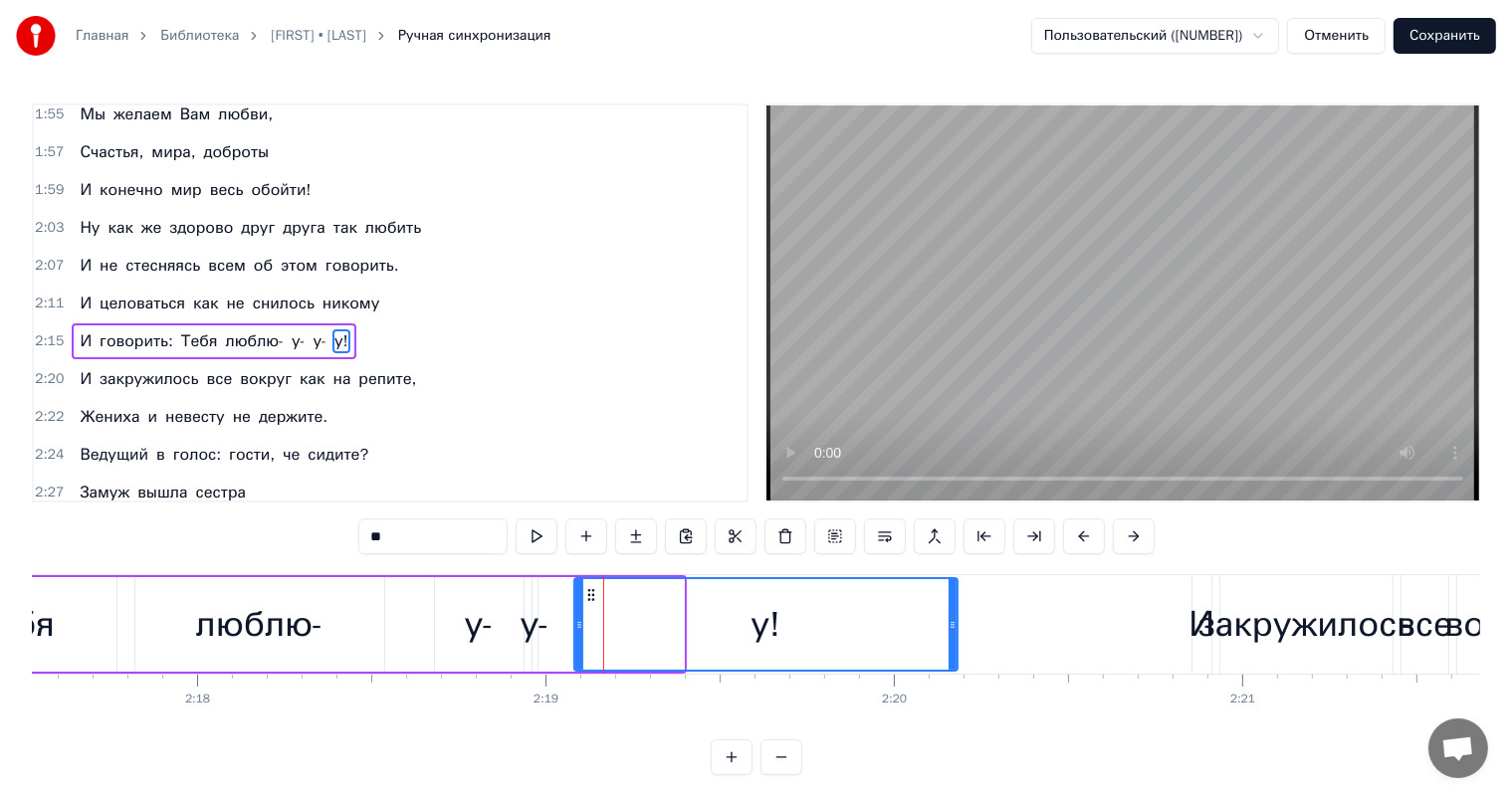 drag, startPoint x: 678, startPoint y: 621, endPoint x: 955, endPoint y: 617, distance: 277.02888 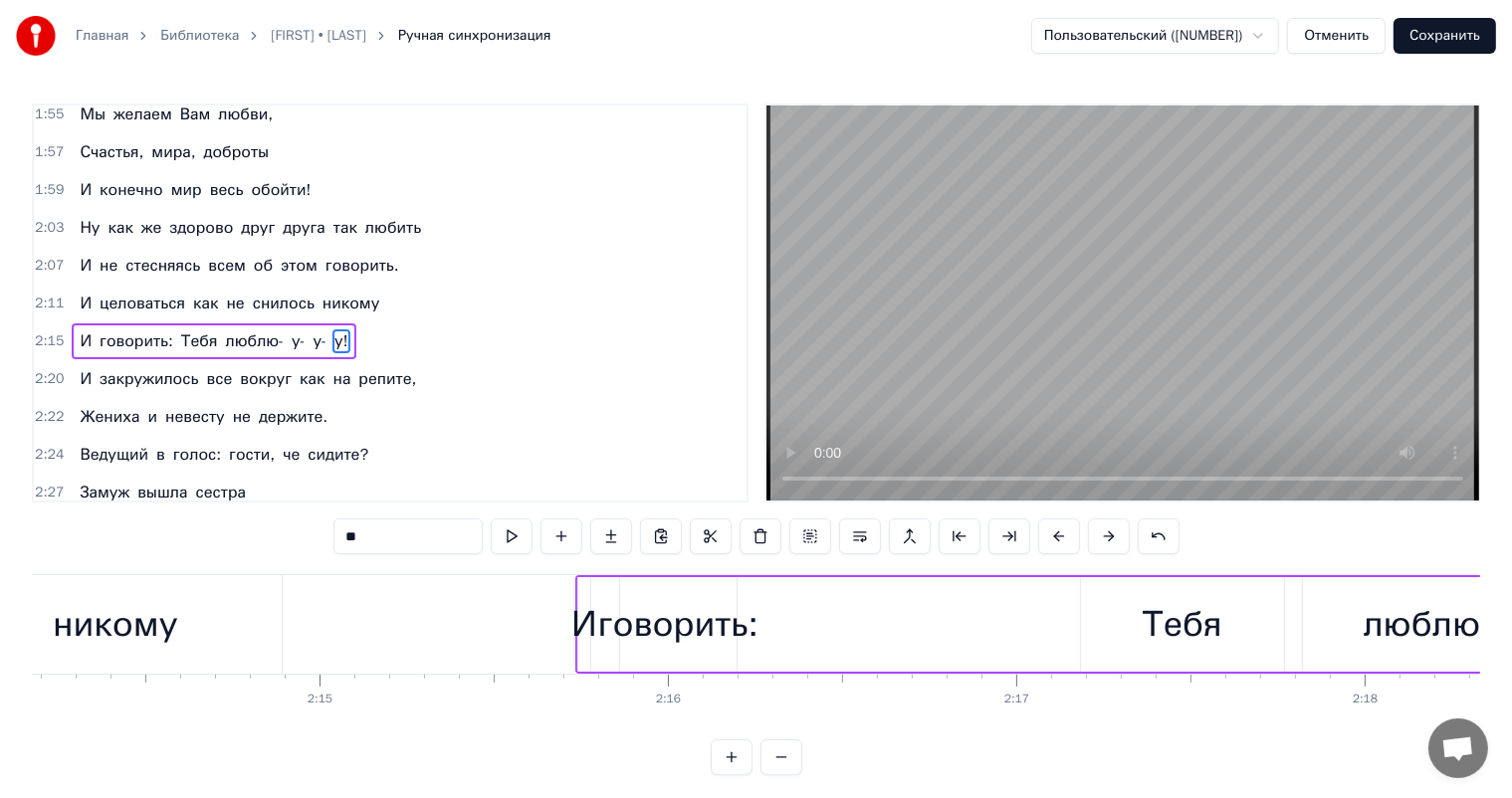 scroll, scrollTop: 0, scrollLeft: 46875, axis: horizontal 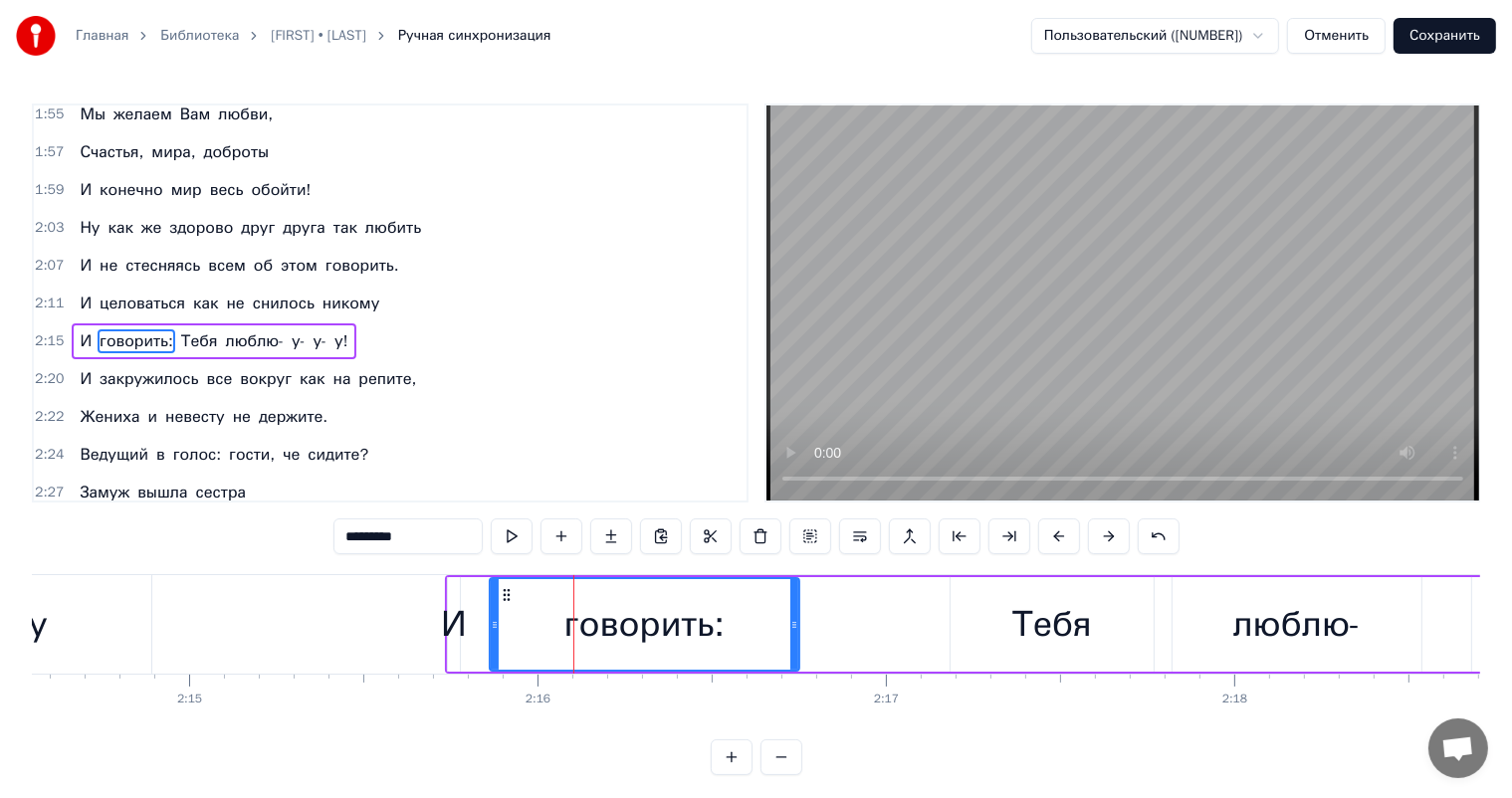 drag, startPoint x: 600, startPoint y: 622, endPoint x: 793, endPoint y: 624, distance: 193.01036 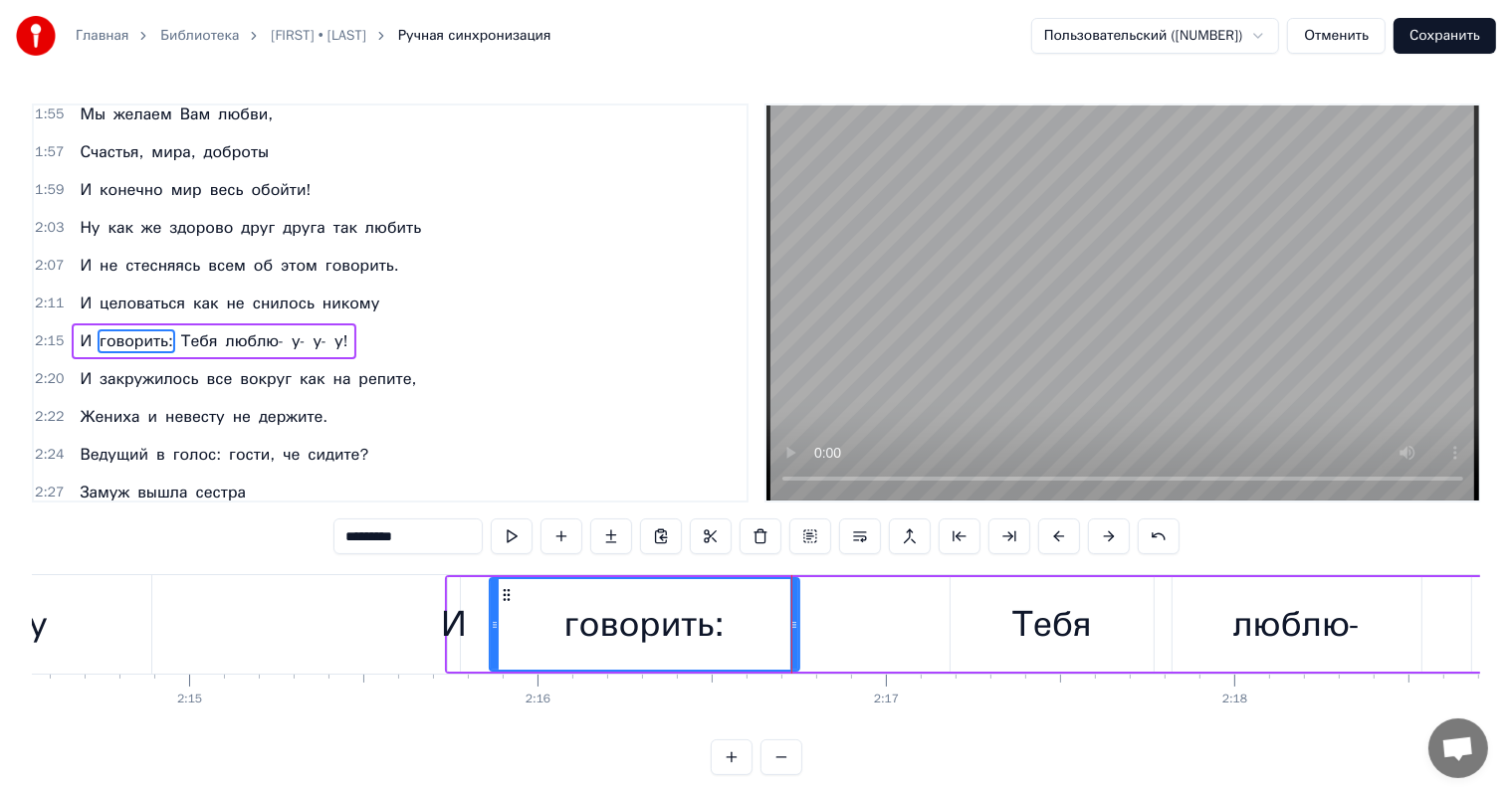 type on "****" 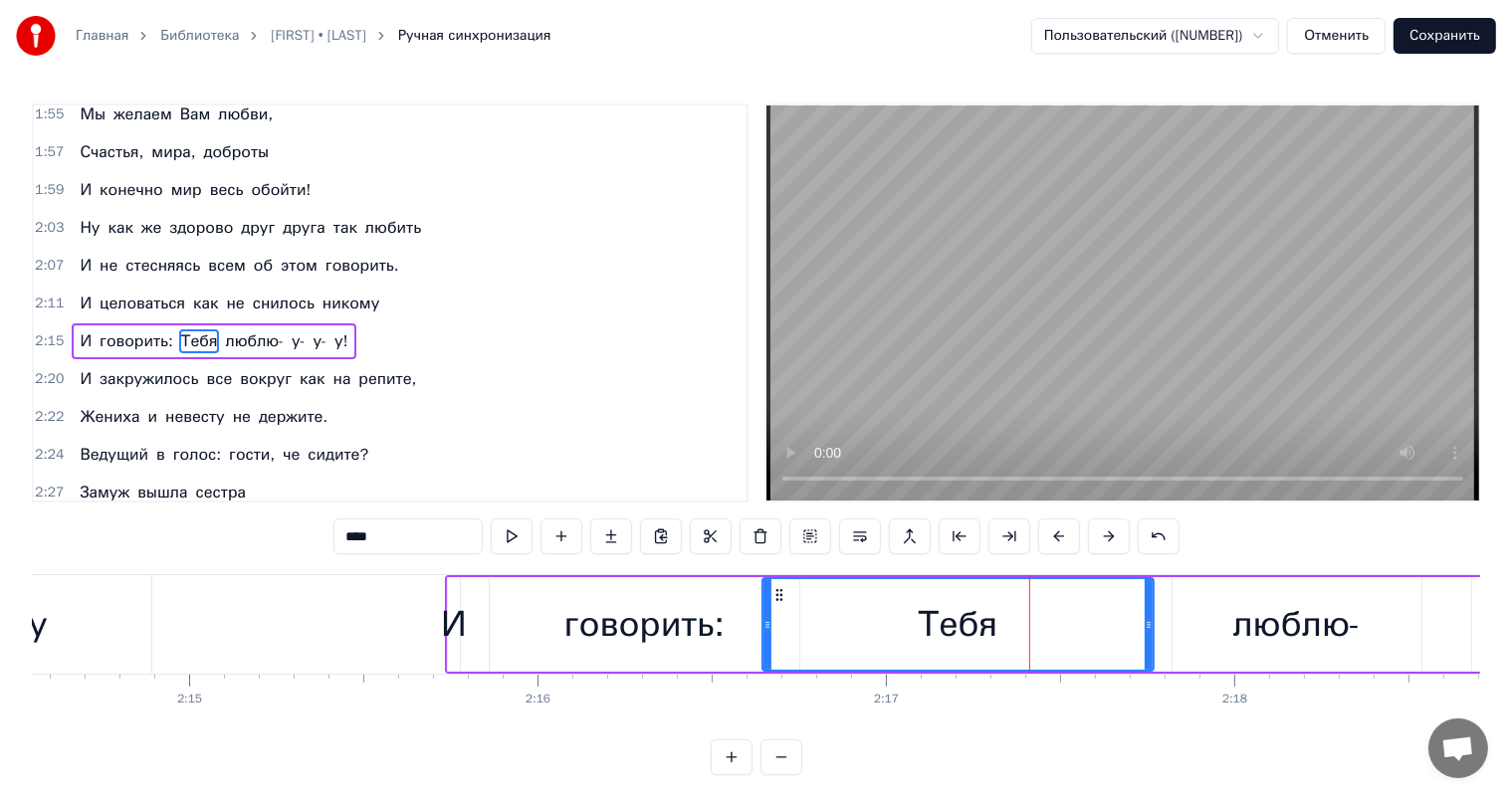 drag, startPoint x: 955, startPoint y: 622, endPoint x: 766, endPoint y: 614, distance: 189.16924 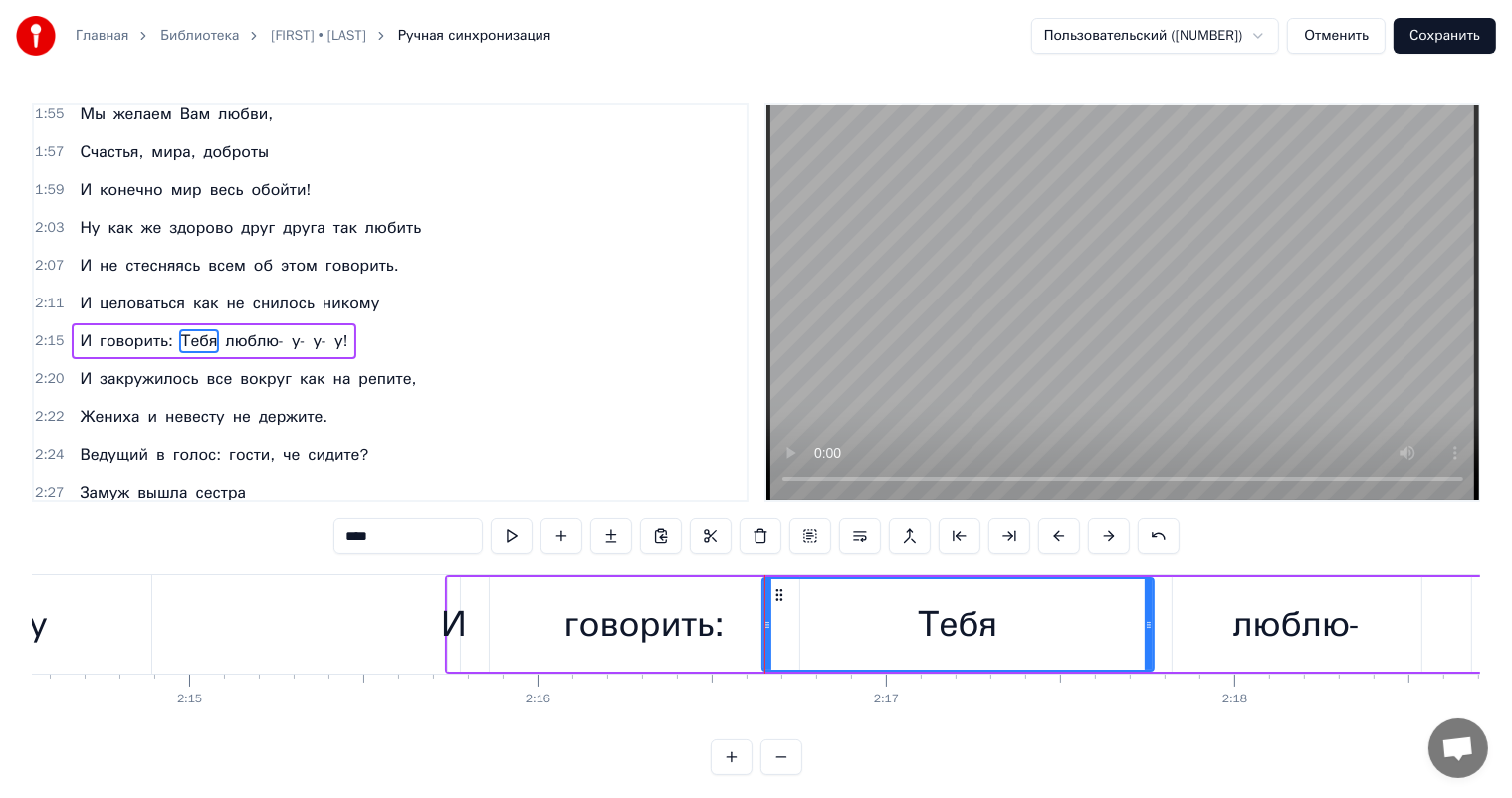 drag, startPoint x: 764, startPoint y: 618, endPoint x: 879, endPoint y: 611, distance: 115.212847 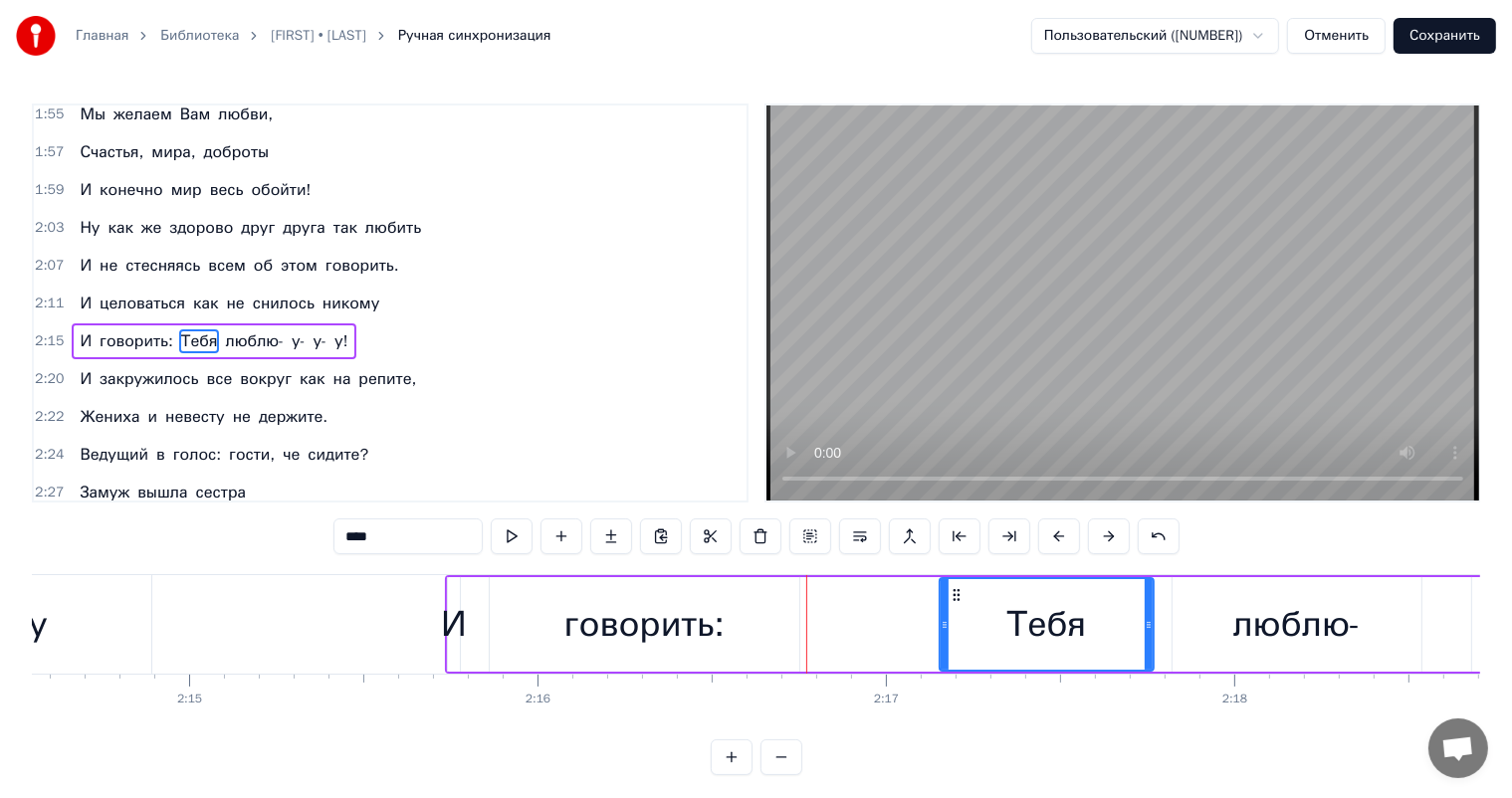 drag, startPoint x: 763, startPoint y: 622, endPoint x: 941, endPoint y: 631, distance: 178.22738 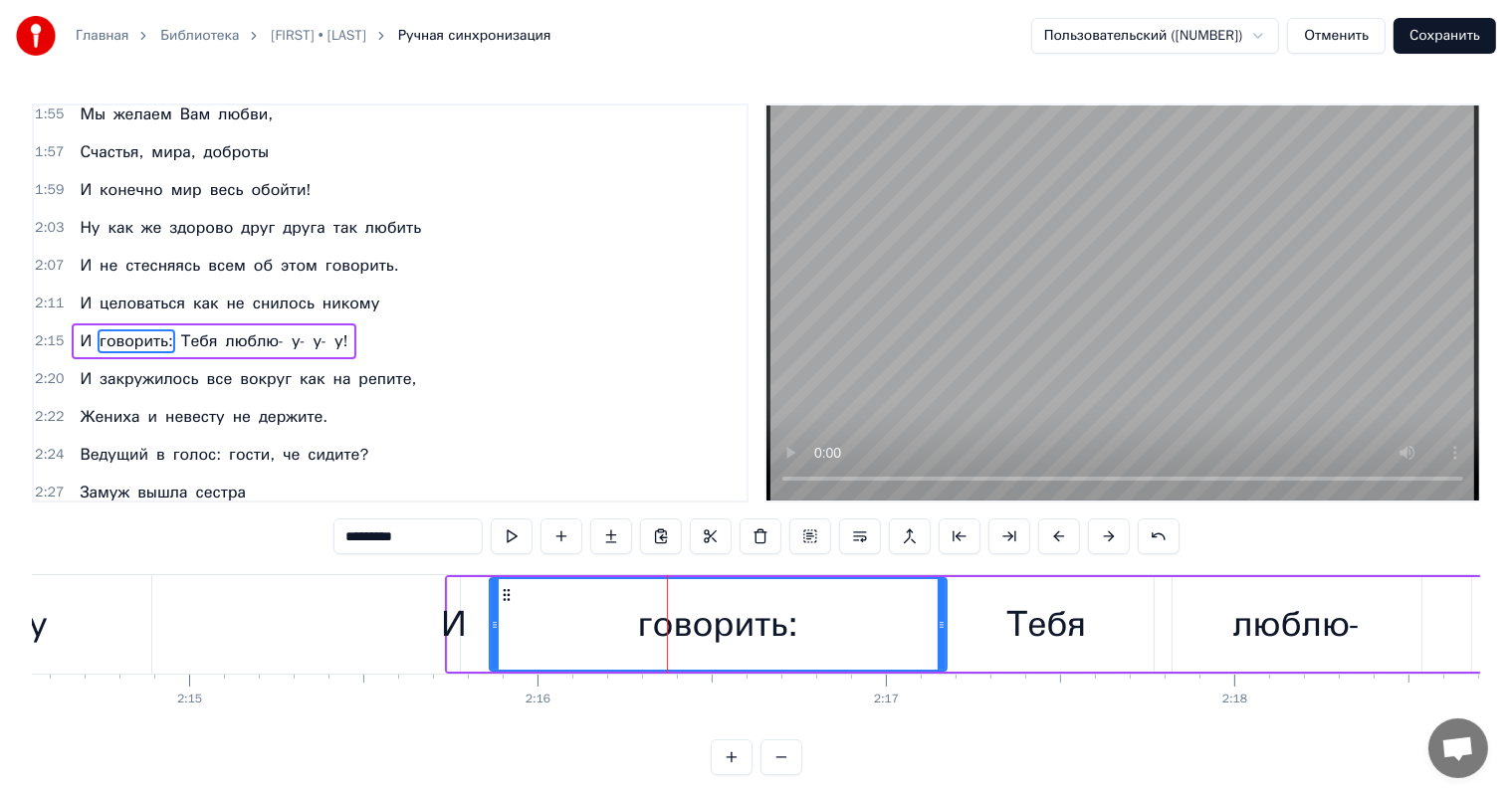 drag, startPoint x: 793, startPoint y: 621, endPoint x: 941, endPoint y: 626, distance: 148.08444 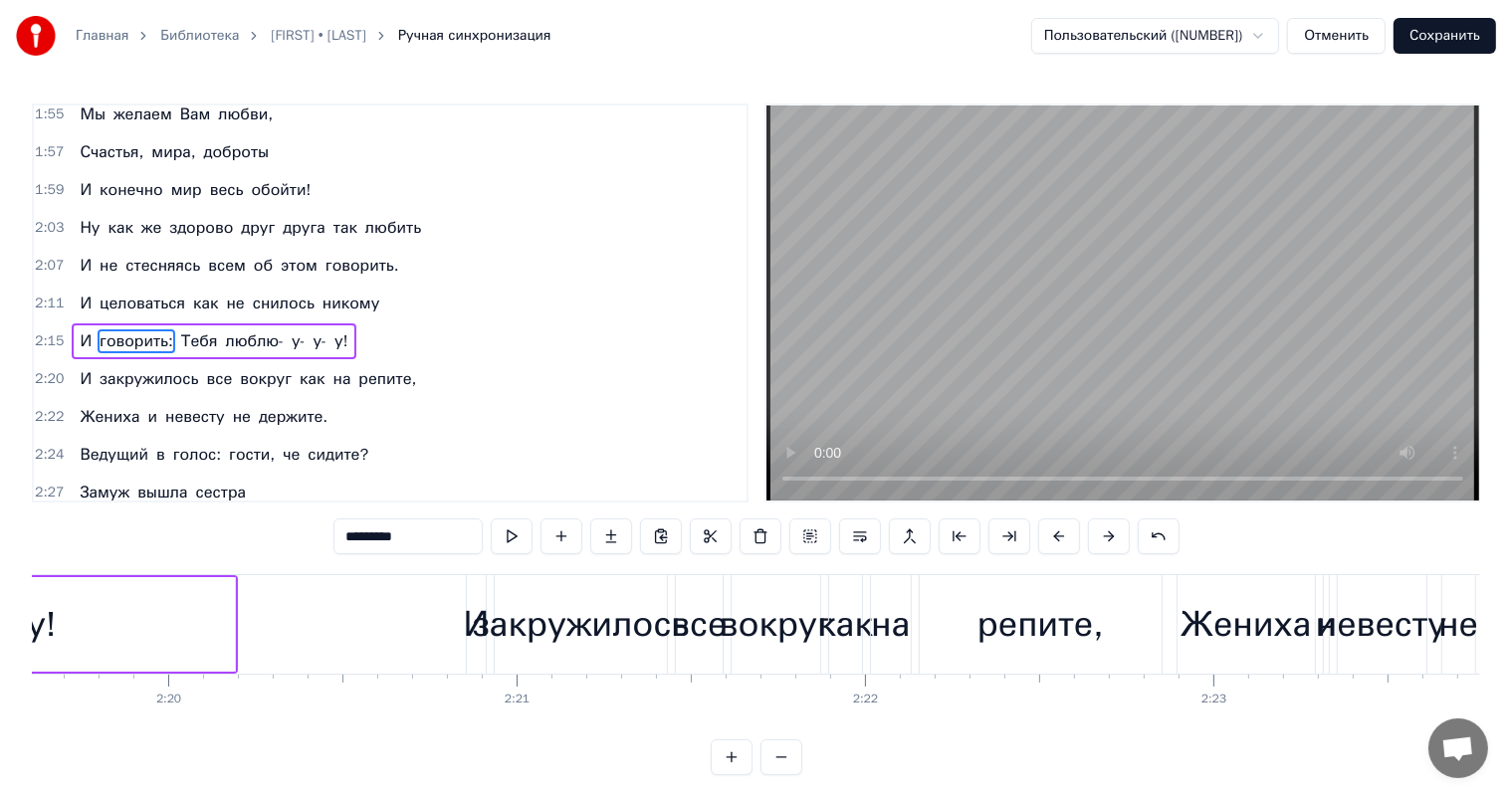 scroll, scrollTop: 0, scrollLeft: 48250, axis: horizontal 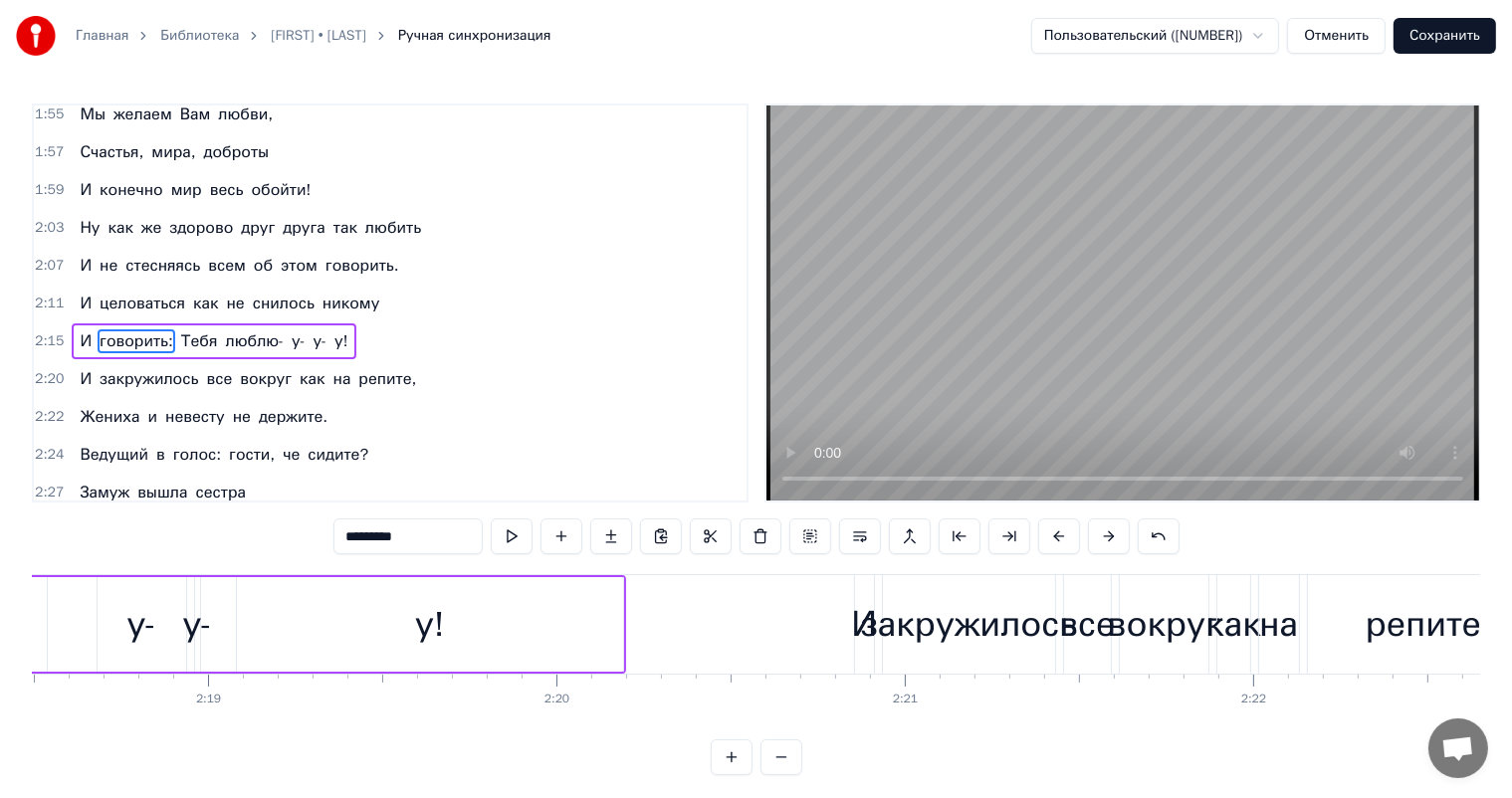 type on "**" 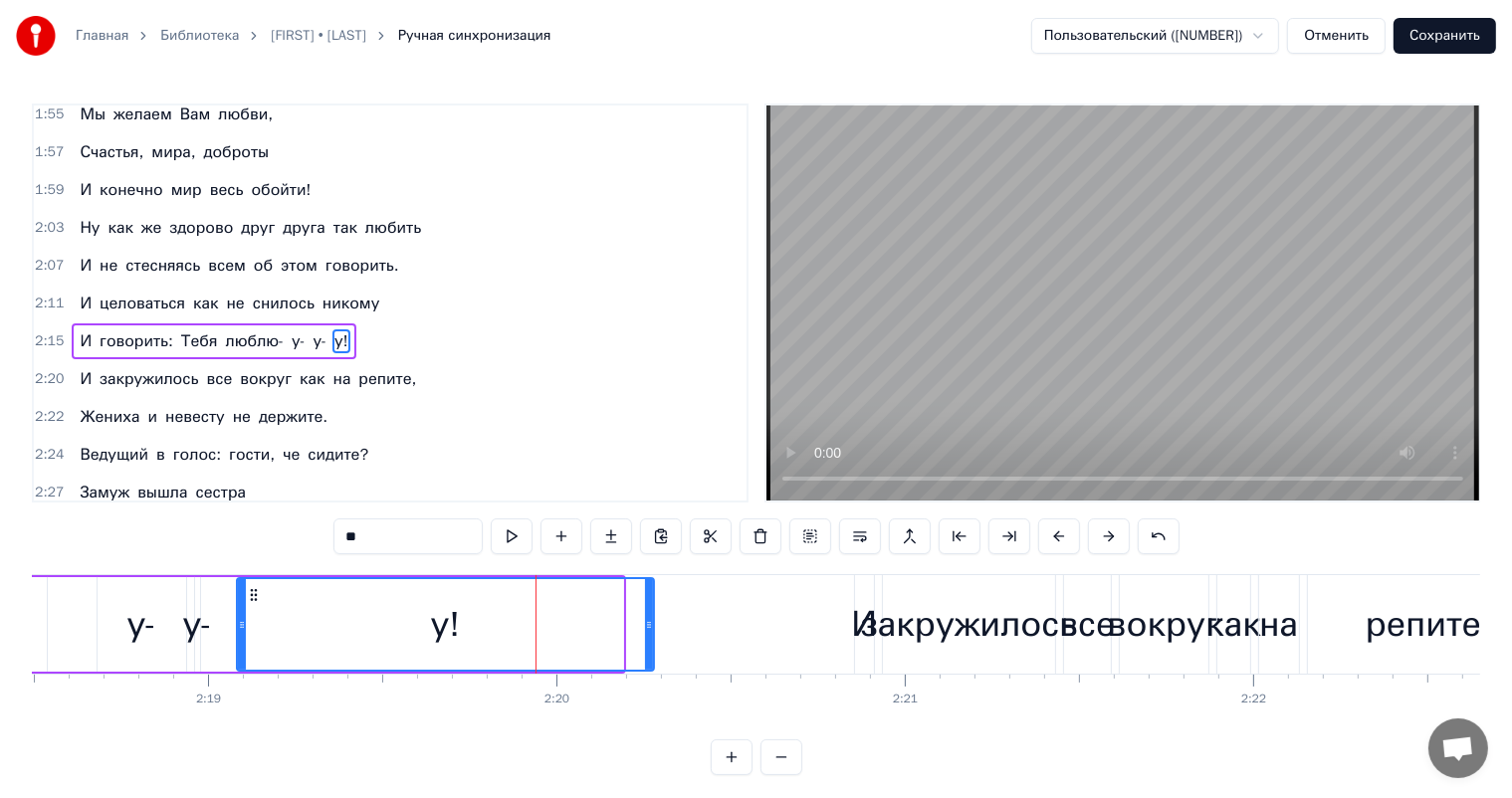 drag, startPoint x: 616, startPoint y: 621, endPoint x: 648, endPoint y: 621, distance: 32 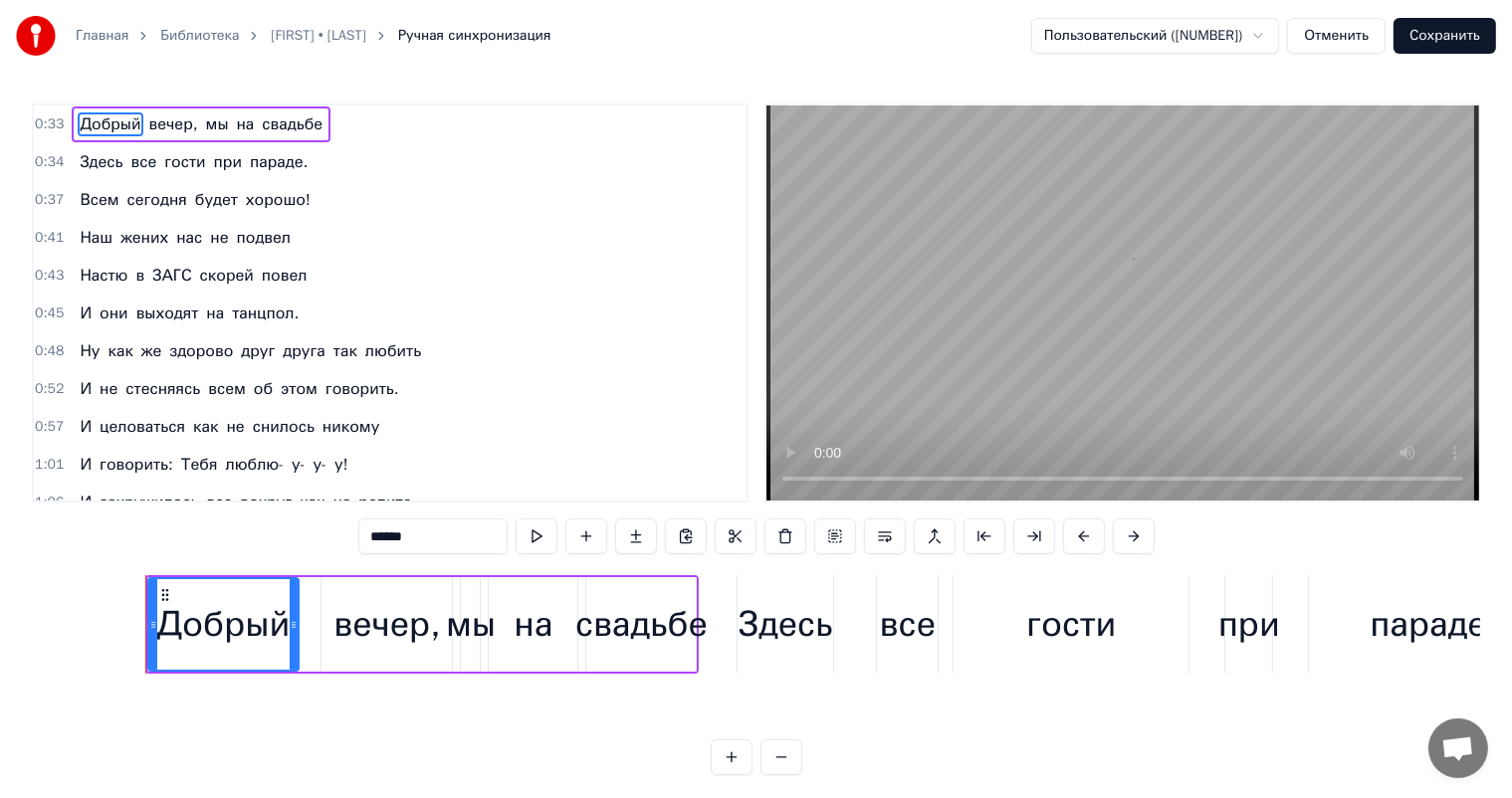 scroll, scrollTop: 0, scrollLeft: 11431, axis: horizontal 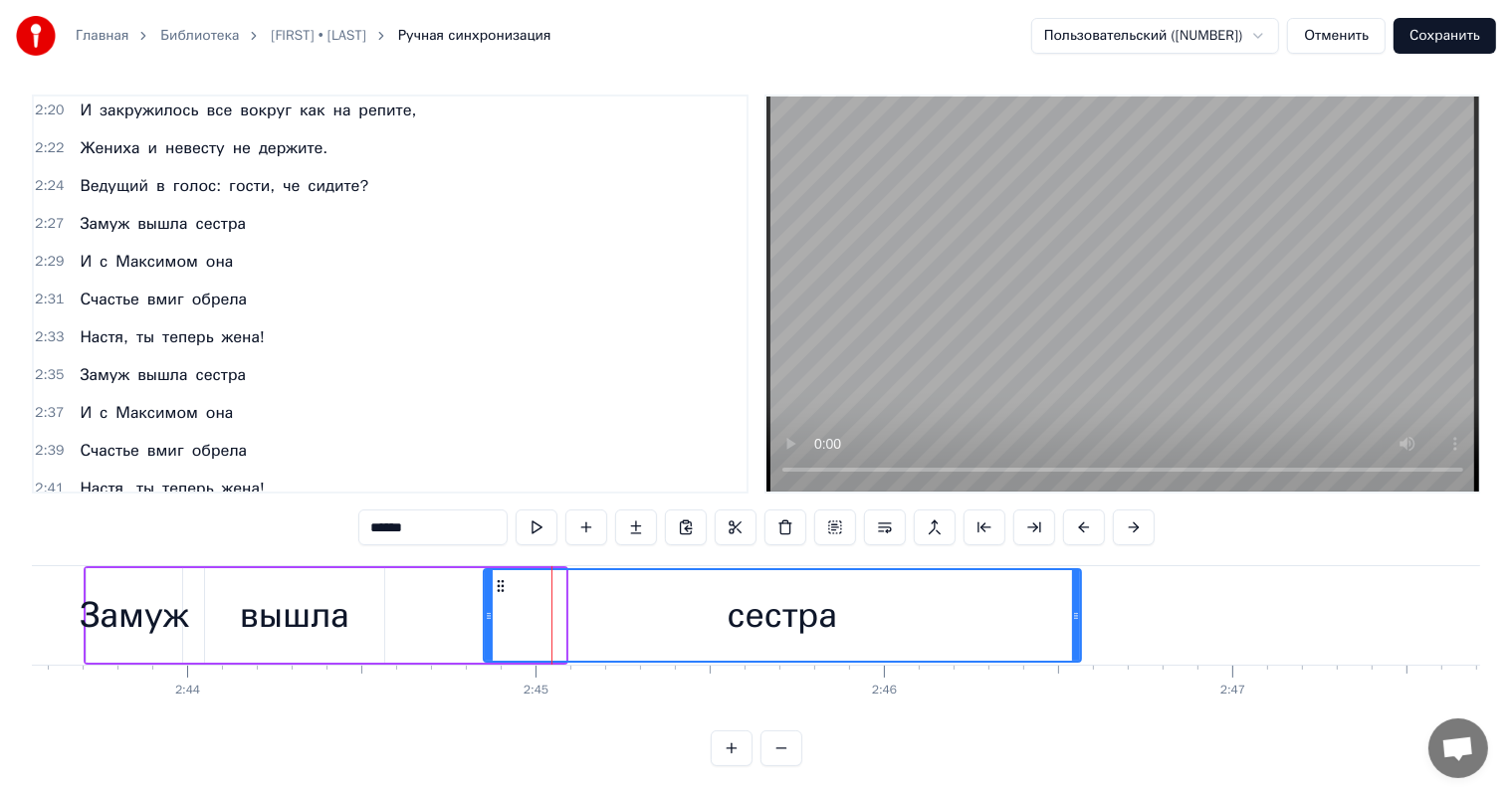 drag, startPoint x: 559, startPoint y: 599, endPoint x: 1075, endPoint y: 591, distance: 516.06201 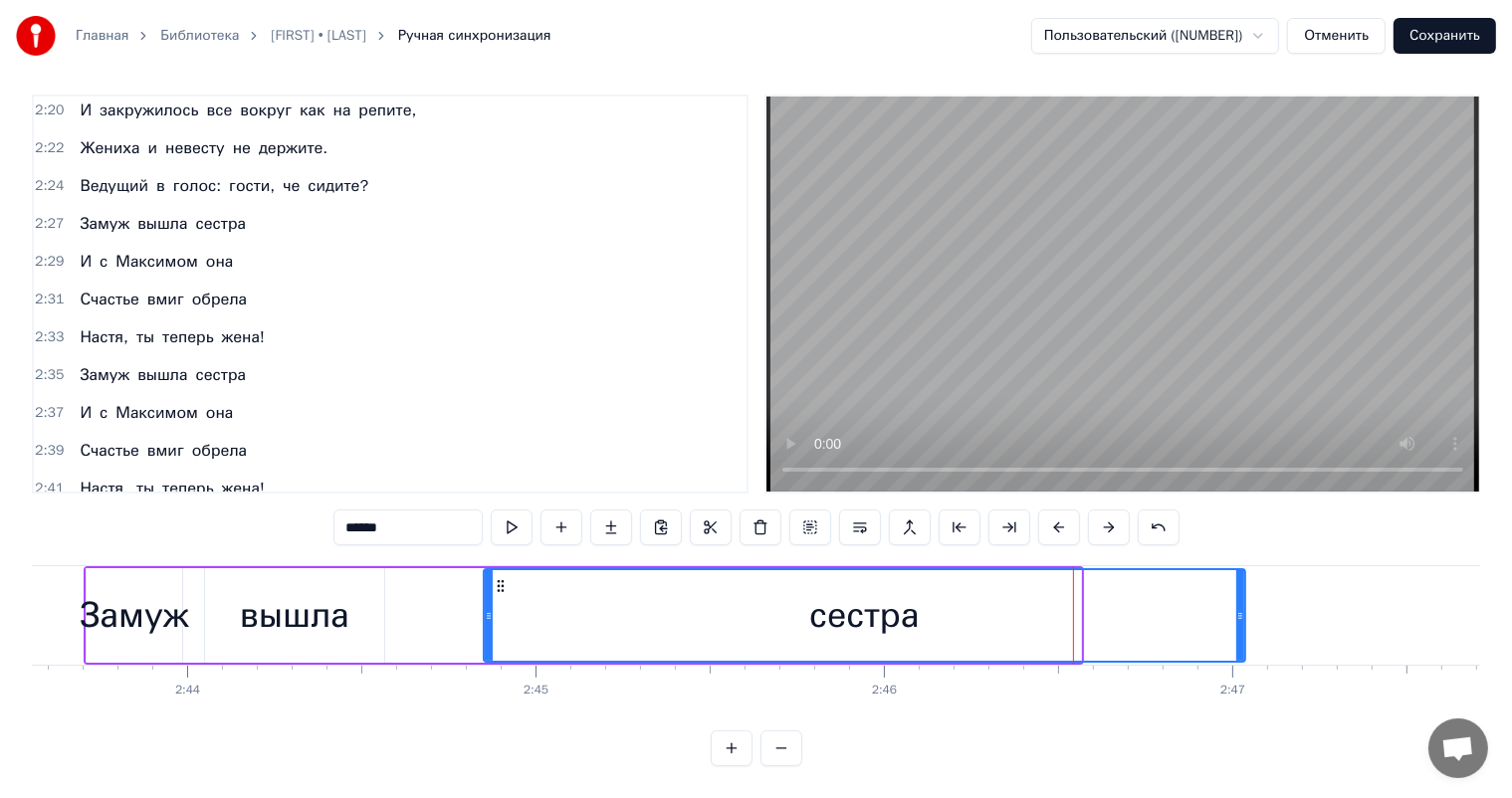 drag, startPoint x: 1078, startPoint y: 599, endPoint x: 1242, endPoint y: 593, distance: 164.10972 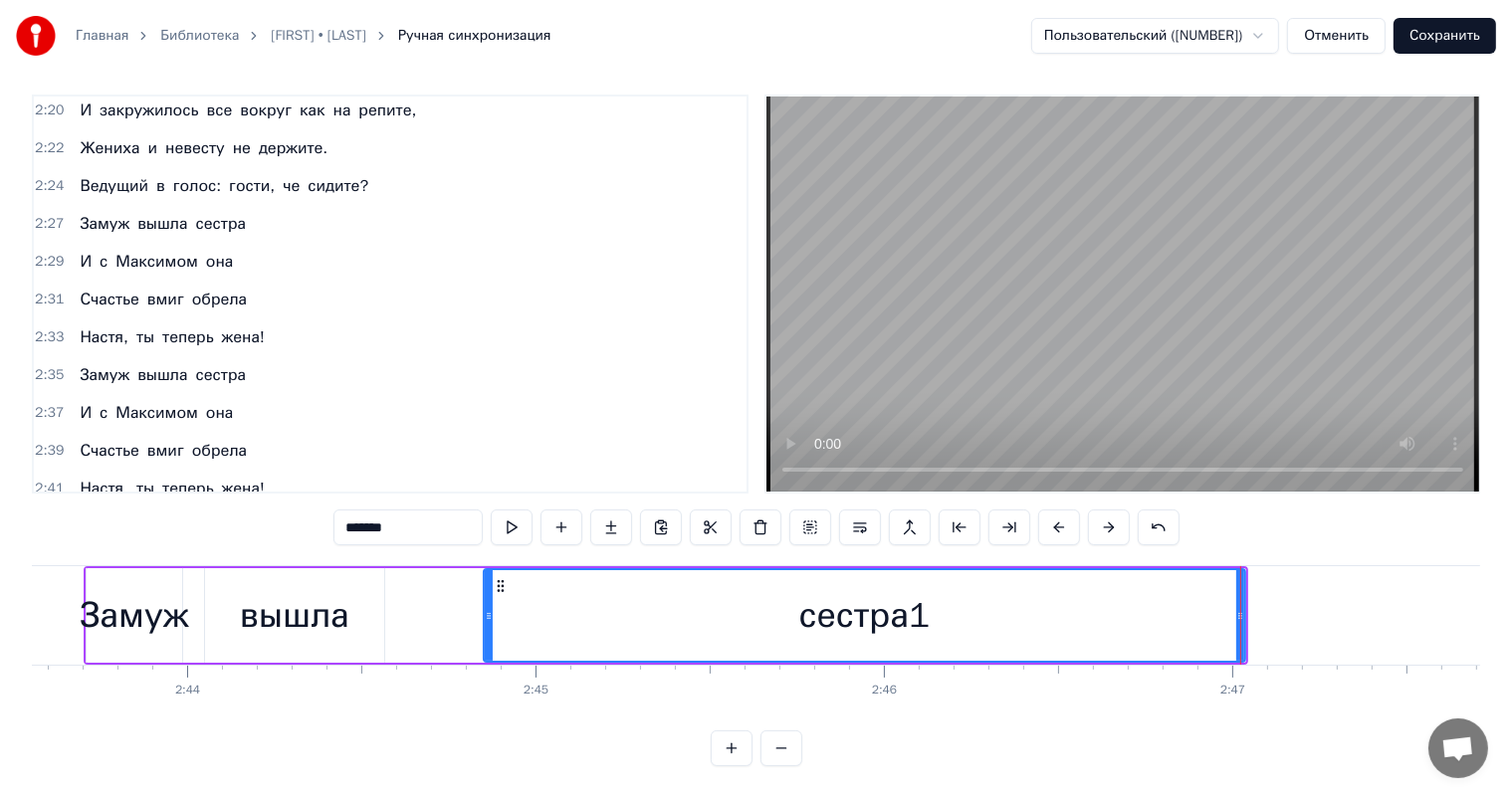 type on "*******" 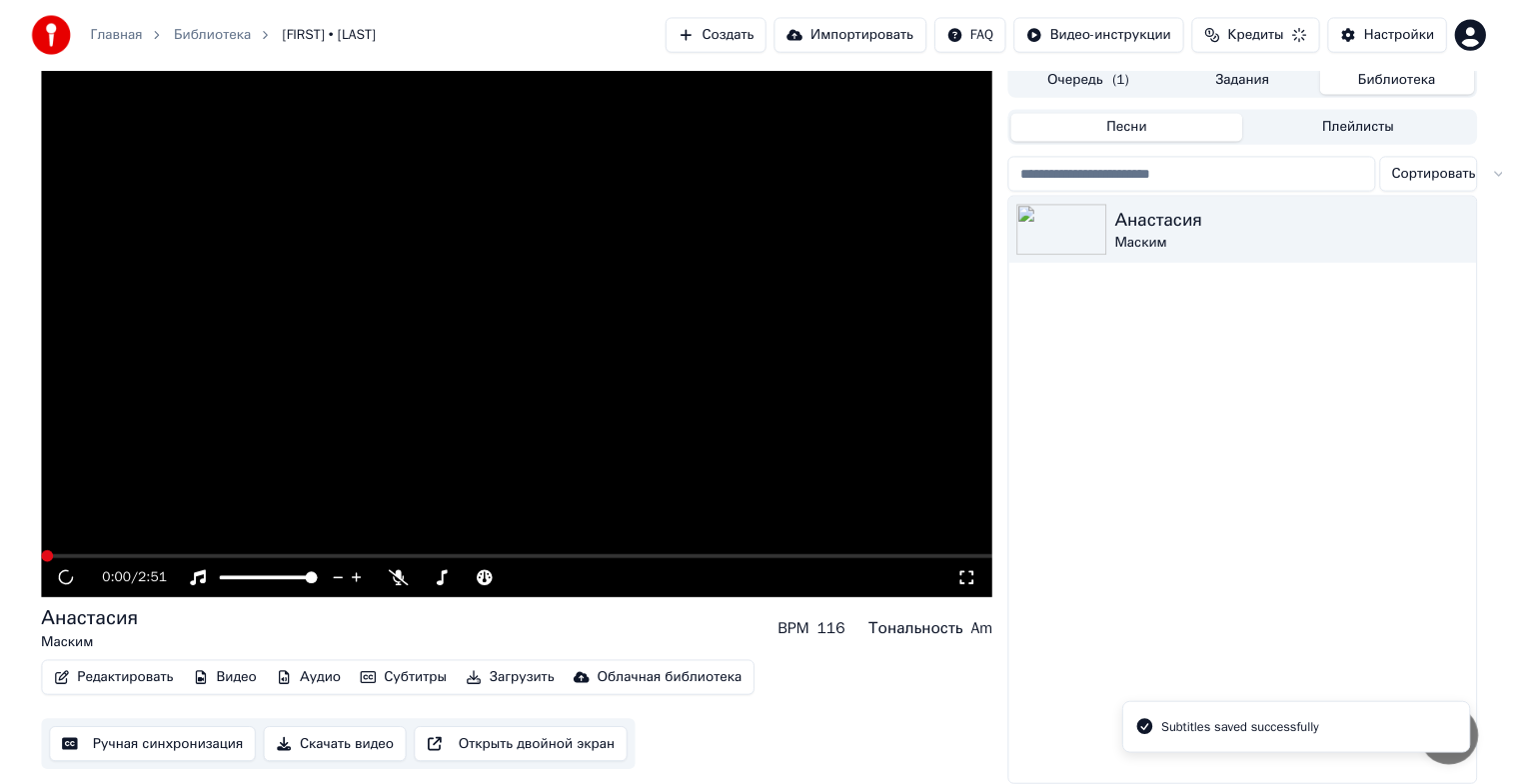 scroll, scrollTop: 24, scrollLeft: 0, axis: vertical 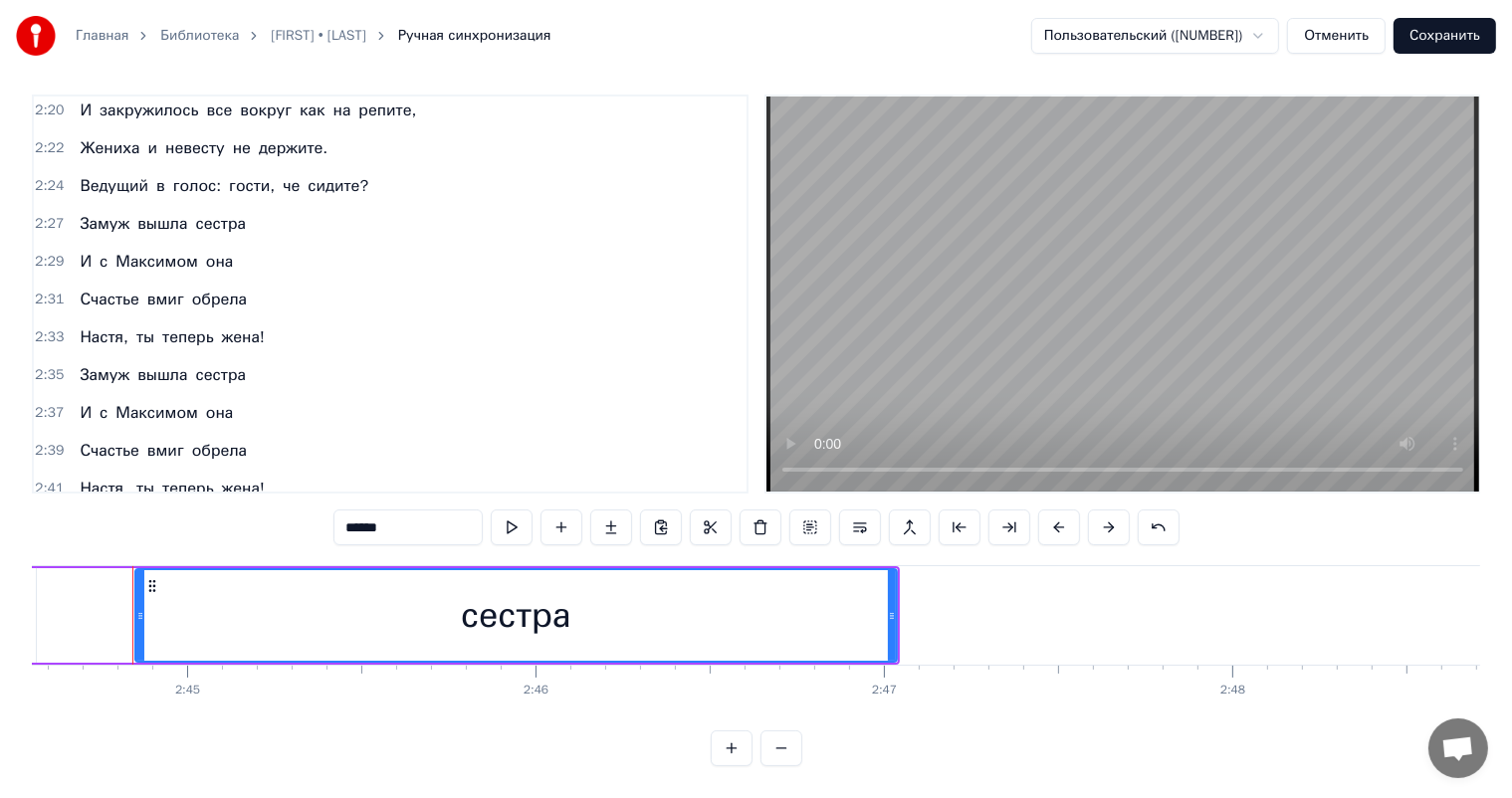 type on "******" 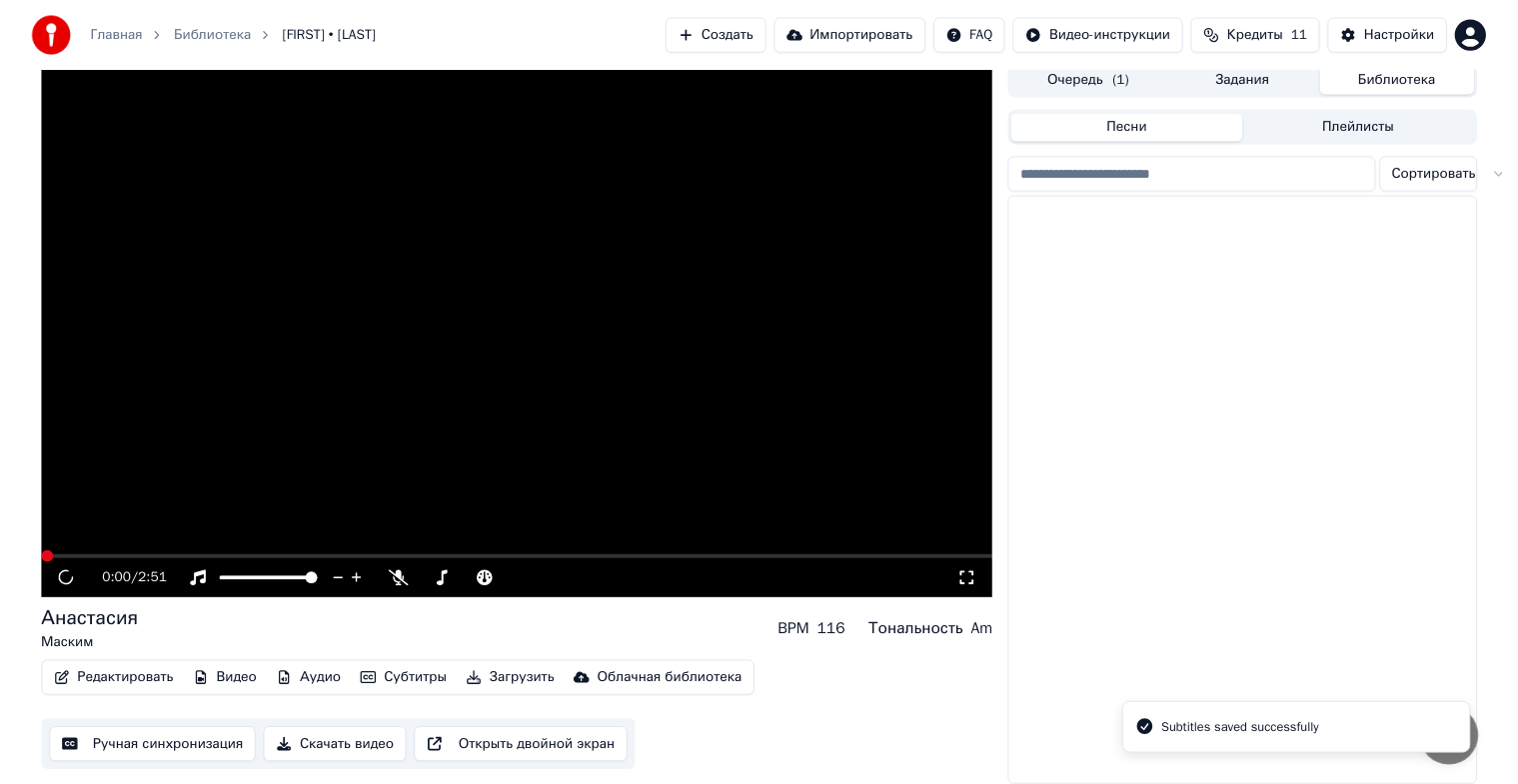 scroll, scrollTop: 24, scrollLeft: 0, axis: vertical 